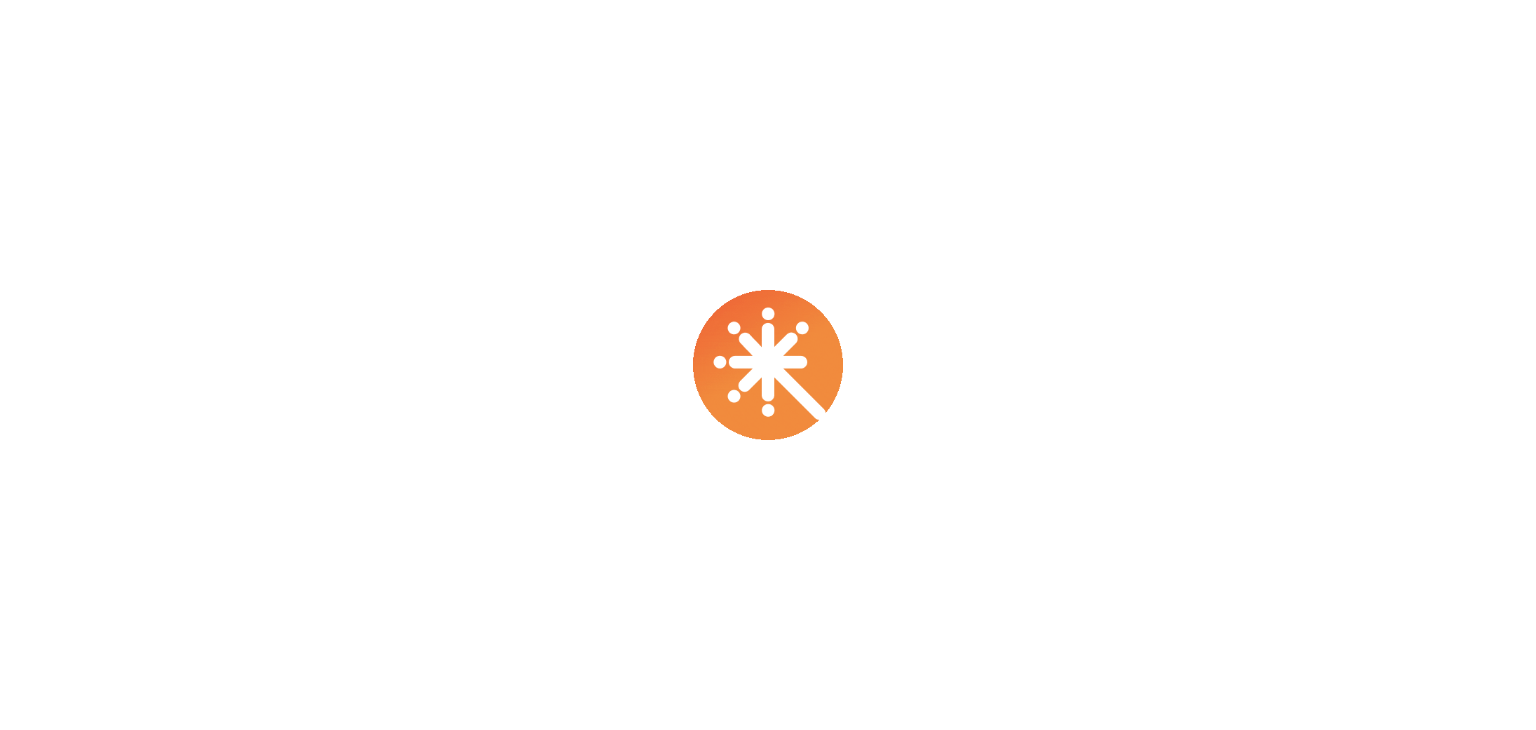 scroll, scrollTop: 0, scrollLeft: 0, axis: both 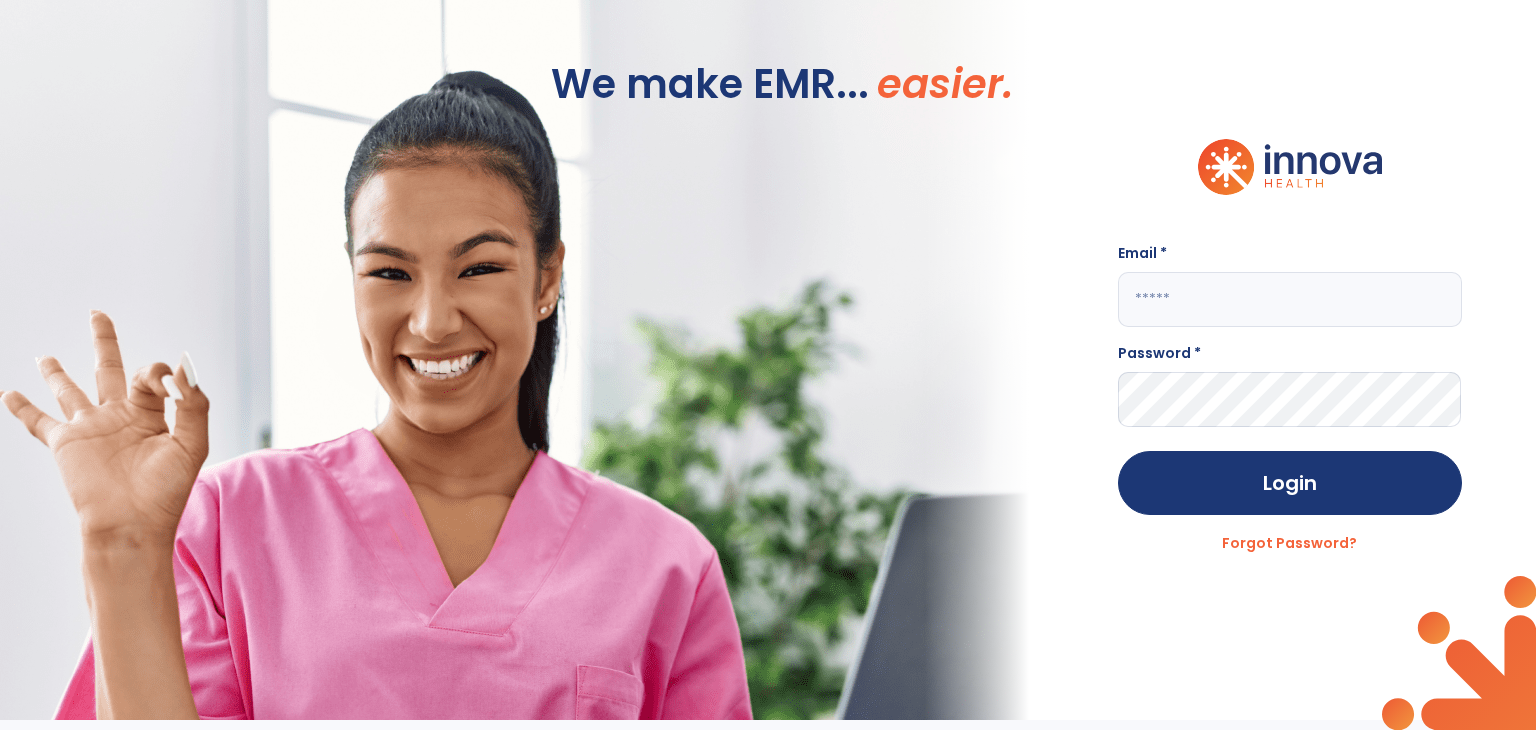 type on "**********" 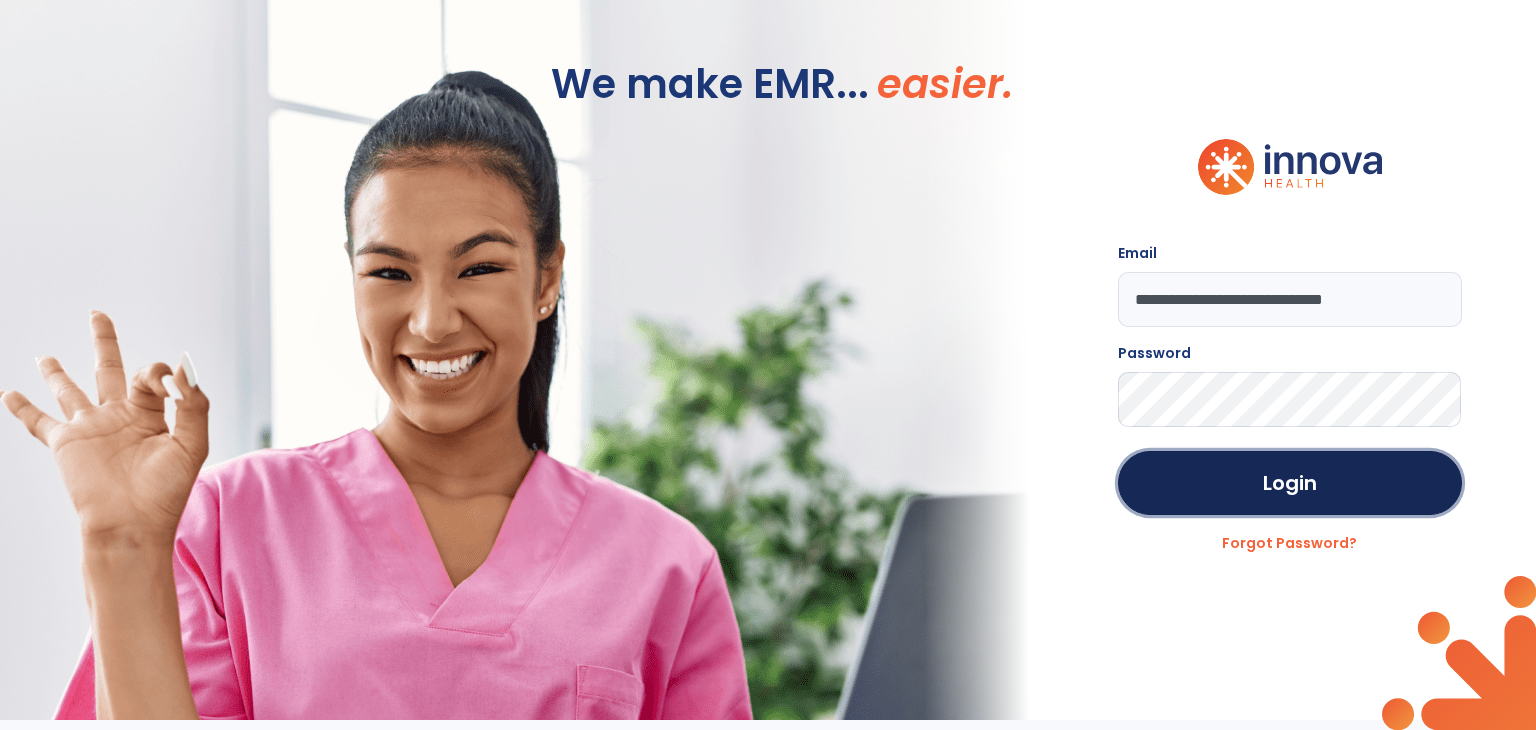 click on "Login" 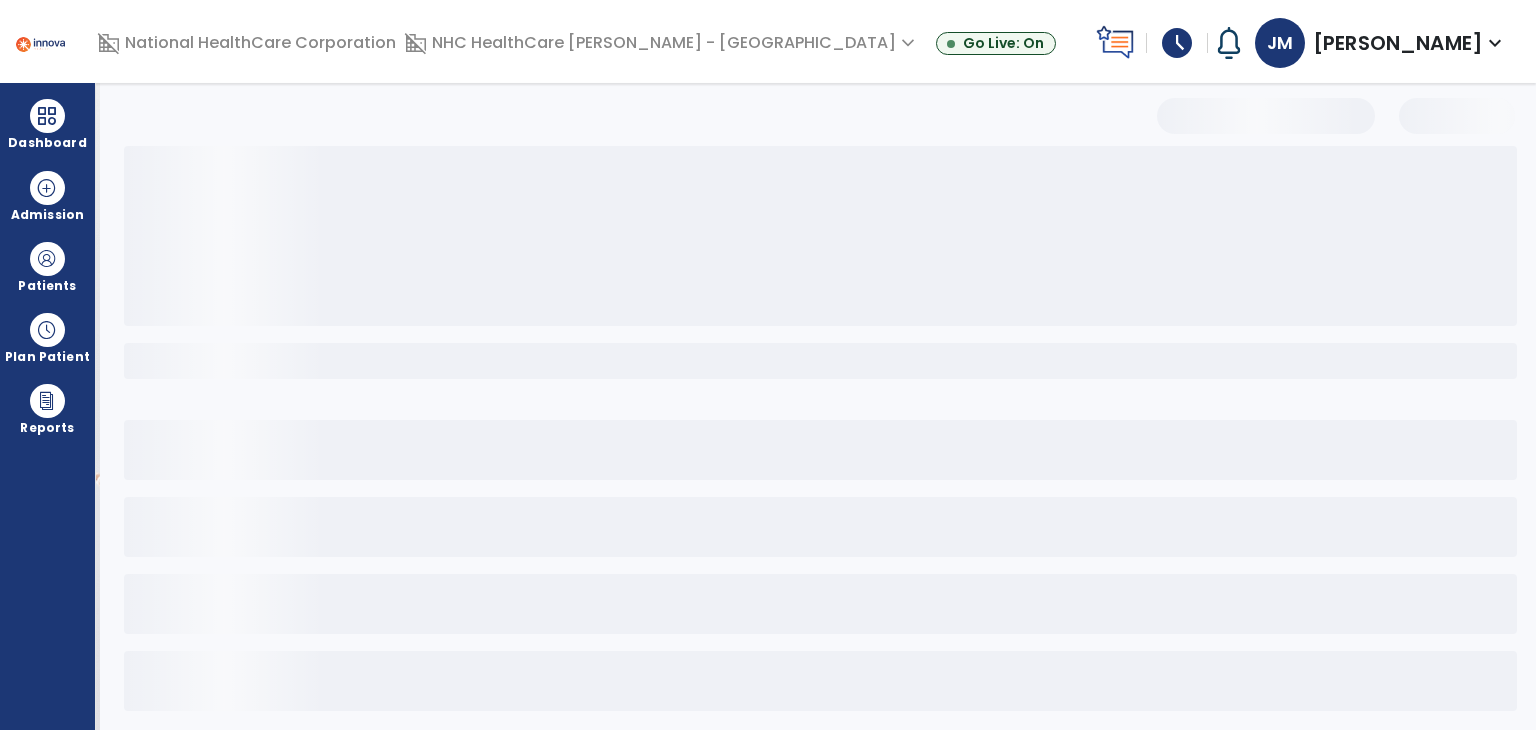 select on "*" 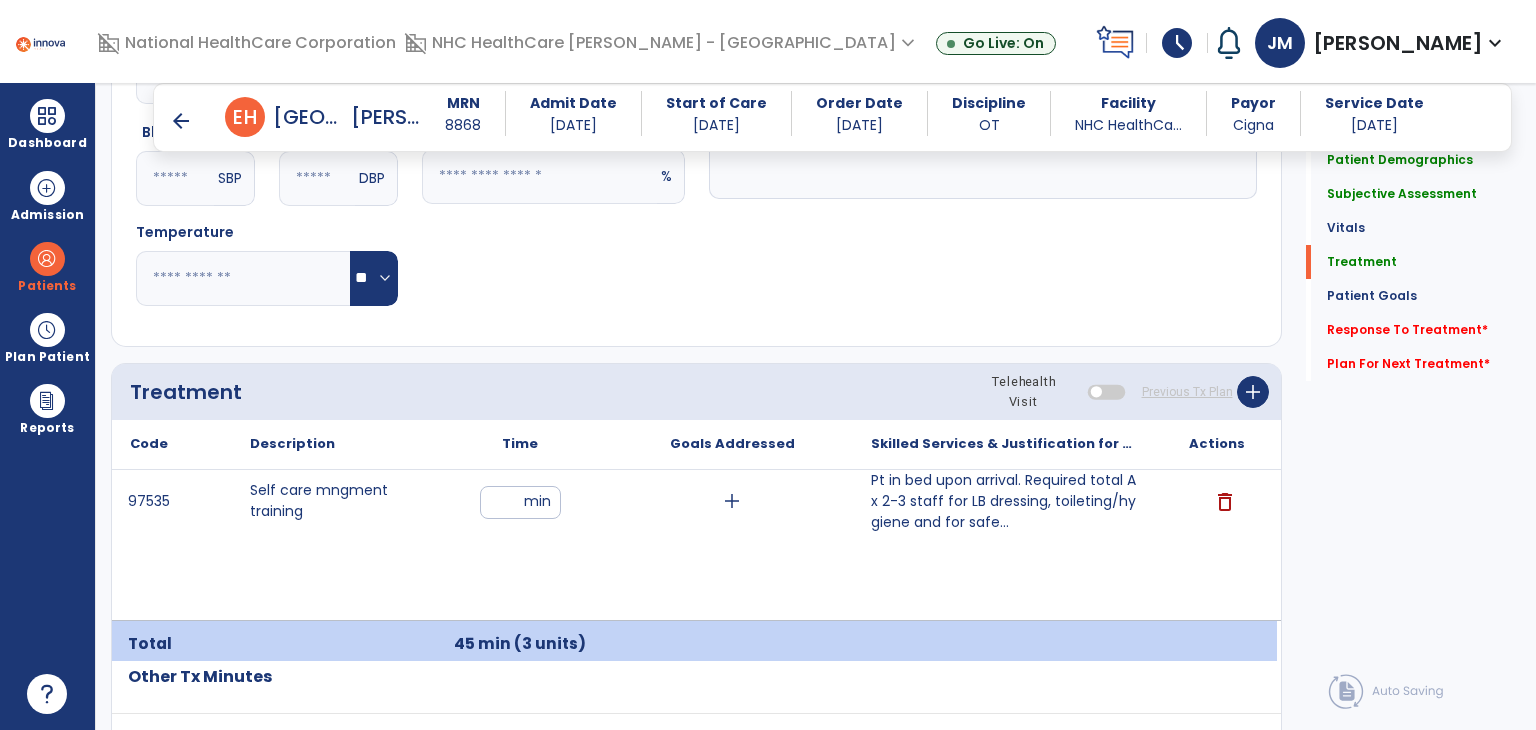 scroll, scrollTop: 1124, scrollLeft: 0, axis: vertical 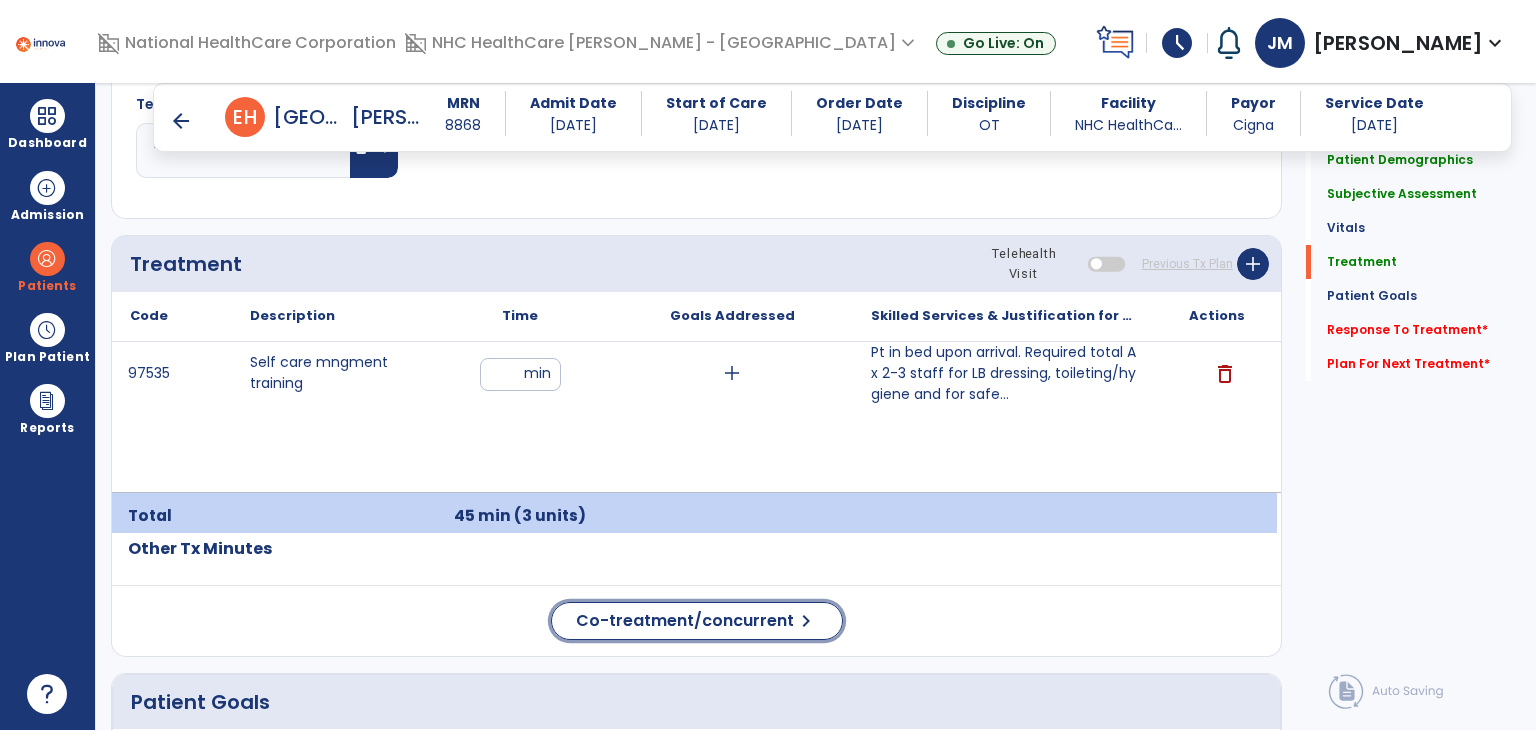 click on "Co-treatment/concurrent" 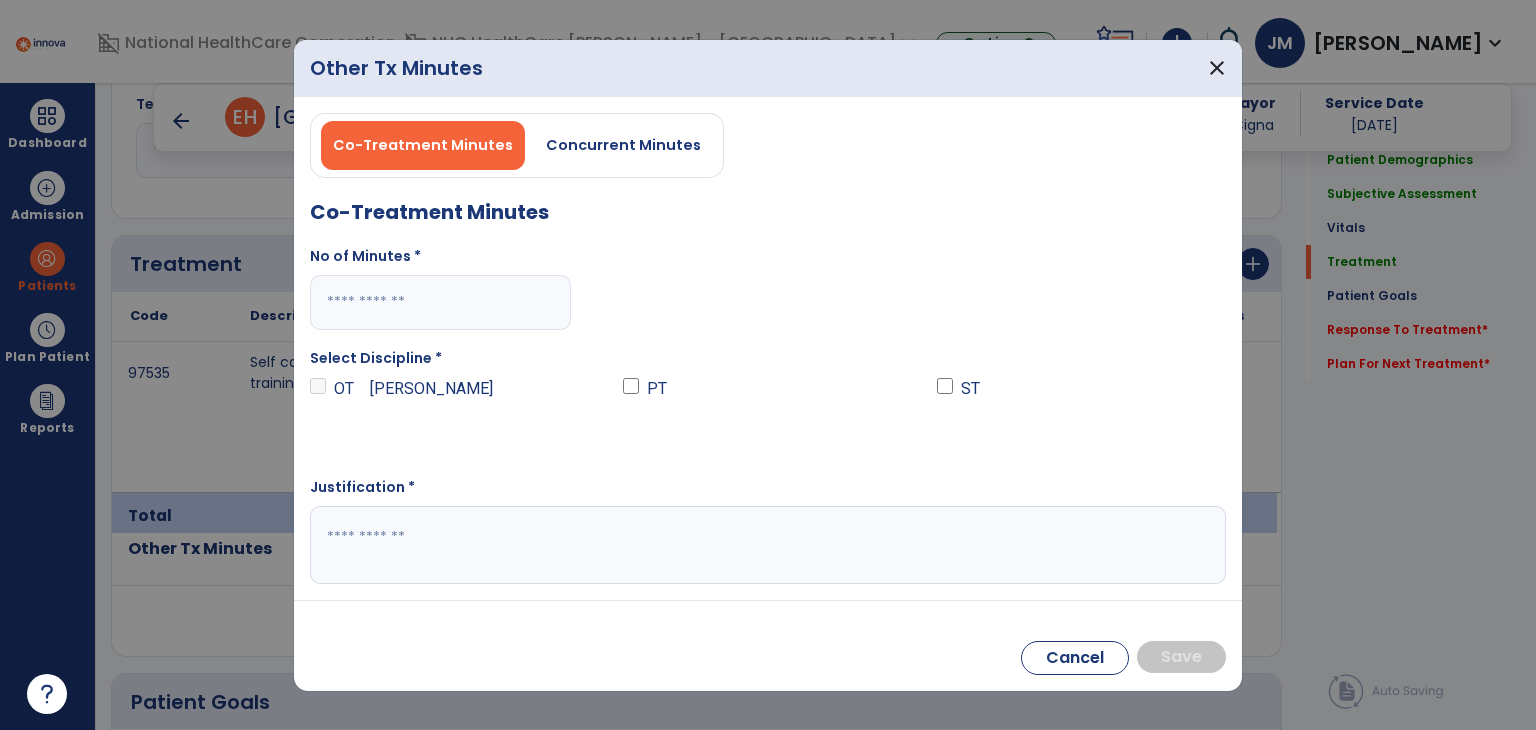 click at bounding box center (440, 302) 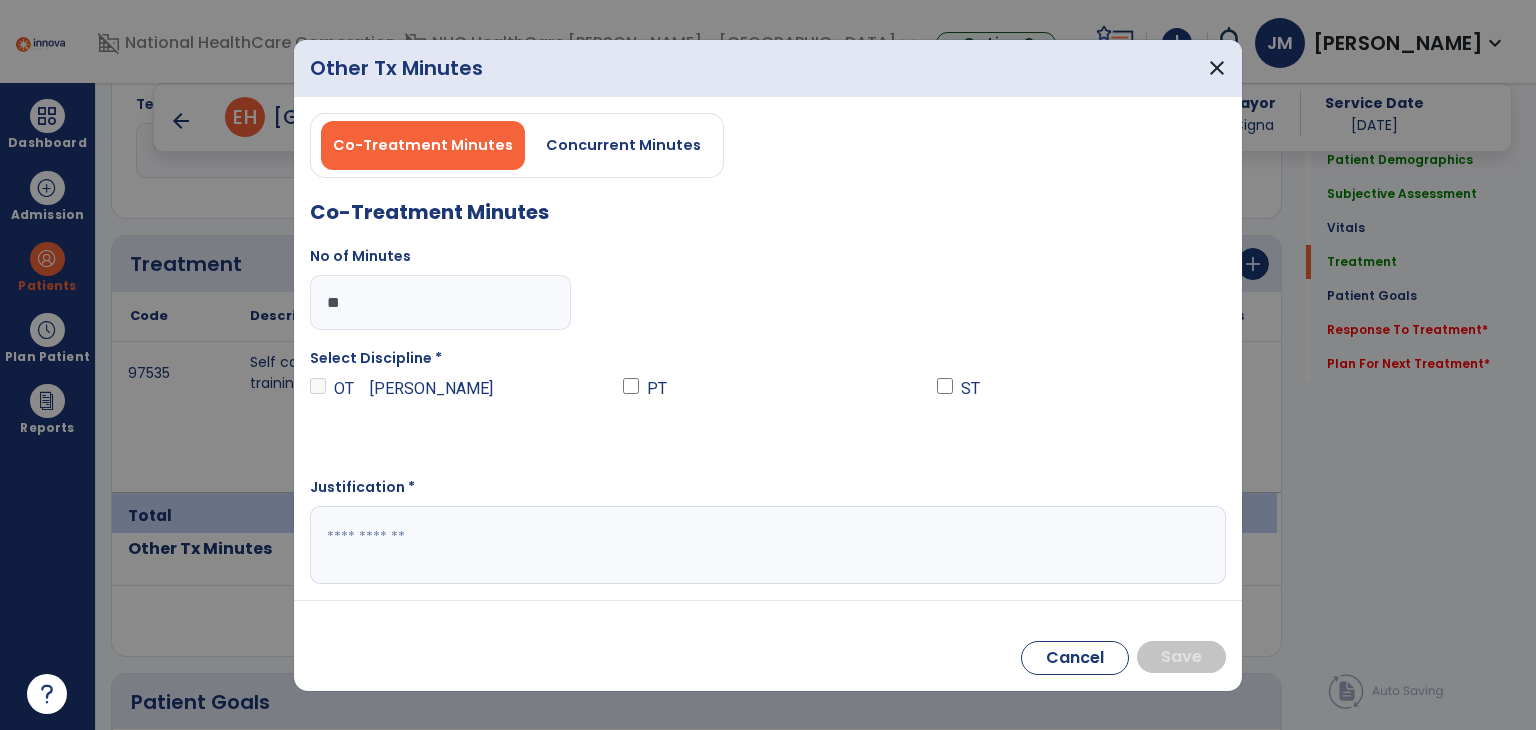 type on "**" 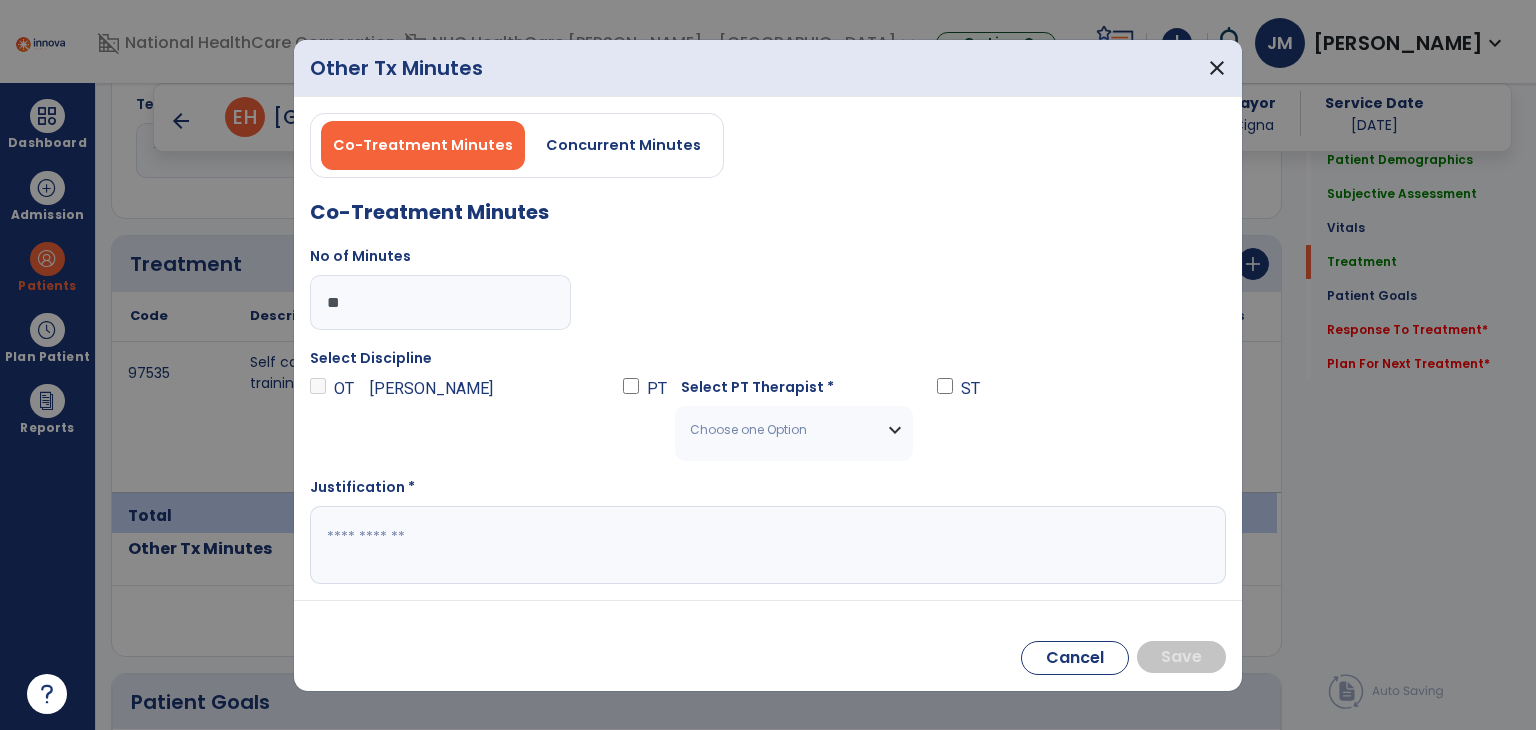 click on "Choose one Option" at bounding box center (793, 430) 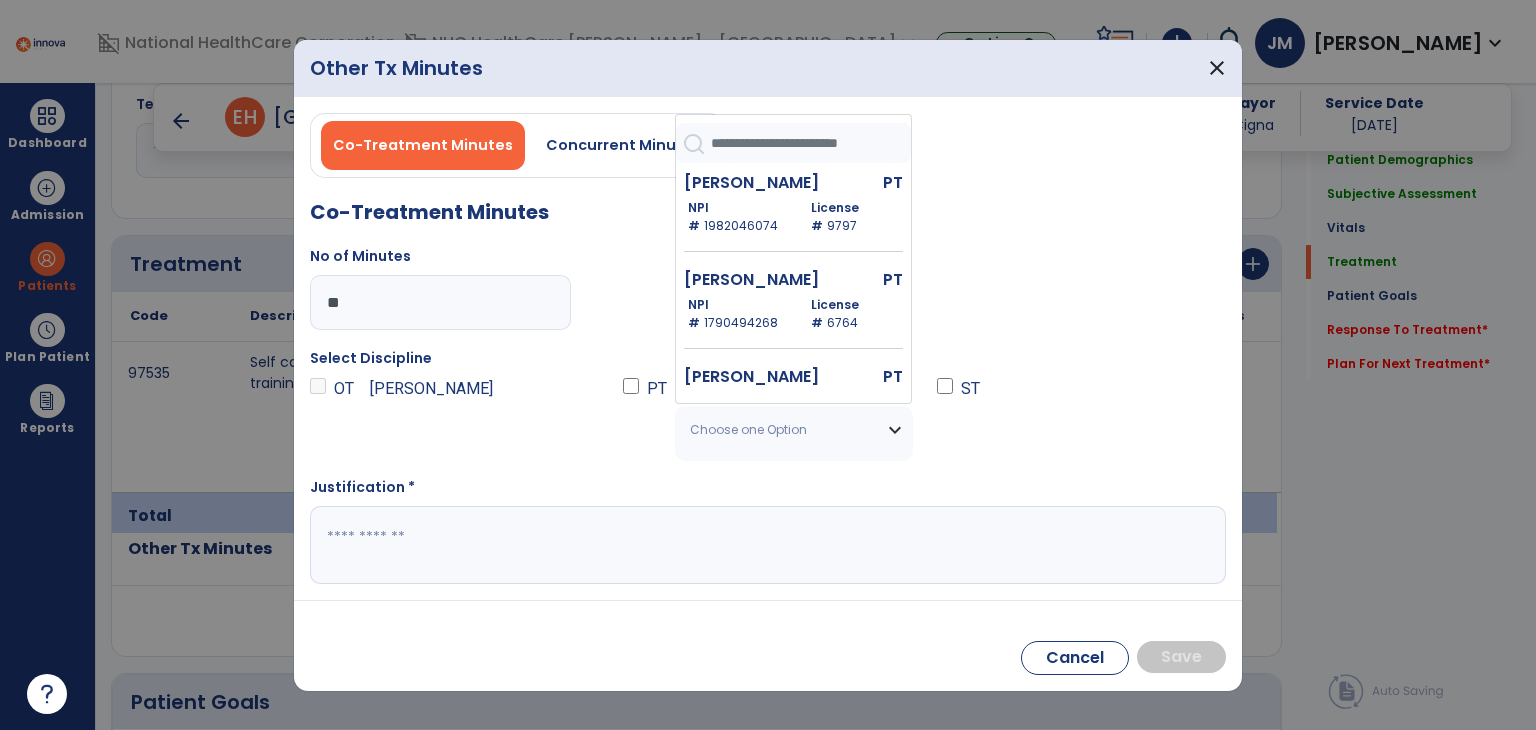 scroll, scrollTop: 1327, scrollLeft: 0, axis: vertical 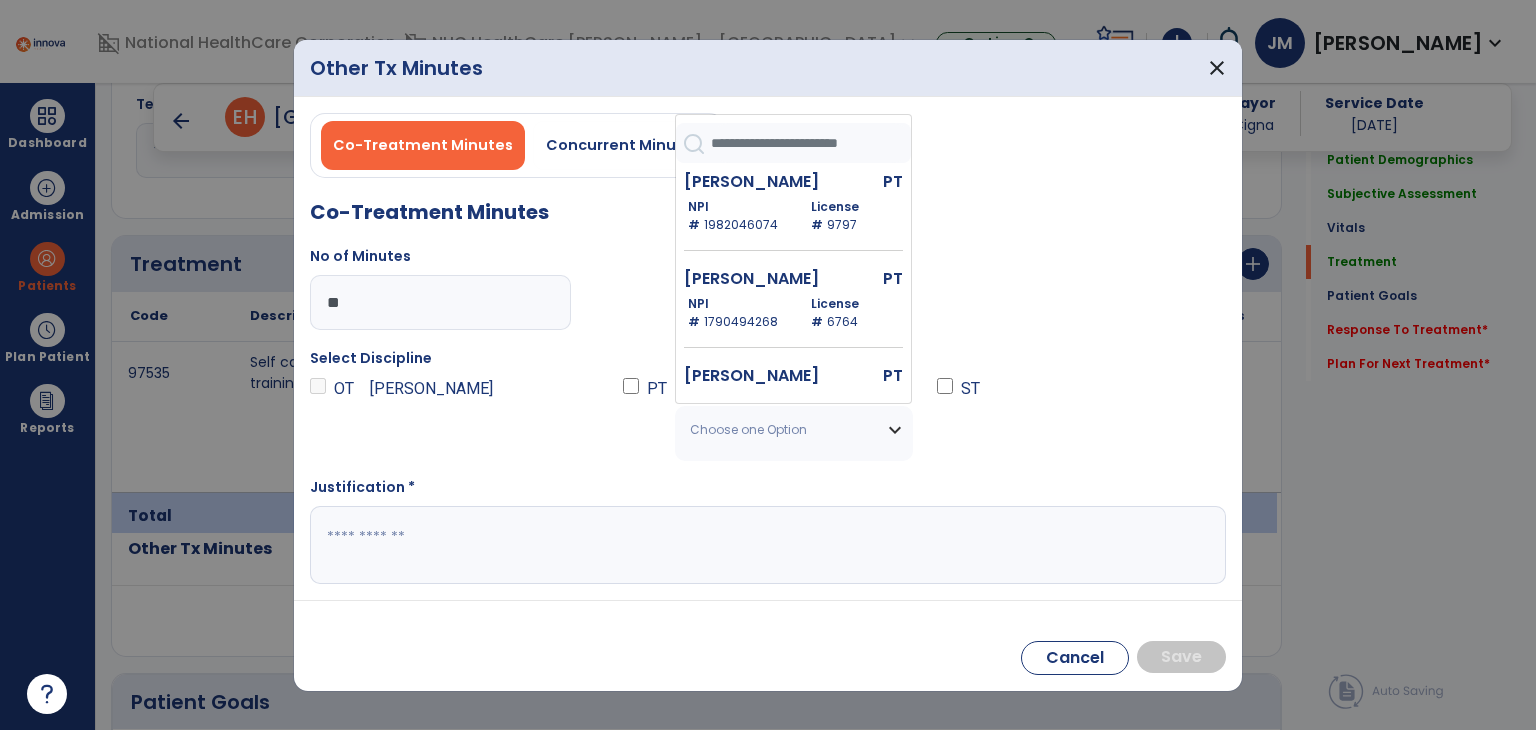 click on "[PERSON_NAME]" at bounding box center (753, 279) 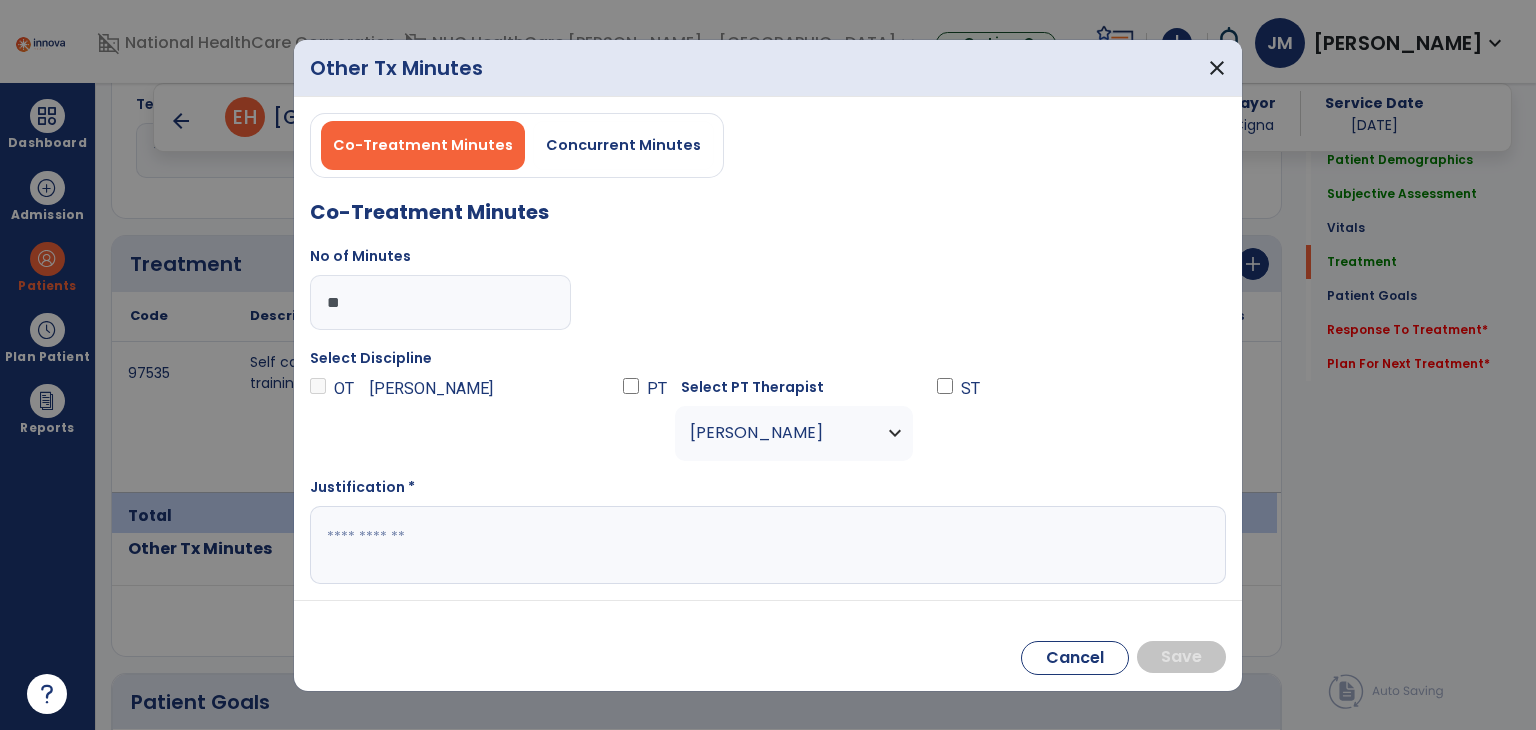 click at bounding box center (768, 545) 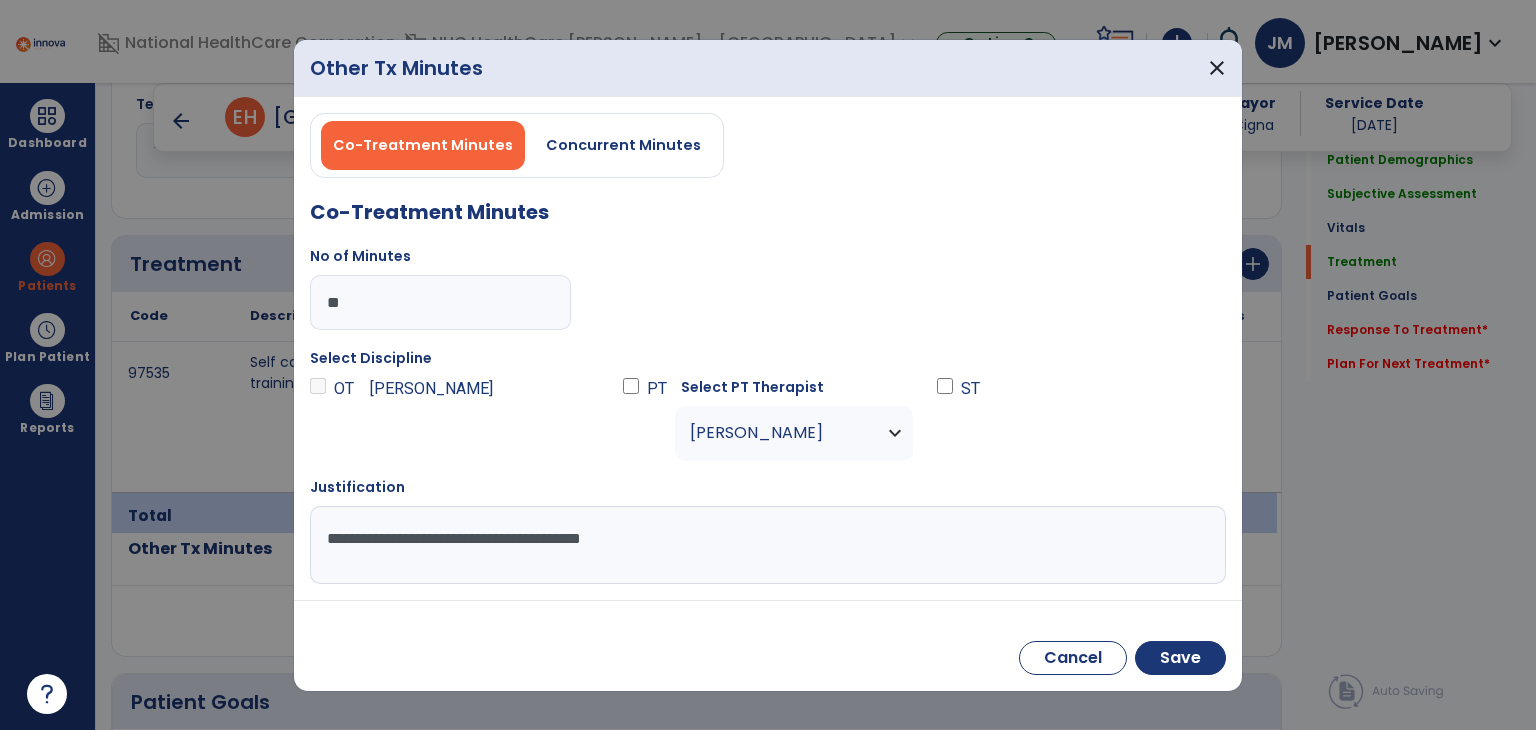 type on "**********" 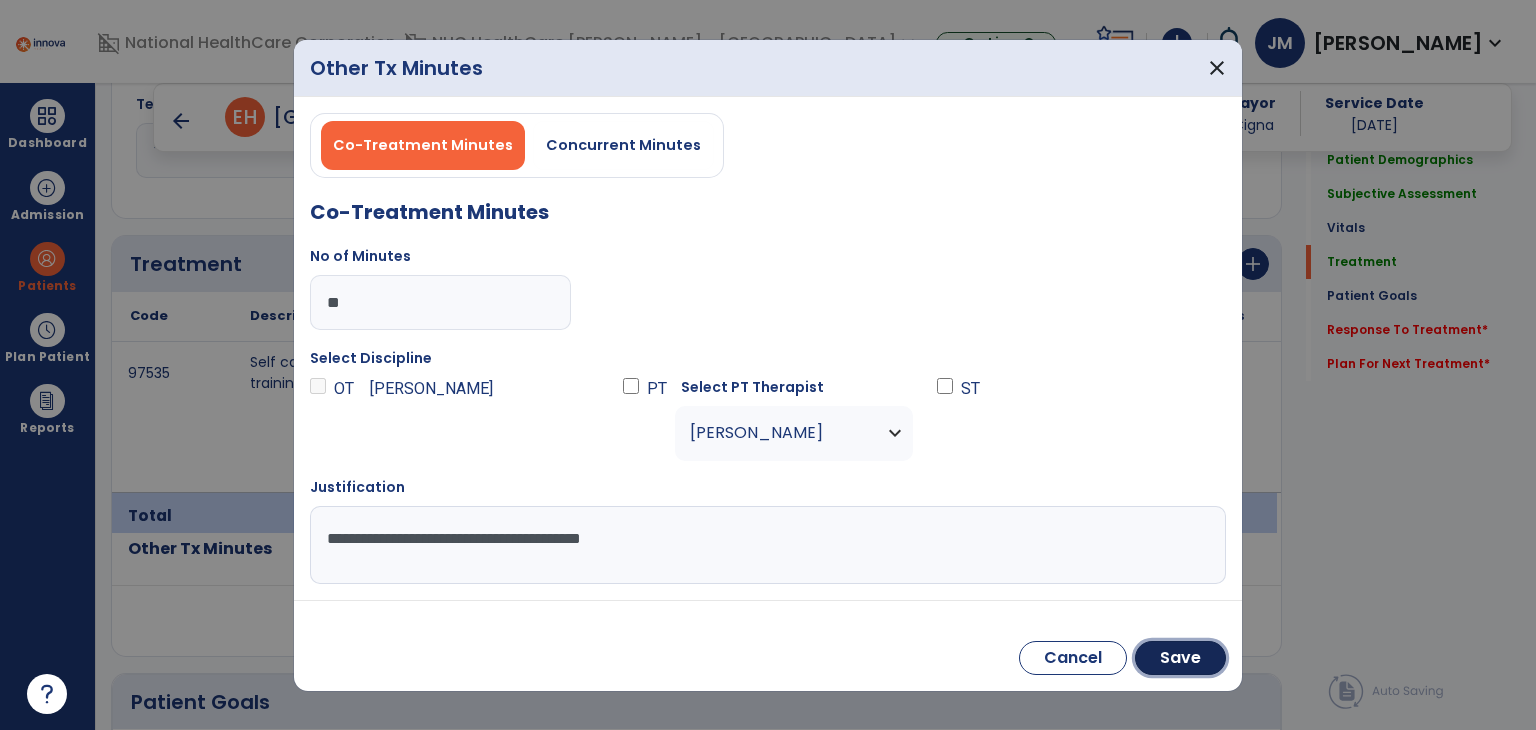 click on "Save" at bounding box center [1180, 658] 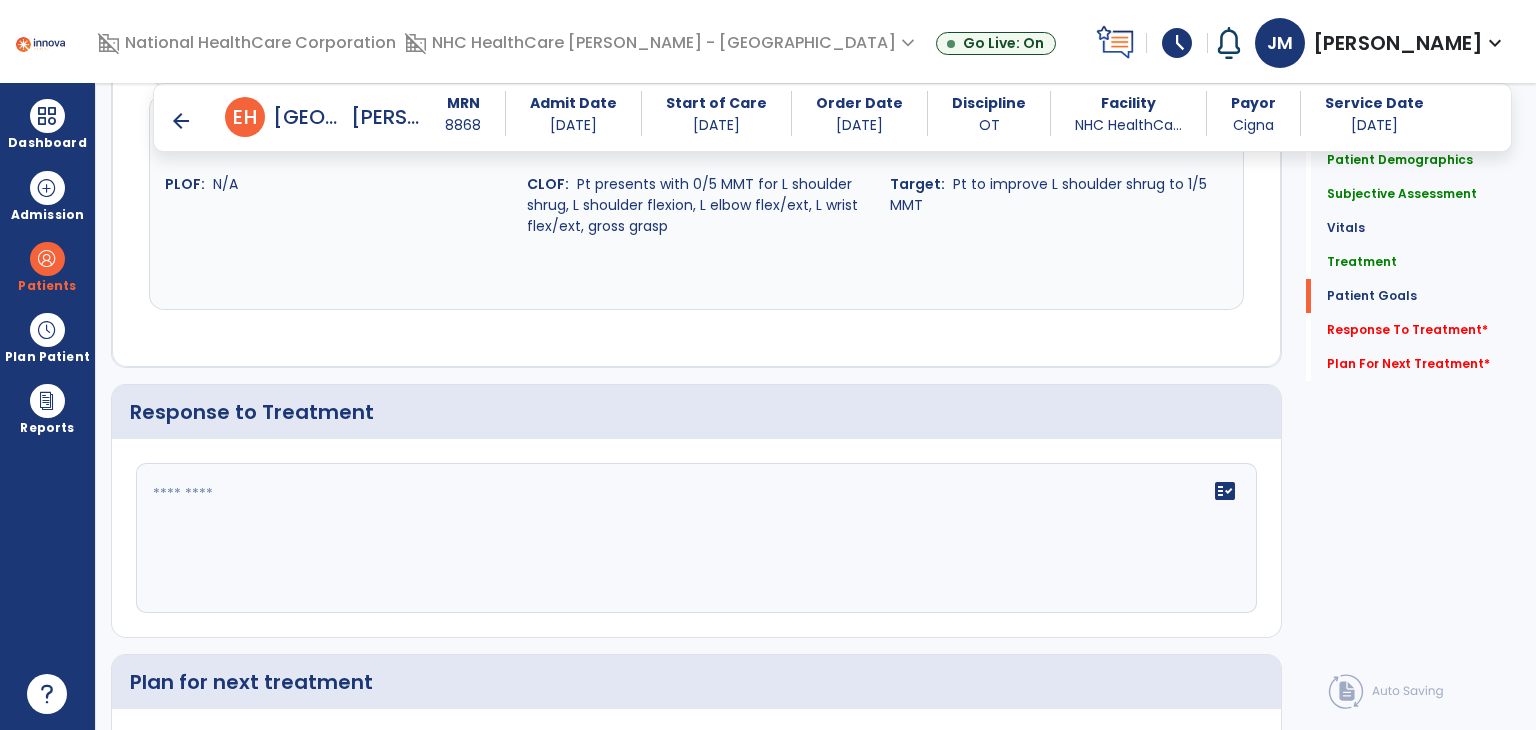 scroll, scrollTop: 2984, scrollLeft: 0, axis: vertical 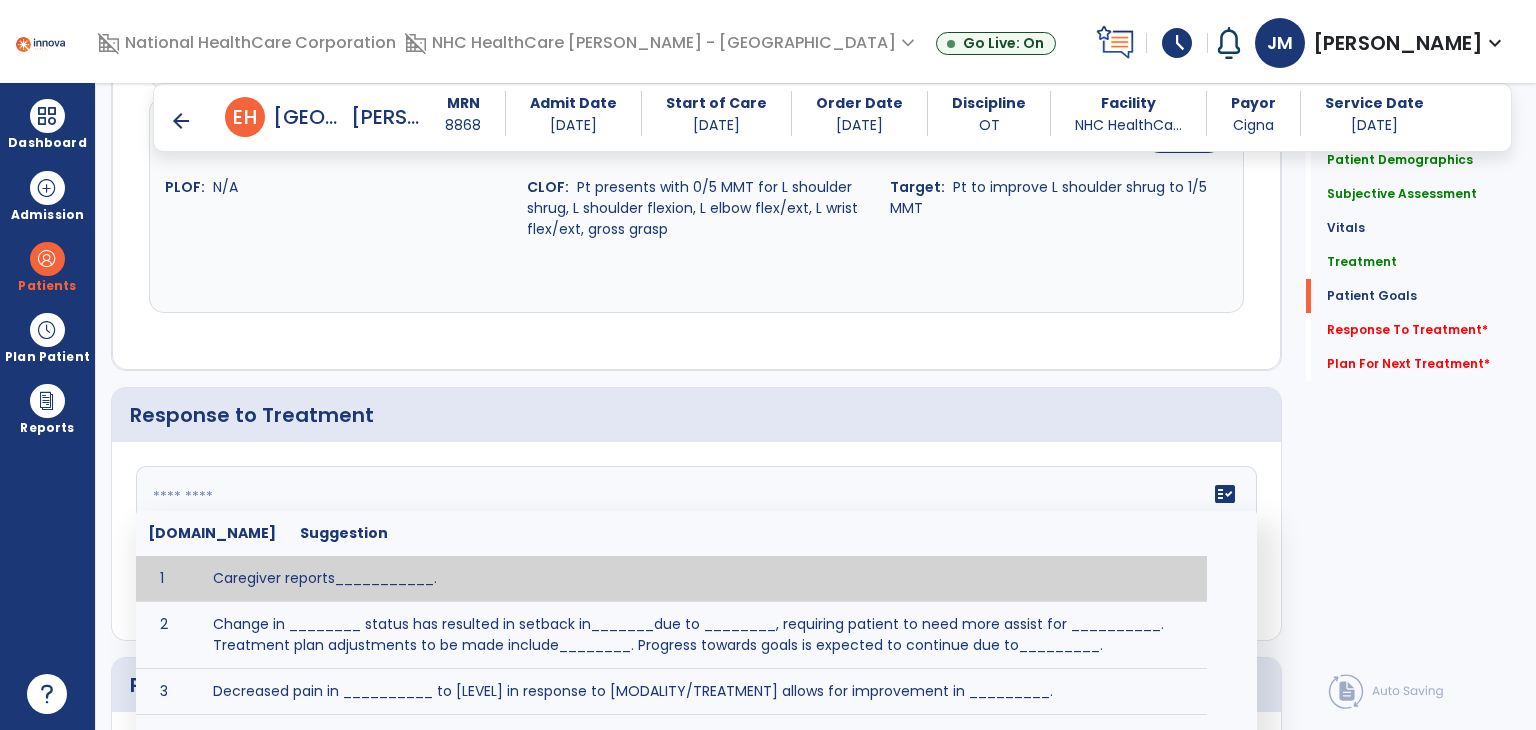 click 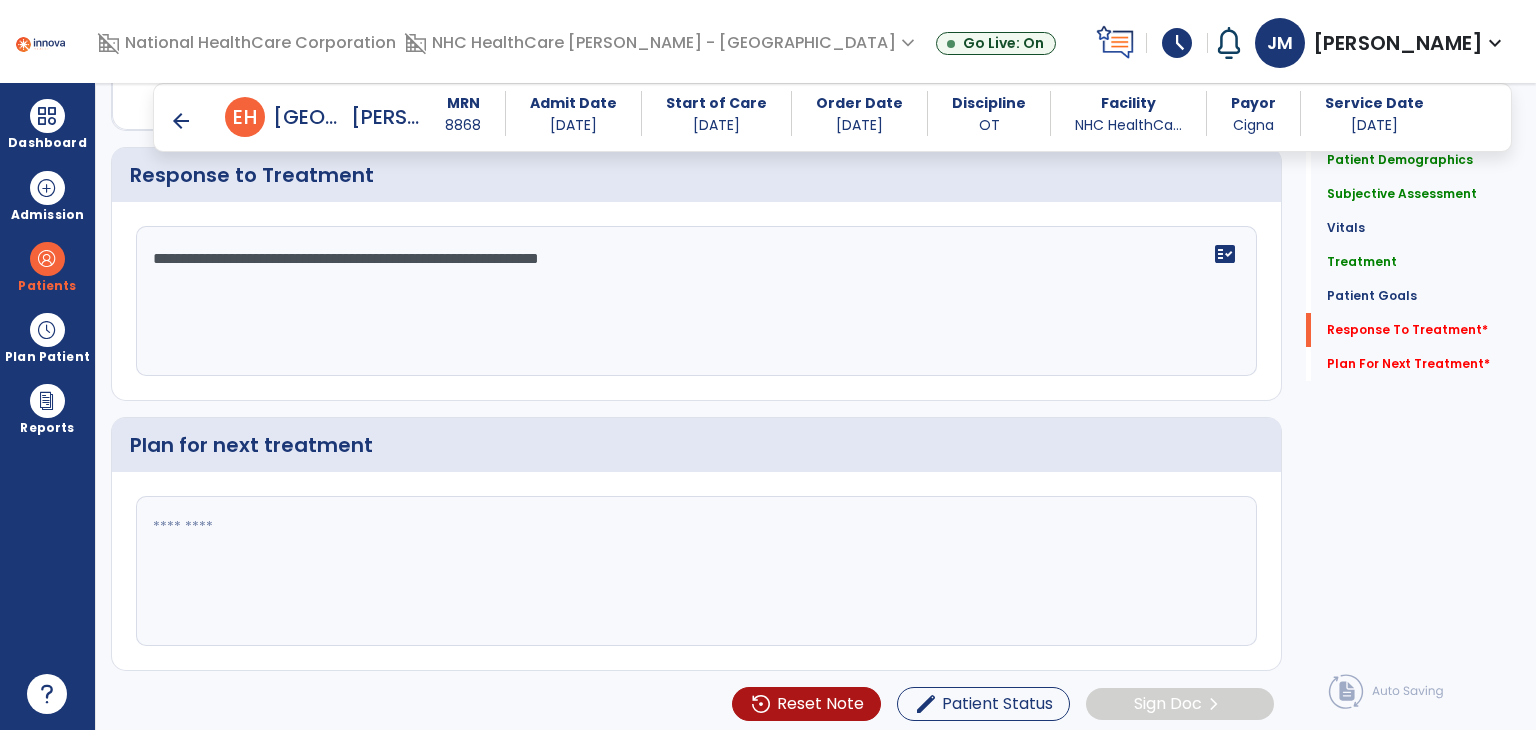 scroll, scrollTop: 3223, scrollLeft: 0, axis: vertical 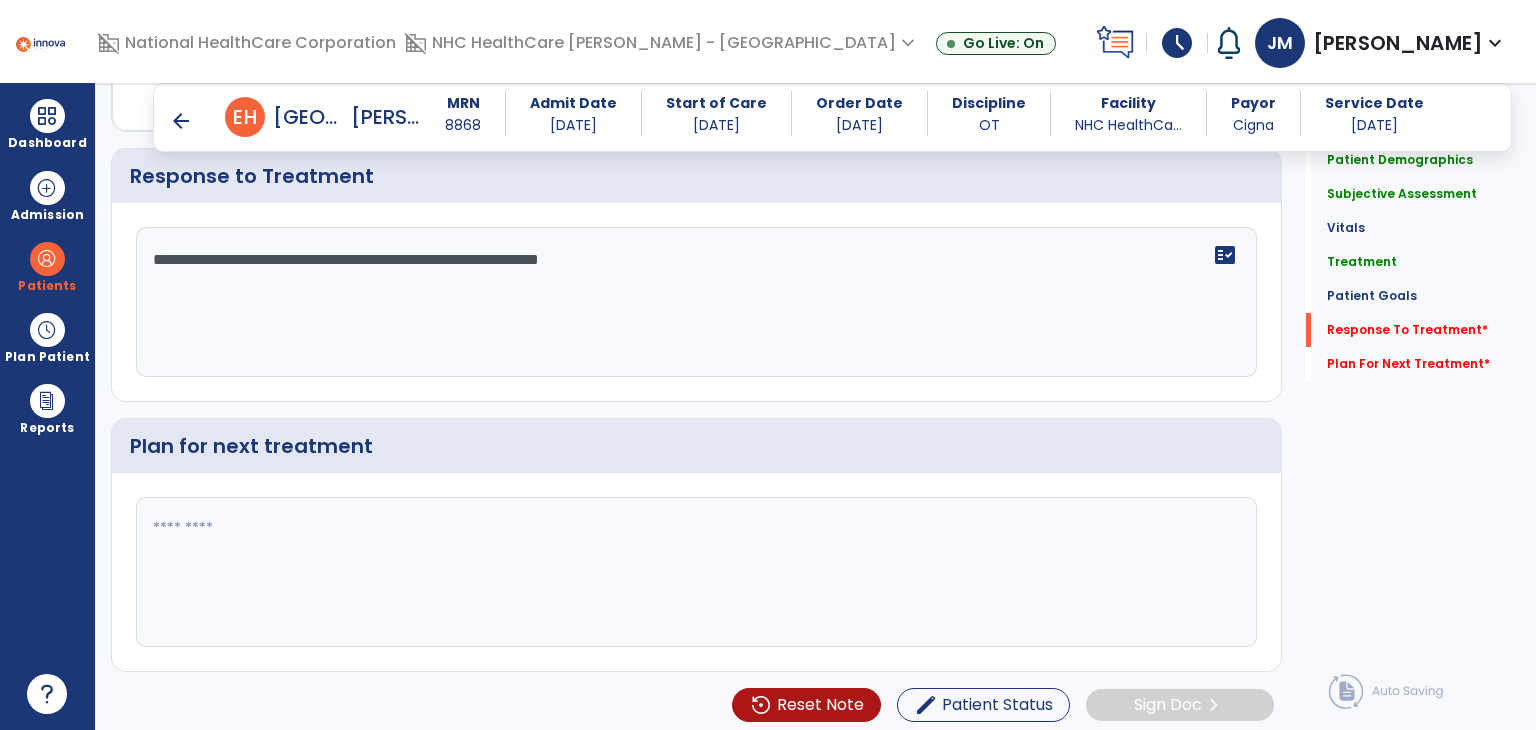 type on "**********" 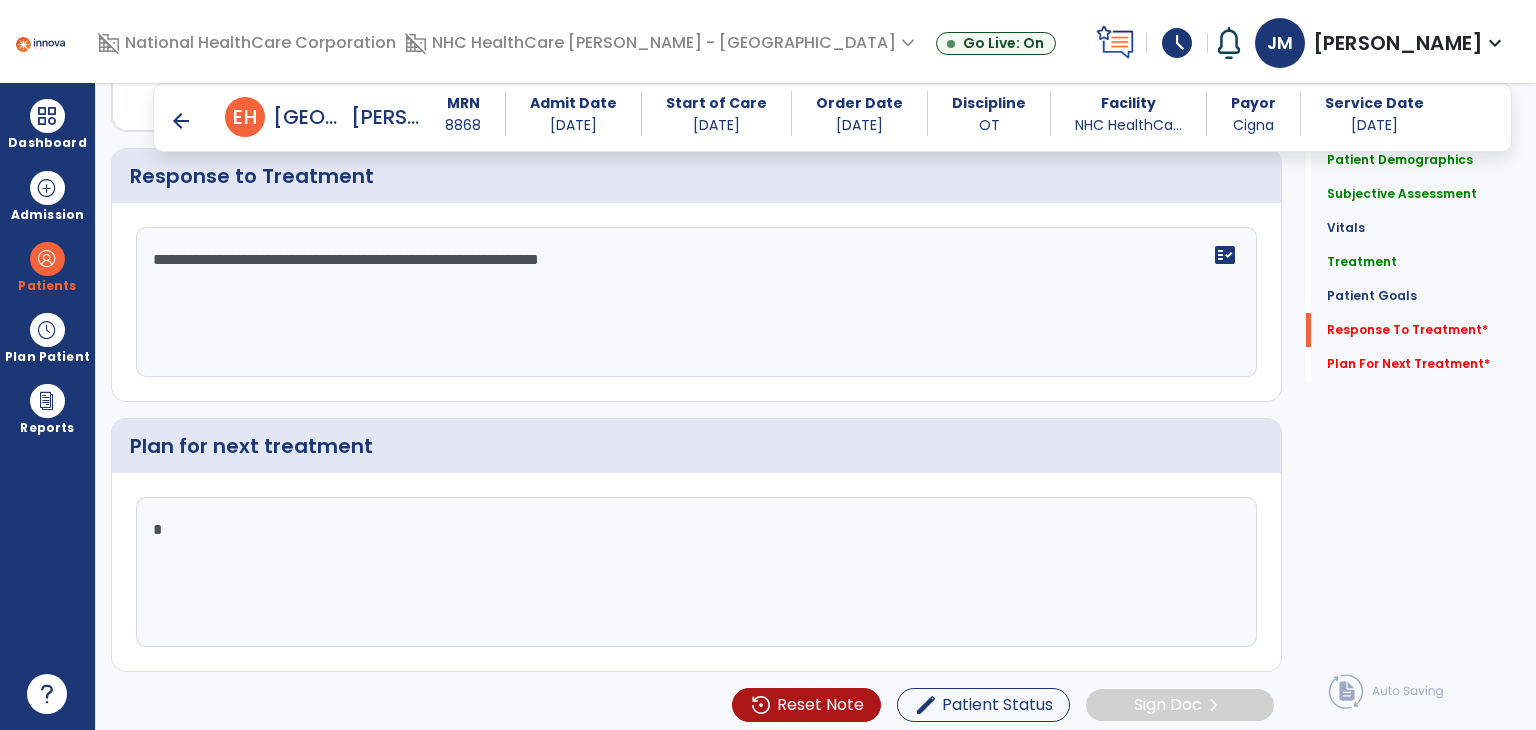 click 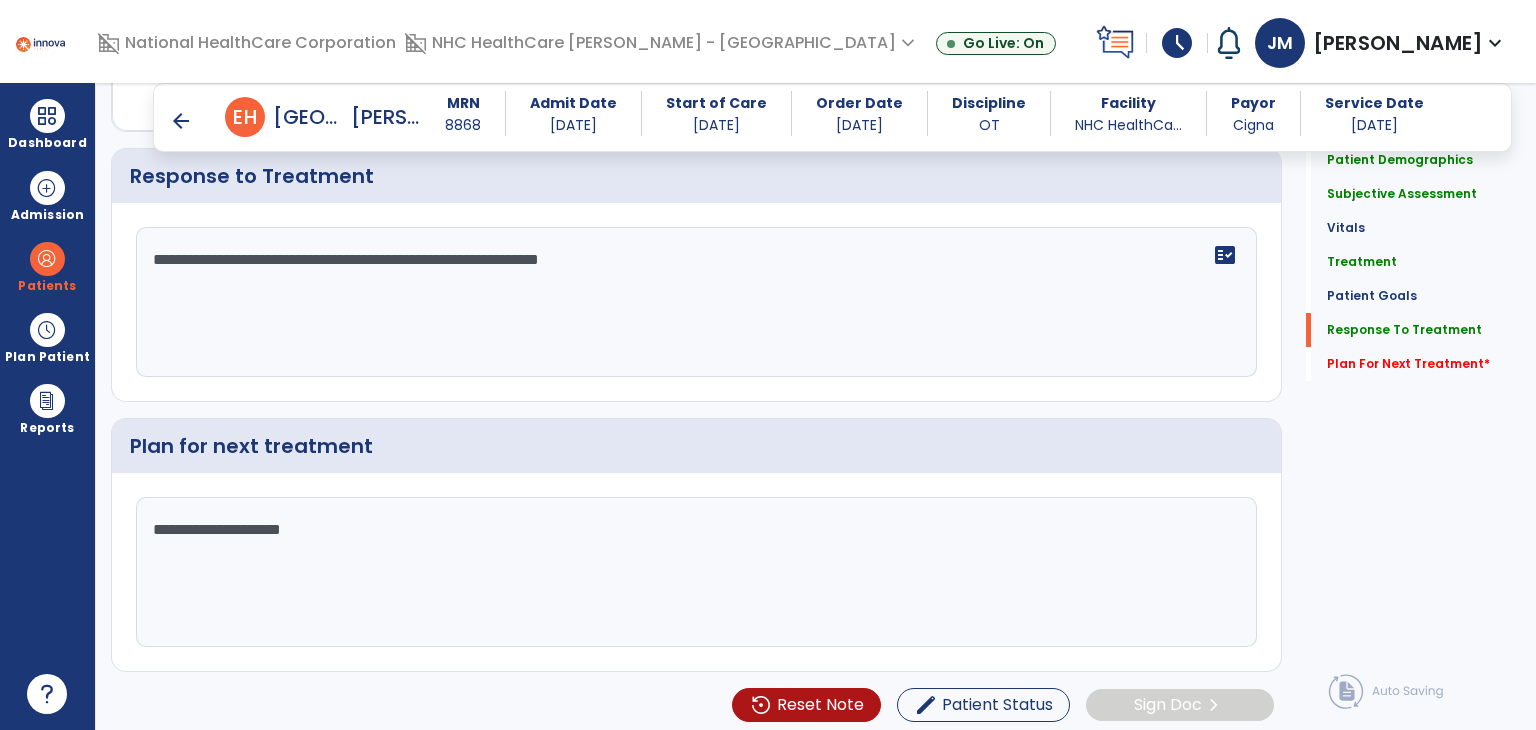 click on "**********" 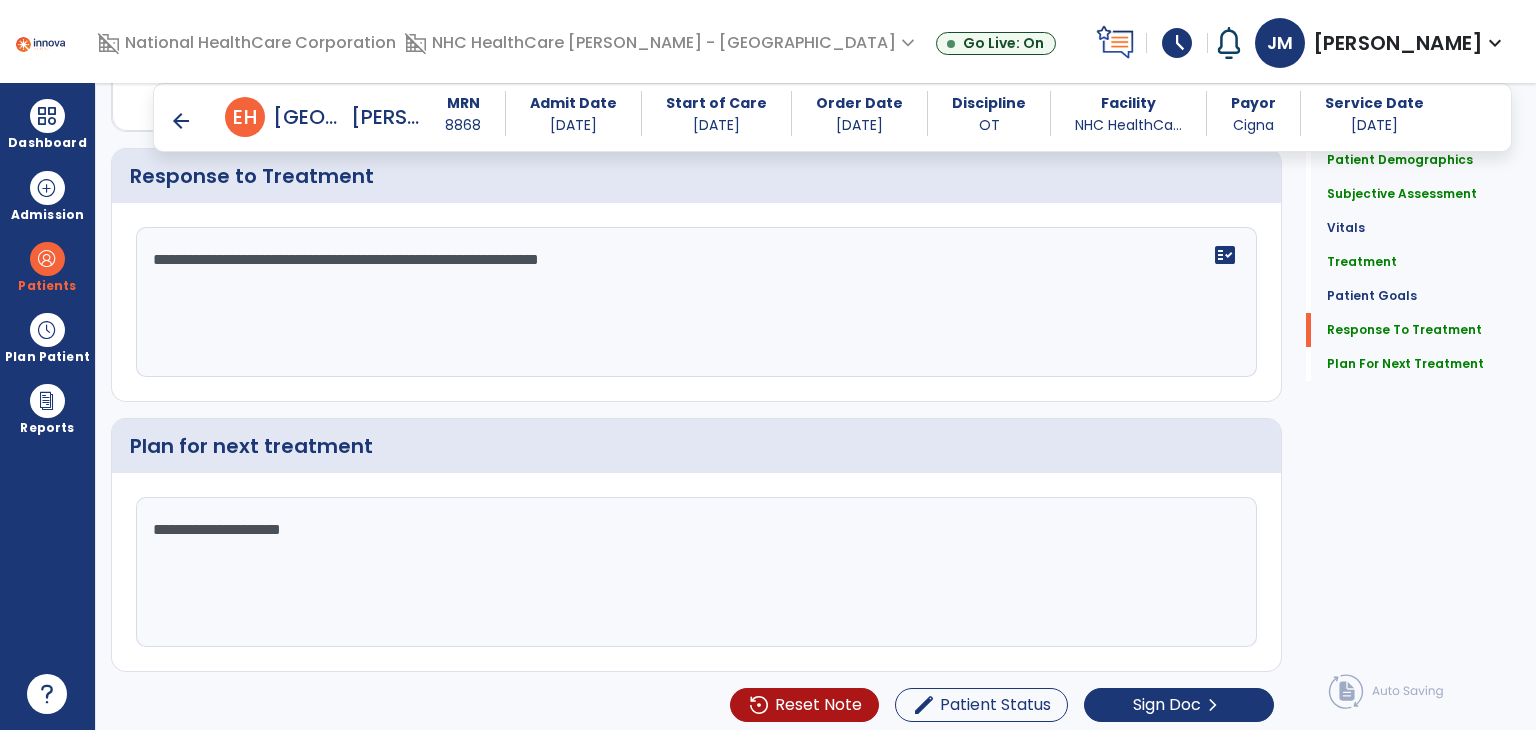 type on "**********" 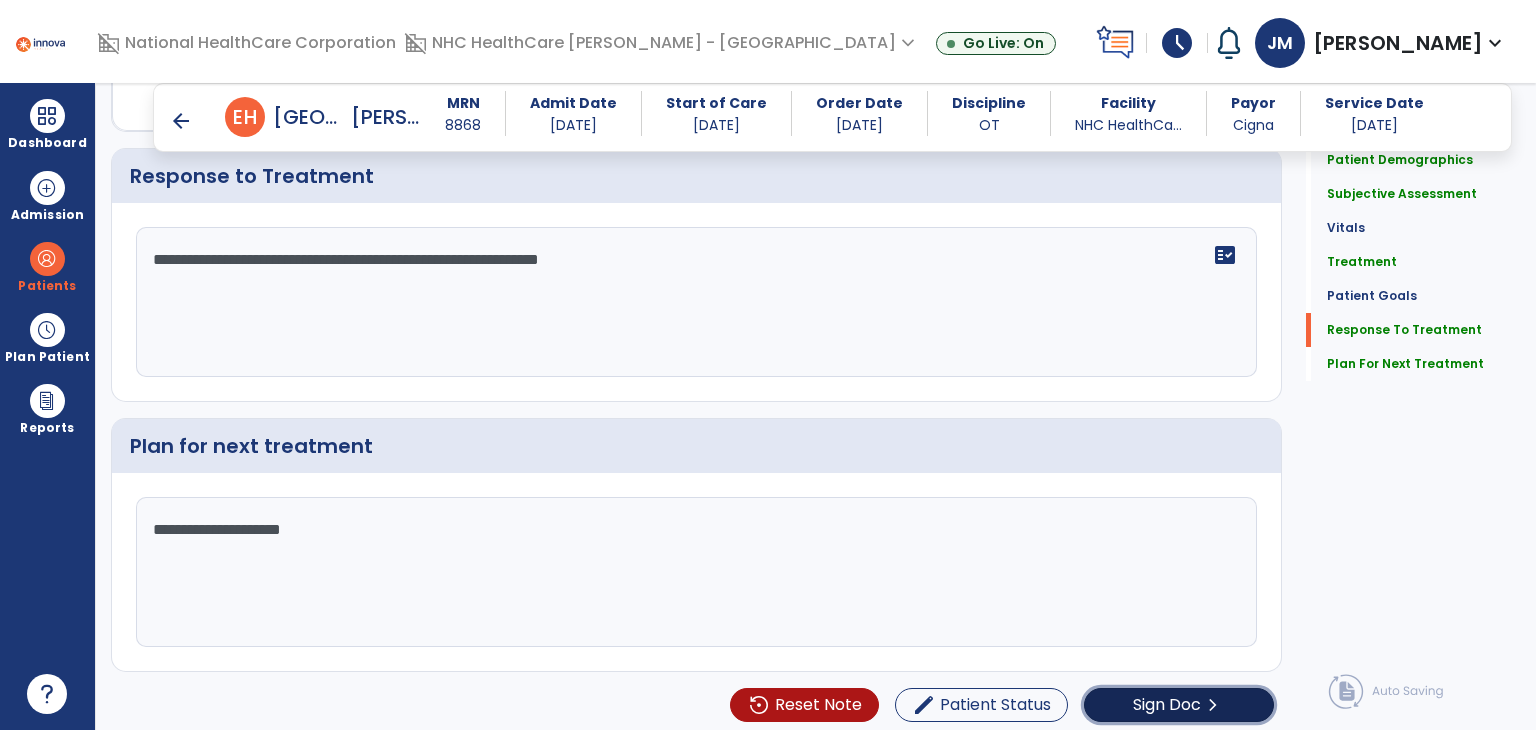 click on "Sign Doc" 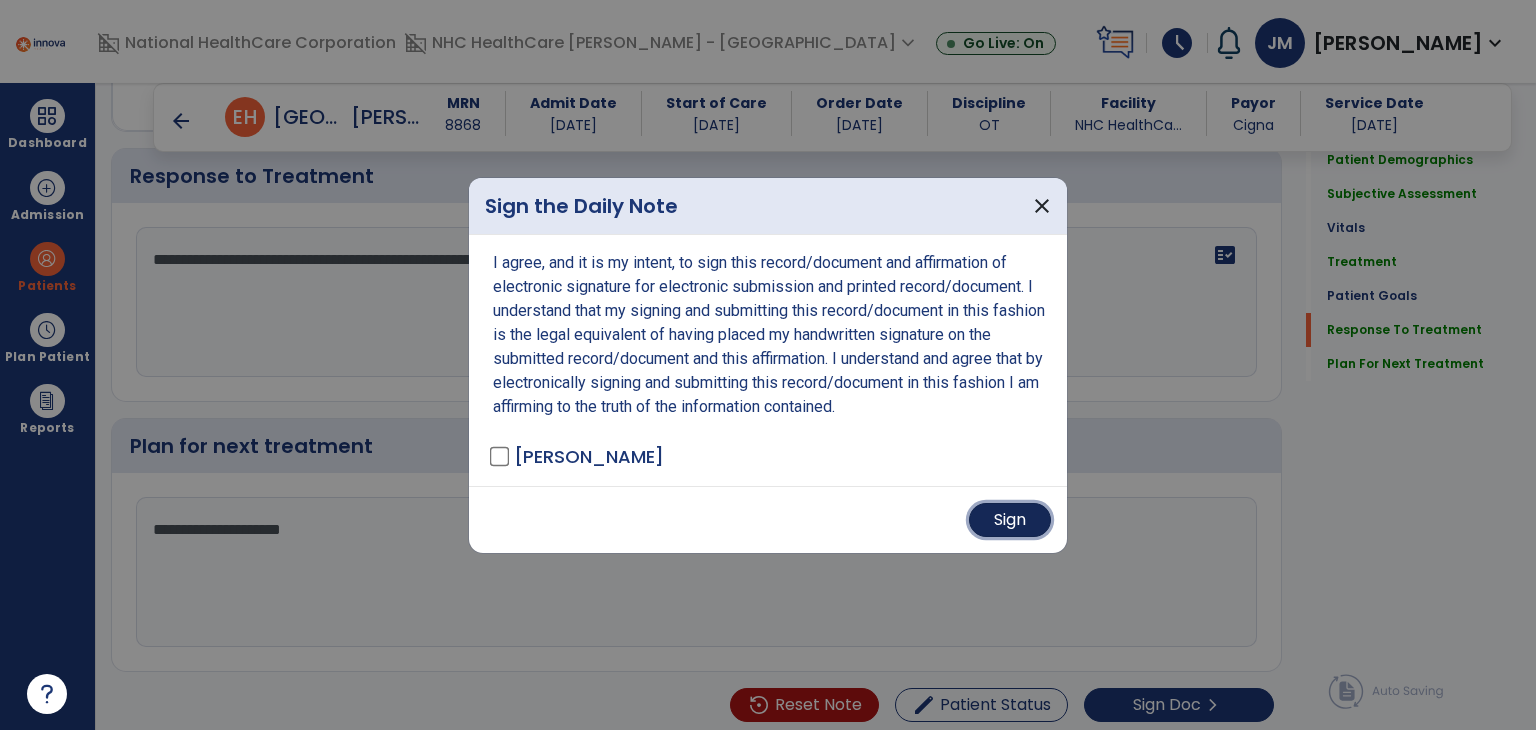 click on "Sign" at bounding box center (1010, 520) 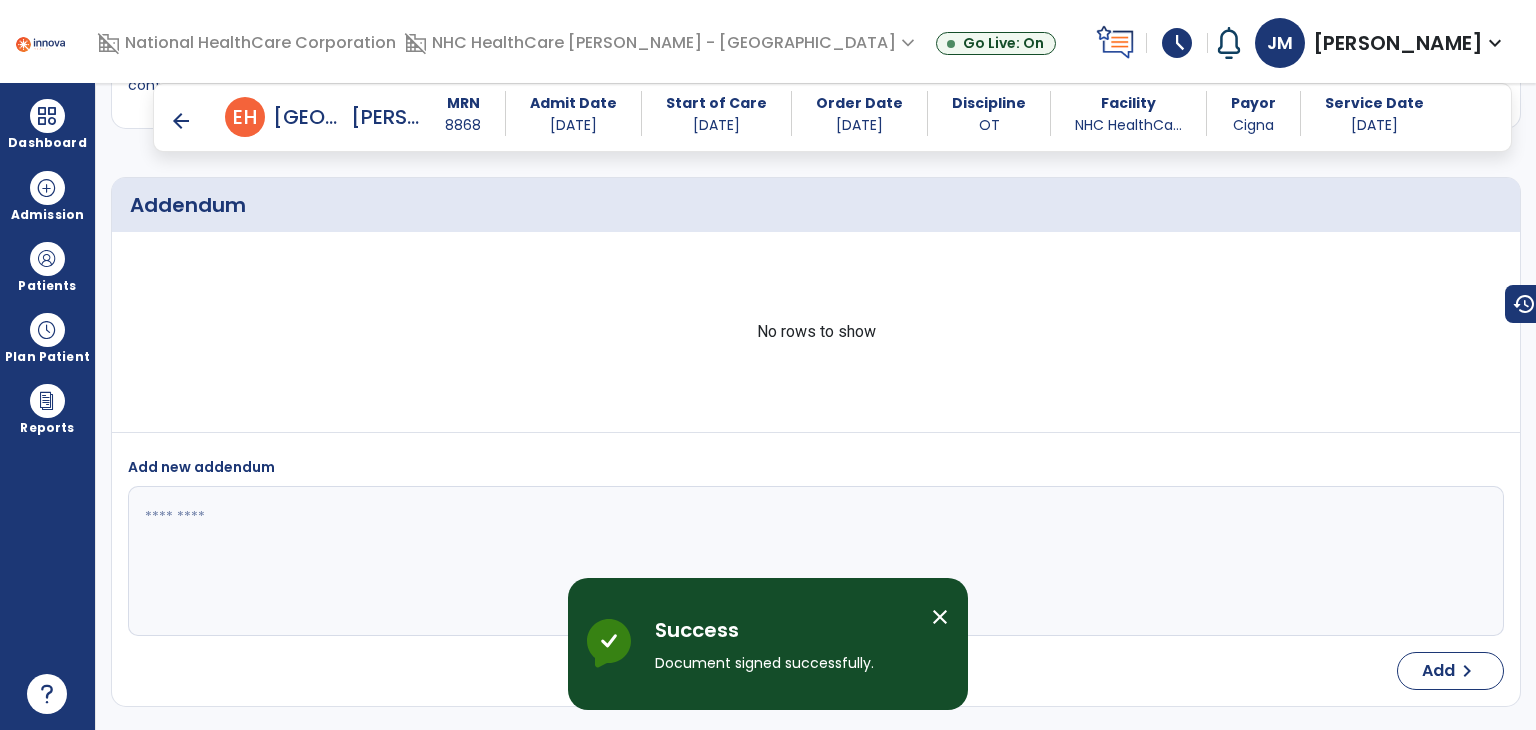 scroll, scrollTop: 4205, scrollLeft: 0, axis: vertical 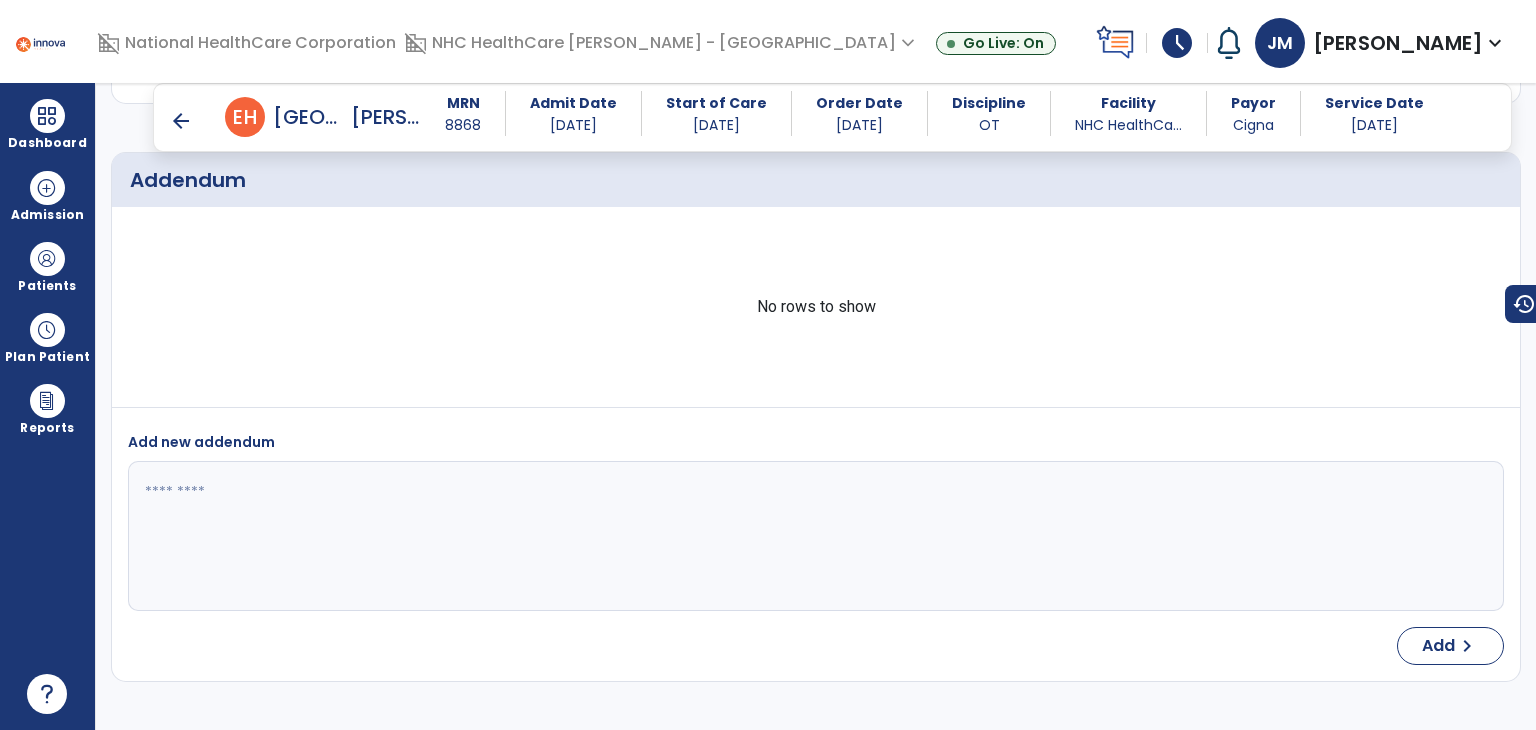 click on "arrow_back" at bounding box center [181, 121] 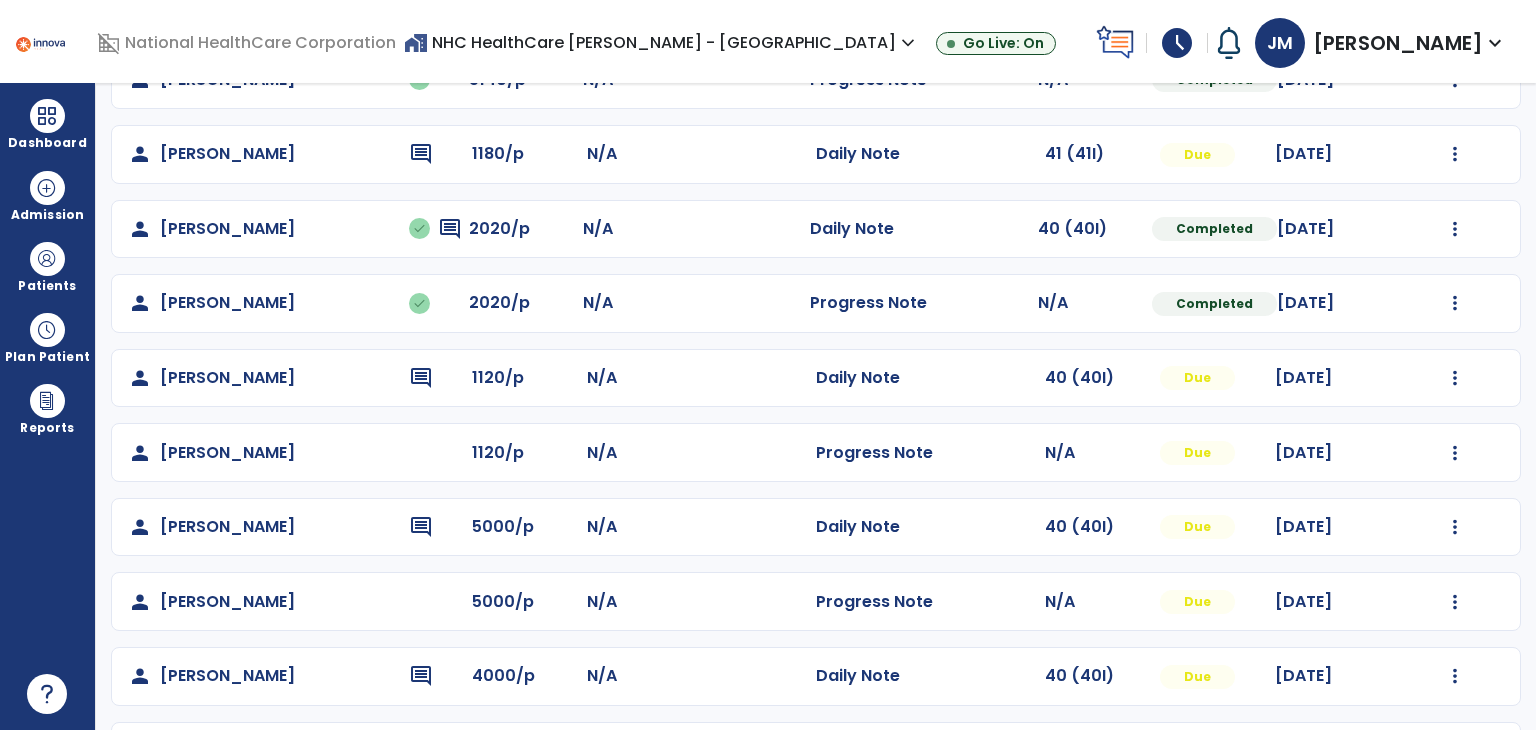scroll, scrollTop: 505, scrollLeft: 0, axis: vertical 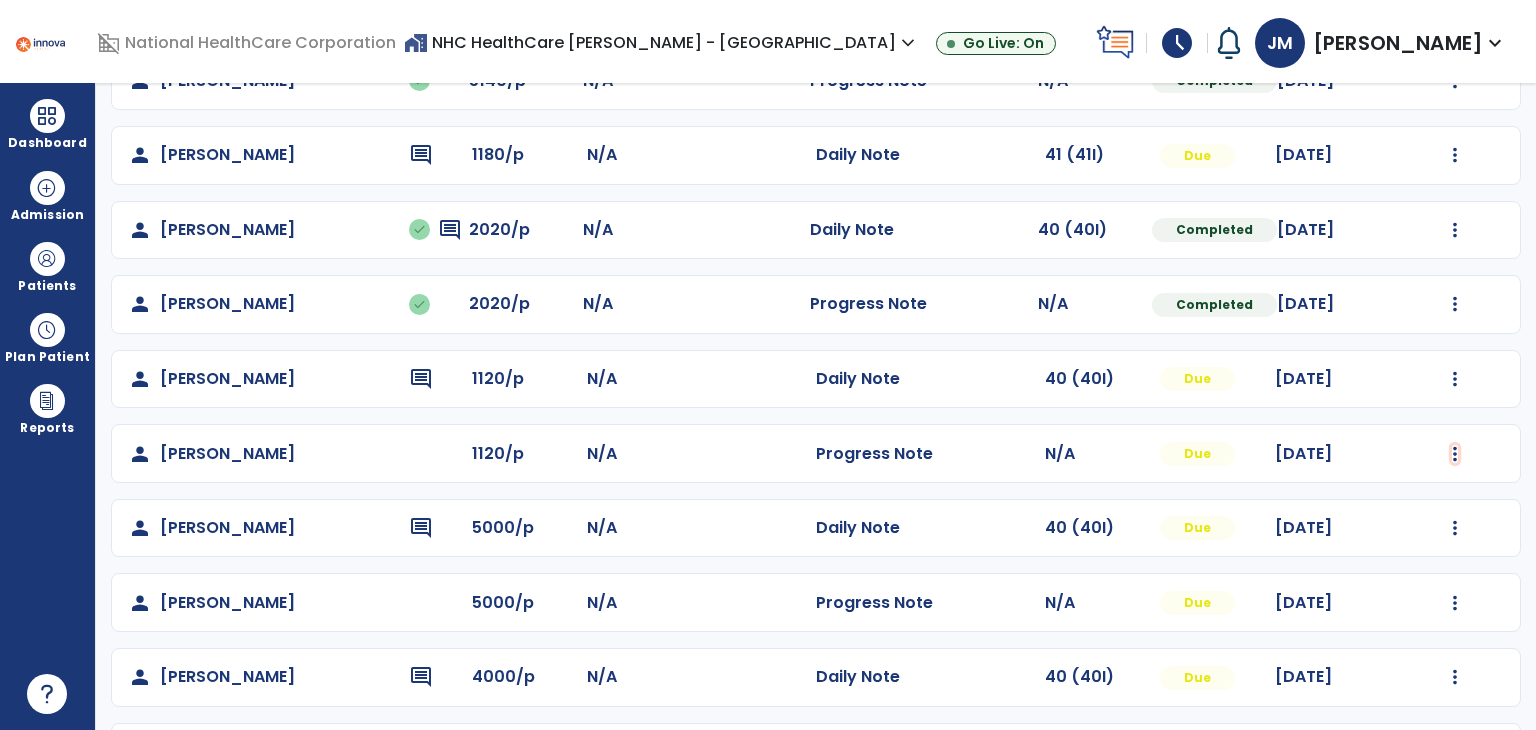 click at bounding box center [1455, -143] 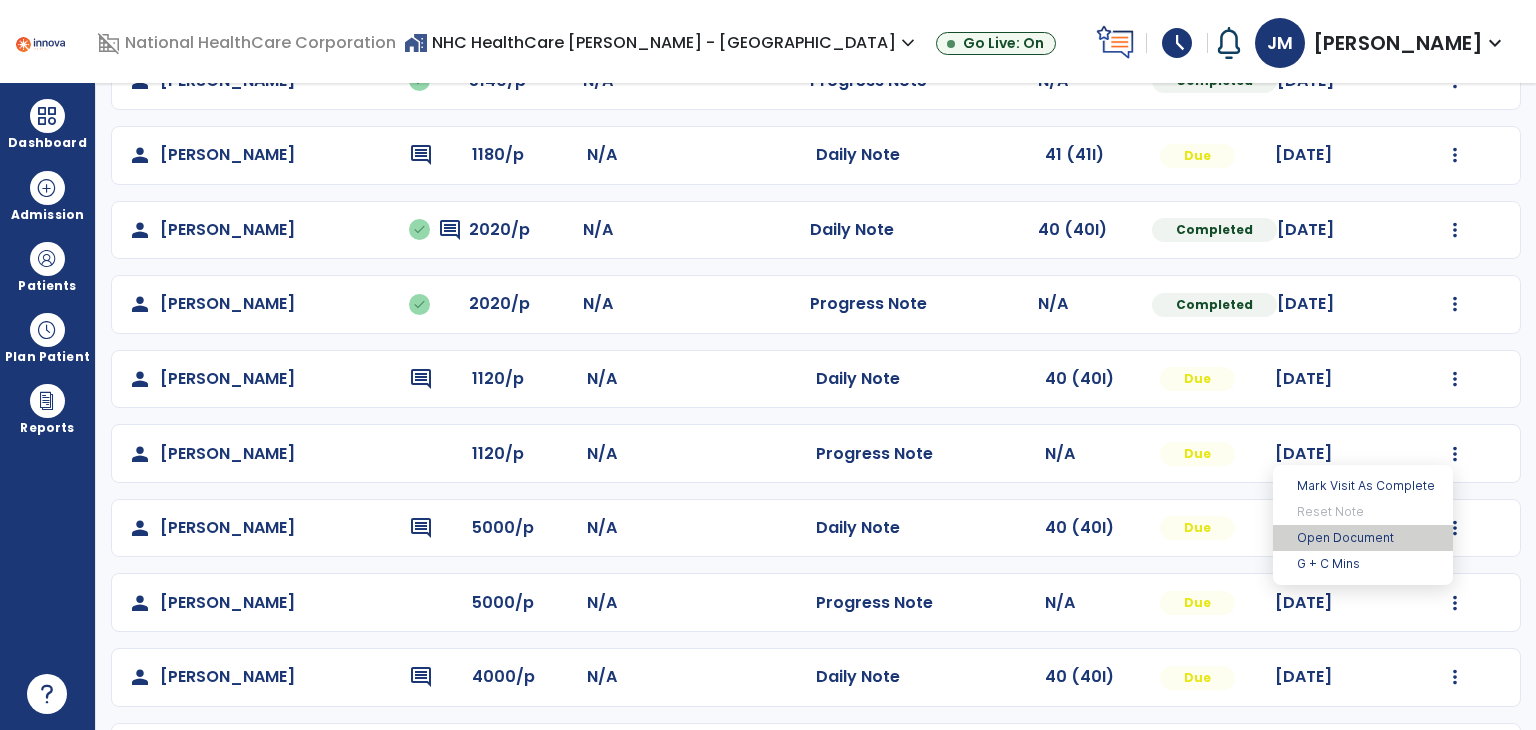 click on "Open Document" at bounding box center [1363, 538] 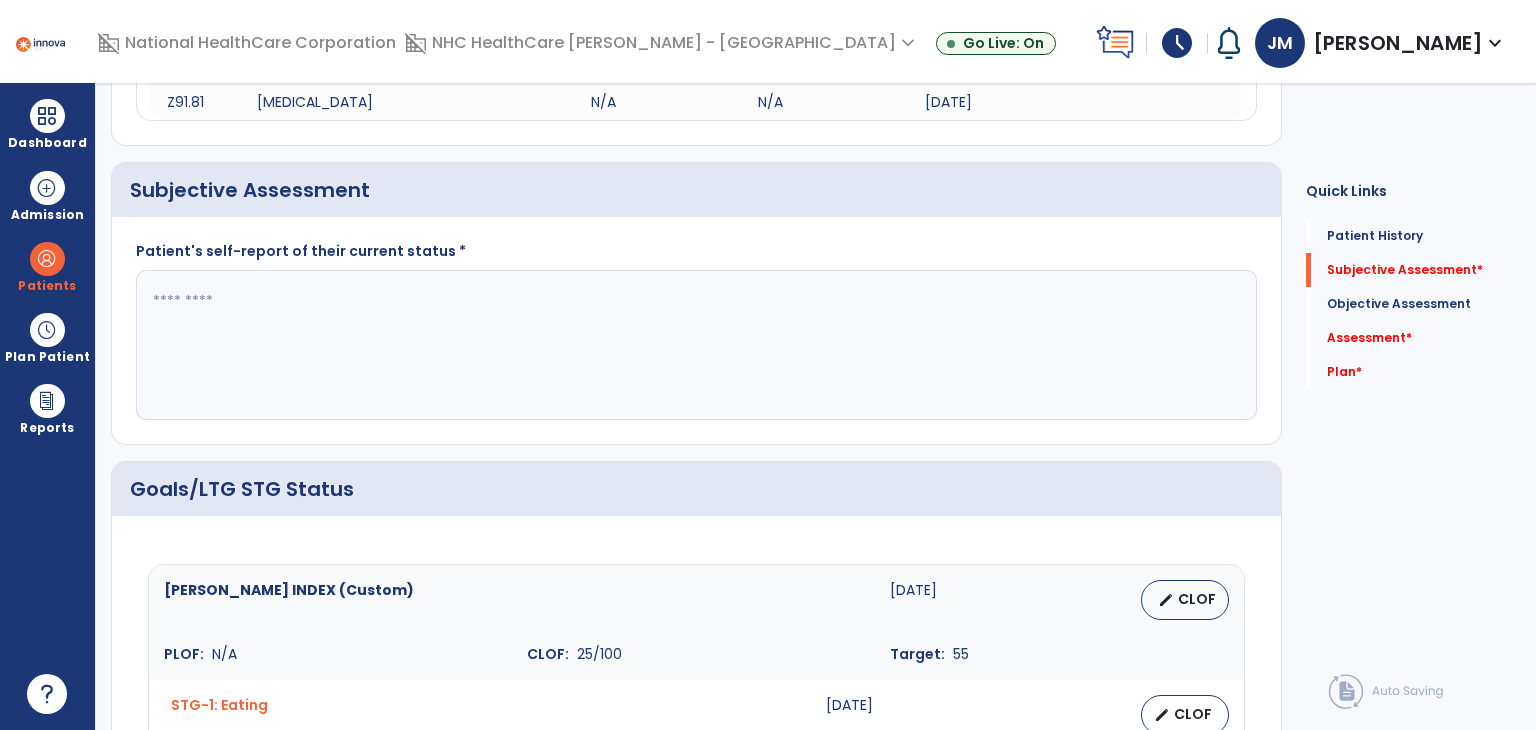 click 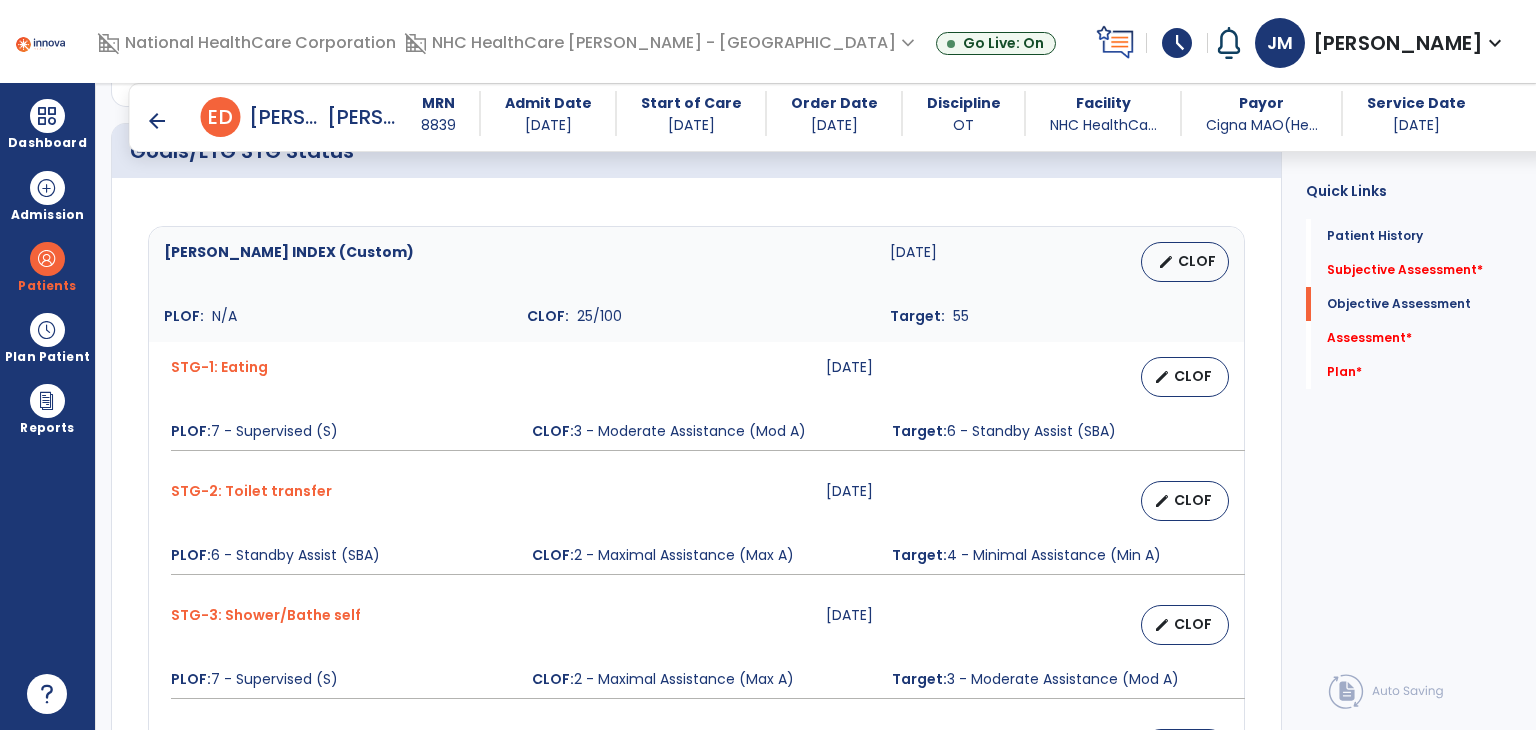 scroll, scrollTop: 824, scrollLeft: 0, axis: vertical 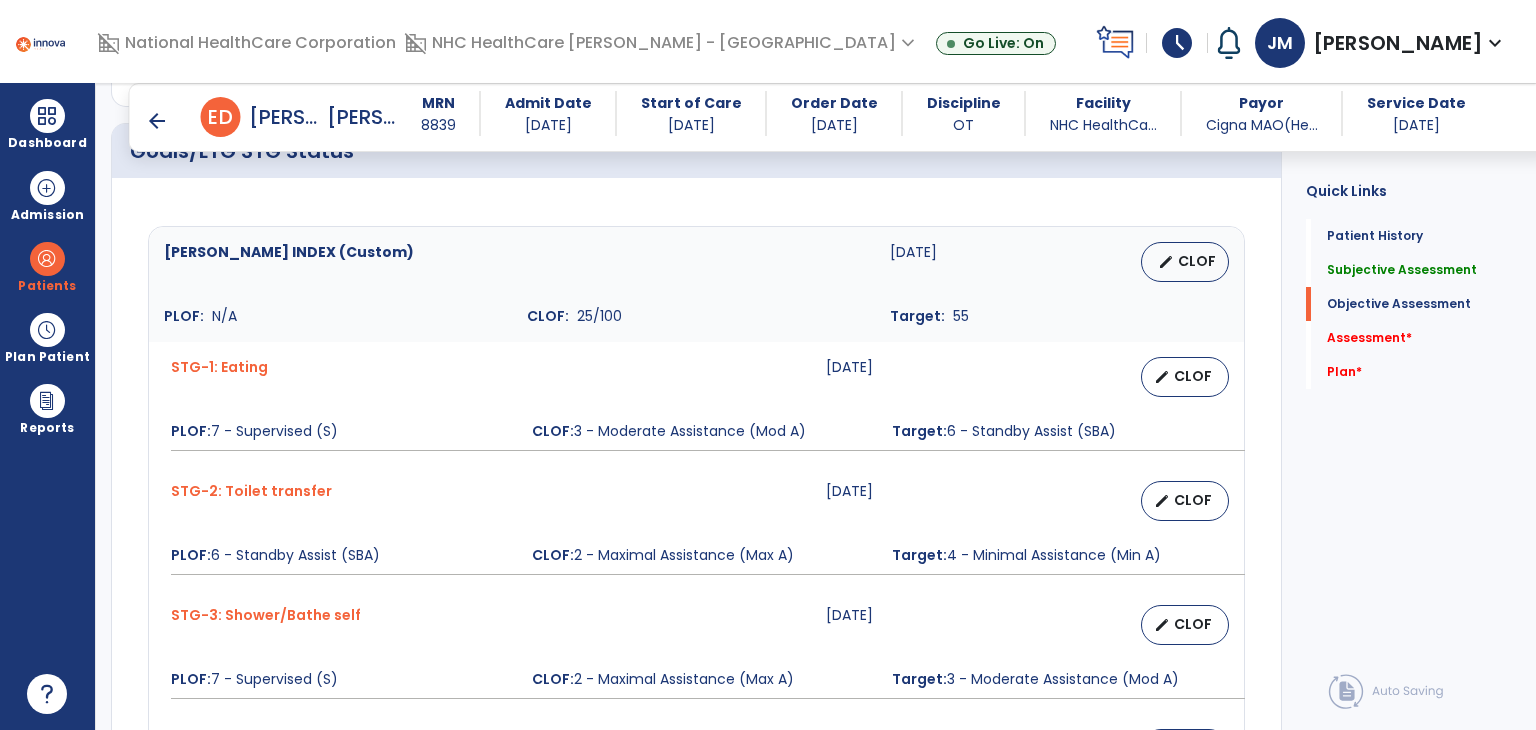 click on "CLOF" at bounding box center [1197, 261] 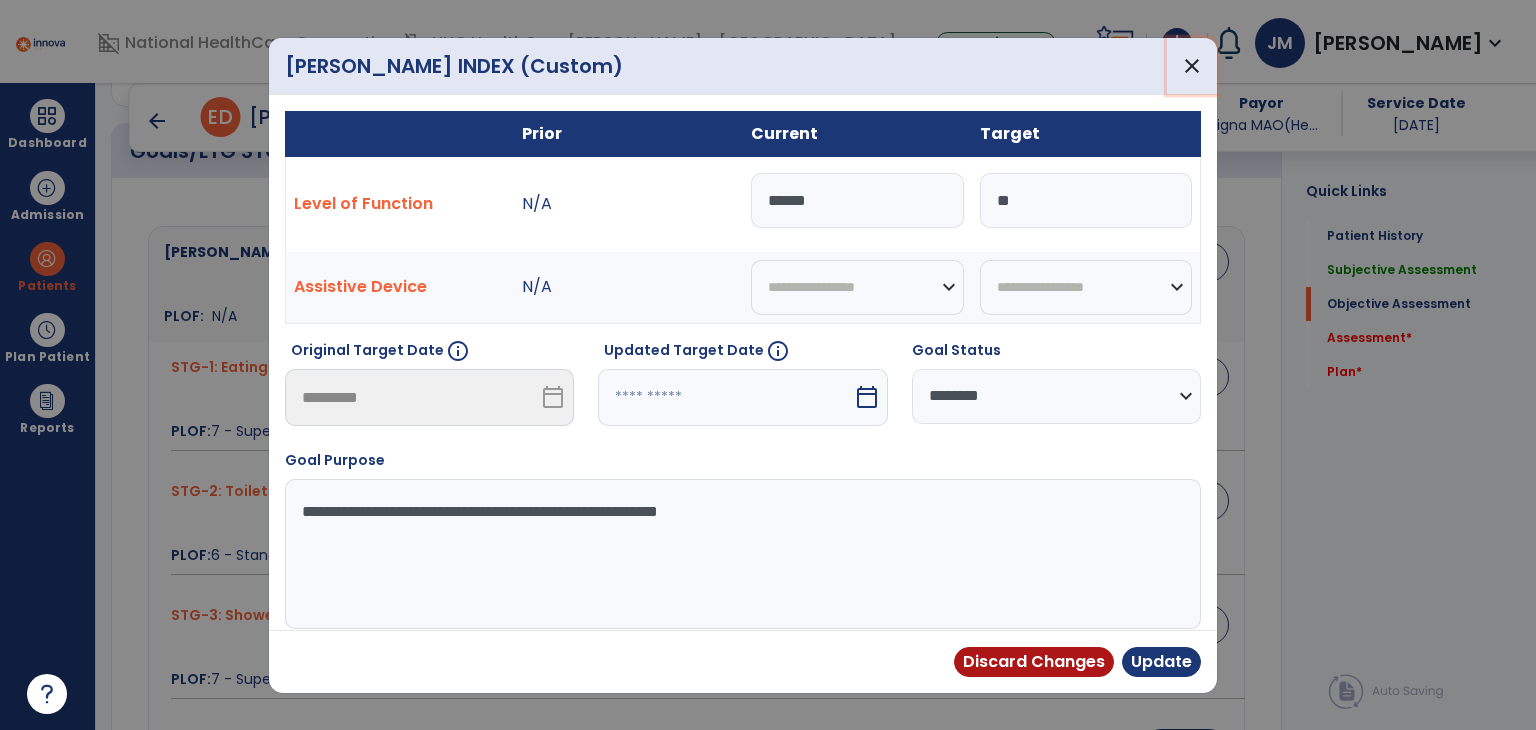 click on "close" at bounding box center (1192, 66) 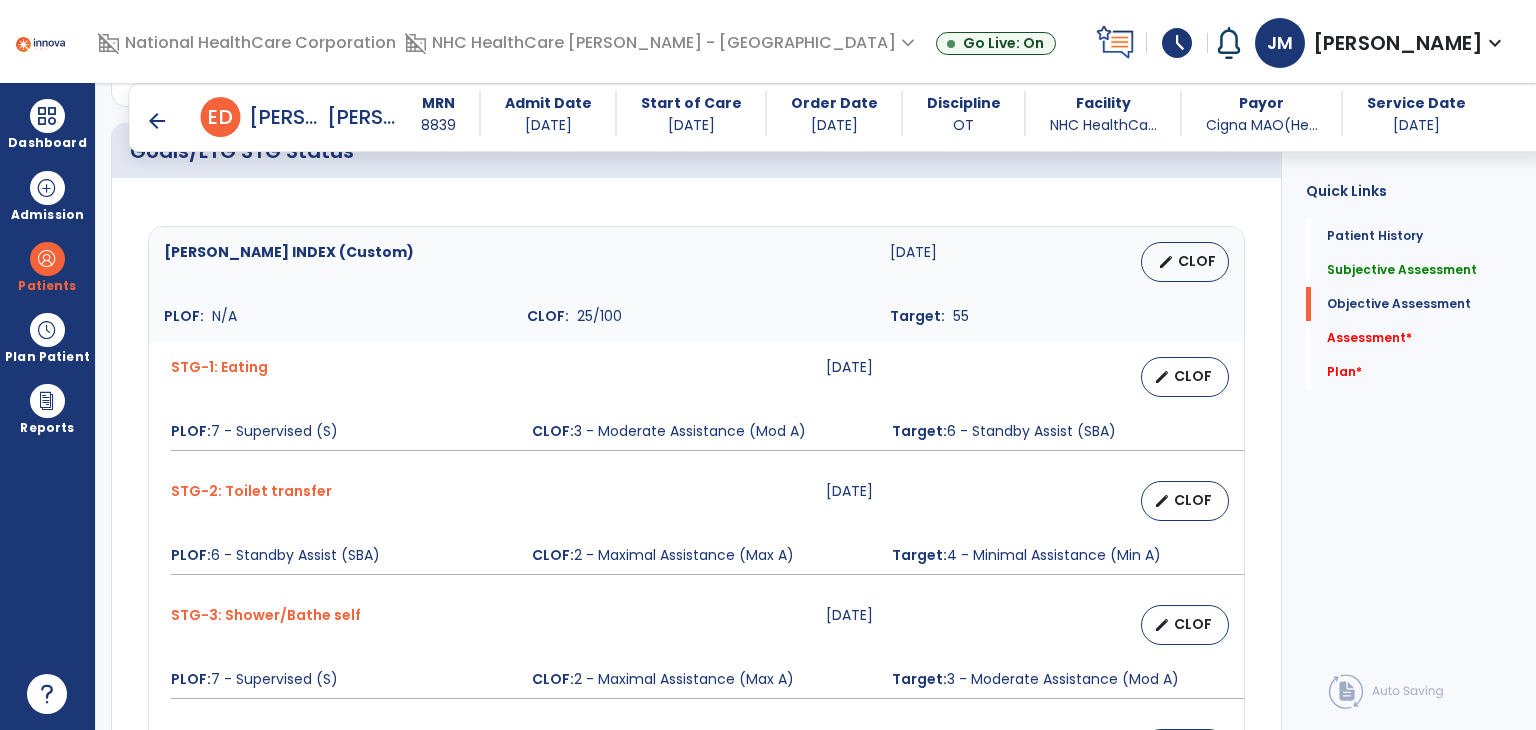 click at bounding box center (47, 259) 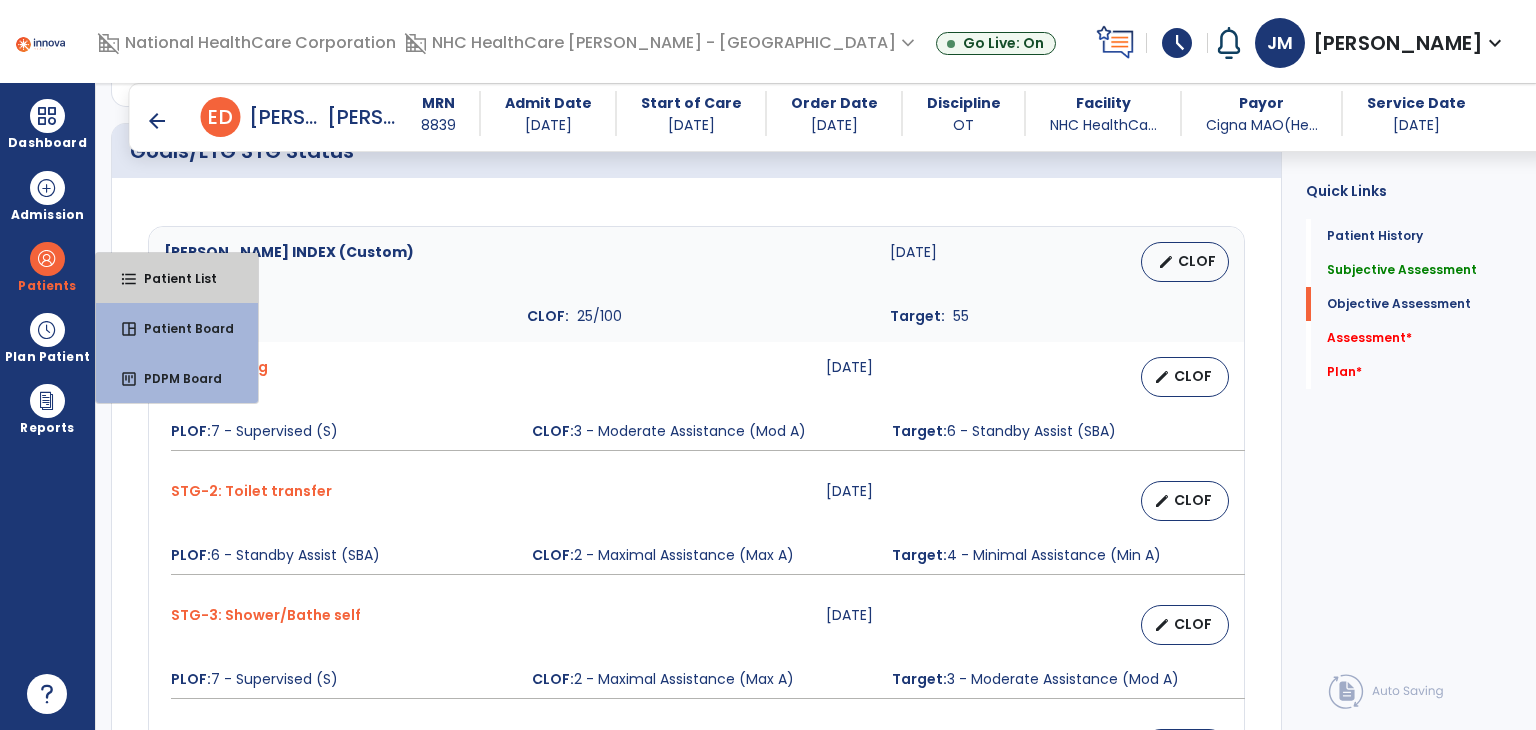 click on "format_list_bulleted  Patient List" at bounding box center (177, 278) 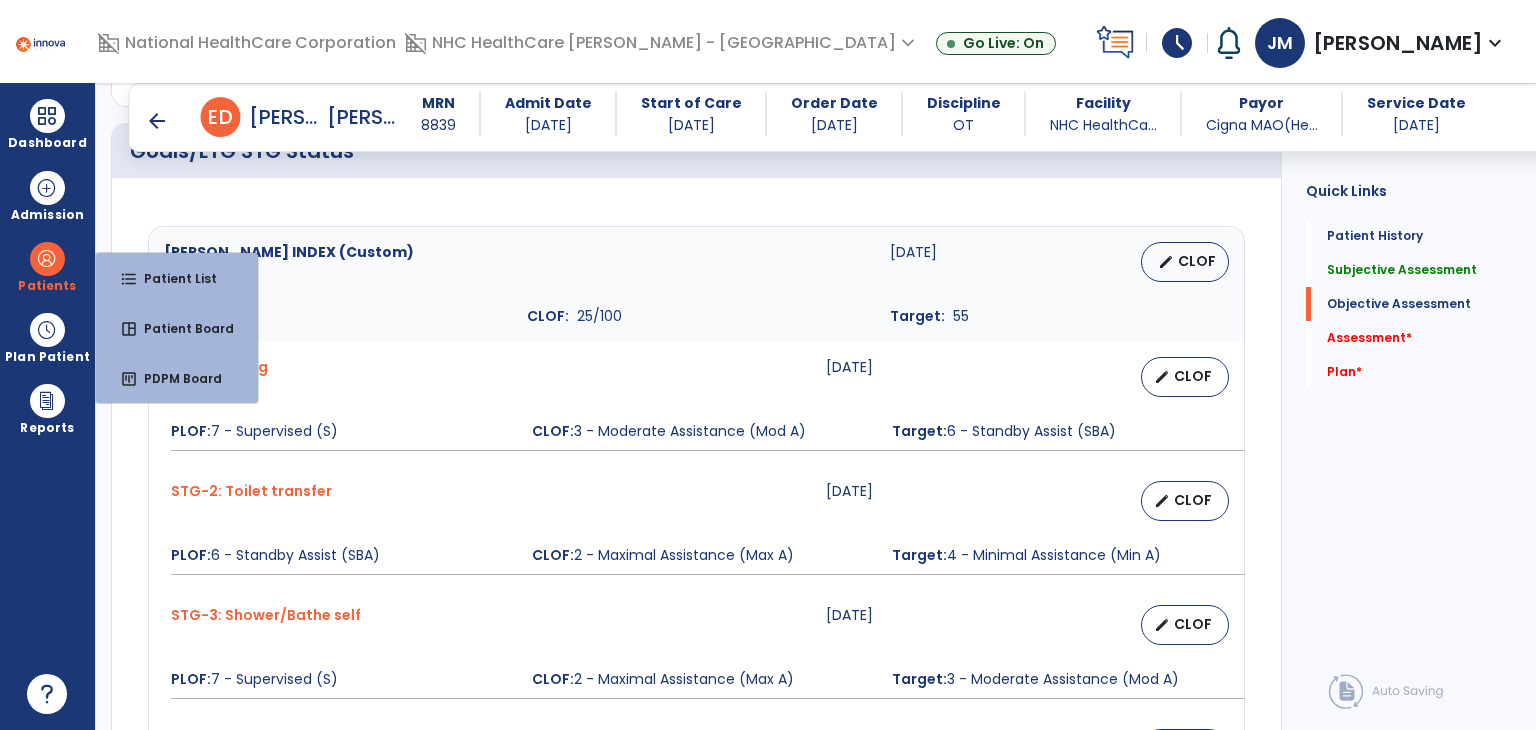 scroll, scrollTop: 12, scrollLeft: 0, axis: vertical 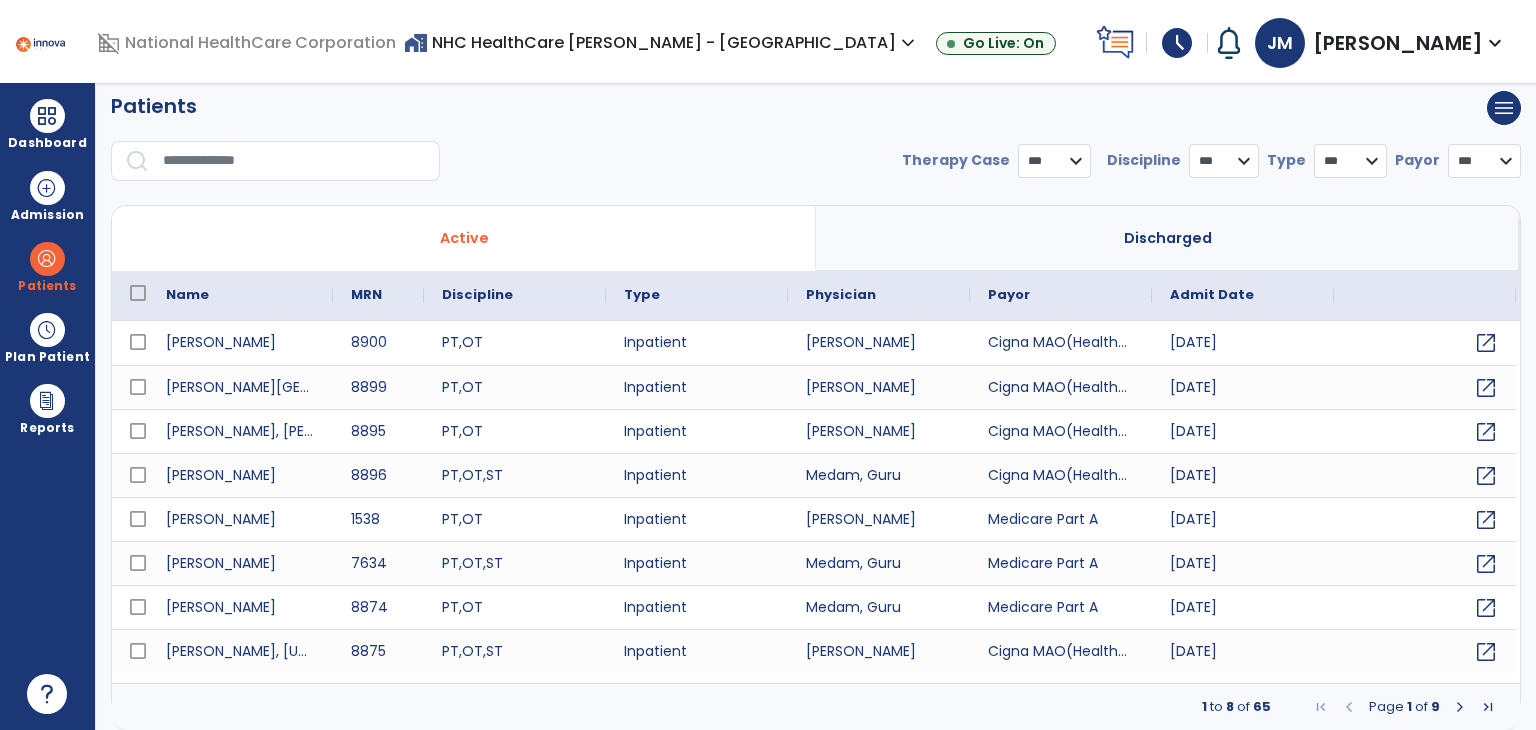 select on "***" 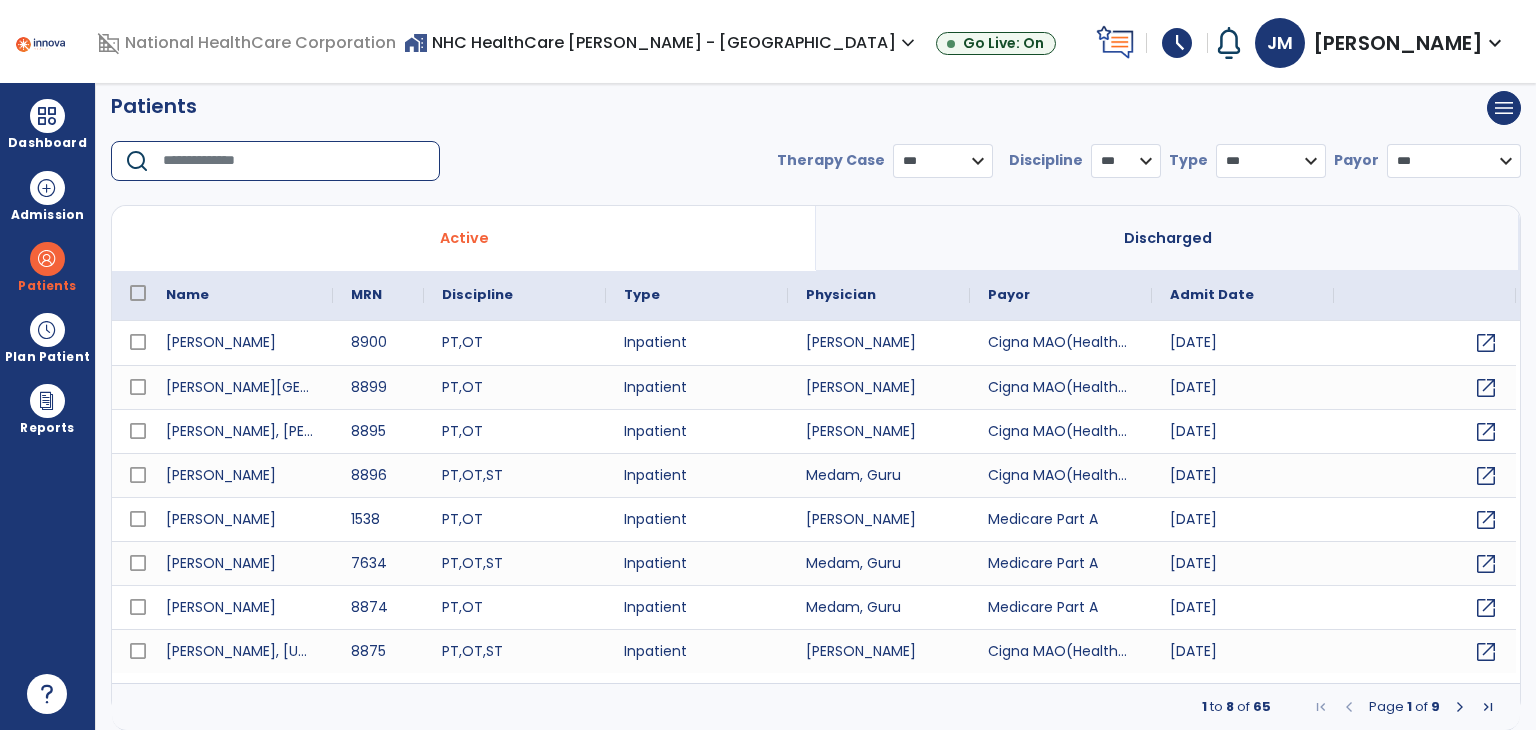 click at bounding box center (294, 161) 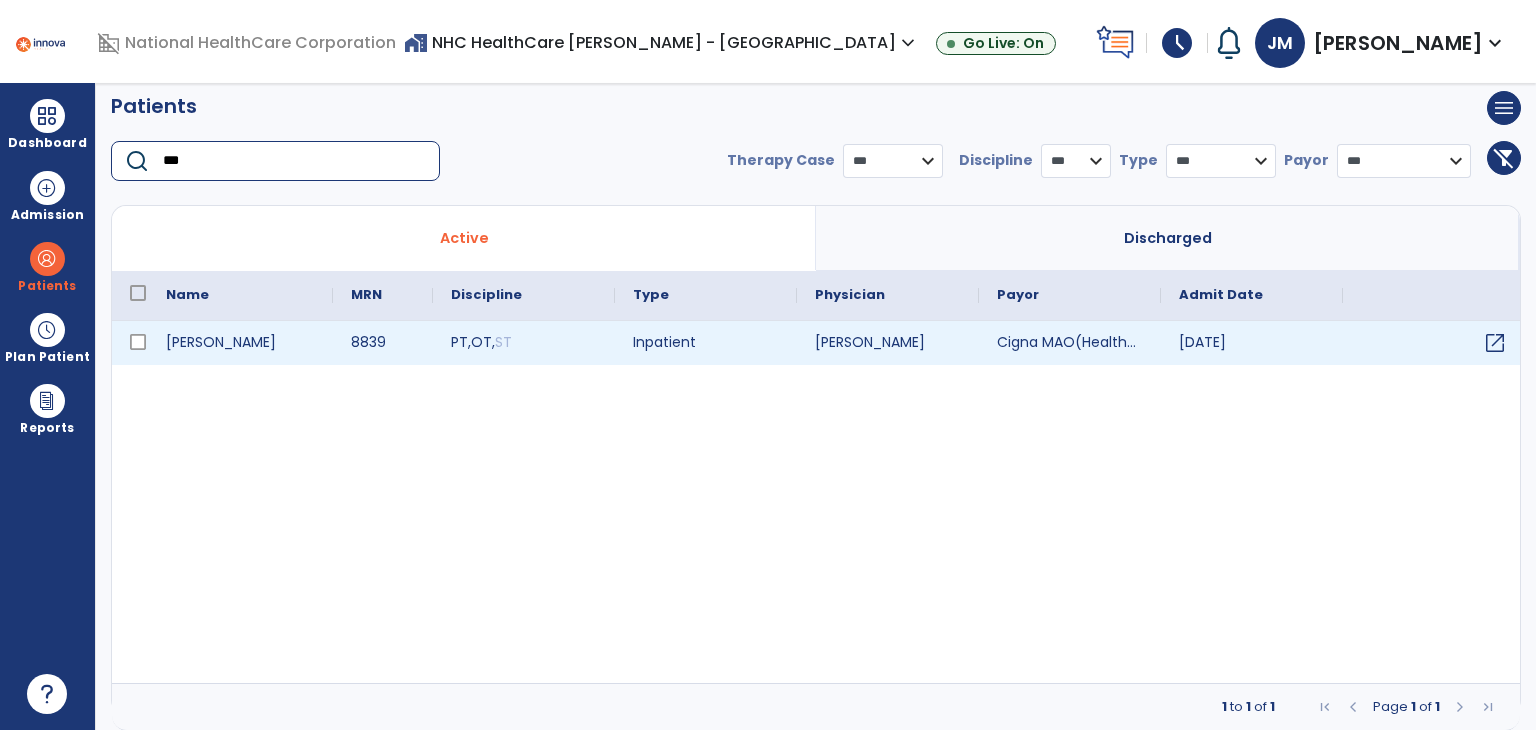 type on "***" 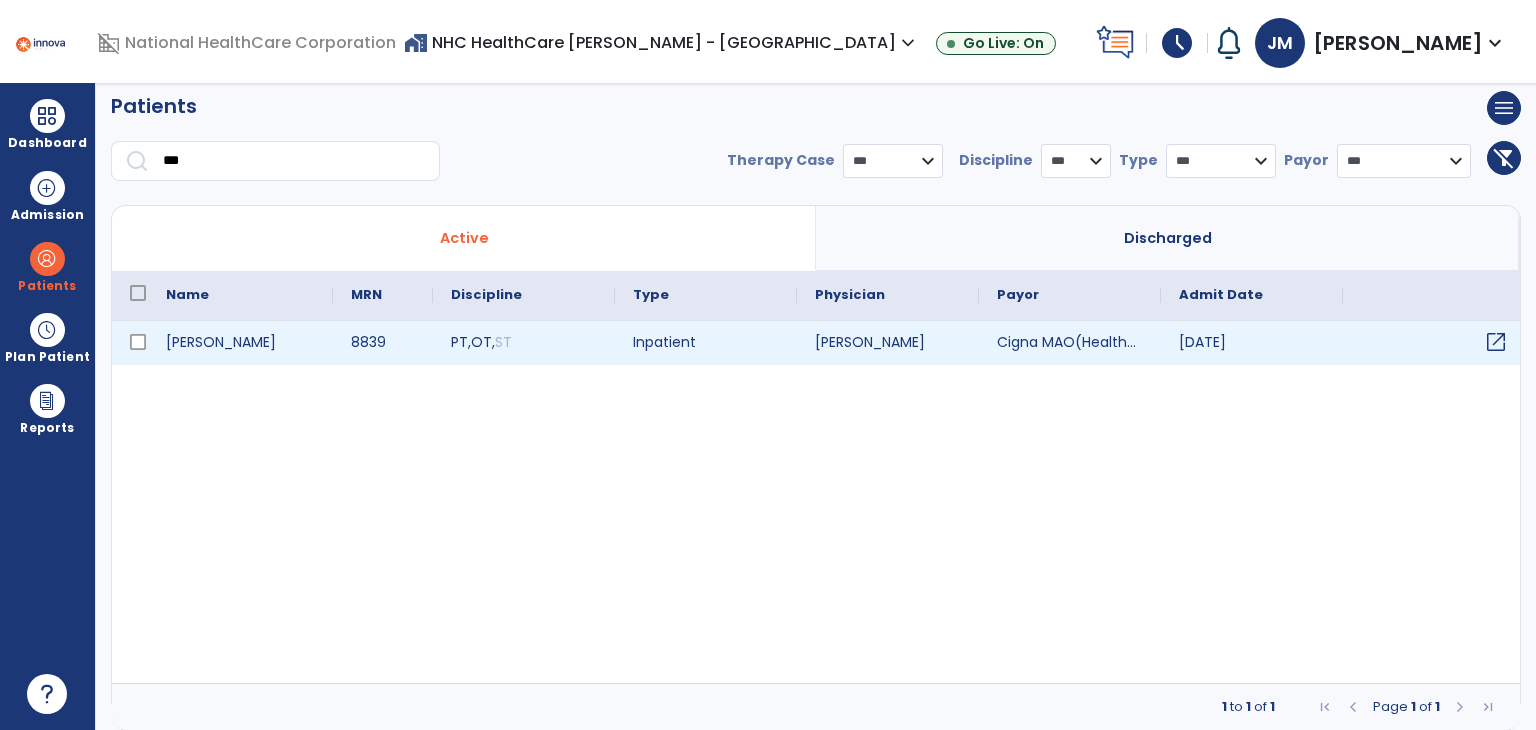 click on "open_in_new" at bounding box center [1496, 342] 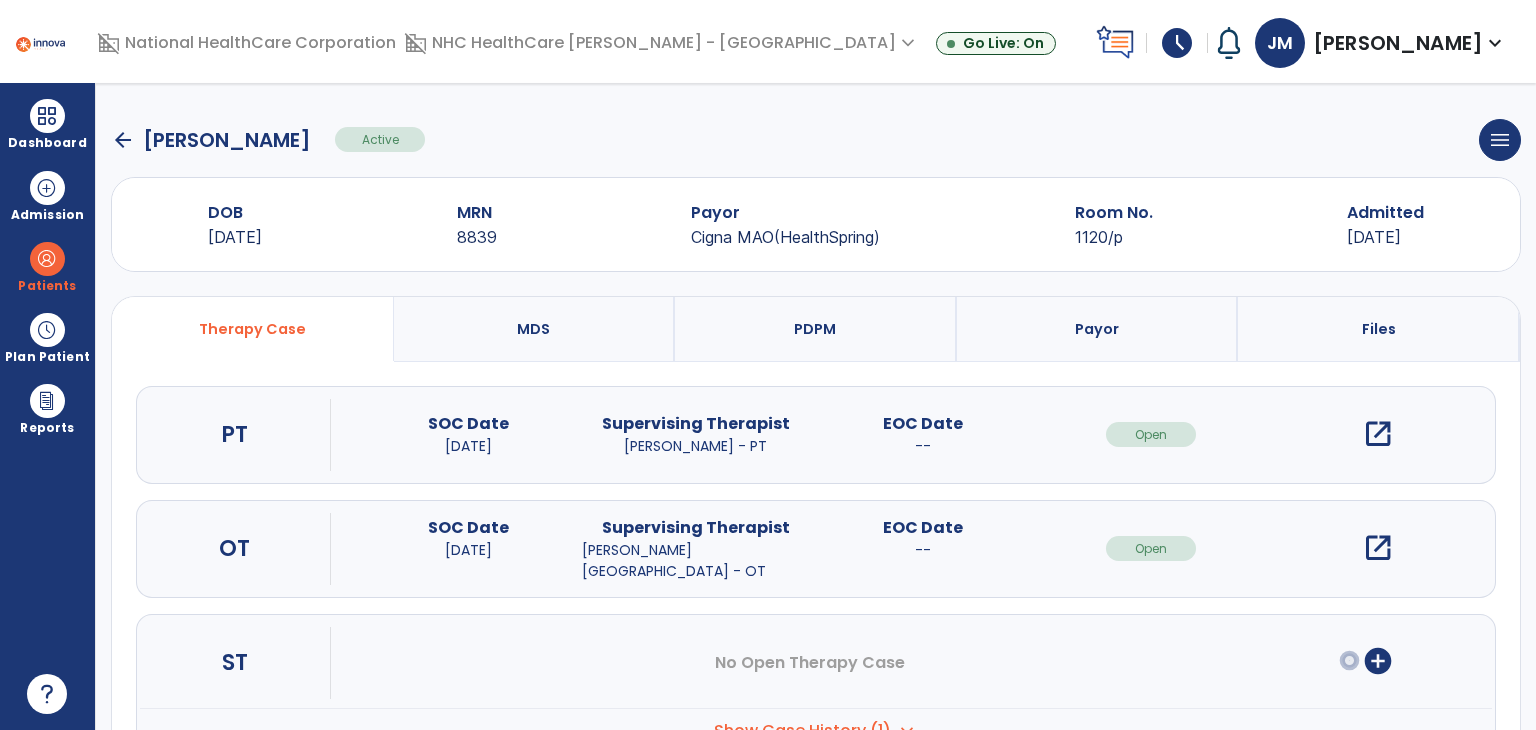 scroll, scrollTop: 72, scrollLeft: 0, axis: vertical 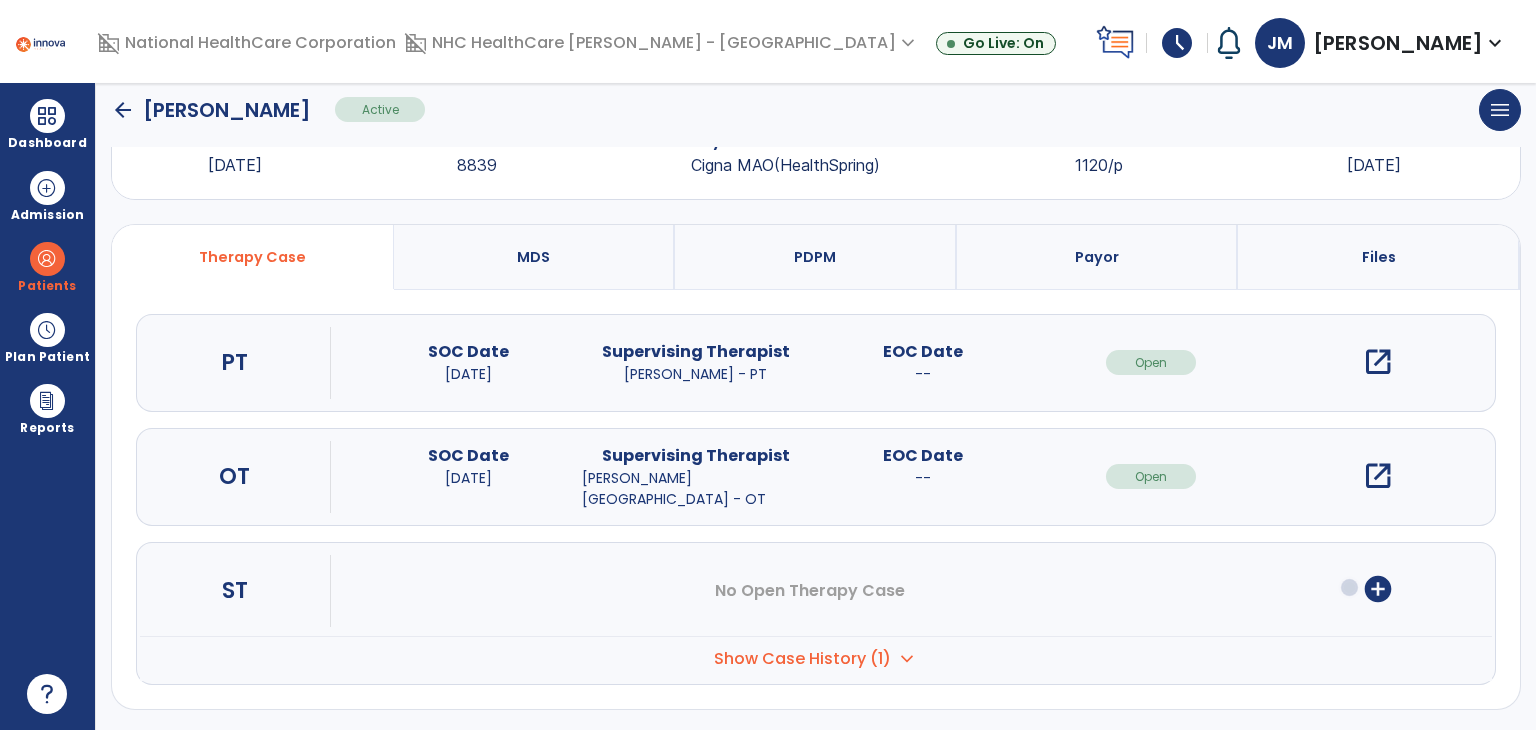 click on "open_in_new" at bounding box center [1378, 476] 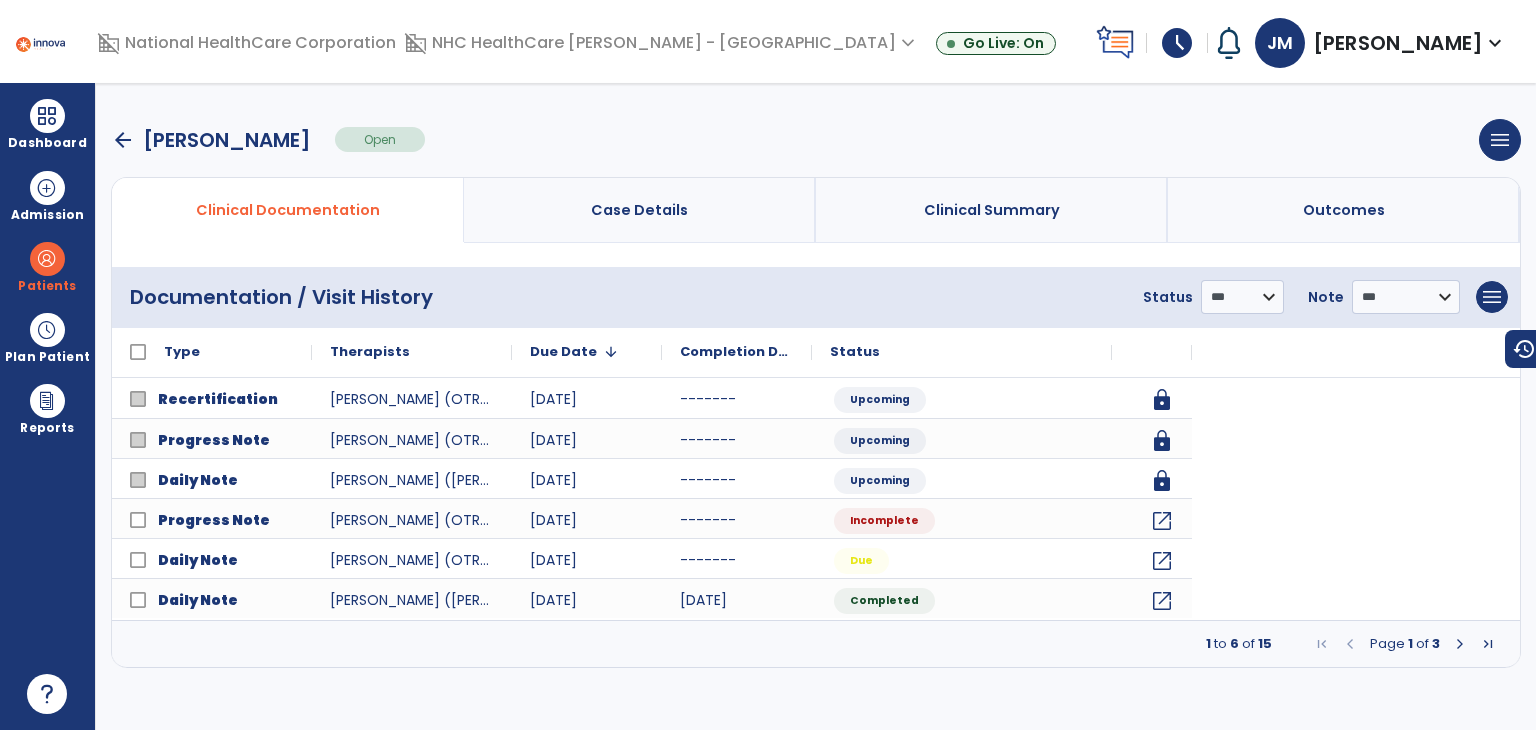 scroll, scrollTop: 0, scrollLeft: 0, axis: both 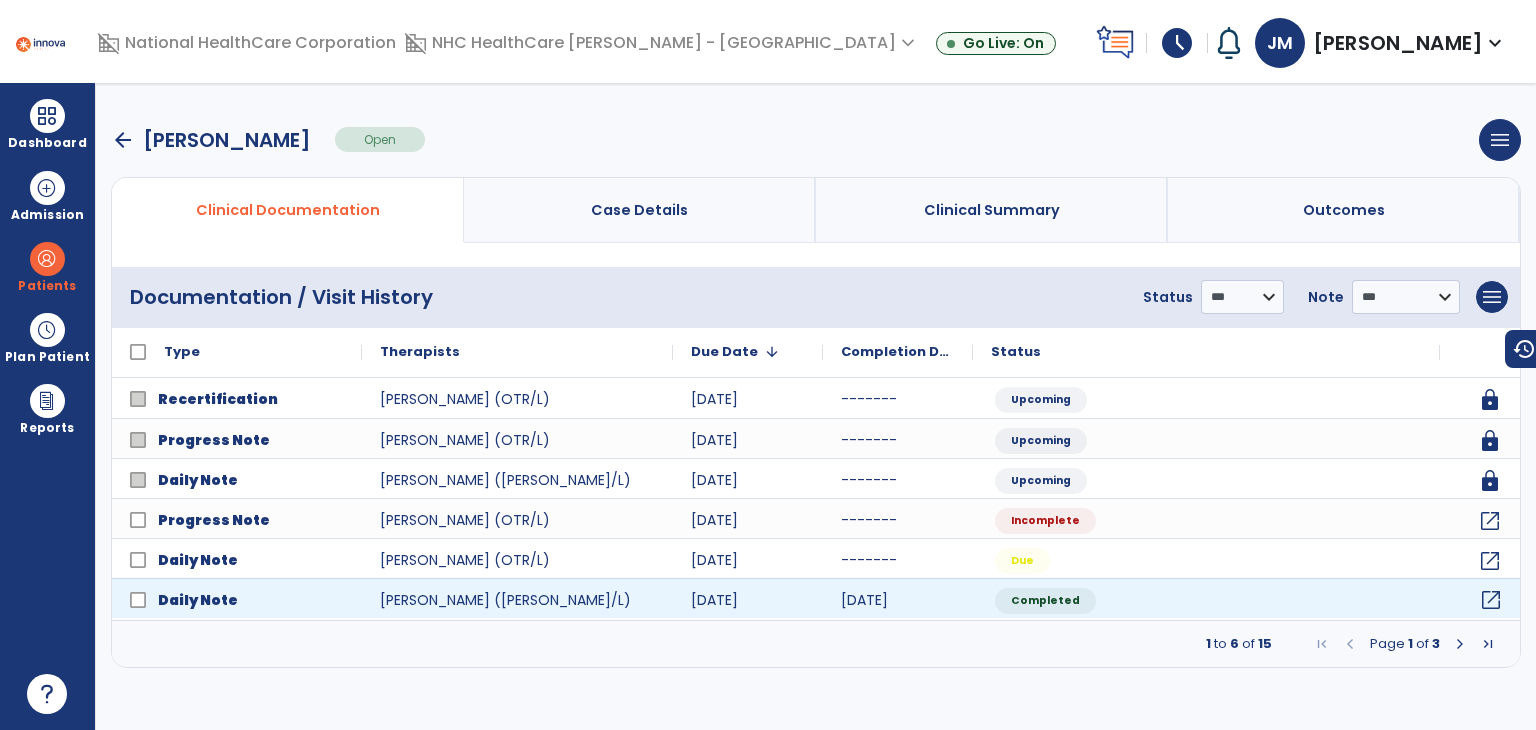 click on "open_in_new" 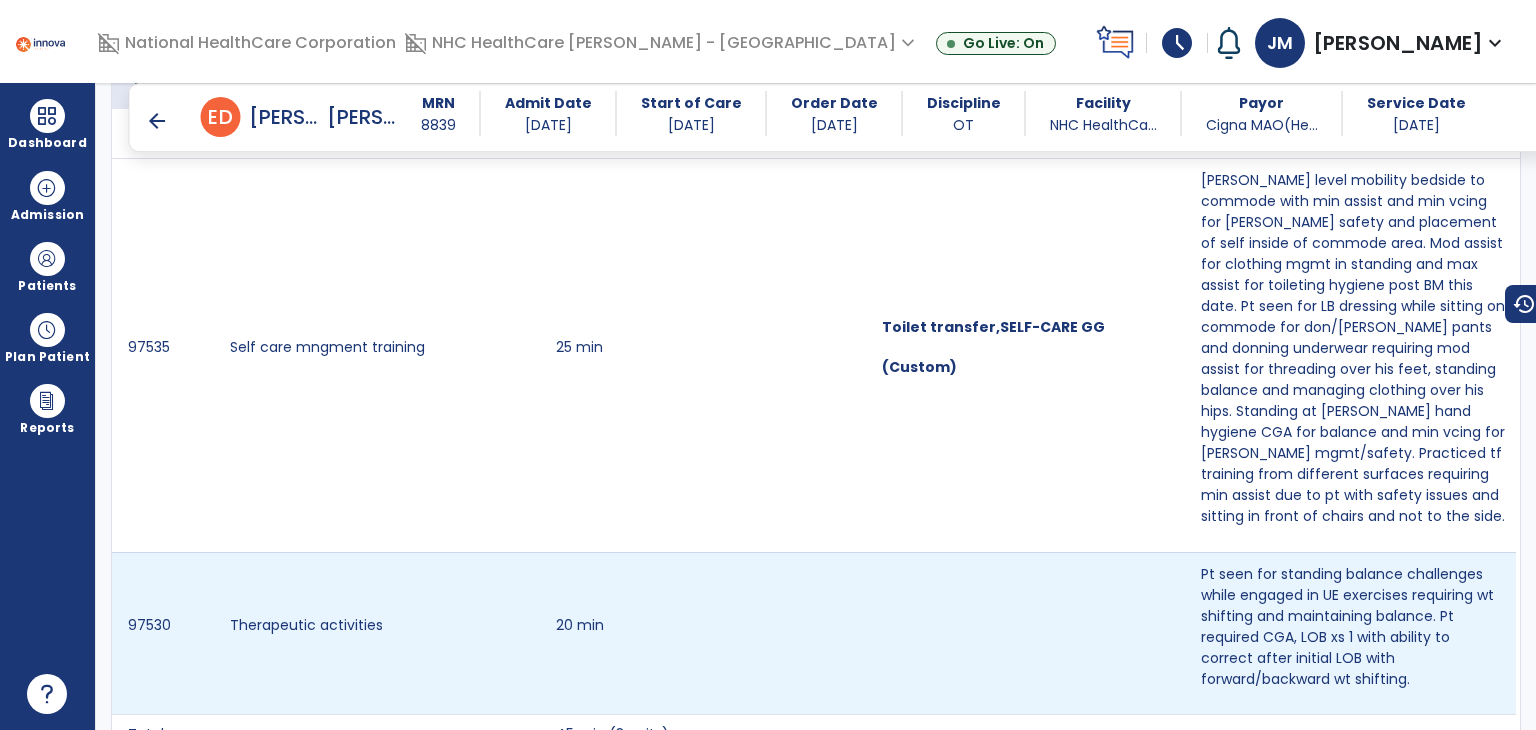 scroll, scrollTop: 1760, scrollLeft: 0, axis: vertical 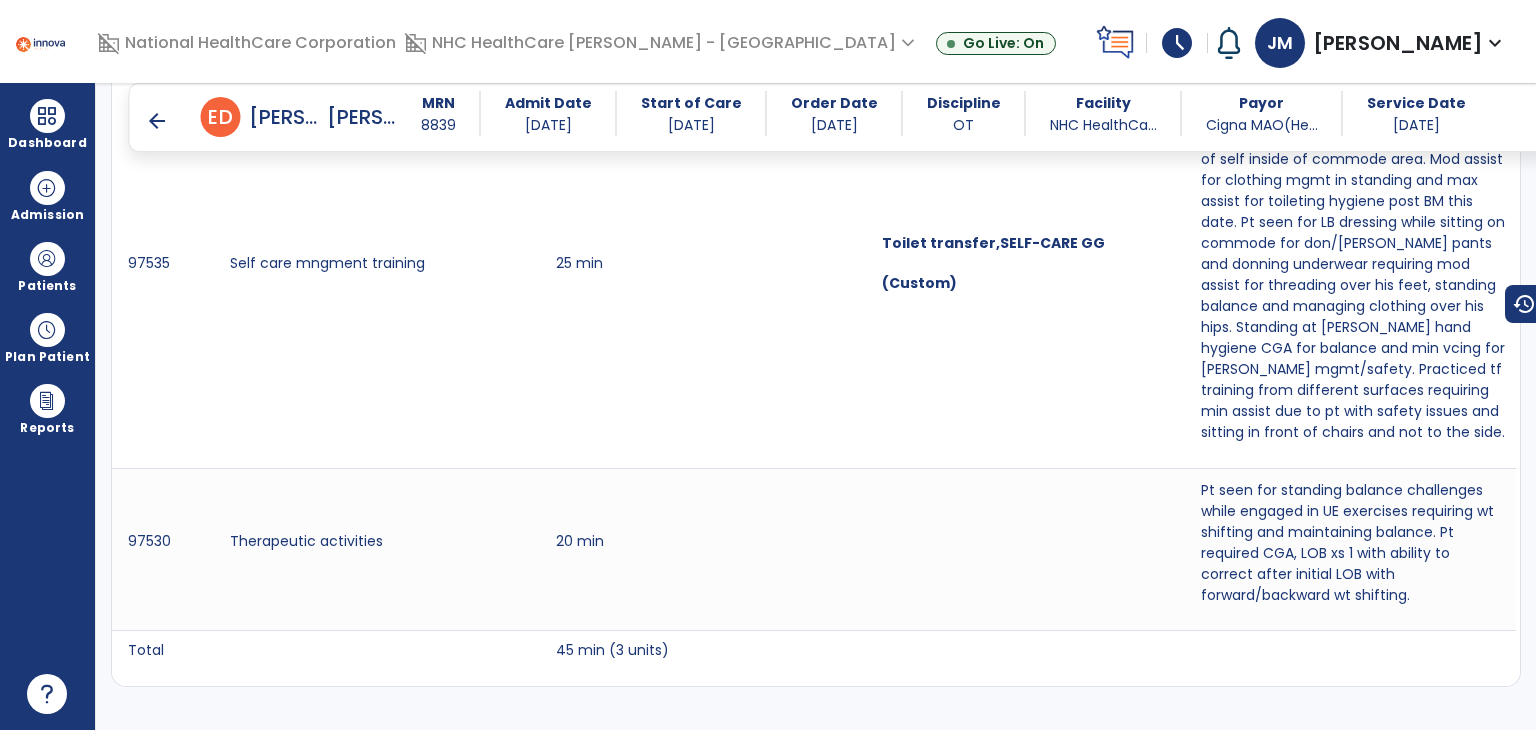 click at bounding box center (47, 116) 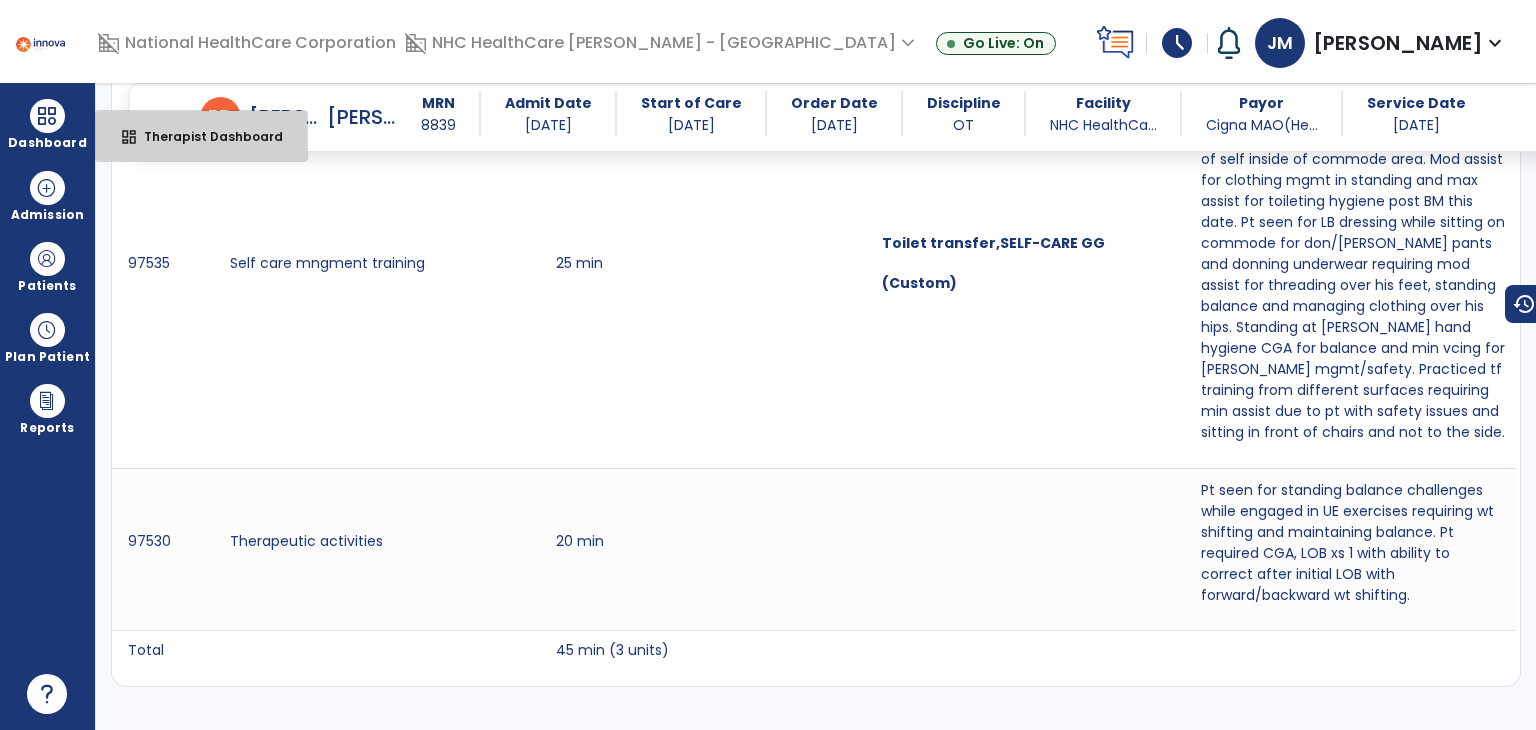 click on "Therapist Dashboard" at bounding box center (205, 136) 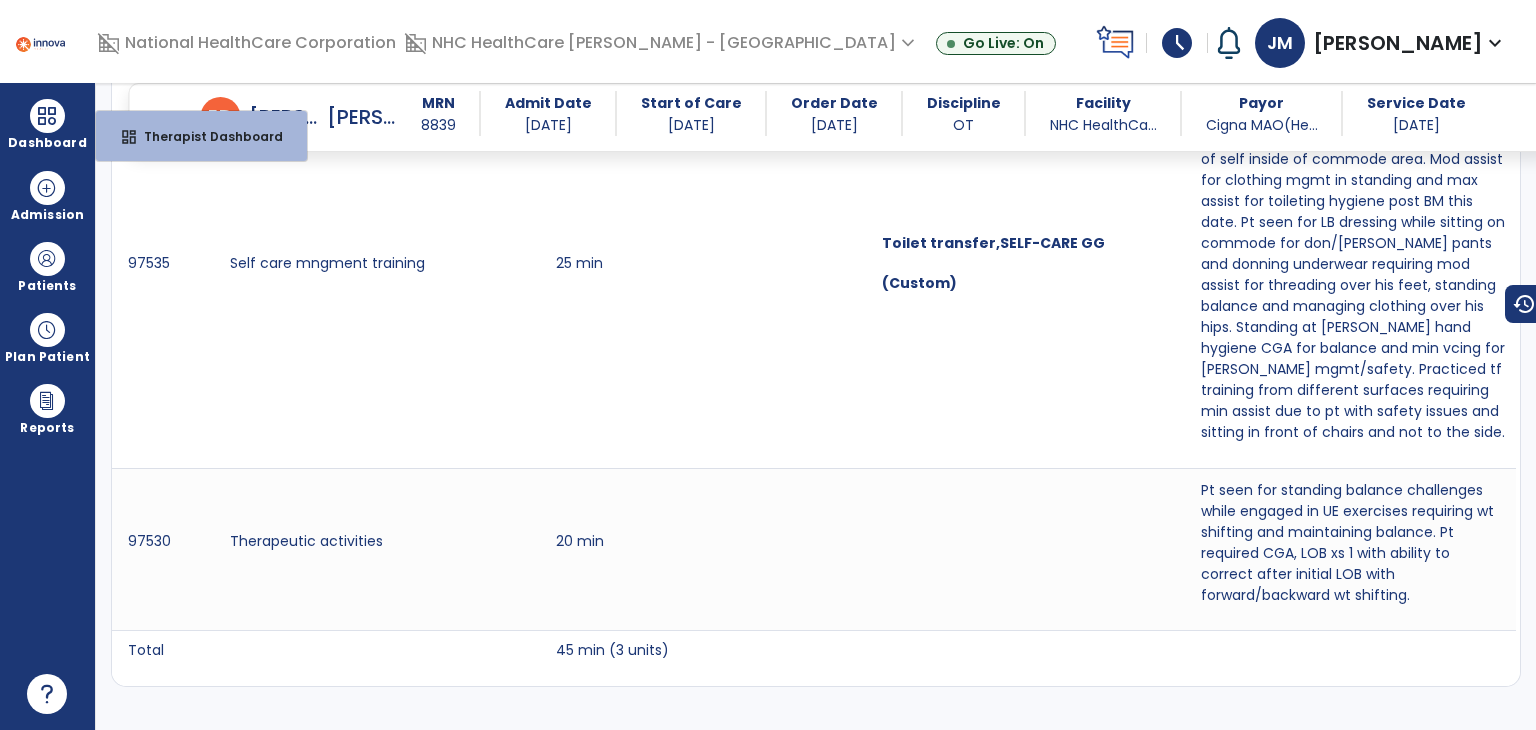 select on "****" 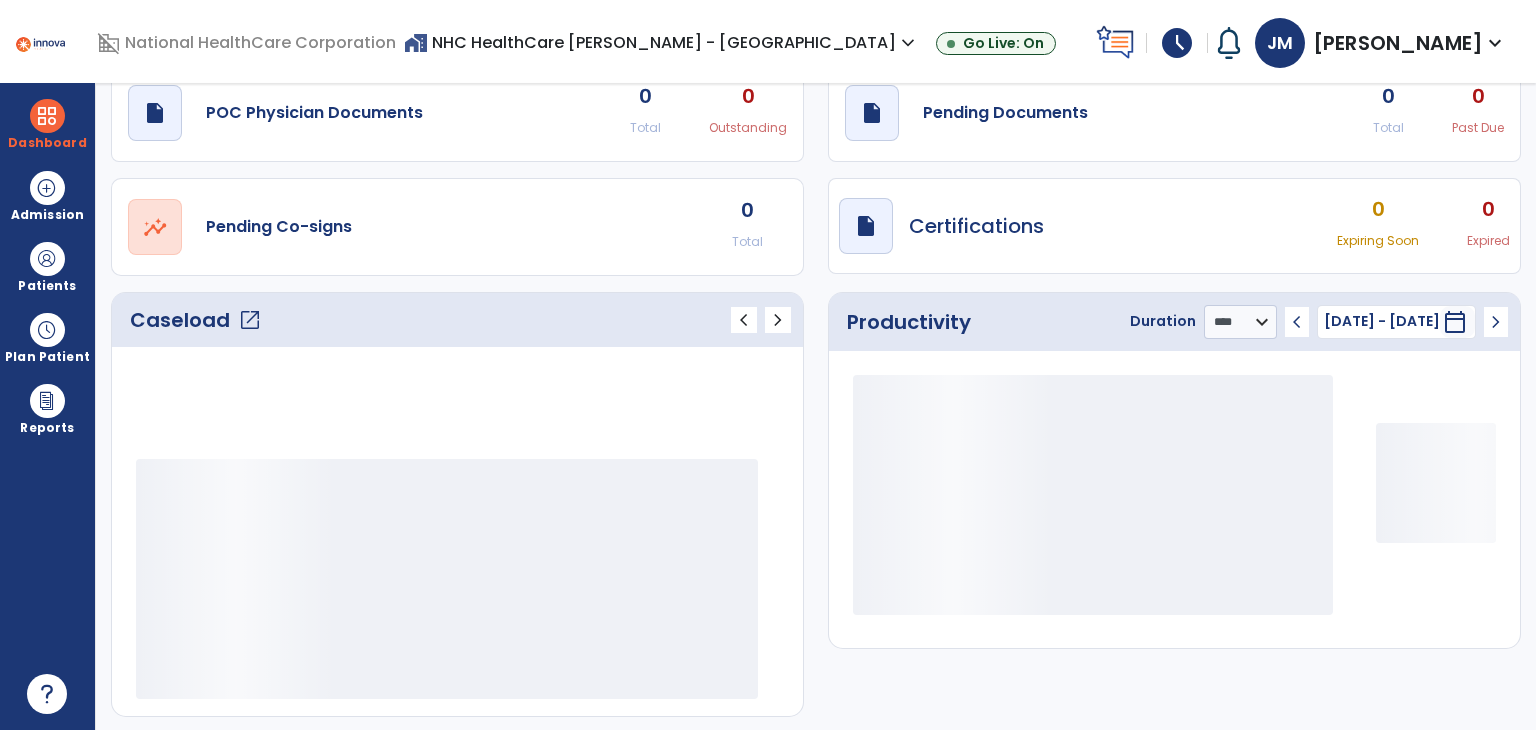 scroll, scrollTop: 77, scrollLeft: 0, axis: vertical 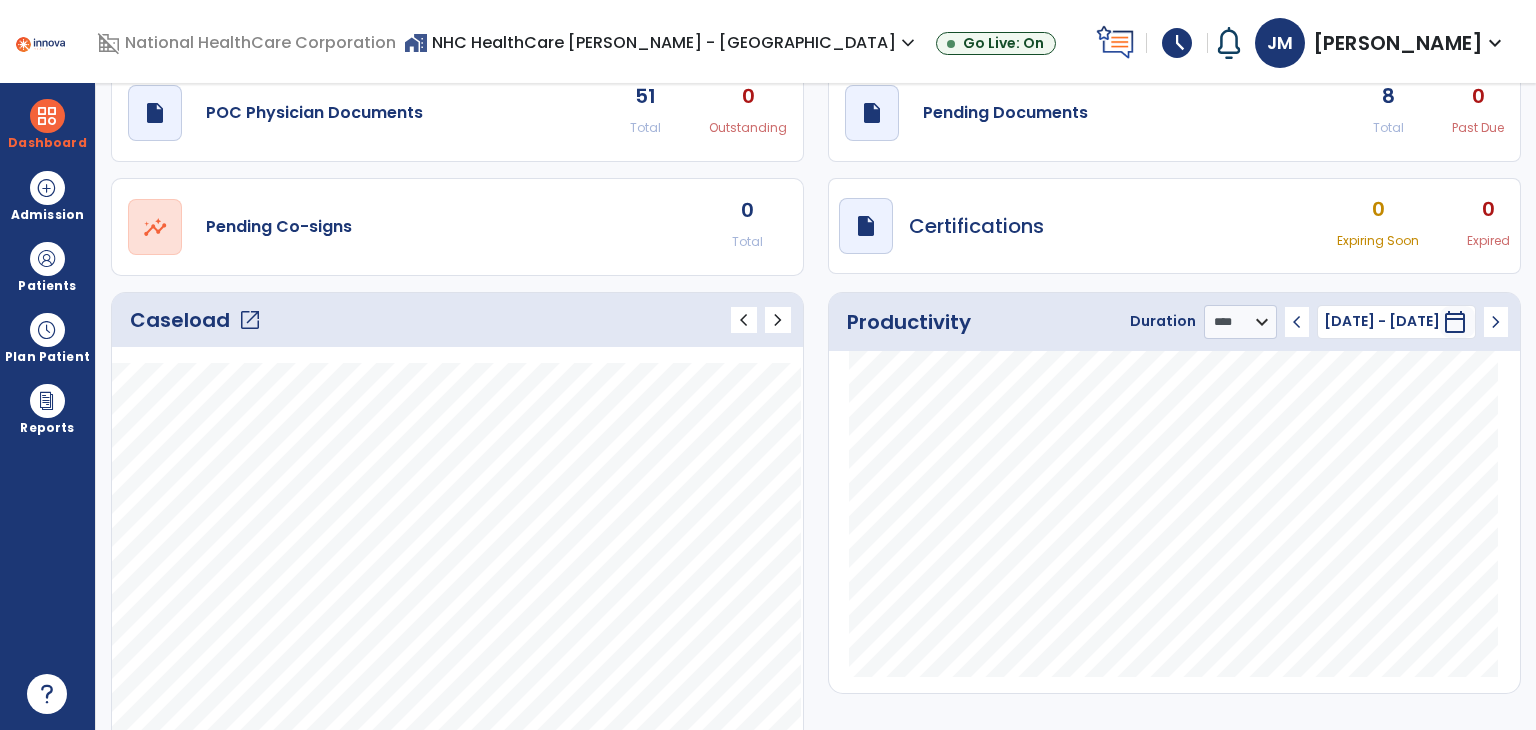 click on "open_in_new" 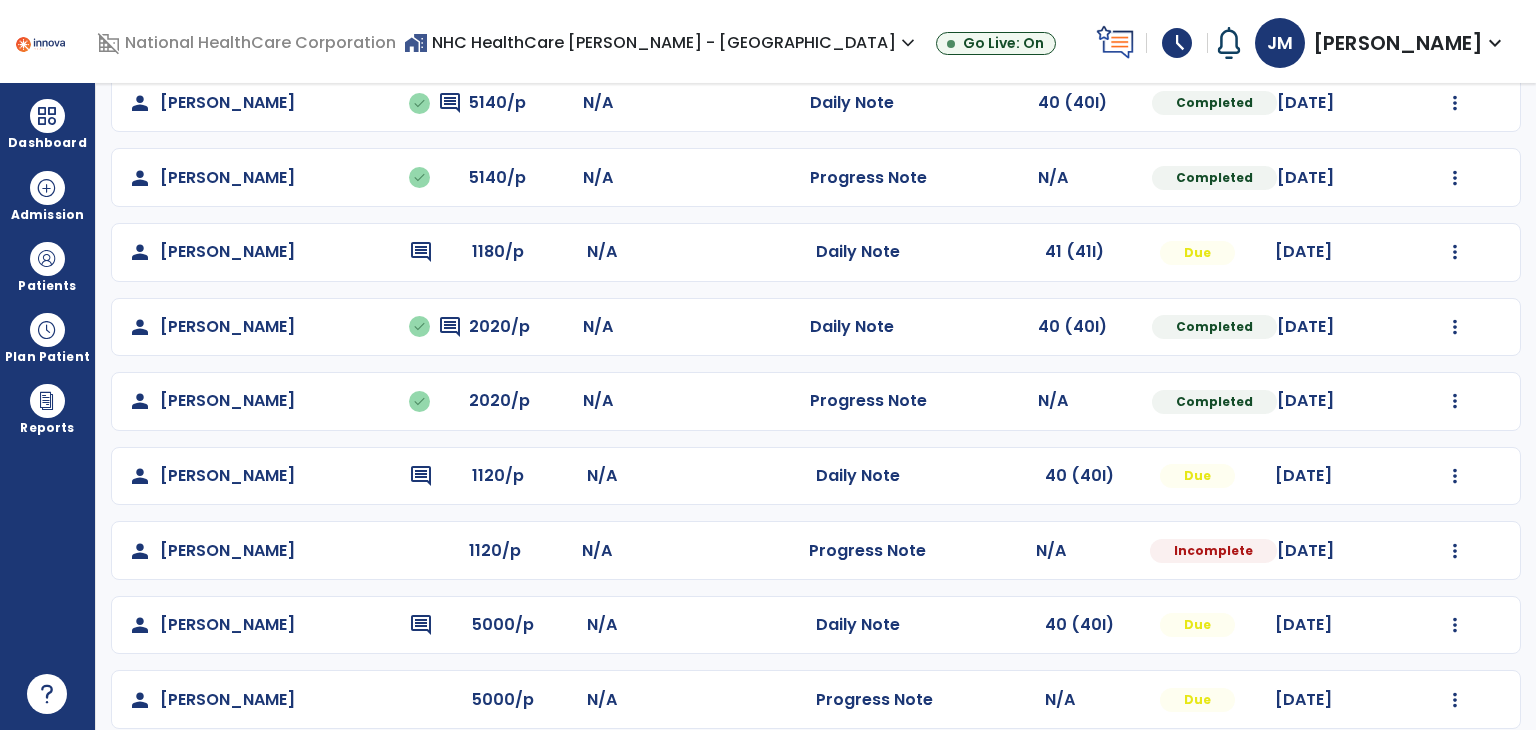 scroll, scrollTop: 410, scrollLeft: 0, axis: vertical 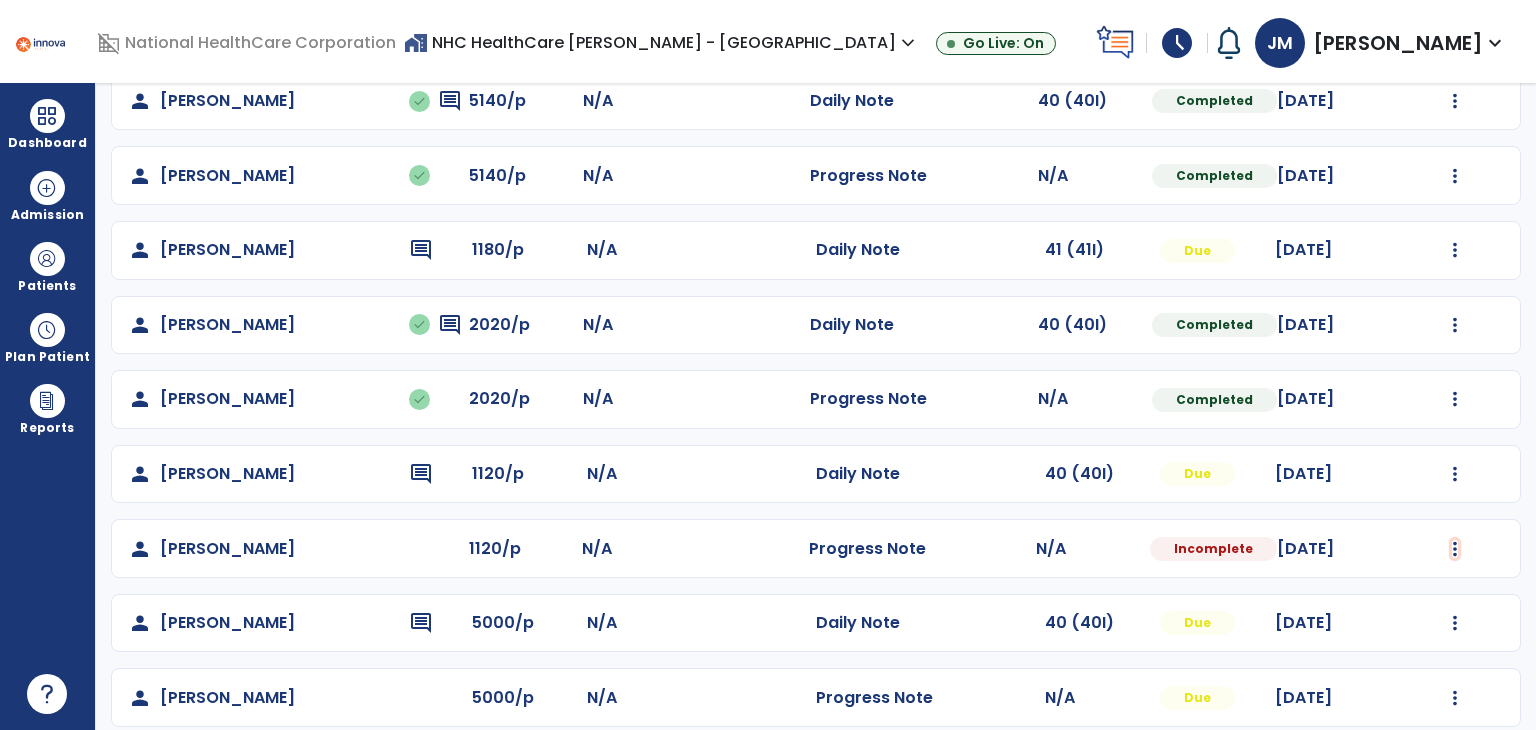click at bounding box center [1455, -48] 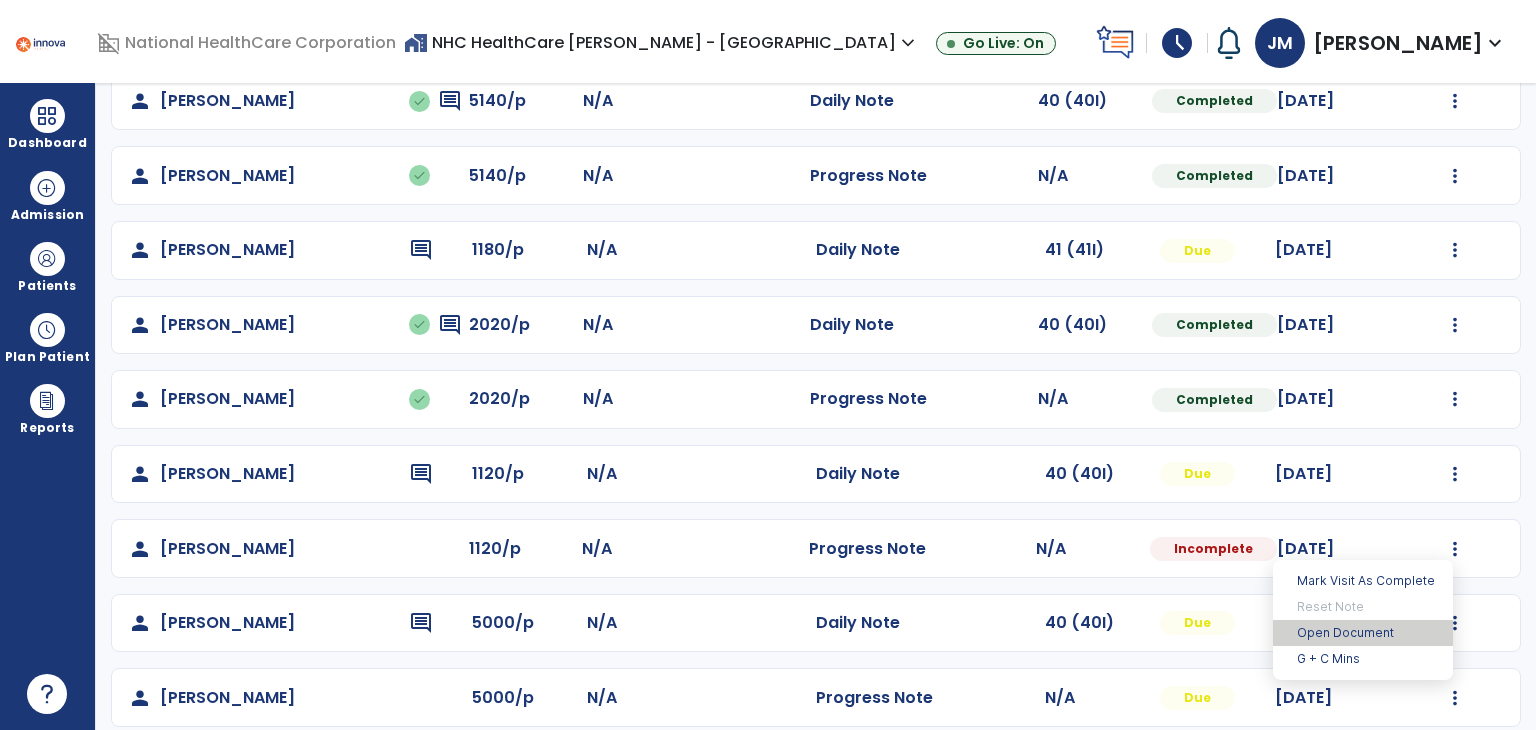 click on "Open Document" at bounding box center [1363, 633] 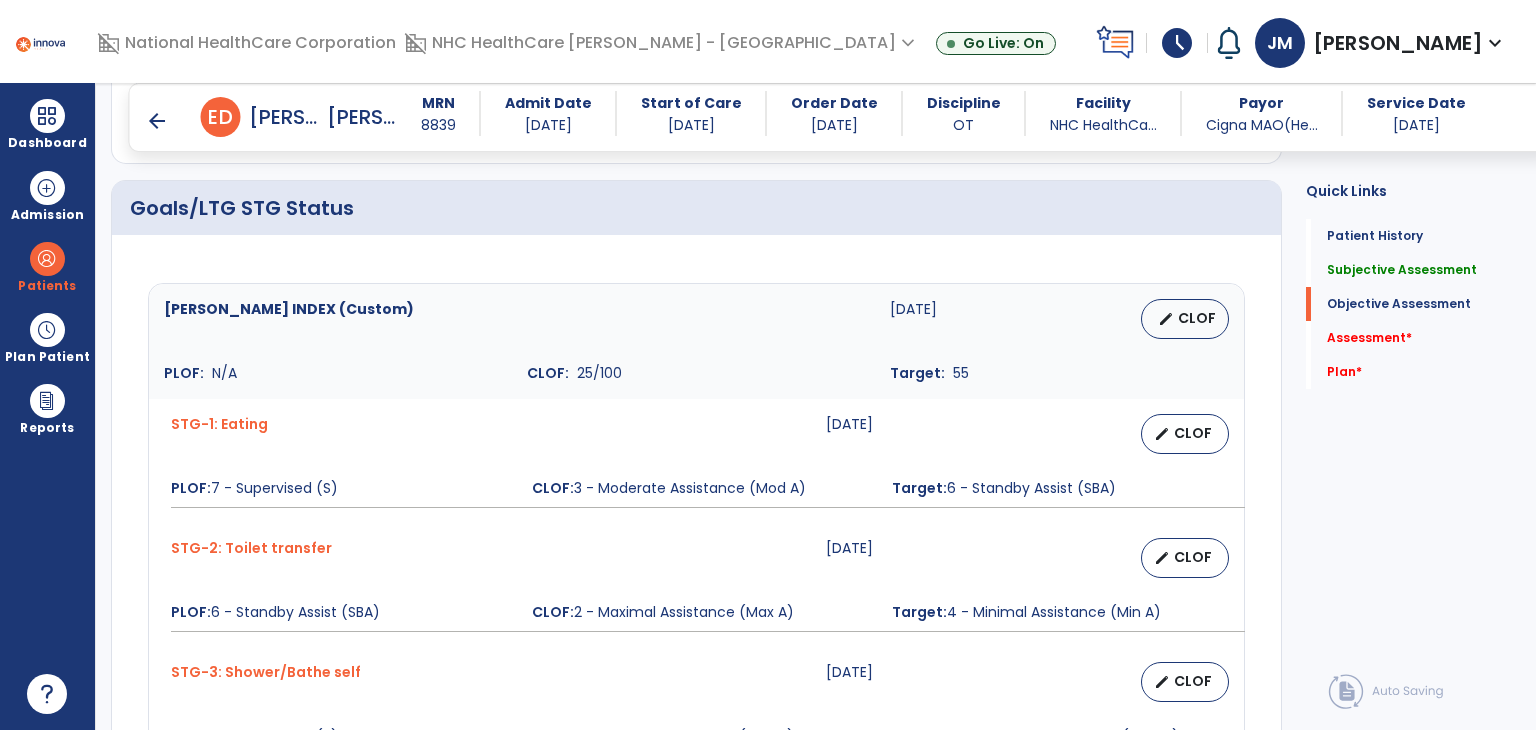 scroll, scrollTop: 798, scrollLeft: 0, axis: vertical 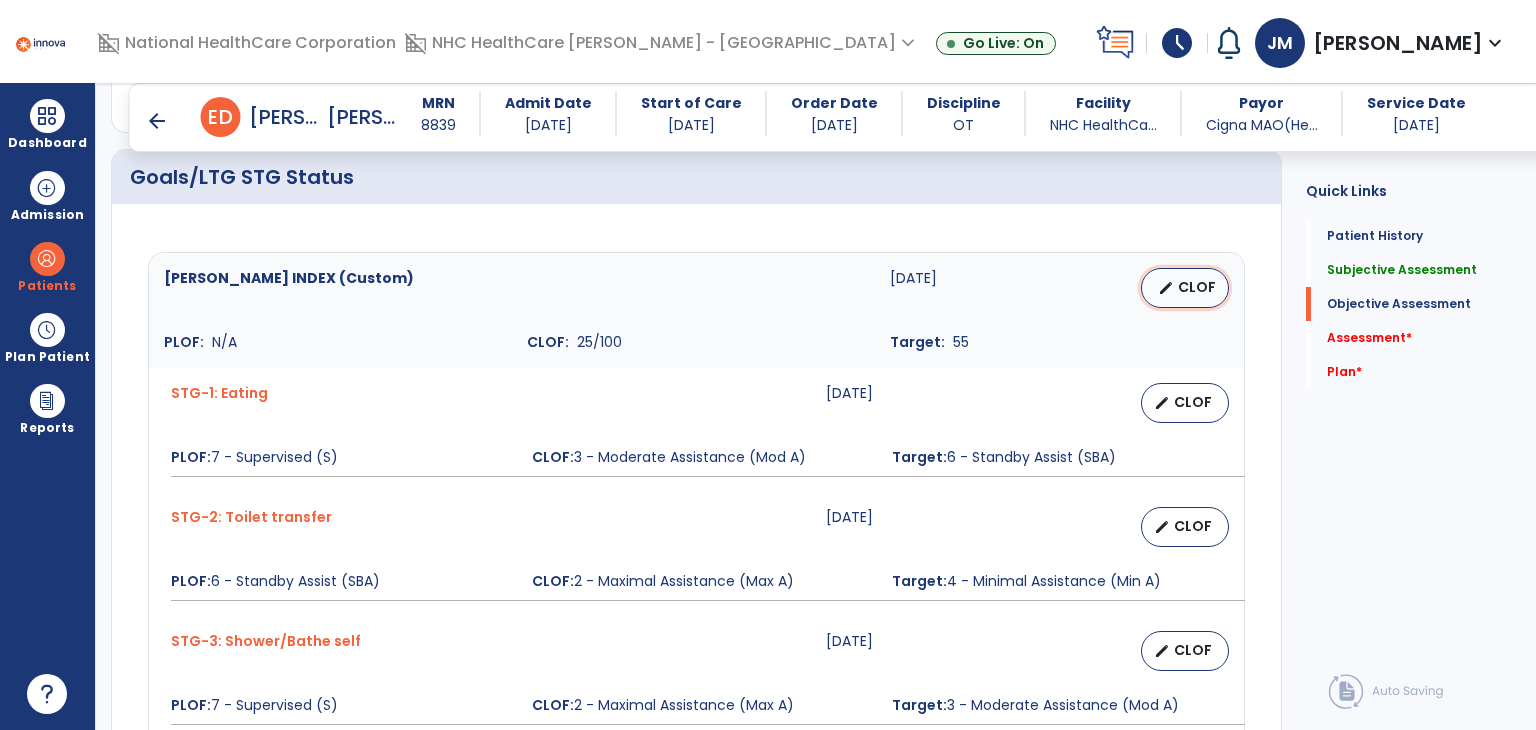 click on "CLOF" at bounding box center (1197, 287) 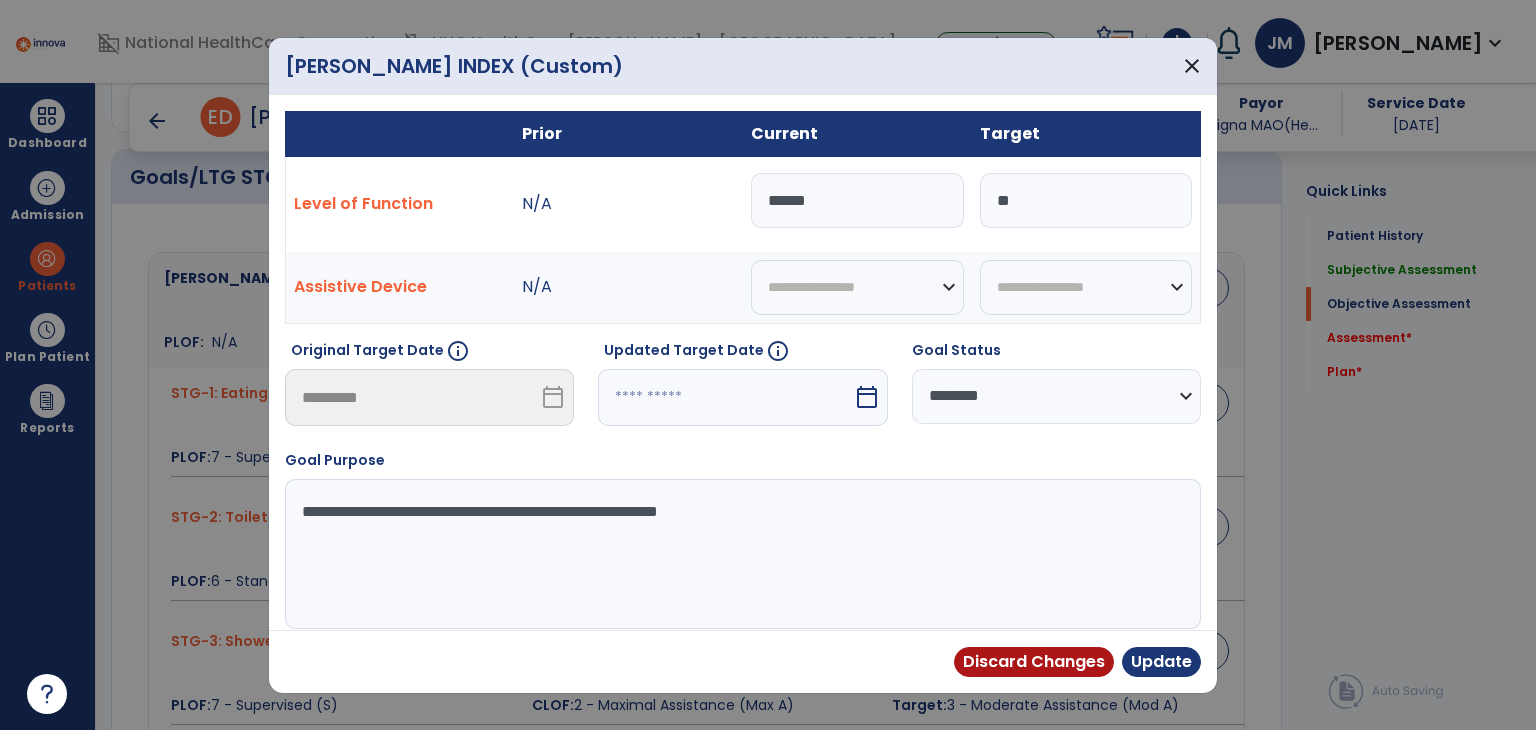 click on "******" at bounding box center (857, 200) 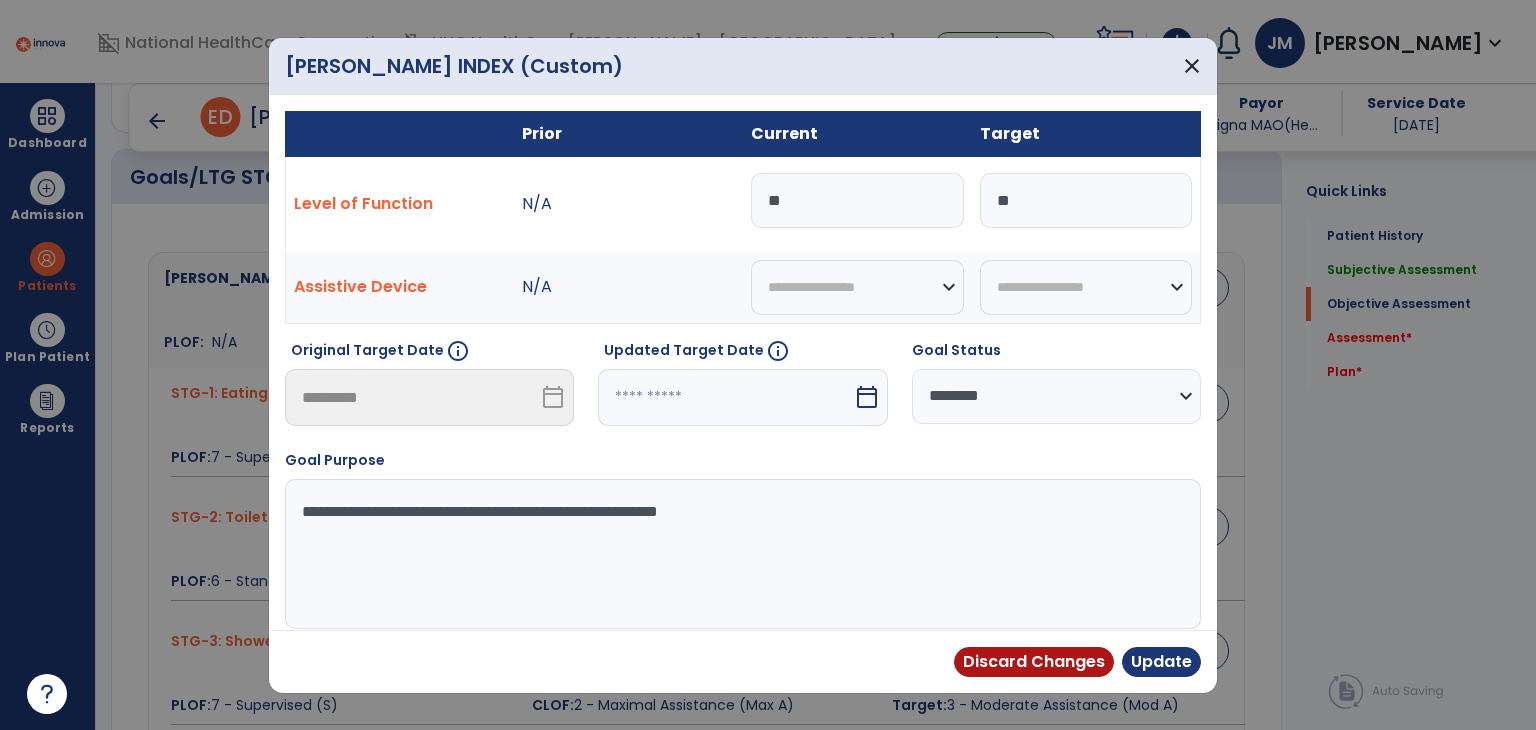 type on "*" 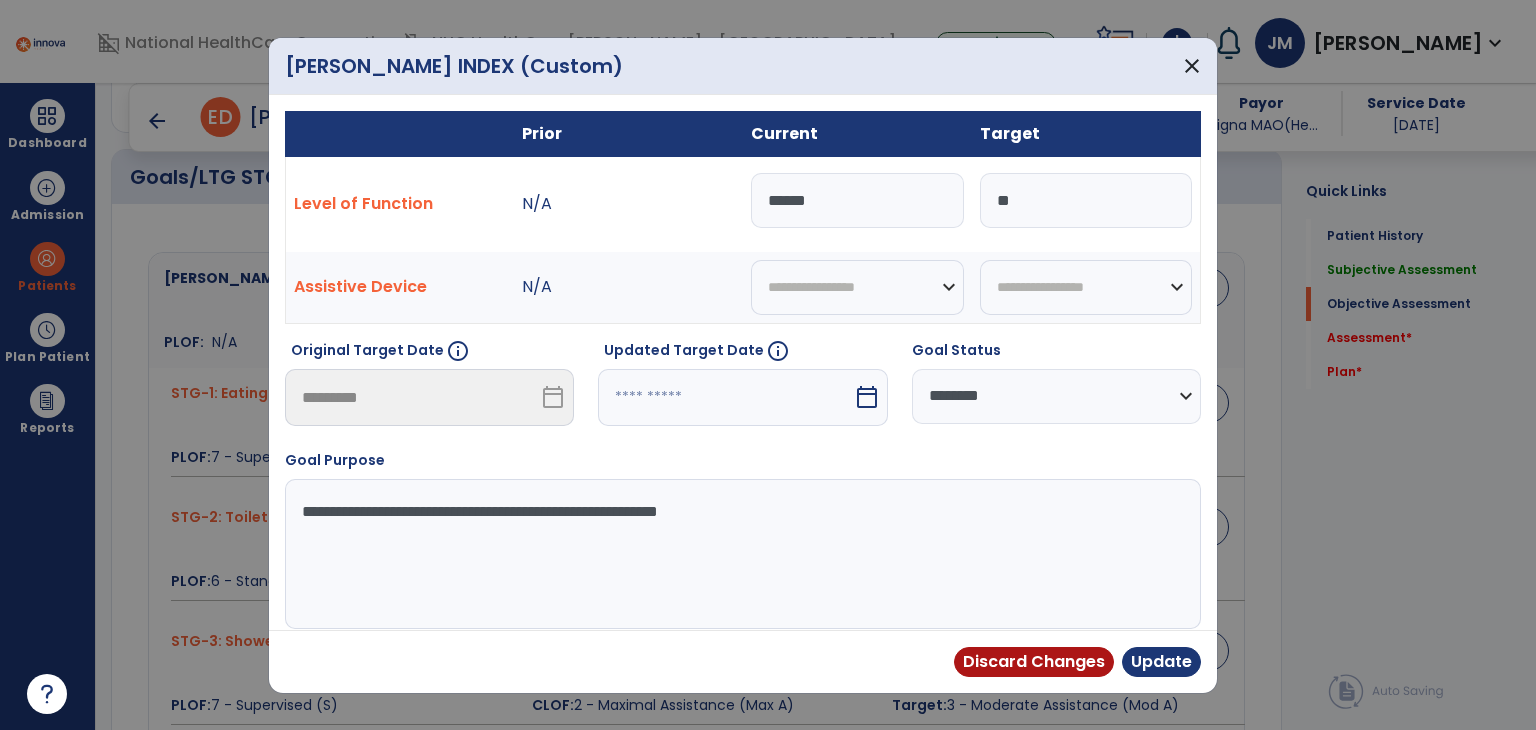 type on "******" 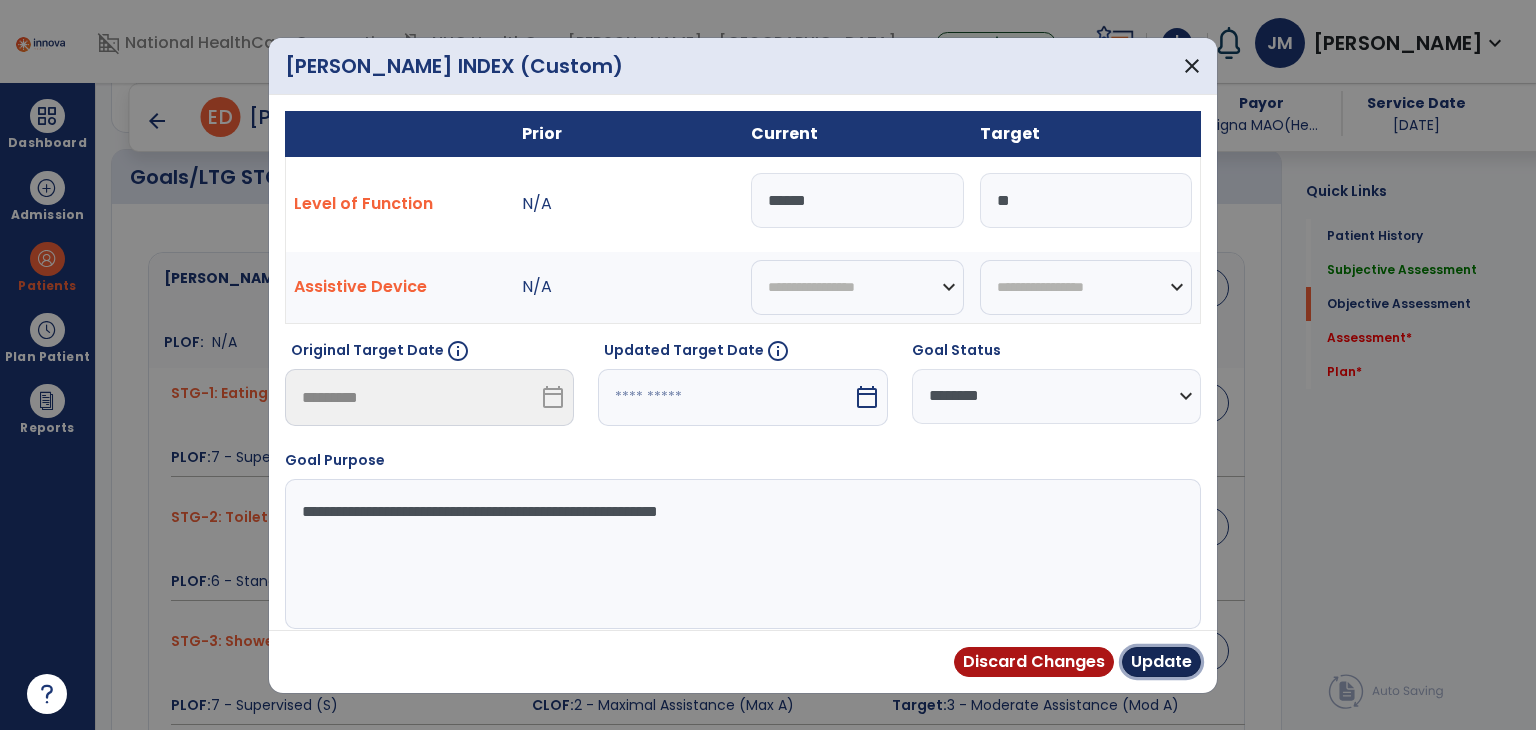 click on "Update" at bounding box center (1161, 662) 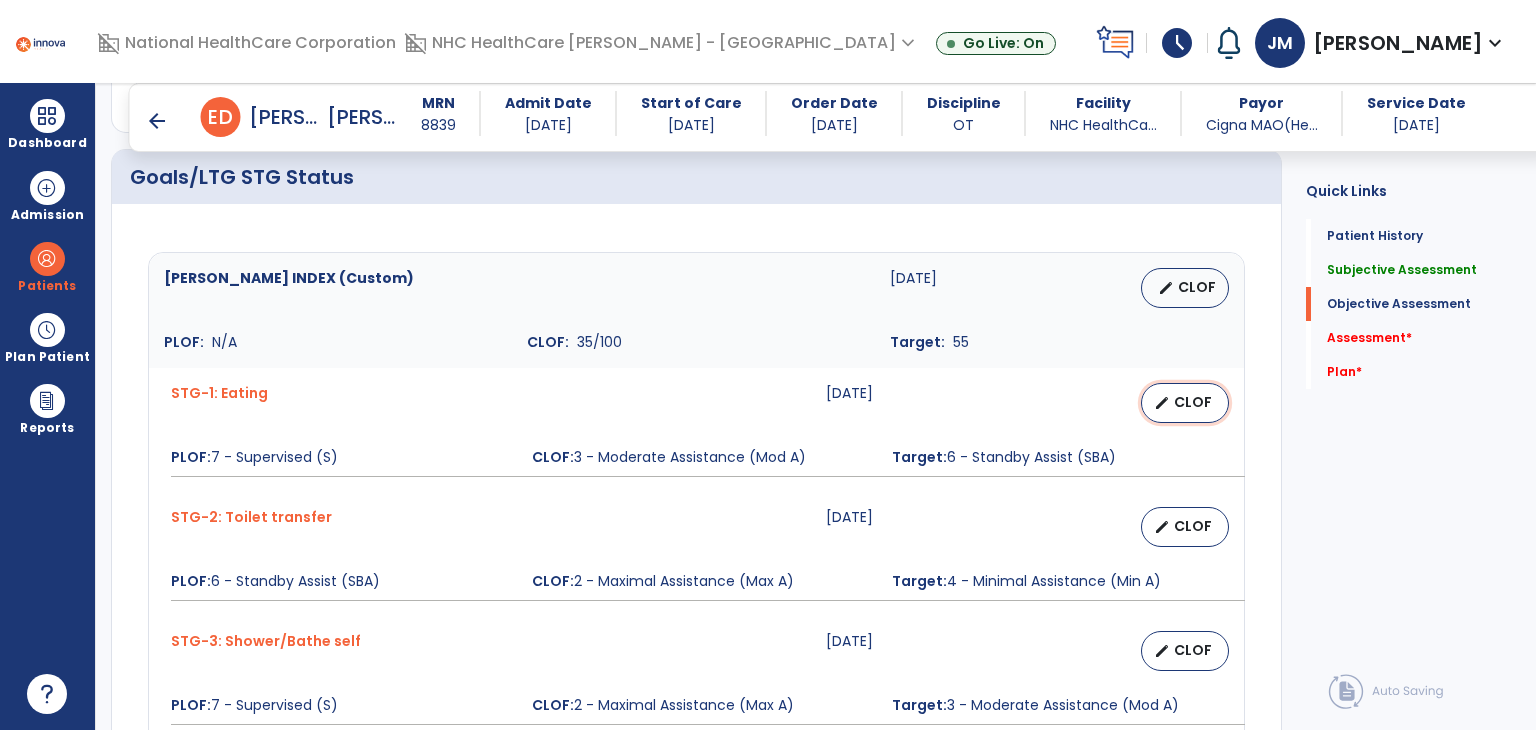 click on "CLOF" at bounding box center [1193, 402] 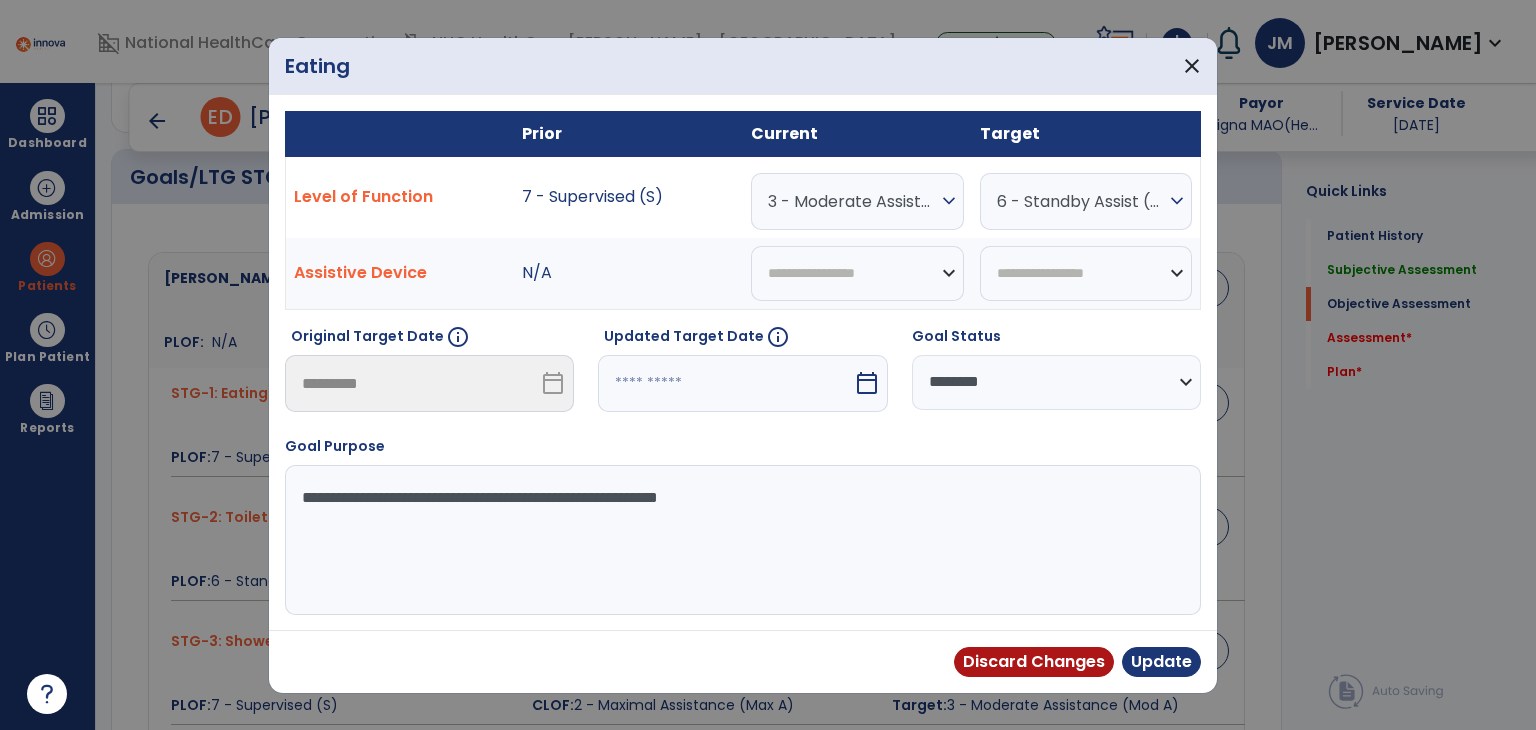 click on "3 - Moderate Assistance (Mod A)" at bounding box center [852, 201] 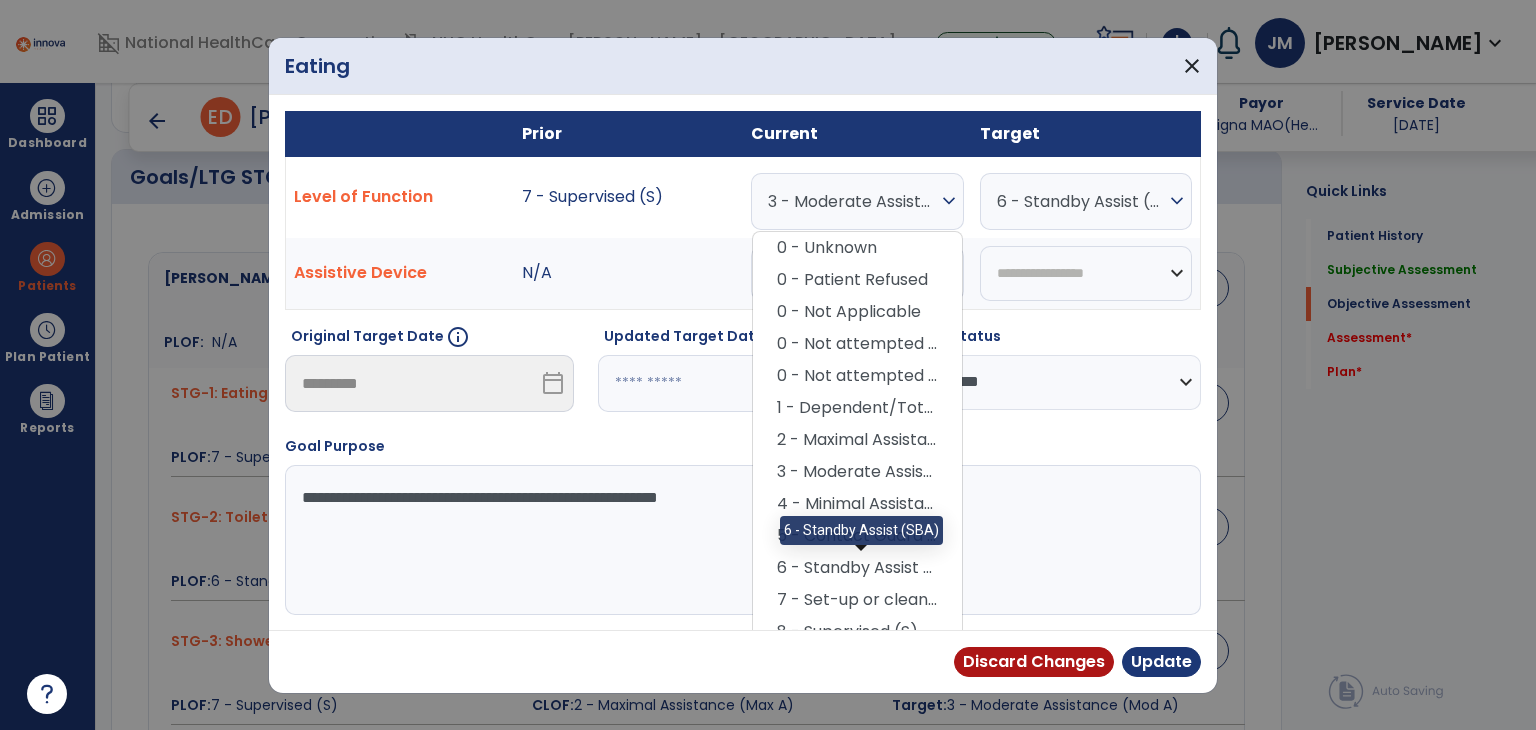 click on "6 - Standby Assist (SBA)" at bounding box center [857, 568] 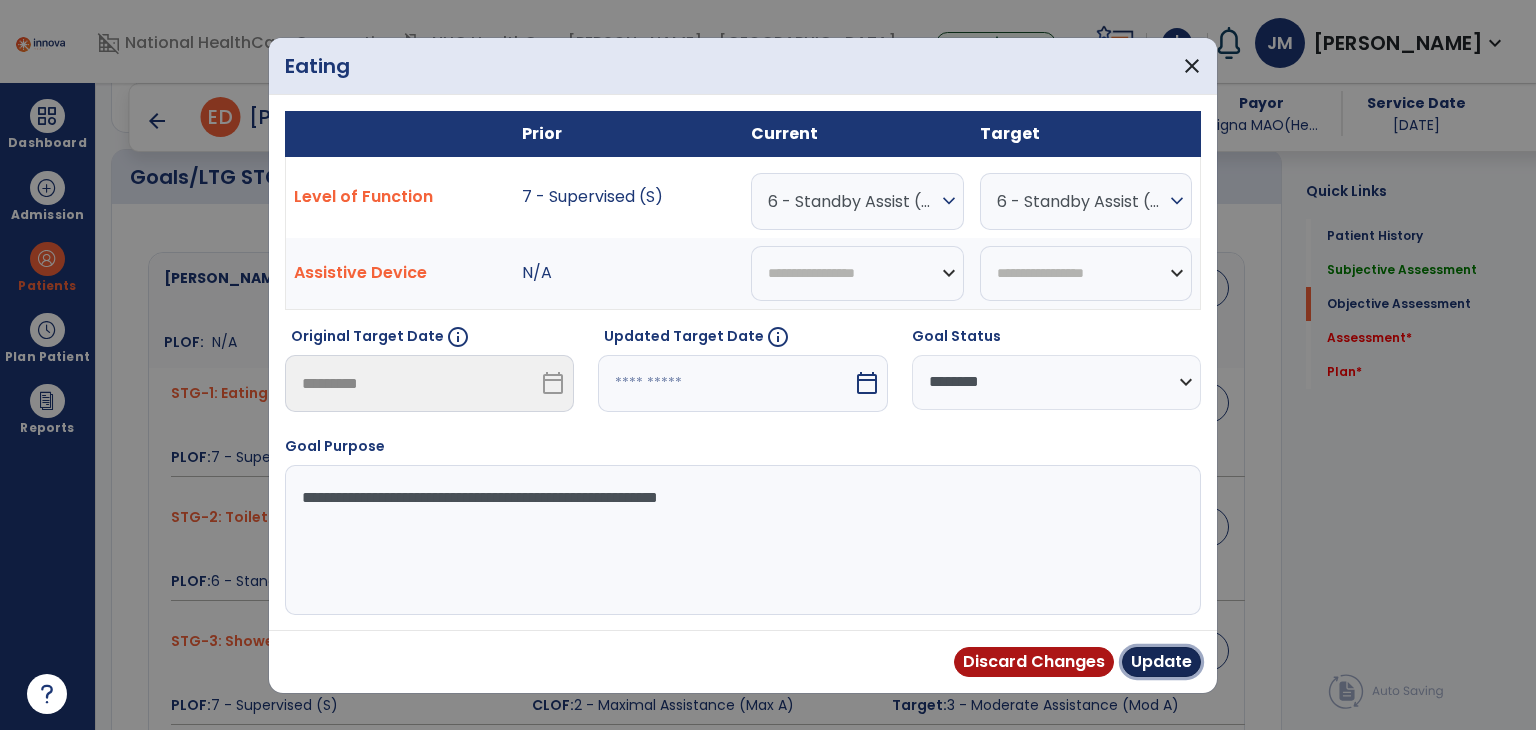 click on "Update" at bounding box center (1161, 662) 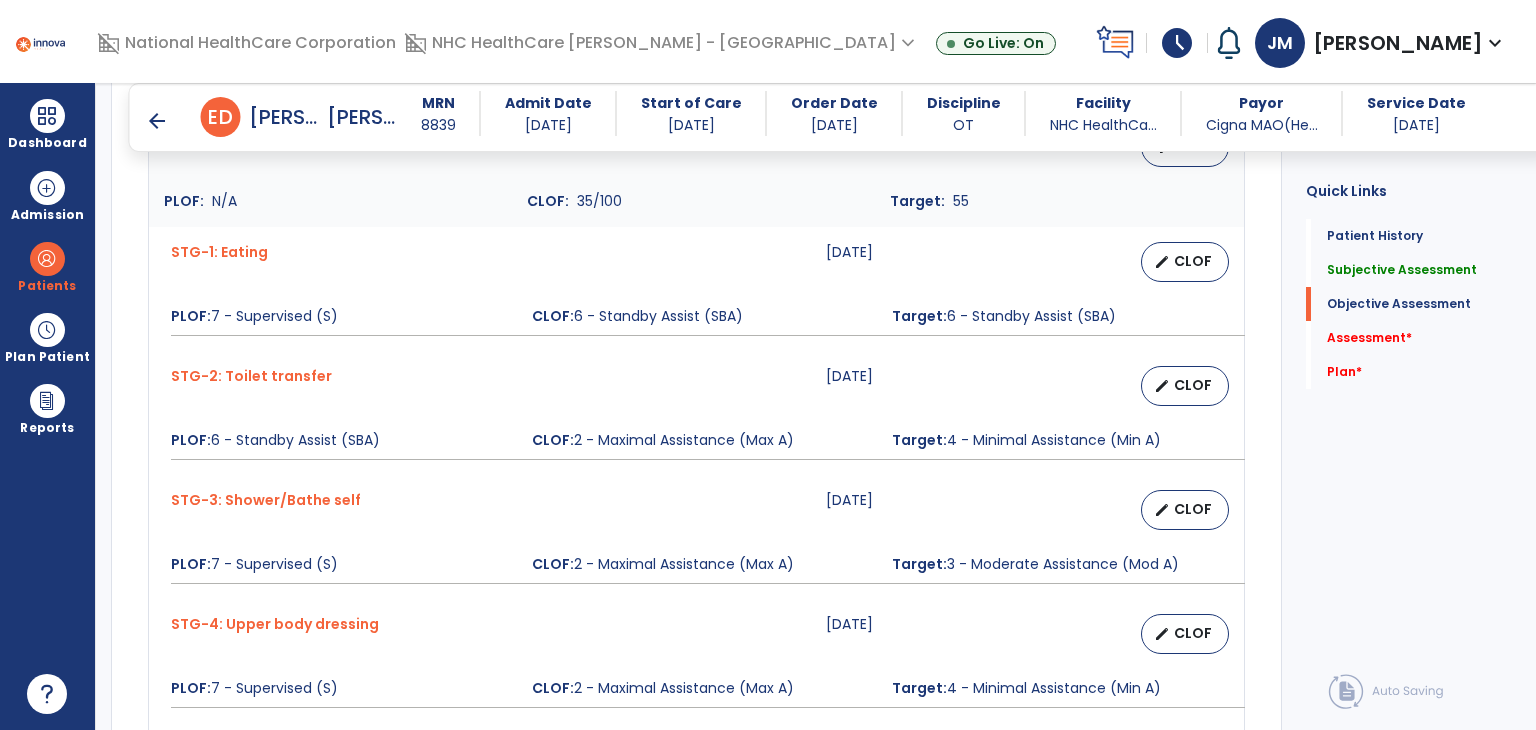 scroll, scrollTop: 950, scrollLeft: 0, axis: vertical 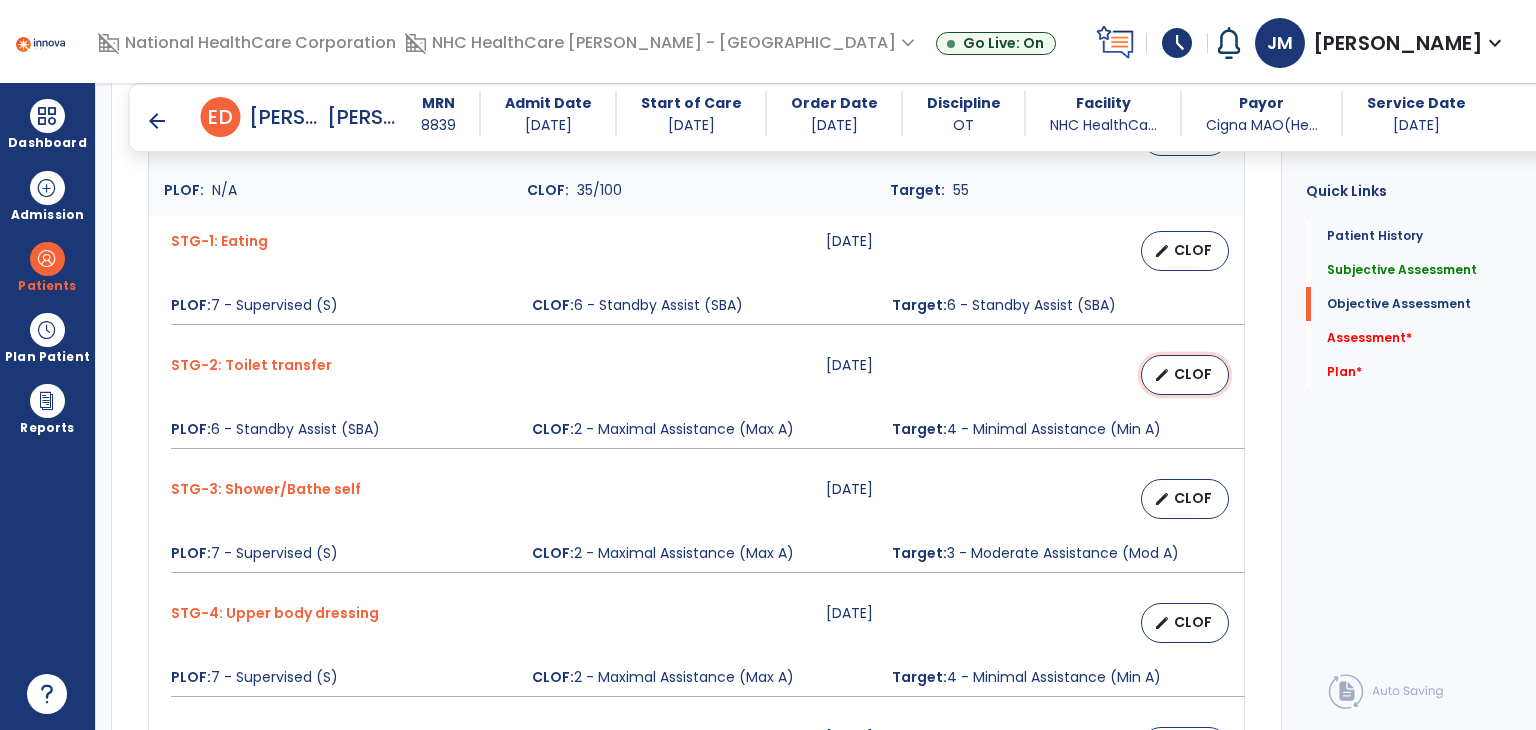 click on "edit   CLOF" at bounding box center (1185, 375) 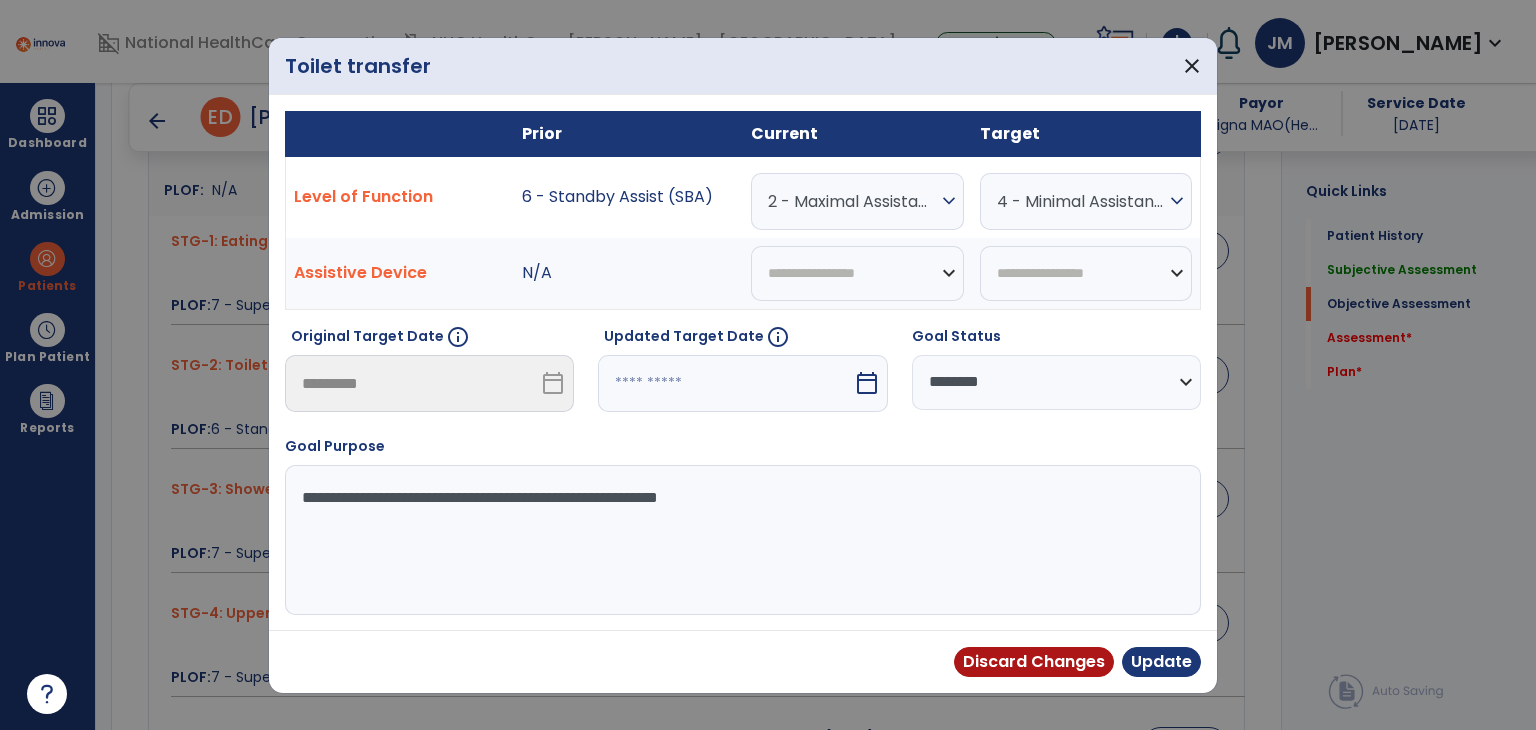 click on "expand_more" at bounding box center [949, 201] 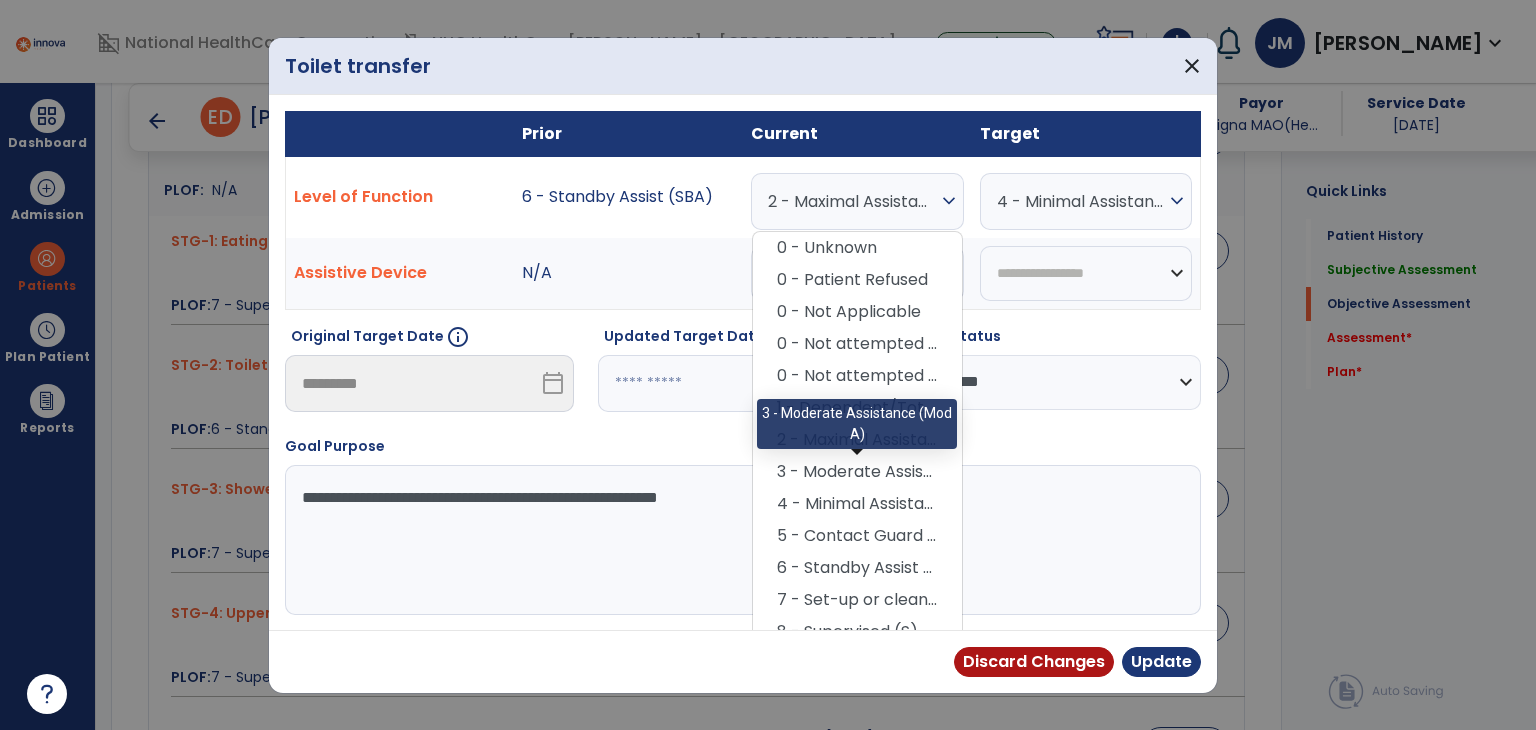 click on "3 - Moderate Assistance (Mod A)" at bounding box center [857, 472] 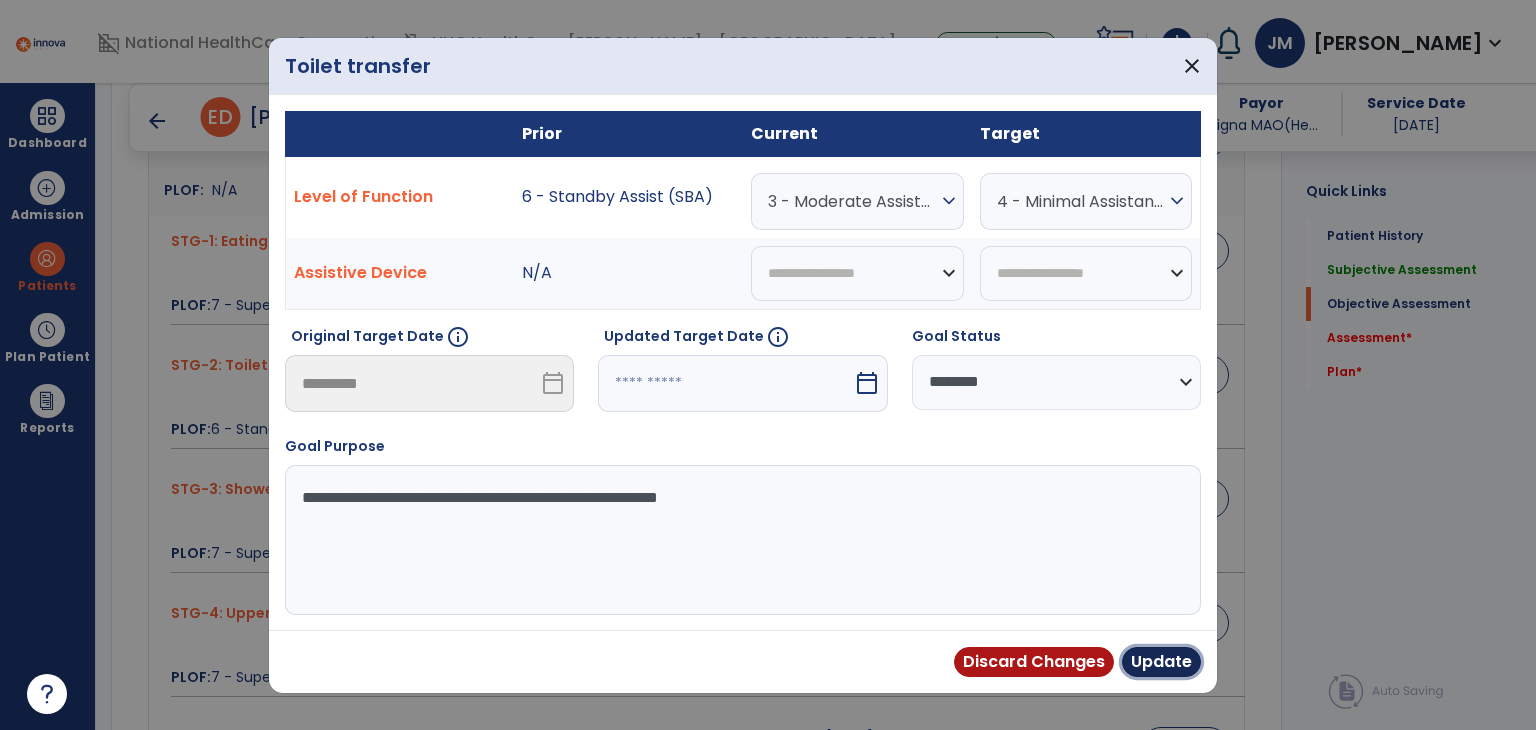 click on "Update" at bounding box center [1161, 662] 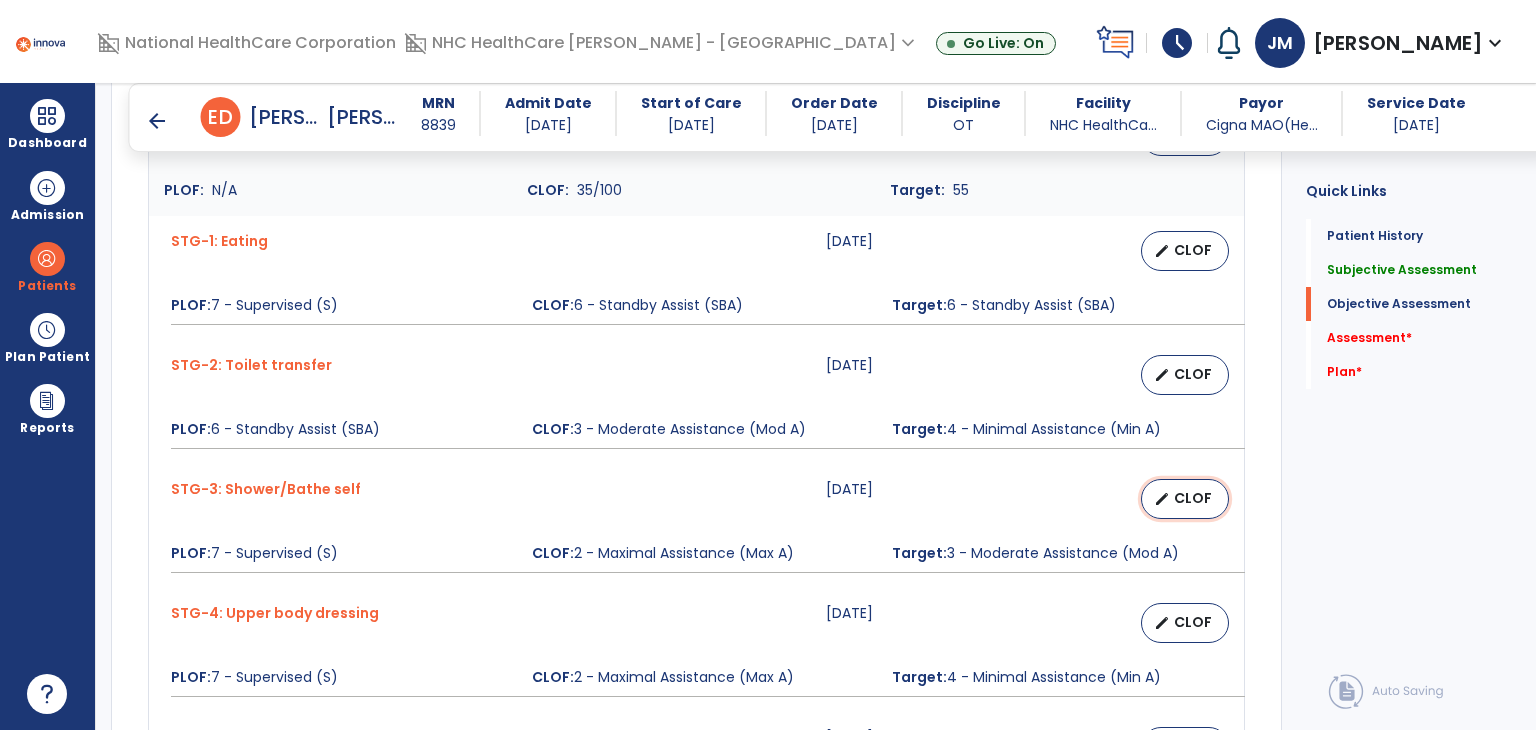 click on "edit   CLOF" at bounding box center [1185, 499] 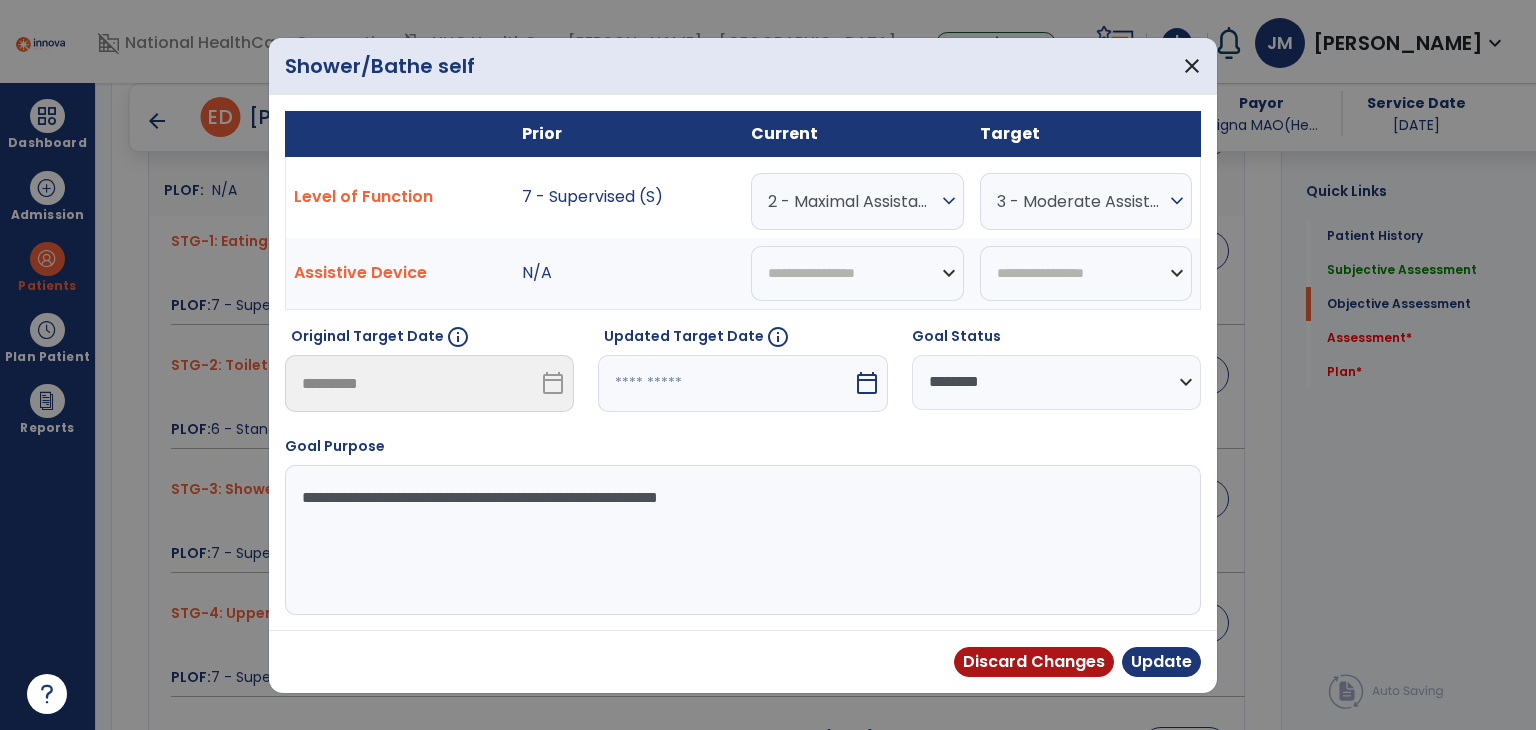 click on "2 - Maximal Assistance (Max A)" at bounding box center (852, 201) 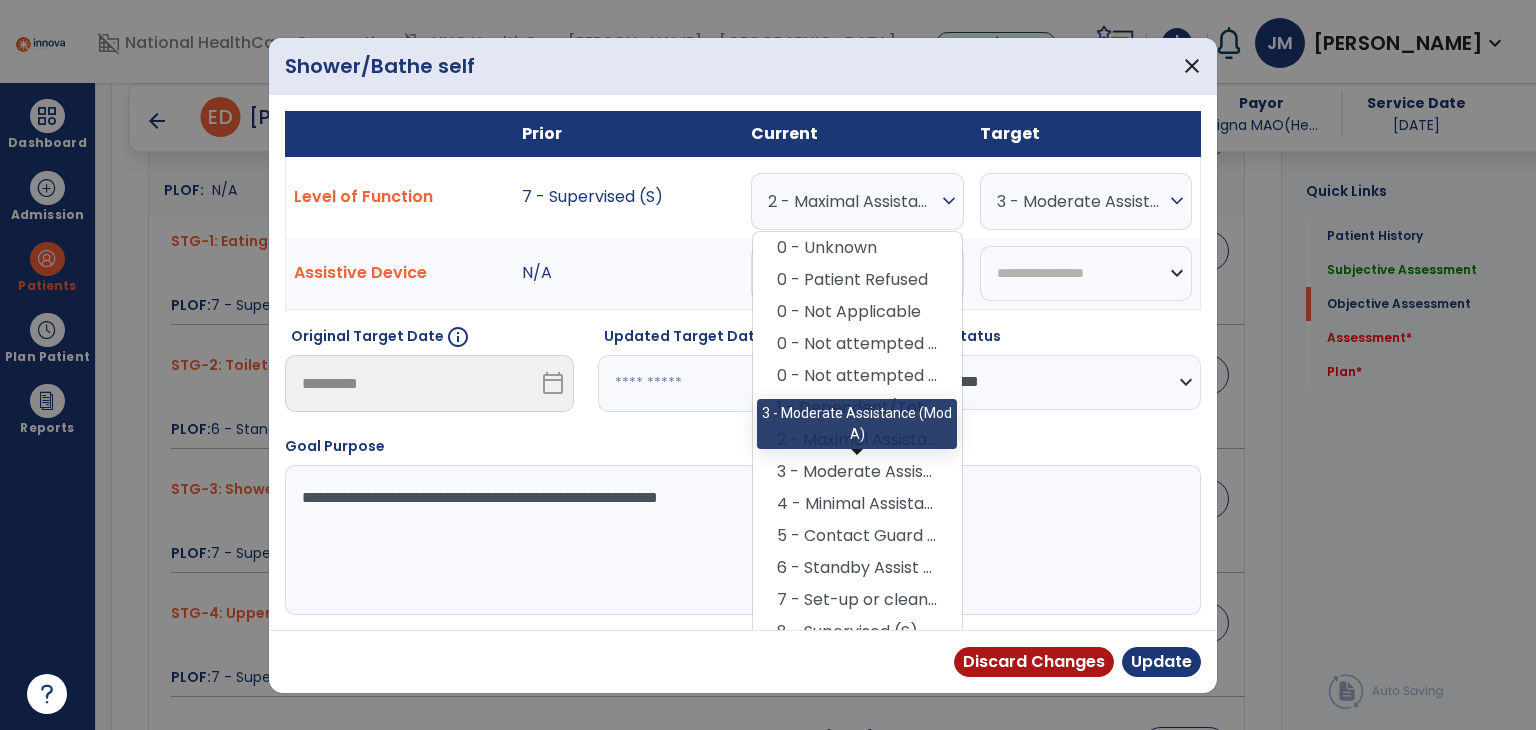click on "3 - Moderate Assistance (Mod A)" at bounding box center (857, 472) 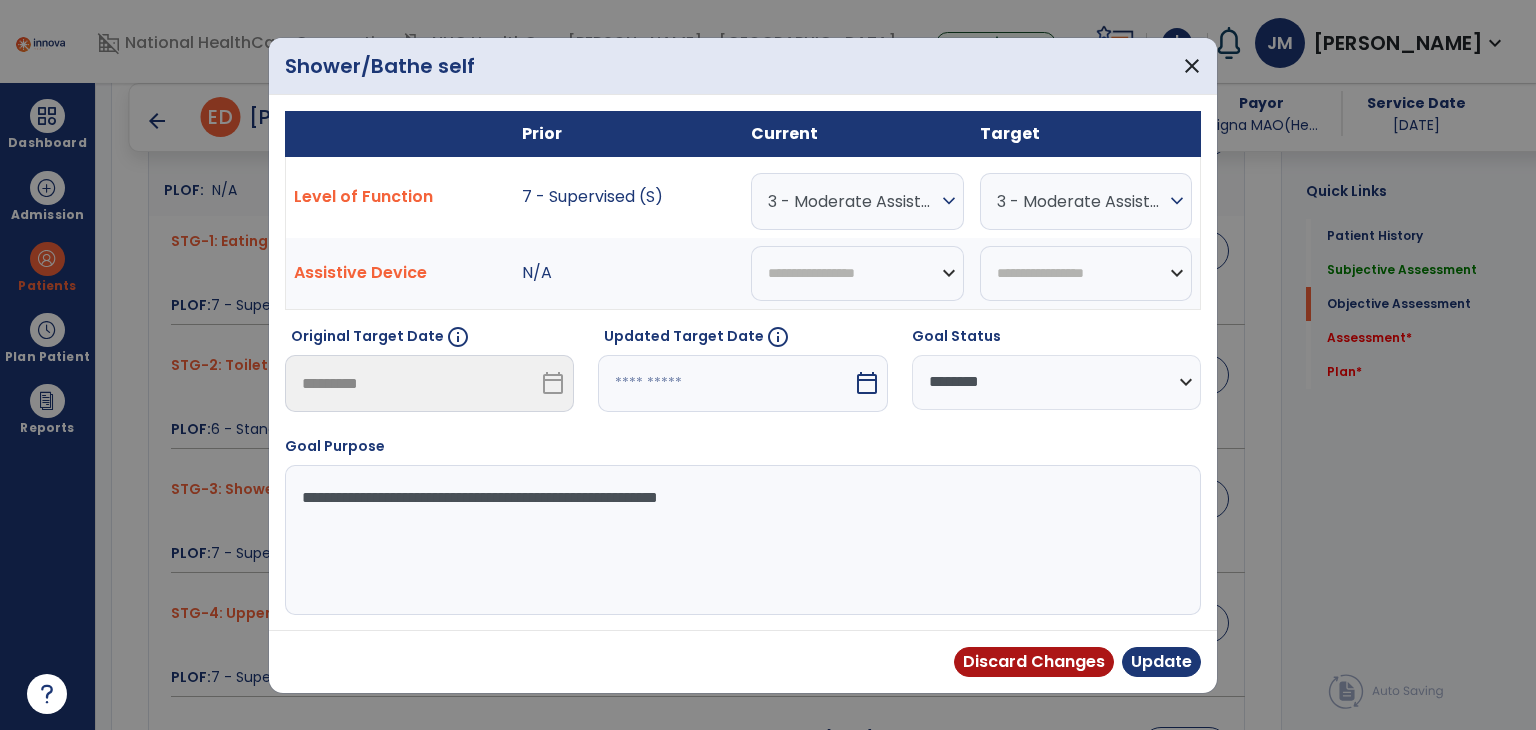 click on "expand_more" at bounding box center (1177, 201) 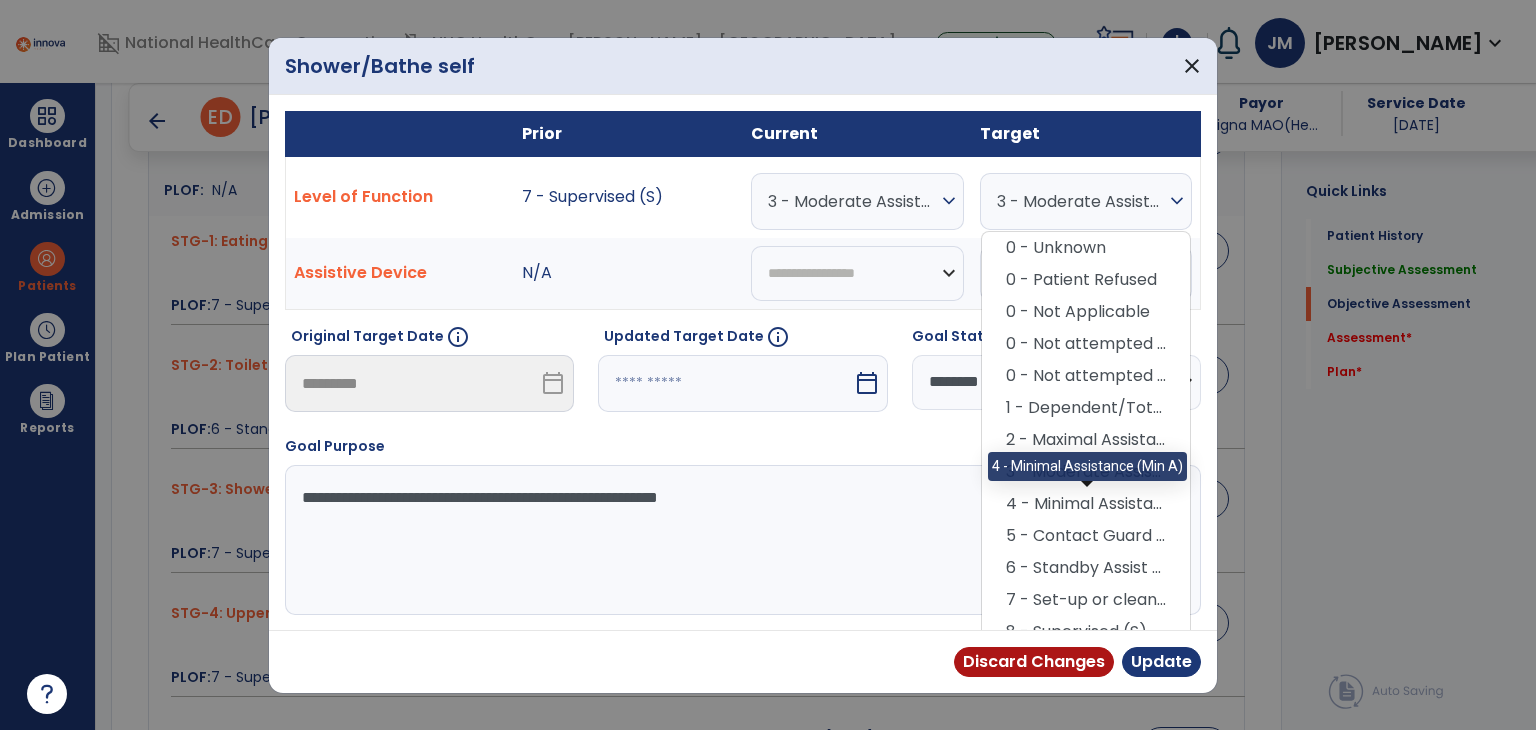 click on "4 - Minimal Assistance (Min A)" at bounding box center [1086, 504] 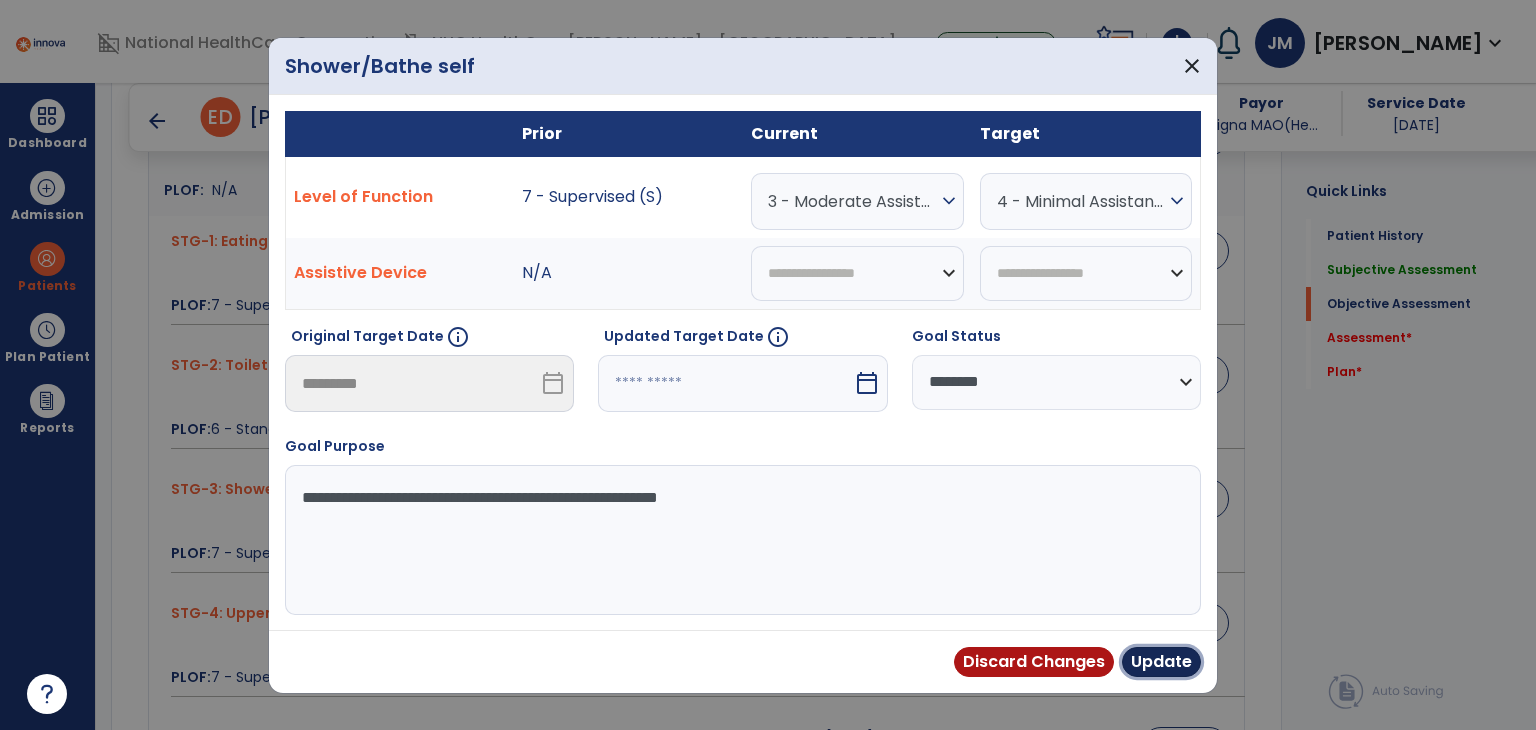 click on "Update" at bounding box center (1161, 662) 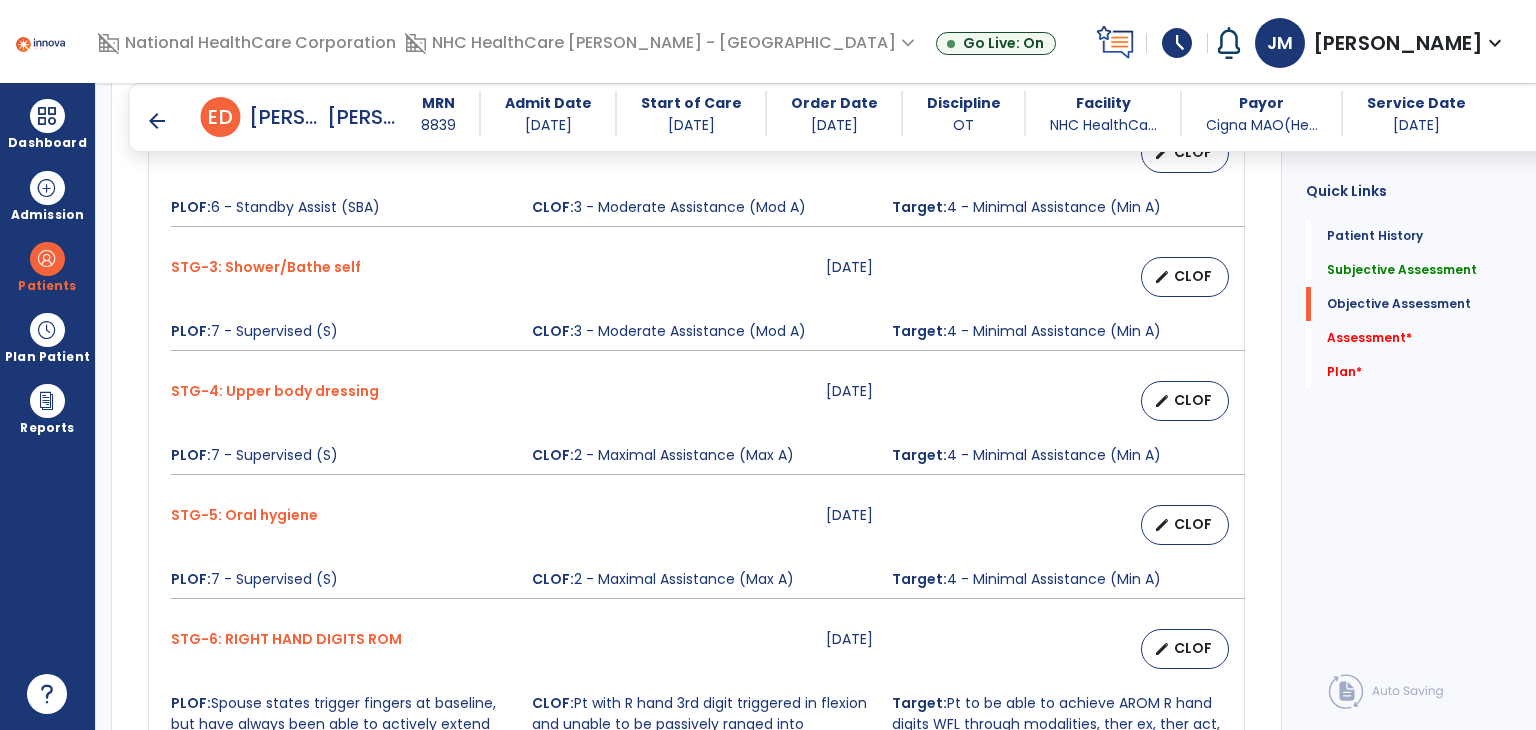 scroll, scrollTop: 1174, scrollLeft: 0, axis: vertical 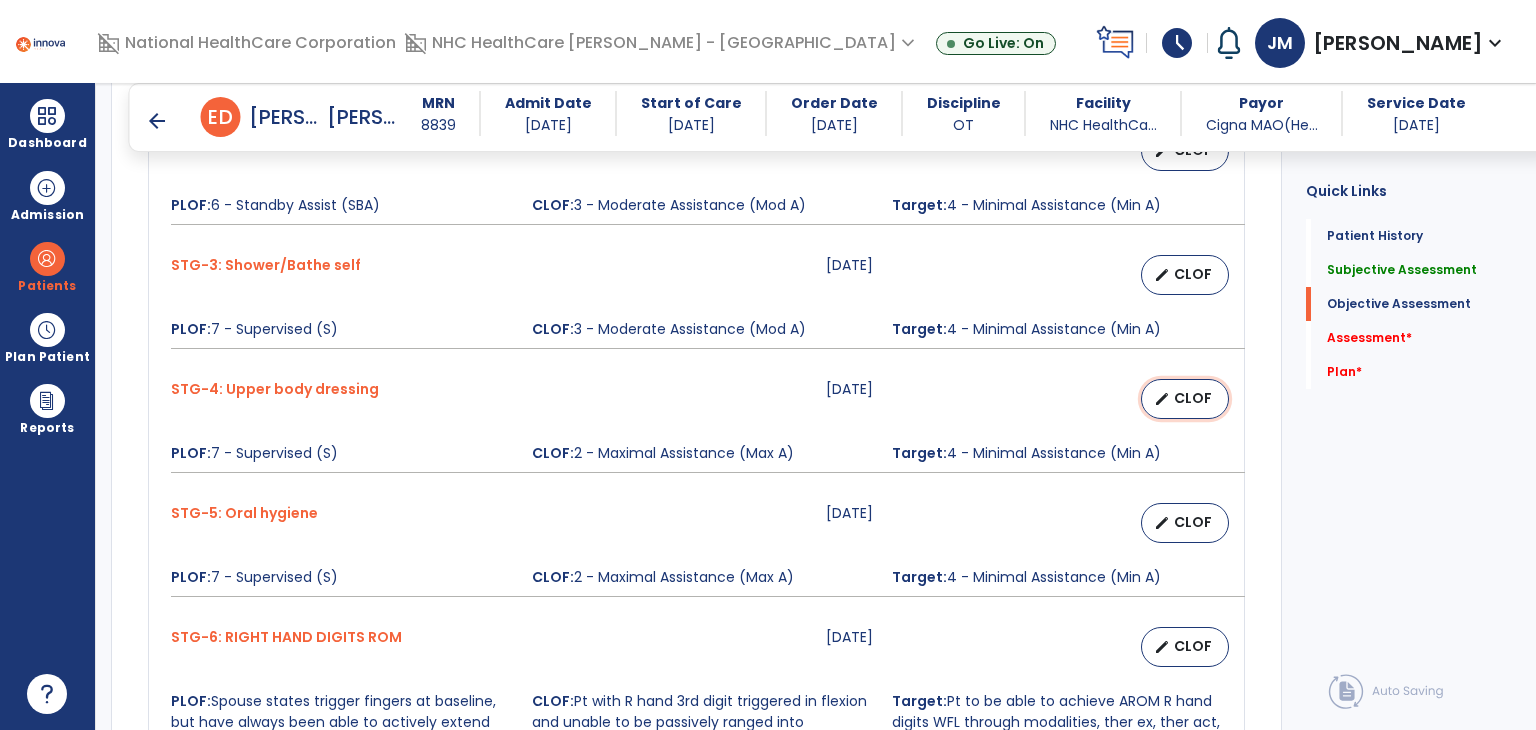 click on "edit" at bounding box center [1162, 399] 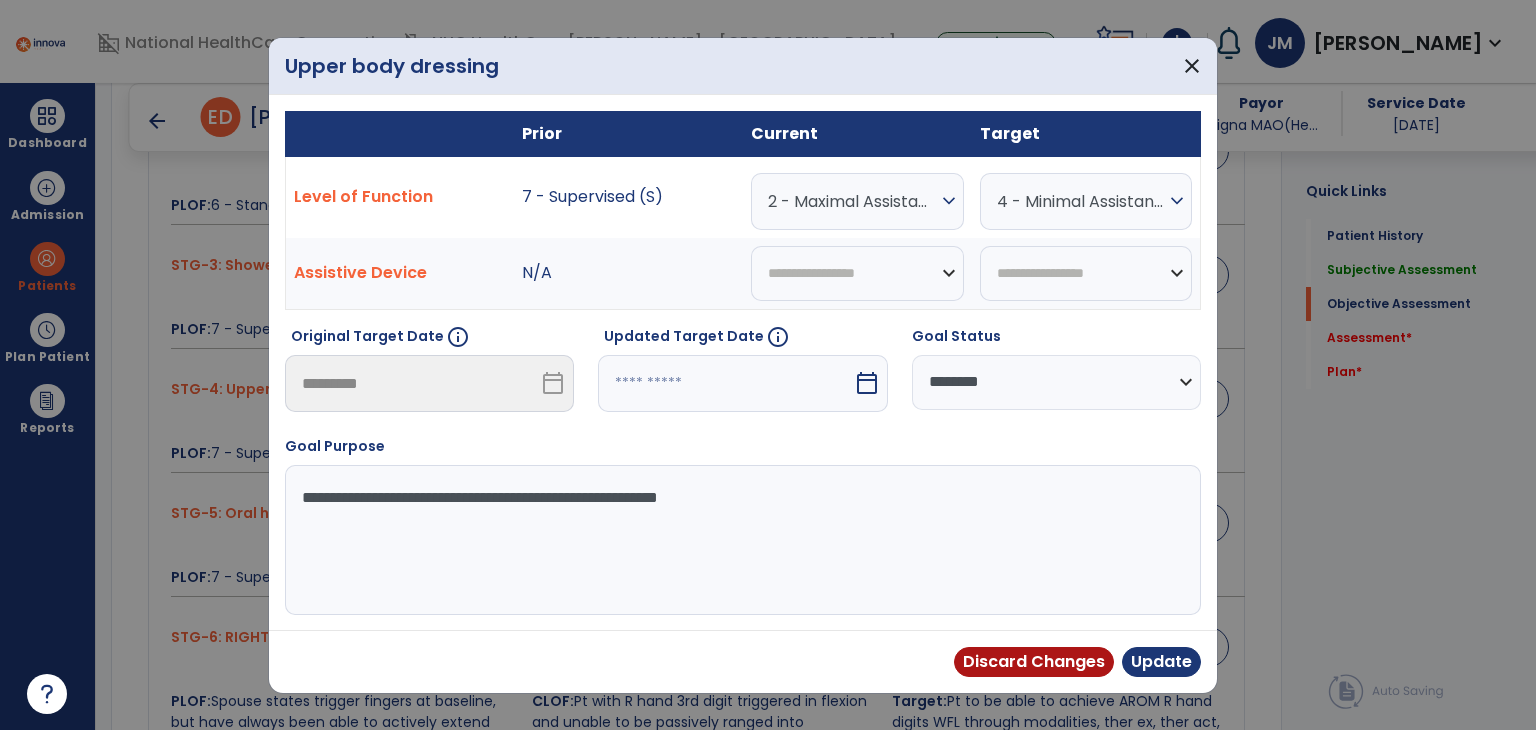 click on "2 - Maximal Assistance (Max A)" at bounding box center [852, 201] 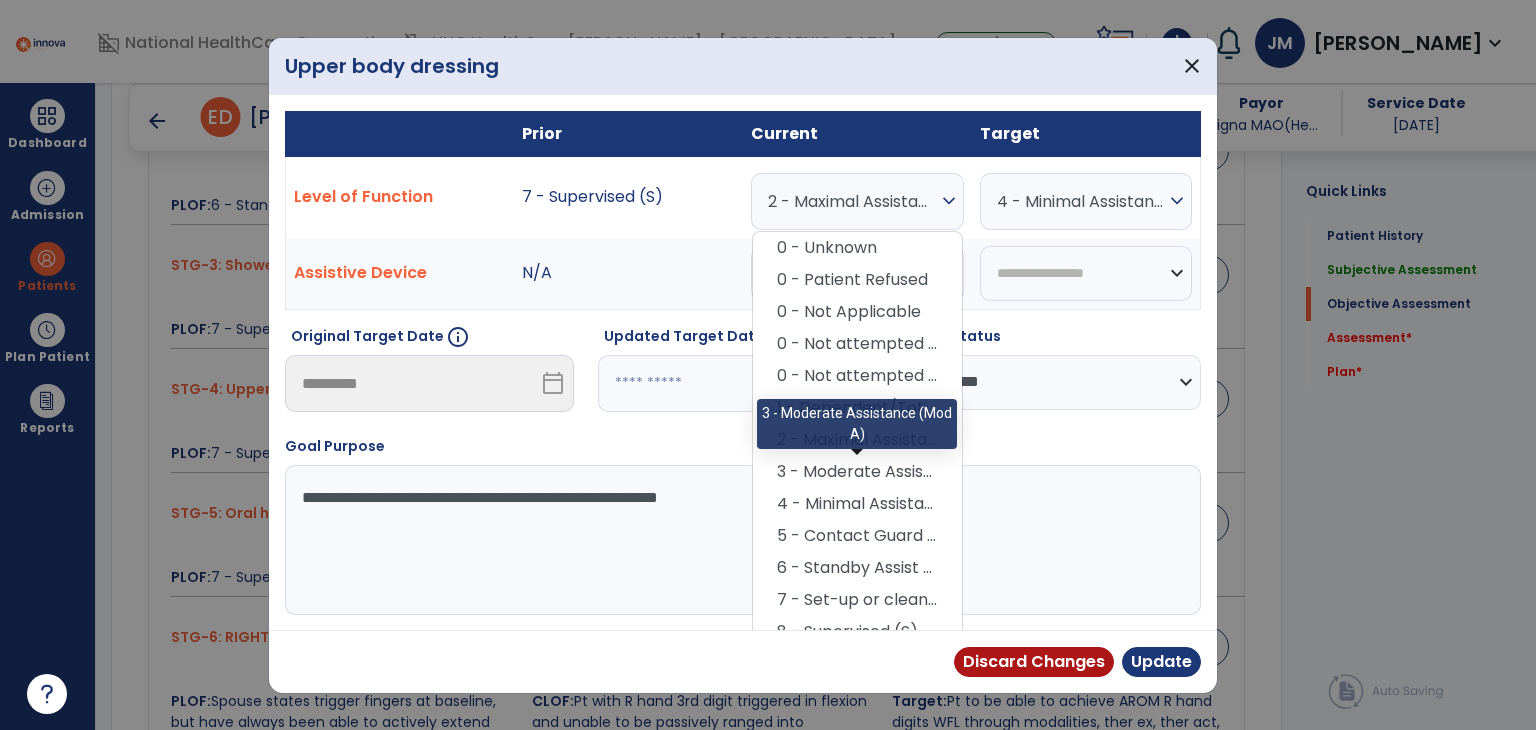 click on "3 - Moderate Assistance (Mod A)" at bounding box center (857, 472) 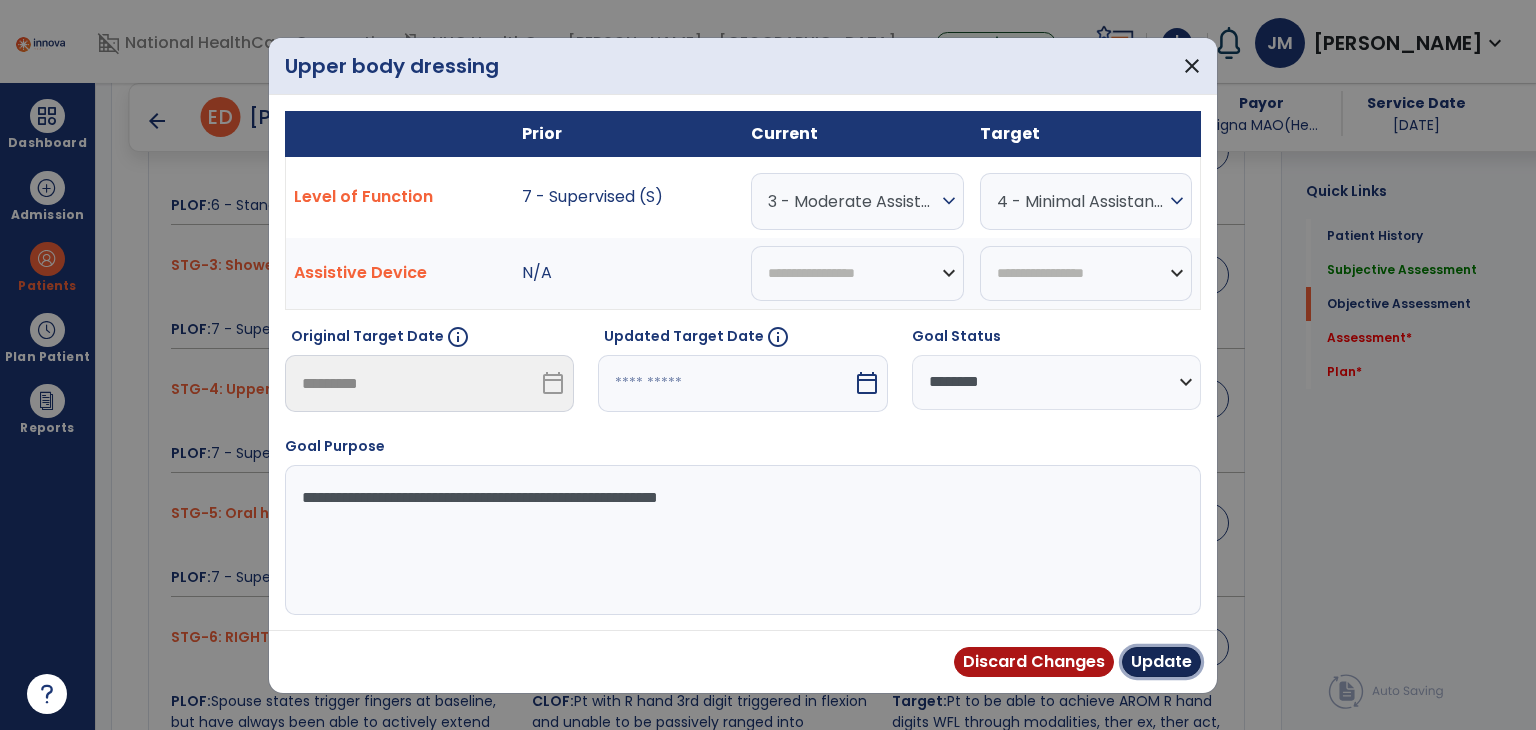 click on "Update" at bounding box center (1161, 662) 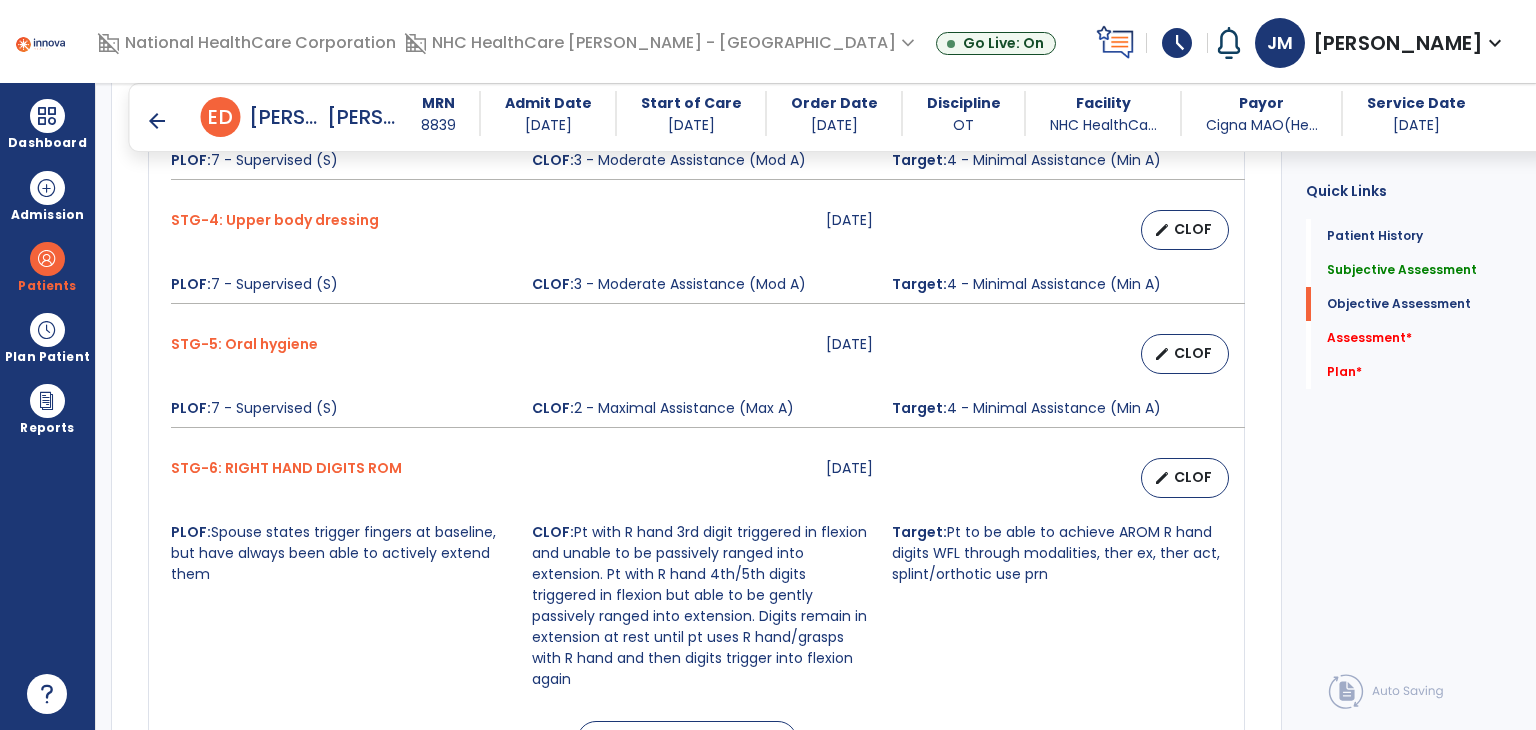 scroll, scrollTop: 1342, scrollLeft: 0, axis: vertical 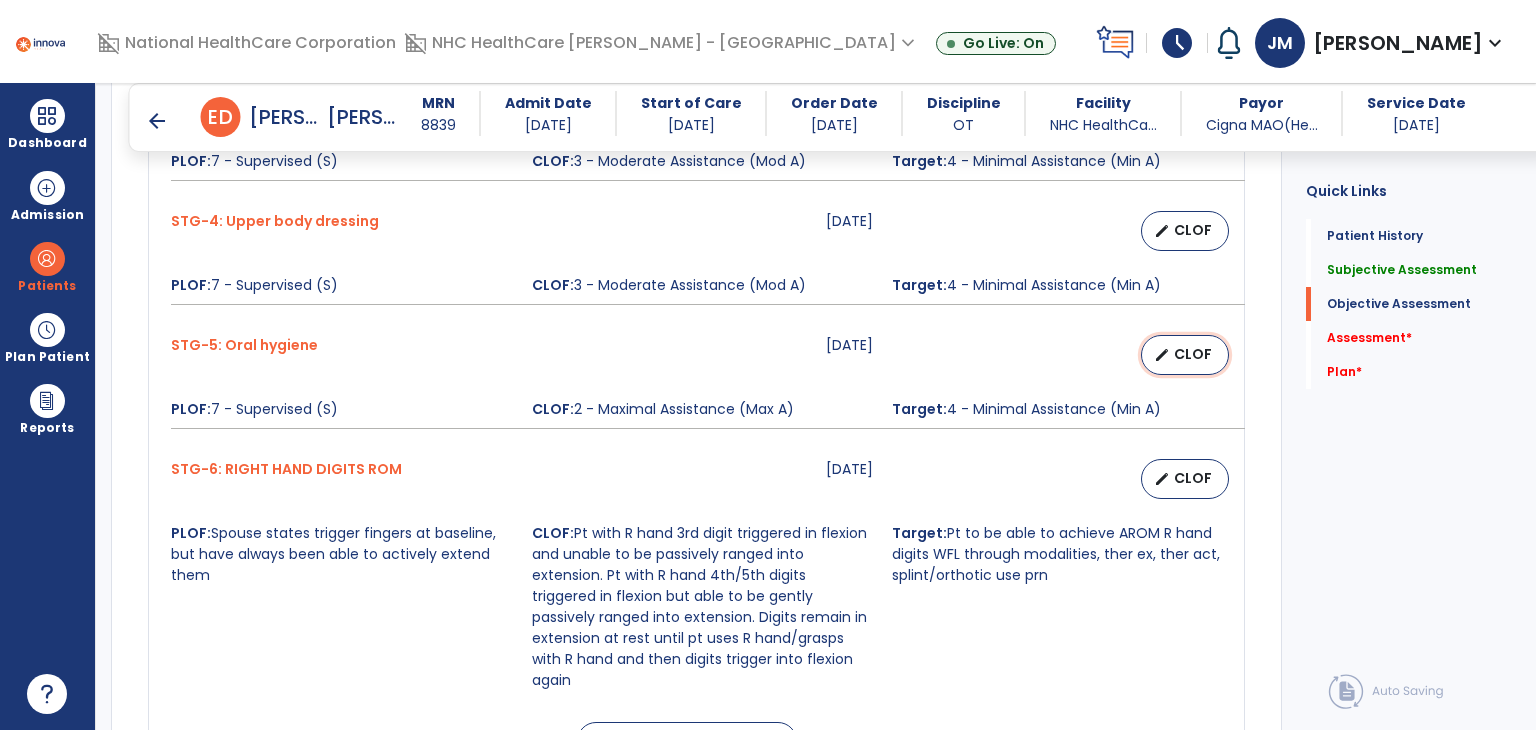 click on "edit   CLOF" at bounding box center (1185, 355) 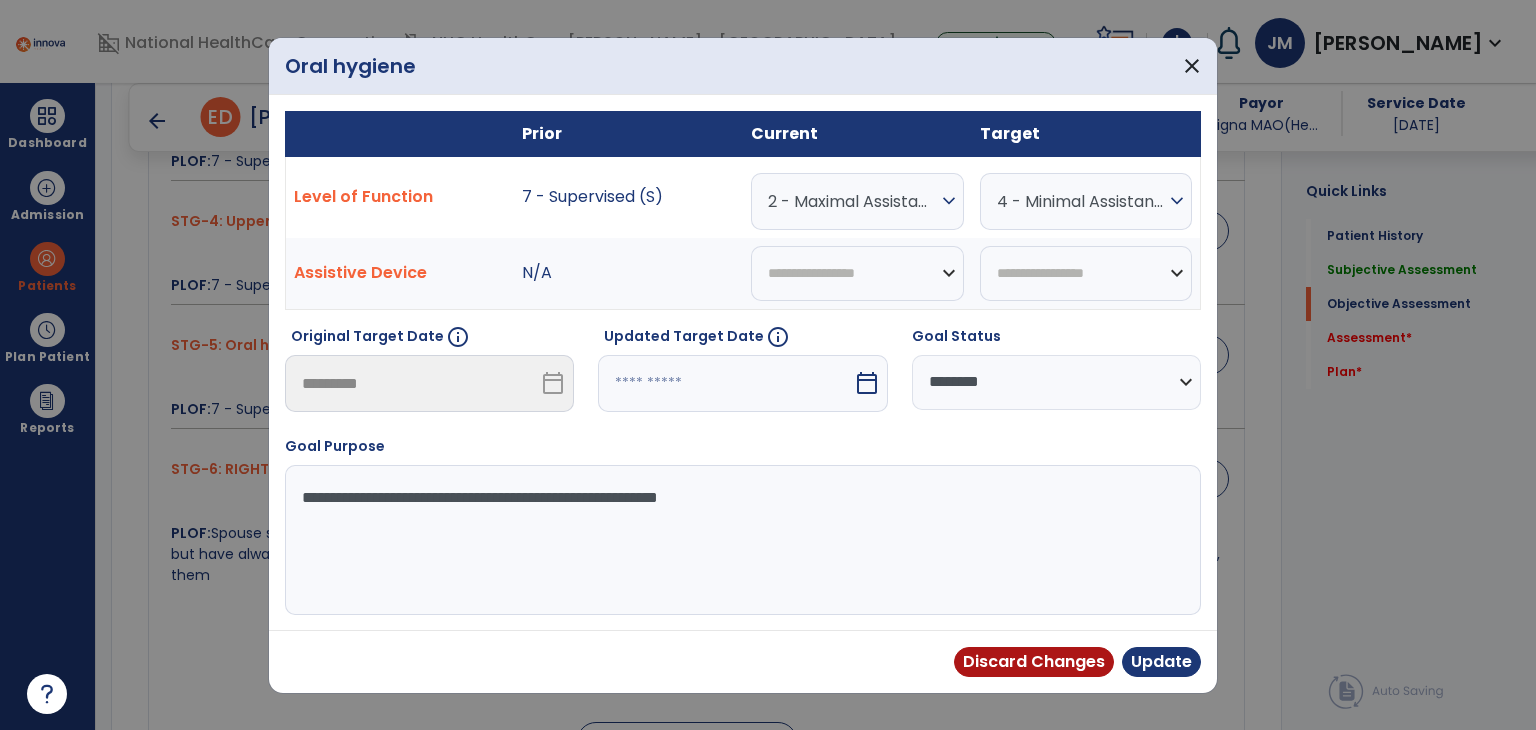 click on "2 - Maximal Assistance (Max A)" at bounding box center [852, 201] 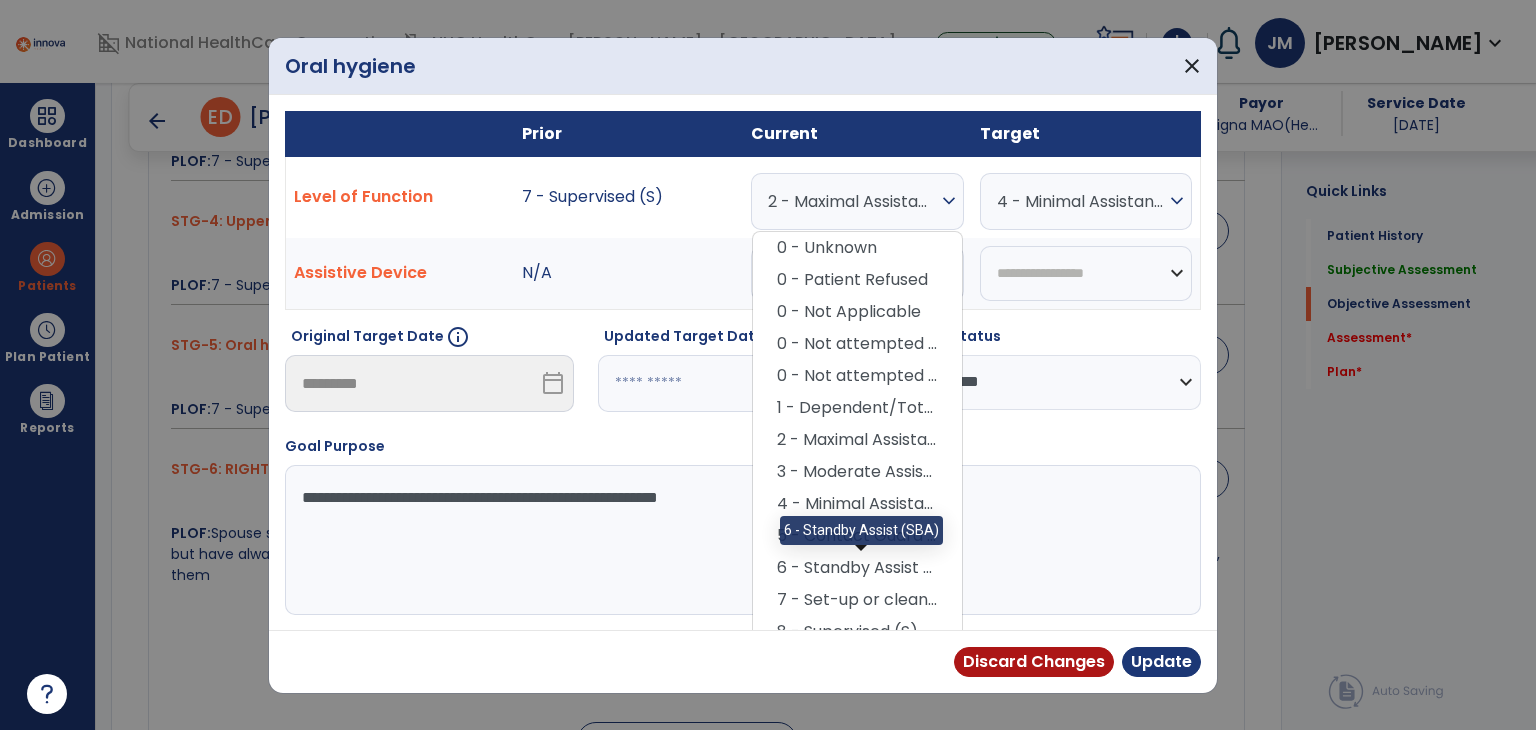 click on "6 - Standby Assist (SBA)" at bounding box center [857, 568] 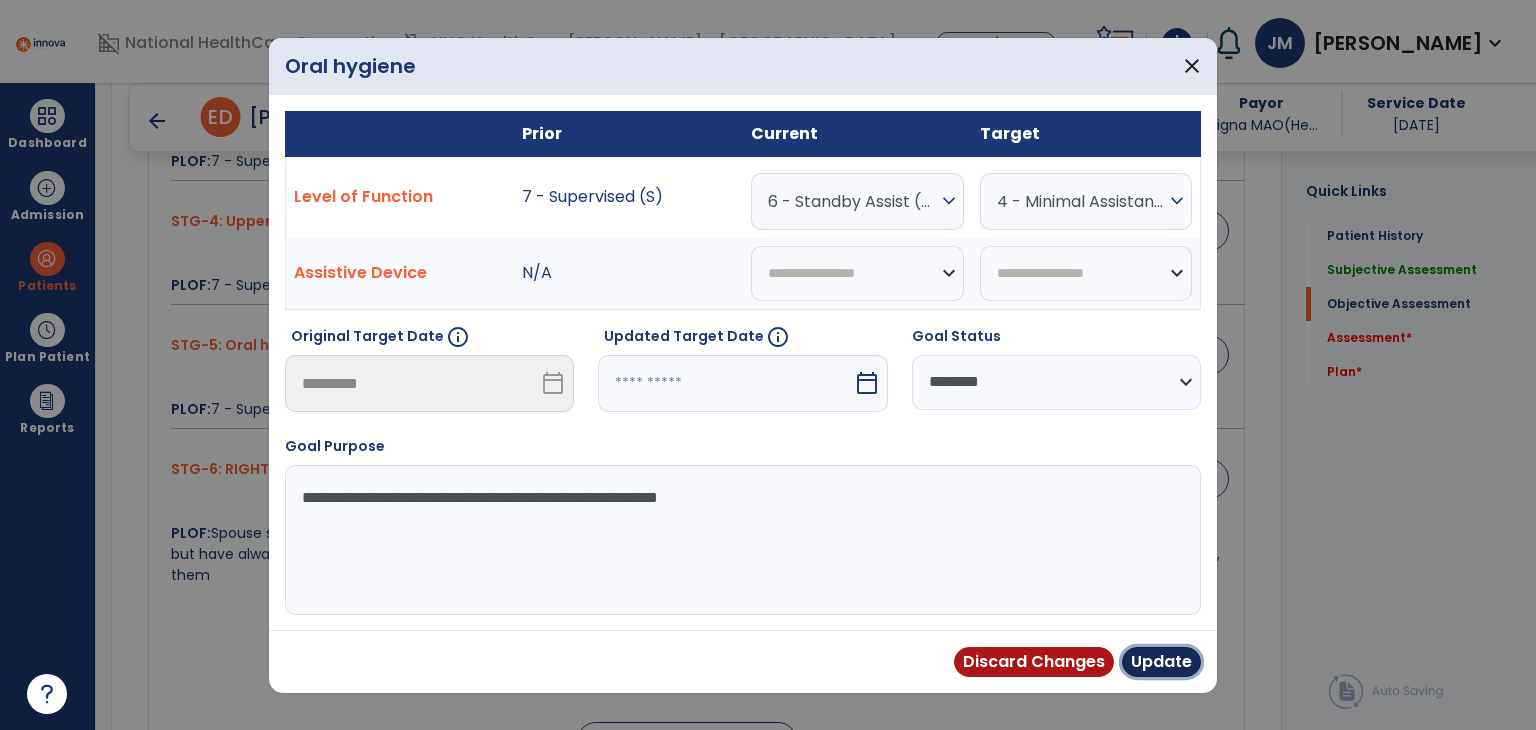 click on "Update" at bounding box center (1161, 662) 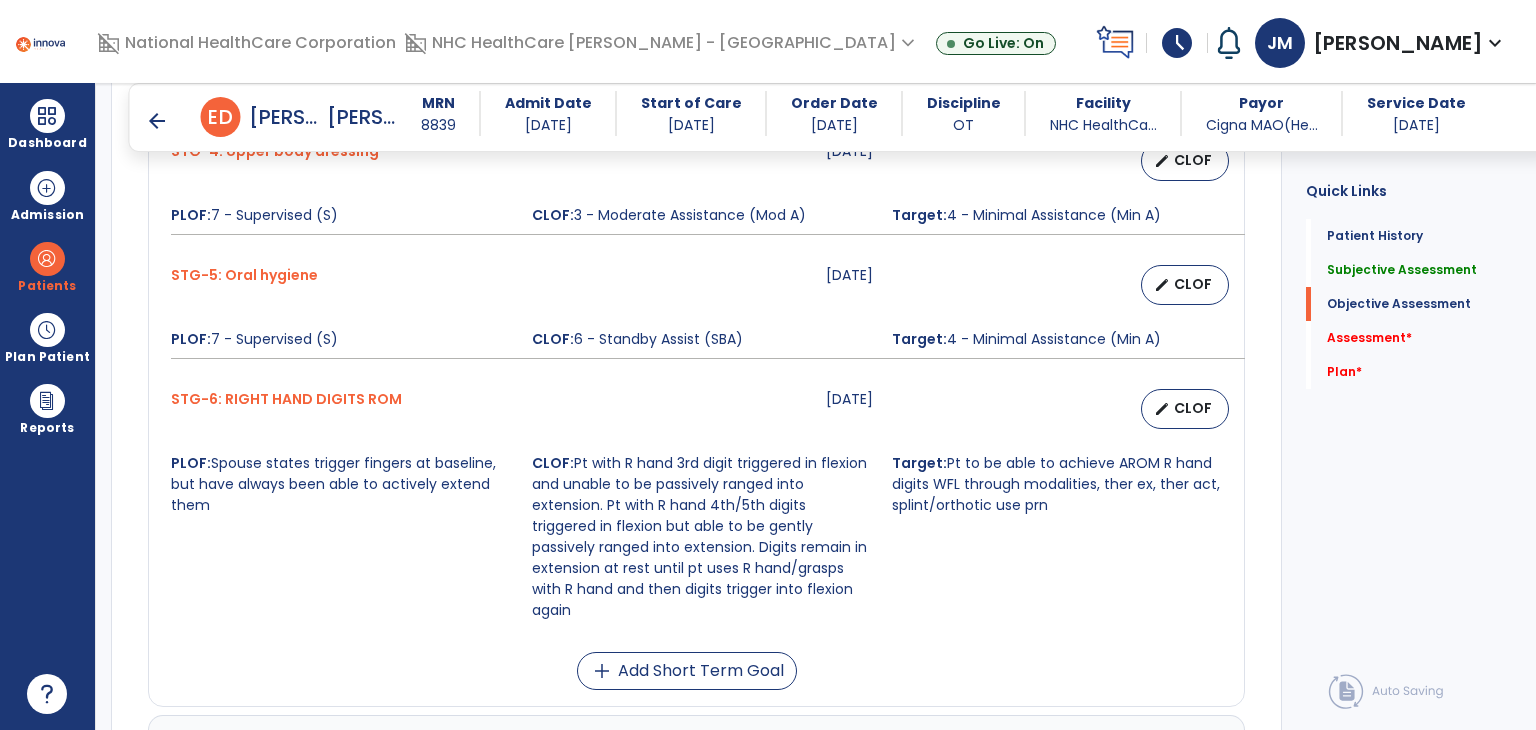 scroll, scrollTop: 1419, scrollLeft: 0, axis: vertical 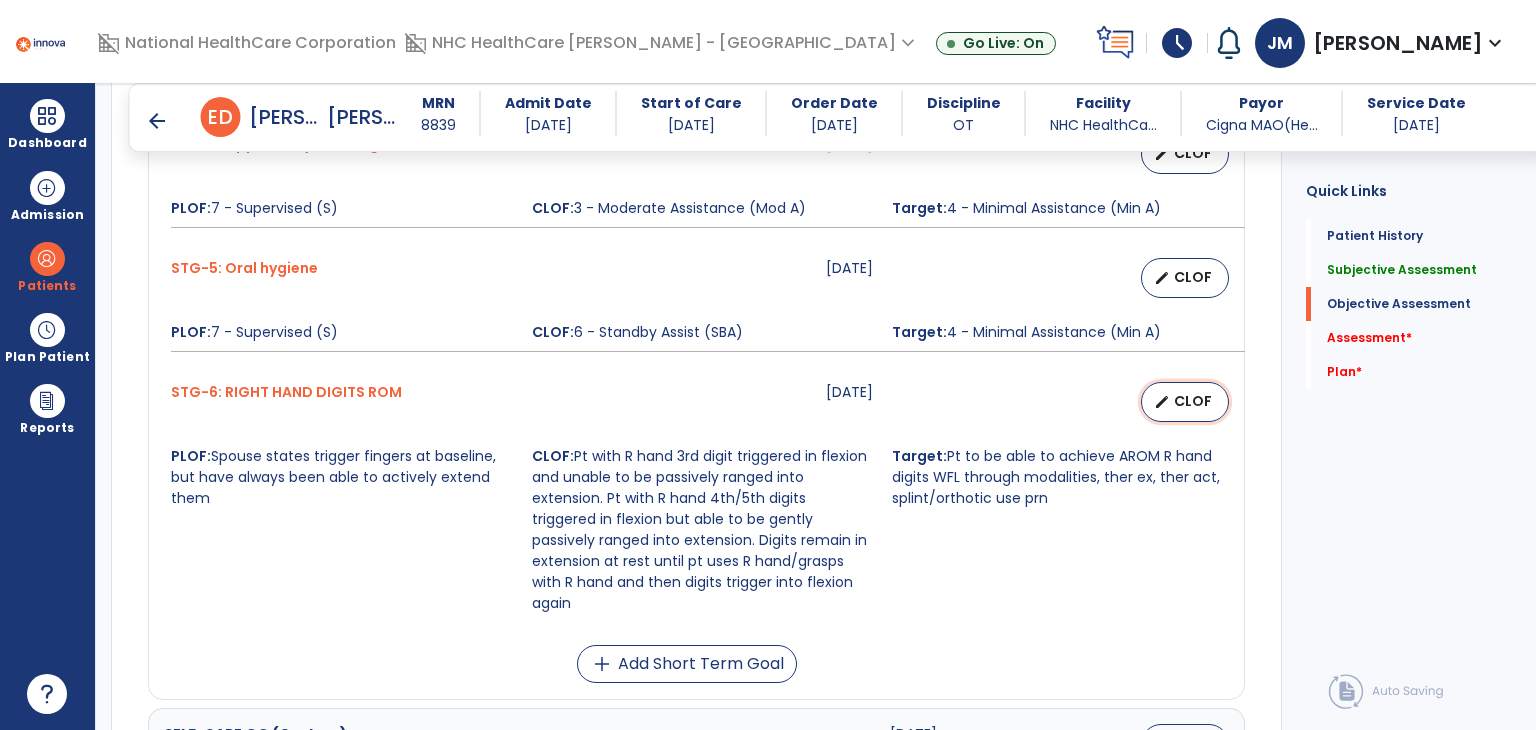 click on "edit   CLOF" at bounding box center [1185, 402] 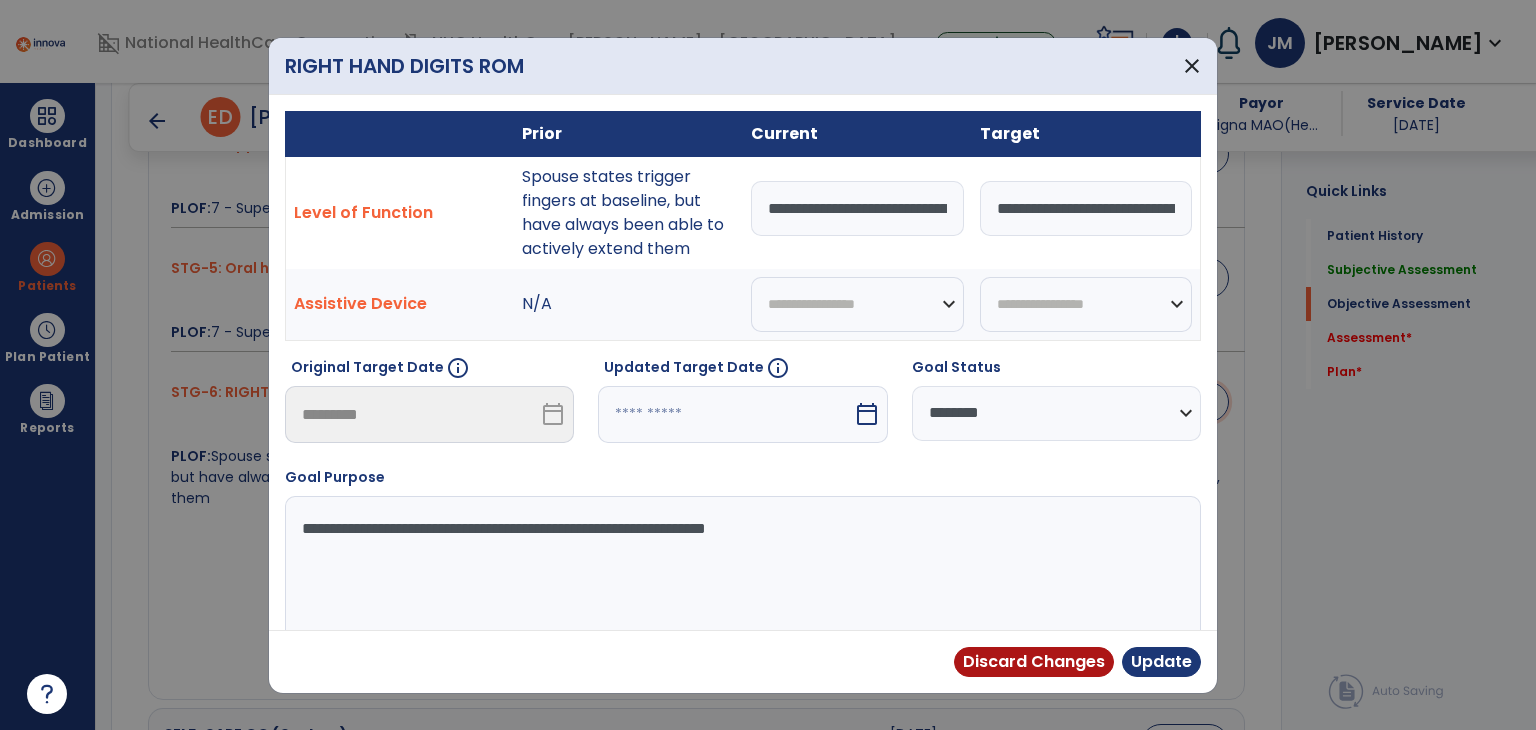 scroll, scrollTop: 29, scrollLeft: 0, axis: vertical 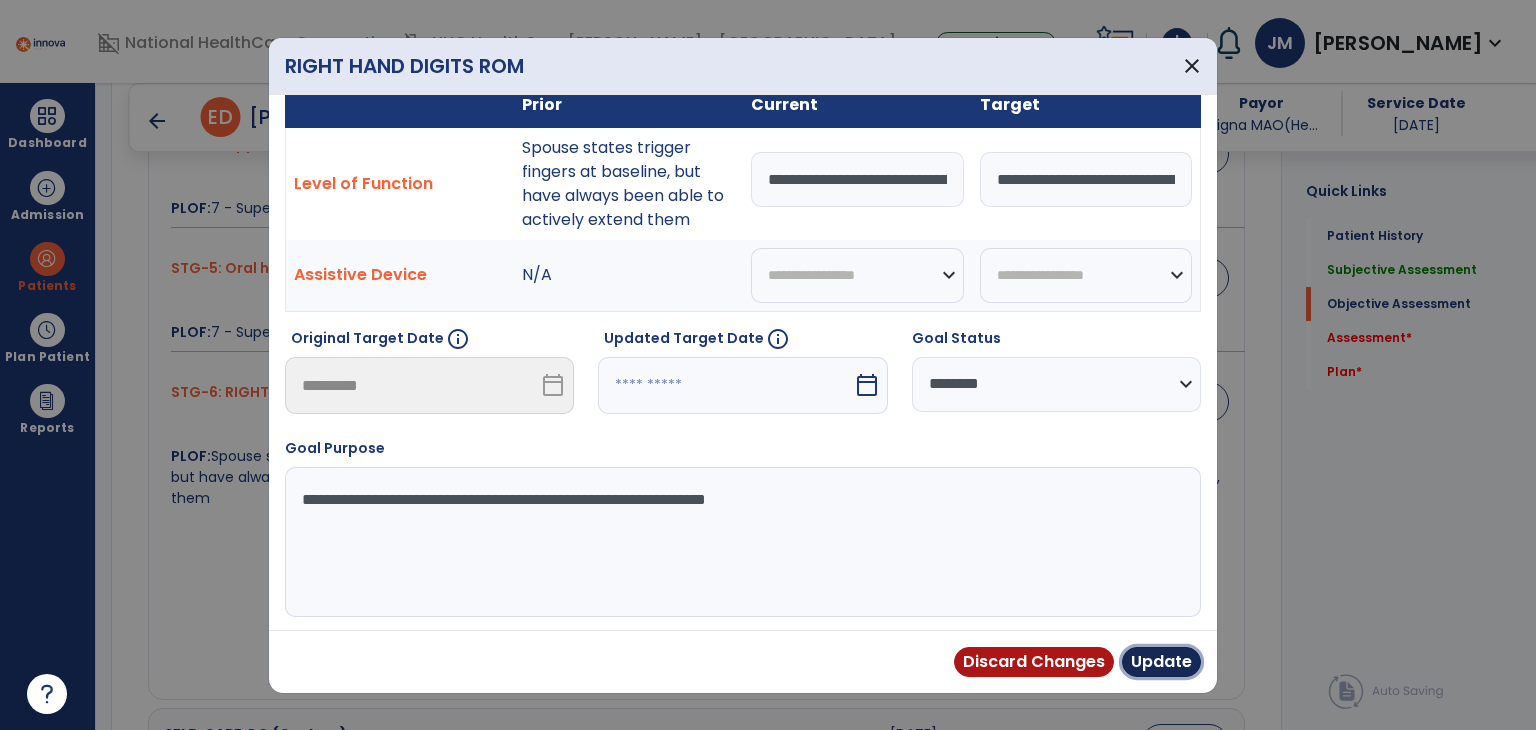 click on "Update" at bounding box center (1161, 662) 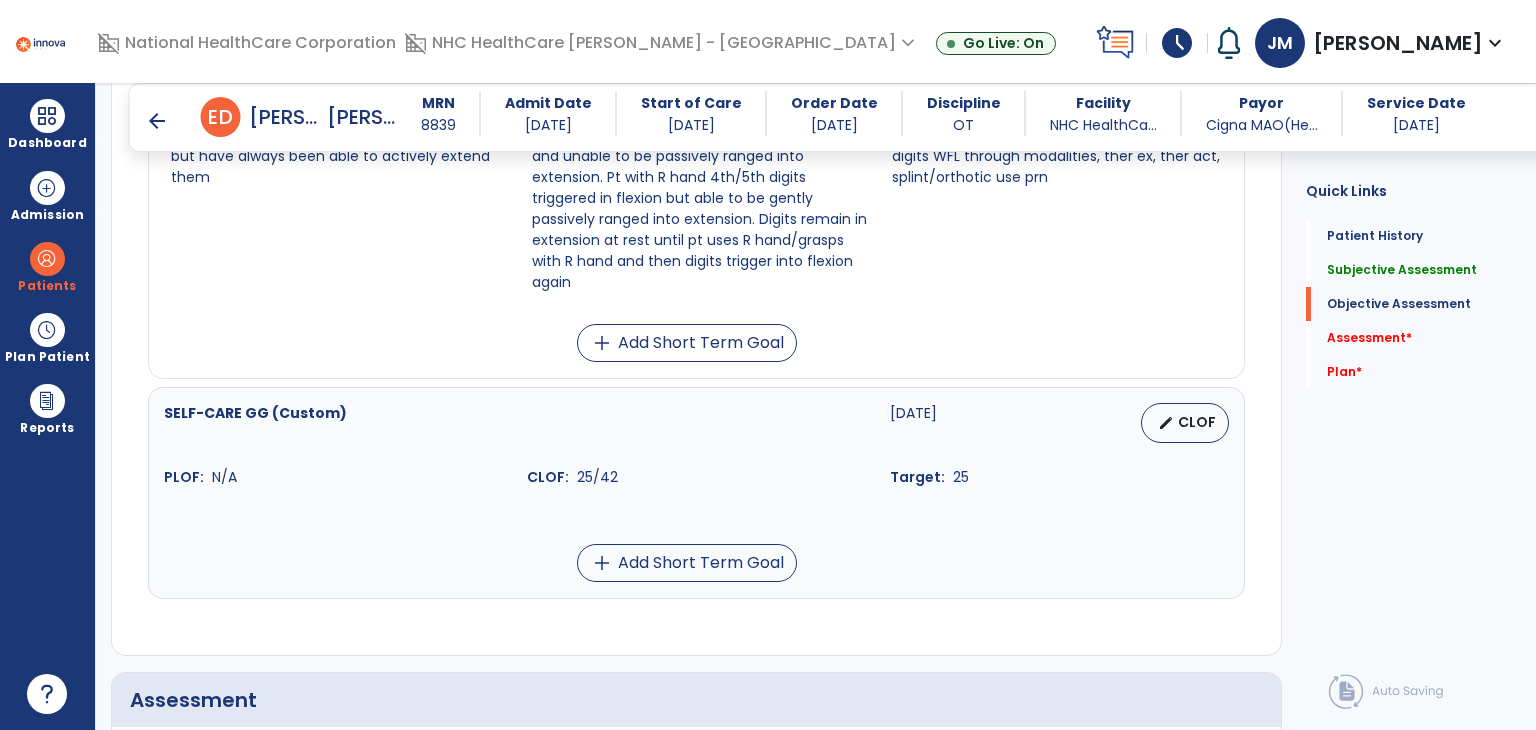 scroll, scrollTop: 1800, scrollLeft: 0, axis: vertical 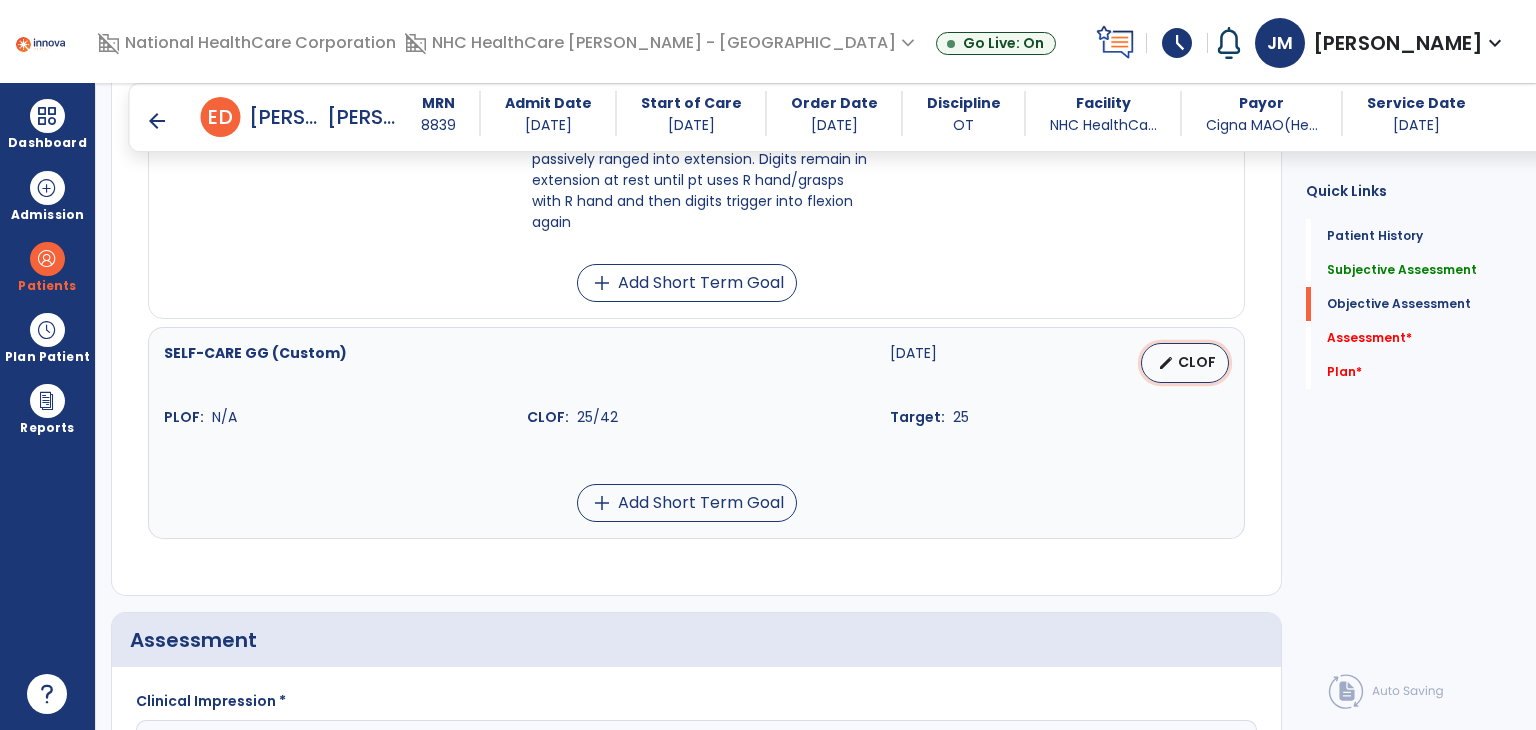 click on "CLOF" at bounding box center (1197, 362) 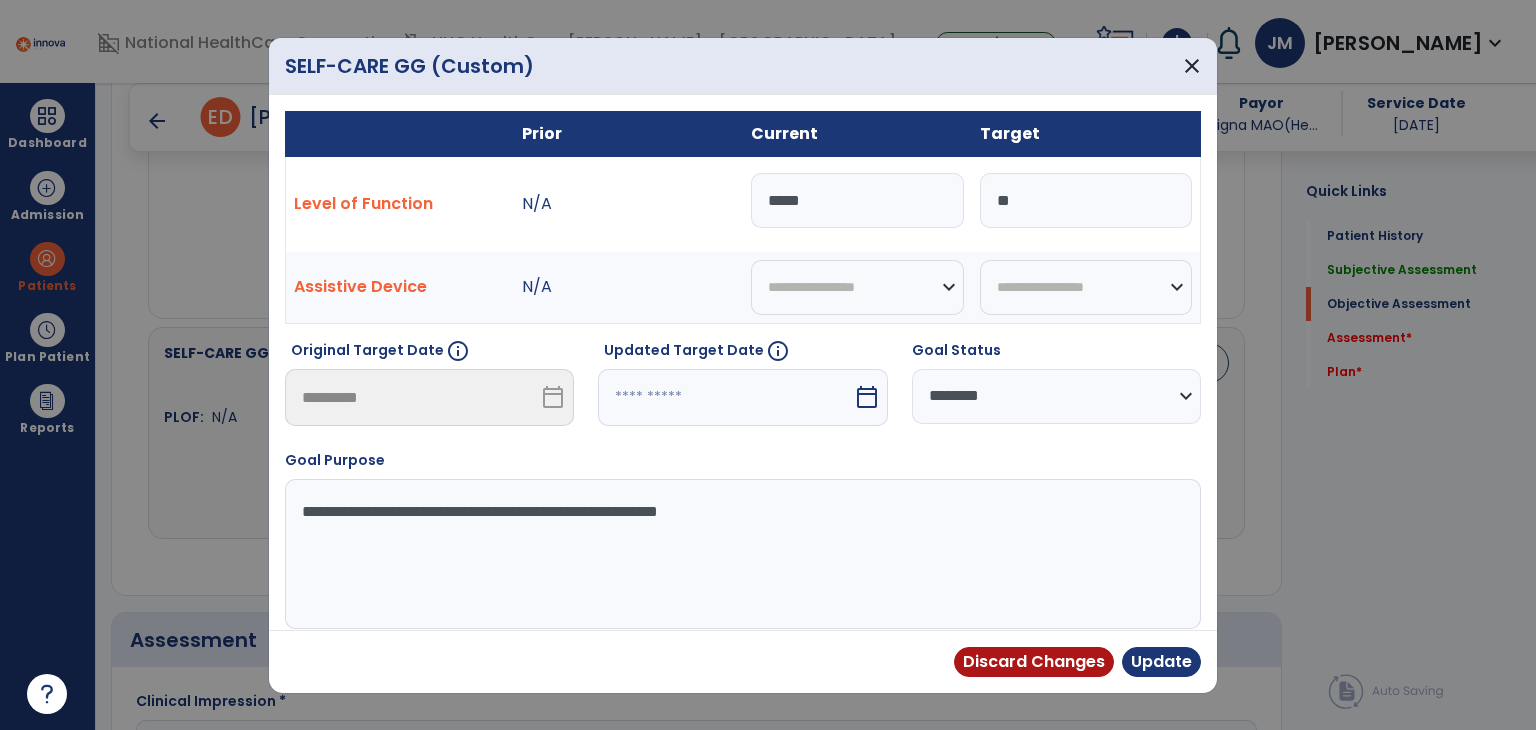 click on "*****" at bounding box center [857, 200] 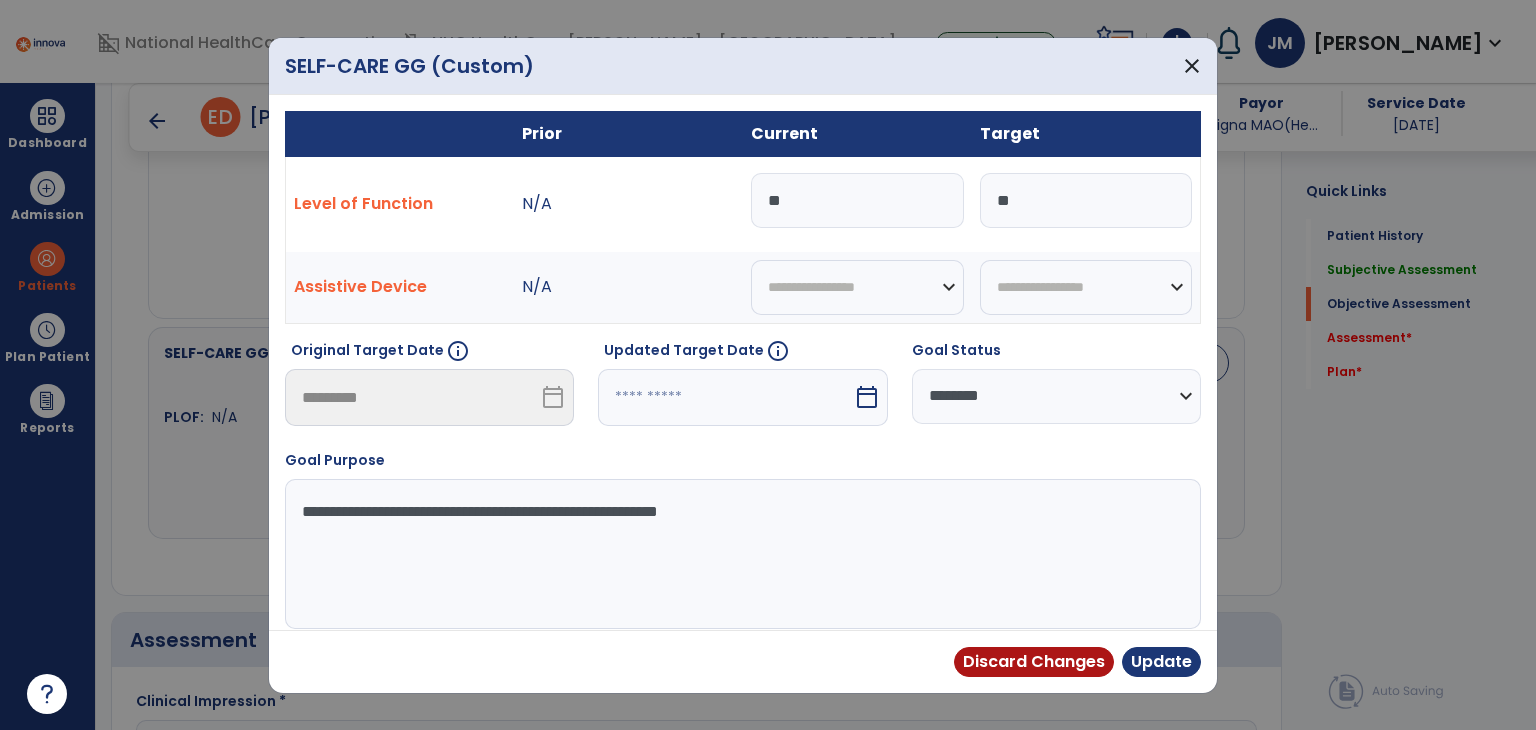 type on "*" 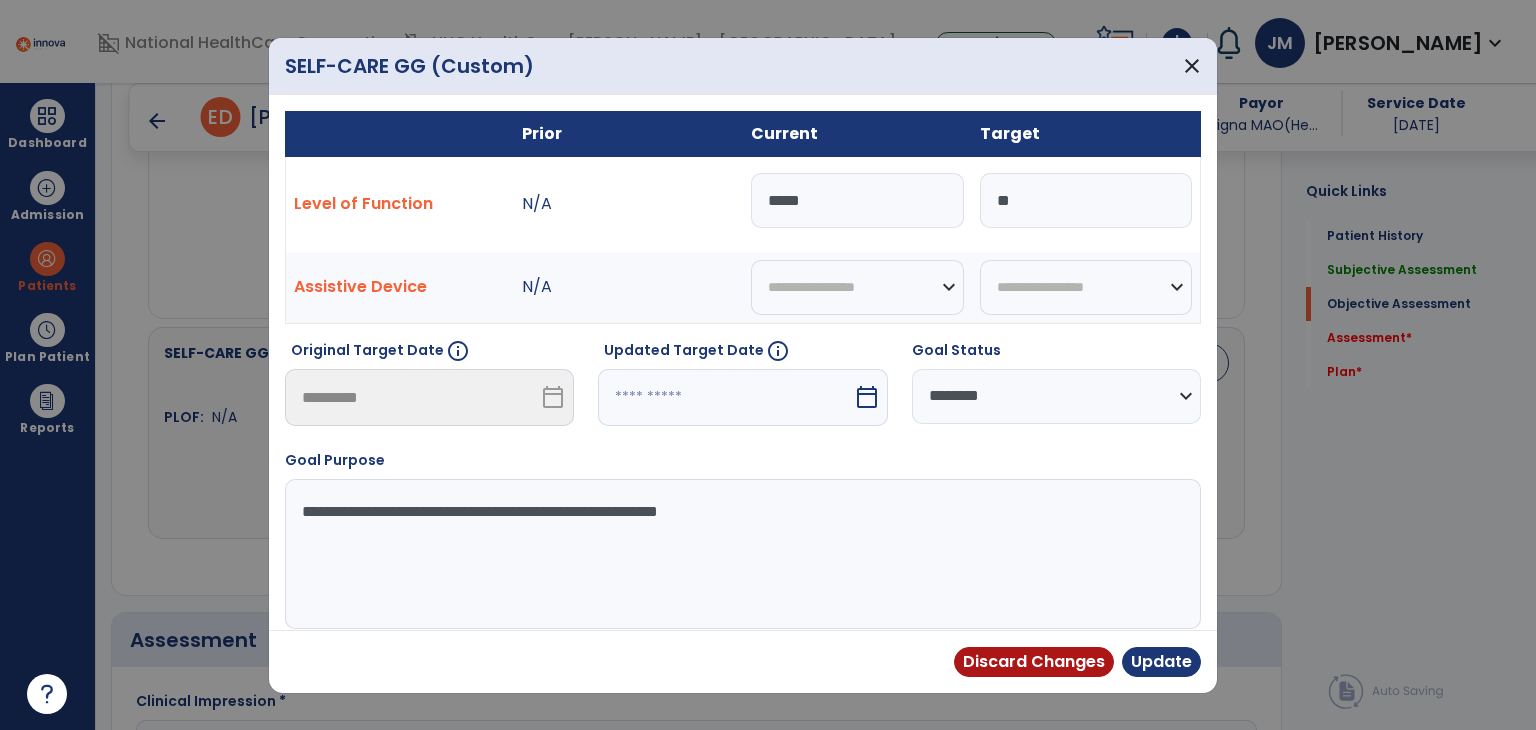 type on "*****" 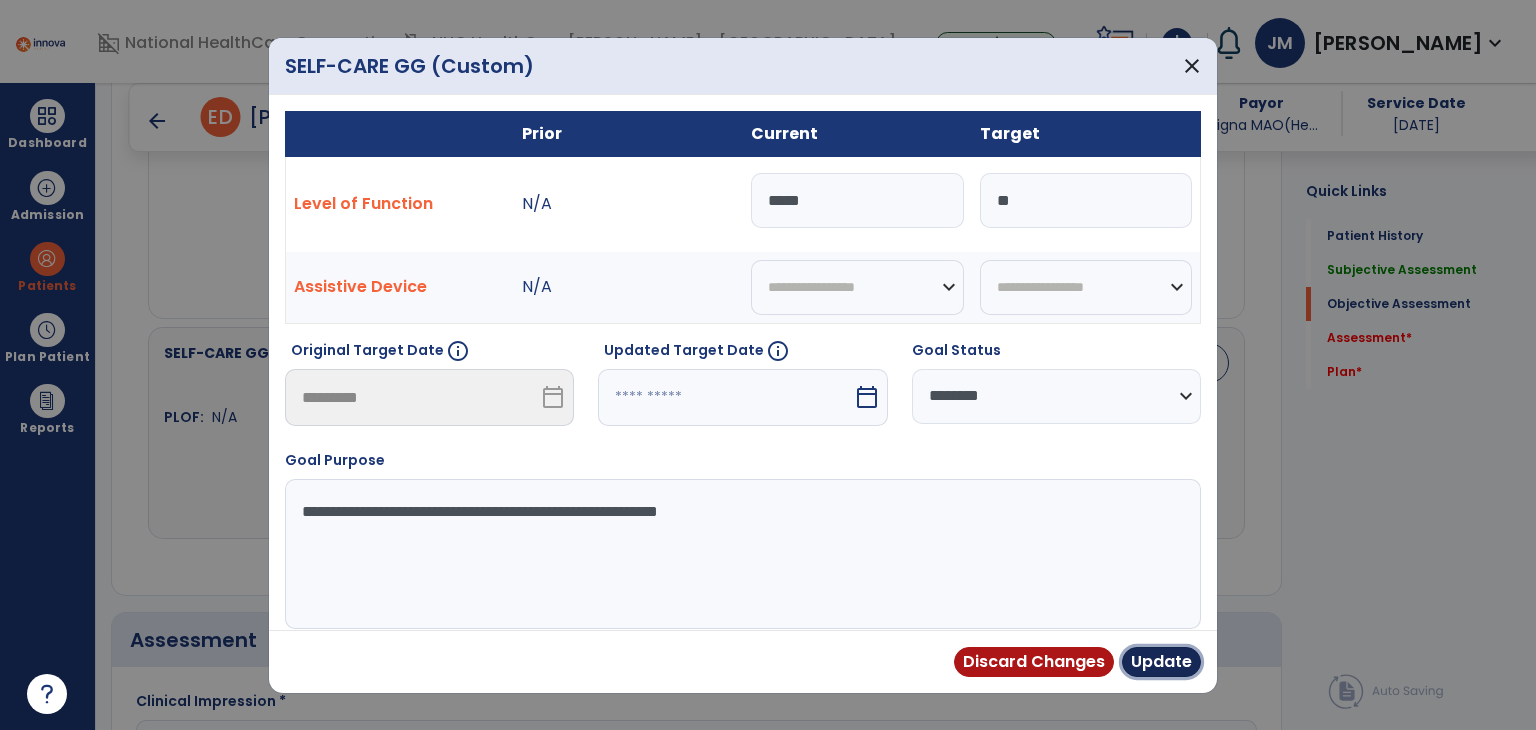 click on "Update" at bounding box center [1161, 662] 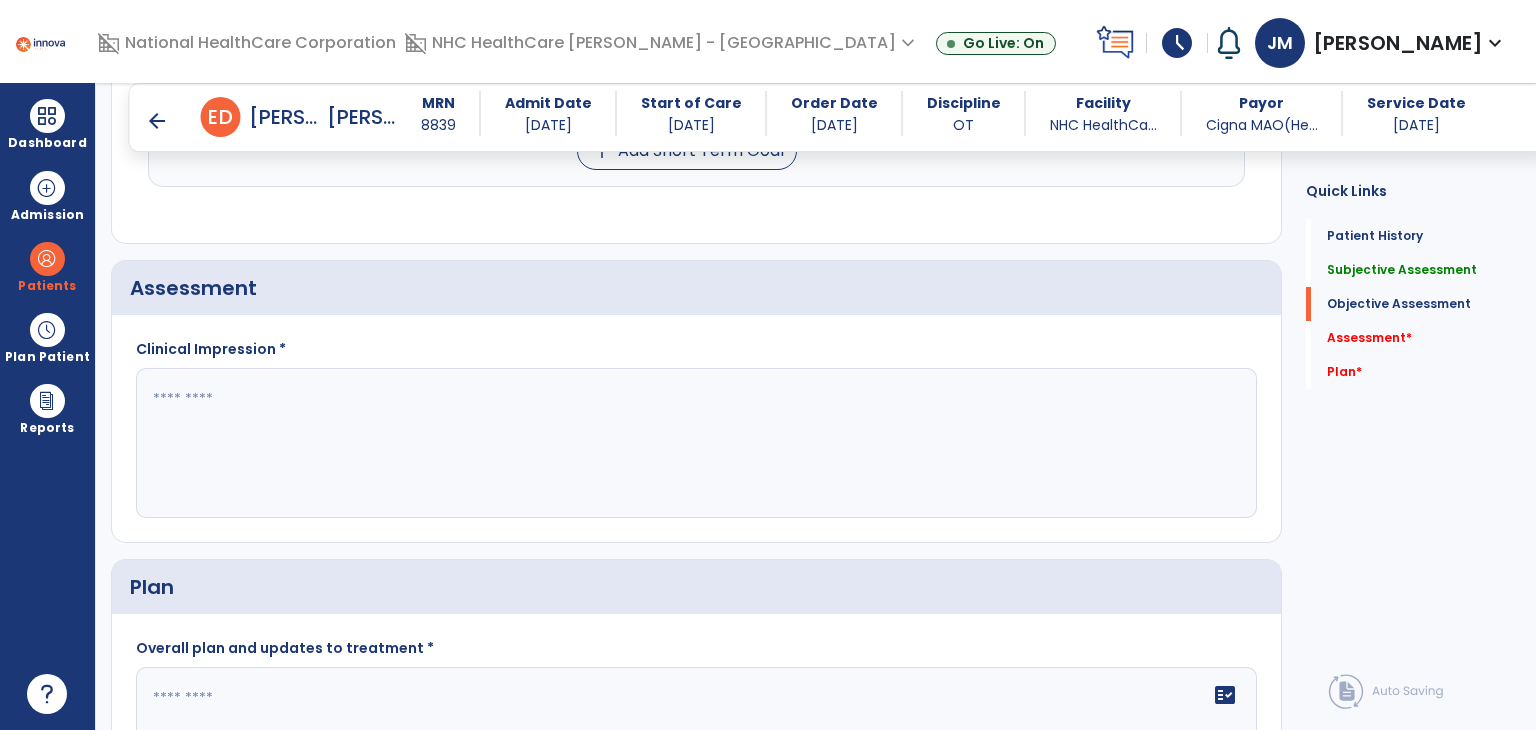 scroll, scrollTop: 2152, scrollLeft: 0, axis: vertical 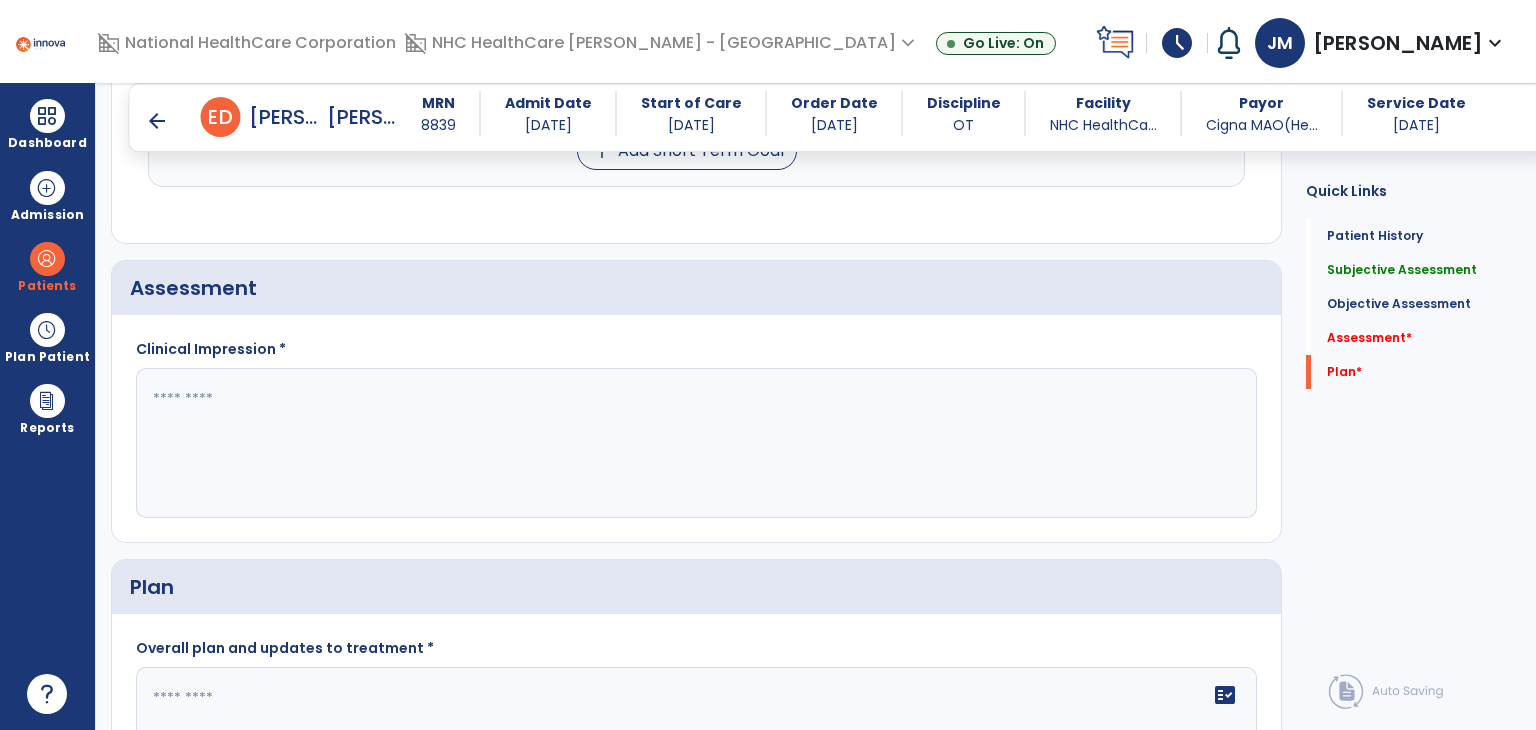 click 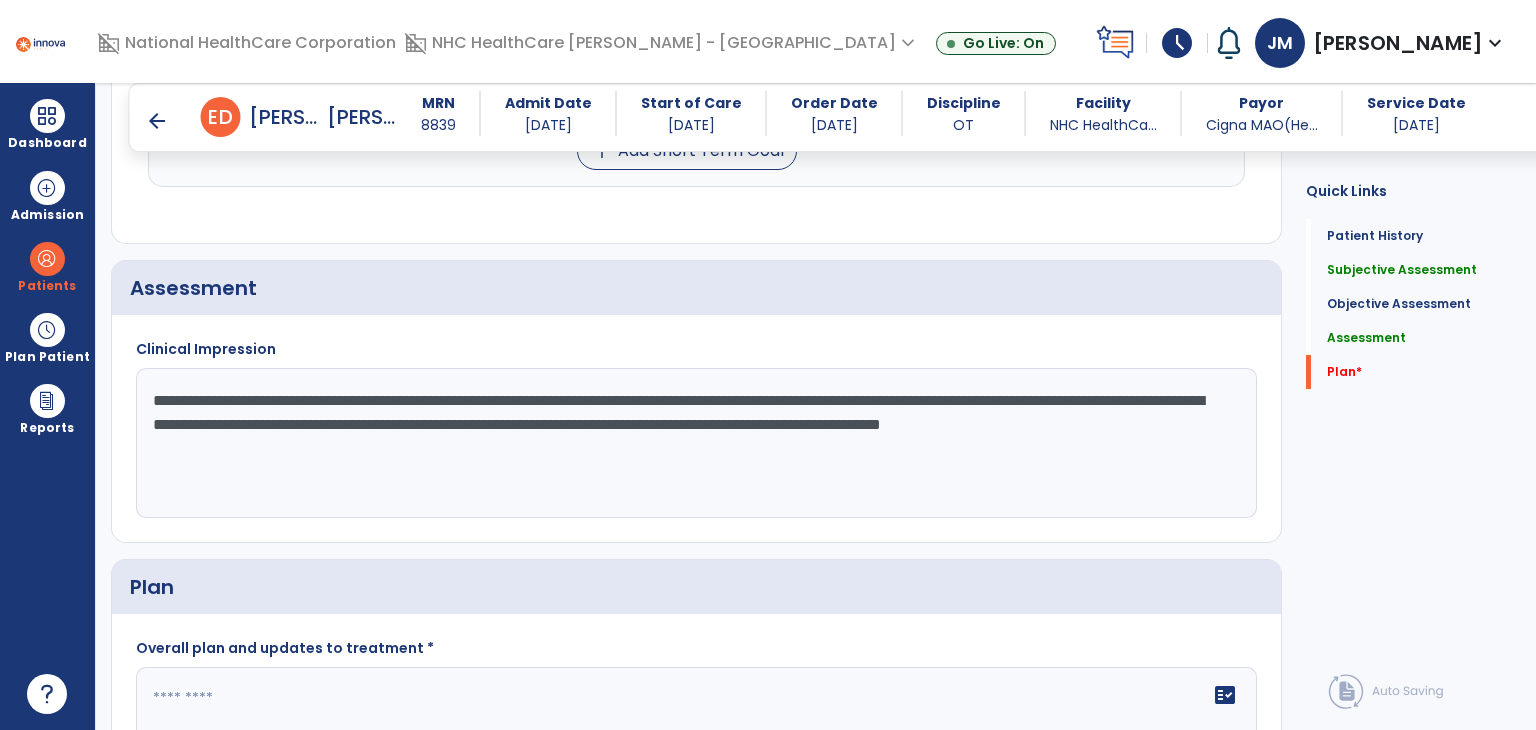 scroll, scrollTop: 2329, scrollLeft: 0, axis: vertical 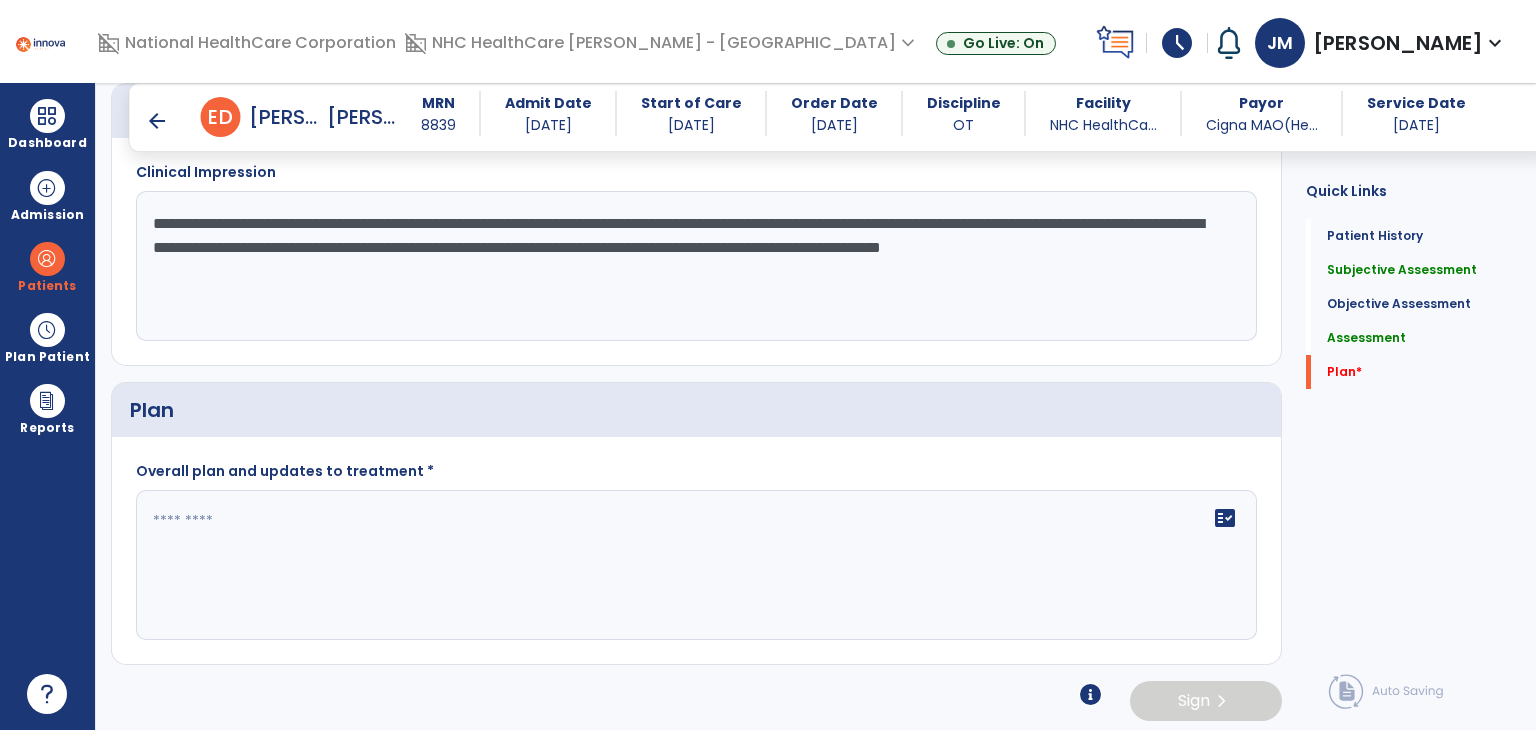 type on "**********" 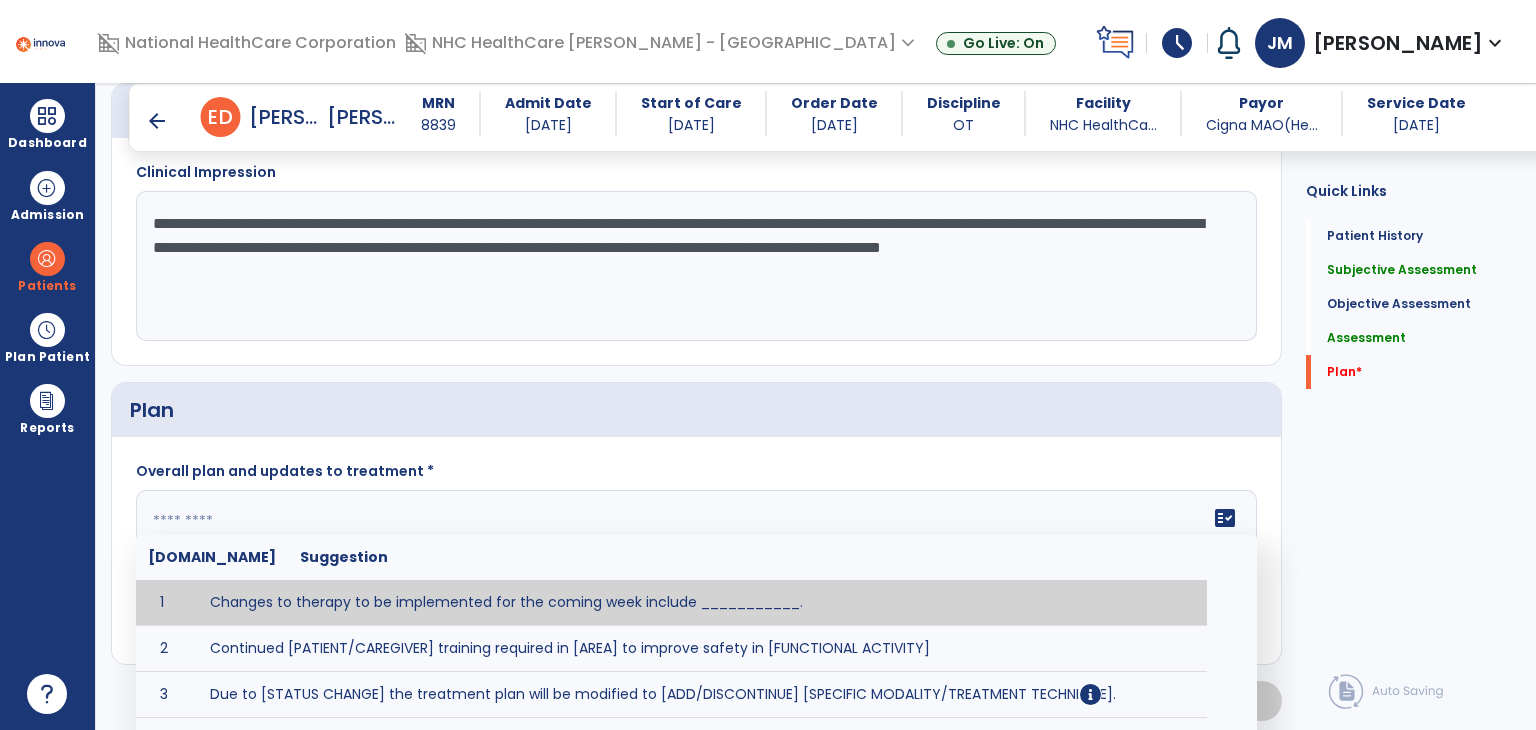 click 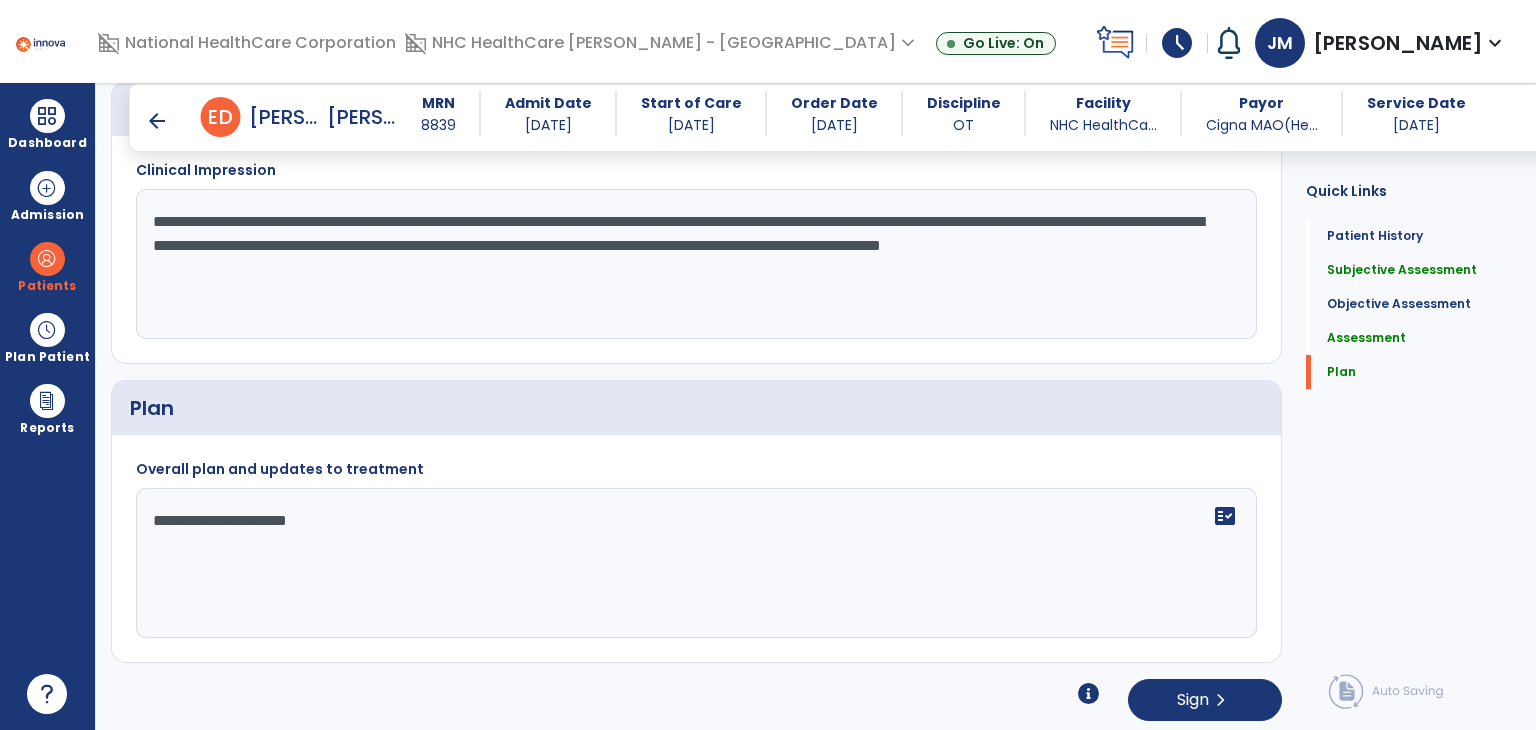 scroll, scrollTop: 2330, scrollLeft: 0, axis: vertical 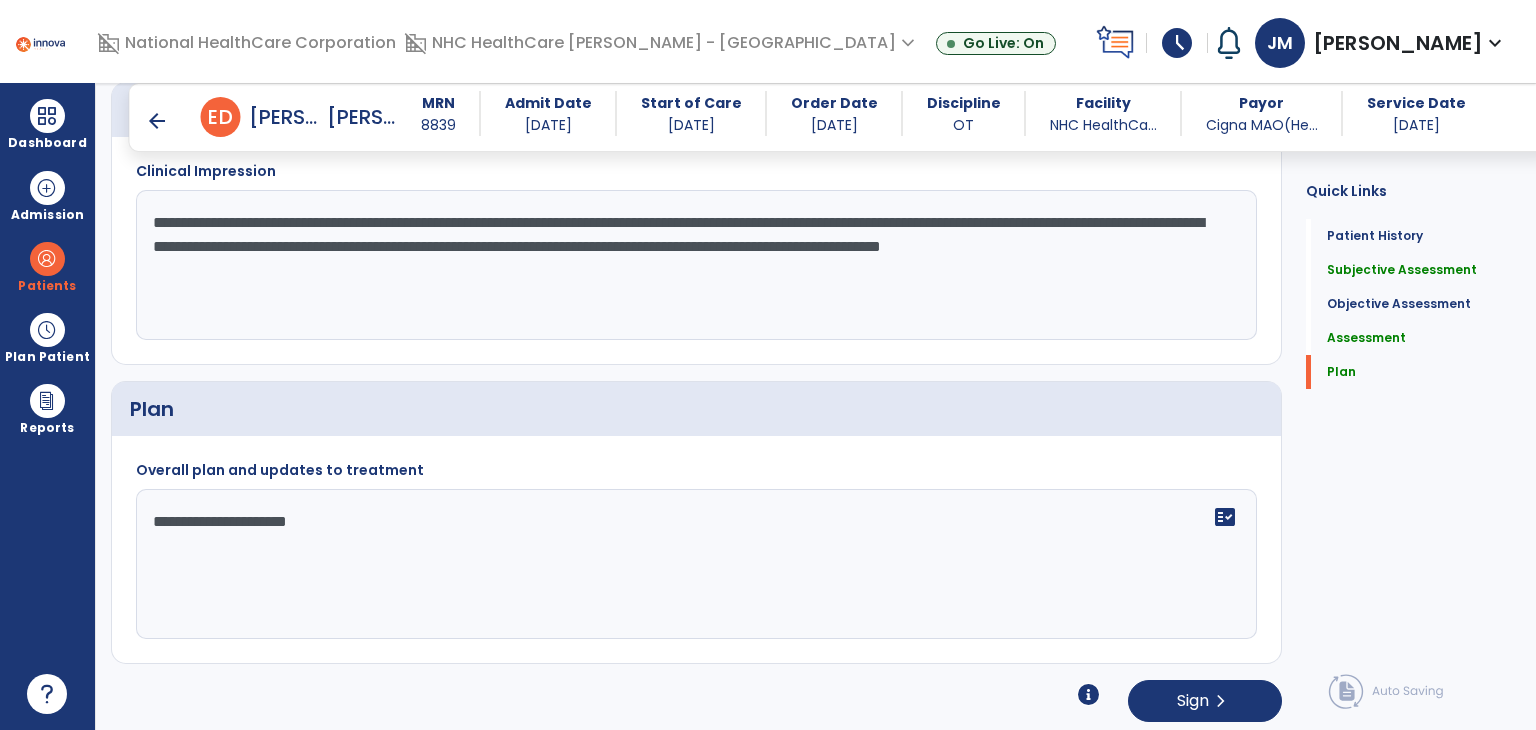 type on "**********" 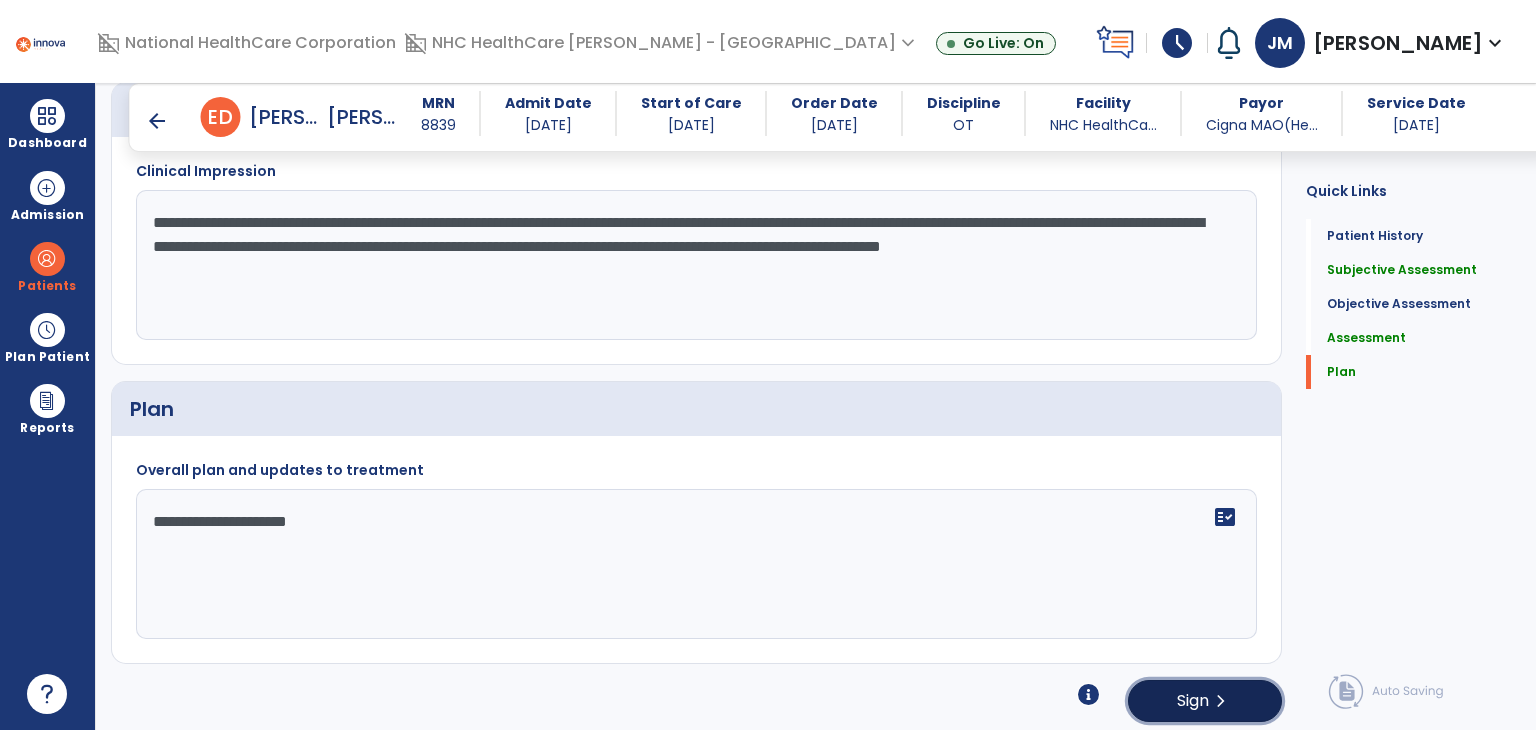 click on "chevron_right" 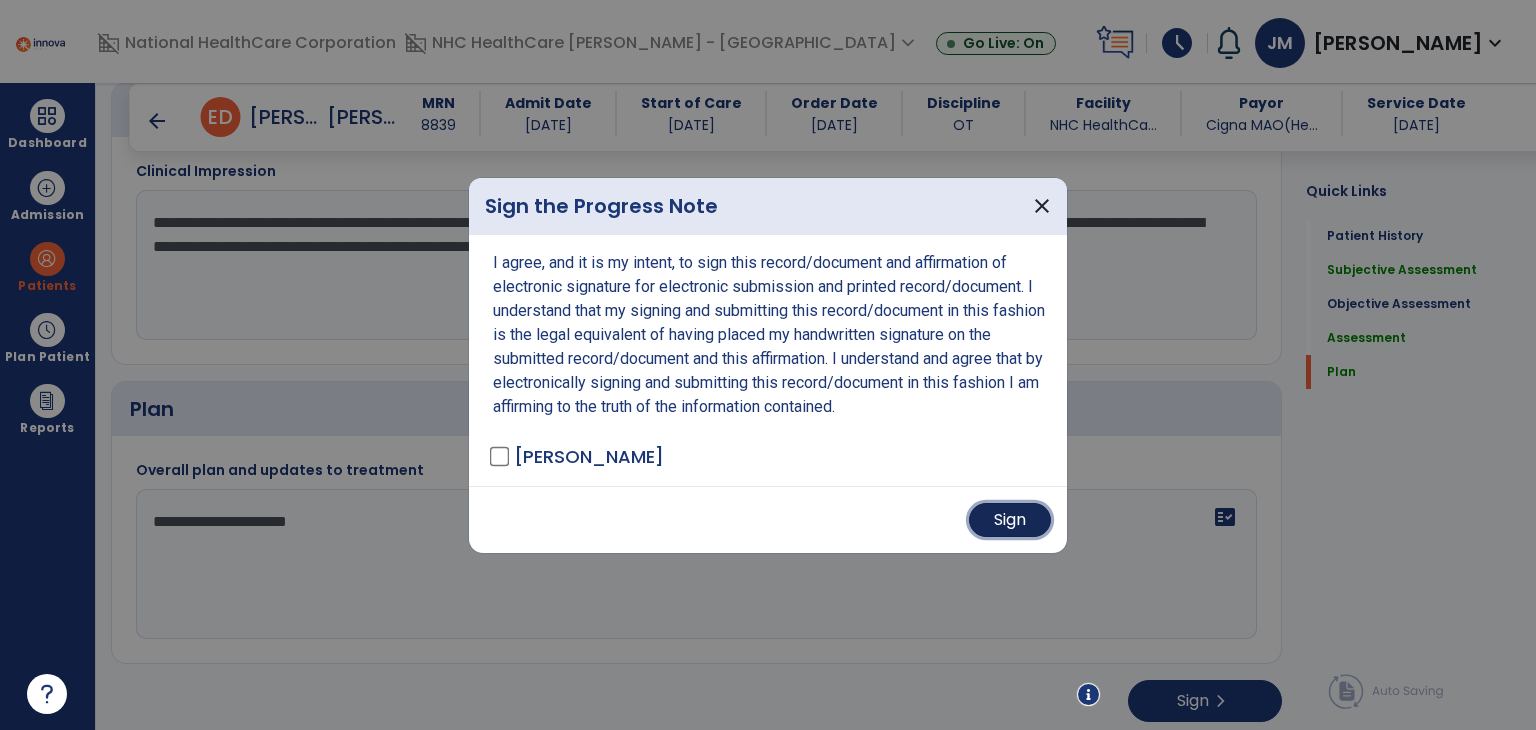 click on "Sign" at bounding box center (1010, 520) 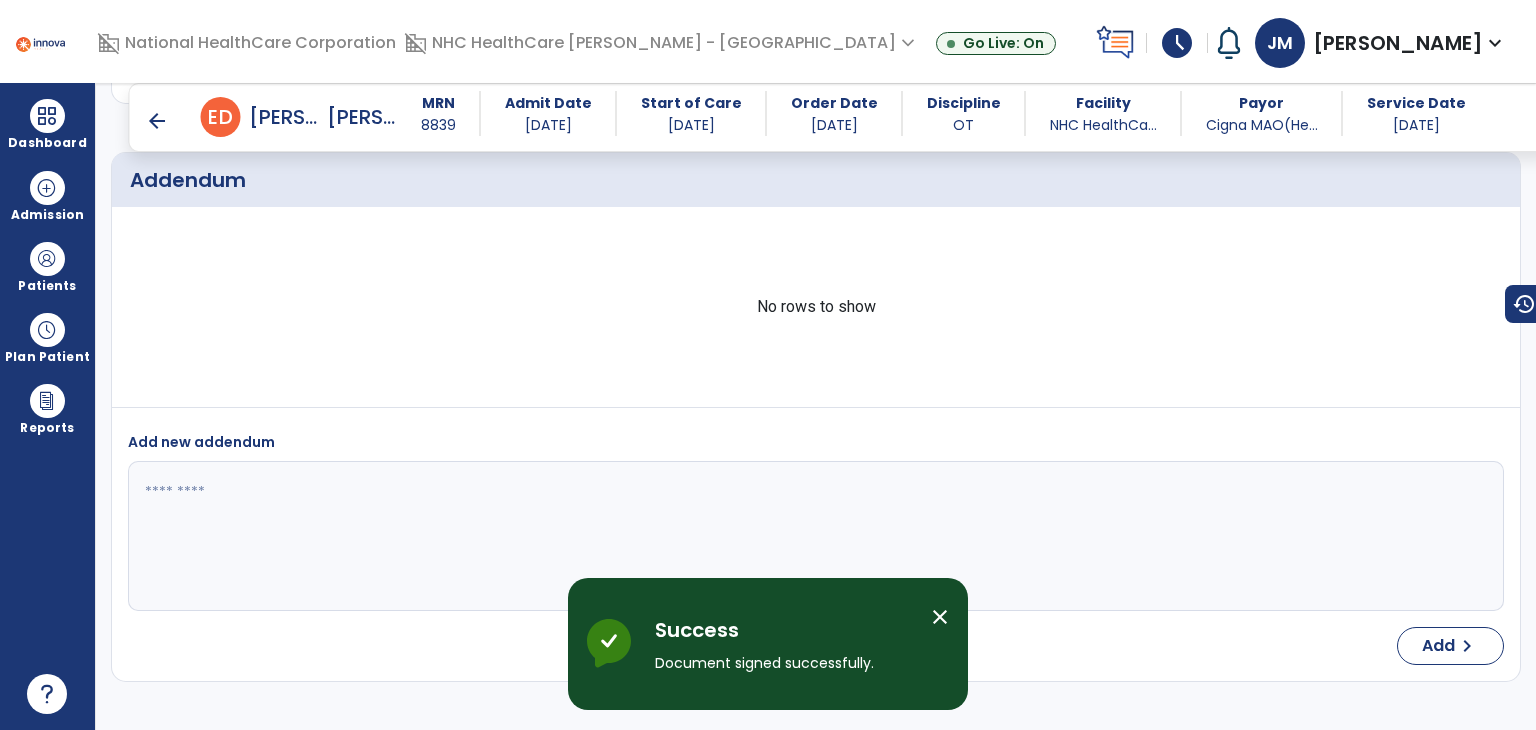 scroll, scrollTop: 3432, scrollLeft: 0, axis: vertical 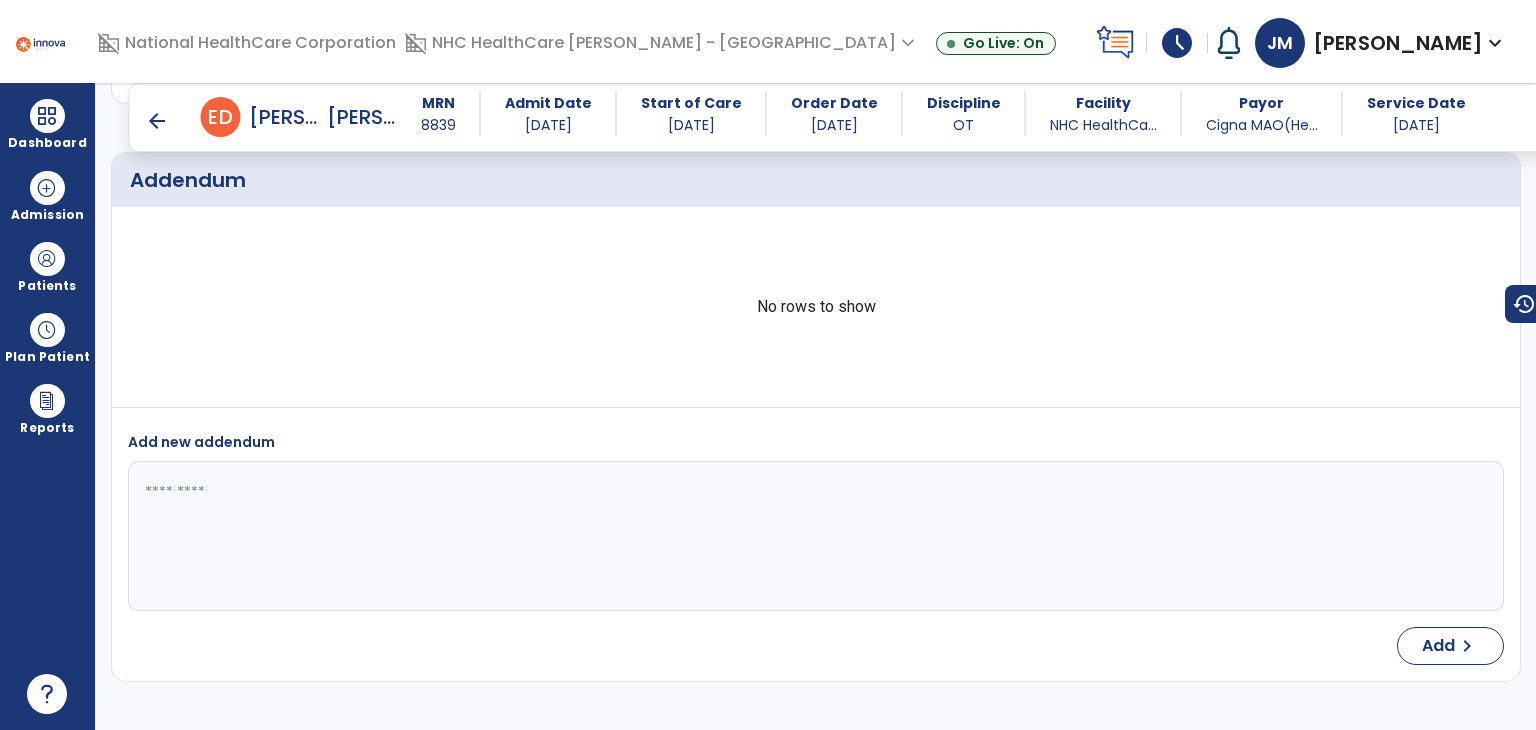click on "arrow_back" at bounding box center (157, 121) 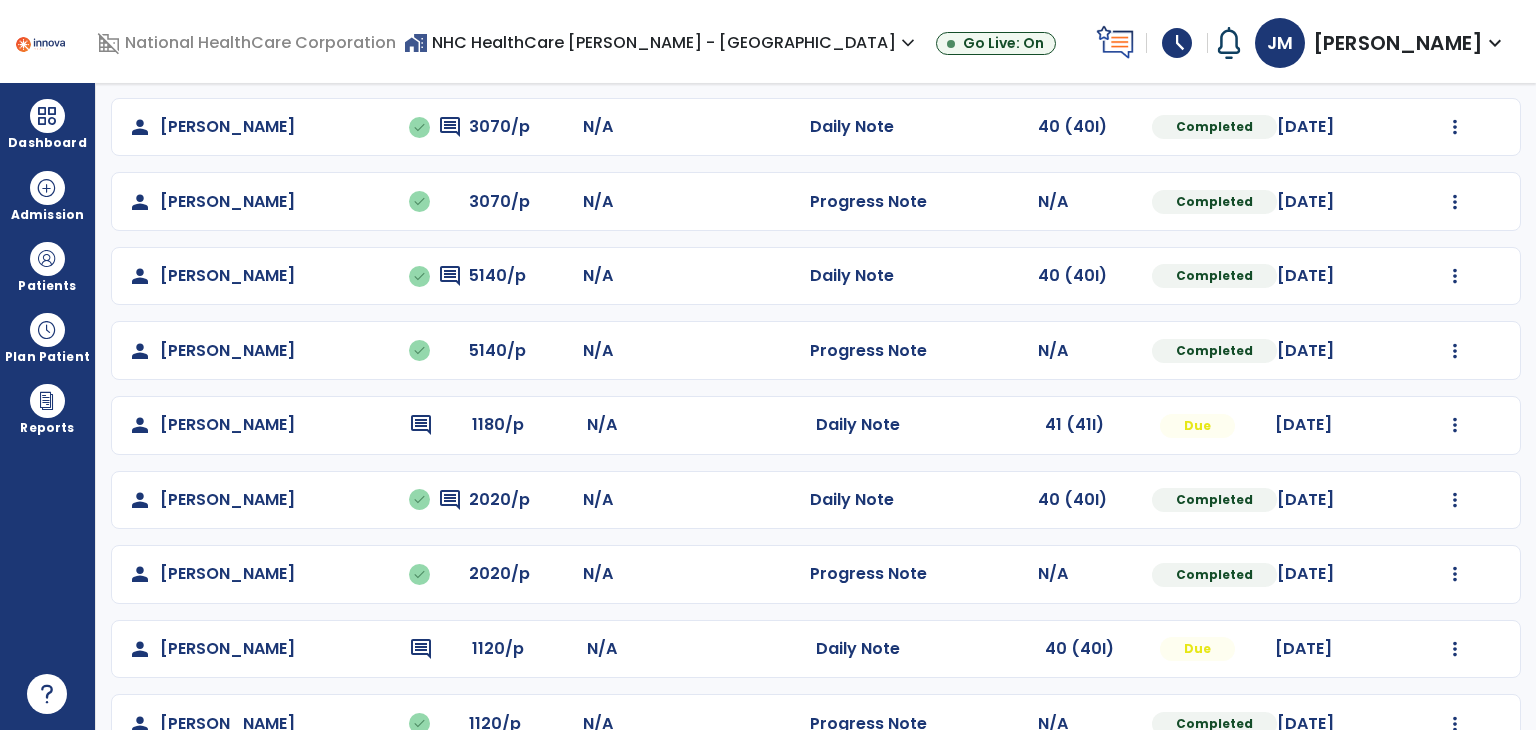 scroll, scrollTop: 236, scrollLeft: 0, axis: vertical 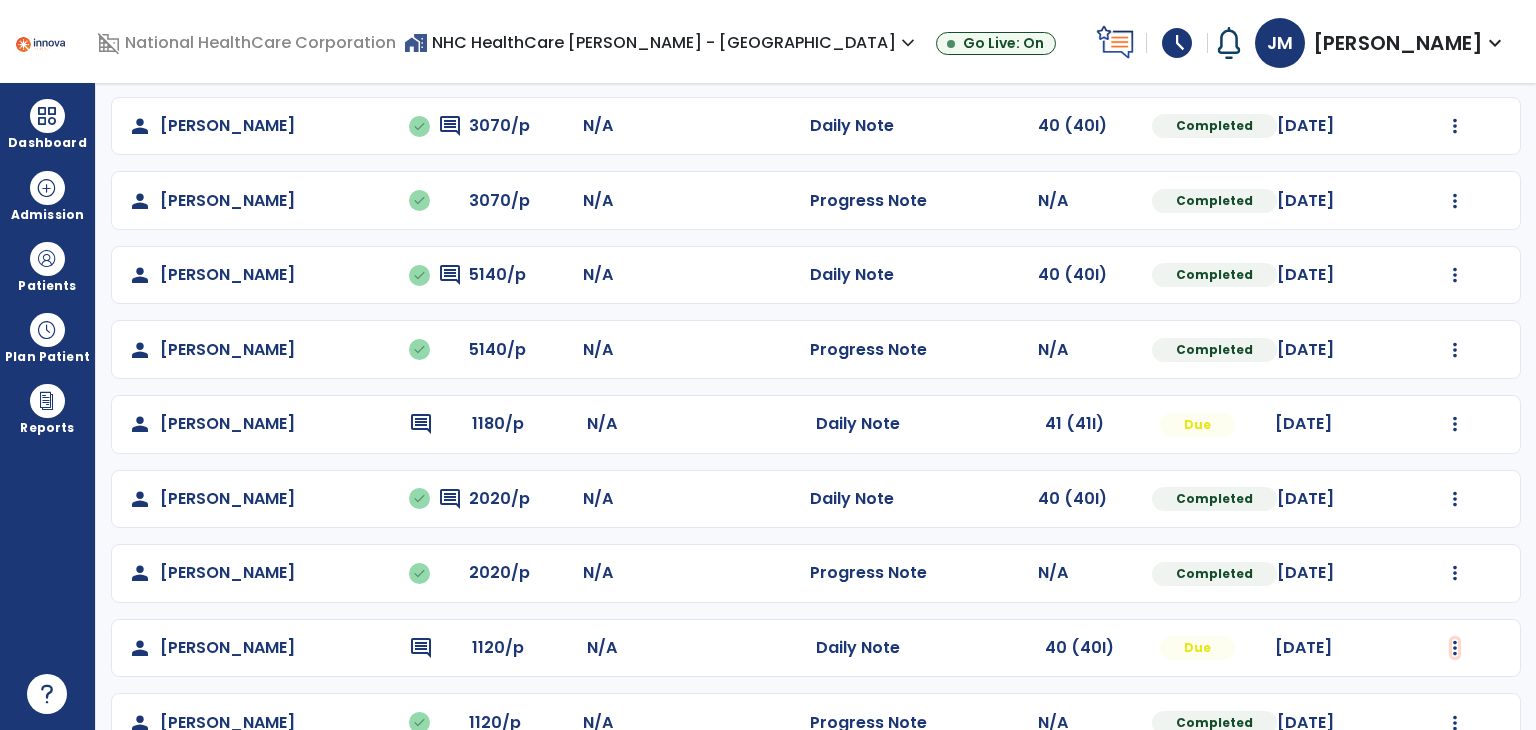 click at bounding box center (1455, 126) 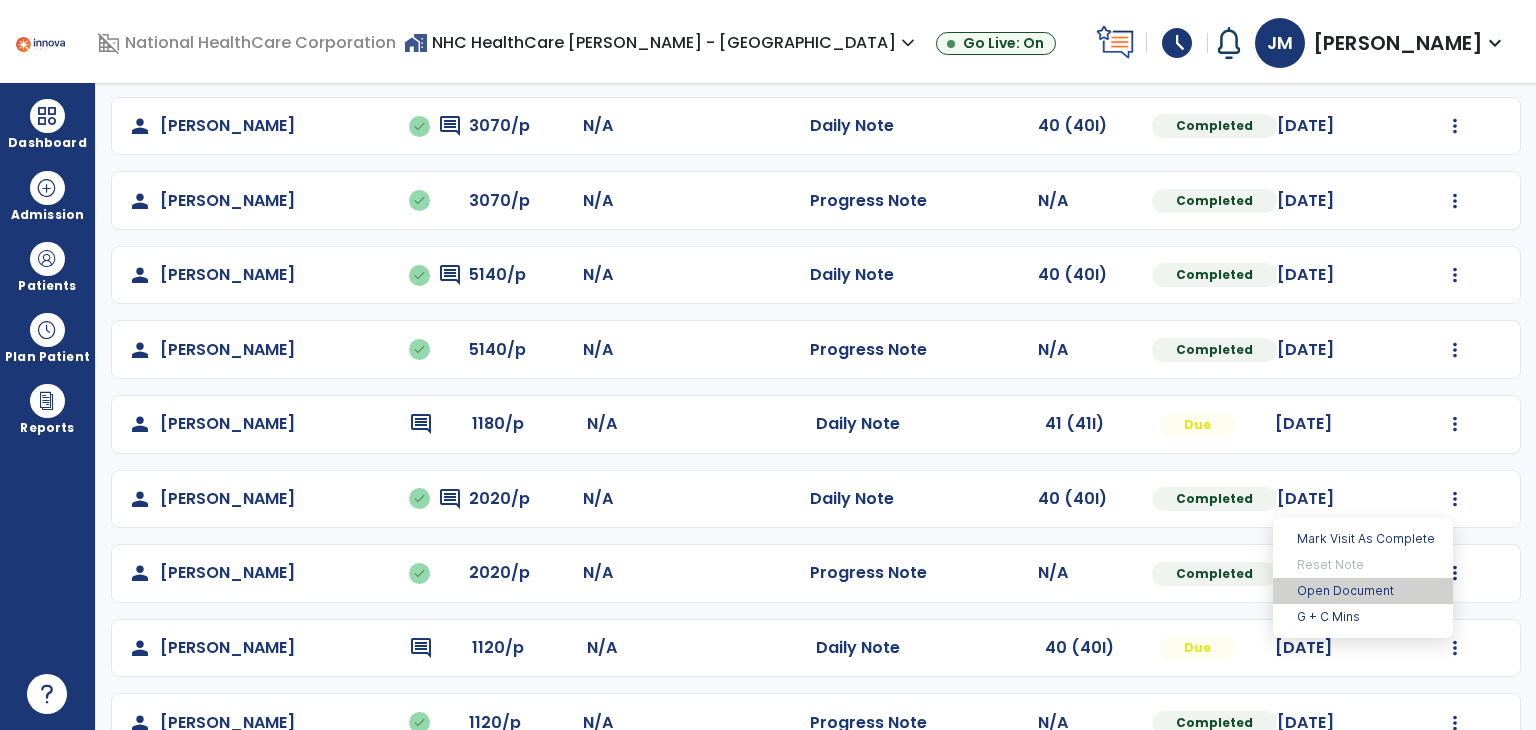 click on "Open Document" at bounding box center (1363, 591) 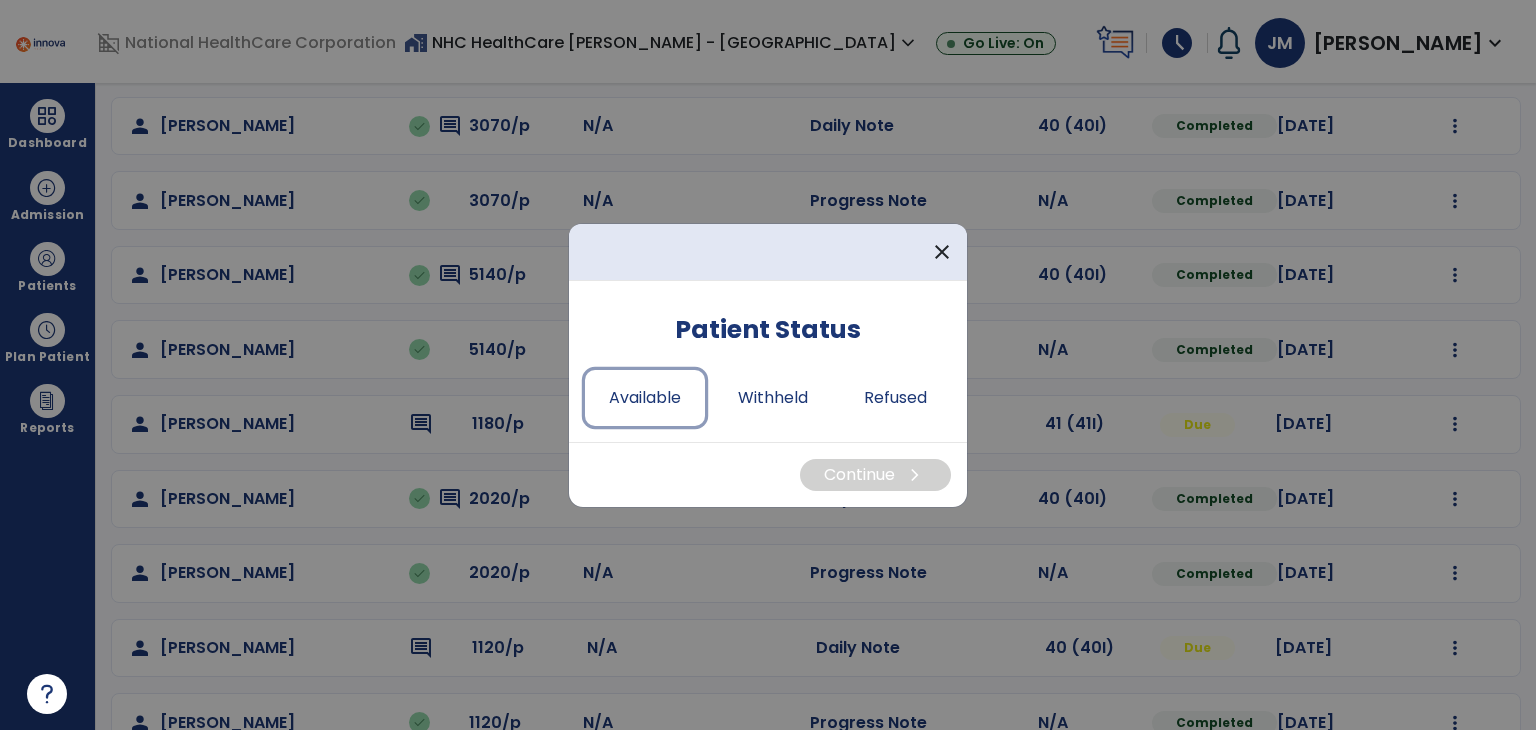 click on "Available" at bounding box center [645, 398] 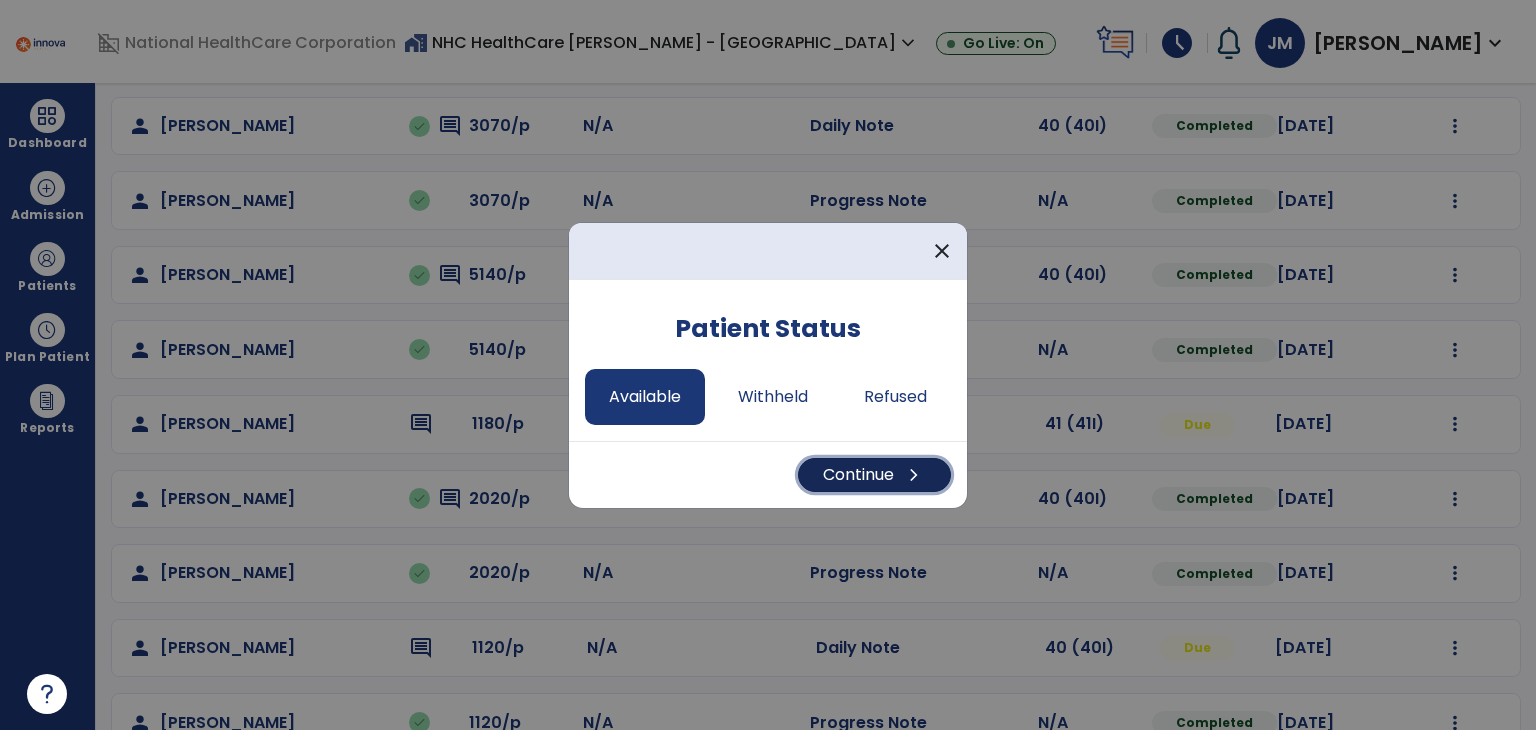 click on "Continue   chevron_right" at bounding box center (874, 475) 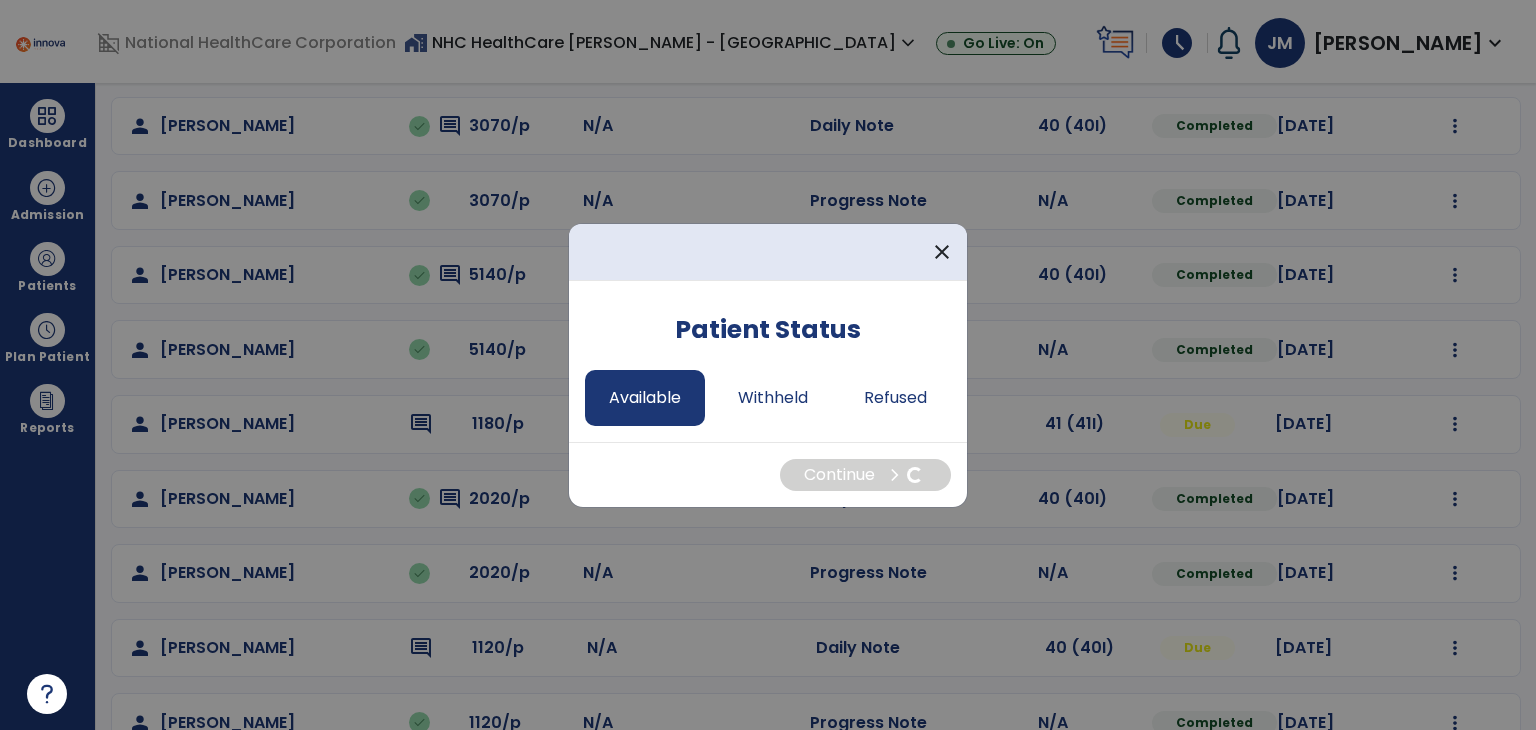 select on "*" 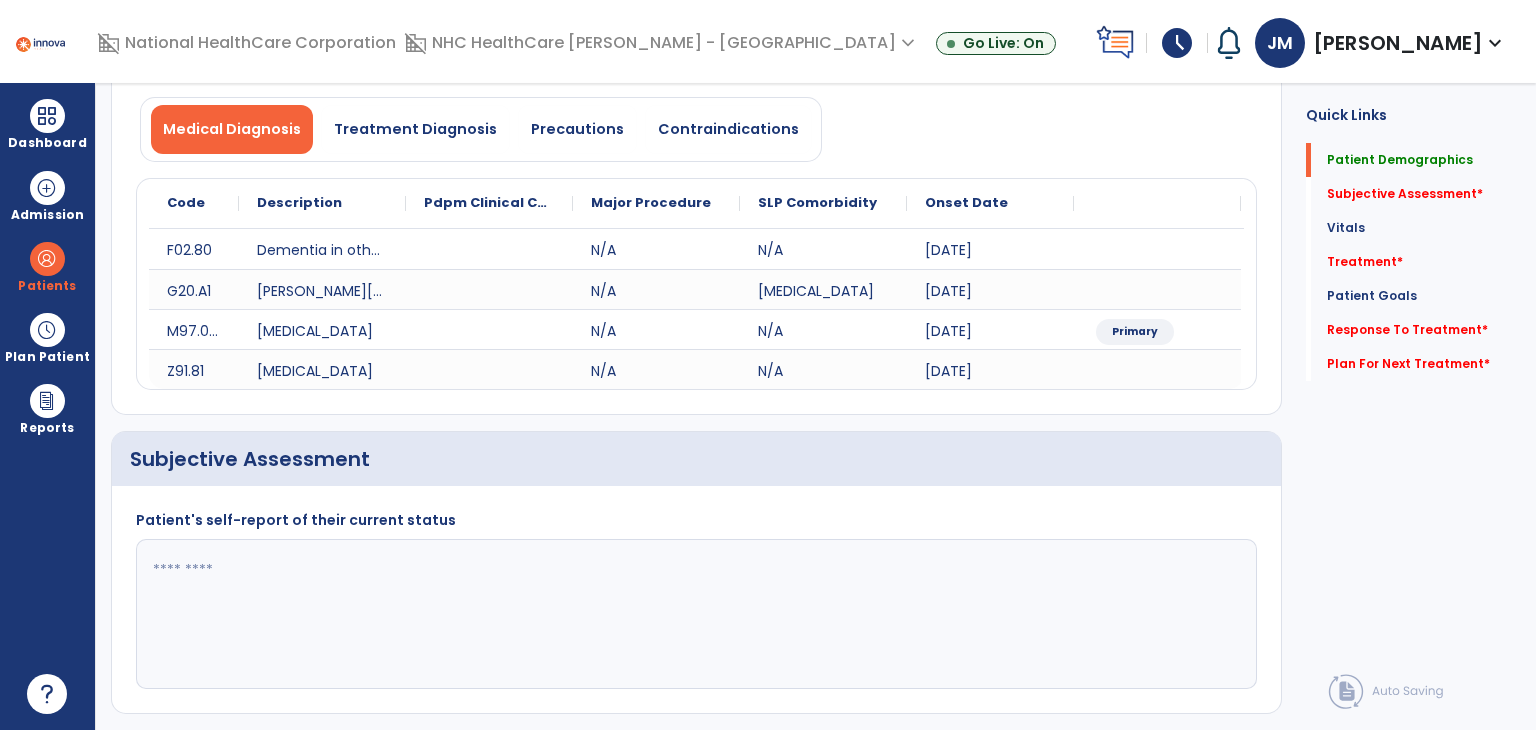 click 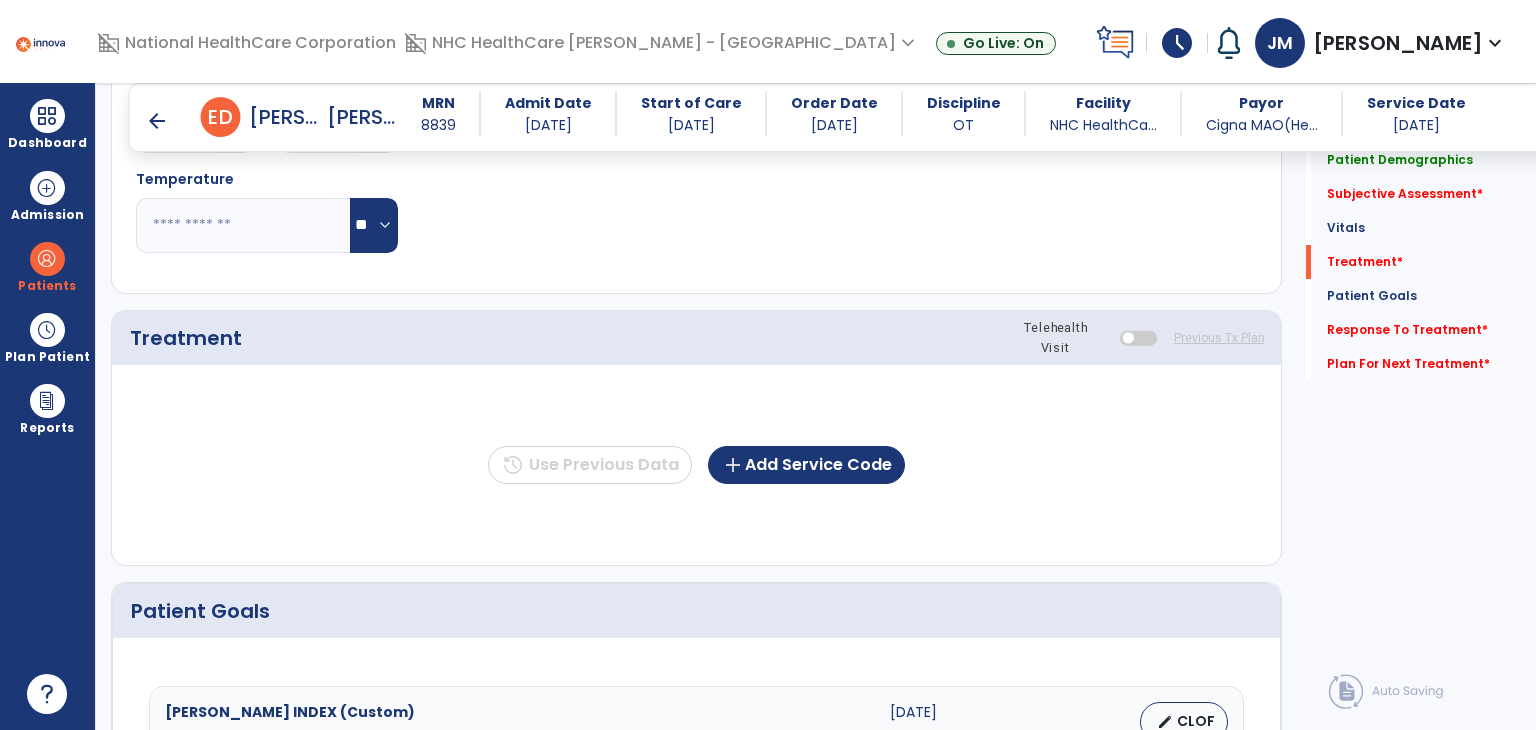scroll, scrollTop: 1060, scrollLeft: 0, axis: vertical 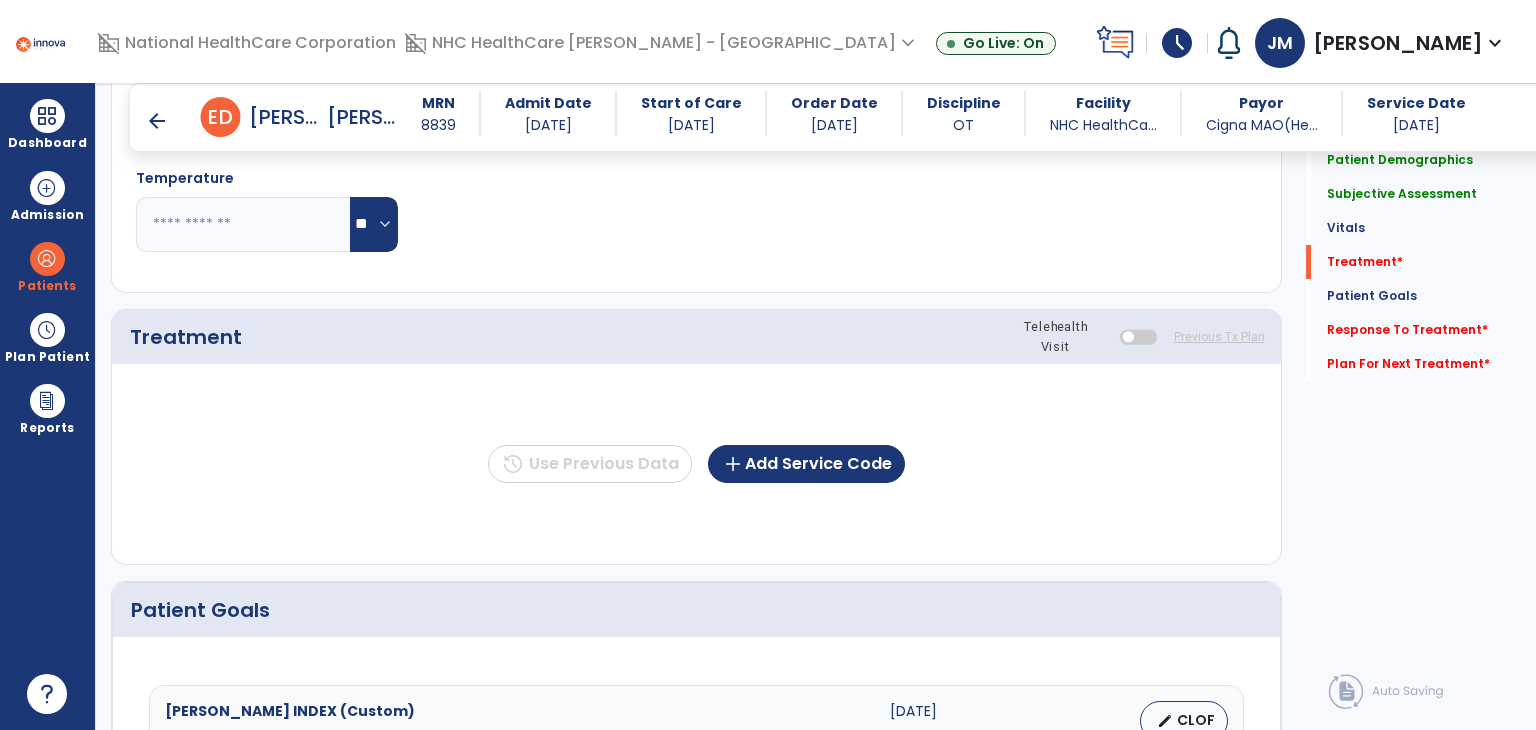 type on "**********" 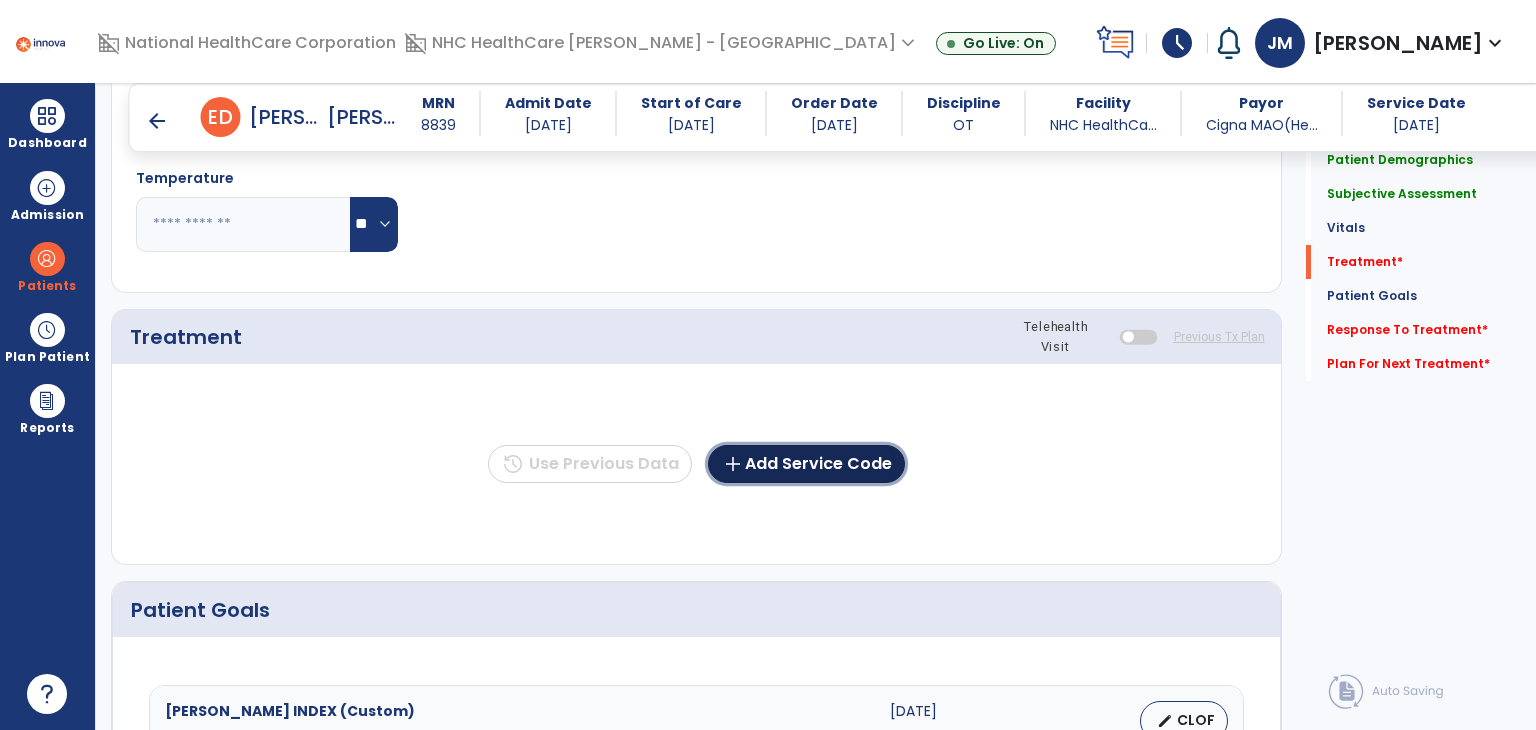 click on "add  Add Service Code" 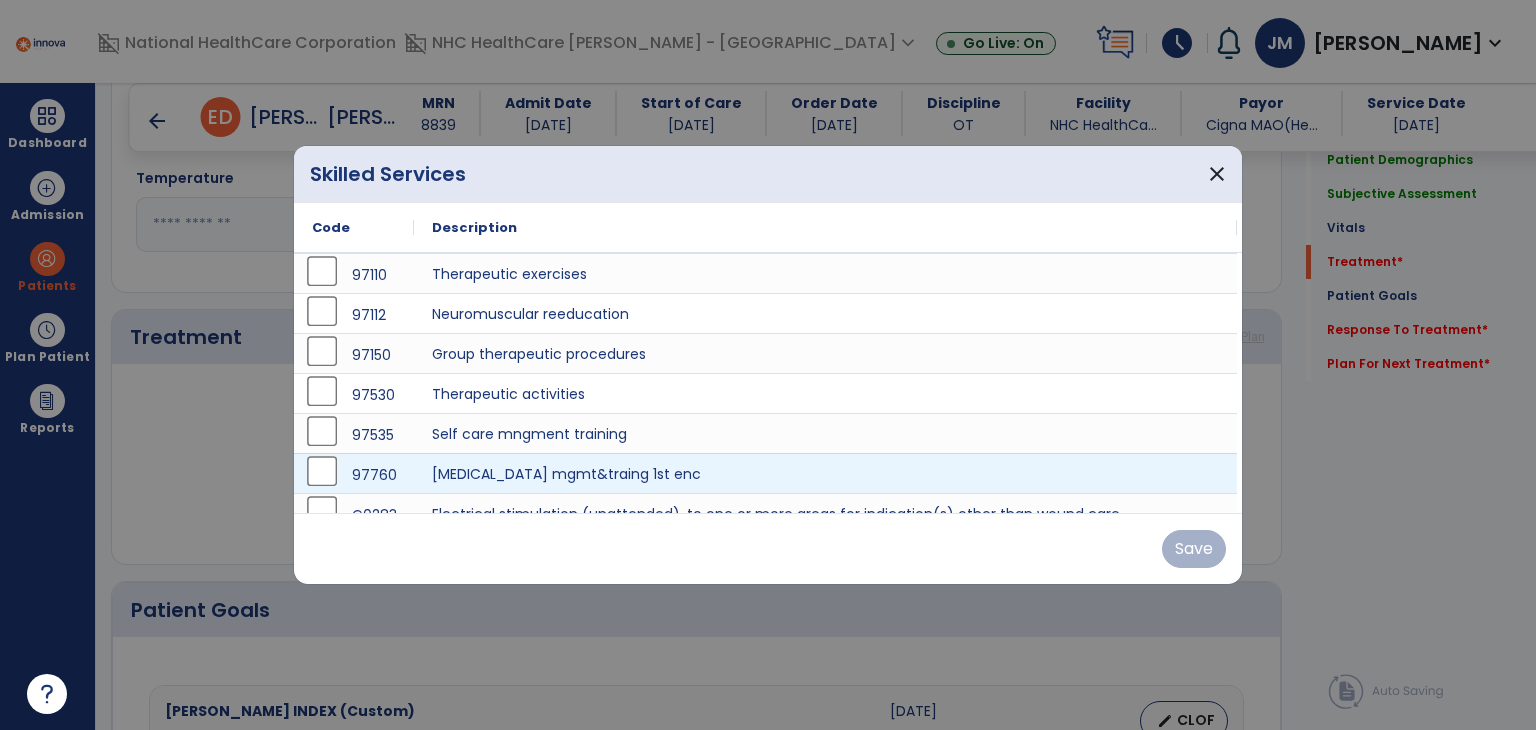 scroll, scrollTop: 42, scrollLeft: 0, axis: vertical 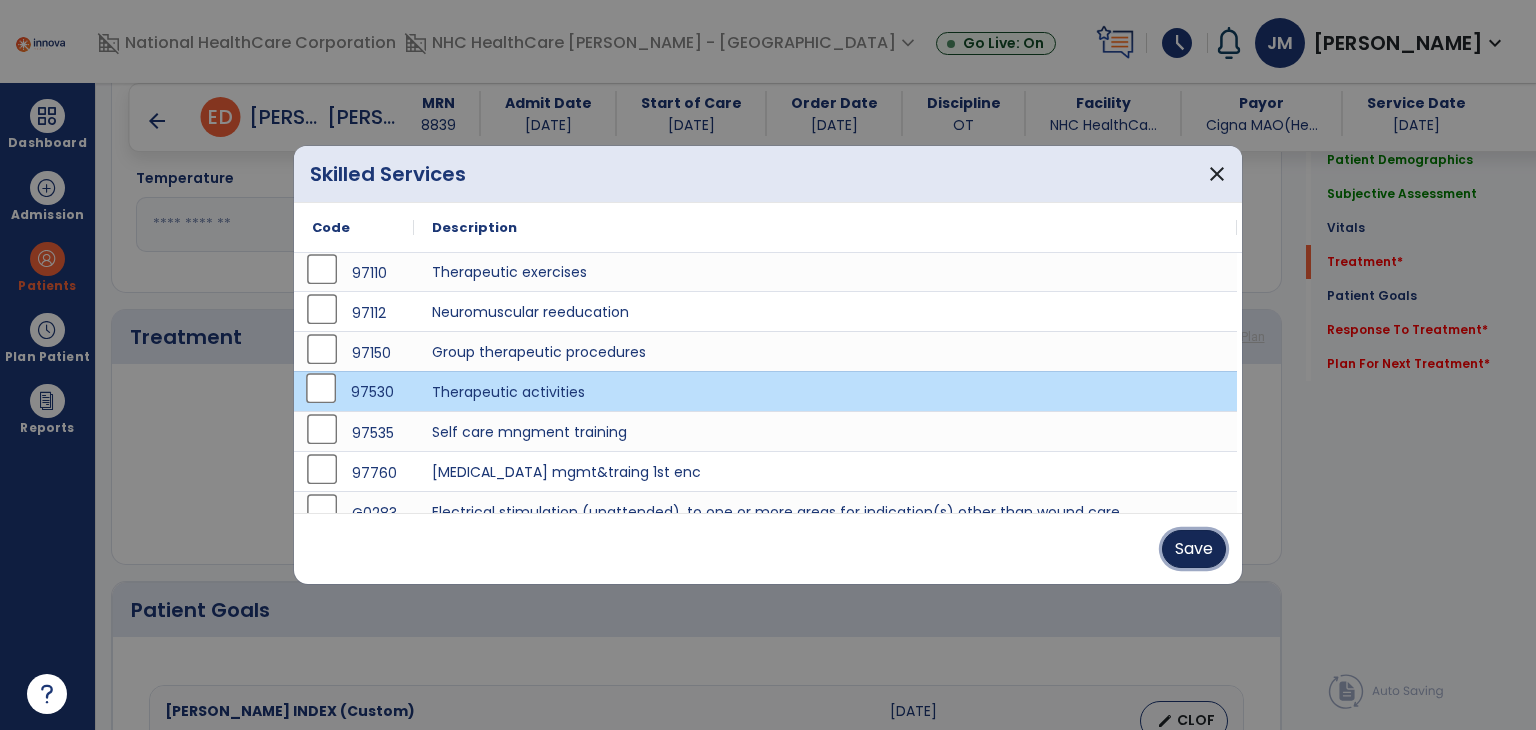 click on "Save" at bounding box center [1194, 549] 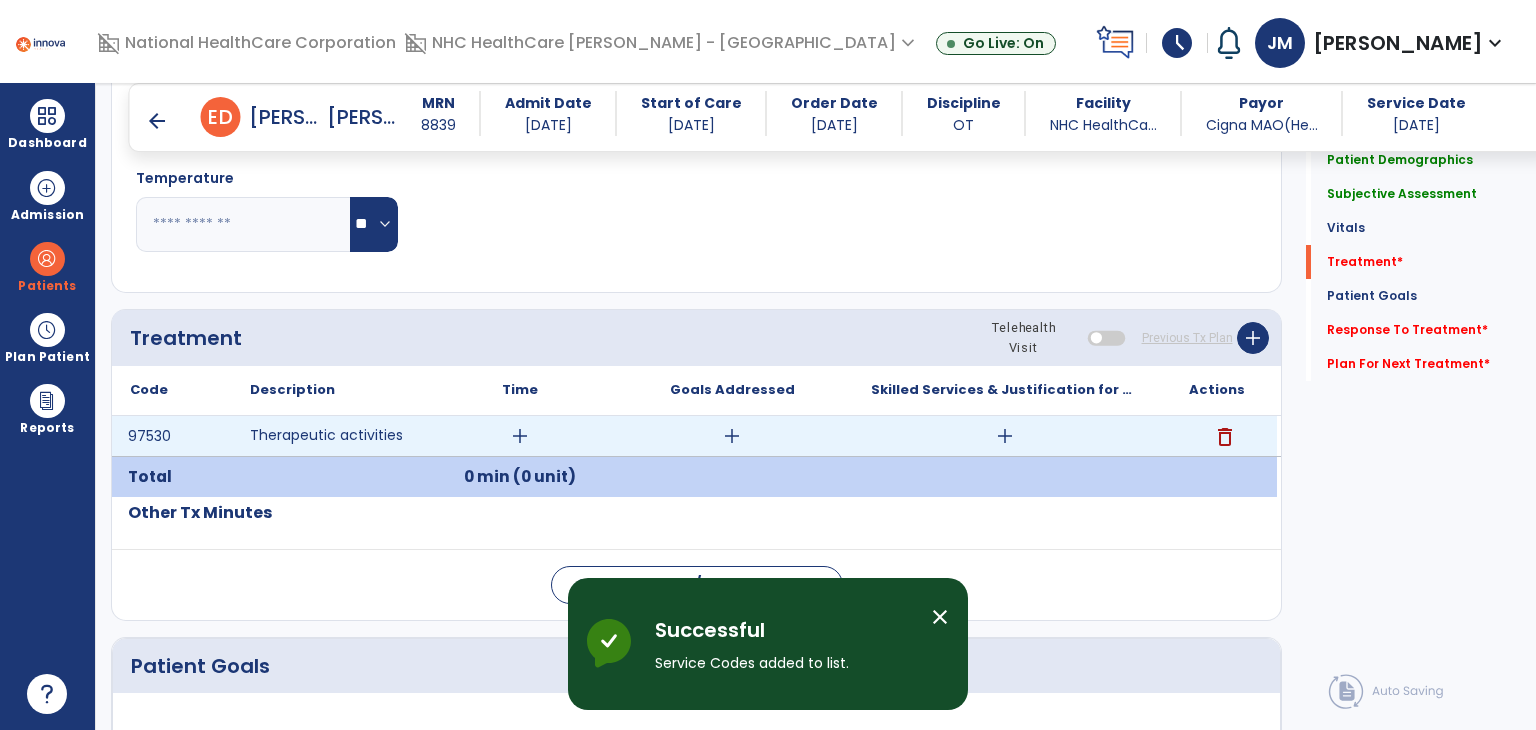 click on "add" at bounding box center (520, 436) 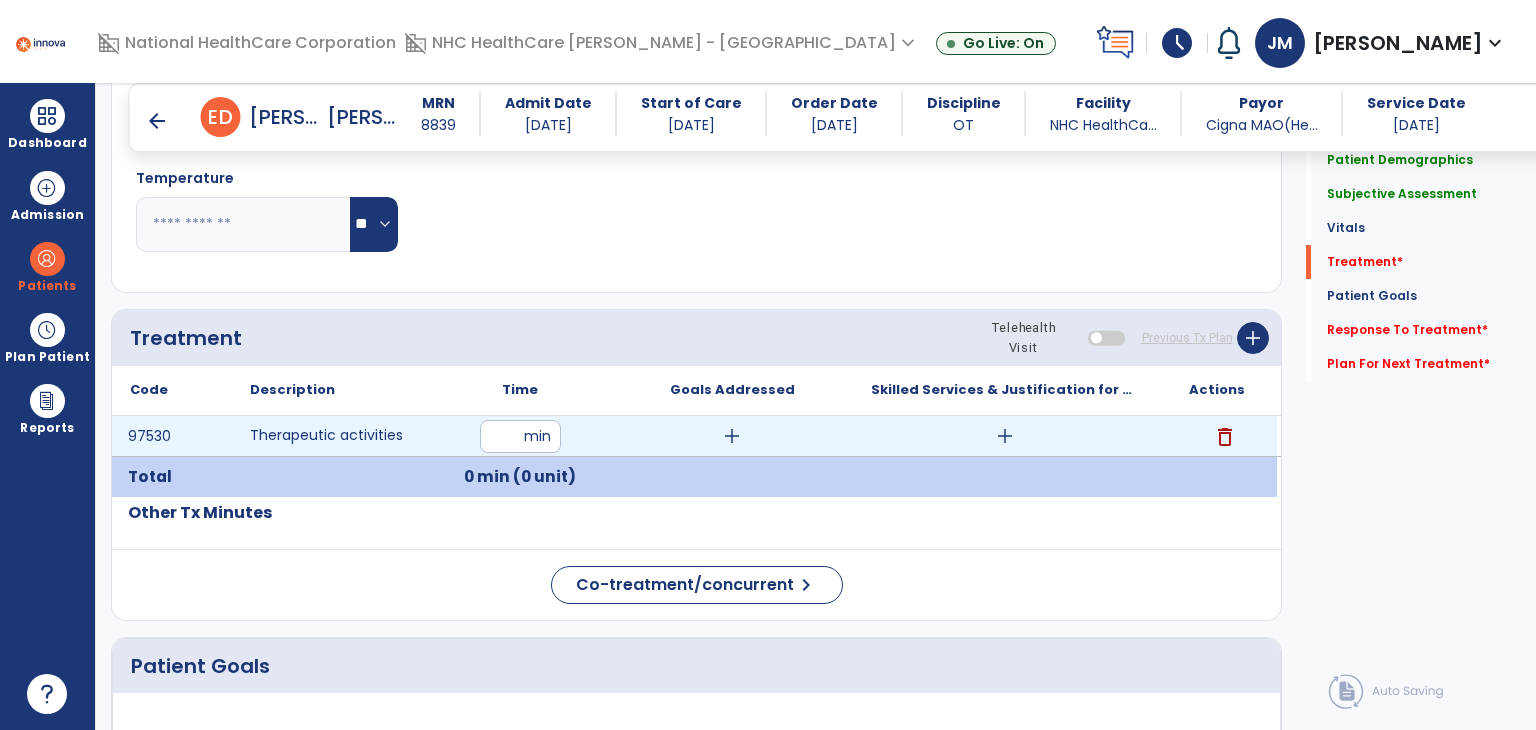 type on "**" 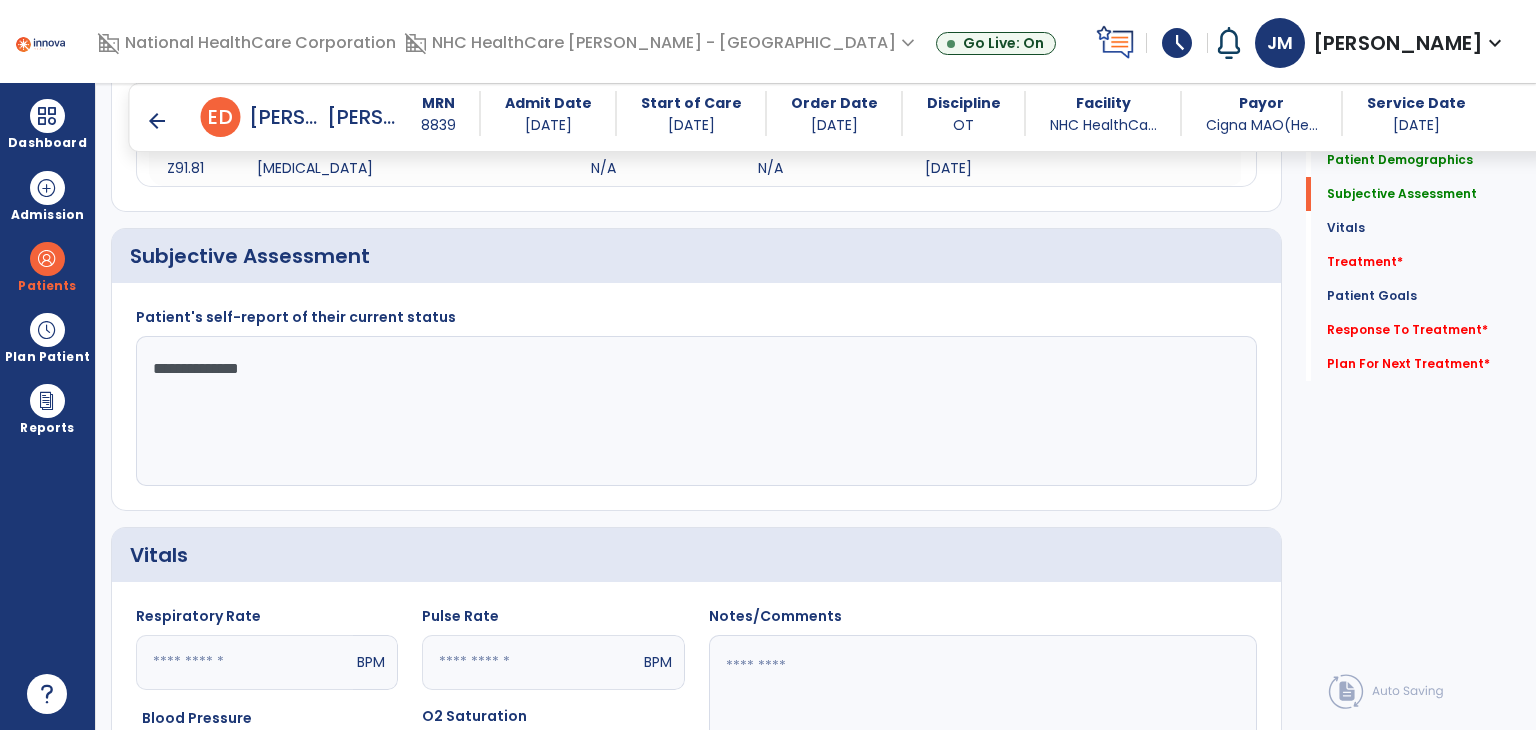 scroll, scrollTop: 419, scrollLeft: 0, axis: vertical 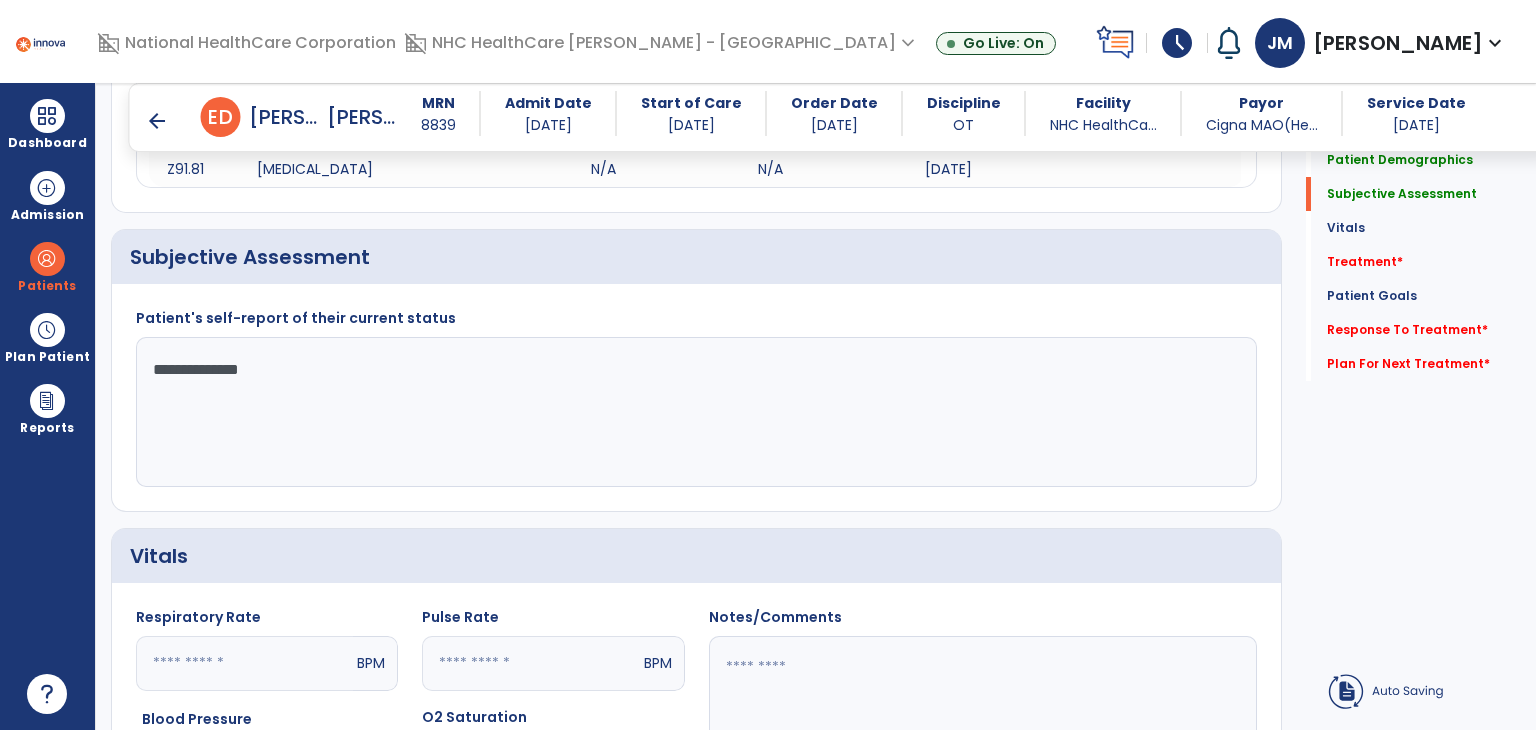 click on "**********" 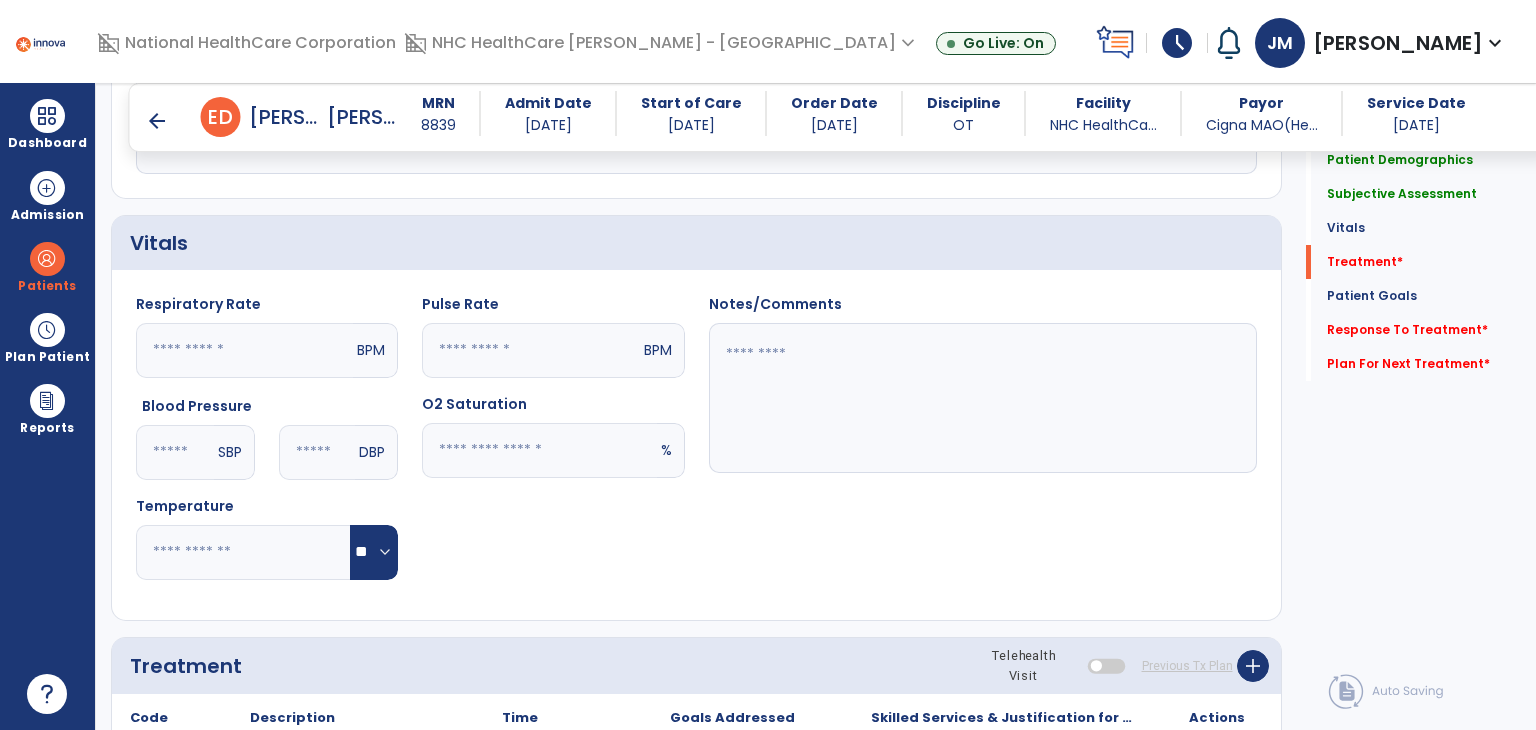 scroll, scrollTop: 1152, scrollLeft: 0, axis: vertical 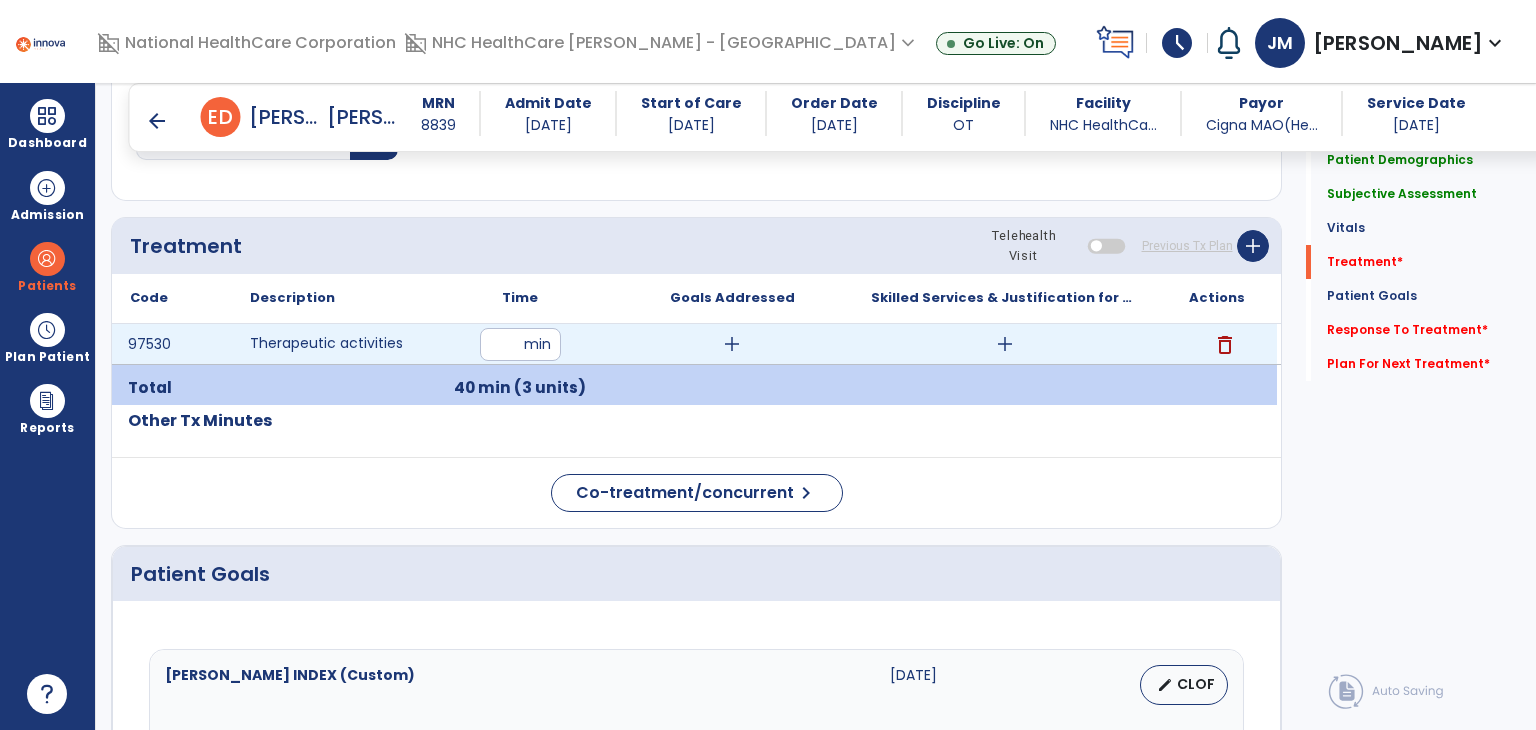 type on "**********" 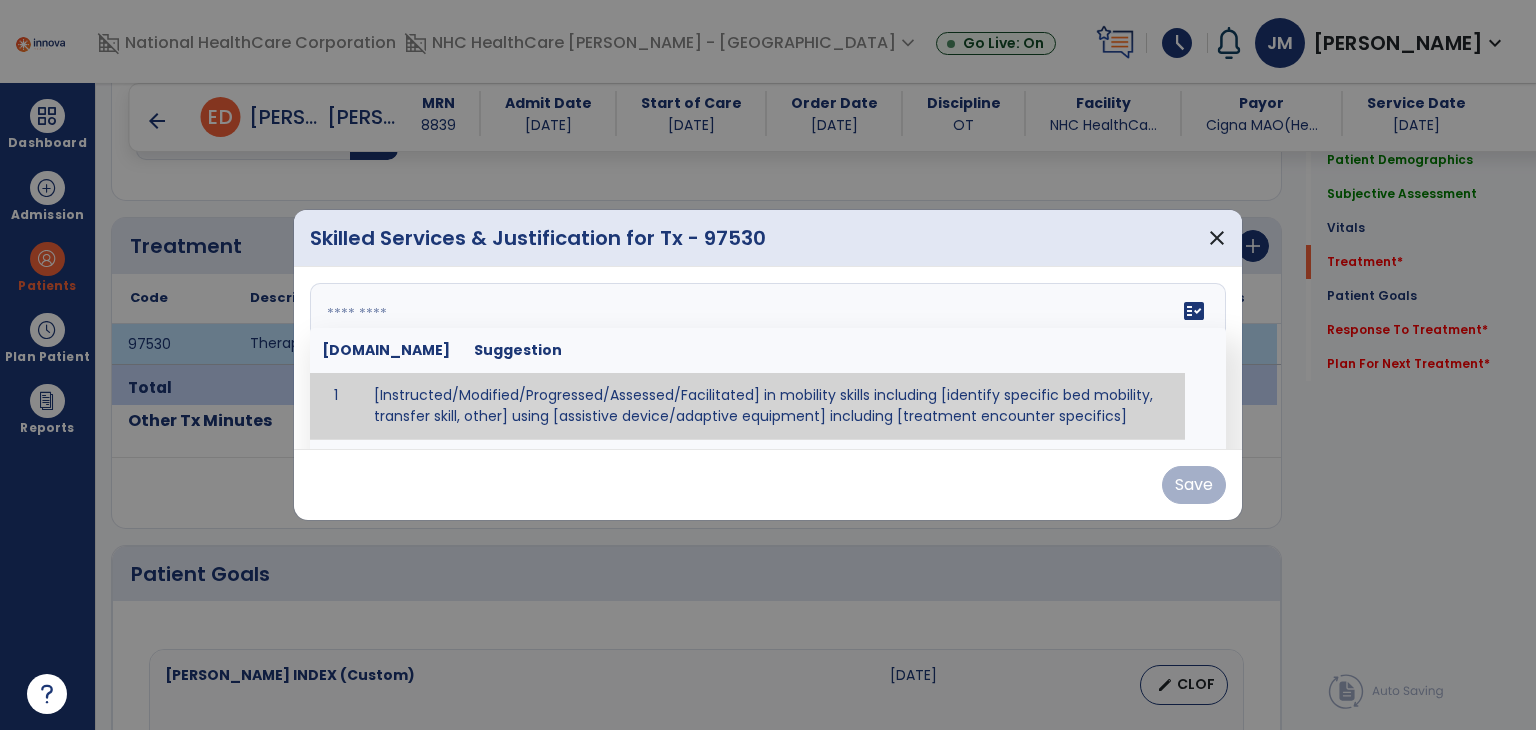 click on "fact_check  [DOMAIN_NAME] Suggestion 1 [Instructed/Modified/Progressed/Assessed/Facilitated] in mobility skills including [identify specific bed mobility, transfer skill, other] using [assistive device/adaptive equipment] including [treatment encounter specifics]" at bounding box center [768, 358] 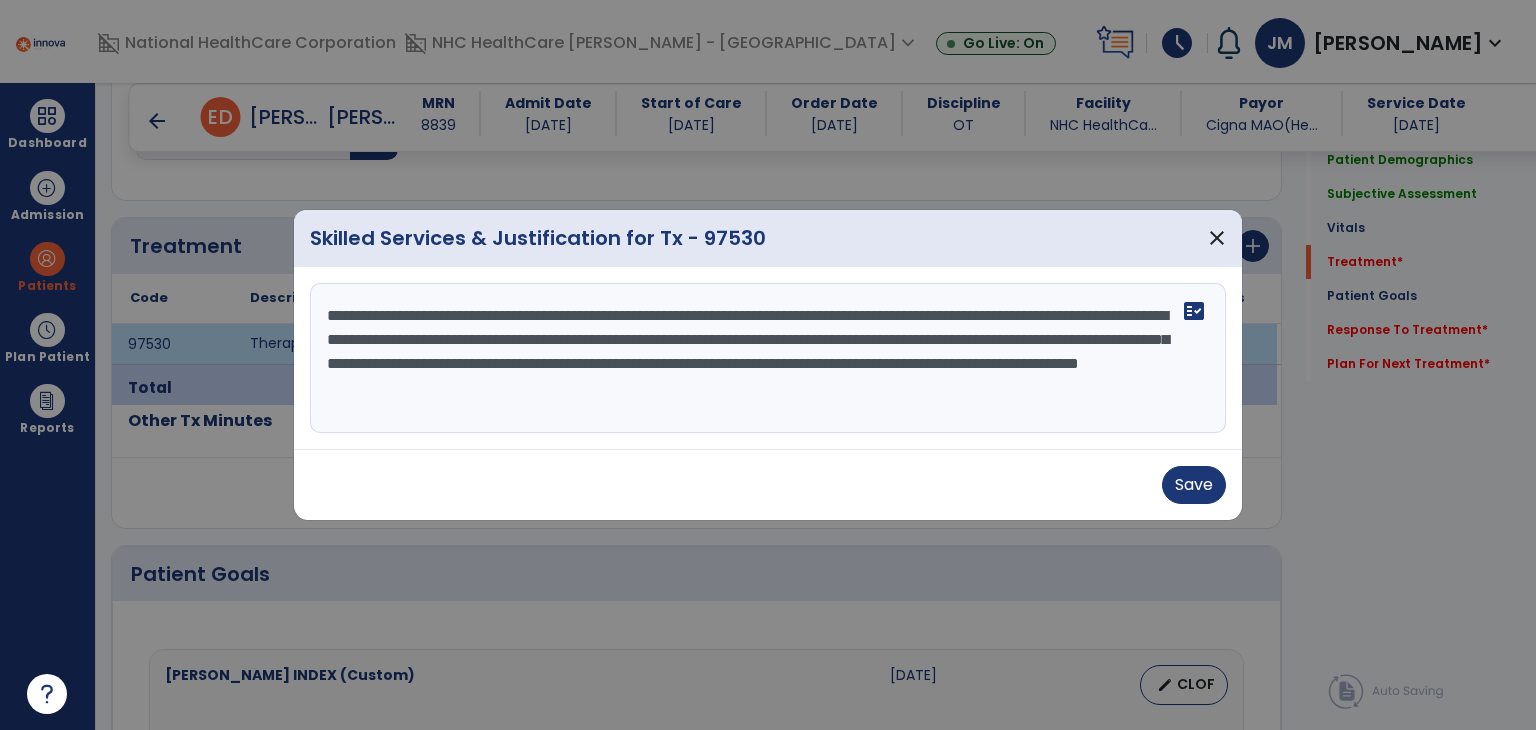 type on "**********" 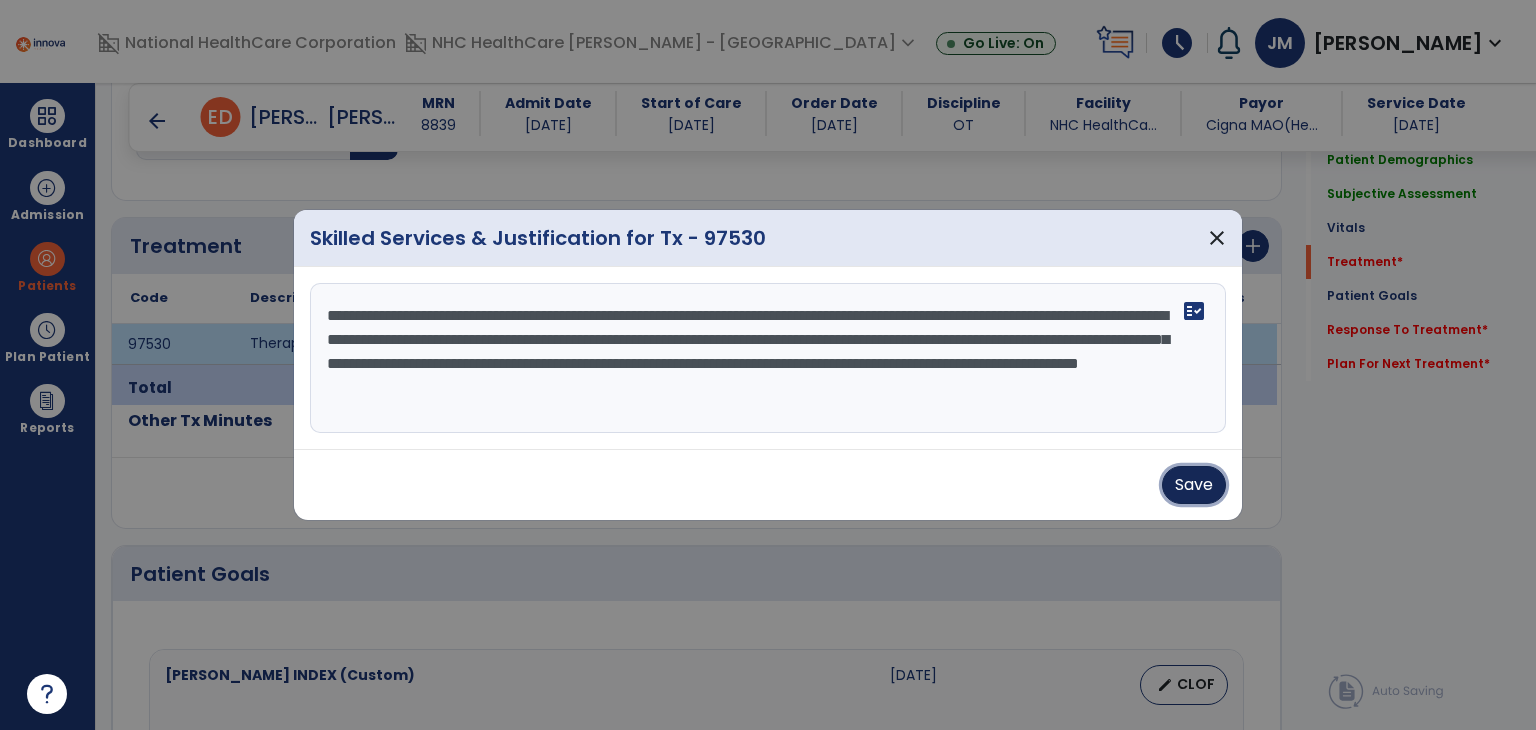 click on "Save" at bounding box center [1194, 485] 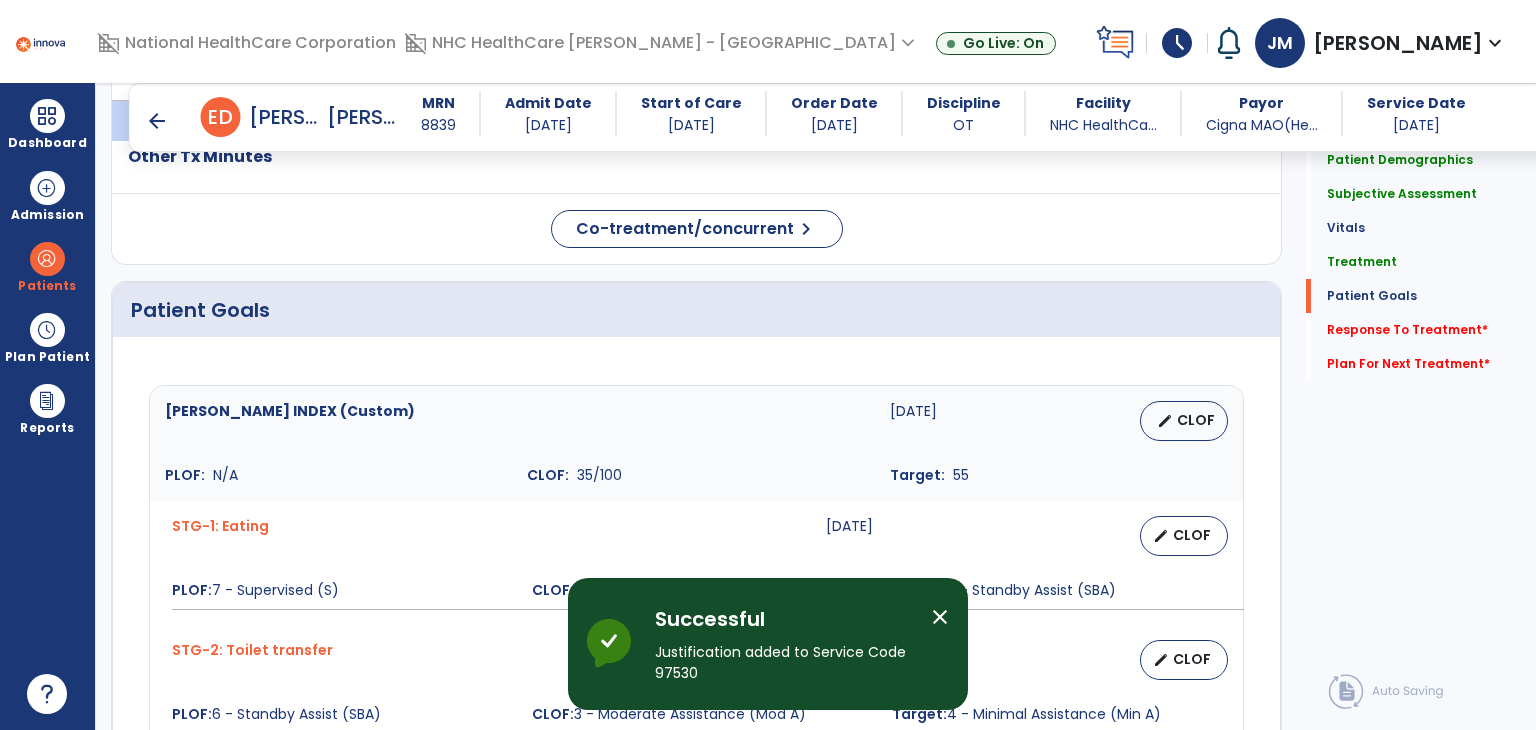 scroll, scrollTop: 1440, scrollLeft: 0, axis: vertical 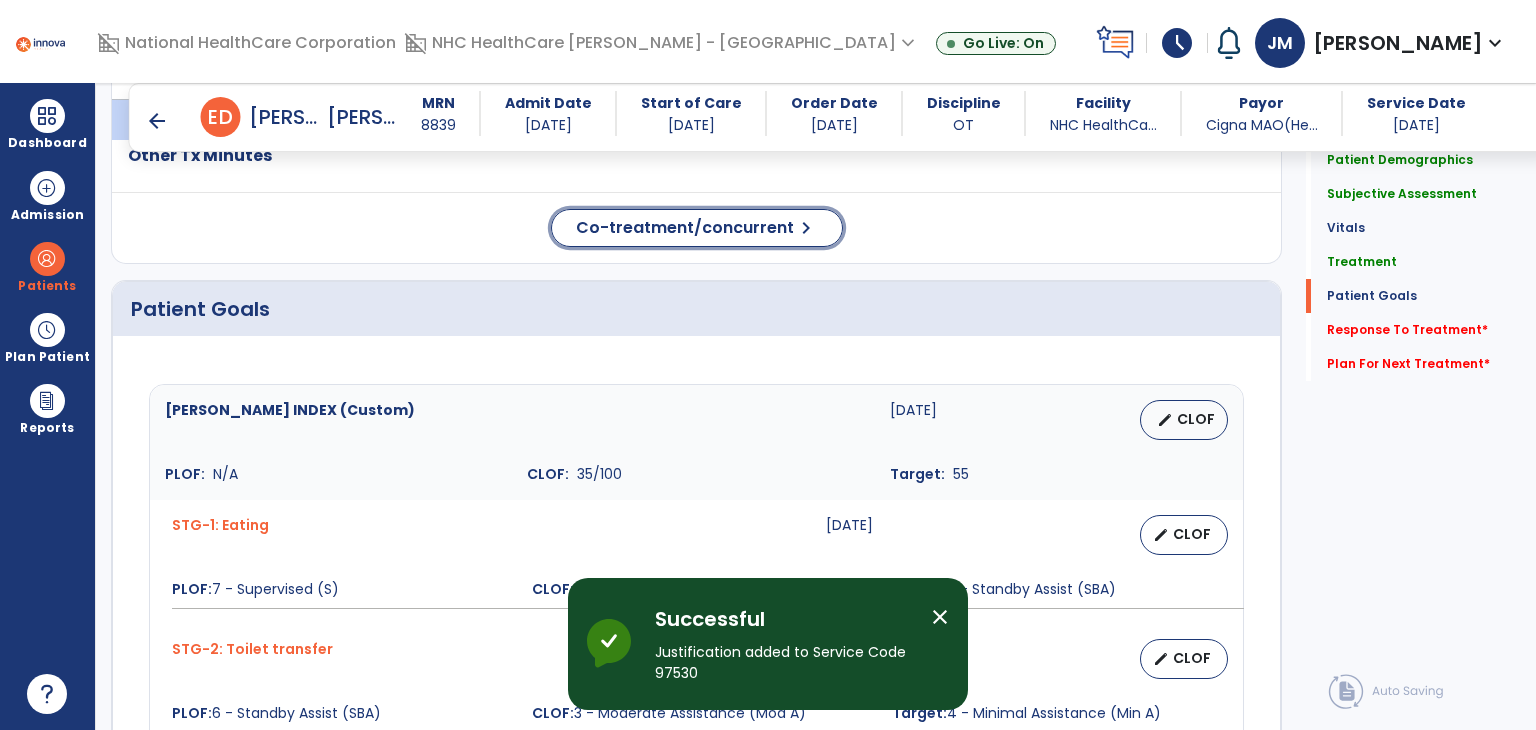 click on "Co-treatment/concurrent  chevron_right" 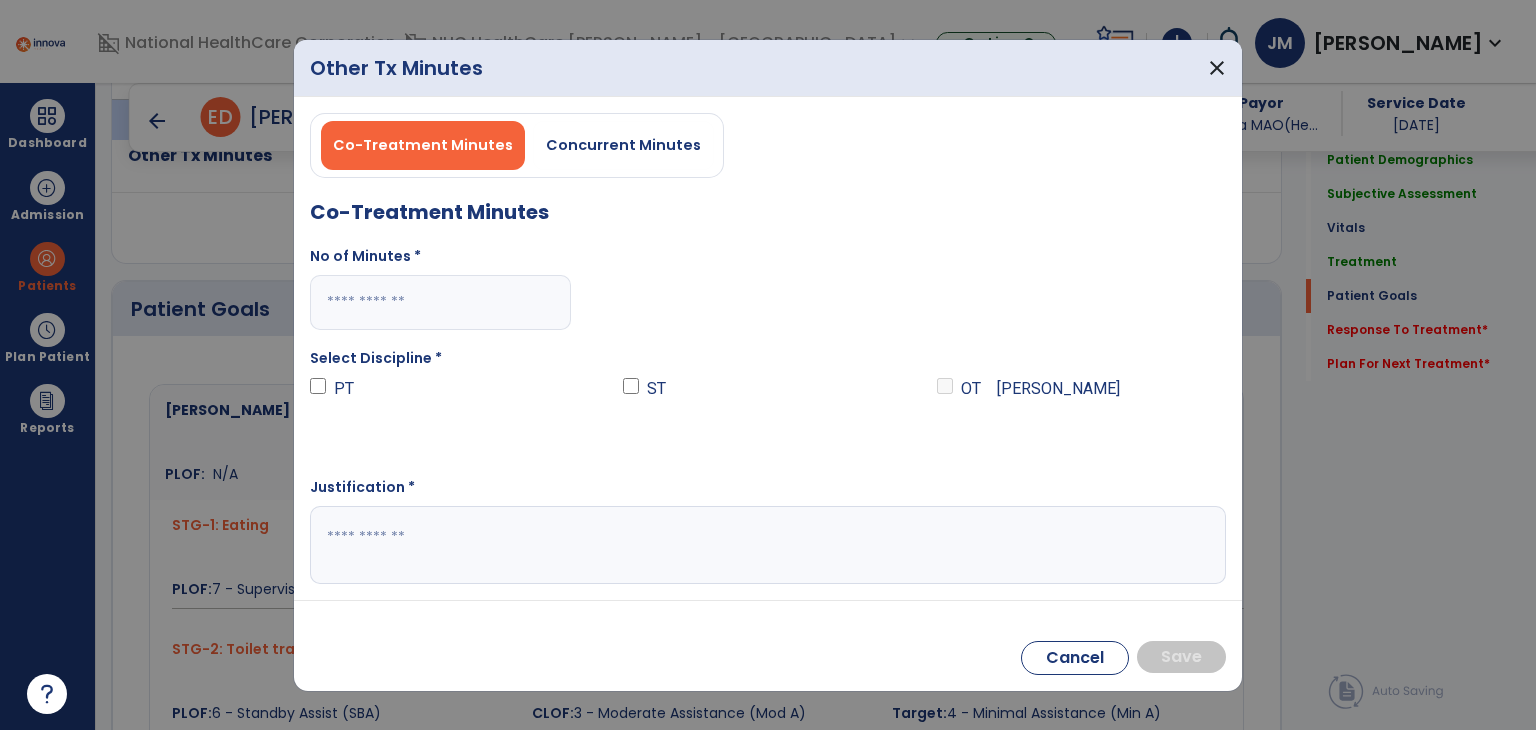click at bounding box center (440, 302) 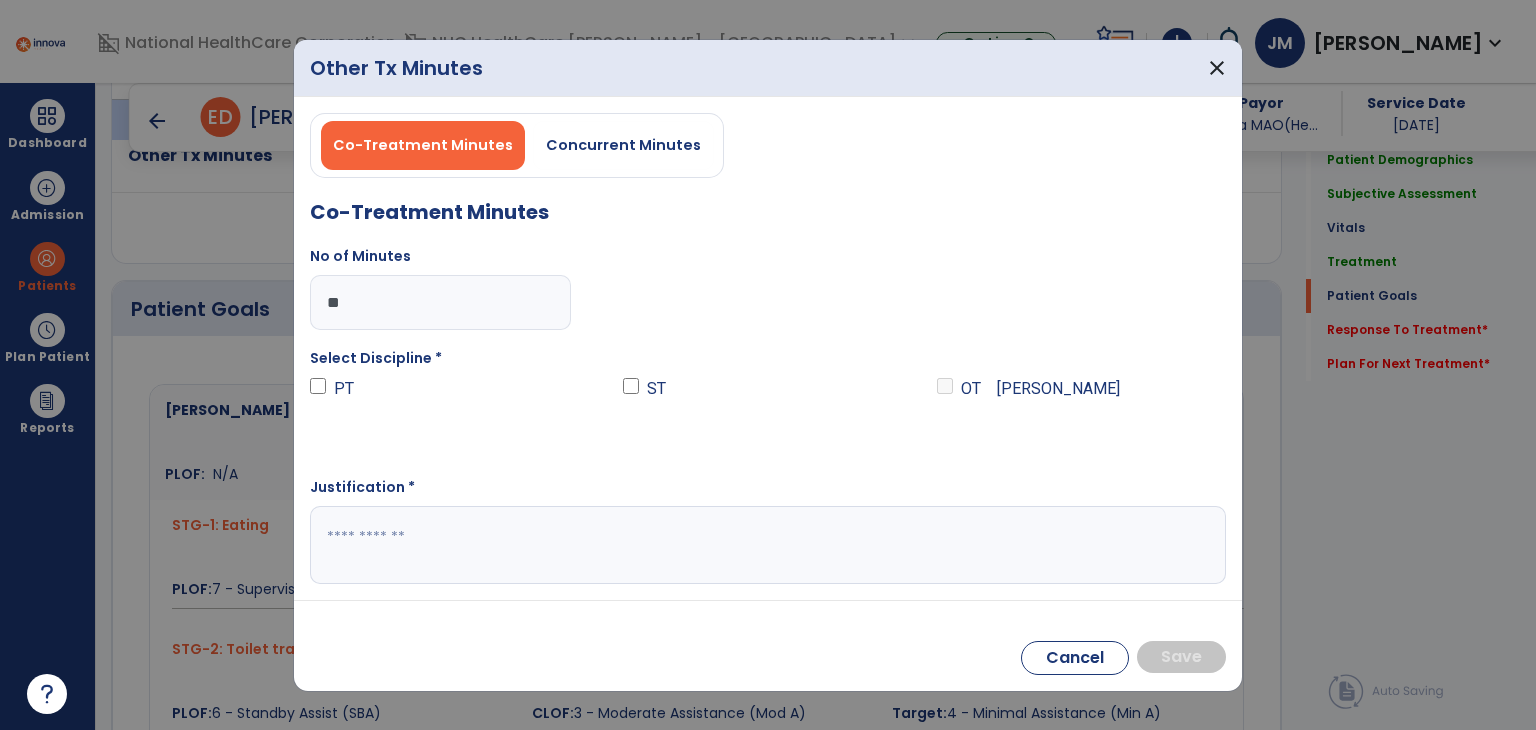 type on "**" 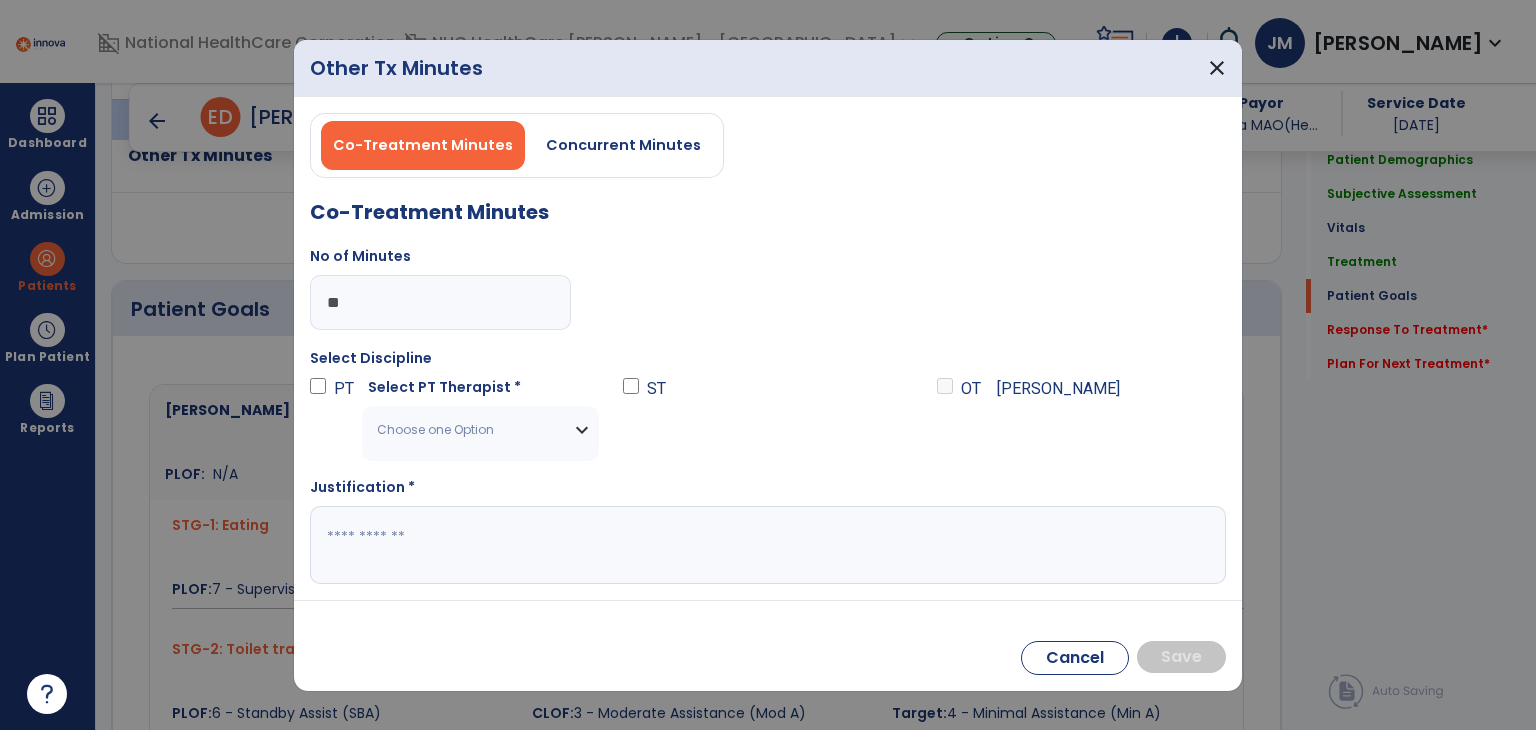 click on "Choose one Option" at bounding box center (480, 430) 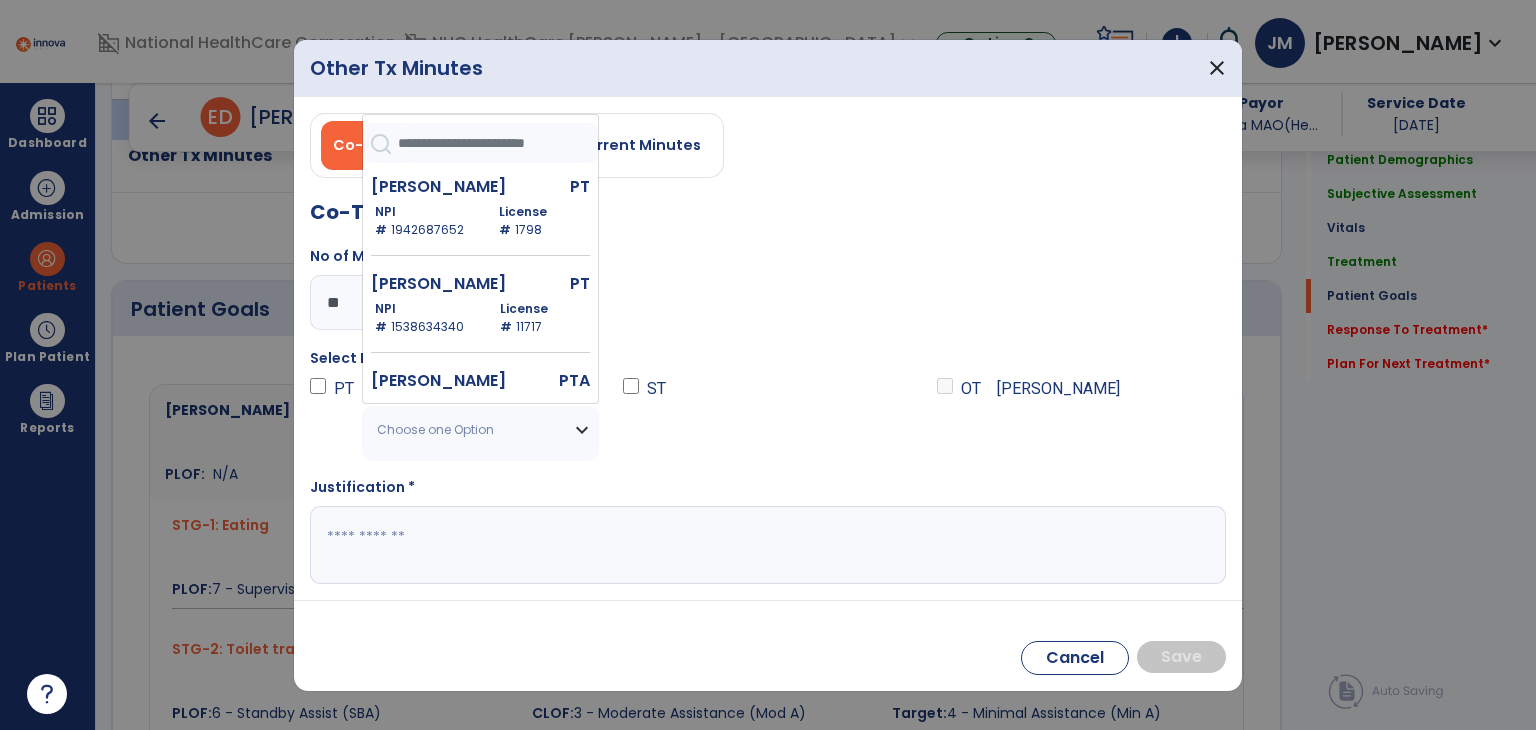 scroll, scrollTop: 390, scrollLeft: 0, axis: vertical 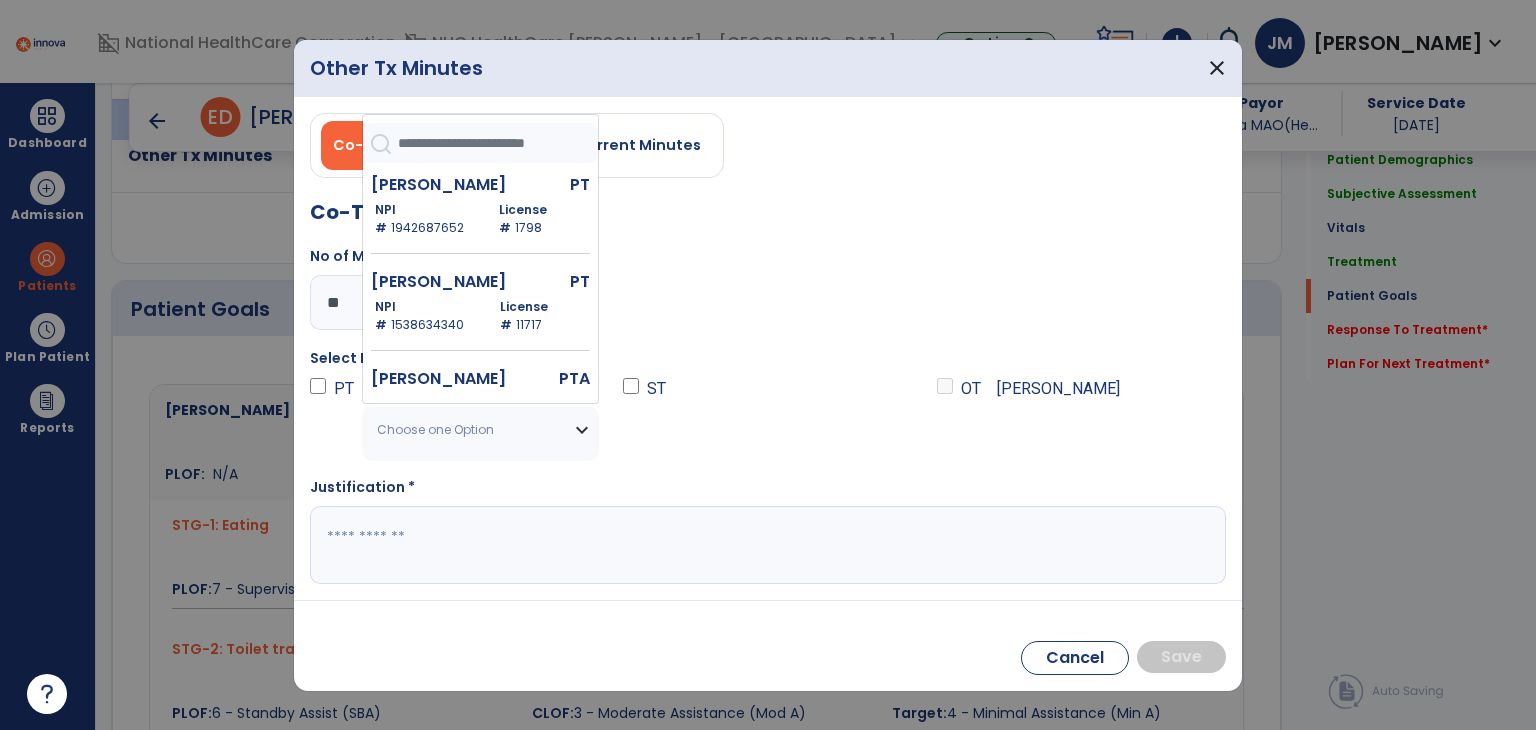 click on "NPI #  [US_HEALTHCARE_NPI]" at bounding box center [425, 219] 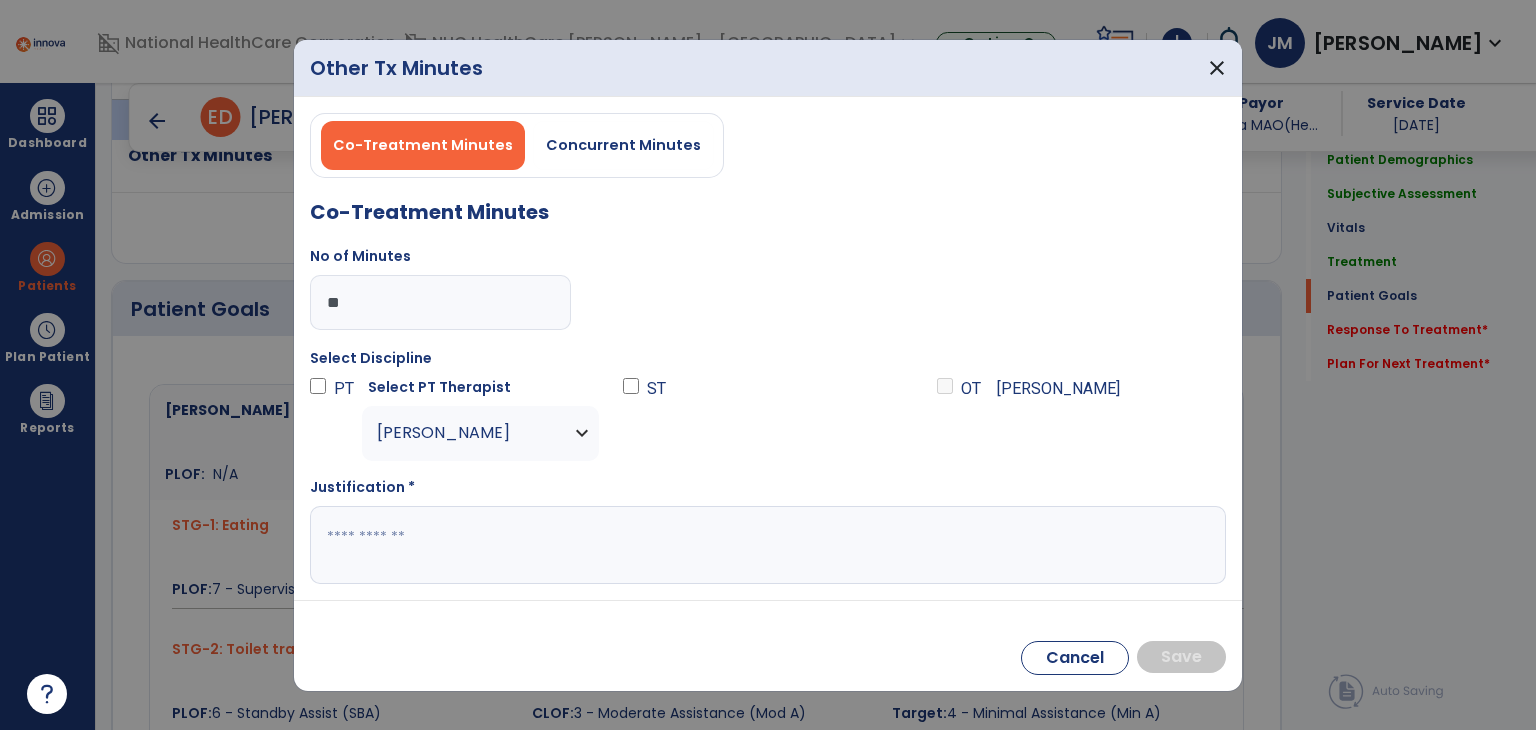 click at bounding box center [768, 545] 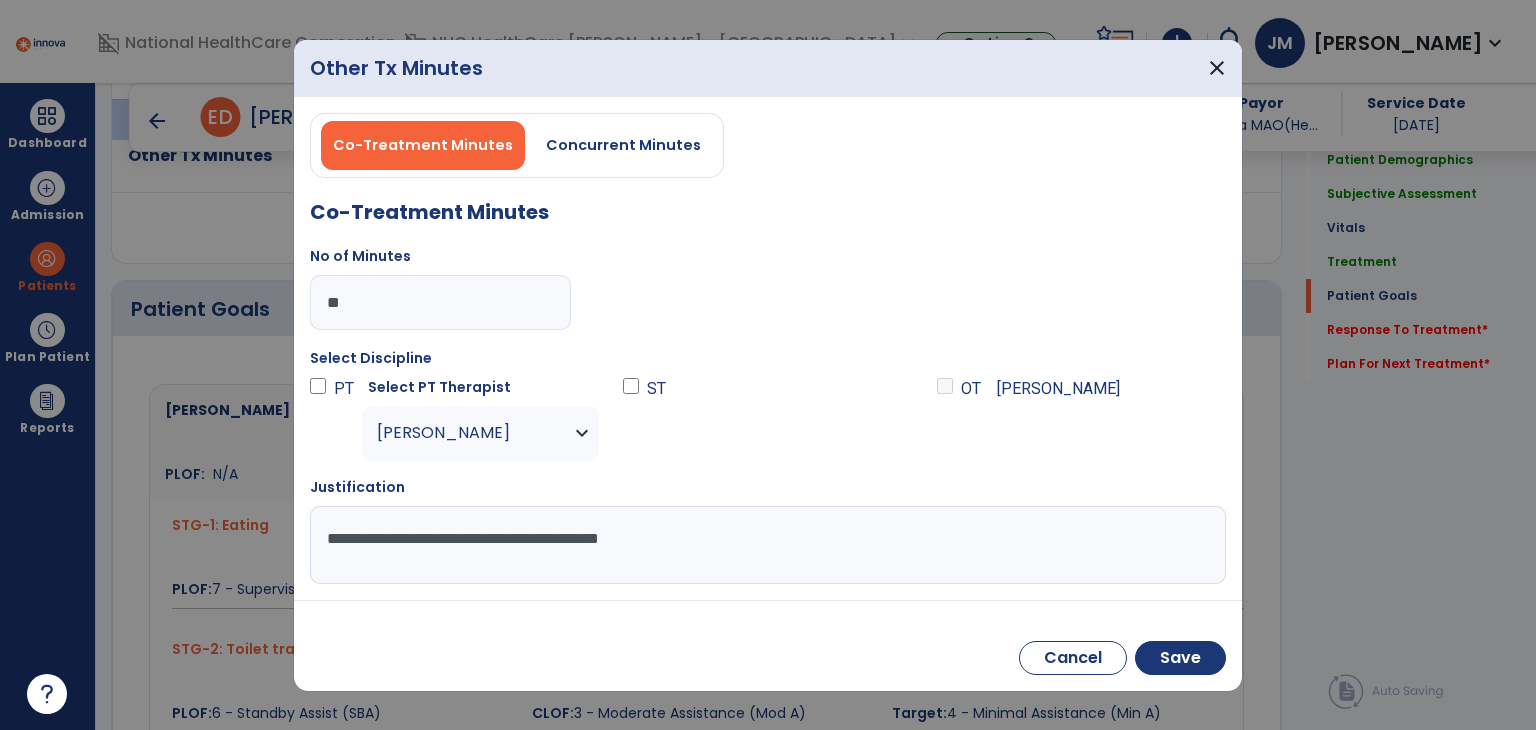 type on "**********" 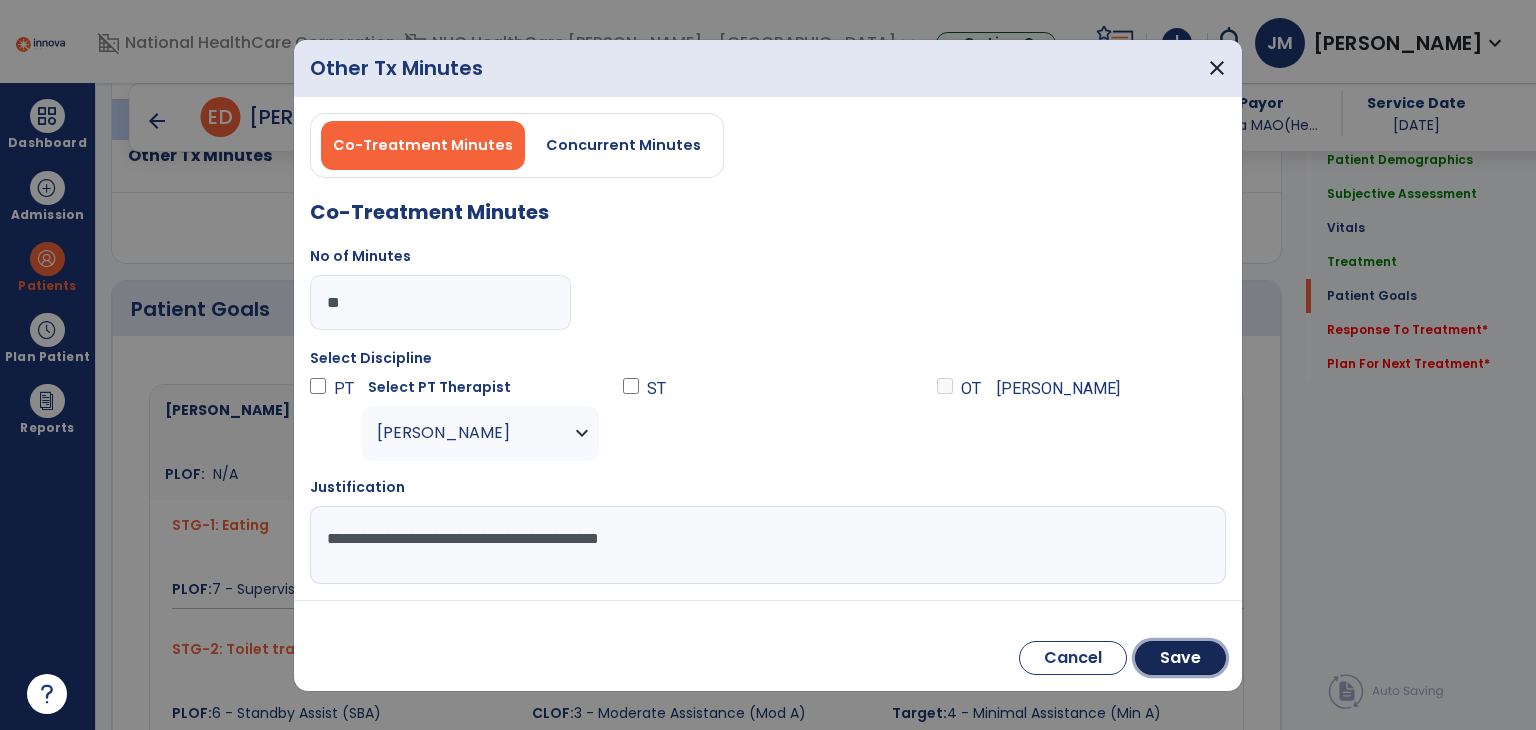 click on "Save" at bounding box center (1180, 658) 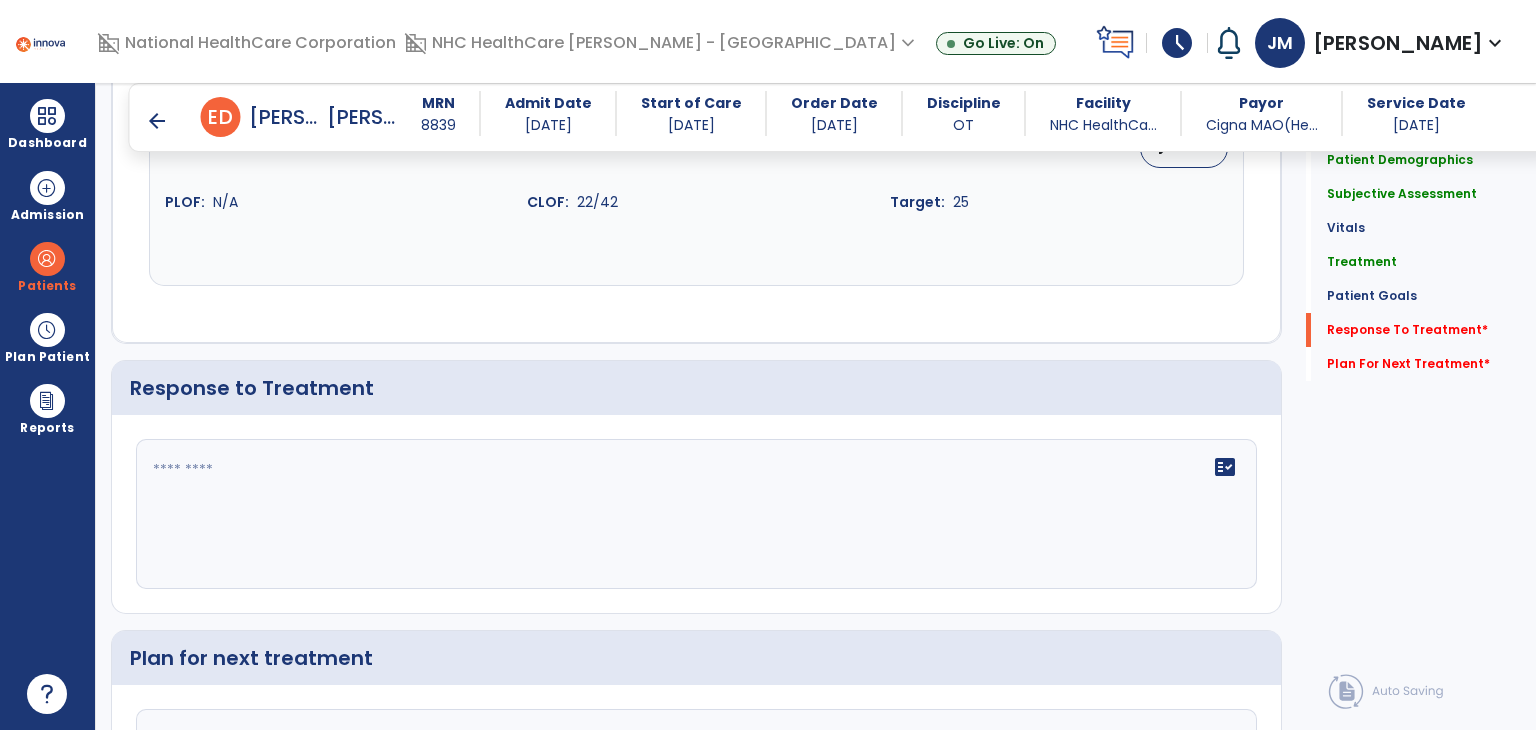 scroll, scrollTop: 2826, scrollLeft: 0, axis: vertical 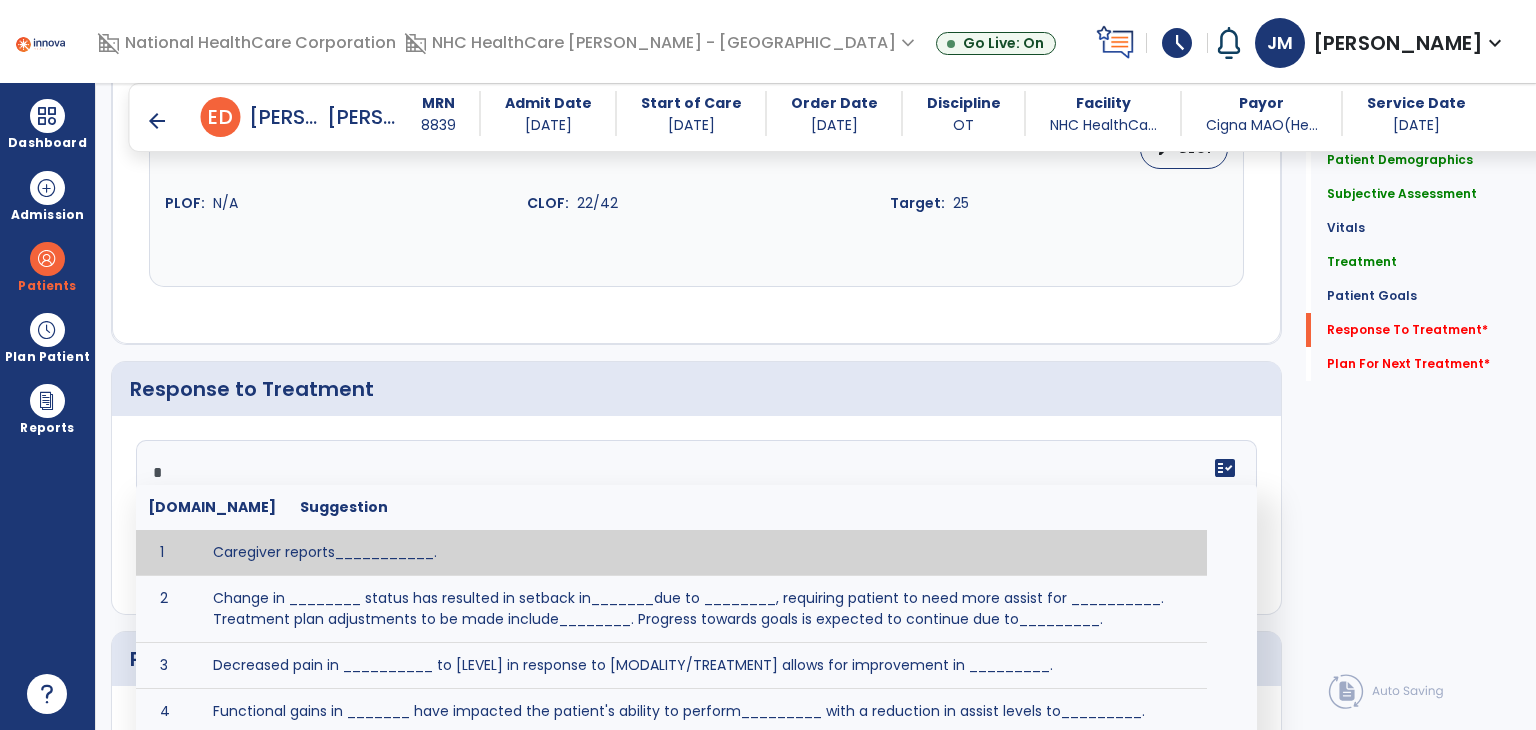 click on "fact_check  [DOMAIN_NAME] Suggestion 1 Caregiver reports___________. 2 Change in ________ status has resulted in setback in_______due to ________, requiring patient to need more assist for __________.   Treatment plan adjustments to be made include________.  Progress towards goals is expected to continue due to_________. 3 Decreased pain in __________ to [LEVEL] in response to [MODALITY/TREATMENT] allows for improvement in _________. 4 Functional gains in _______ have impacted the patient's ability to perform_________ with a reduction in assist levels to_________. 5 Functional progress this week has been significant due to__________. 6 Gains in ________ have improved the patient's ability to perform ______with decreased levels of assist to___________. 7 Improvement in ________allows patient to tolerate higher levels of challenges in_________. 8 Pain in [AREA] has decreased to [LEVEL] in response to [TREATMENT/MODALITY], allowing fore ease in completing__________. 9 10 11 12 13 14 15 16 17 18 19 20 21" 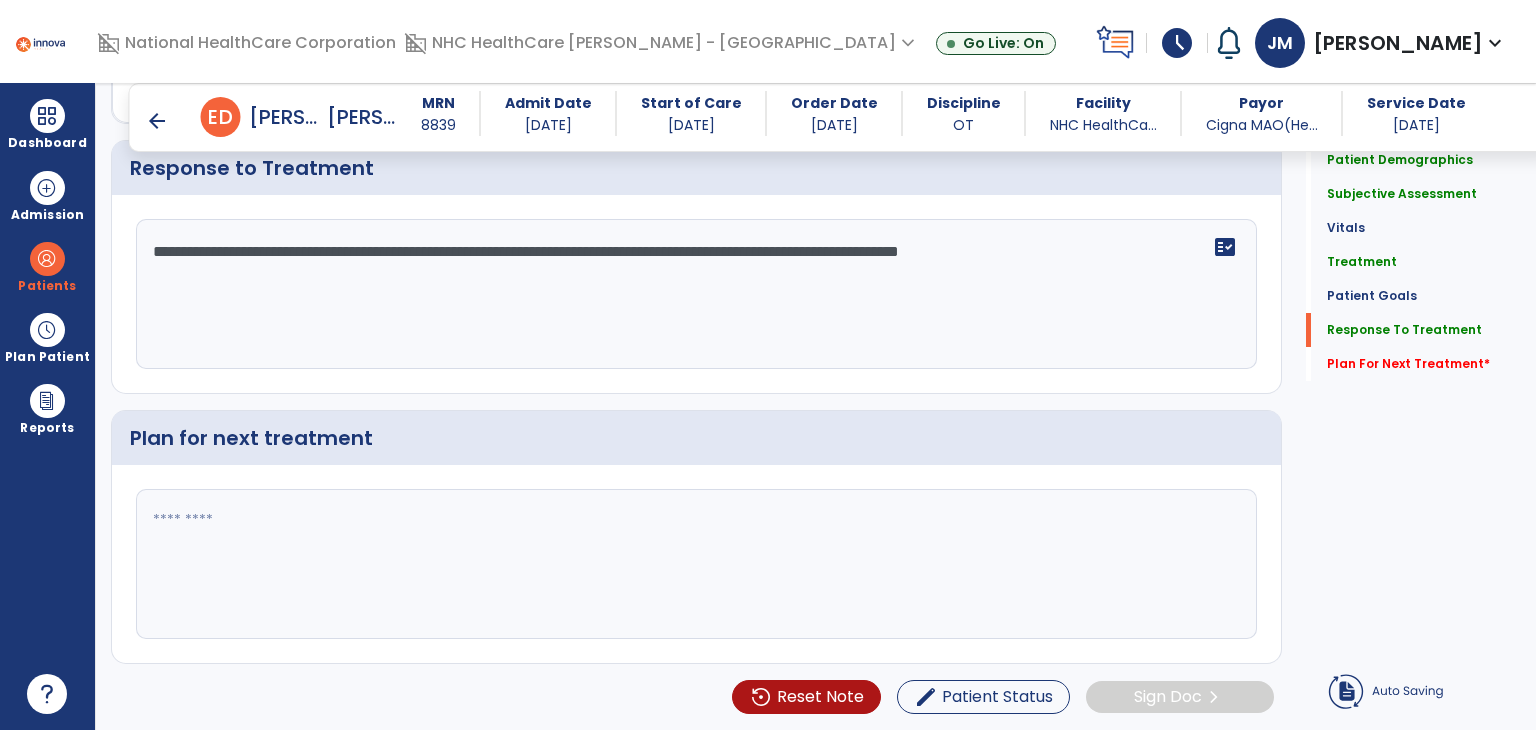 type on "**********" 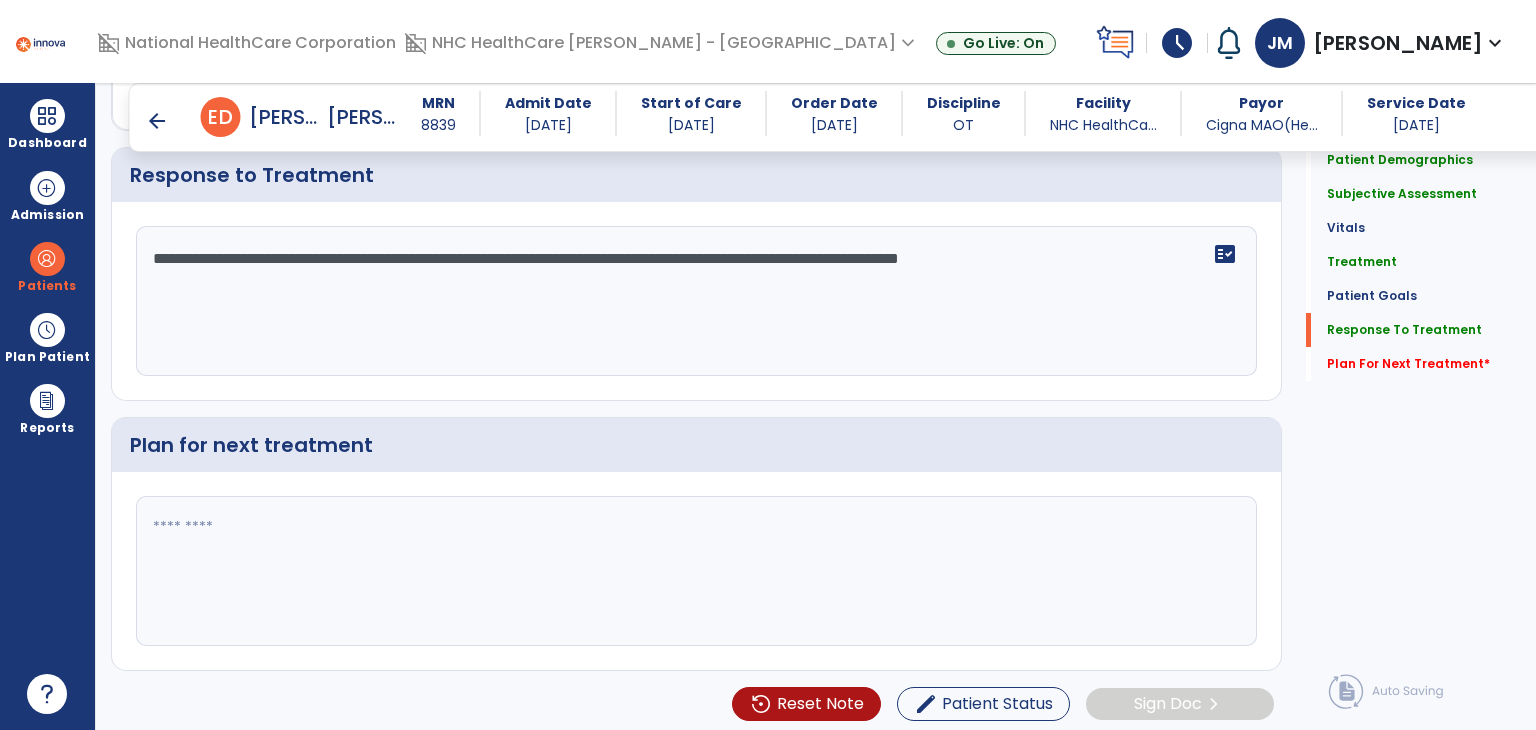 click 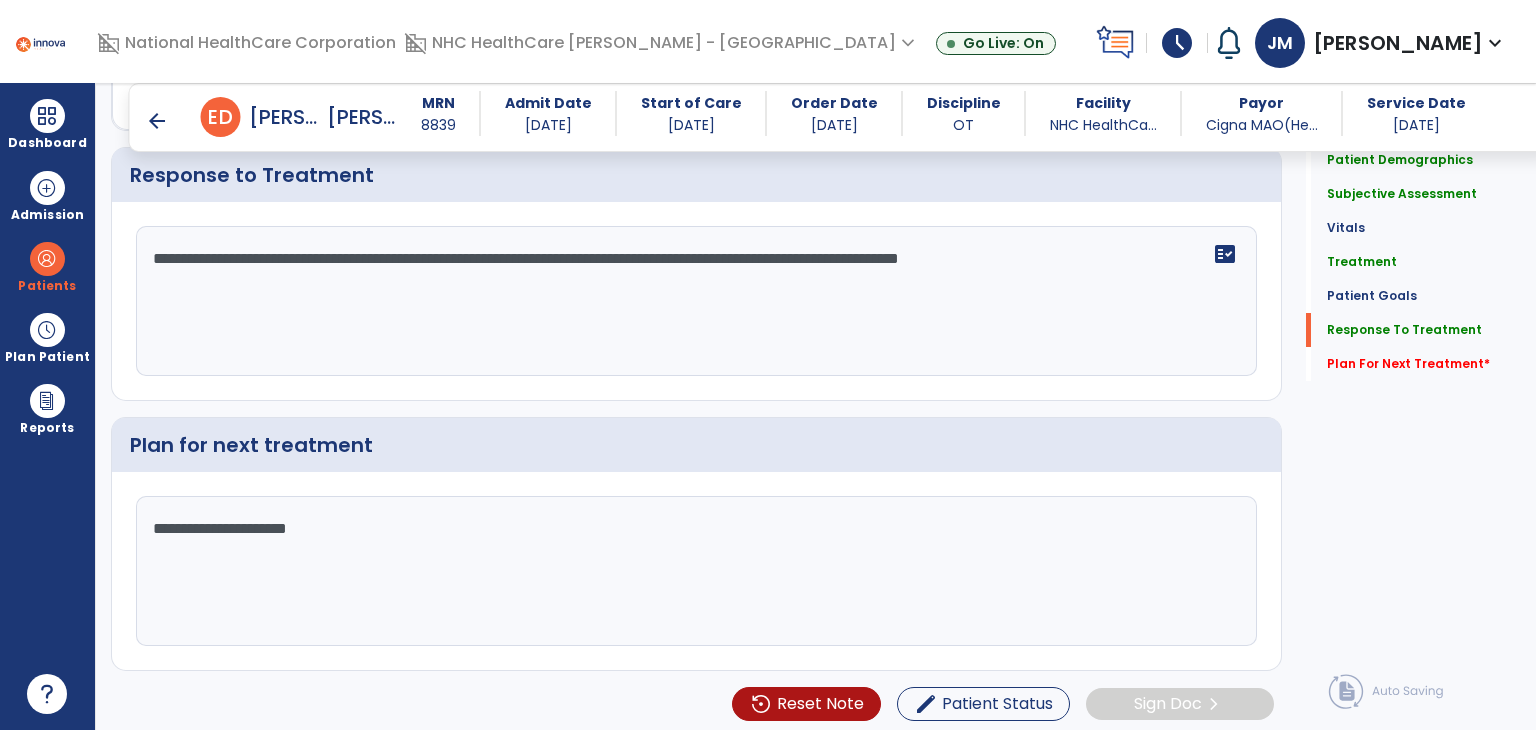 click on "**********" 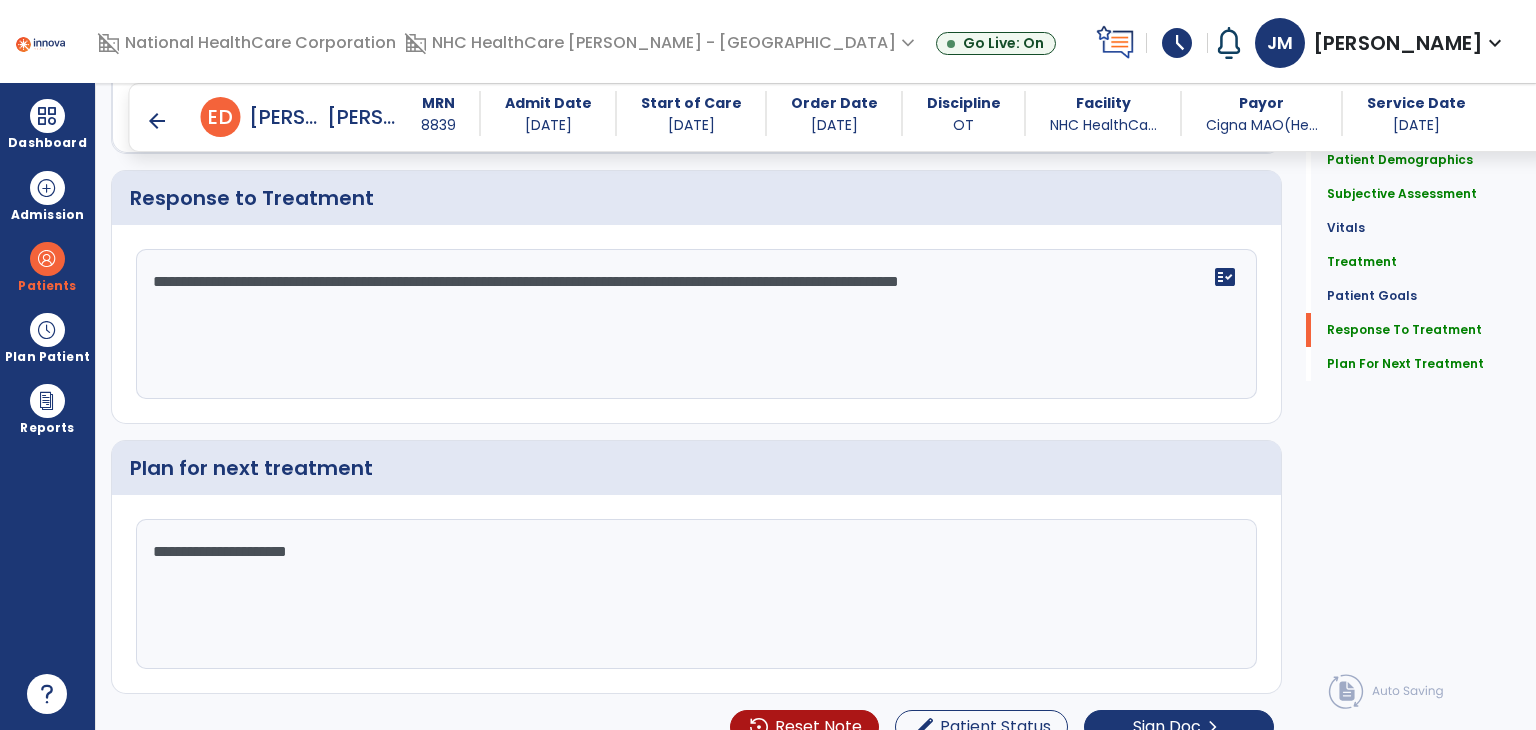 scroll, scrollTop: 3040, scrollLeft: 0, axis: vertical 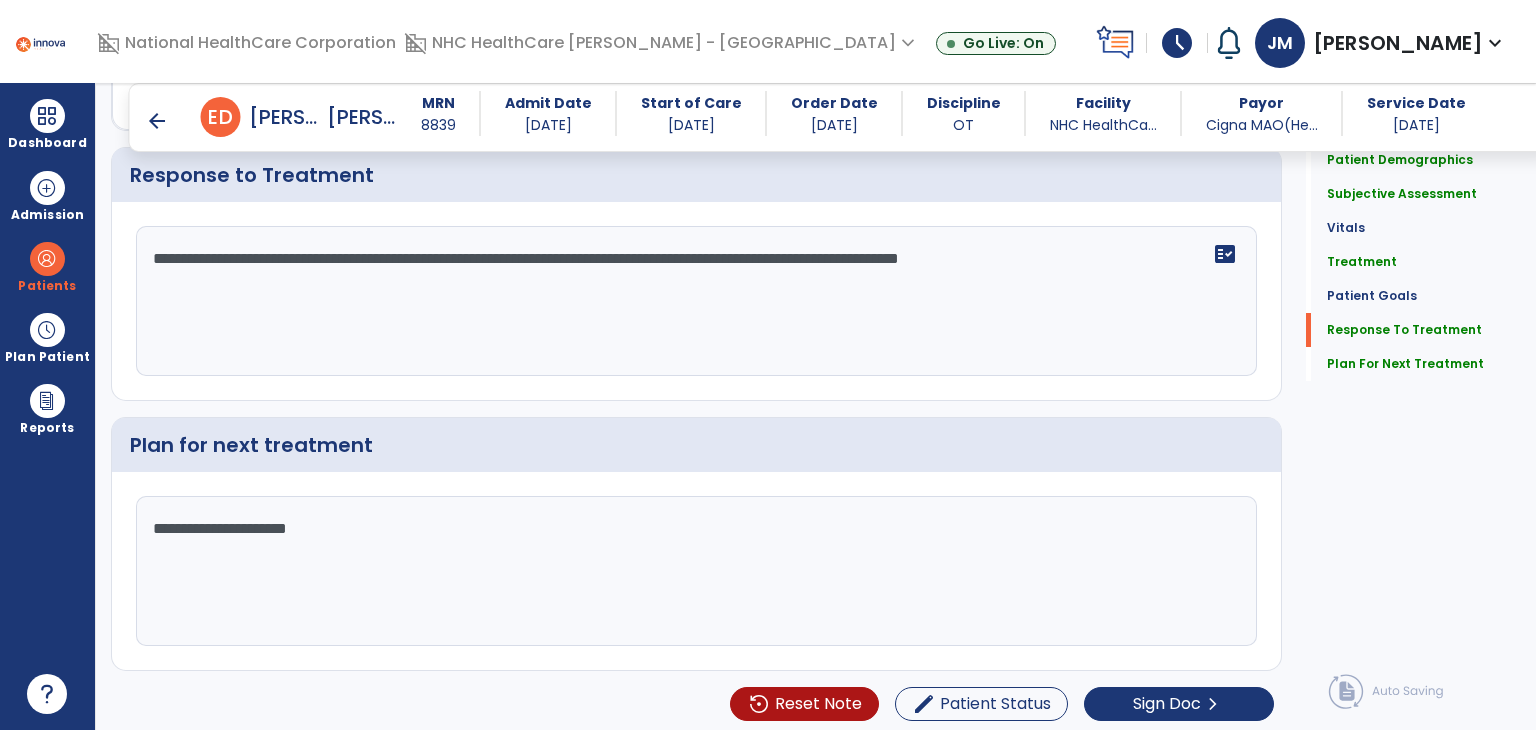 type on "**********" 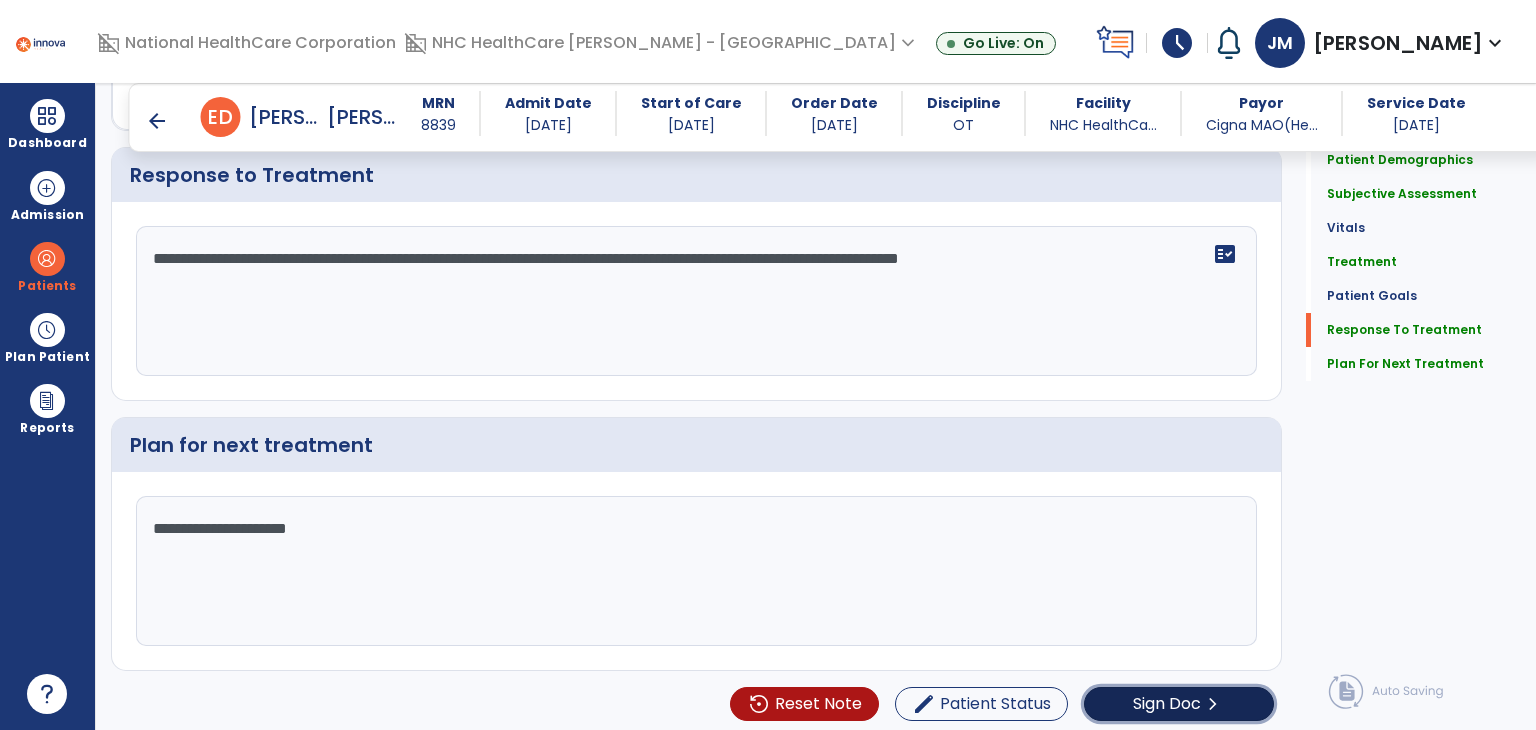 click on "chevron_right" 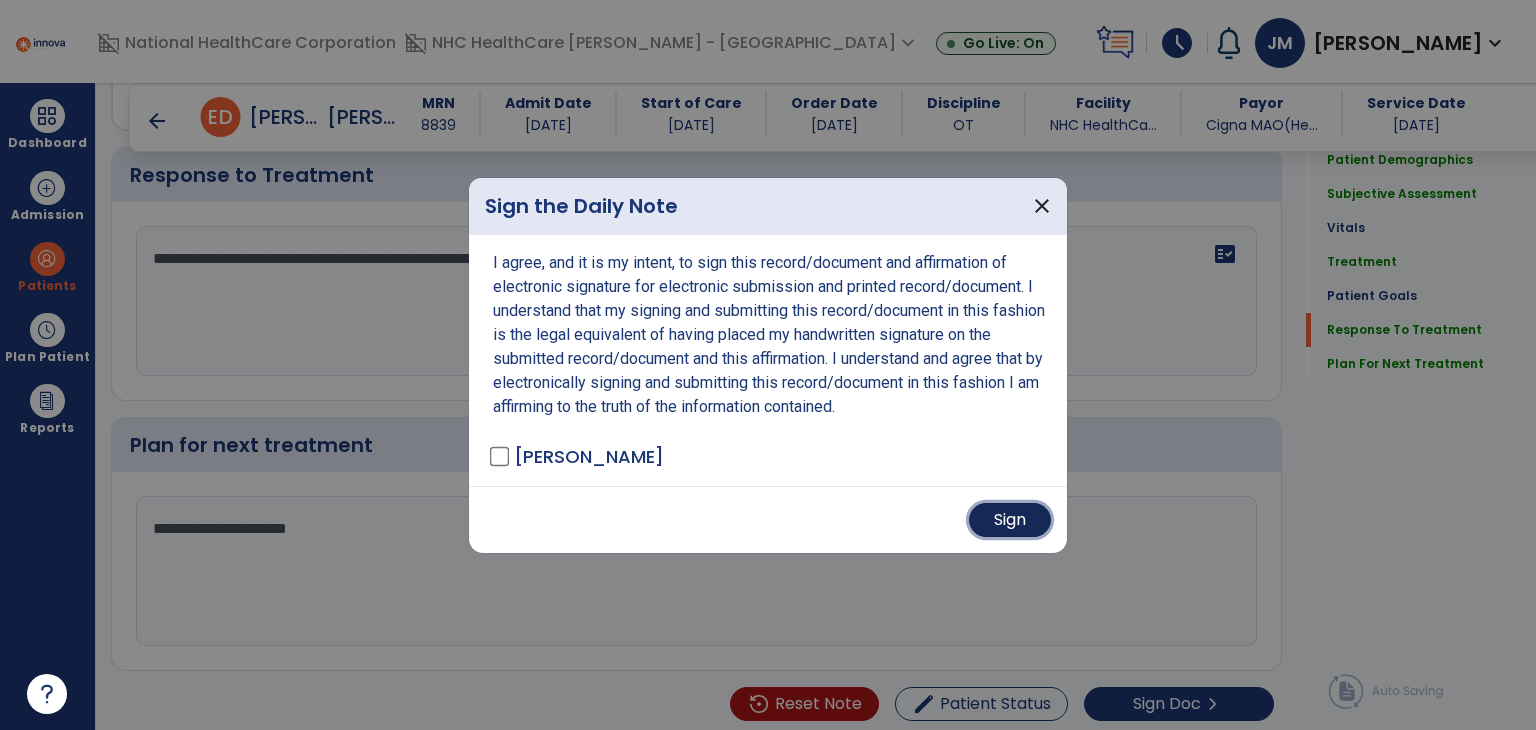click on "Sign" at bounding box center [1010, 520] 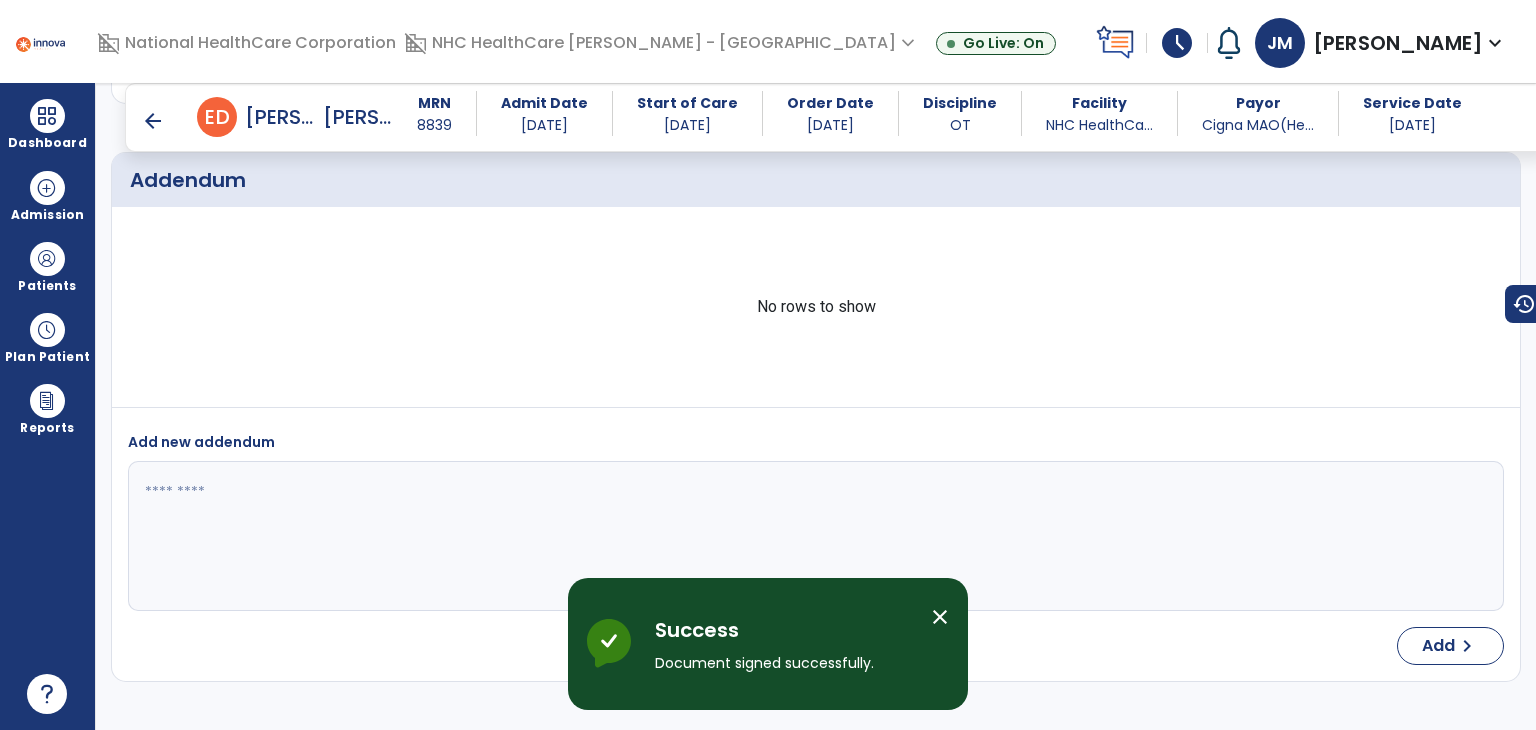 scroll, scrollTop: 4397, scrollLeft: 0, axis: vertical 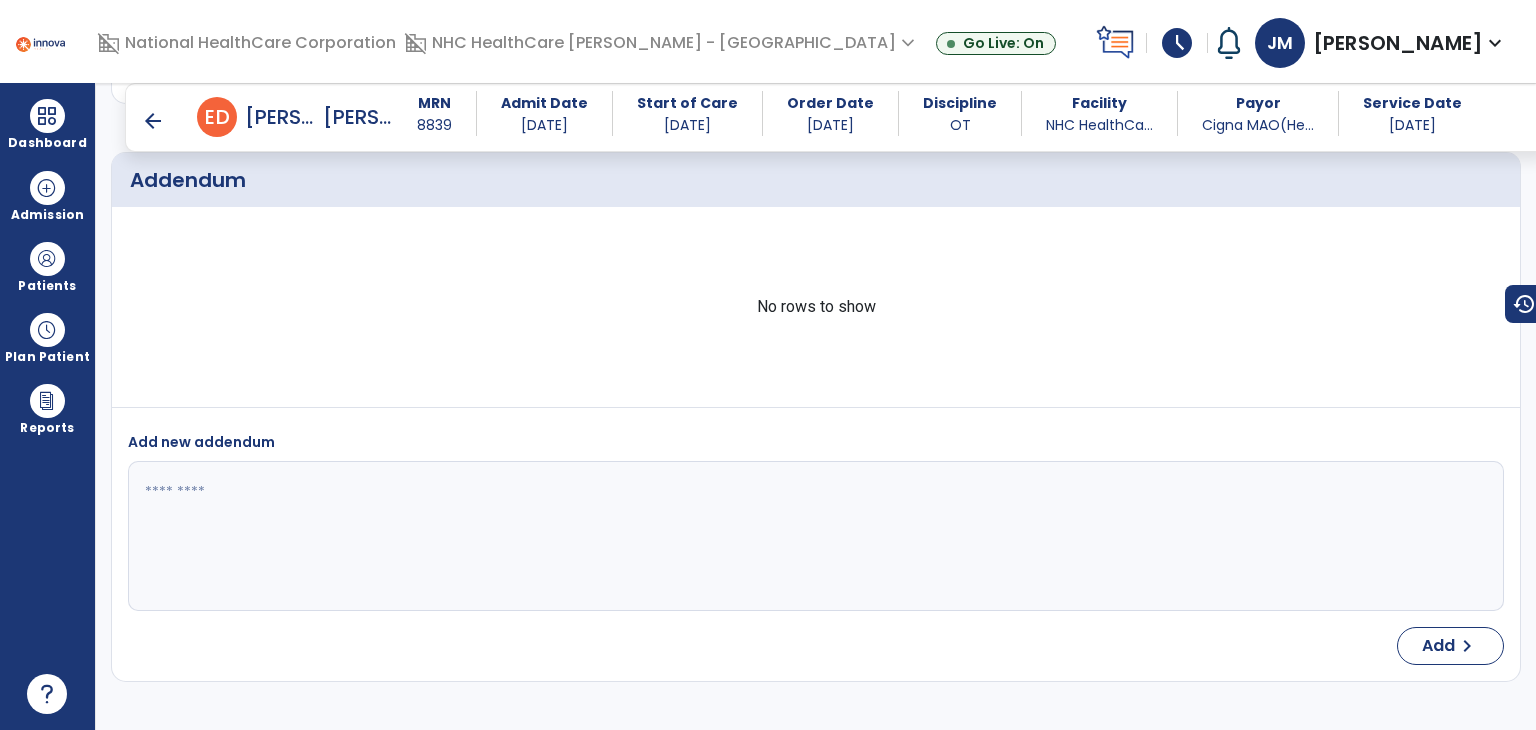 click on "arrow_back" at bounding box center [153, 121] 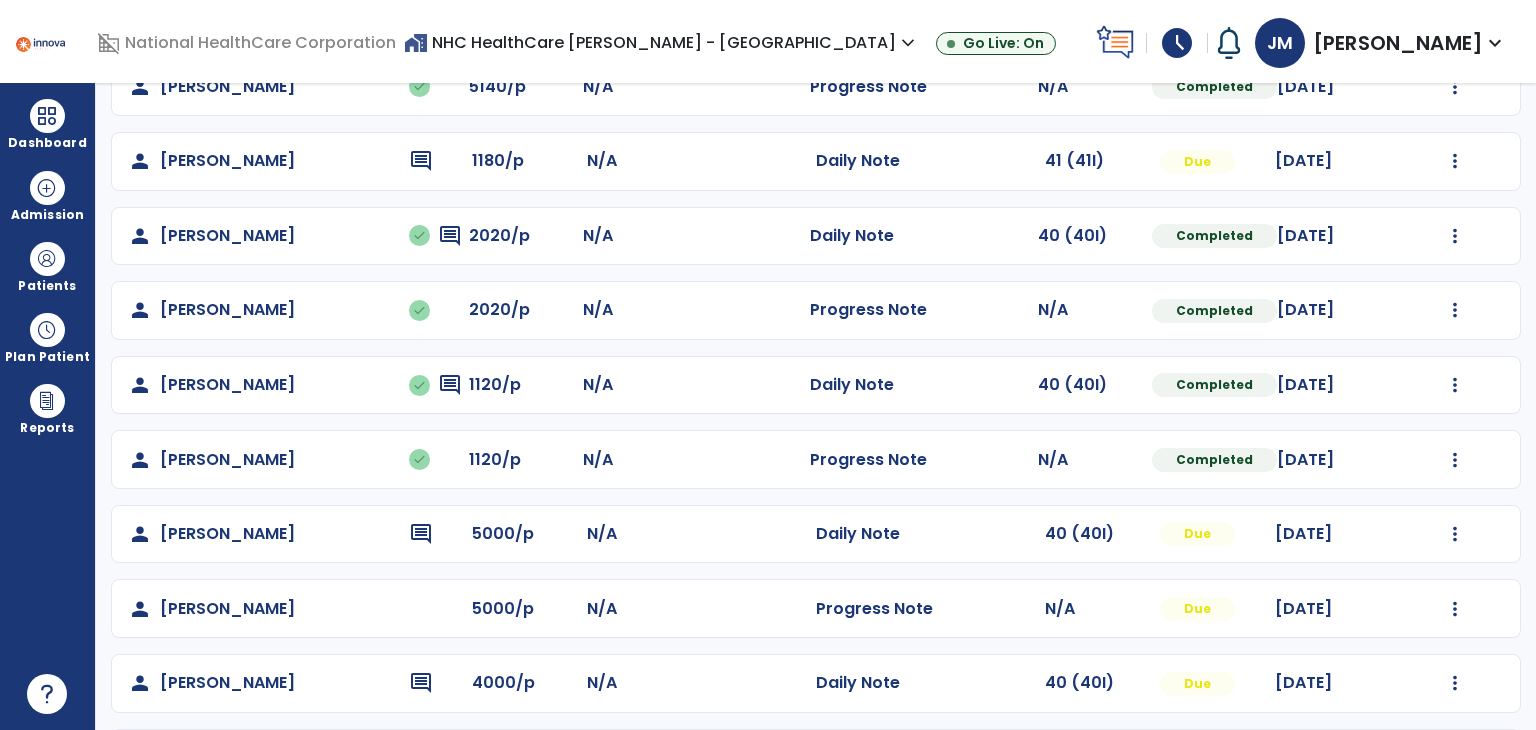scroll, scrollTop: 656, scrollLeft: 0, axis: vertical 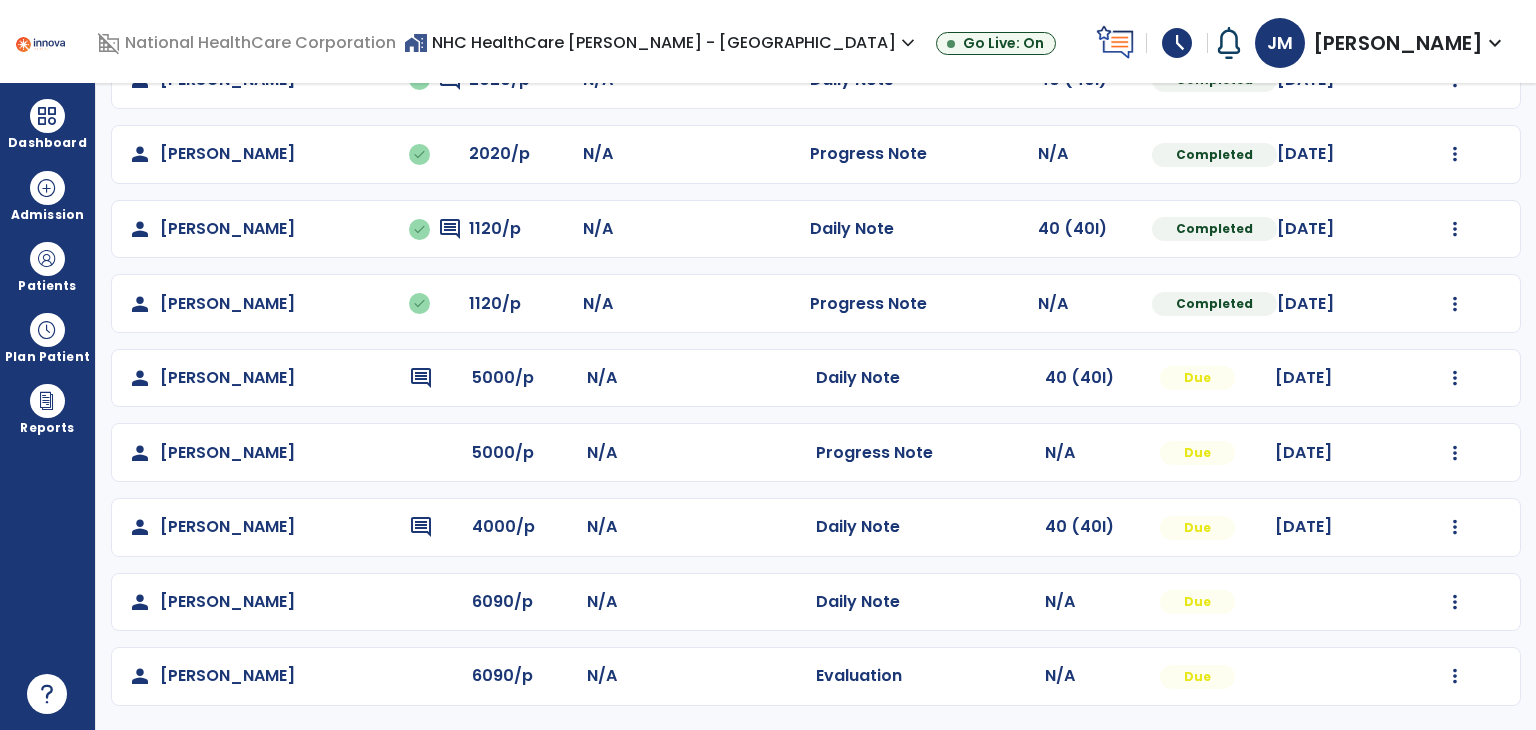 click on "Mark Visit As Complete   Reset Note   Open Document   G + C Mins" 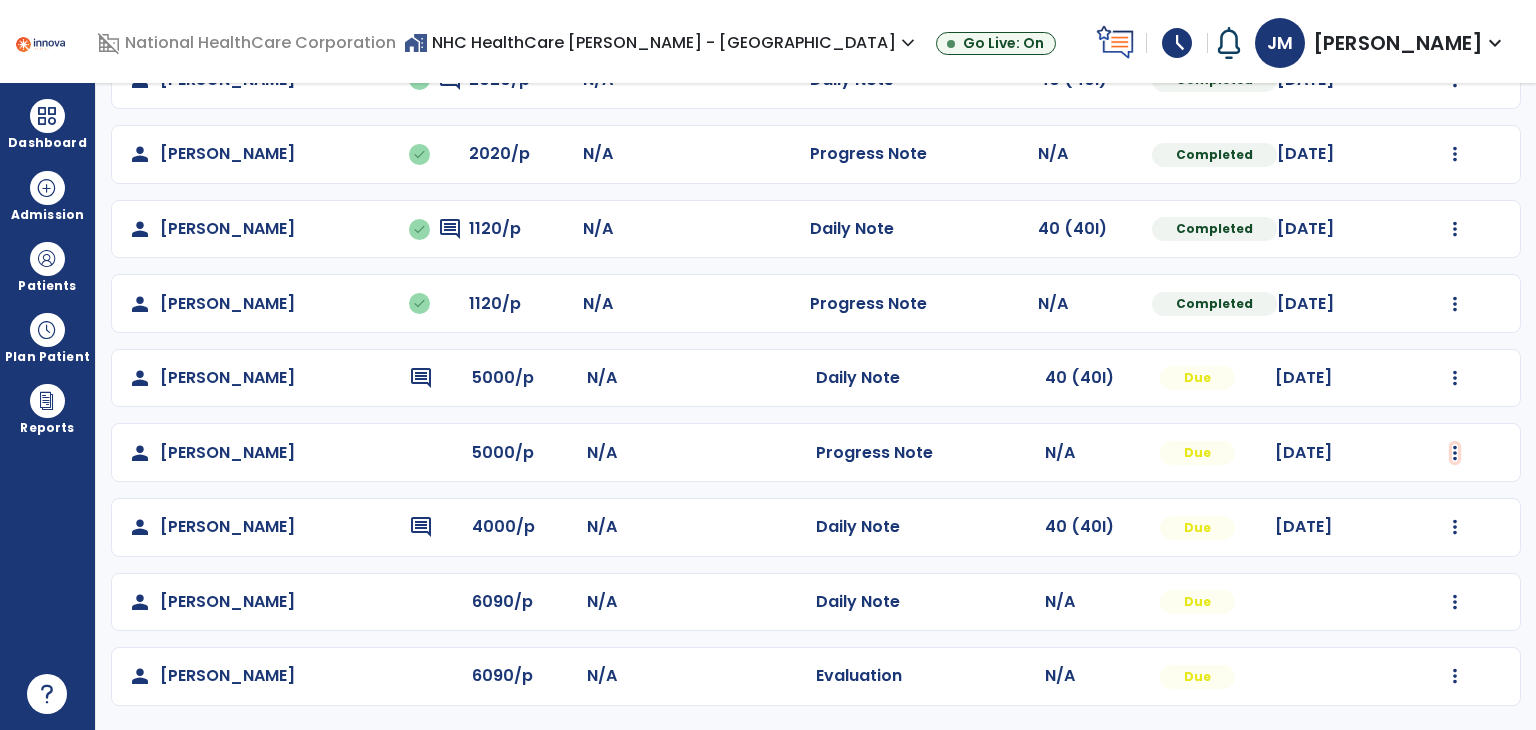 click at bounding box center [1455, -293] 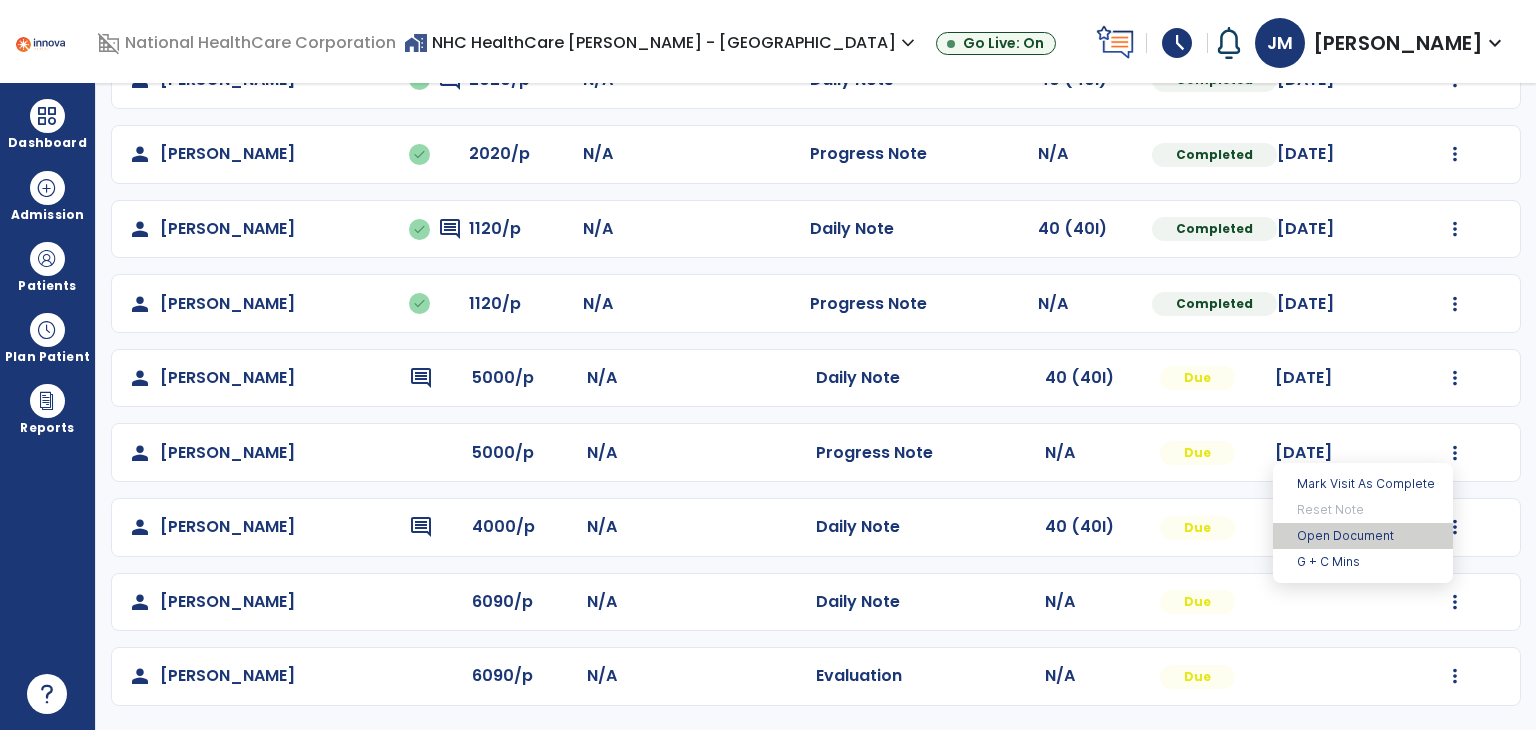 click on "Open Document" at bounding box center (1363, 536) 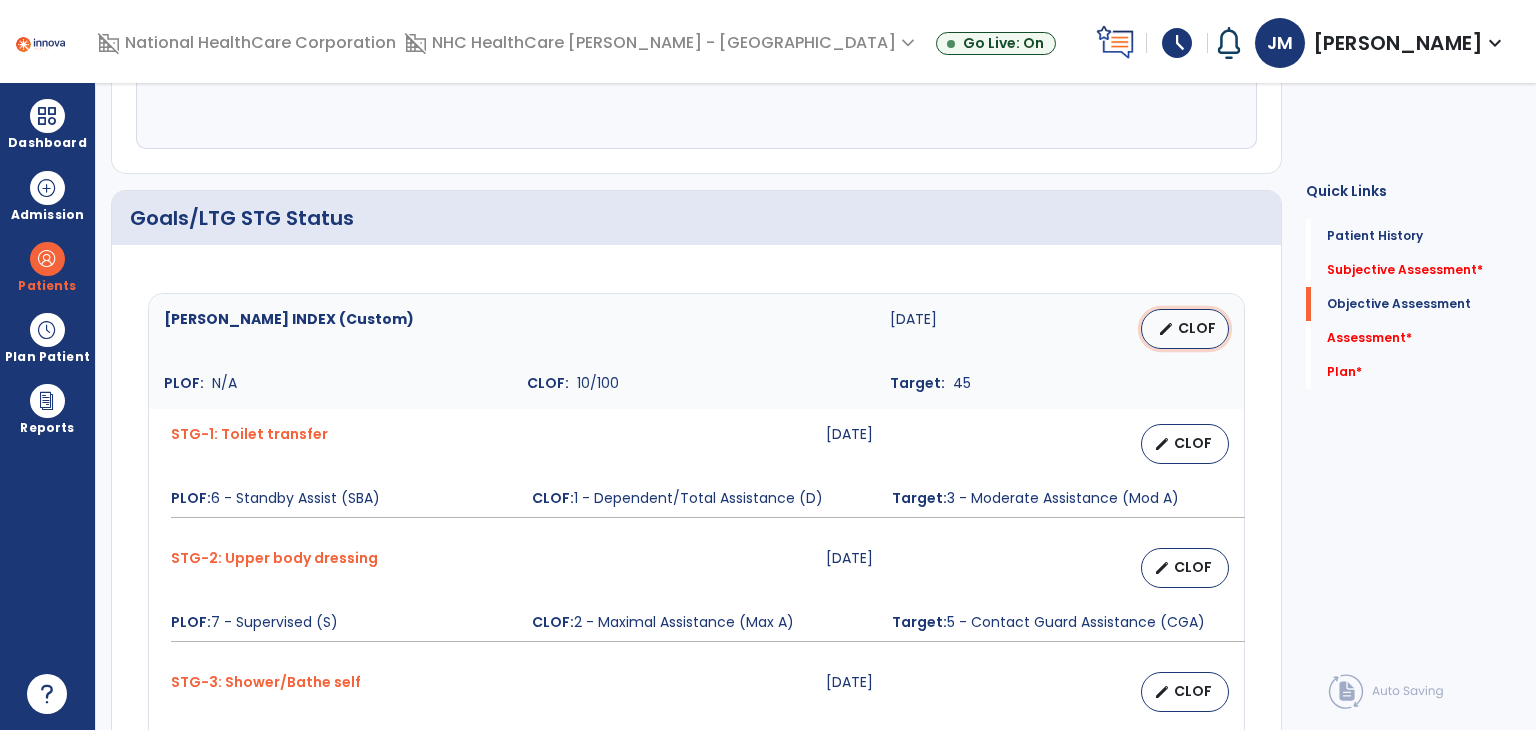 click on "CLOF" at bounding box center (1197, 328) 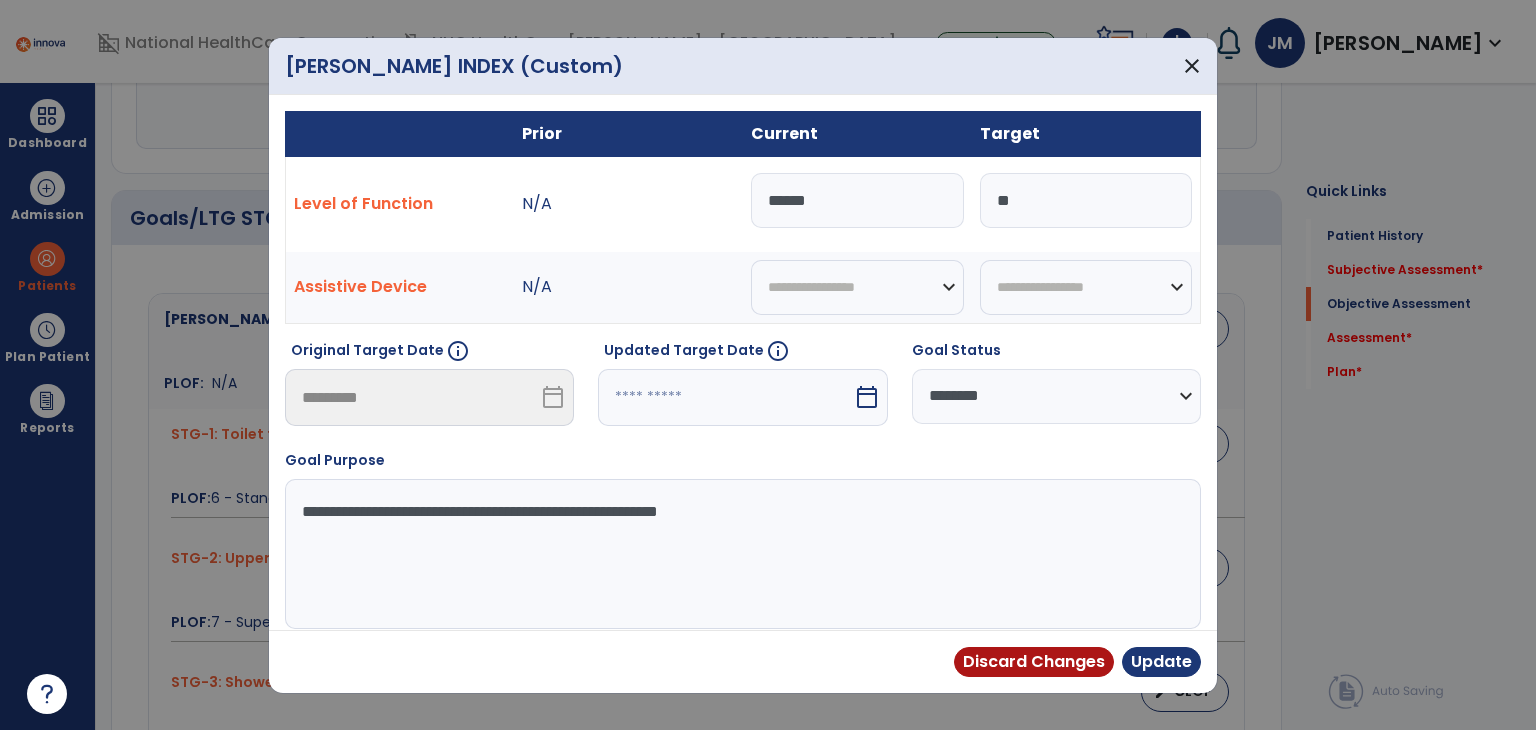 click on "******" at bounding box center [857, 200] 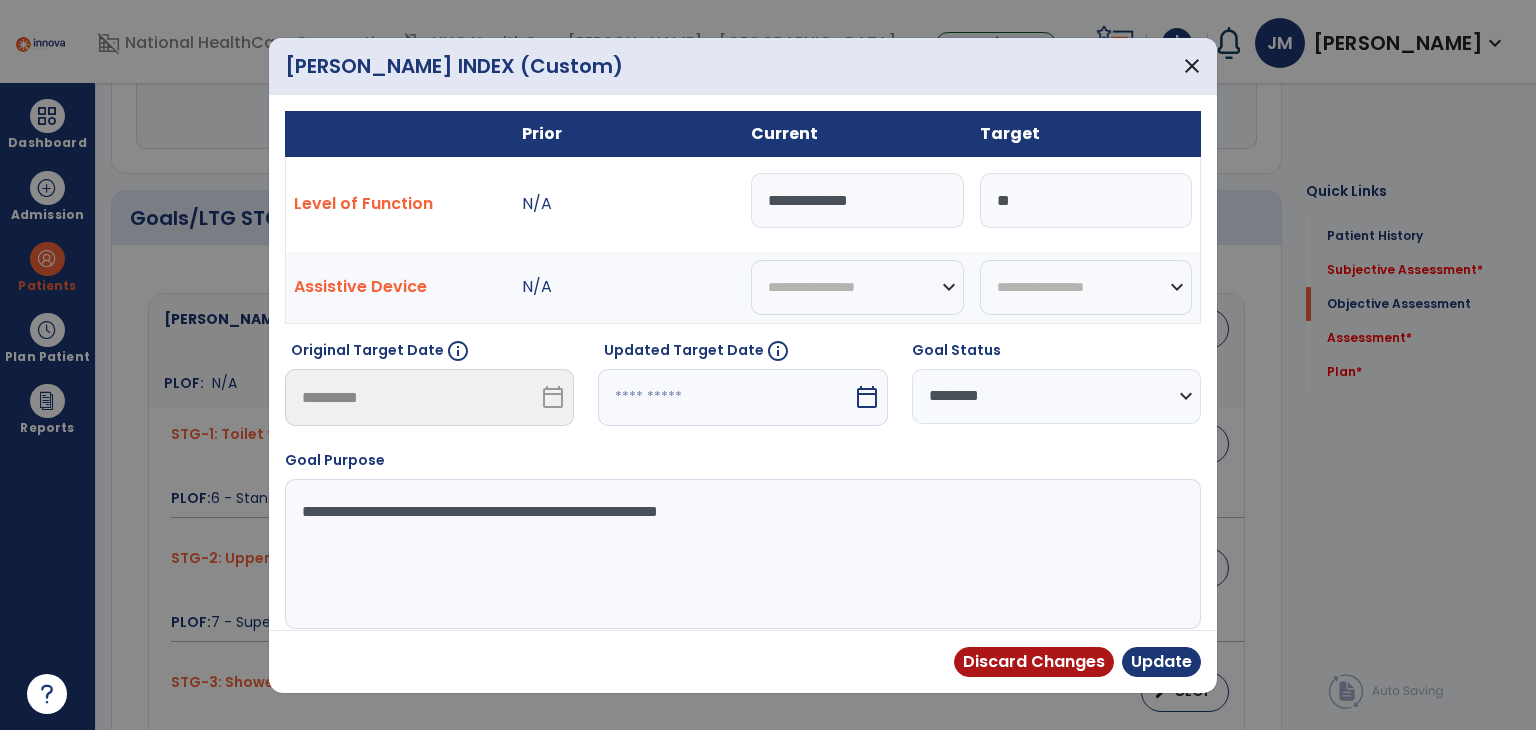 type on "**********" 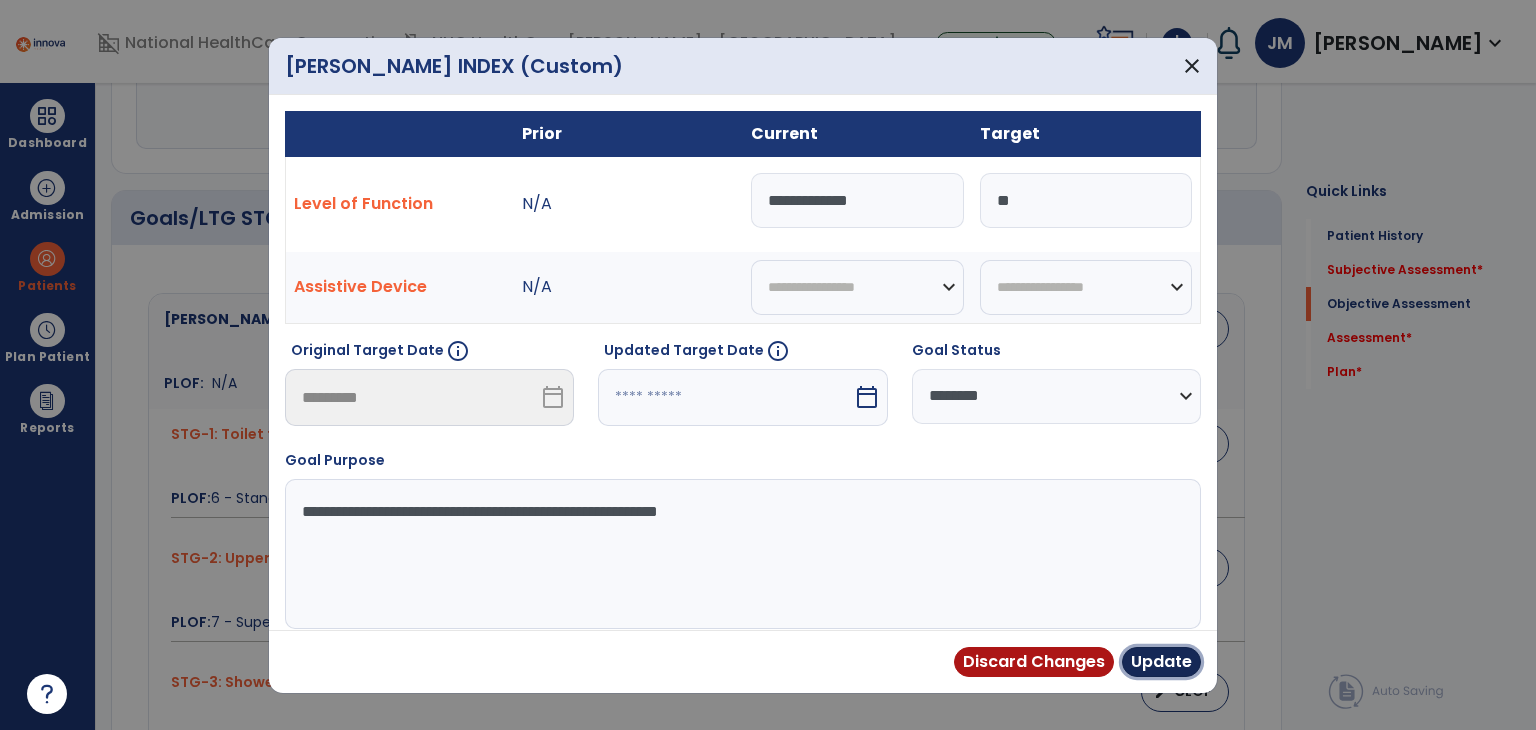 click on "Update" at bounding box center (1161, 662) 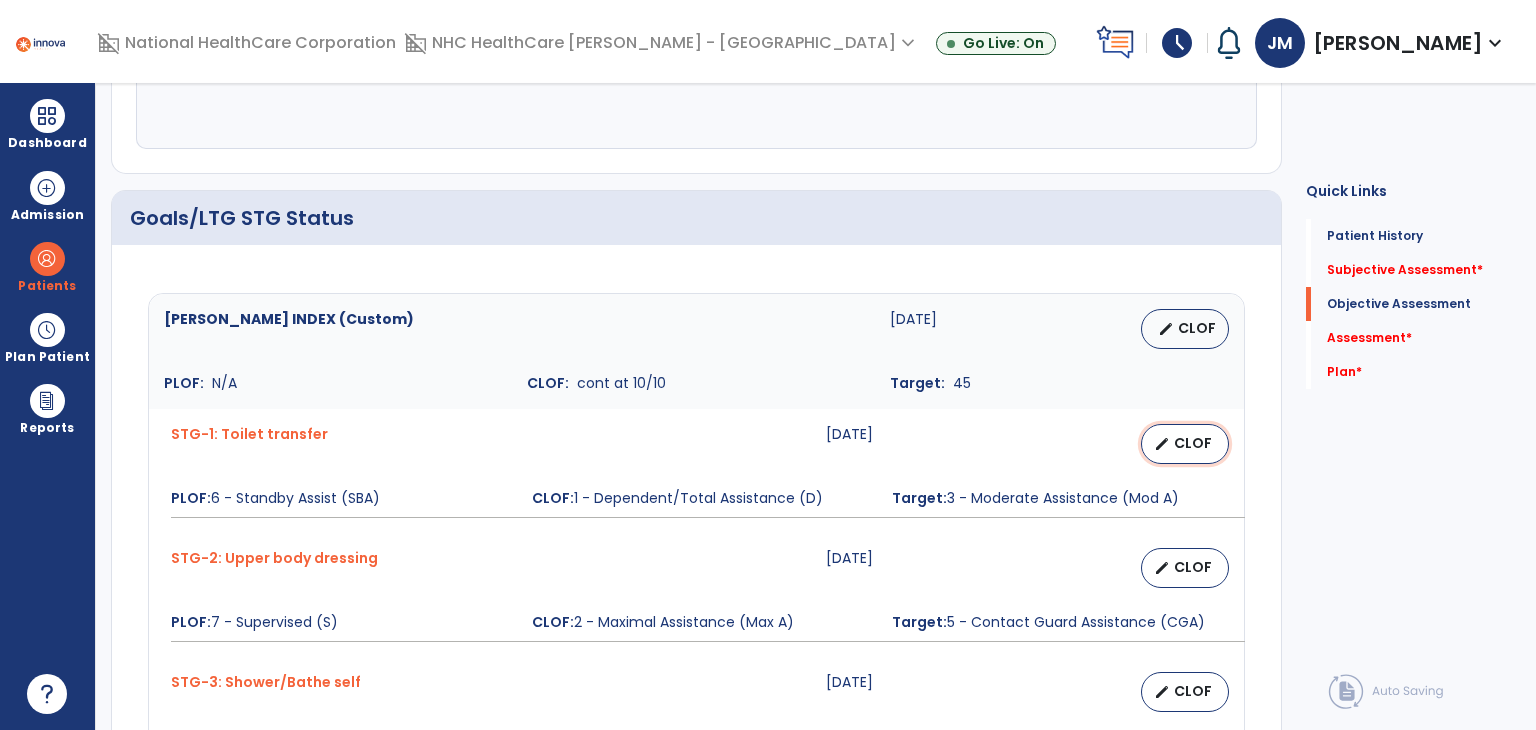 click on "edit" at bounding box center [1162, 444] 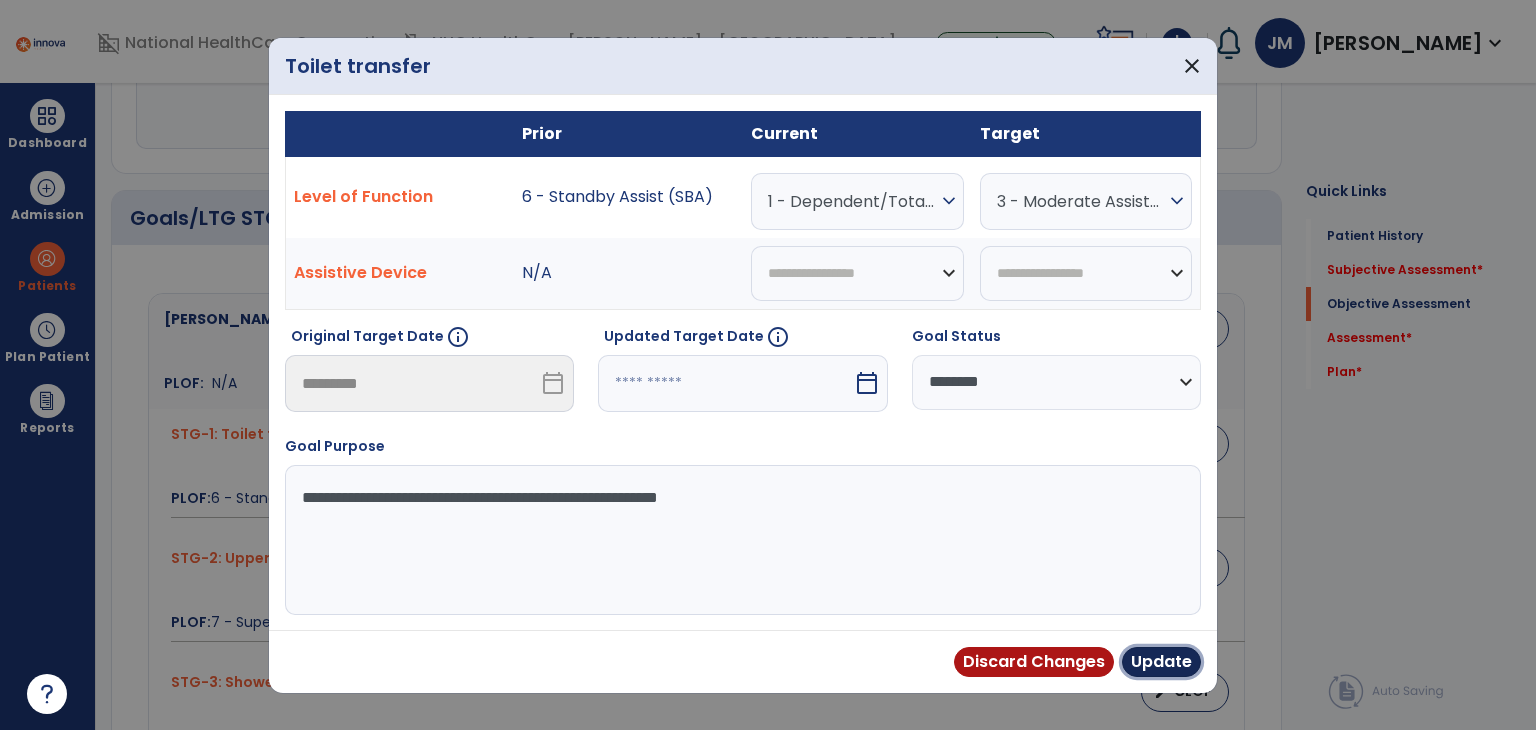 click on "Update" at bounding box center (1161, 662) 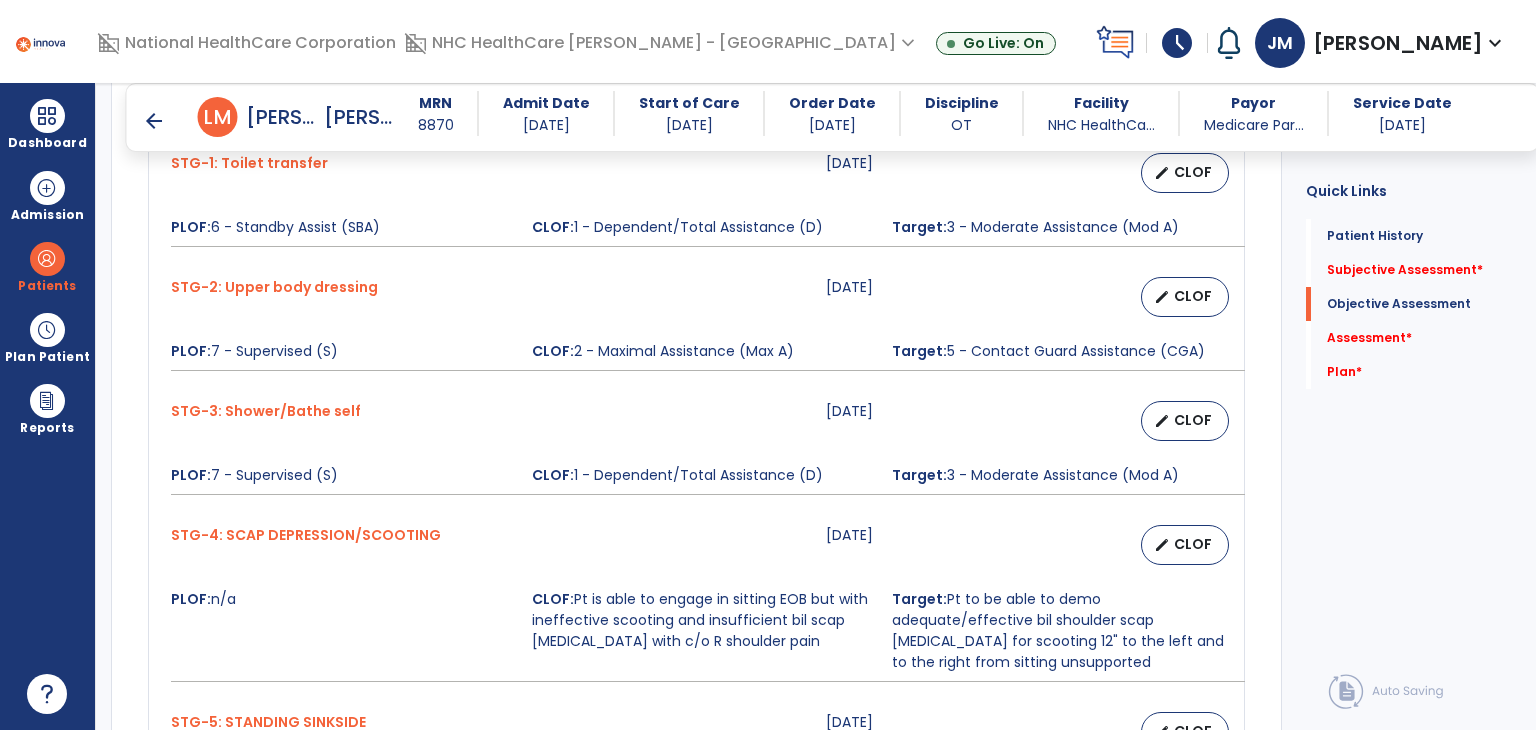scroll, scrollTop: 927, scrollLeft: 0, axis: vertical 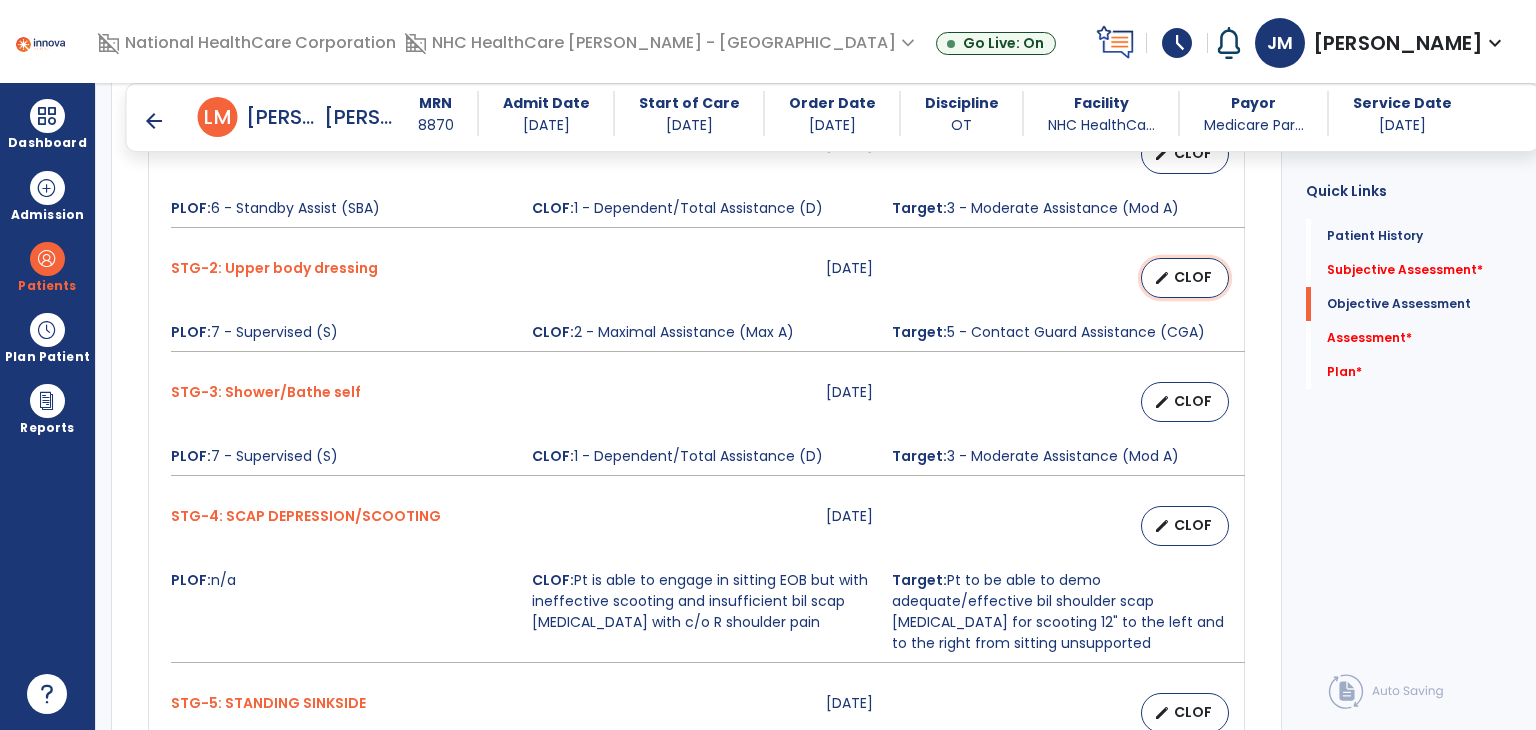 click on "edit   CLOF" at bounding box center (1185, 278) 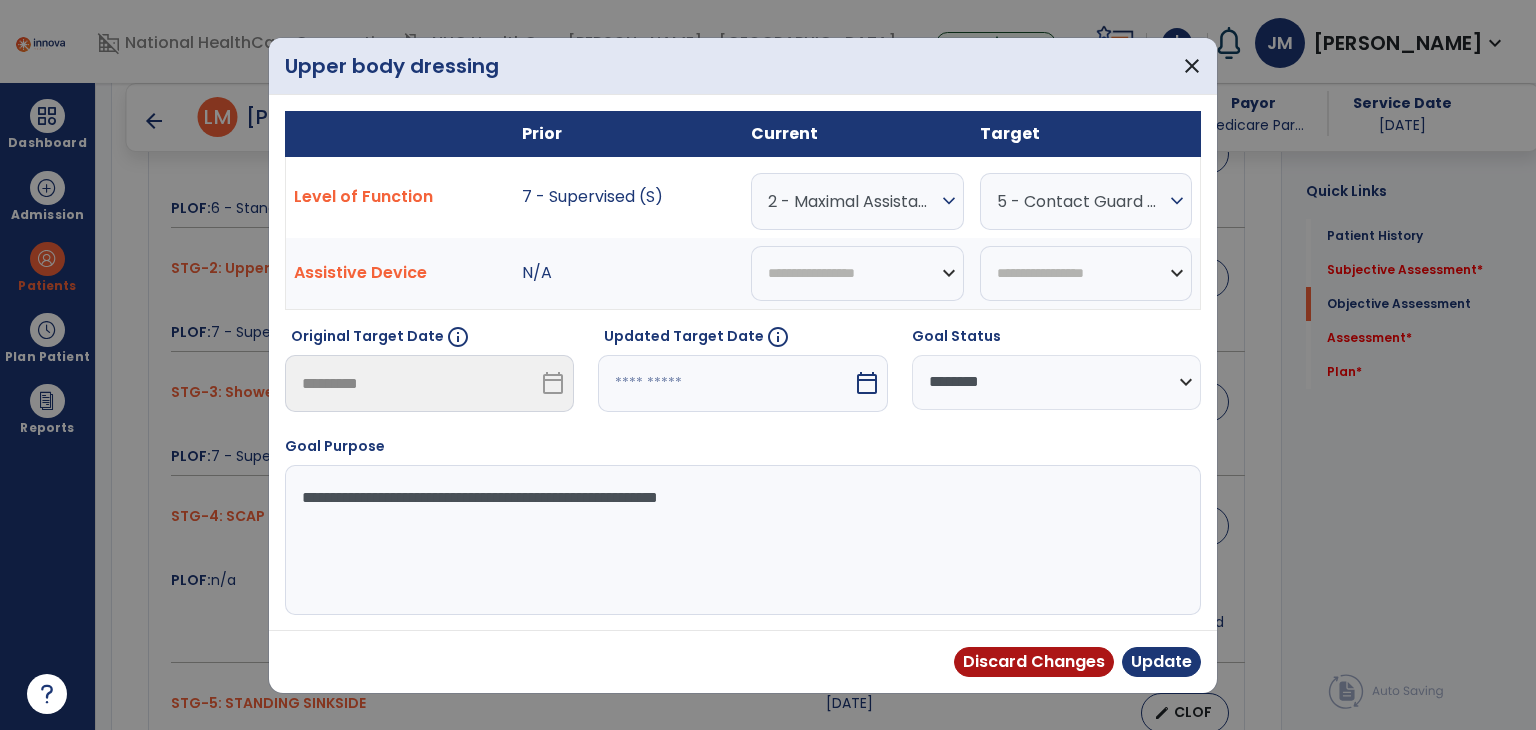 click on "2 - Maximal Assistance (Max A)   expand_more" at bounding box center [857, 201] 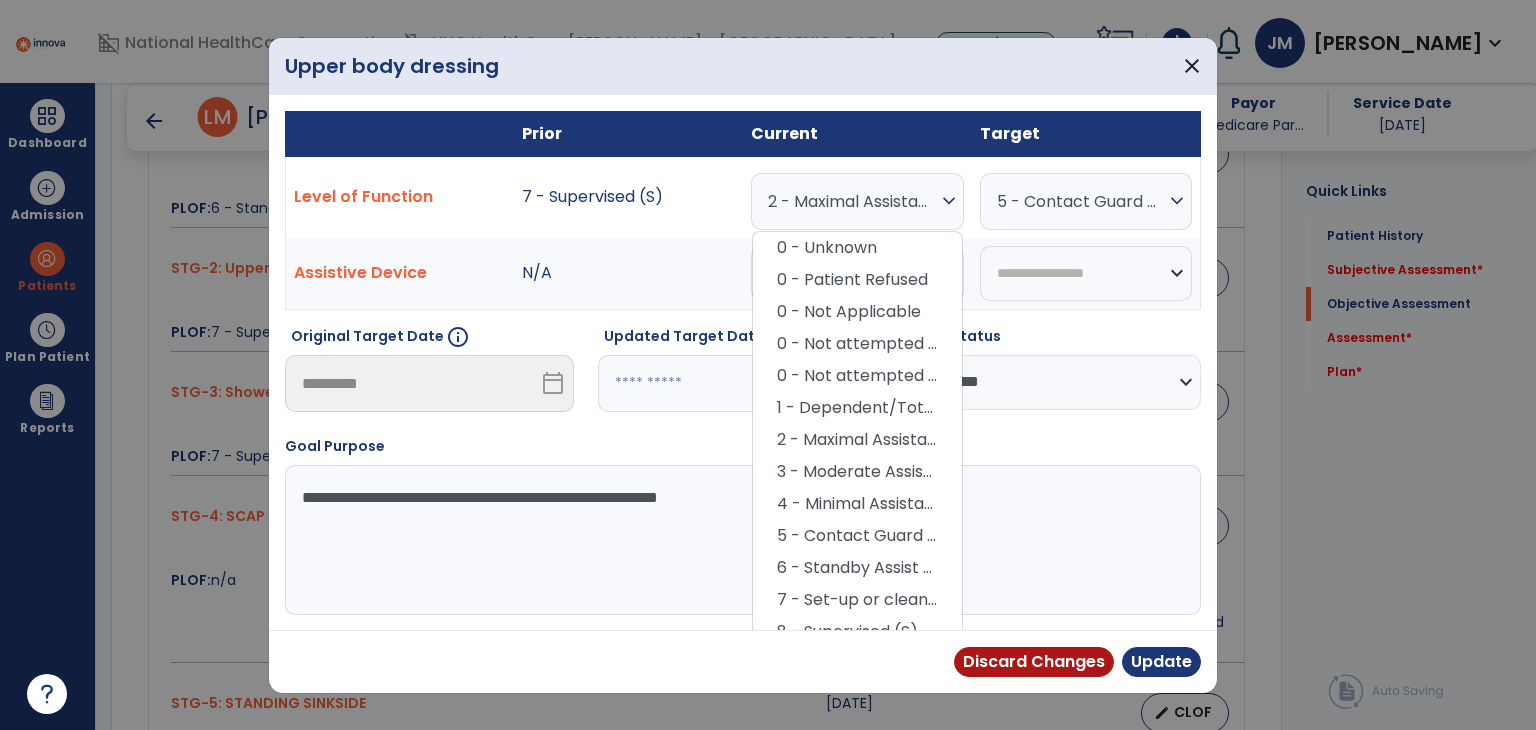 click on "3 - Moderate Assistance (Mod A)" at bounding box center (857, 472) 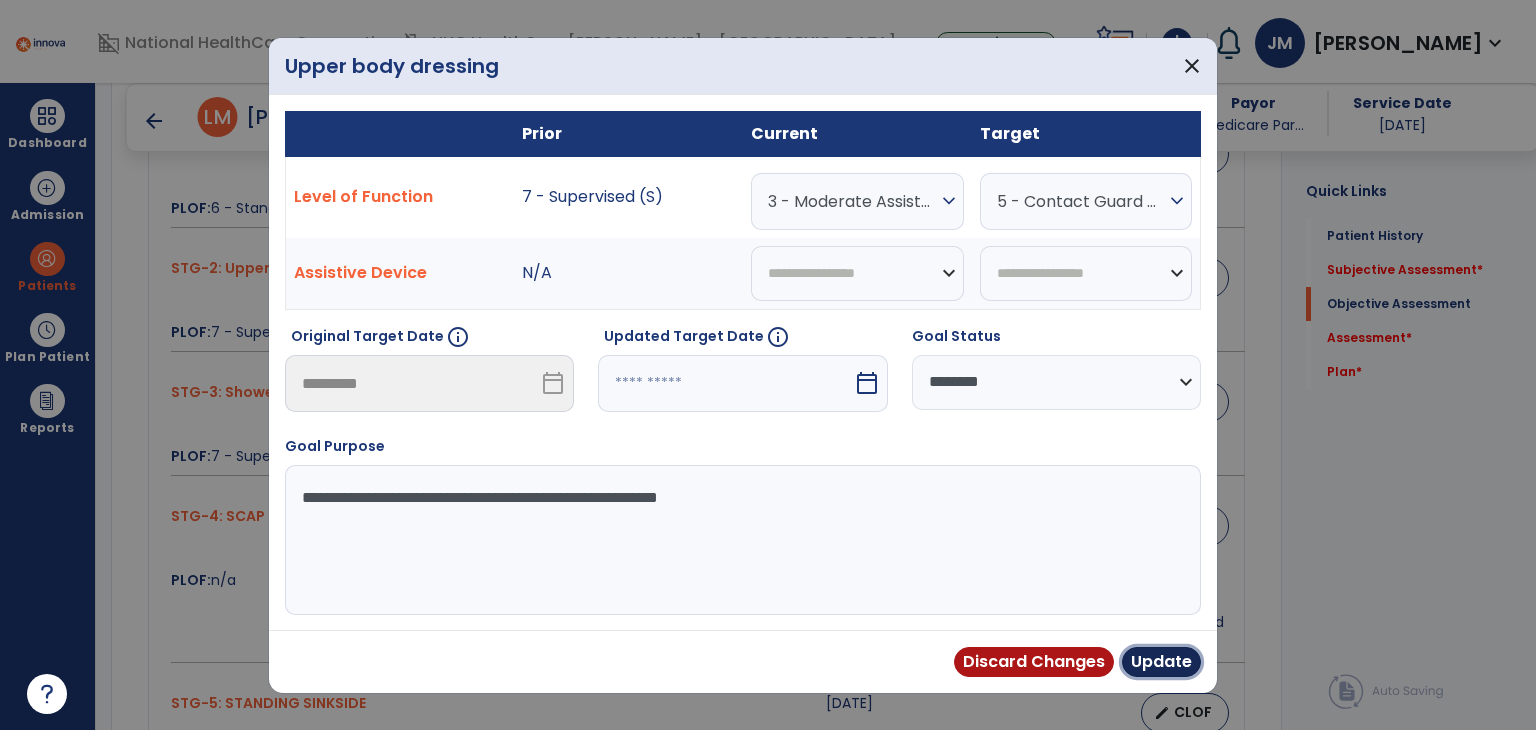 click on "Update" at bounding box center [1161, 662] 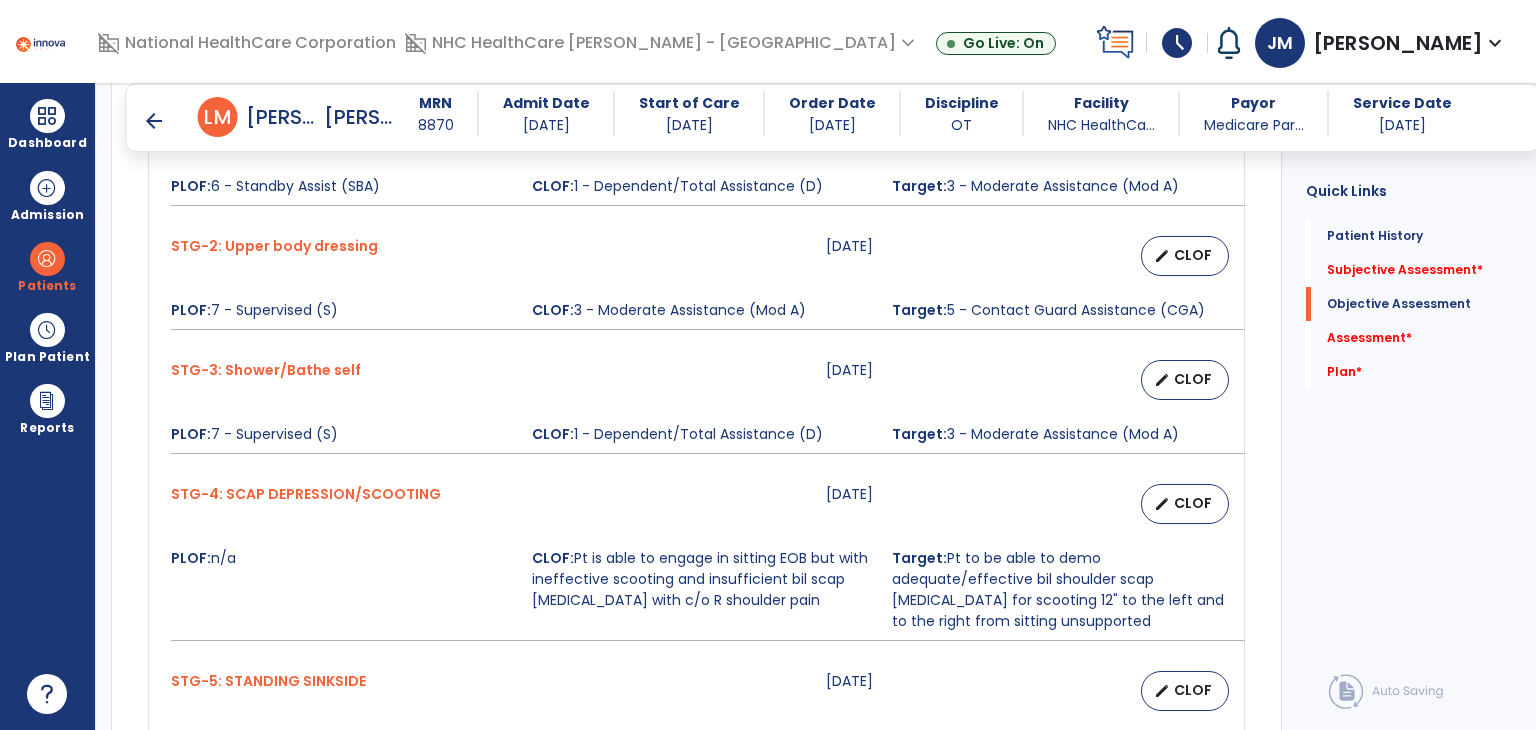 scroll, scrollTop: 951, scrollLeft: 0, axis: vertical 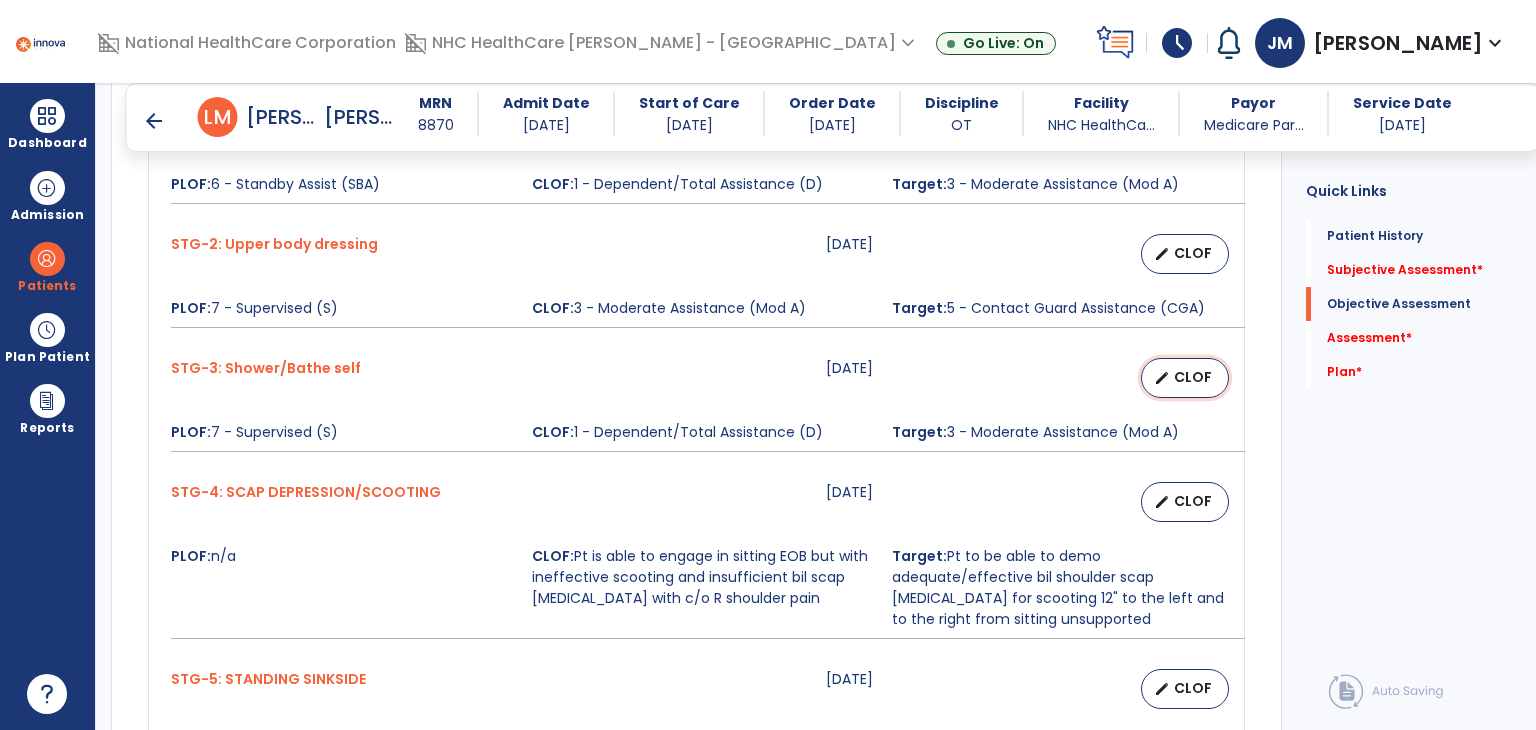 click on "CLOF" at bounding box center (1193, 377) 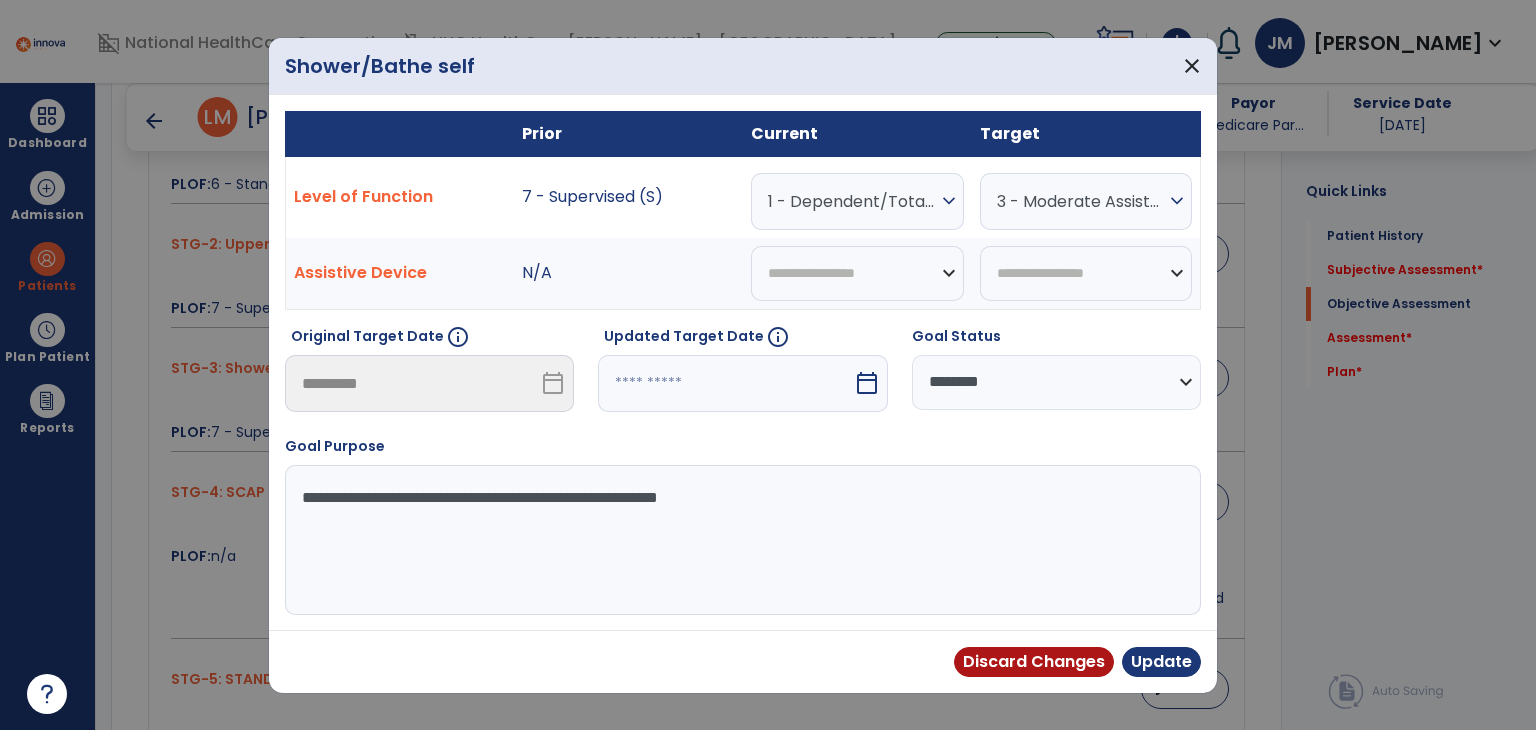 click on "1 - Dependent/Total Assistance (D)" at bounding box center (852, 201) 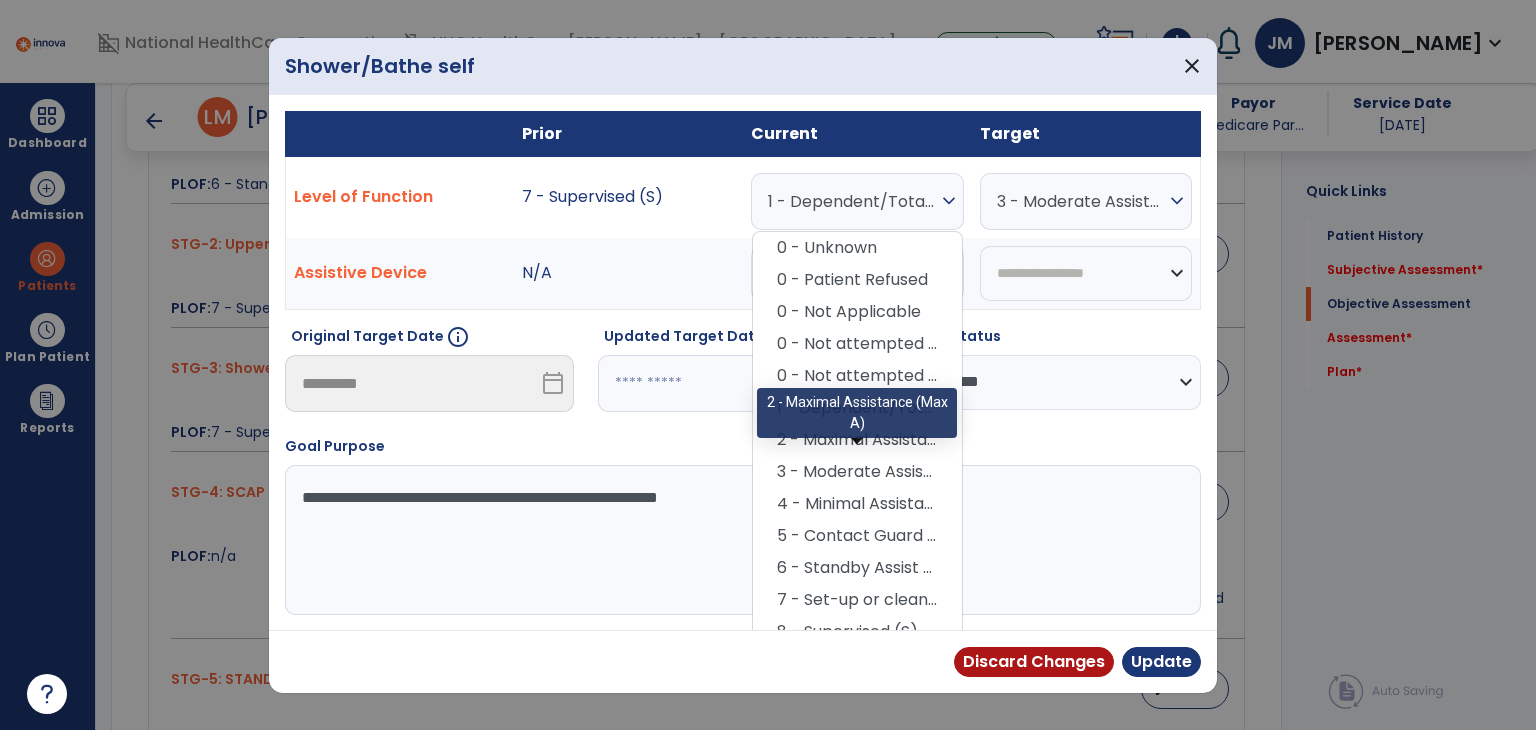 click on "2 - Maximal Assistance (Max A)" at bounding box center (857, 440) 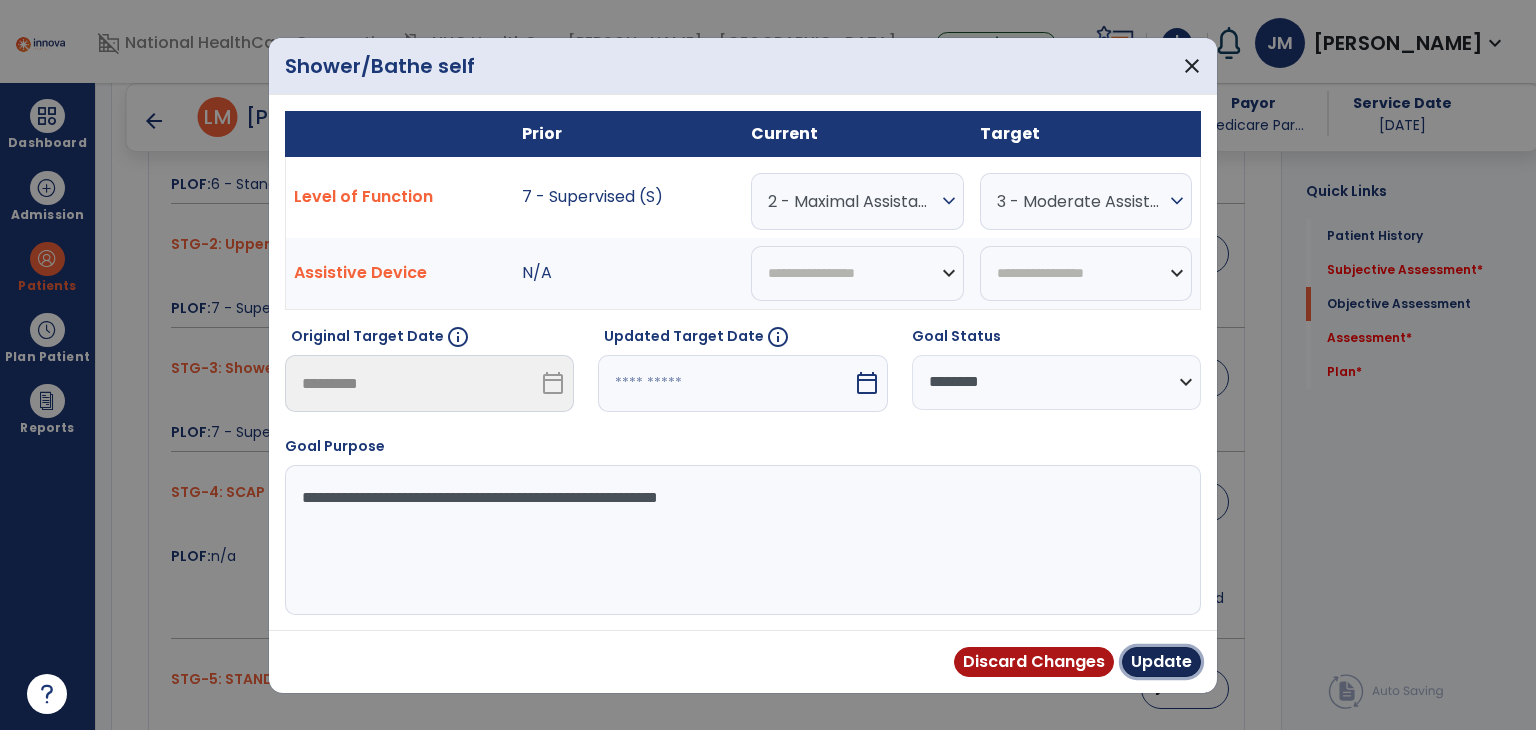 click on "Update" at bounding box center (1161, 662) 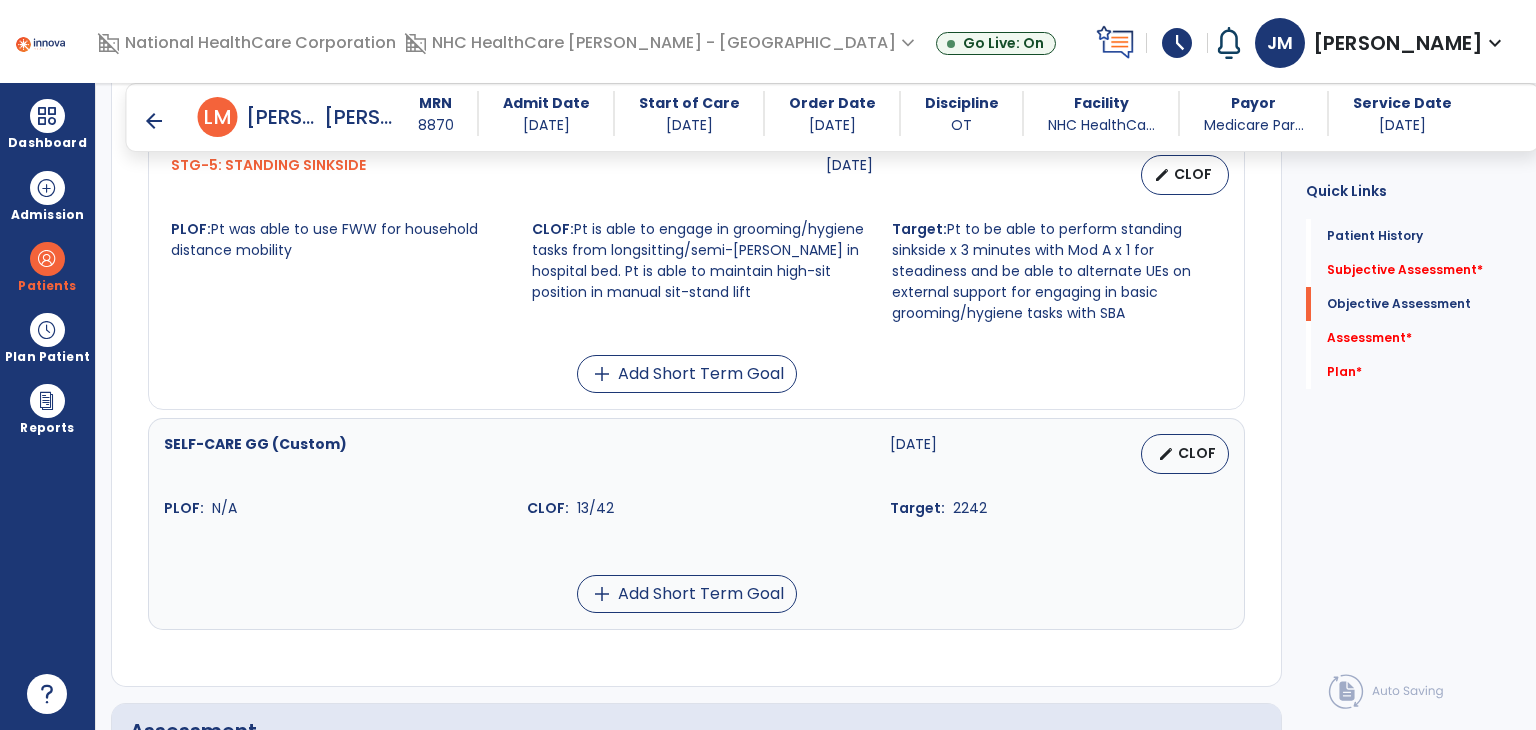 scroll, scrollTop: 1467, scrollLeft: 0, axis: vertical 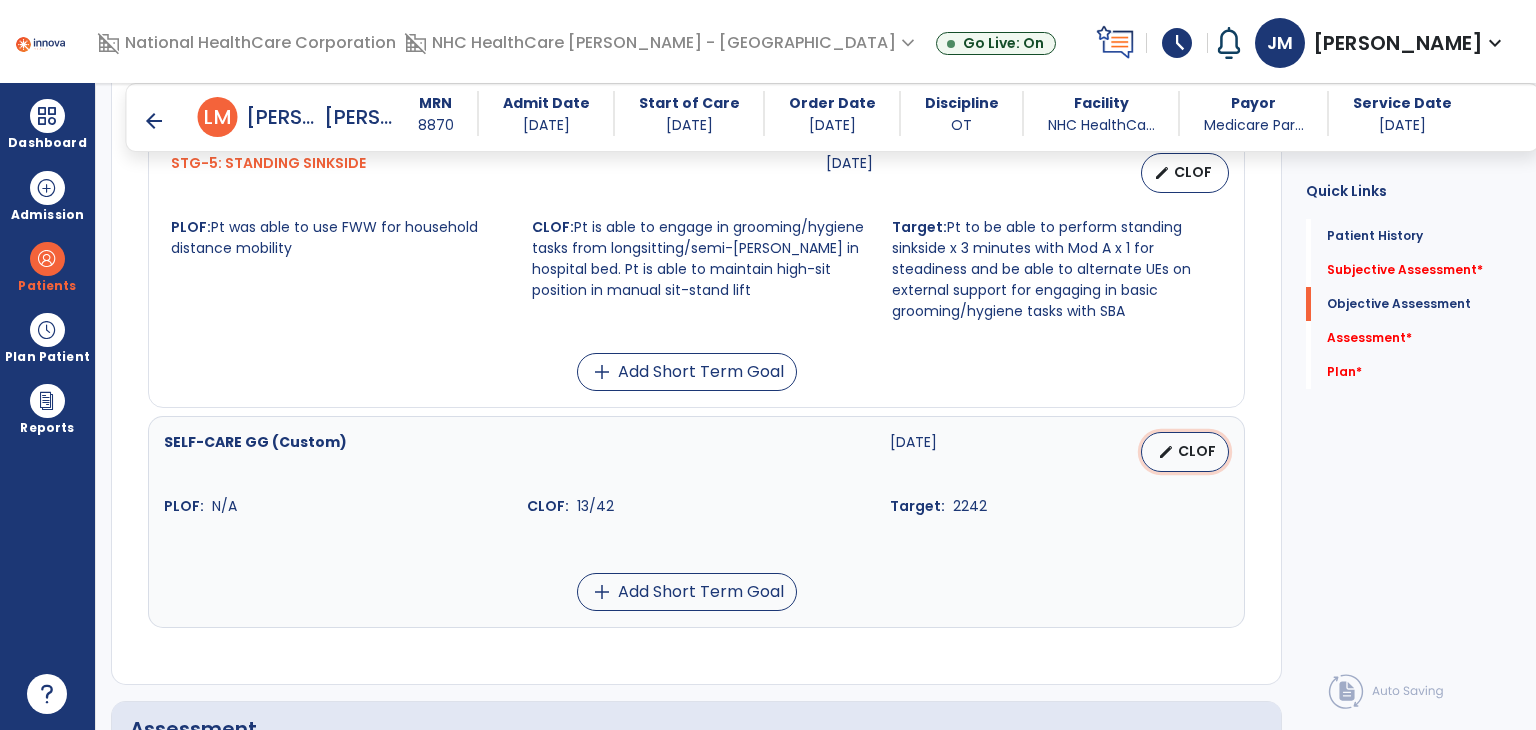 click on "edit" at bounding box center (1166, 452) 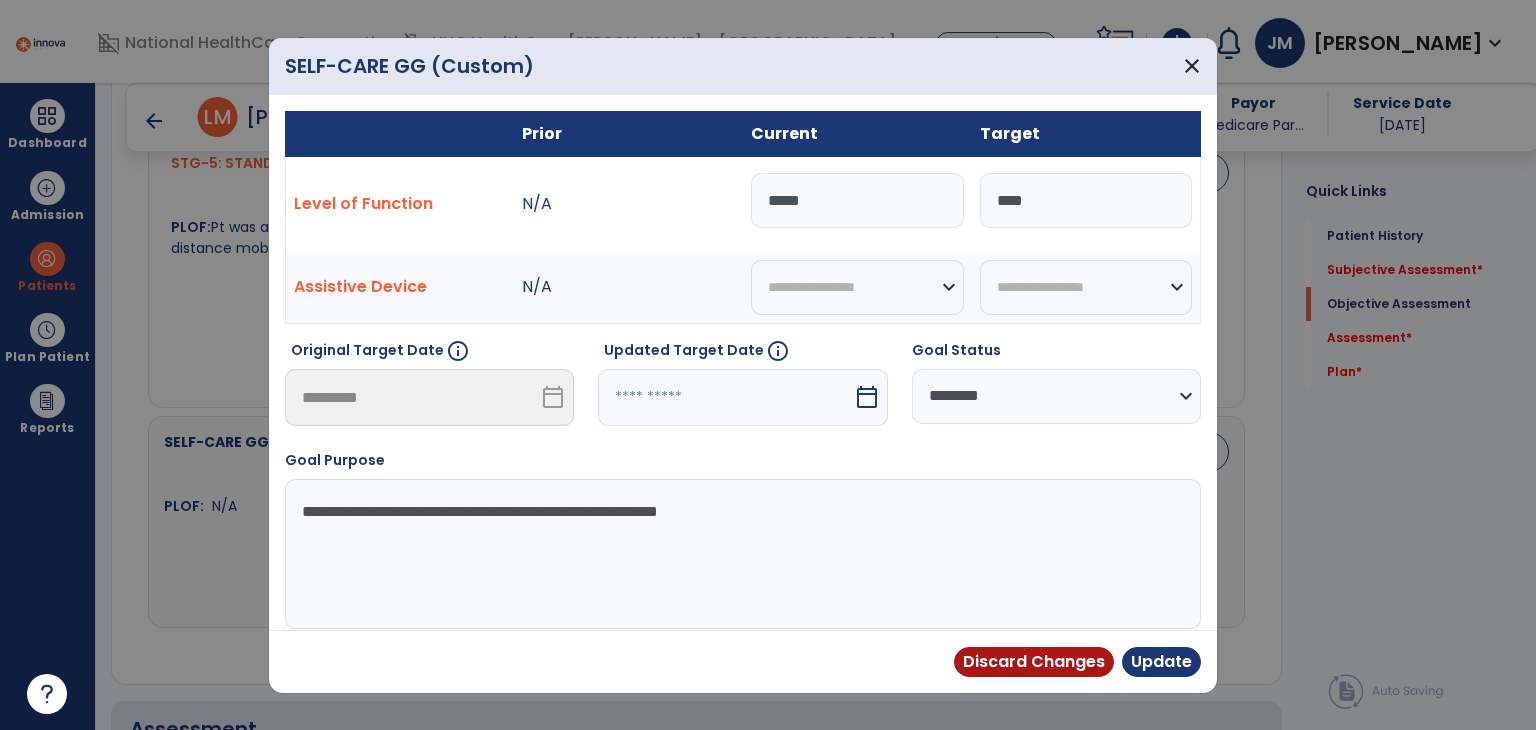 click on "*****" at bounding box center (857, 200) 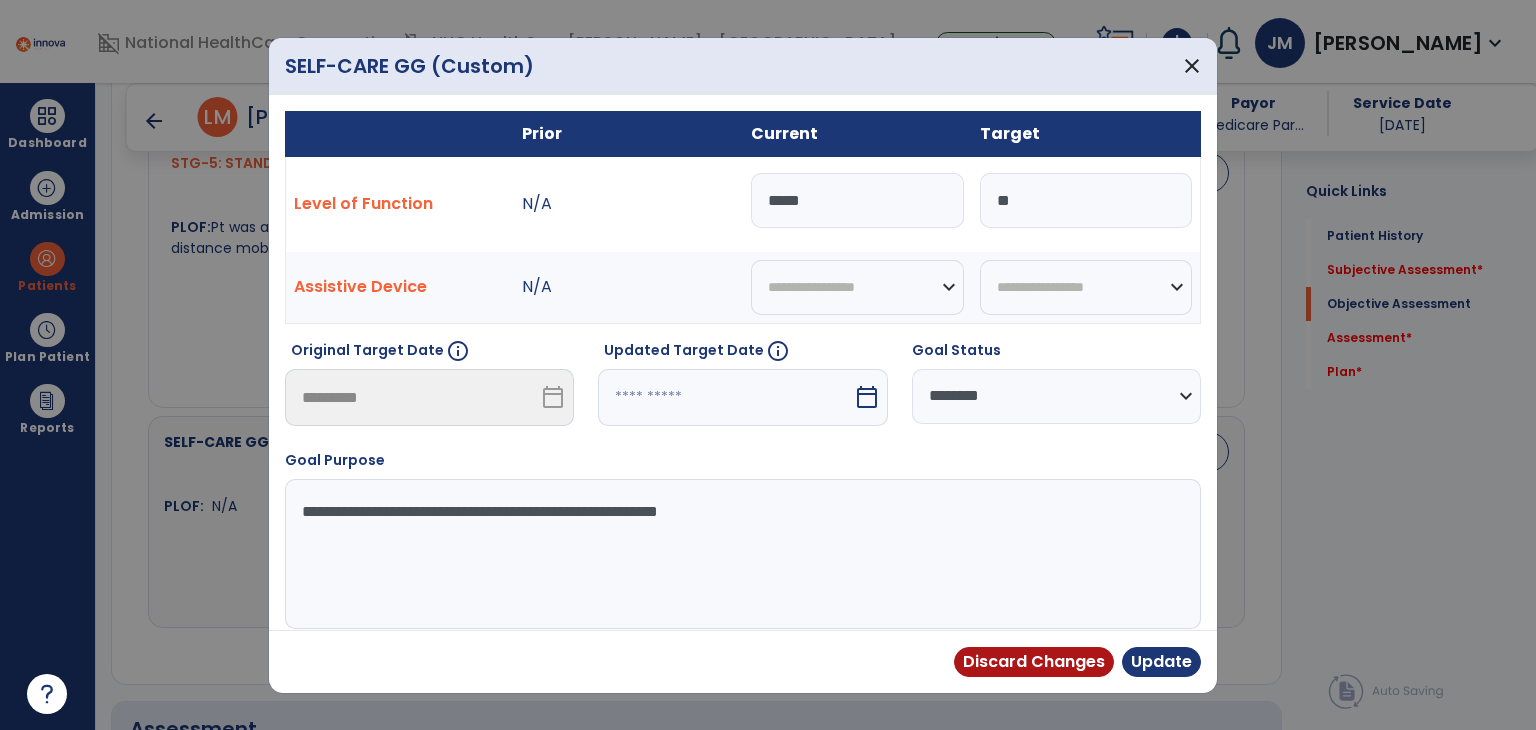 type on "**" 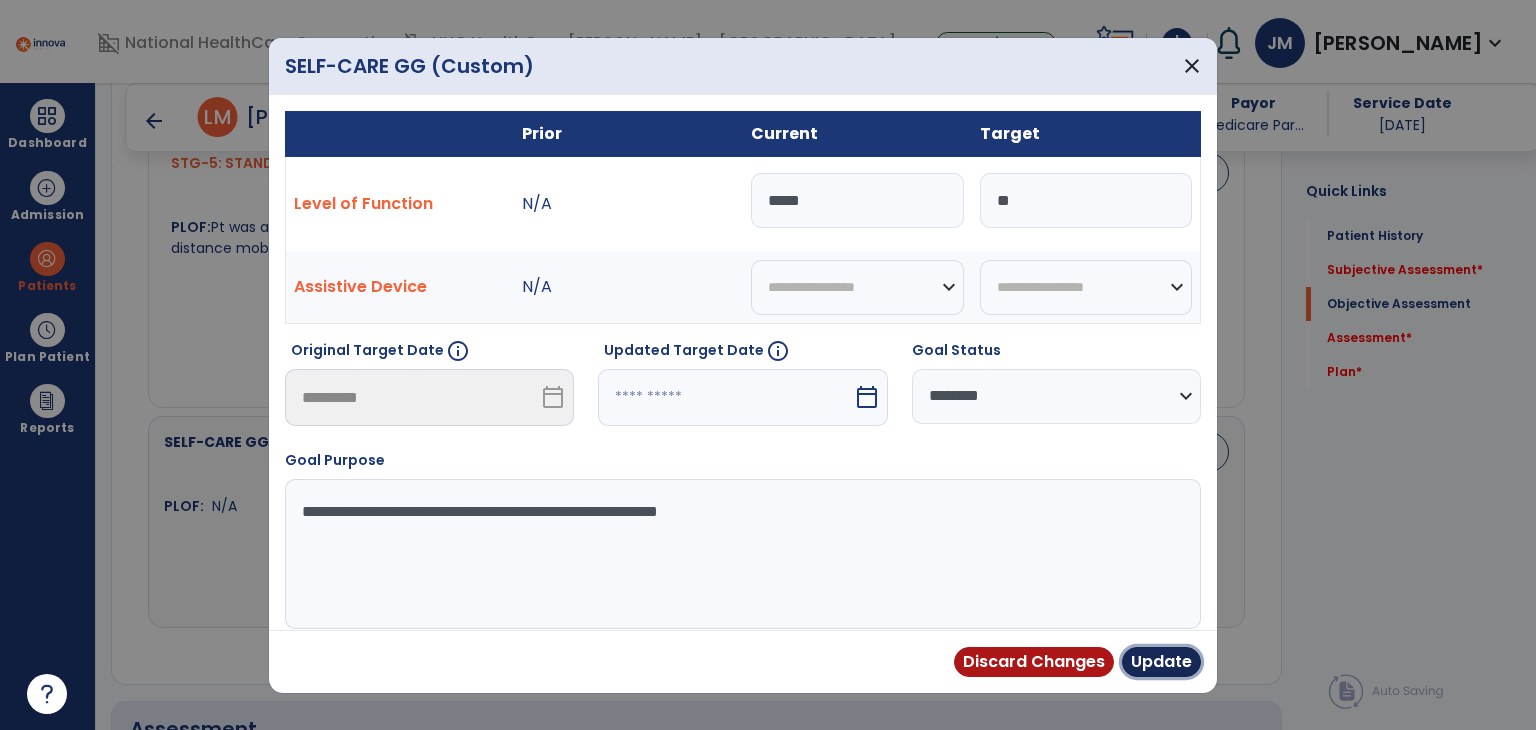 click on "Update" at bounding box center [1161, 662] 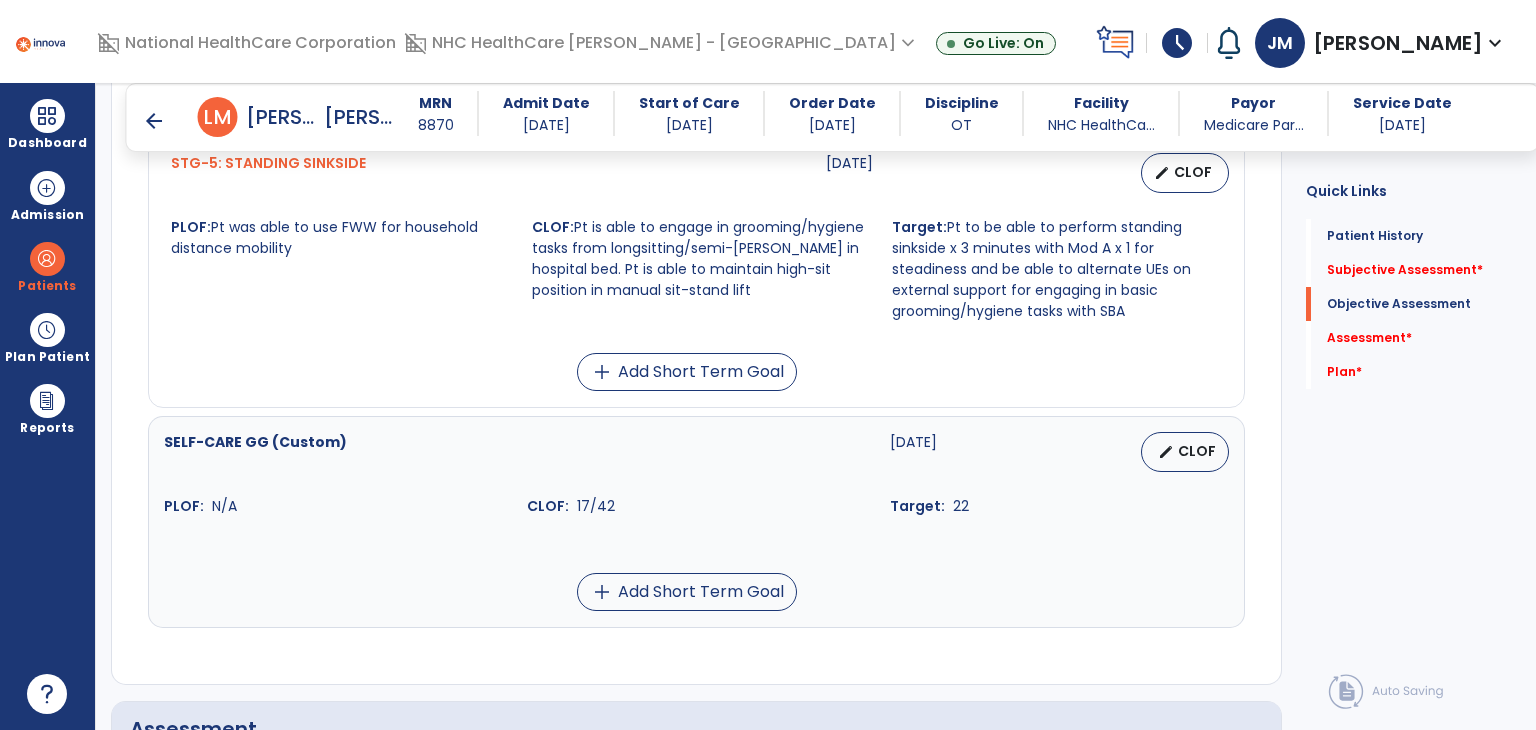 scroll, scrollTop: 1811, scrollLeft: 0, axis: vertical 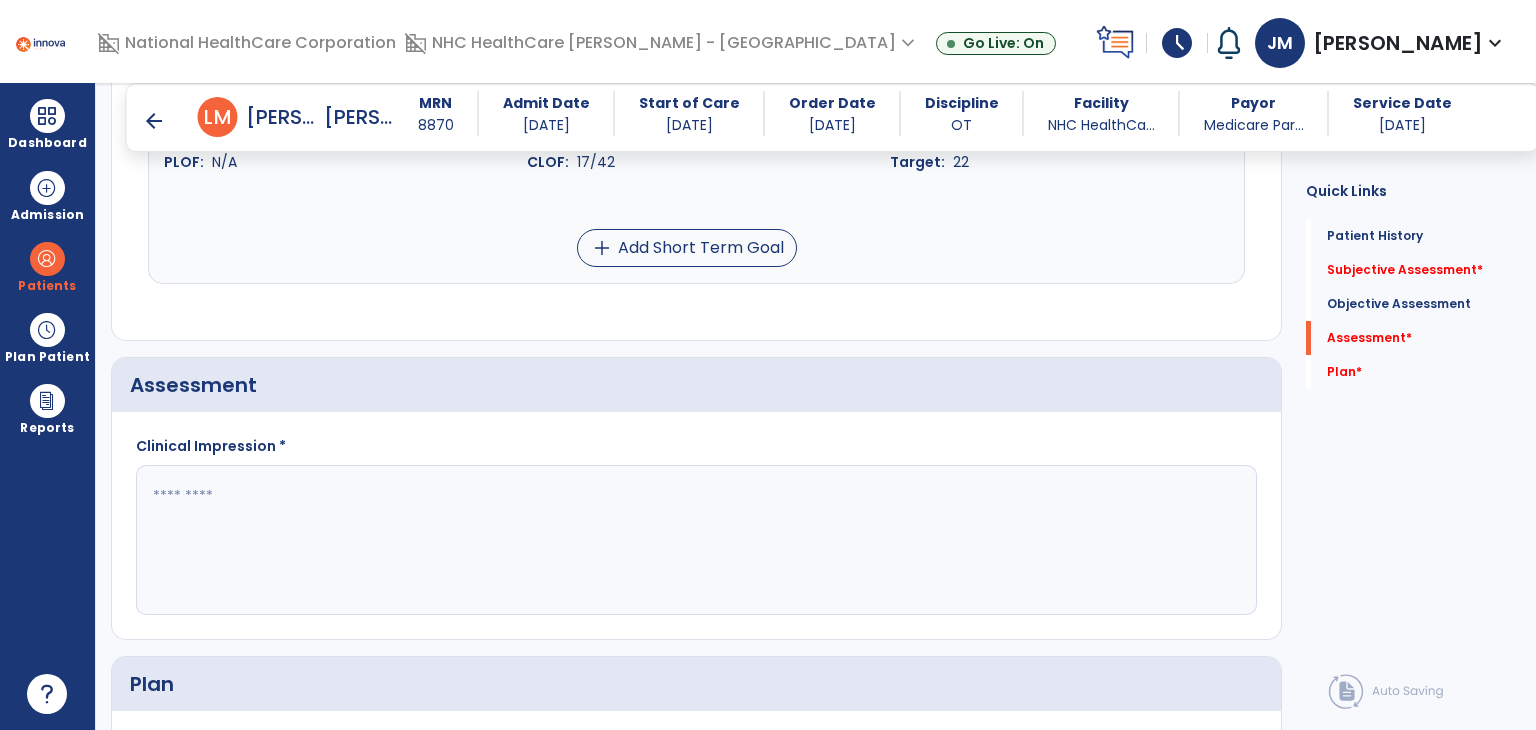 click 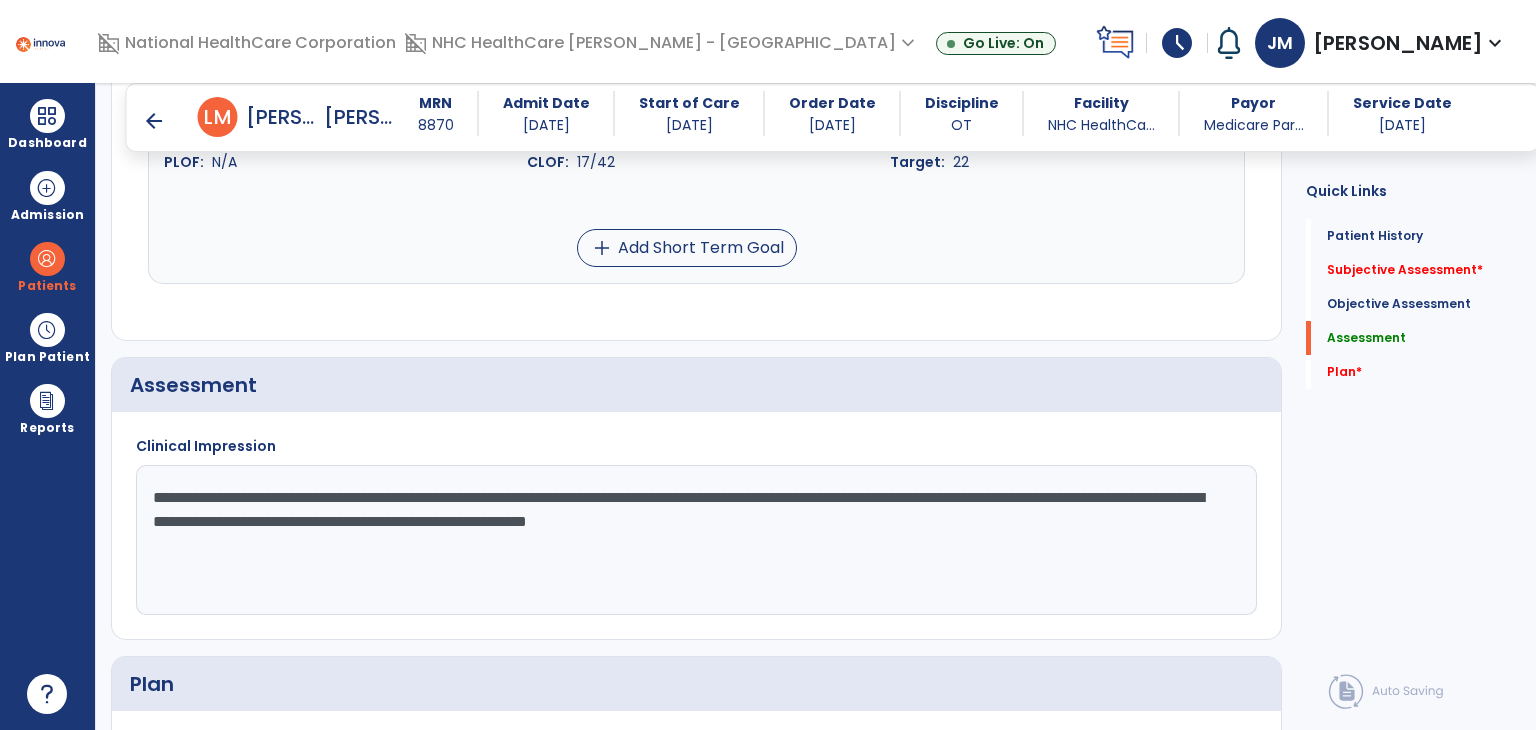 scroll, scrollTop: 2068, scrollLeft: 0, axis: vertical 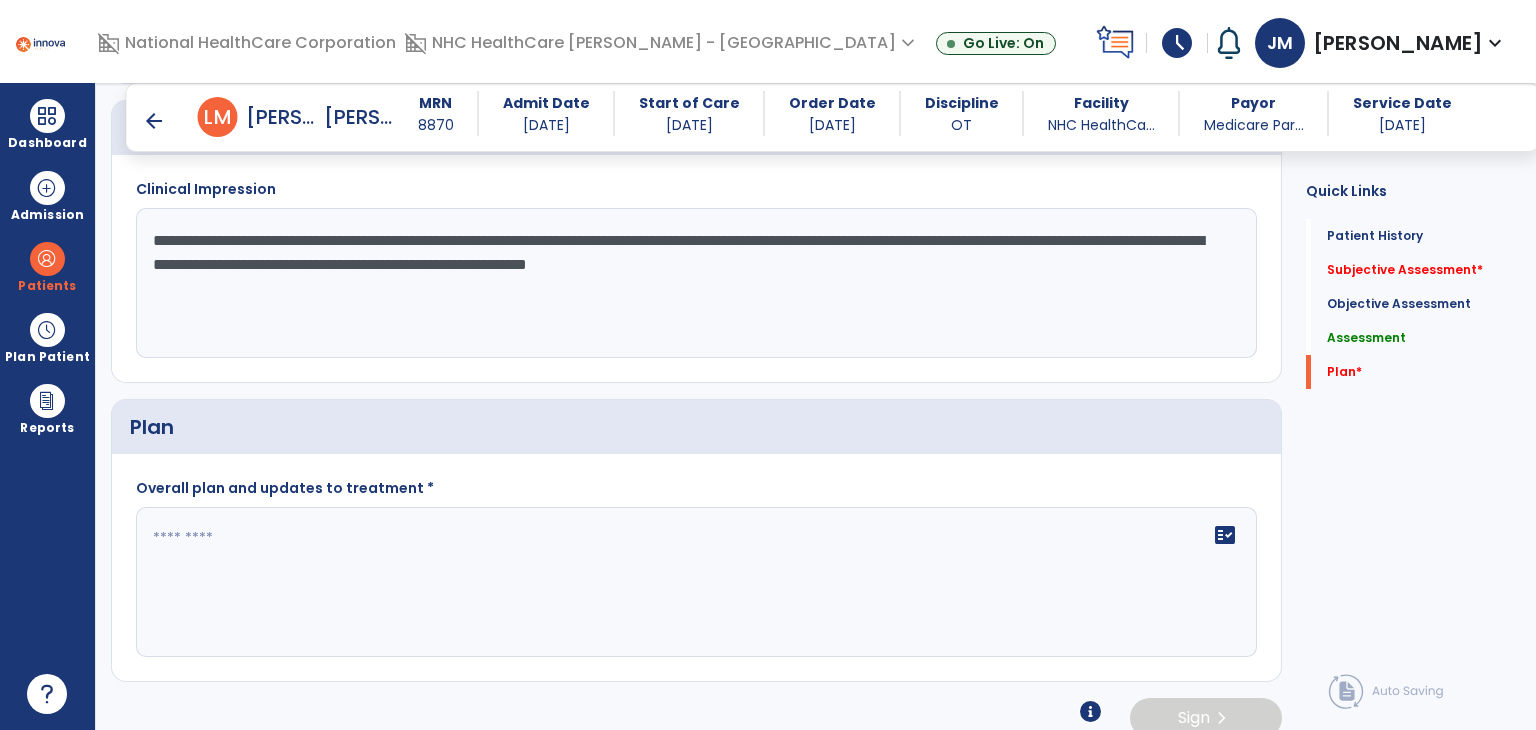 type on "**********" 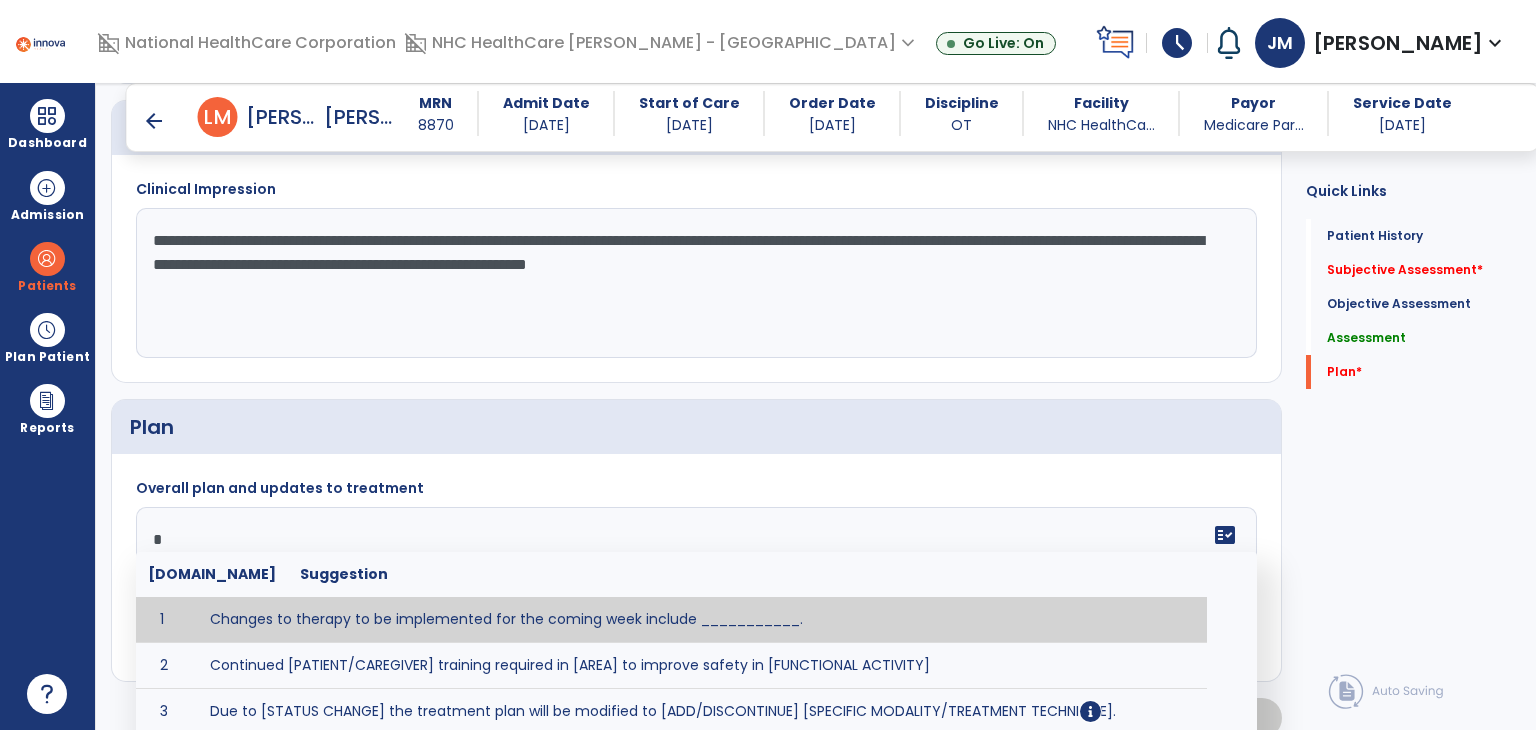 click on "c *  fact_check  [DOMAIN_NAME] Suggestion 1 Changes to therapy to be implemented for the coming week include ___________. 2 Continued [PATIENT/CAREGIVER] training required in [AREA] to improve safety in [FUNCTIONAL ACTIVITY] 3 Due to [STATUS CHANGE] the treatment plan will be modified to [ADD/DISCONTINUE] [SPECIFIC MODALITY/TREATMENT TECHNIQUE]. 4 Goals related to ___________ have been met.  Will add new STG's to address _______ in the upcoming week. 5 Updated precautions include ________. 6 Progress treatment to include ____________. 7 Requires further [PATIENT/CAREGIVER] training in ______ to improve safety in ________. 8 Short term goals related to _________ have been met and new short term goals to be added as appropriate for patient. 9 STGs have been met, will now focus on LTGs. 10 The plan for next week's visits include [INTERVENTIONS] with the objective of improving [IMPAIRMENTS] to continue to progress toward long term goal(s). 11 12 13 14 15" 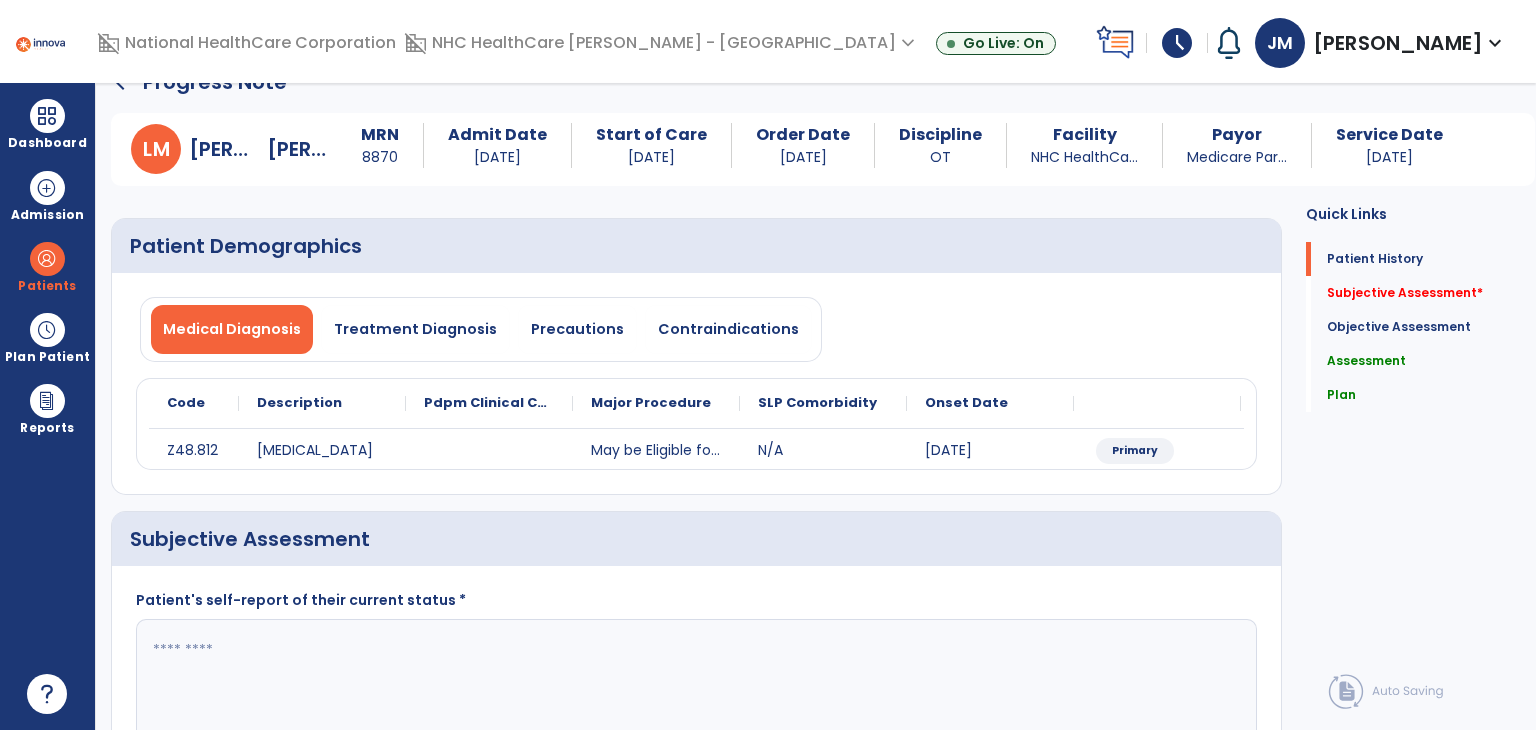 scroll, scrollTop: 0, scrollLeft: 0, axis: both 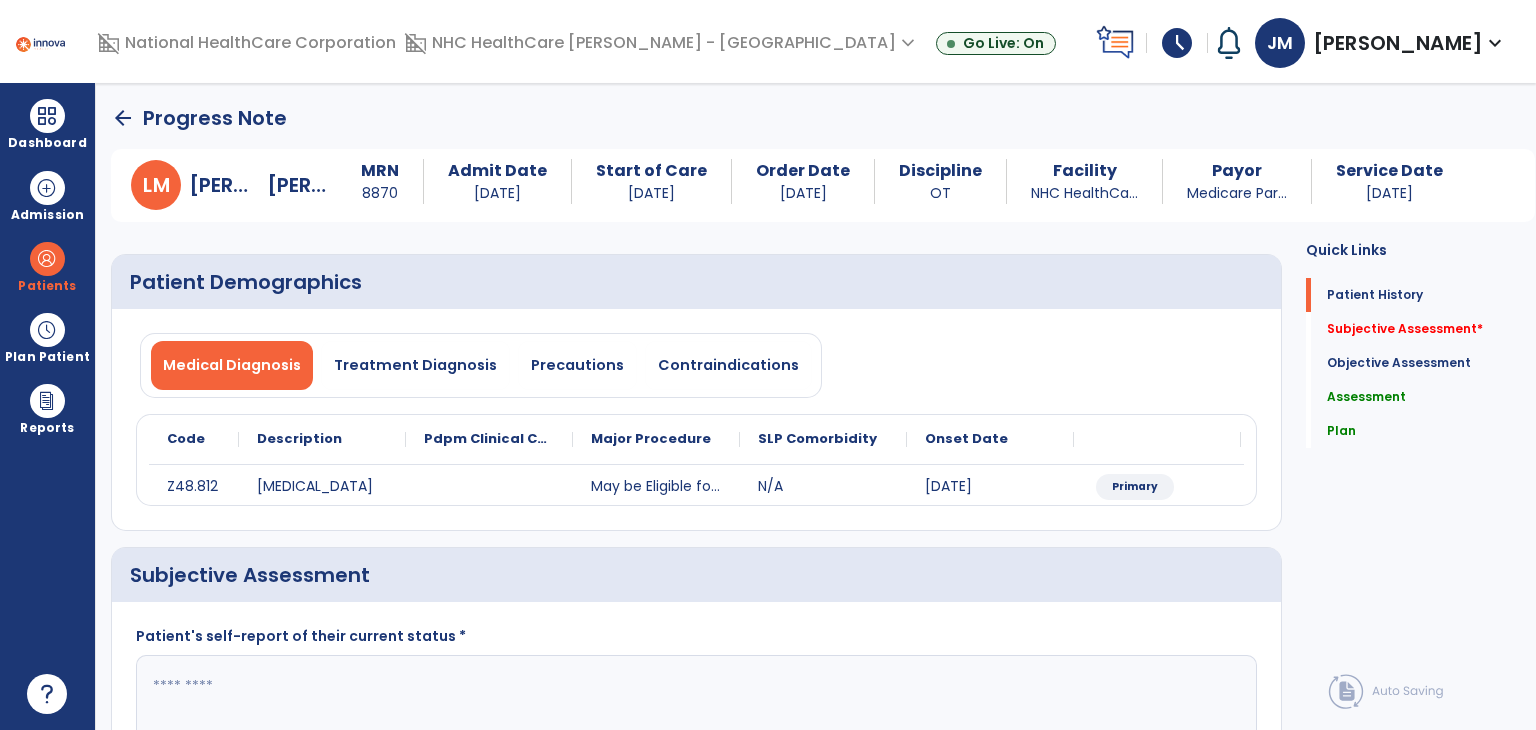 type on "**********" 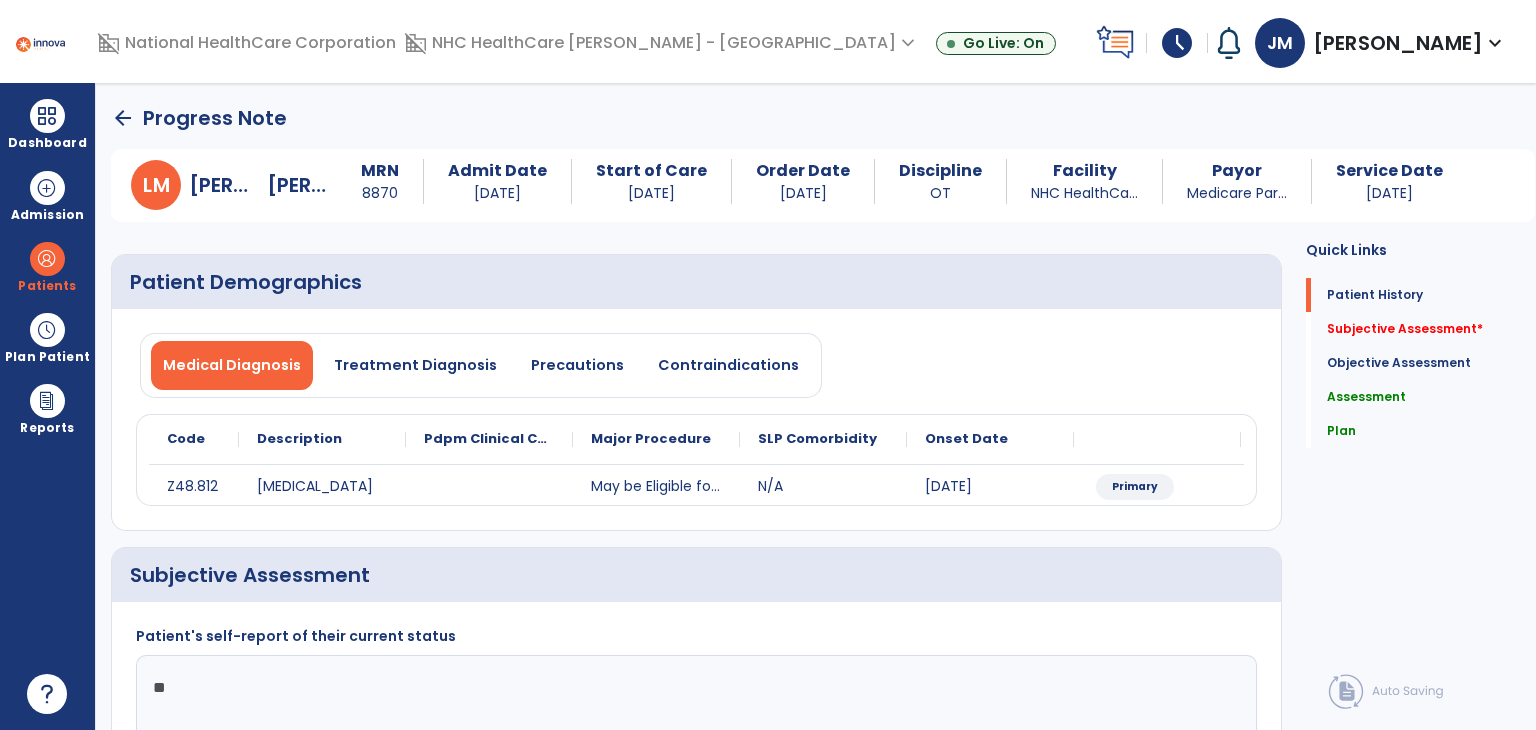 type on "*" 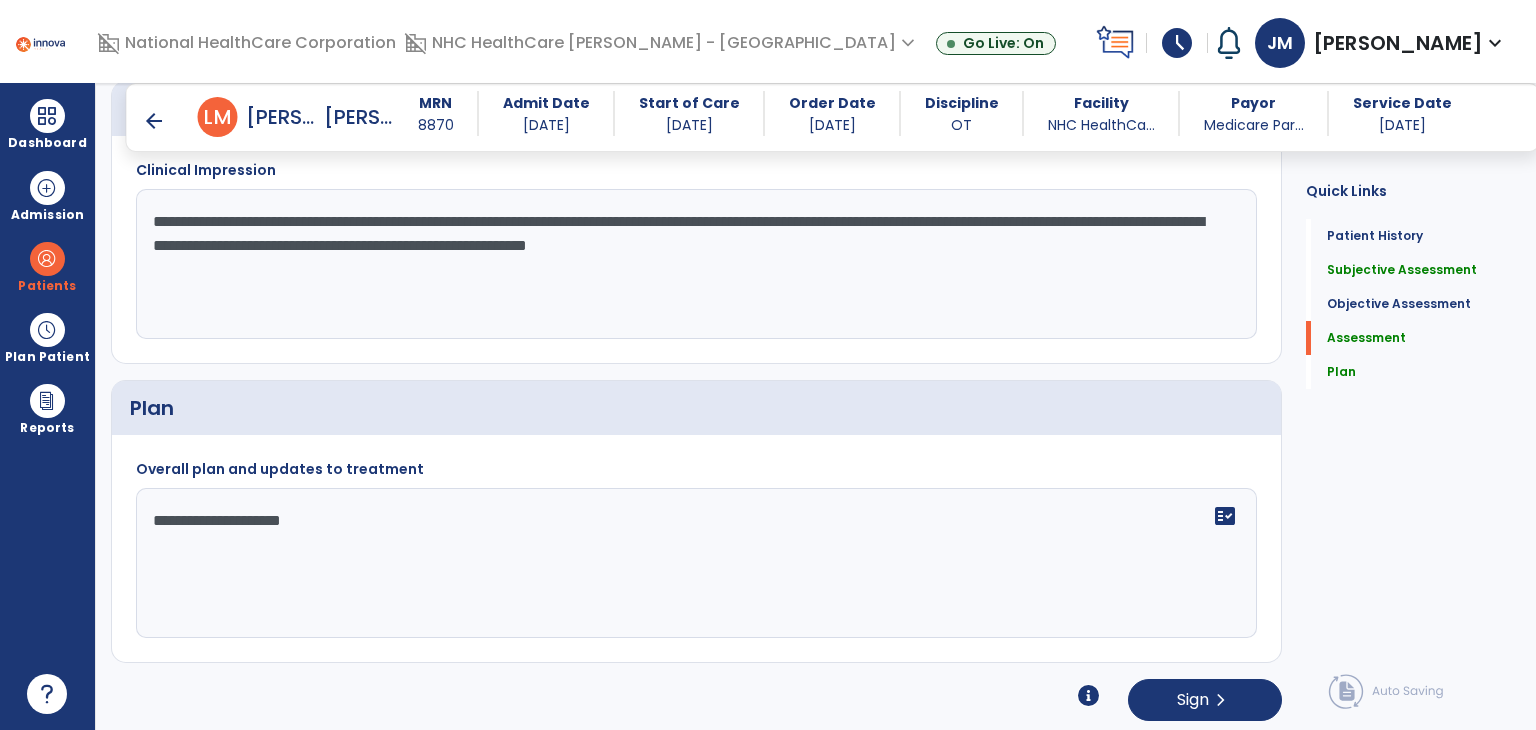 scroll, scrollTop: 2084, scrollLeft: 0, axis: vertical 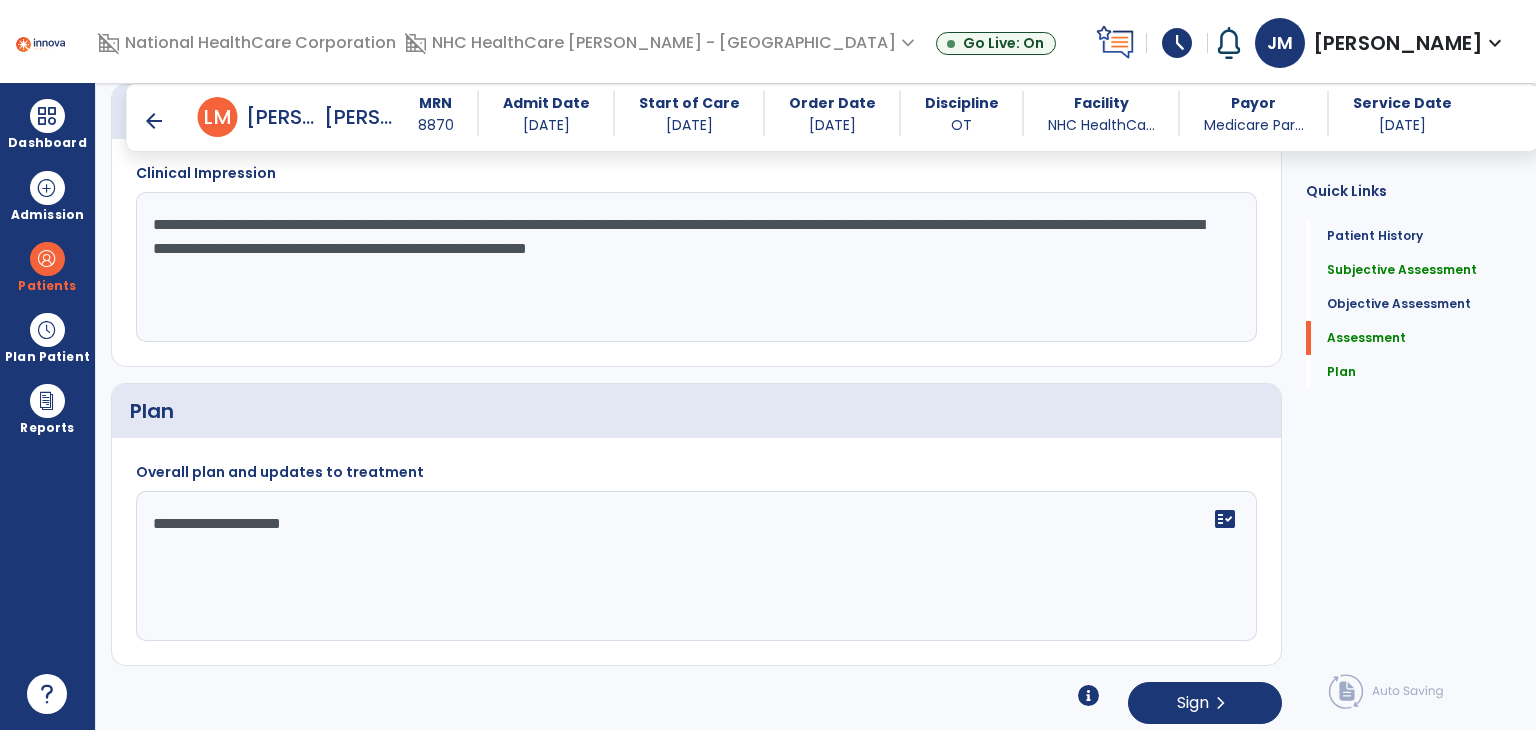 type on "**********" 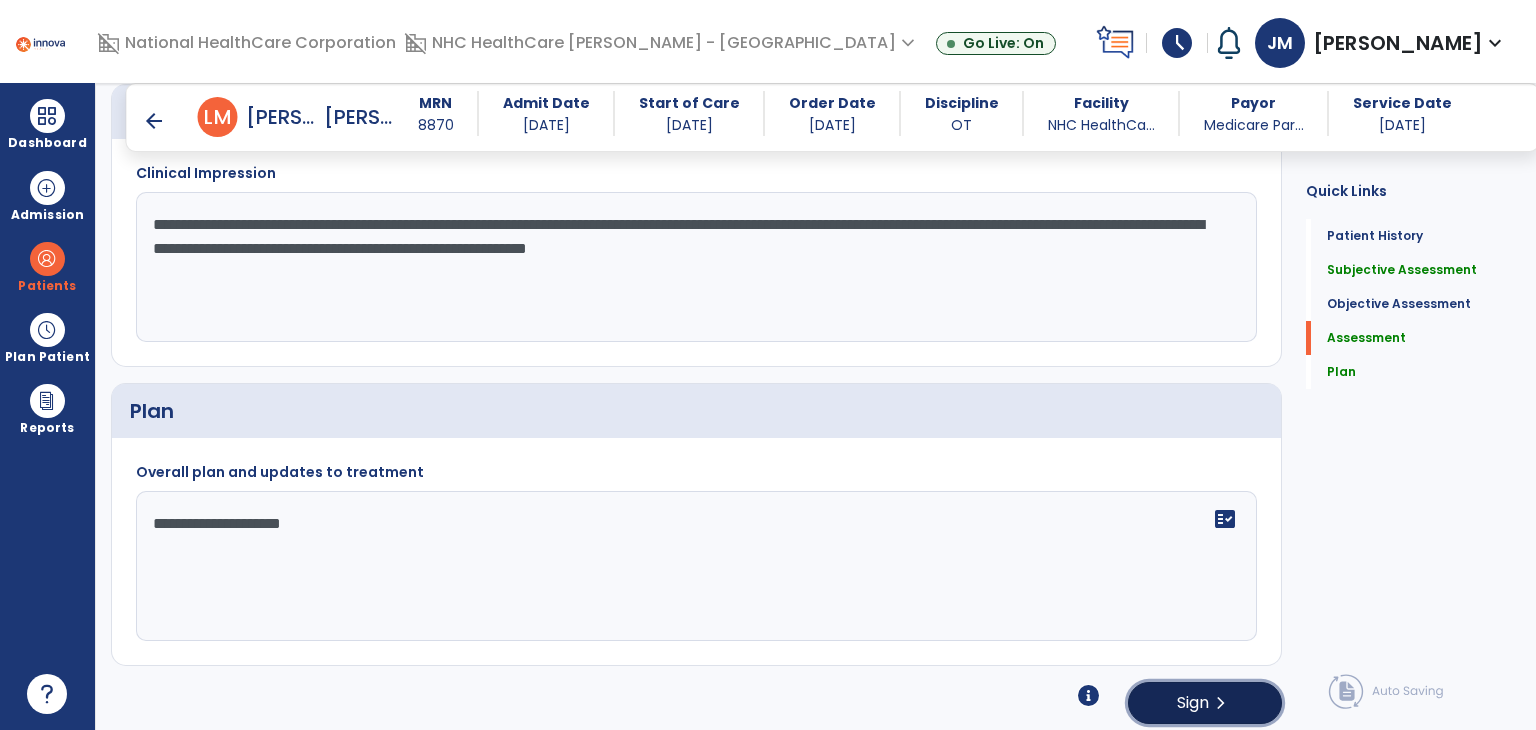 click on "Sign" 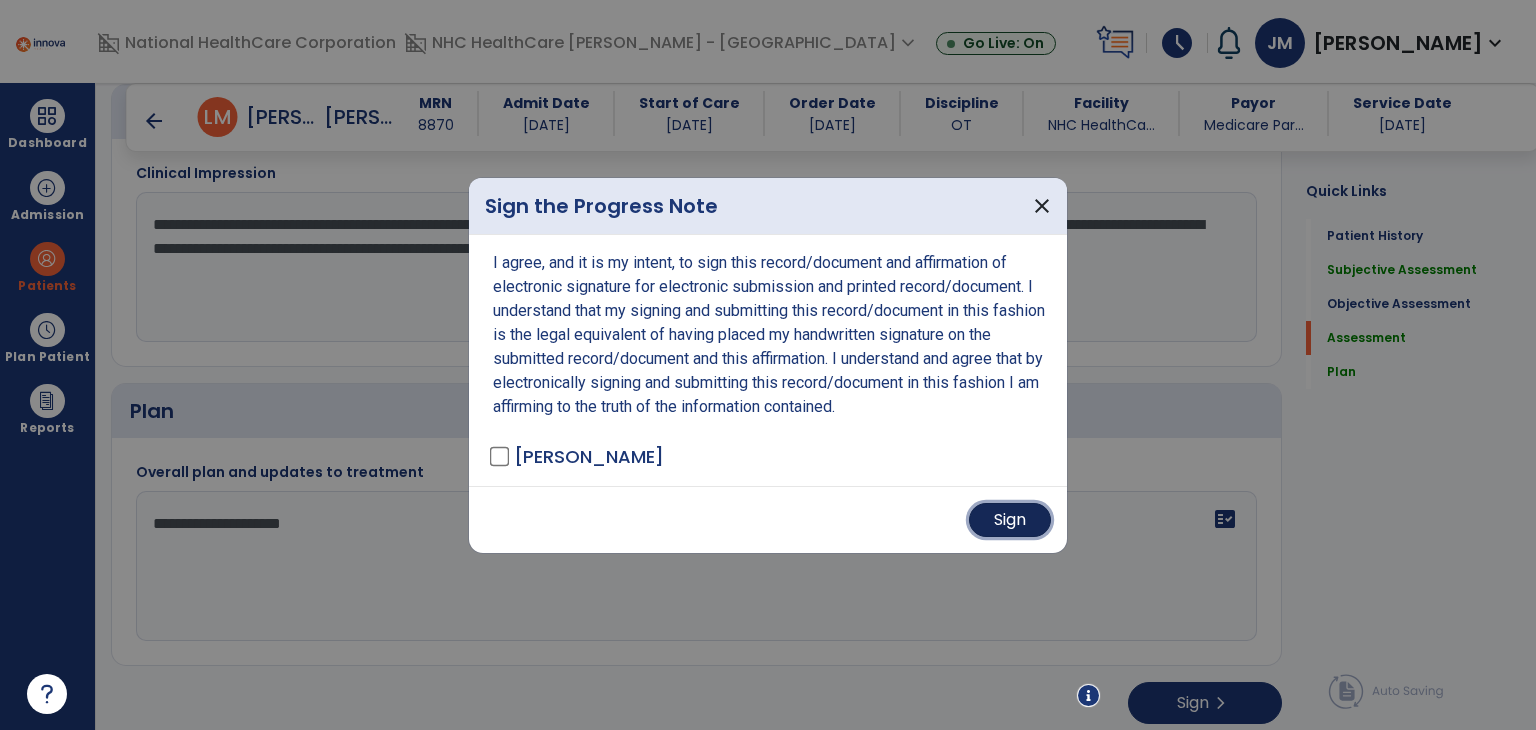 click on "Sign" at bounding box center (1010, 520) 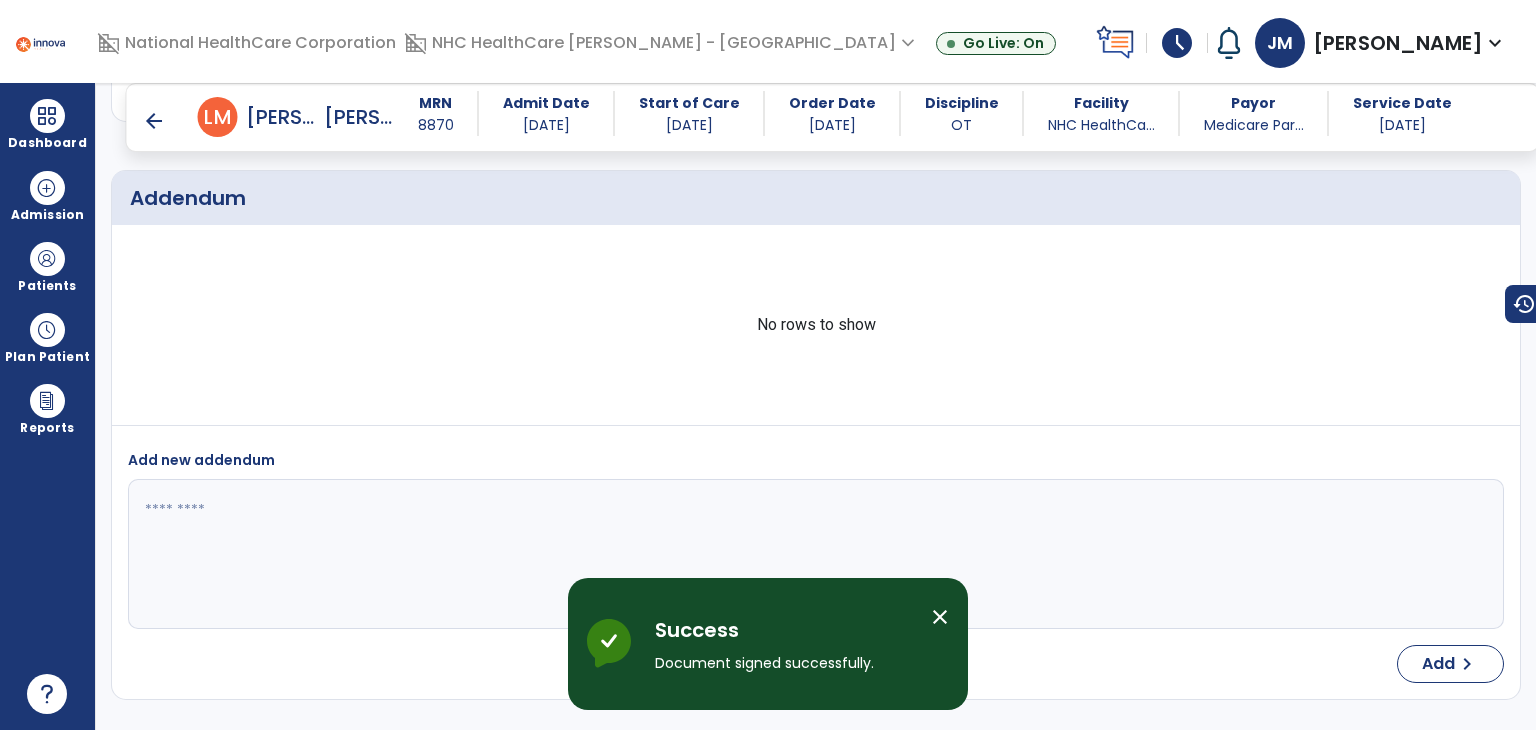 scroll, scrollTop: 2943, scrollLeft: 0, axis: vertical 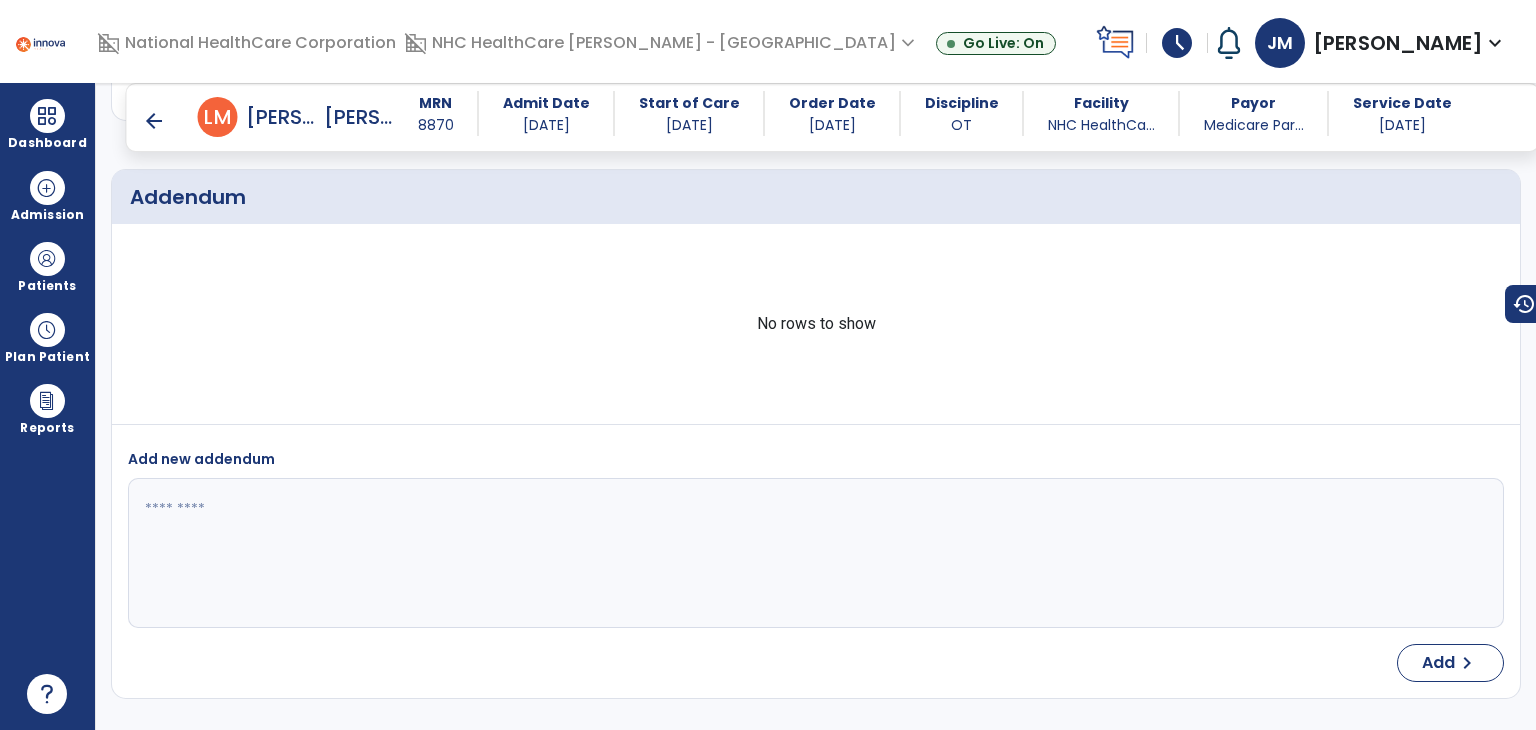 click on "arrow_back" at bounding box center (154, 121) 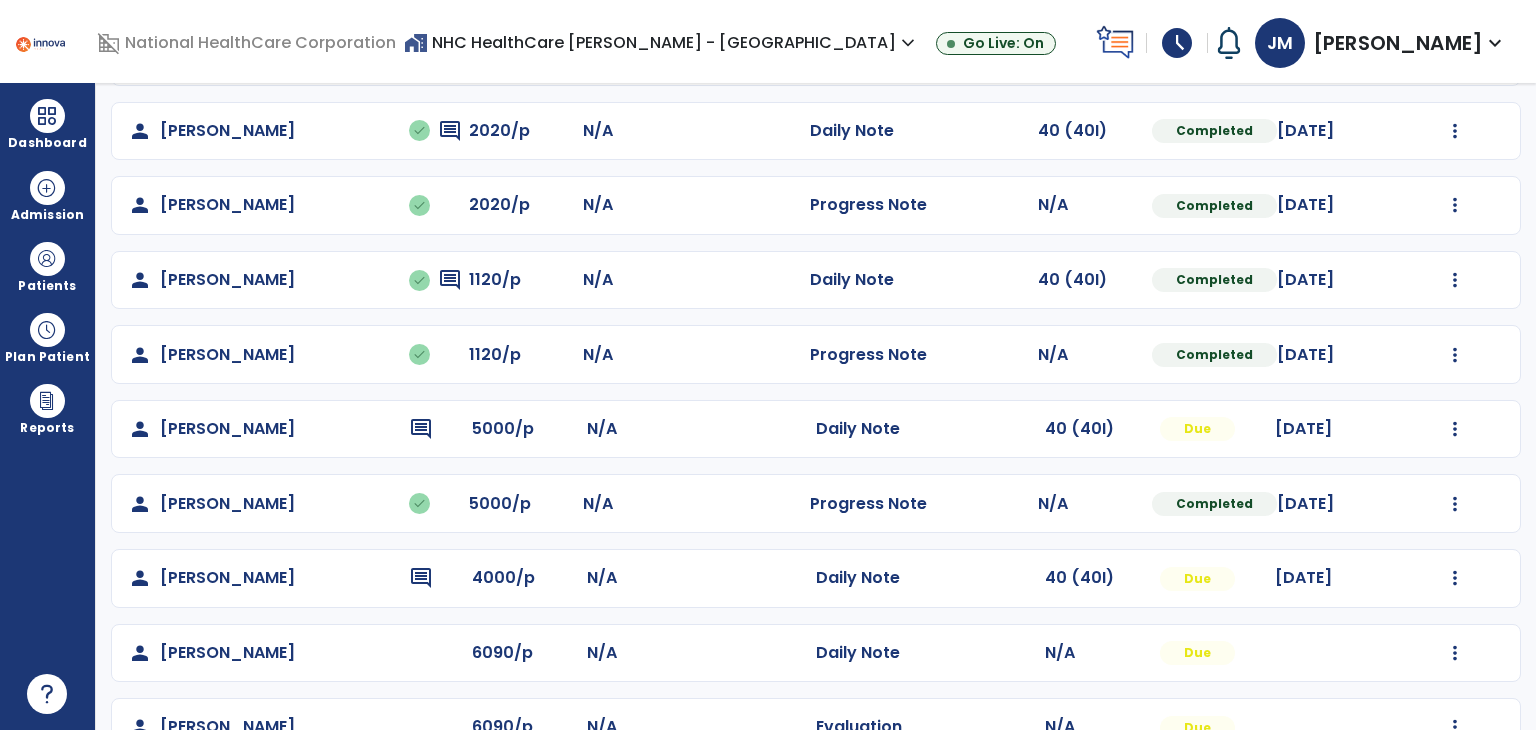 scroll, scrollTop: 606, scrollLeft: 0, axis: vertical 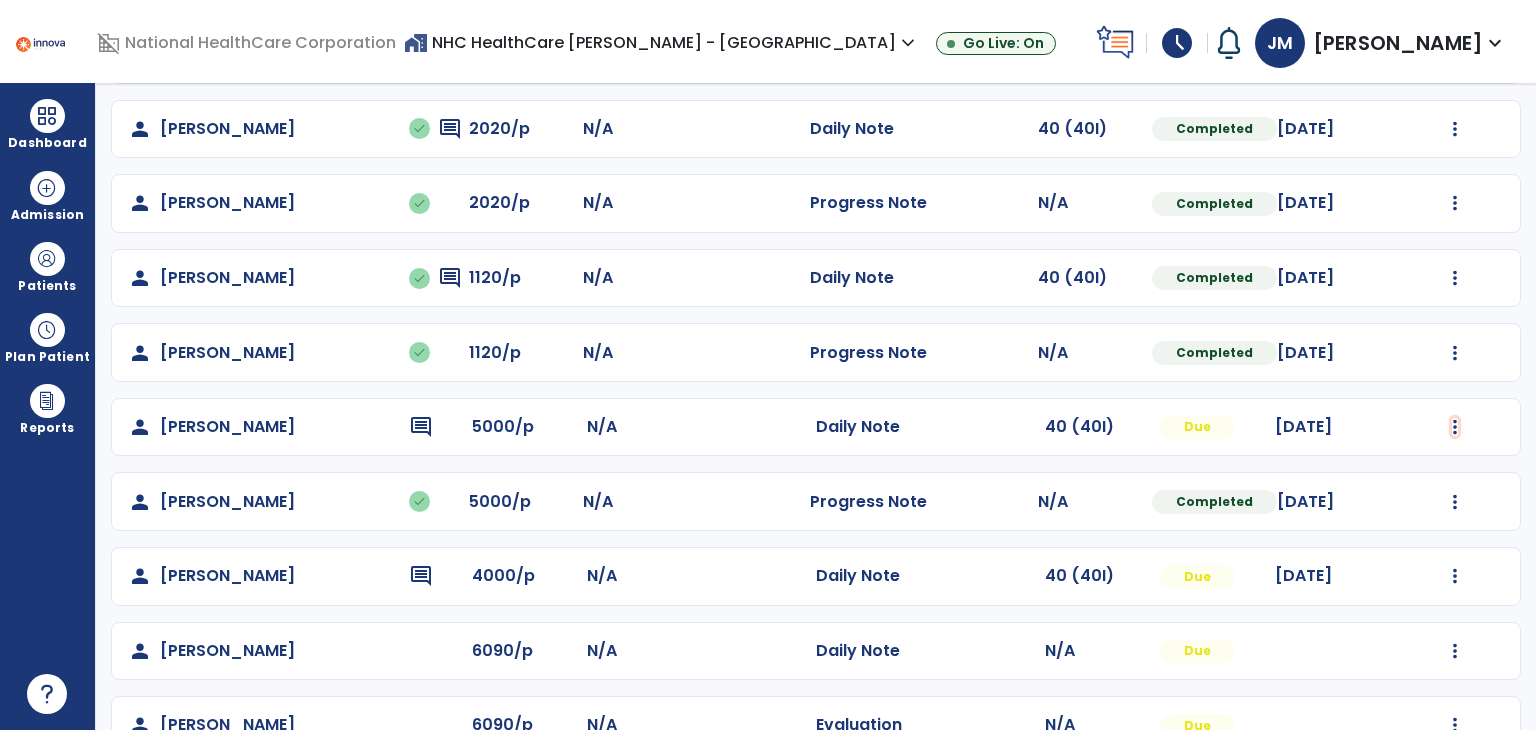 click at bounding box center [1455, -244] 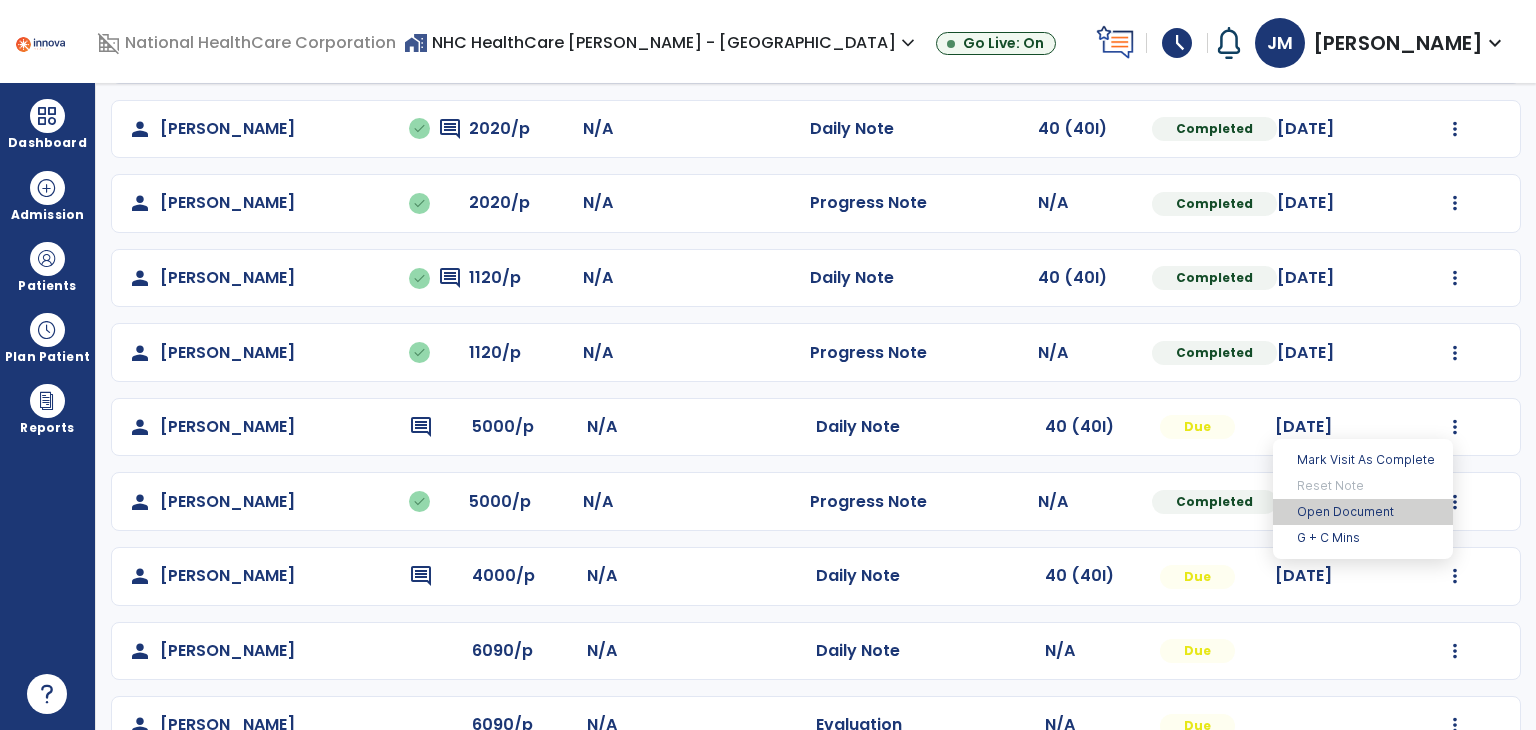 click on "Open Document" at bounding box center [1363, 512] 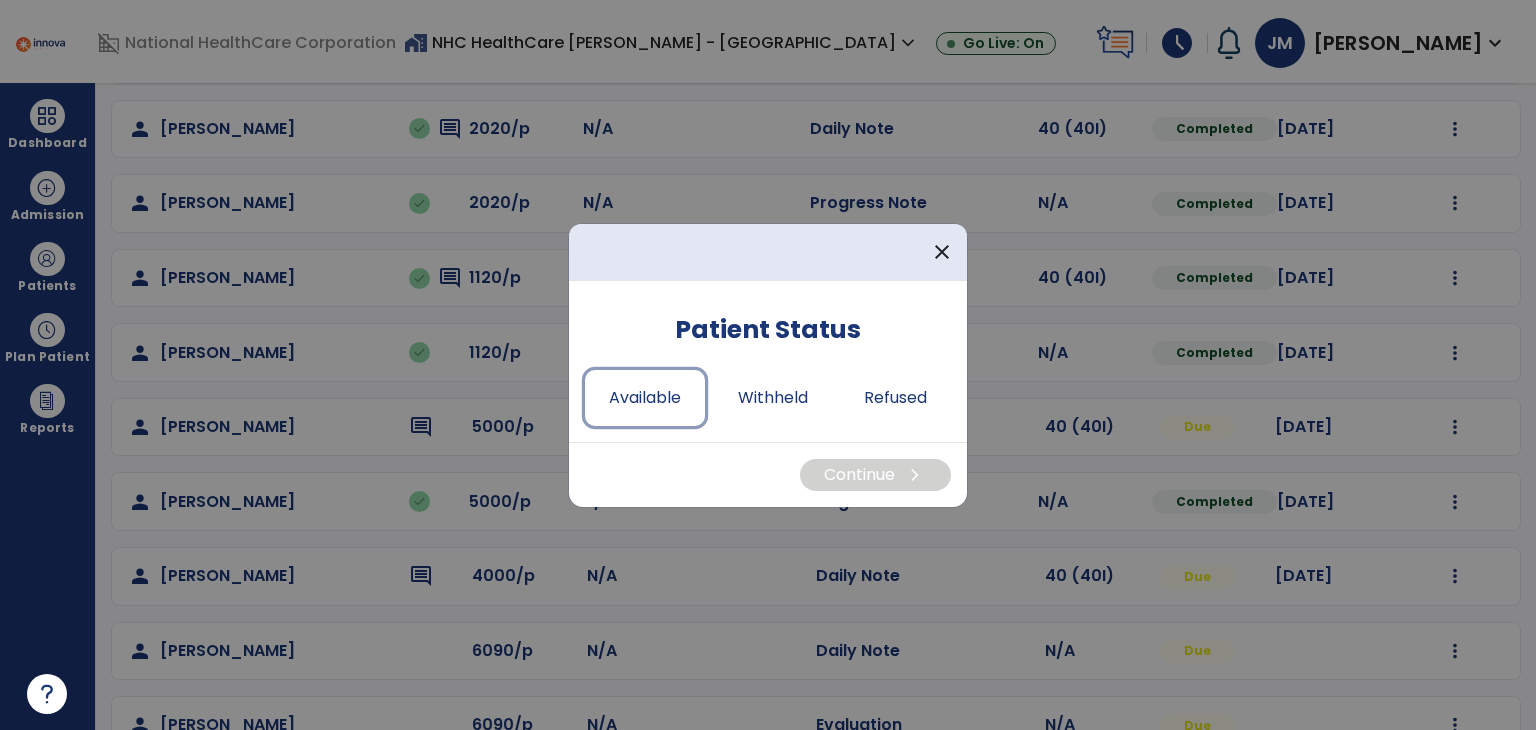 click on "Available" at bounding box center (645, 398) 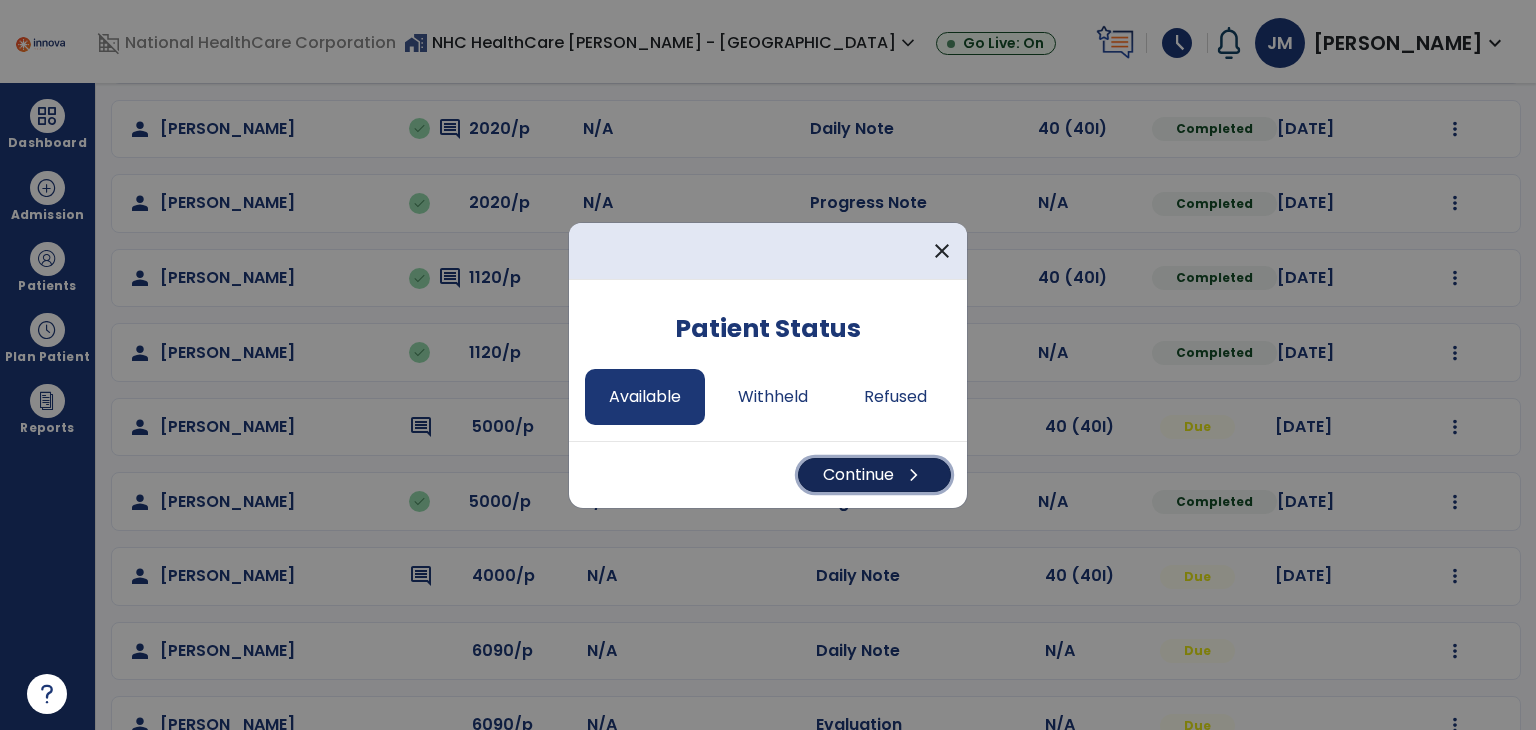 click on "Continue   chevron_right" at bounding box center [874, 475] 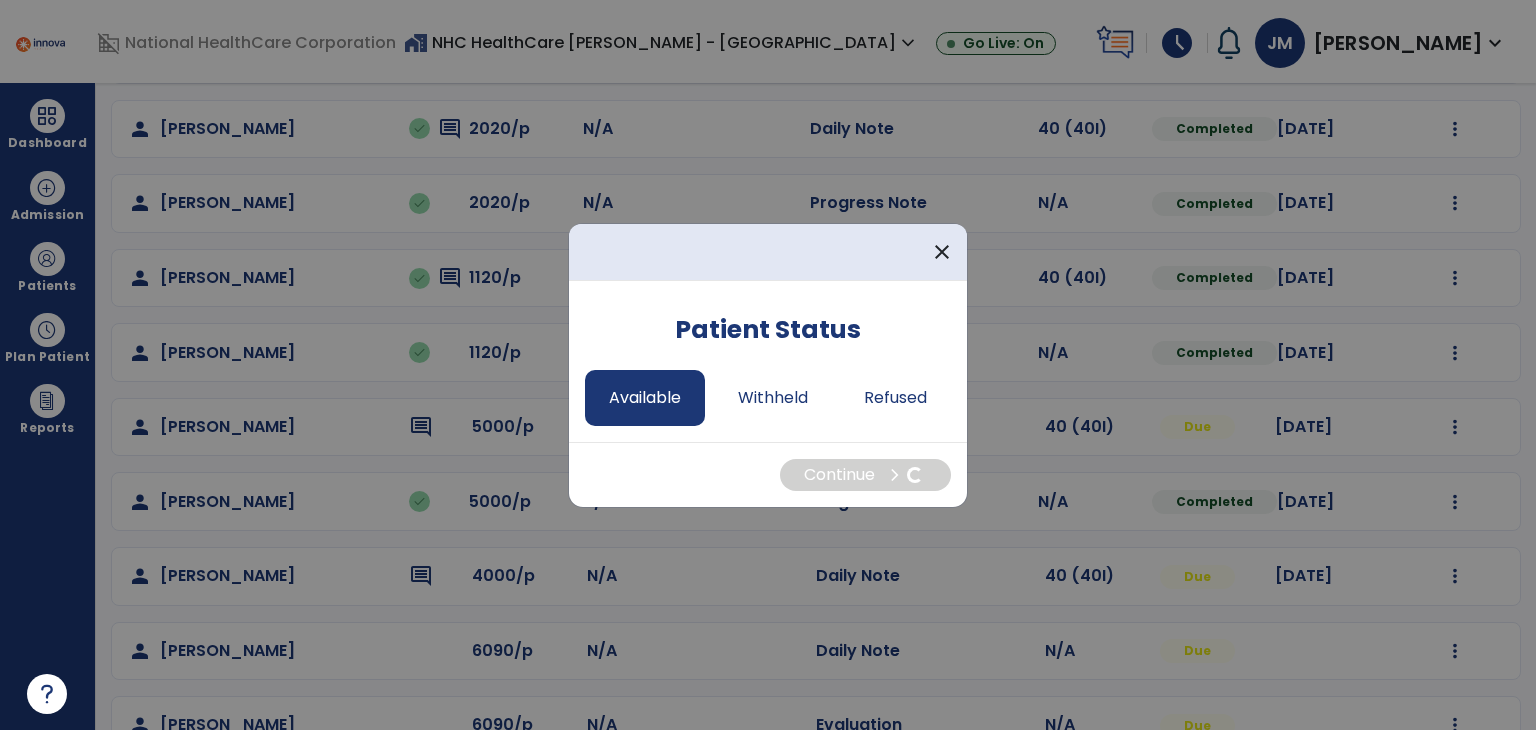 select on "*" 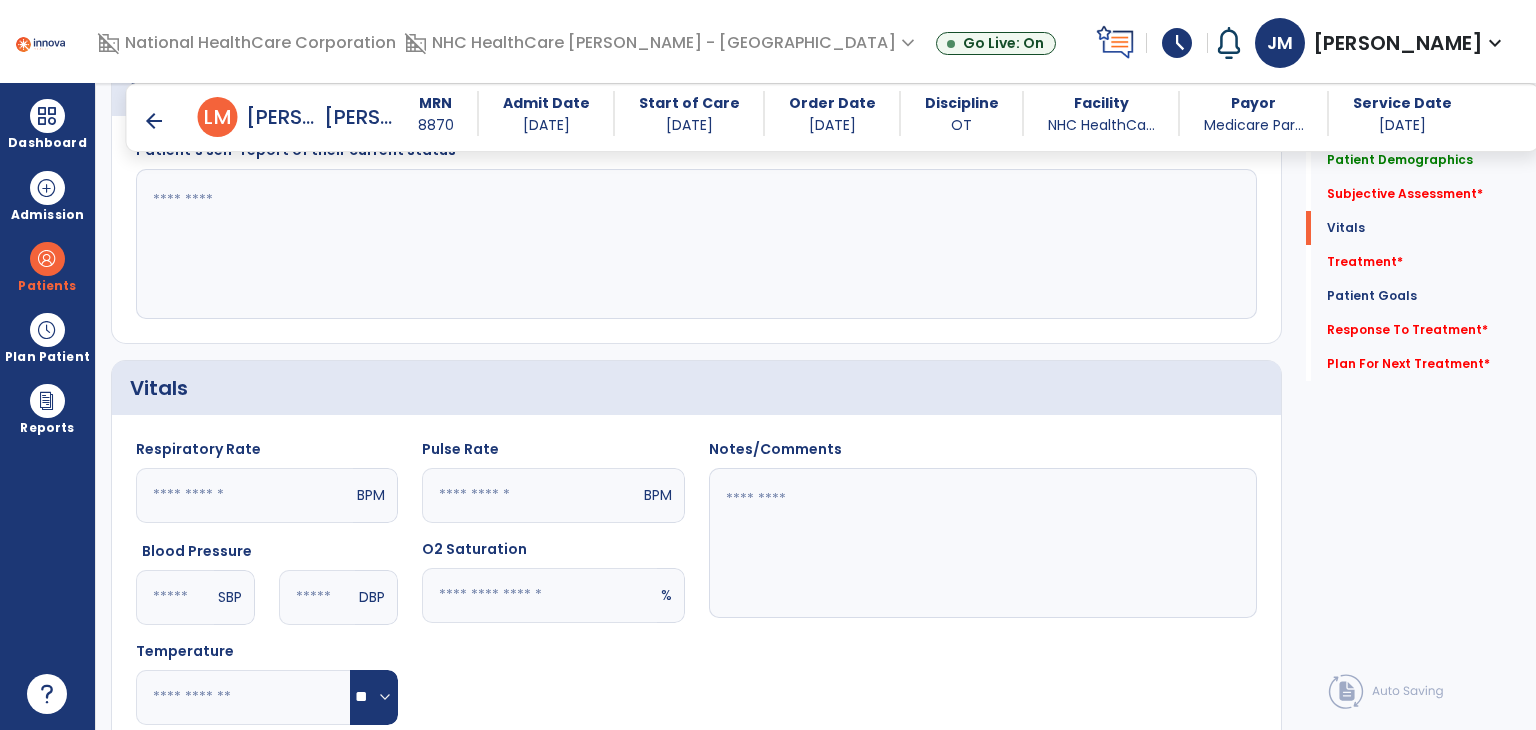 scroll, scrollTop: 452, scrollLeft: 0, axis: vertical 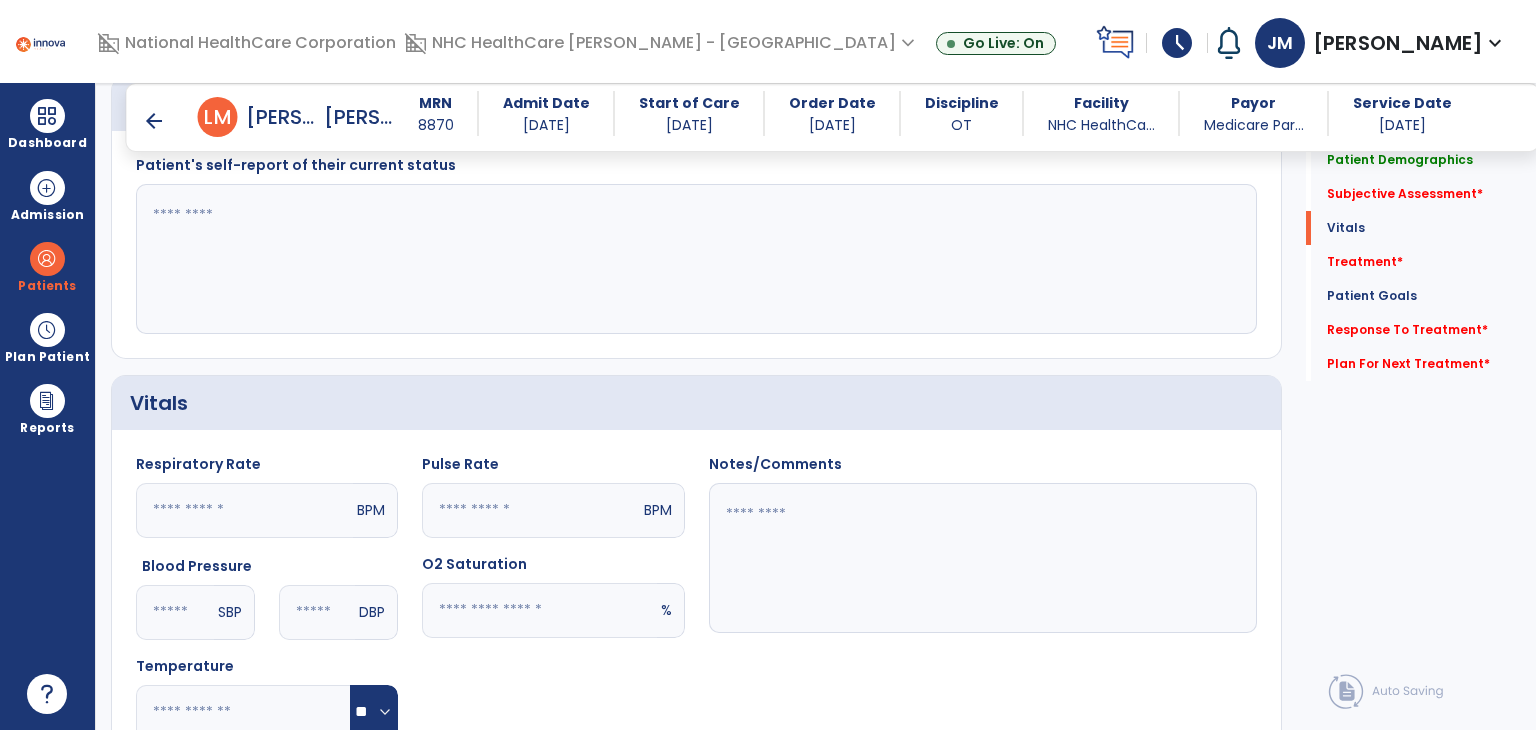 click 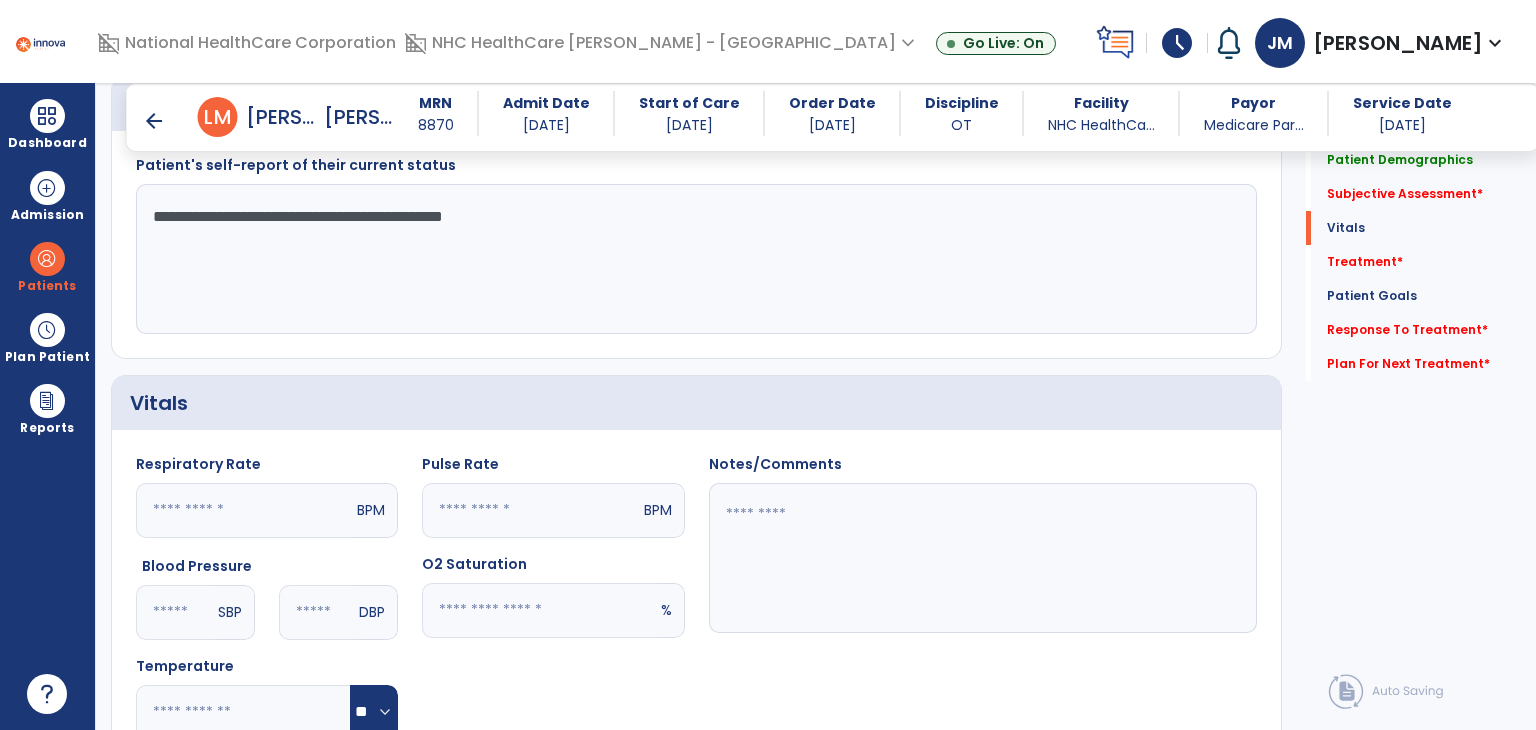 click on "**********" 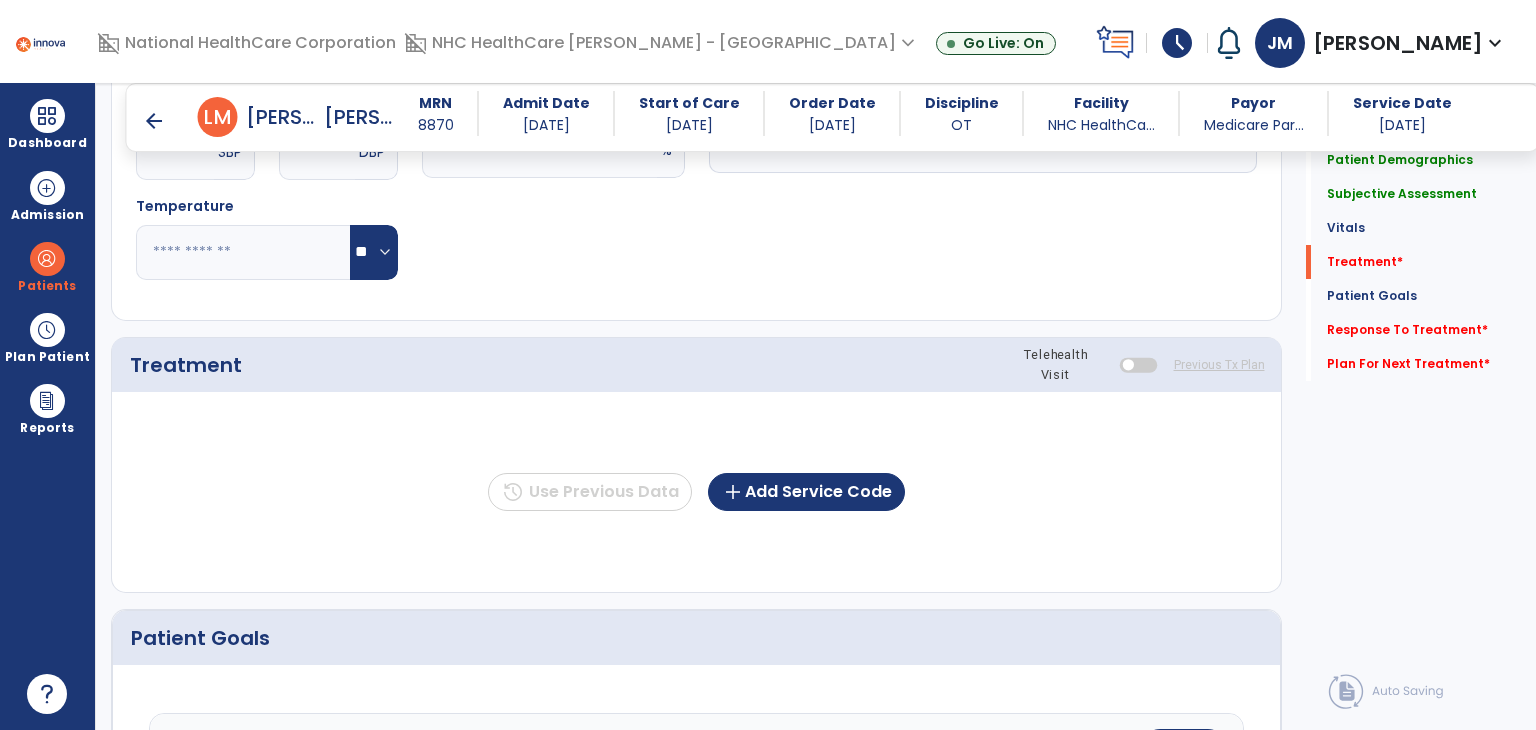 scroll, scrollTop: 912, scrollLeft: 0, axis: vertical 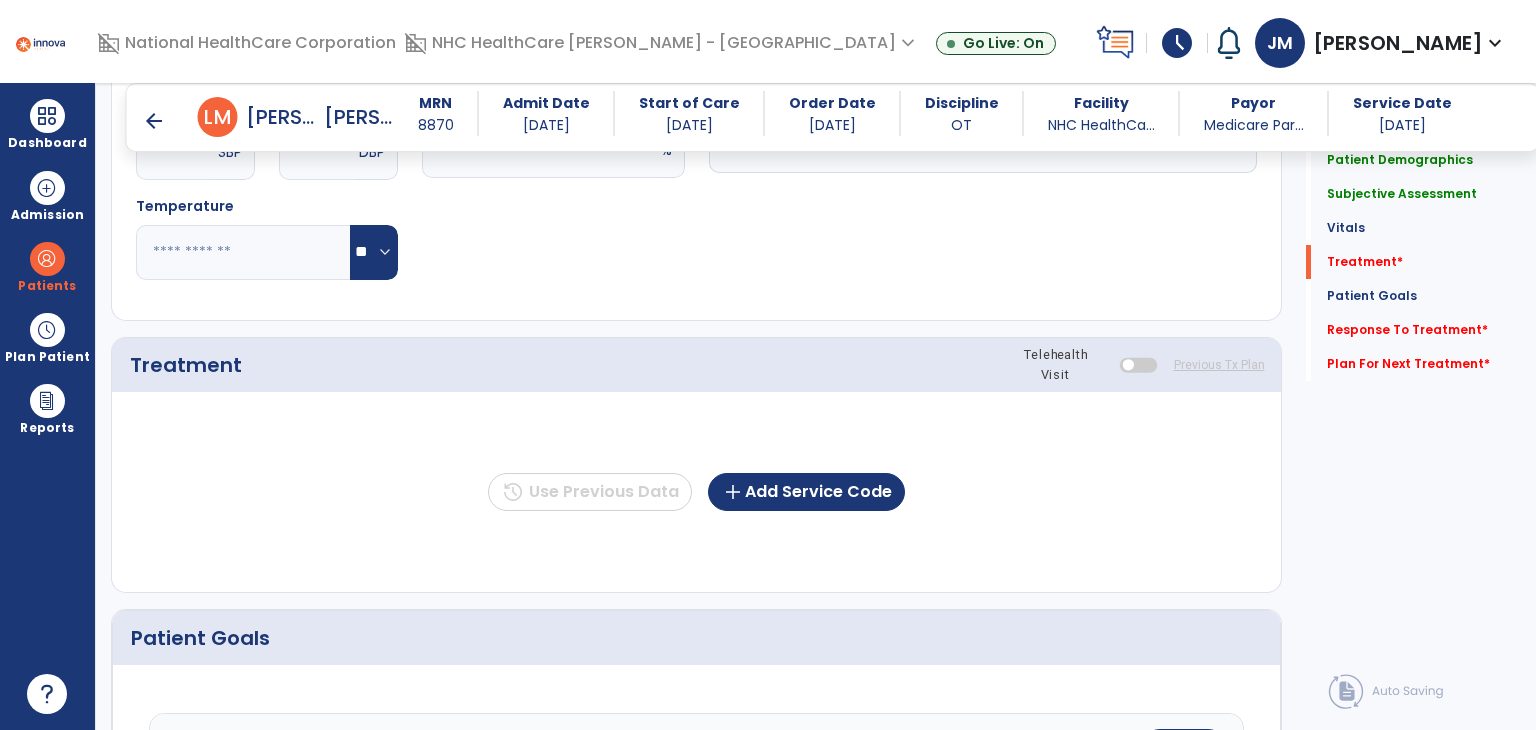 type on "**********" 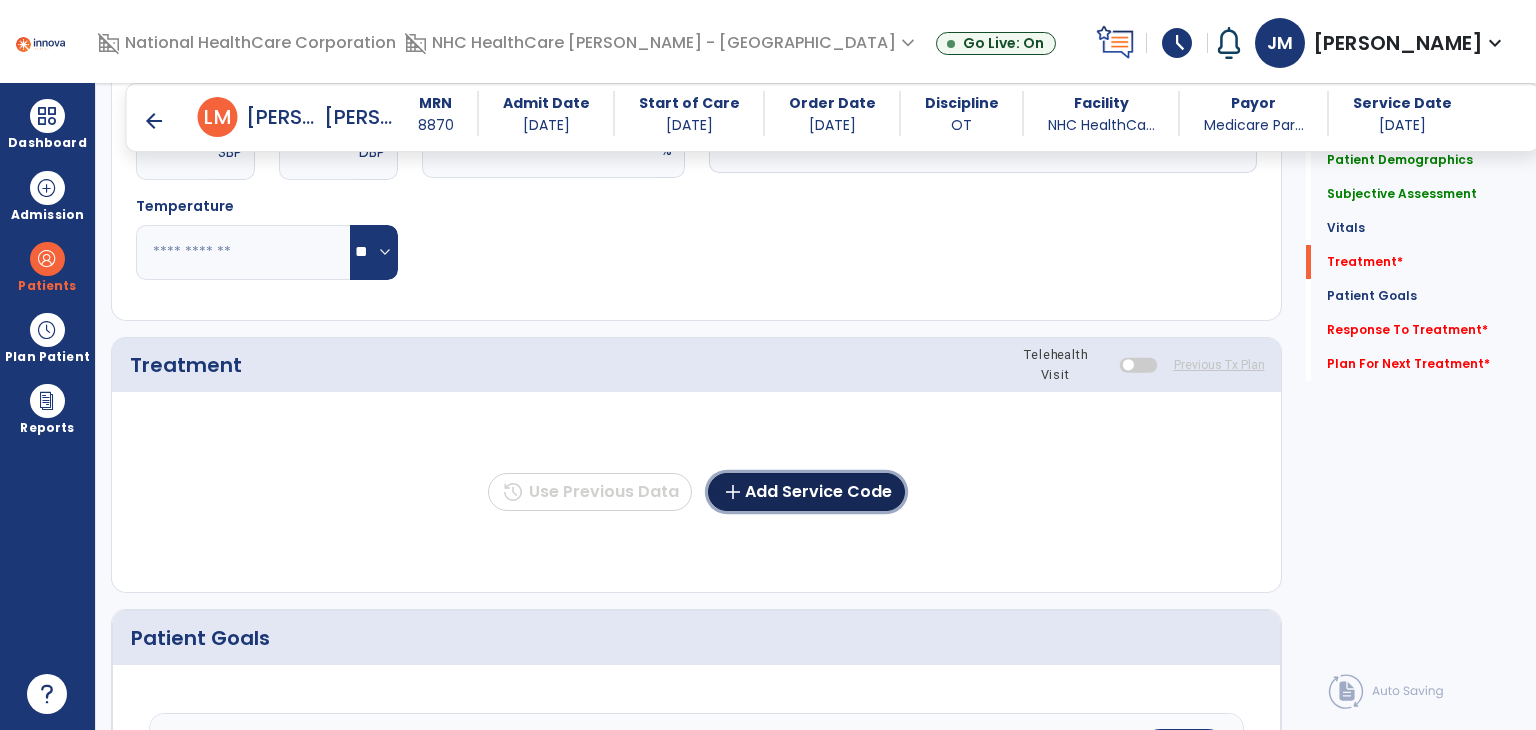 click on "add  Add Service Code" 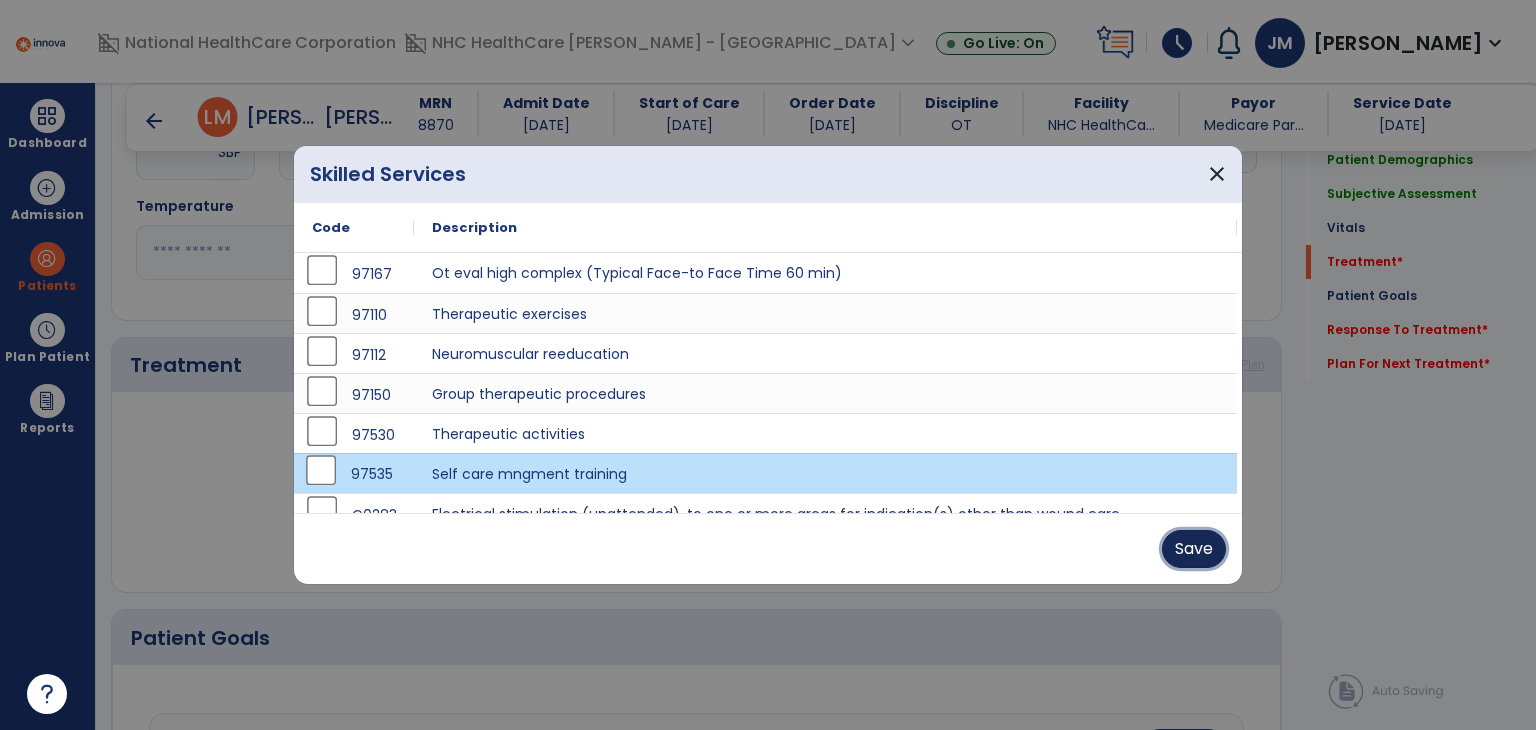 click on "Save" at bounding box center (1194, 549) 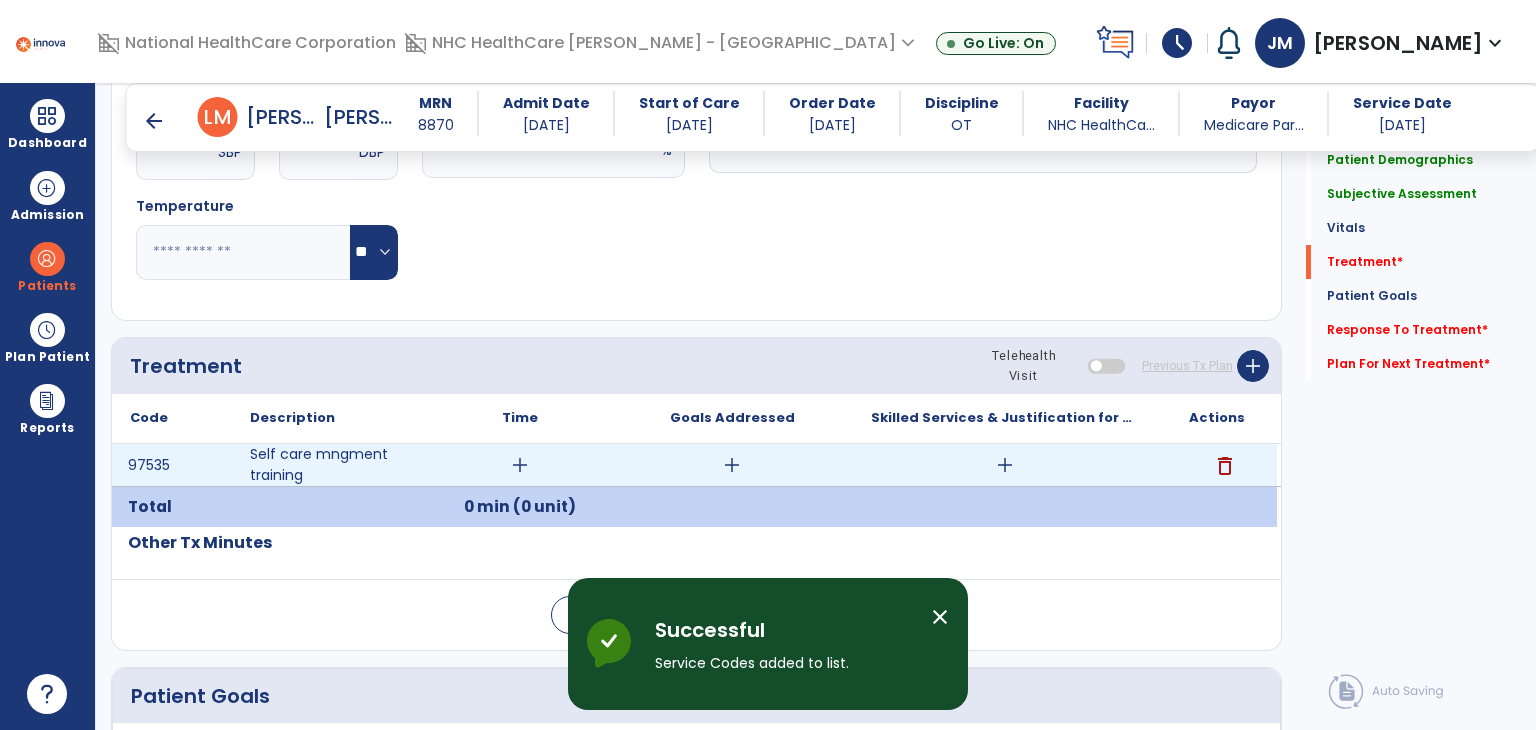 click on "add" at bounding box center (520, 465) 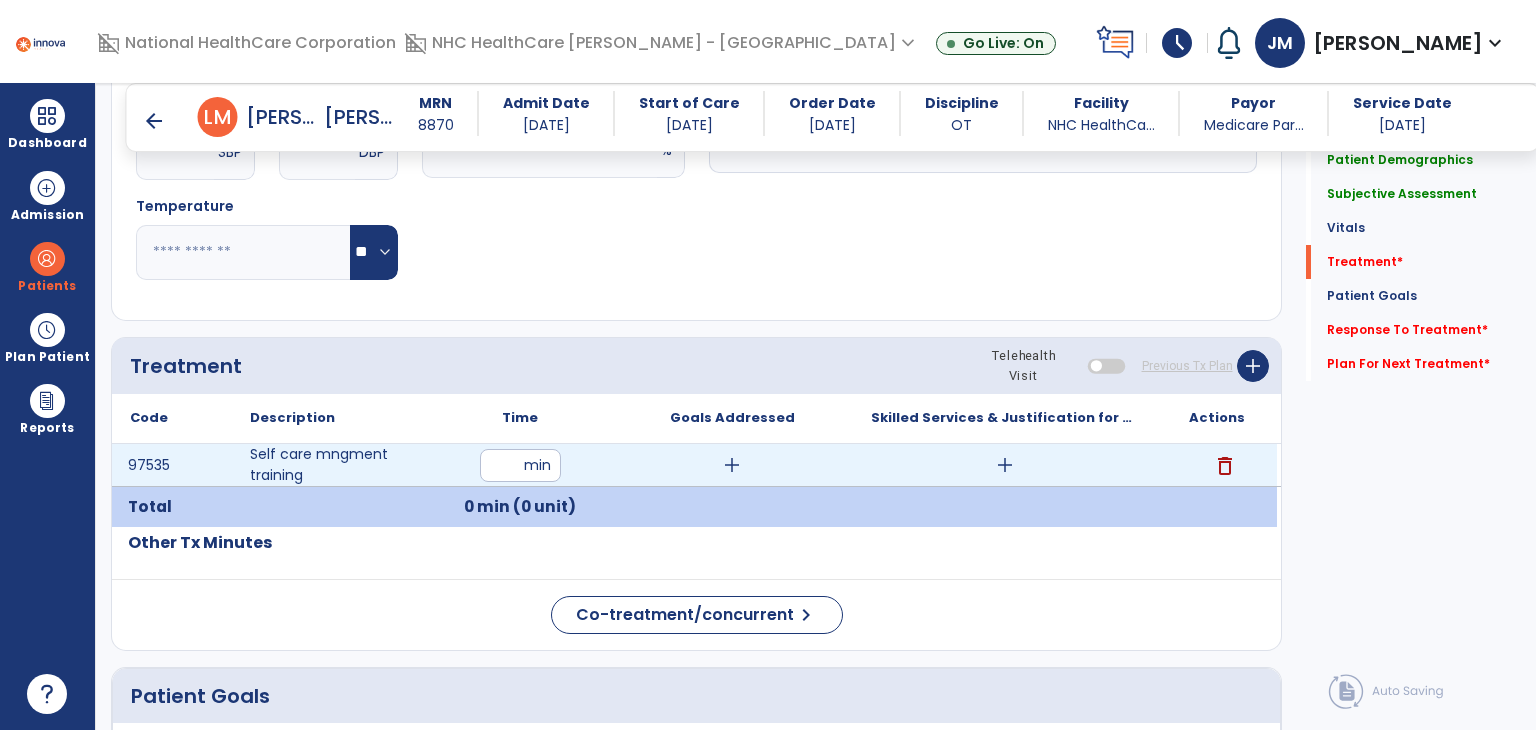 type on "**" 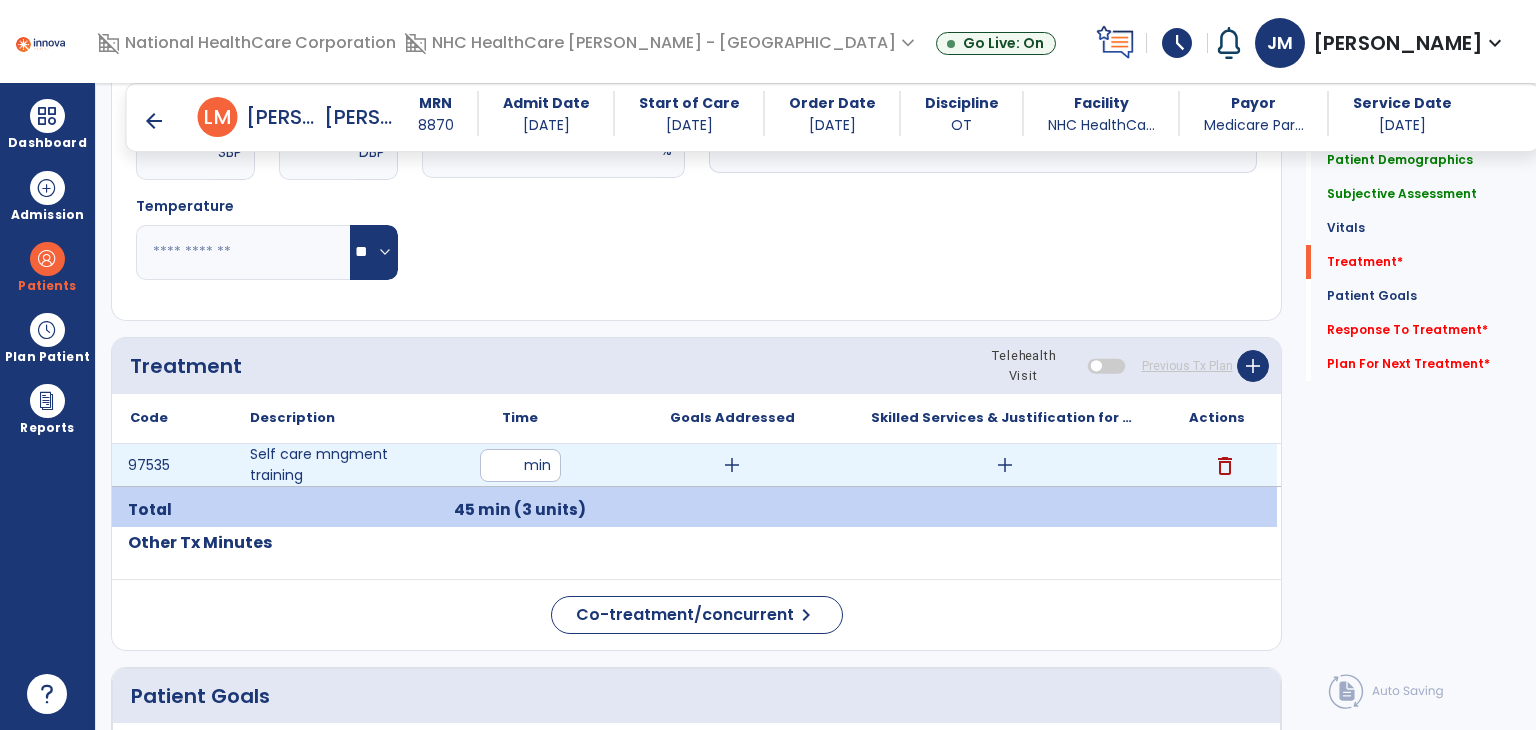 click on "add" at bounding box center (1005, 465) 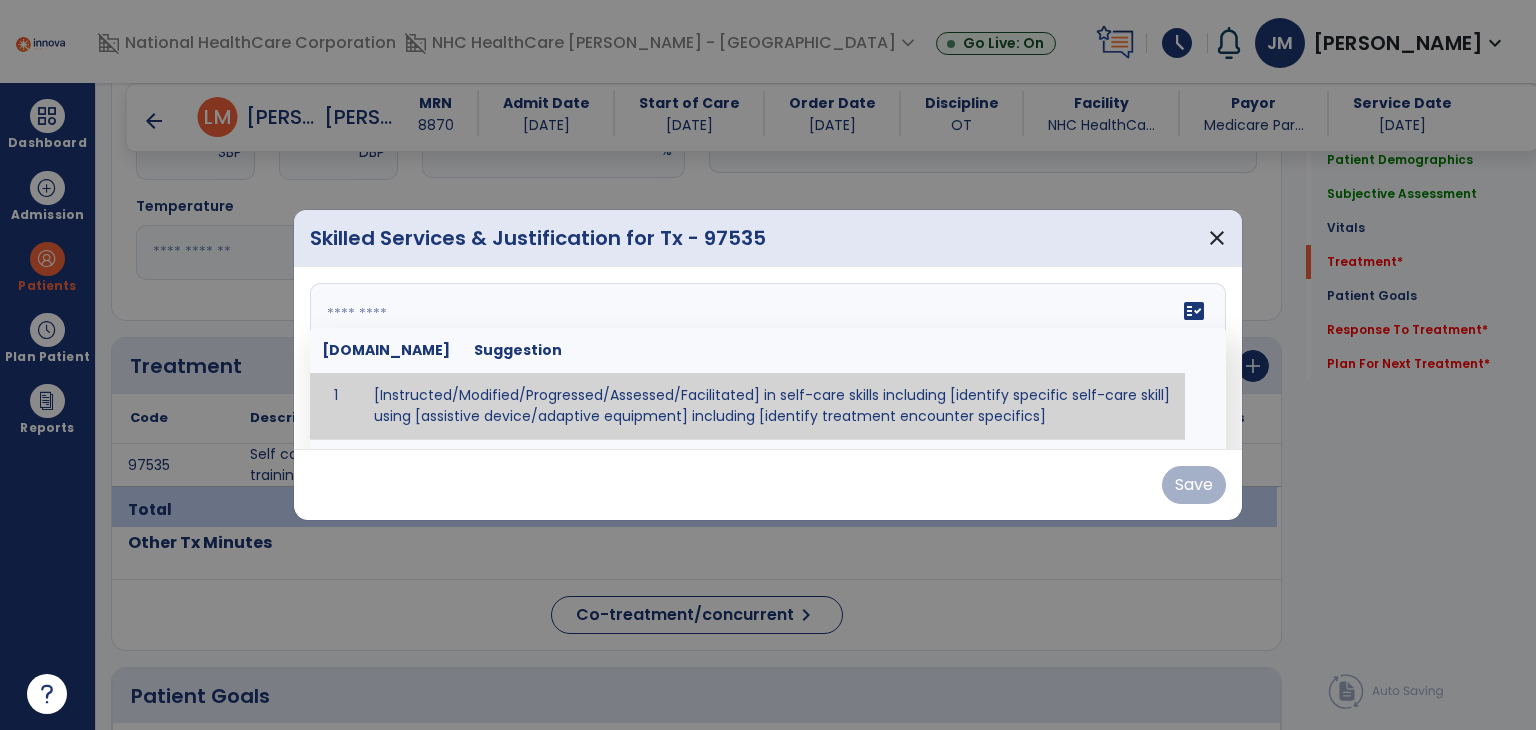 click on "fact_check  [DOMAIN_NAME] Suggestion 1 [Instructed/Modified/Progressed/Assessed/Facilitated] in self-care skills including [identify specific self-care skill] using [assistive device/adaptive equipment] including [identify treatment encounter specifics]" at bounding box center (768, 358) 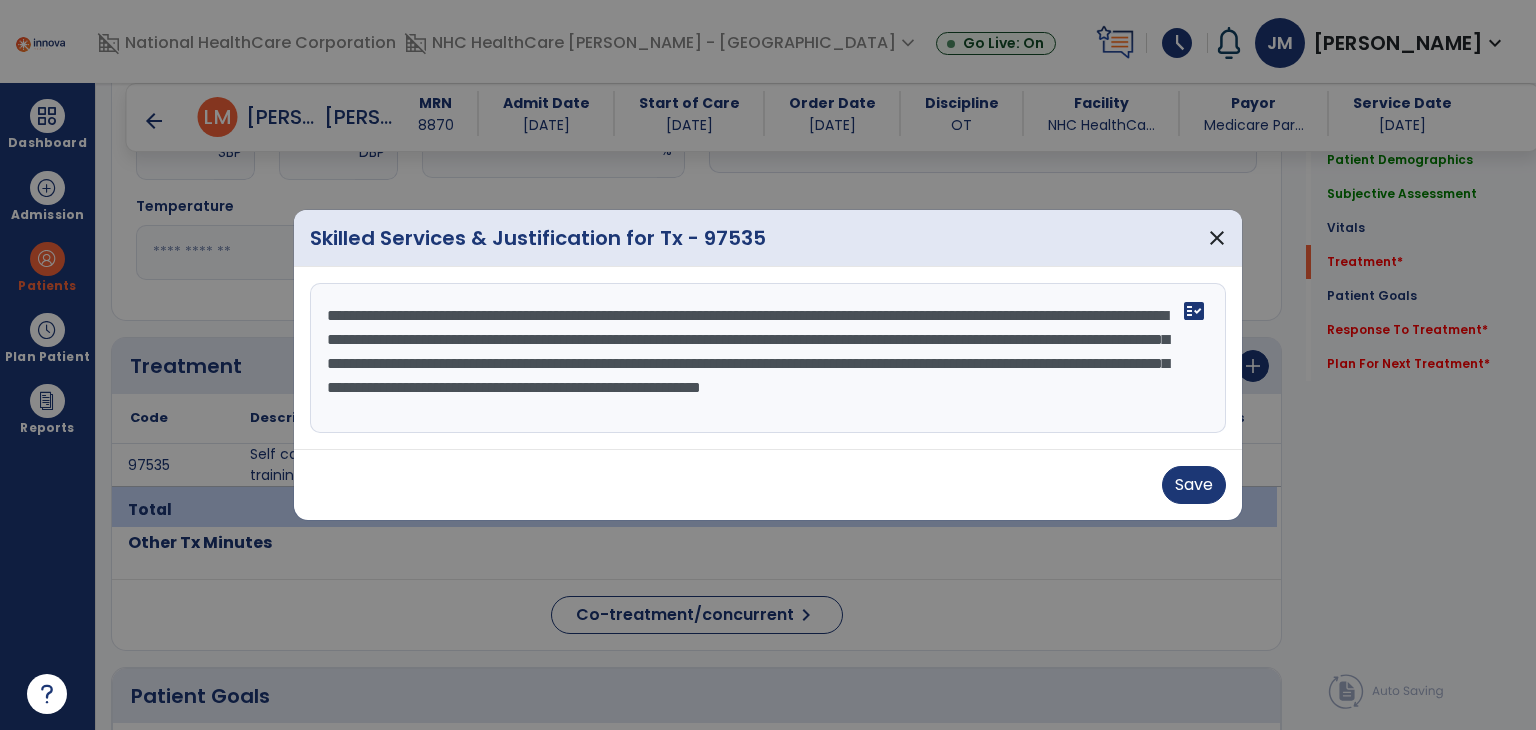 type on "**********" 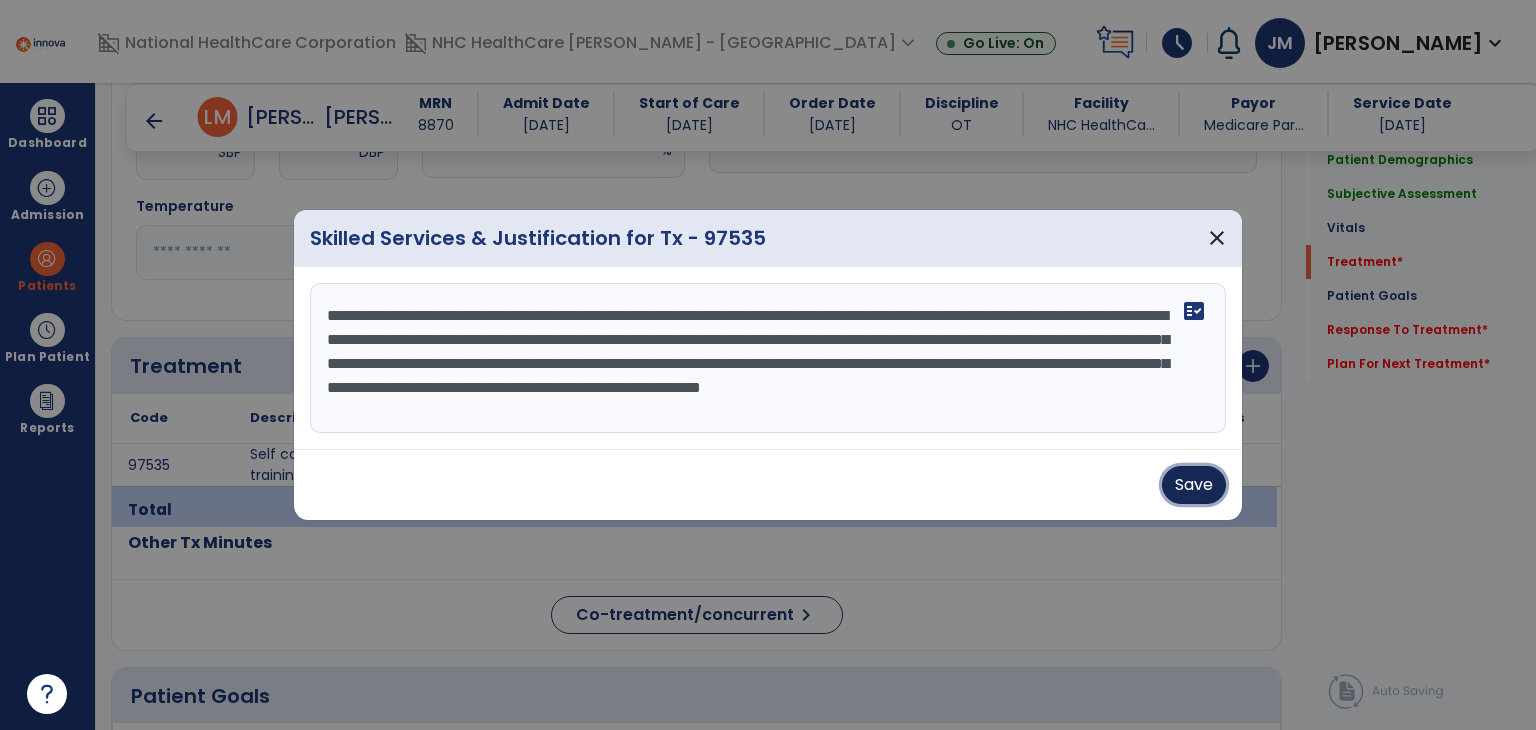 click on "Save" at bounding box center [1194, 485] 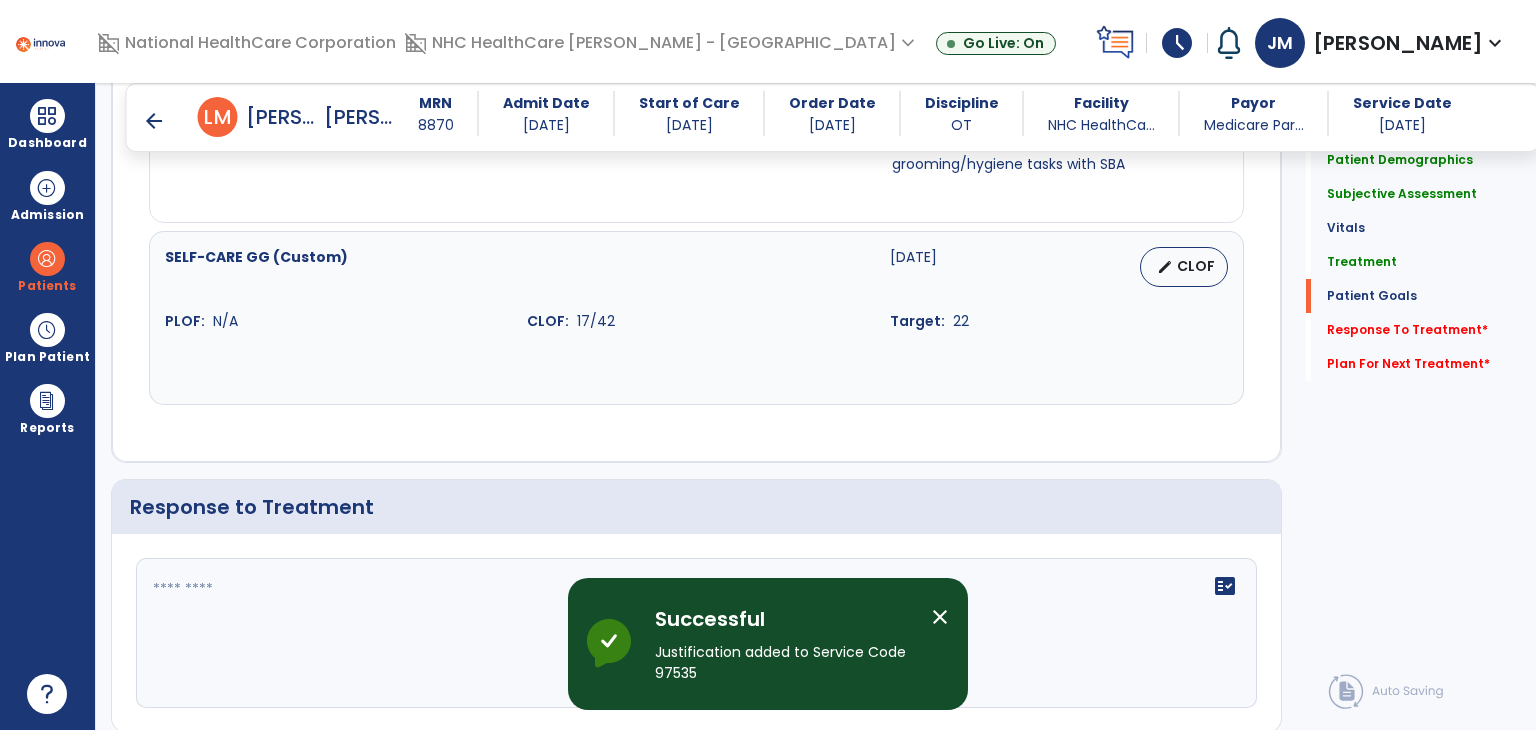 scroll, scrollTop: 2388, scrollLeft: 0, axis: vertical 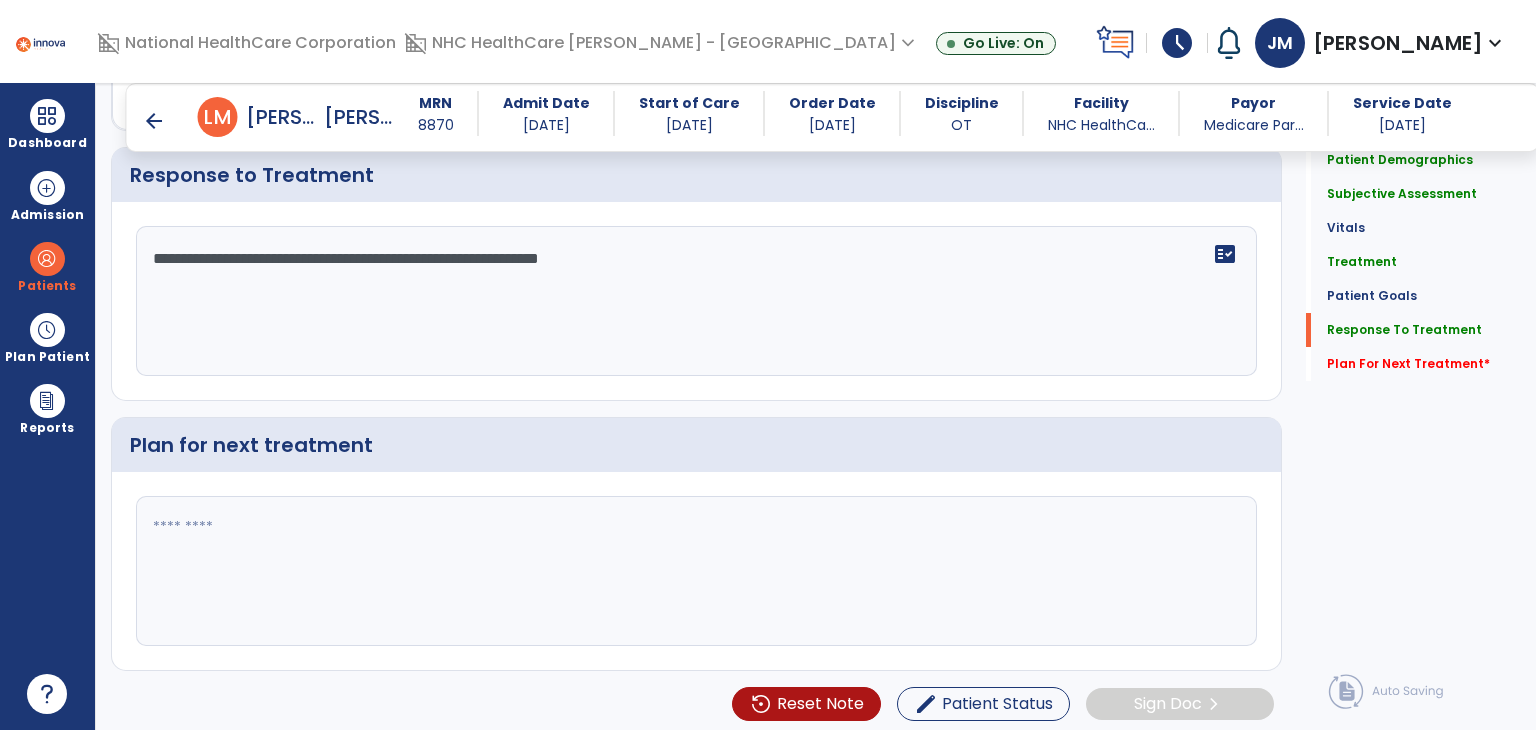 type on "**********" 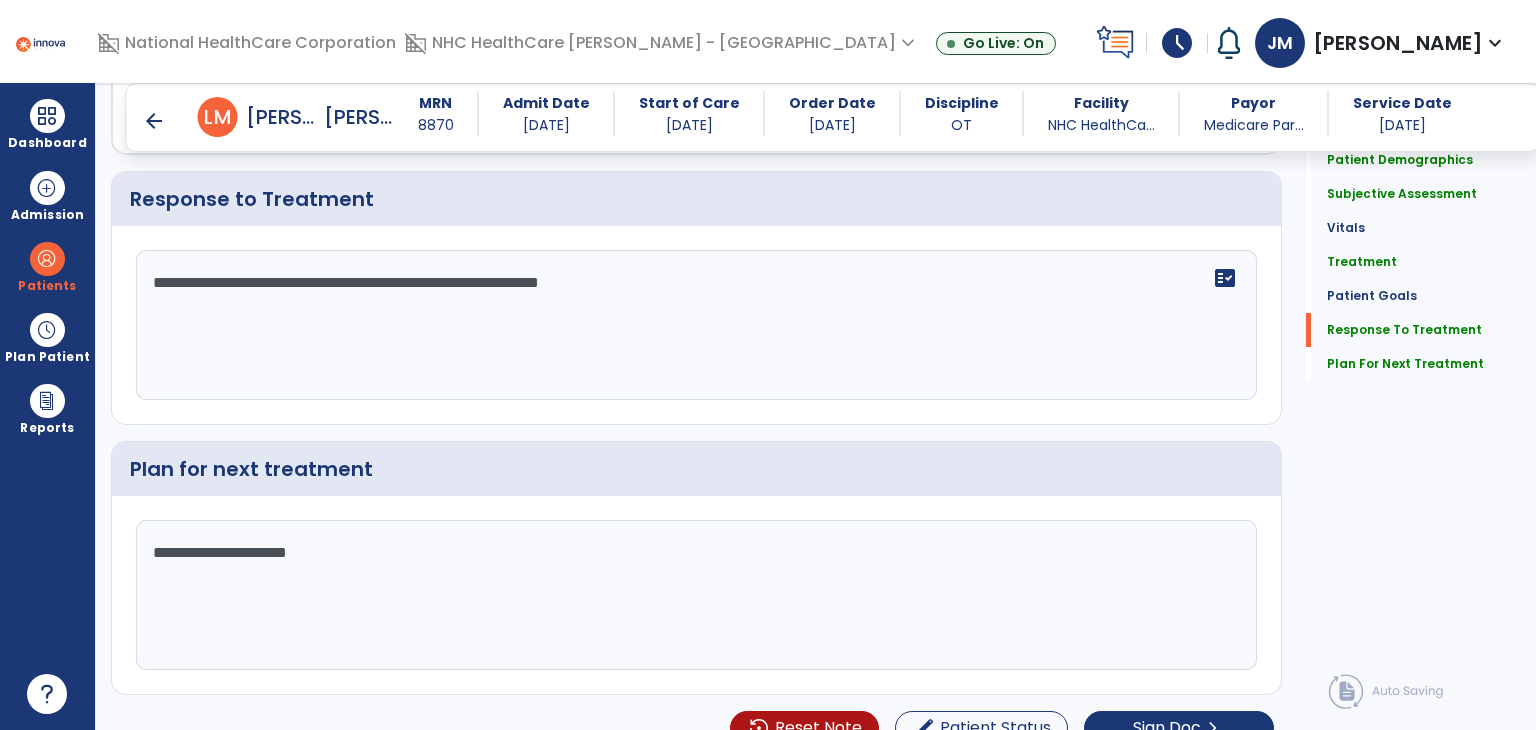 scroll, scrollTop: 2720, scrollLeft: 0, axis: vertical 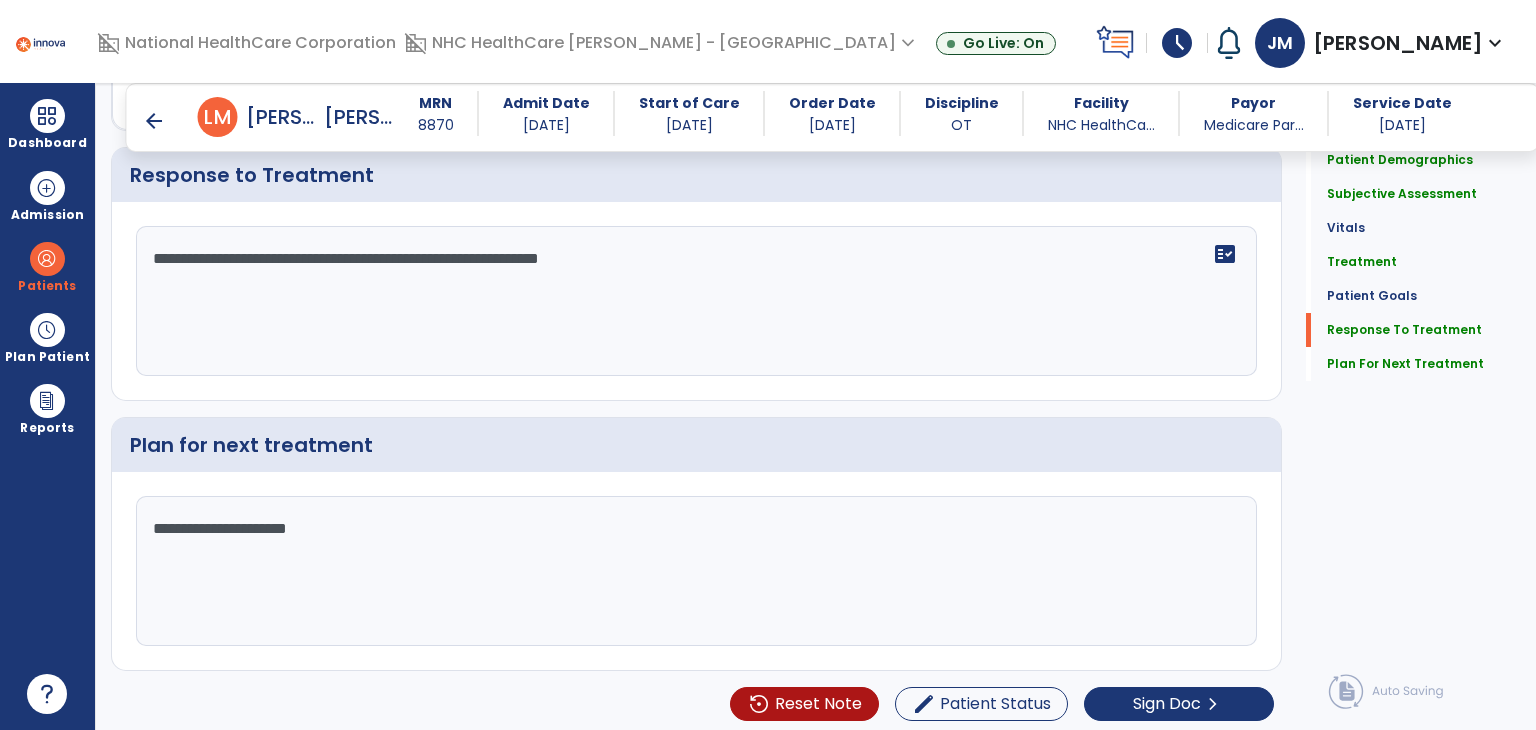 type on "**********" 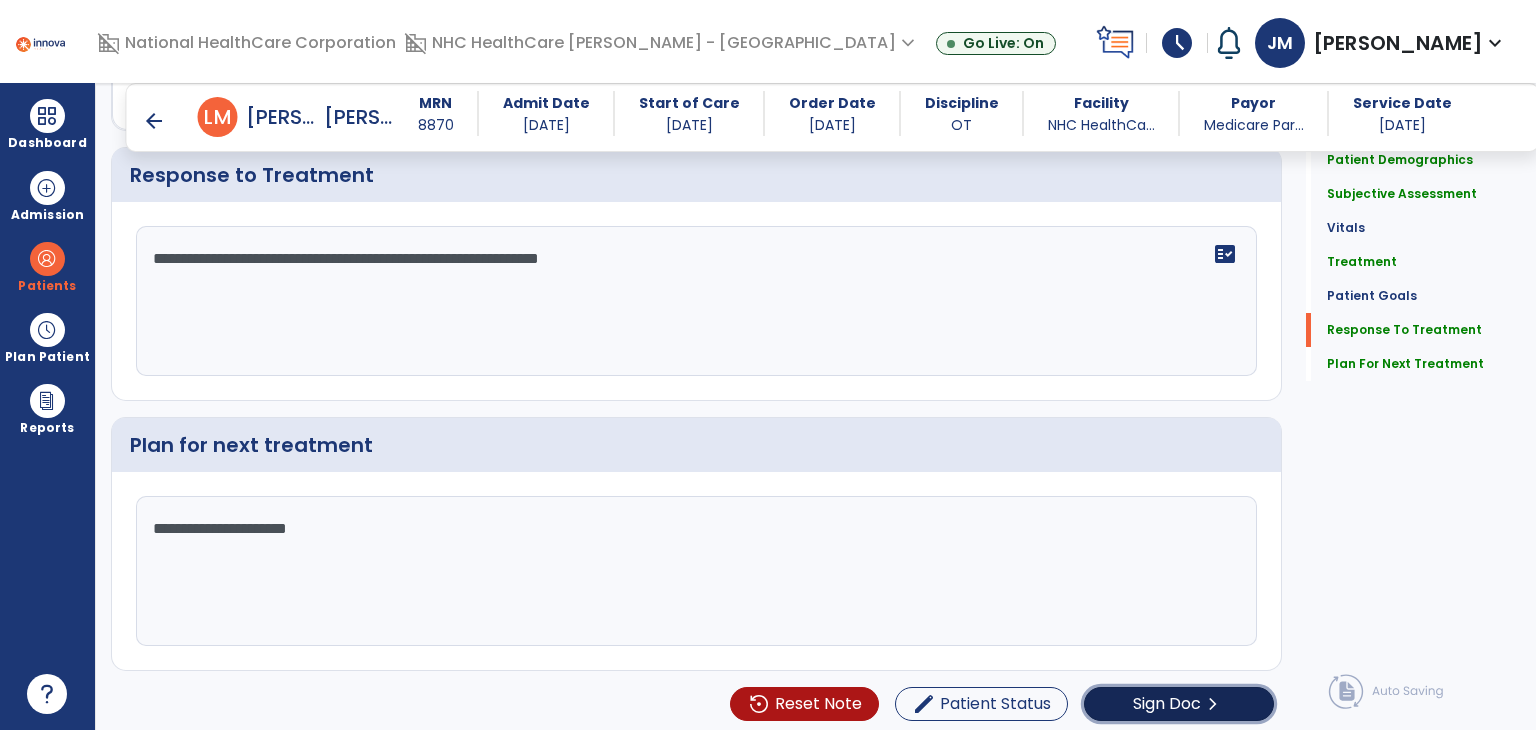 click on "Sign Doc" 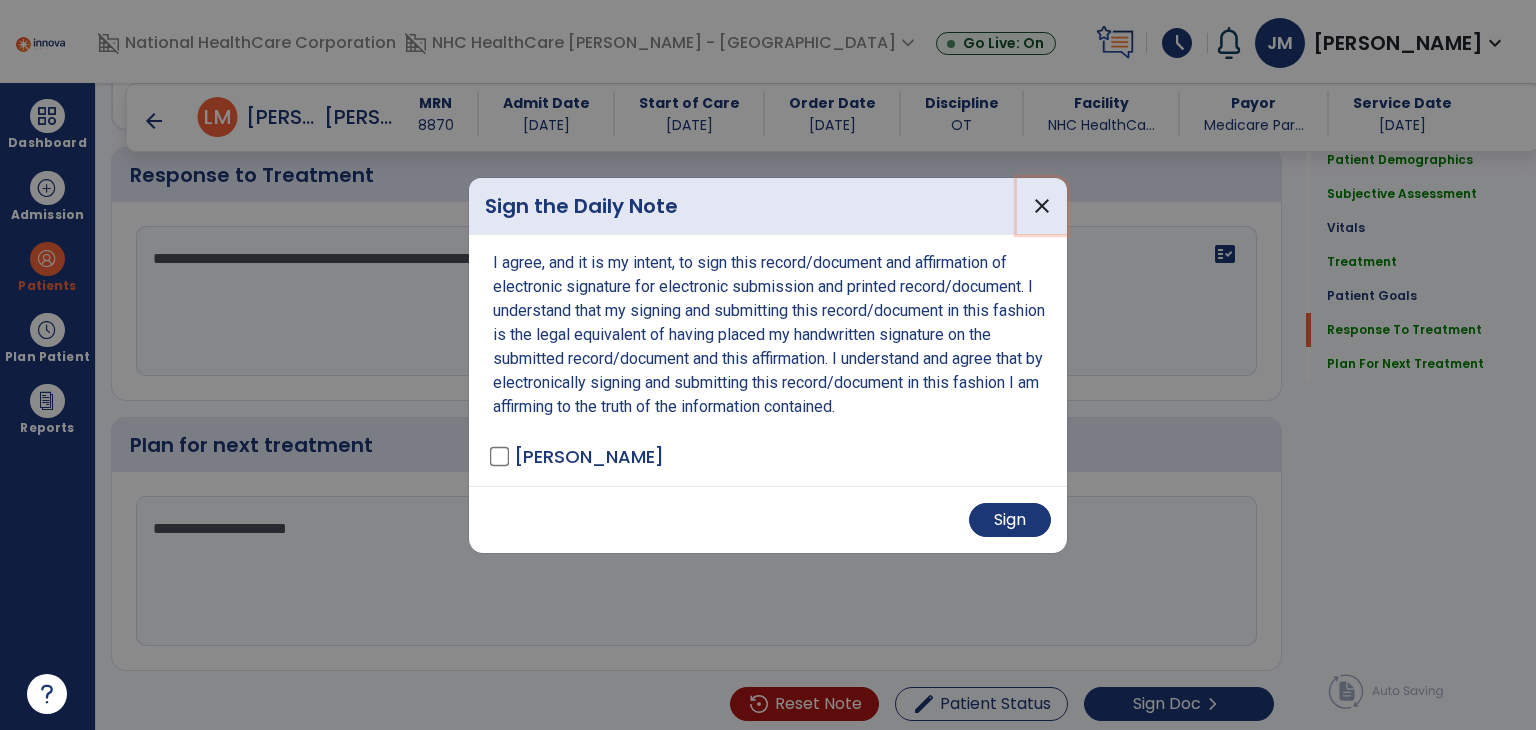click on "close" at bounding box center (1042, 206) 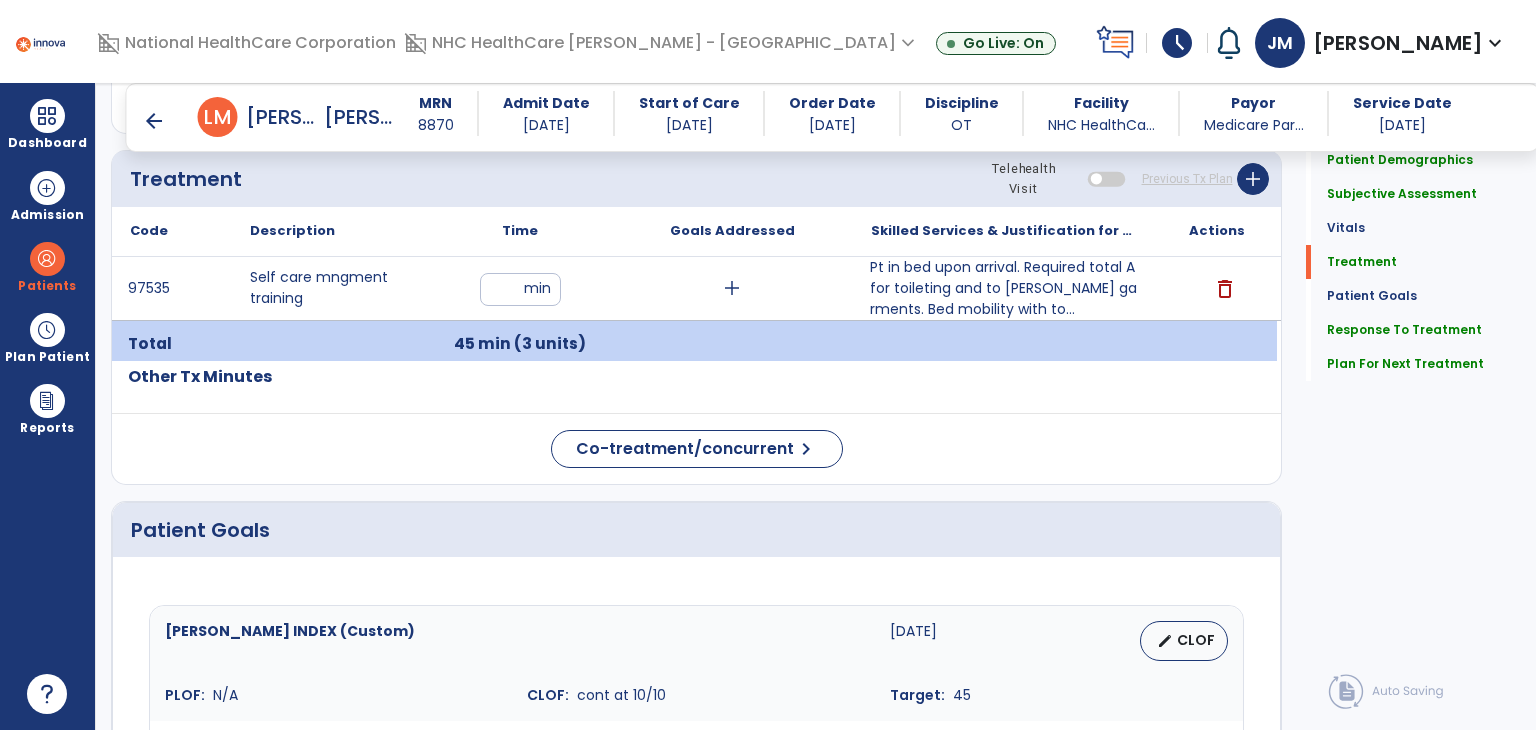 scroll, scrollTop: 1099, scrollLeft: 0, axis: vertical 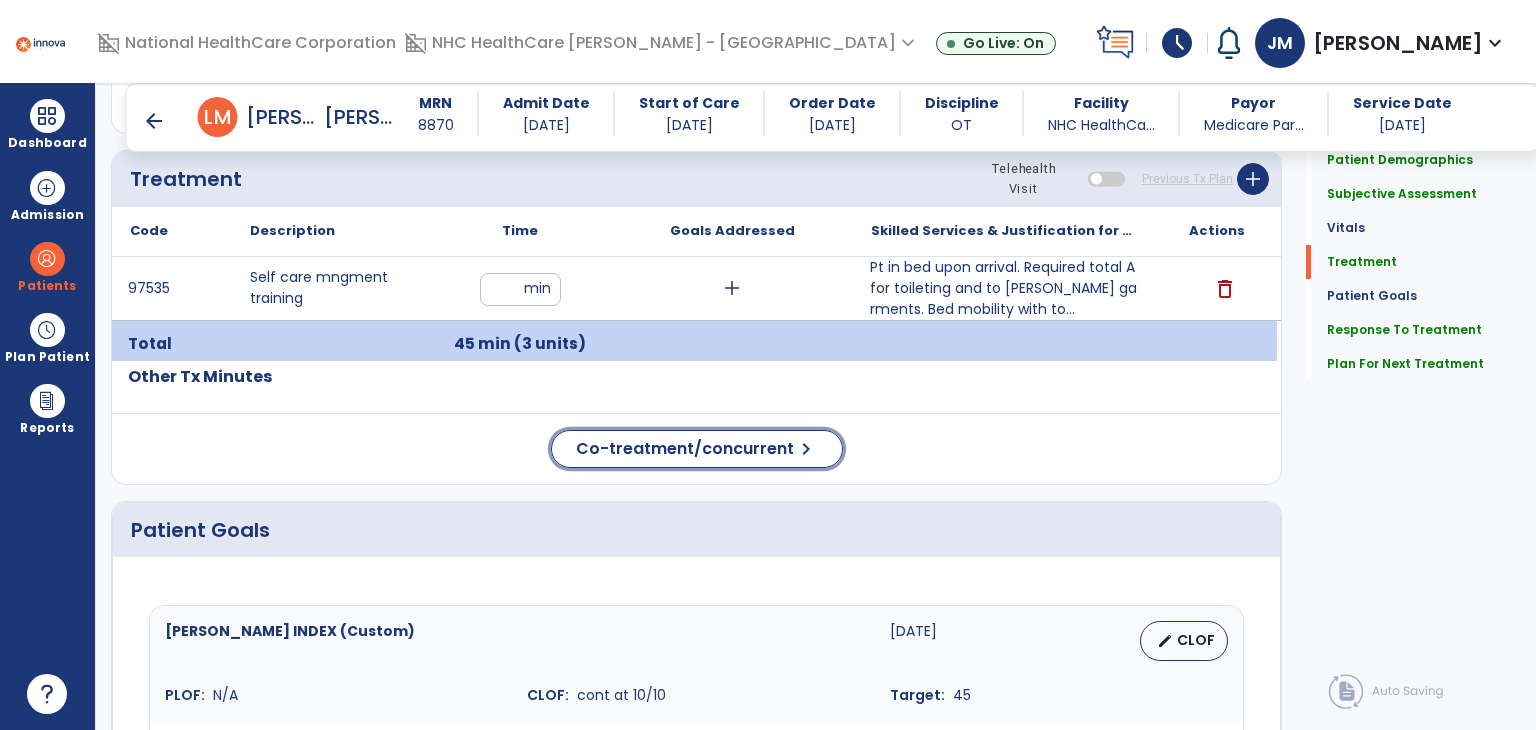 click on "Co-treatment/concurrent" 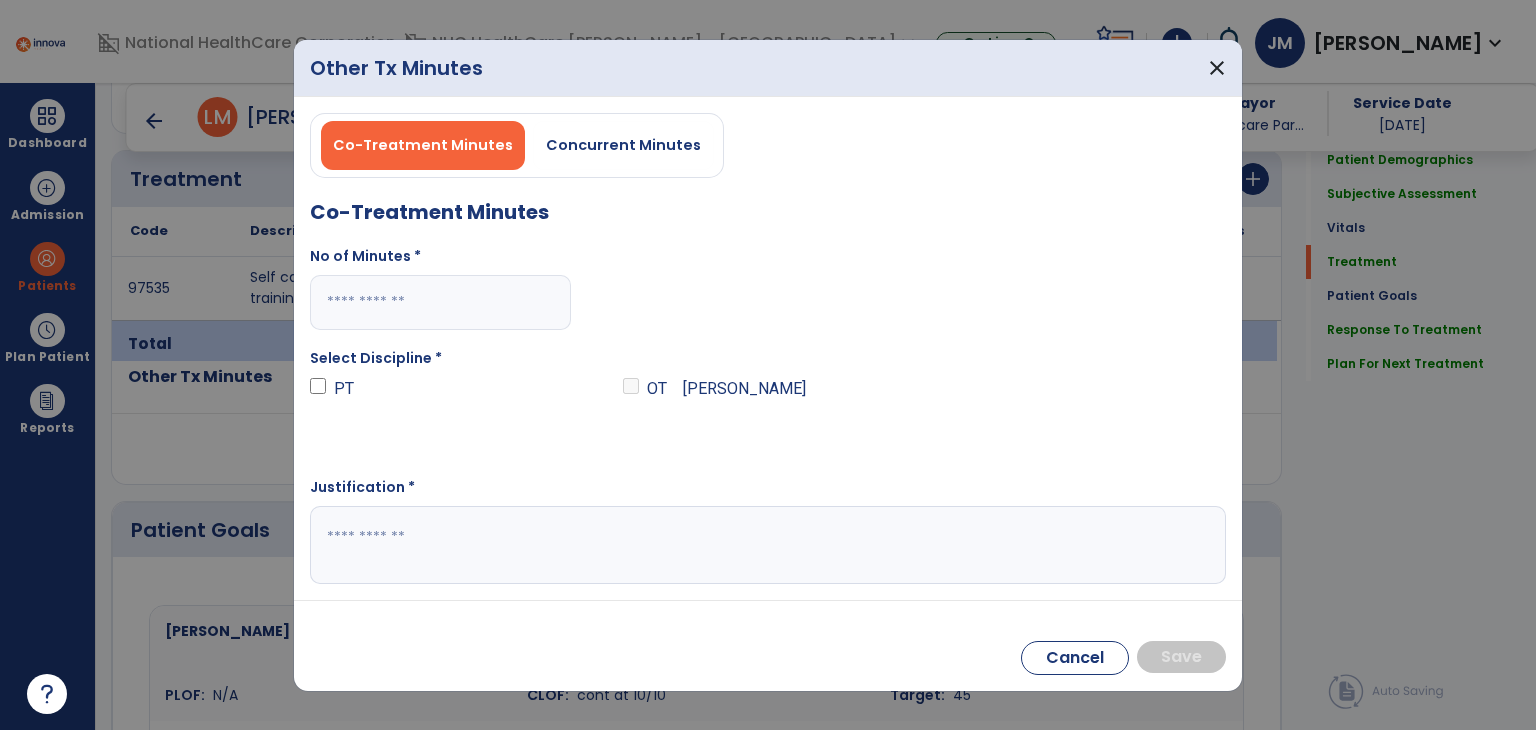 click at bounding box center [440, 302] 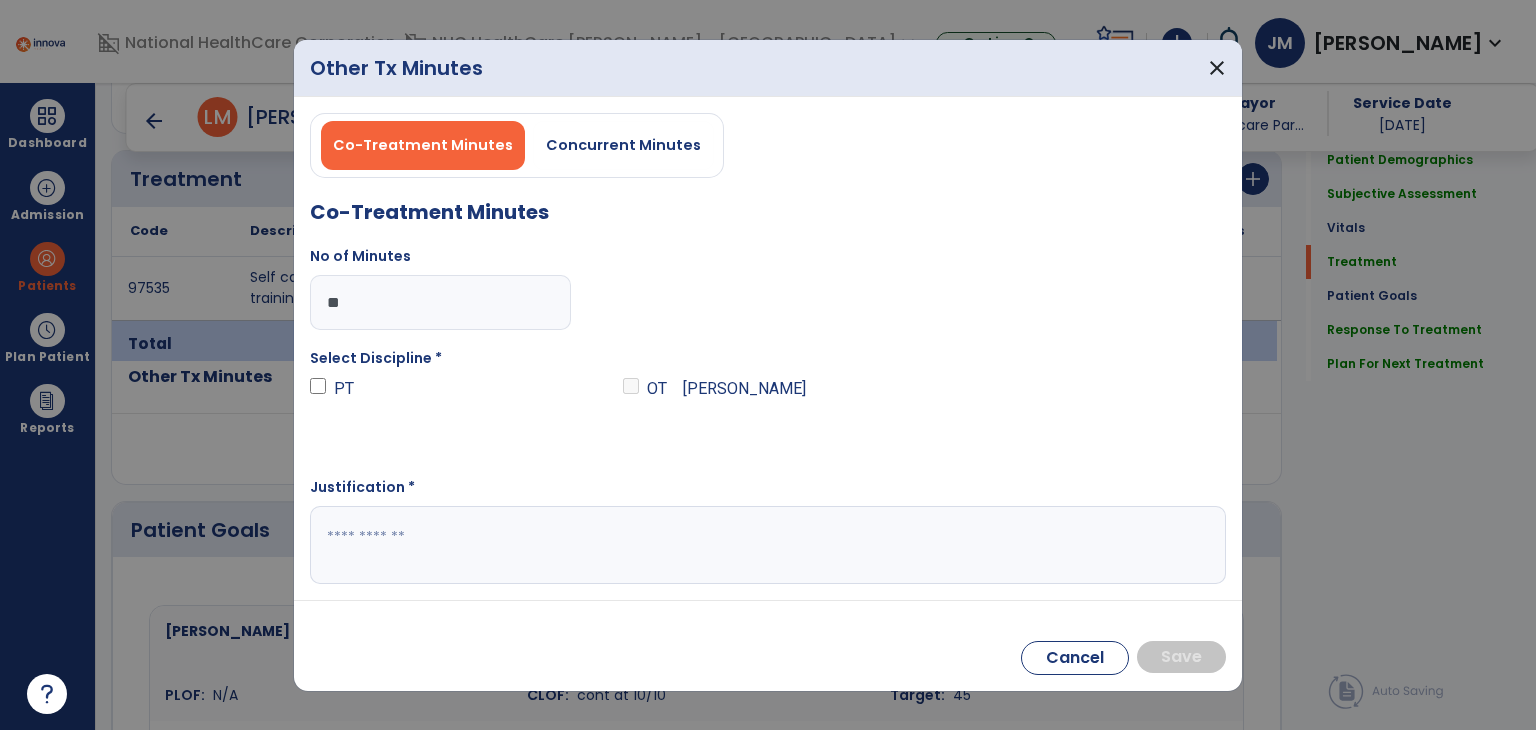 type on "**" 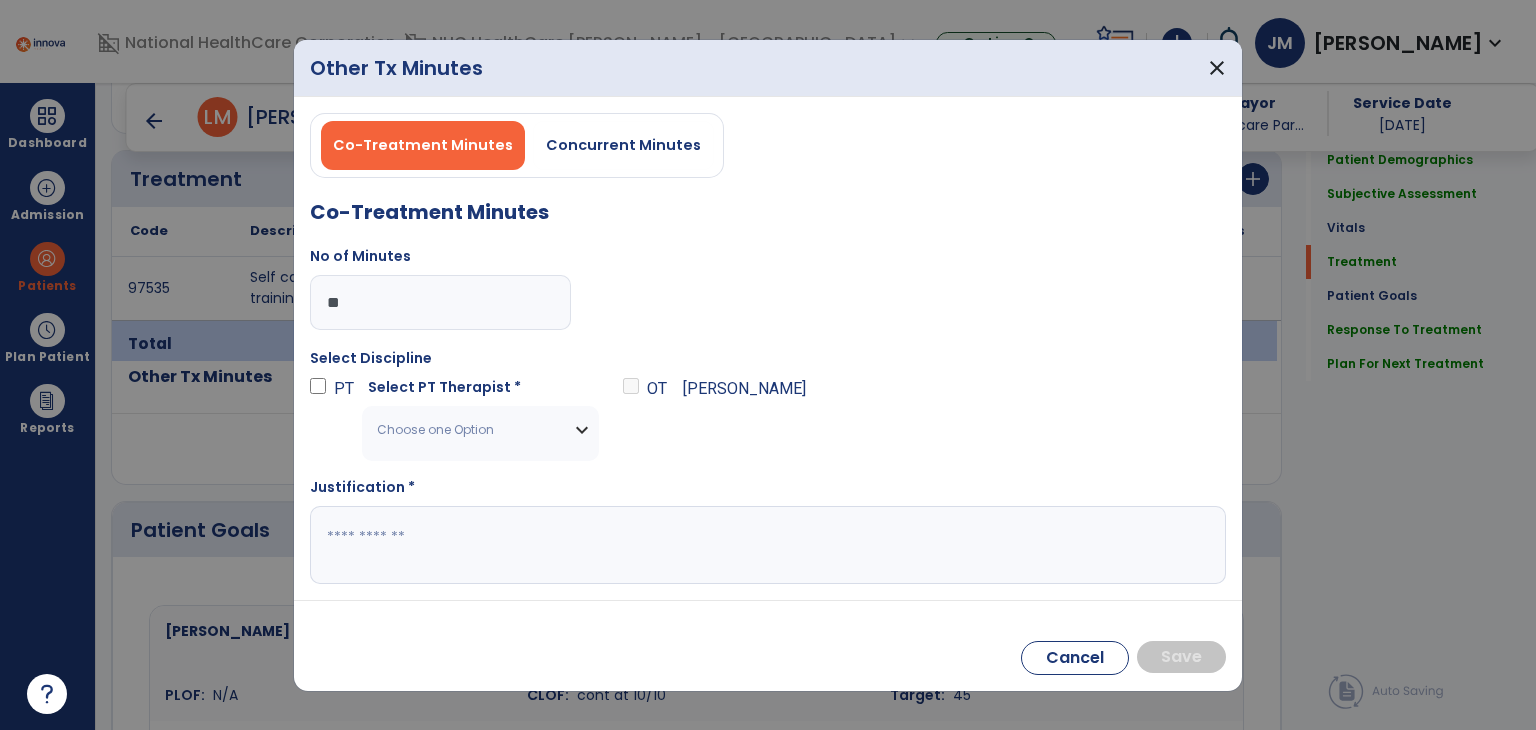 click on "Choose one Option" at bounding box center (468, 430) 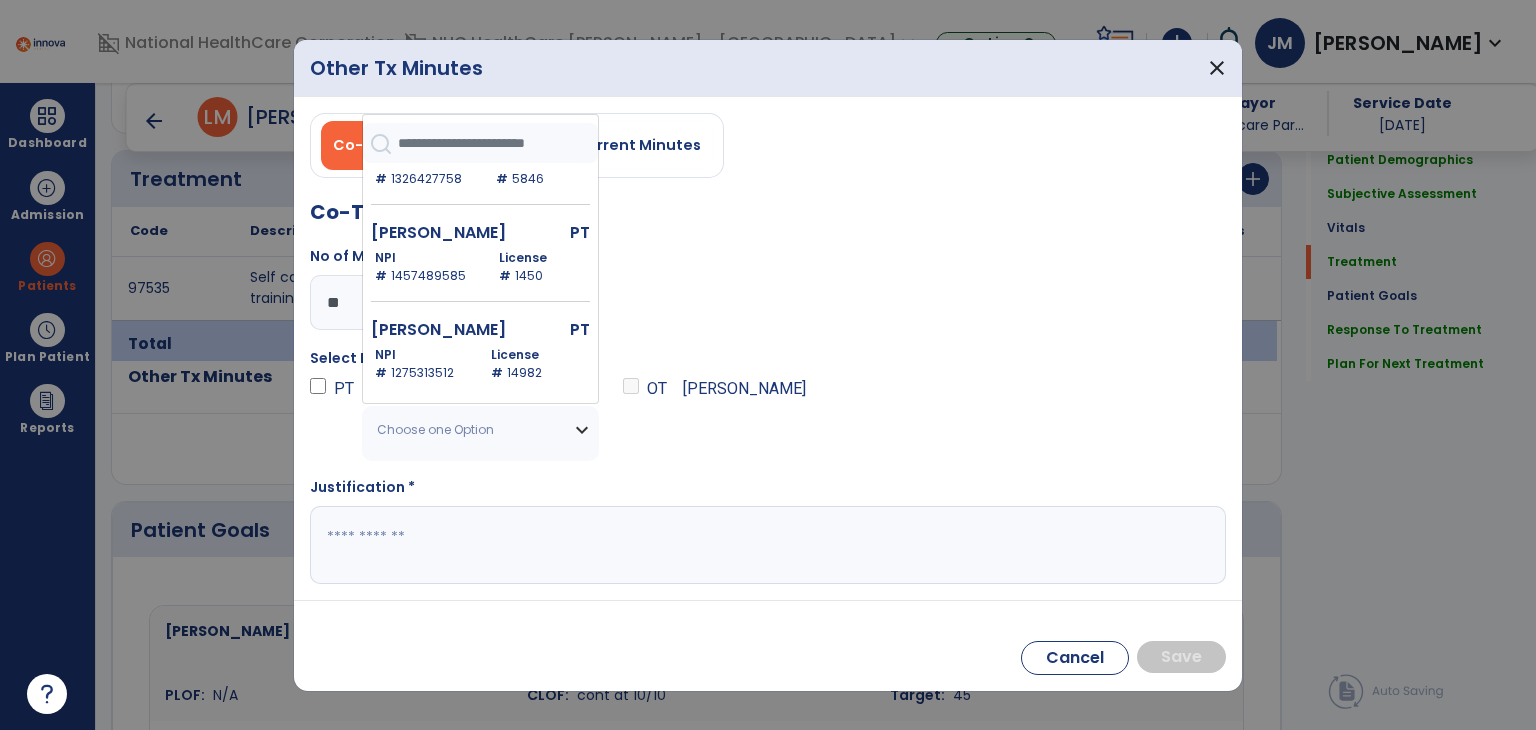scroll, scrollTop: 304, scrollLeft: 0, axis: vertical 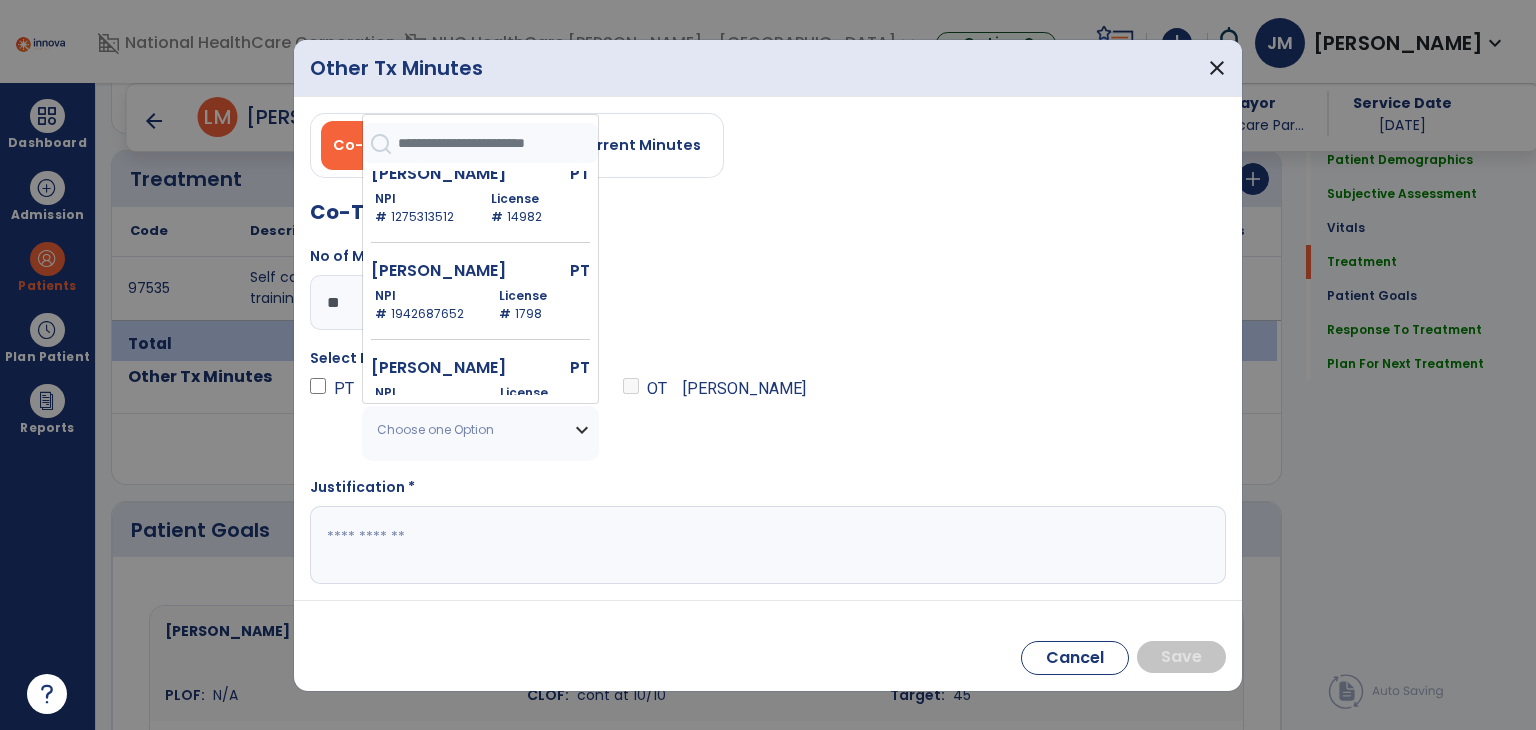 click on "[PERSON_NAME]  PT   NPI #  [US_HEALTHCARE_NPI]  License #  1798" at bounding box center (480, 303) 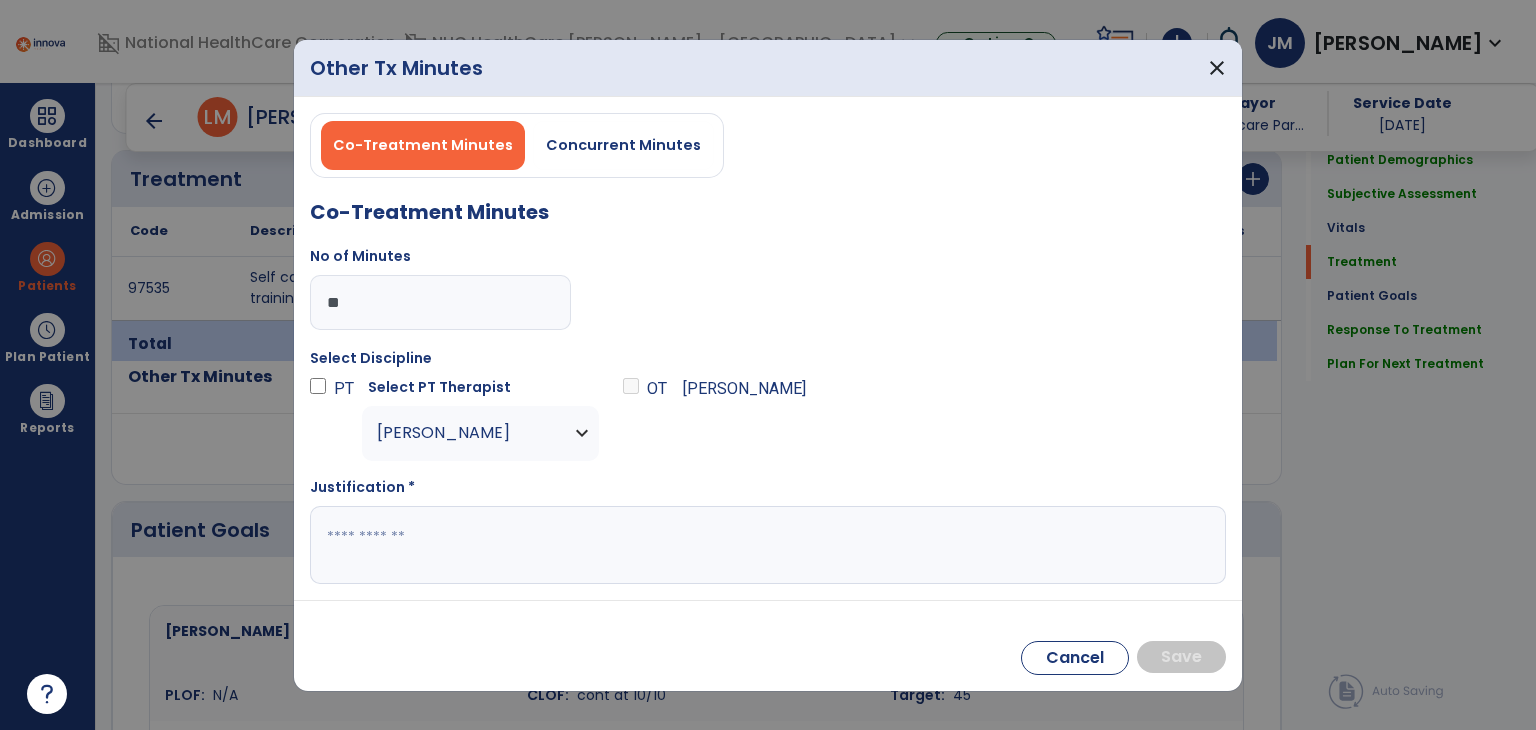 click at bounding box center [768, 545] 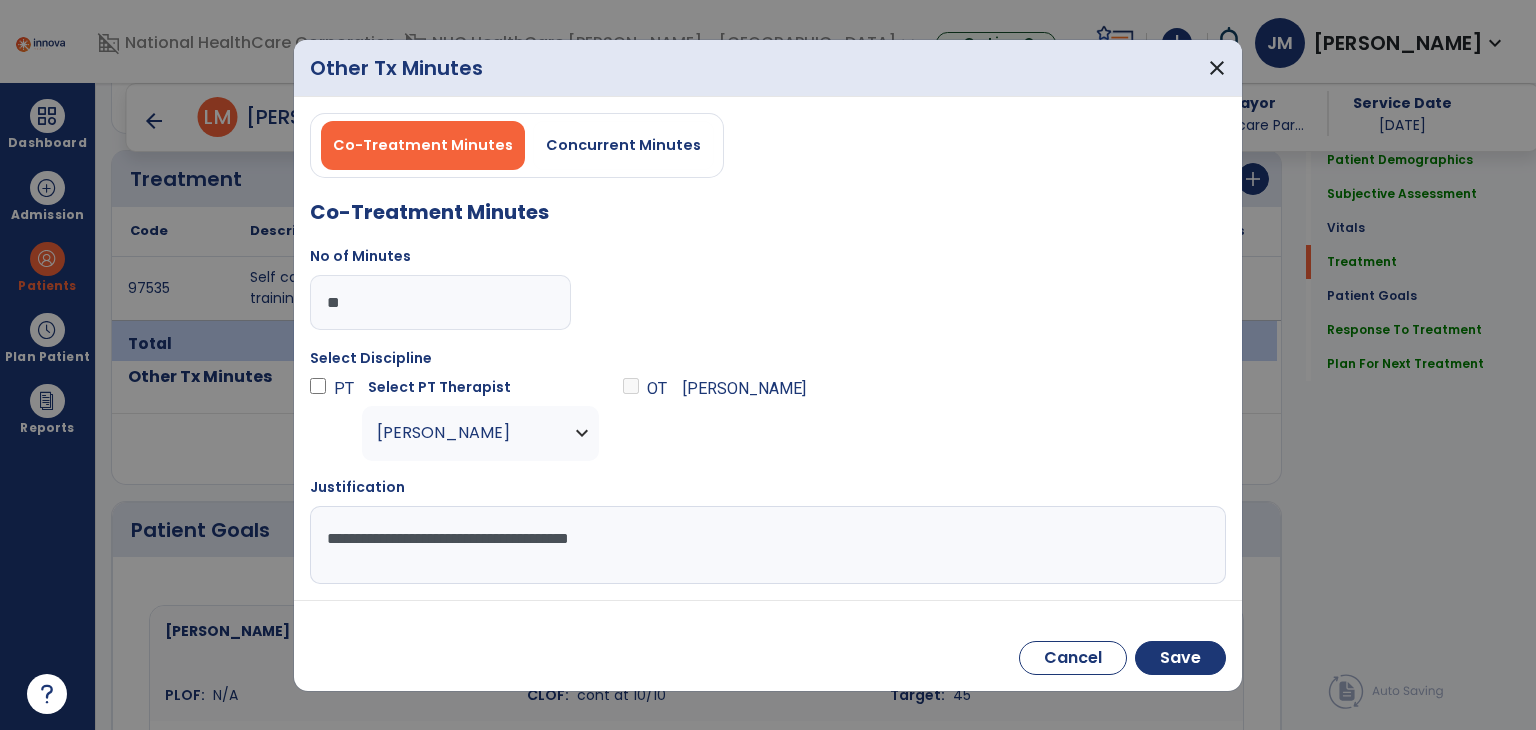 type on "**********" 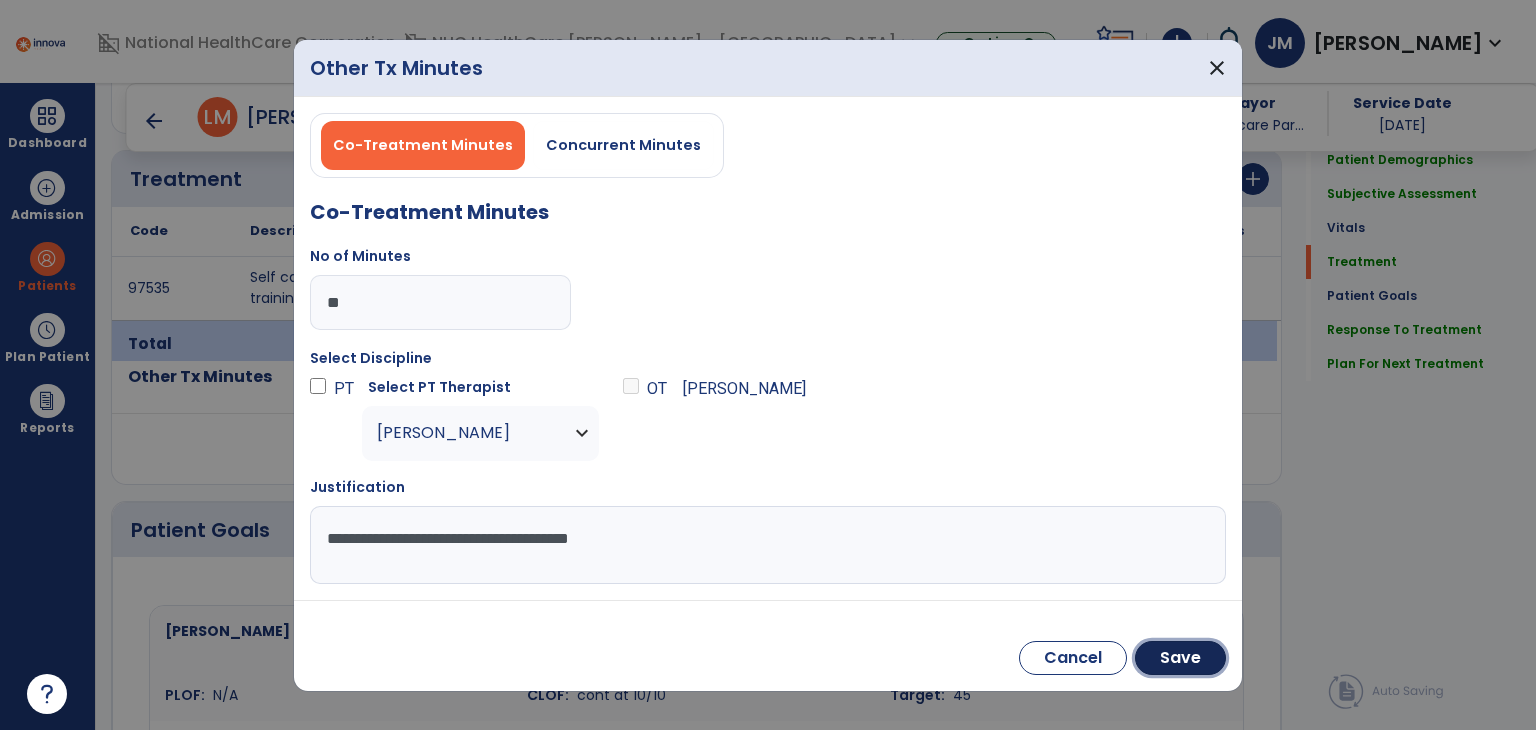 click on "Save" at bounding box center (1180, 658) 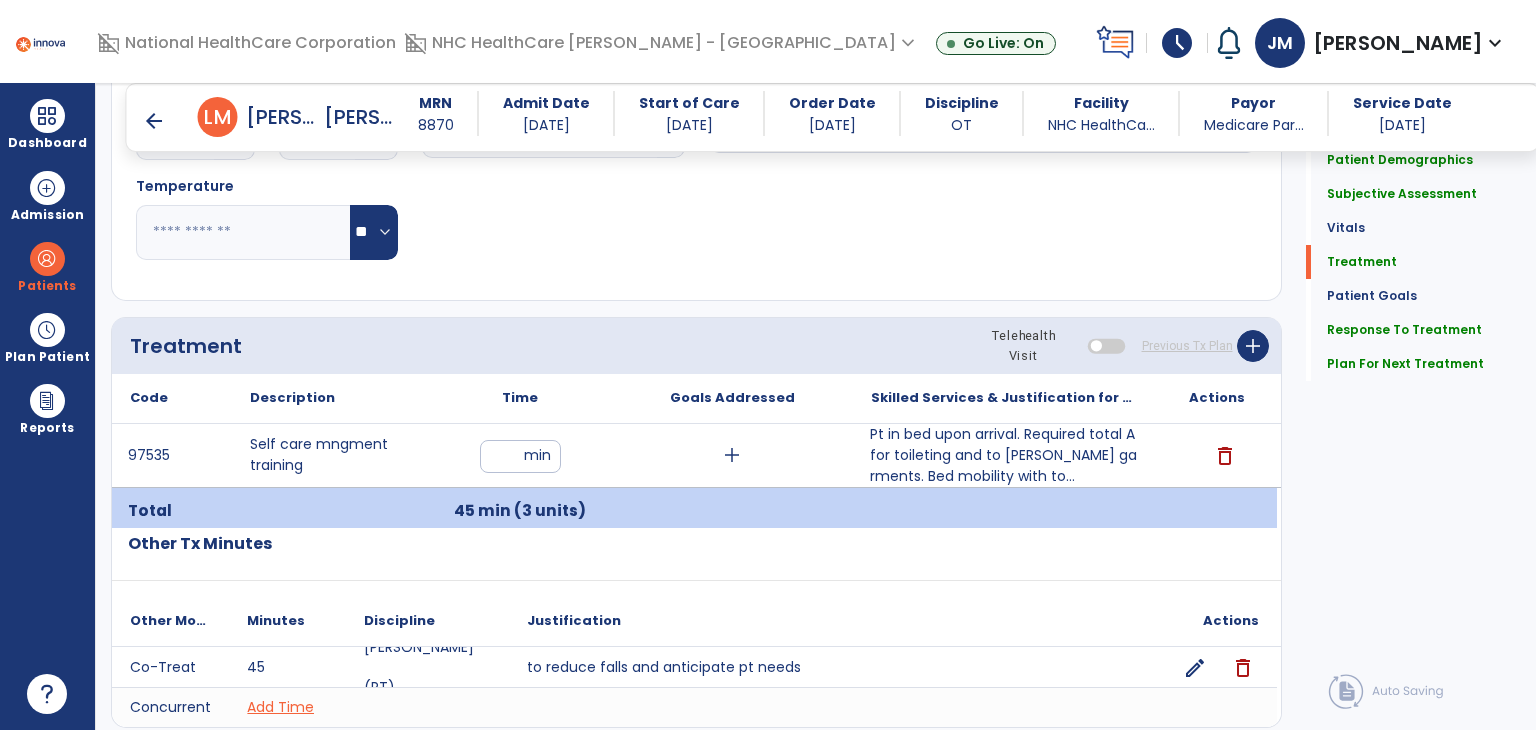 scroll, scrollTop: 925, scrollLeft: 0, axis: vertical 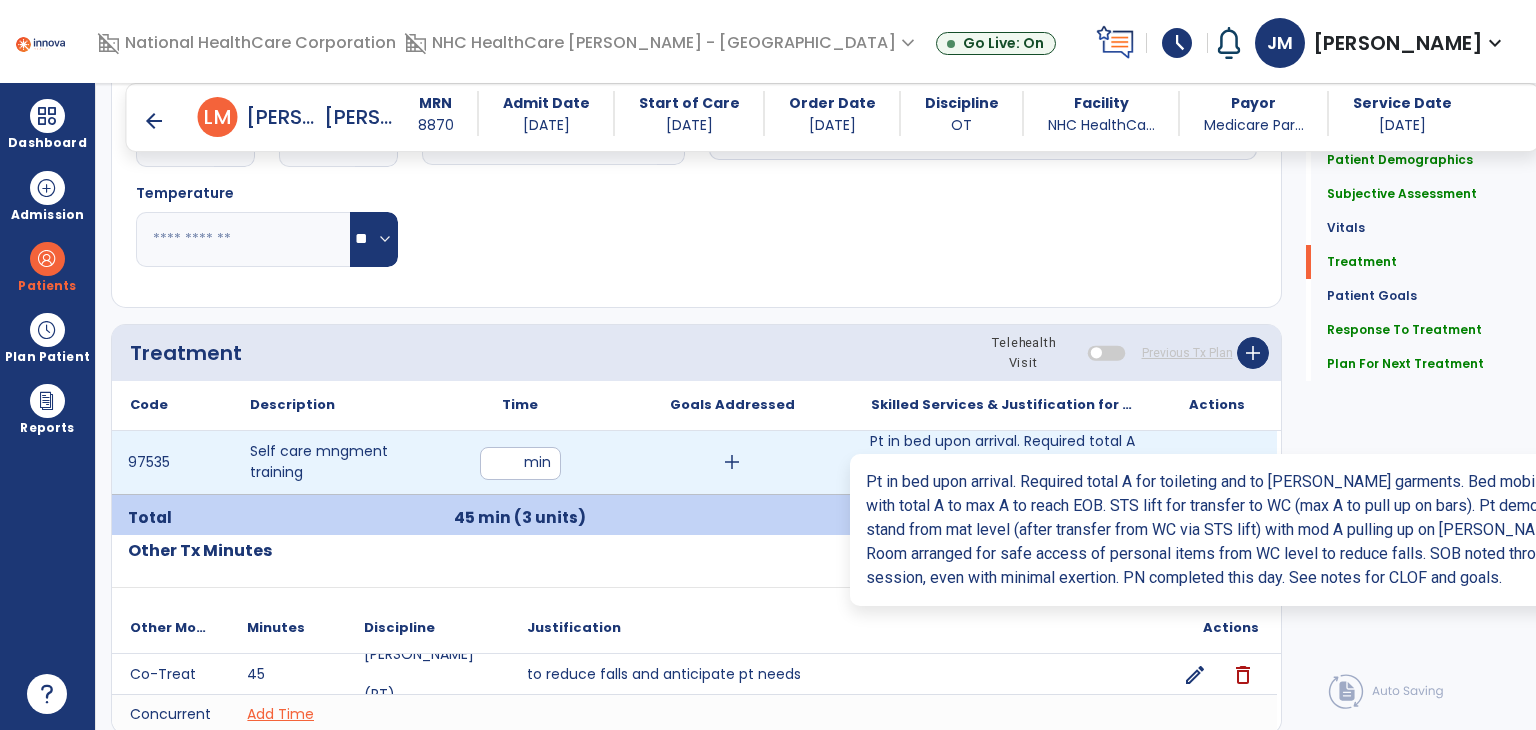 click on "Pt in bed upon arrival. Required total A for toileting and to [PERSON_NAME] garments. Bed mobility with to..." at bounding box center (1004, 462) 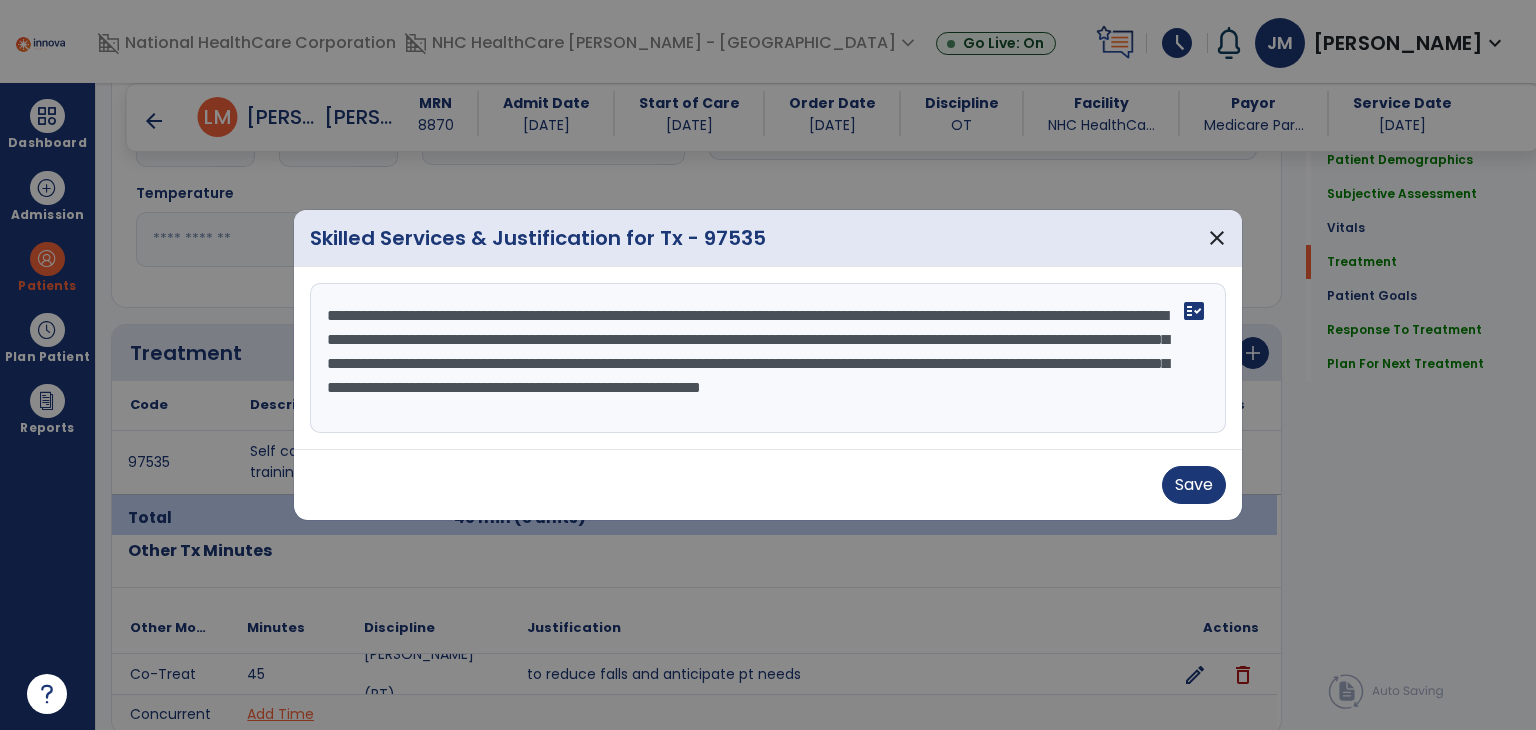 click on "**********" at bounding box center (768, 358) 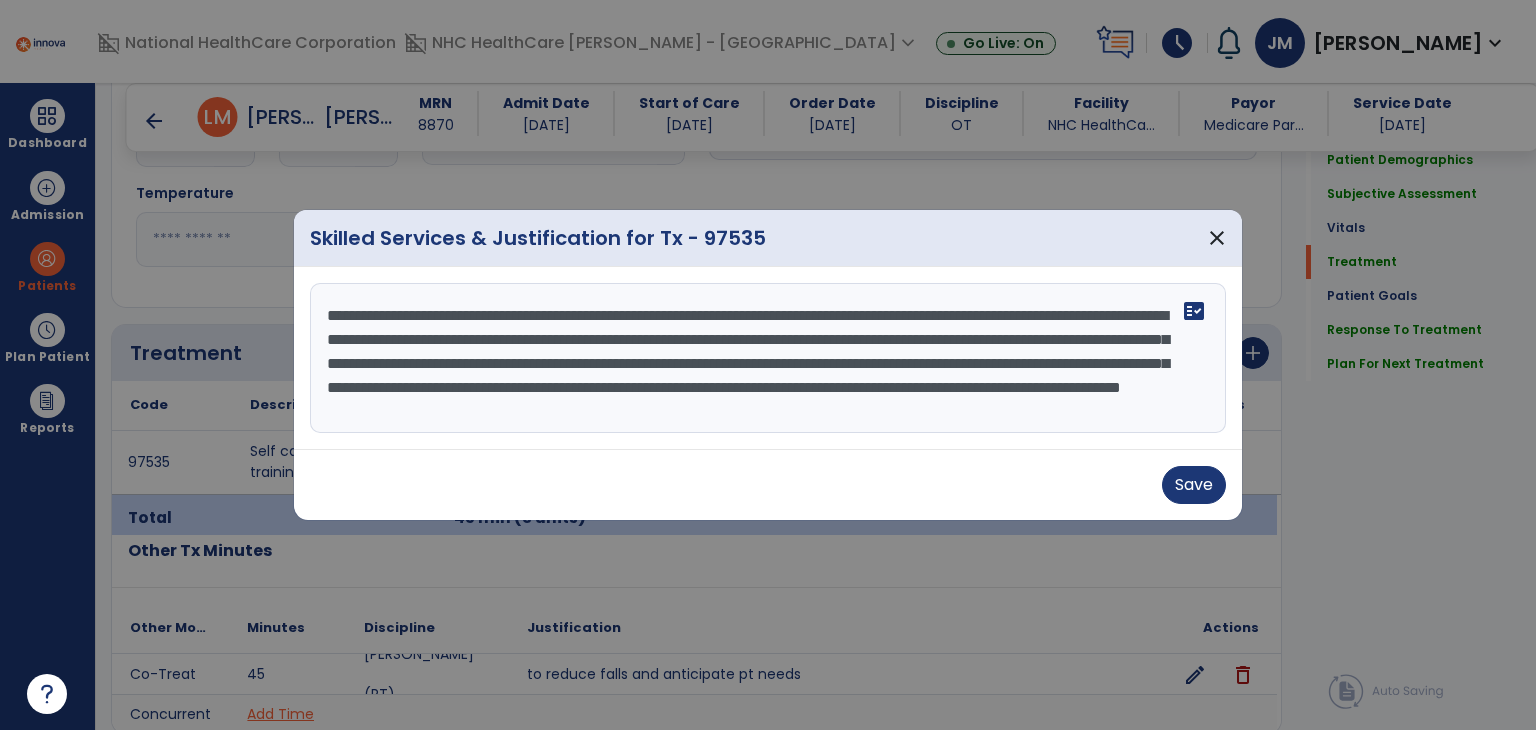 type on "**********" 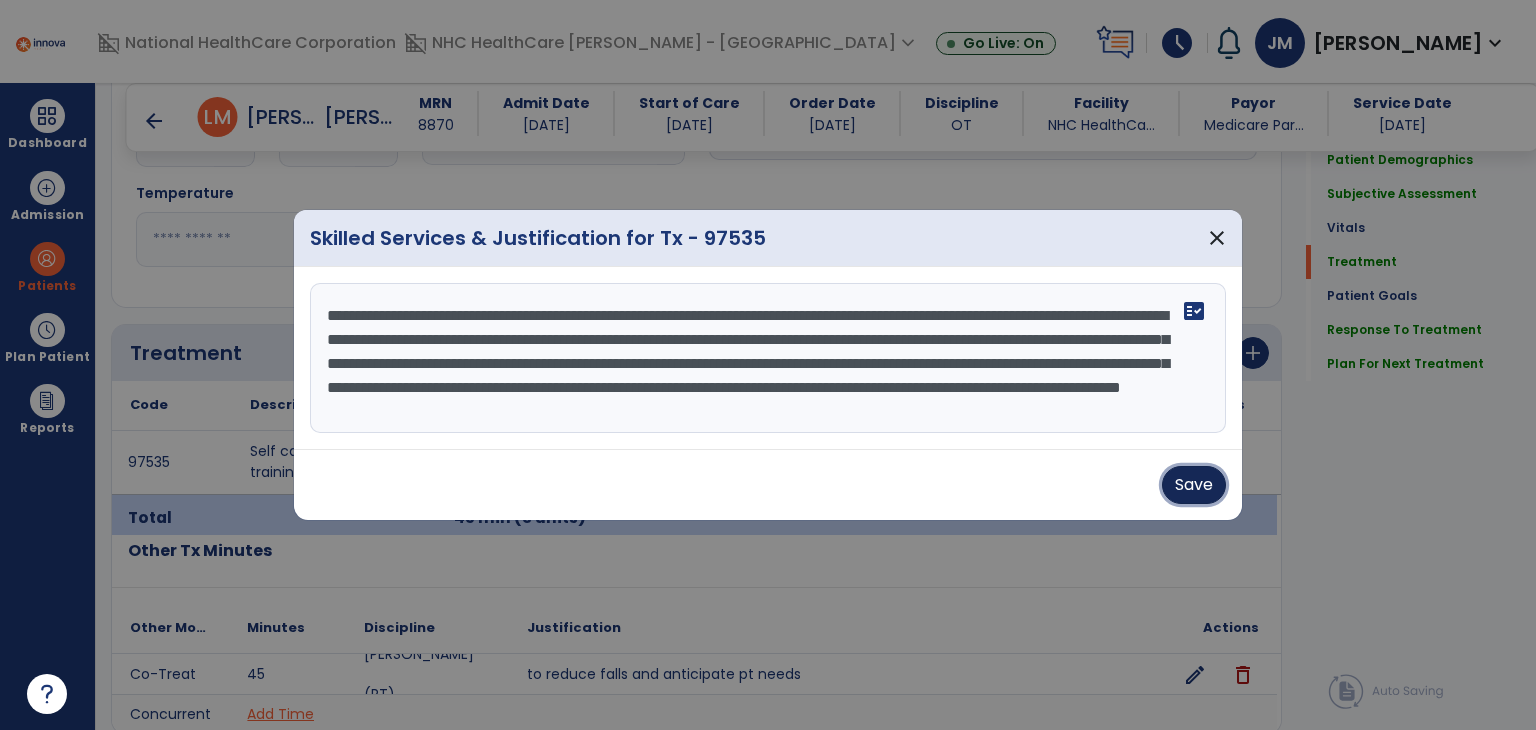 click on "Save" at bounding box center (1194, 485) 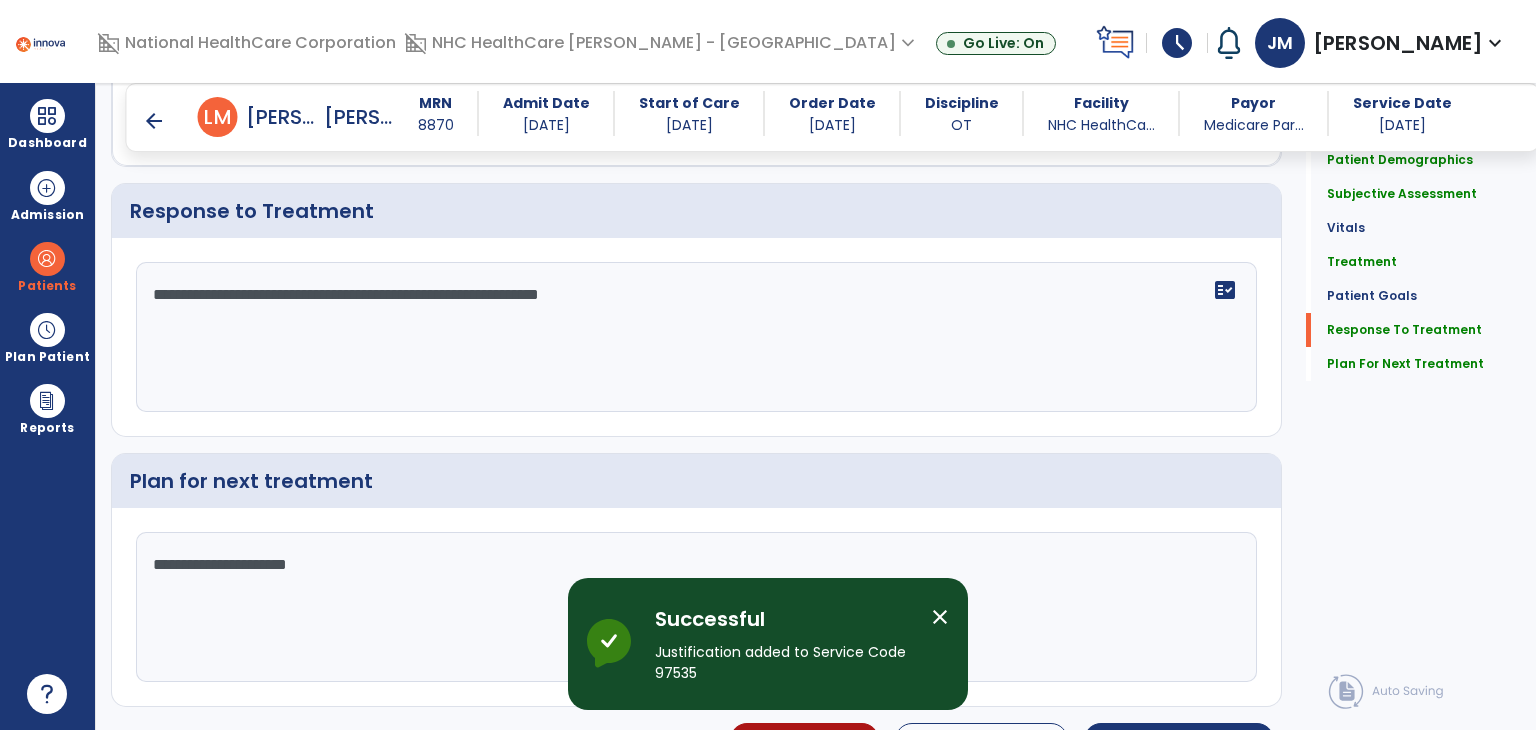 scroll, scrollTop: 2796, scrollLeft: 0, axis: vertical 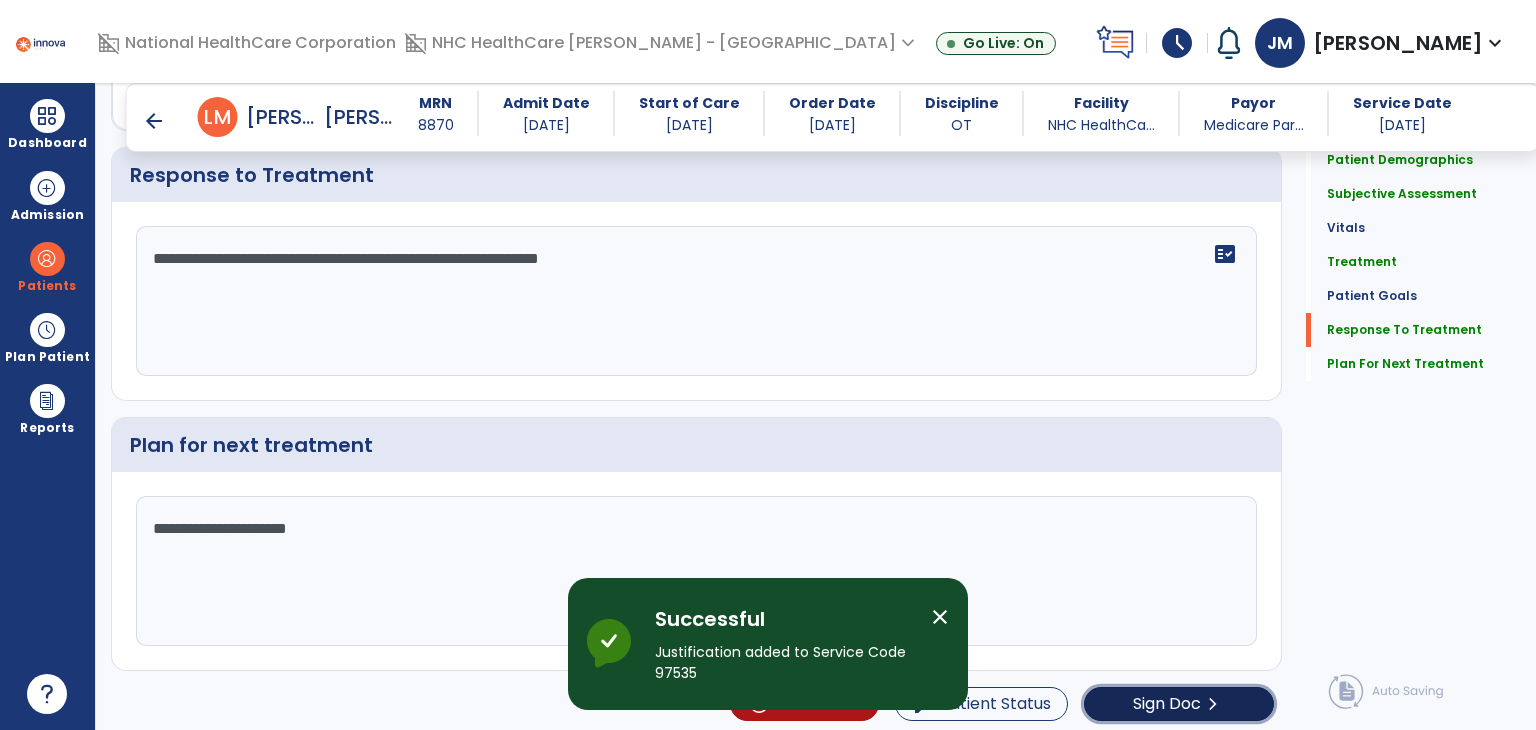 click on "Sign Doc  chevron_right" 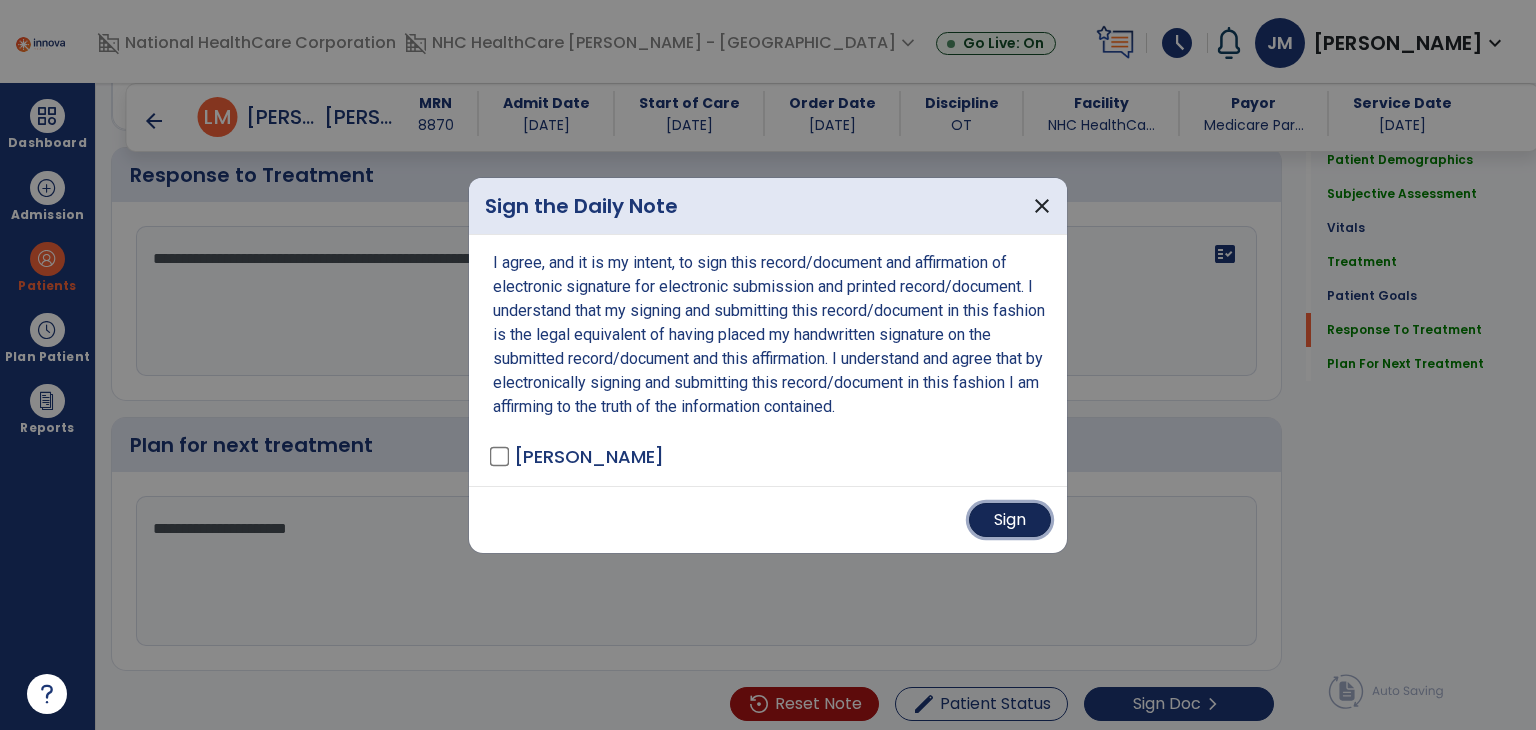 click on "Sign" at bounding box center (1010, 520) 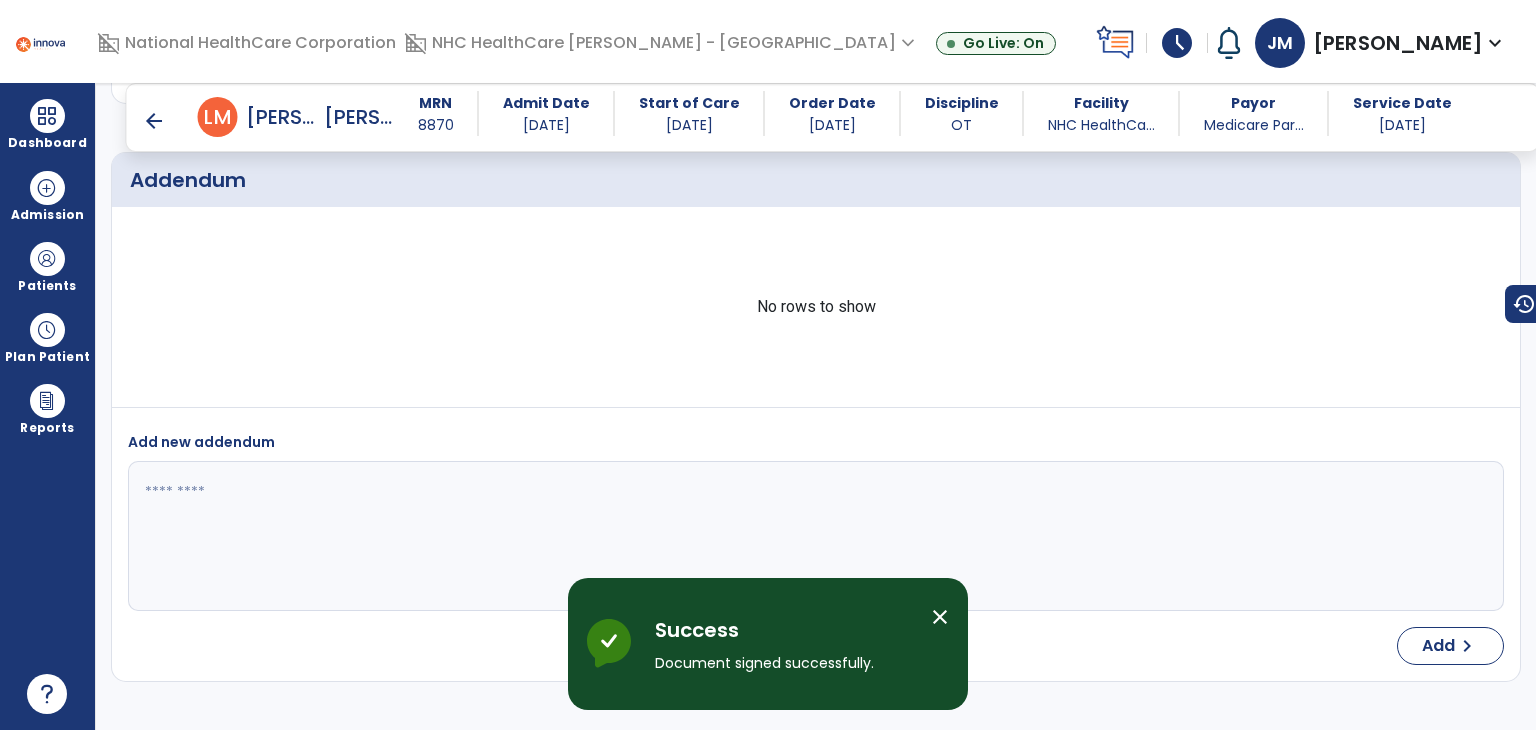 scroll, scrollTop: 4032, scrollLeft: 0, axis: vertical 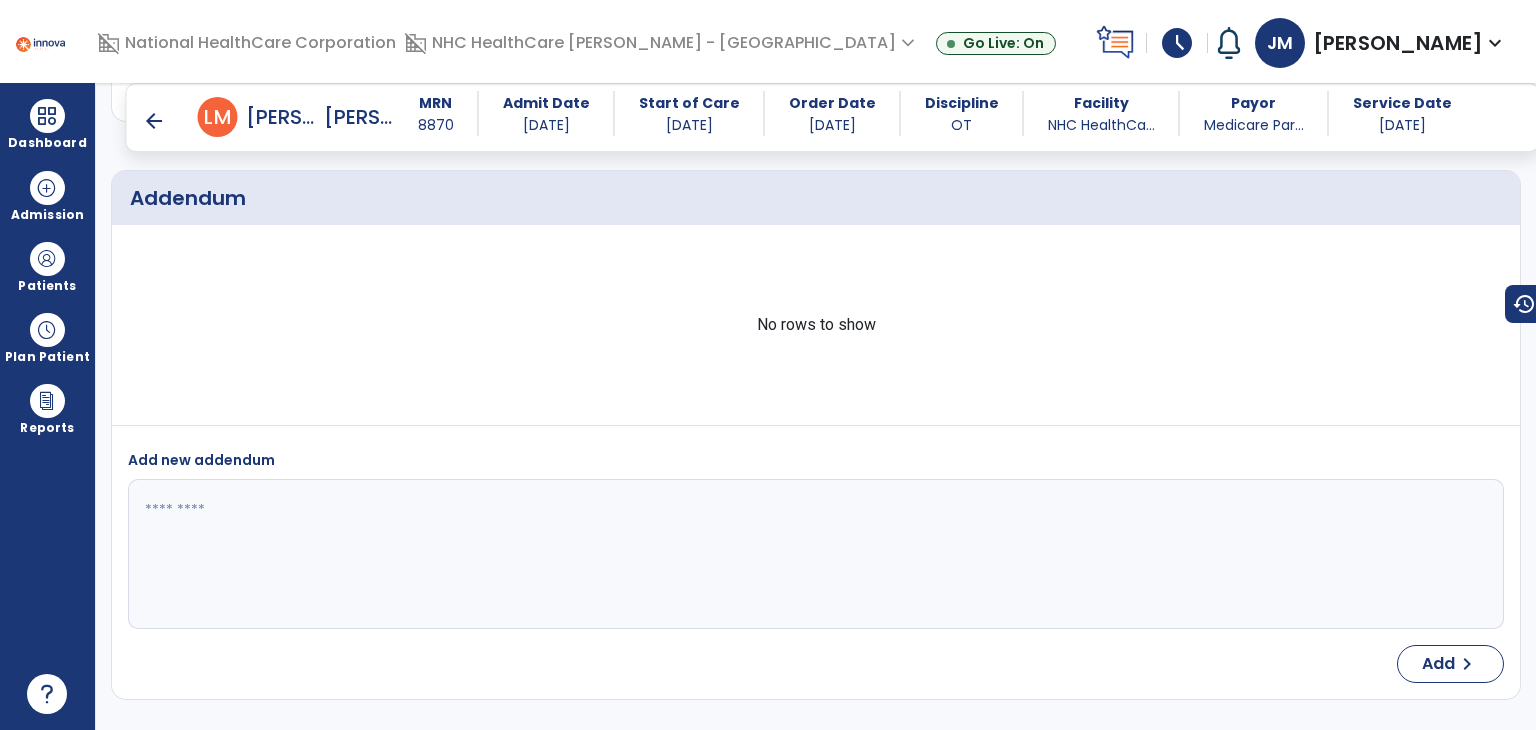 click on "arrow_back" at bounding box center [154, 121] 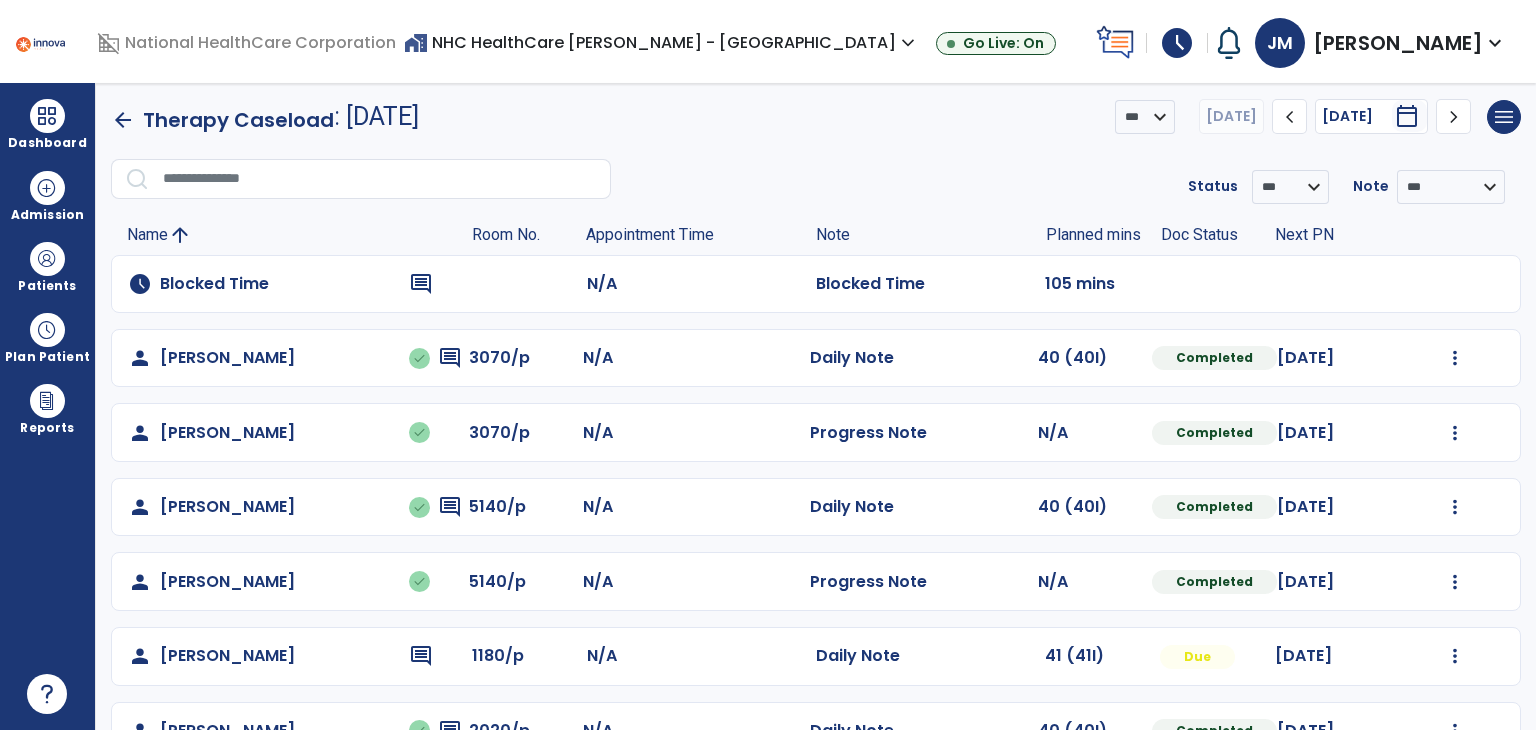 scroll, scrollTop: 0, scrollLeft: 0, axis: both 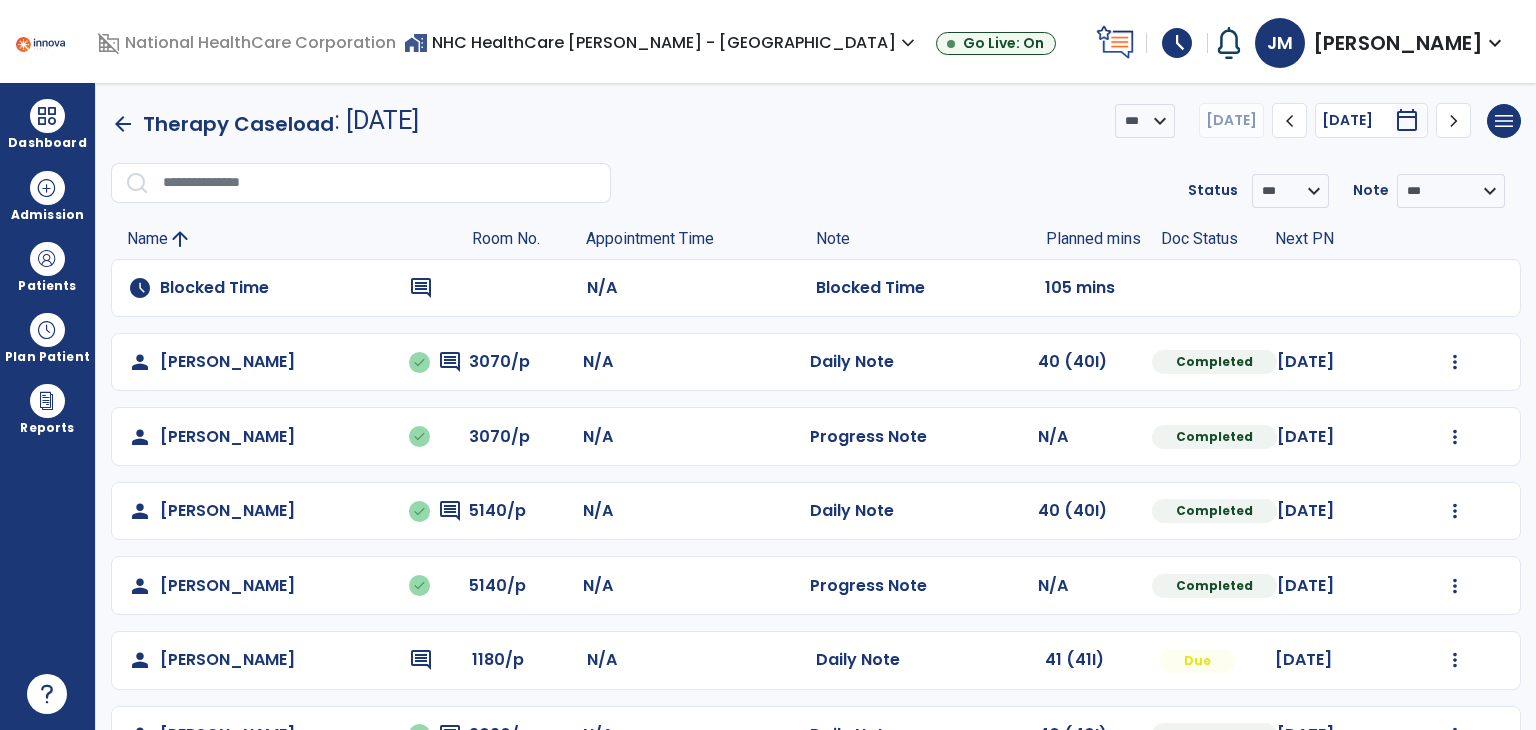 click on "Dashboard" at bounding box center [47, 124] 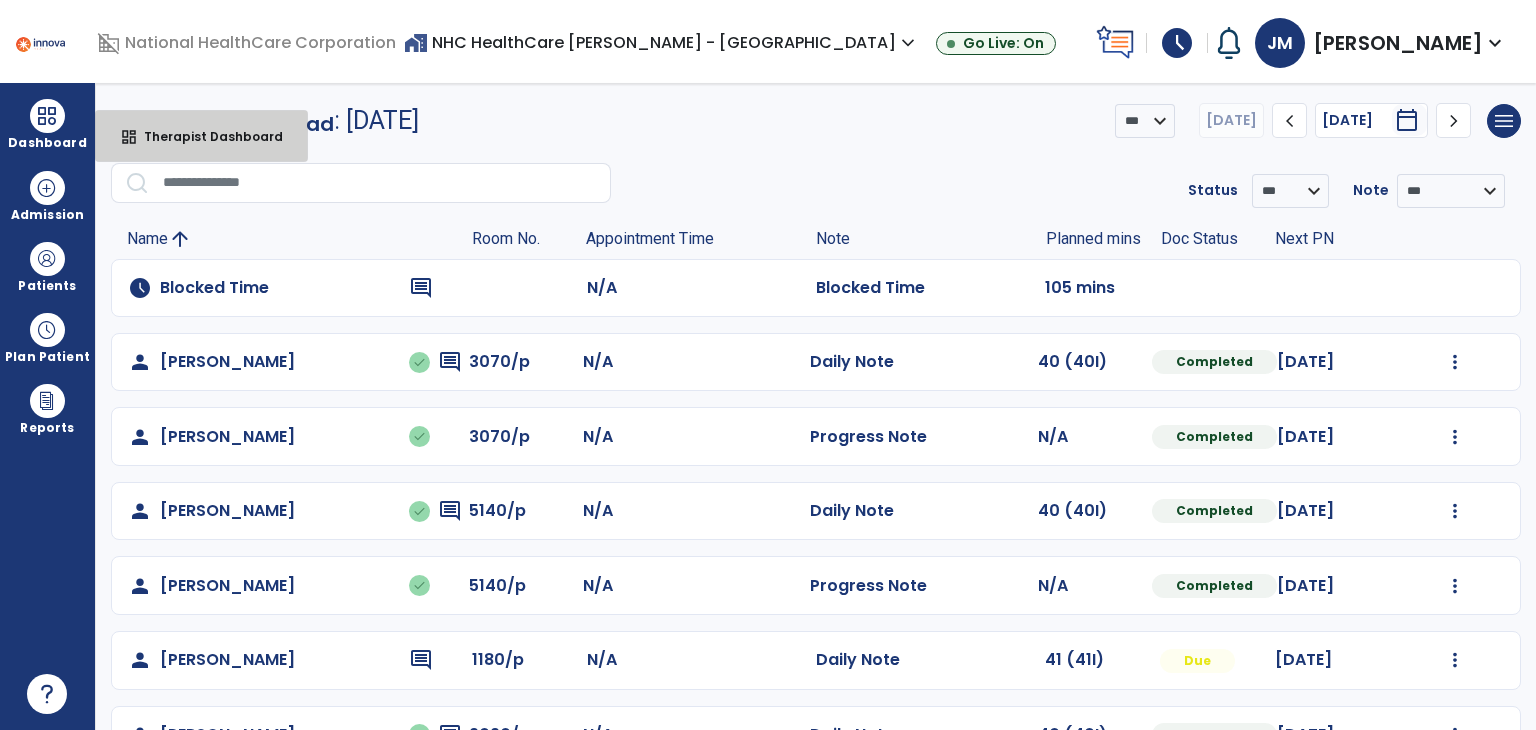 click on "Therapist Dashboard" at bounding box center (205, 136) 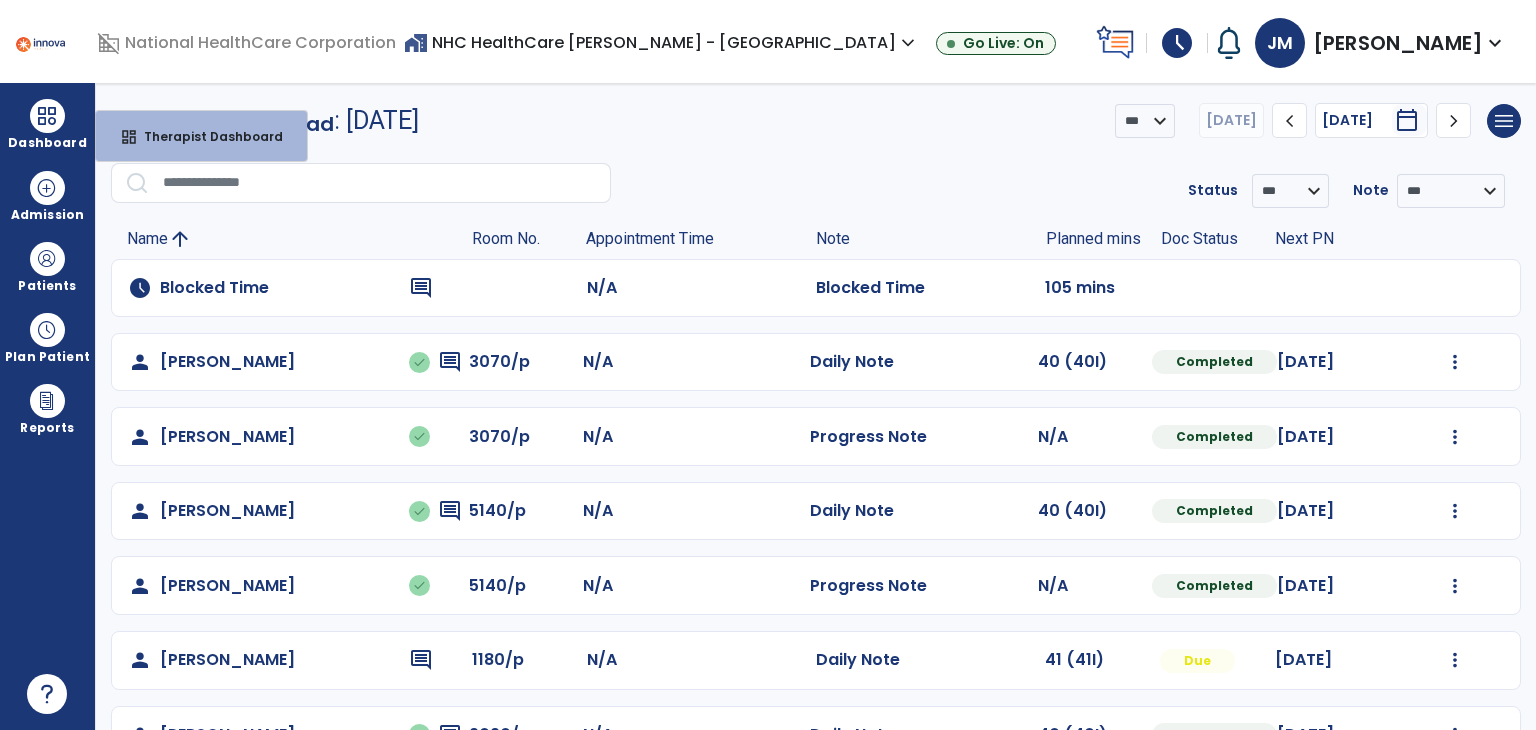 select on "****" 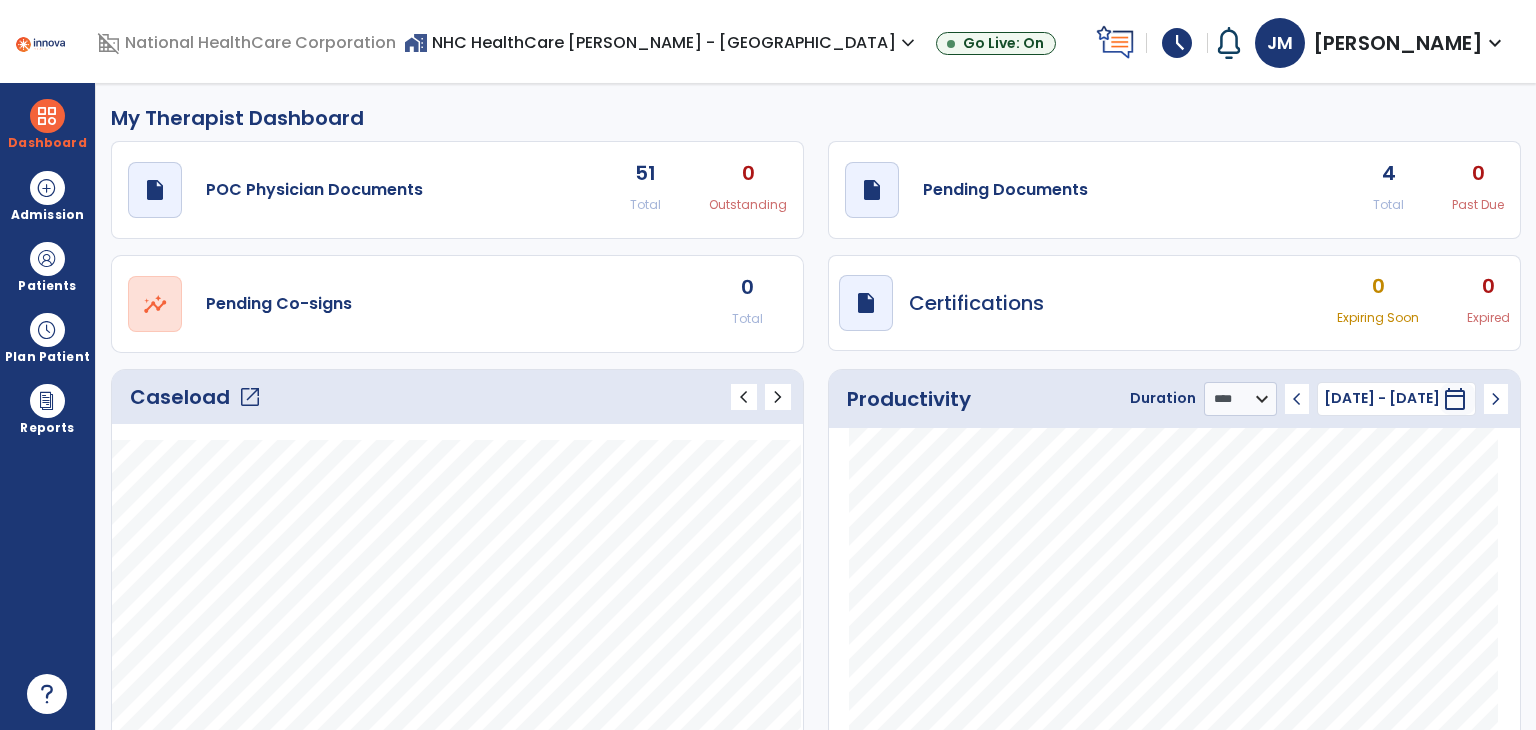 click on "open_in_new" 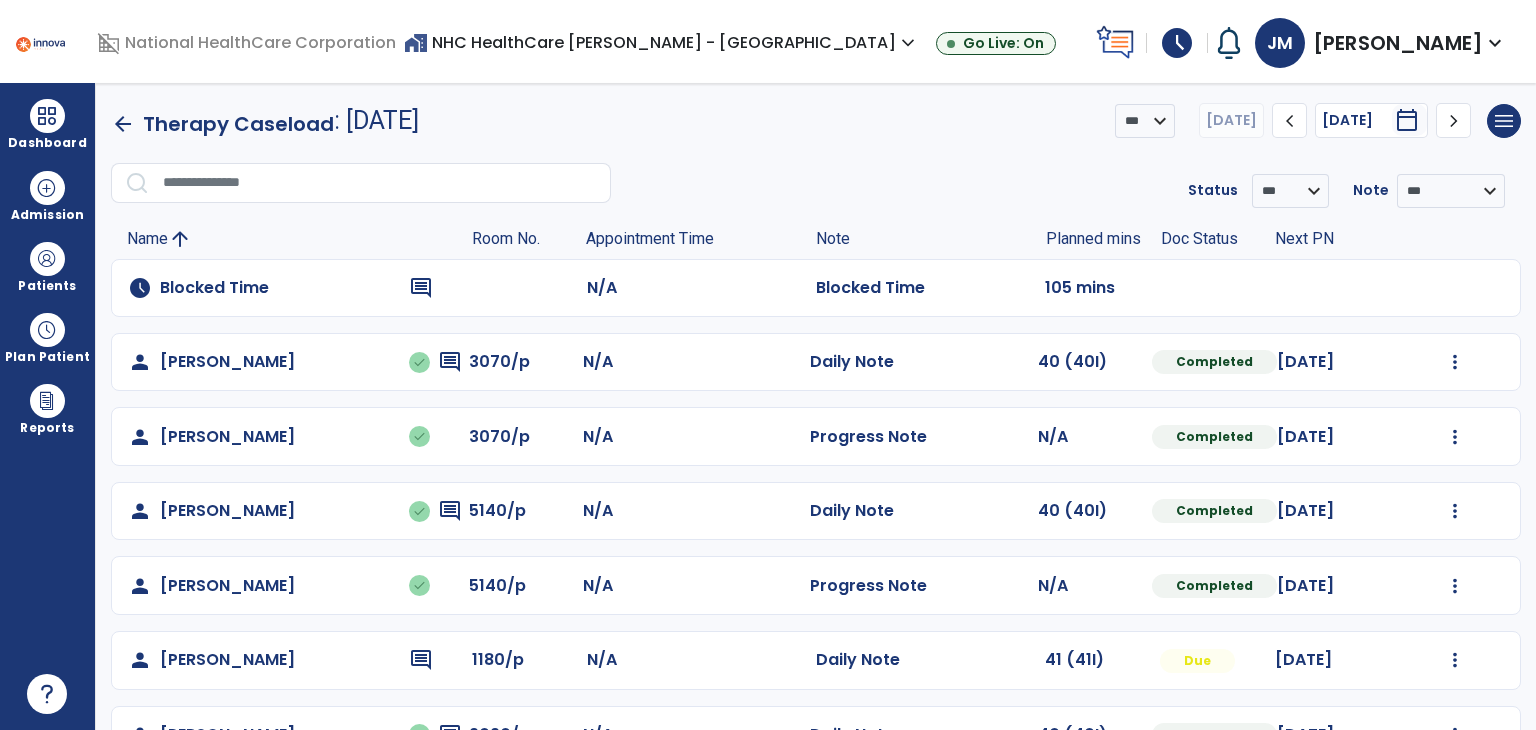 click on "Patients" at bounding box center [47, 286] 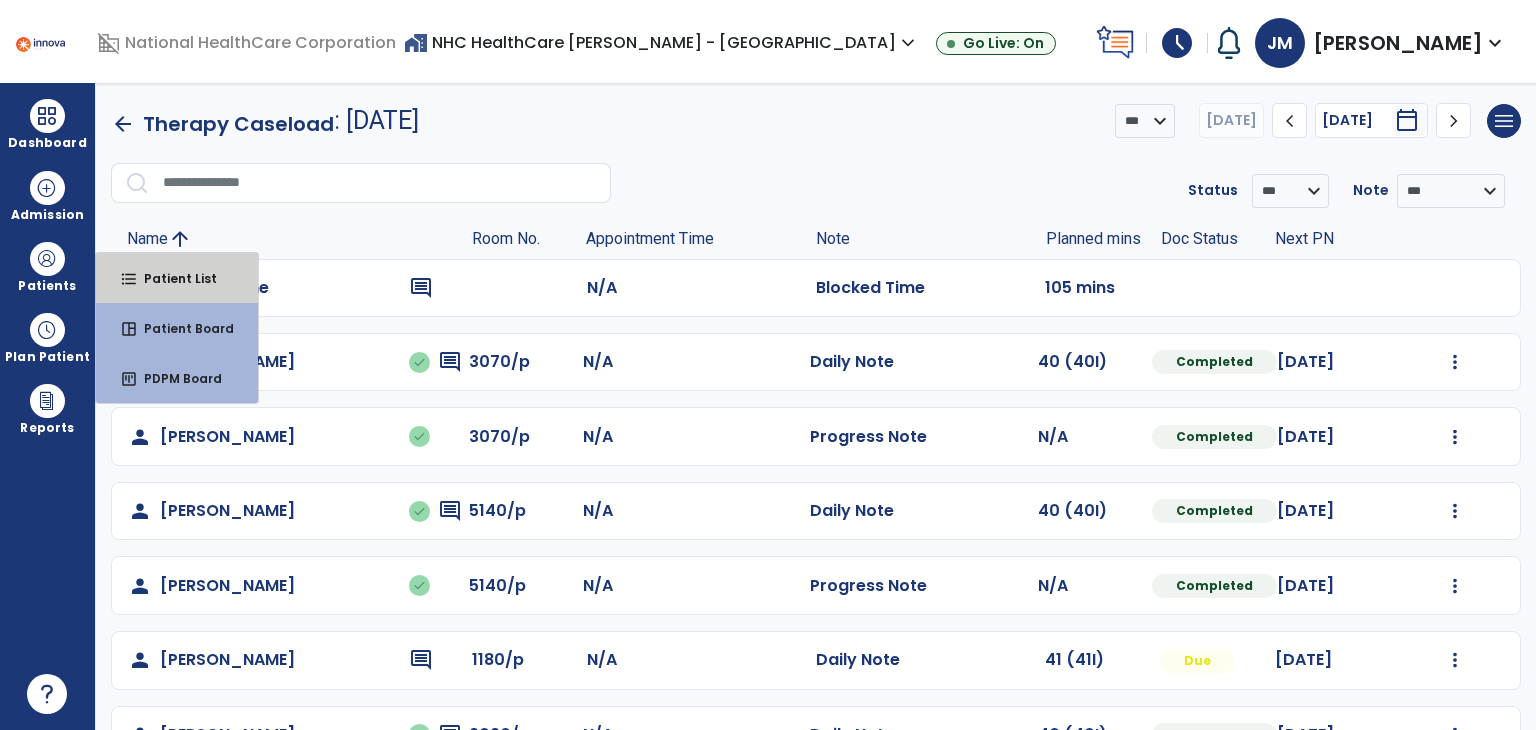 click on "Patient List" at bounding box center (172, 278) 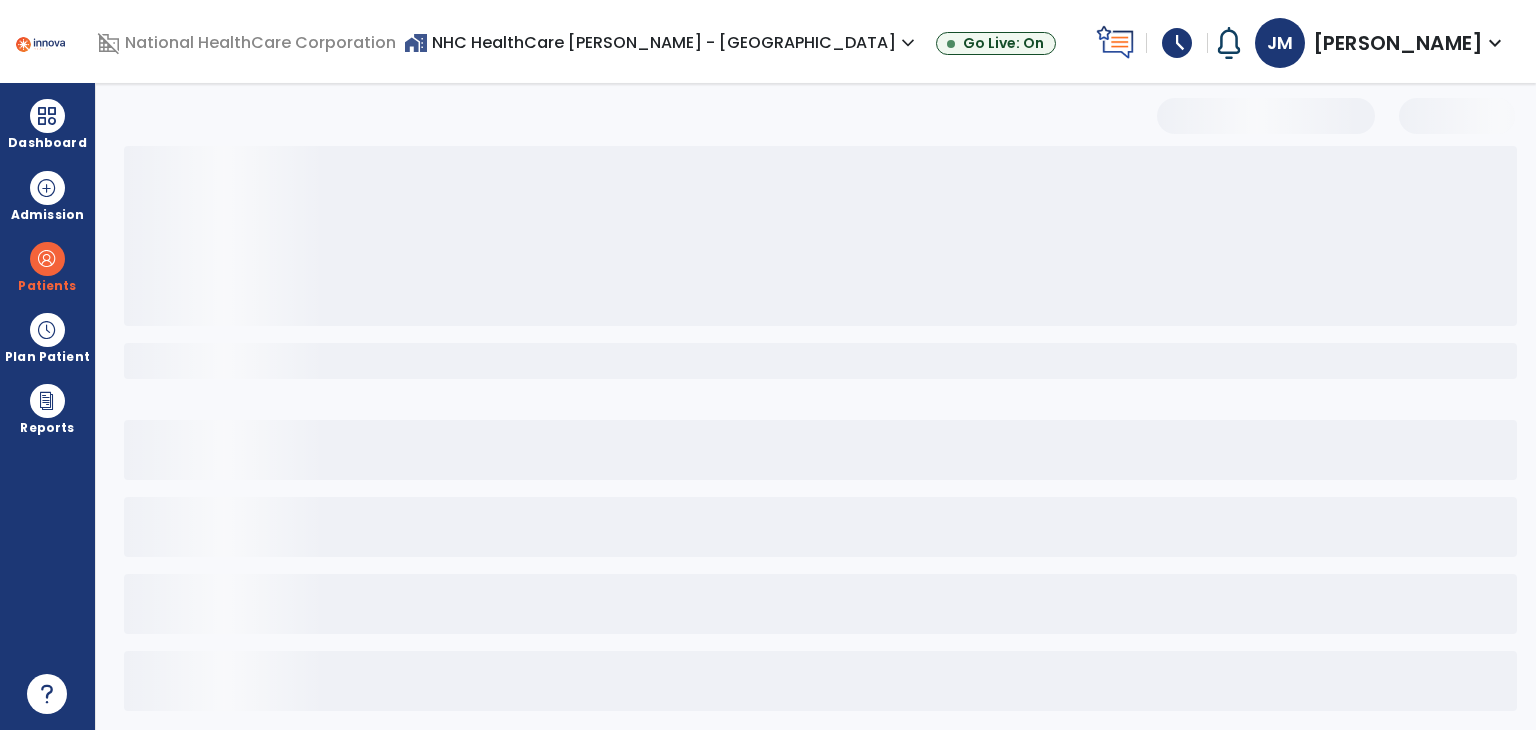 select on "***" 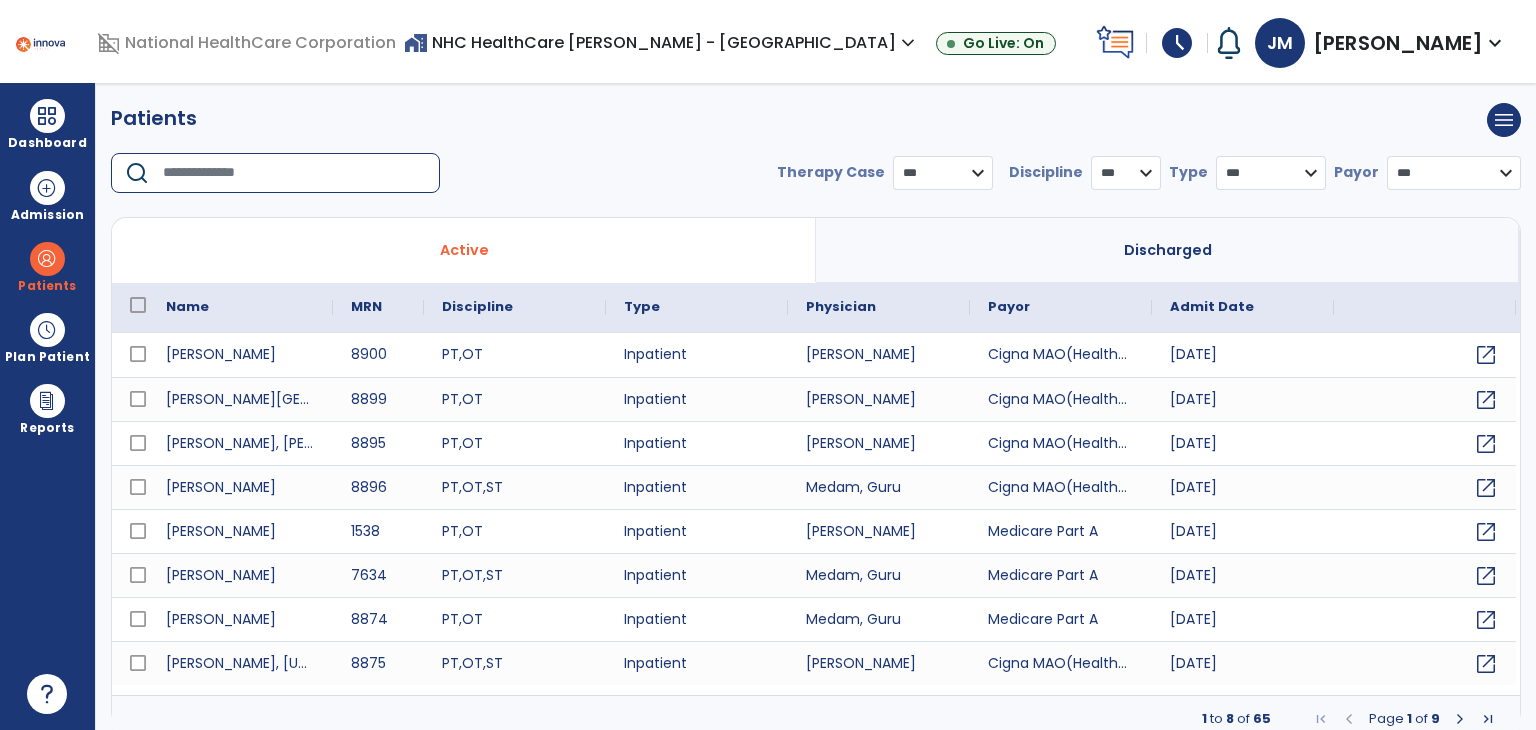 click at bounding box center [294, 173] 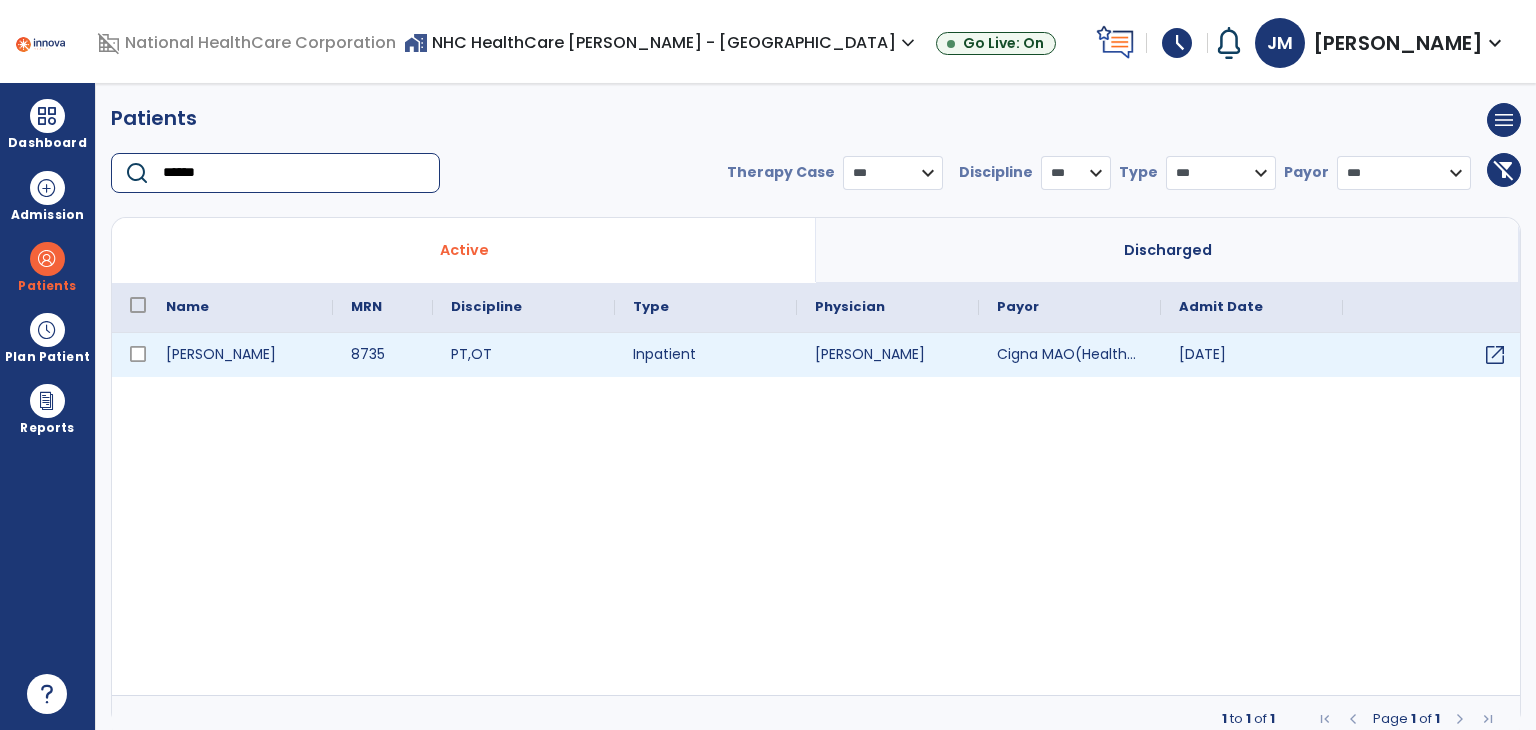 type on "******" 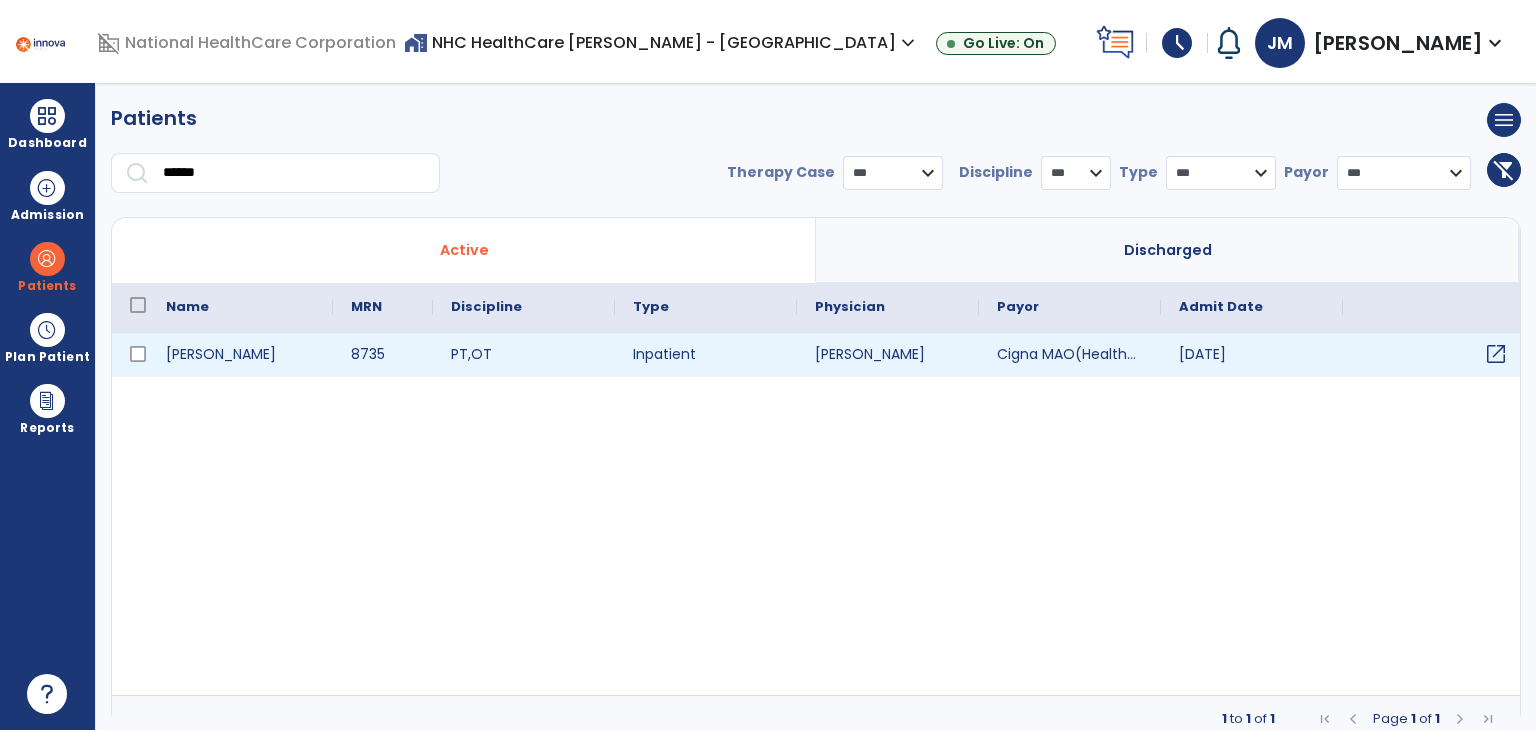 click on "open_in_new" at bounding box center (1496, 354) 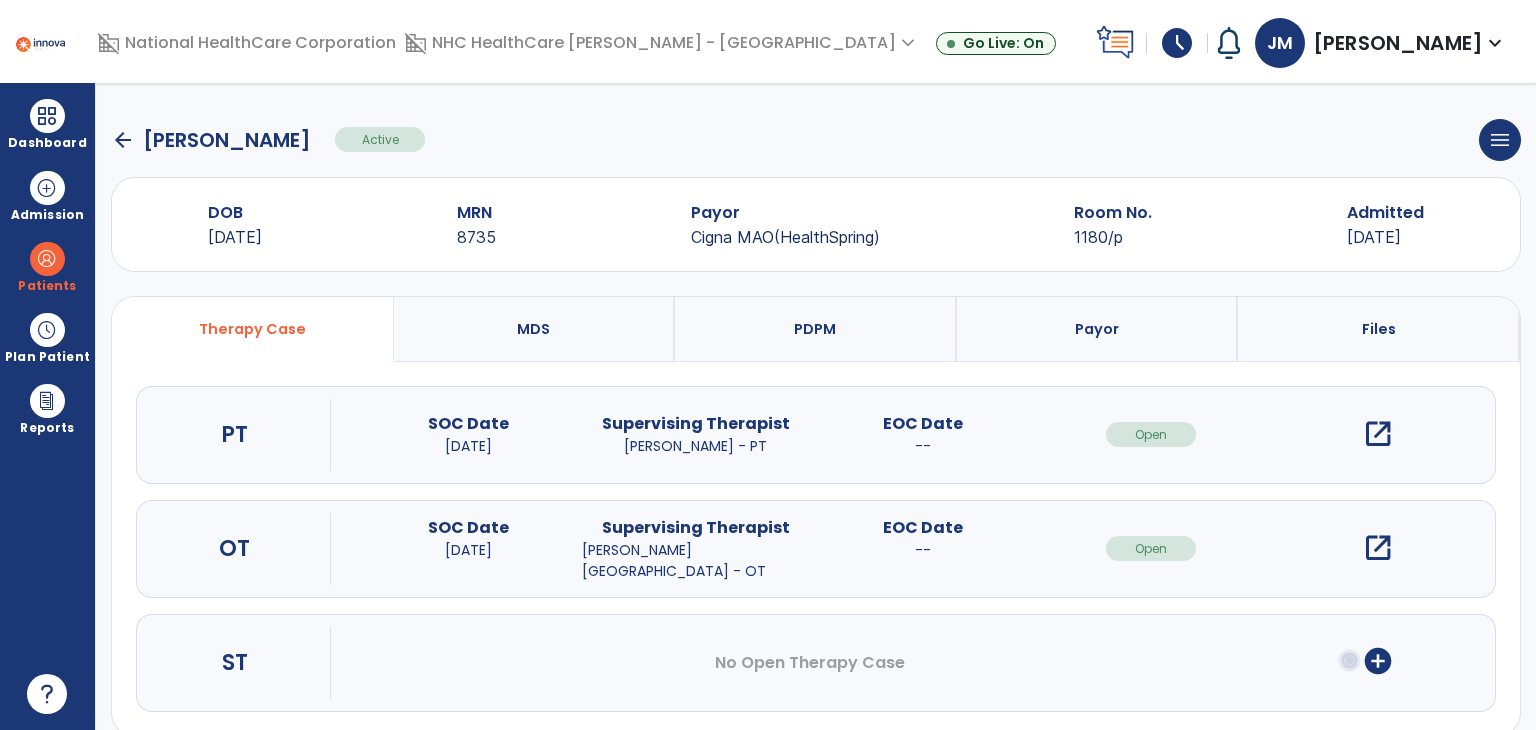 click on "open_in_new" at bounding box center (1378, 548) 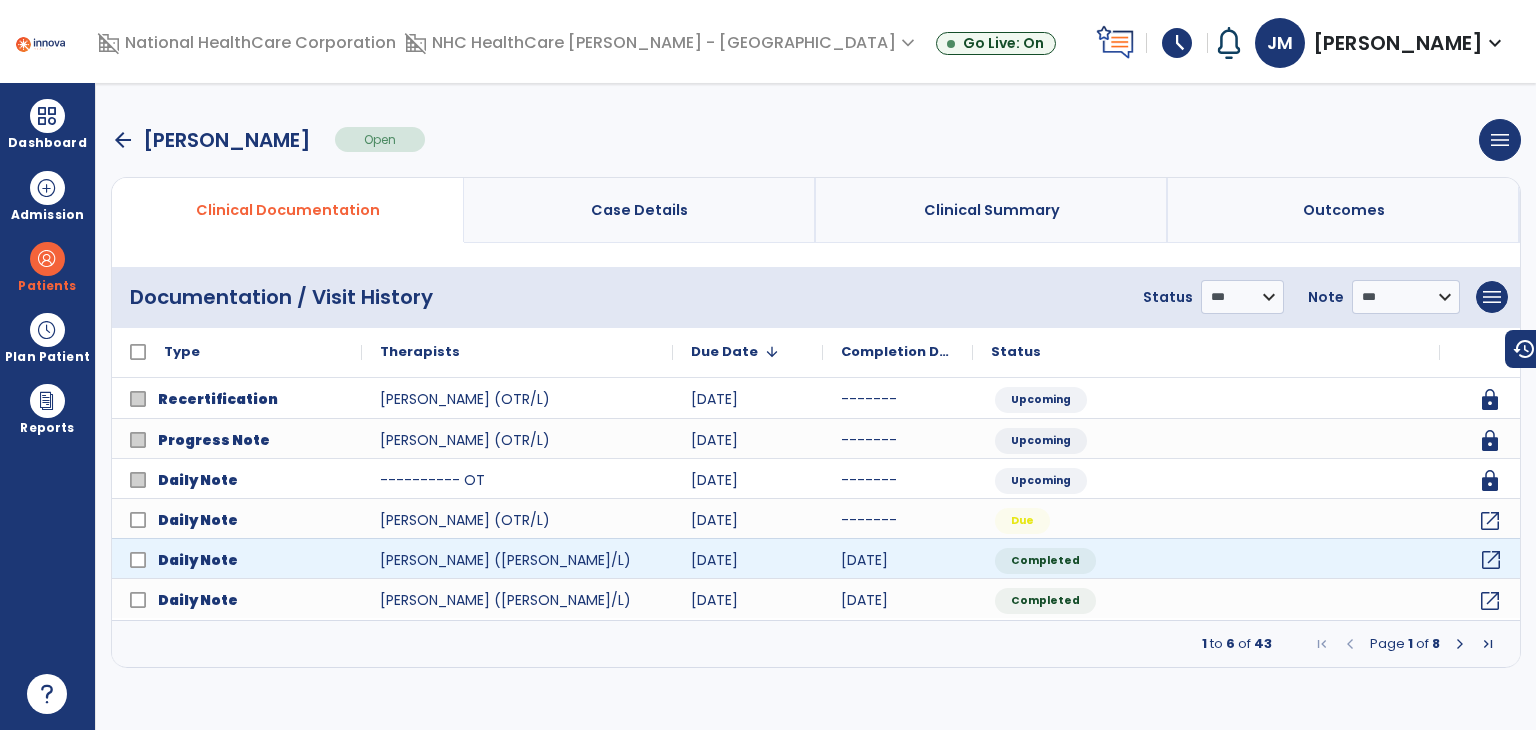 click on "open_in_new" 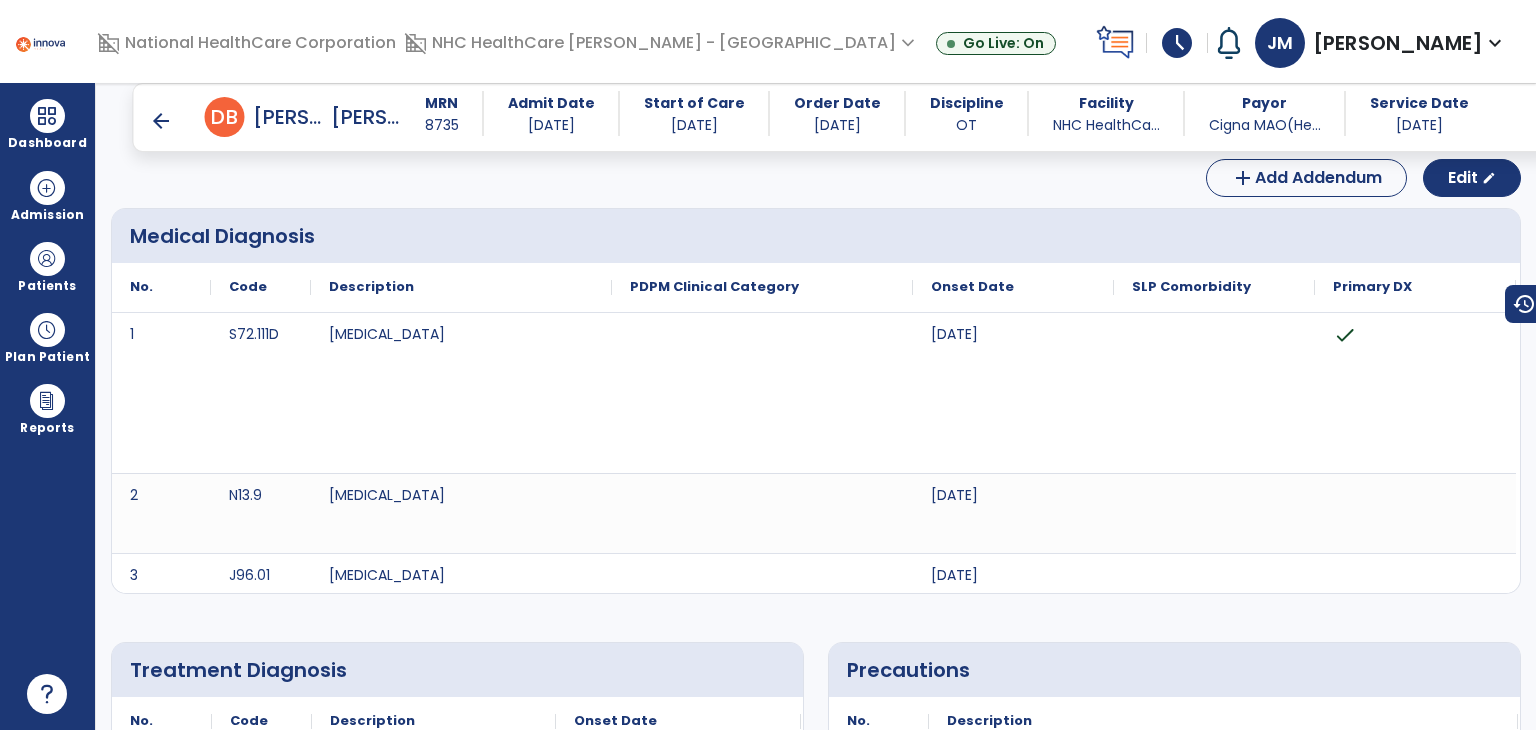 scroll, scrollTop: 0, scrollLeft: 0, axis: both 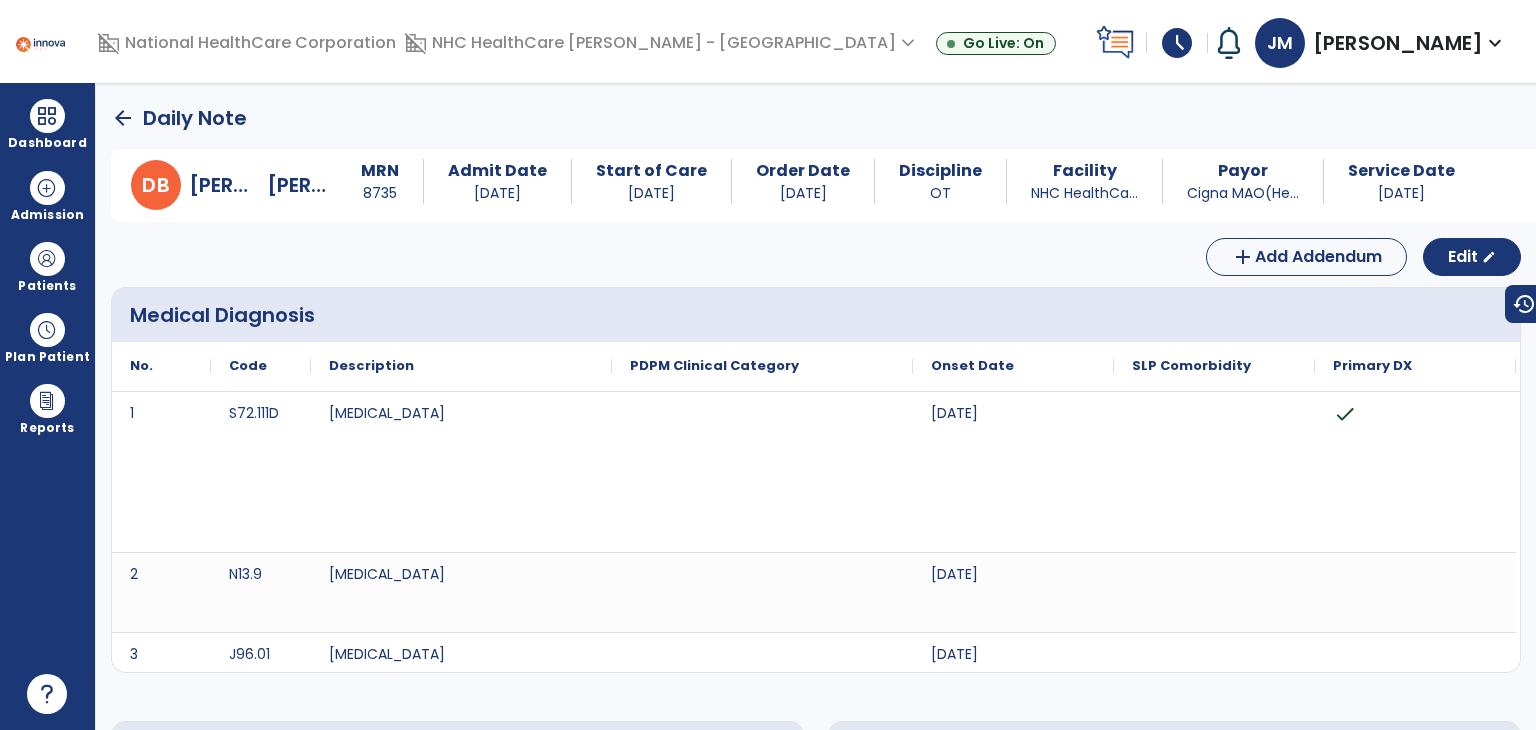 click on "arrow_back" 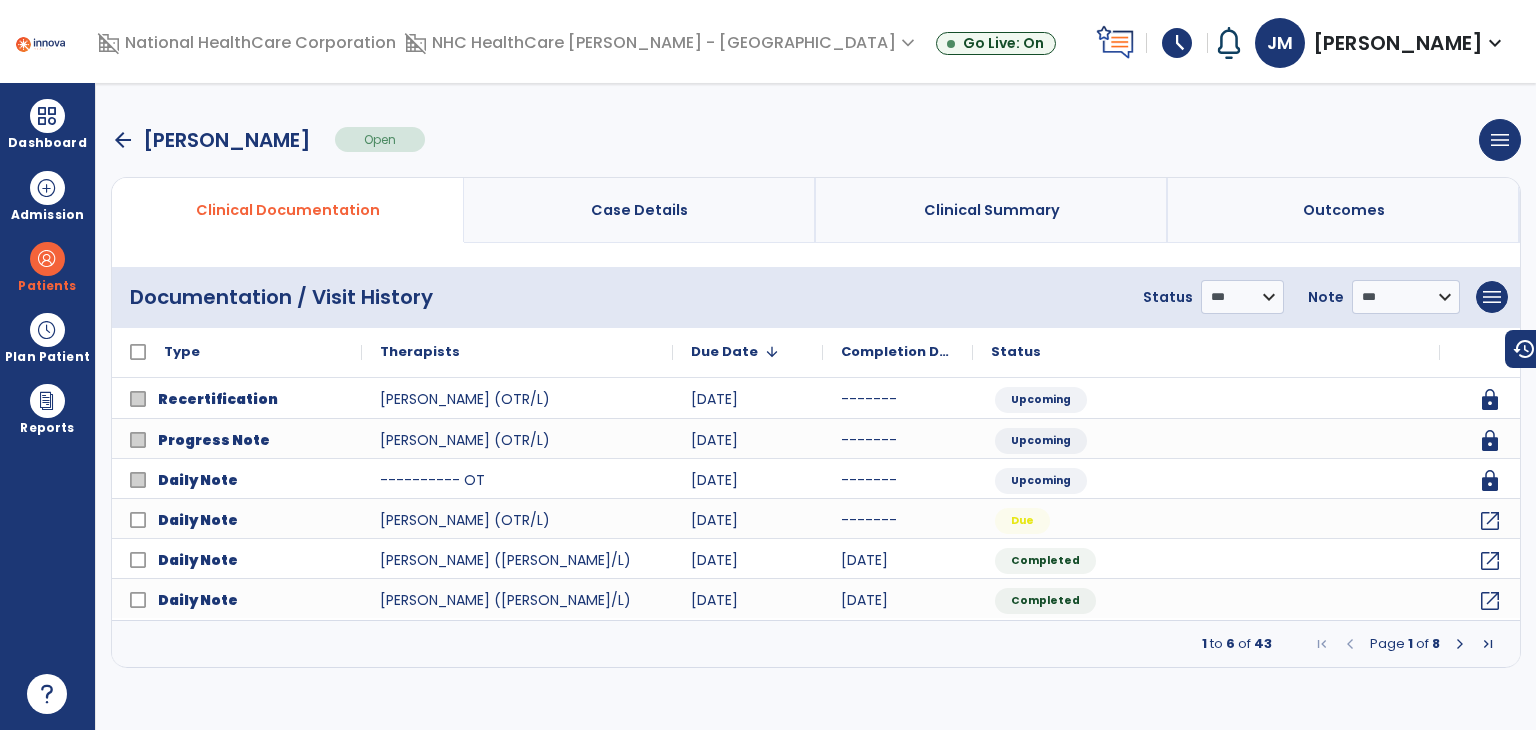 click on "arrow_back" at bounding box center [123, 140] 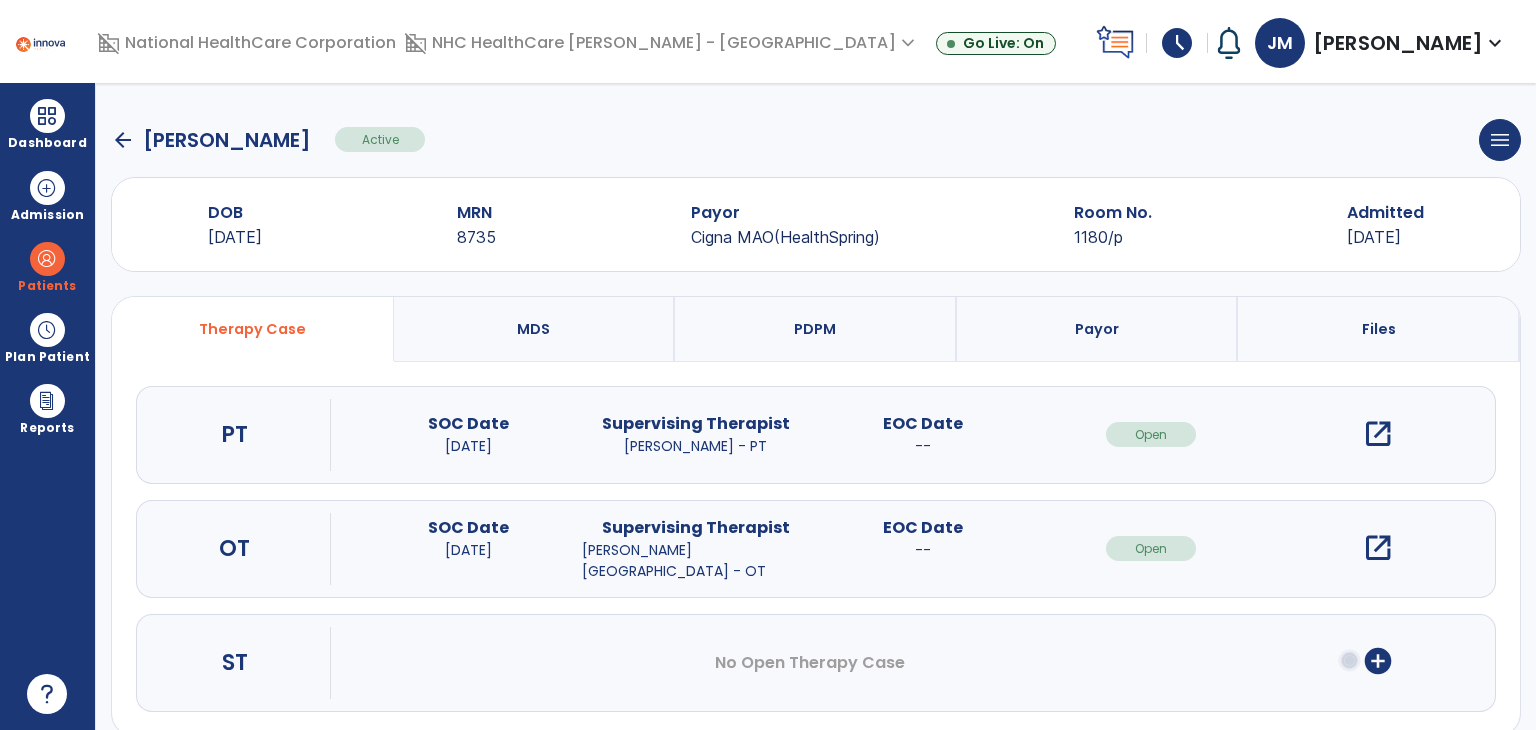 click on "open_in_new" at bounding box center (1378, 434) 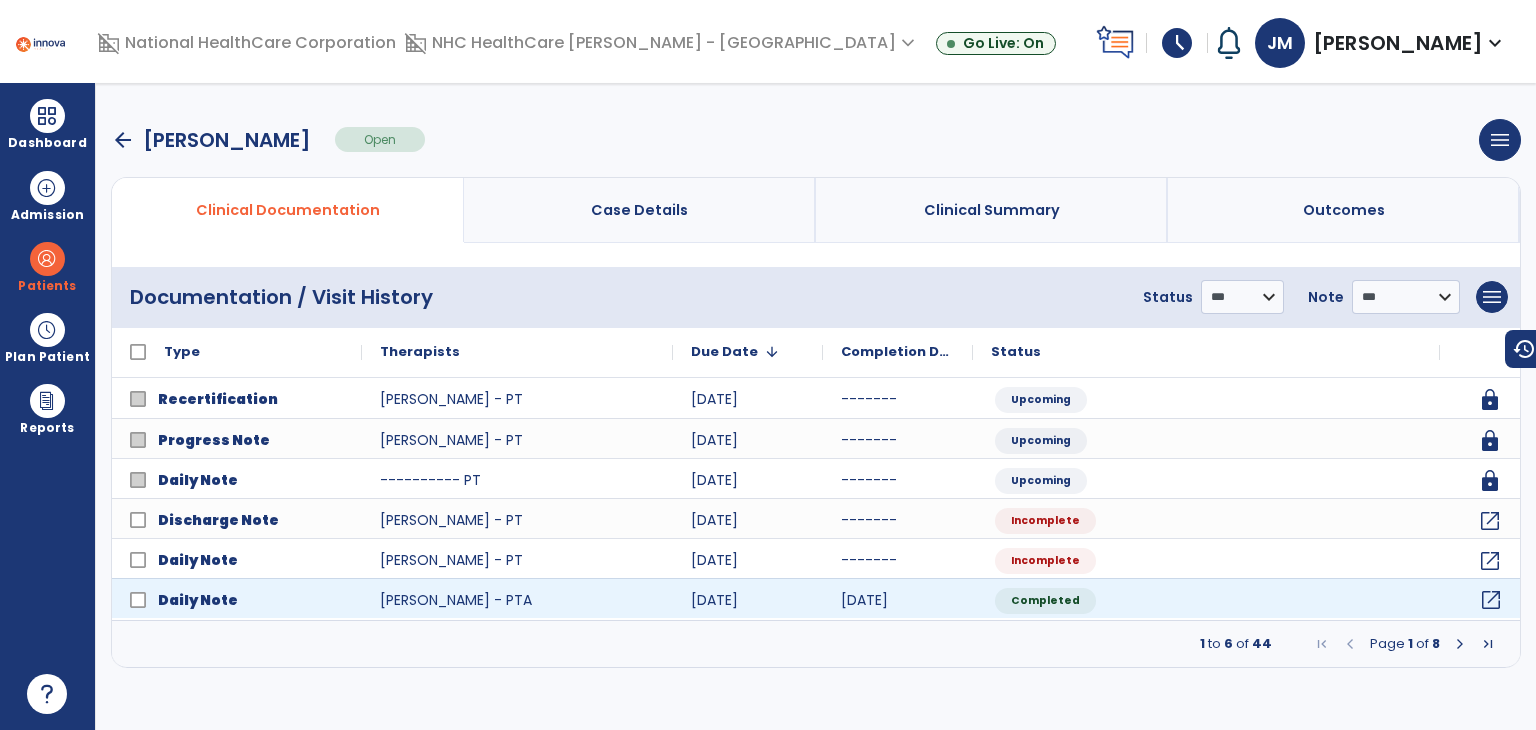 click on "open_in_new" 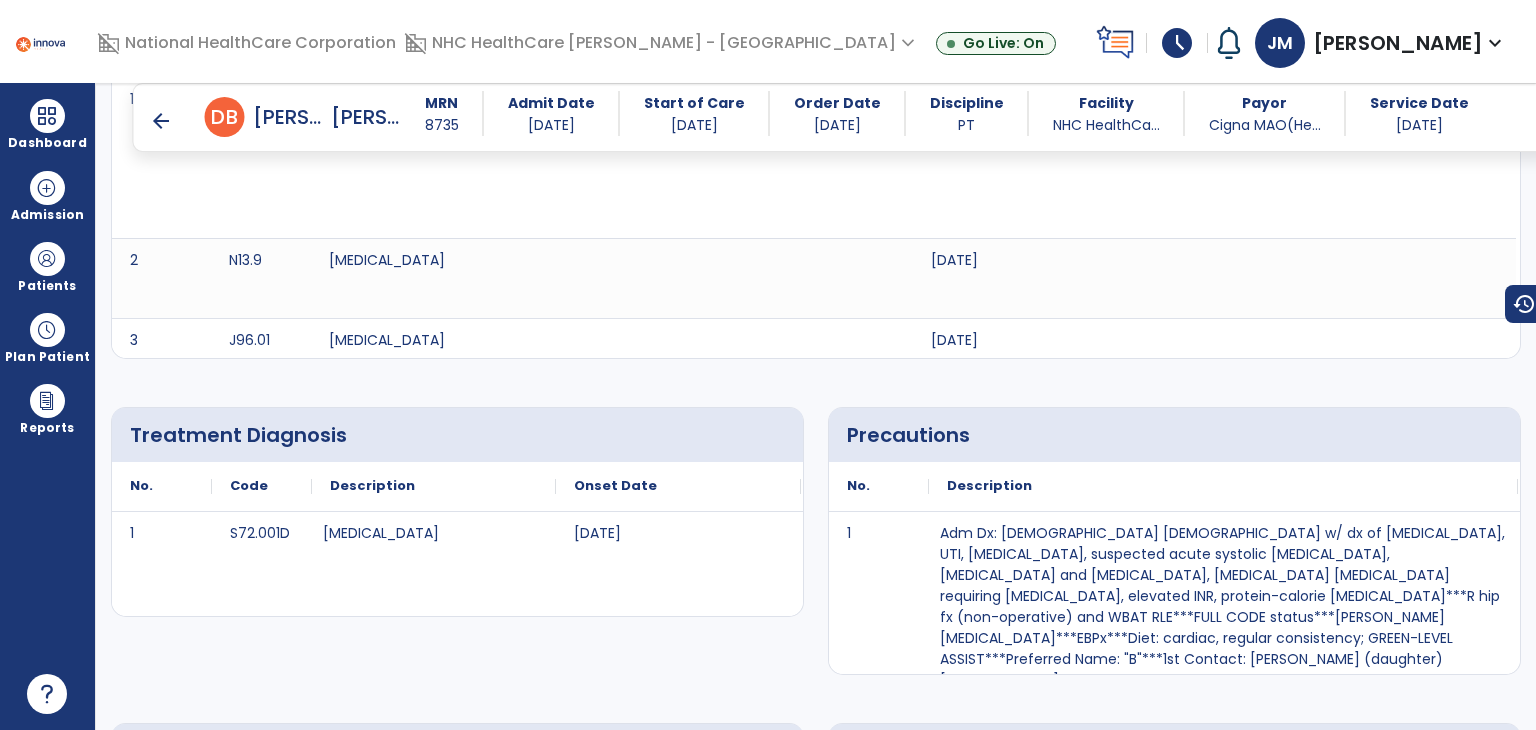 scroll, scrollTop: 258, scrollLeft: 0, axis: vertical 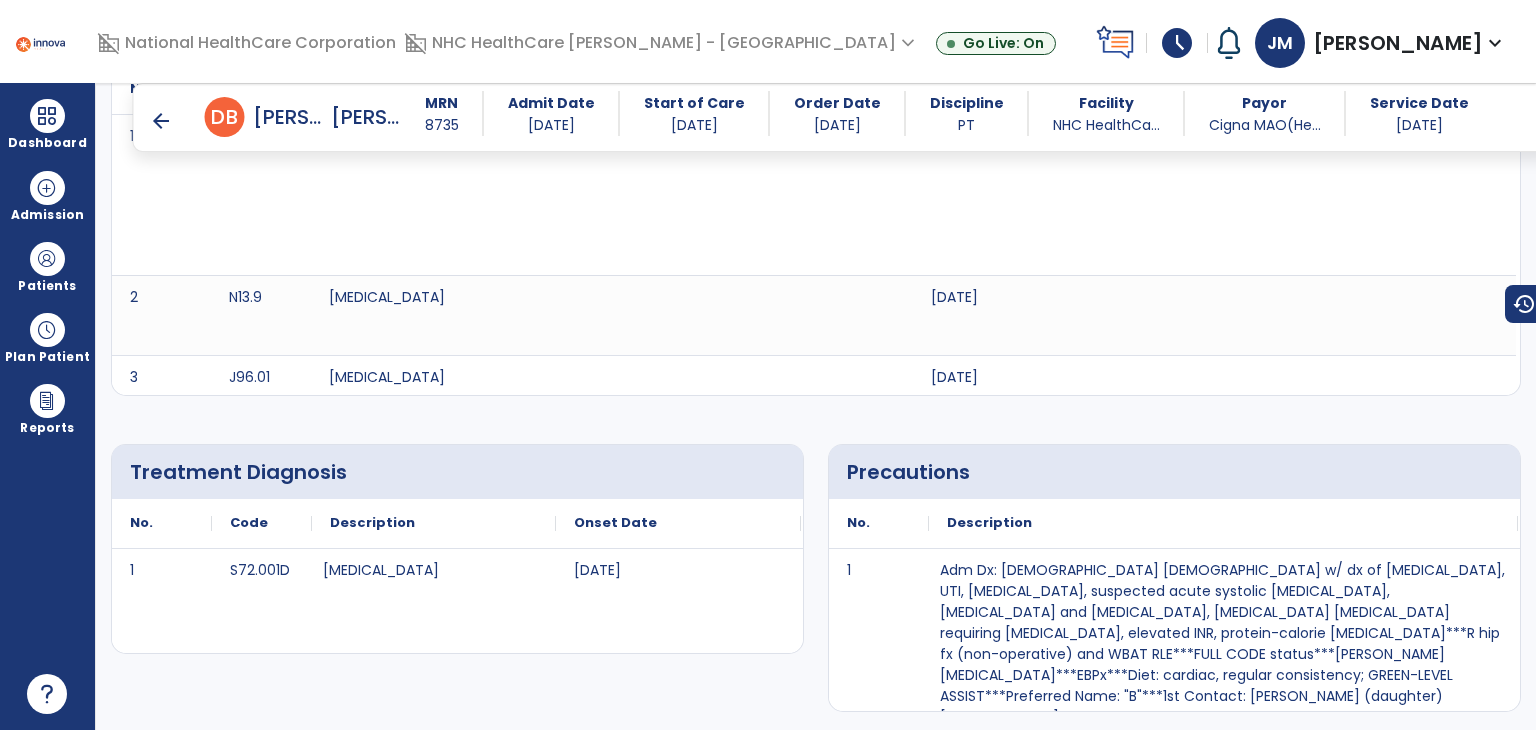 click on "arrow_back" at bounding box center (161, 121) 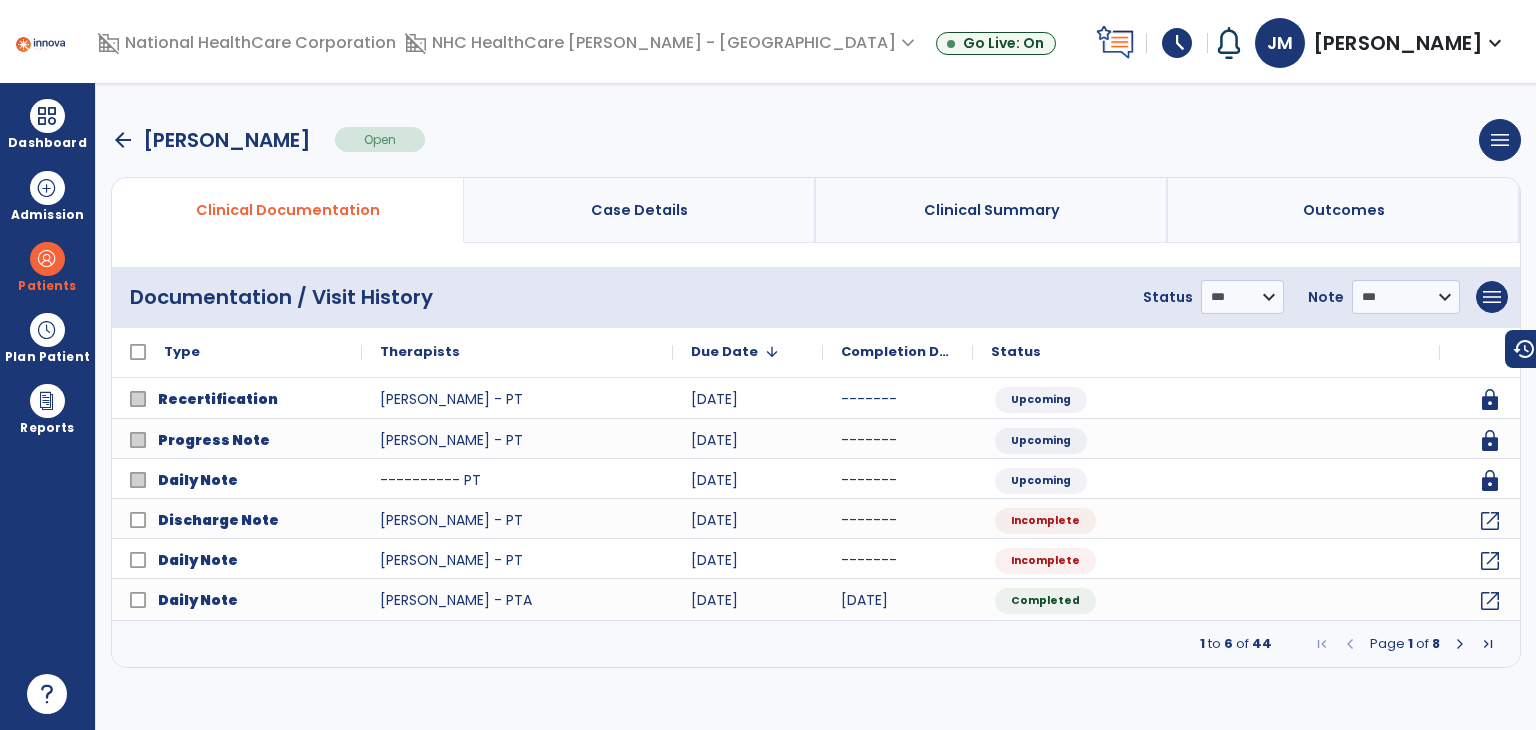 click at bounding box center [1460, 644] 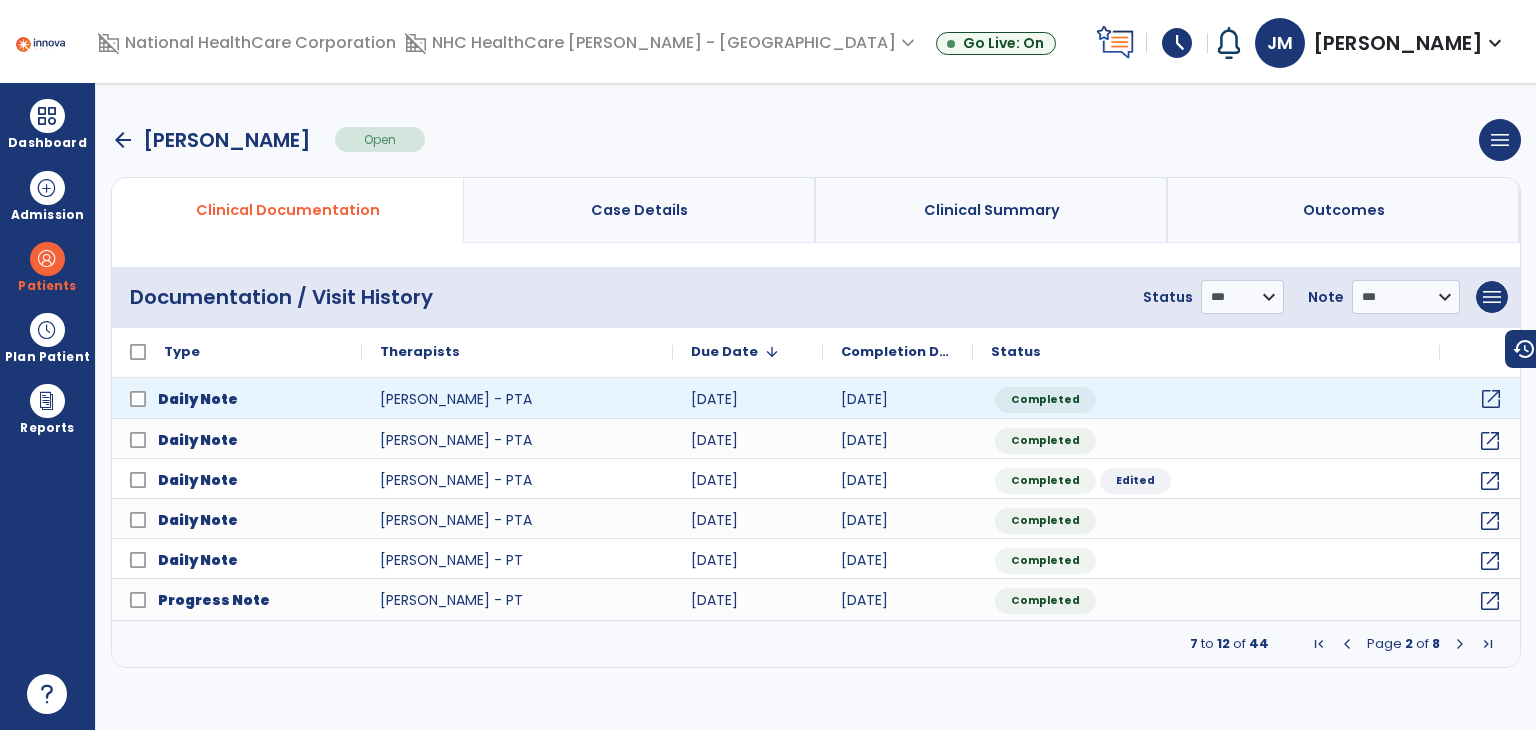 click on "open_in_new" 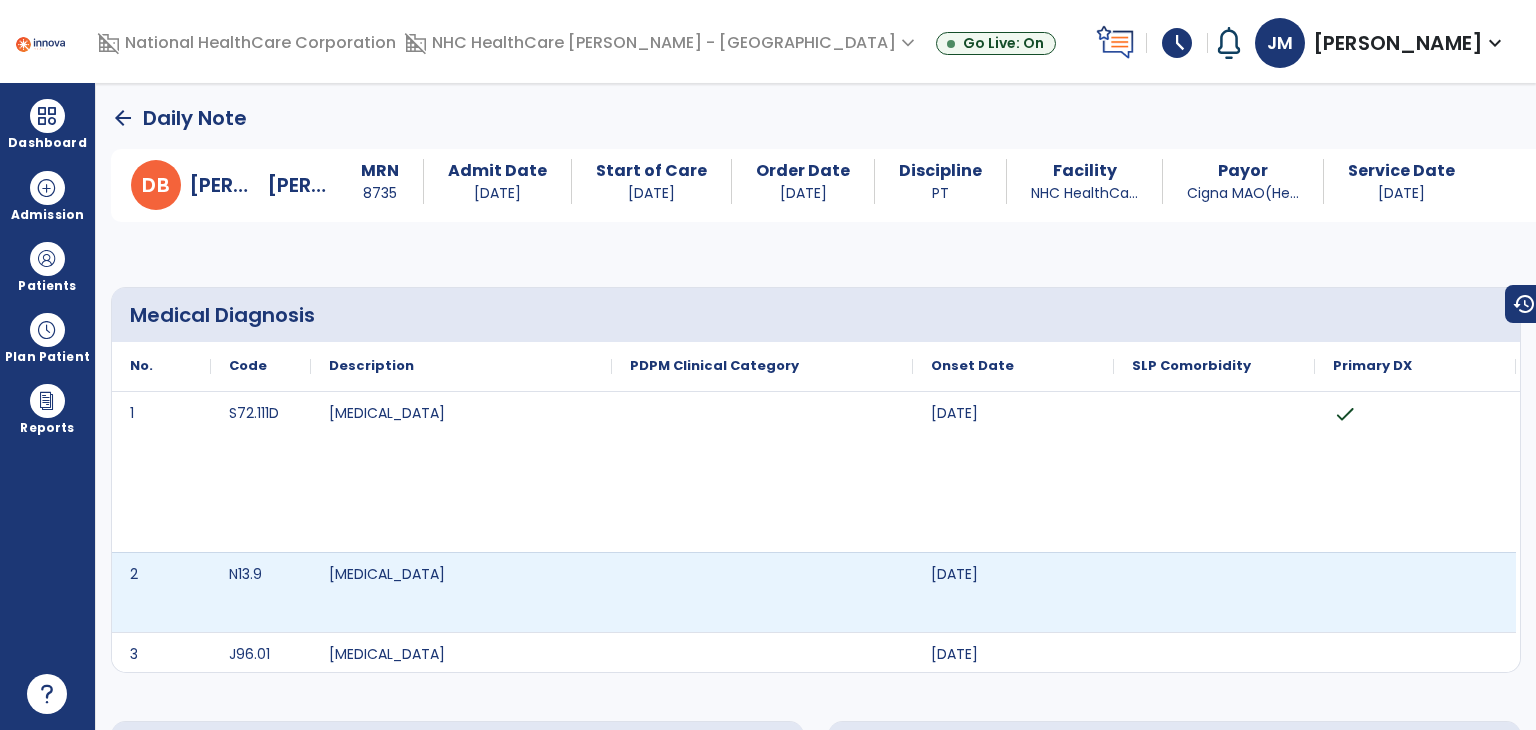 scroll, scrollTop: 0, scrollLeft: 0, axis: both 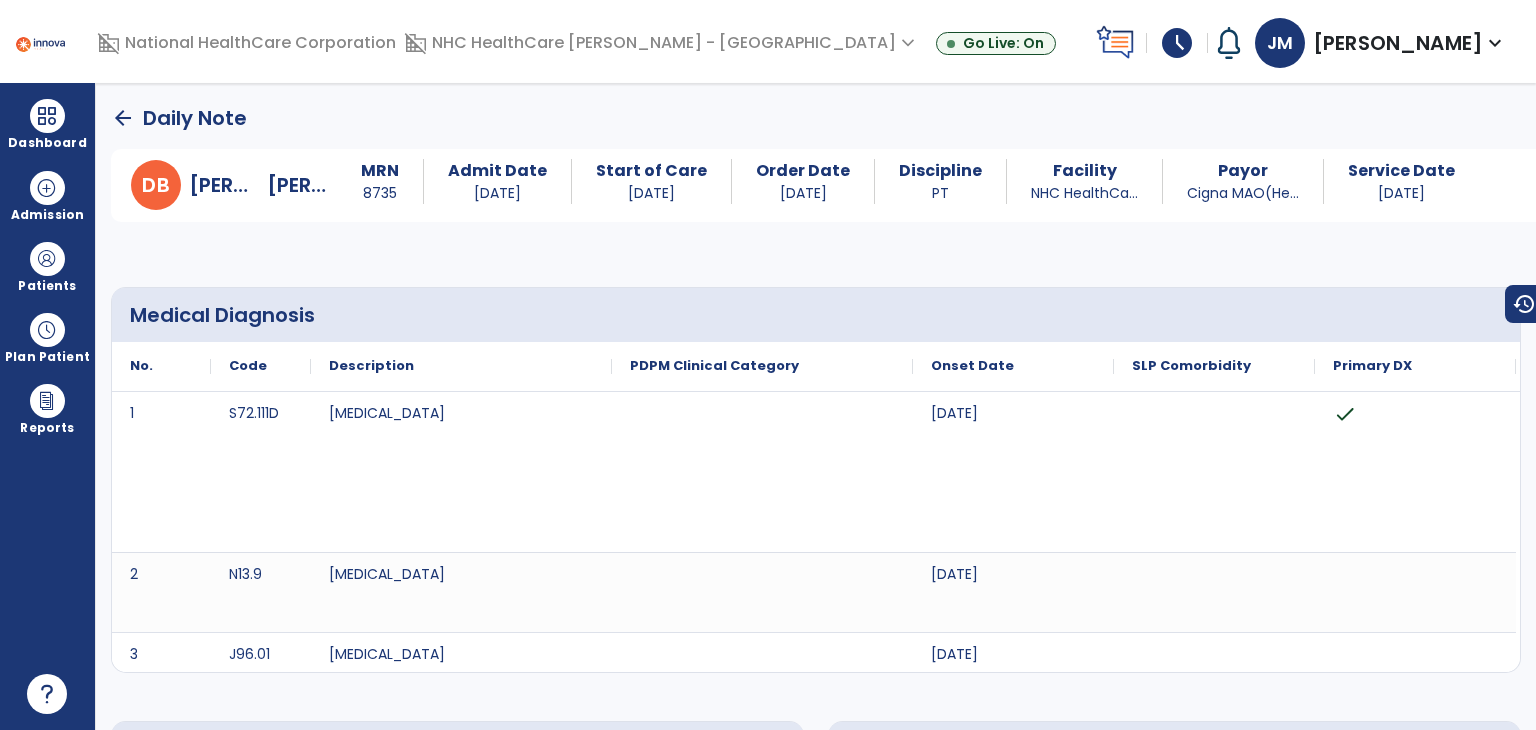 click on "arrow_back" 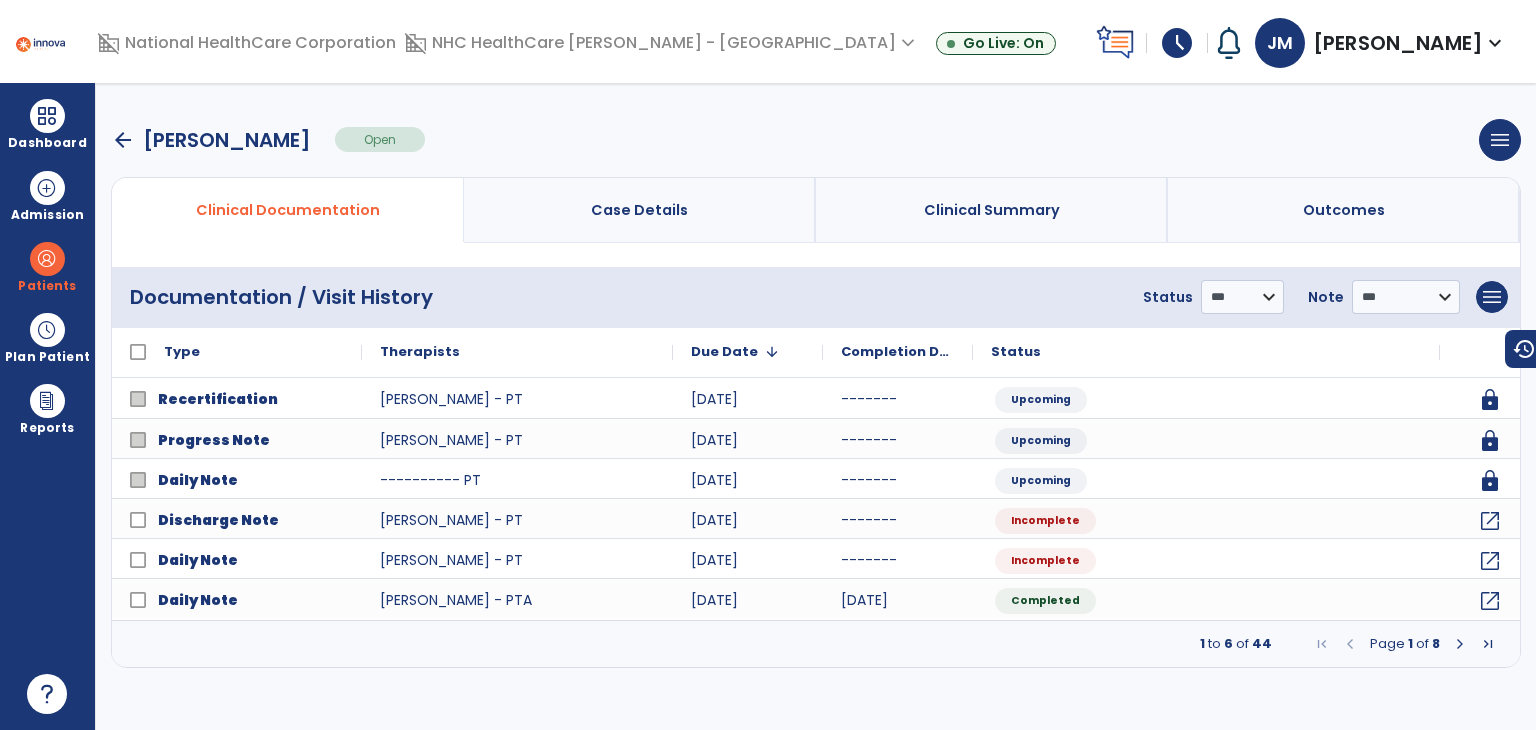 click on "Dashboard" at bounding box center [47, 124] 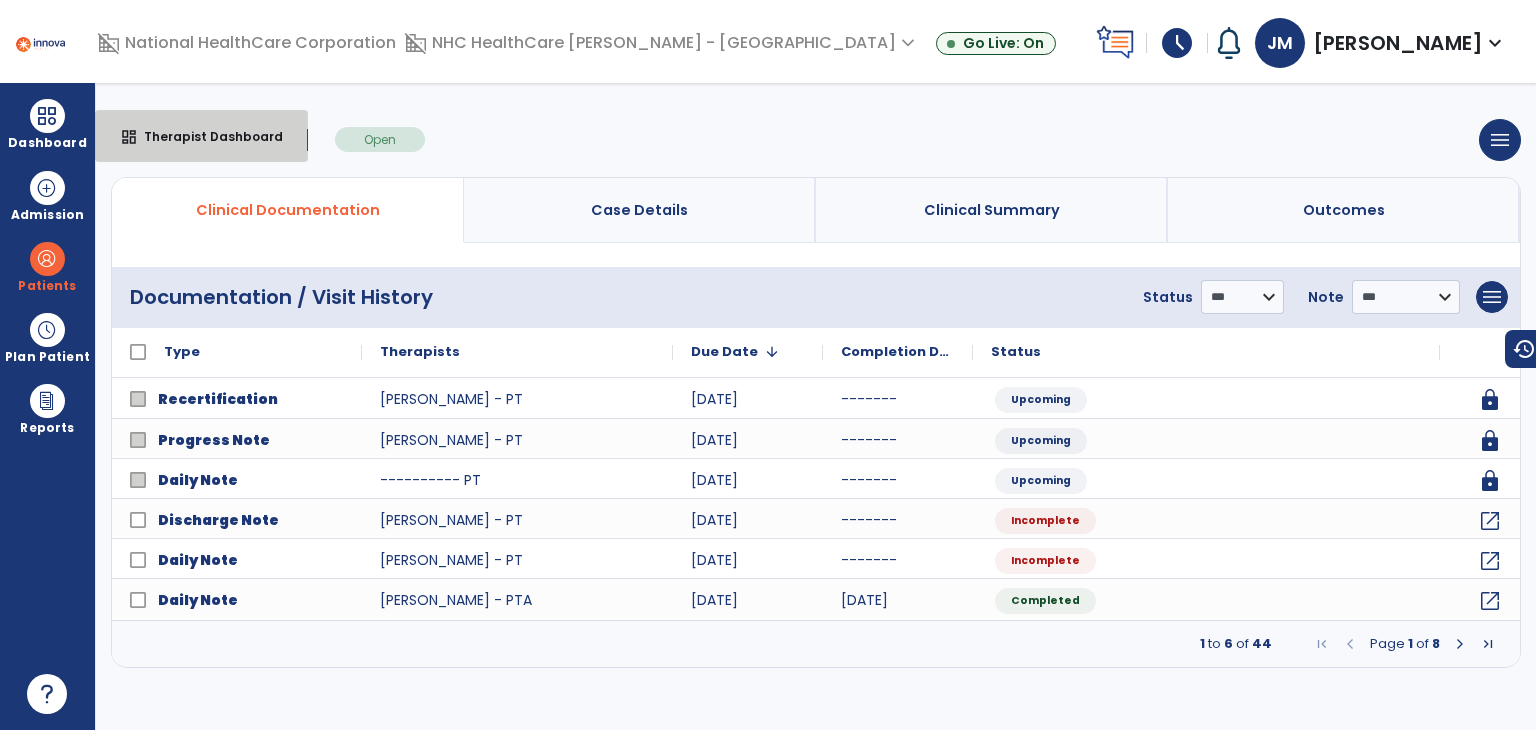 click on "dashboard  Therapist Dashboard" at bounding box center (201, 136) 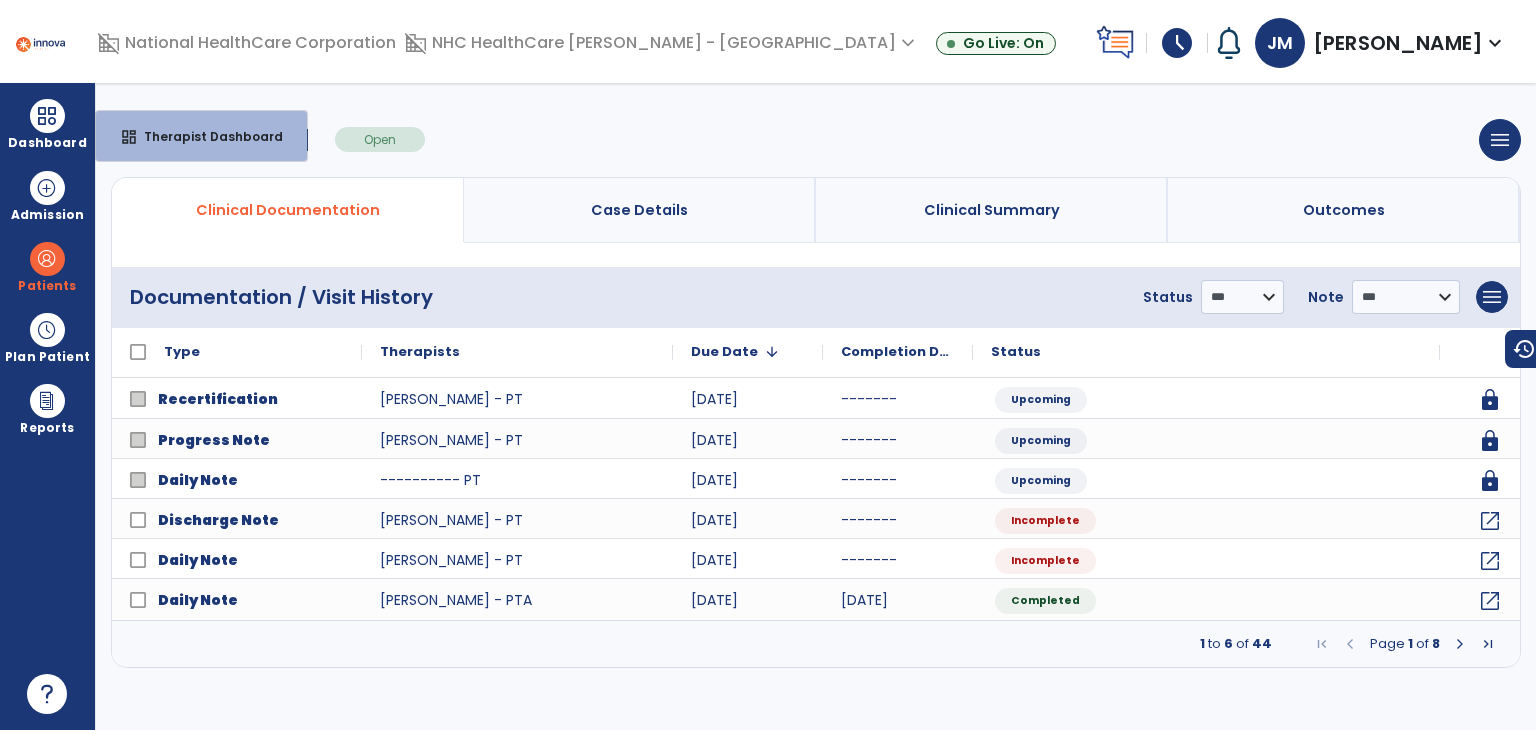 select on "****" 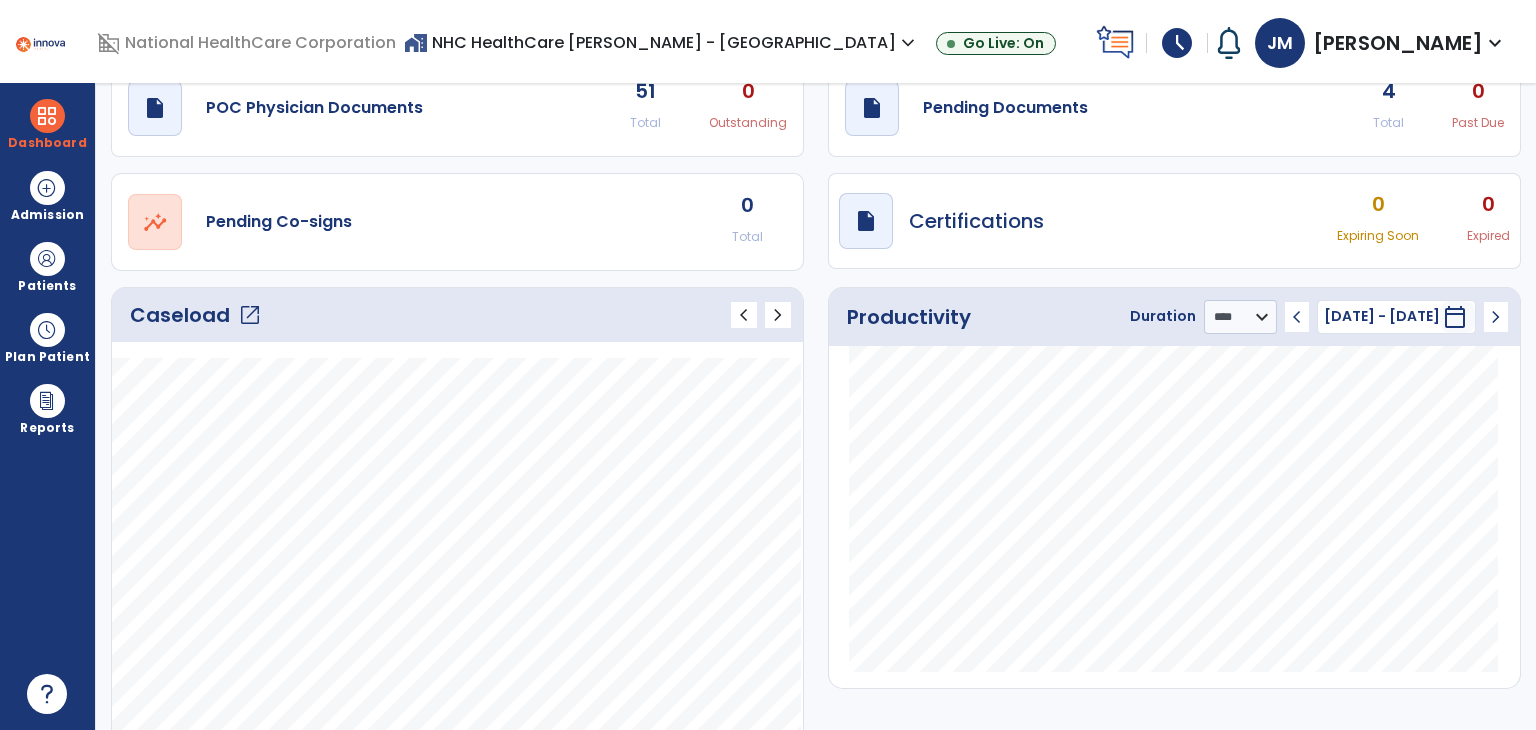 scroll, scrollTop: 0, scrollLeft: 0, axis: both 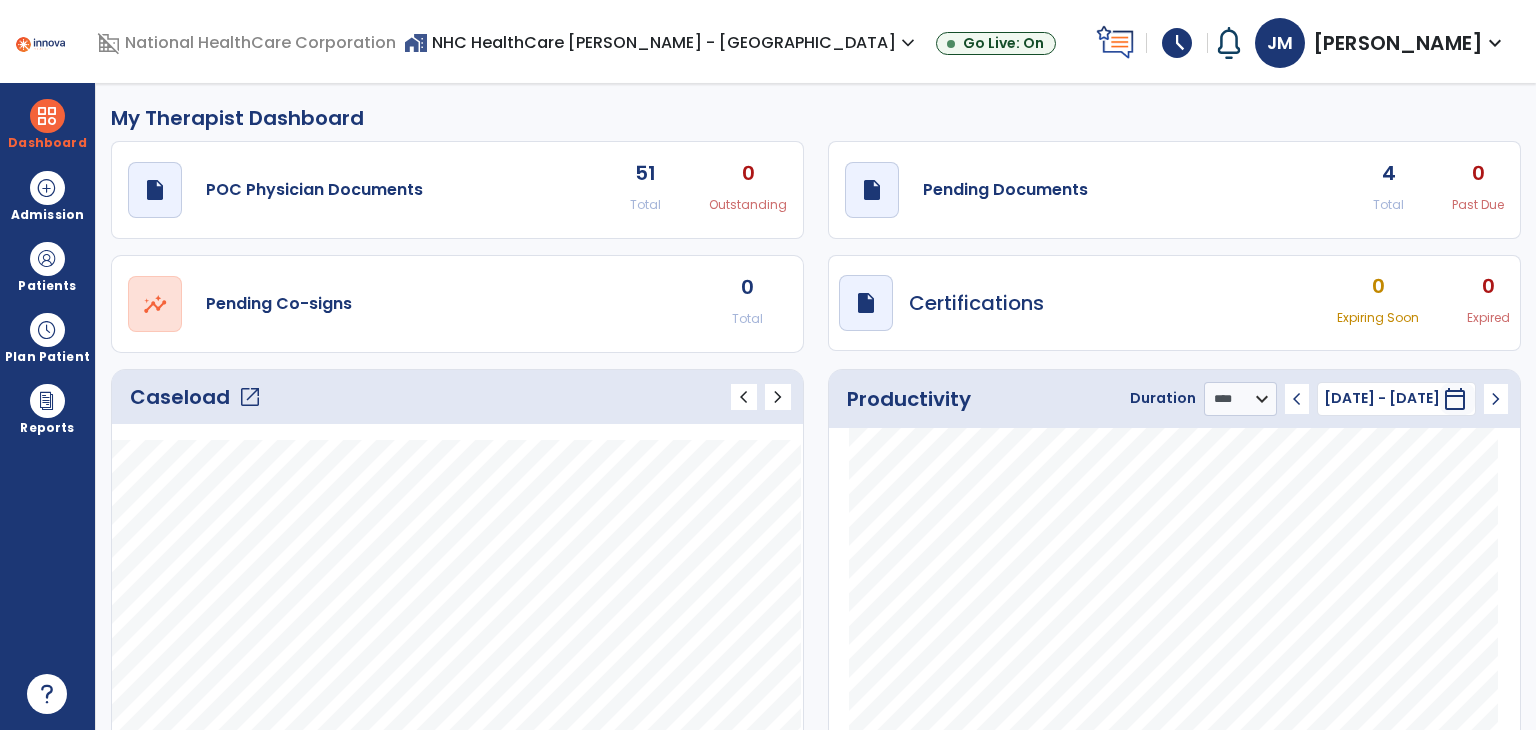 click on "open_in_new" 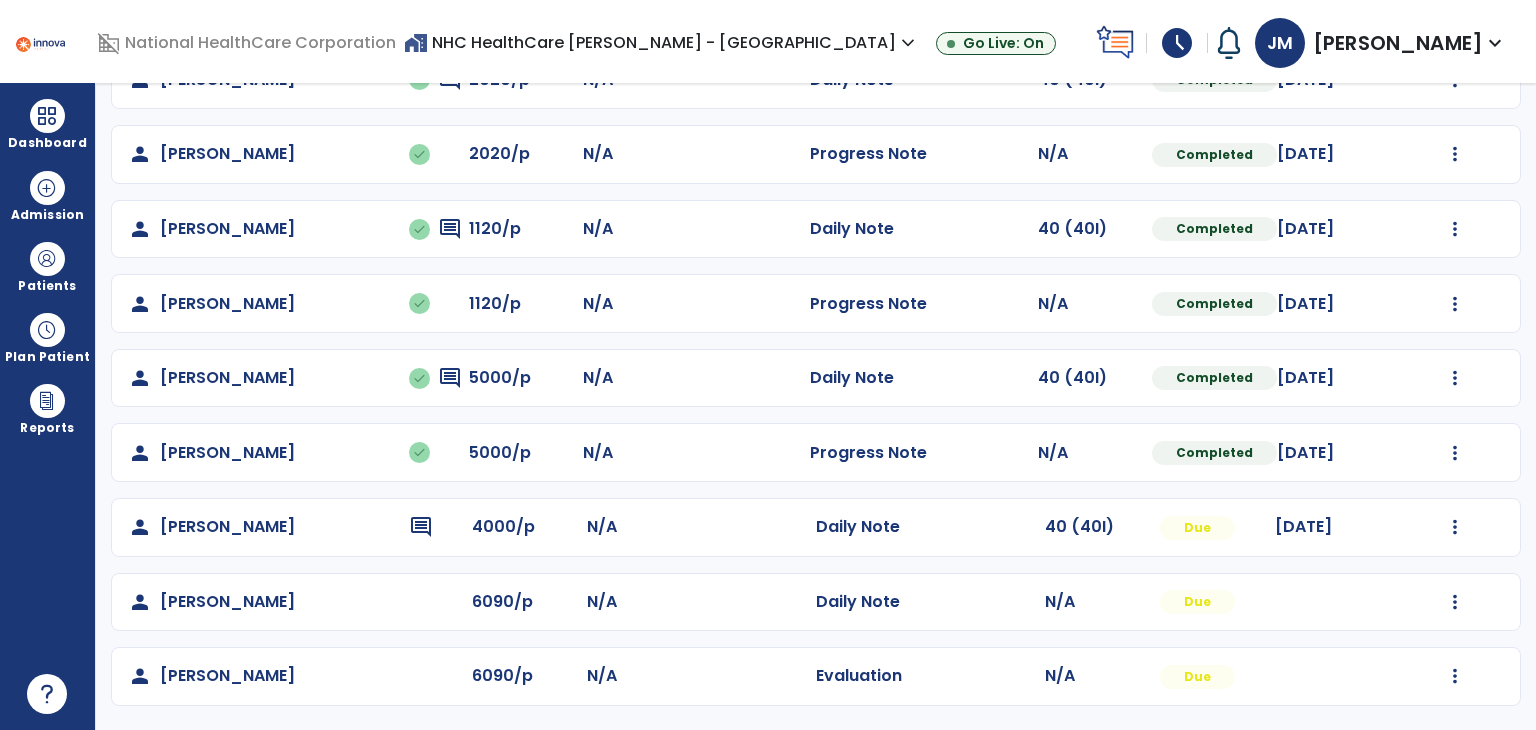 scroll, scrollTop: 654, scrollLeft: 0, axis: vertical 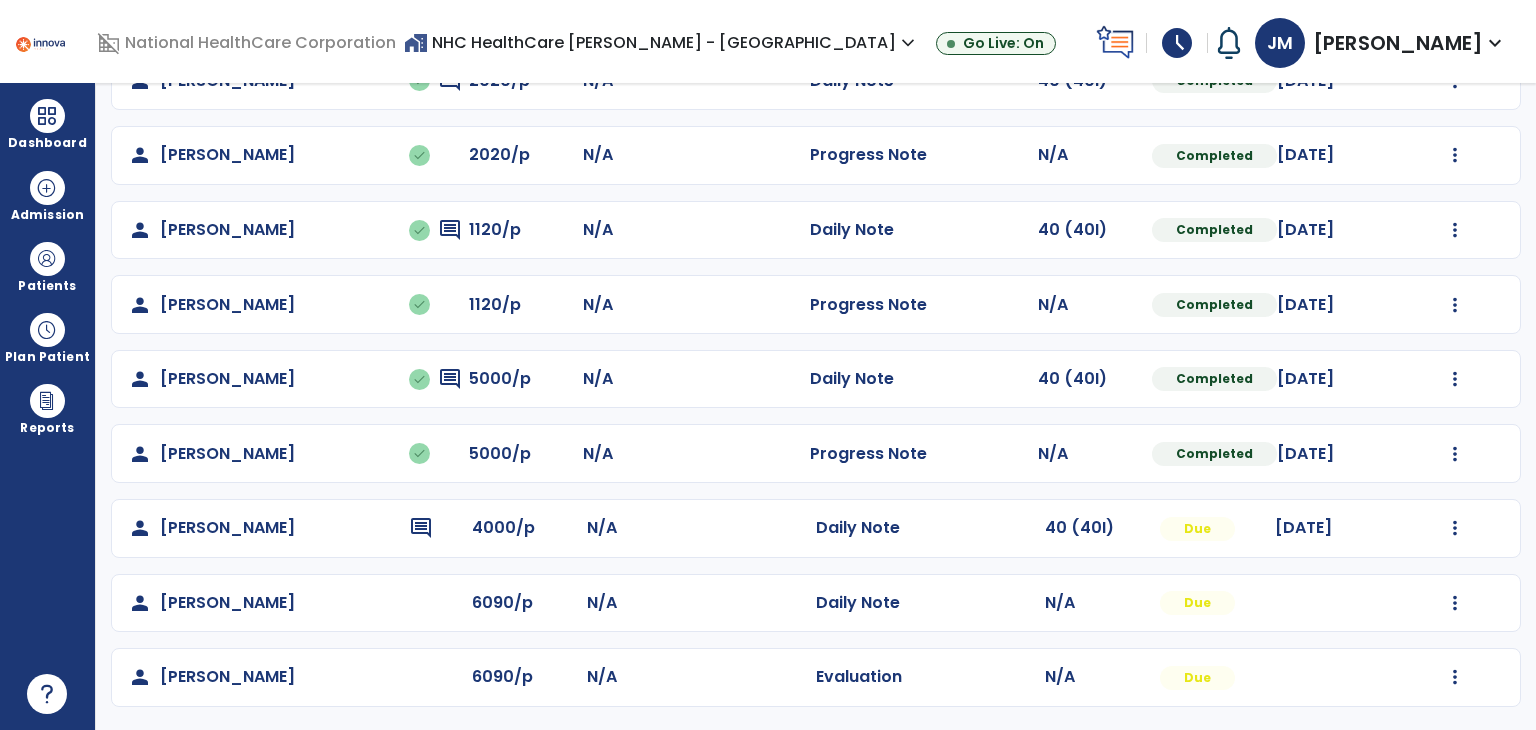 click at bounding box center (47, 188) 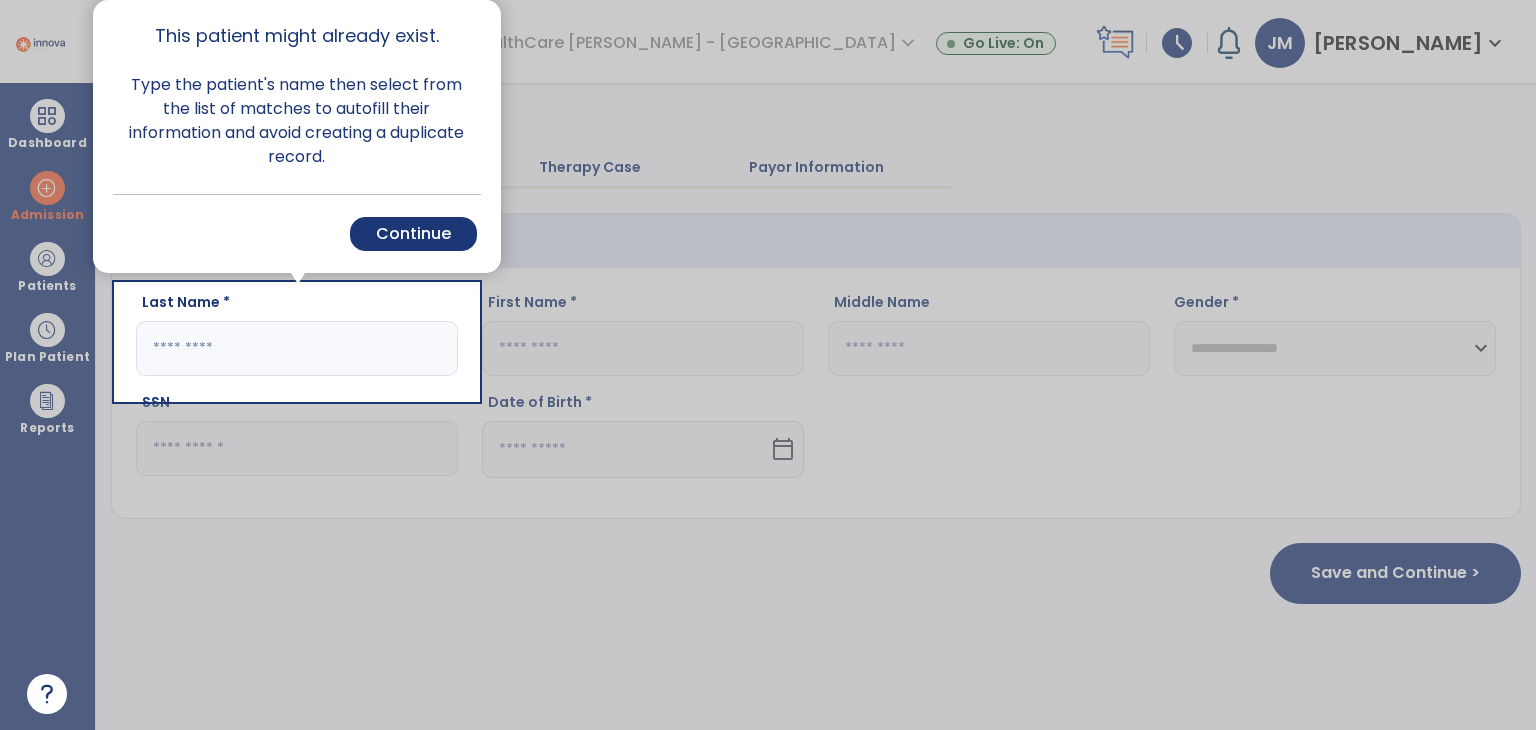 click at bounding box center (1007, 365) 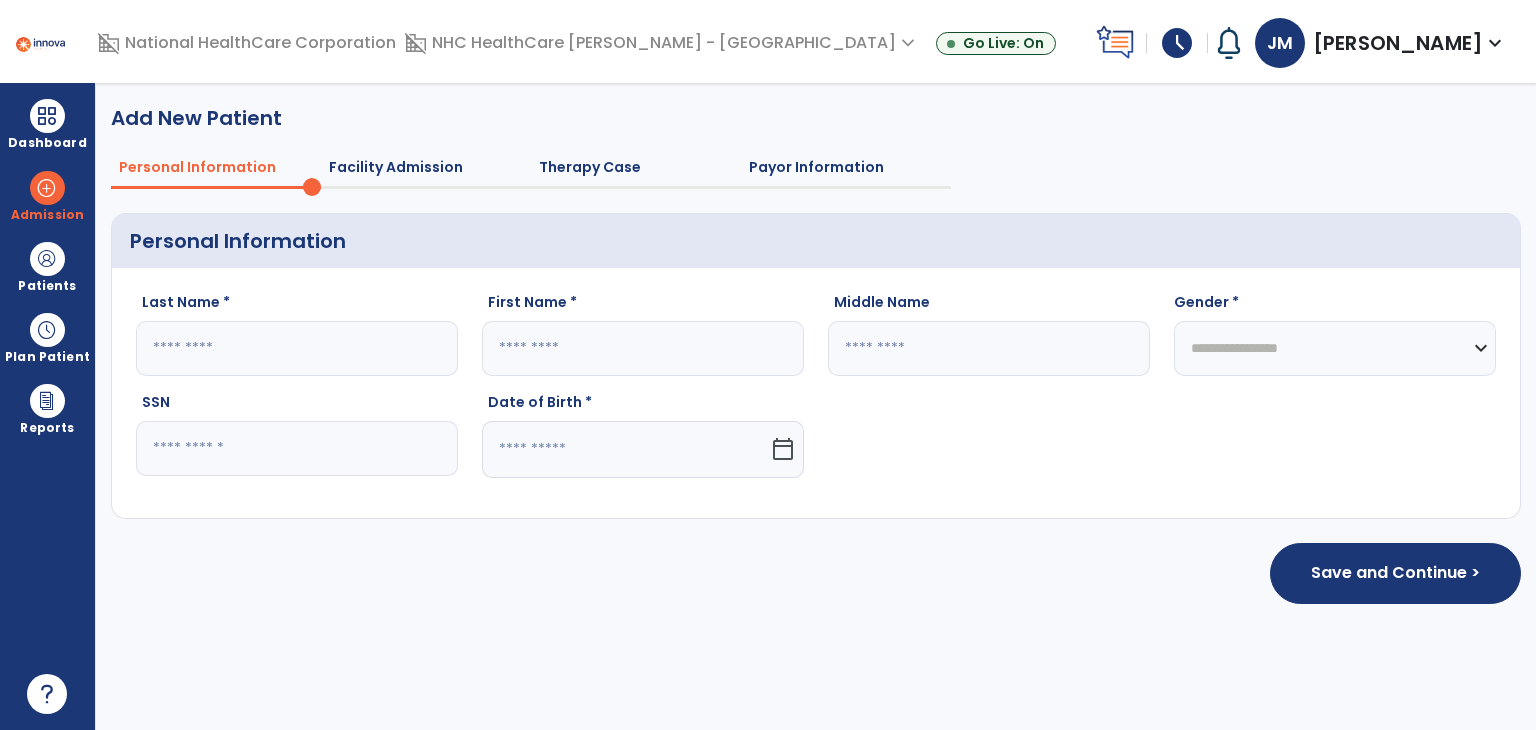 click on "Patients" at bounding box center (47, 266) 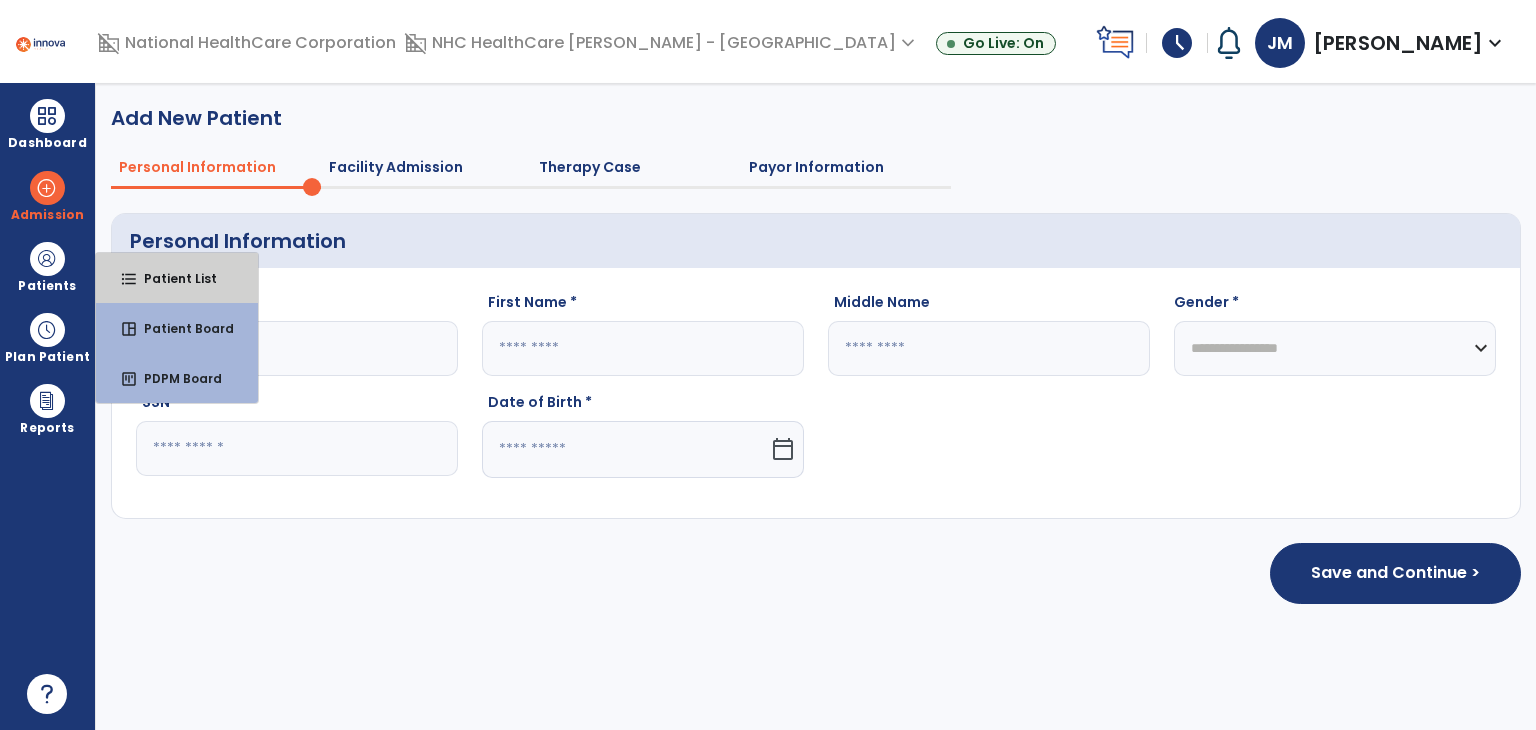 click on "Patient List" at bounding box center (172, 278) 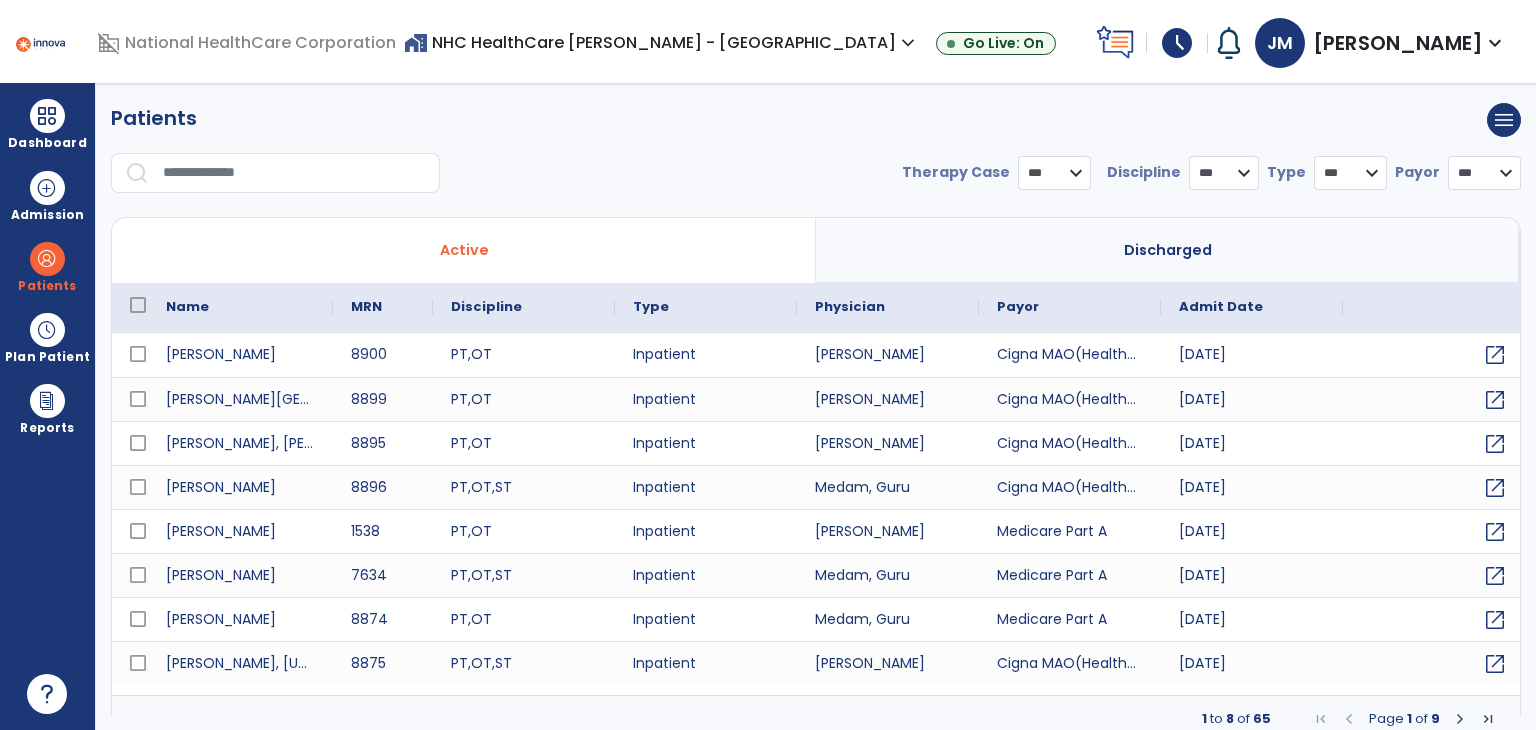 select on "***" 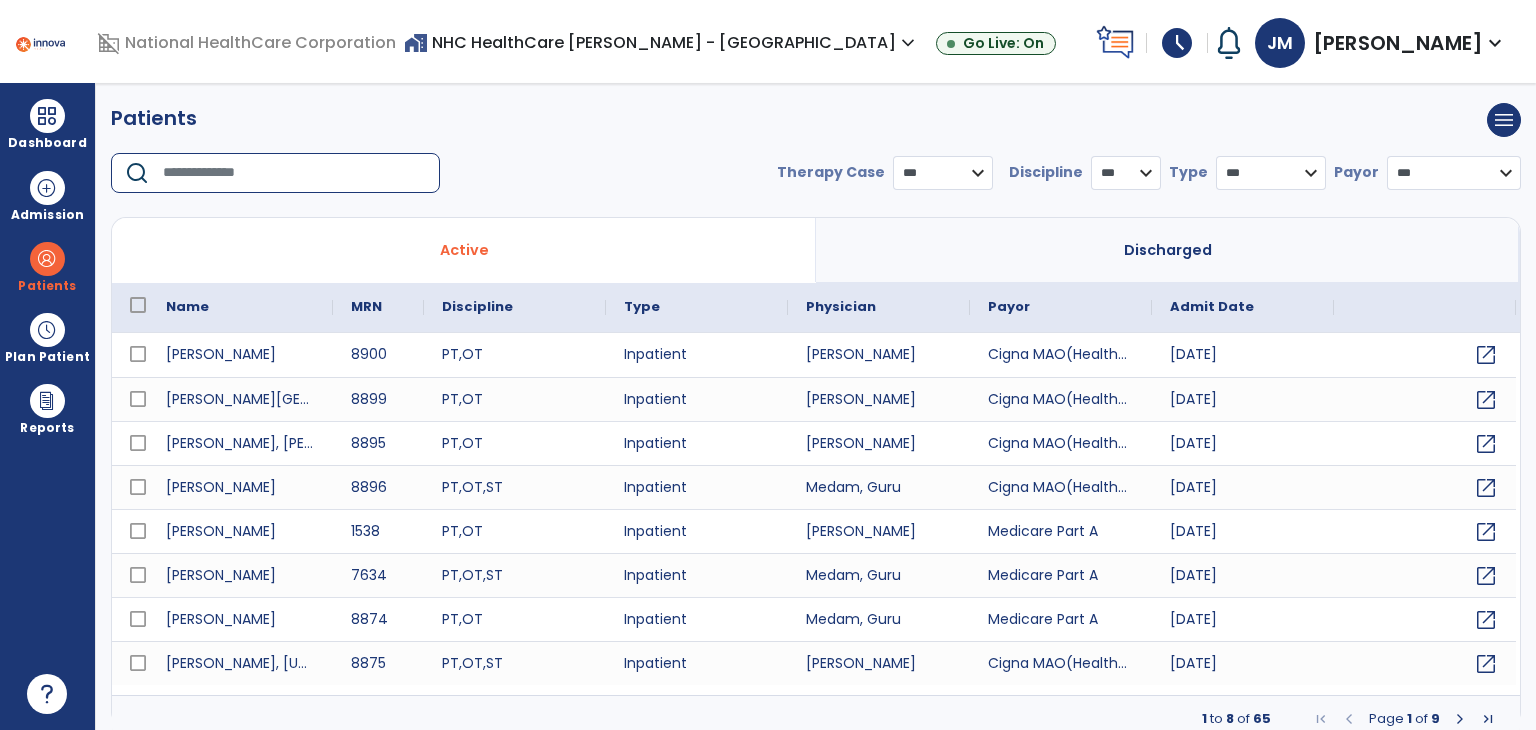 click at bounding box center (294, 173) 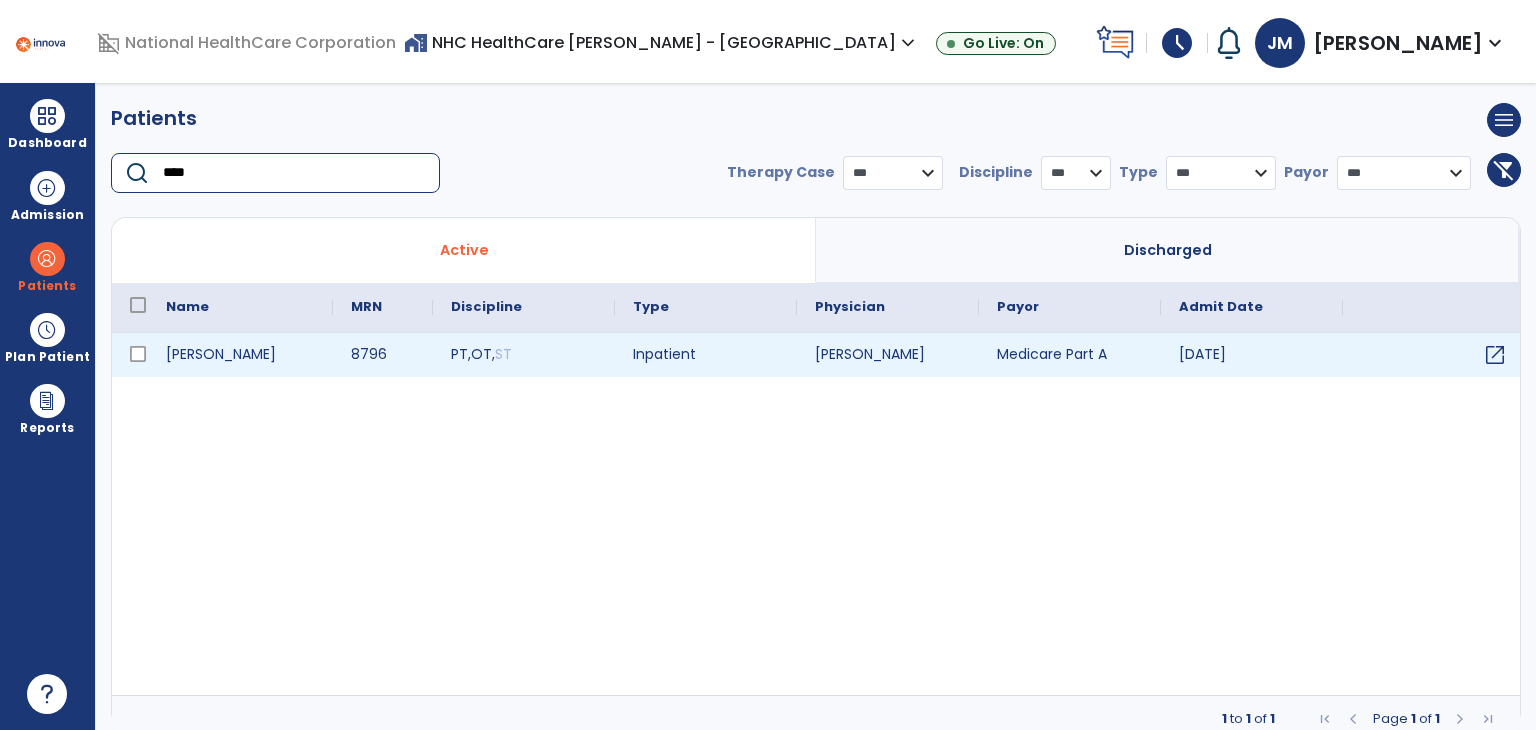 type on "****" 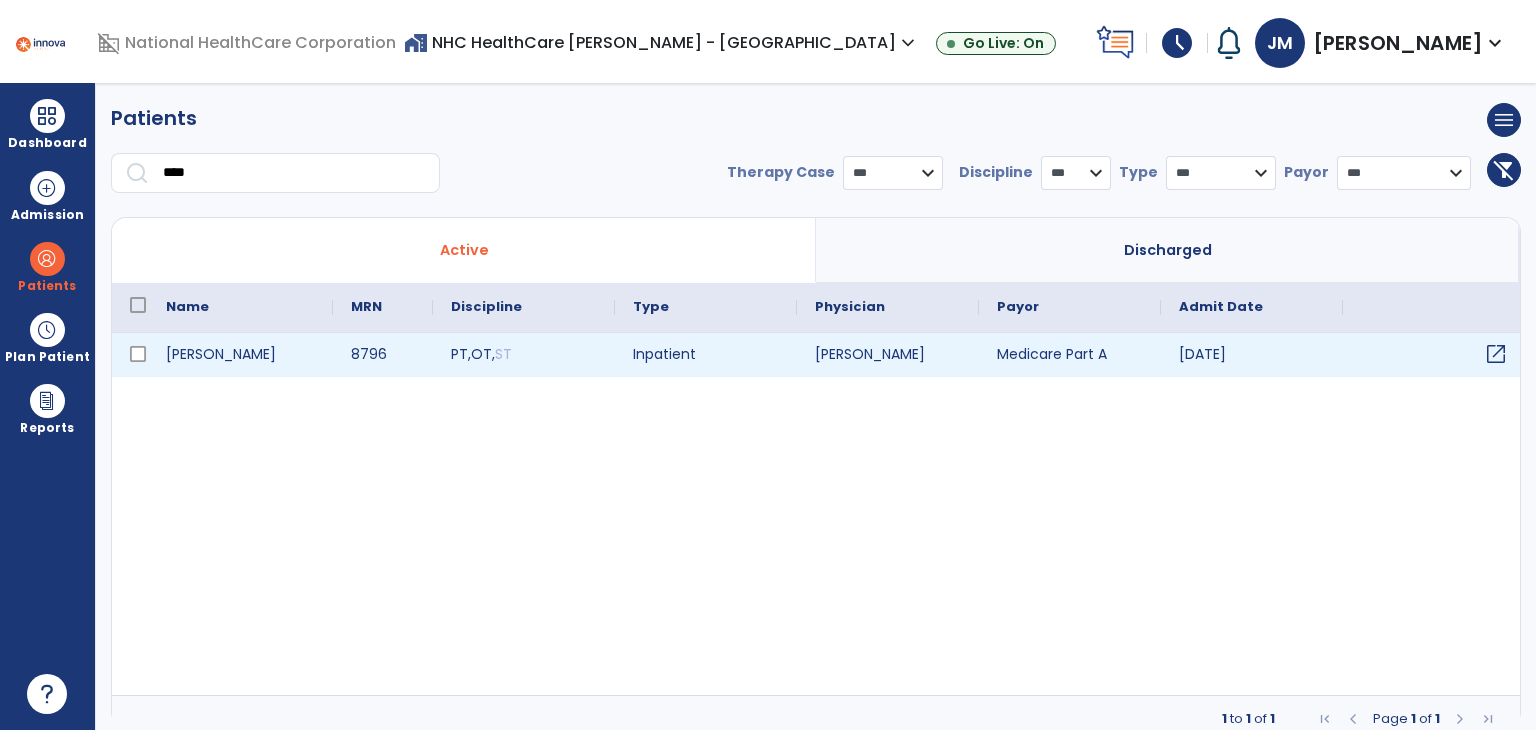 click on "open_in_new" at bounding box center [1496, 354] 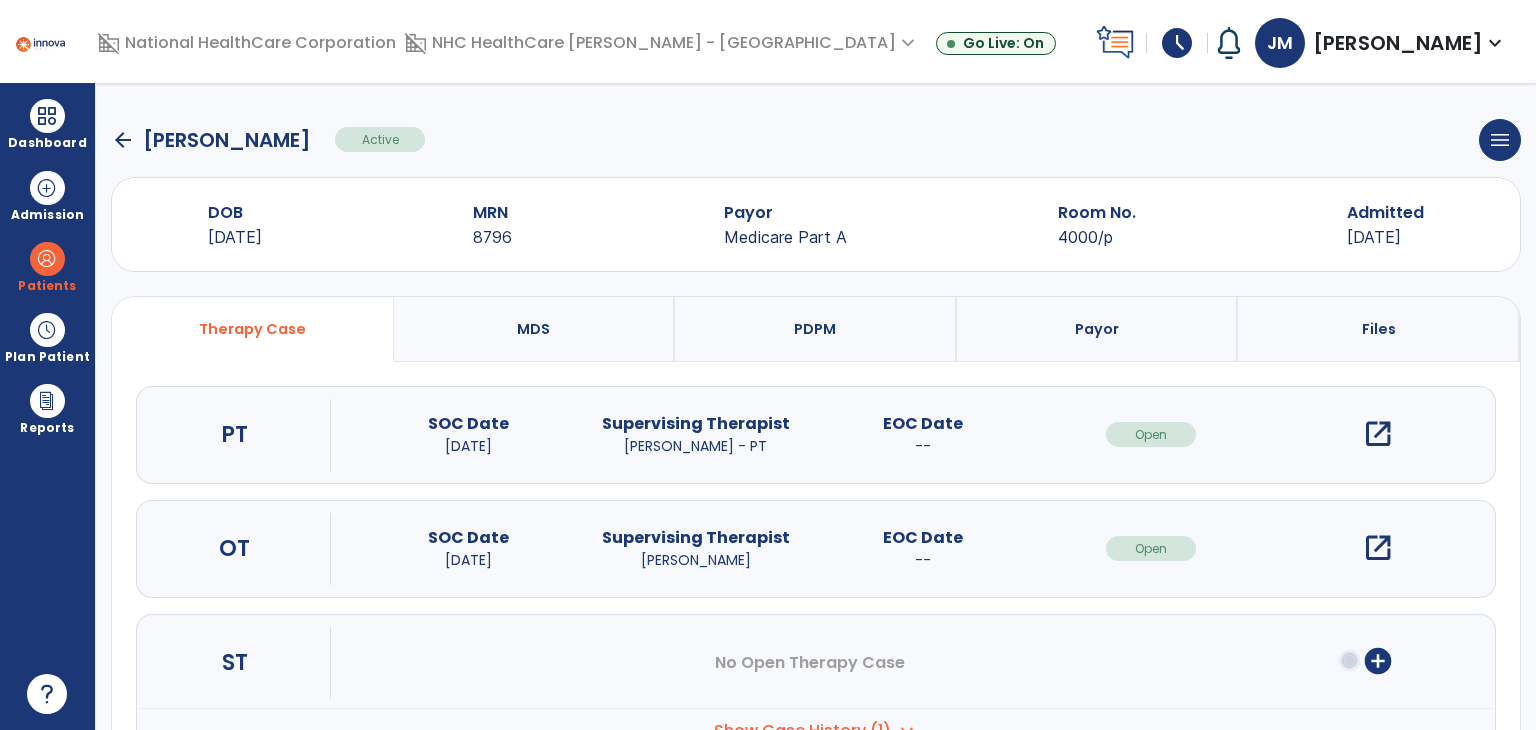 click on "open_in_new" at bounding box center (1378, 548) 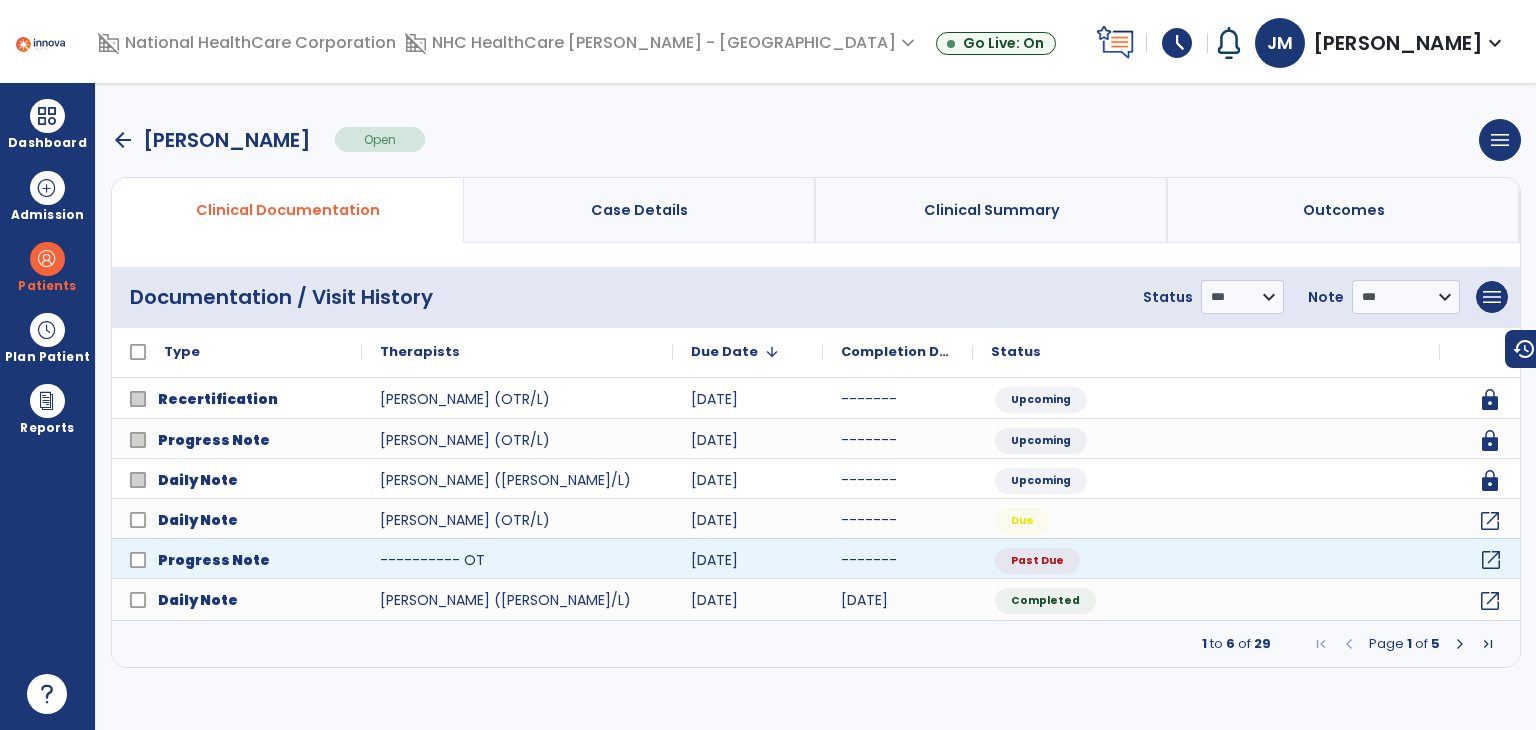click on "open_in_new" 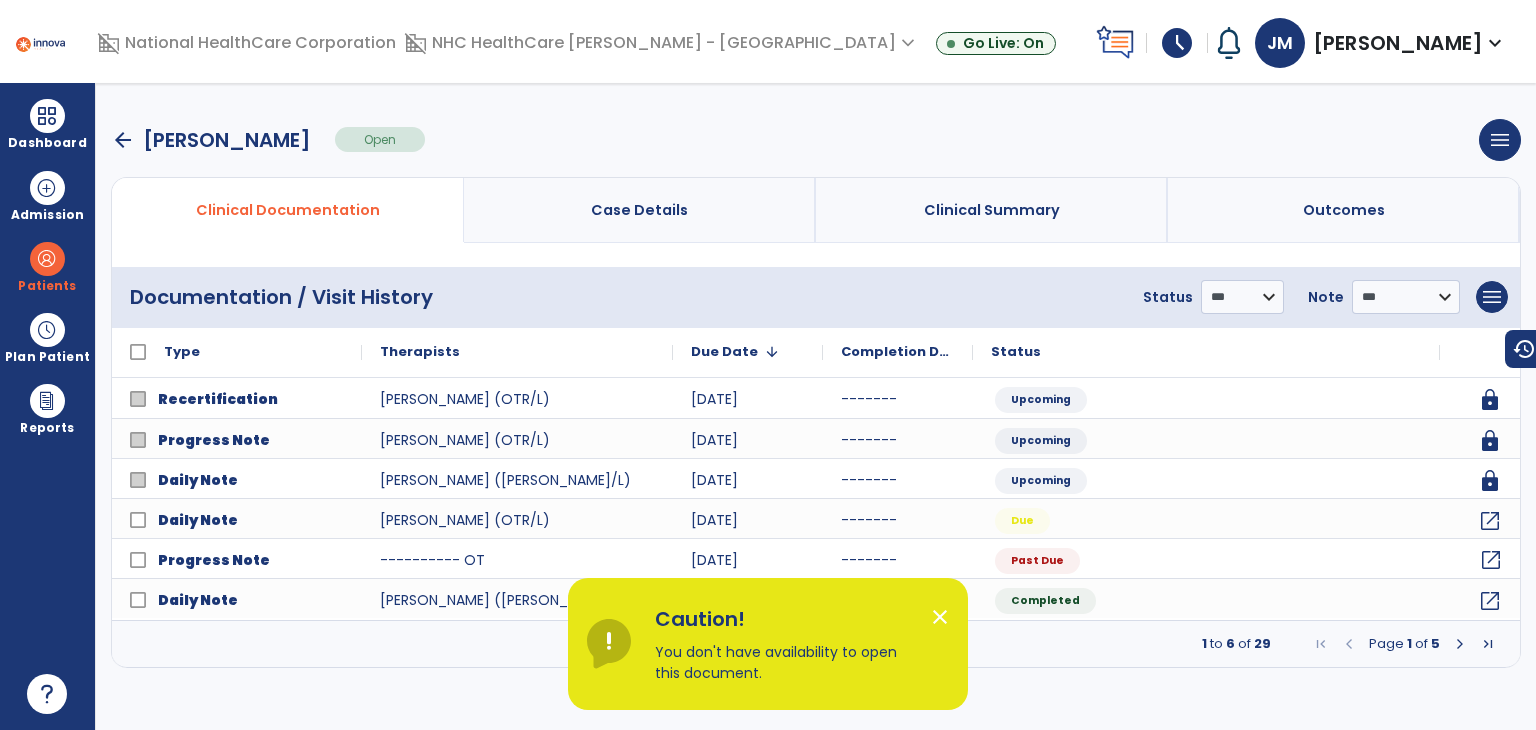click on "Caution! You don't have availability to open this document." at bounding box center [785, 652] 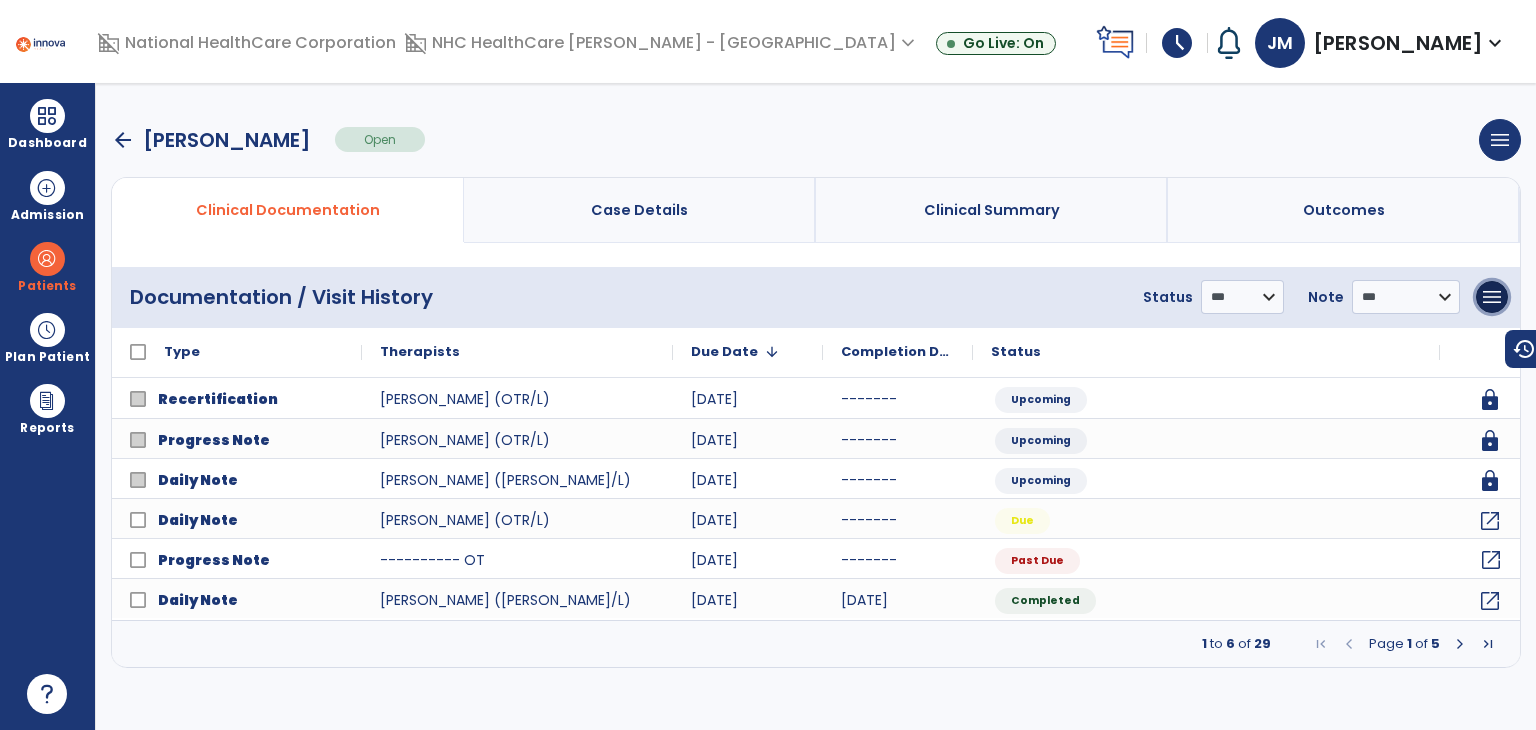 click on "menu" at bounding box center (1492, 297) 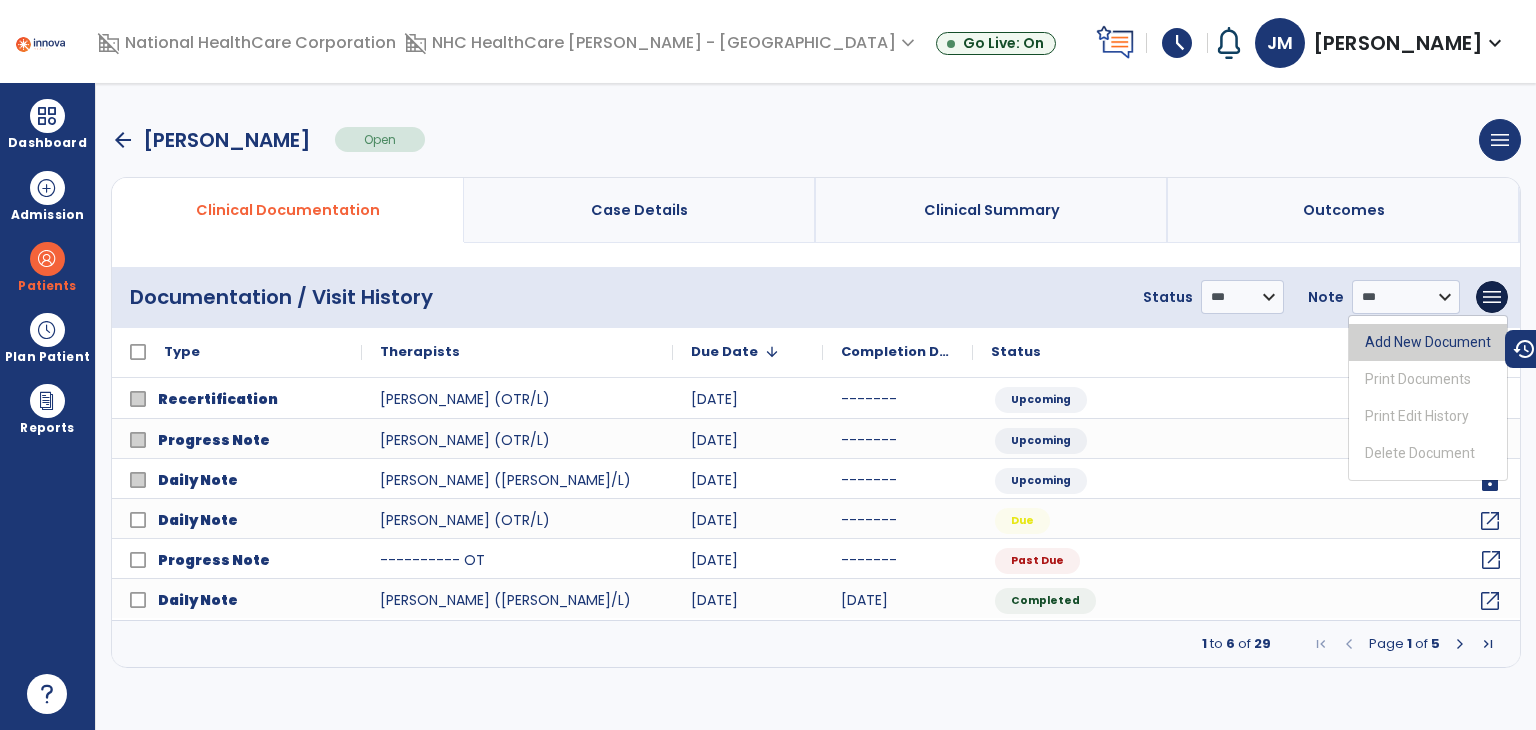 click on "Add New Document" at bounding box center (1428, 342) 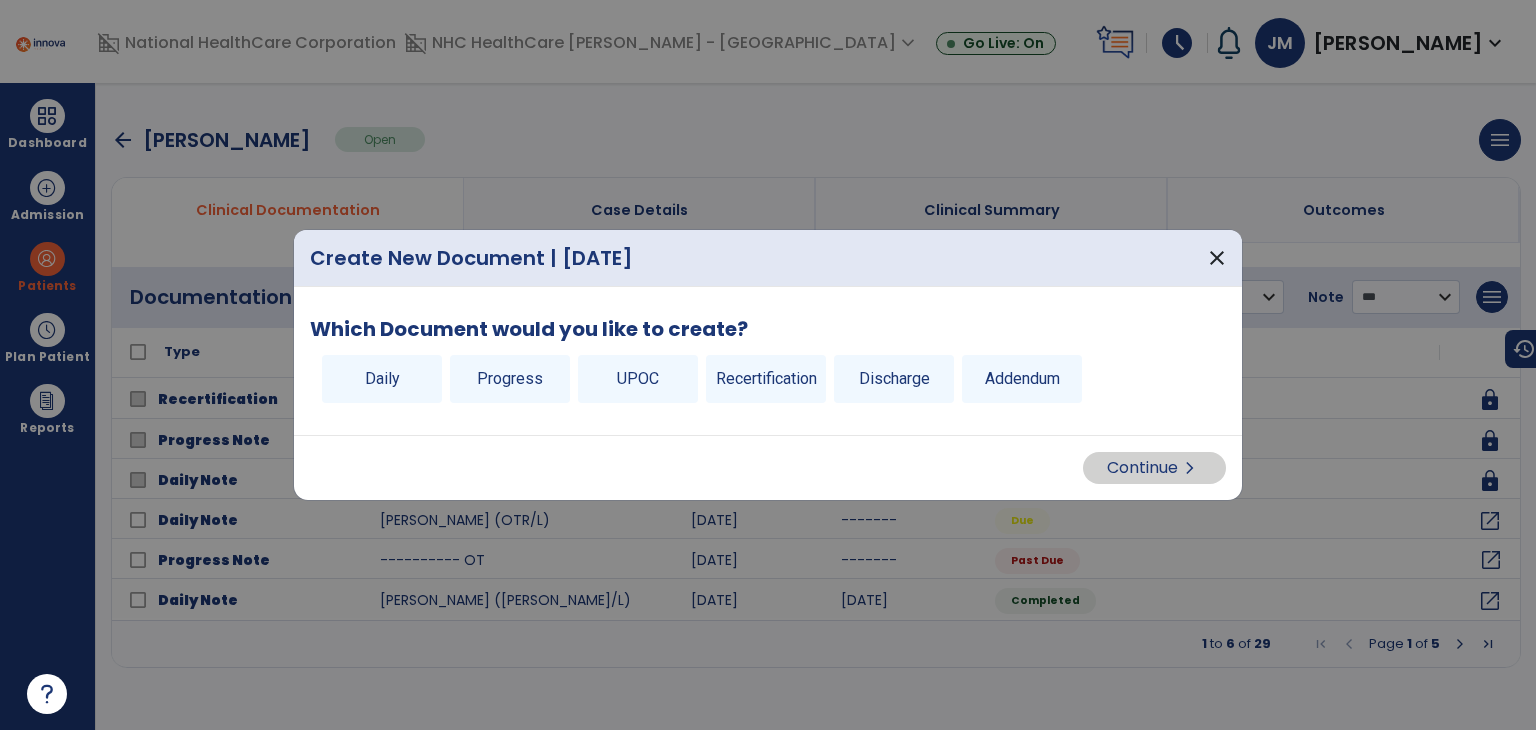 click on "Progress" at bounding box center [510, 379] 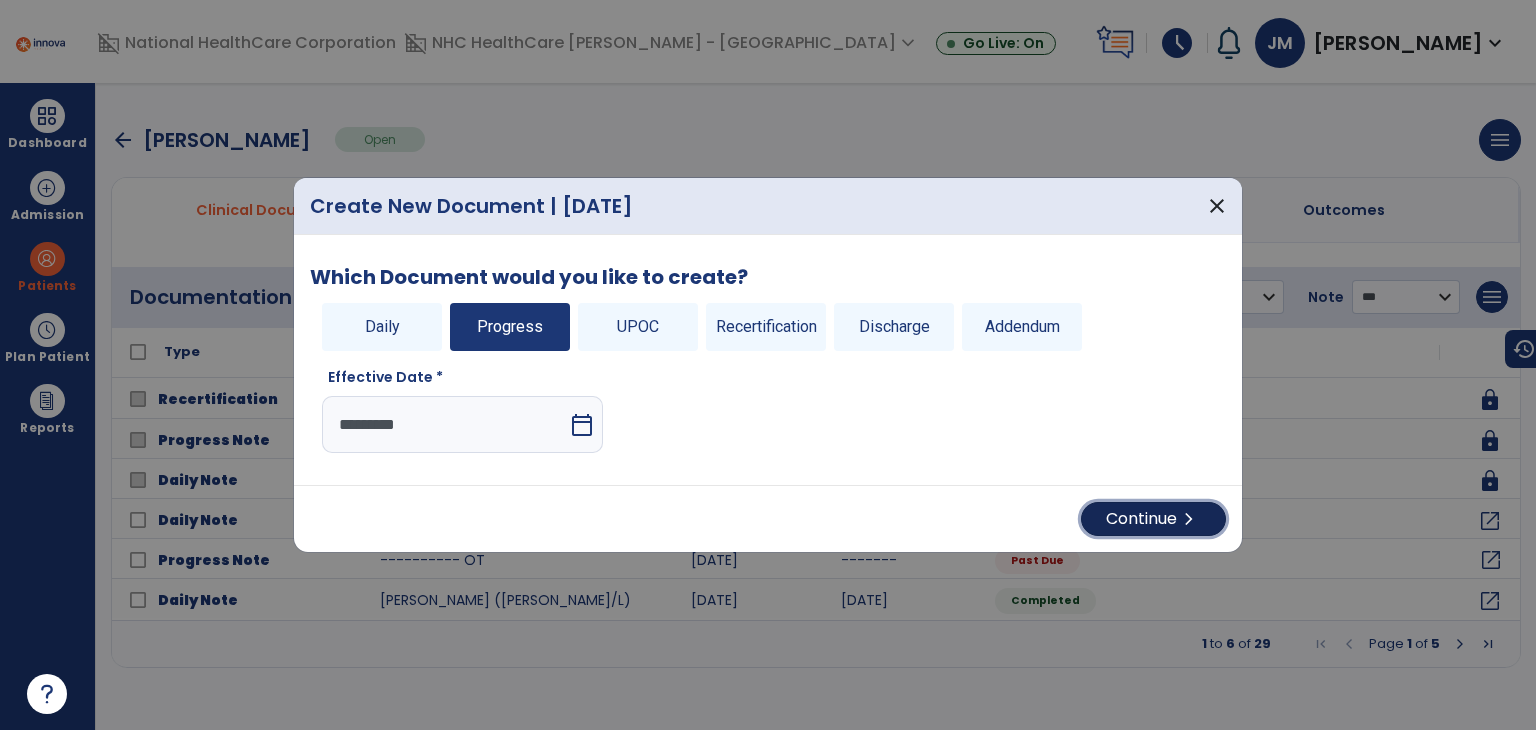 click on "Continue   chevron_right" at bounding box center (1153, 519) 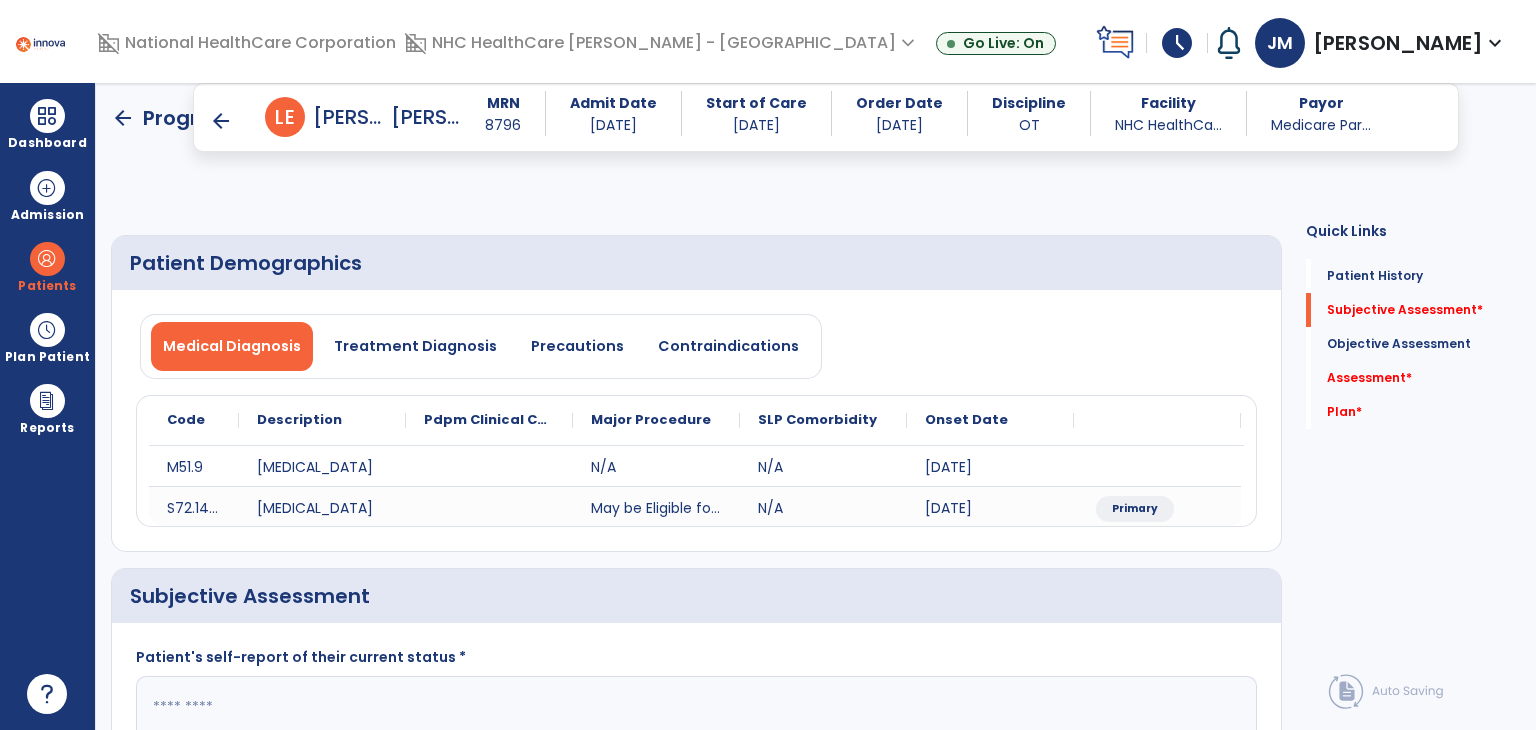 scroll, scrollTop: 286, scrollLeft: 0, axis: vertical 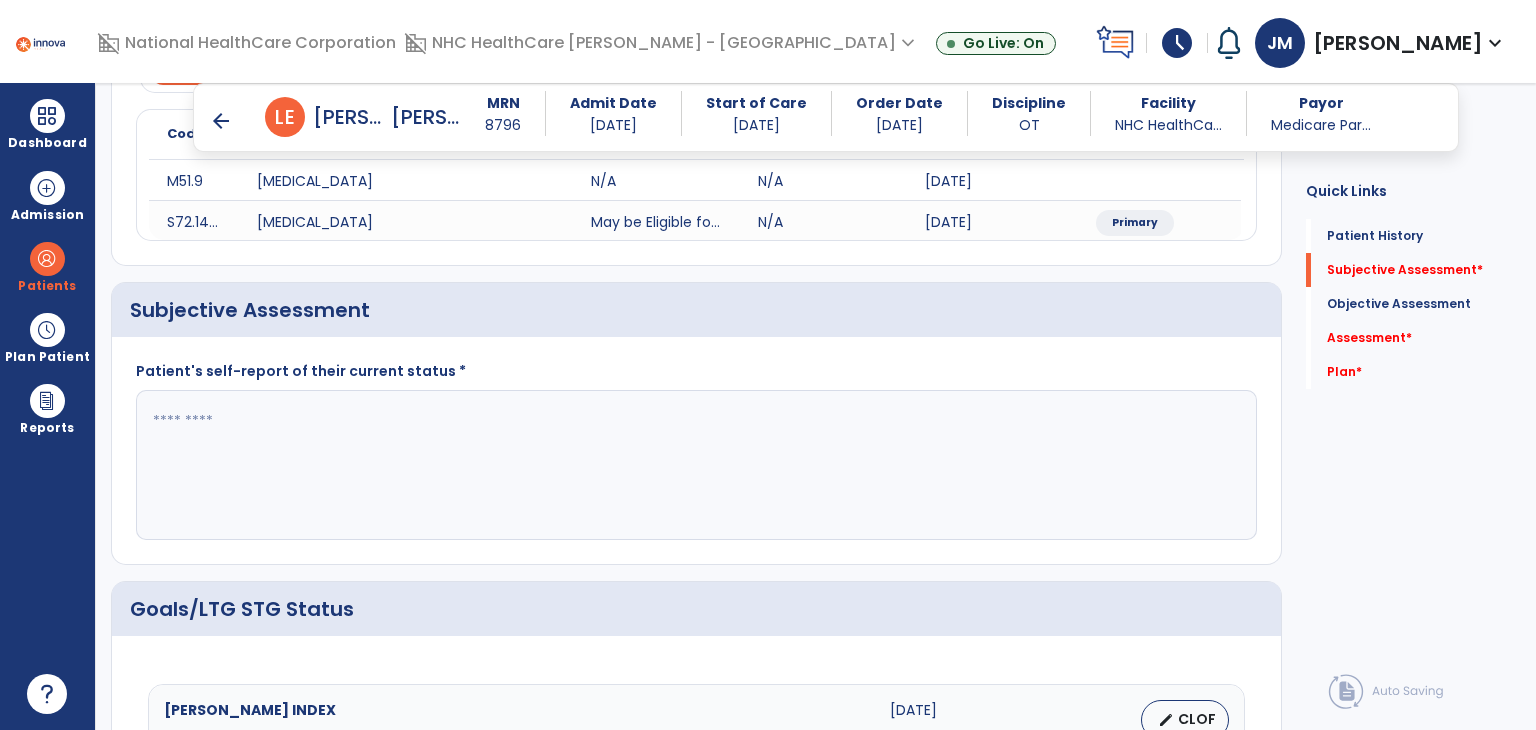 click 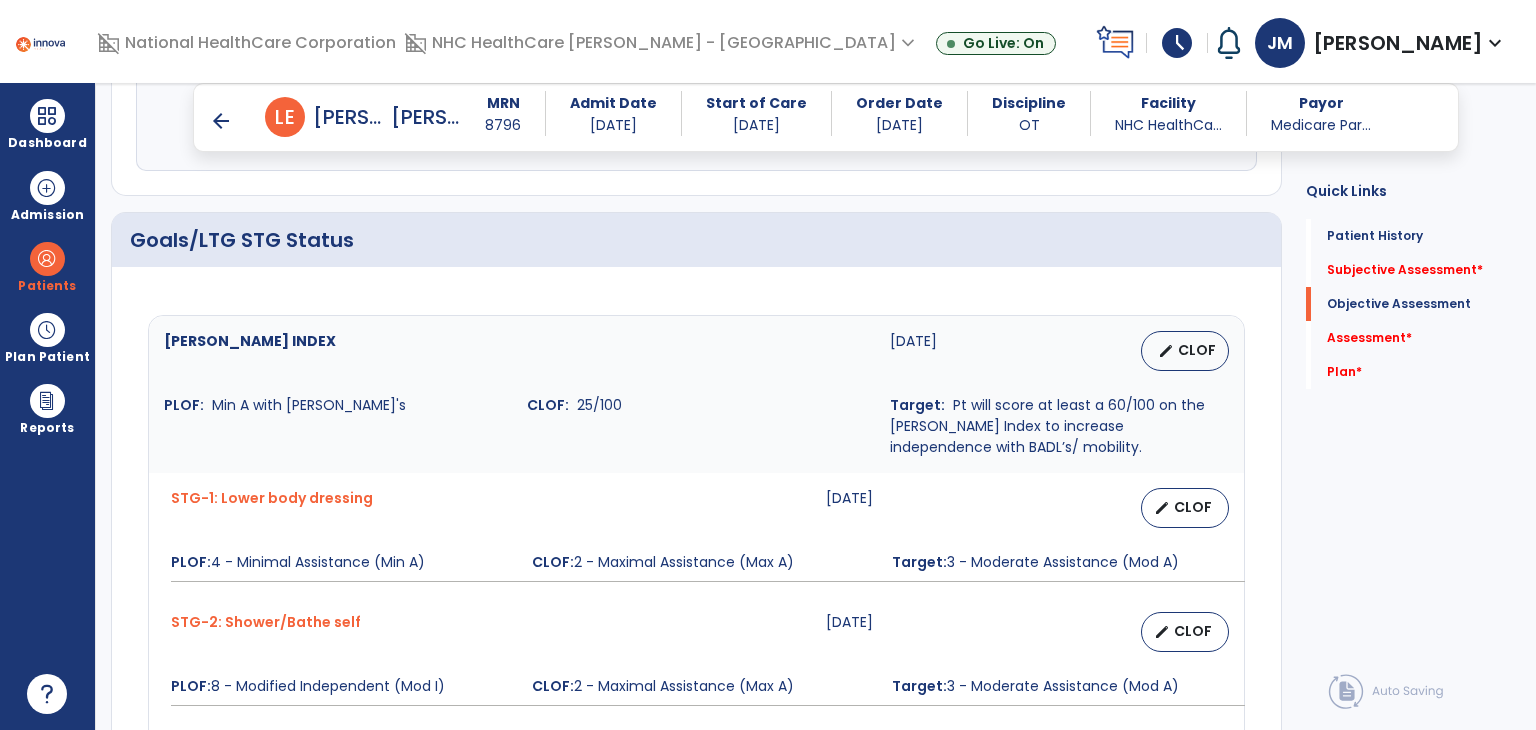 scroll, scrollTop: 654, scrollLeft: 0, axis: vertical 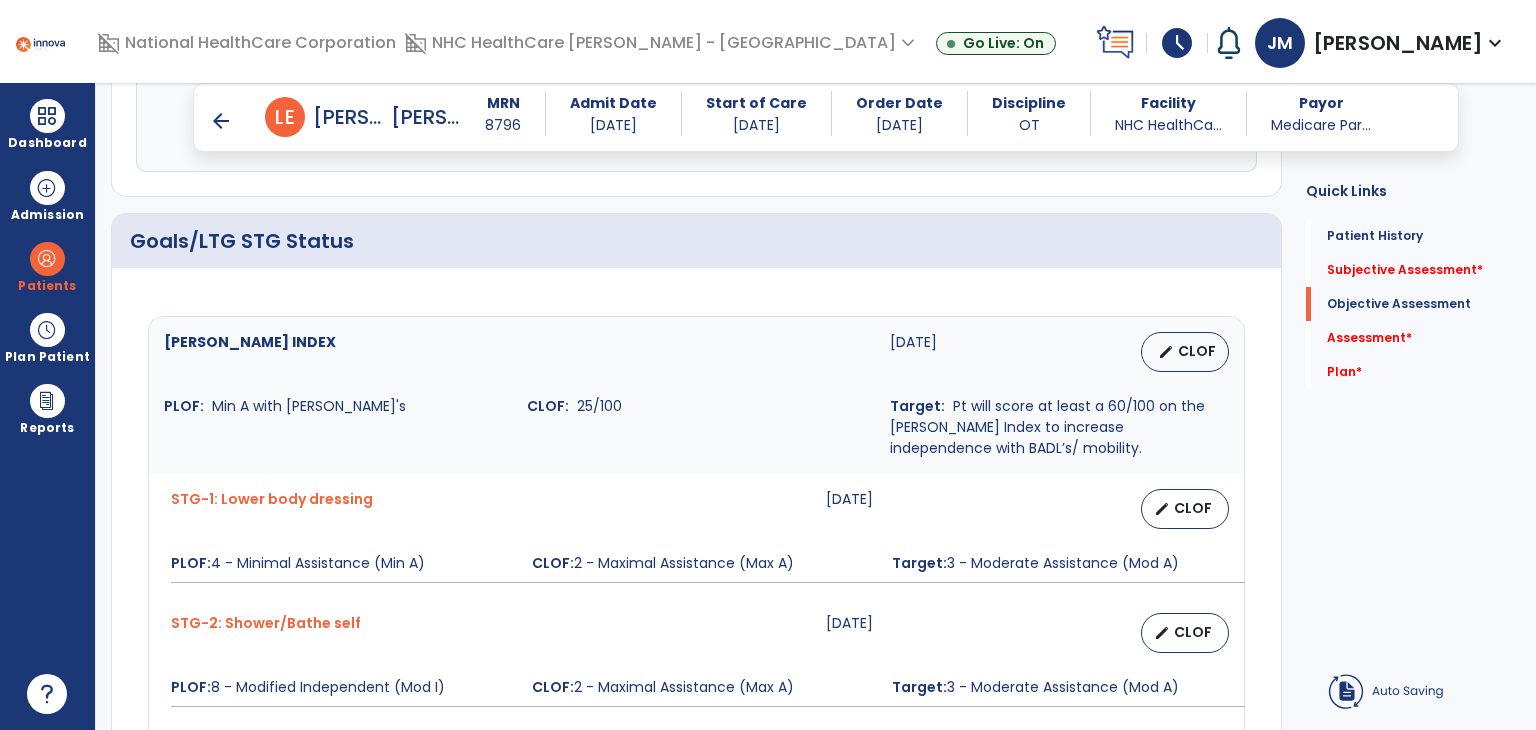 type on "**********" 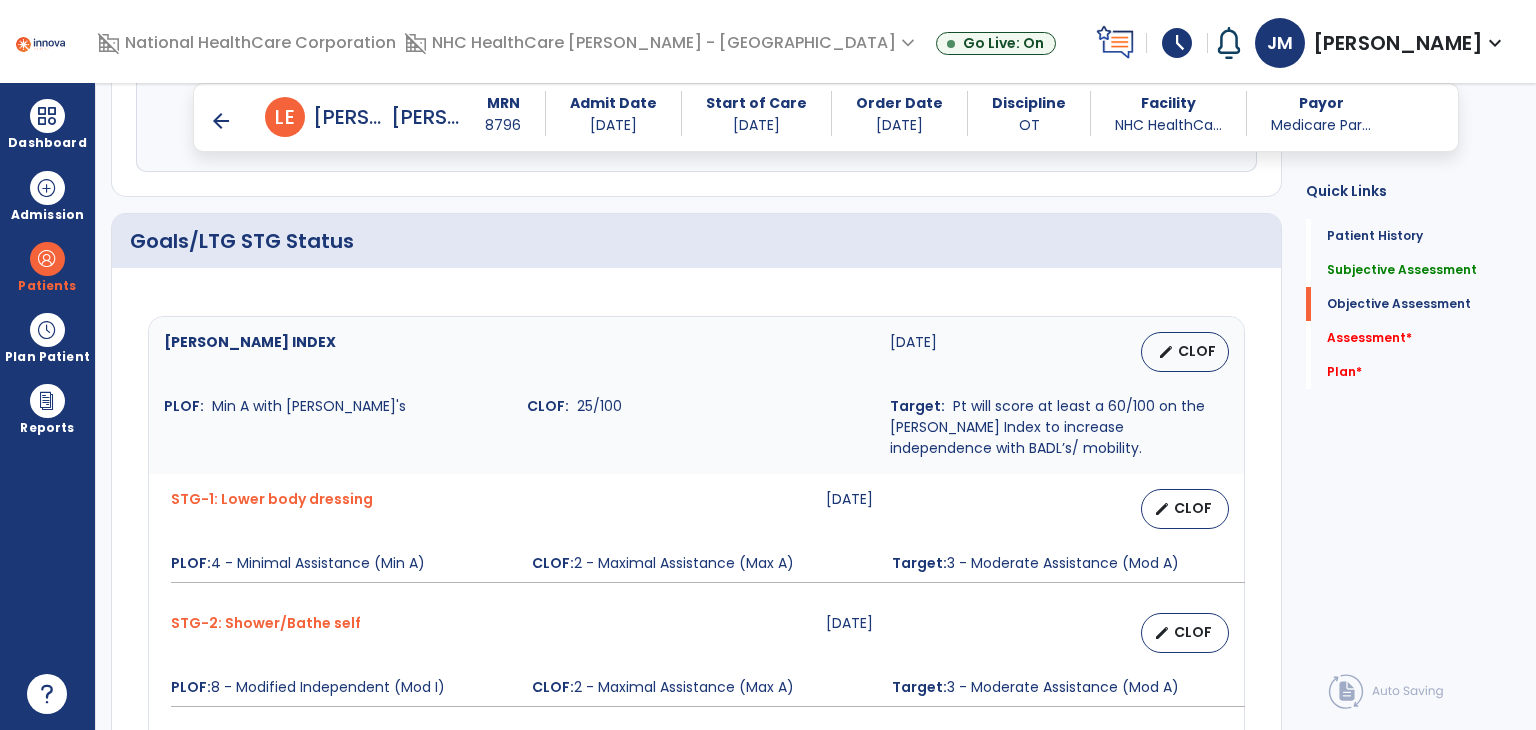 click on "CLOF" at bounding box center (1197, 351) 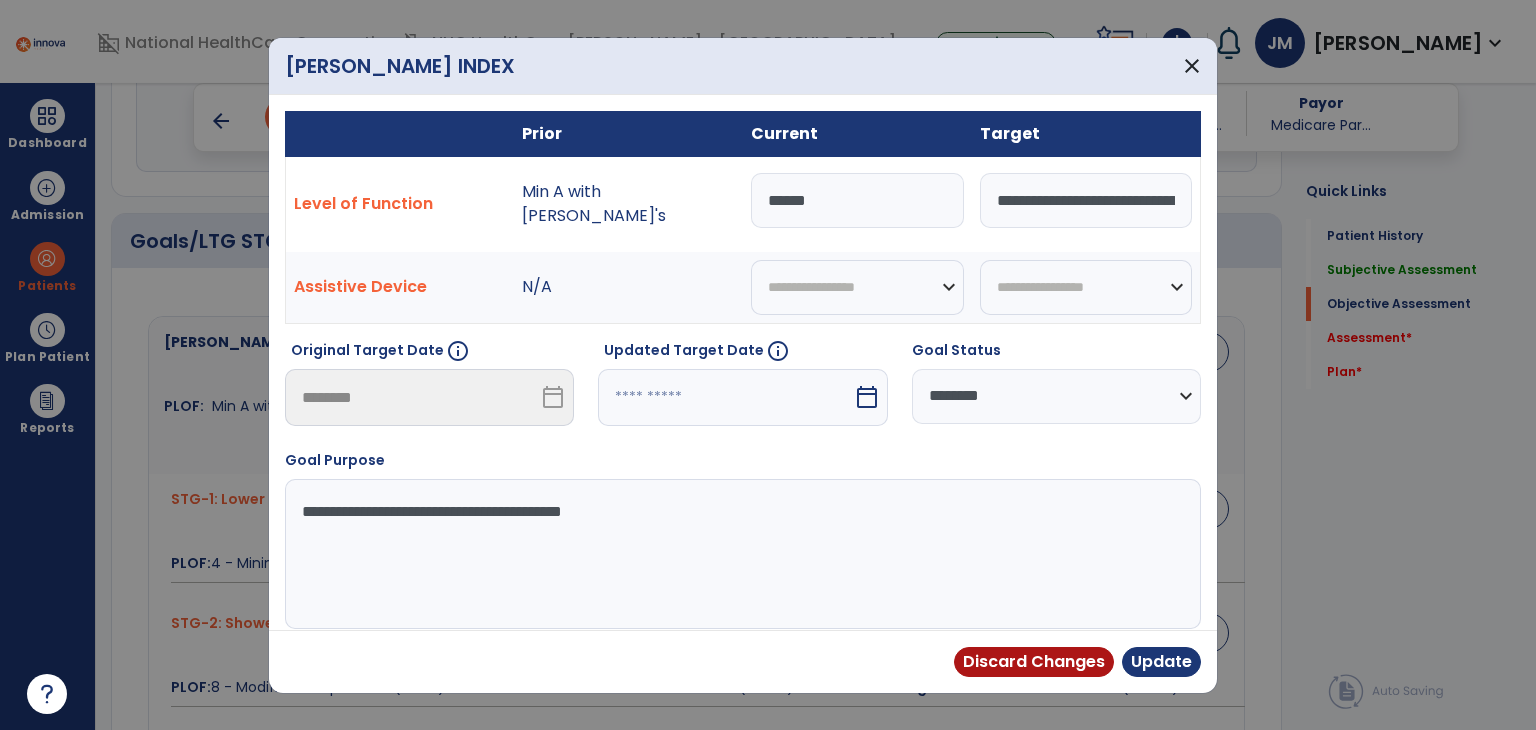 click on "******" at bounding box center (857, 200) 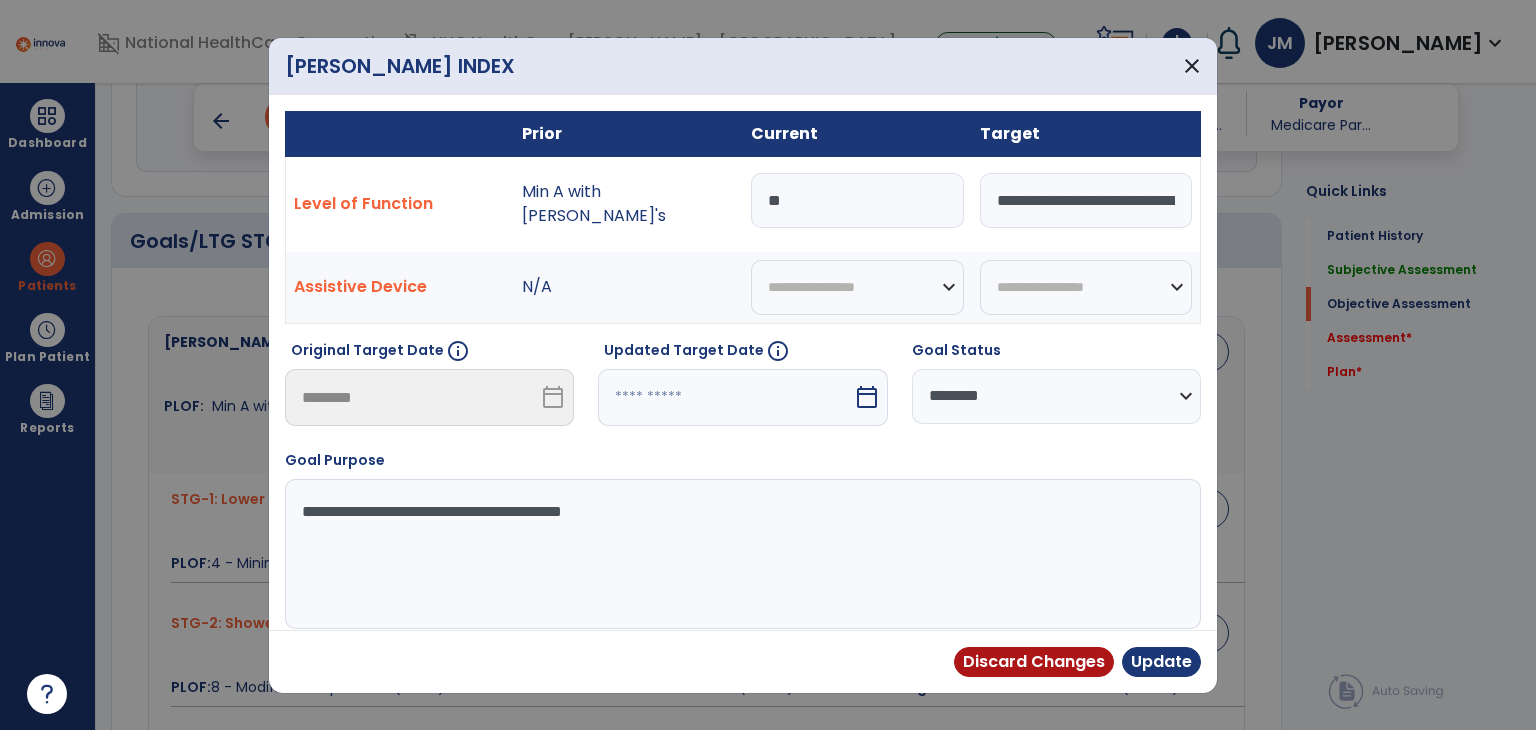 type on "*" 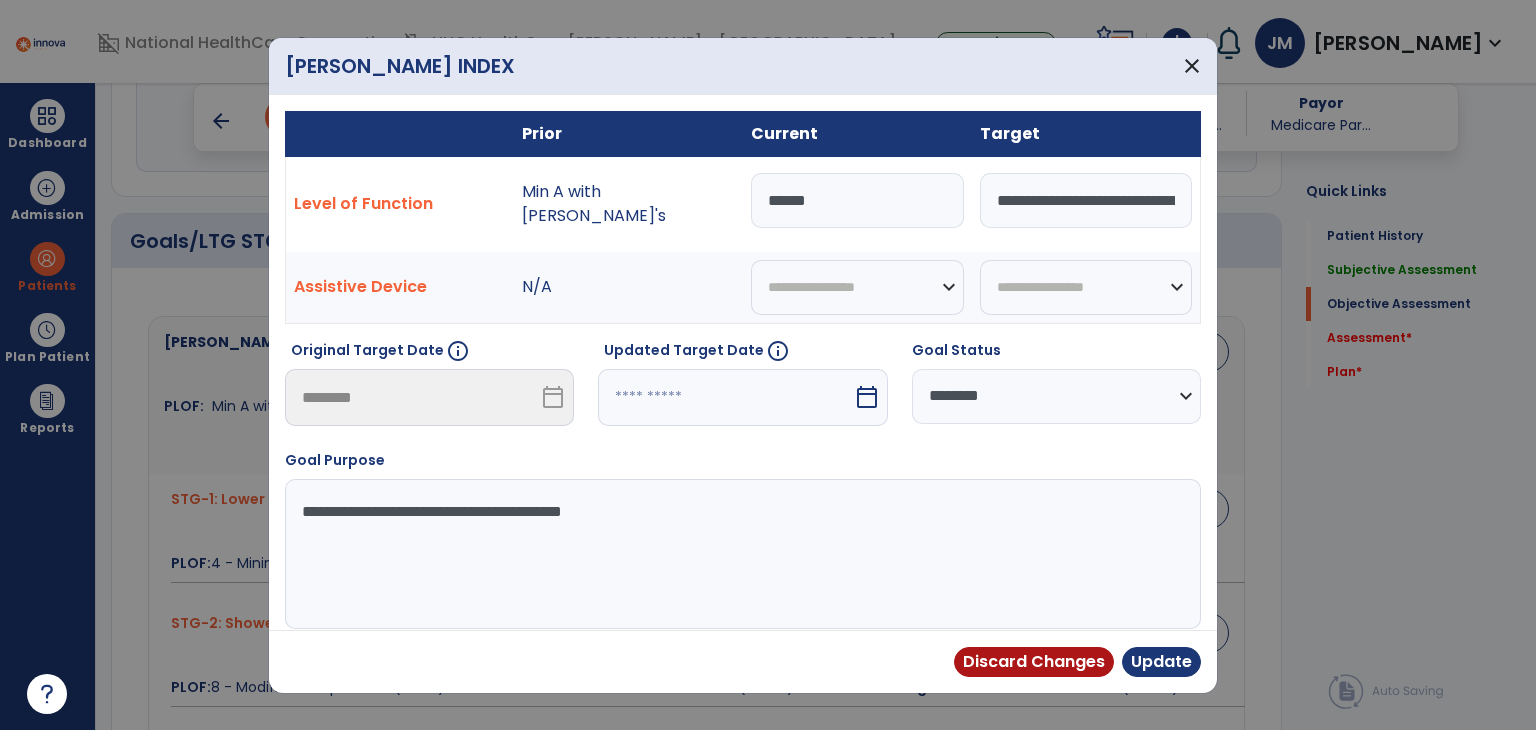 type on "******" 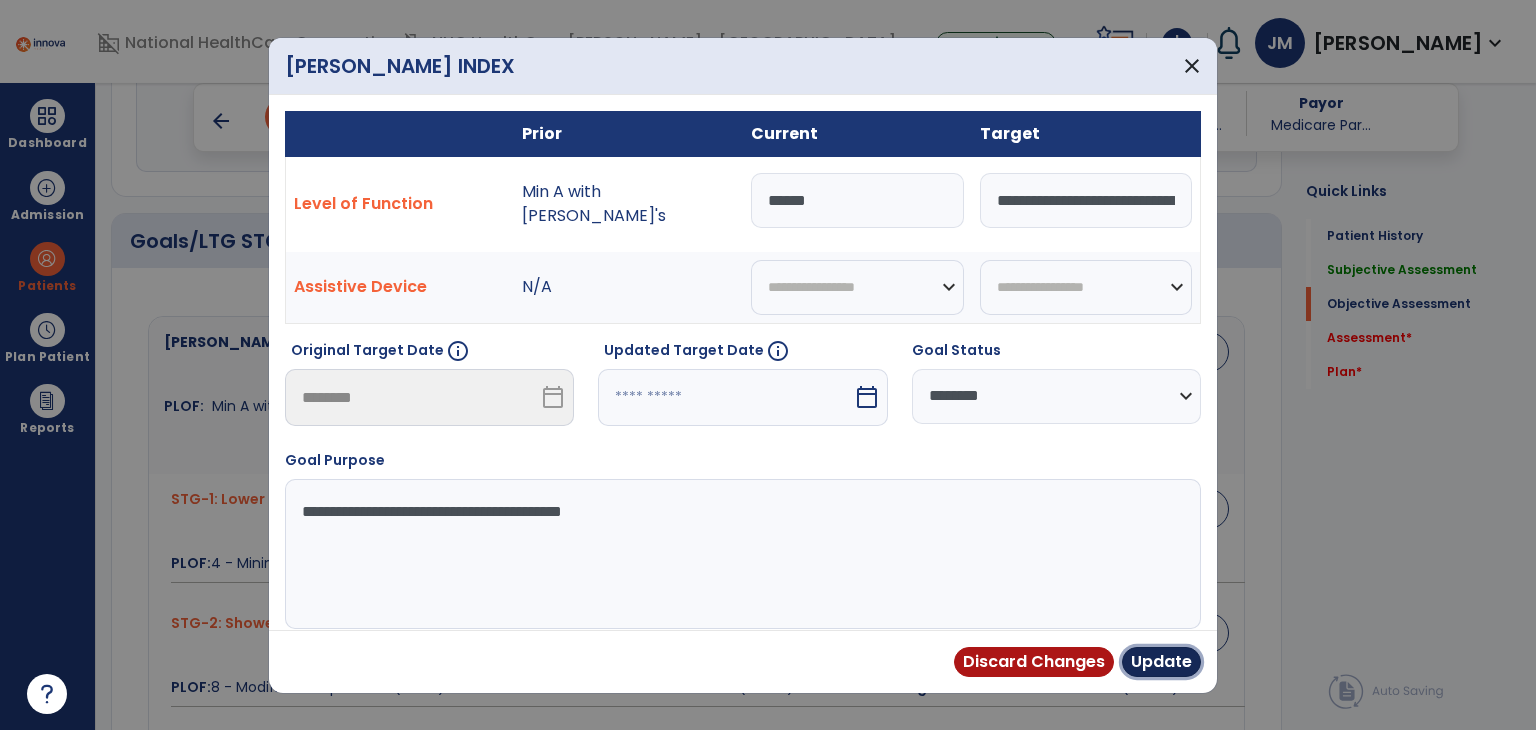 click on "Update" at bounding box center [1161, 662] 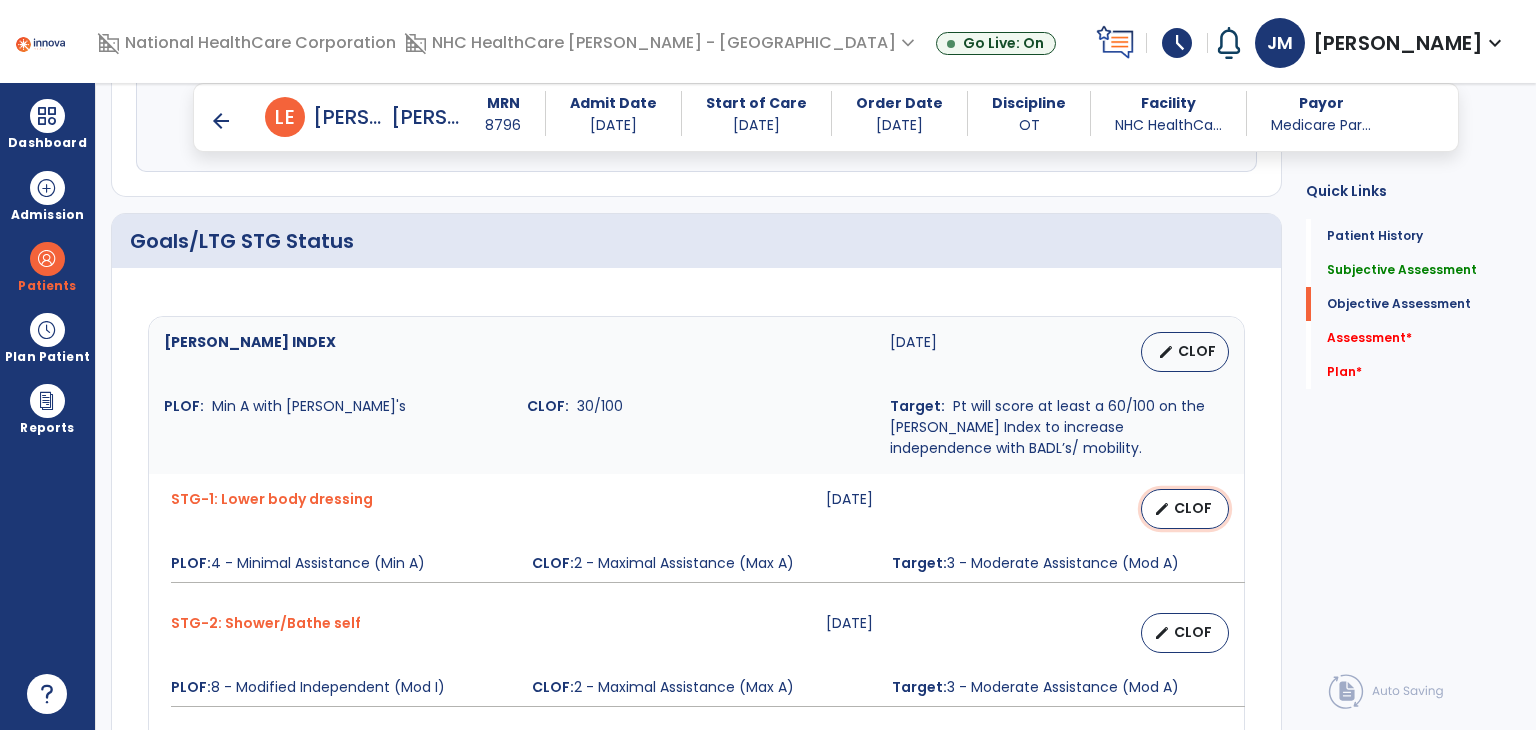 click on "edit" at bounding box center (1162, 509) 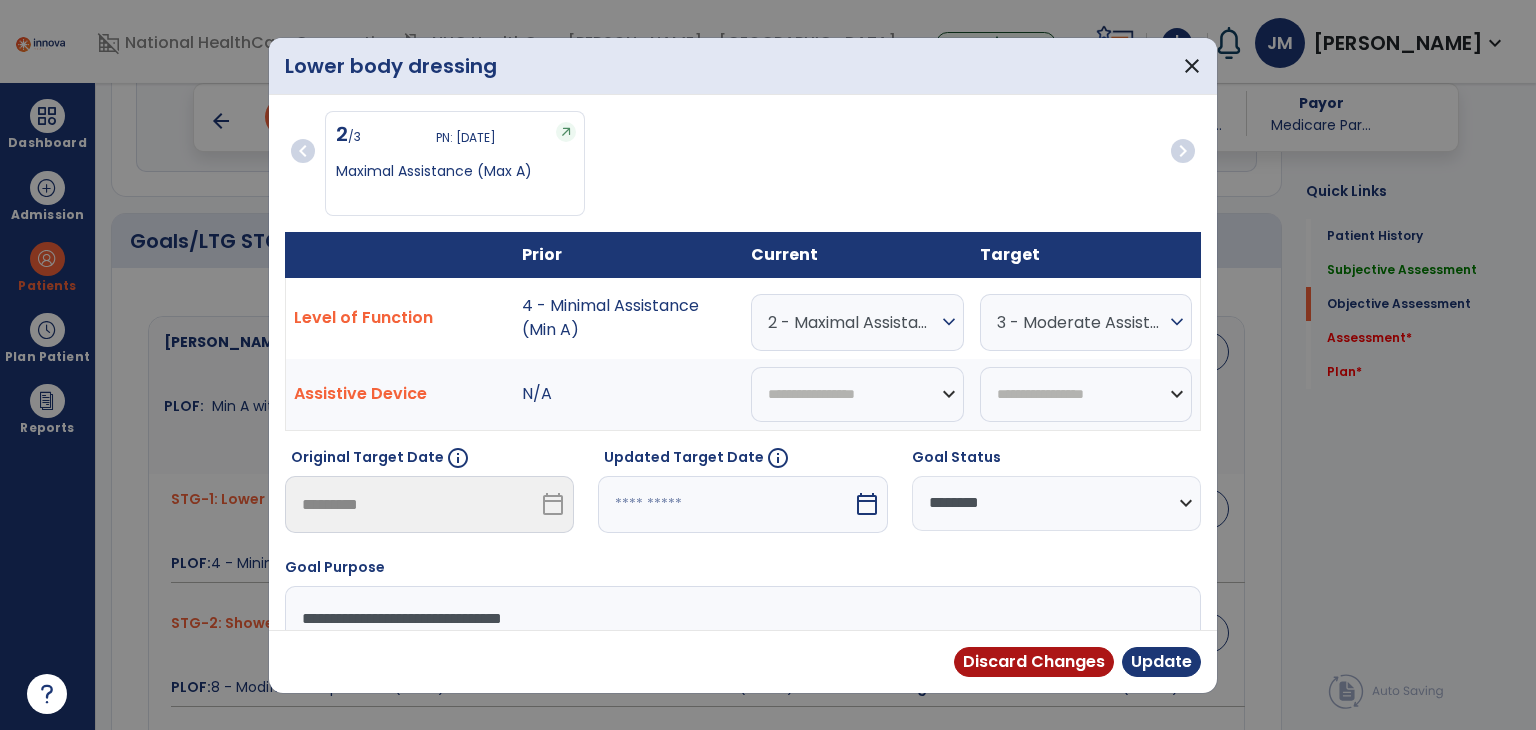 click on "calendar_today" at bounding box center [867, 504] 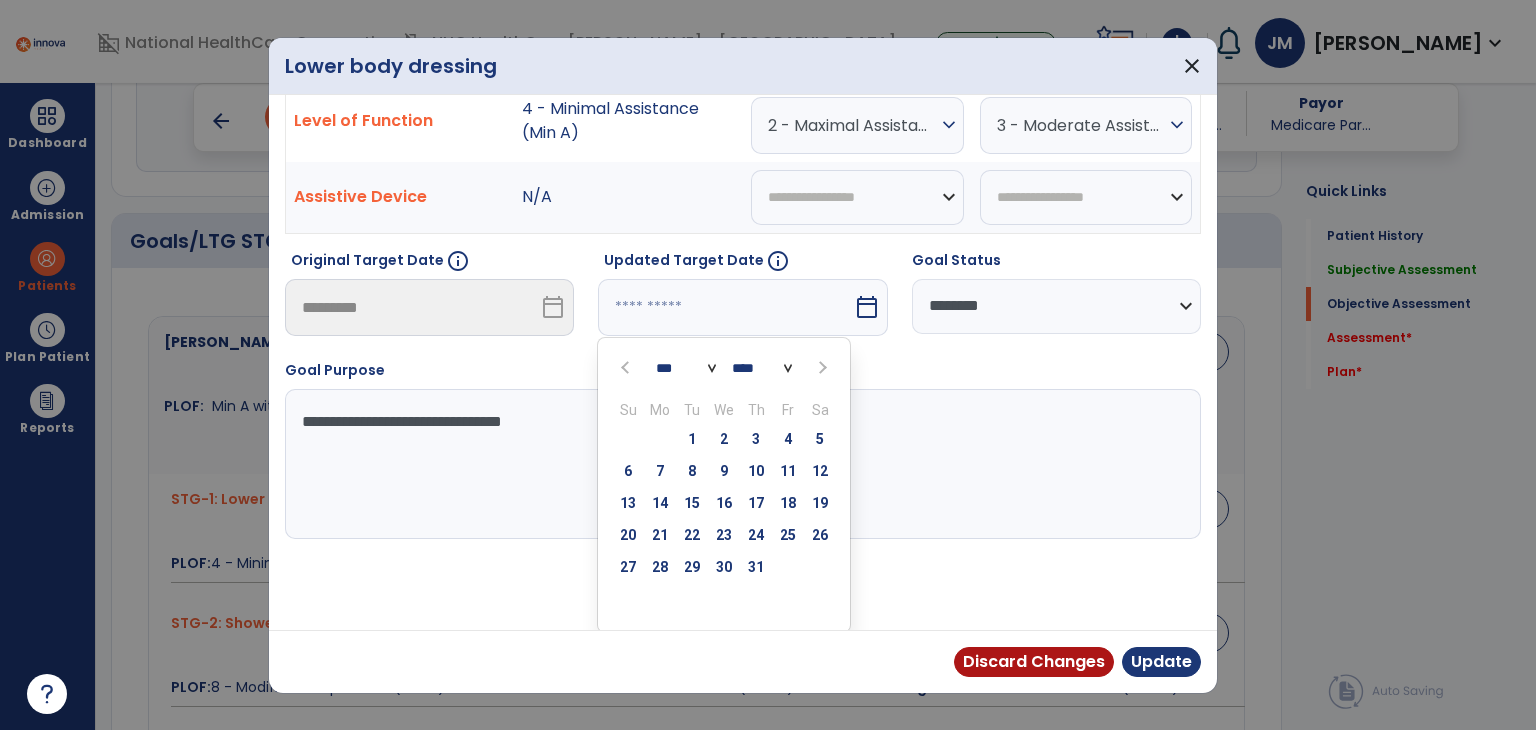 click at bounding box center (820, 367) 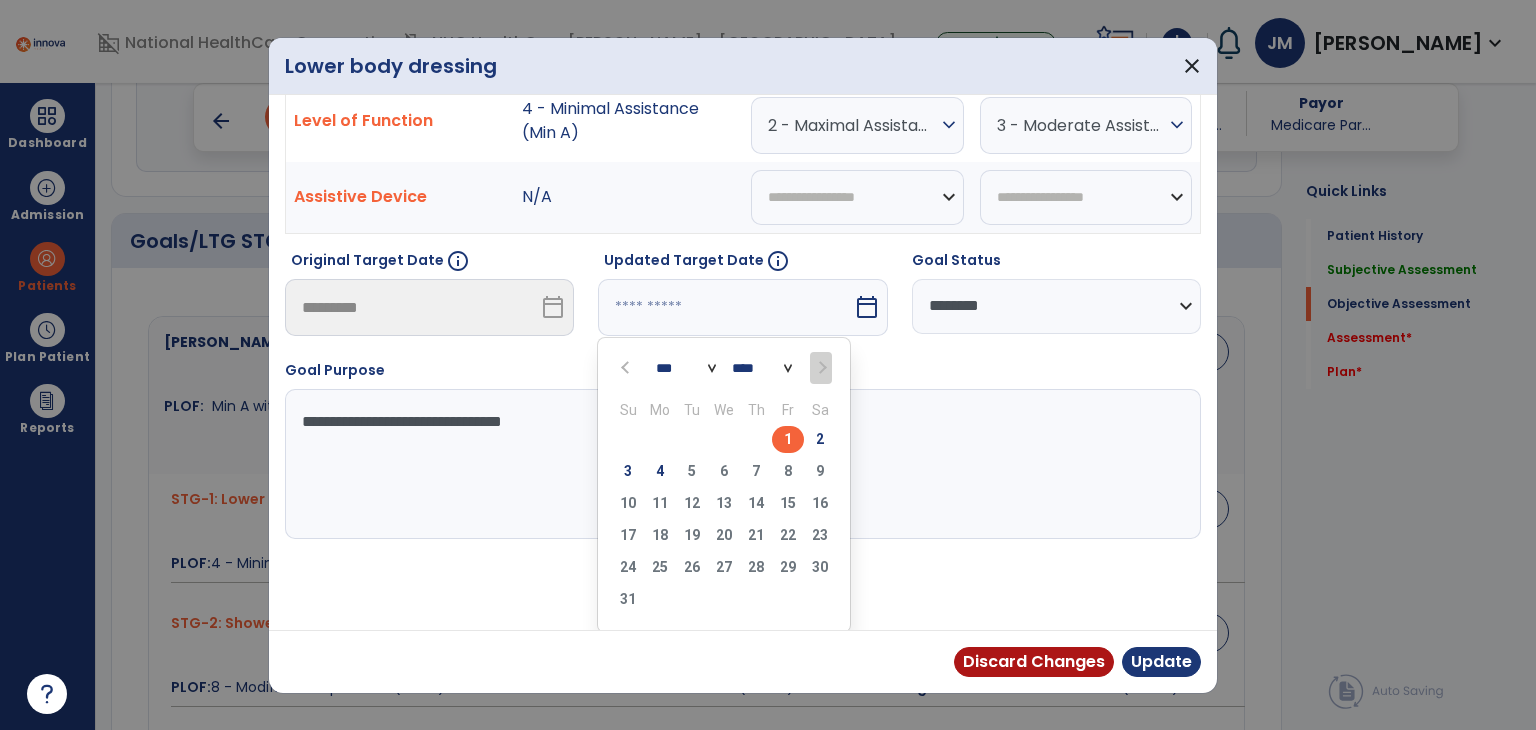 click on "4" at bounding box center [660, 471] 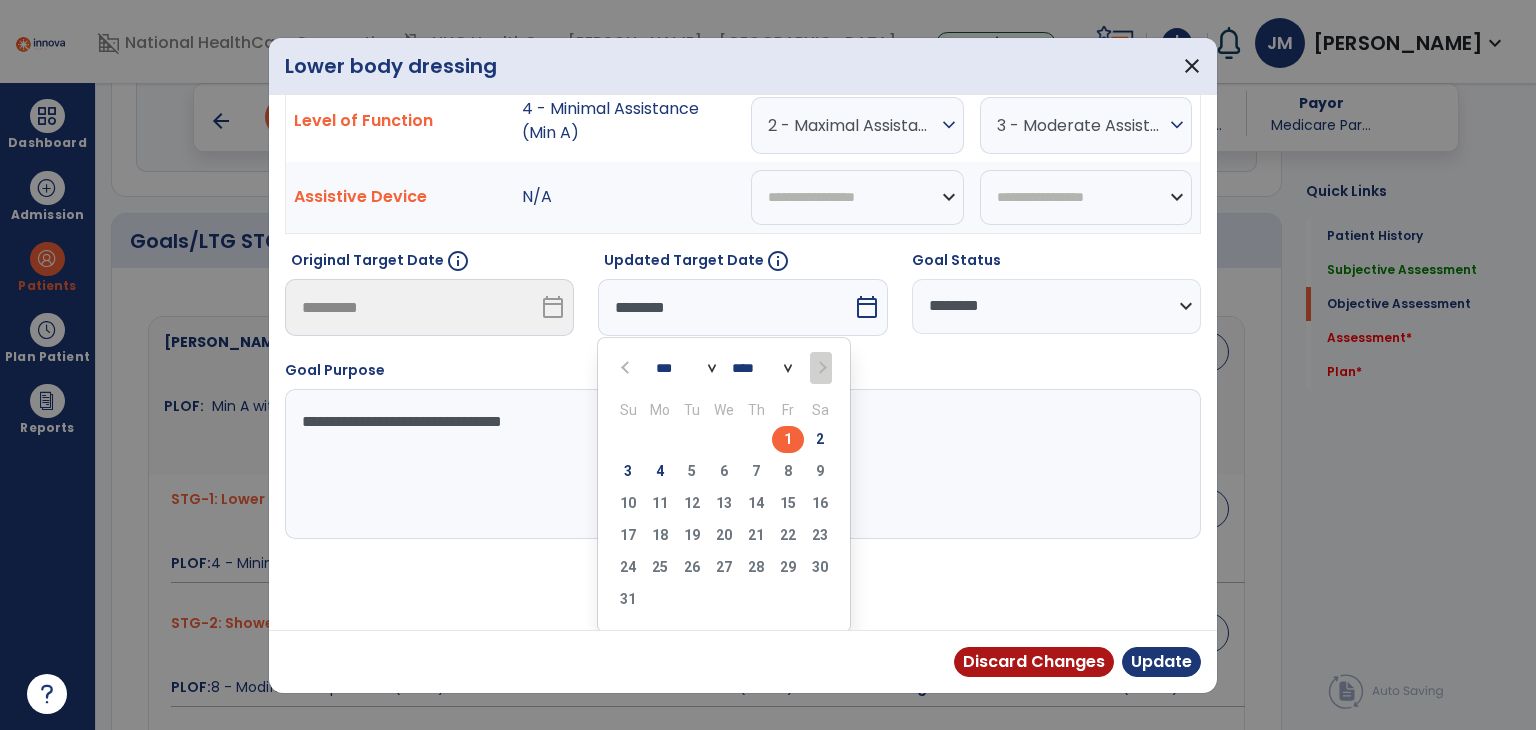 scroll, scrollTop: 119, scrollLeft: 0, axis: vertical 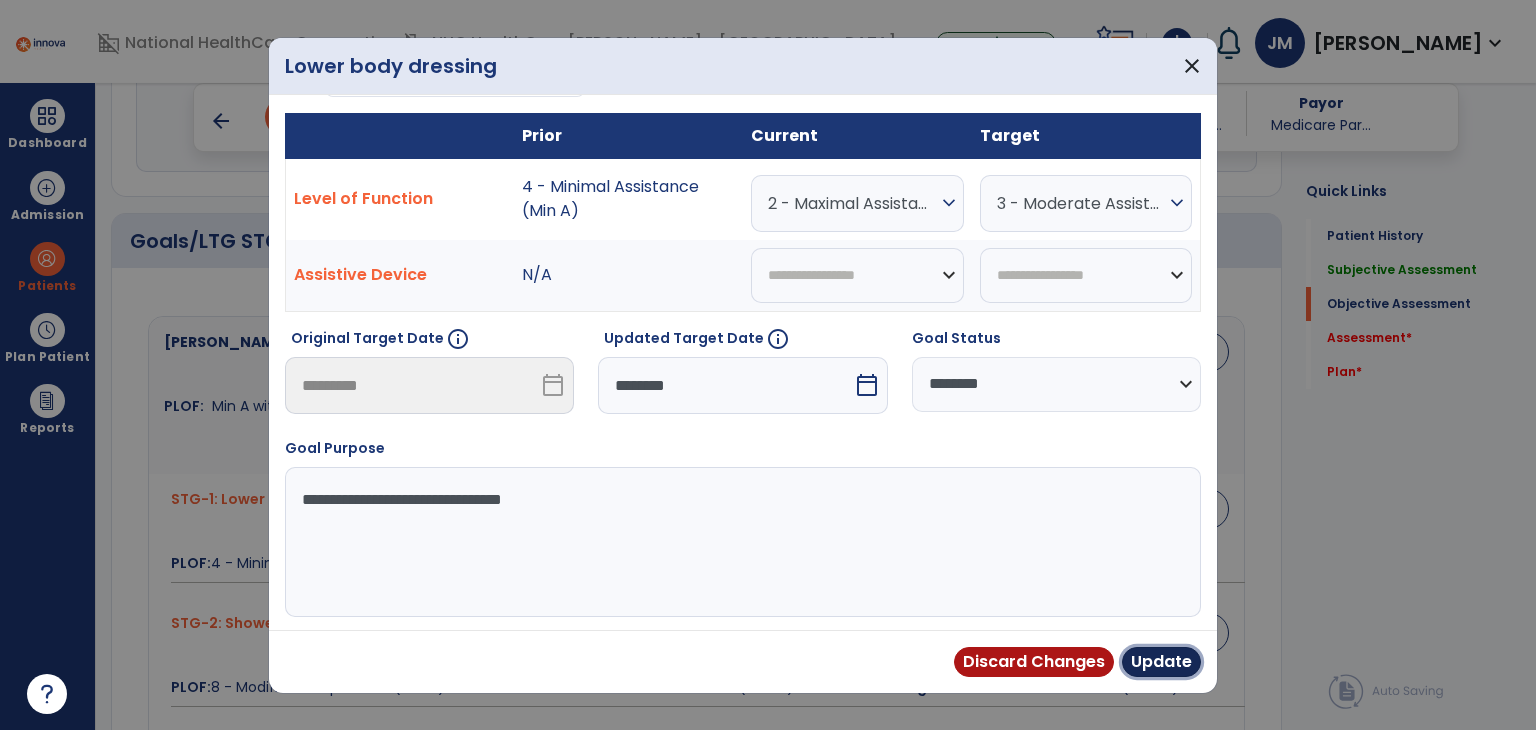 click on "Update" at bounding box center [1161, 662] 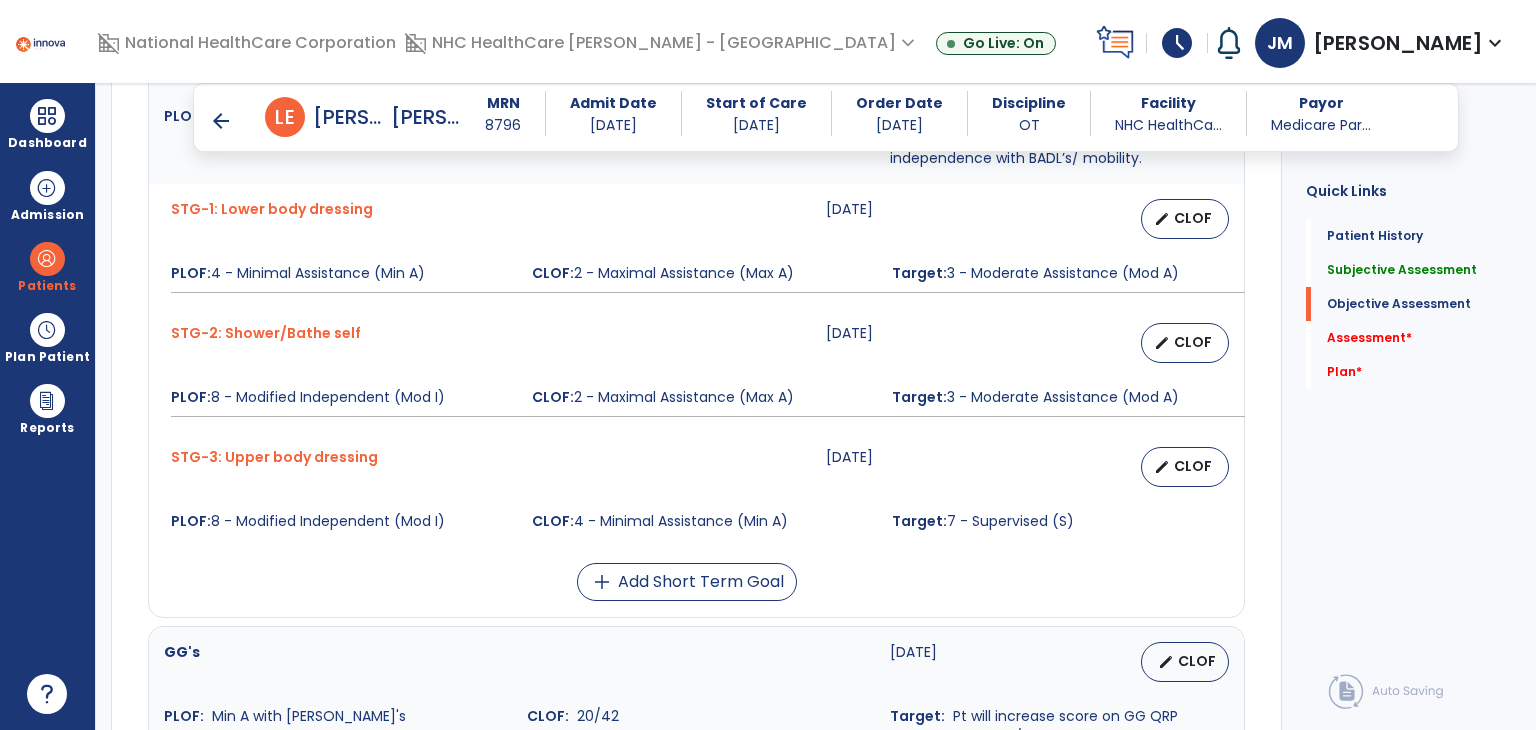 scroll, scrollTop: 952, scrollLeft: 0, axis: vertical 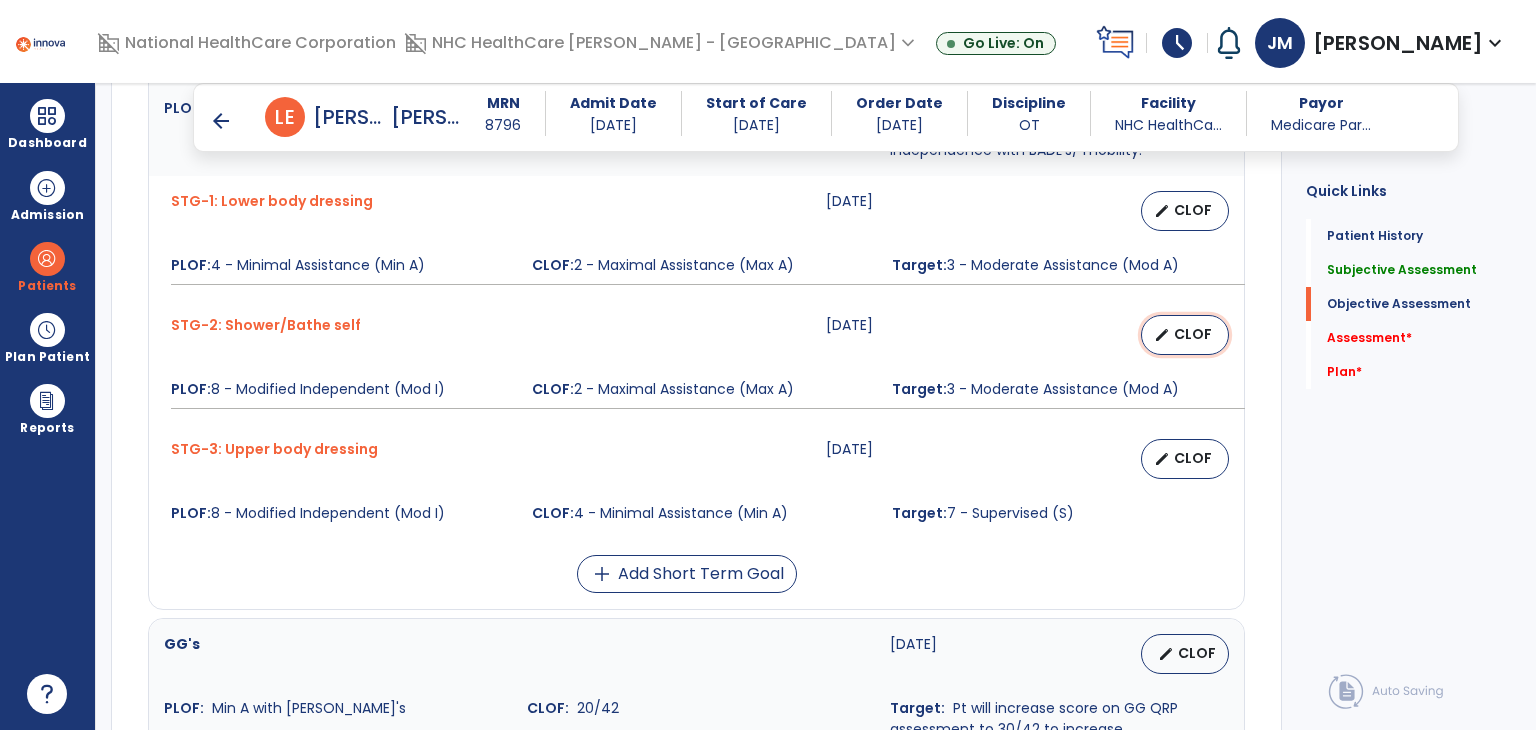 click on "CLOF" at bounding box center [1193, 334] 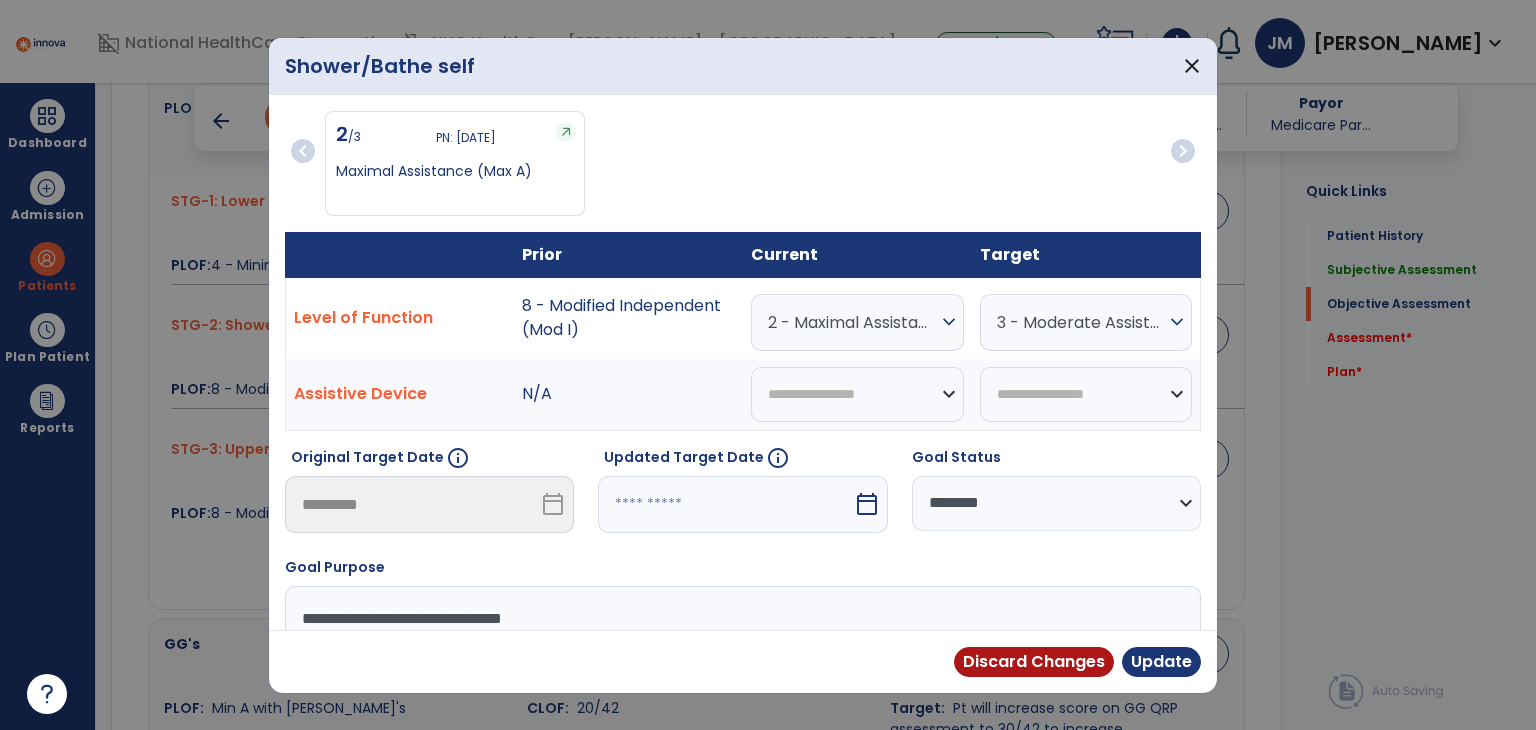 click on "2 - Maximal Assistance (Max A)" at bounding box center (852, 322) 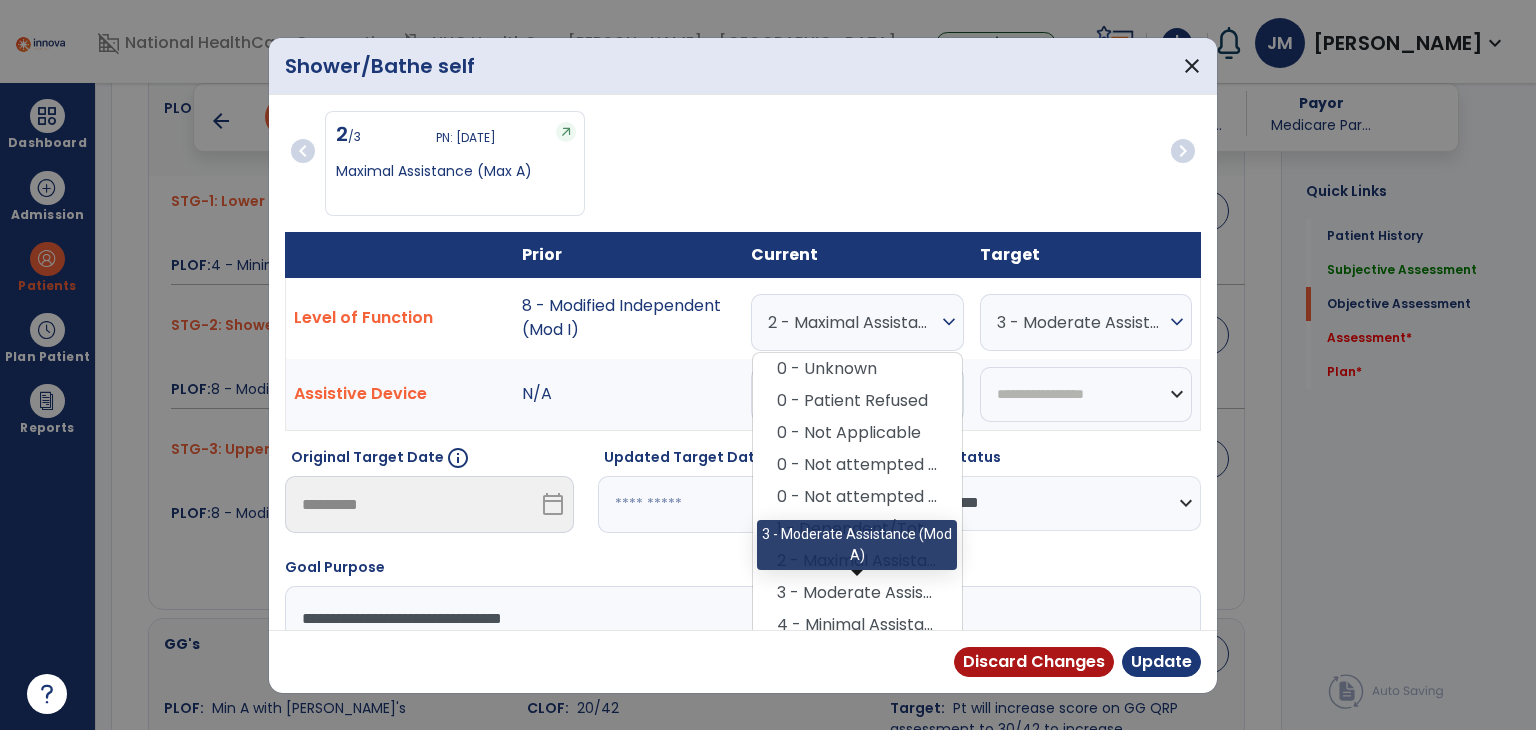 click on "3 - Moderate Assistance (Mod A)" at bounding box center (857, 593) 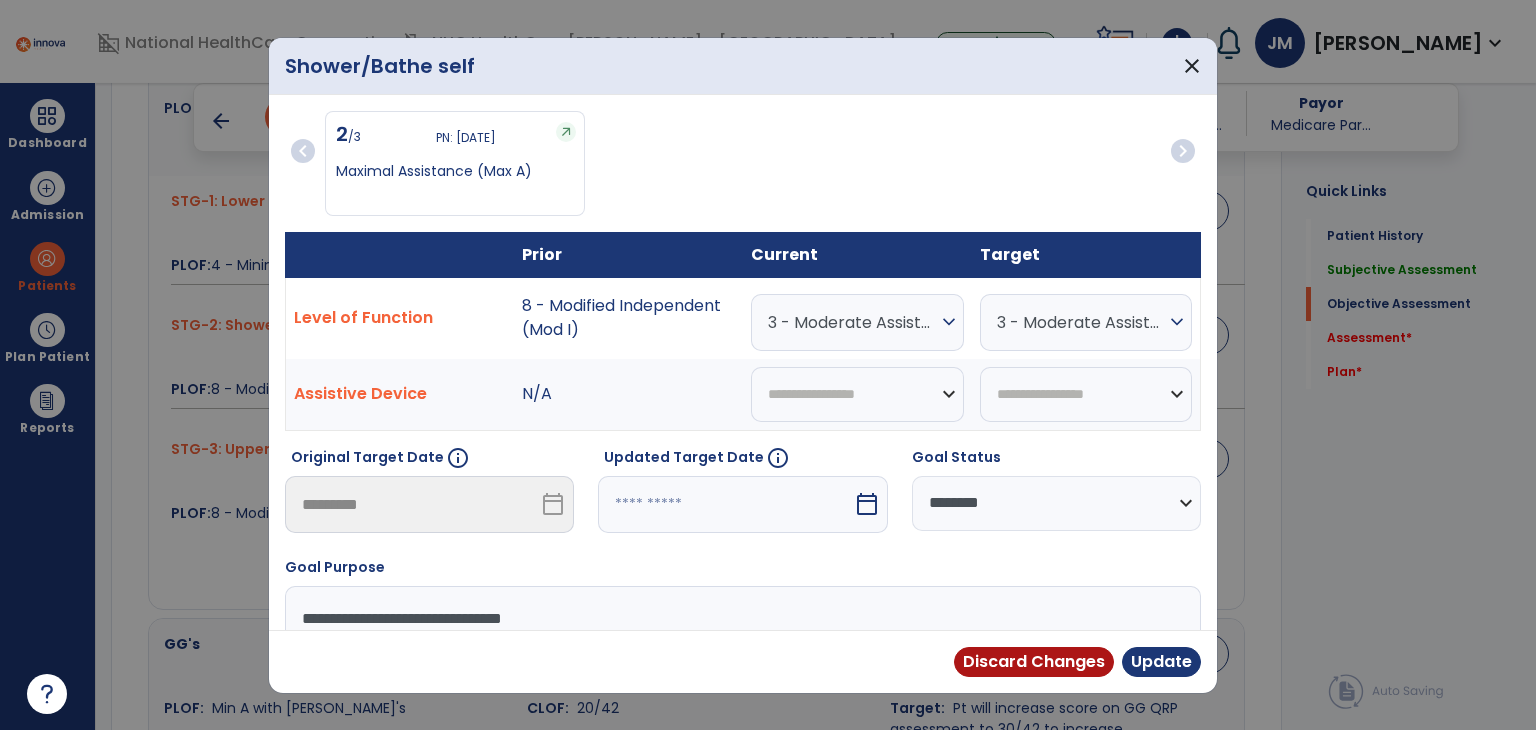click on "expand_more" at bounding box center (1177, 322) 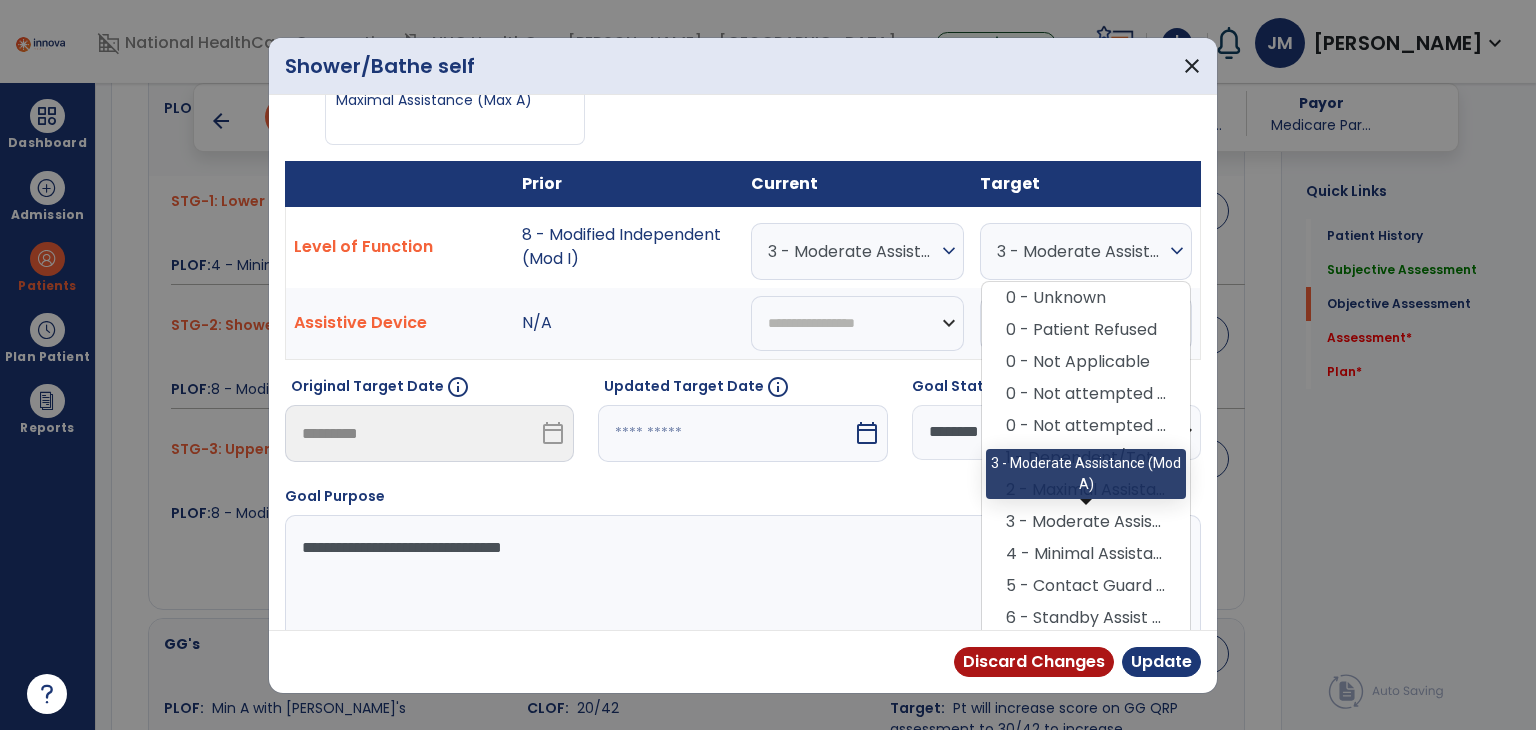 scroll, scrollTop: 72, scrollLeft: 0, axis: vertical 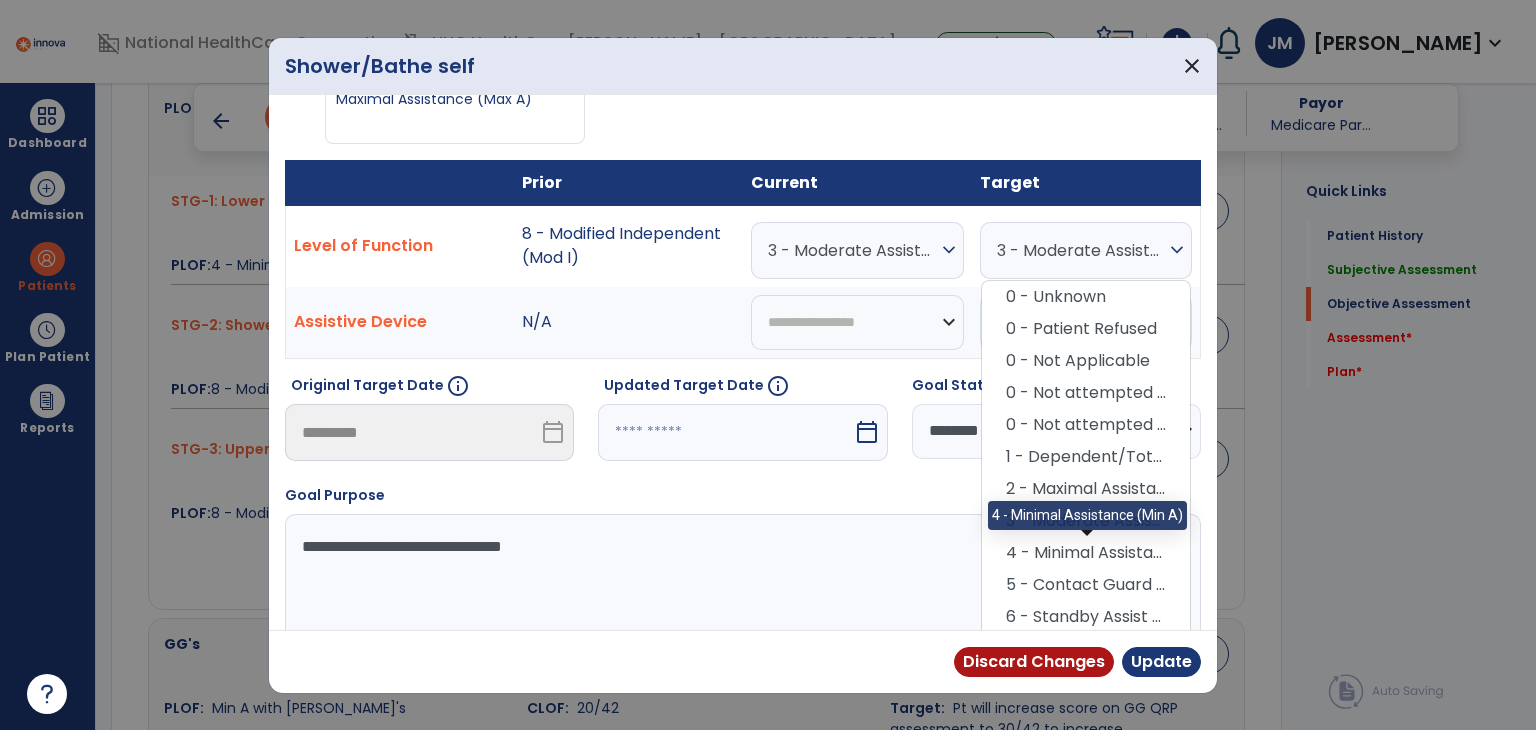 click on "4 - Minimal Assistance (Min A)" at bounding box center (1086, 553) 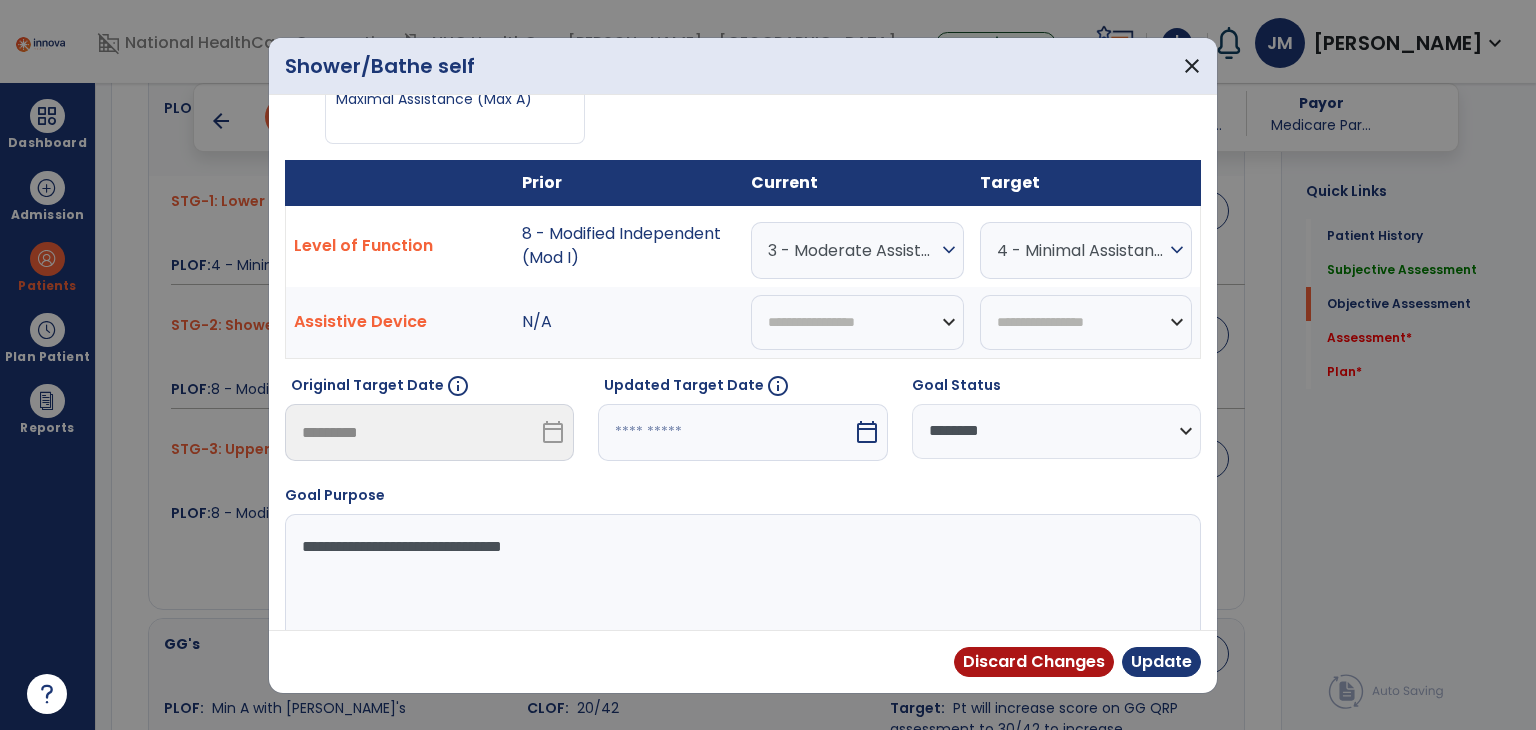 click on "calendar_today" at bounding box center [867, 432] 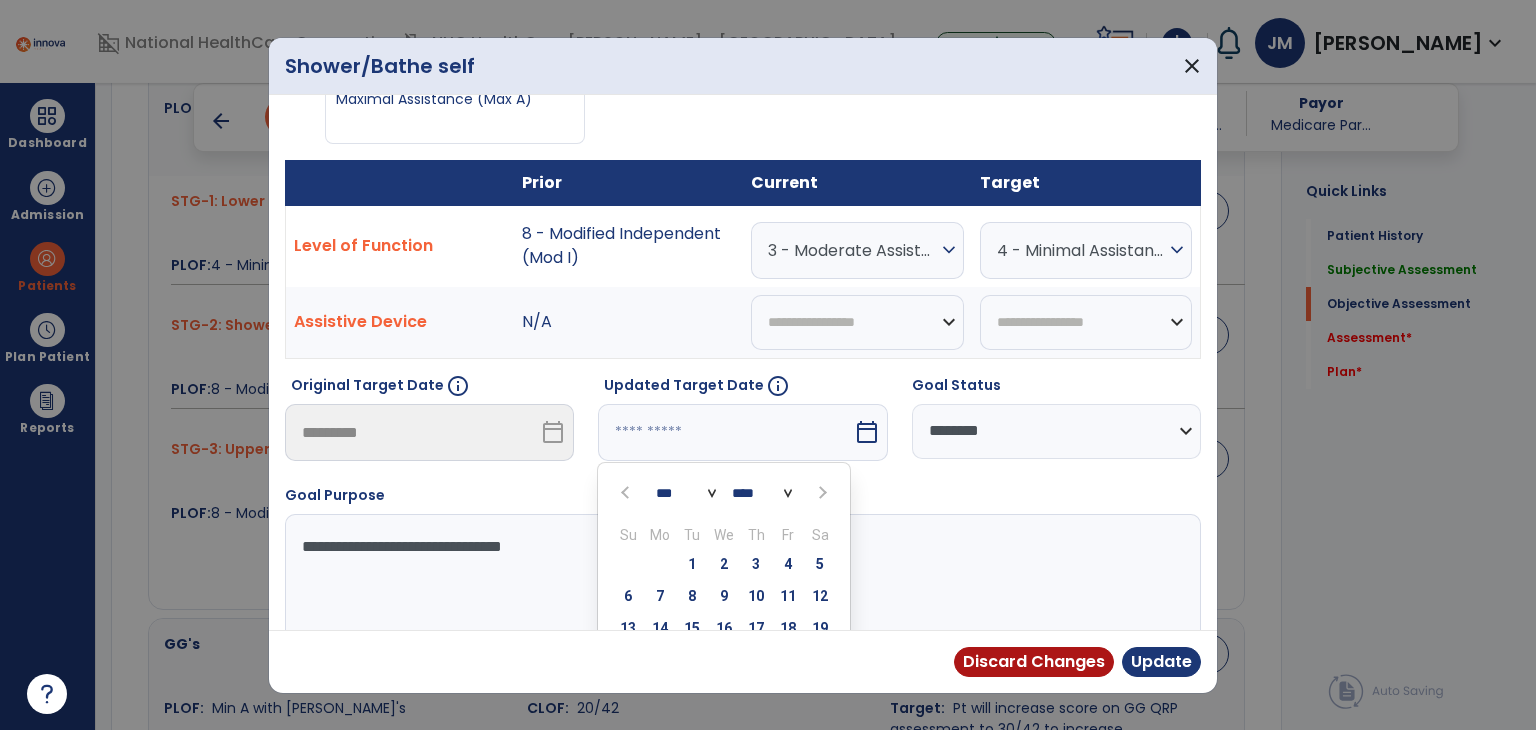 click at bounding box center (822, 493) 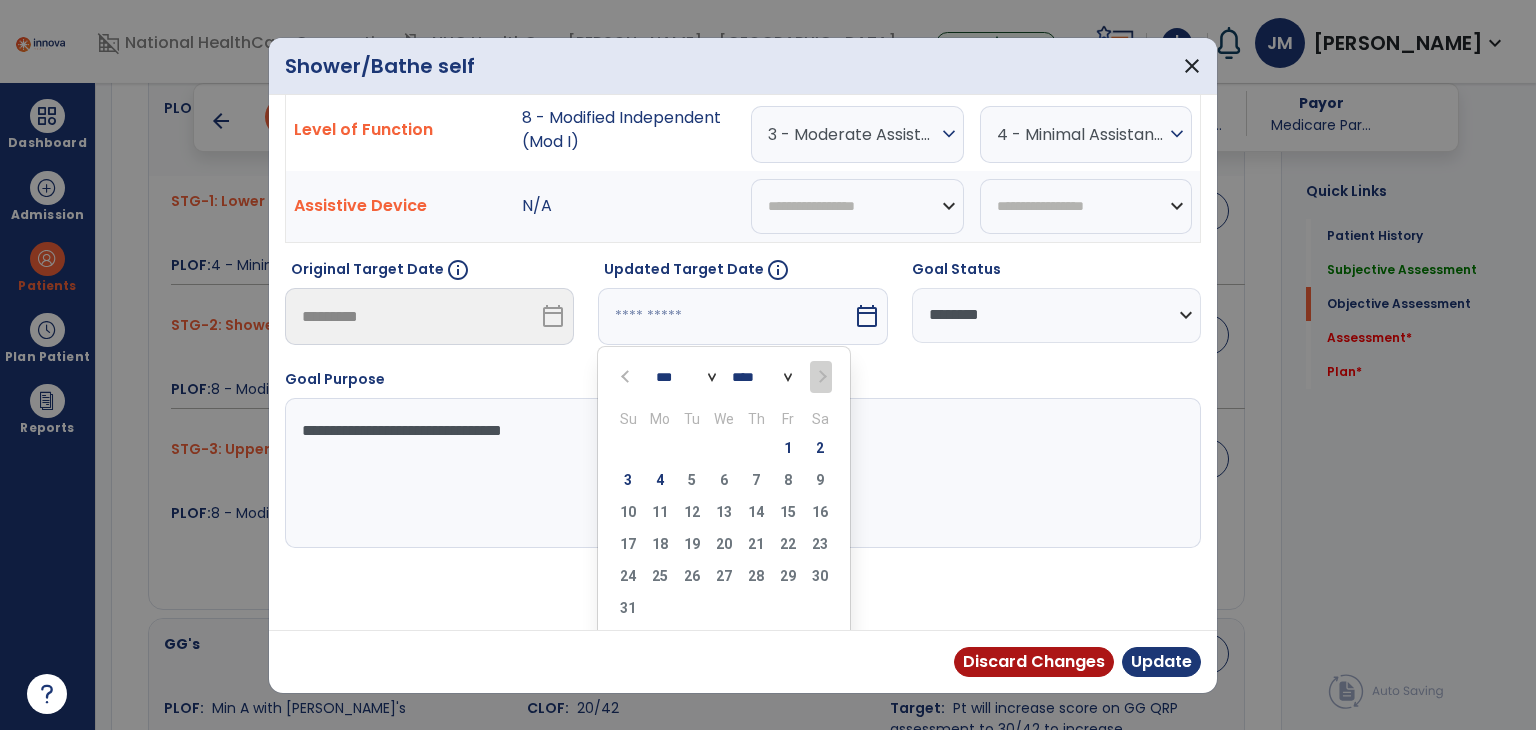 scroll, scrollTop: 188, scrollLeft: 0, axis: vertical 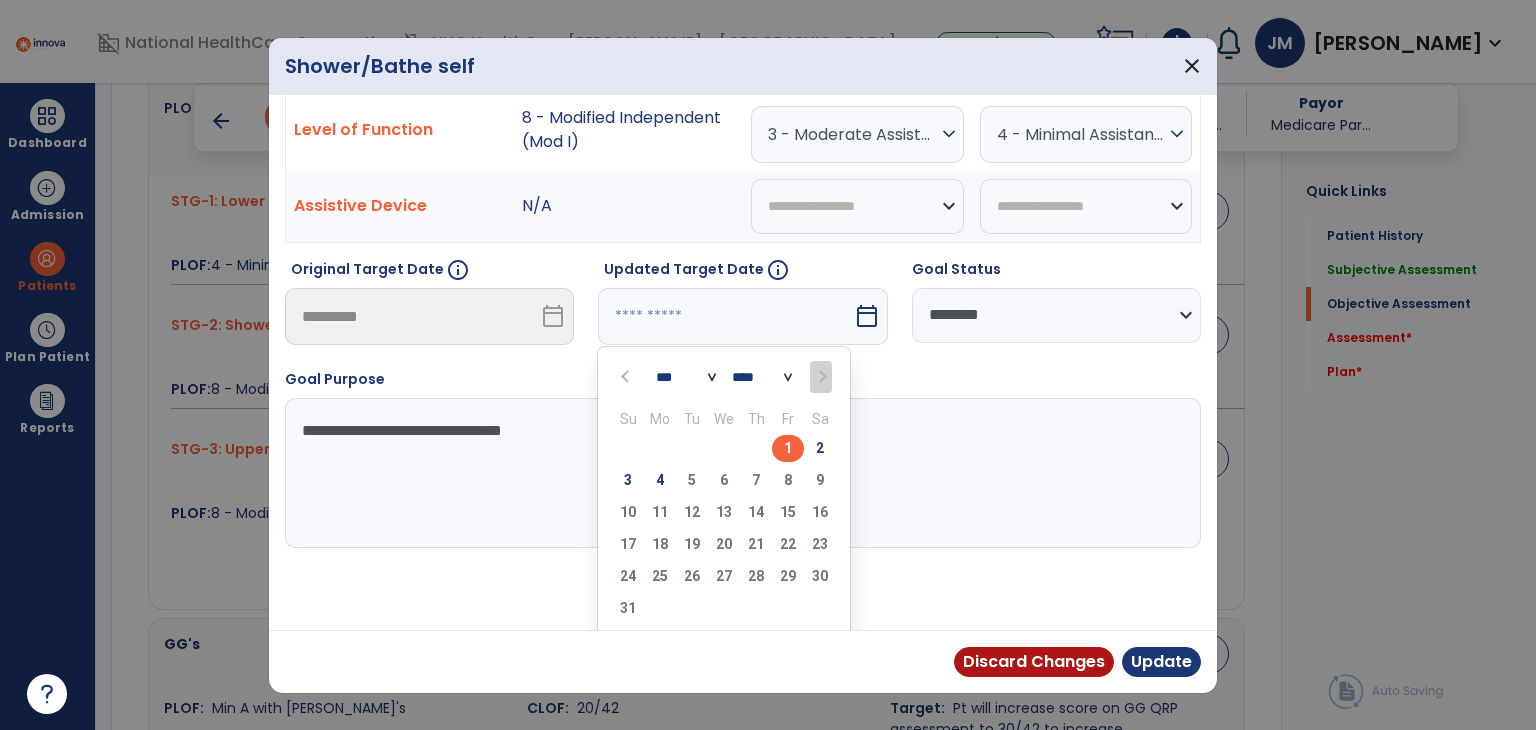 click on "4" at bounding box center [660, 480] 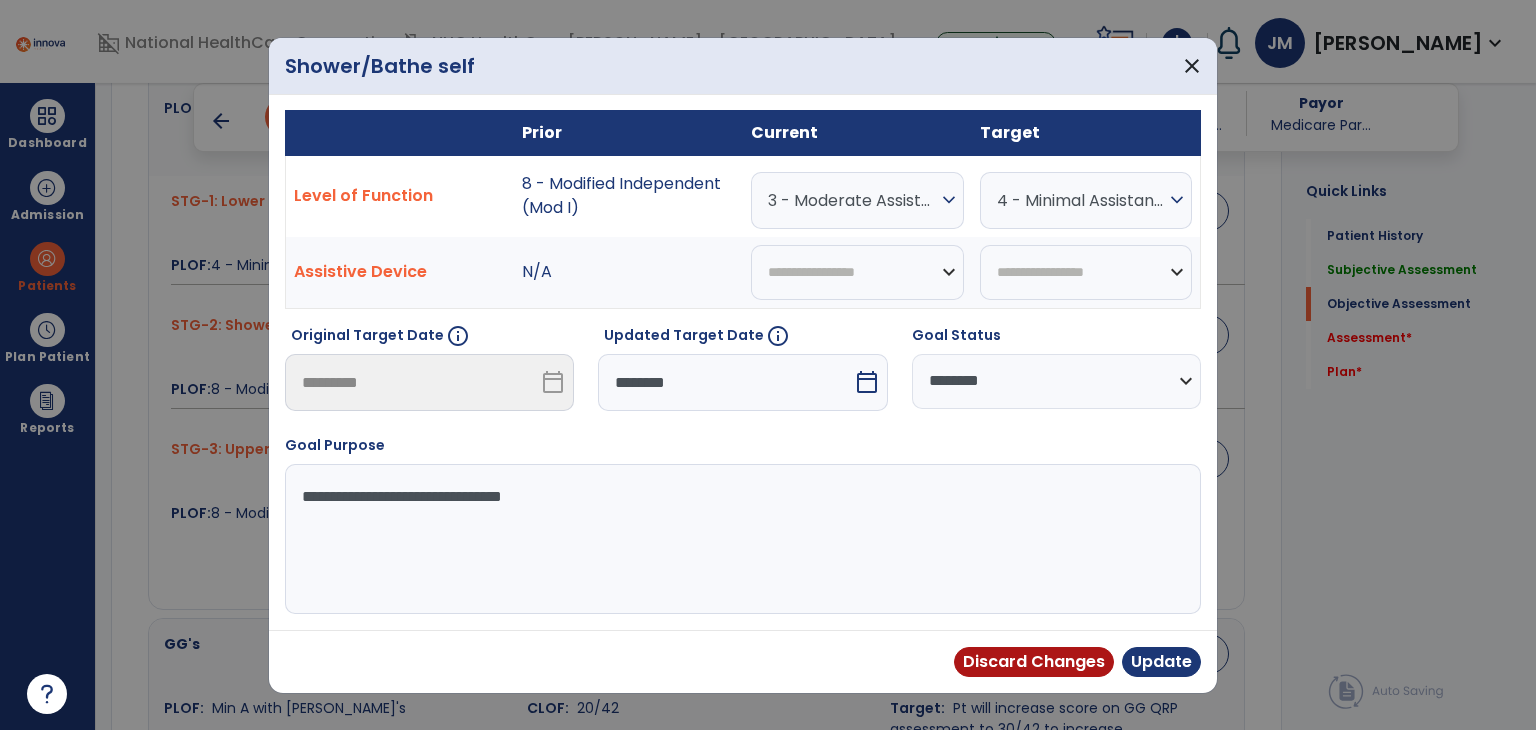 scroll, scrollTop: 119, scrollLeft: 0, axis: vertical 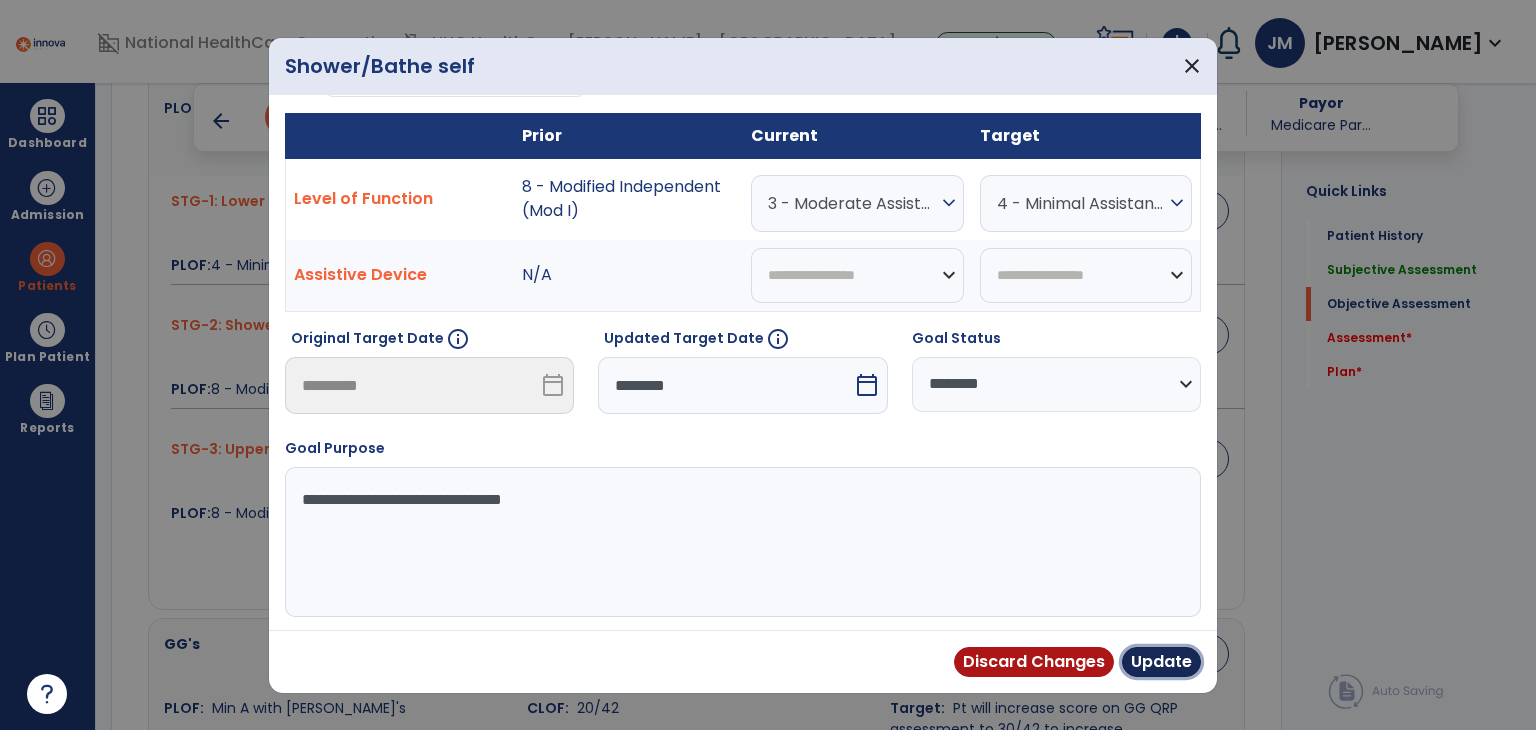 click on "Update" at bounding box center [1161, 662] 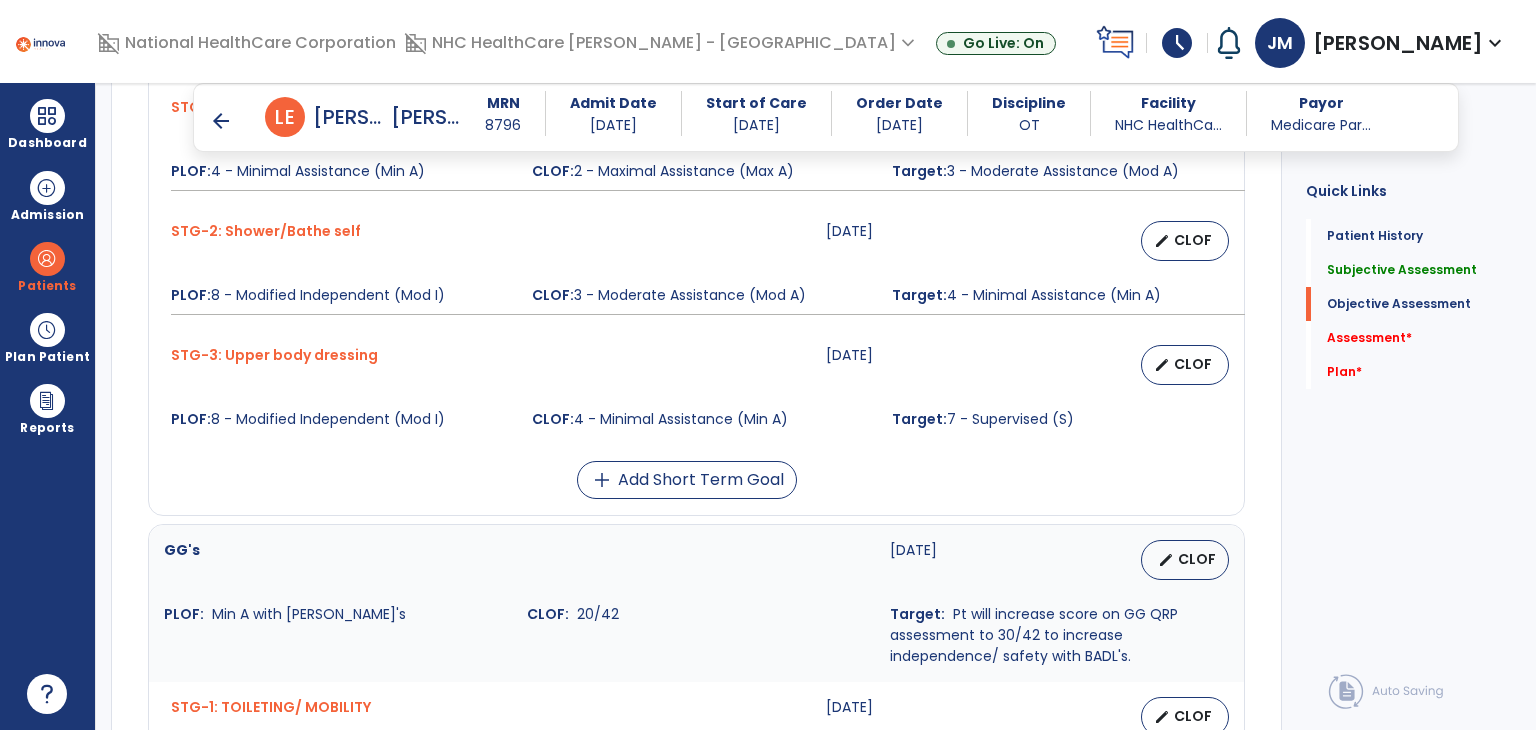 scroll, scrollTop: 1047, scrollLeft: 0, axis: vertical 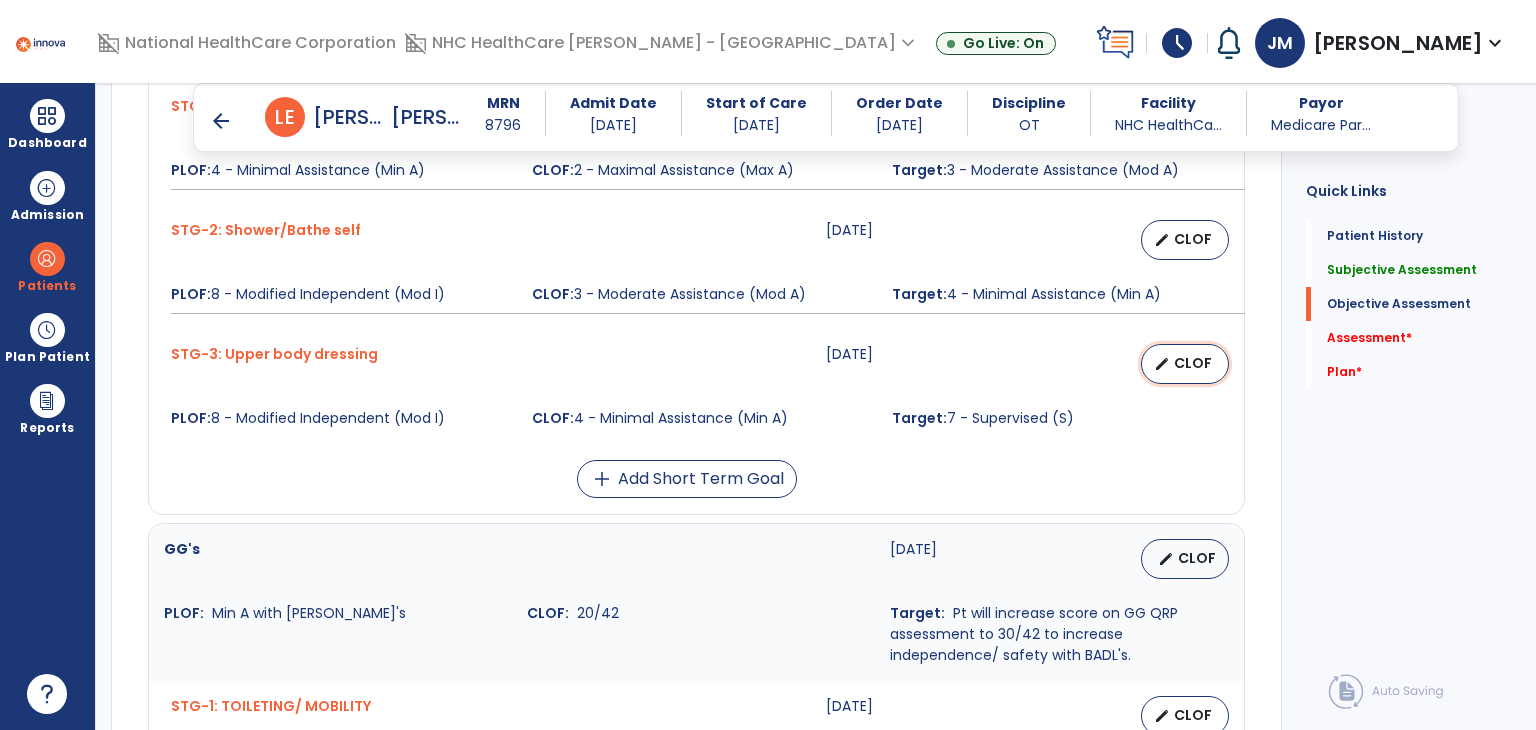 click on "CLOF" at bounding box center [1193, 363] 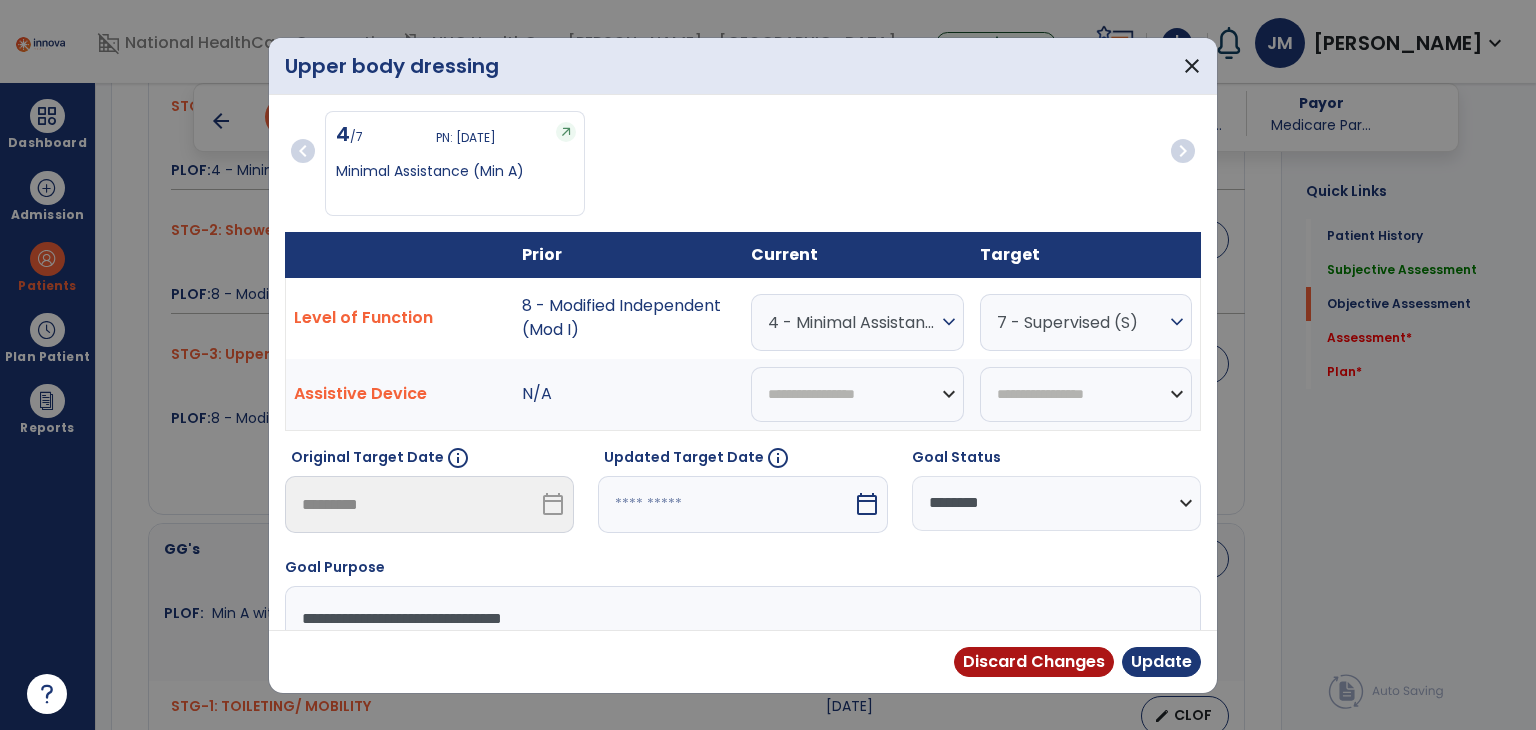 click on "calendar_today" at bounding box center [867, 504] 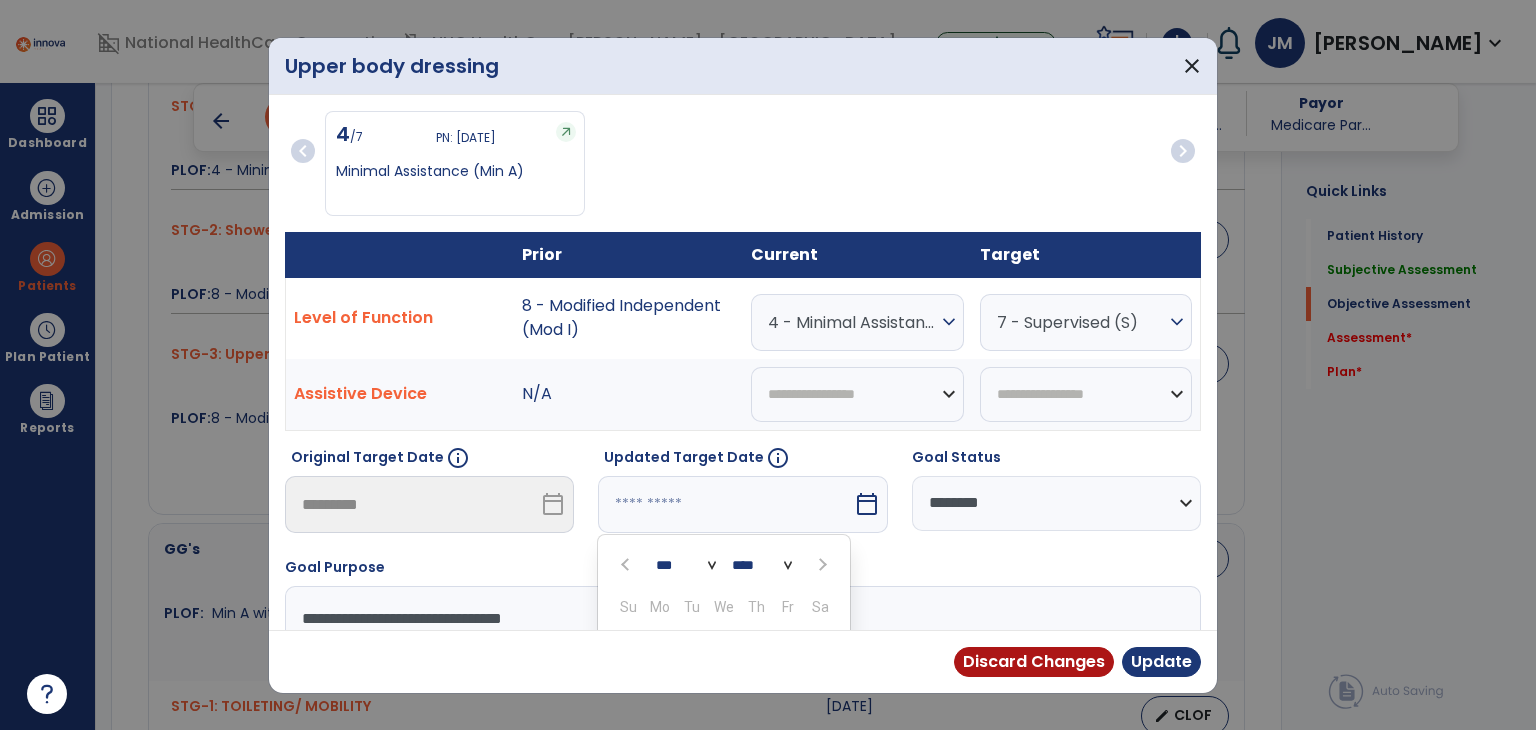 scroll, scrollTop: 197, scrollLeft: 0, axis: vertical 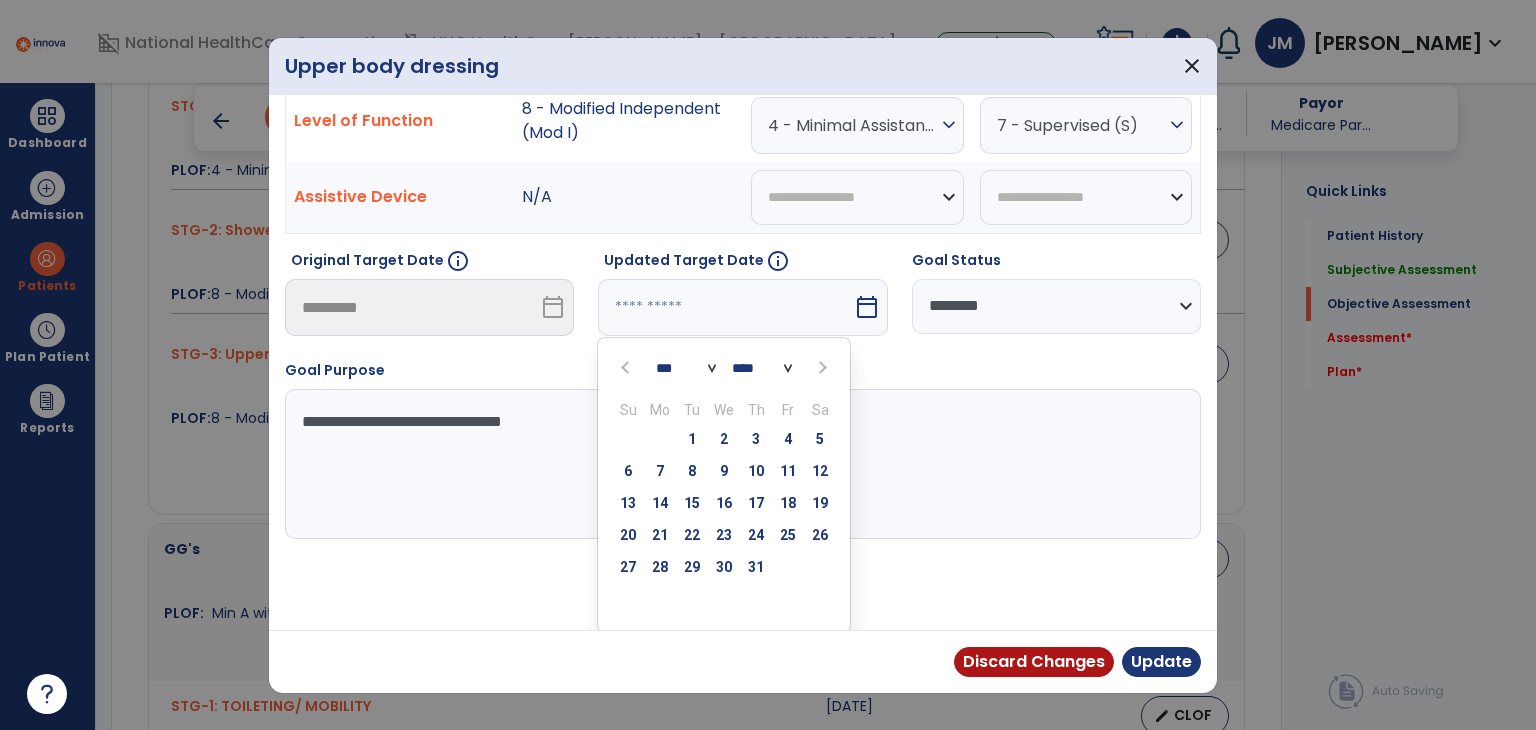 click at bounding box center (822, 368) 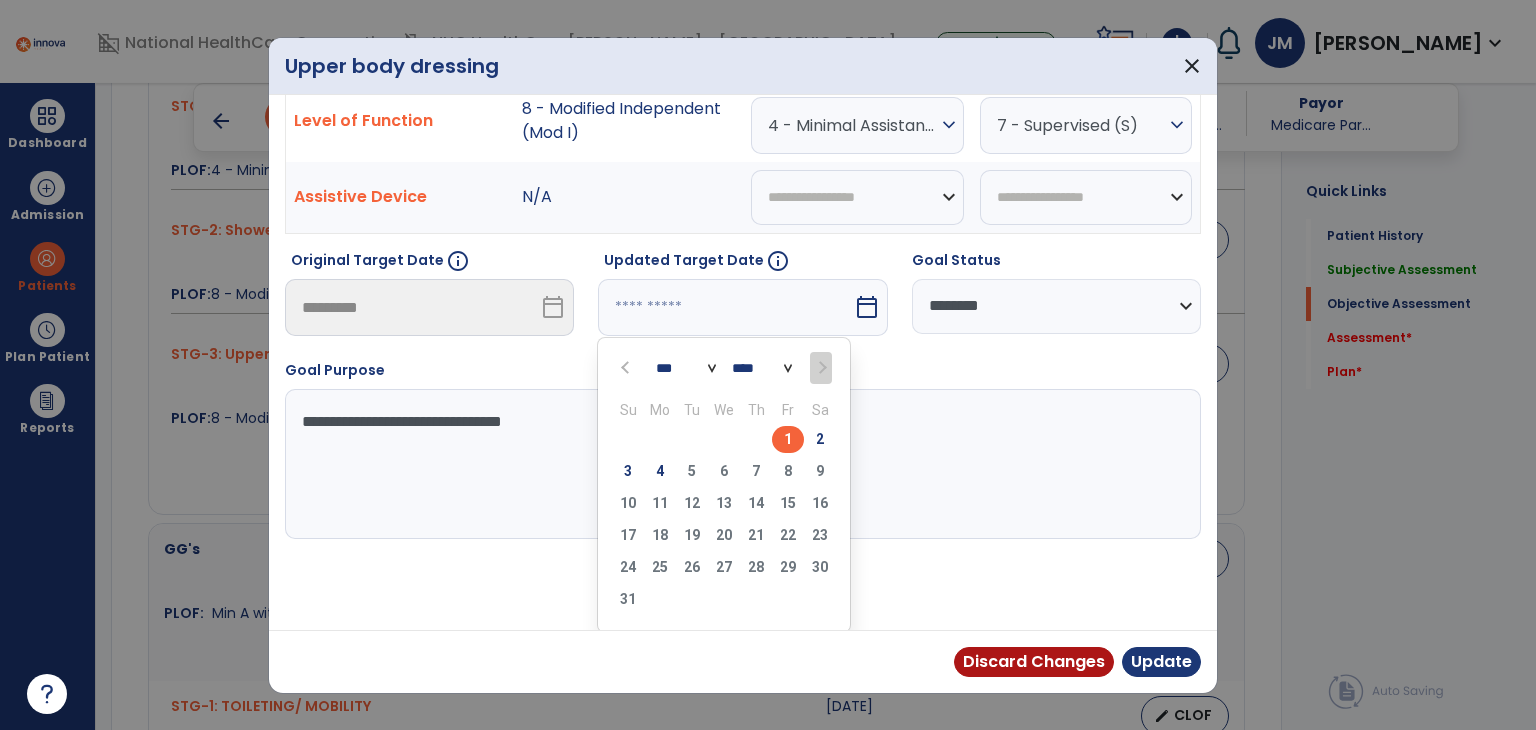 click on "4" at bounding box center (660, 471) 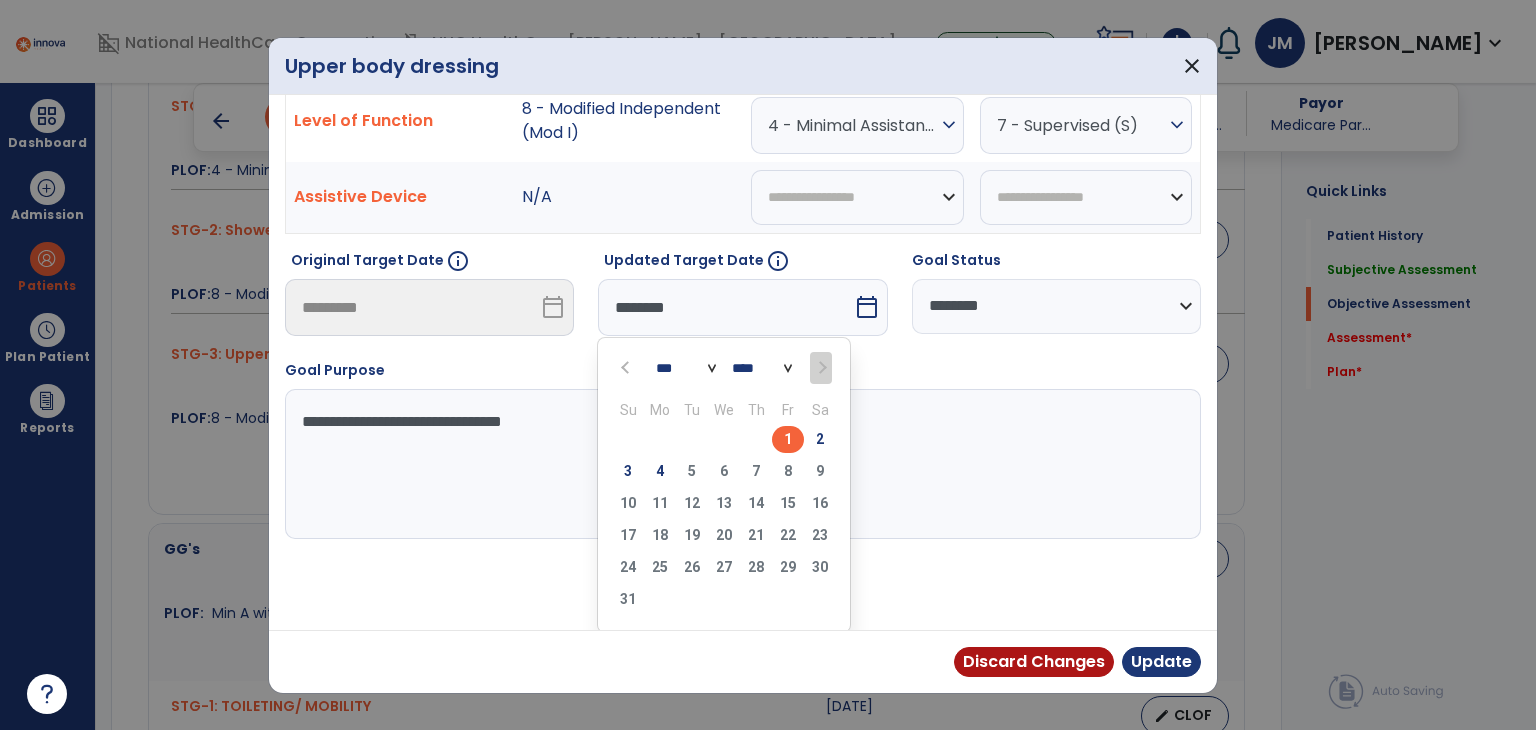 scroll, scrollTop: 119, scrollLeft: 0, axis: vertical 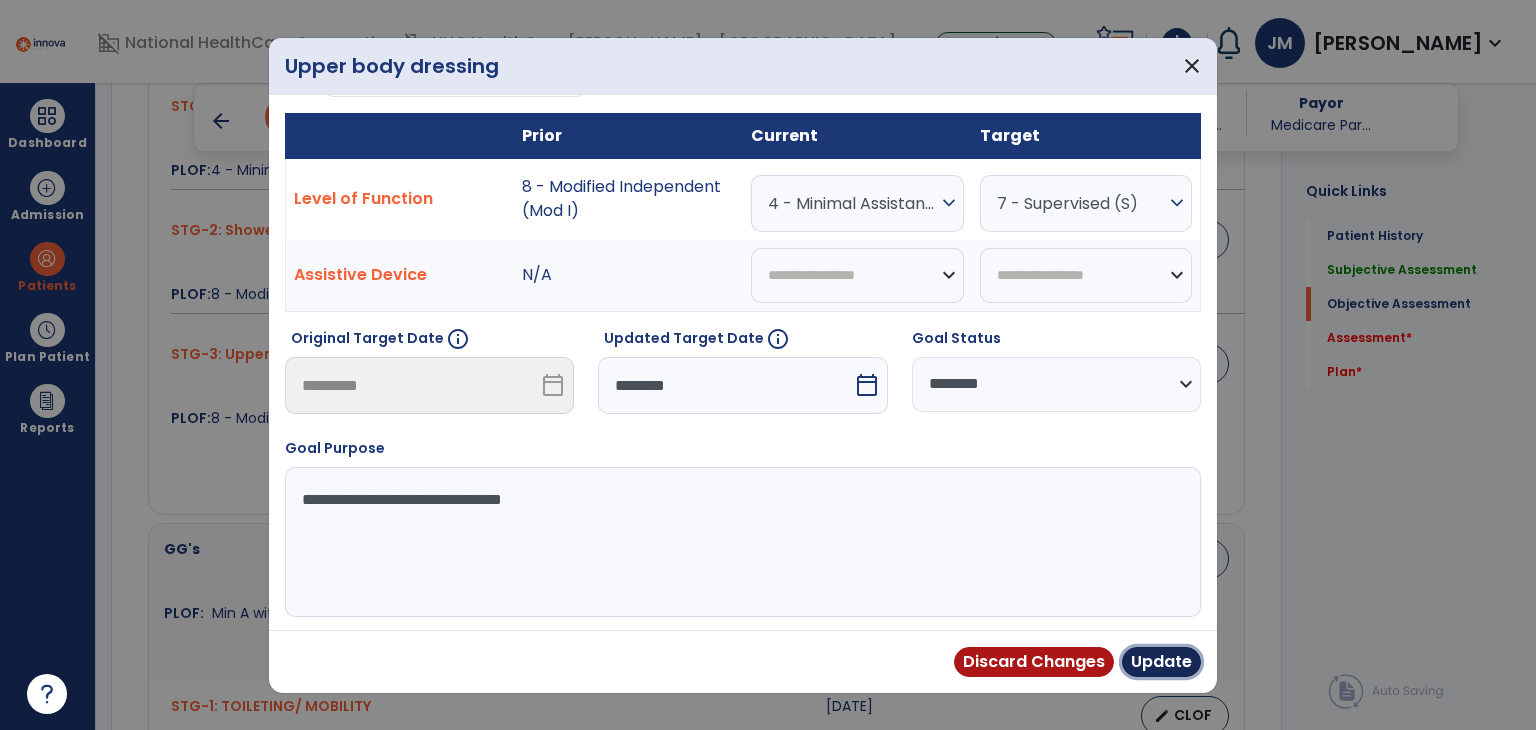 click on "Update" at bounding box center (1161, 662) 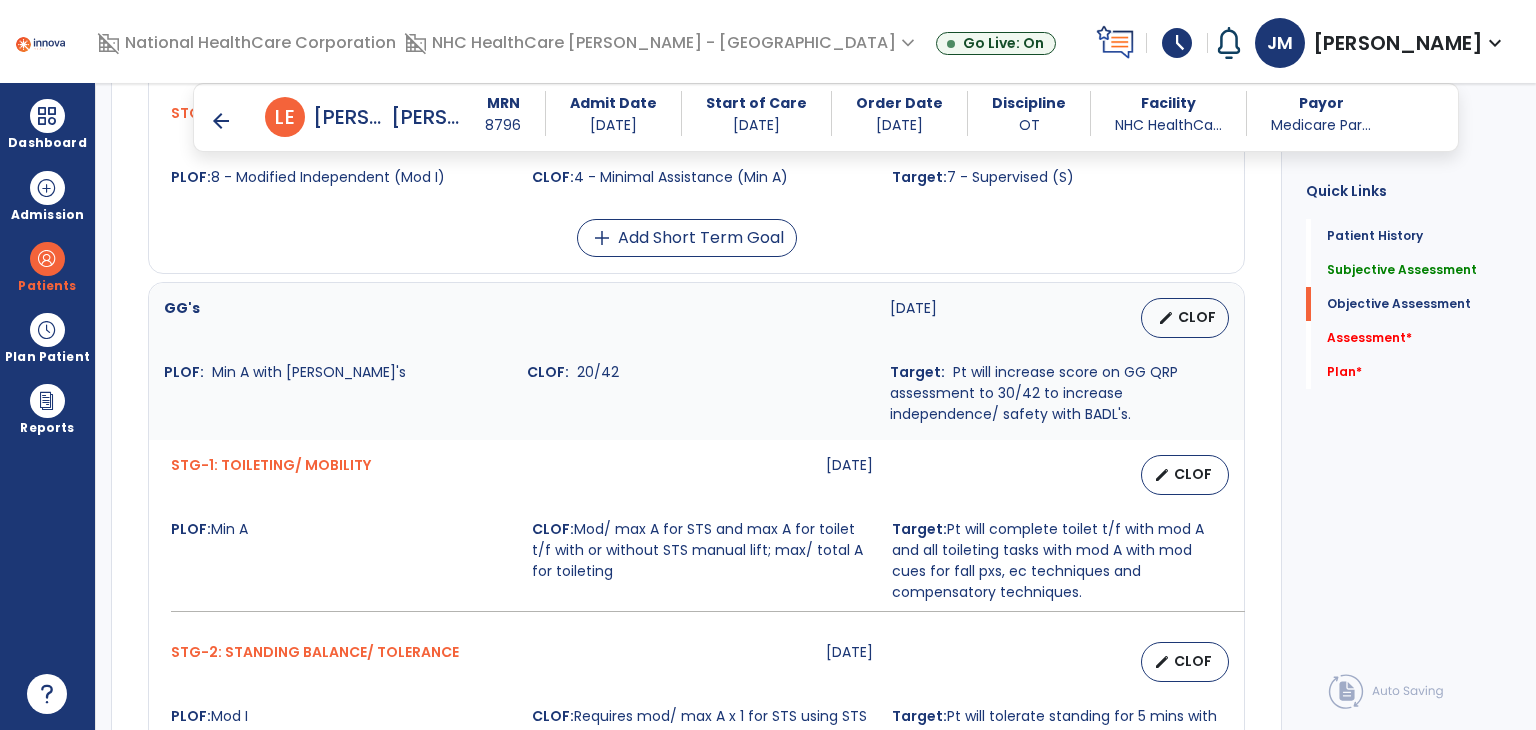 scroll, scrollTop: 1287, scrollLeft: 0, axis: vertical 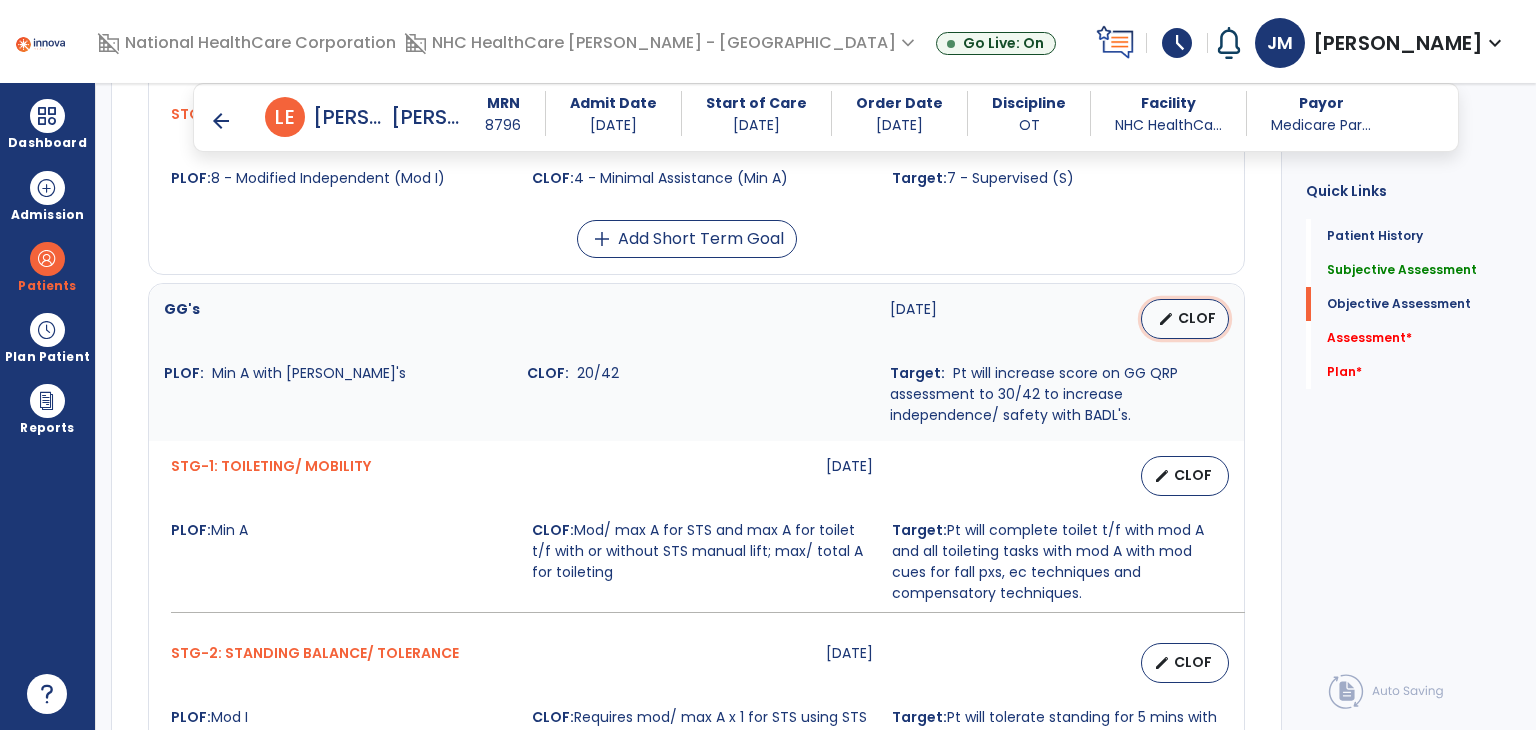 click on "edit" at bounding box center [1166, 319] 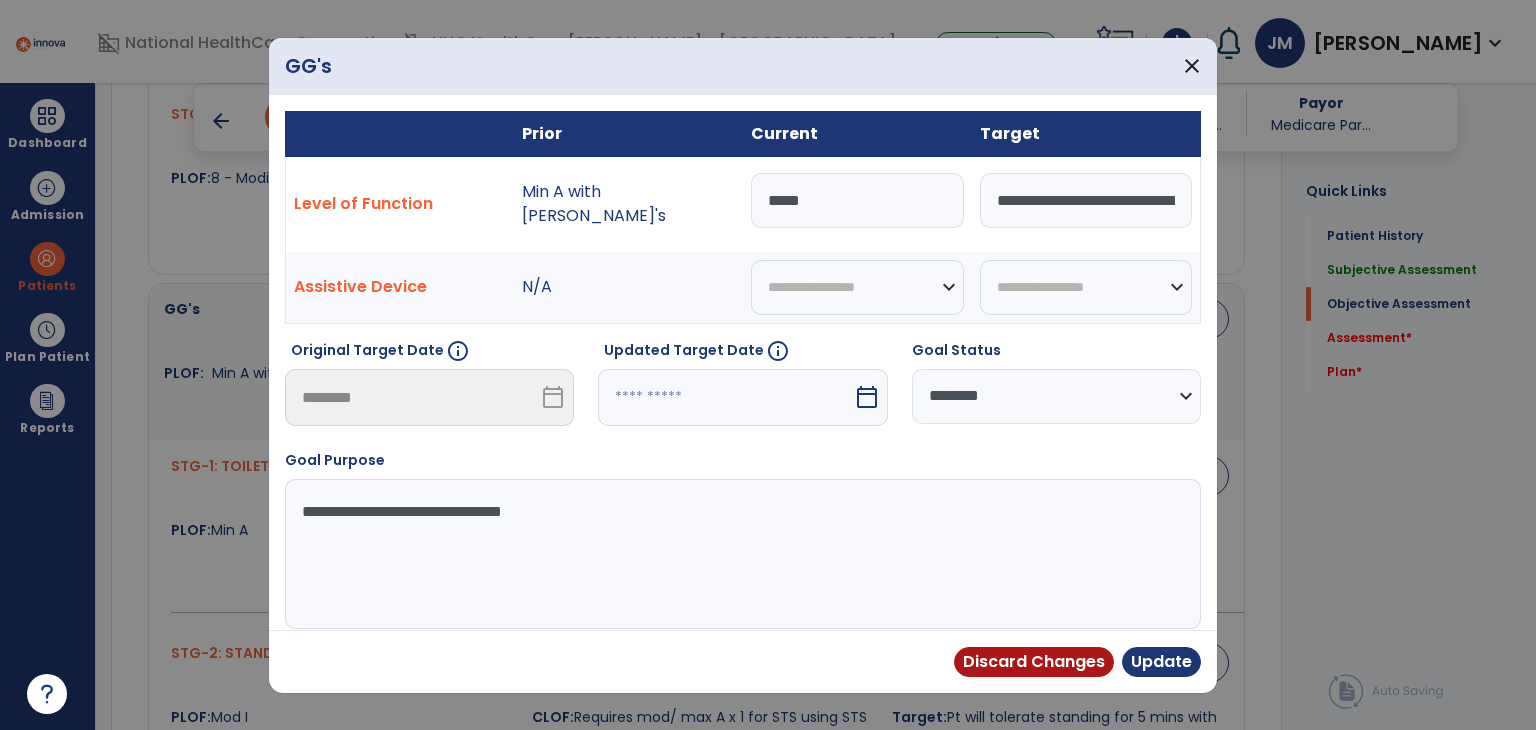 click on "*****" at bounding box center [857, 200] 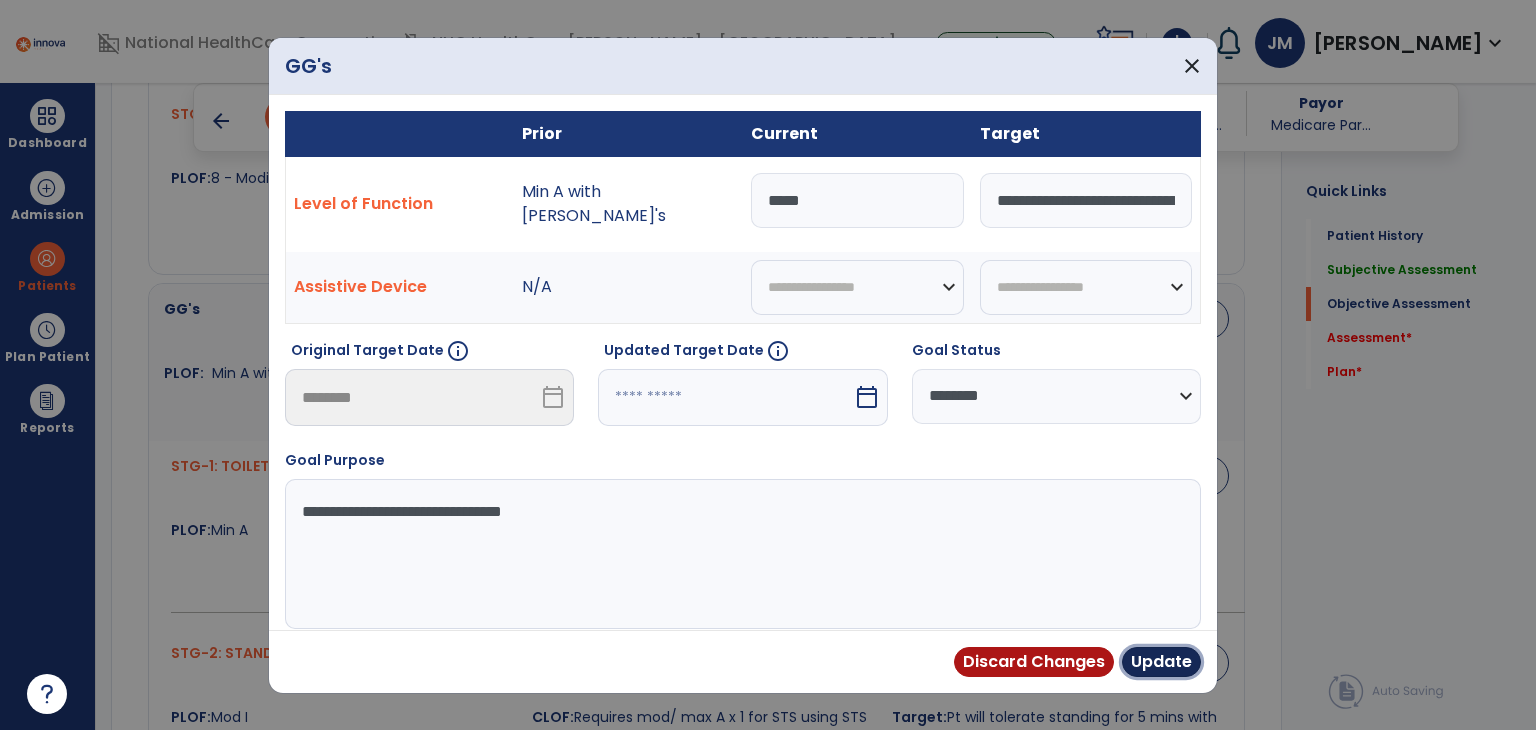 click on "Update" at bounding box center (1161, 662) 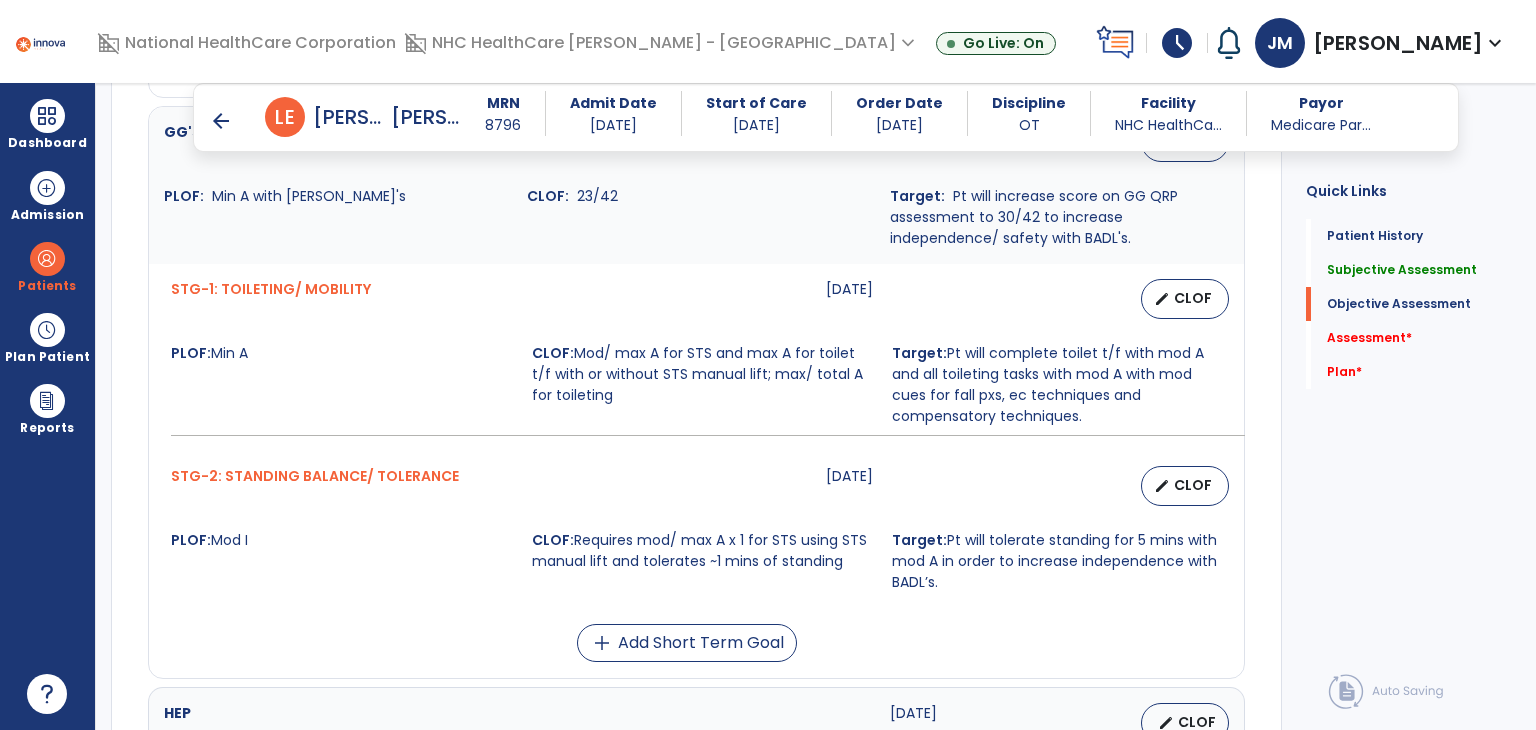 scroll, scrollTop: 1460, scrollLeft: 0, axis: vertical 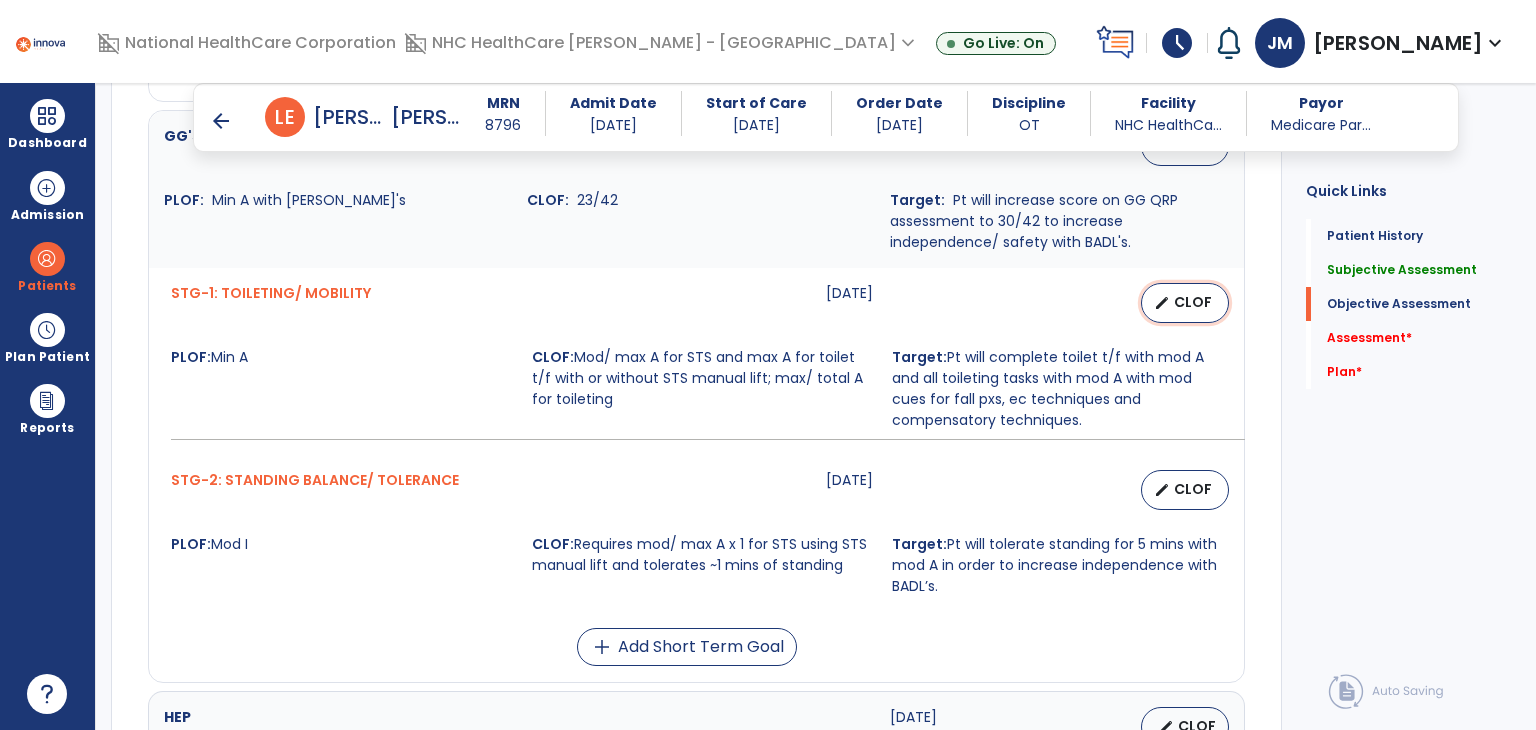 click on "CLOF" at bounding box center (1193, 302) 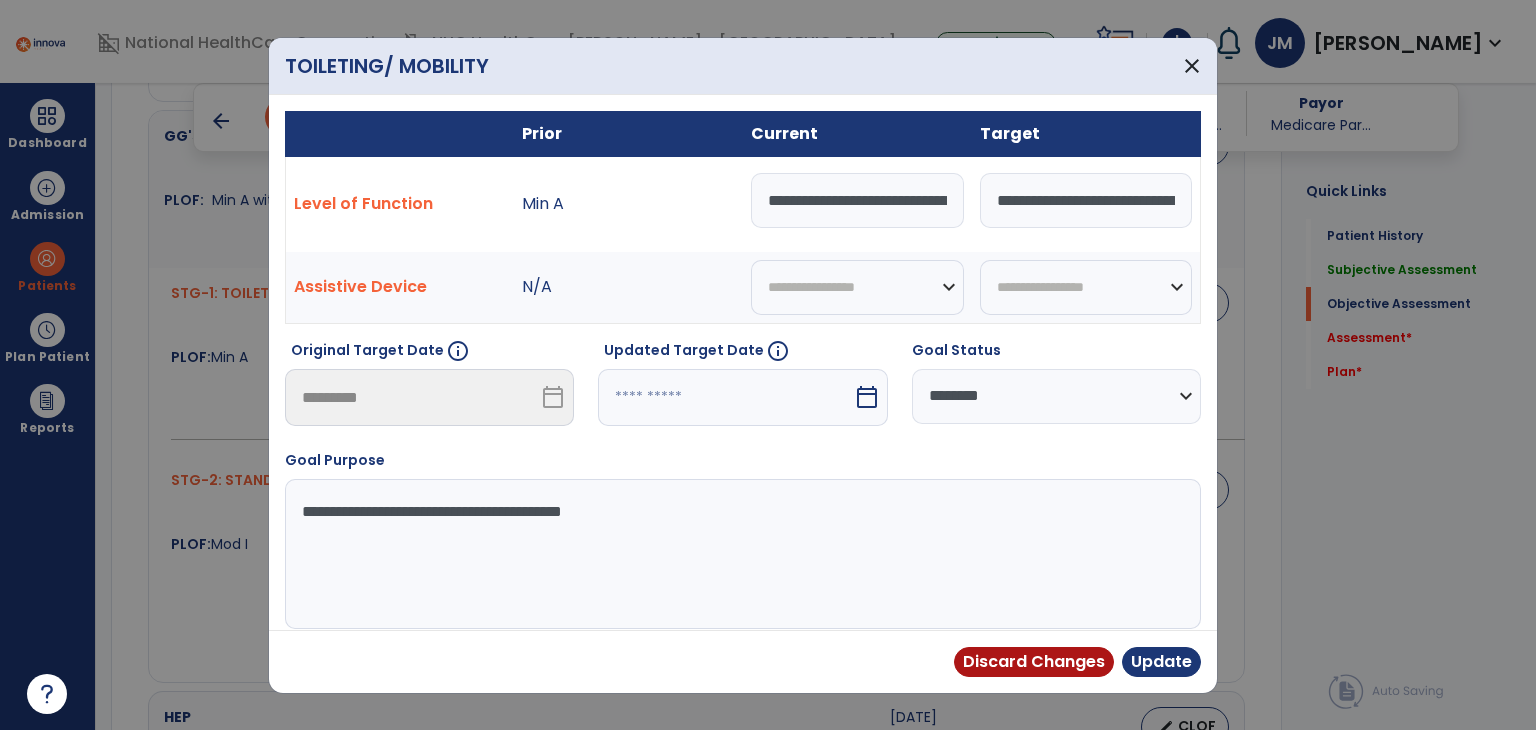 click on "**********" at bounding box center [857, 200] 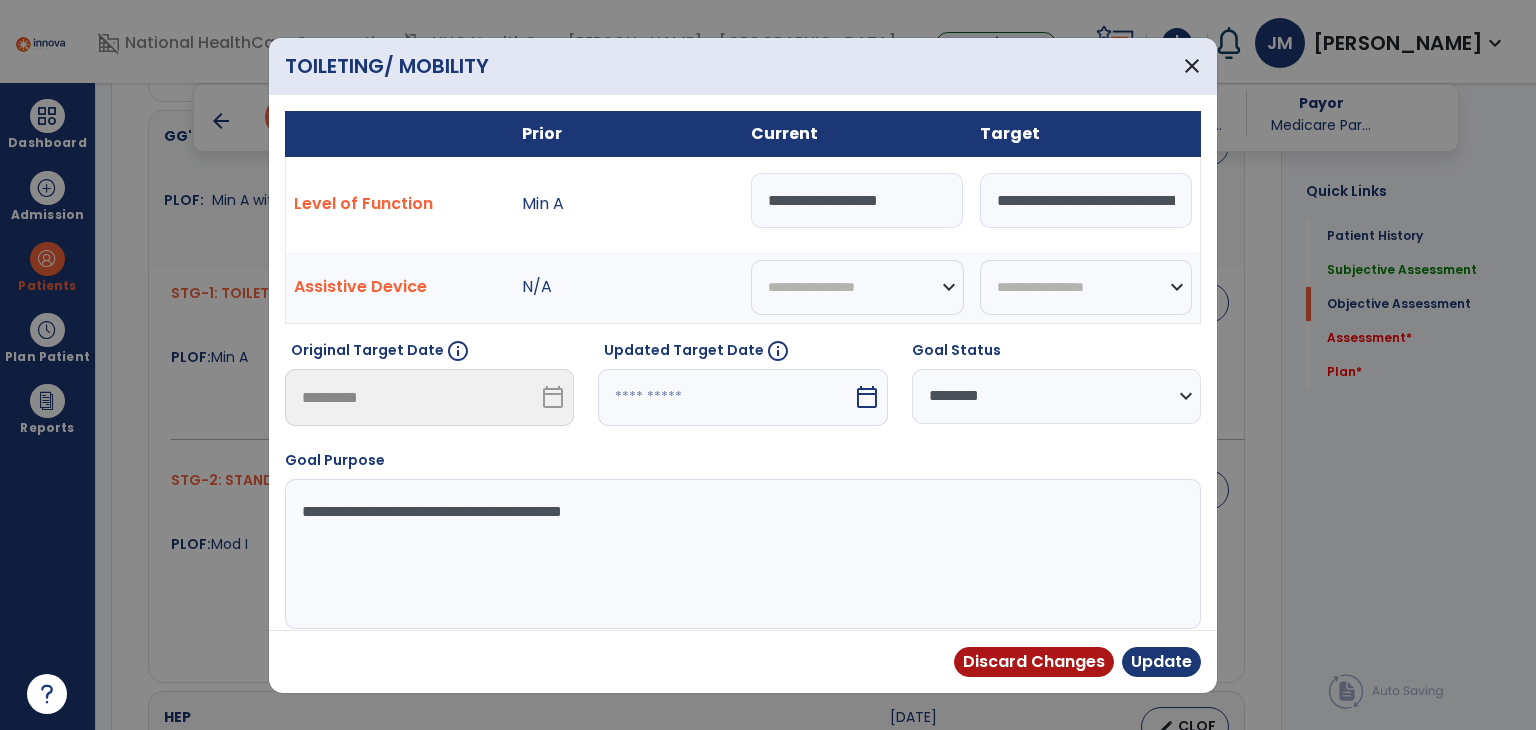 scroll, scrollTop: 0, scrollLeft: 0, axis: both 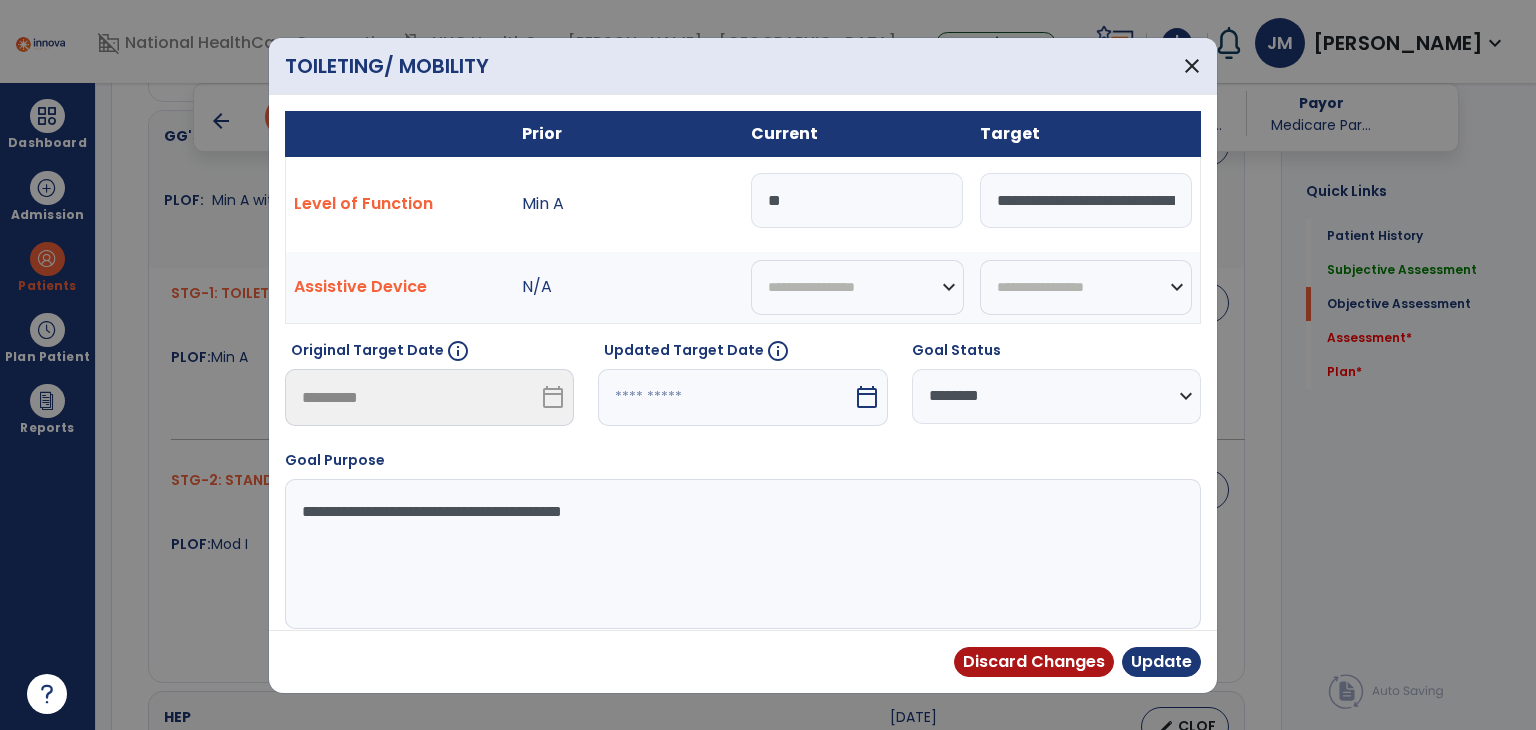type on "*" 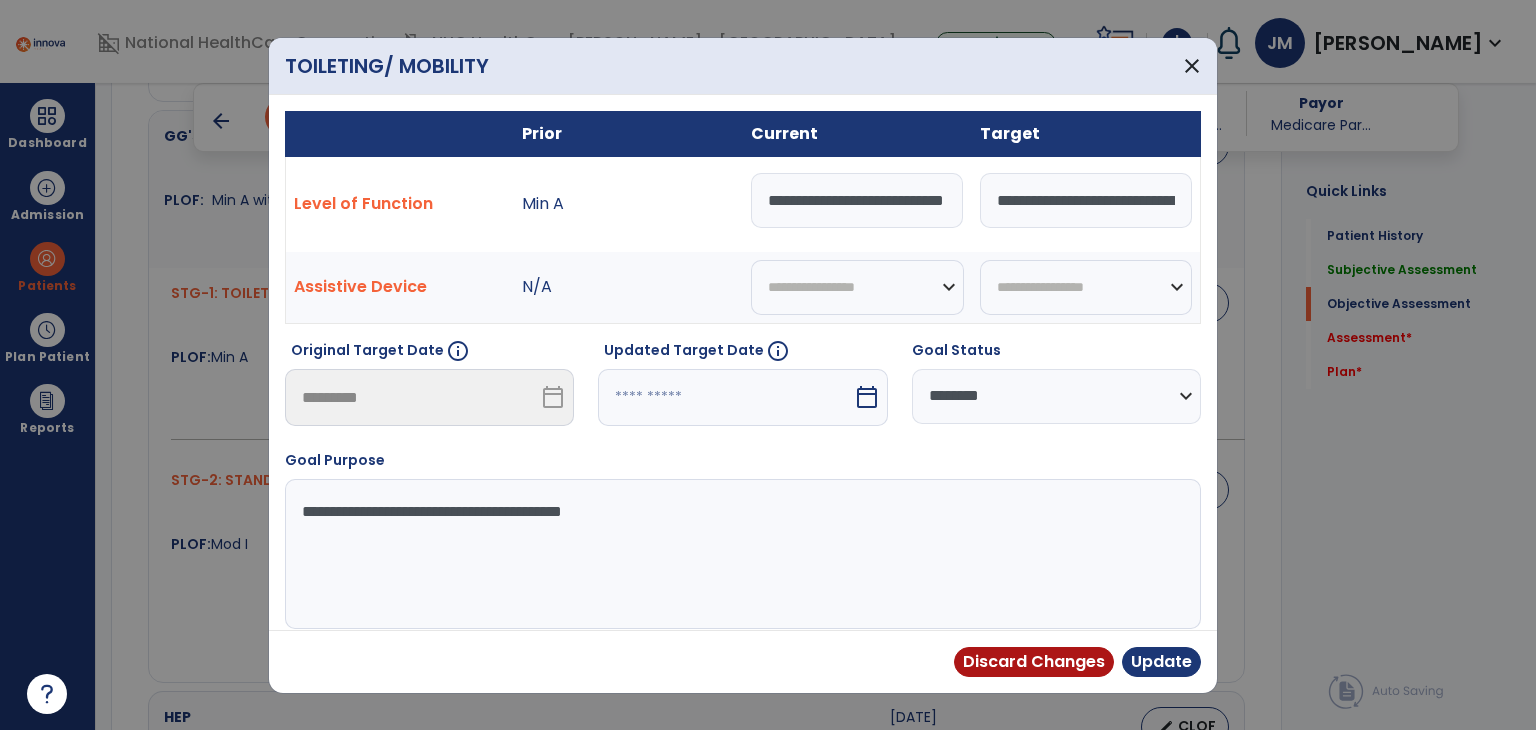 scroll, scrollTop: 0, scrollLeft: 64, axis: horizontal 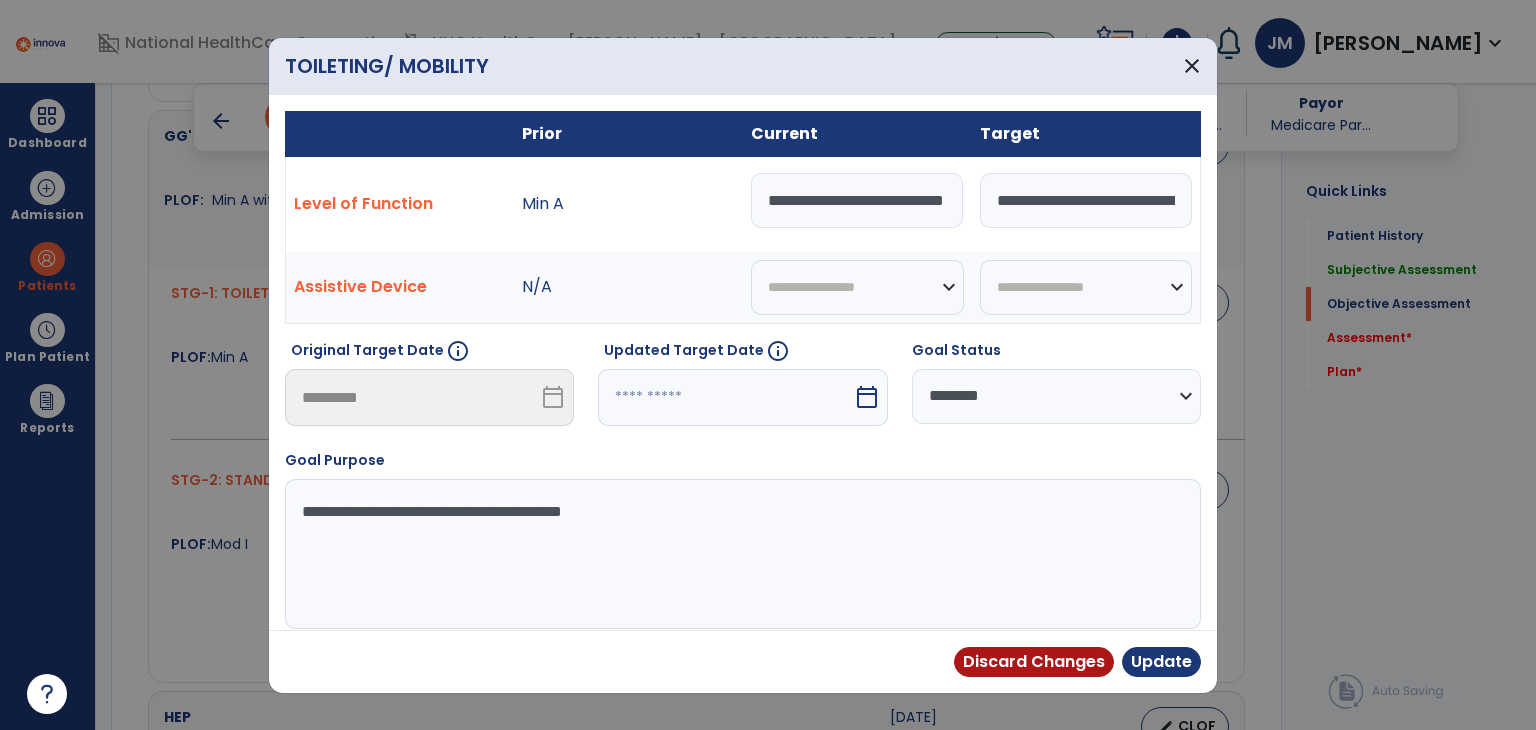 type on "**********" 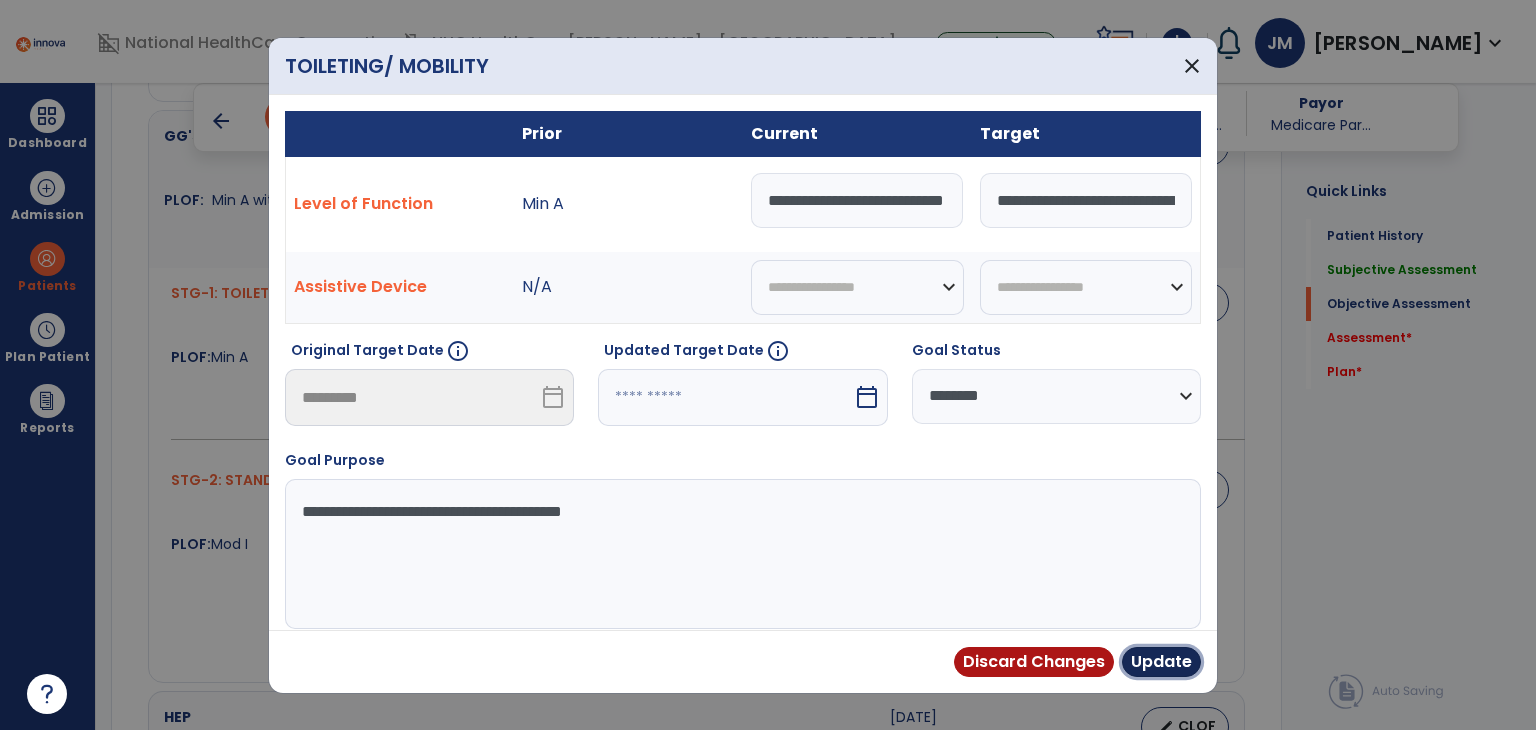 click on "Update" at bounding box center (1161, 662) 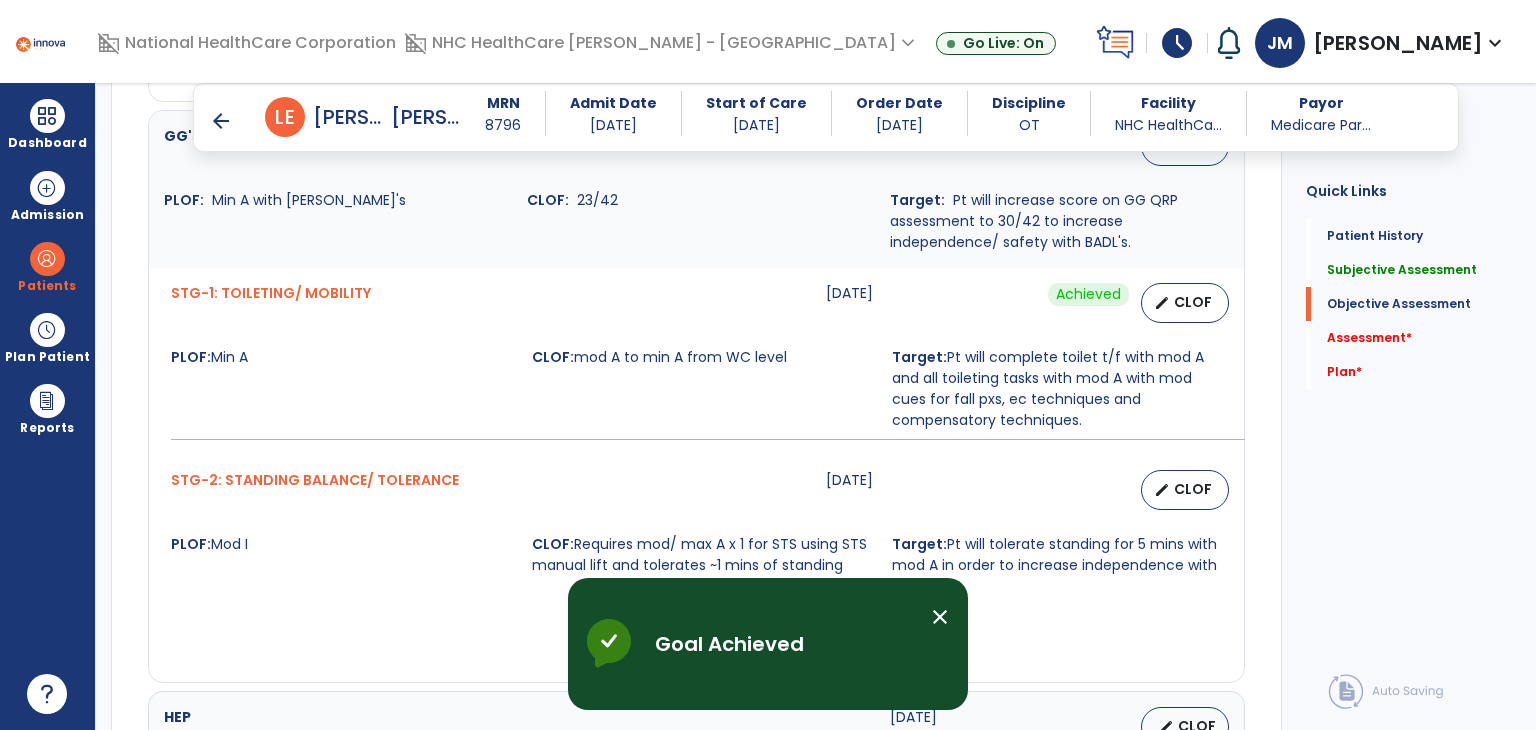 scroll, scrollTop: 1663, scrollLeft: 0, axis: vertical 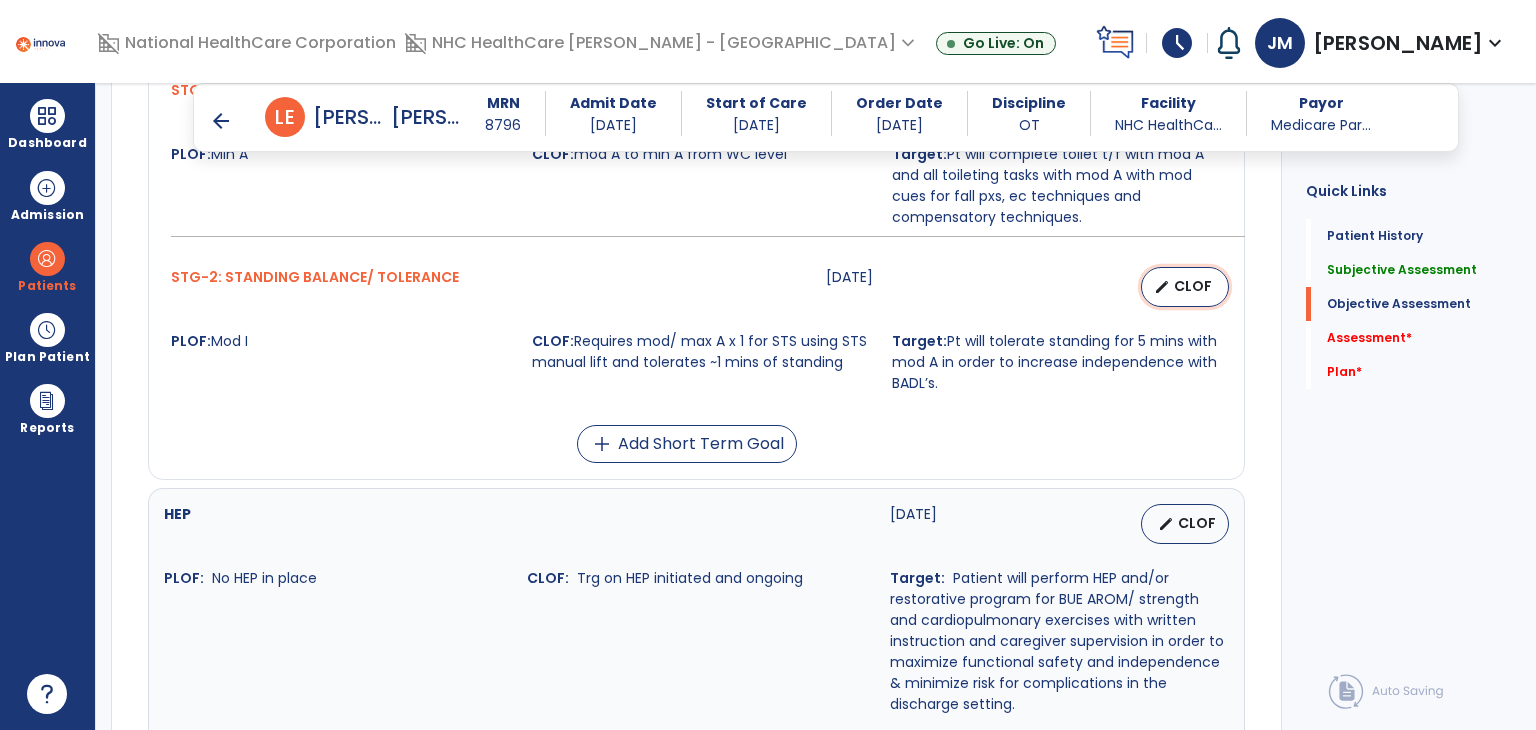 click on "edit   CLOF" at bounding box center (1185, 287) 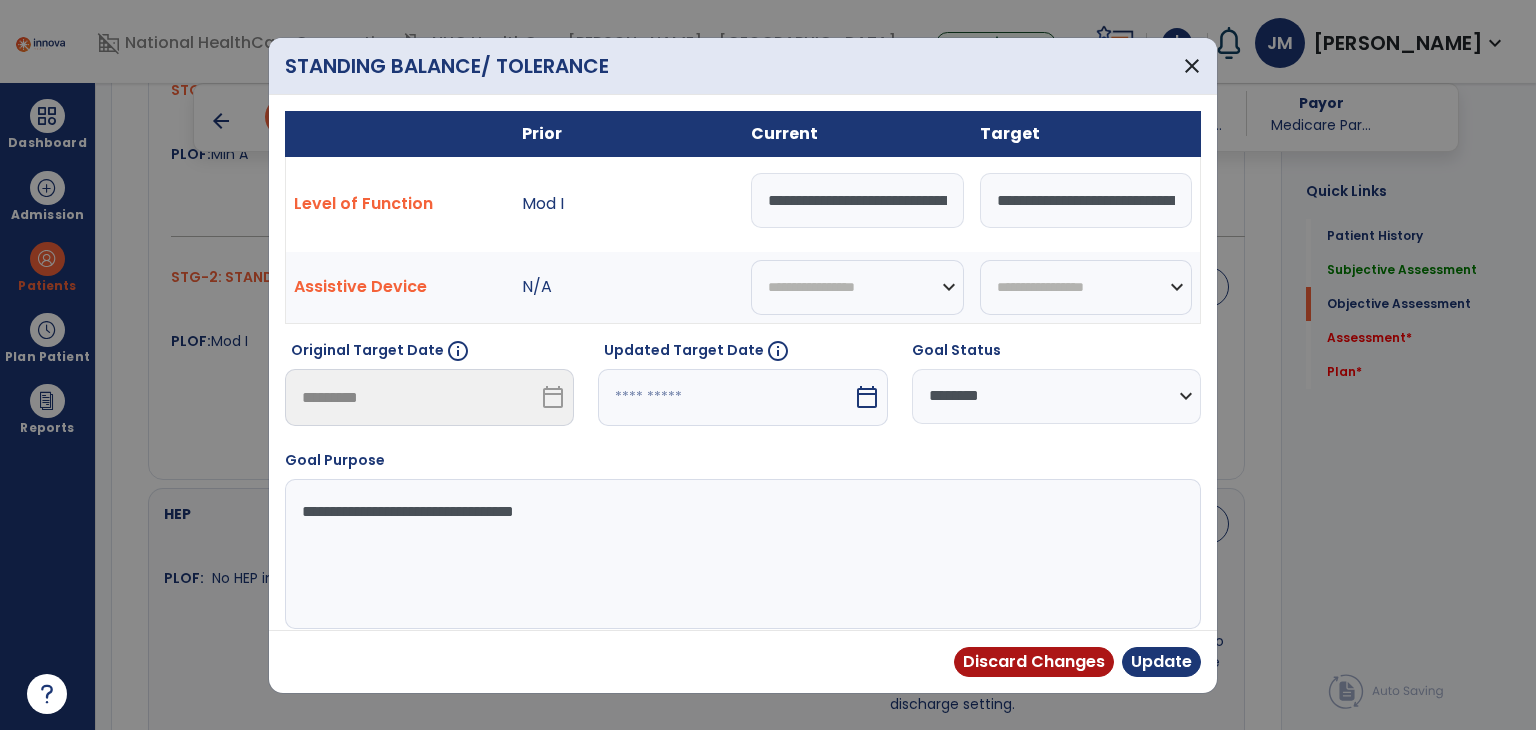 click on "**********" at bounding box center (857, 200) 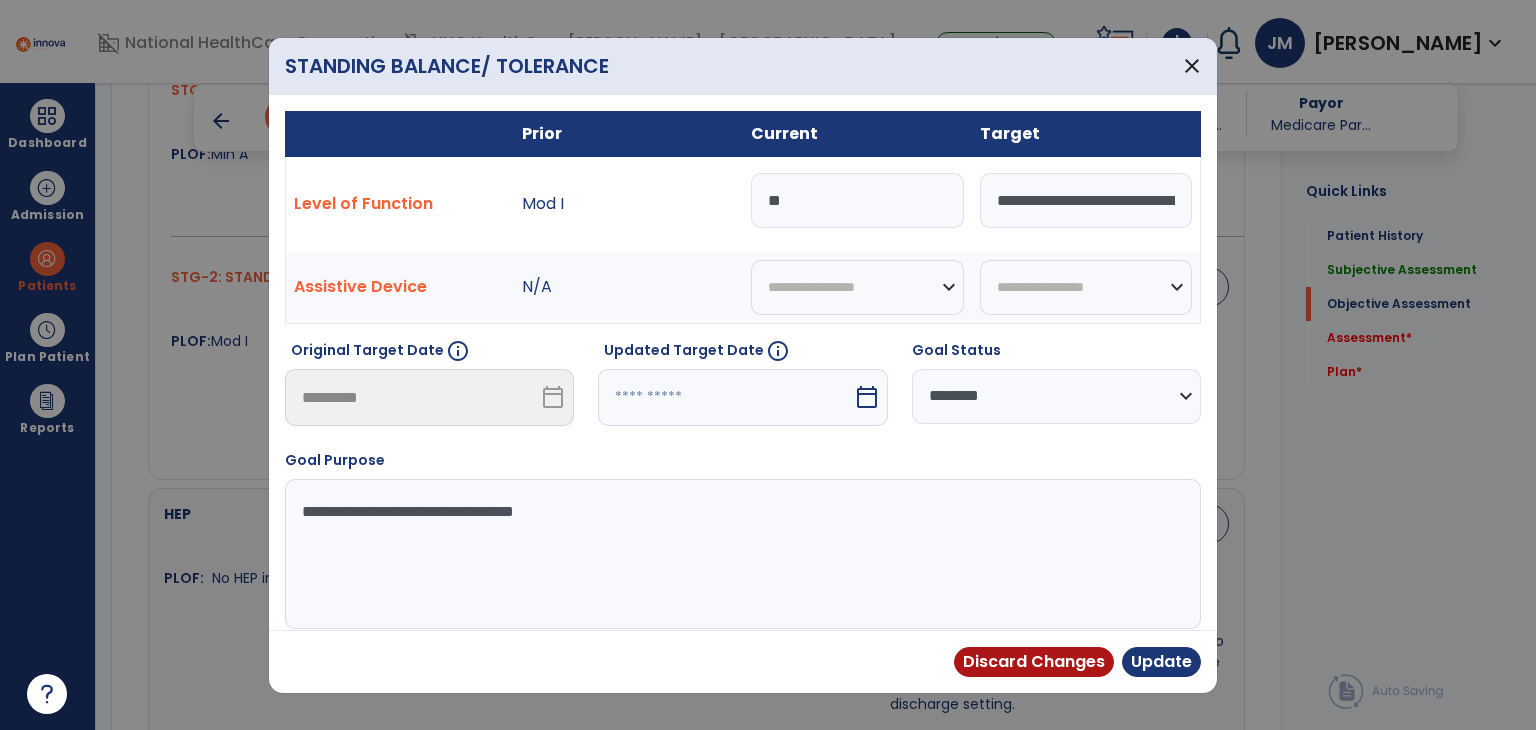 type on "*" 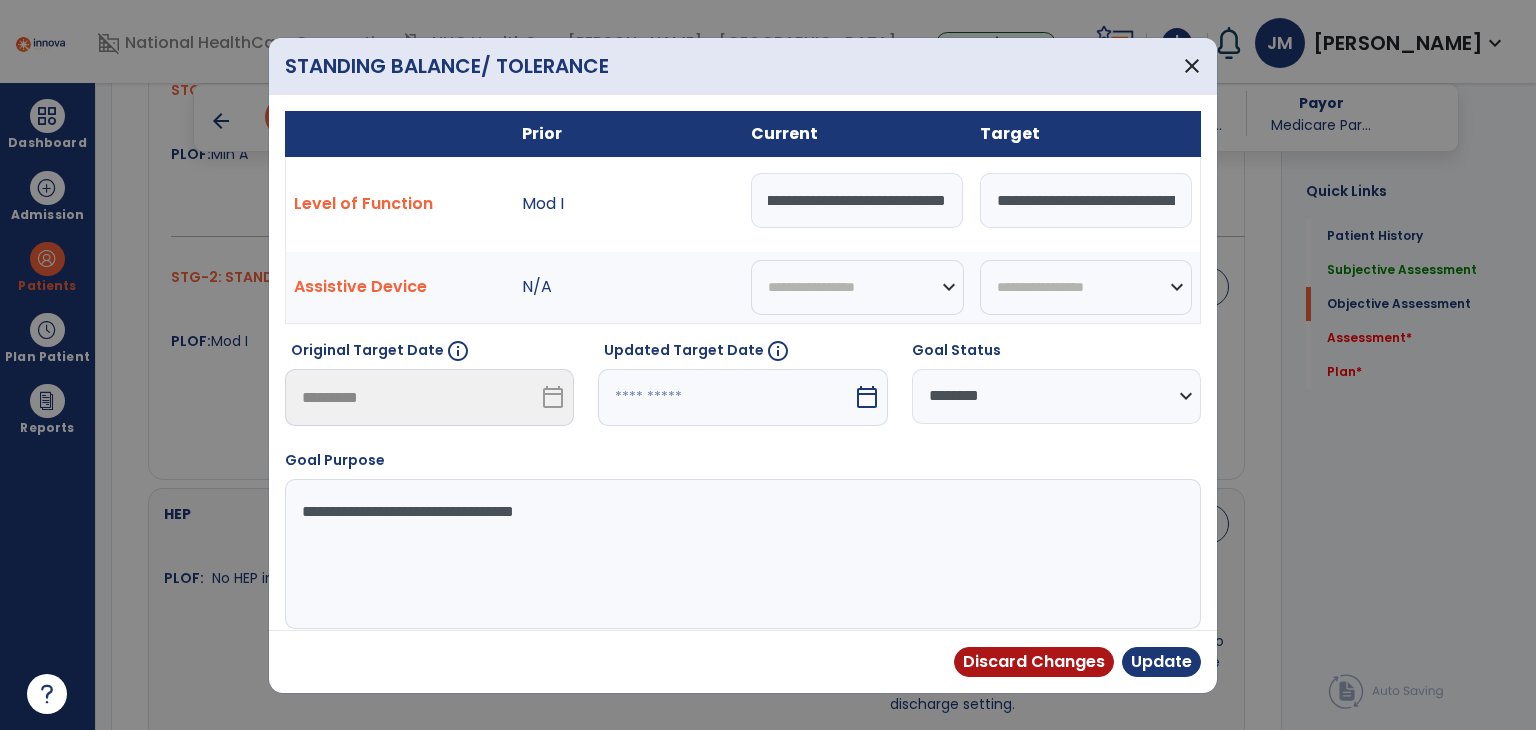 scroll, scrollTop: 0, scrollLeft: 159, axis: horizontal 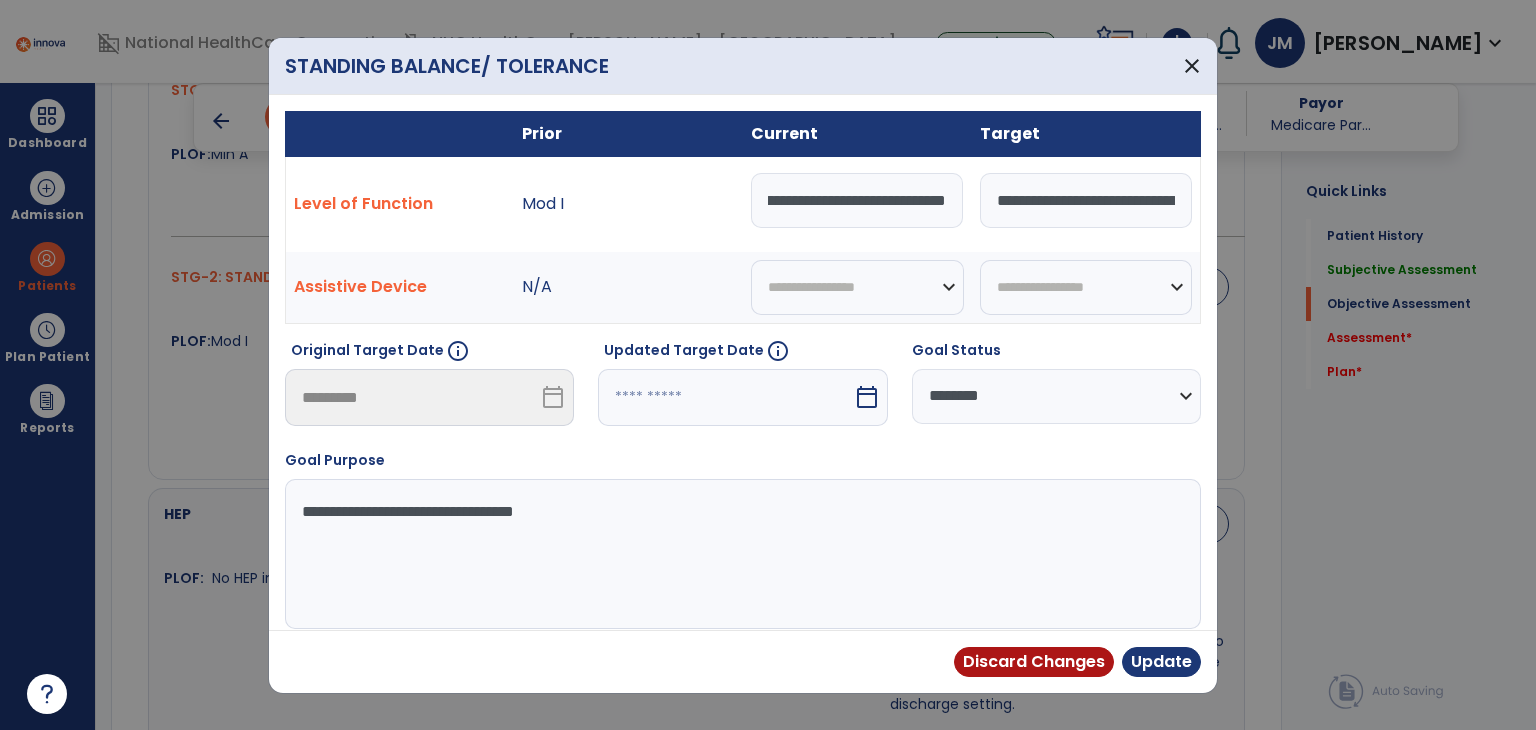 type on "**********" 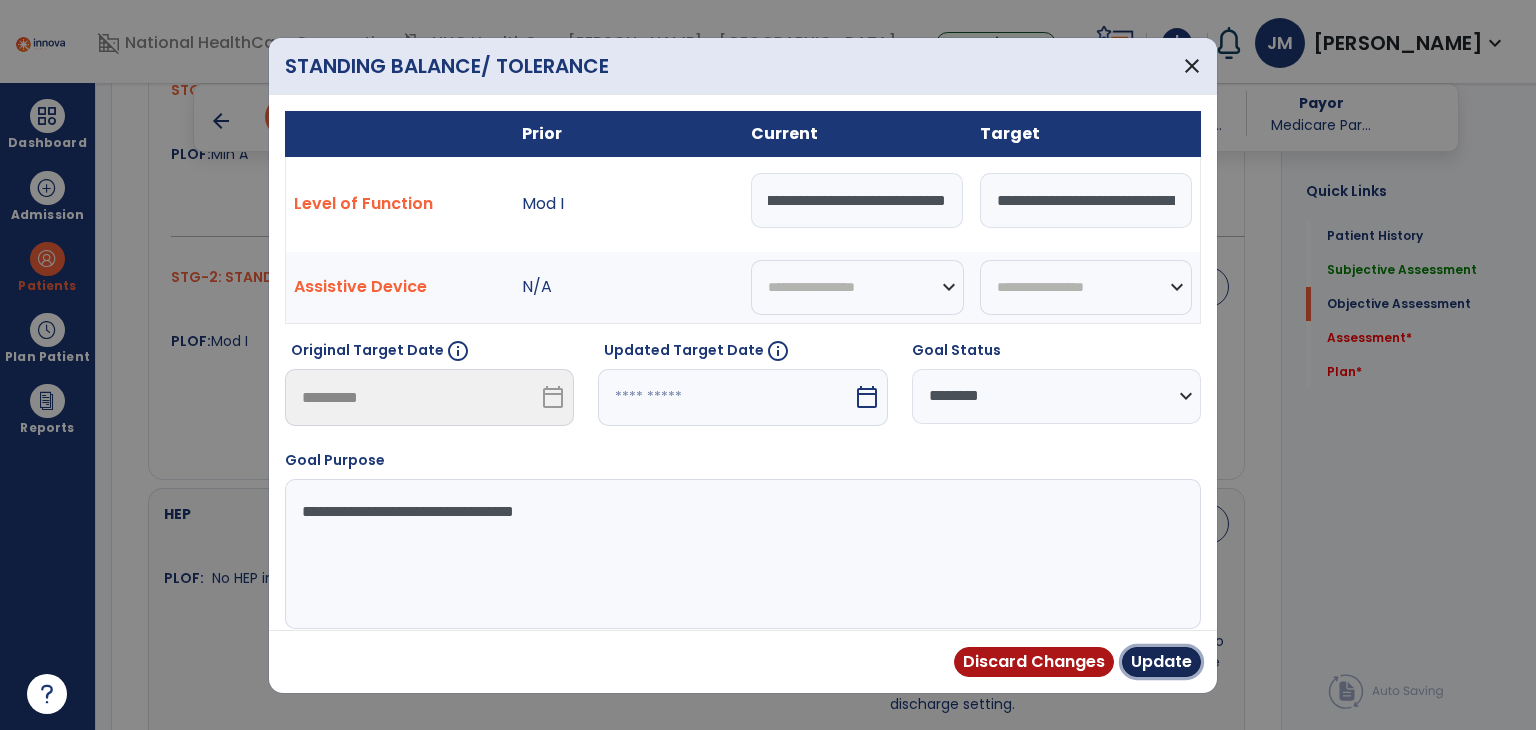 scroll, scrollTop: 0, scrollLeft: 0, axis: both 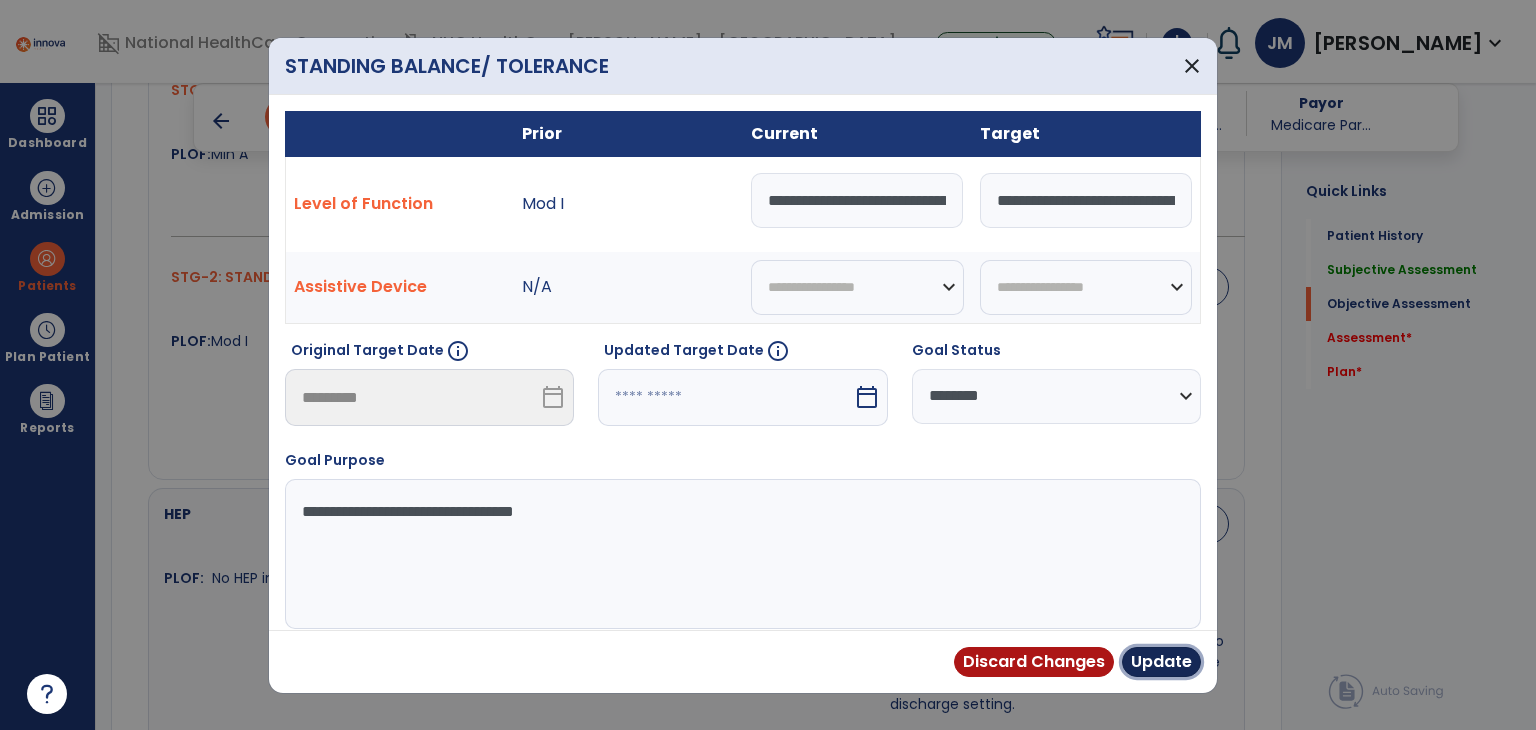 click on "Update" at bounding box center (1161, 662) 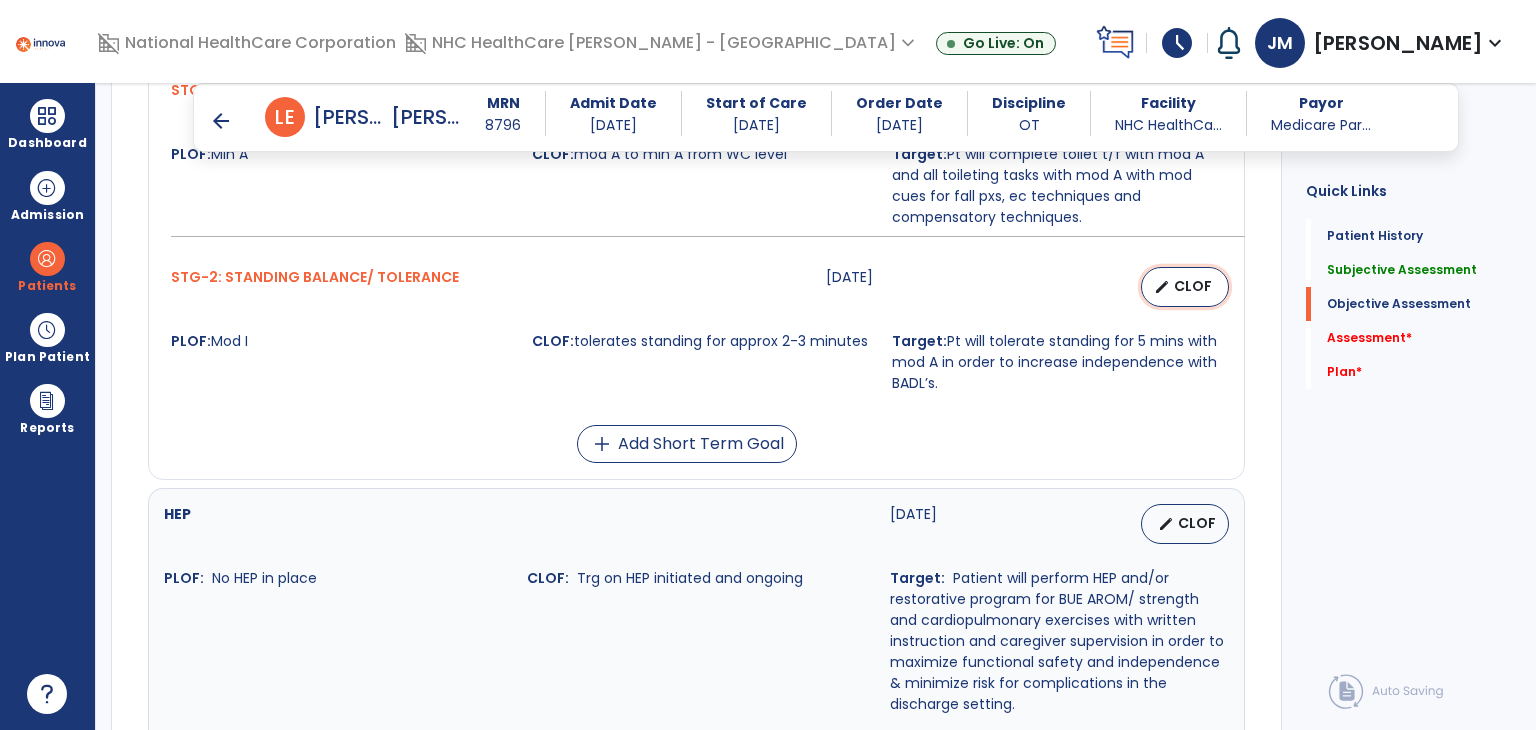click on "CLOF" at bounding box center [1193, 286] 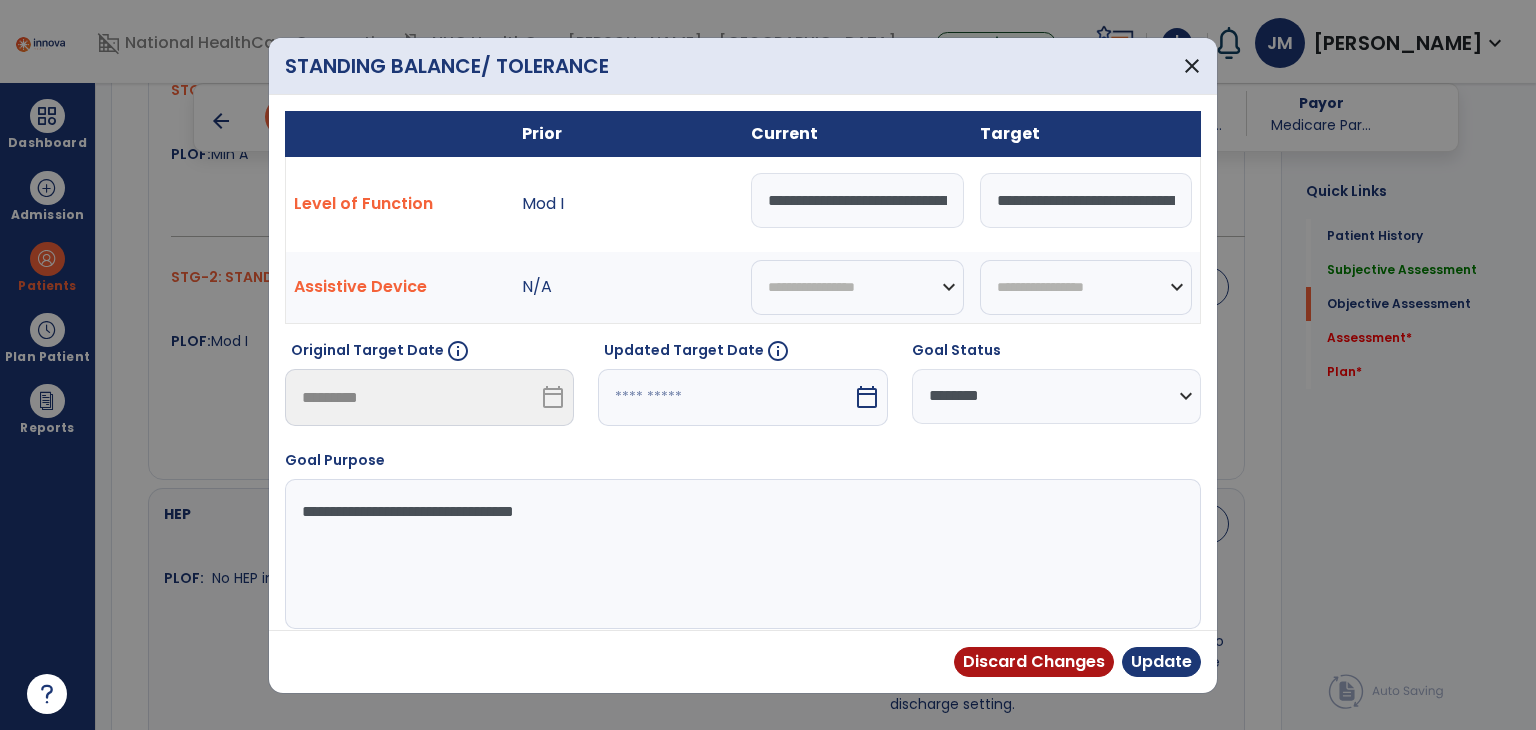 click on "calendar_today" at bounding box center [867, 397] 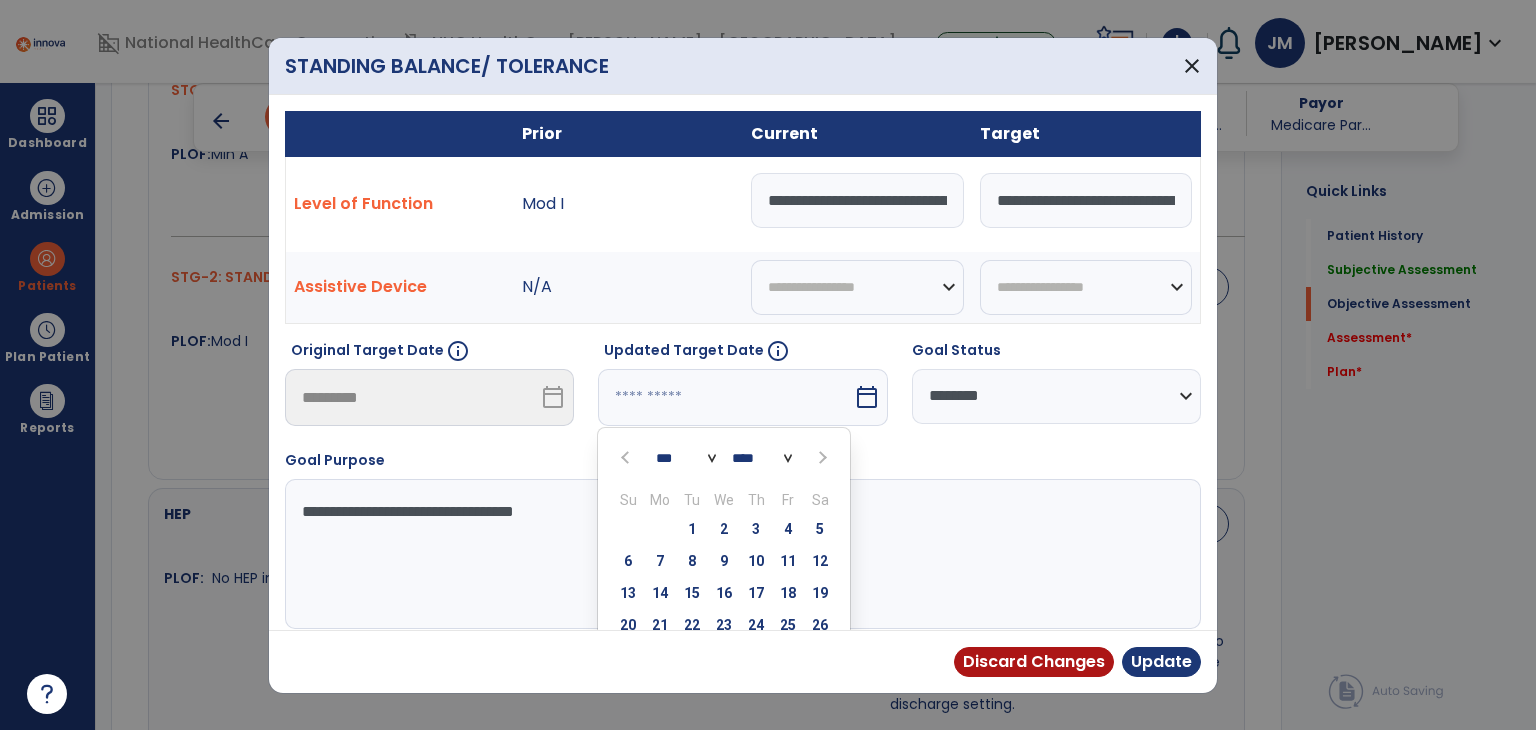 click at bounding box center [820, 457] 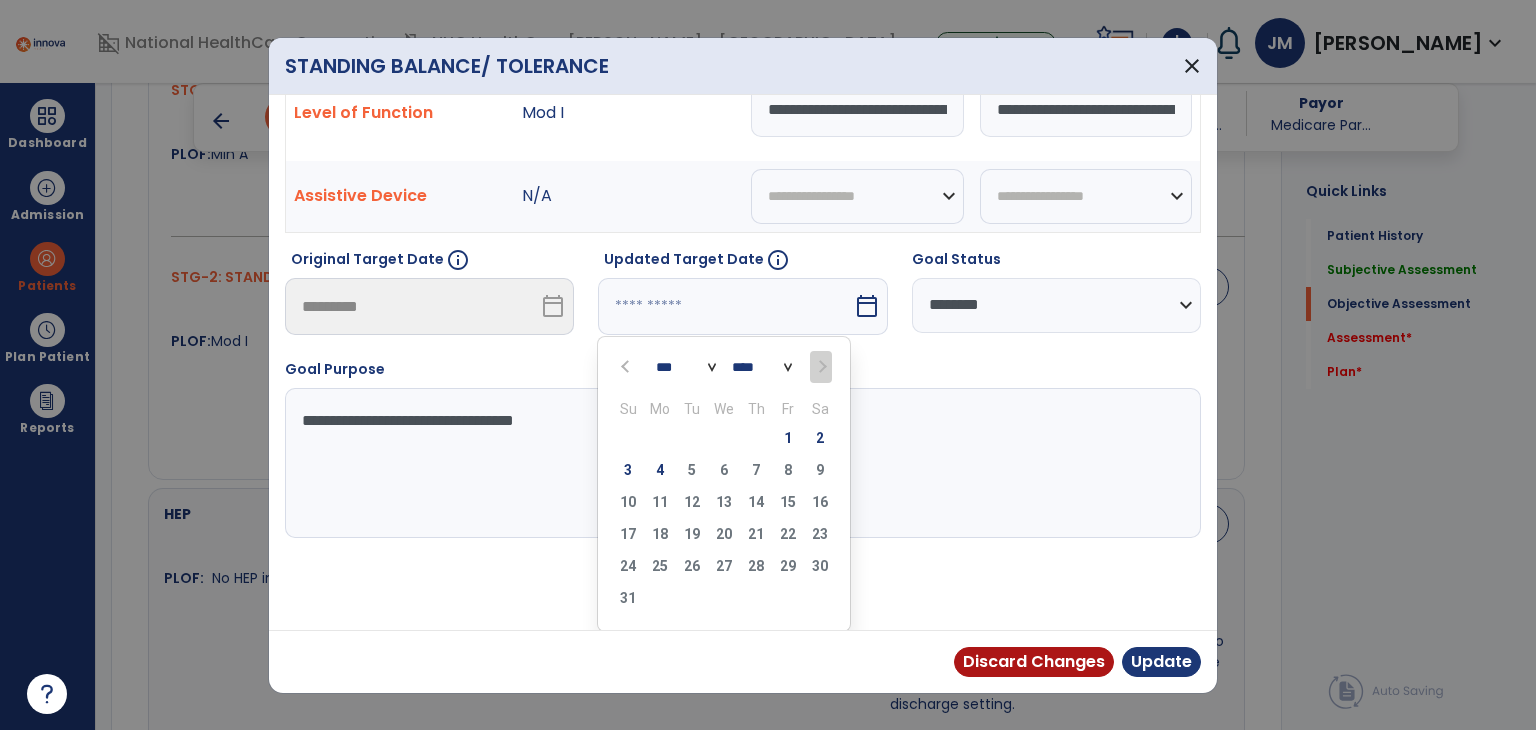 scroll, scrollTop: 90, scrollLeft: 0, axis: vertical 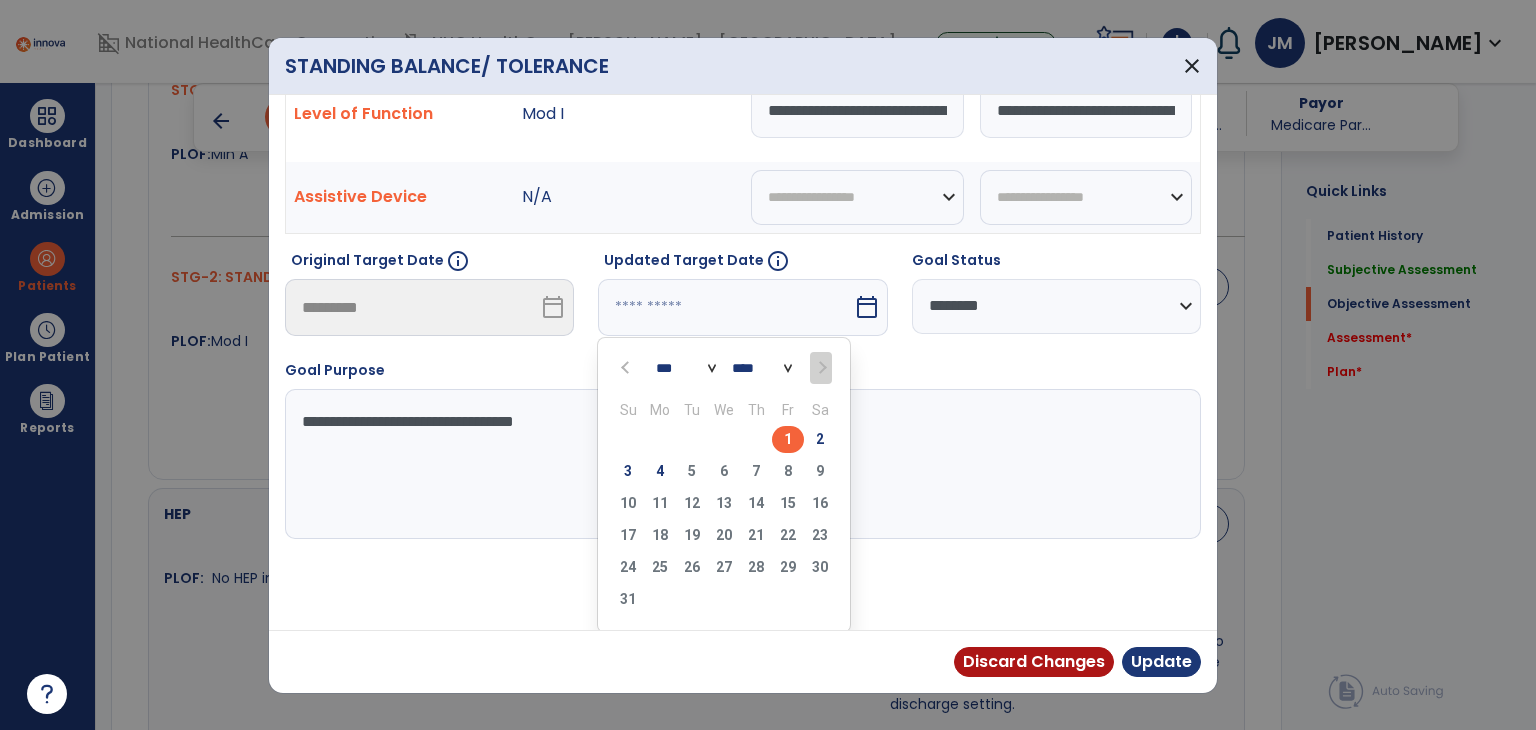 click on "4" at bounding box center (660, 471) 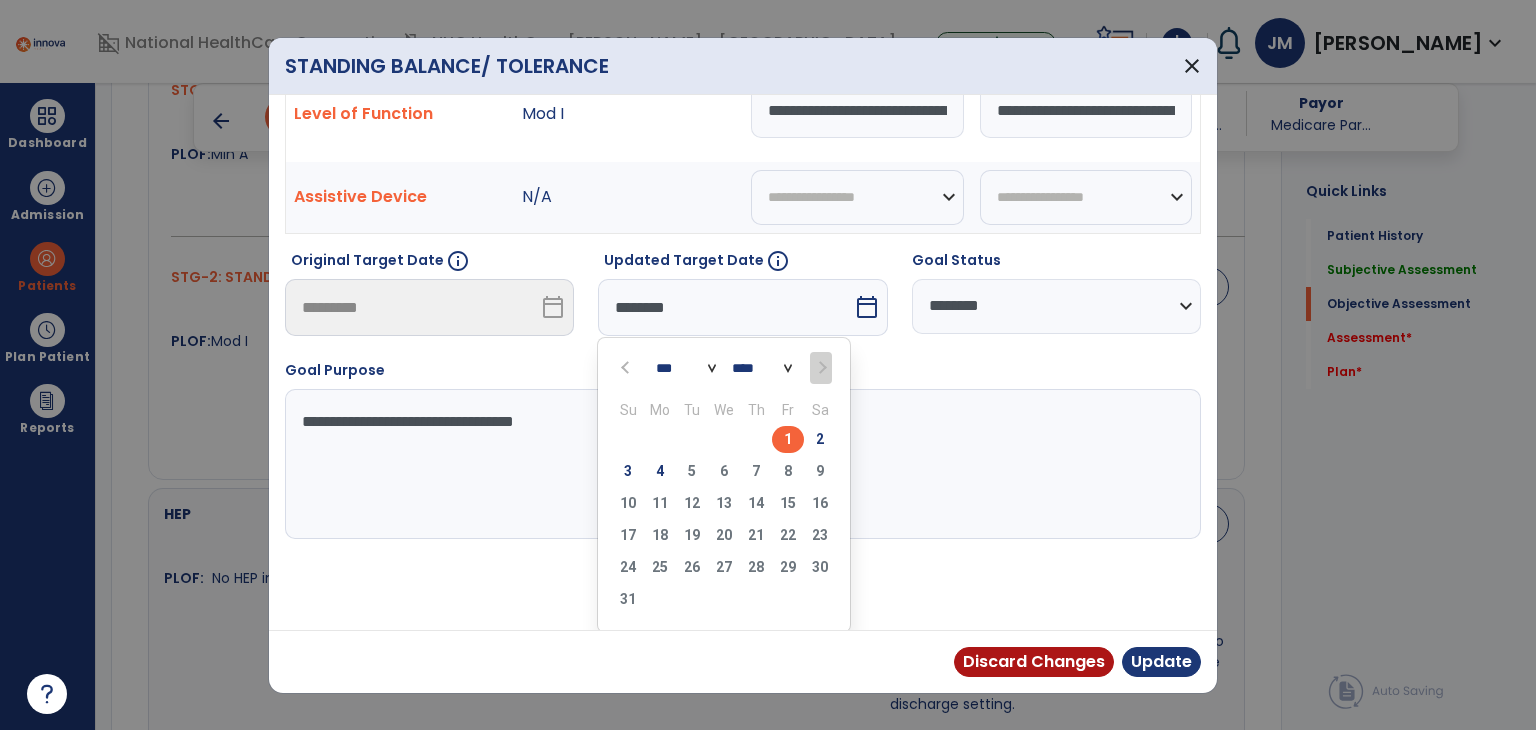 scroll, scrollTop: 12, scrollLeft: 0, axis: vertical 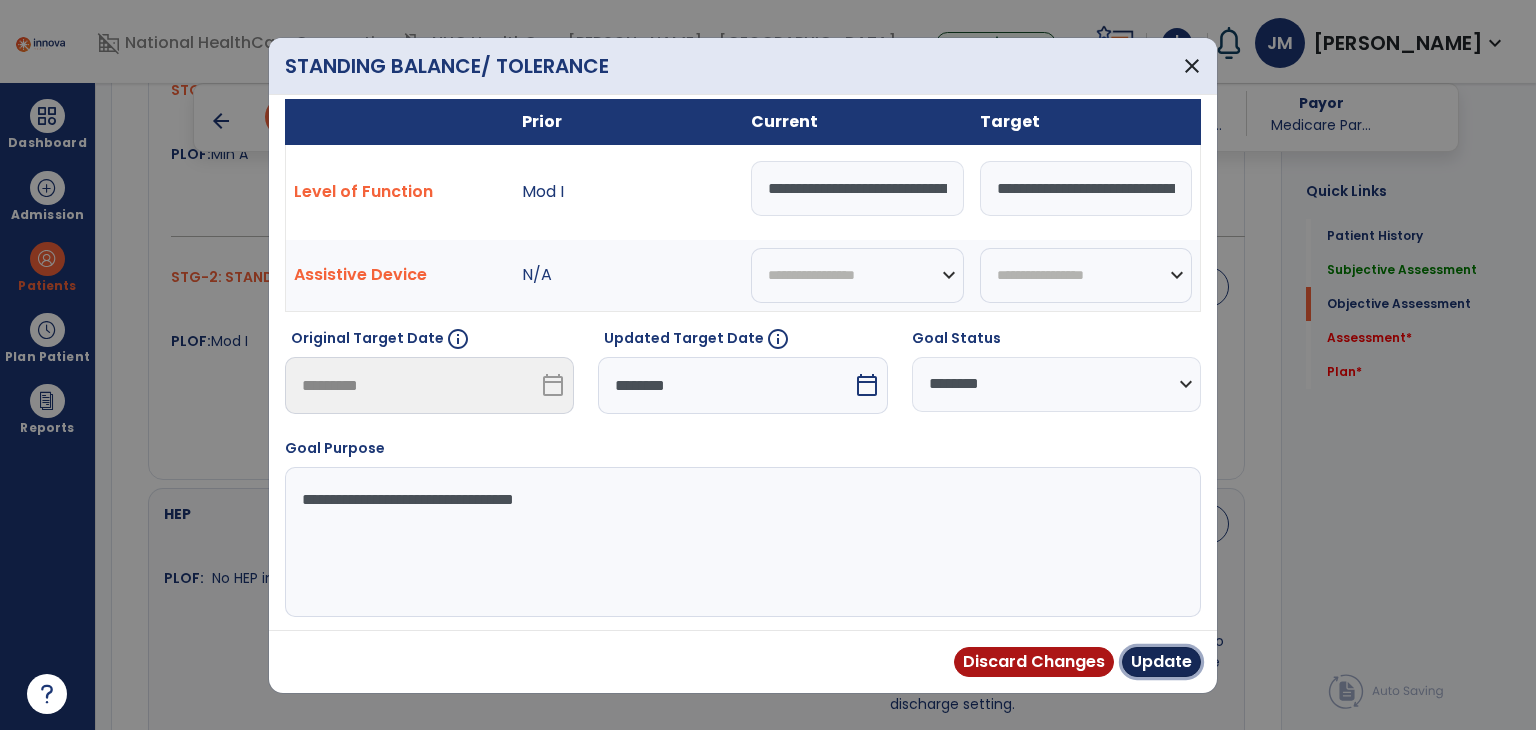 click on "Update" at bounding box center [1161, 662] 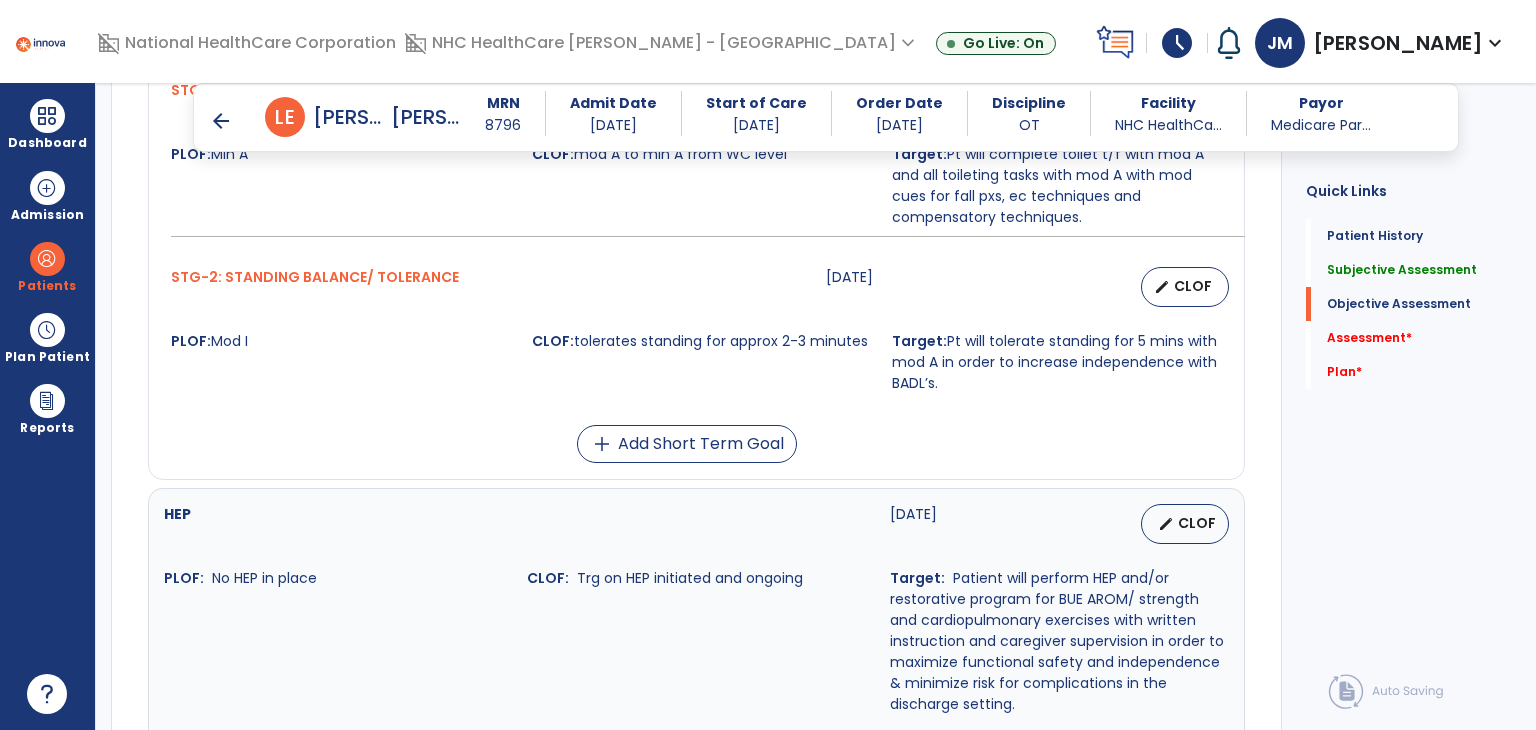 scroll, scrollTop: 1818, scrollLeft: 0, axis: vertical 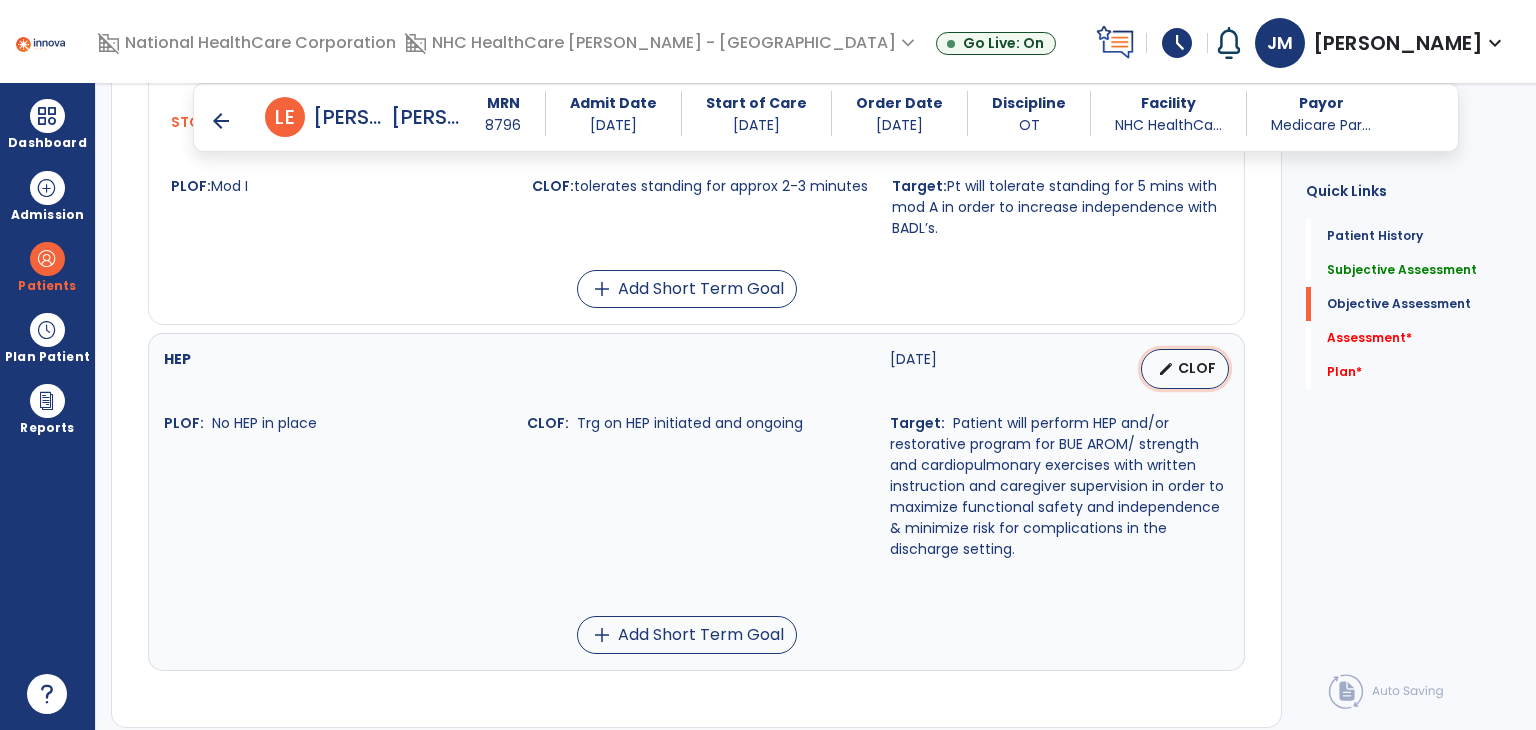 click on "CLOF" at bounding box center [1197, 368] 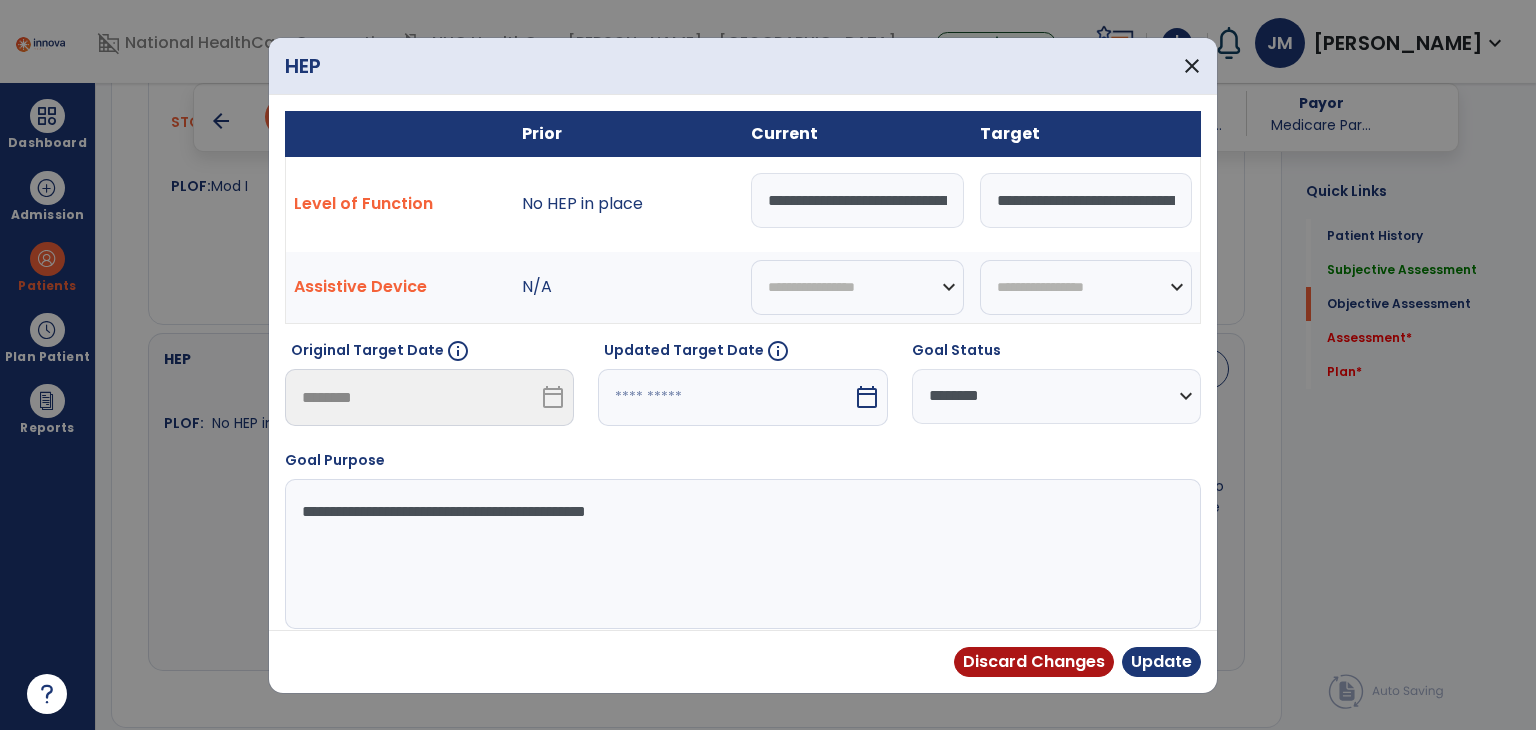 click on "**********" at bounding box center [857, 200] 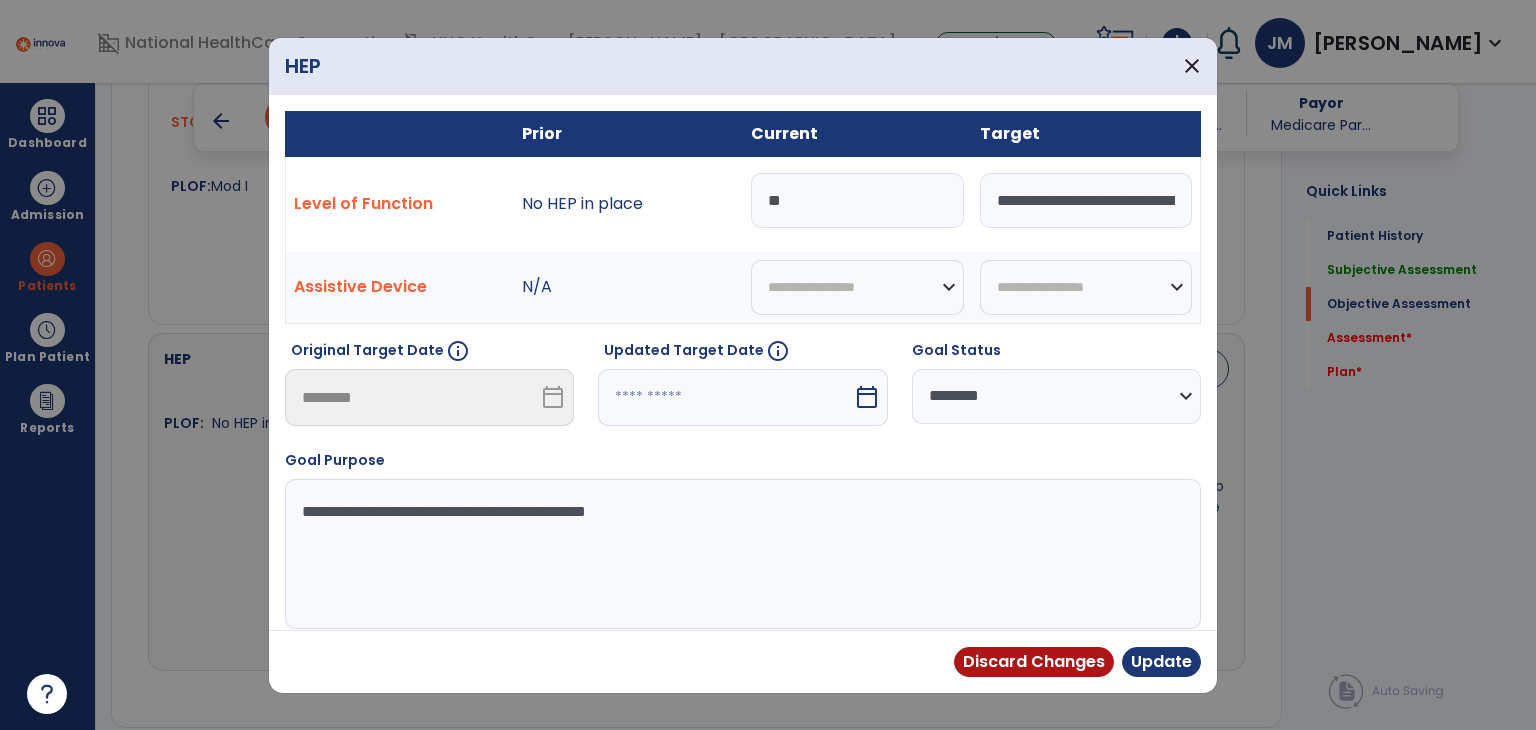 type on "*" 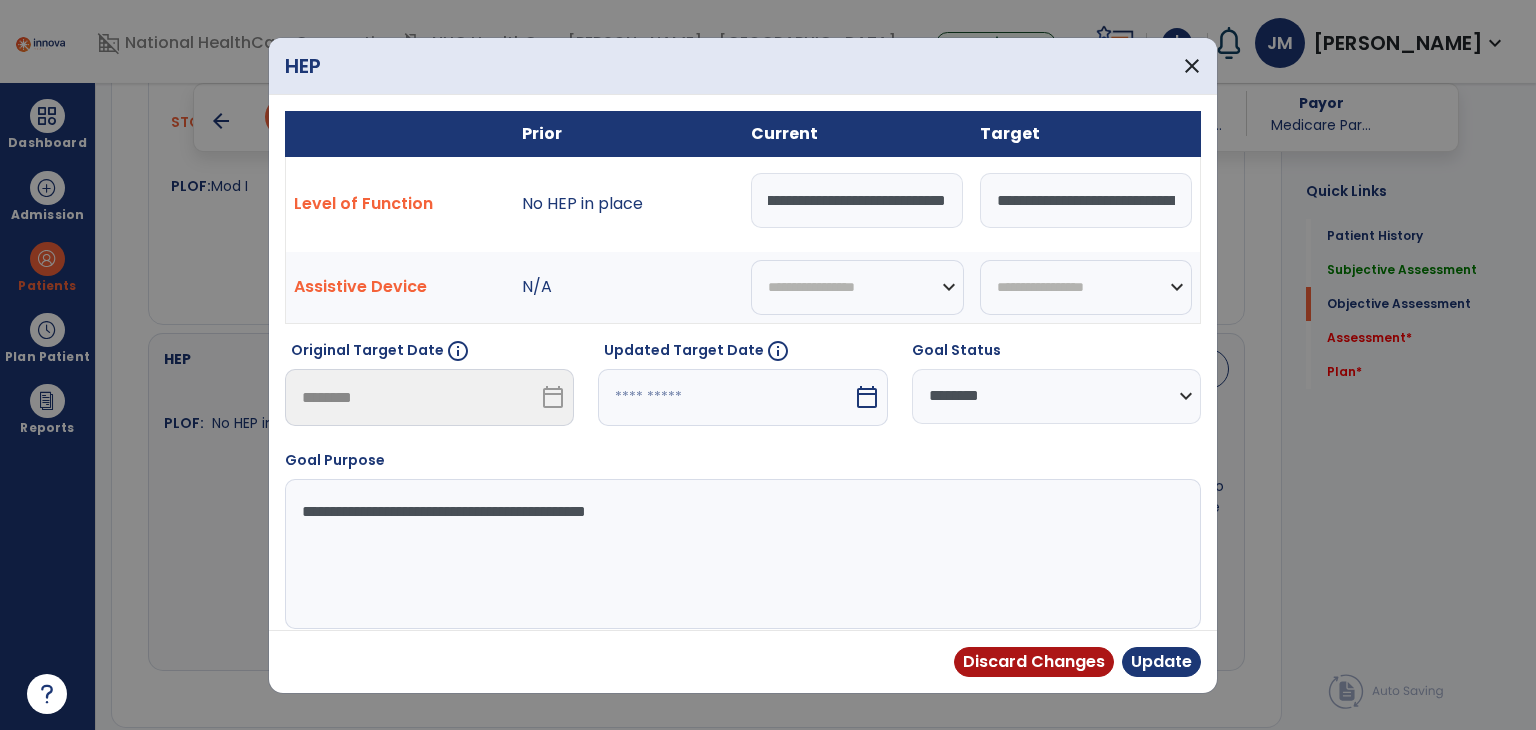 scroll, scrollTop: 0, scrollLeft: 101, axis: horizontal 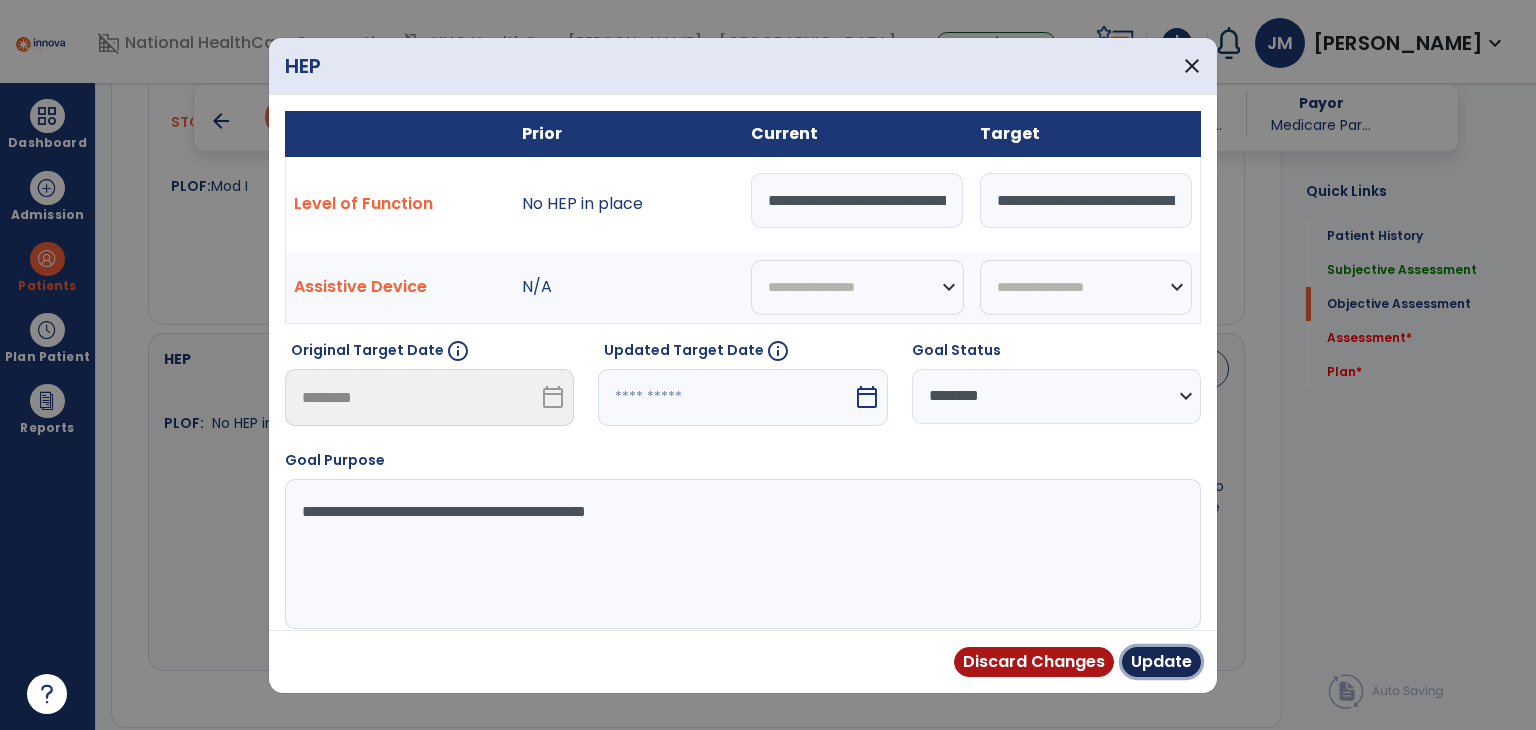 click on "Update" at bounding box center [1161, 662] 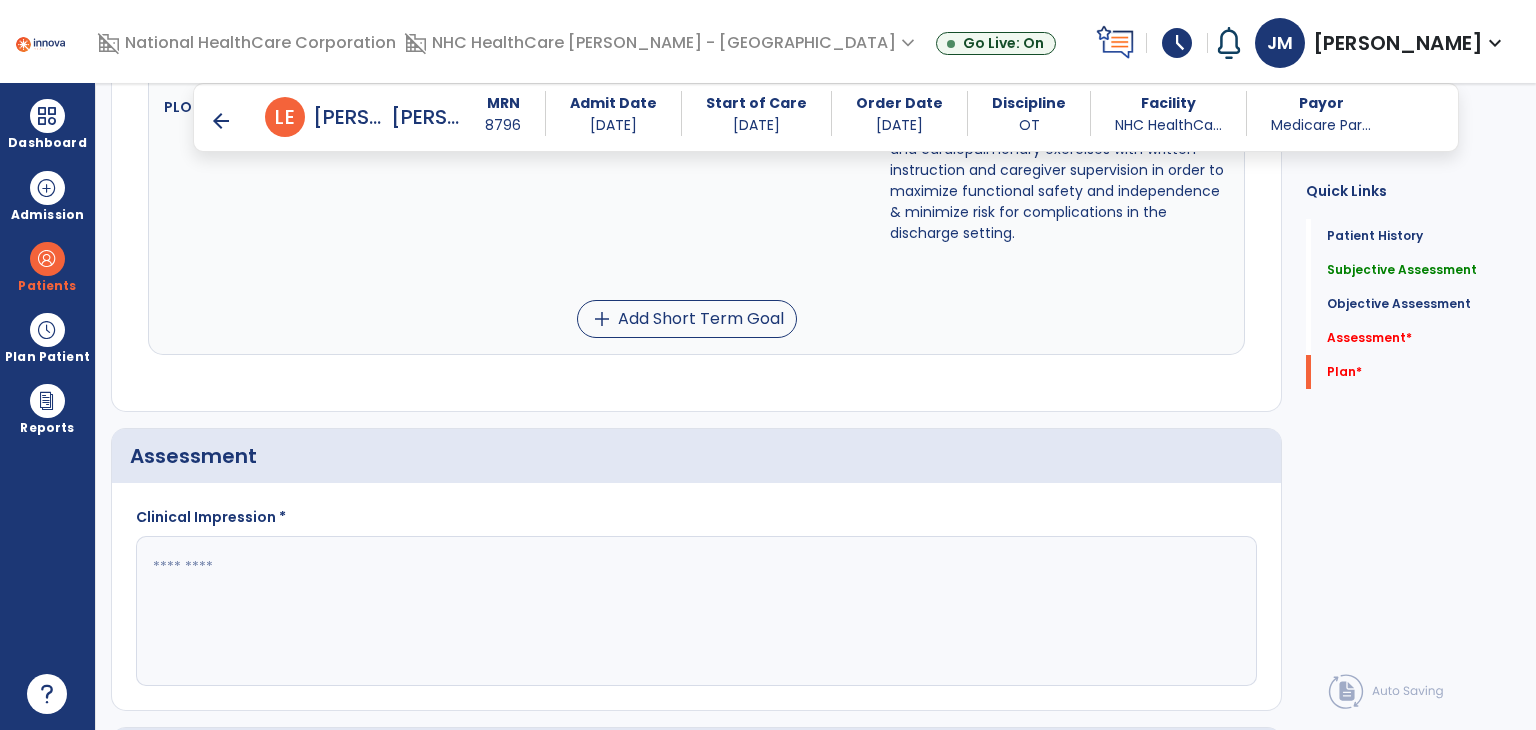 scroll, scrollTop: 2428, scrollLeft: 0, axis: vertical 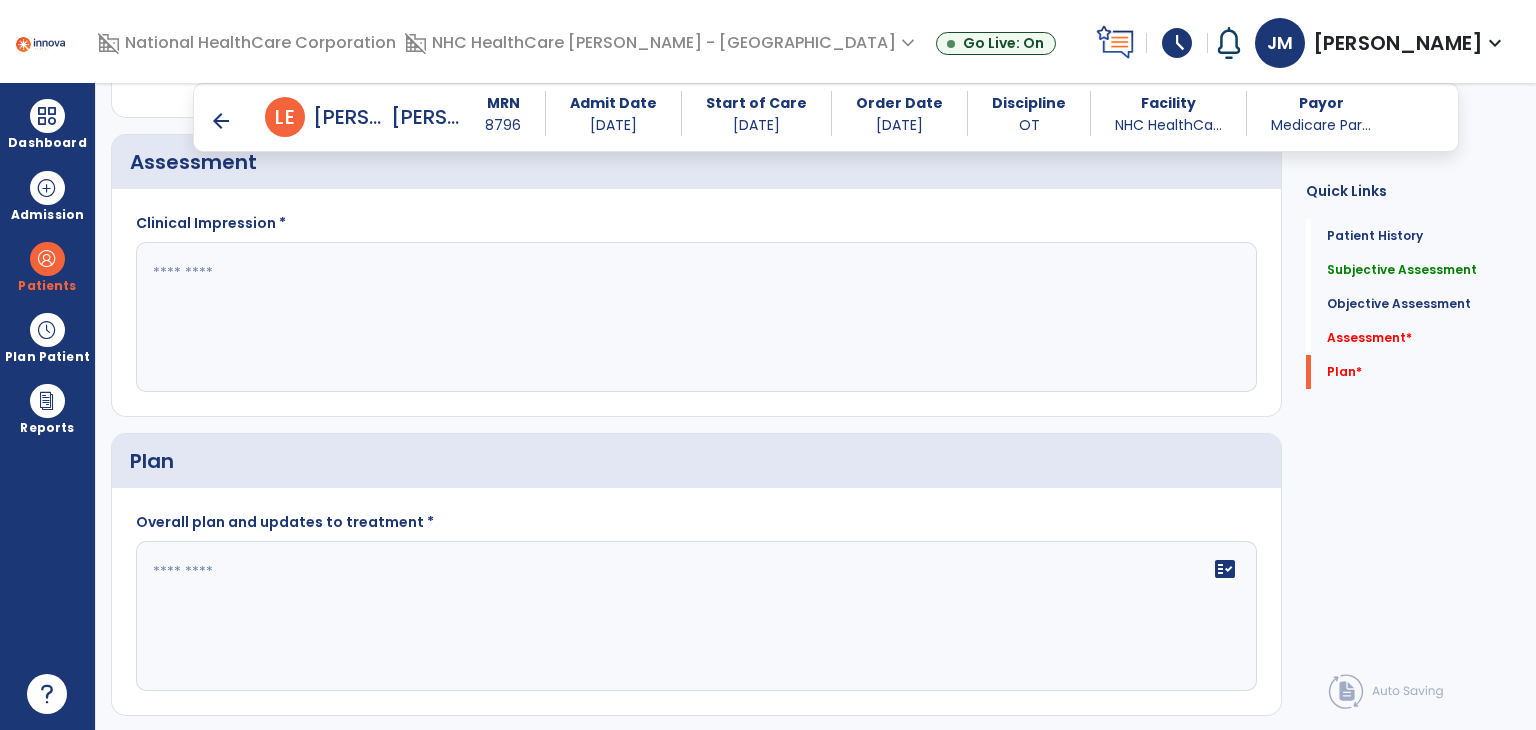 click 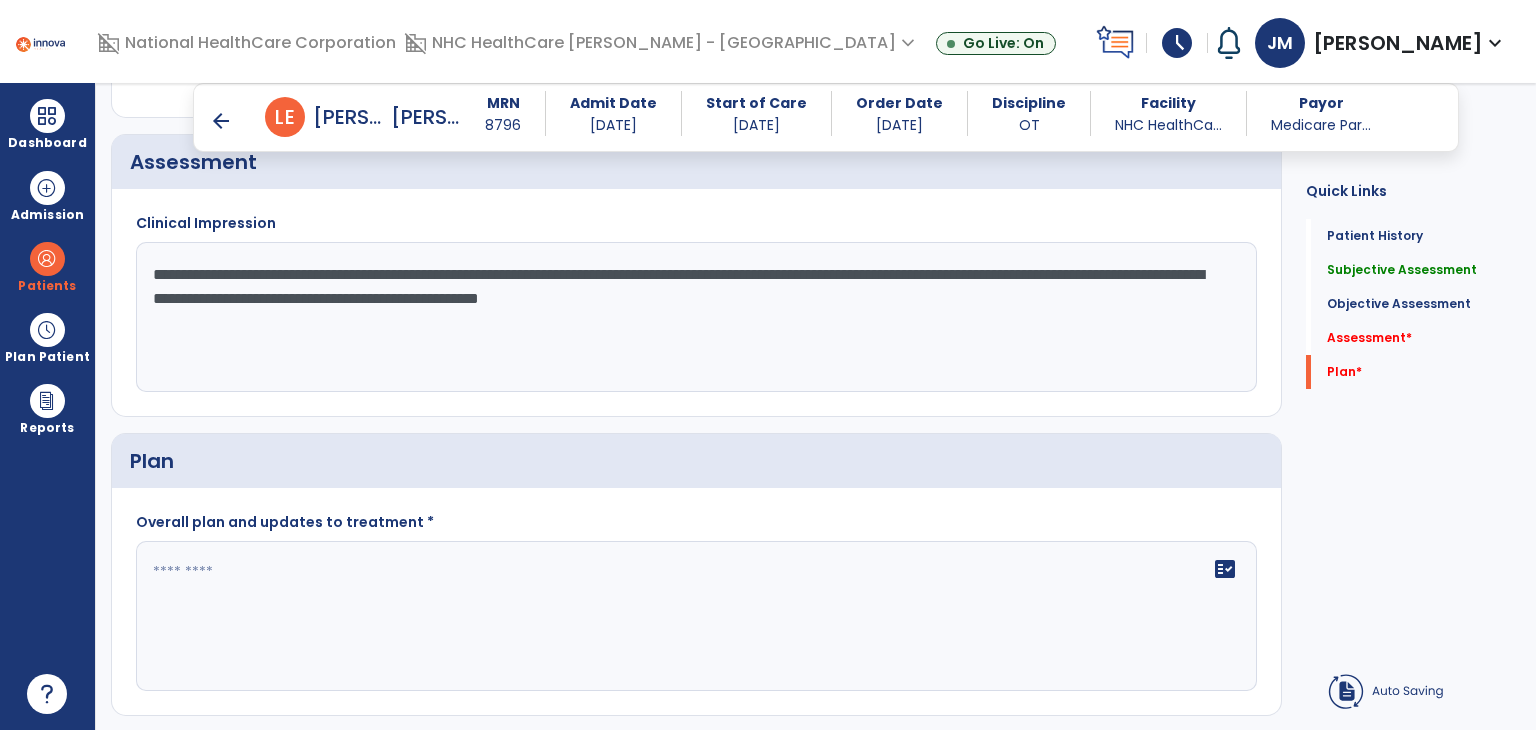 type on "**********" 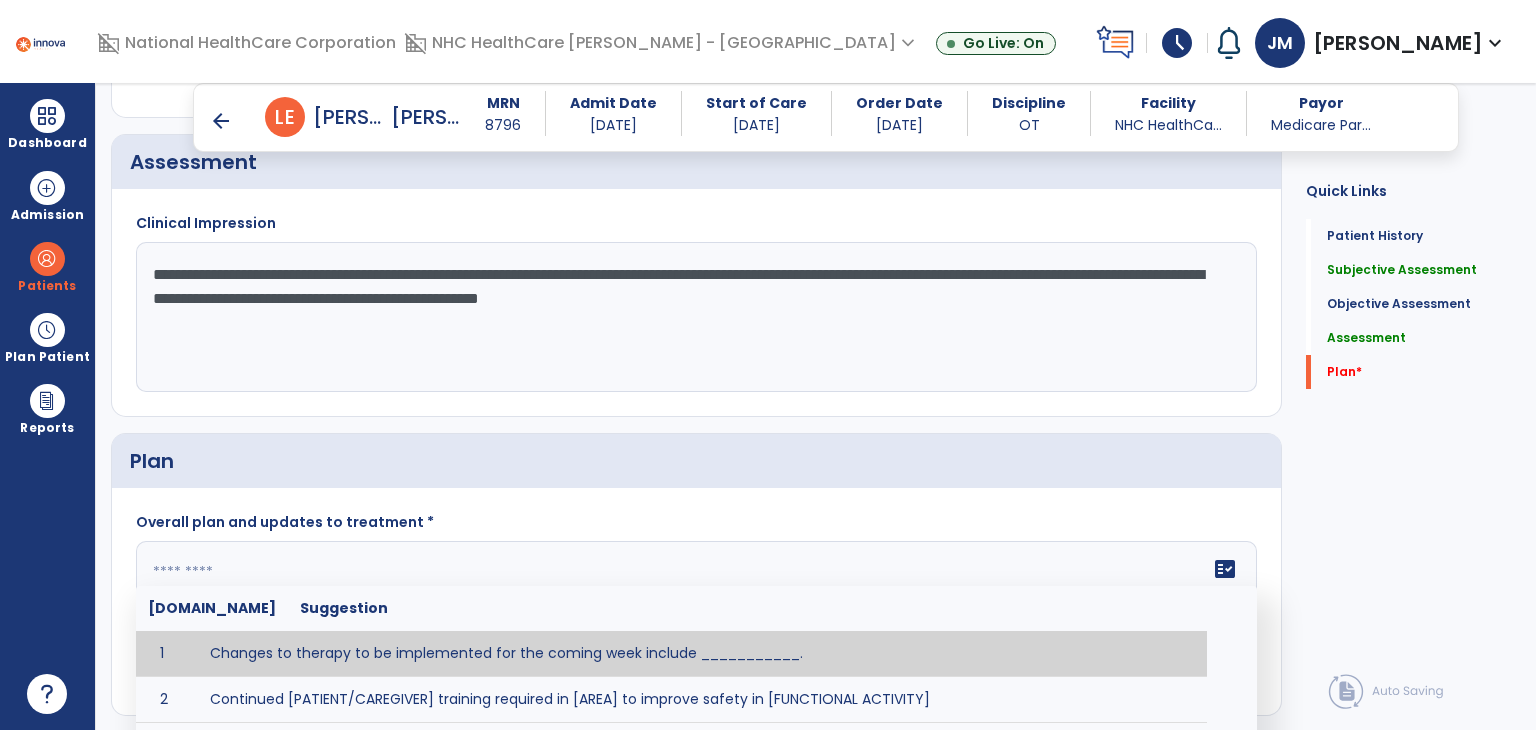 click on "fact_check  [DOMAIN_NAME] Suggestion 1 Changes to therapy to be implemented for the coming week include ___________. 2 Continued [PATIENT/CAREGIVER] training required in [AREA] to improve safety in [FUNCTIONAL ACTIVITY] 3 Due to [STATUS CHANGE] the treatment plan will be modified to [ADD/DISCONTINUE] [SPECIFIC MODALITY/TREATMENT TECHNIQUE]. 4 Goals related to ___________ have been met.  Will add new STG's to address _______ in the upcoming week. 5 Updated precautions include ________. 6 Progress treatment to include ____________. 7 Requires further [PATIENT/CAREGIVER] training in ______ to improve safety in ________. 8 Short term goals related to _________ have been met and new short term goals to be added as appropriate for patient. 9 STGs have been met, will now focus on LTGs. 10 The plan for next week's visits include [INTERVENTIONS] with the objective of improving [IMPAIRMENTS] to continue to progress toward long term goal(s). 11 12 13 Changes to therapy to be implemented for the coming week include ___________." 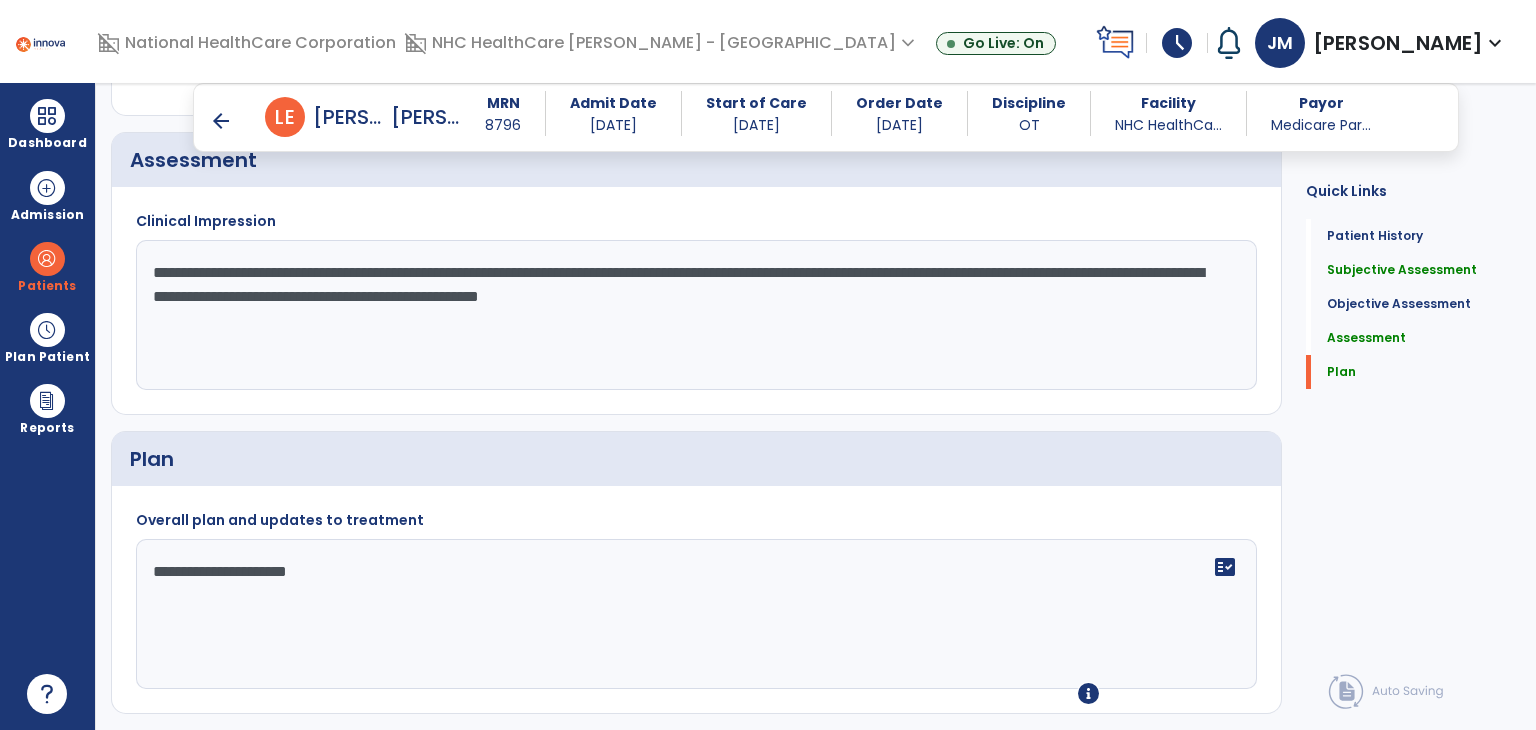 scroll, scrollTop: 2480, scrollLeft: 0, axis: vertical 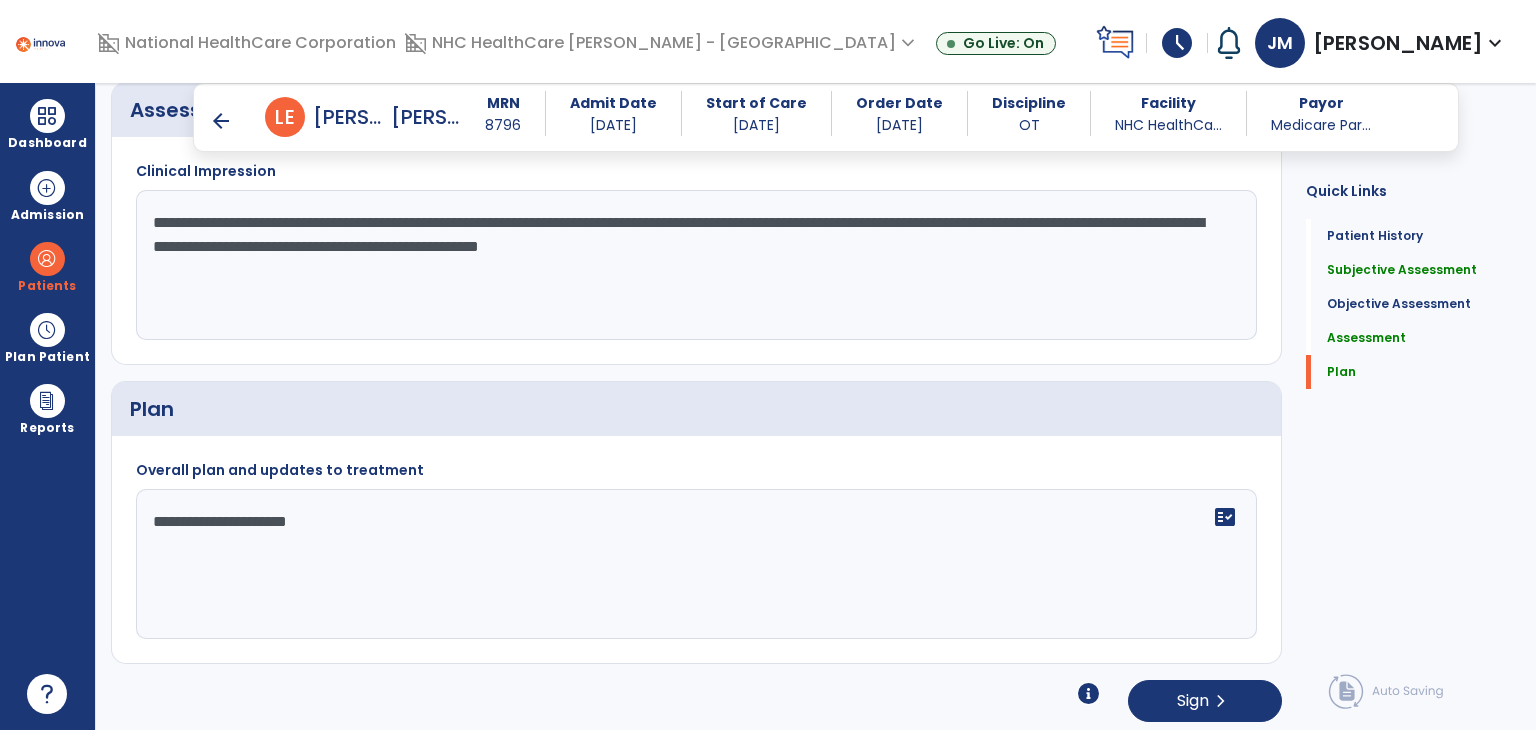 type on "**********" 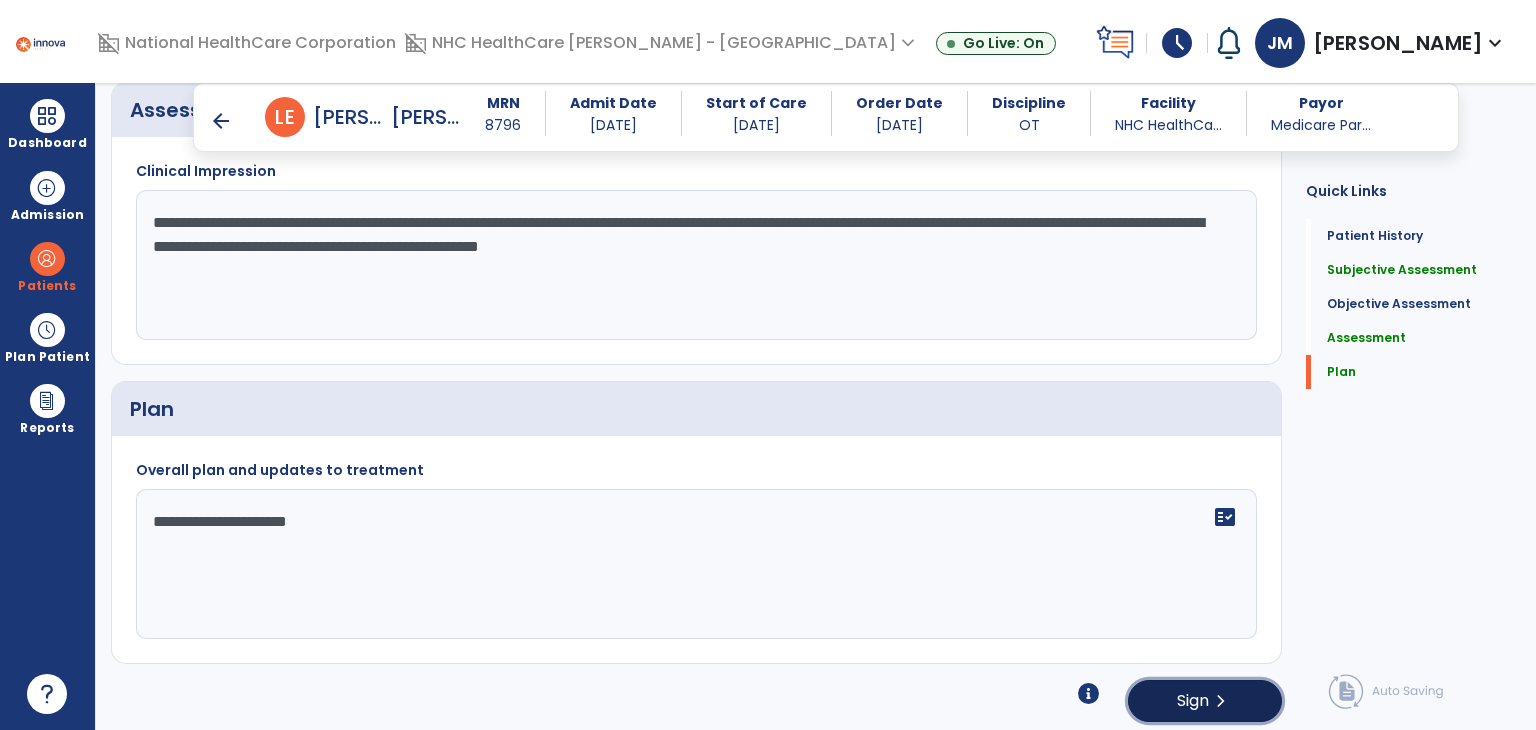 click on "Sign" 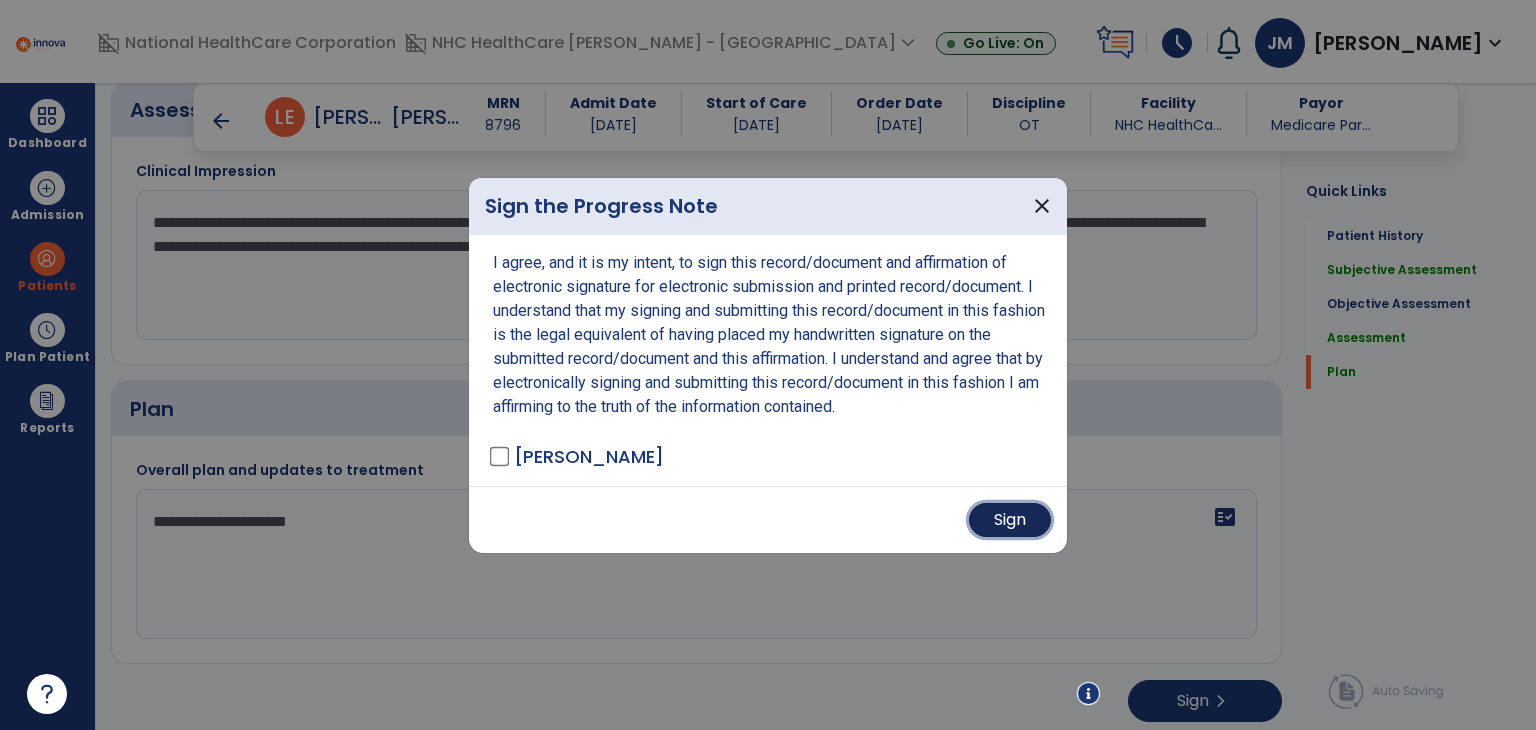click on "Sign" at bounding box center [1010, 520] 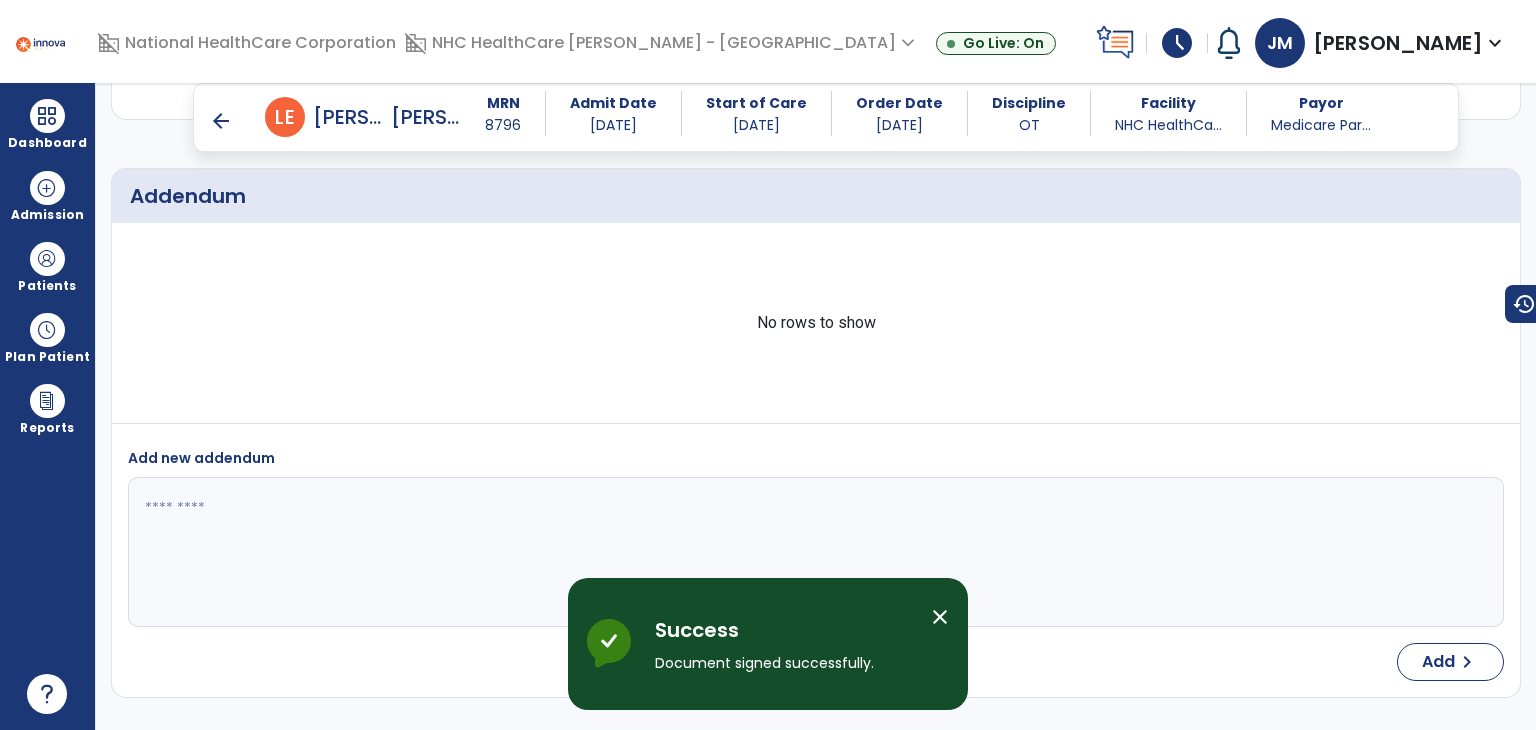 scroll, scrollTop: 3239, scrollLeft: 0, axis: vertical 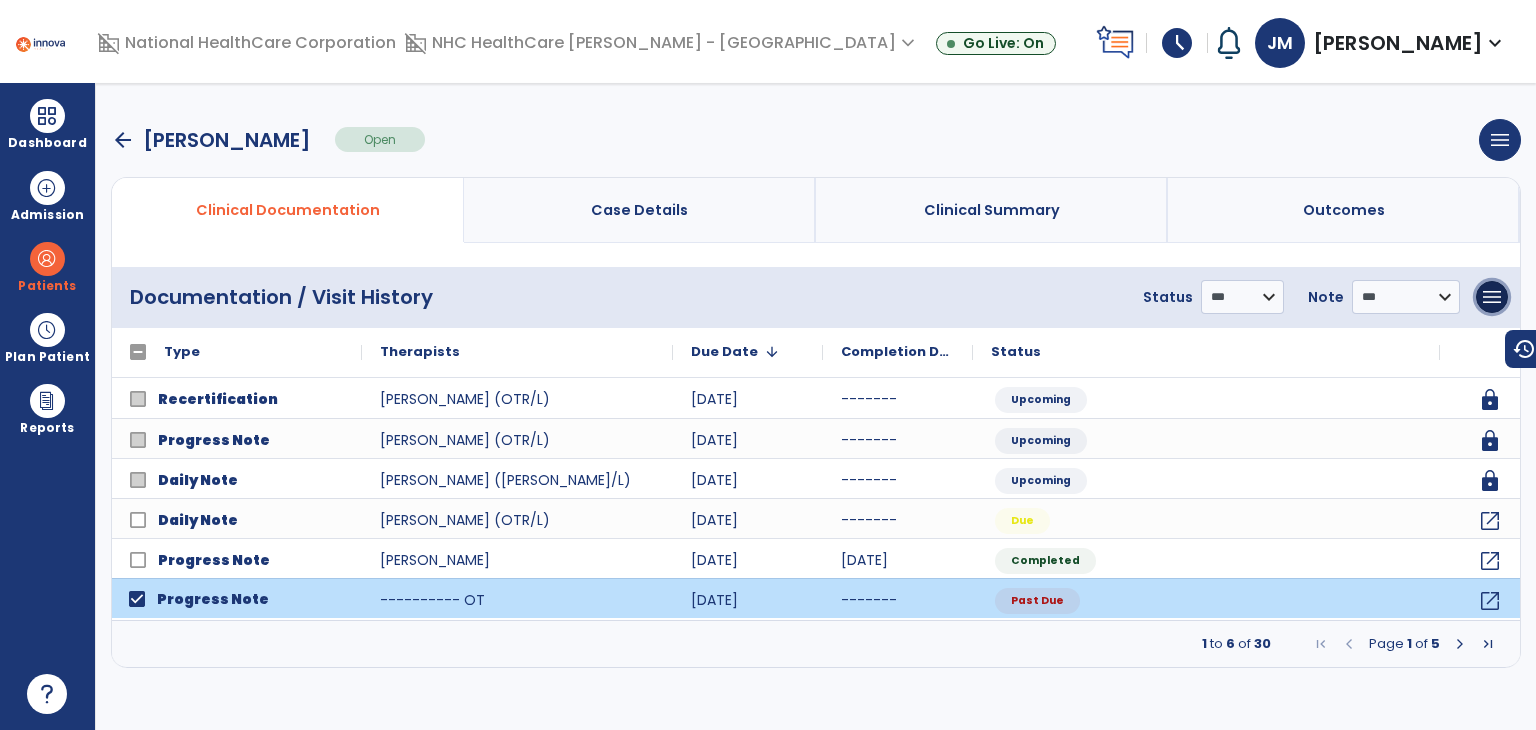 click on "menu" at bounding box center (1492, 297) 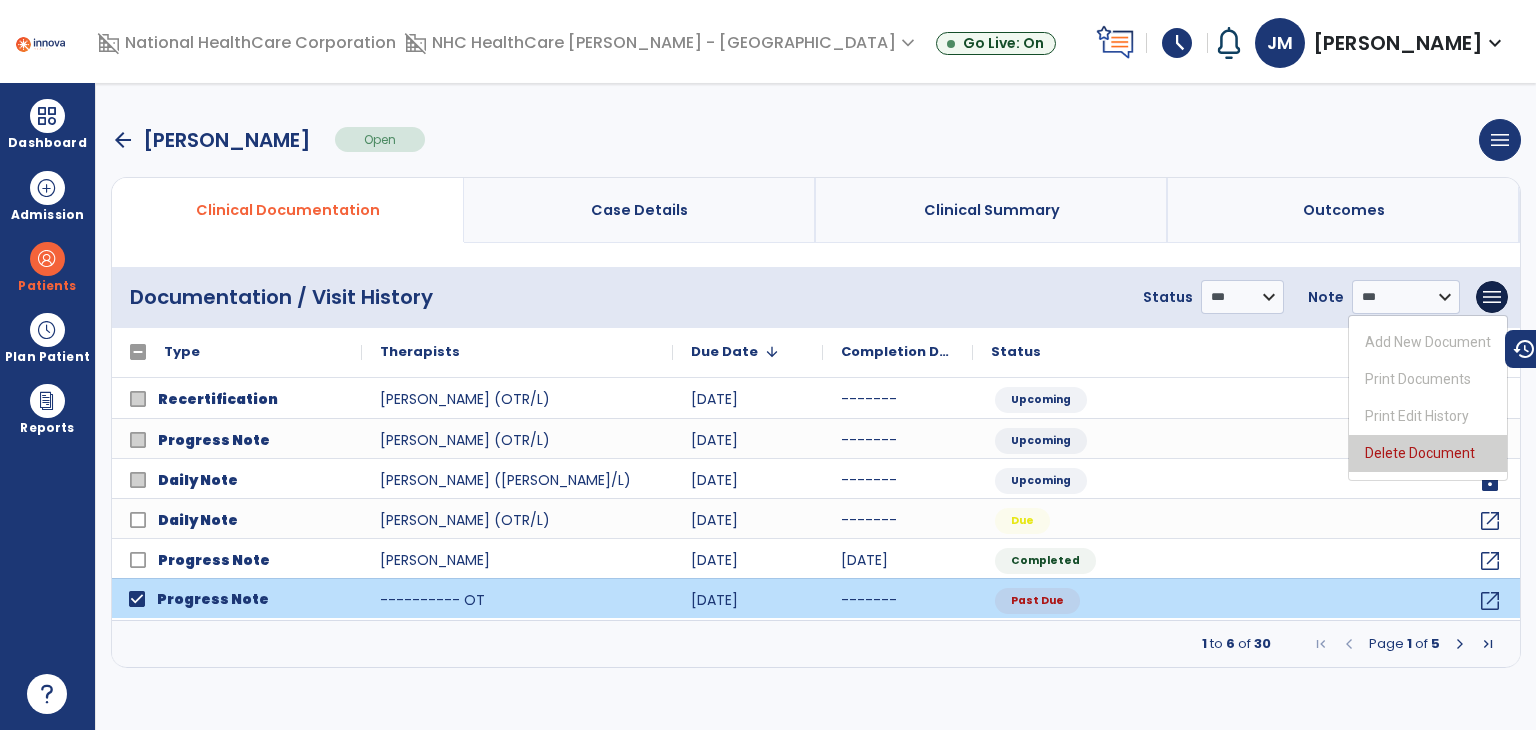 click on "Delete Document" at bounding box center [1428, 453] 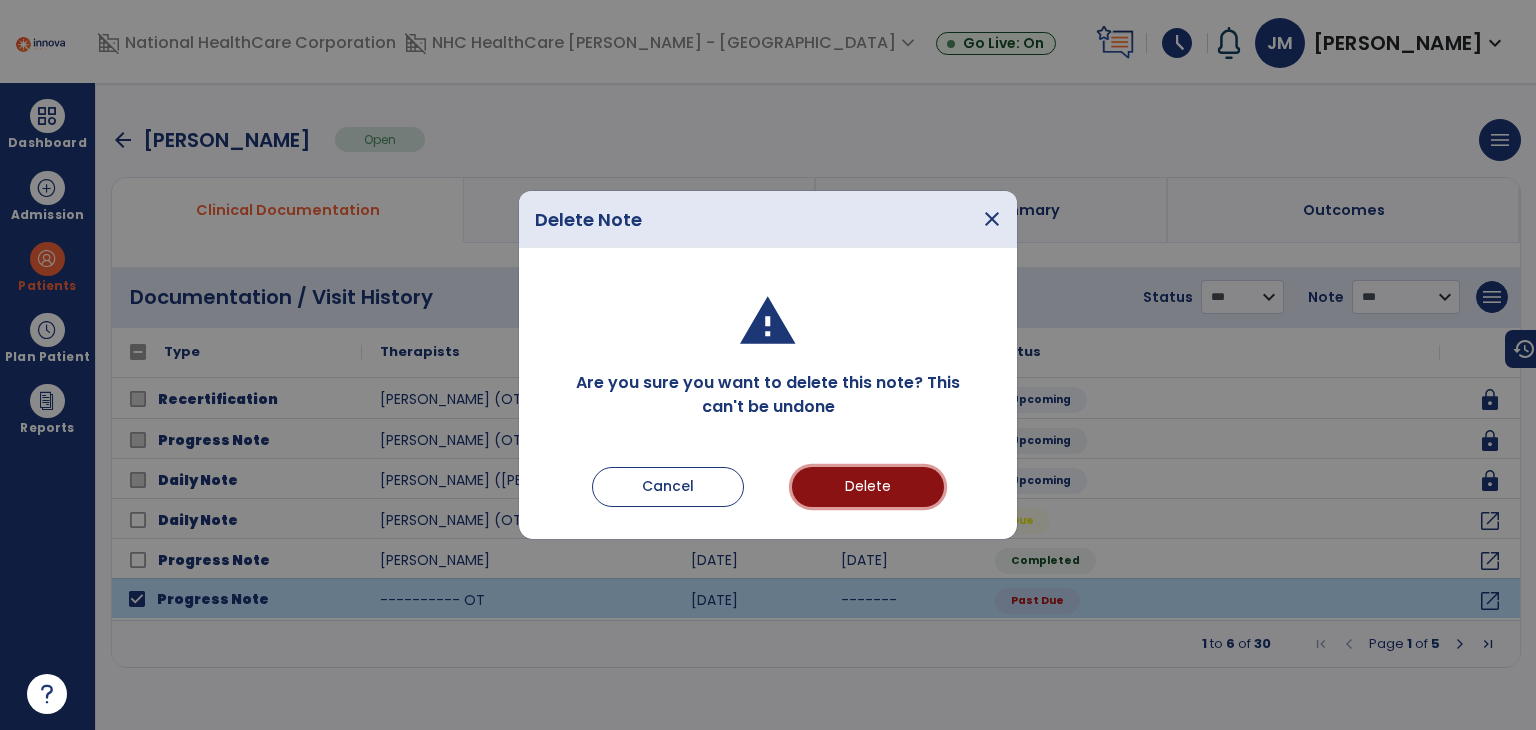 click on "Delete" at bounding box center (868, 487) 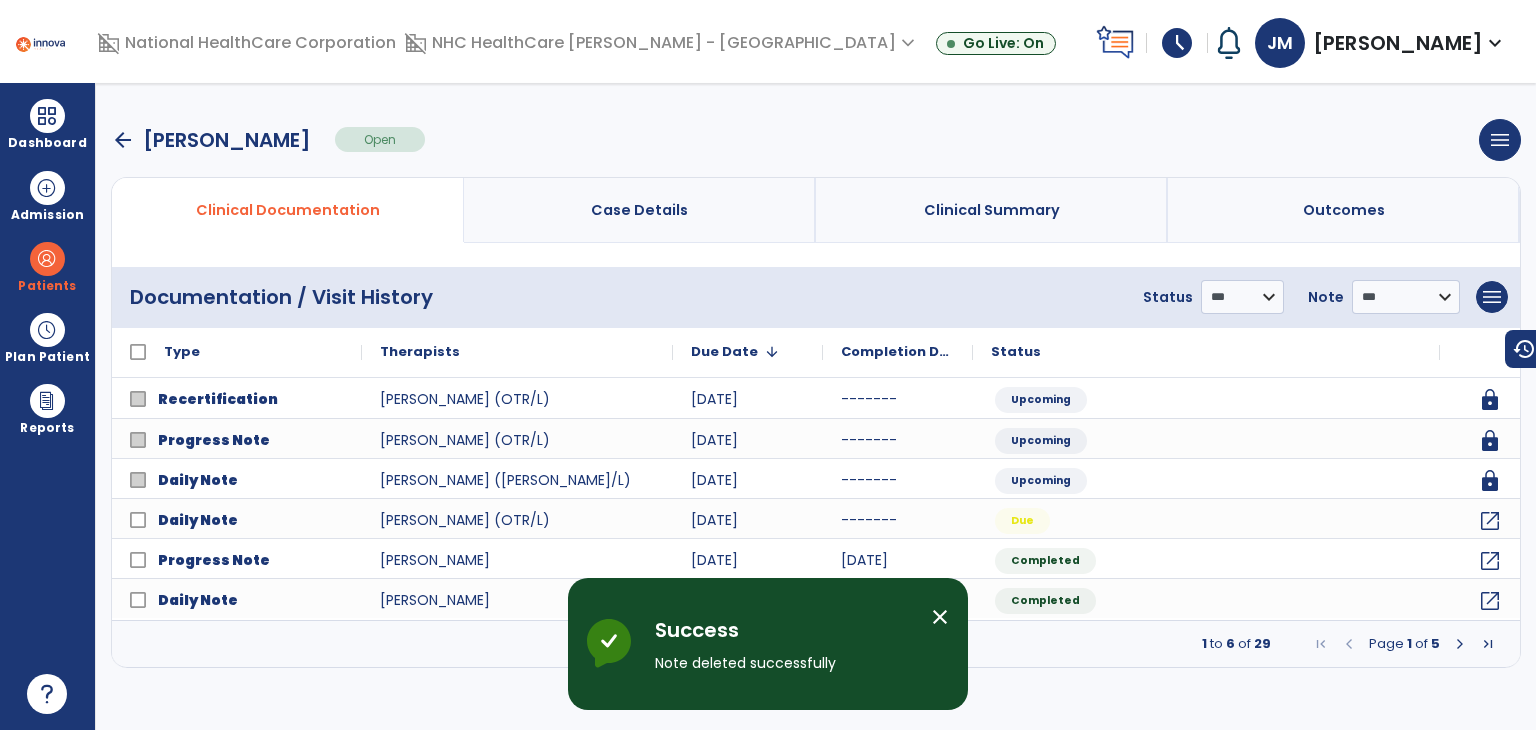 click at bounding box center [47, 116] 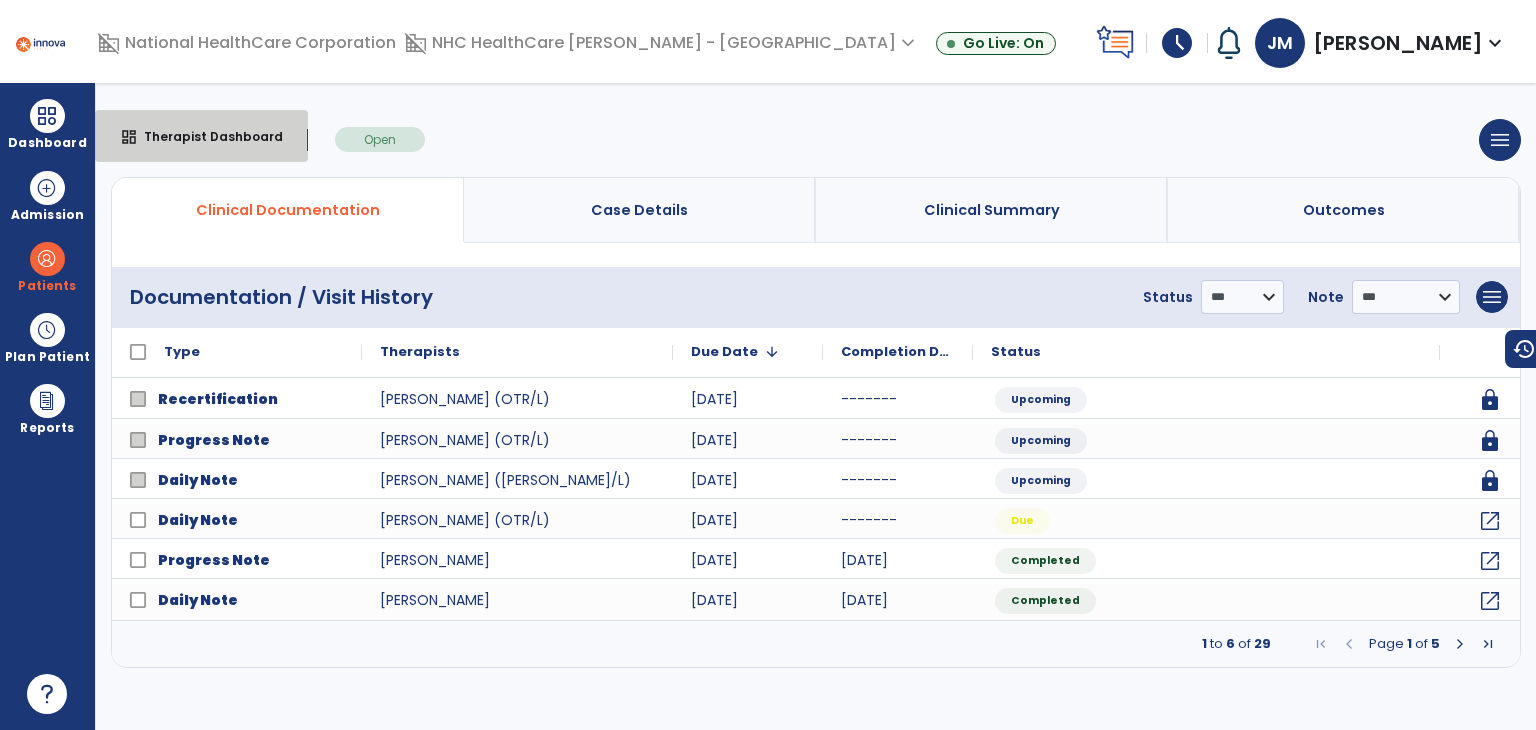 click on "Therapist Dashboard" at bounding box center [205, 136] 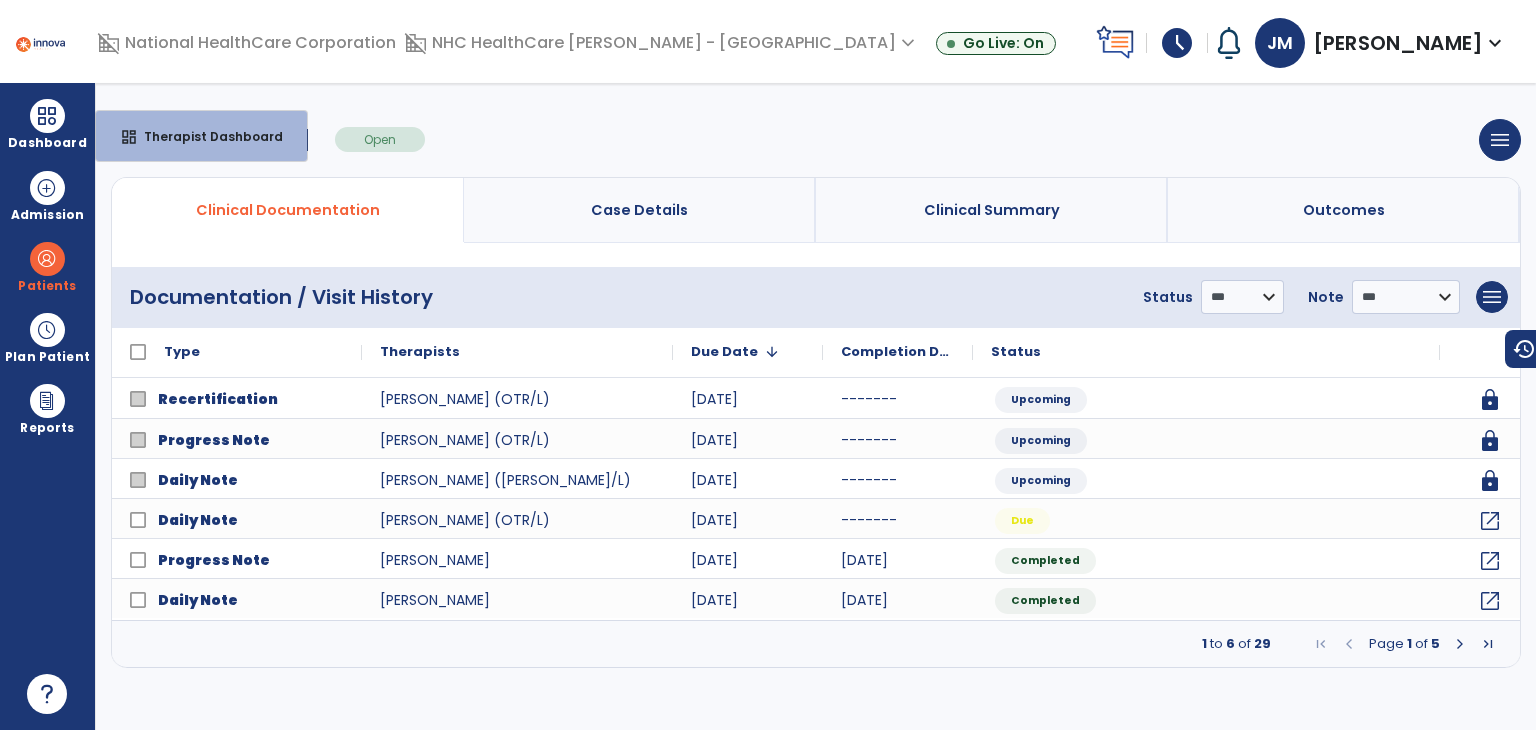 select on "****" 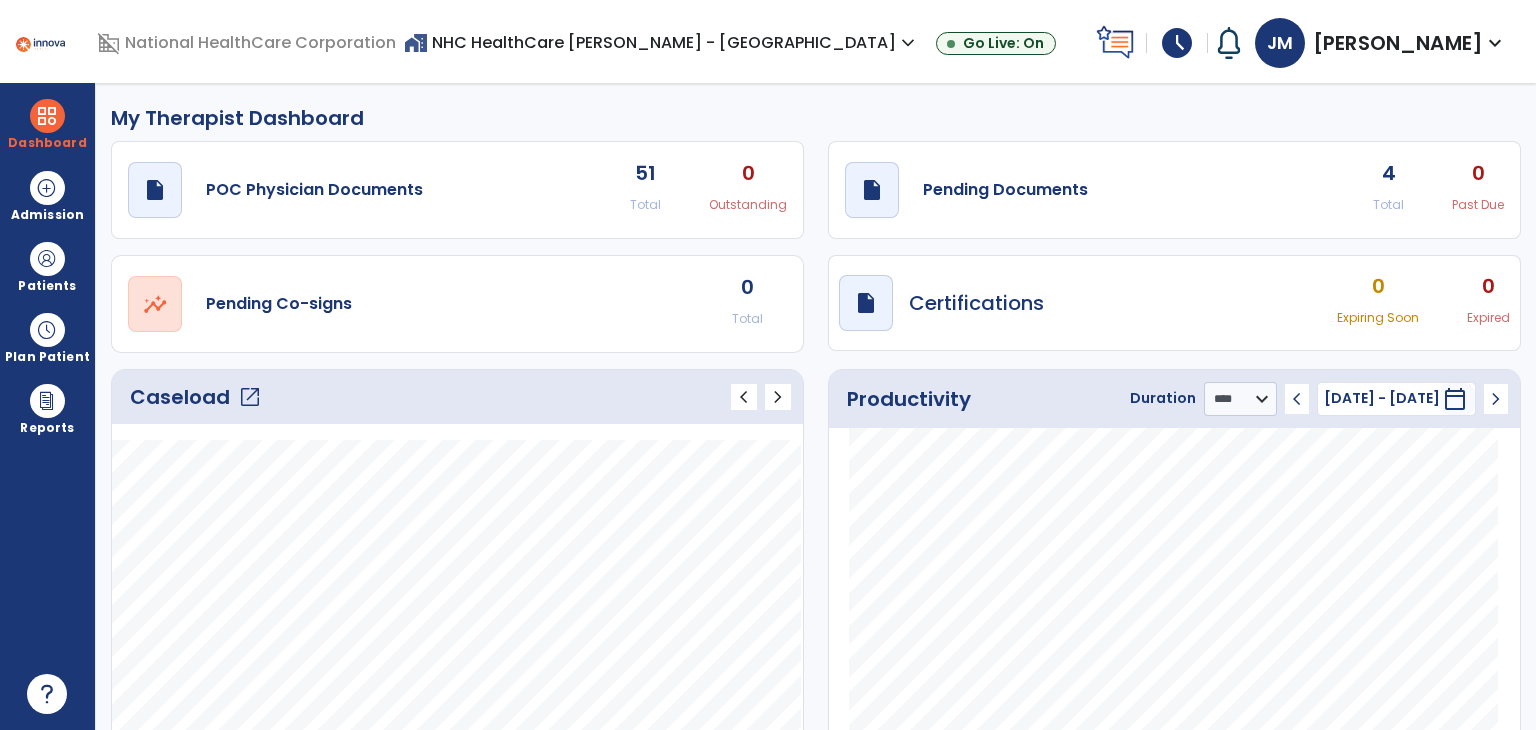 click on "Dashboard" at bounding box center (47, 143) 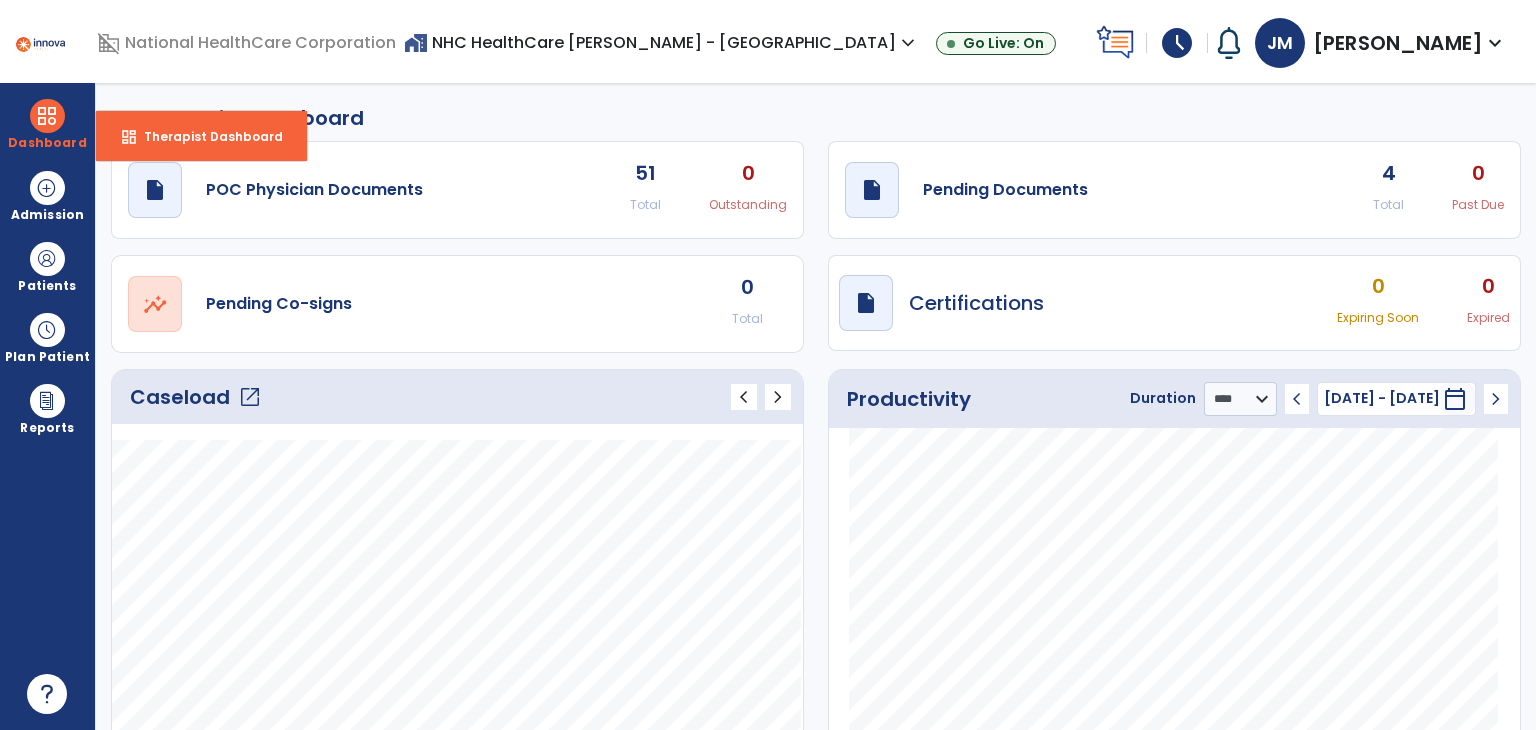 click on "Therapist Dashboard" at bounding box center (205, 136) 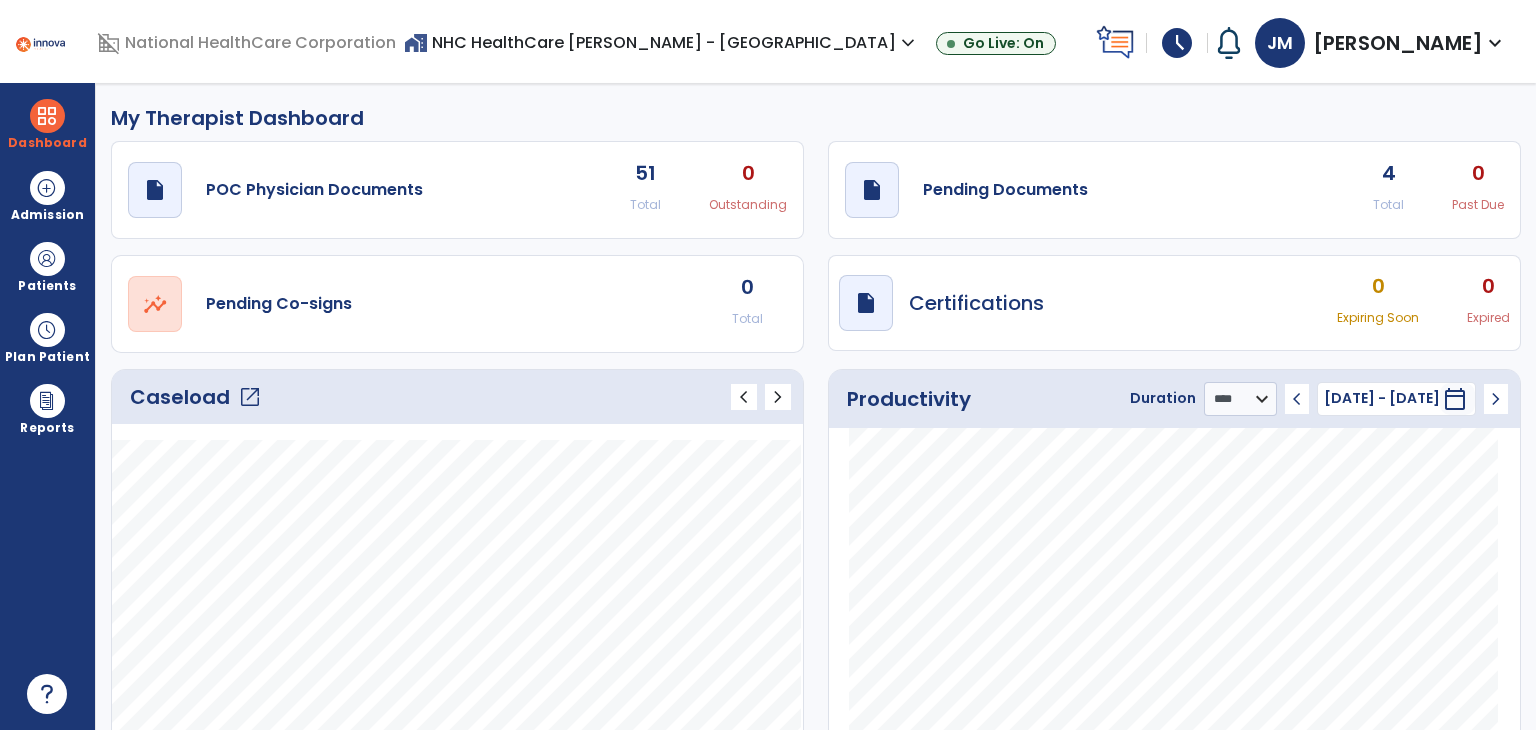 click on "open_in_new" 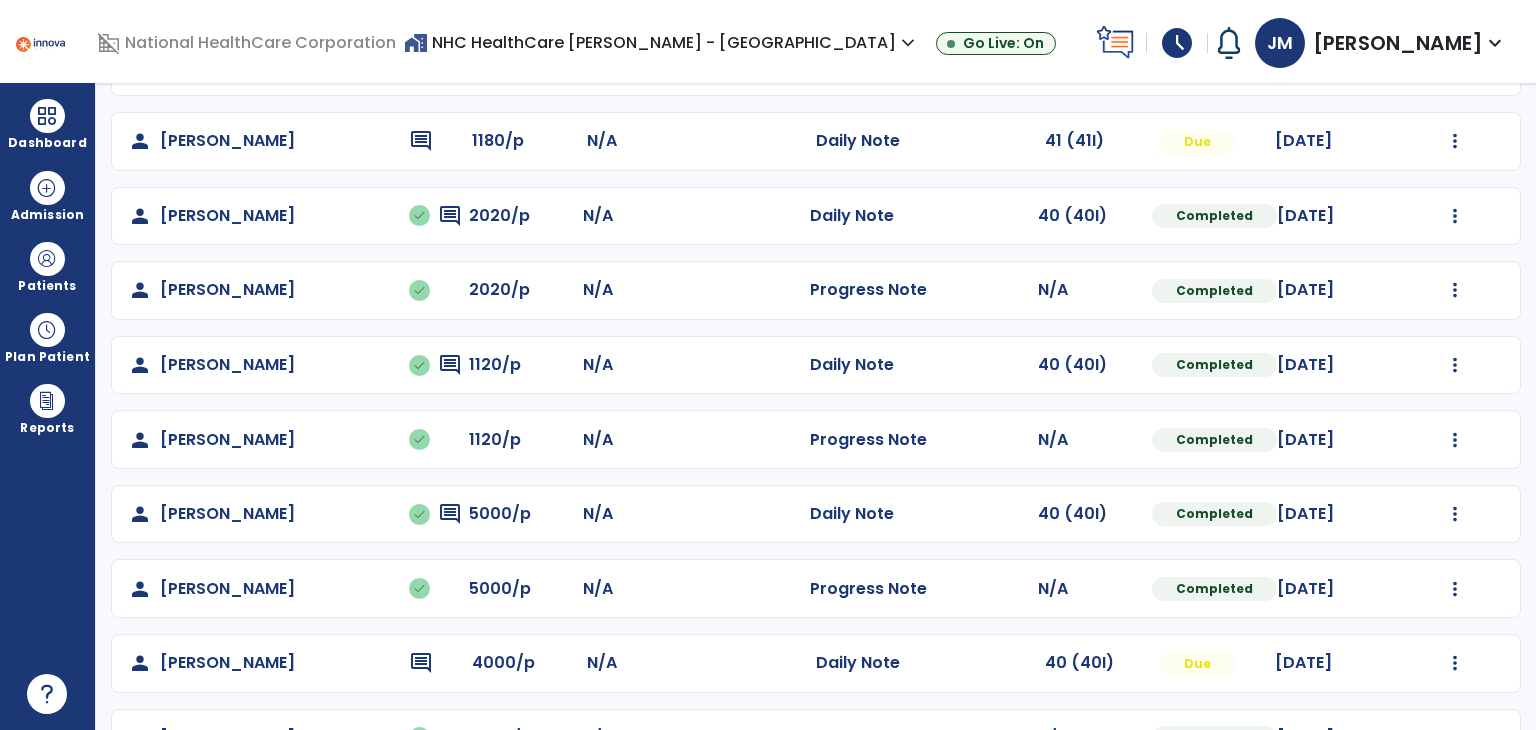 scroll, scrollTop: 732, scrollLeft: 0, axis: vertical 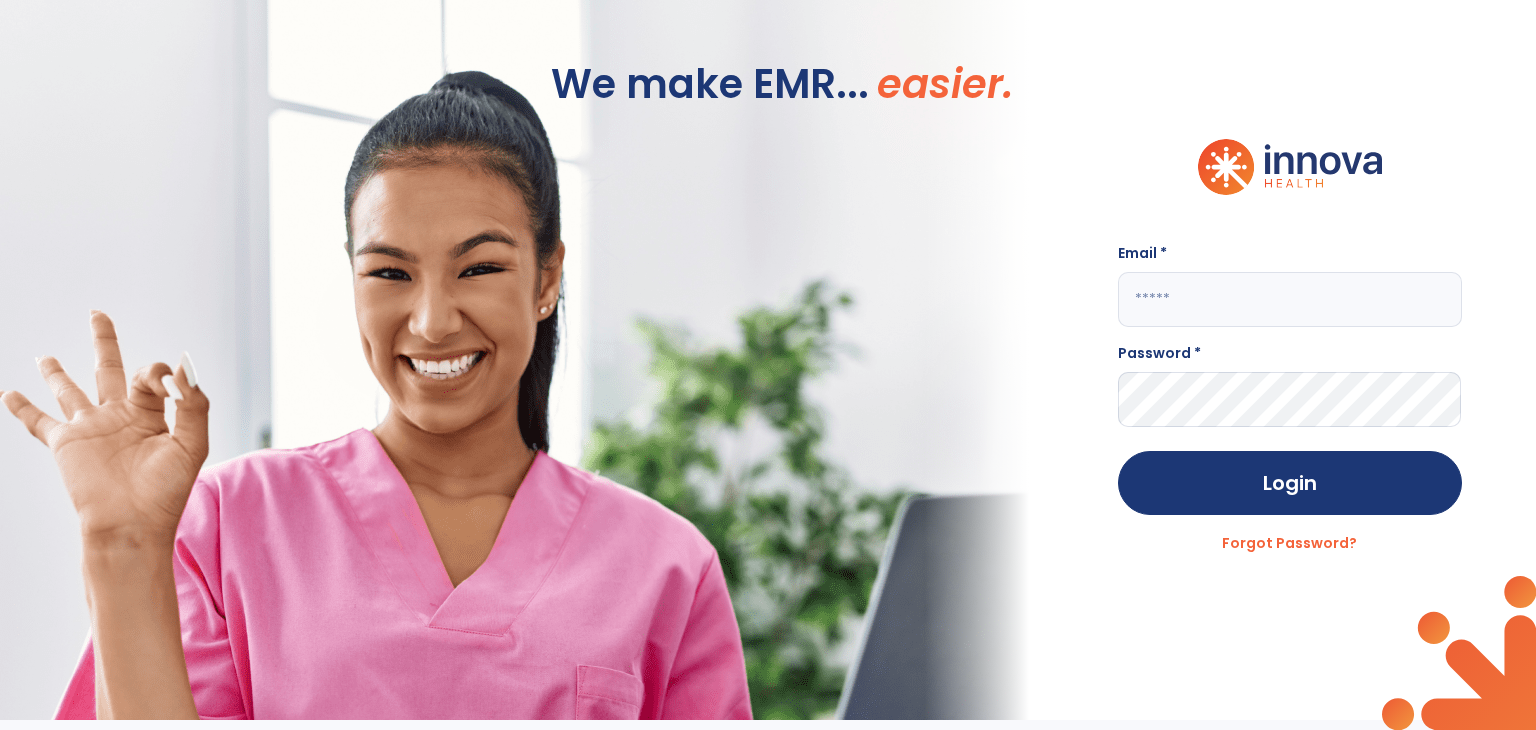 type on "**********" 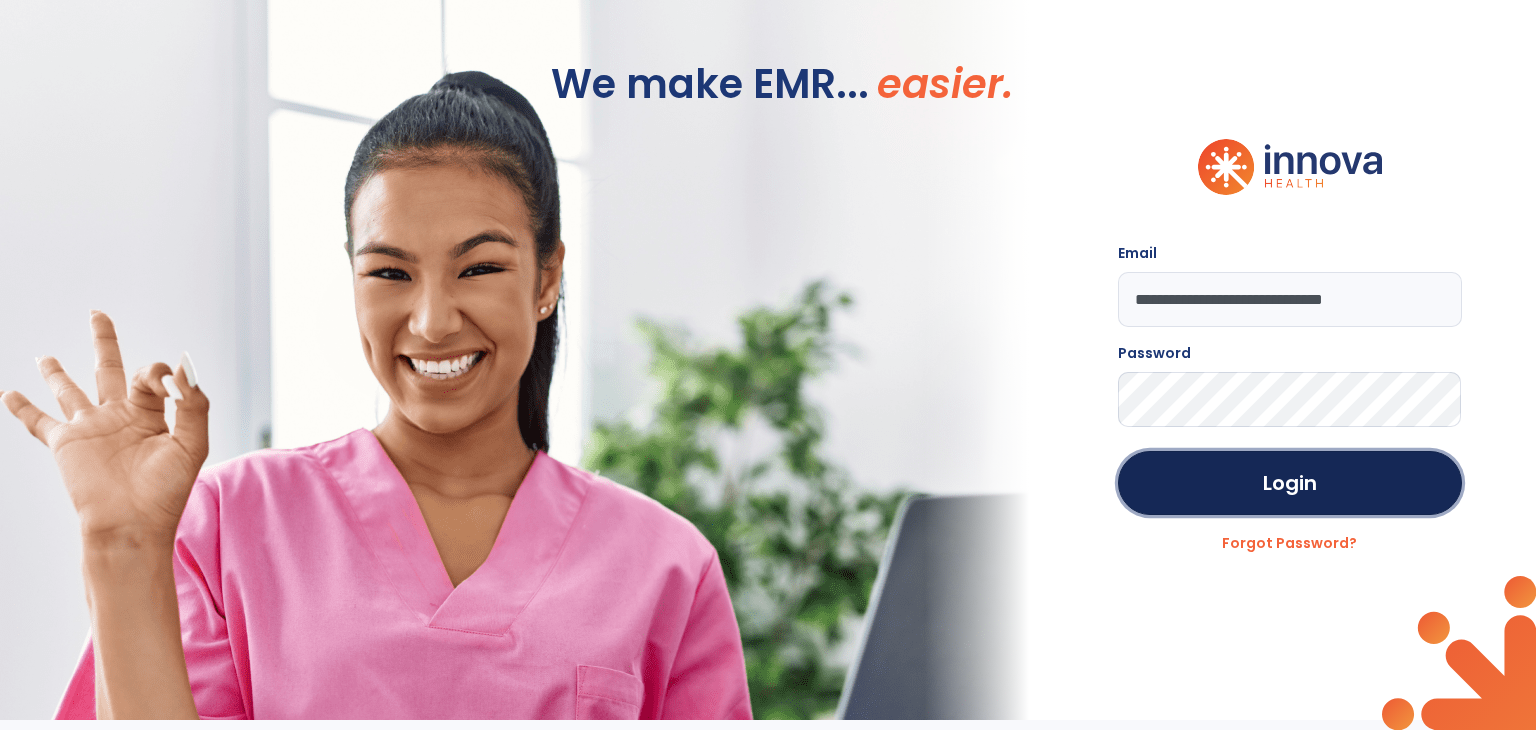 click on "Login" 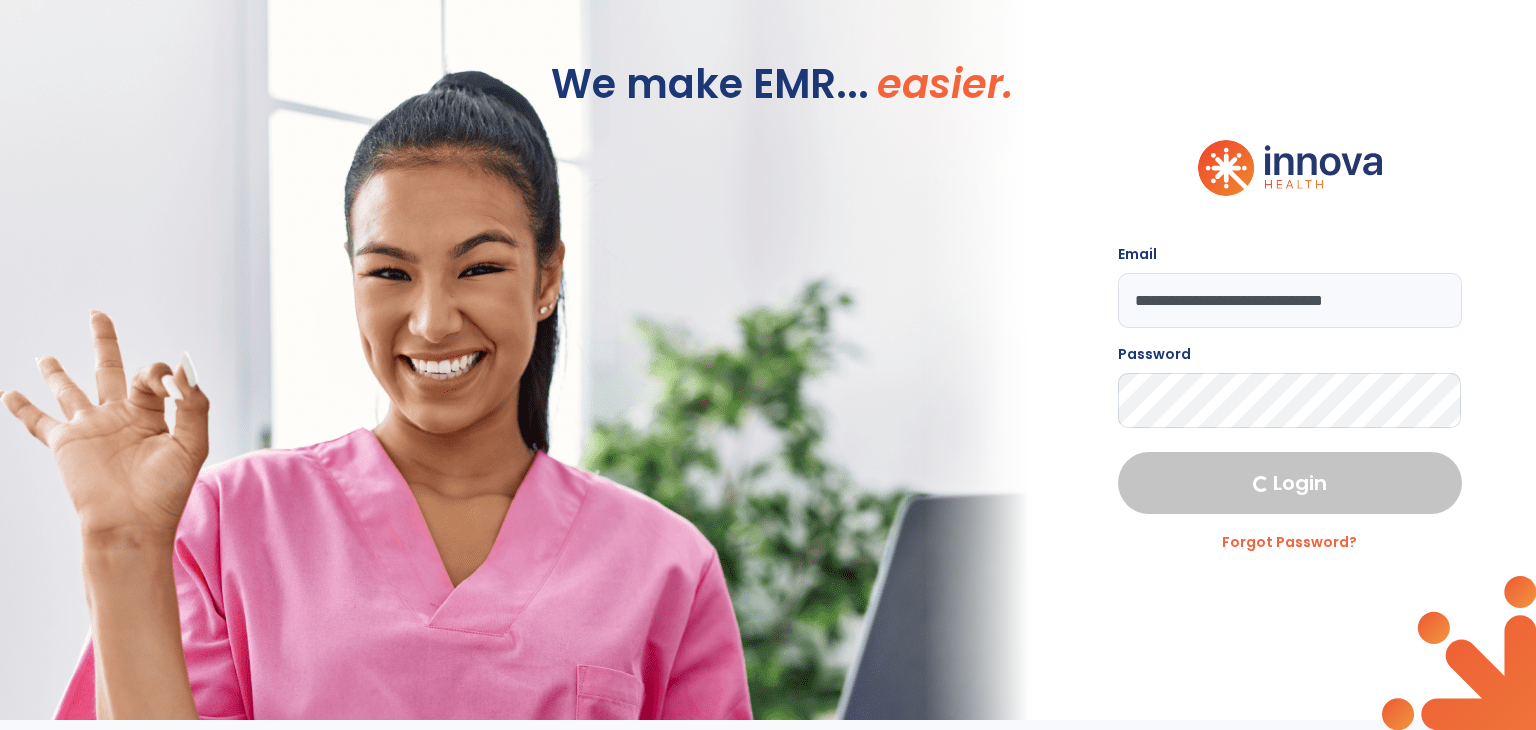 select on "****" 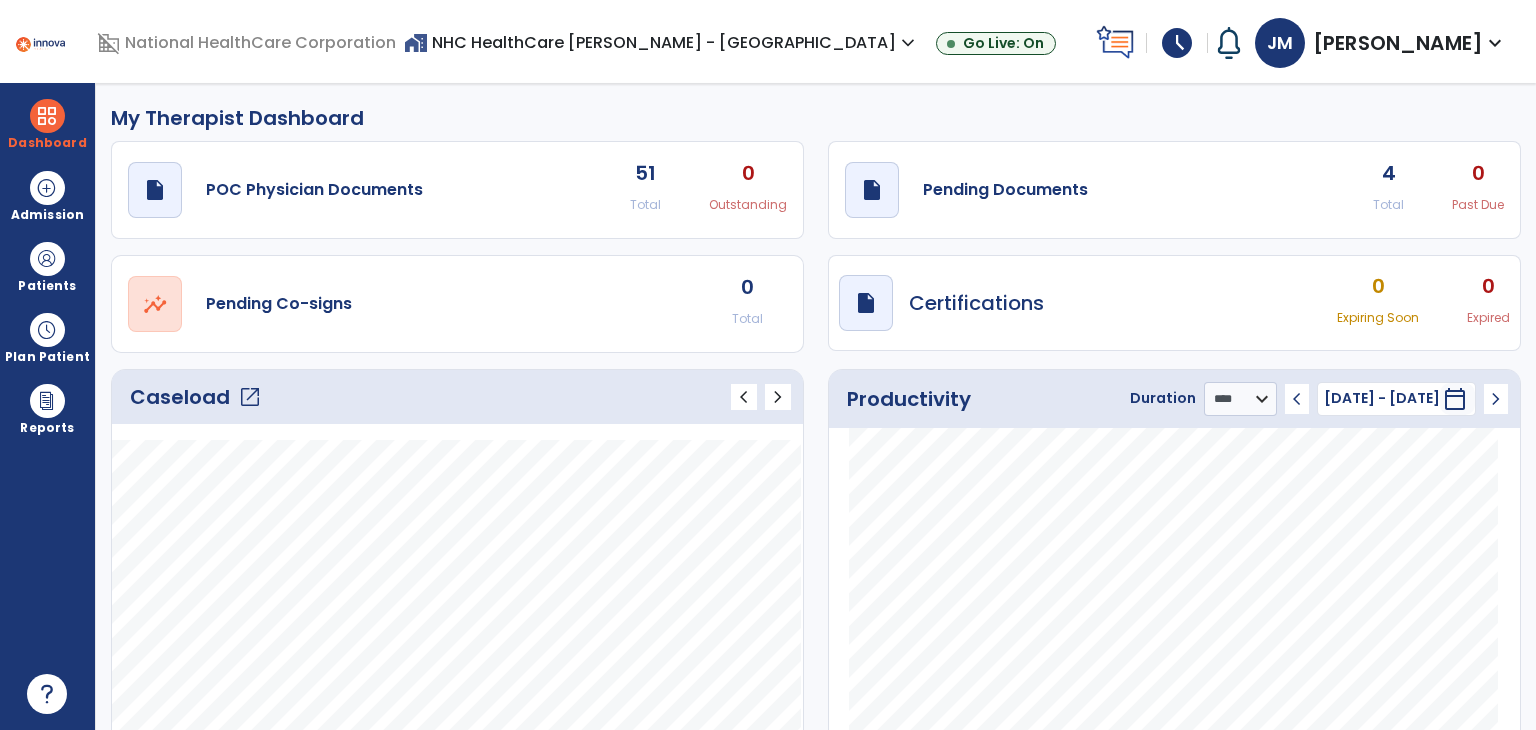 click on "open_in_new" 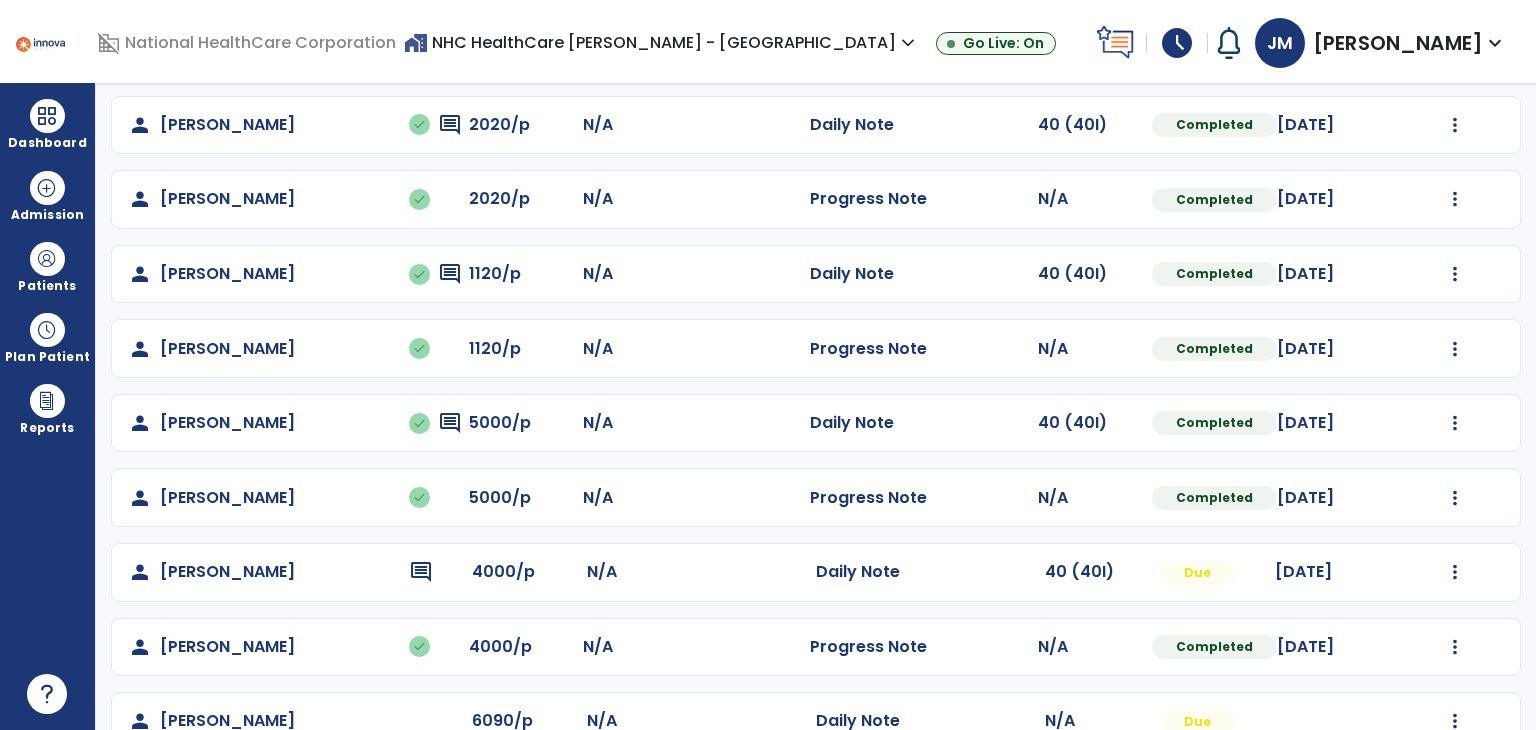 scroll, scrollTop: 618, scrollLeft: 0, axis: vertical 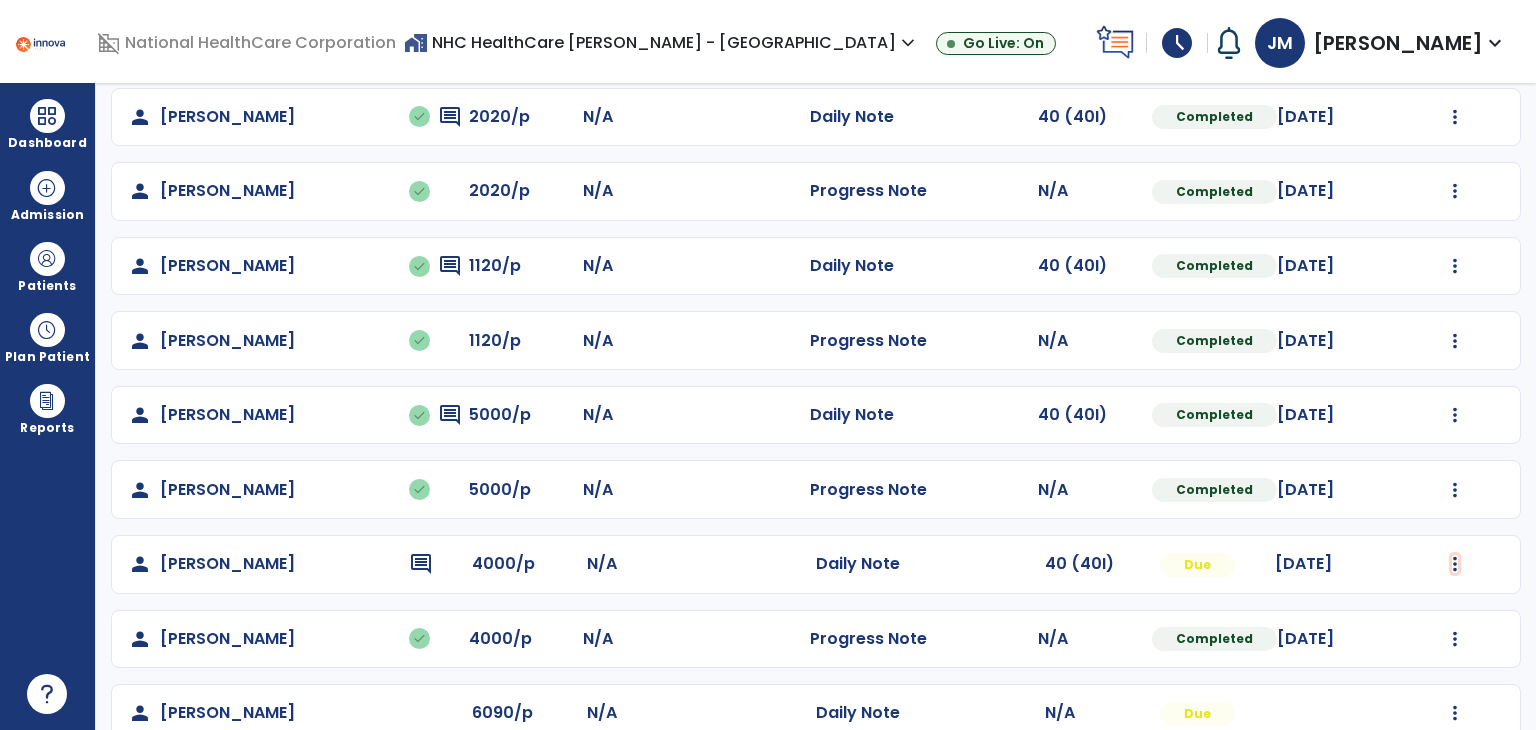click at bounding box center [1455, -256] 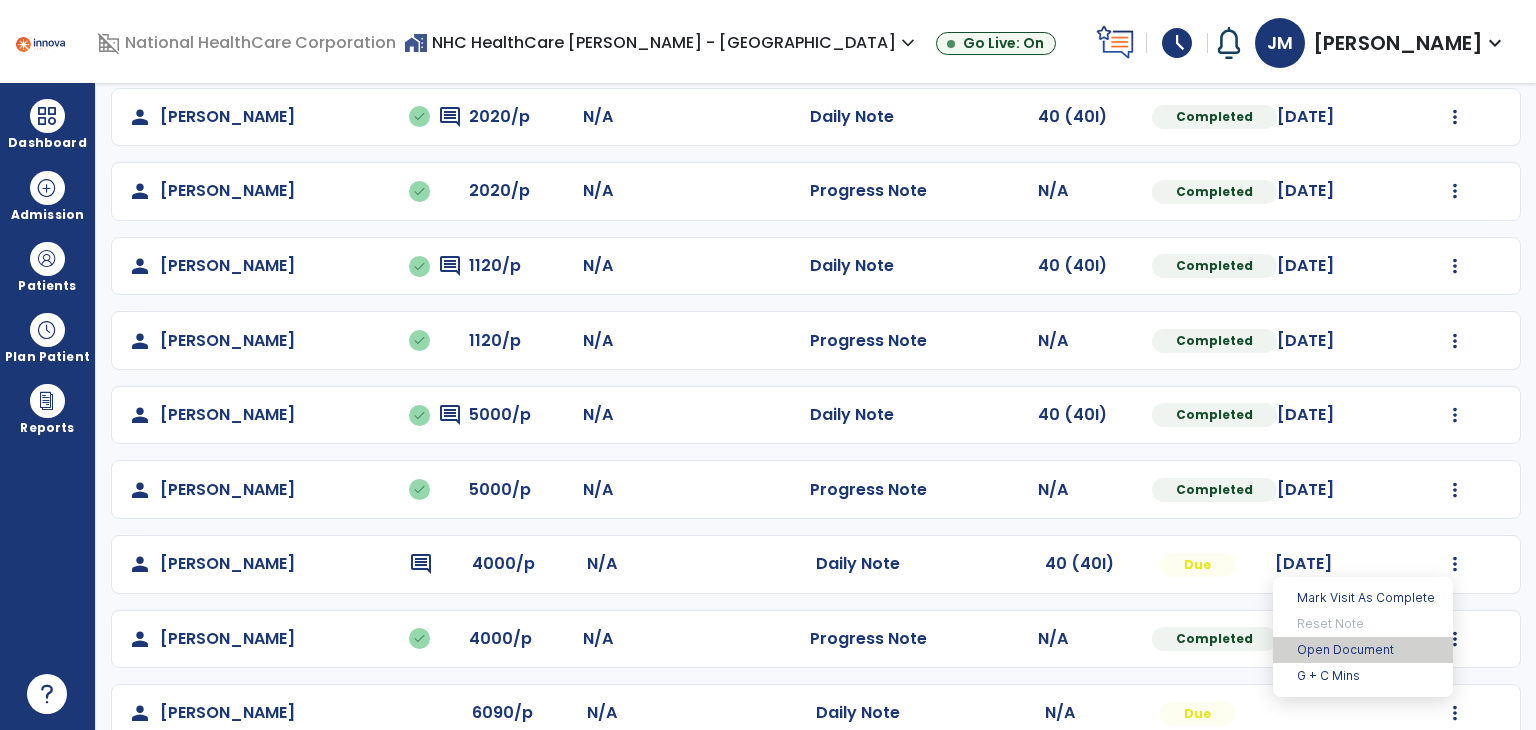 click on "Open Document" at bounding box center (1363, 650) 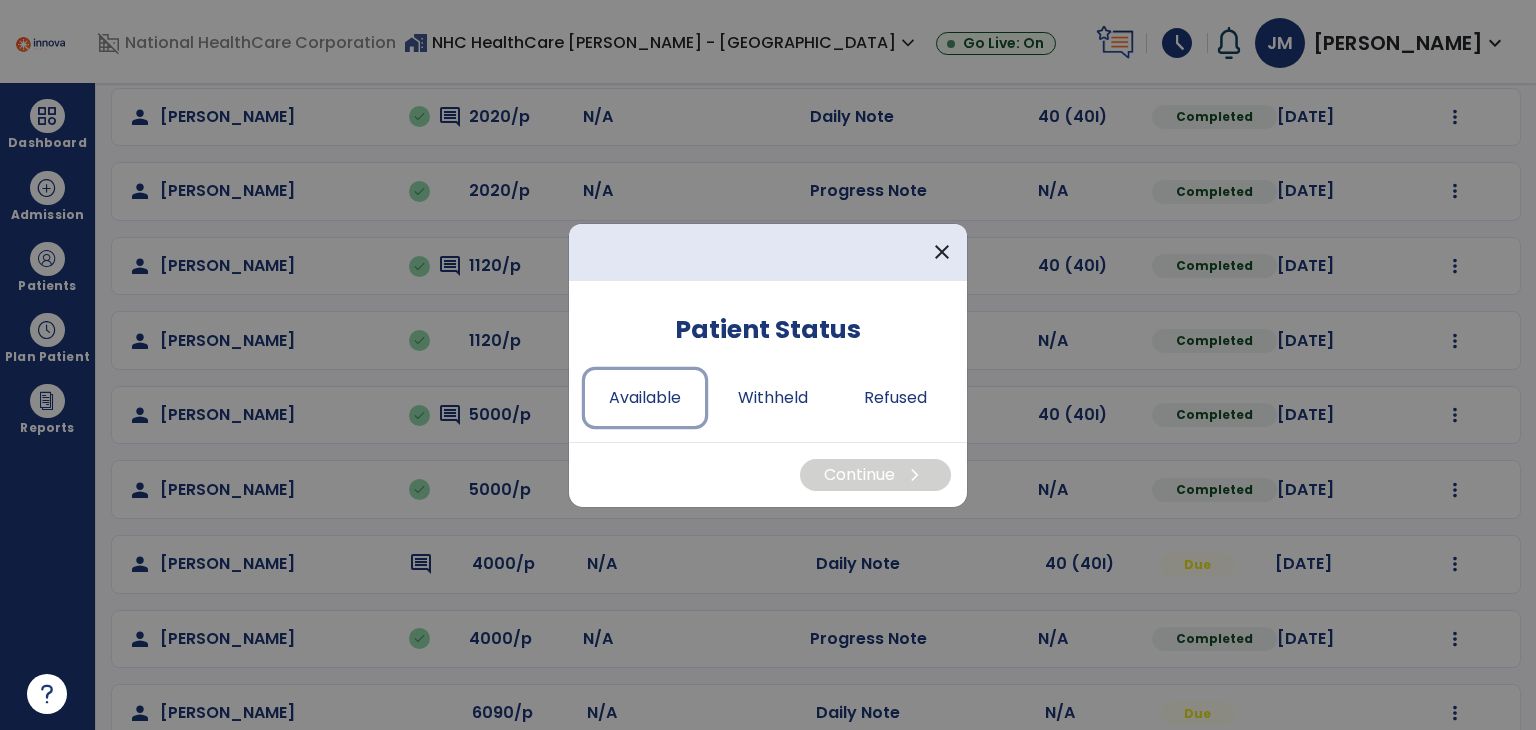 click on "Available" at bounding box center [645, 398] 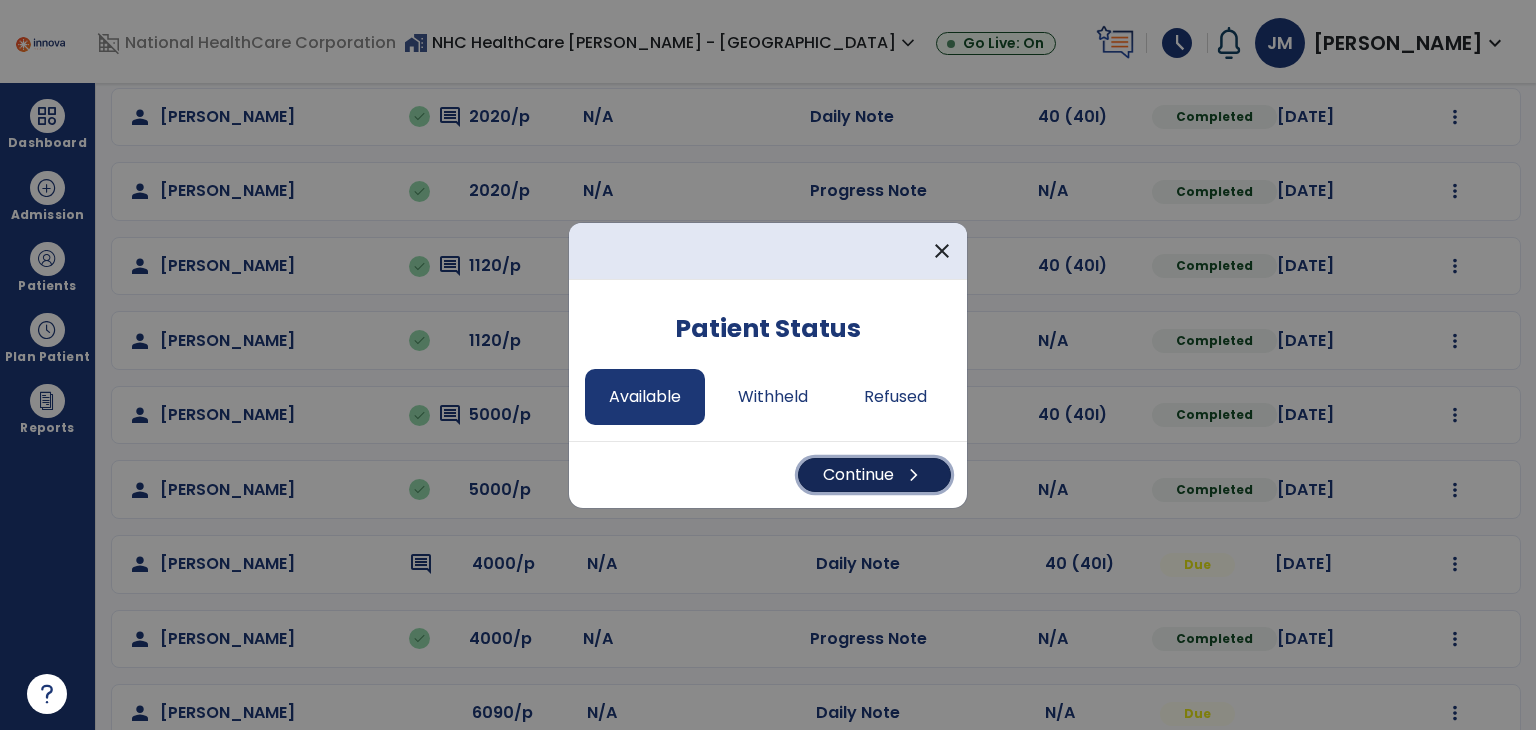 click on "Continue   chevron_right" at bounding box center [874, 475] 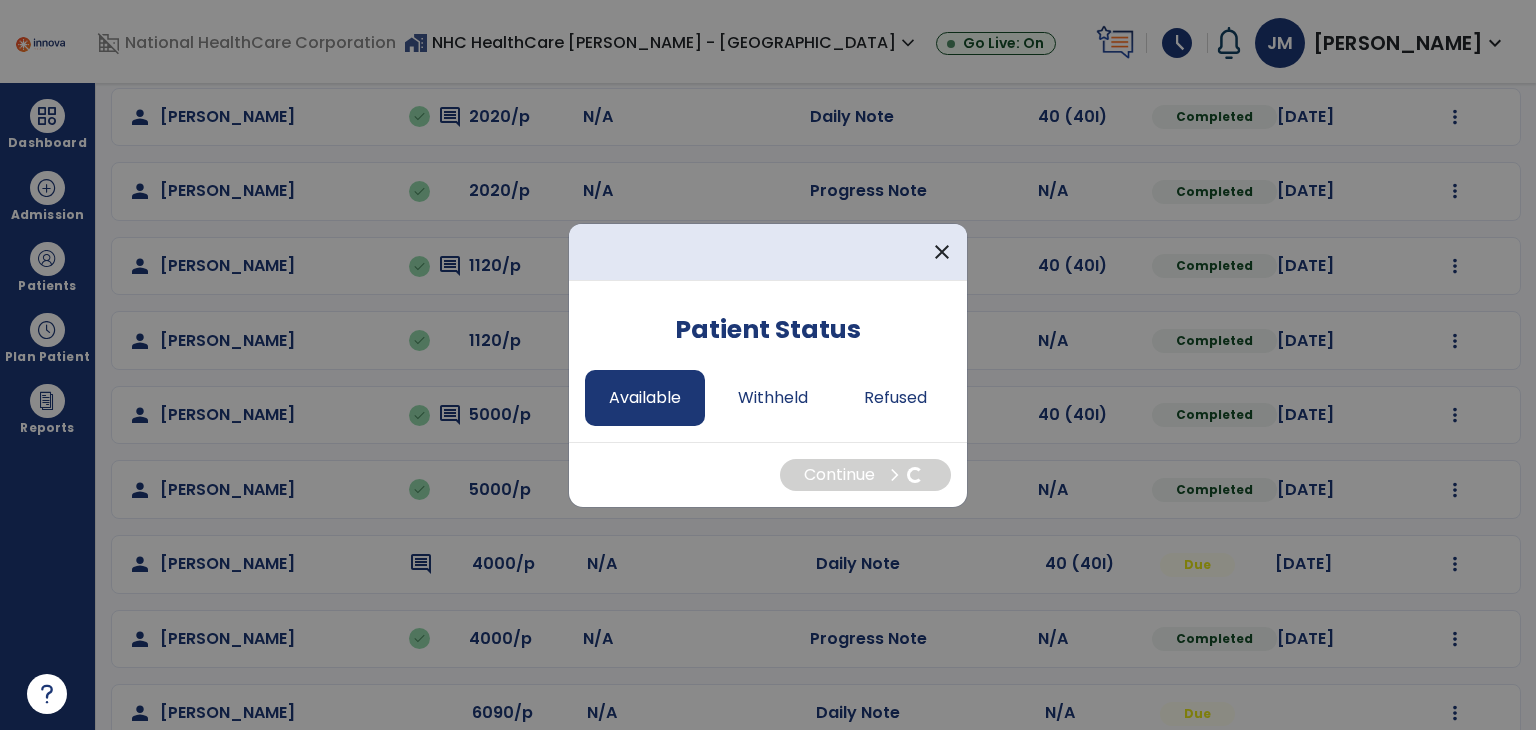 select on "*" 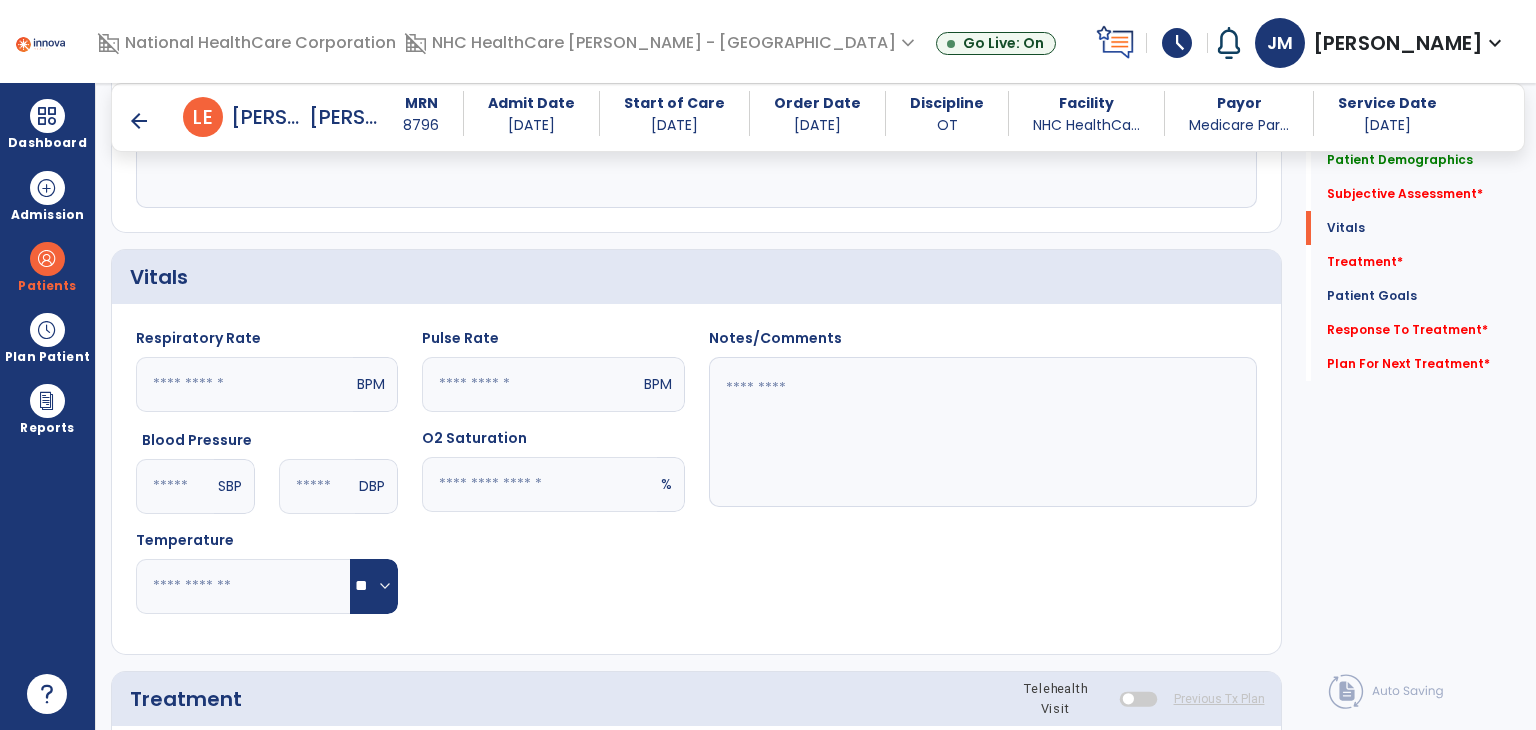 scroll, scrollTop: 75, scrollLeft: 0, axis: vertical 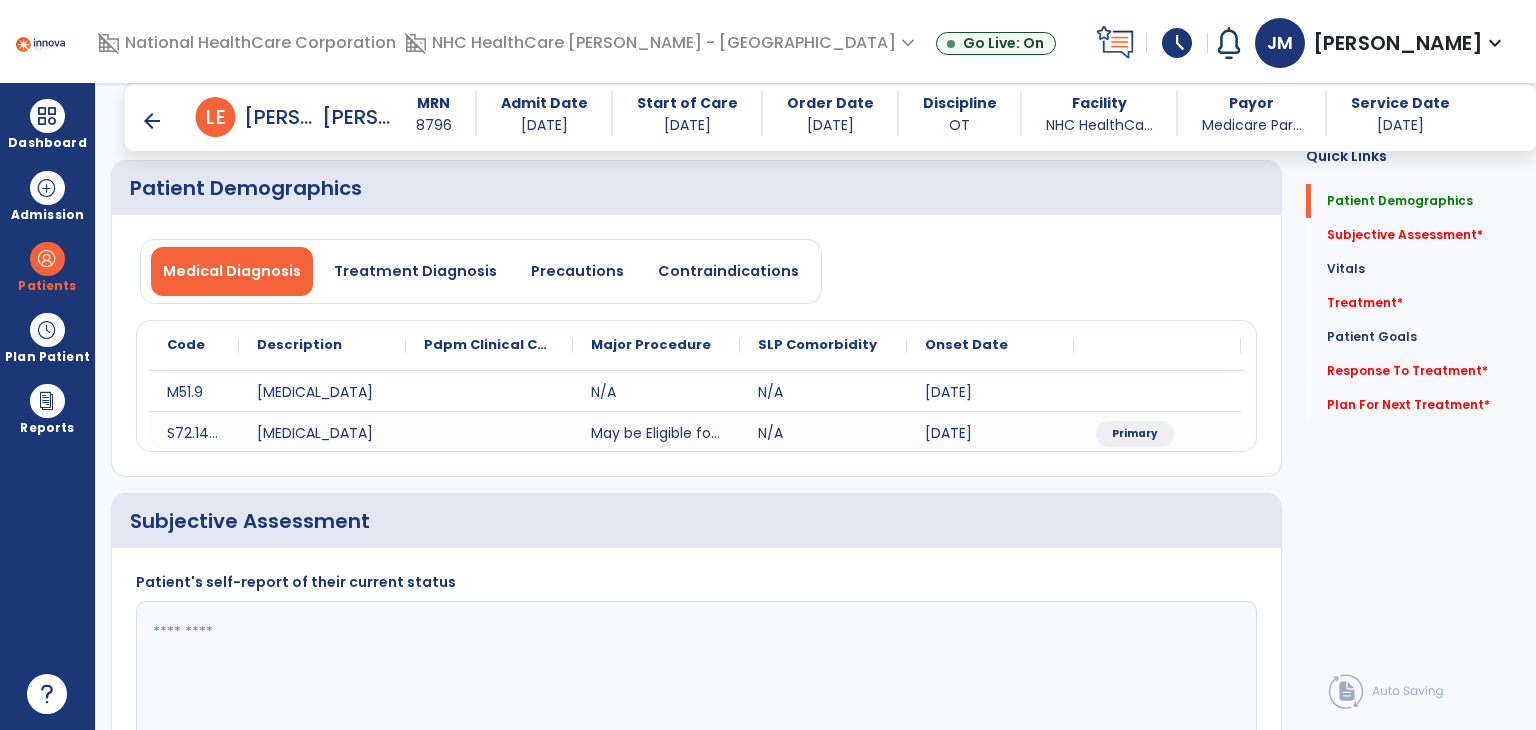 click 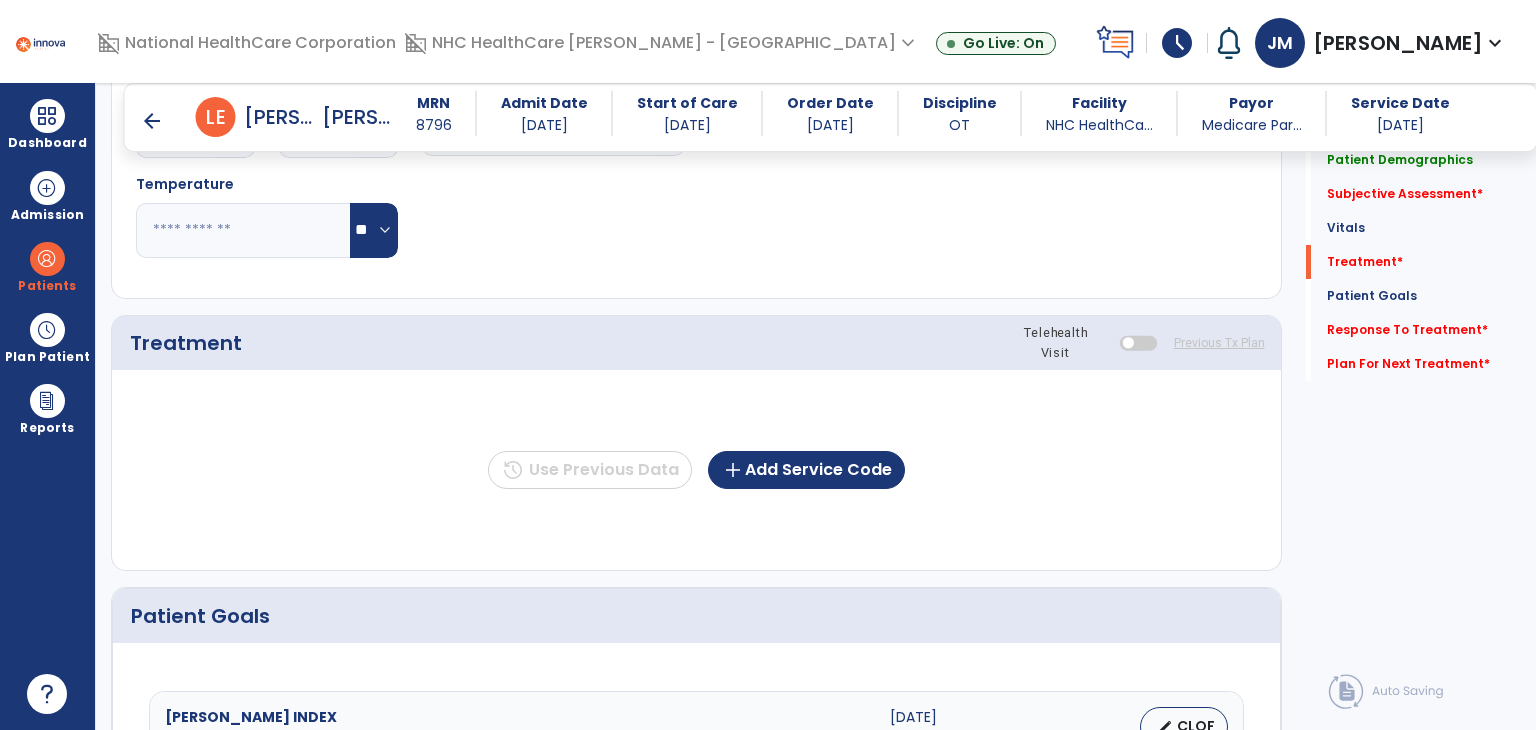 scroll, scrollTop: 974, scrollLeft: 0, axis: vertical 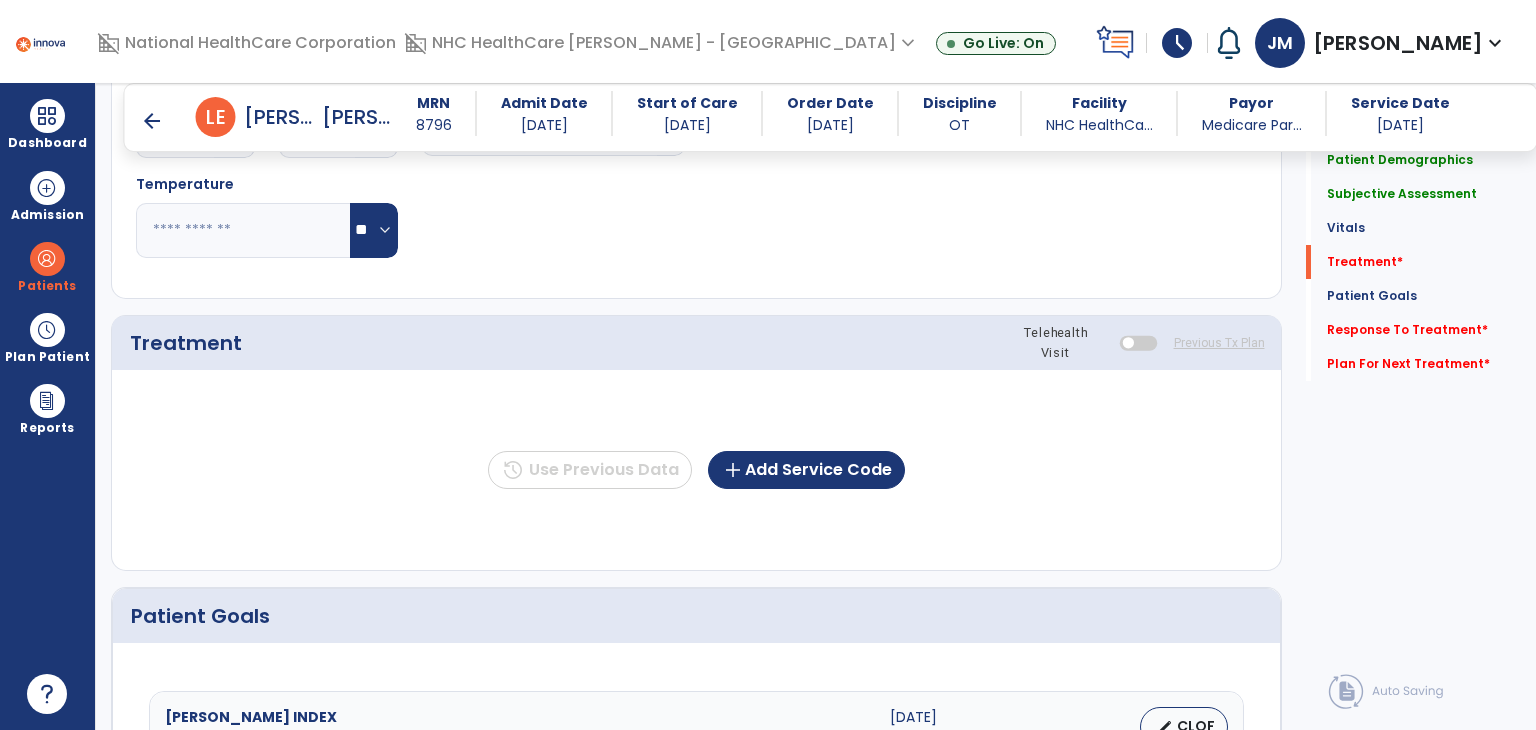 type on "**********" 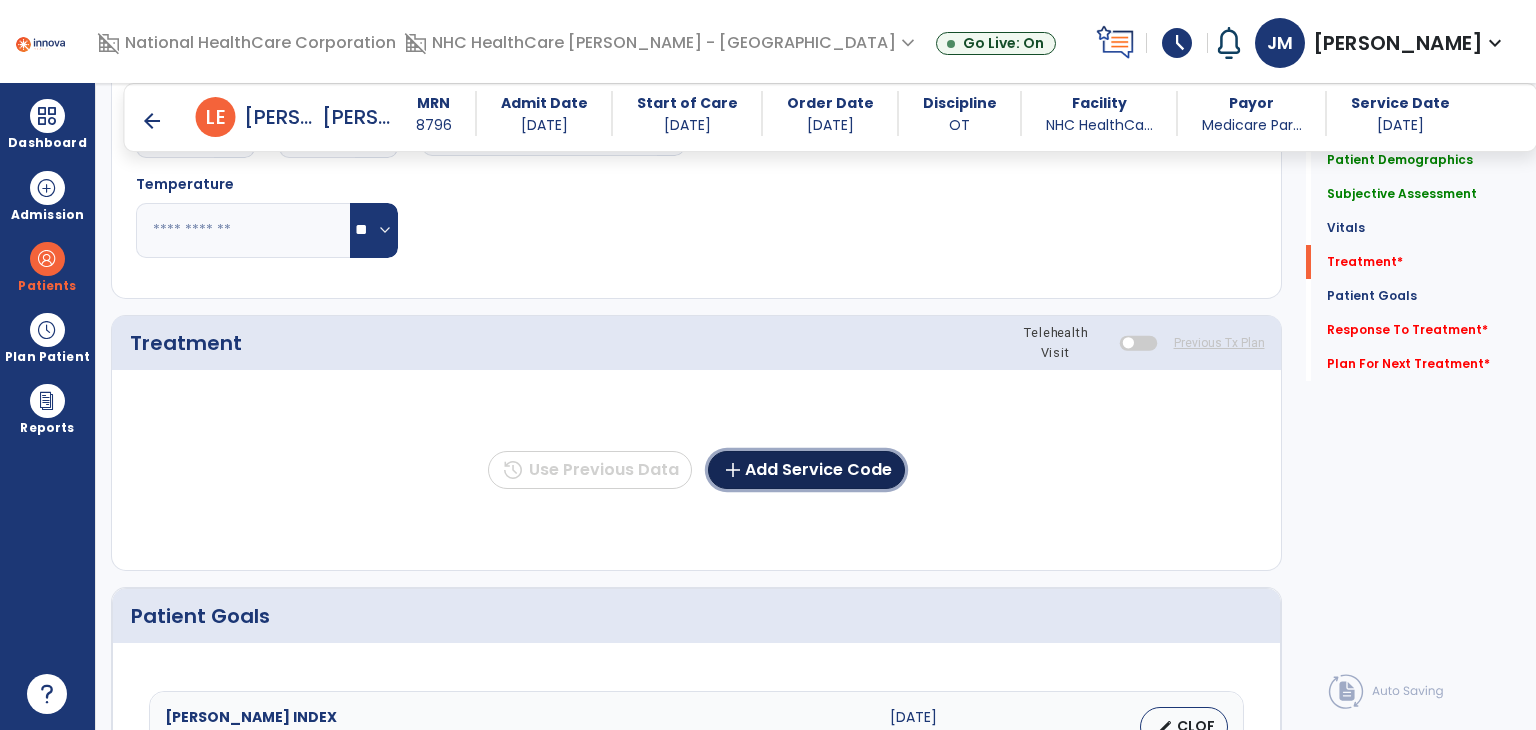 click on "add  Add Service Code" 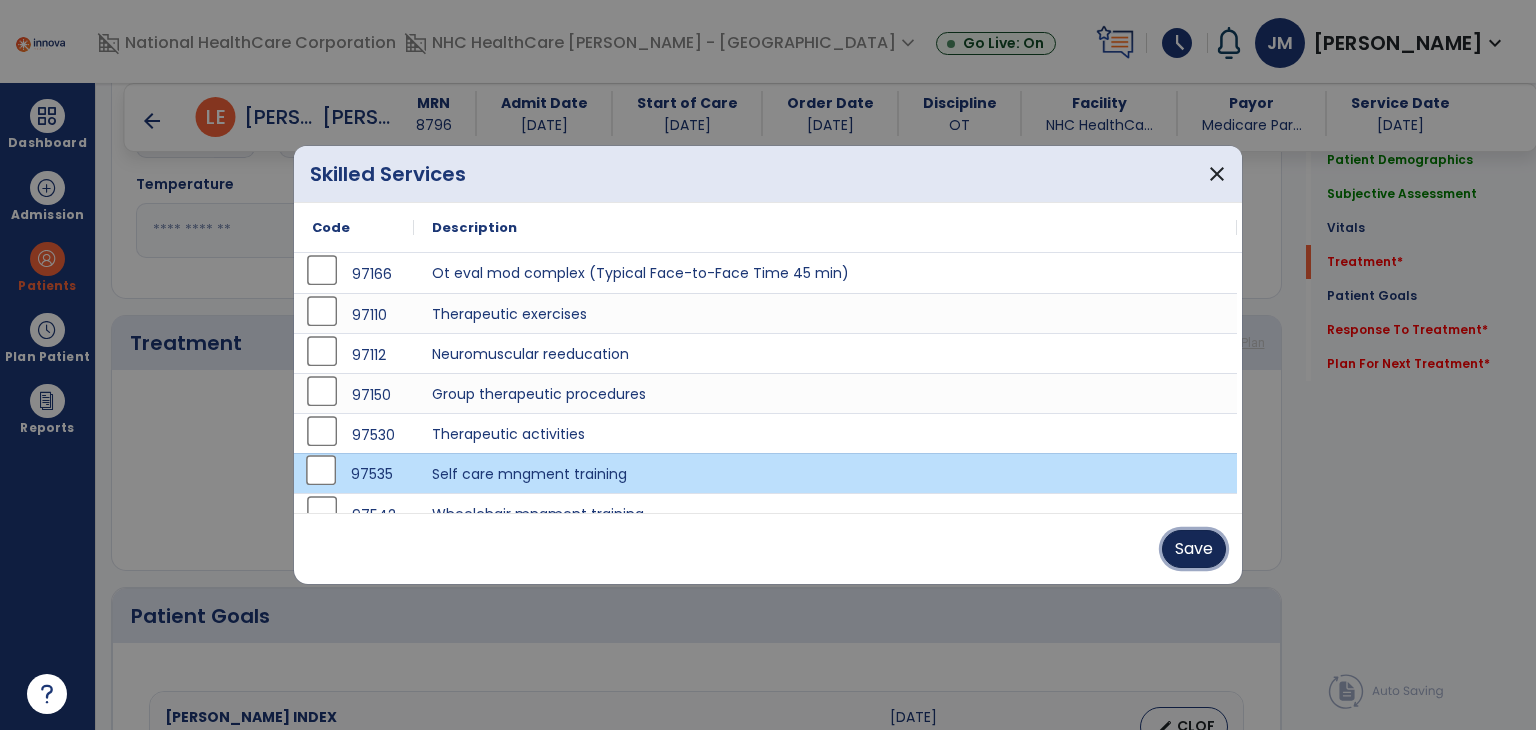 click on "Save" at bounding box center [1194, 549] 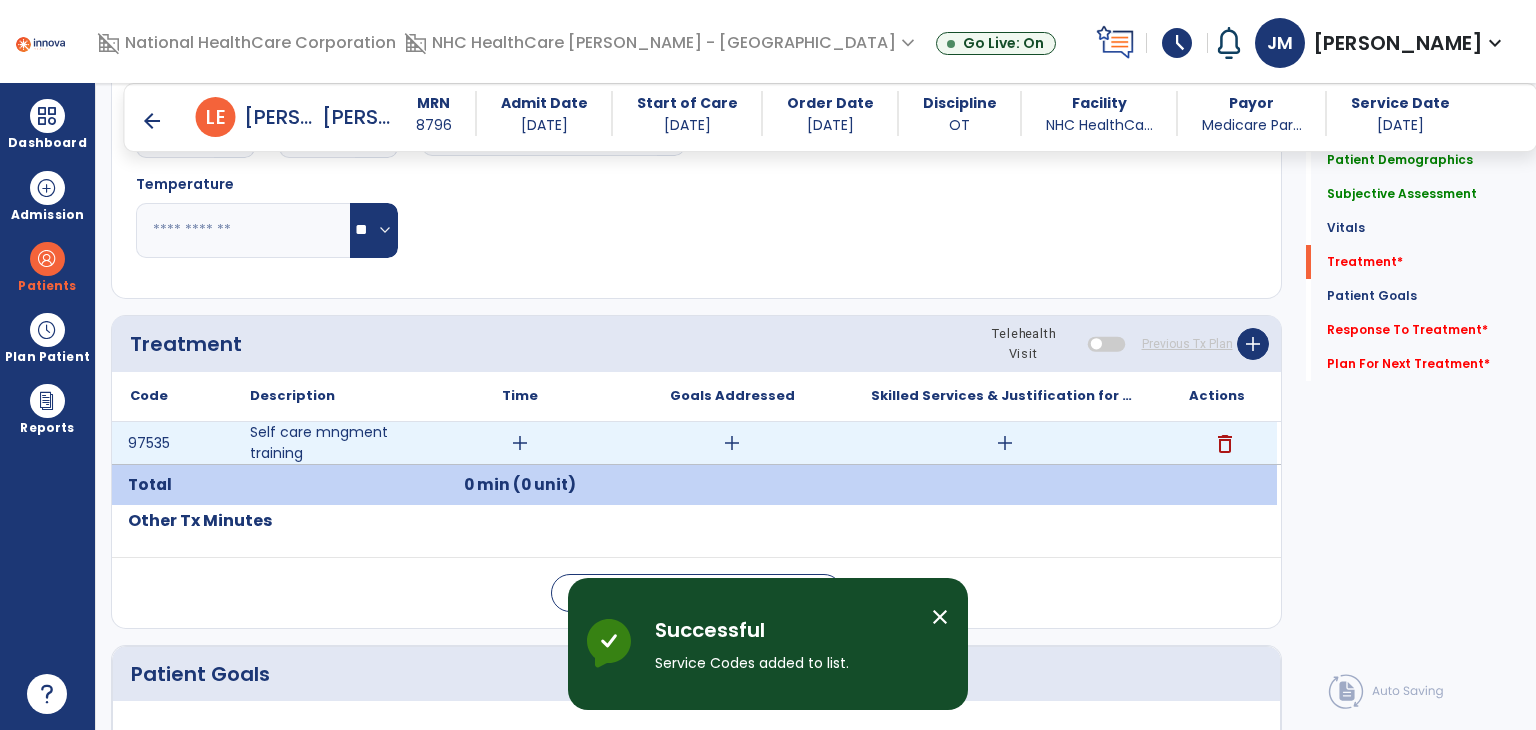click on "add" at bounding box center [520, 443] 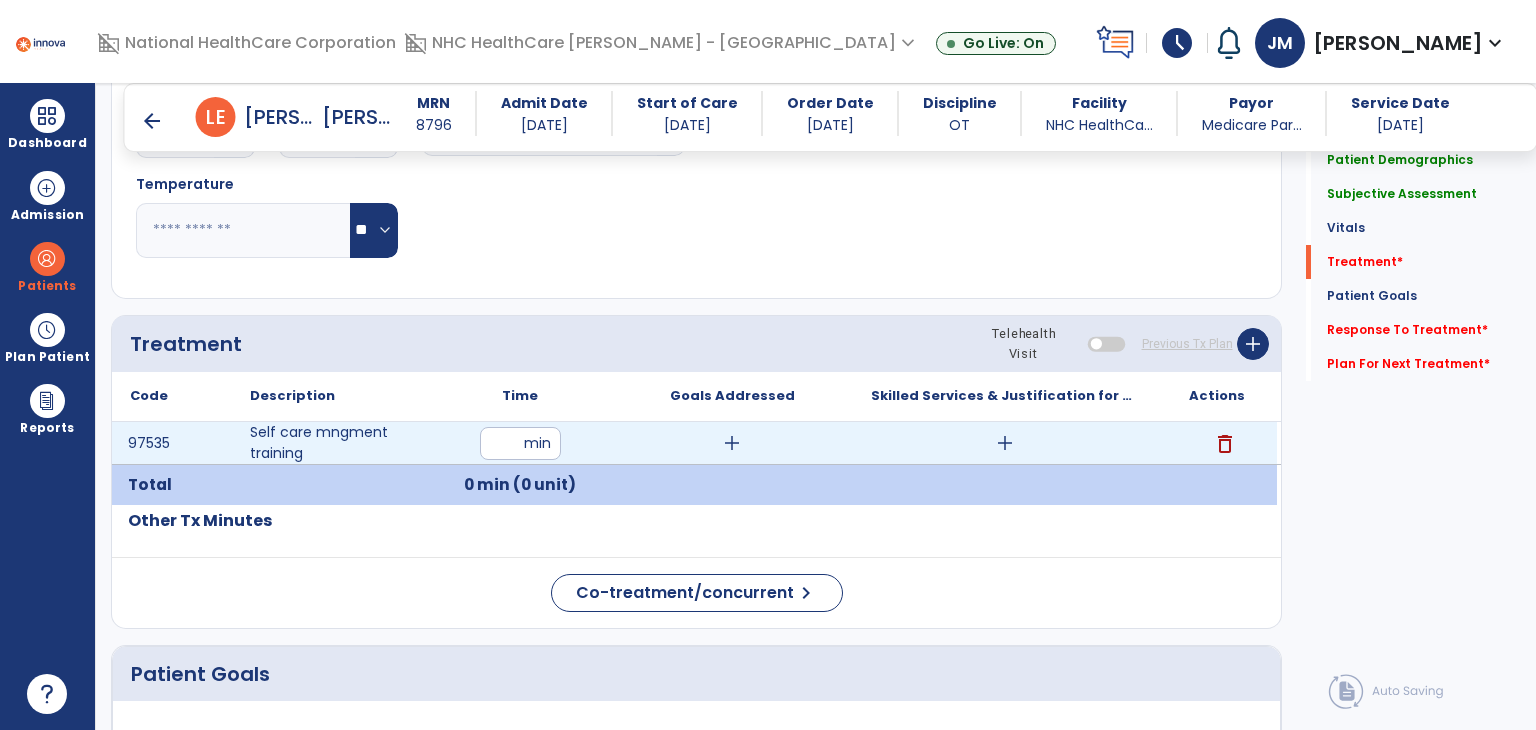 type on "**" 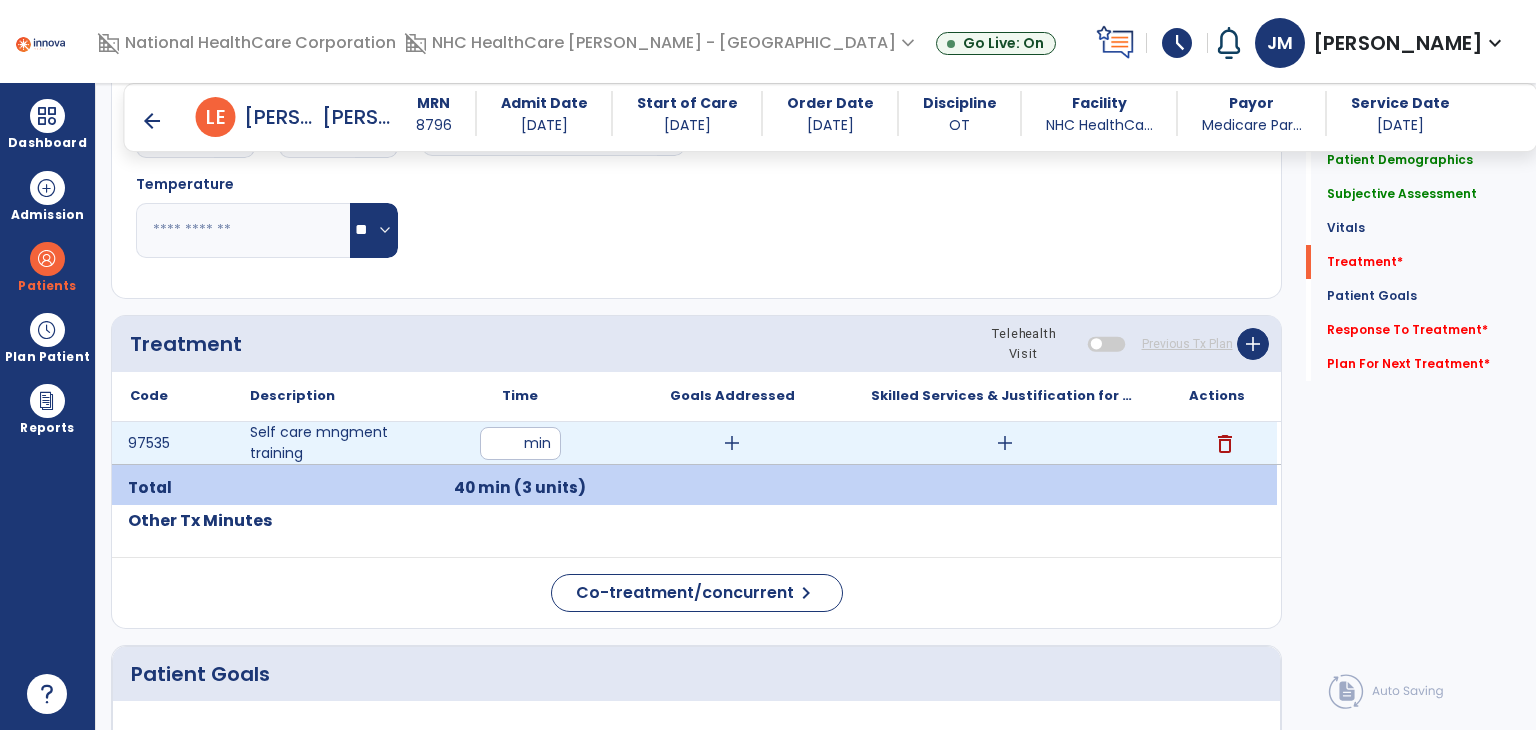 click on "add" at bounding box center (1005, 443) 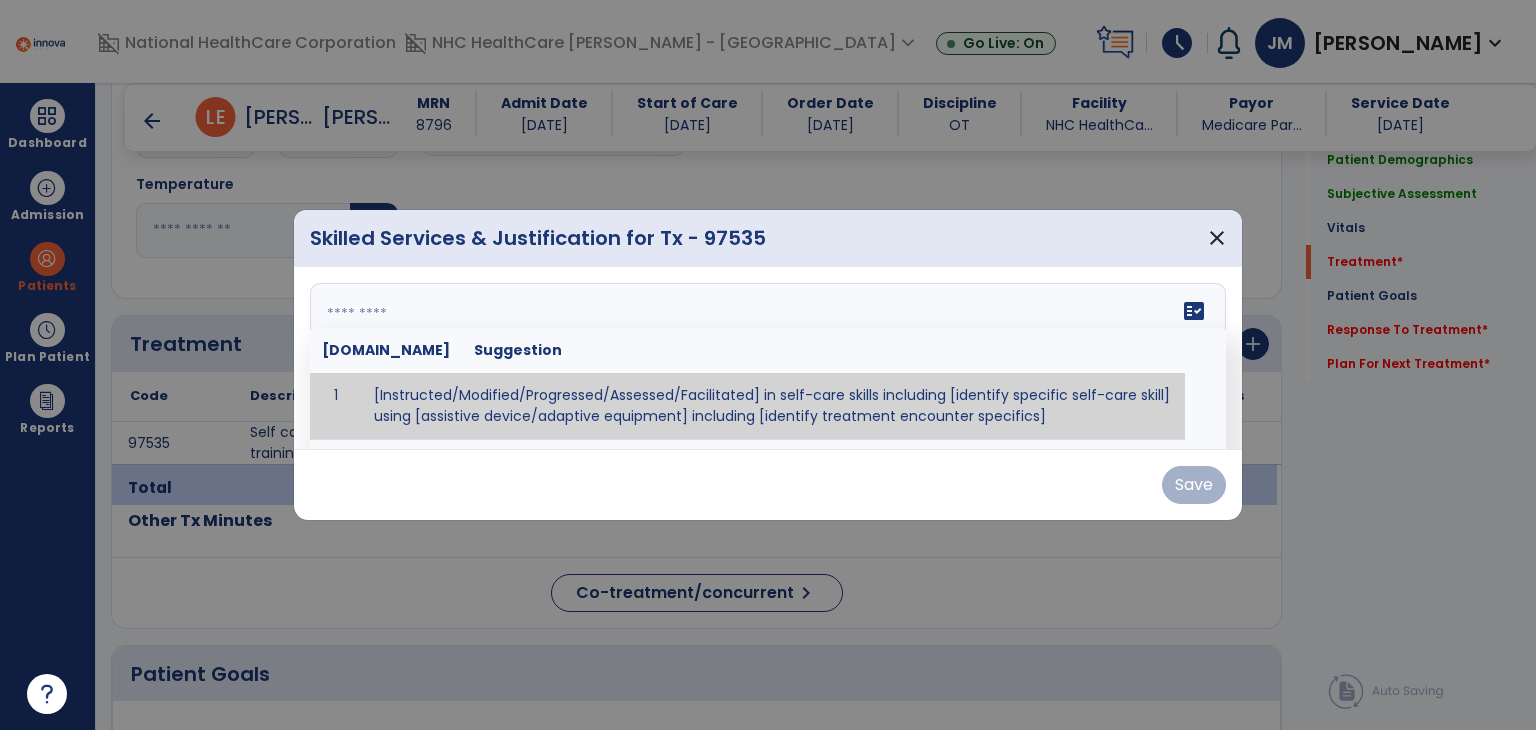 click on "fact_check  [DOMAIN_NAME] Suggestion 1 [Instructed/Modified/Progressed/Assessed/Facilitated] in self-care skills including [identify specific self-care skill] using [assistive device/adaptive equipment] including [identify treatment encounter specifics]" at bounding box center [768, 358] 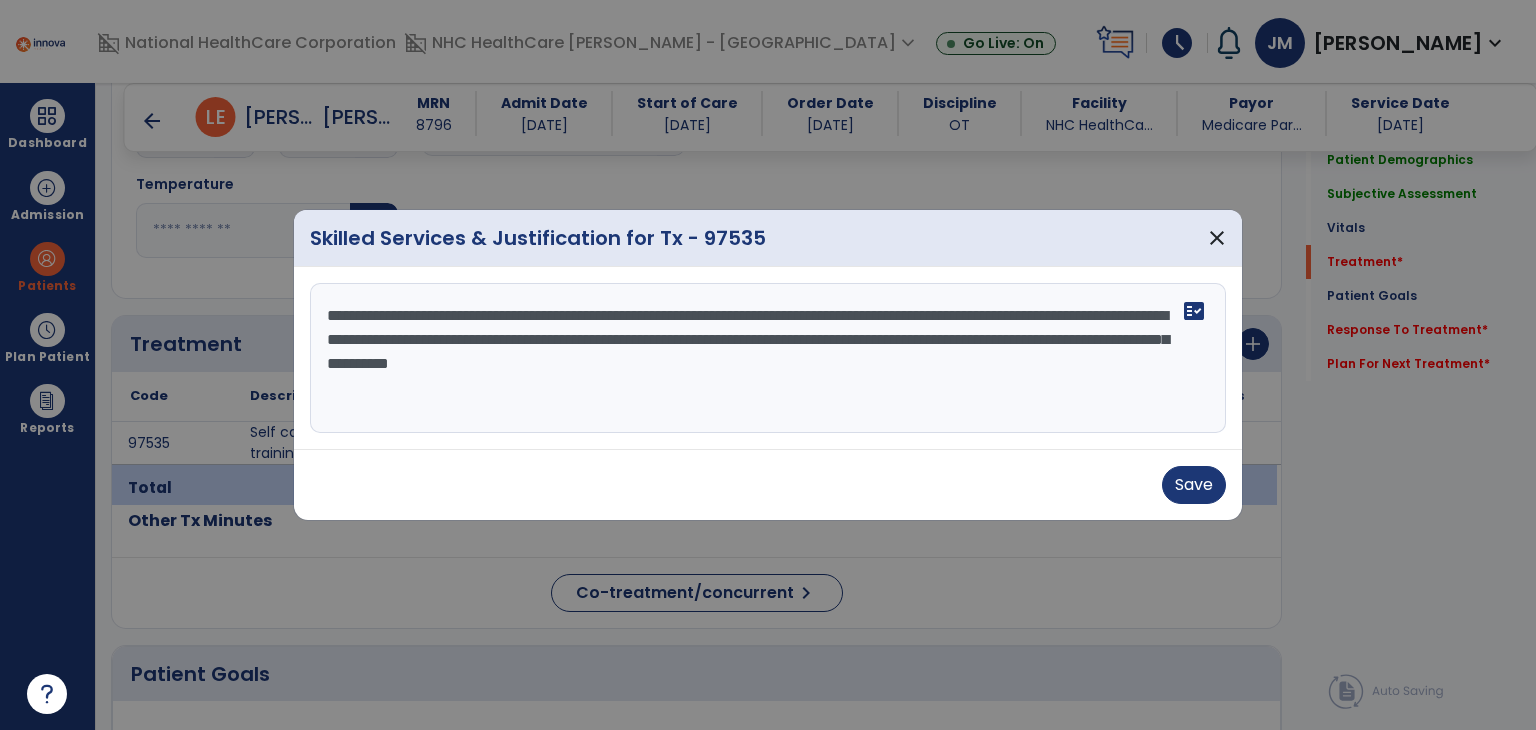 type on "**********" 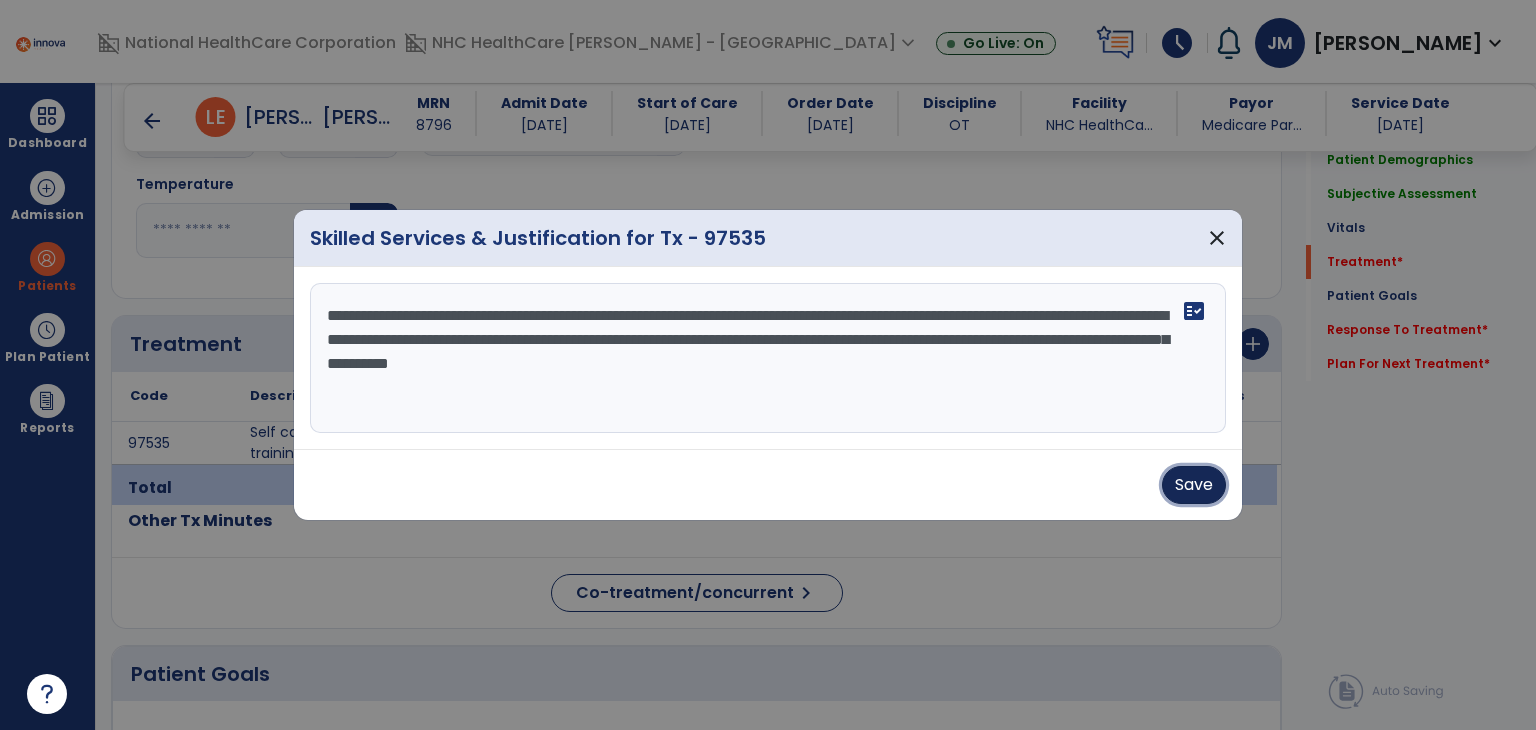 click on "Save" at bounding box center (1194, 485) 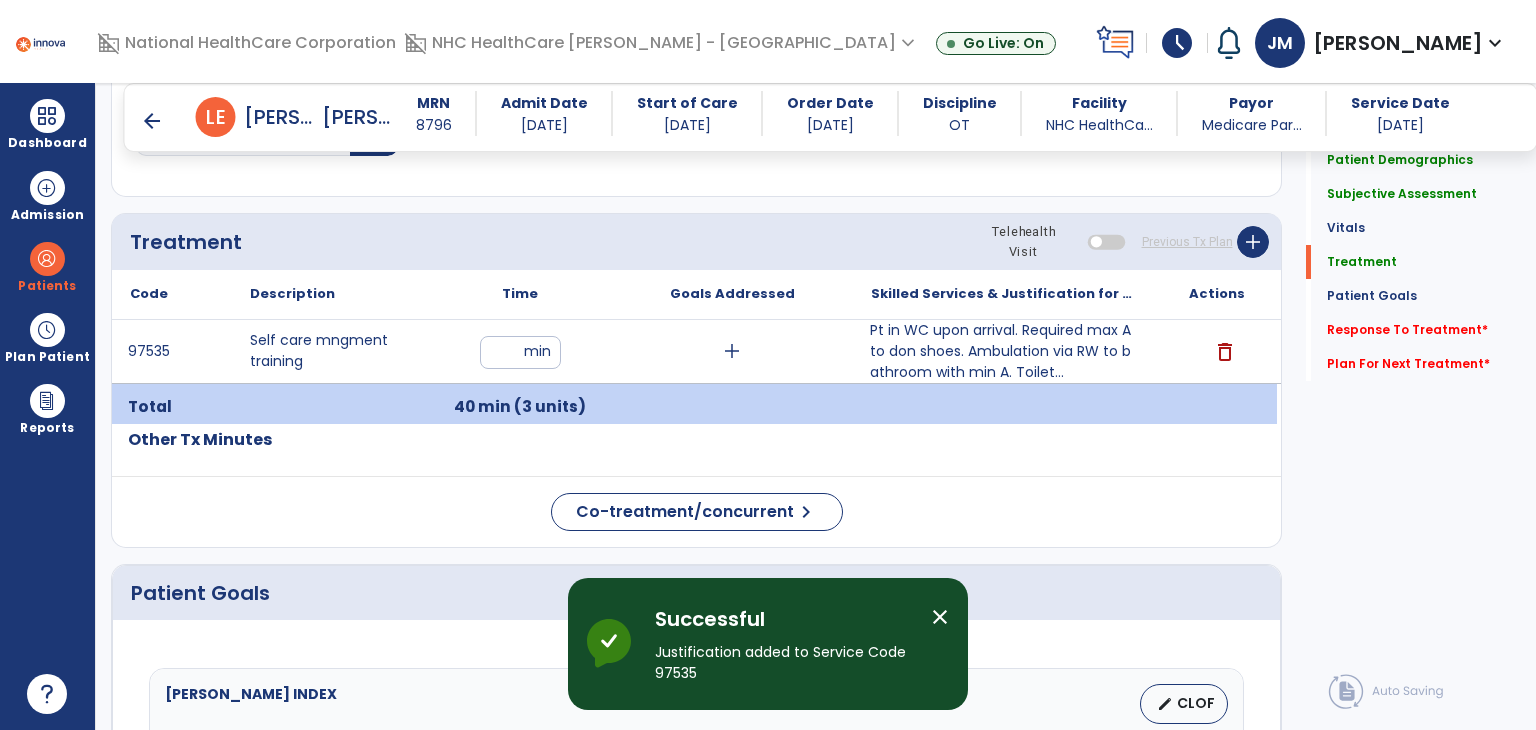scroll, scrollTop: 1122, scrollLeft: 0, axis: vertical 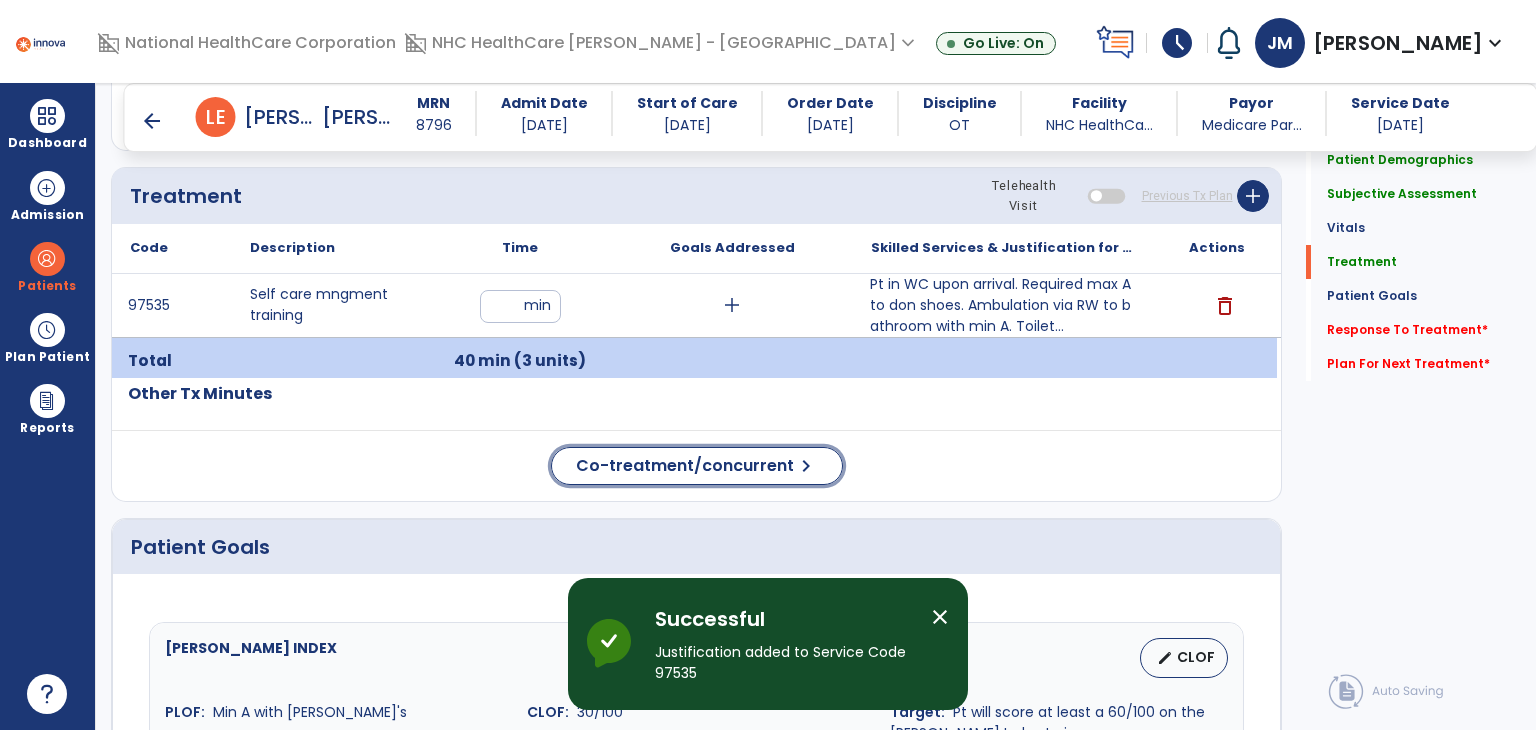 click on "Co-treatment/concurrent  chevron_right" 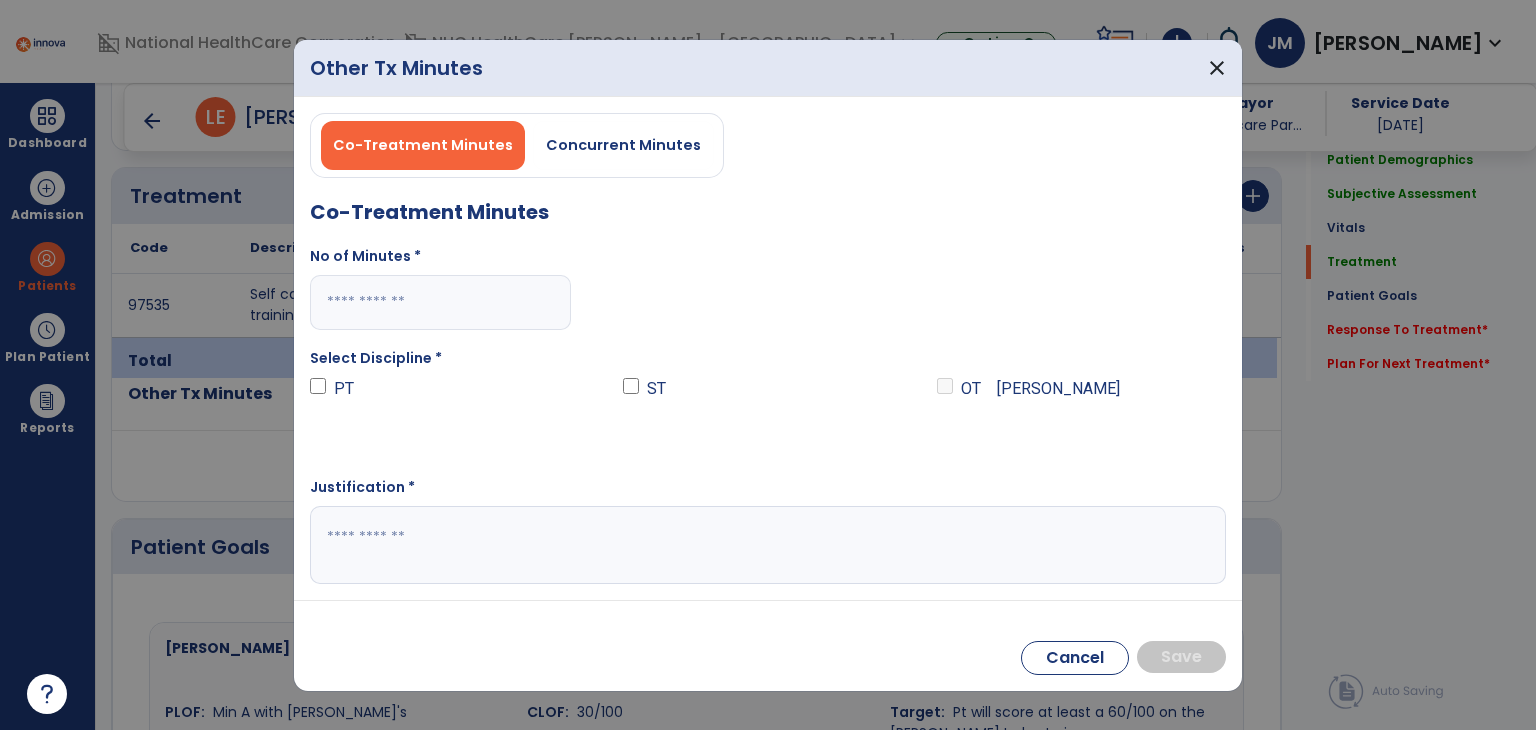 click at bounding box center [440, 302] 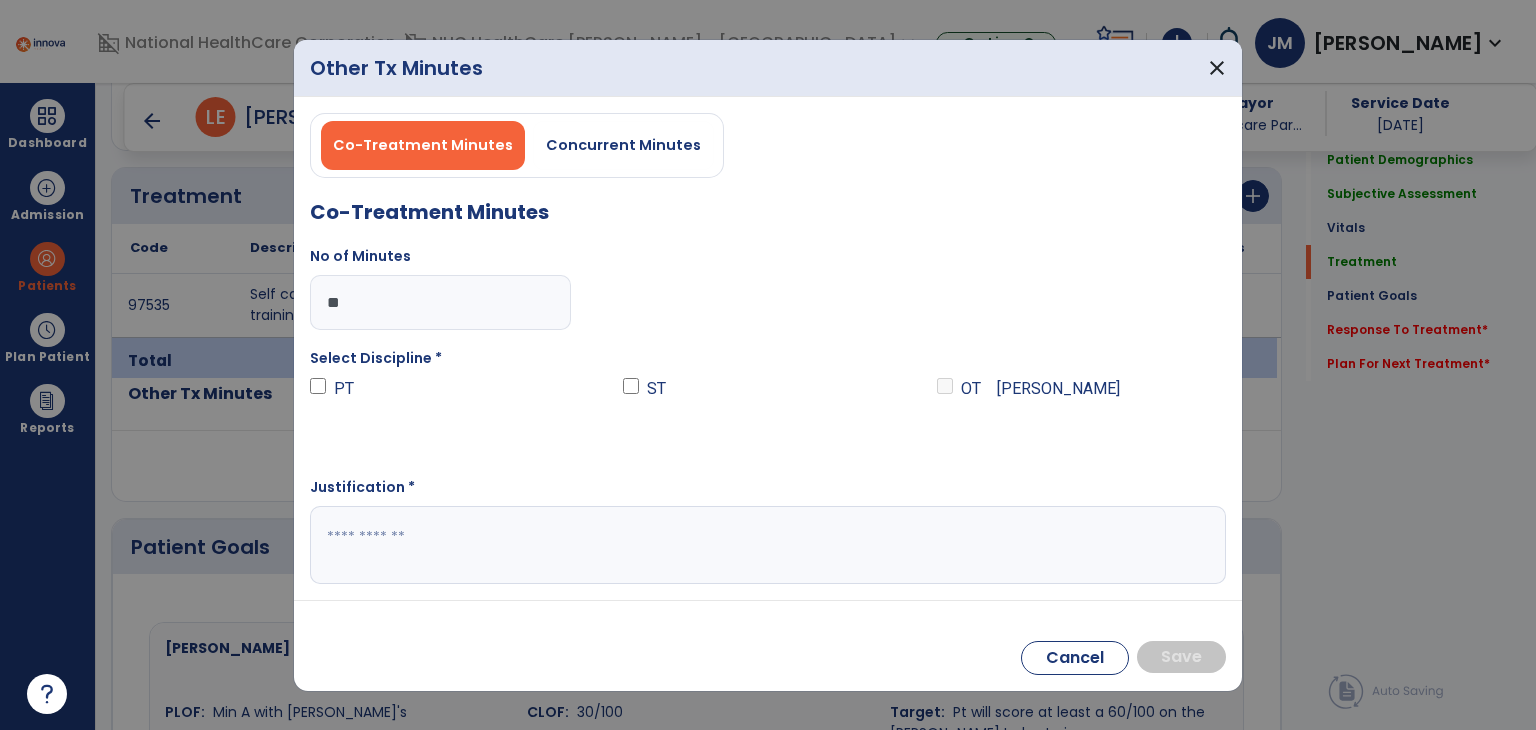 type on "**" 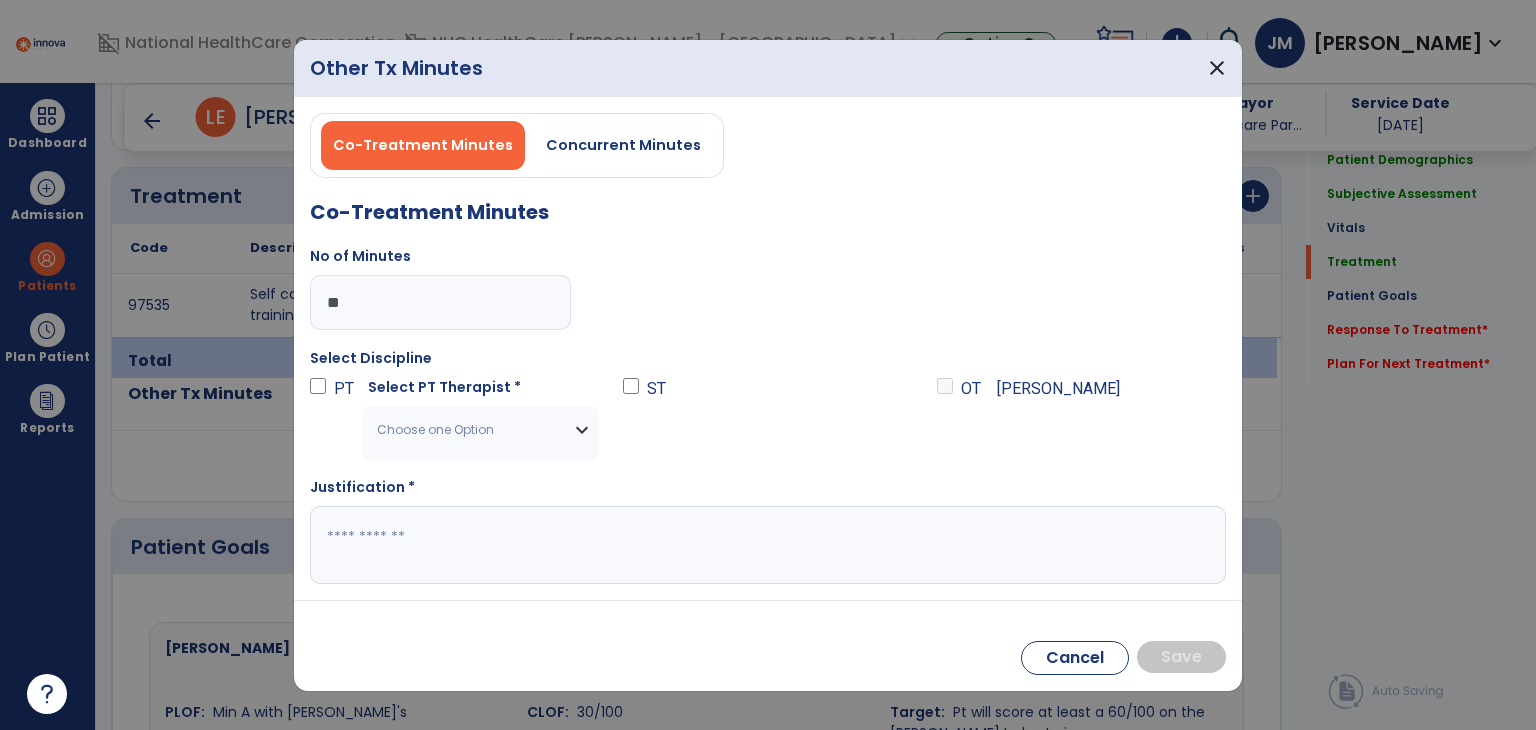 click on "Choose one Option" at bounding box center [480, 430] 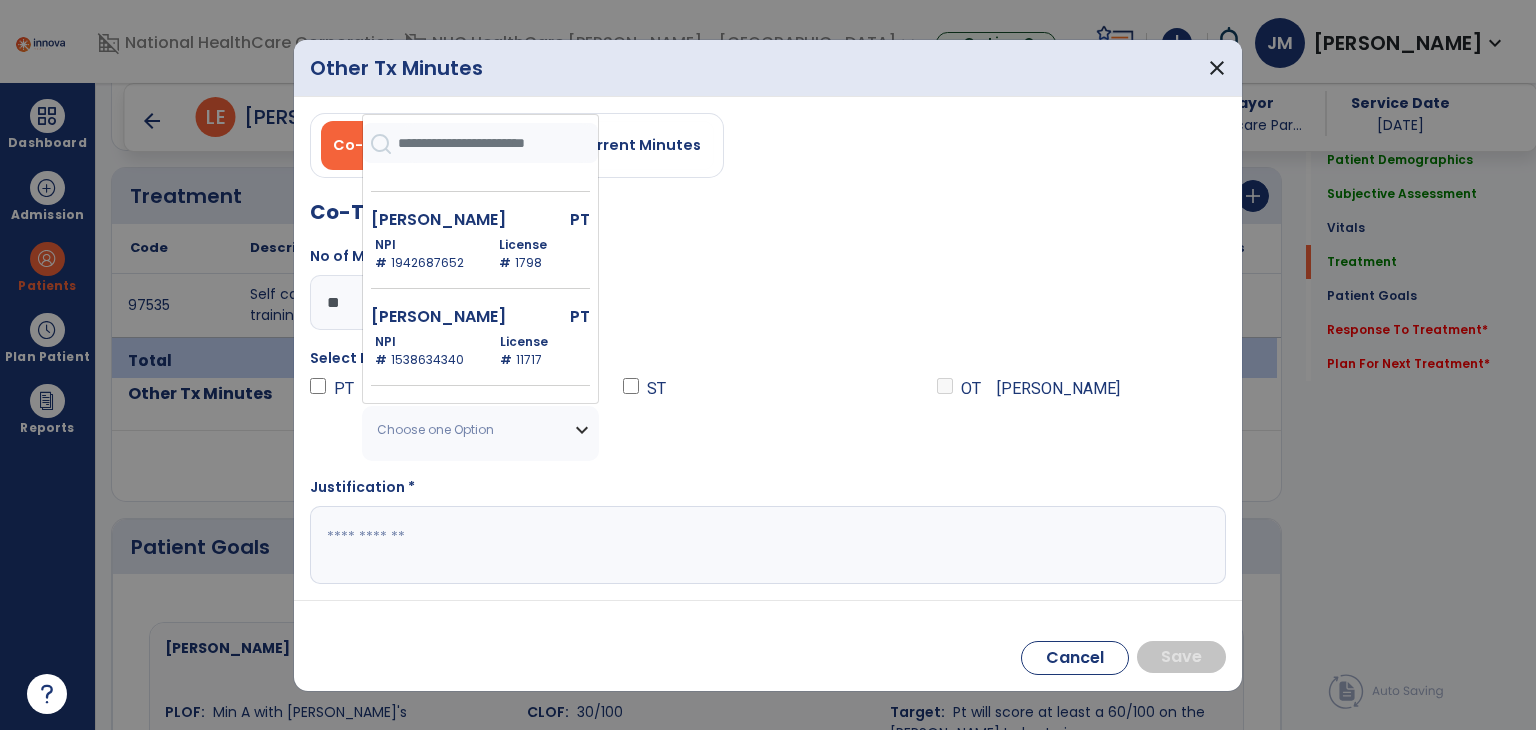 scroll, scrollTop: 356, scrollLeft: 0, axis: vertical 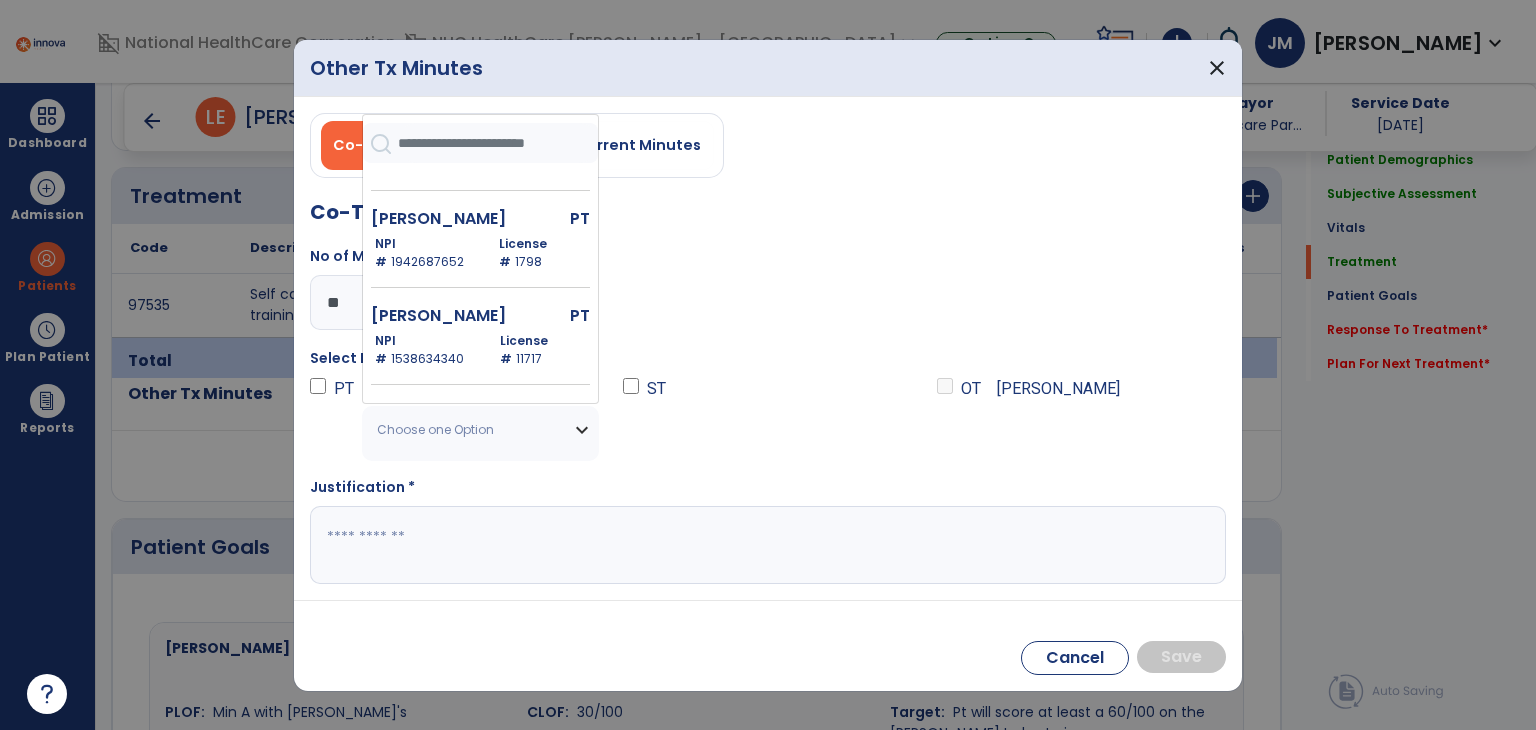 click on "[PERSON_NAME]  PT   NPI #  [US_HEALTHCARE_NPI]  License #  1798" at bounding box center [480, 251] 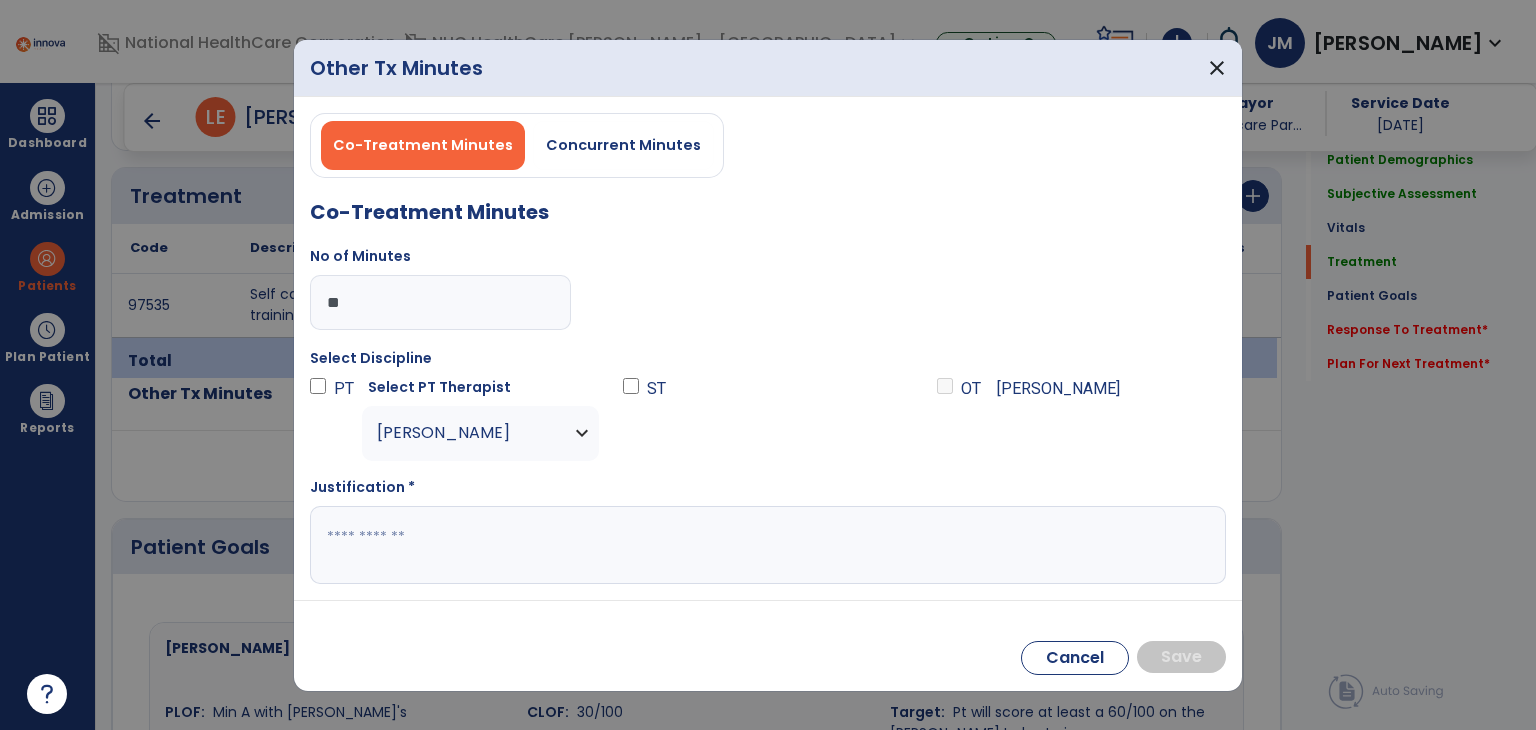 click at bounding box center (768, 545) 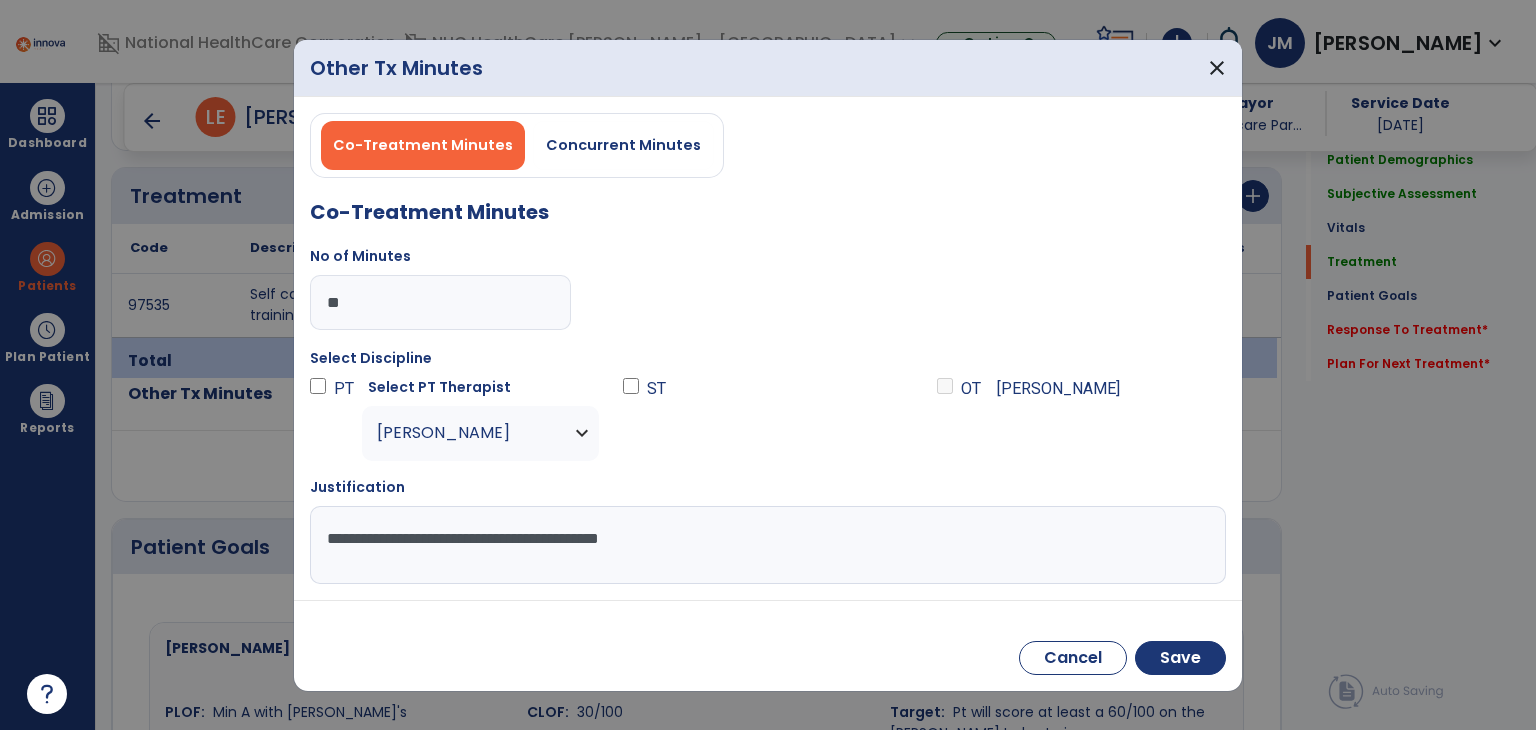 type on "**********" 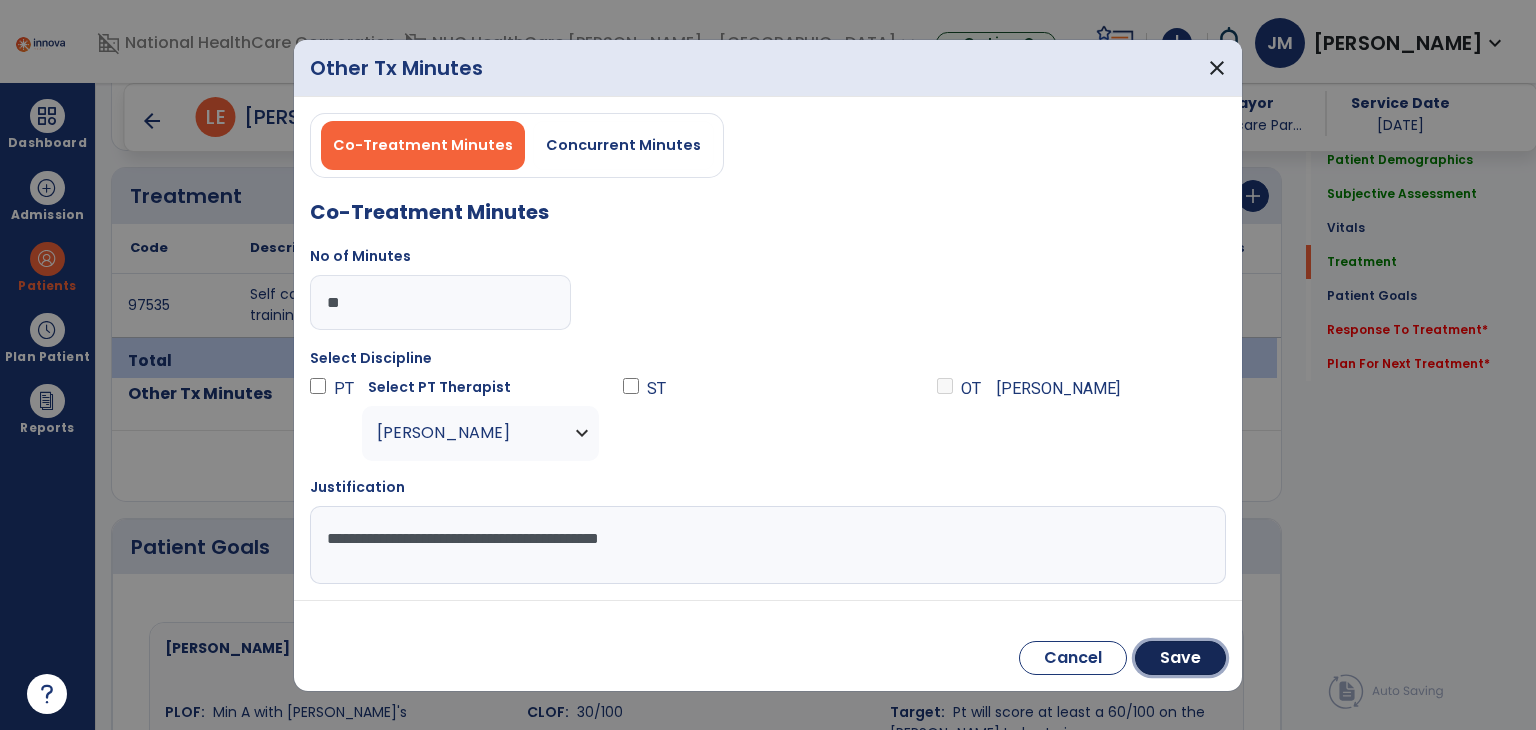 click on "Save" at bounding box center [1180, 658] 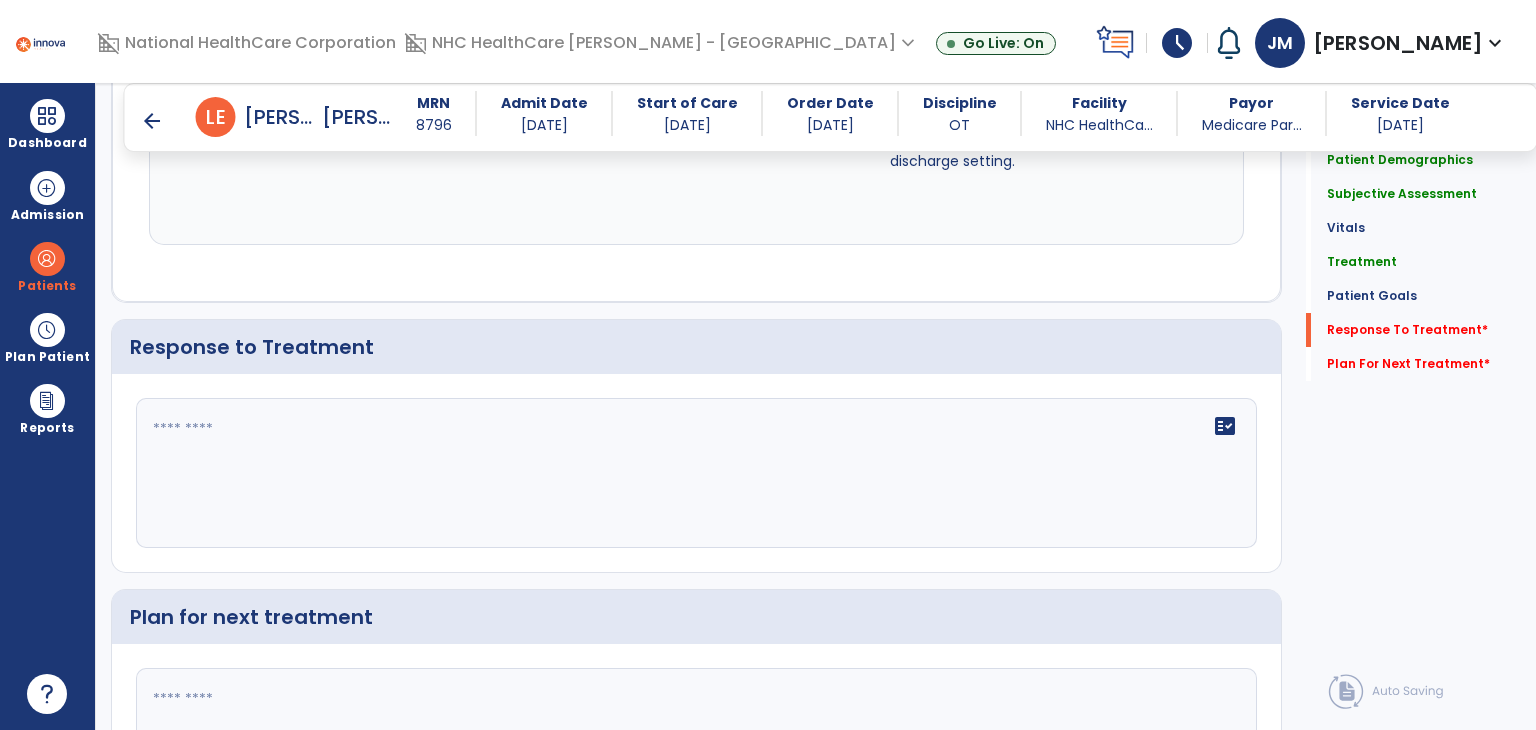 scroll, scrollTop: 2979, scrollLeft: 0, axis: vertical 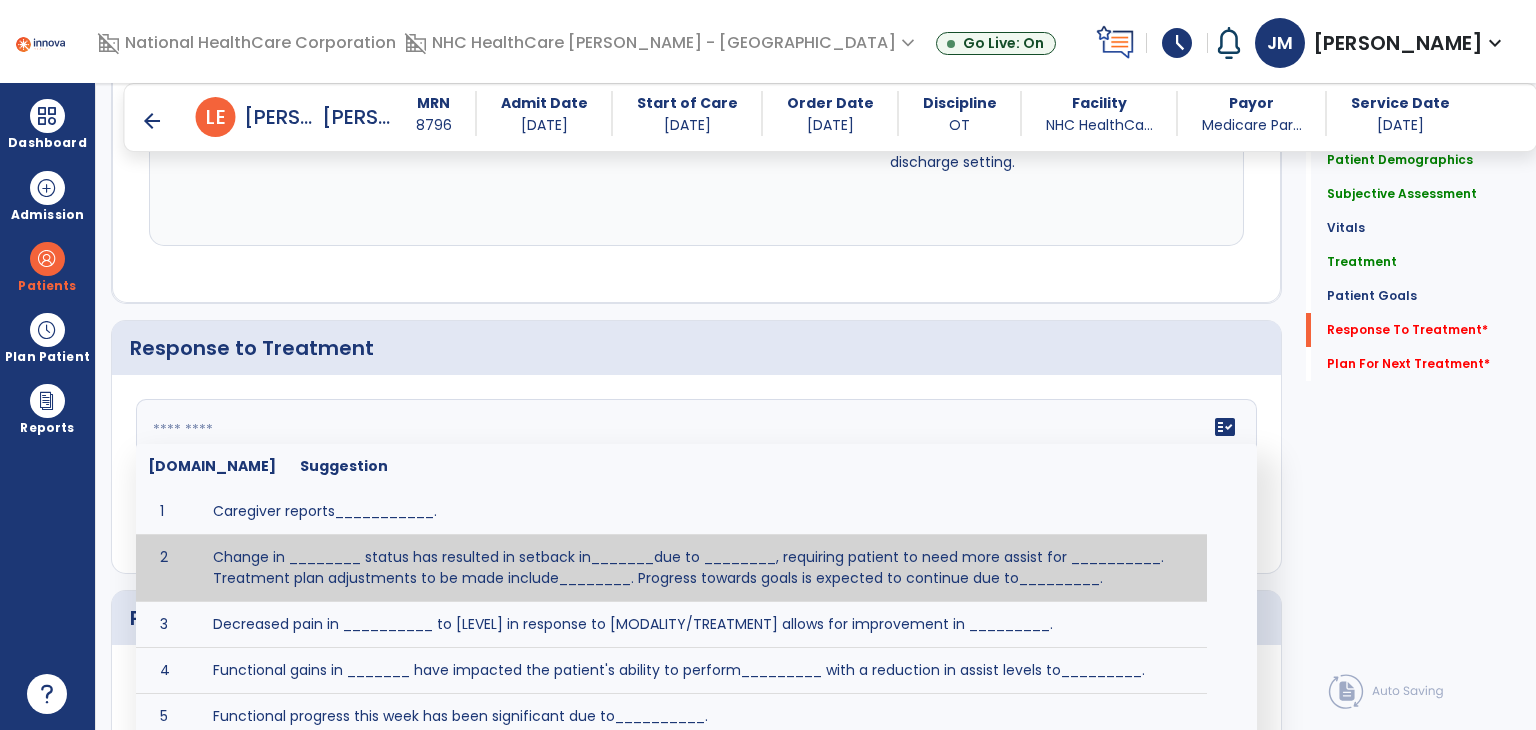 click on "fact_check  [DOMAIN_NAME] Suggestion 1 Caregiver reports___________. 2 Change in ________ status has resulted in setback in_______due to ________, requiring patient to need more assist for __________.   Treatment plan adjustments to be made include________.  Progress towards goals is expected to continue due to_________. 3 Decreased pain in __________ to [LEVEL] in response to [MODALITY/TREATMENT] allows for improvement in _________. 4 Functional gains in _______ have impacted the patient's ability to perform_________ with a reduction in assist levels to_________. 5 Functional progress this week has been significant due to__________. 6 Gains in ________ have improved the patient's ability to perform ______with decreased levels of assist to___________. 7 Improvement in ________allows patient to tolerate higher levels of challenges in_________. 8 Pain in [AREA] has decreased to [LEVEL] in response to [TREATMENT/MODALITY], allowing fore ease in completing__________. 9 10 11 12 13 14 15 16 17 18 19 20 21" 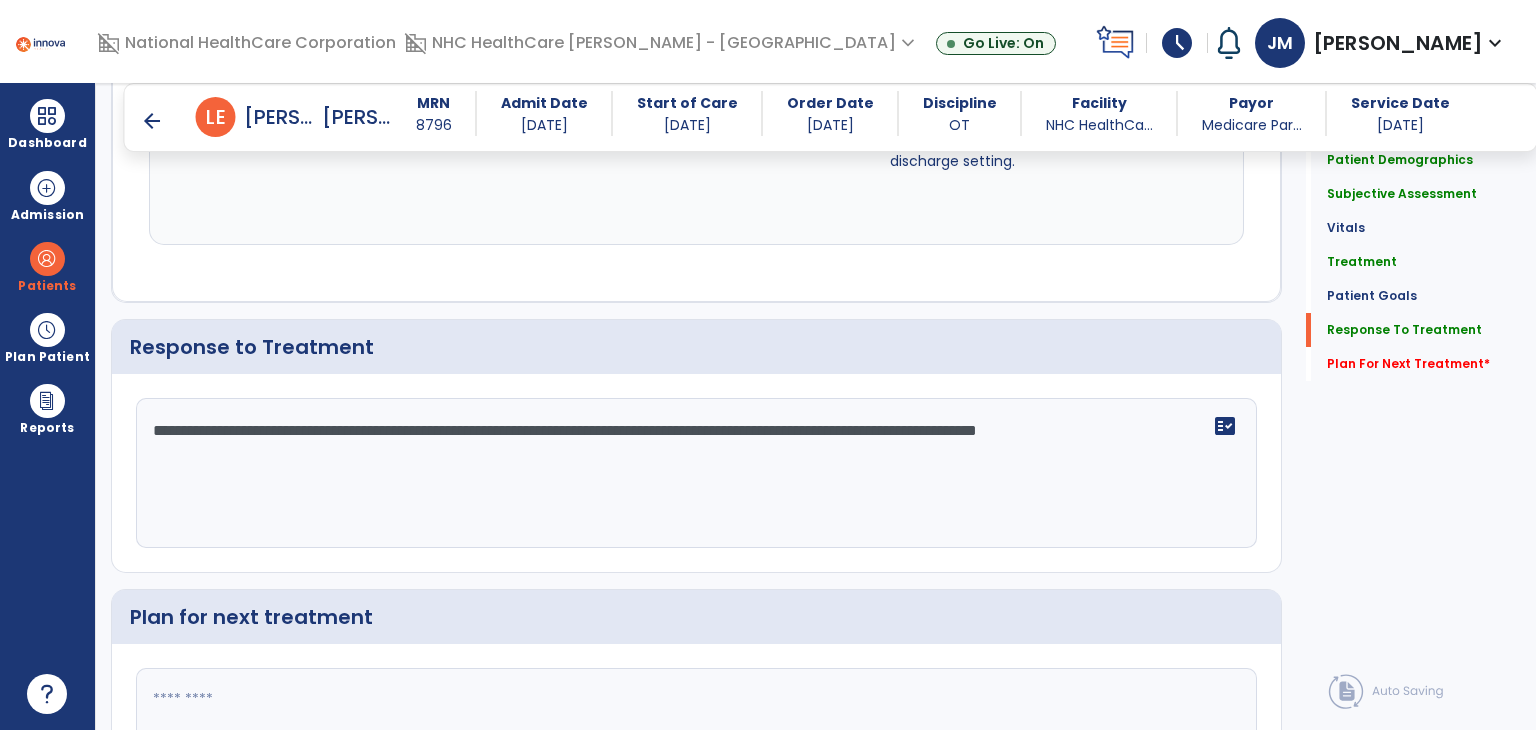 scroll, scrollTop: 3152, scrollLeft: 0, axis: vertical 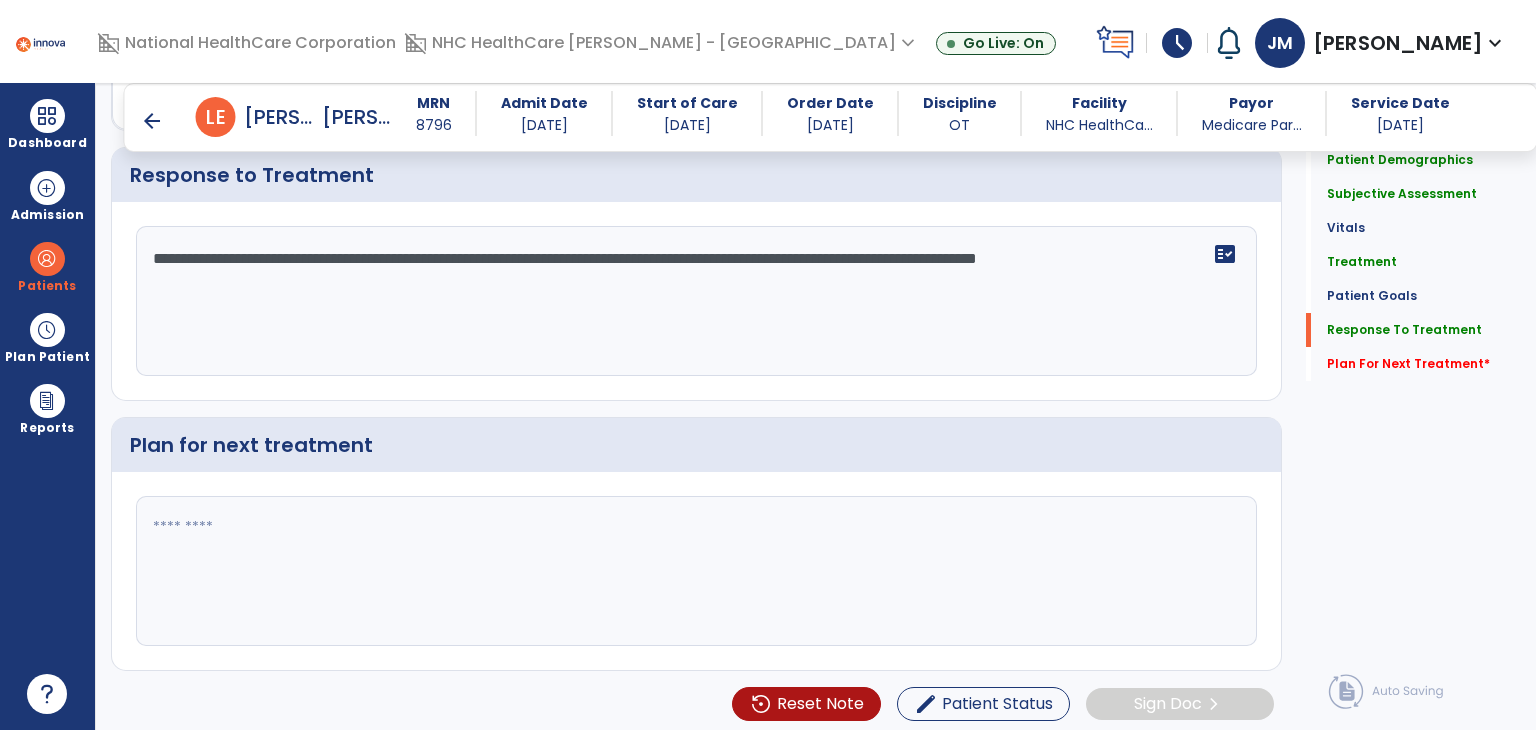 type on "**********" 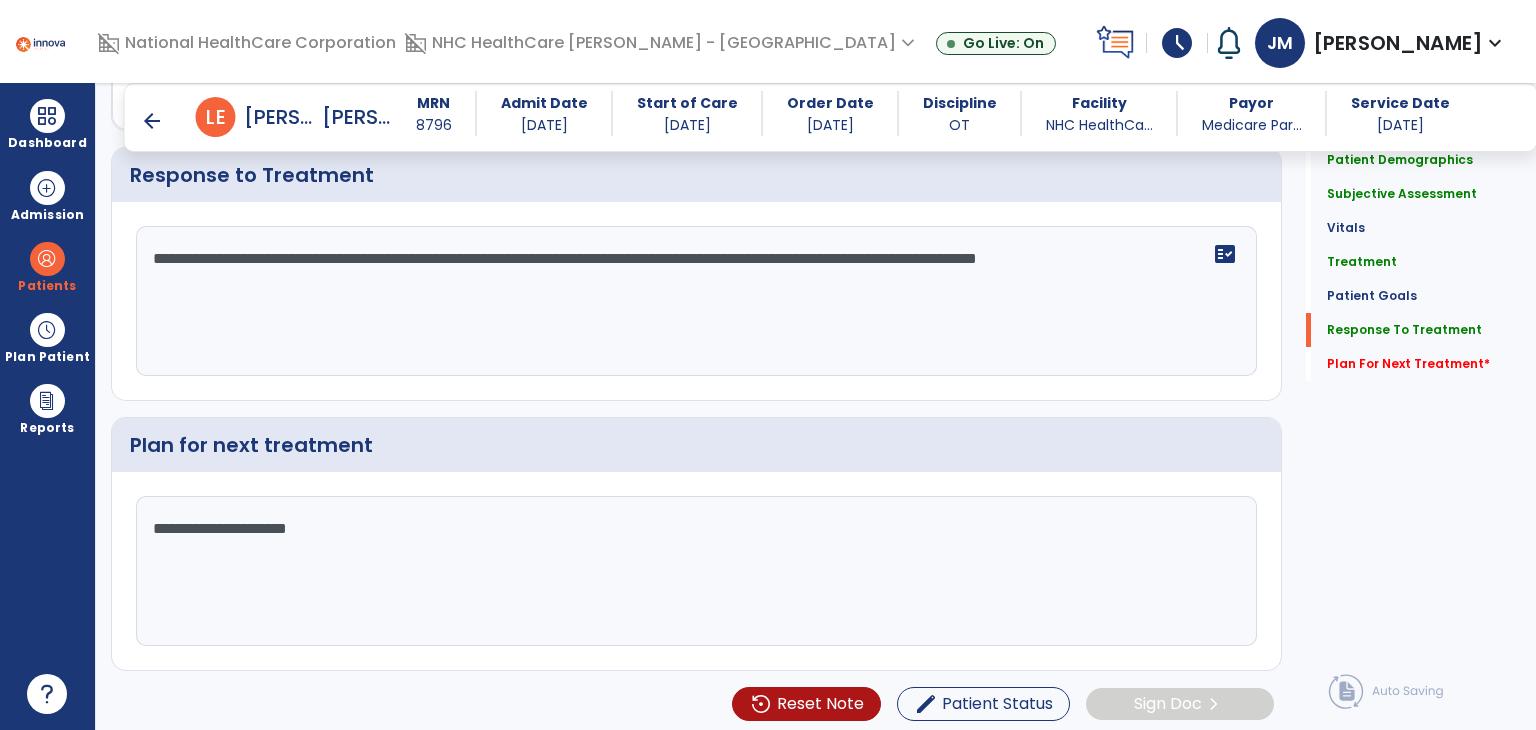 click on "**********" 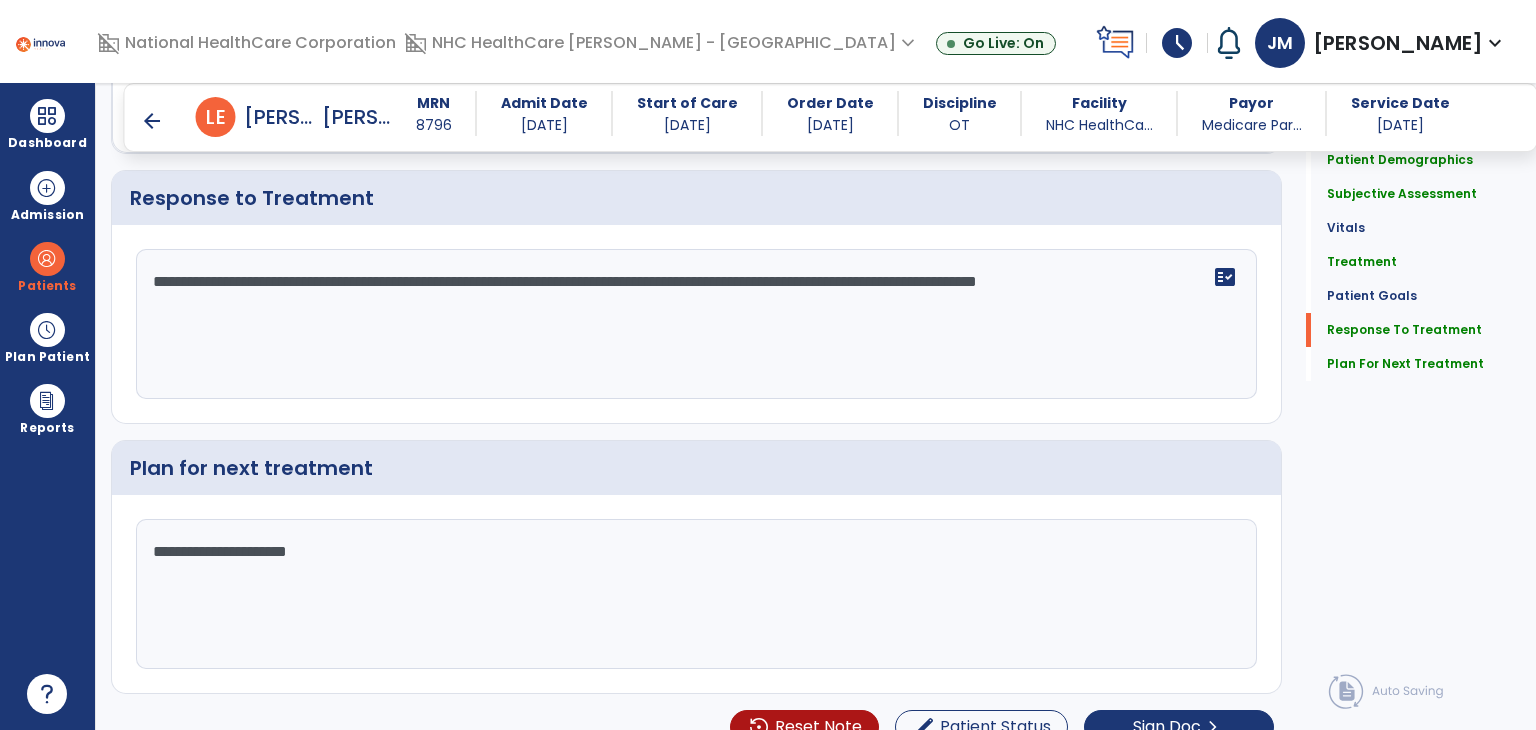 scroll, scrollTop: 3152, scrollLeft: 0, axis: vertical 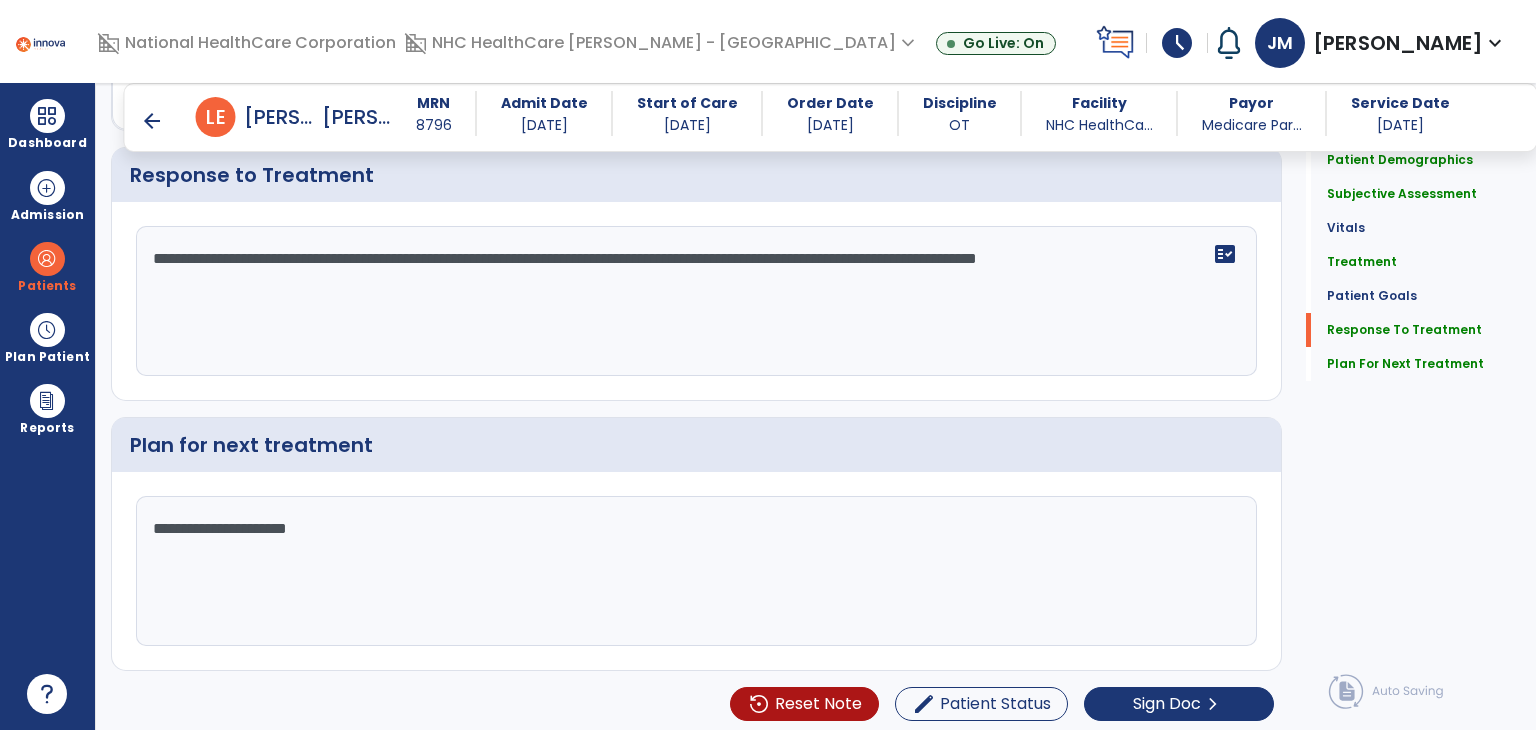 type on "**********" 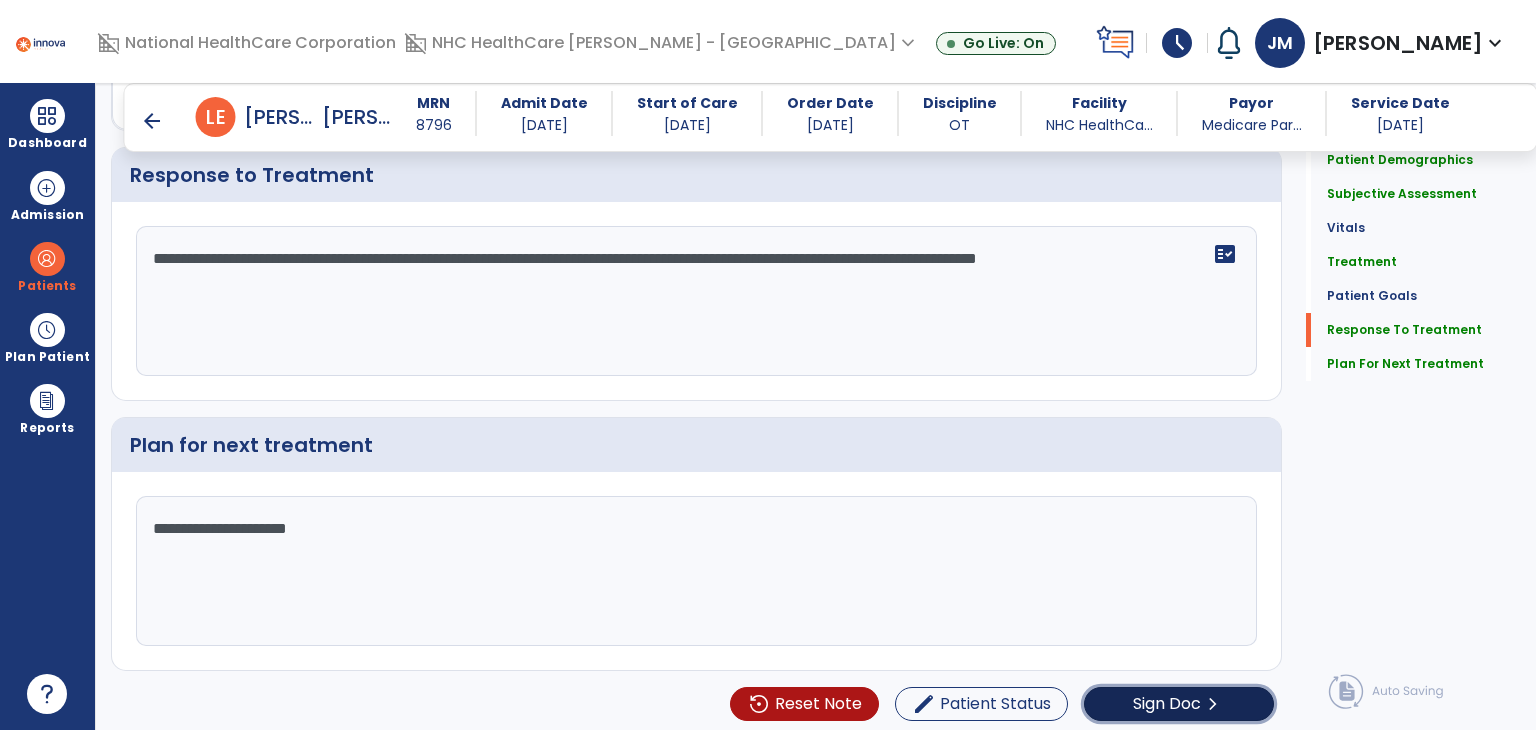 click on "Sign Doc  chevron_right" 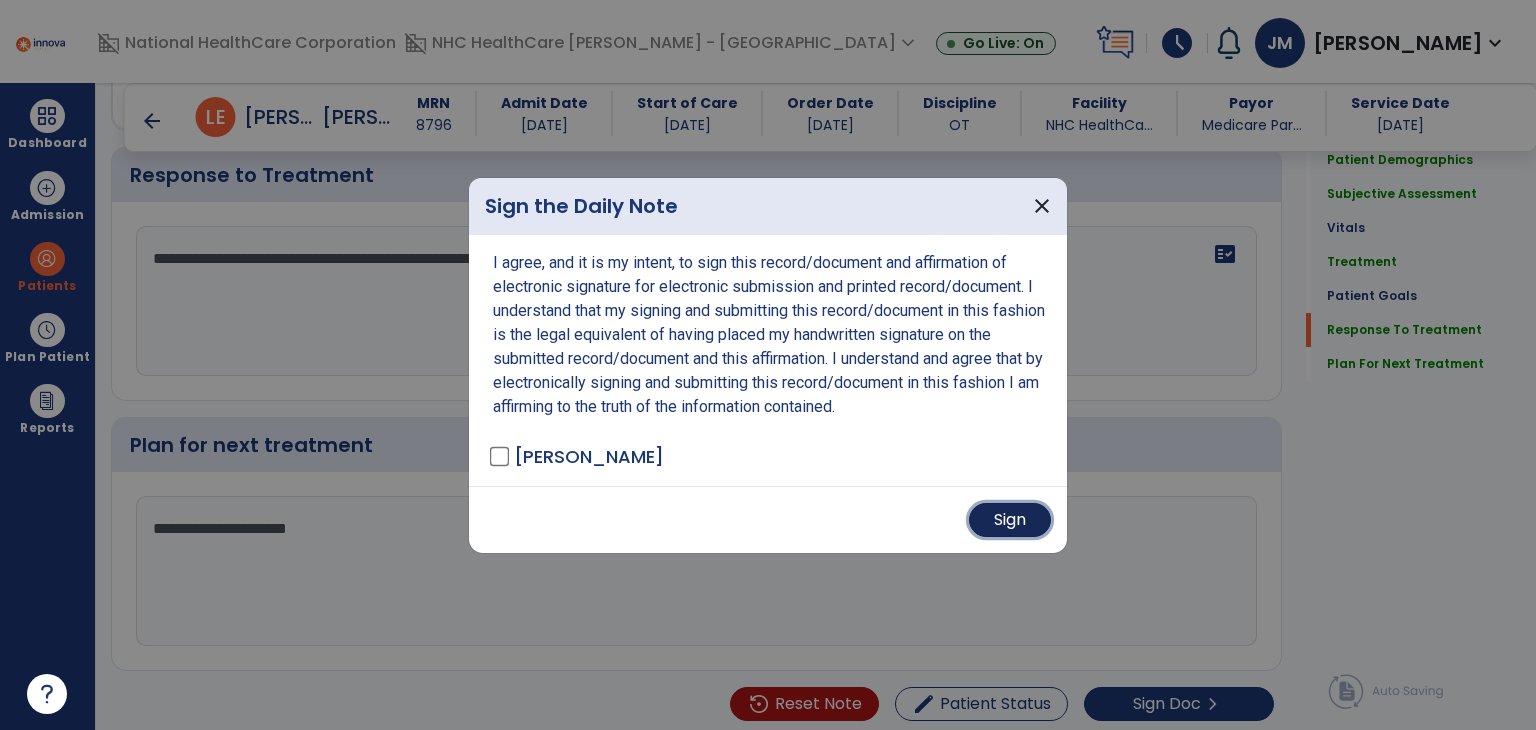 click on "Sign" at bounding box center [1010, 520] 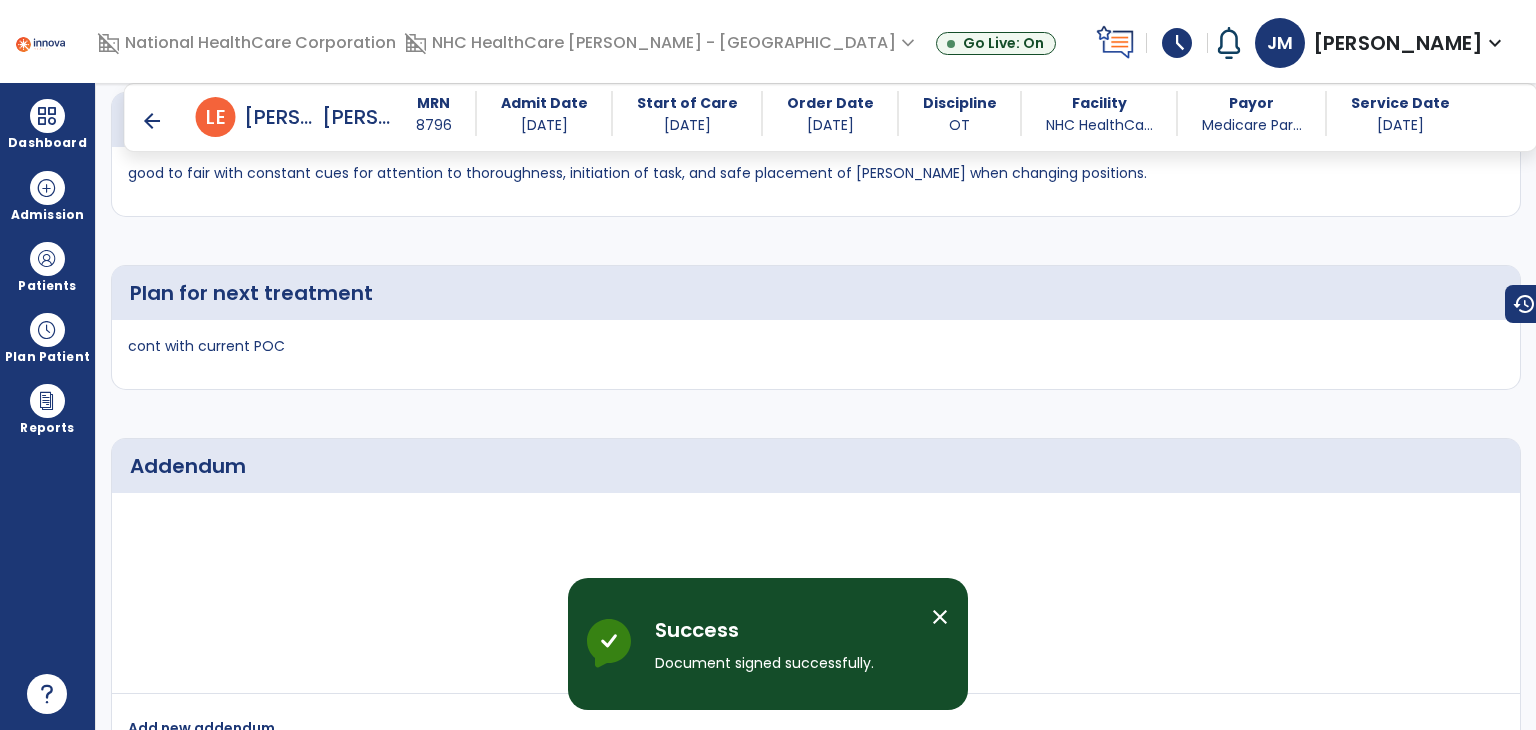 scroll, scrollTop: 4162, scrollLeft: 0, axis: vertical 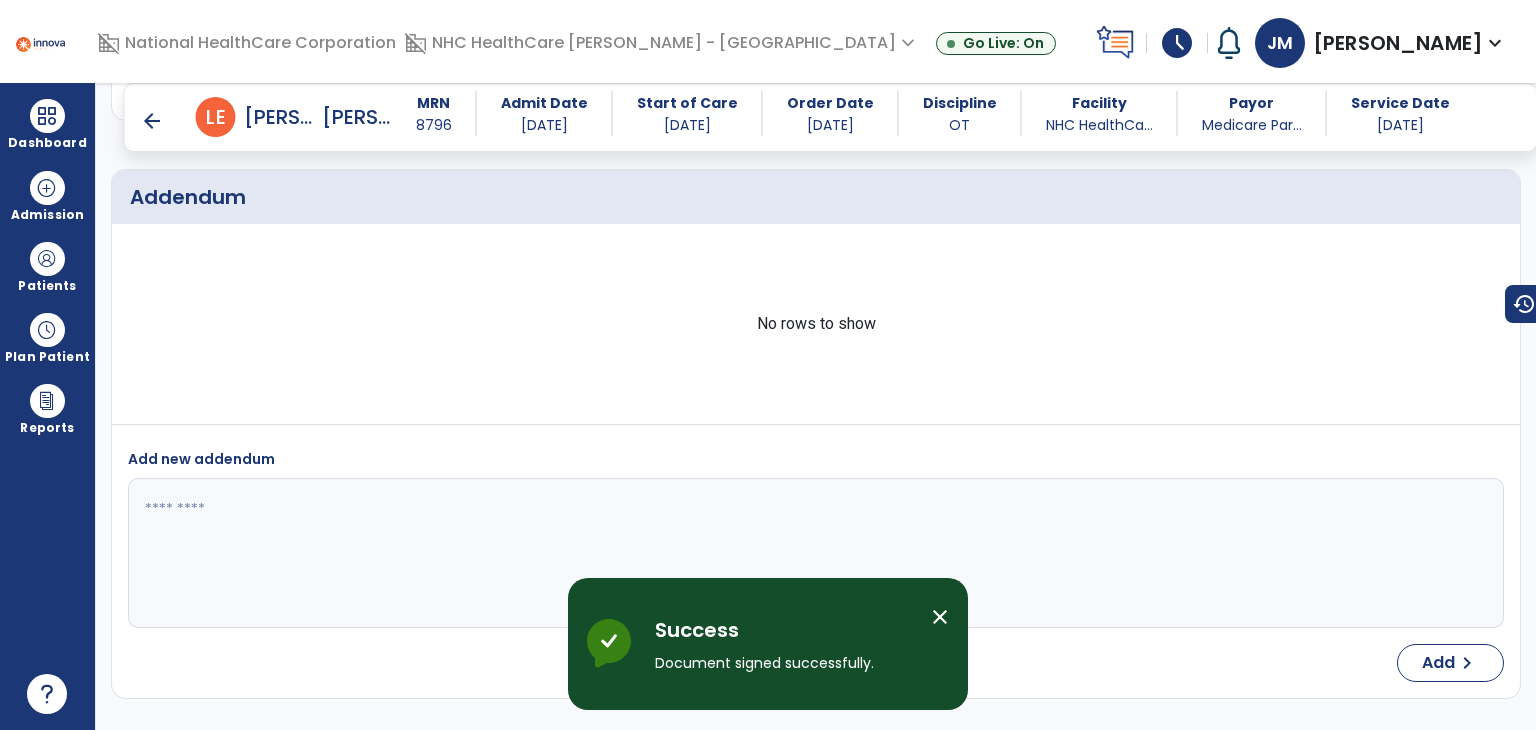 click on "arrow_back" at bounding box center [152, 121] 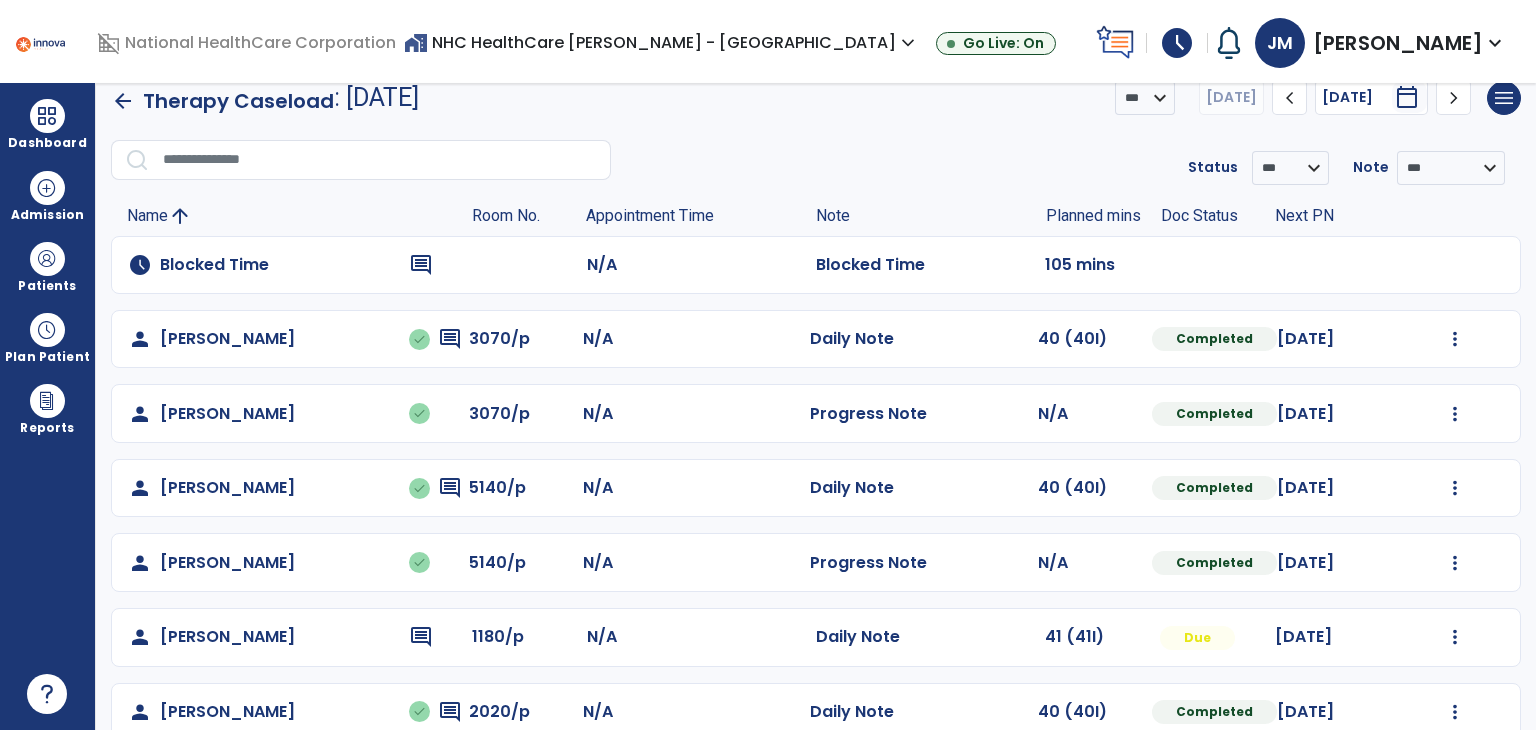 scroll, scrollTop: 0, scrollLeft: 0, axis: both 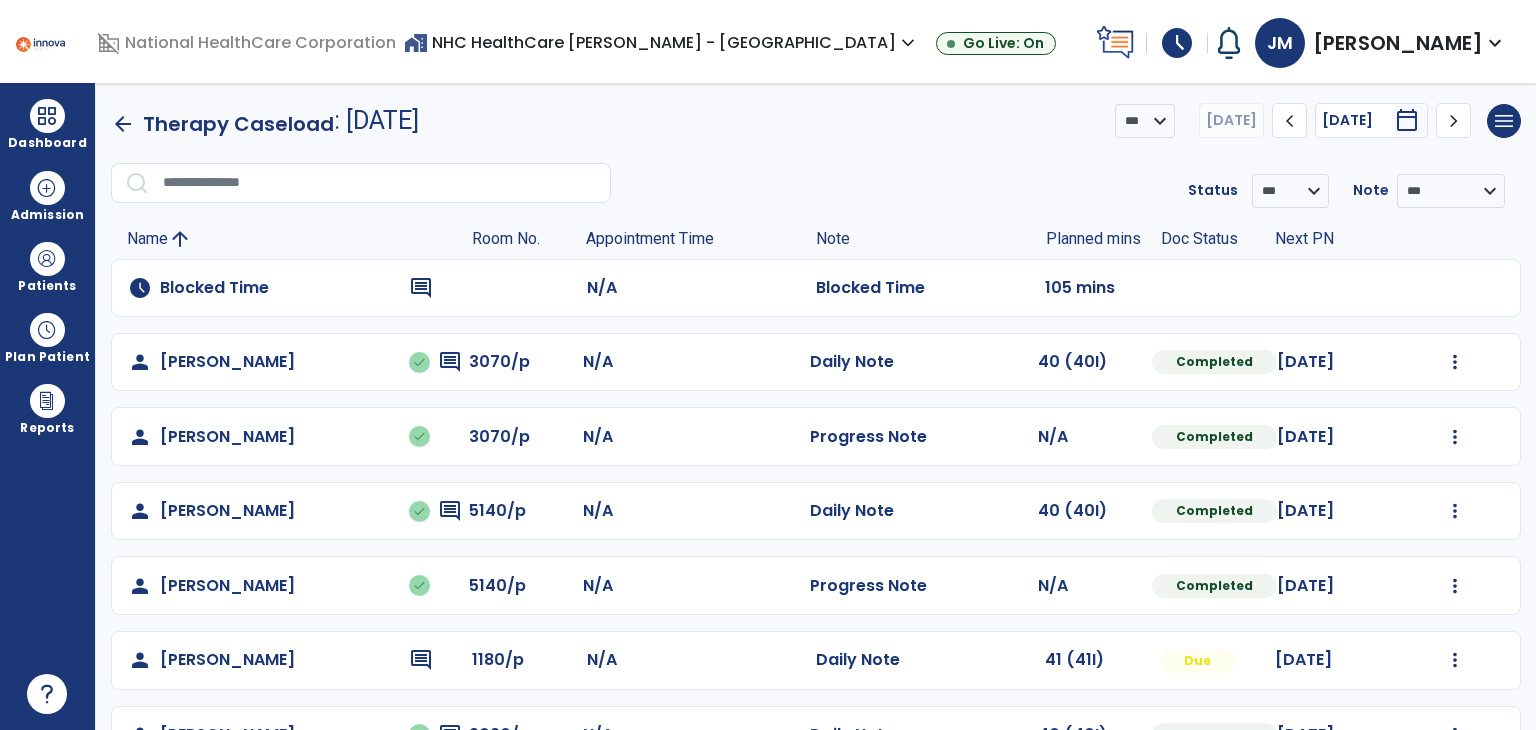 click on "Patients" at bounding box center (47, 266) 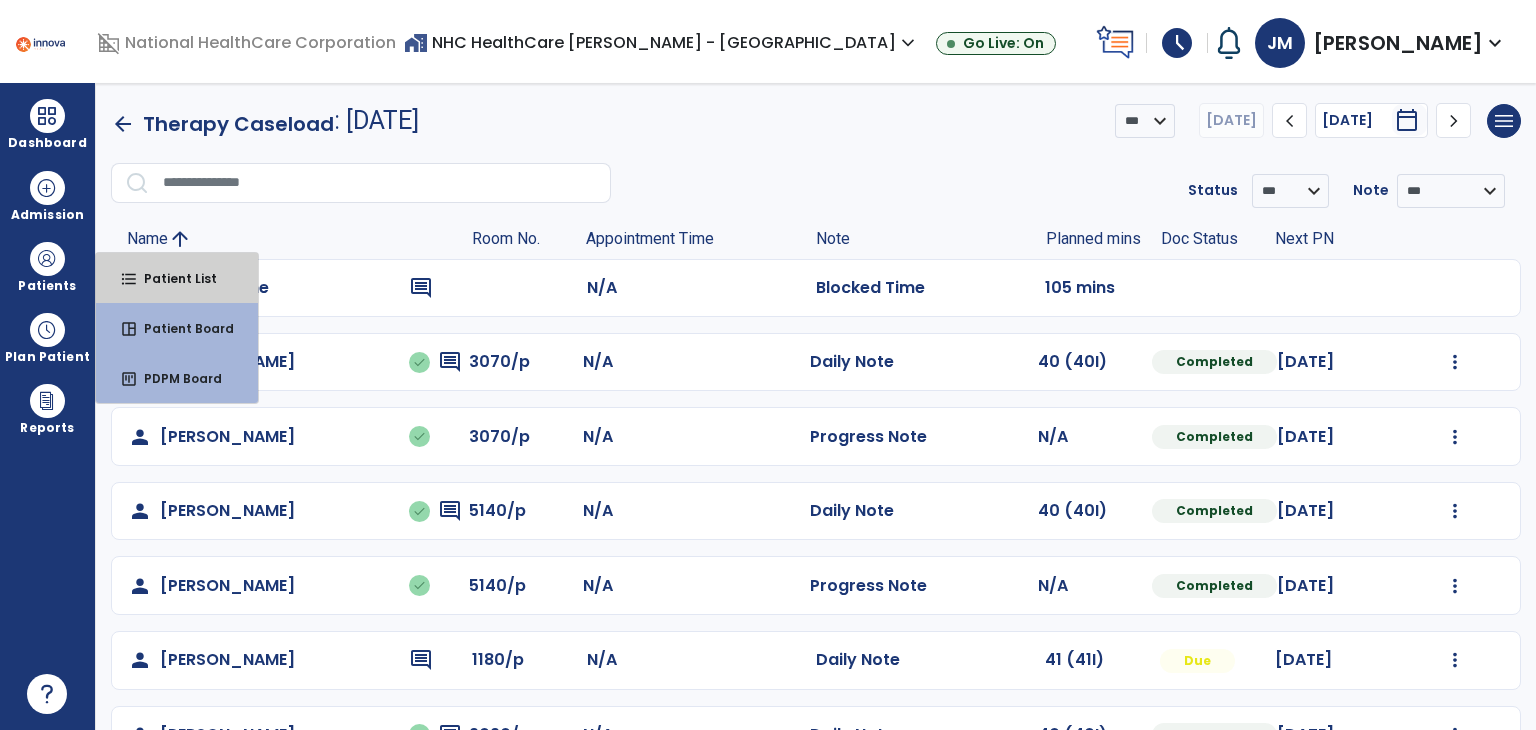 click on "format_list_bulleted  Patient List" at bounding box center (177, 278) 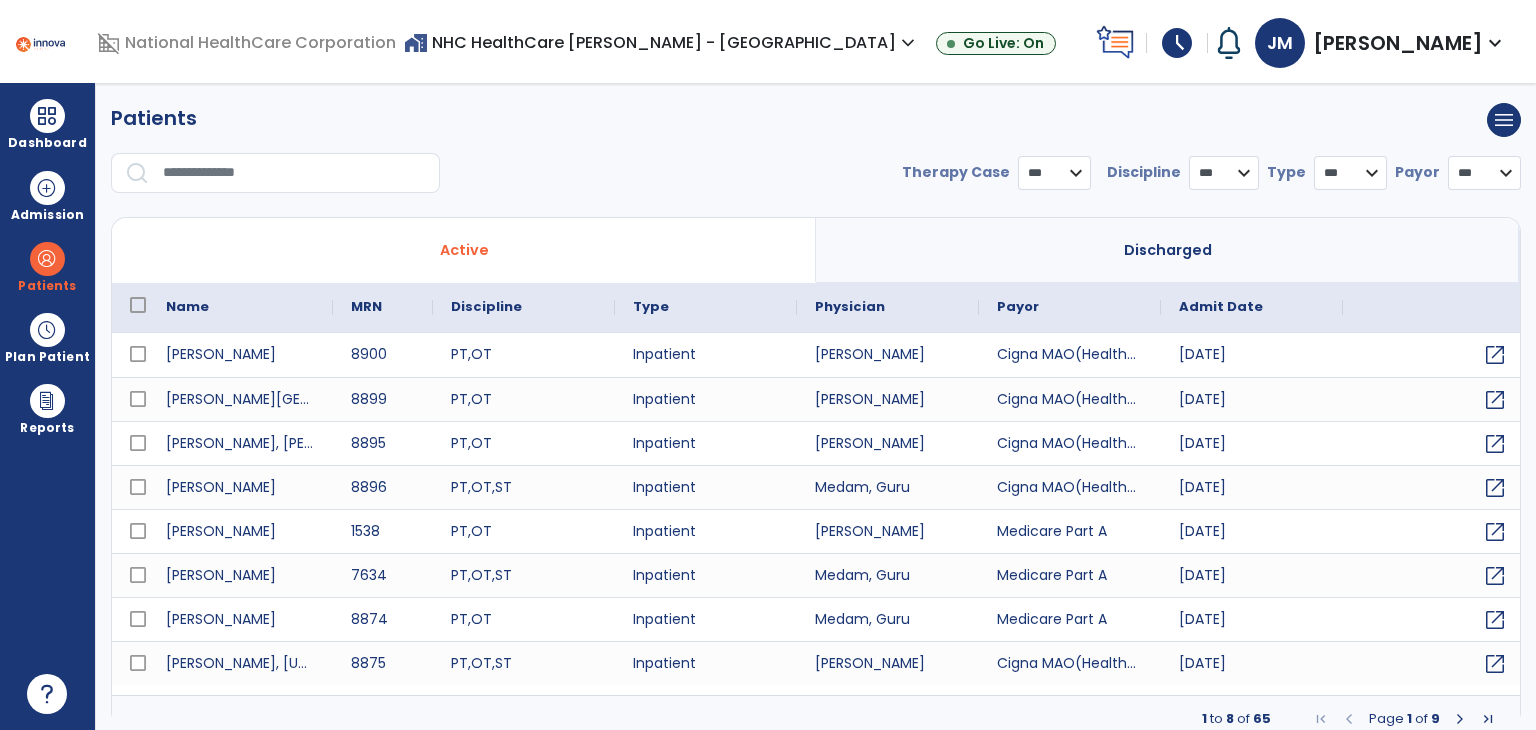 select on "***" 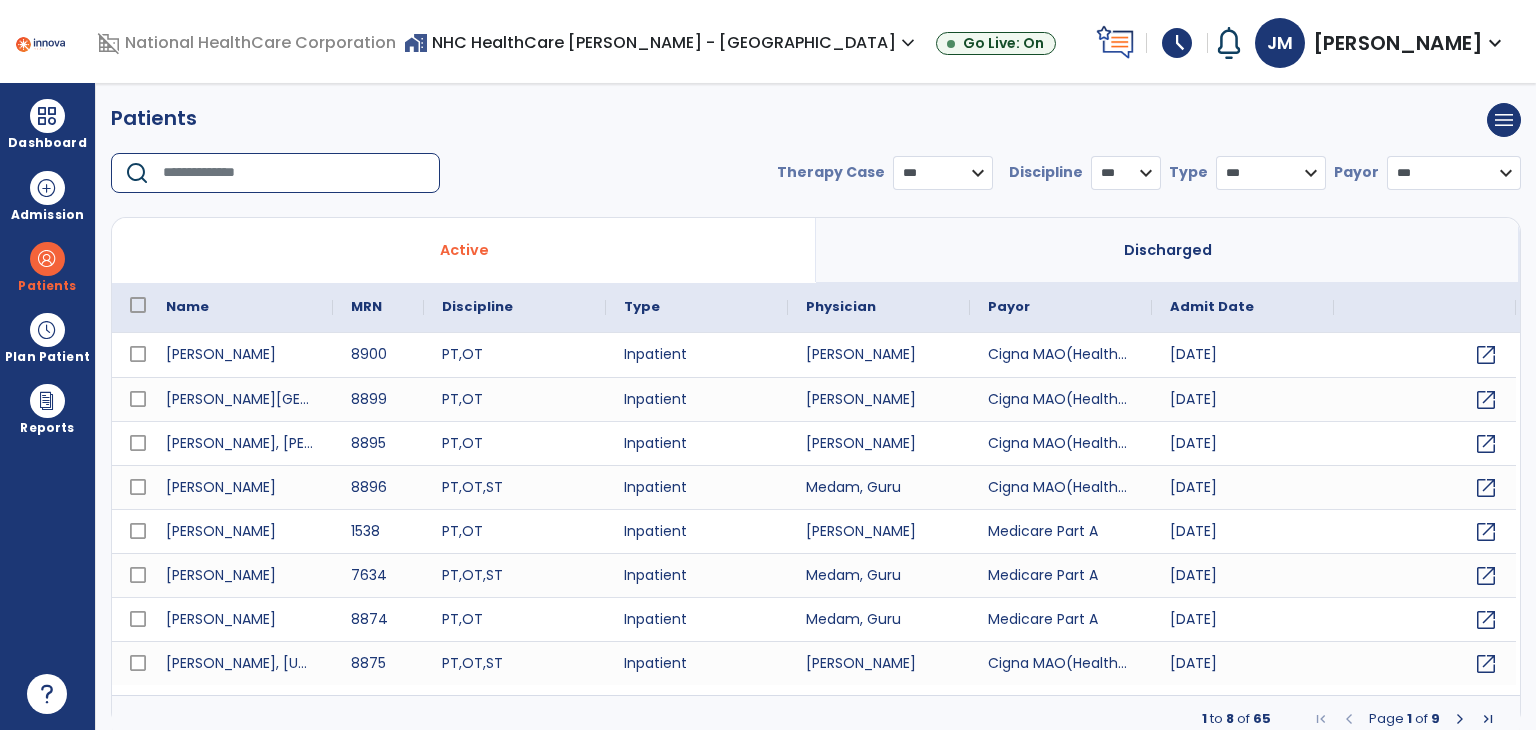 click at bounding box center [294, 173] 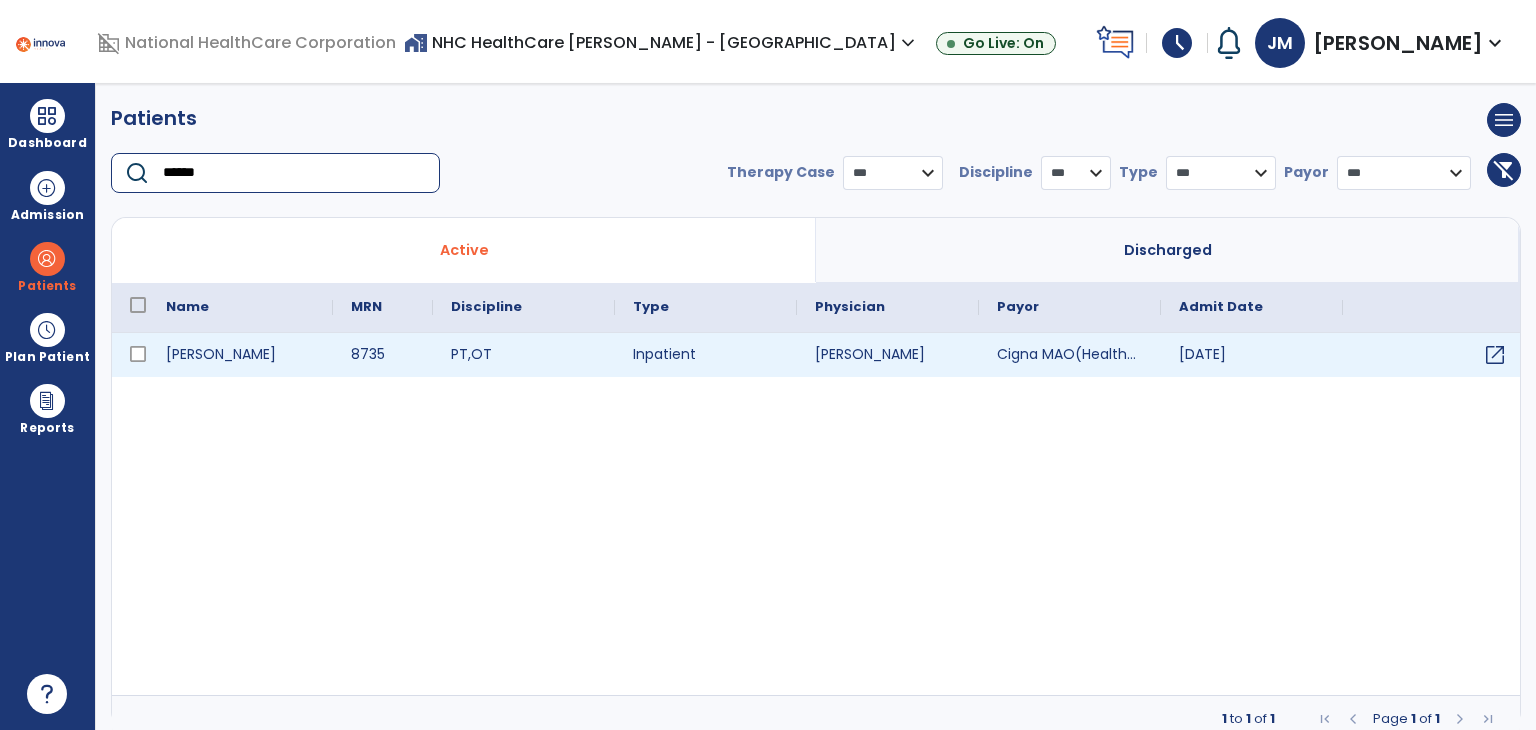 type on "******" 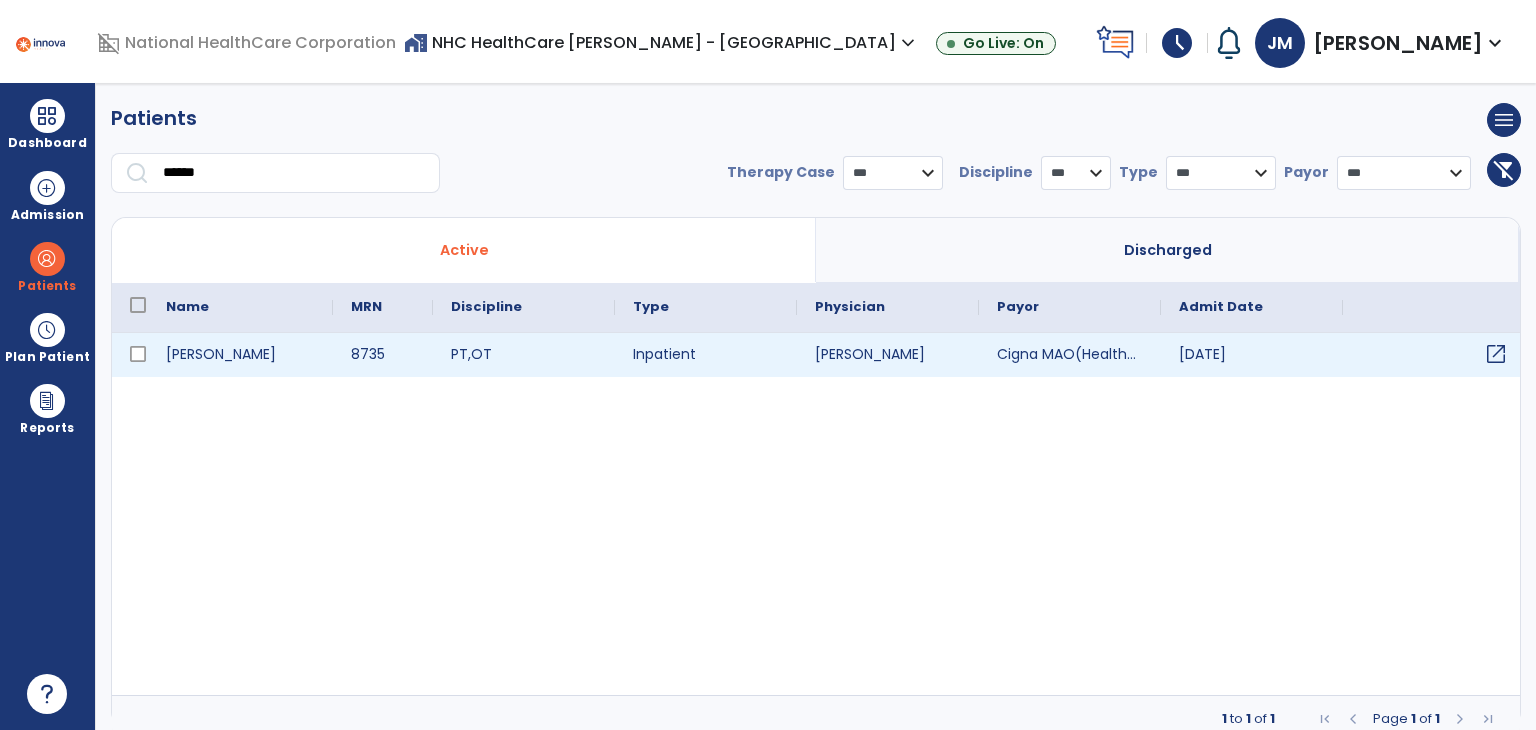 click on "open_in_new" at bounding box center [1496, 354] 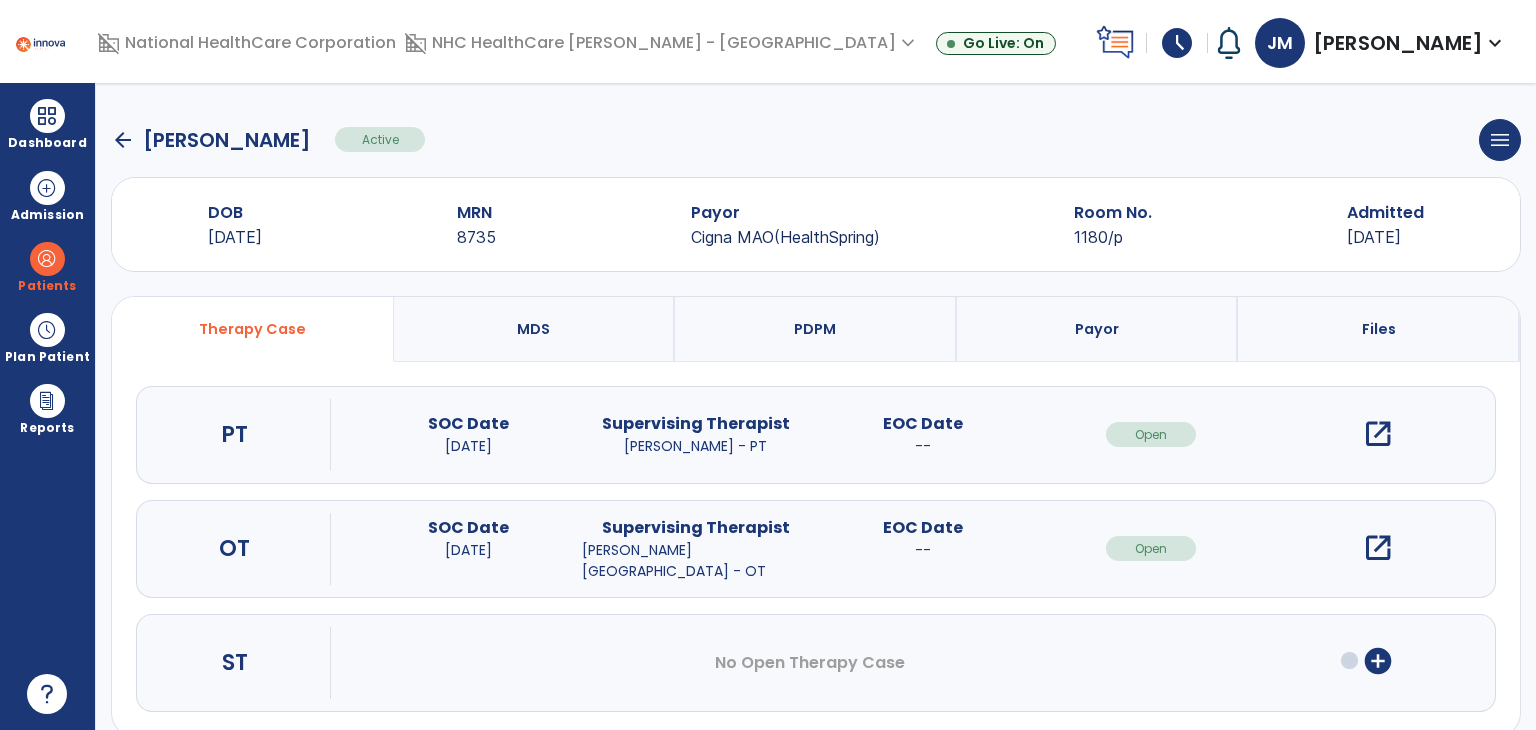 click on "open_in_new" at bounding box center (1378, 548) 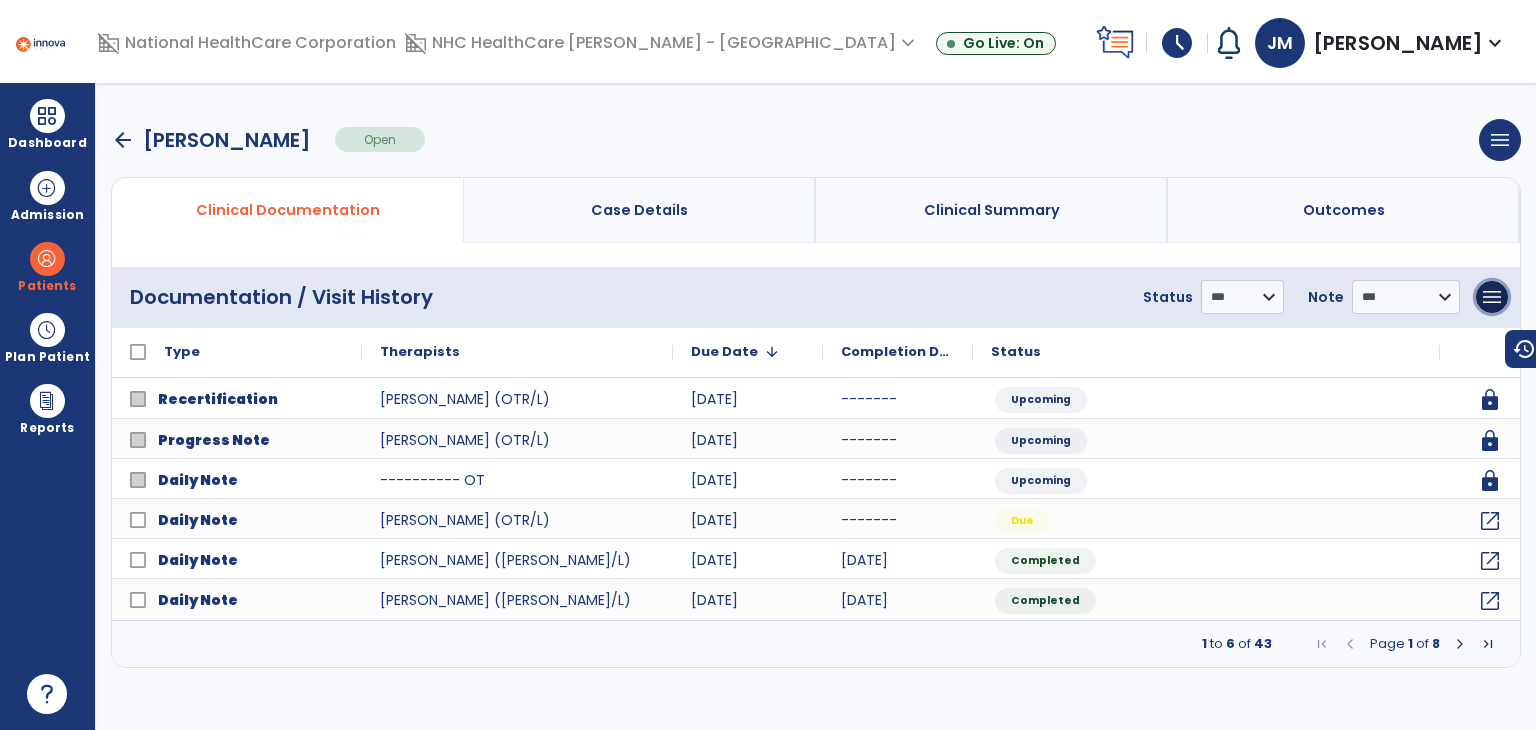 click on "menu" at bounding box center (1492, 297) 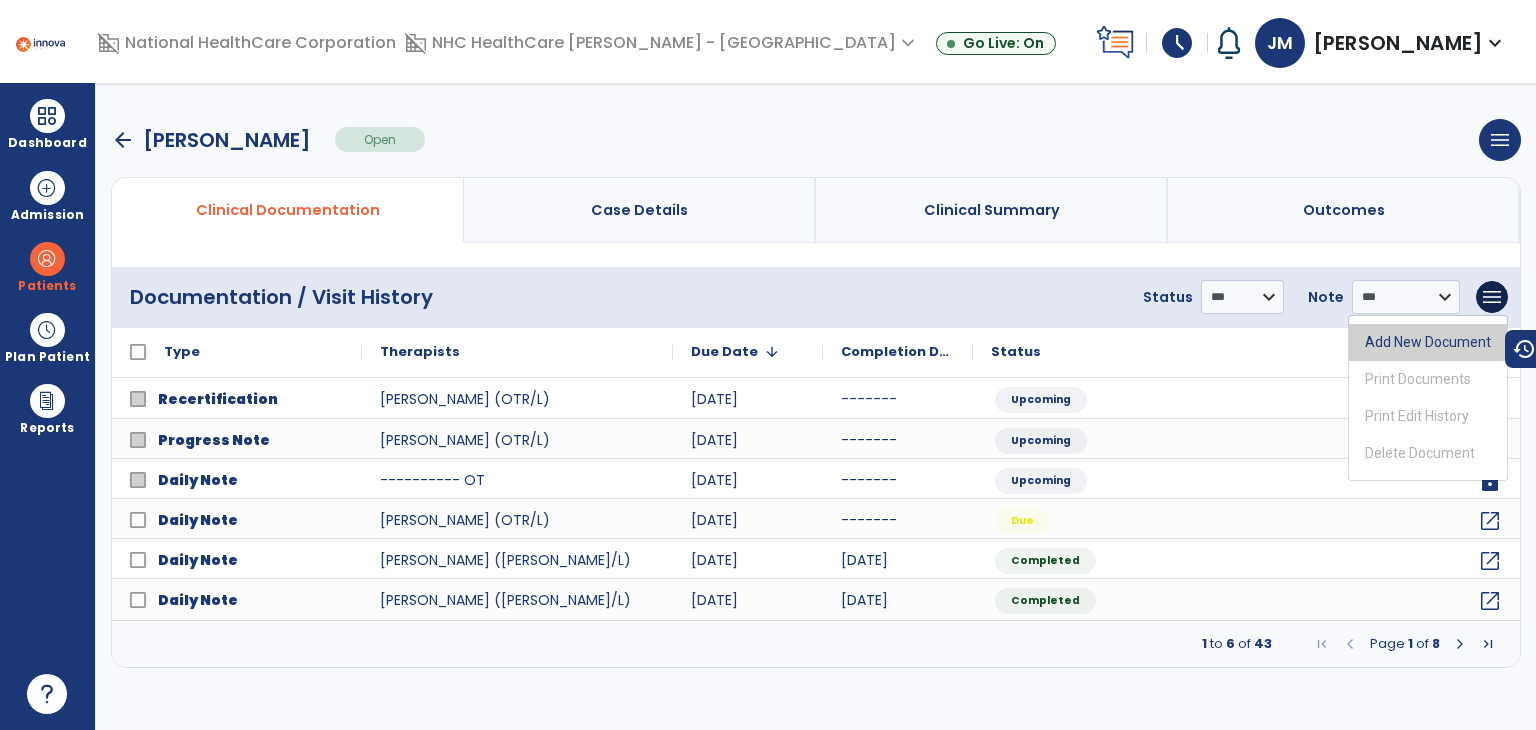click on "Add New Document" at bounding box center [1428, 342] 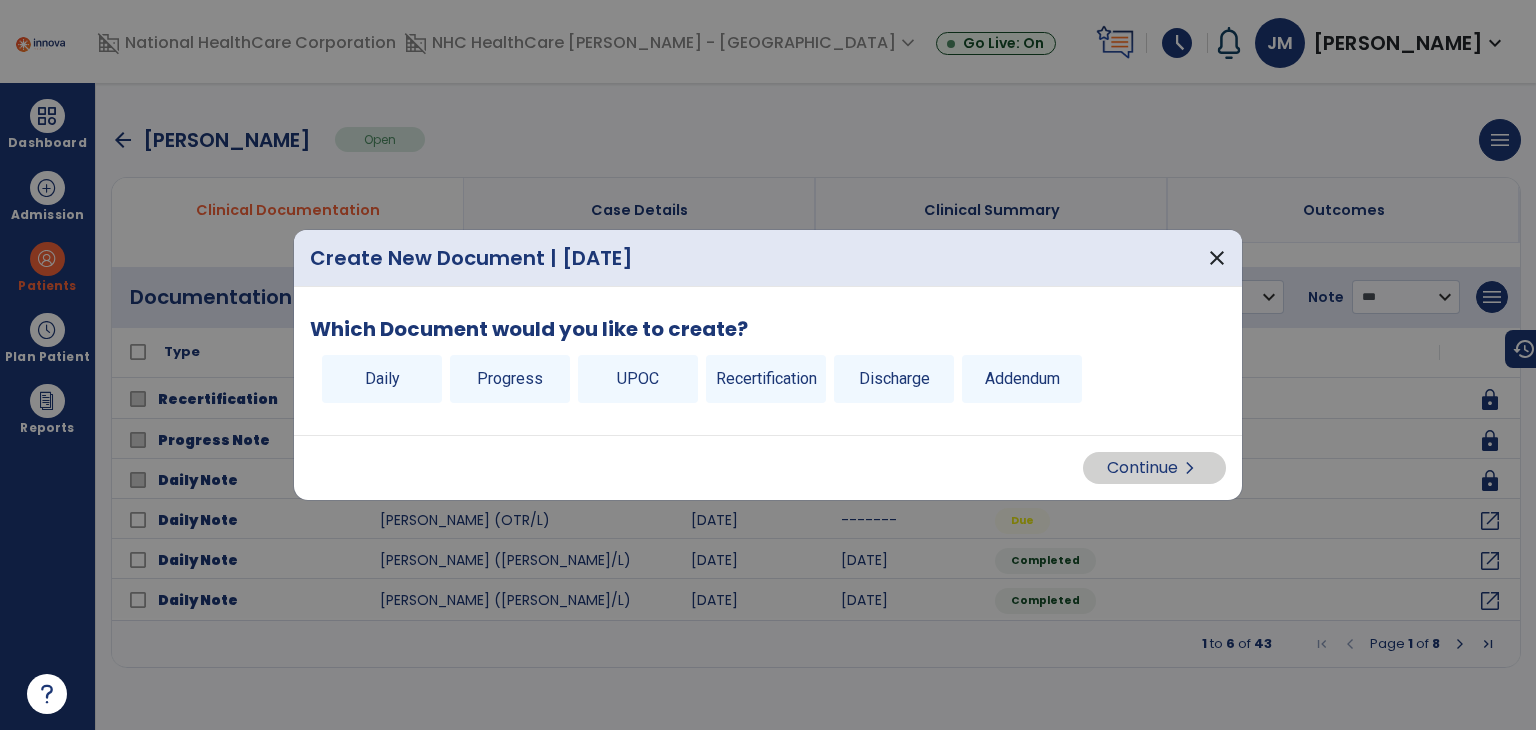 click on "Discharge" at bounding box center (894, 379) 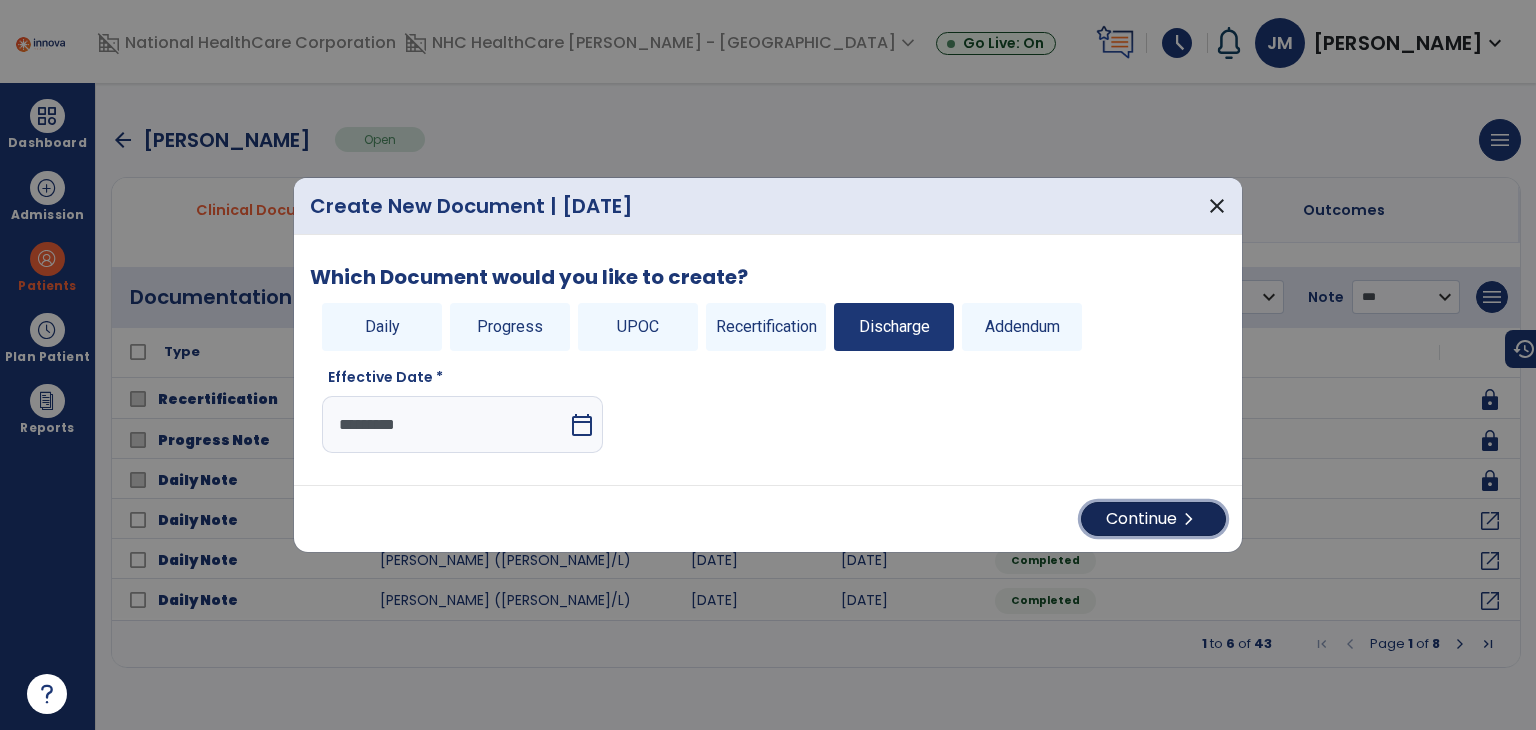 click on "Continue   chevron_right" at bounding box center [1153, 519] 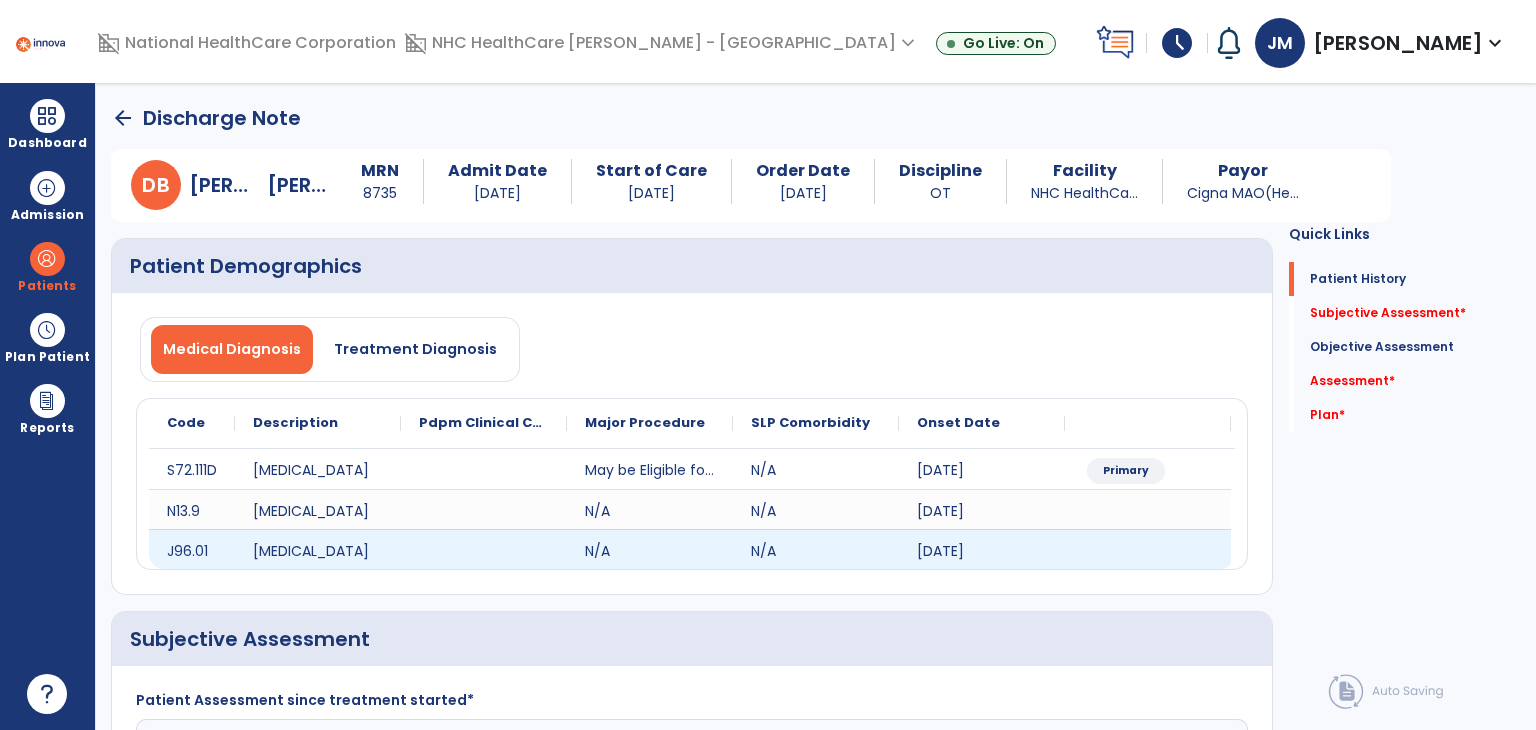 scroll, scrollTop: 304, scrollLeft: 0, axis: vertical 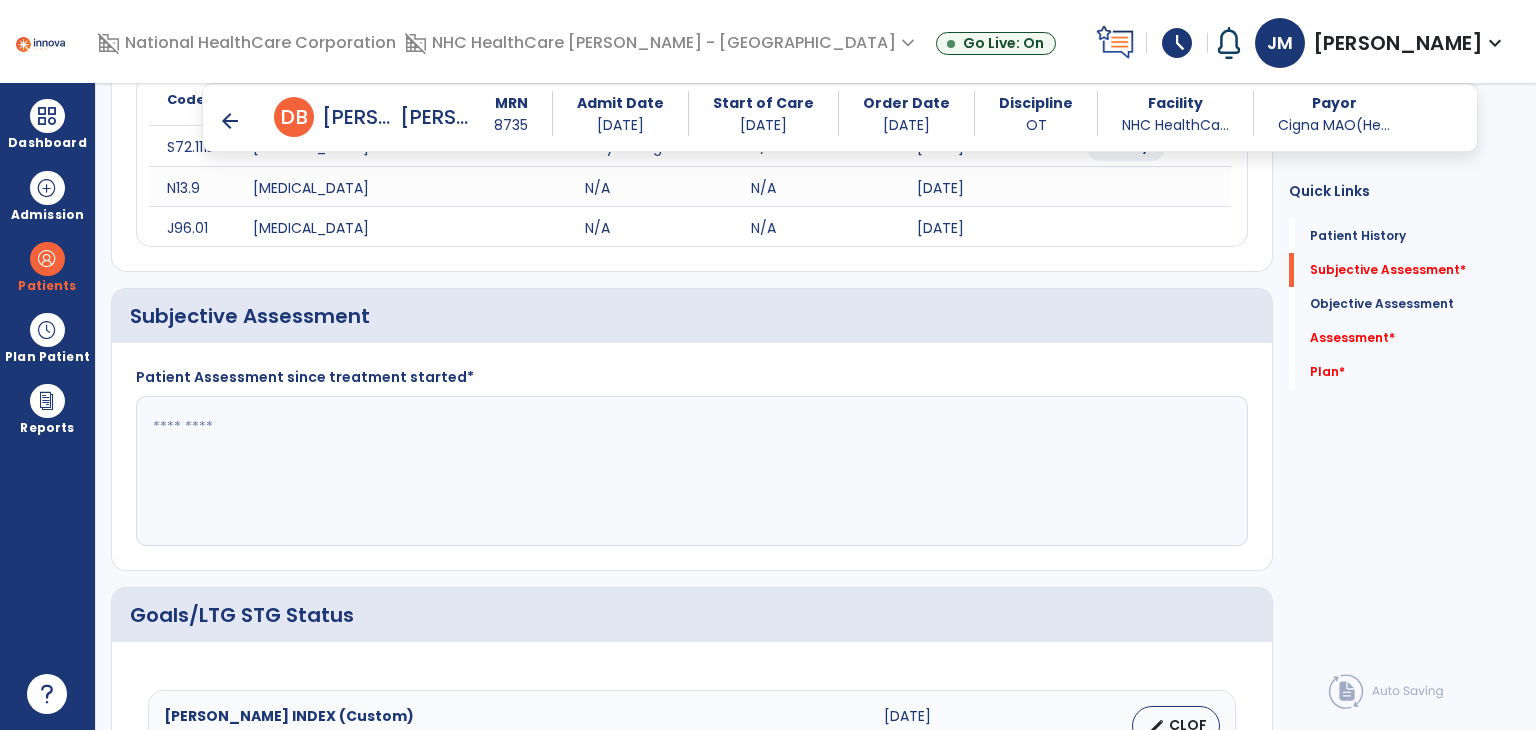 click 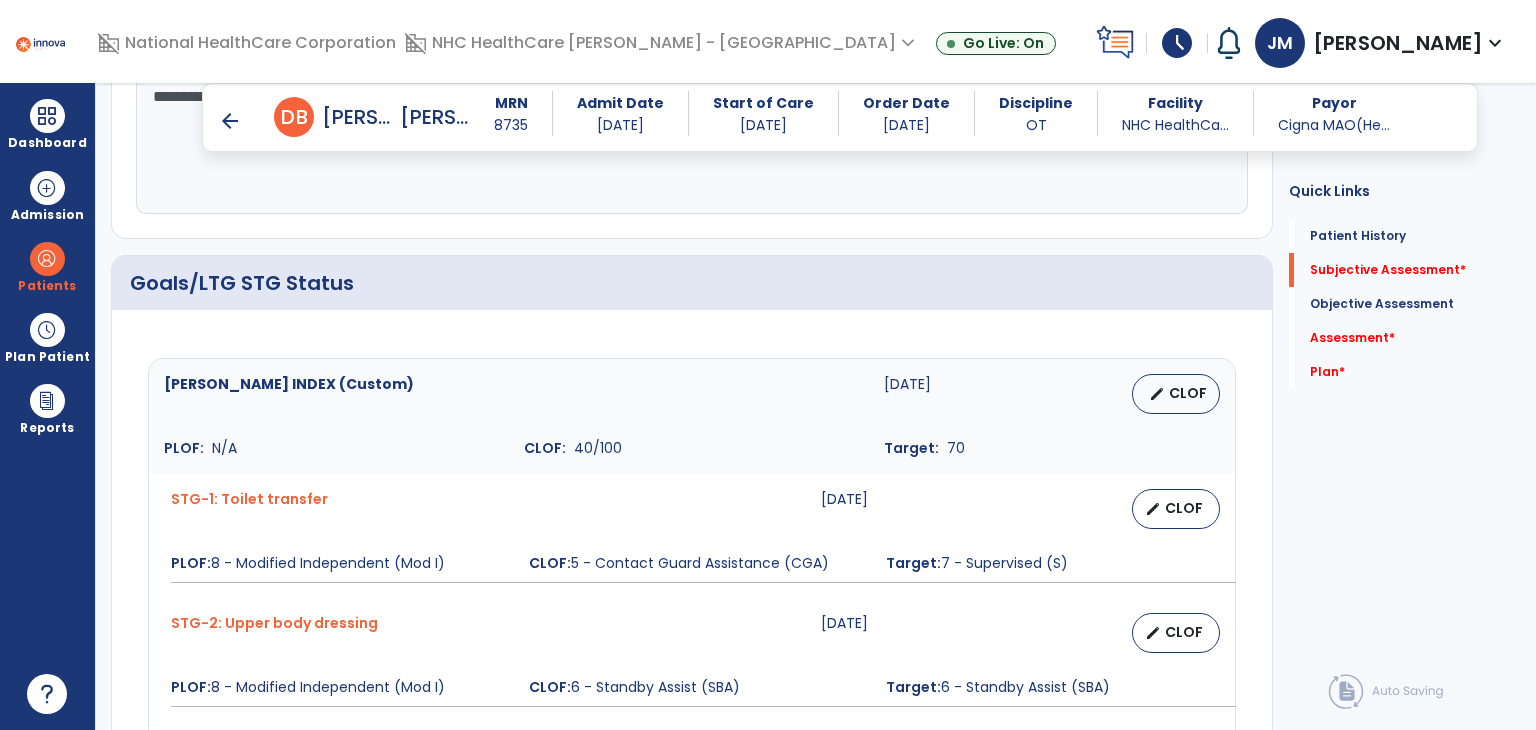 scroll, scrollTop: 636, scrollLeft: 0, axis: vertical 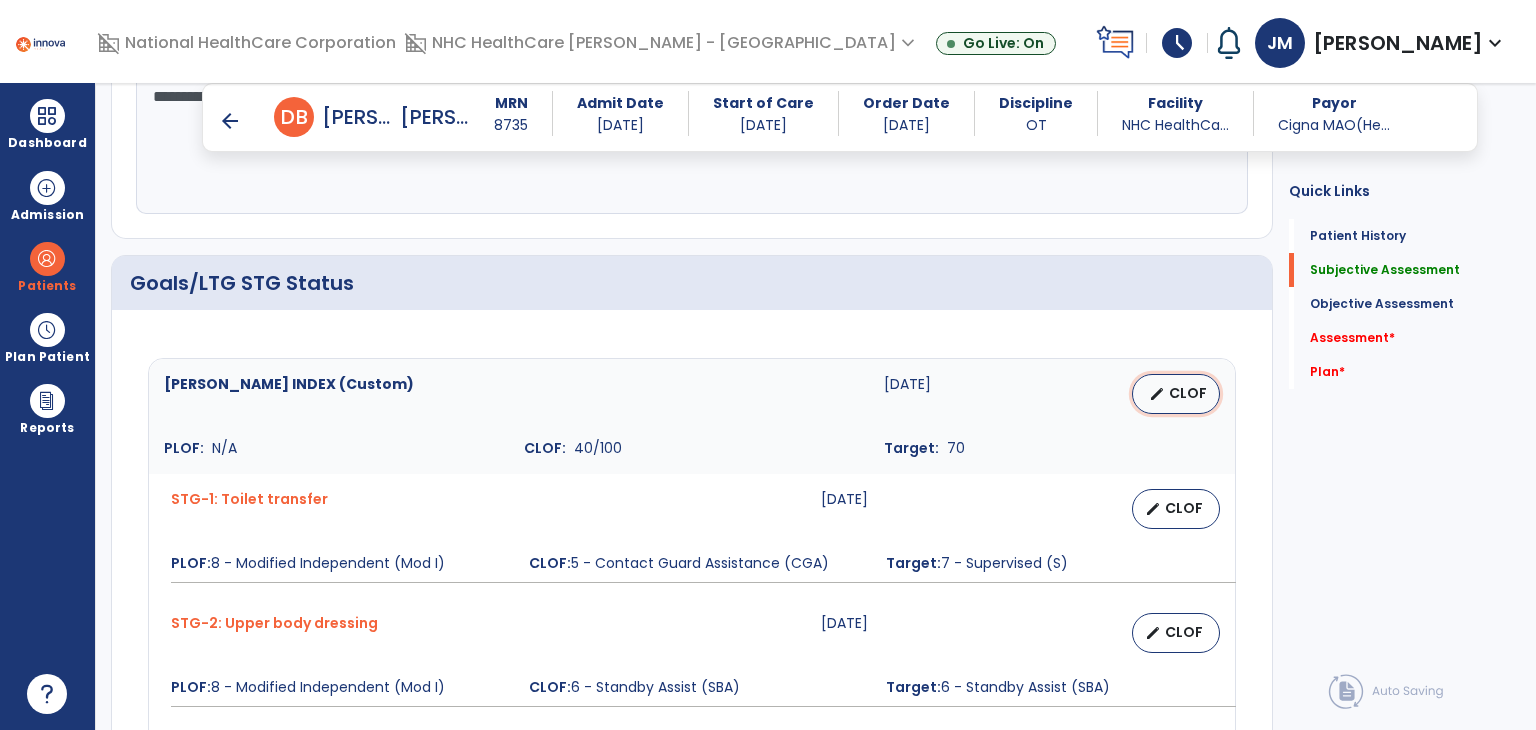 click on "CLOF" at bounding box center [1188, 393] 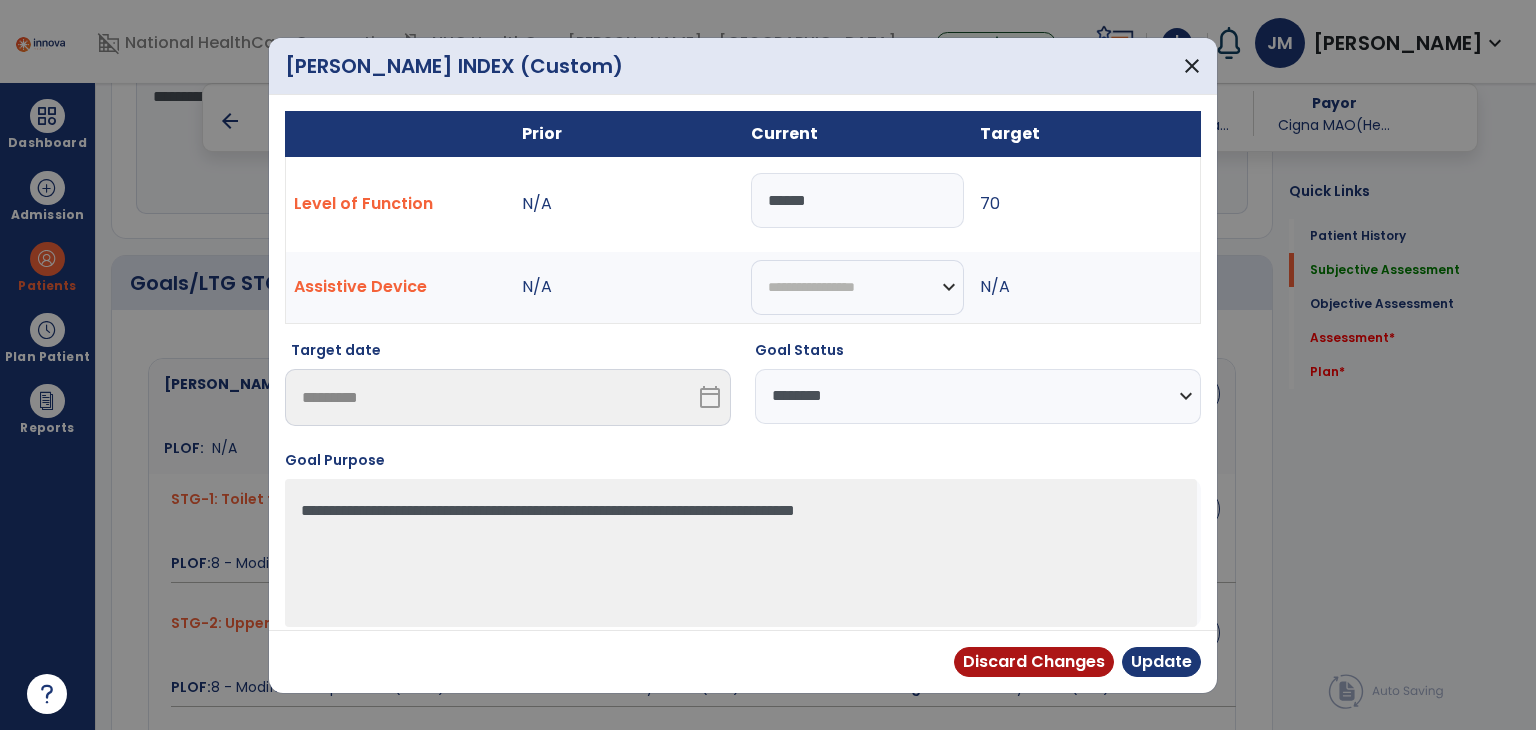 click on "**********" at bounding box center [978, 396] 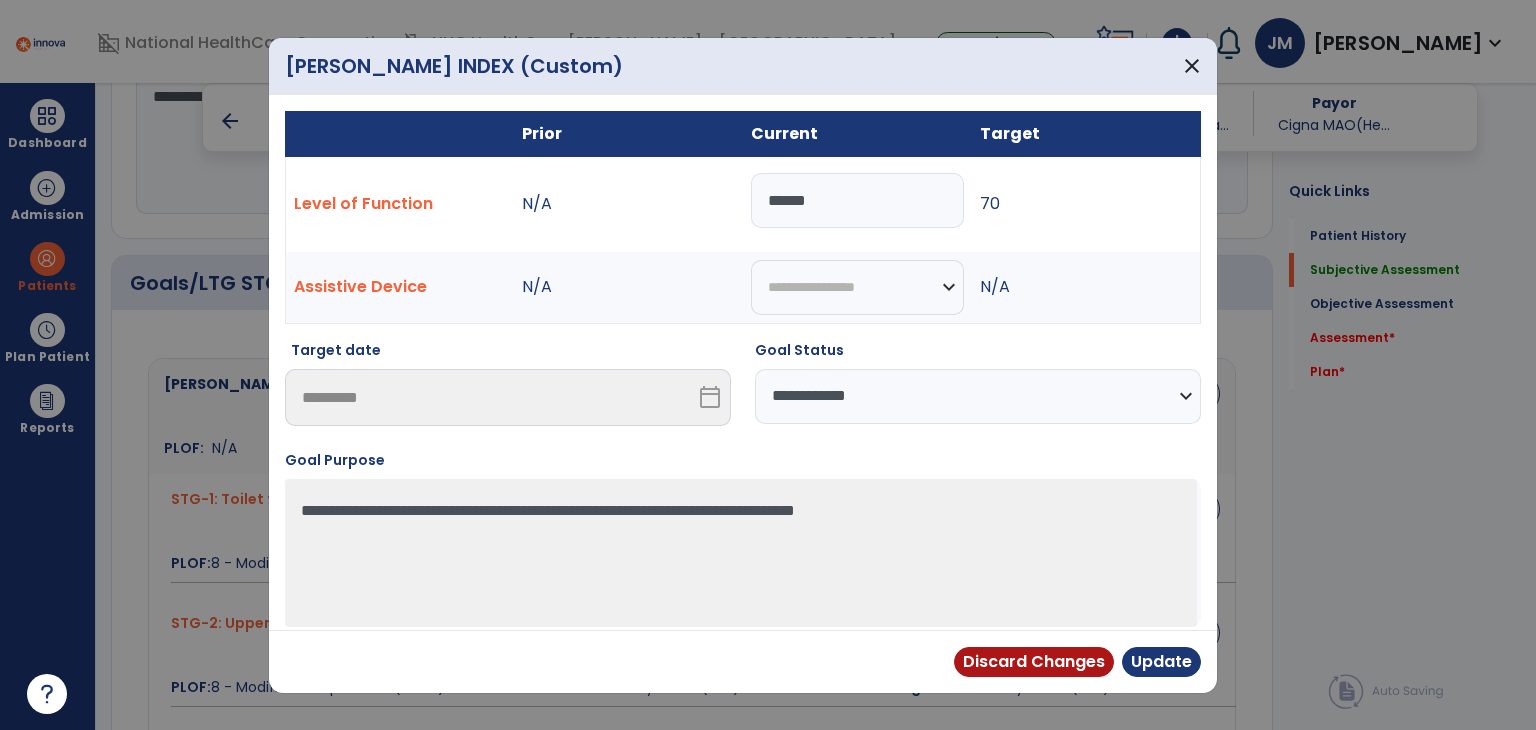 click on "**********" at bounding box center (978, 396) 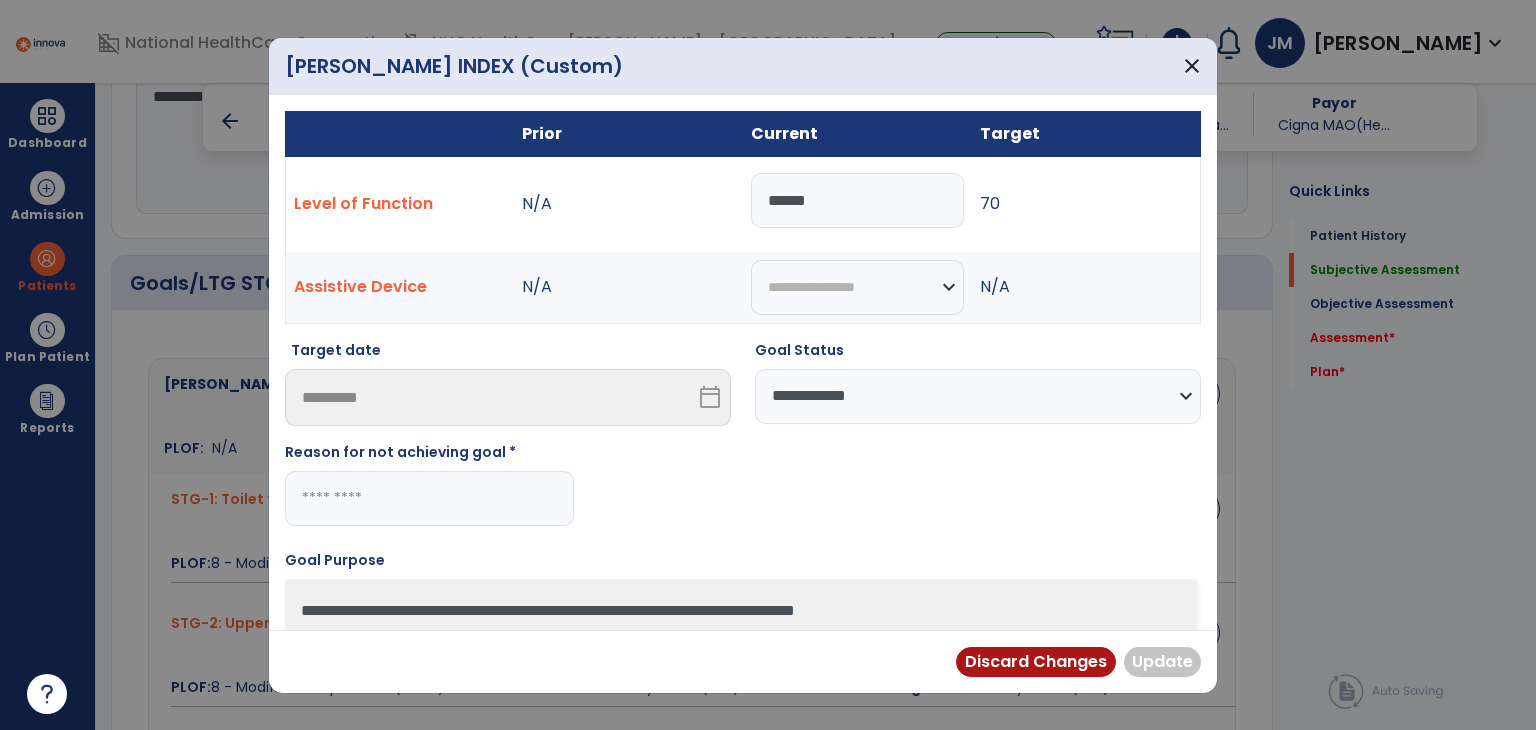 click at bounding box center [429, 498] 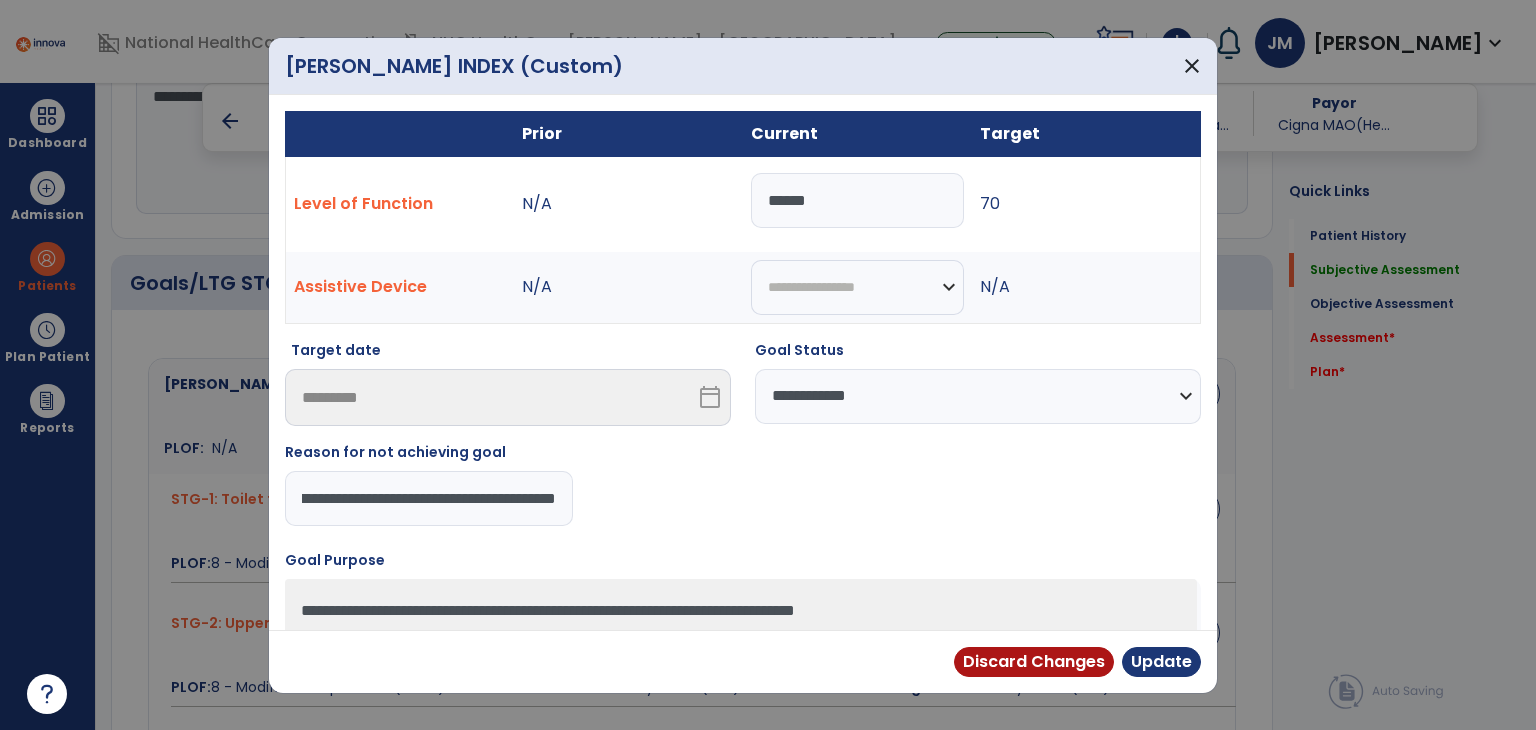scroll, scrollTop: 0, scrollLeft: 94, axis: horizontal 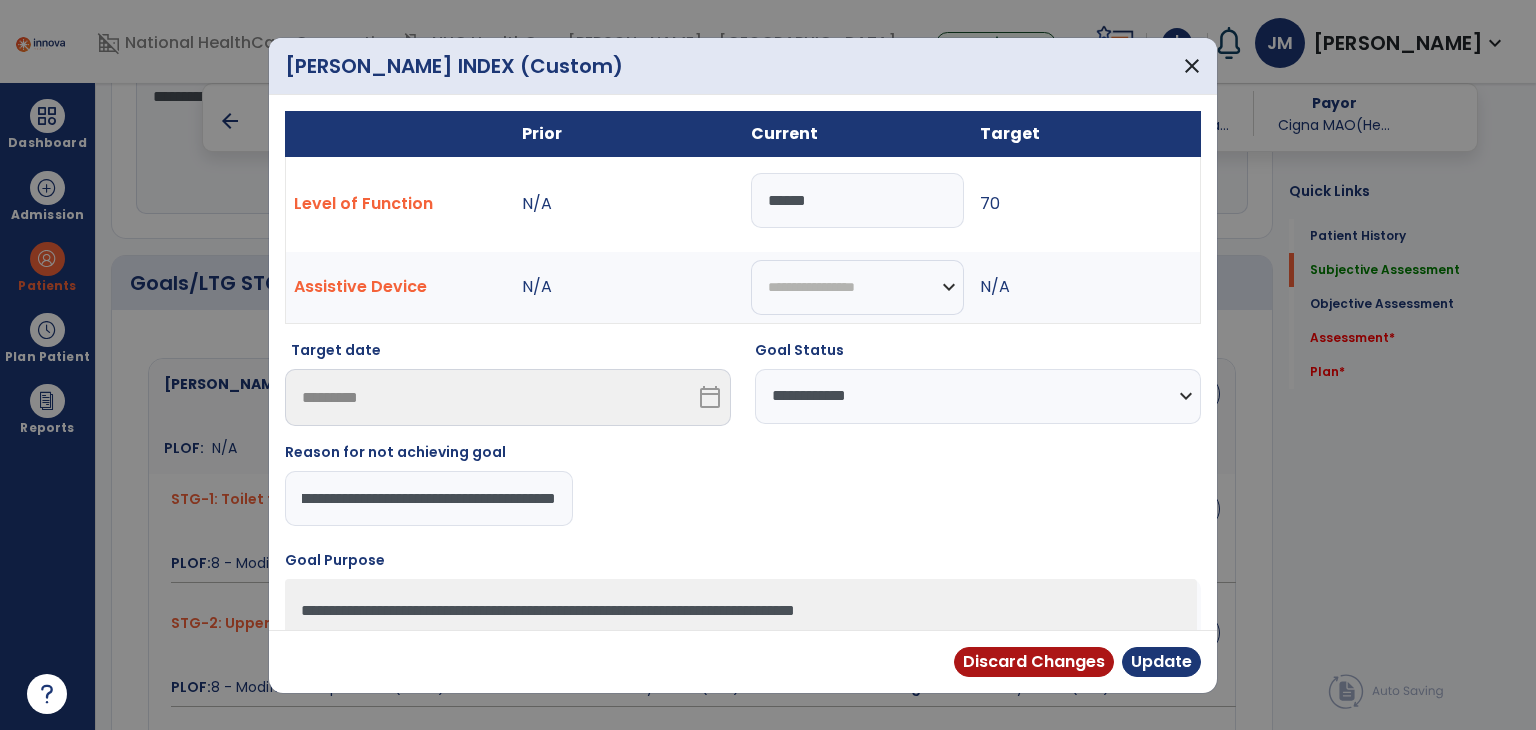 type on "**********" 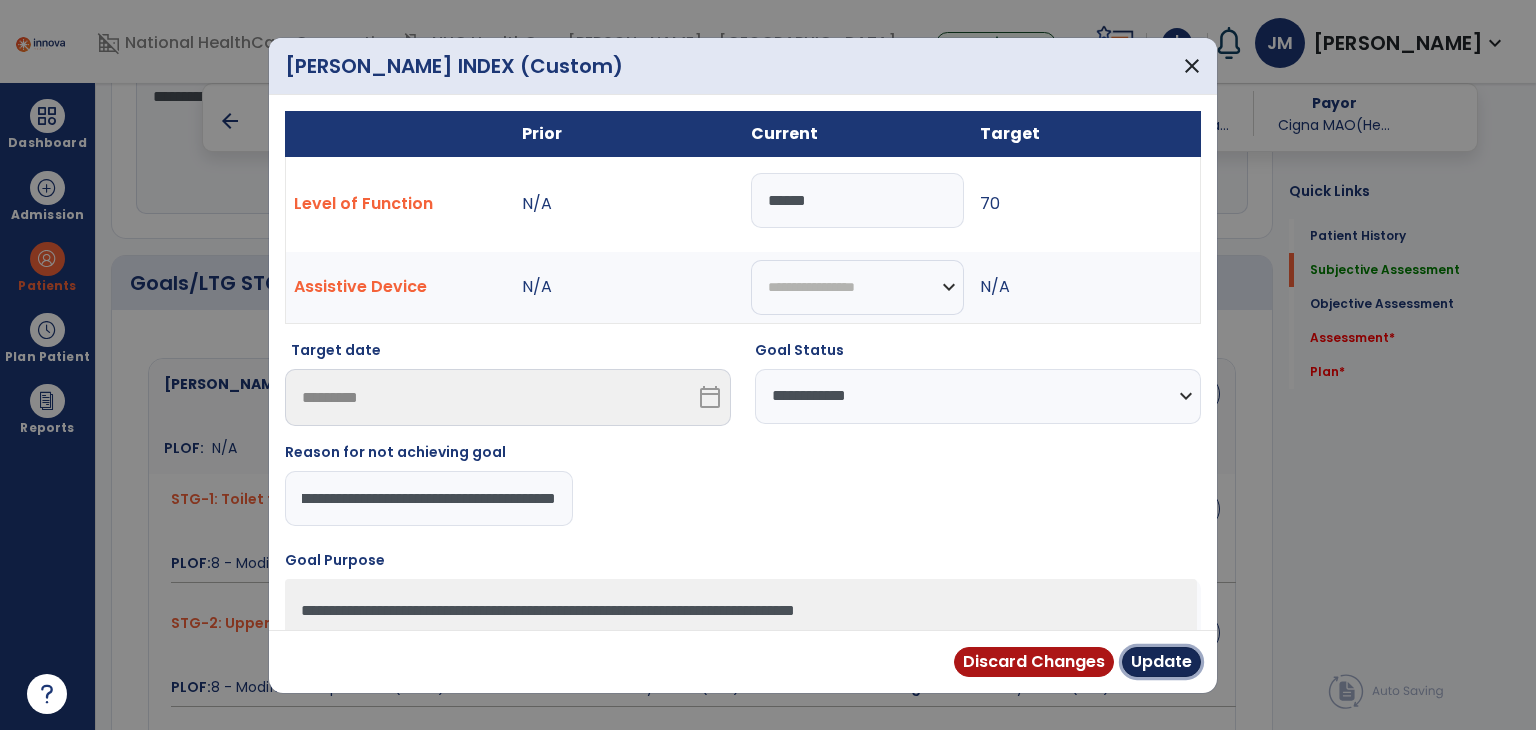 scroll, scrollTop: 0, scrollLeft: 0, axis: both 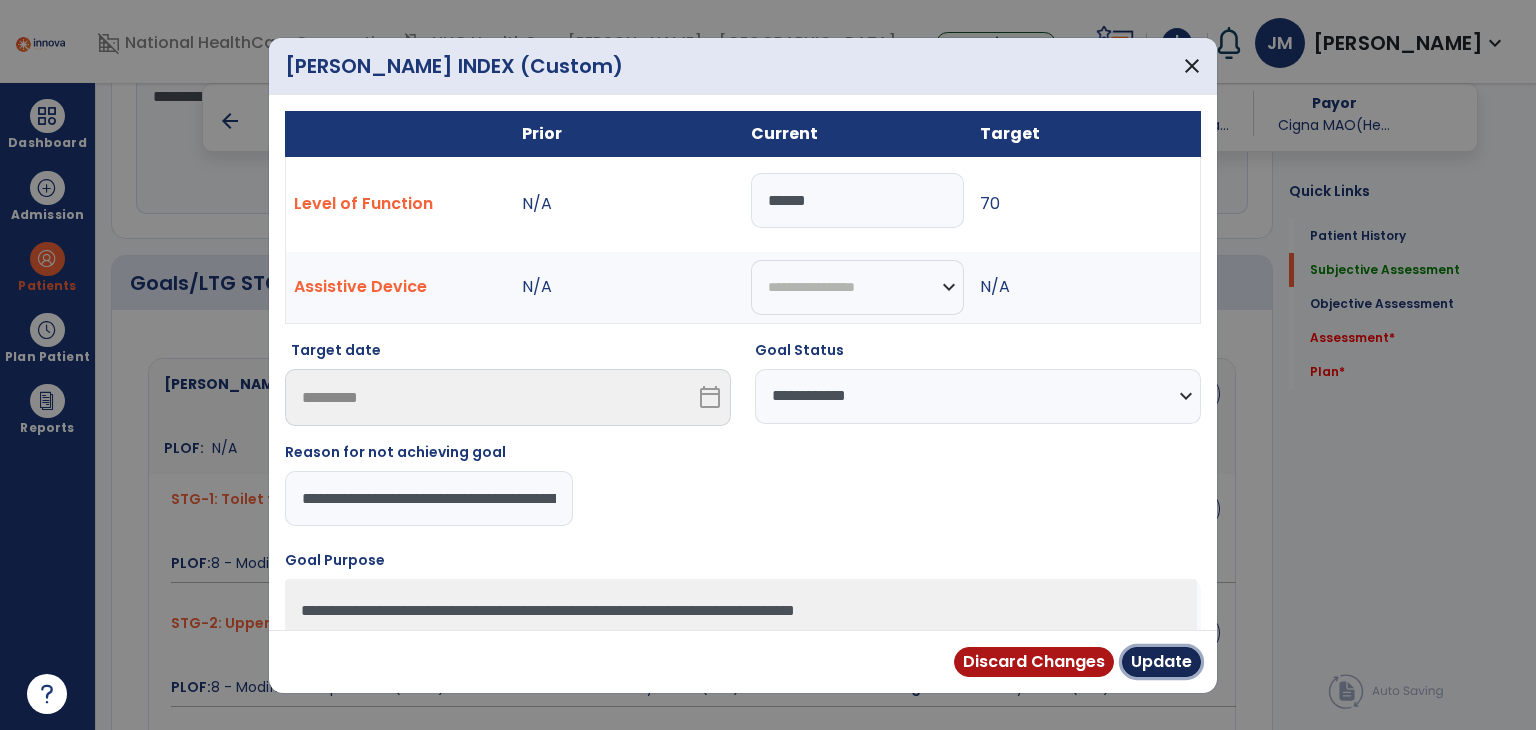 click on "Update" at bounding box center [1161, 662] 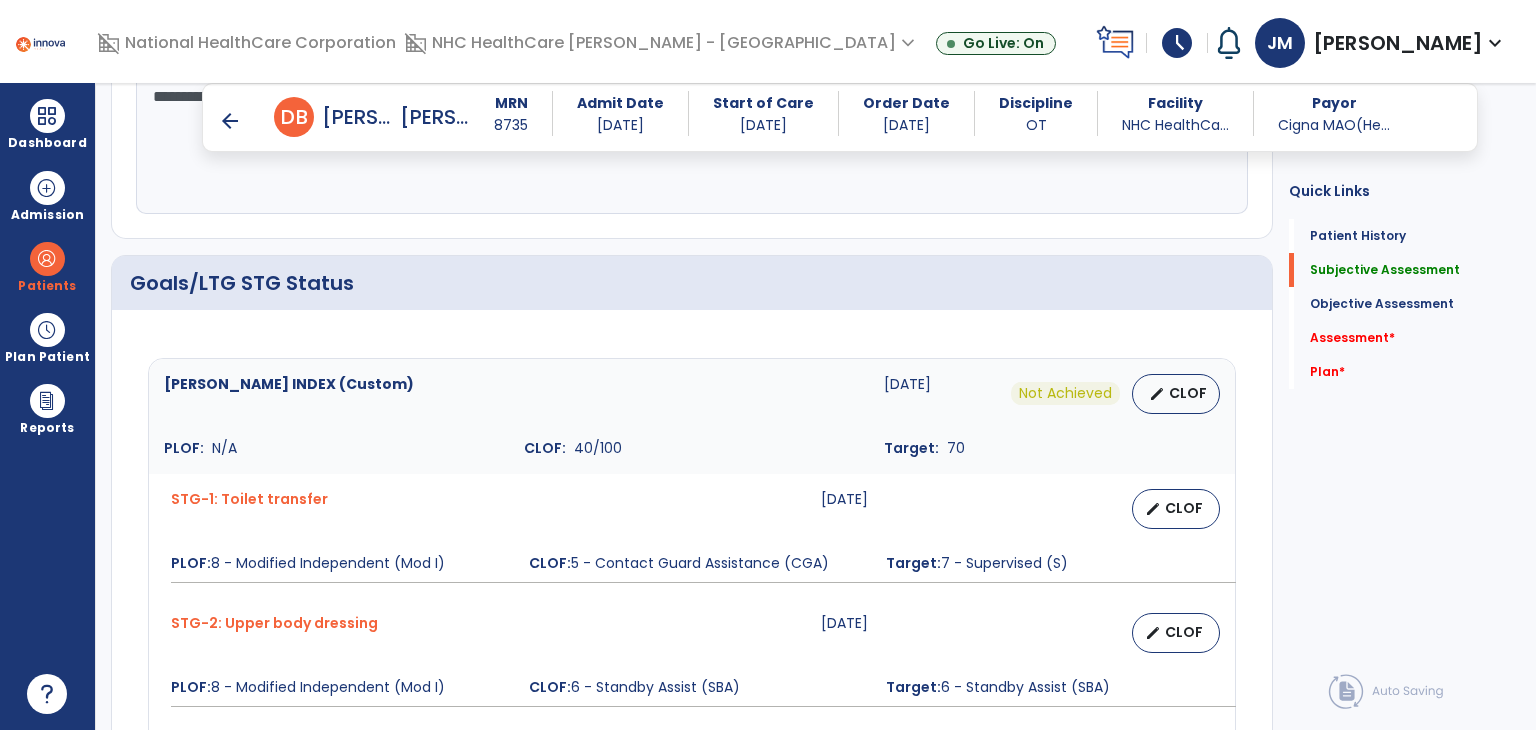 scroll, scrollTop: 744, scrollLeft: 0, axis: vertical 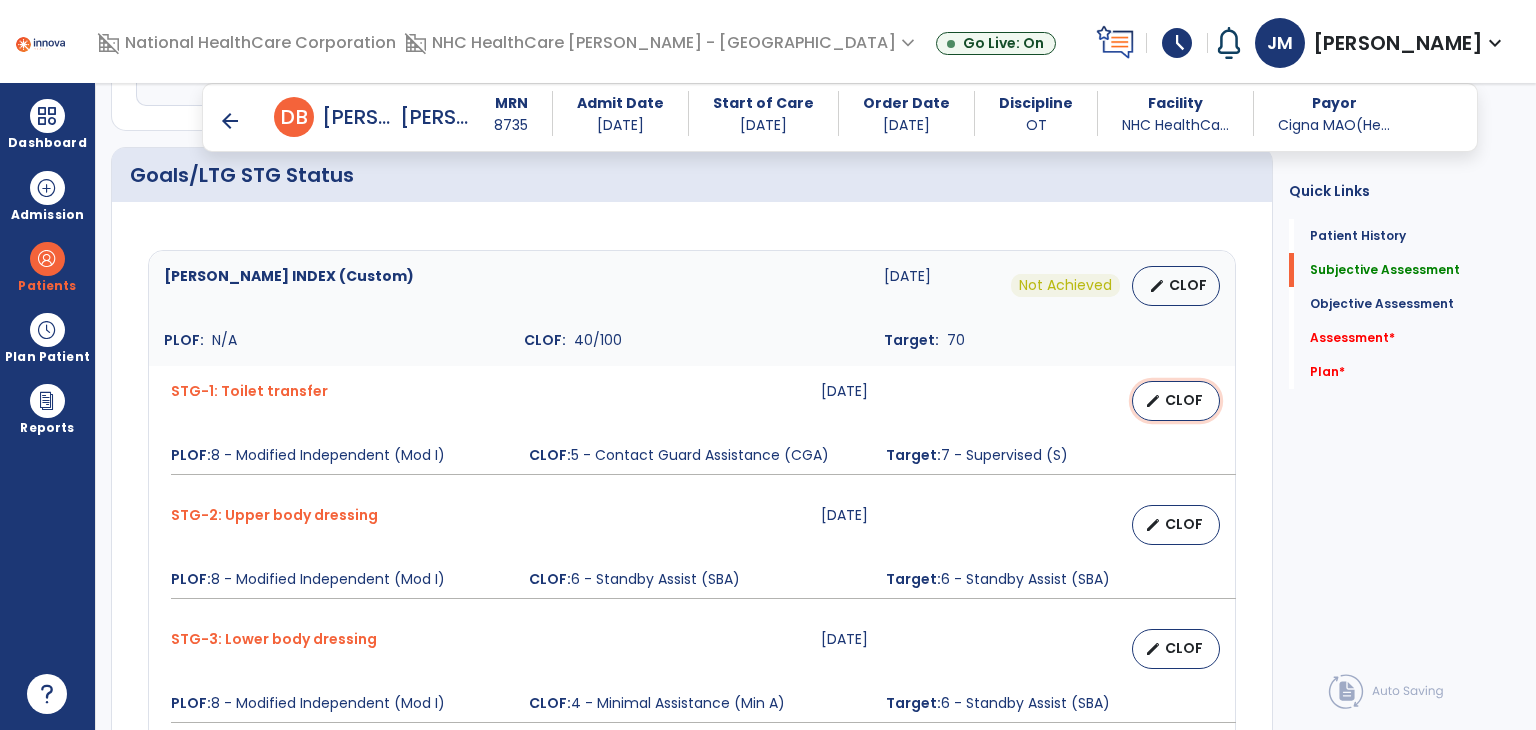 click on "edit   CLOF" at bounding box center [1176, 401] 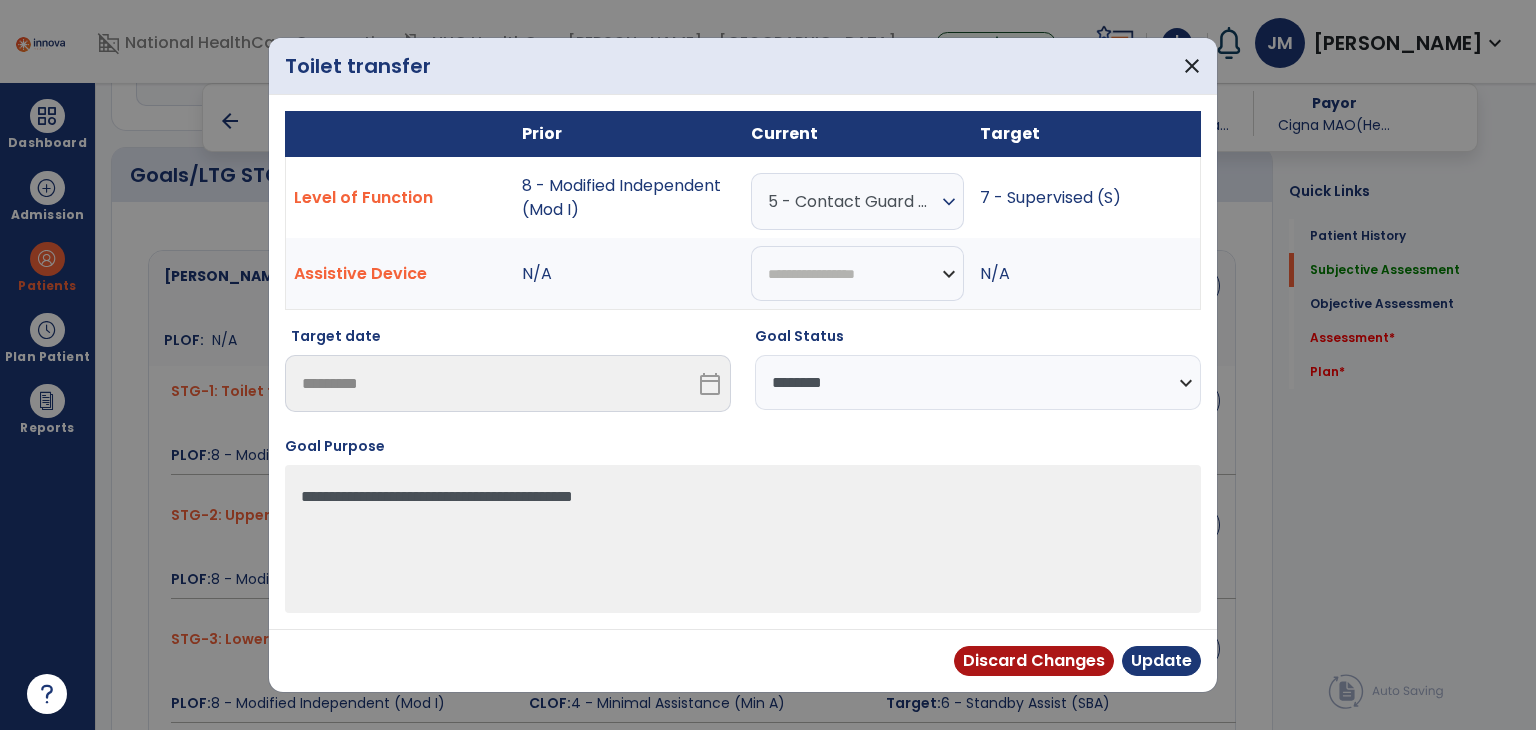 click on "expand_more" at bounding box center [949, 202] 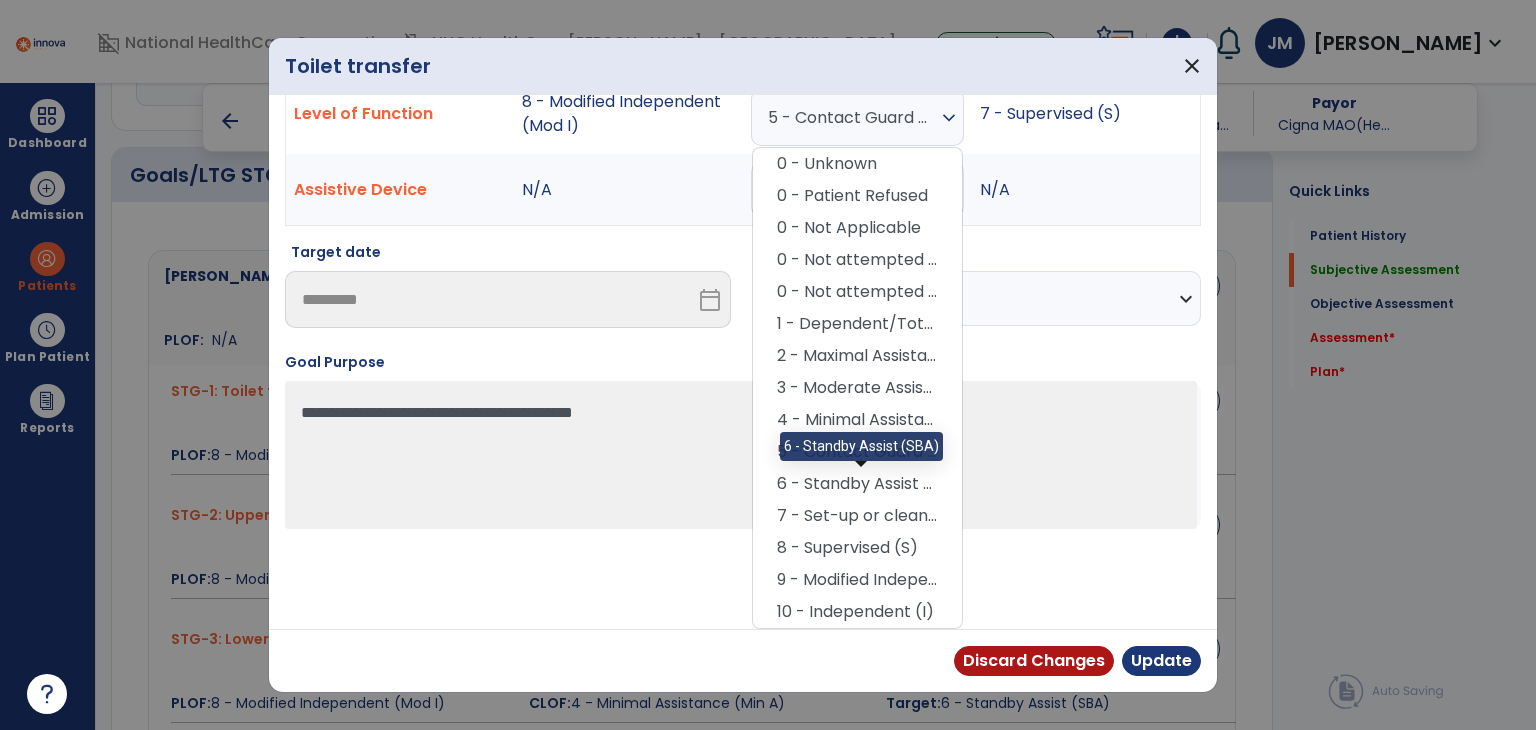 scroll, scrollTop: 84, scrollLeft: 0, axis: vertical 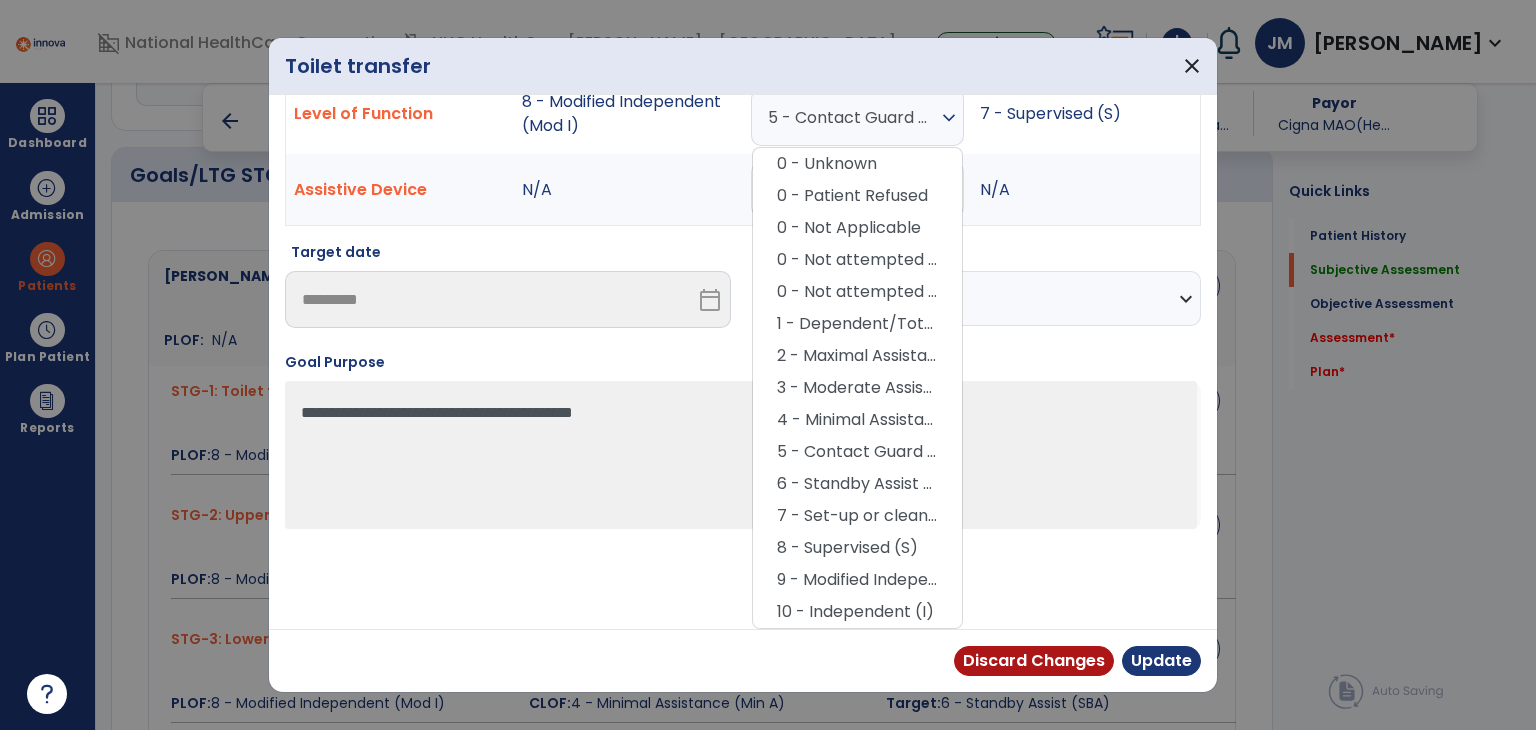 click on "8 - Supervised (S)" at bounding box center [857, 548] 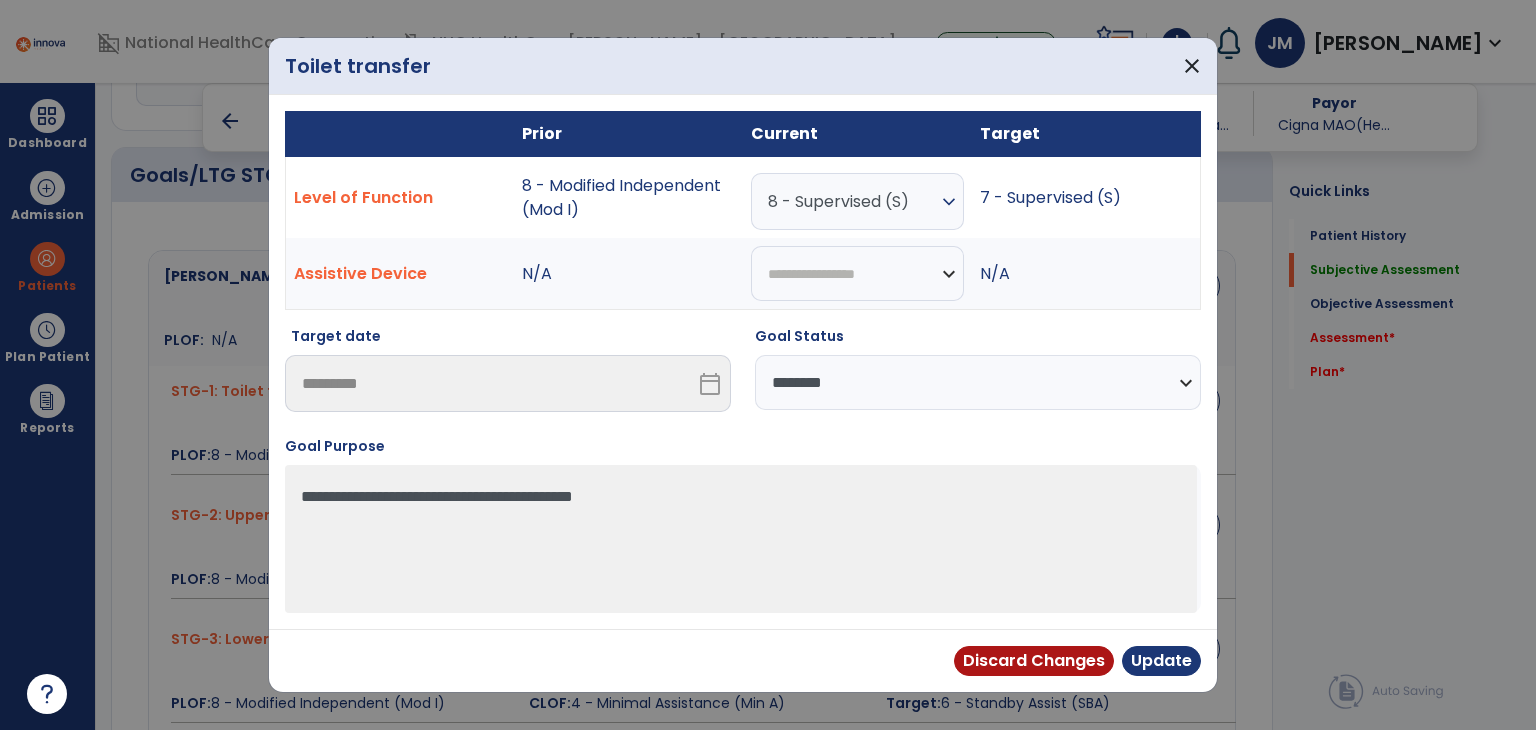 scroll, scrollTop: 0, scrollLeft: 0, axis: both 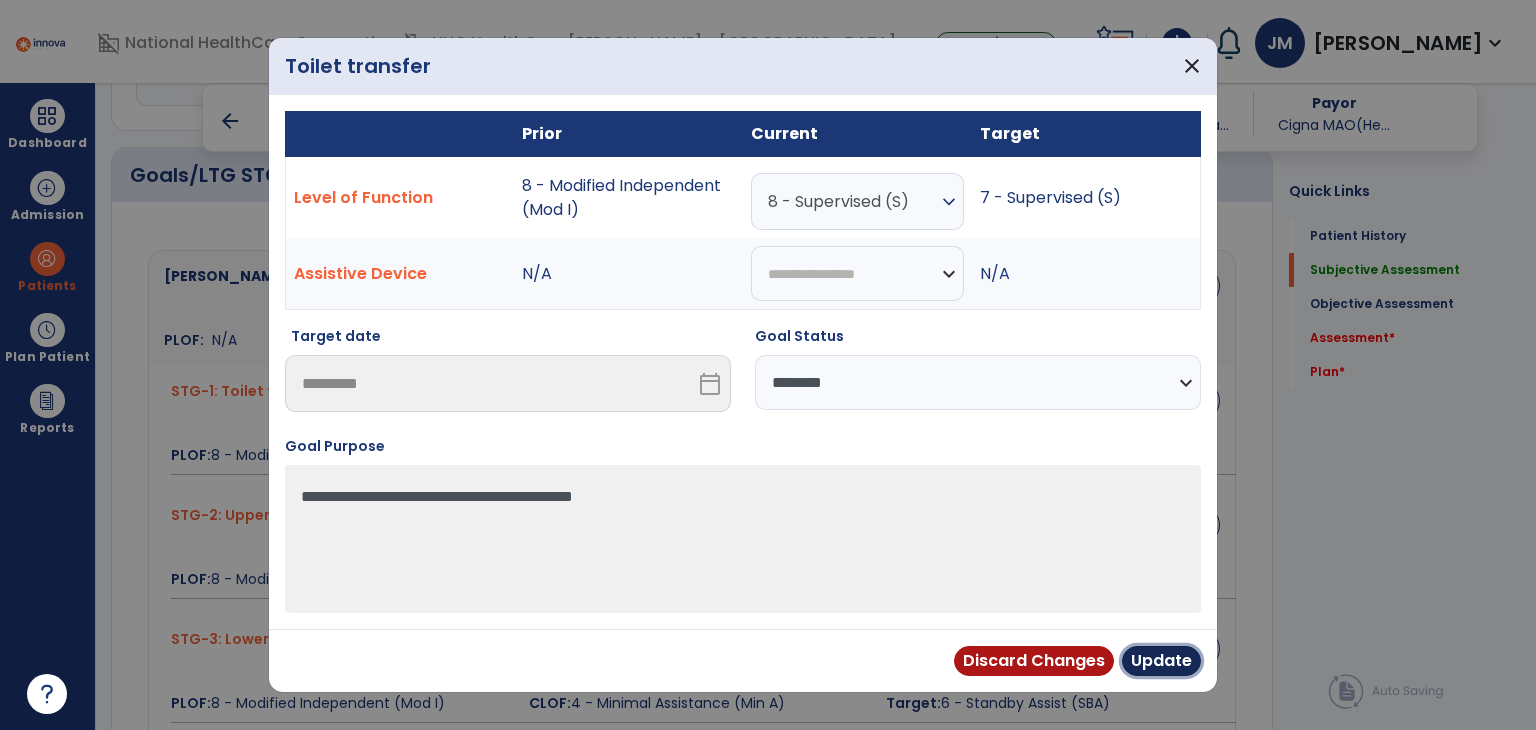 click on "Update" at bounding box center (1161, 661) 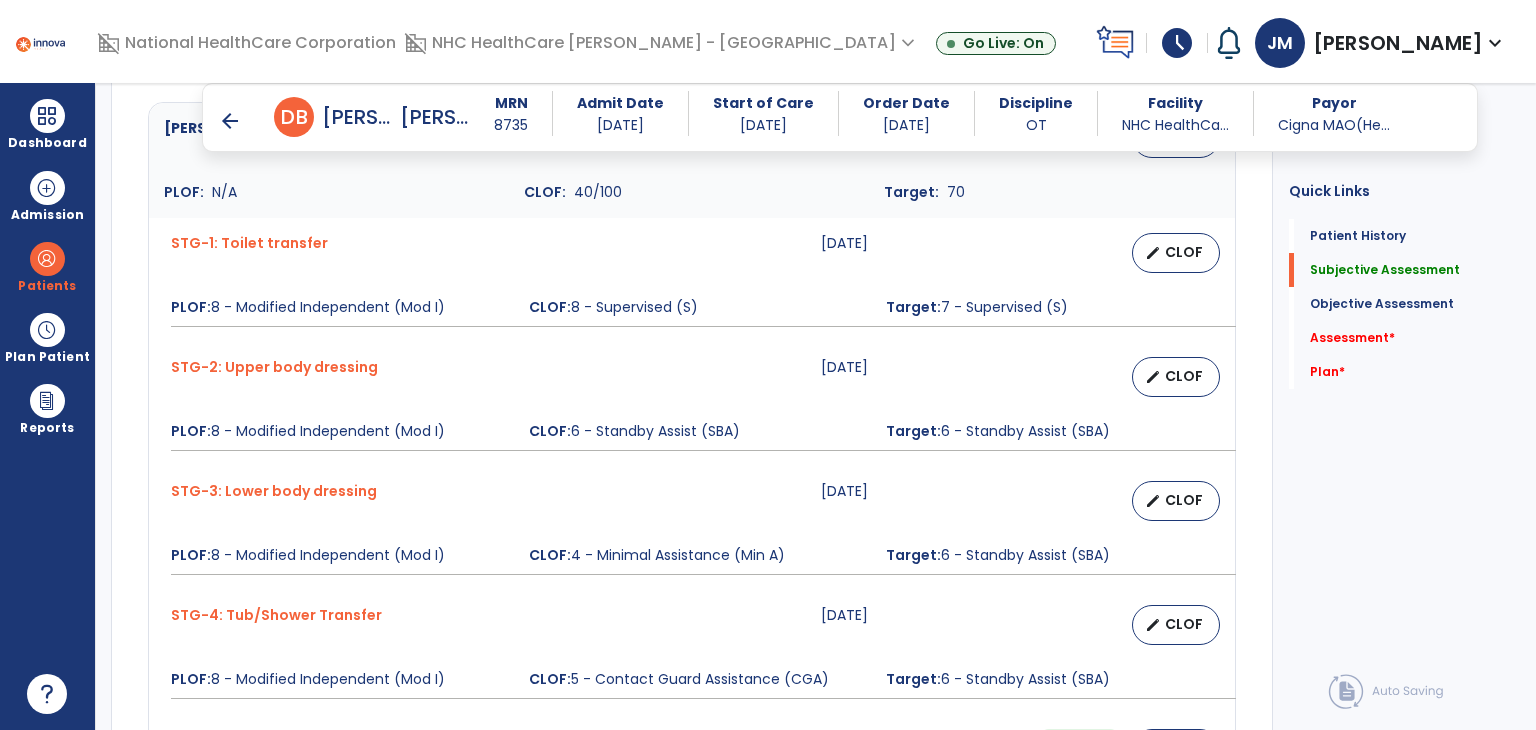 scroll, scrollTop: 902, scrollLeft: 0, axis: vertical 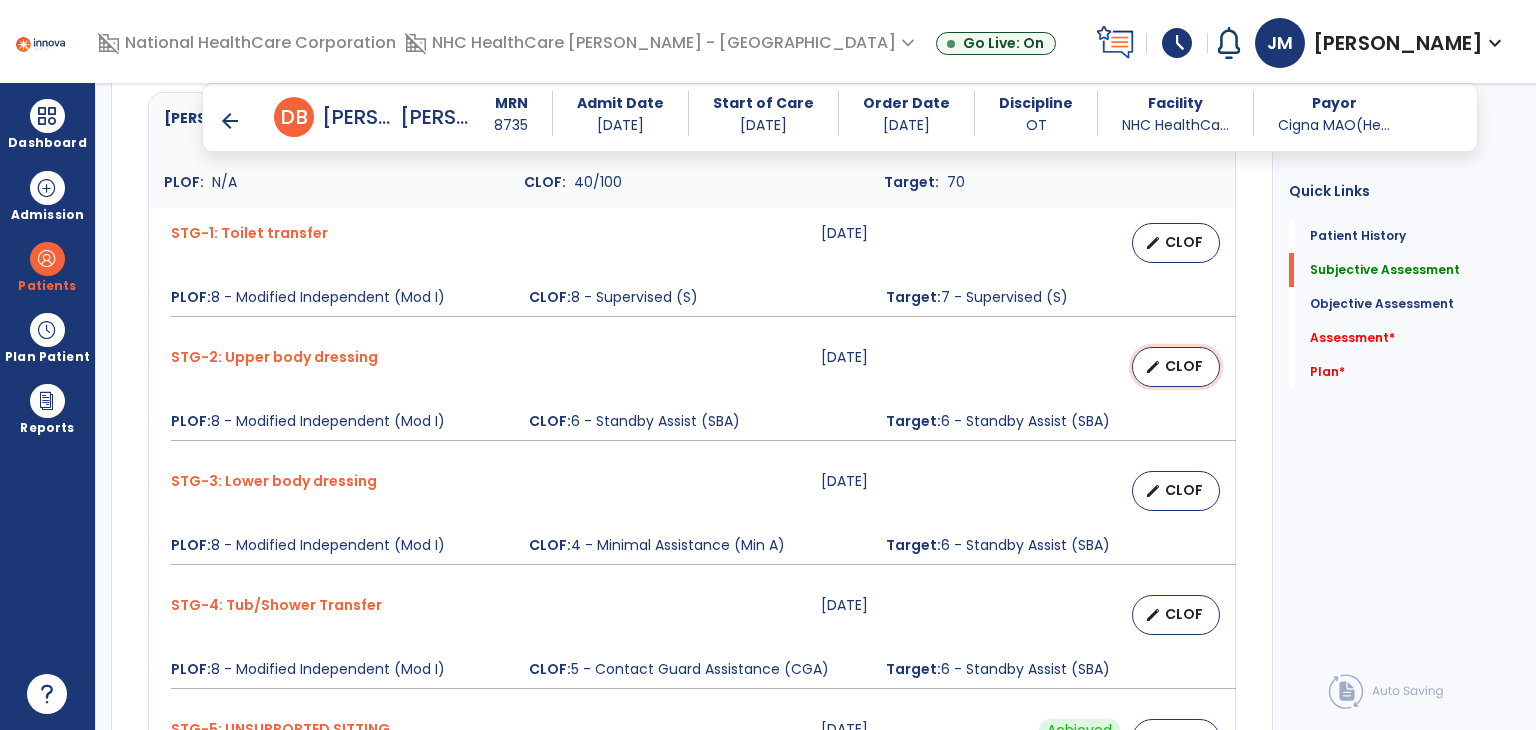 click on "CLOF" at bounding box center (1184, 366) 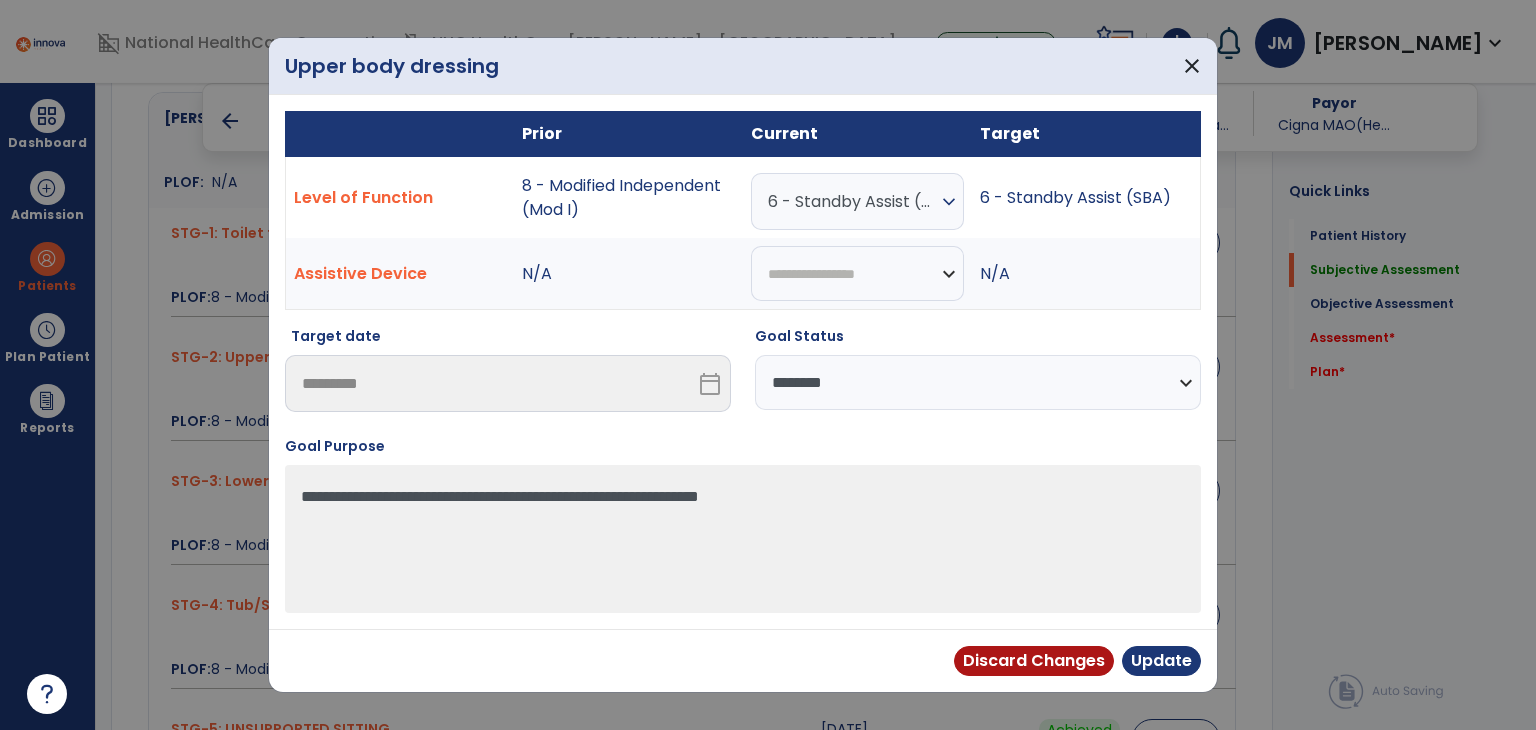 click on "**********" at bounding box center (978, 382) 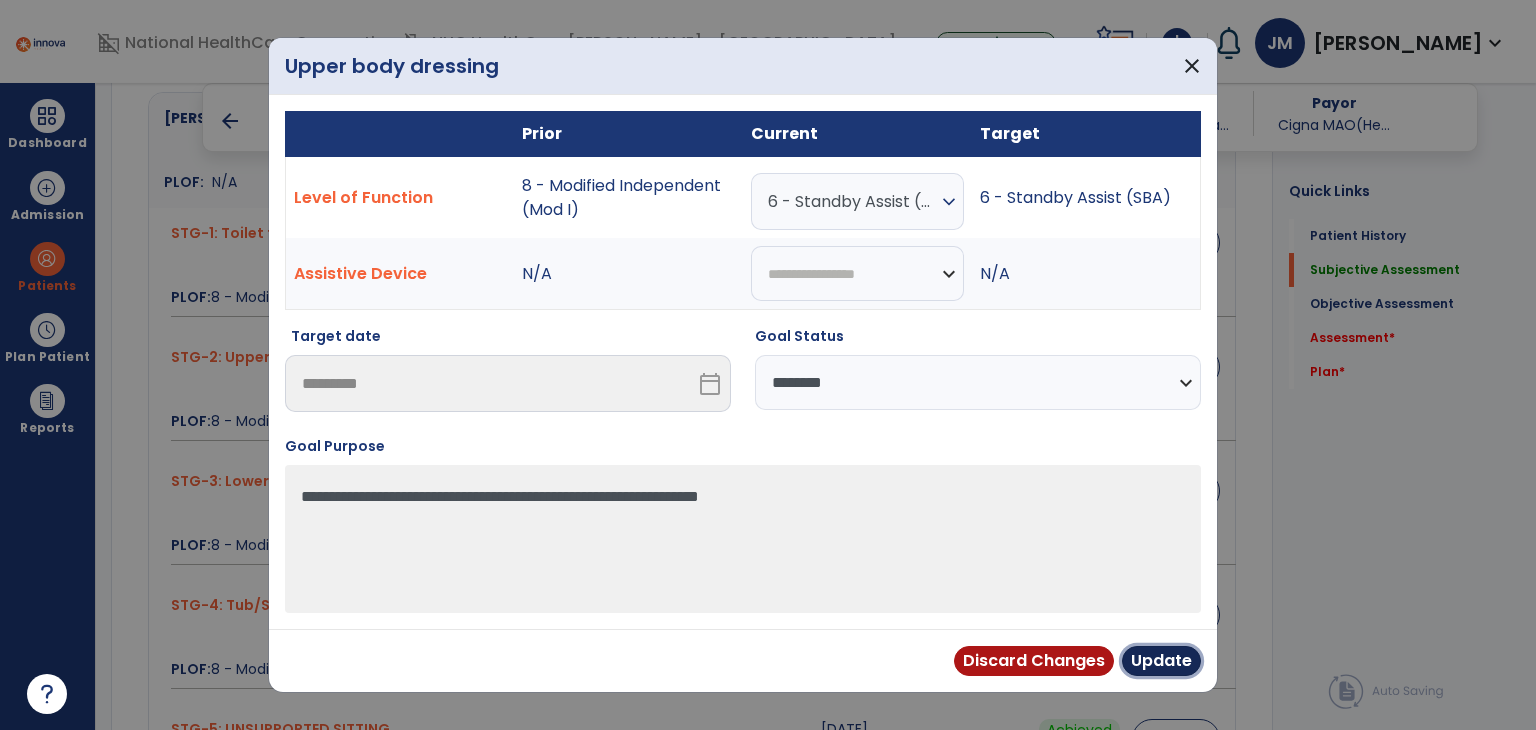 click on "Update" at bounding box center (1161, 661) 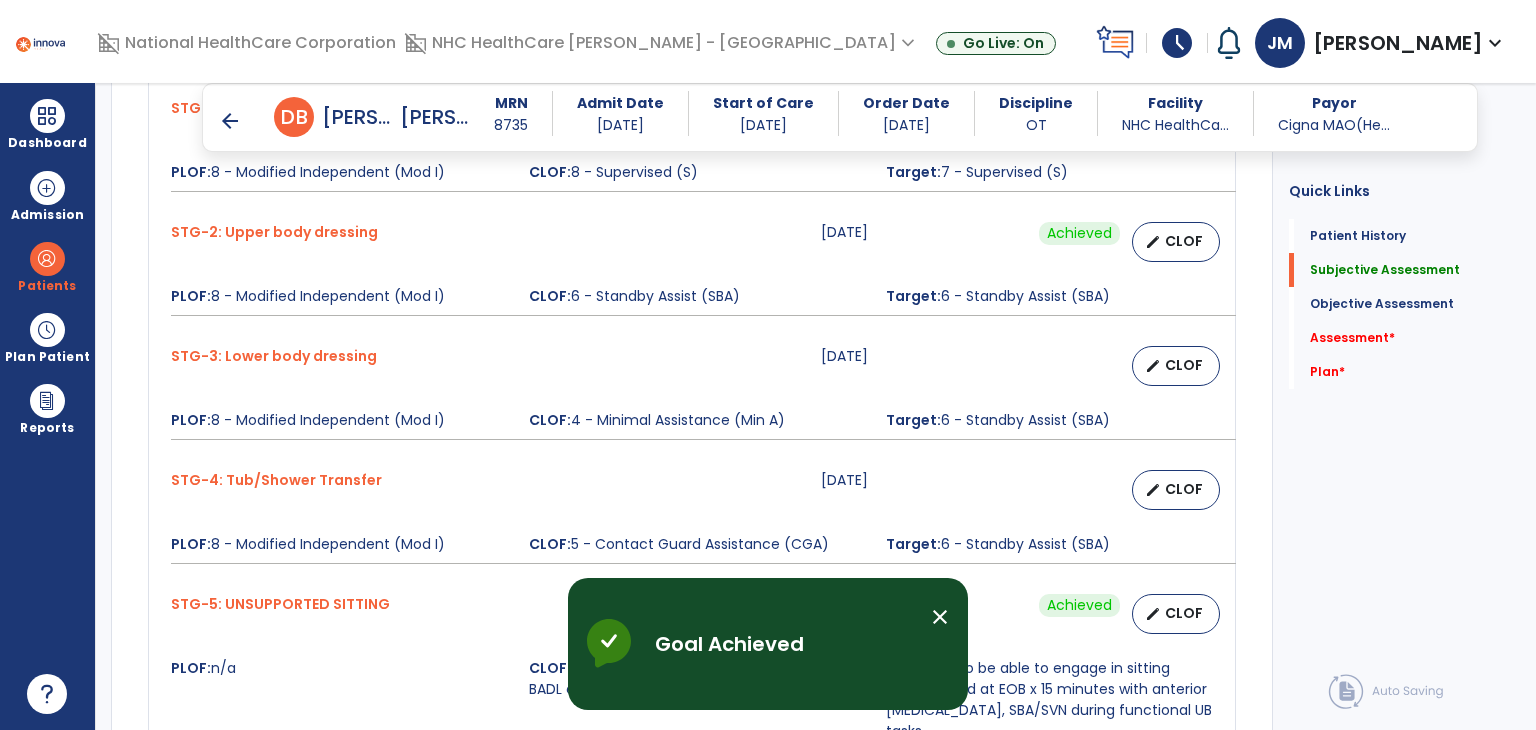 scroll, scrollTop: 1048, scrollLeft: 0, axis: vertical 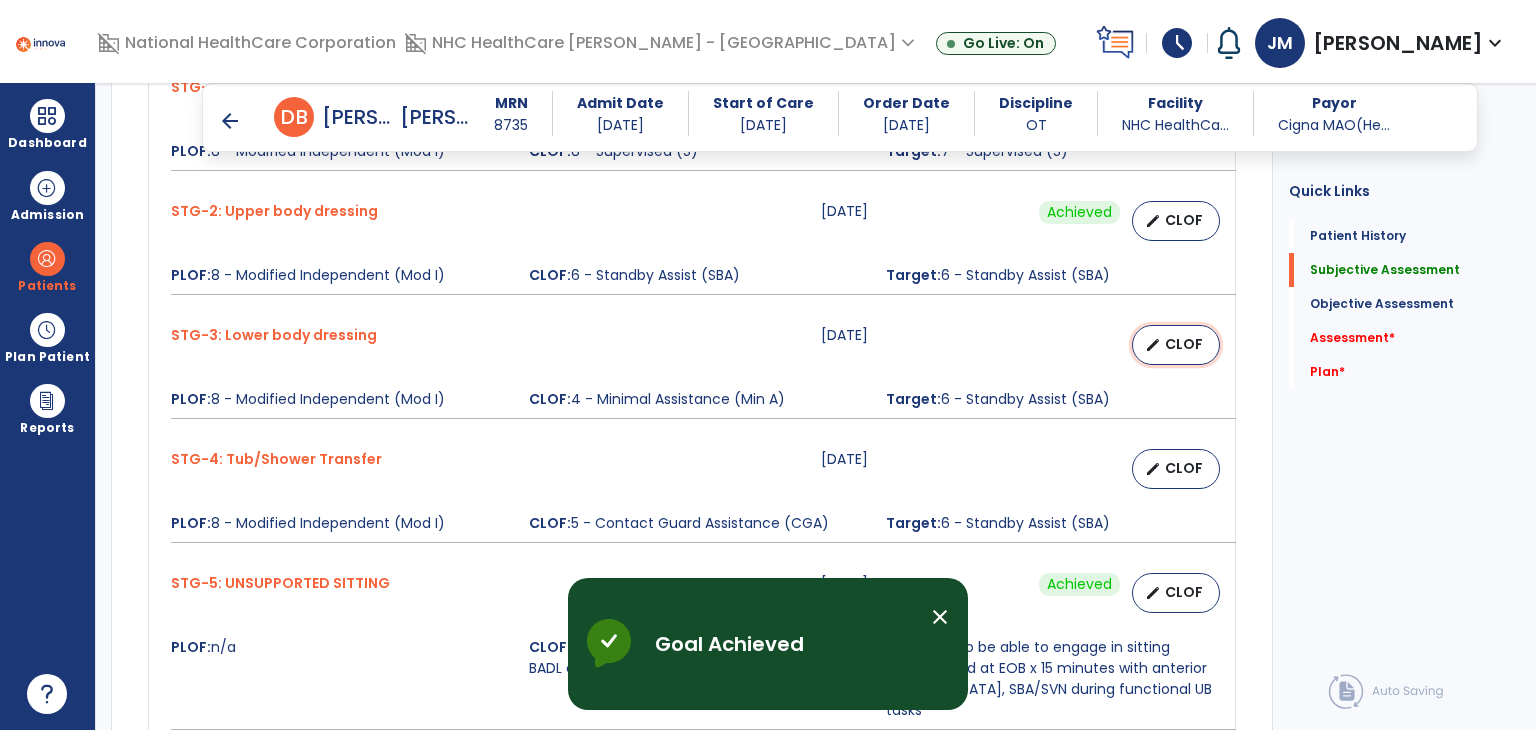 click on "CLOF" at bounding box center (1184, 344) 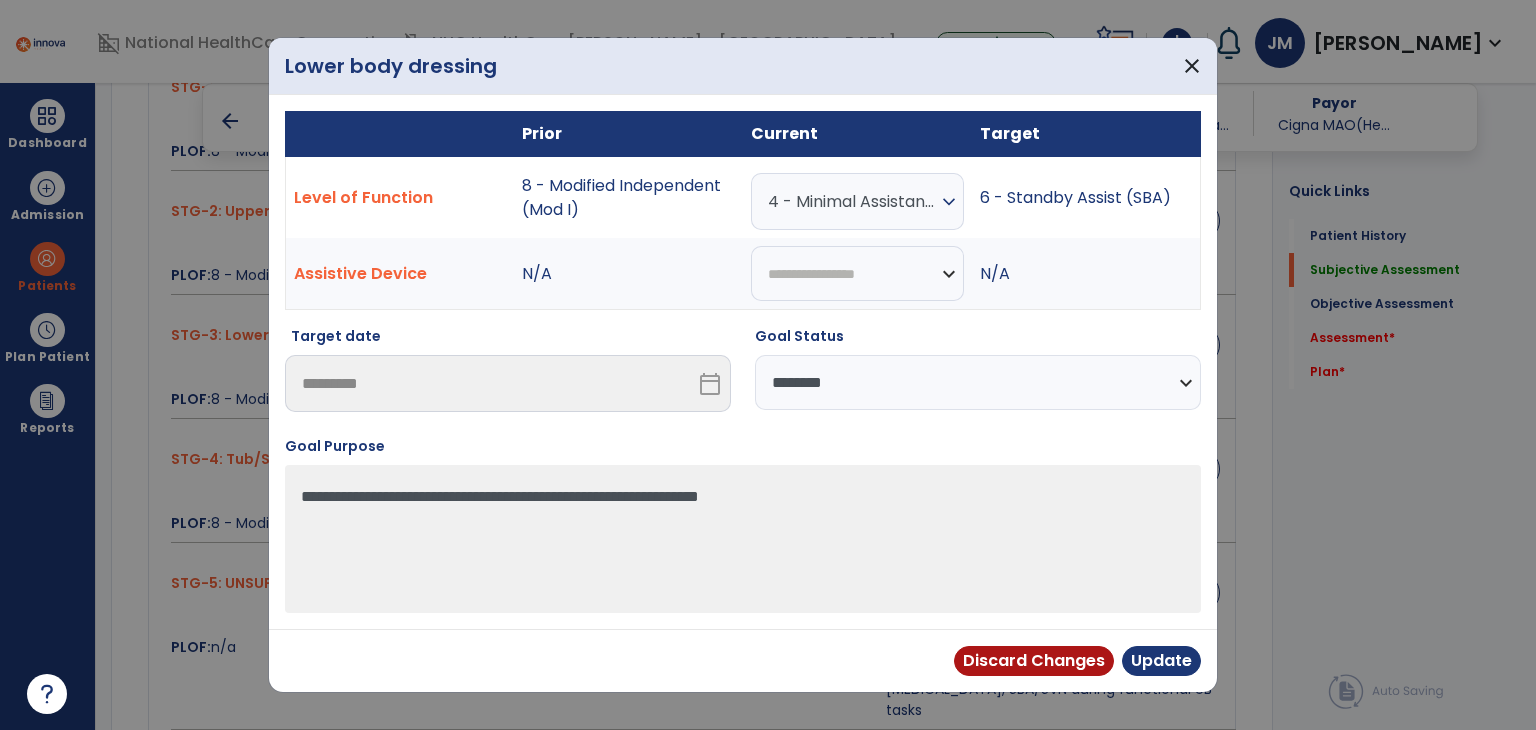 click on "**********" at bounding box center (978, 382) 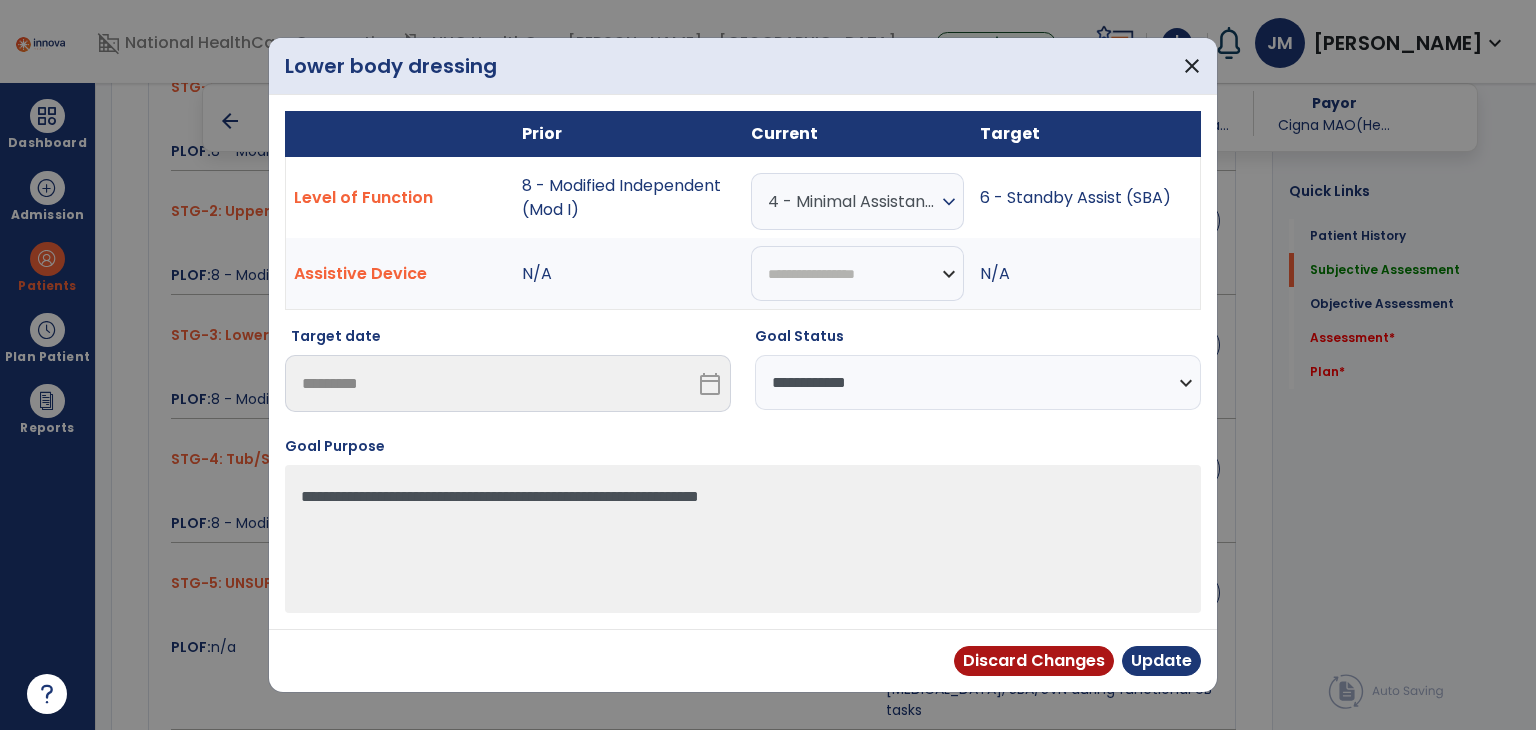 click on "**********" at bounding box center (978, 382) 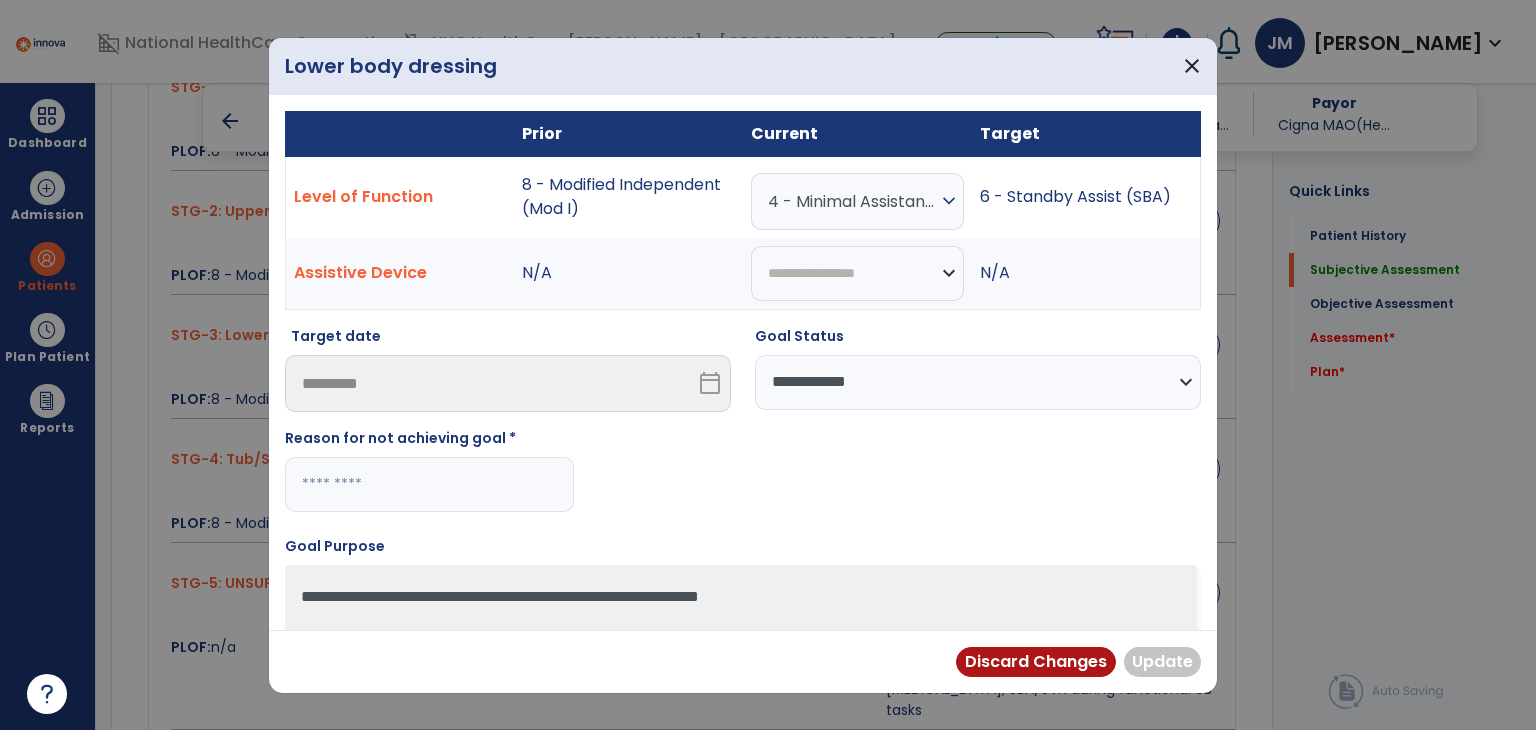 click at bounding box center [429, 484] 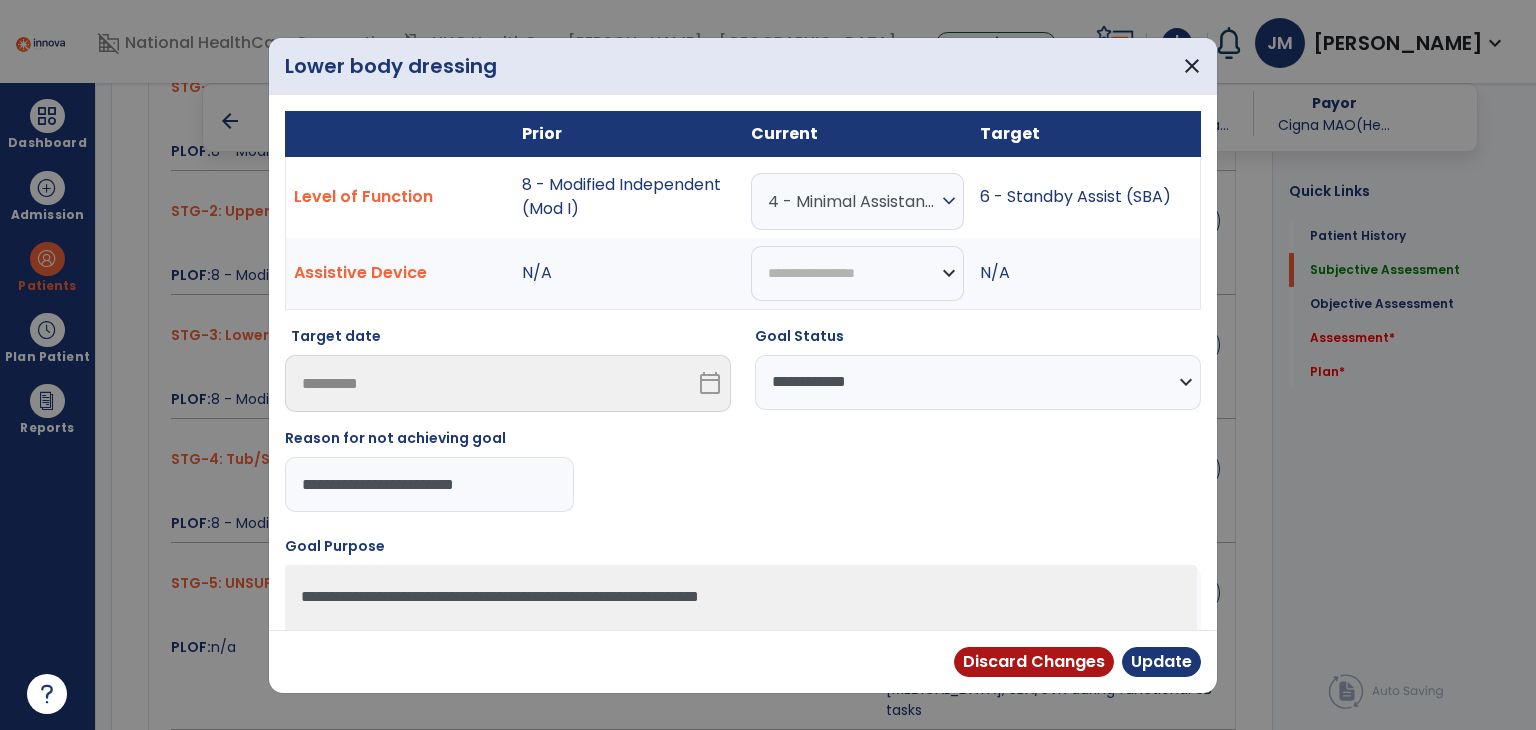 type on "**********" 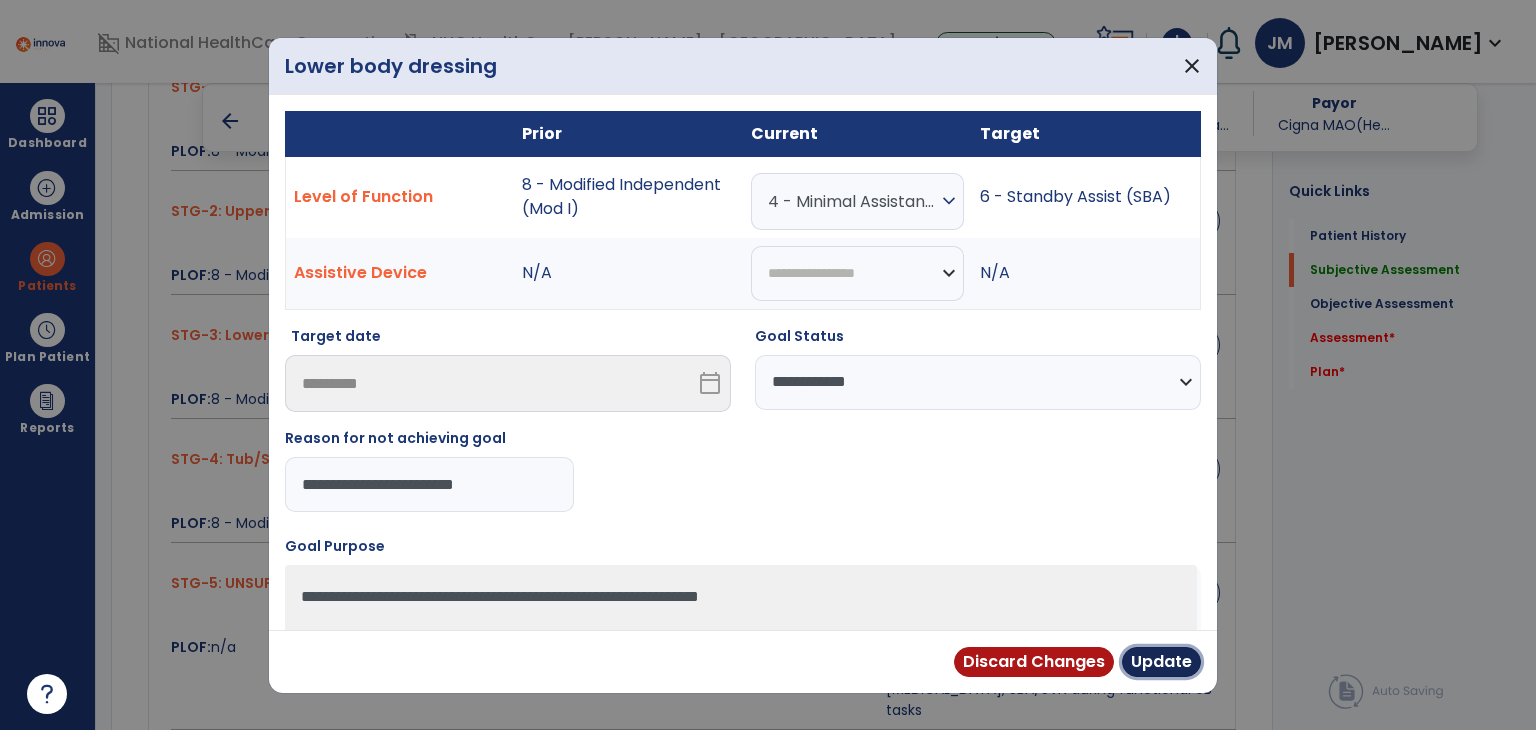 click on "Update" at bounding box center [1161, 662] 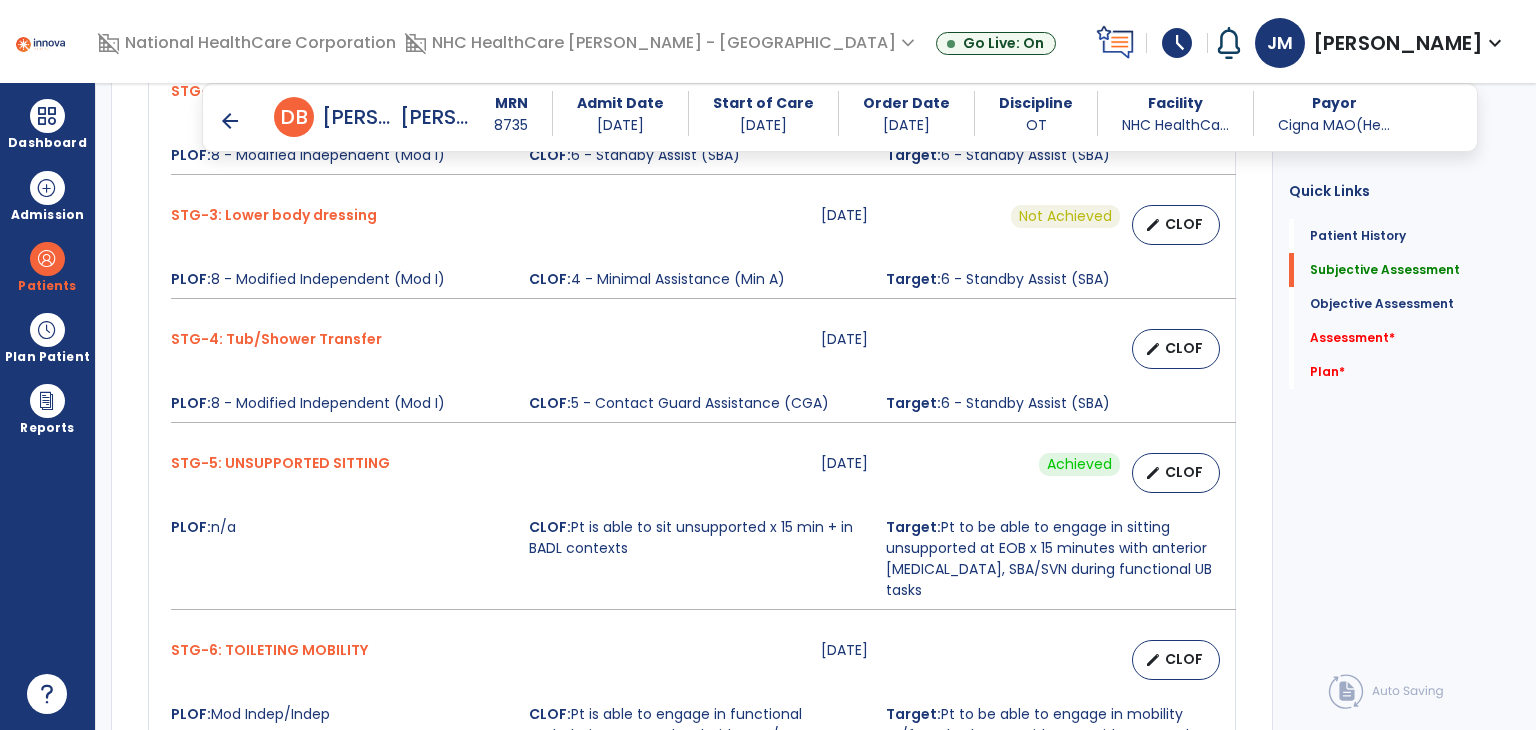 scroll, scrollTop: 1168, scrollLeft: 0, axis: vertical 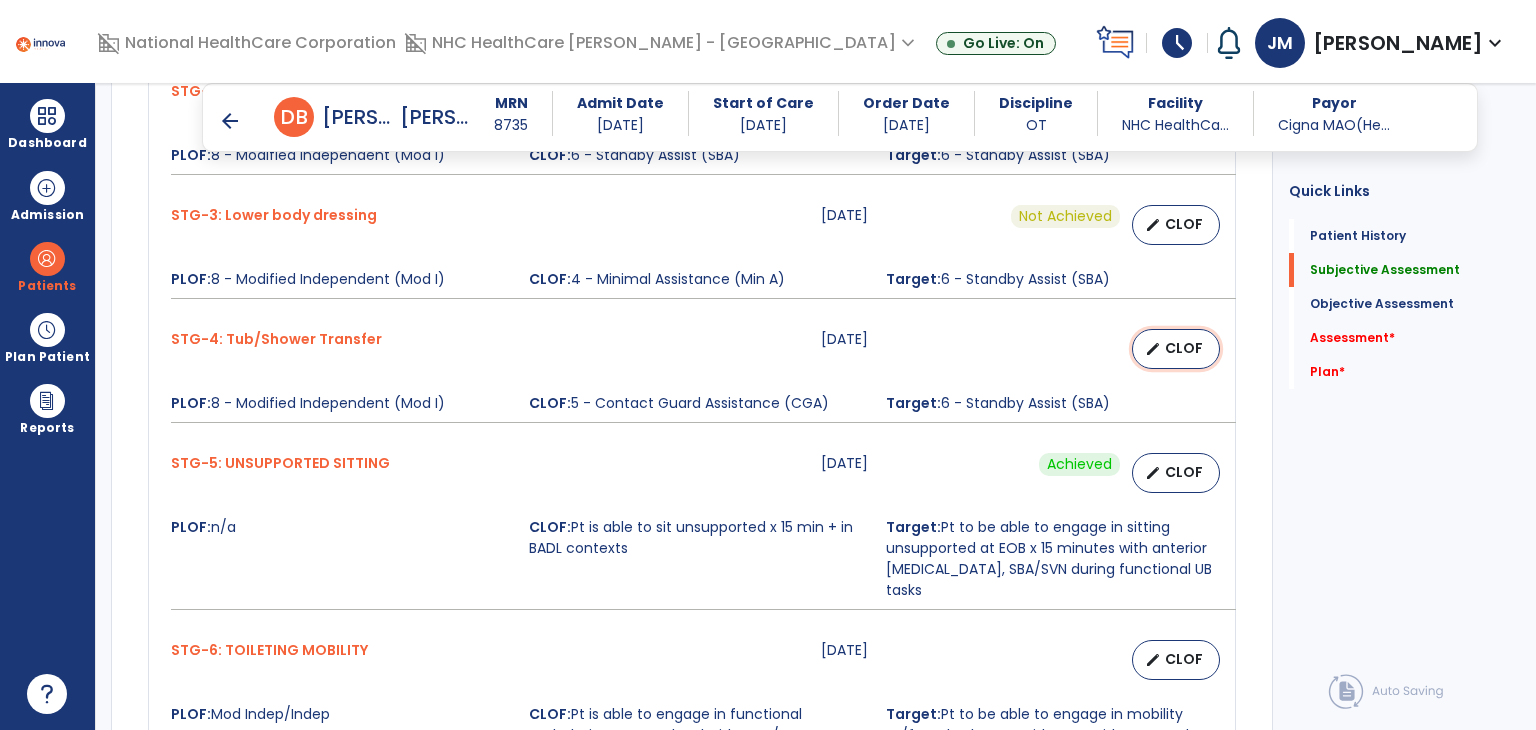 click on "CLOF" at bounding box center (1184, 348) 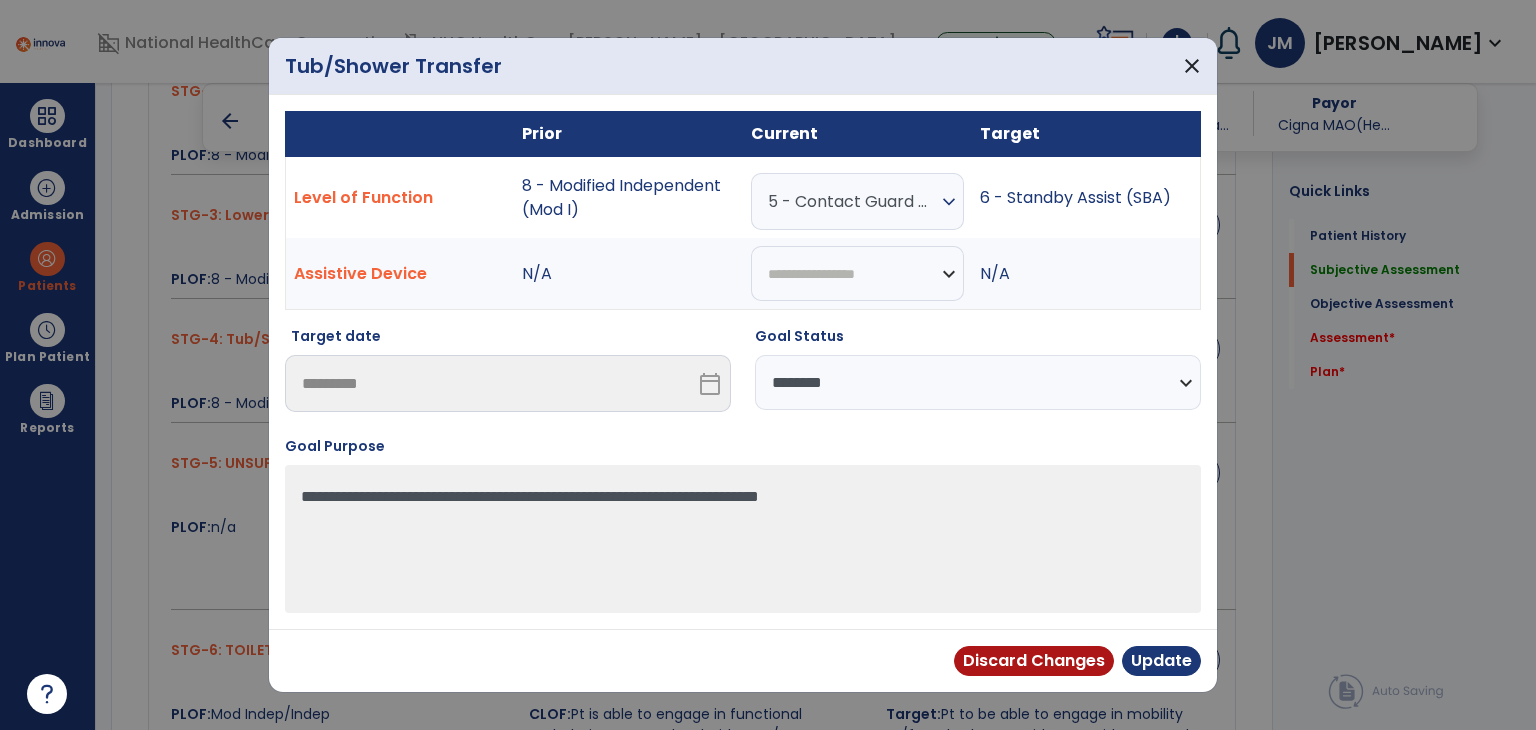 click on "5 - Contact Guard Assistance (CGA)" at bounding box center (852, 201) 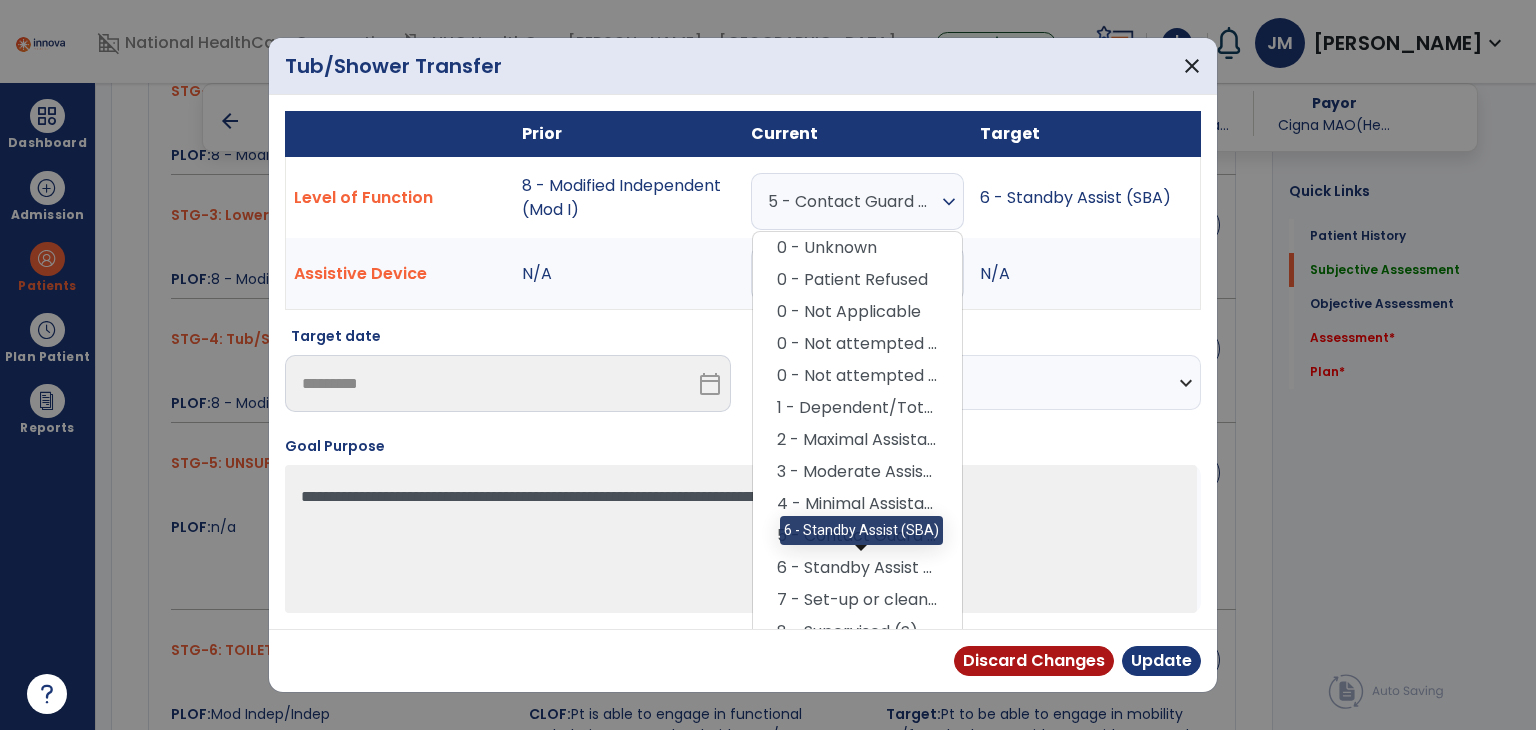 click on "6 - Standby Assist (SBA)" at bounding box center [857, 568] 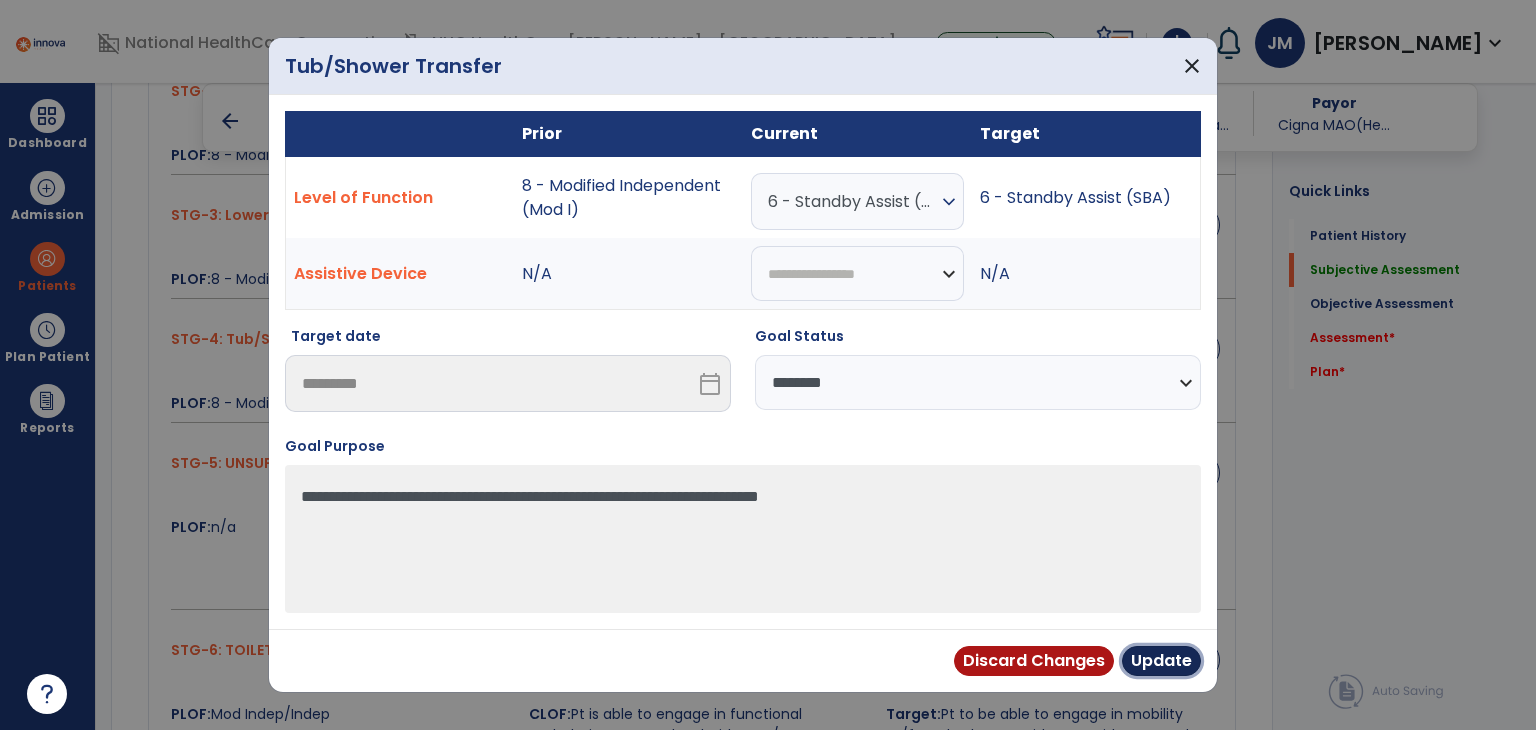 click on "Update" at bounding box center [1161, 661] 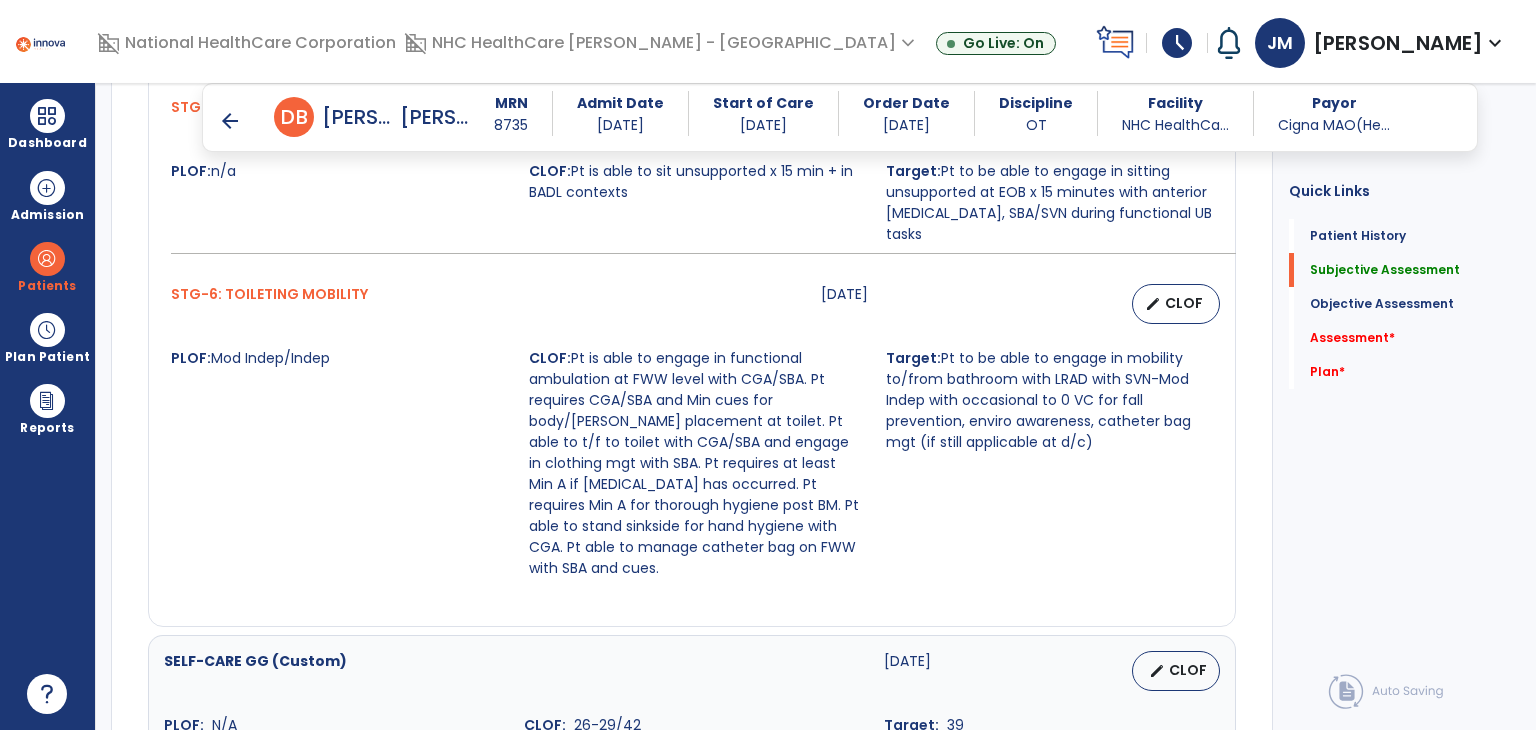 scroll, scrollTop: 1526, scrollLeft: 0, axis: vertical 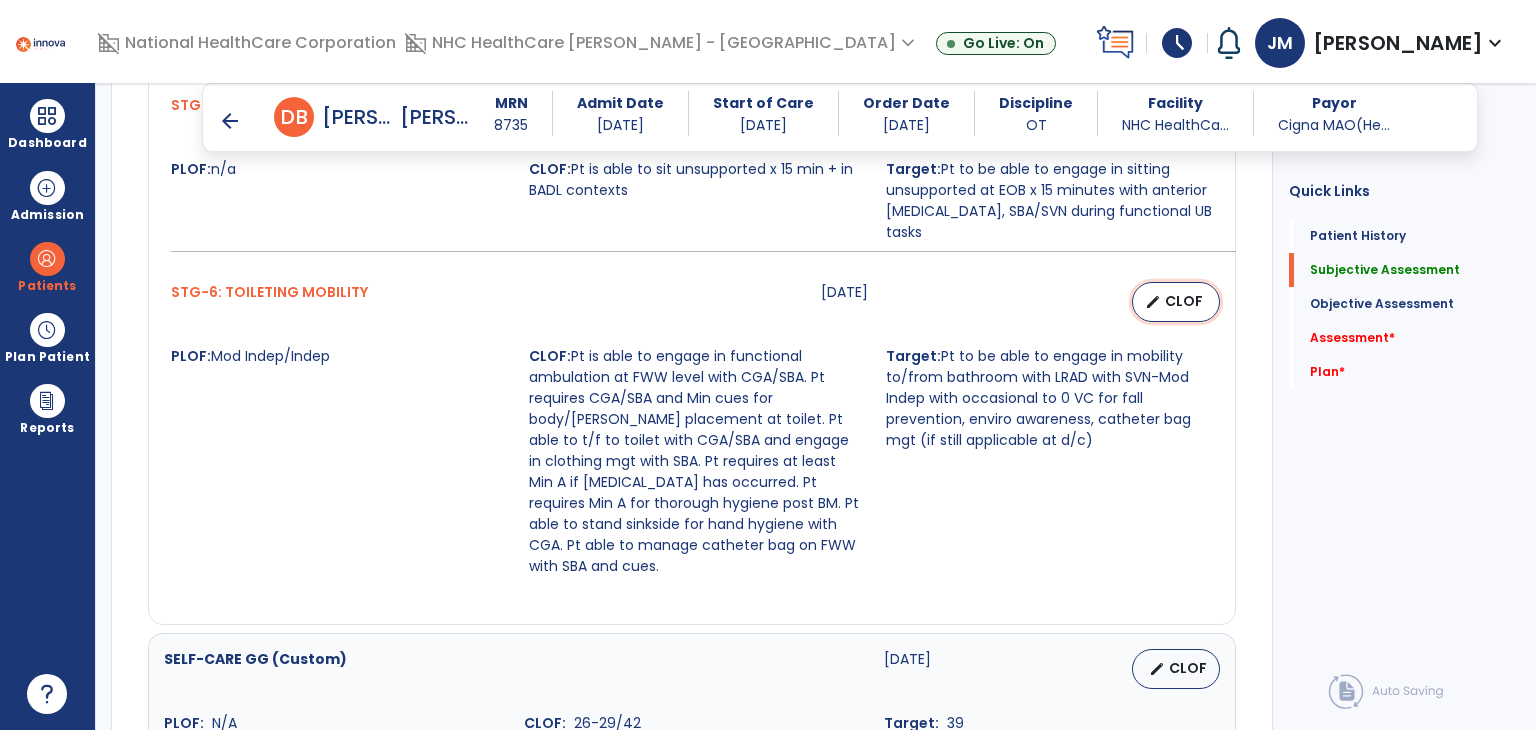 click on "edit   CLOF" at bounding box center [1176, 302] 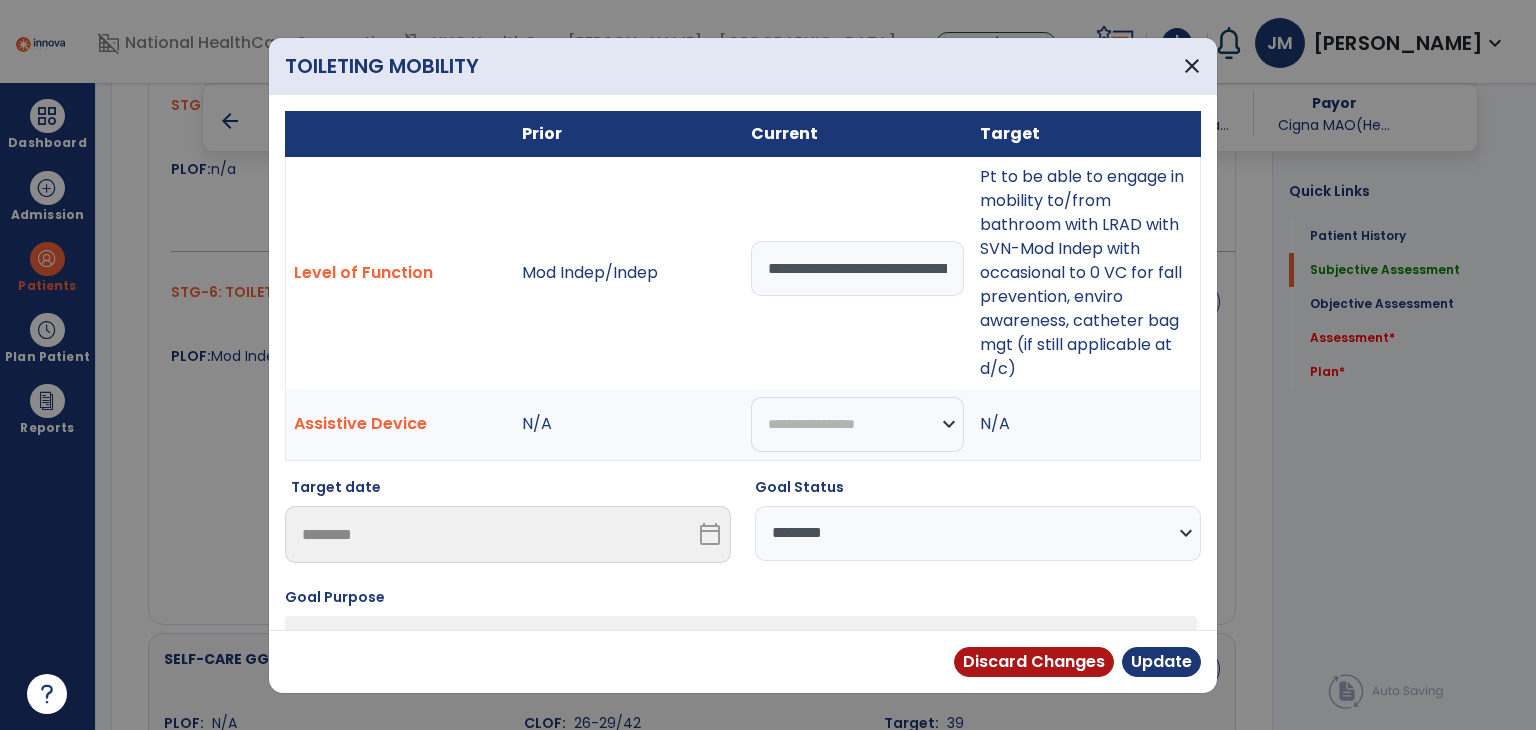 click on "**********" at bounding box center [978, 533] 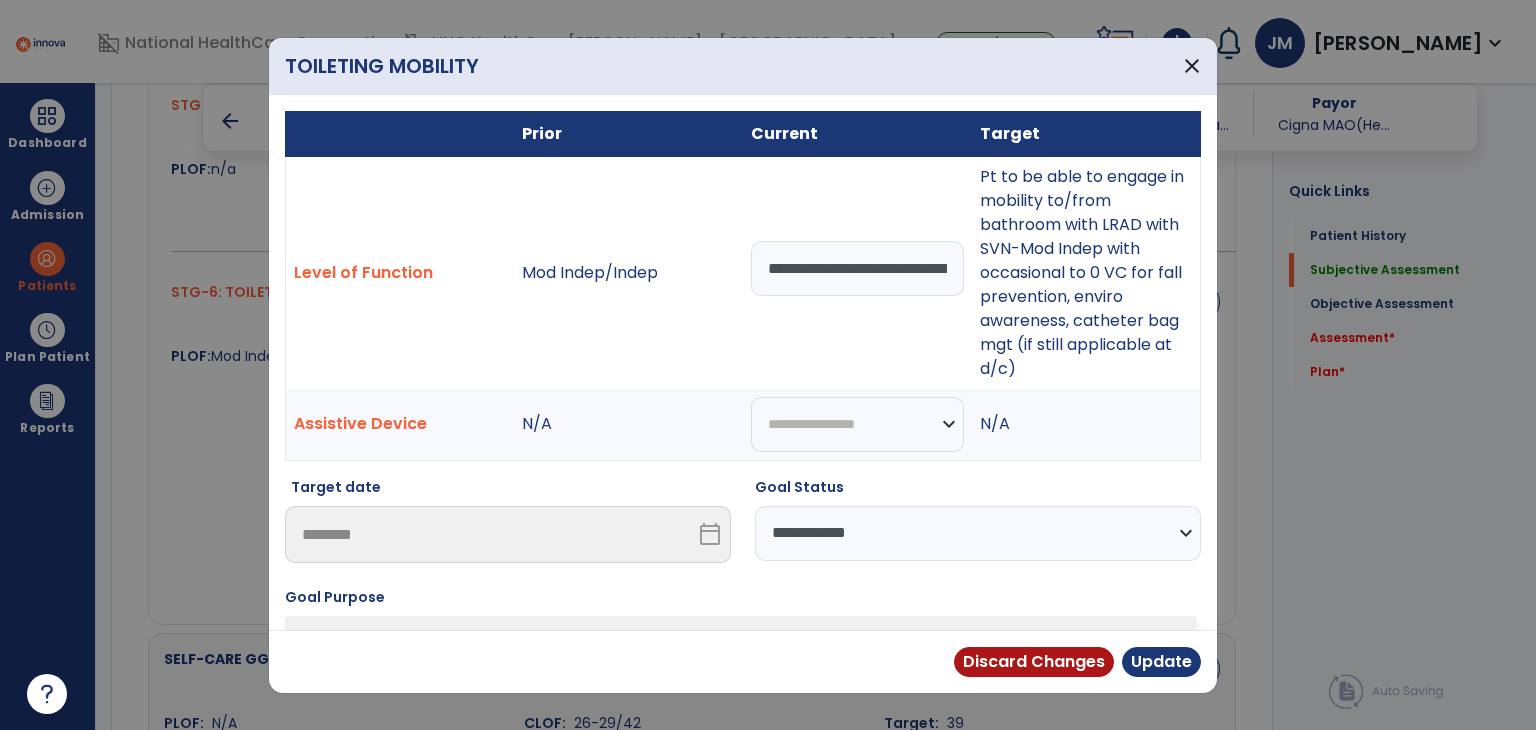 click on "**********" at bounding box center (978, 533) 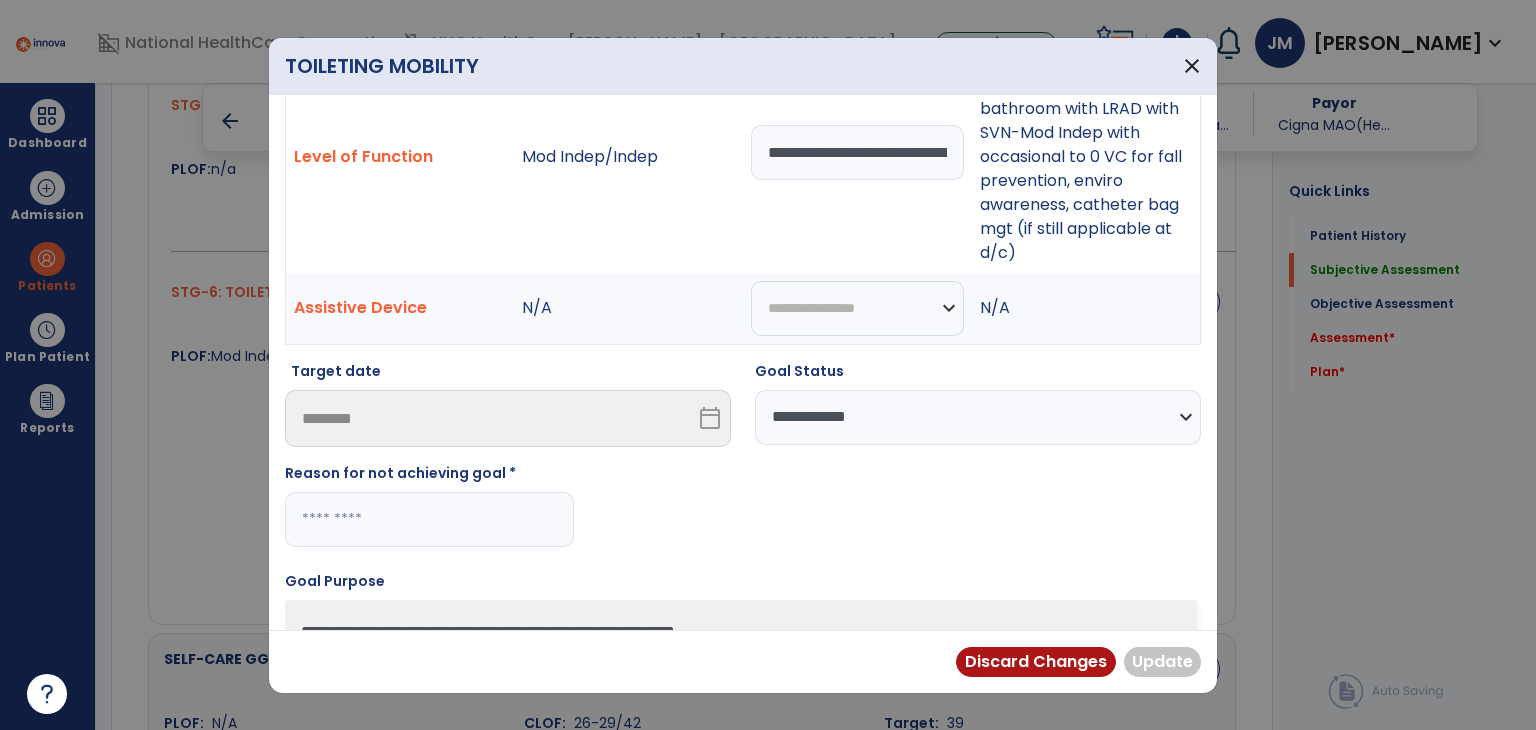 scroll, scrollTop: 116, scrollLeft: 0, axis: vertical 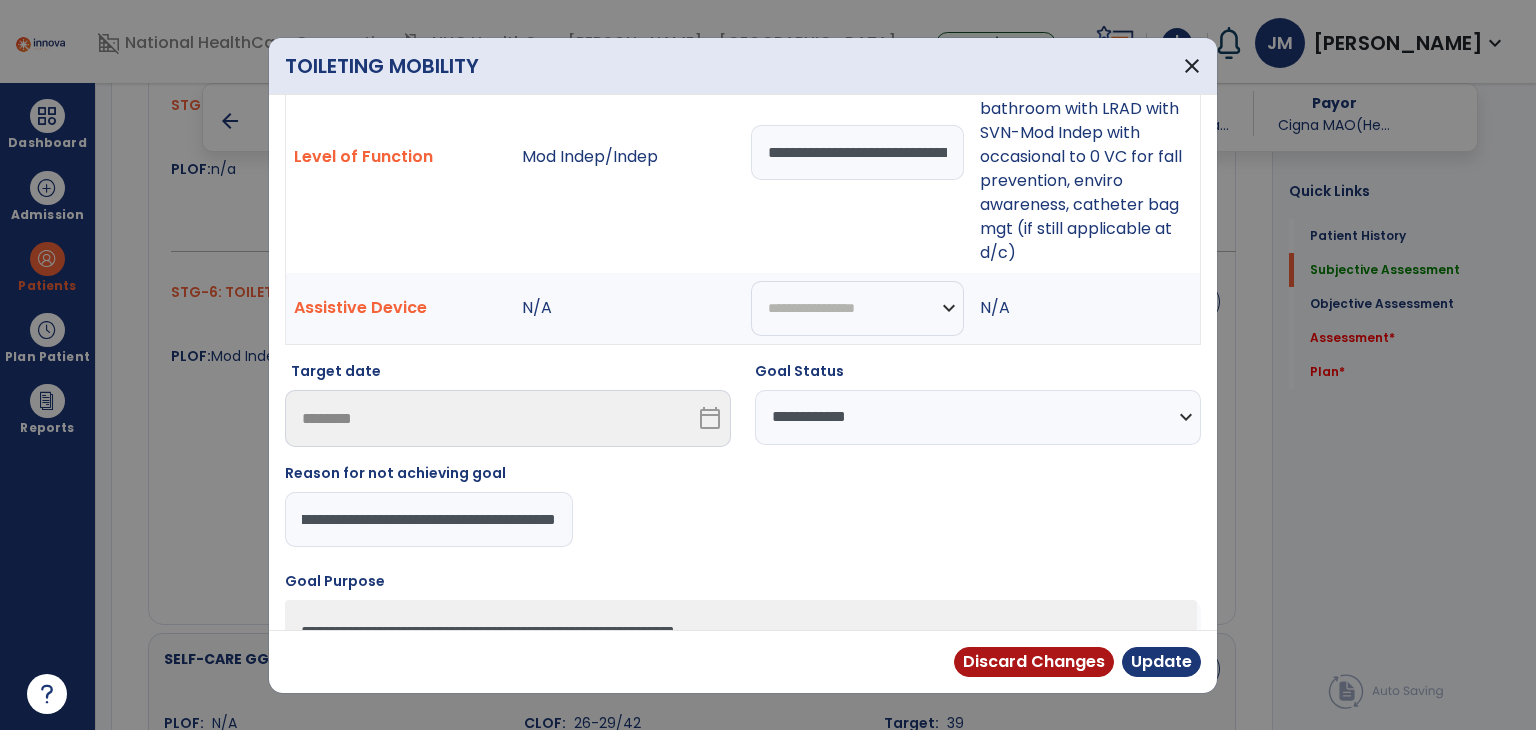 type on "**********" 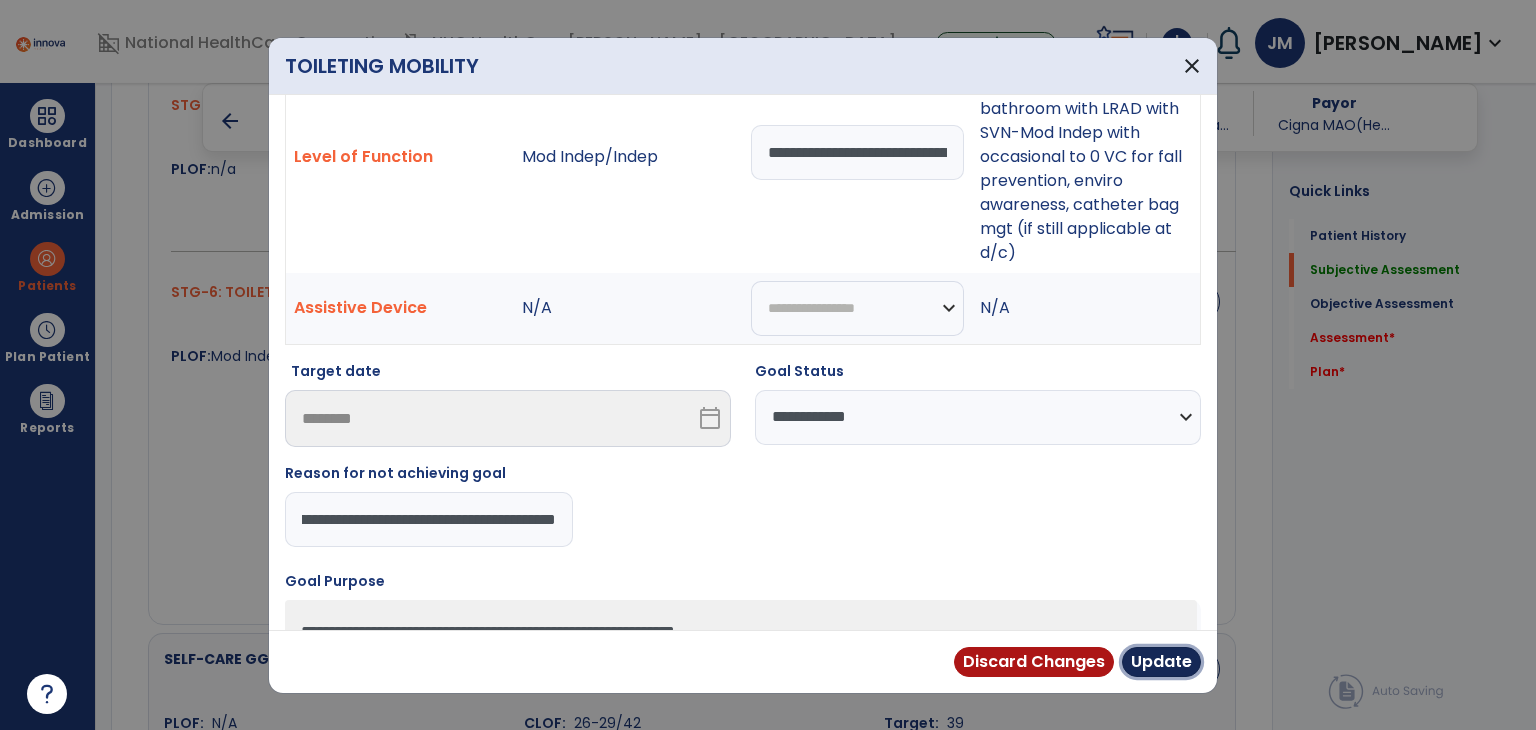 scroll, scrollTop: 0, scrollLeft: 0, axis: both 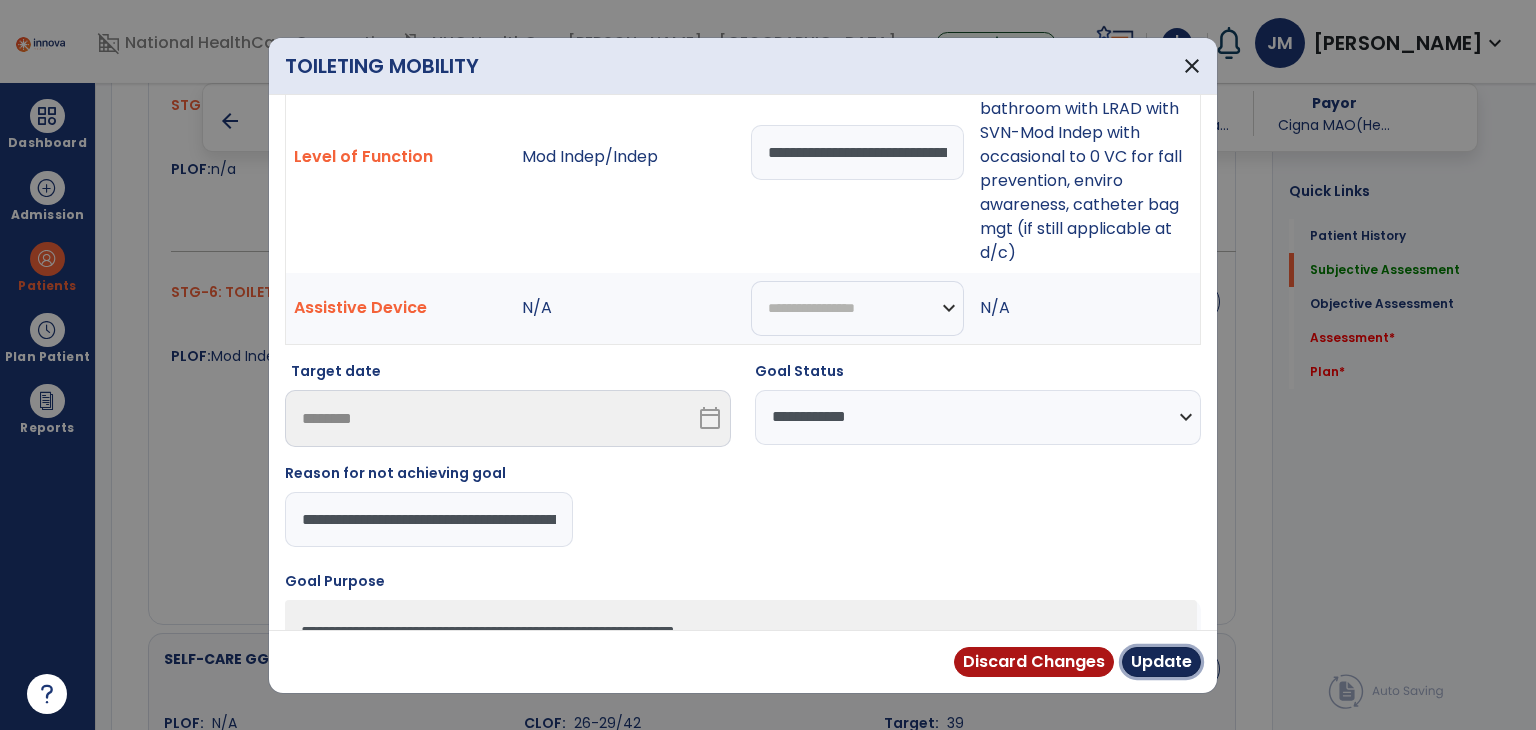 click on "Update" at bounding box center [1161, 662] 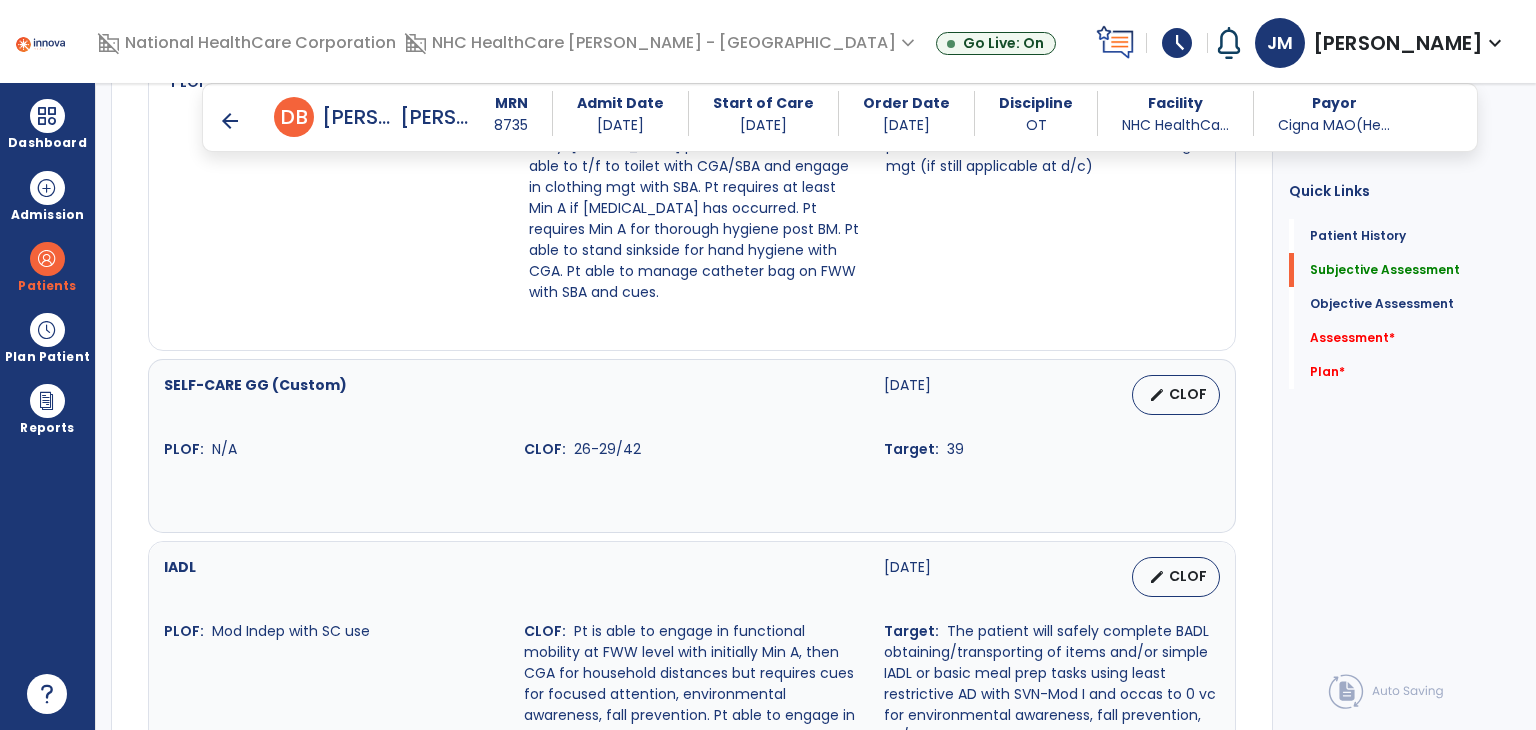 scroll, scrollTop: 1818, scrollLeft: 0, axis: vertical 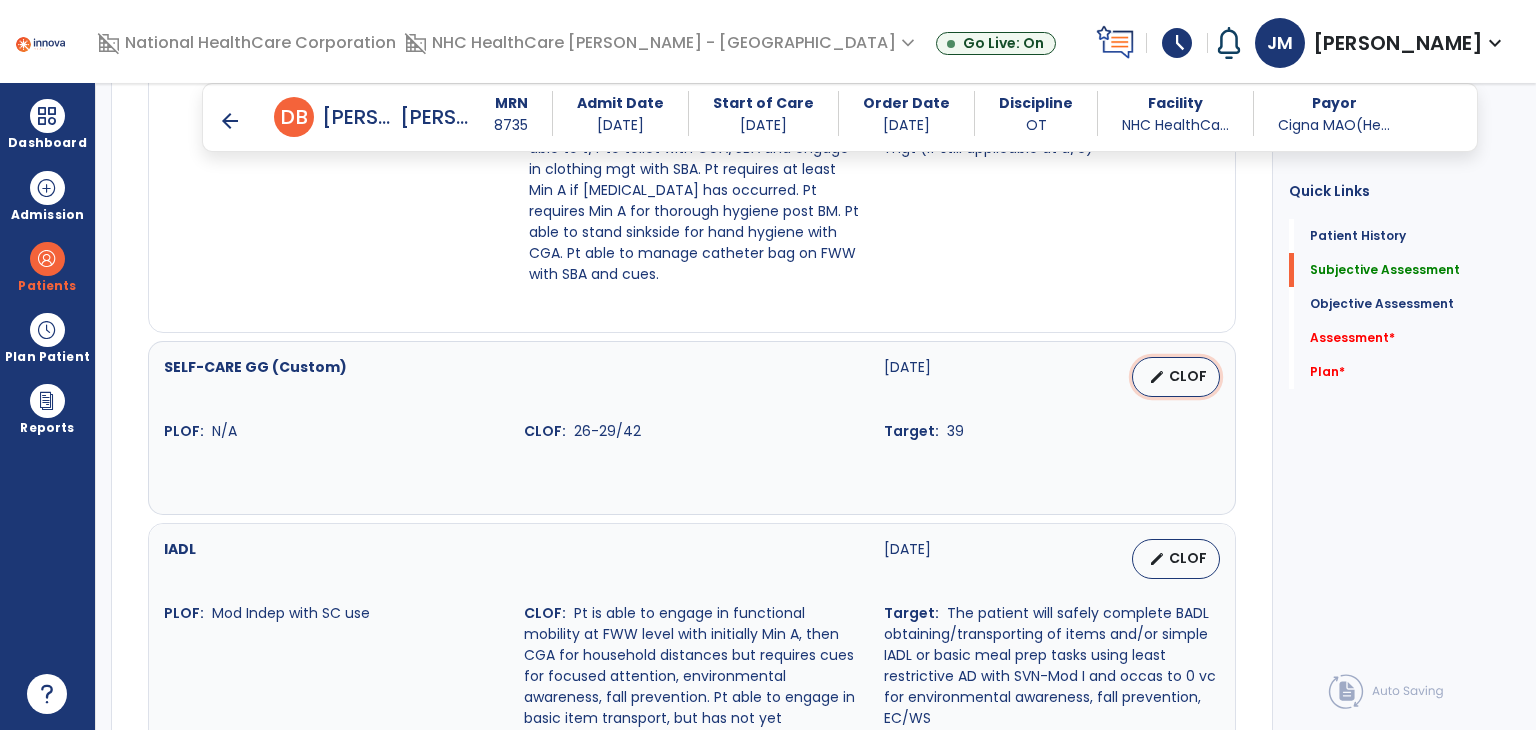 click on "edit" at bounding box center (1157, 377) 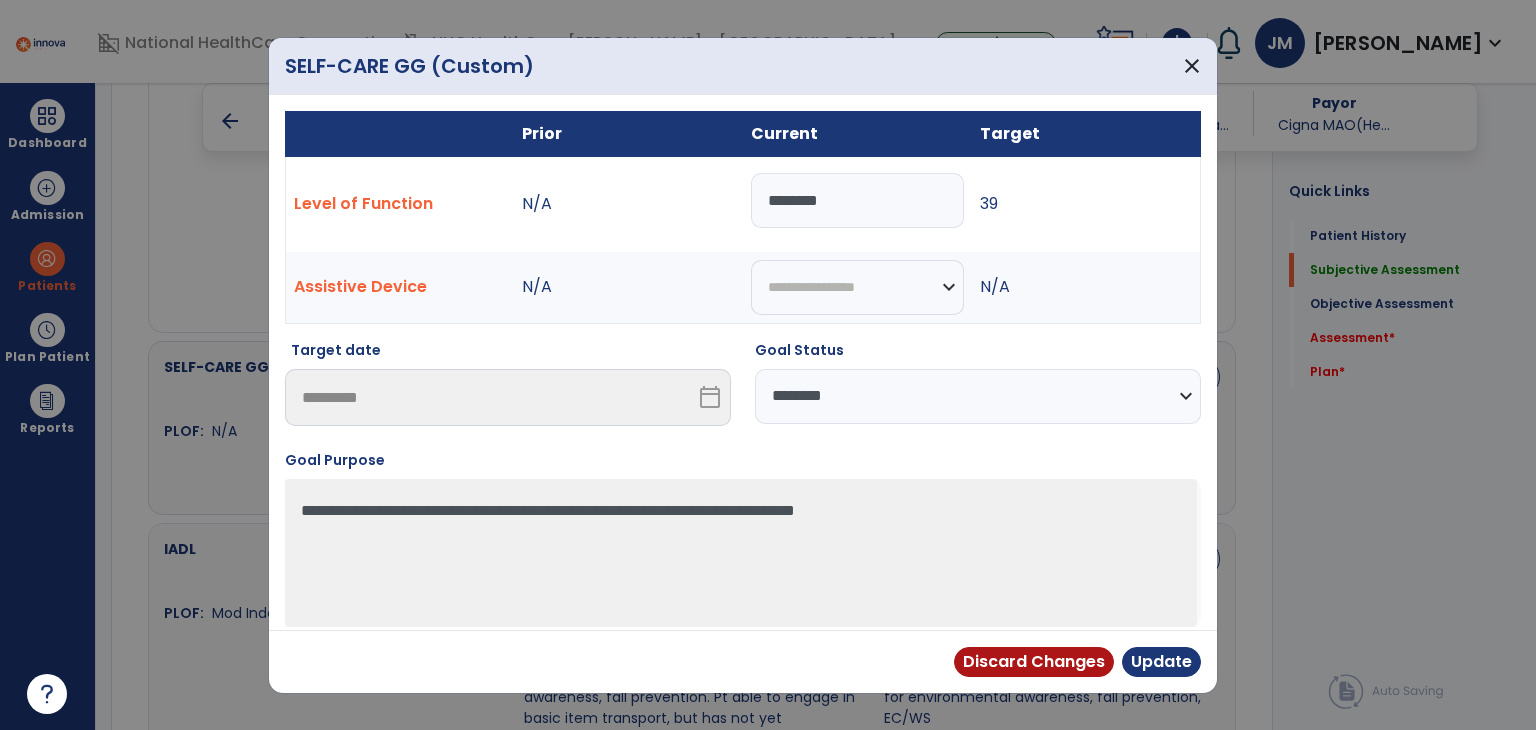 click on "**********" at bounding box center (978, 396) 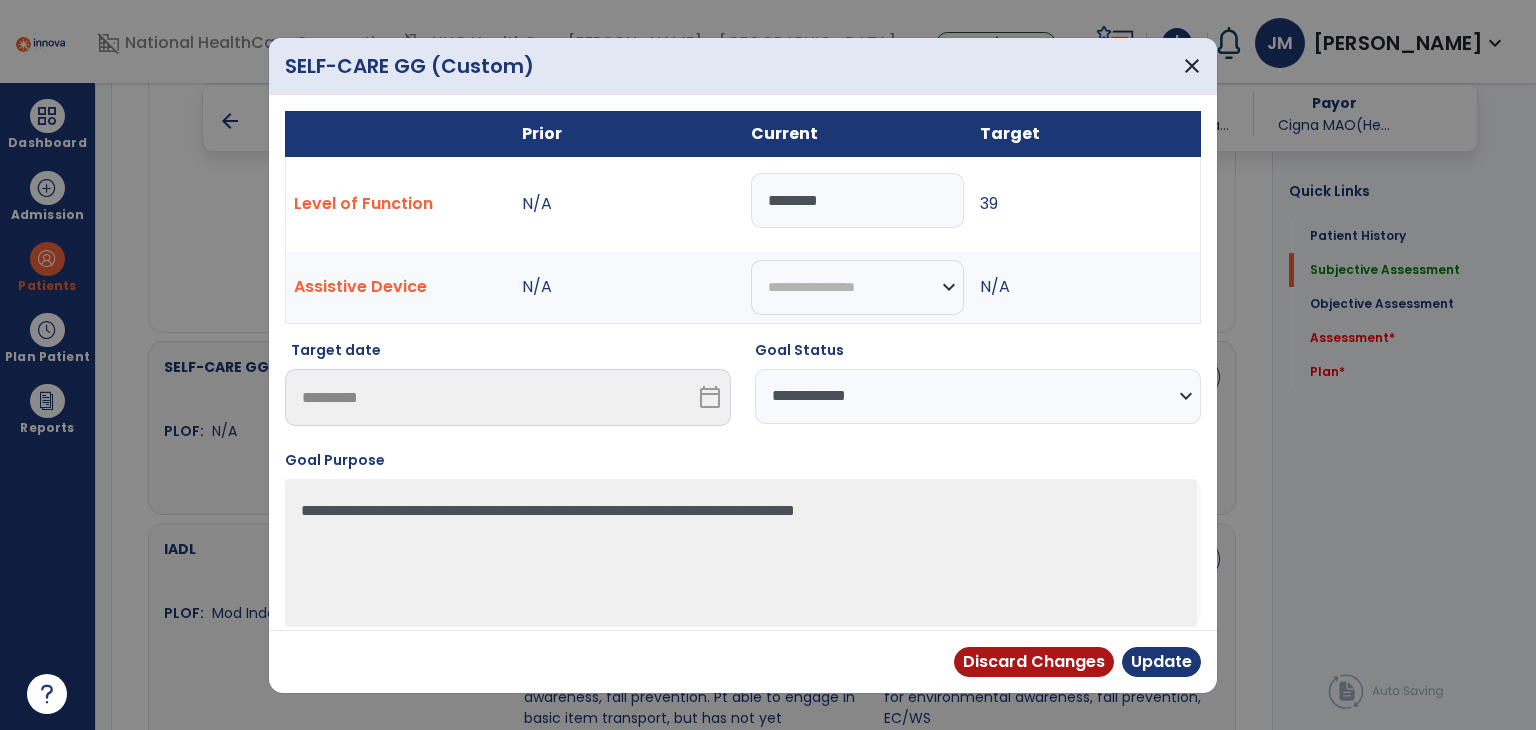 click on "**********" at bounding box center [978, 396] 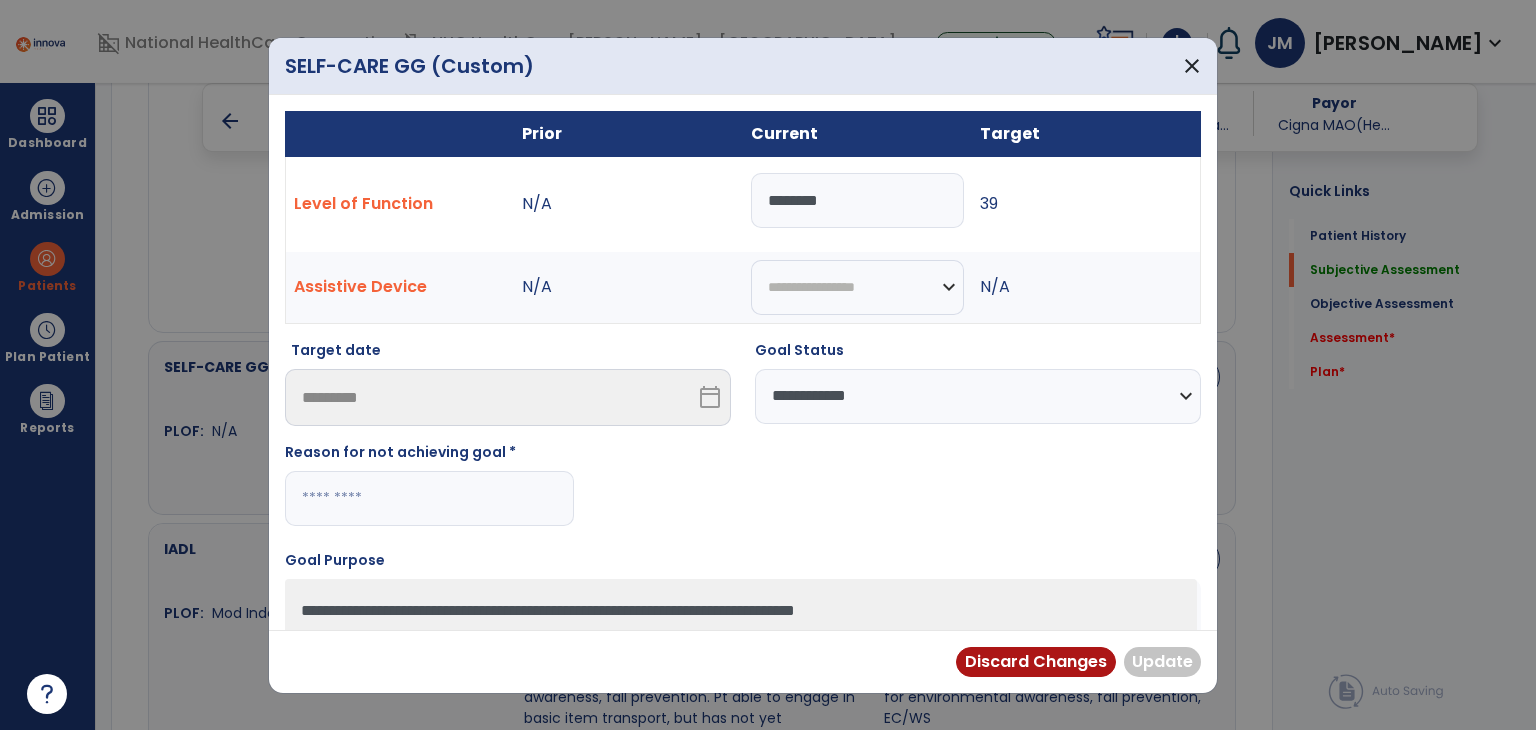 click at bounding box center [429, 498] 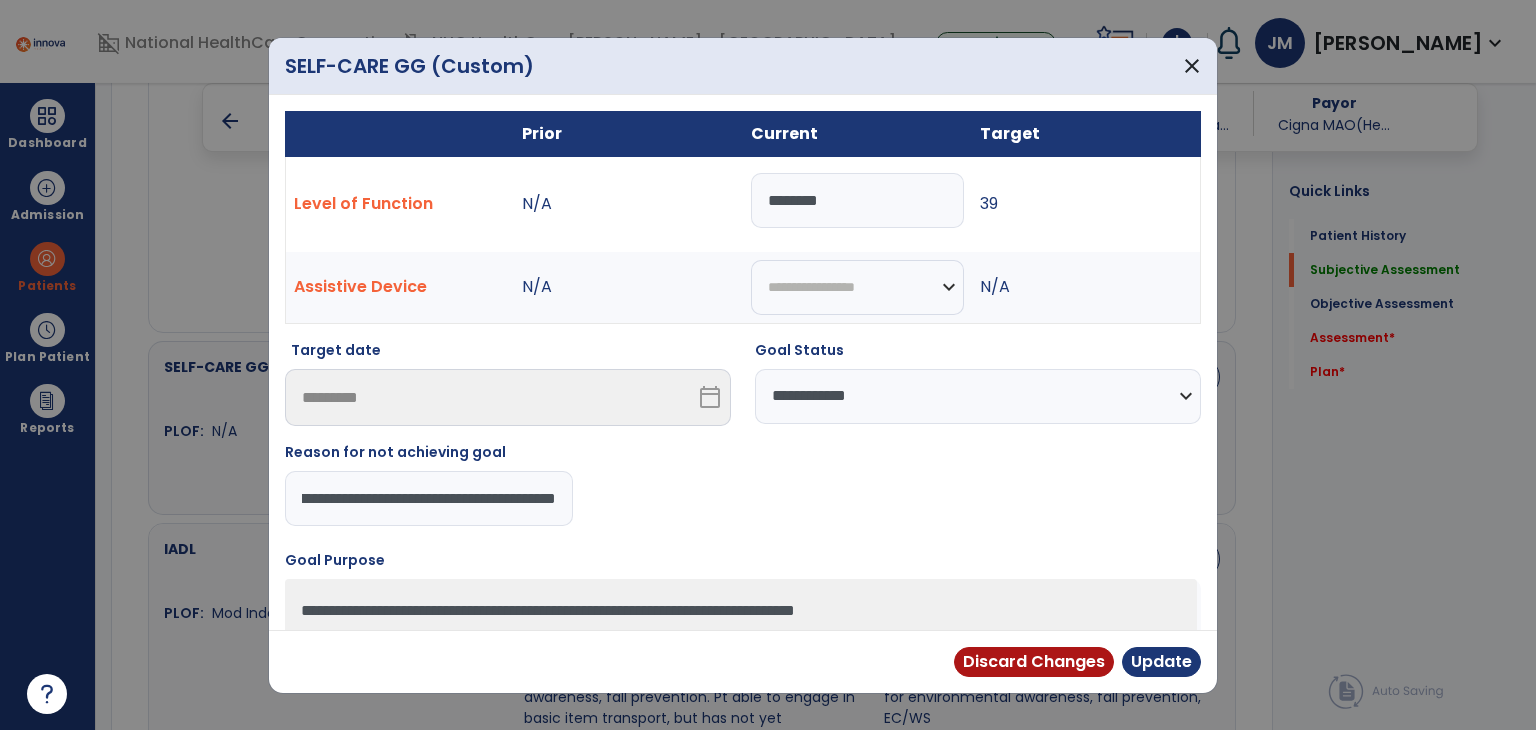 scroll, scrollTop: 0, scrollLeft: 94, axis: horizontal 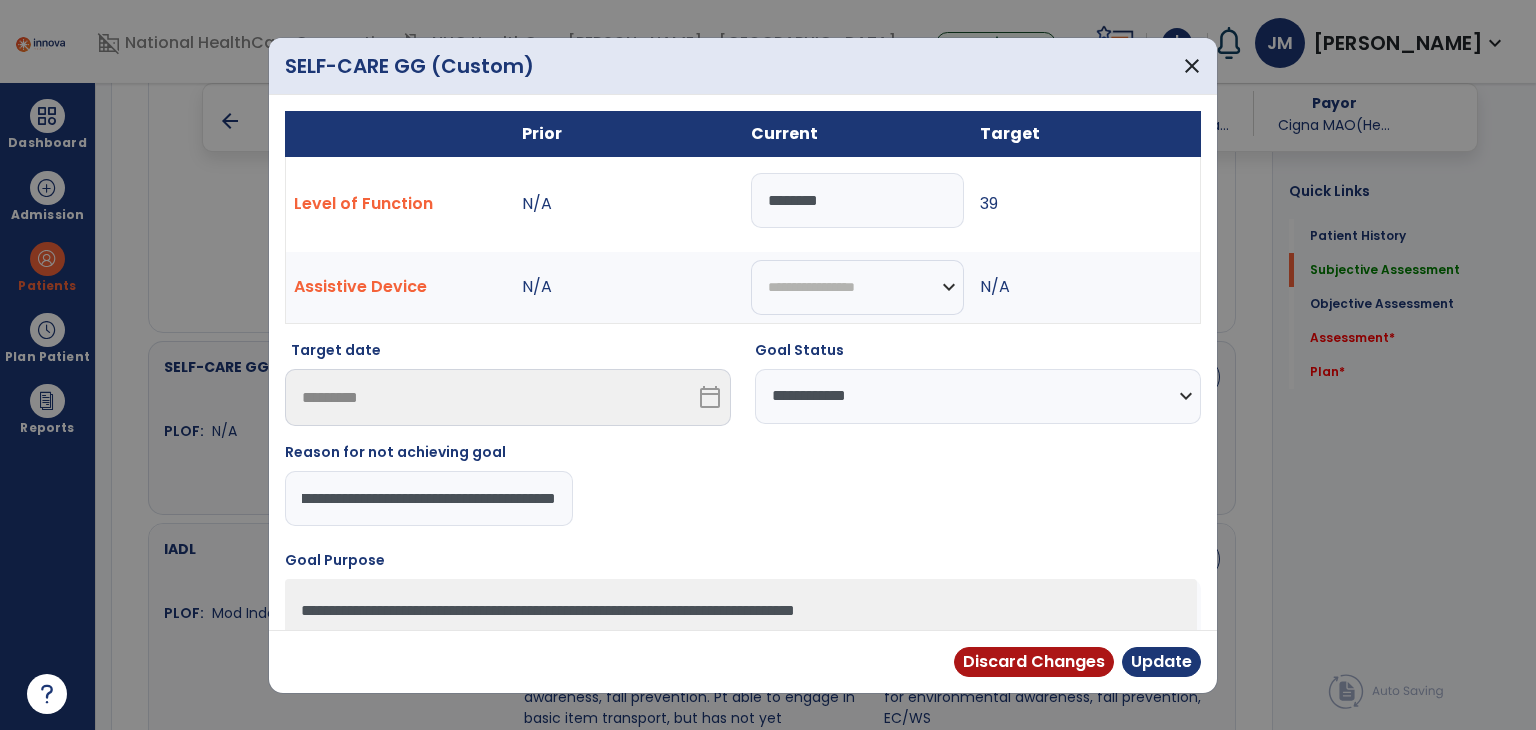 type on "**********" 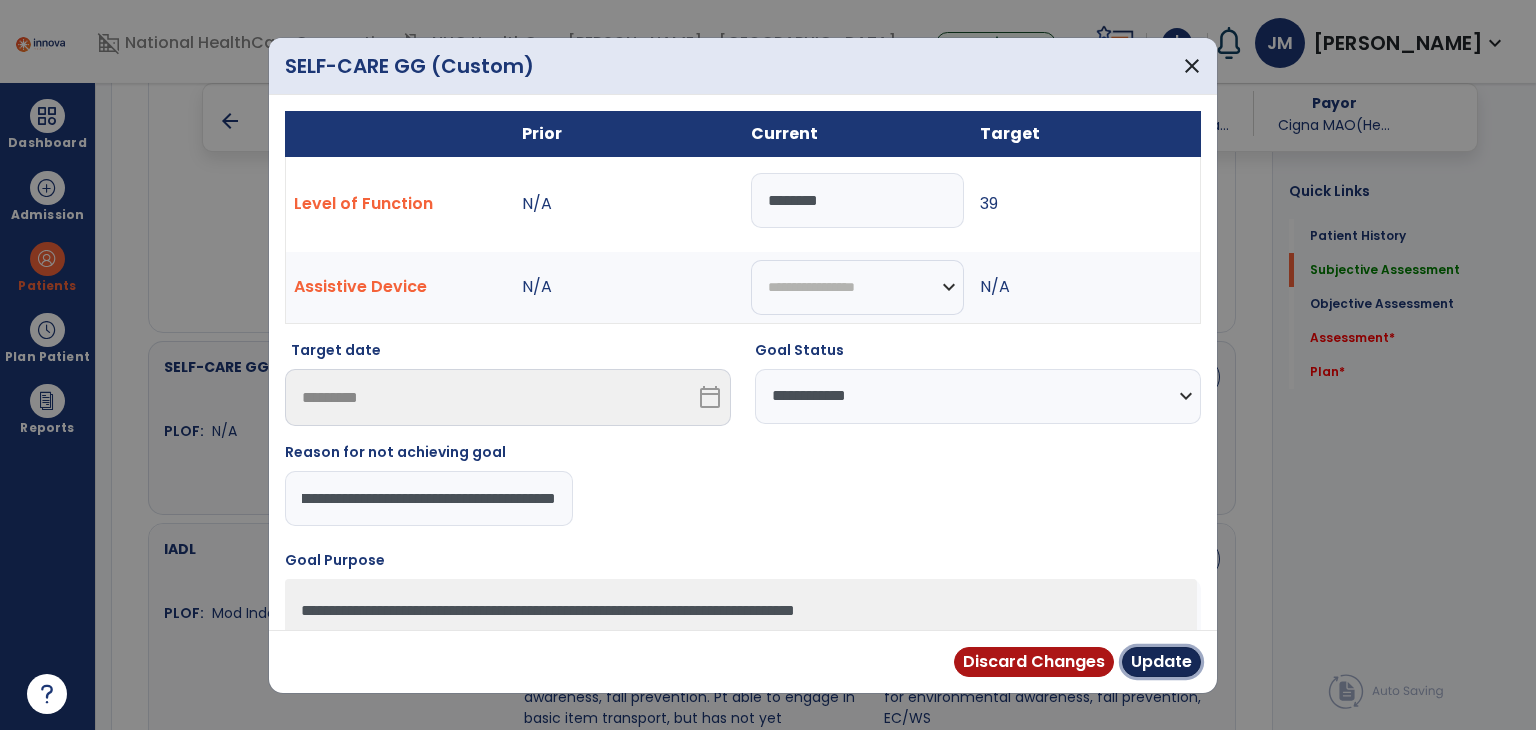 scroll, scrollTop: 0, scrollLeft: 0, axis: both 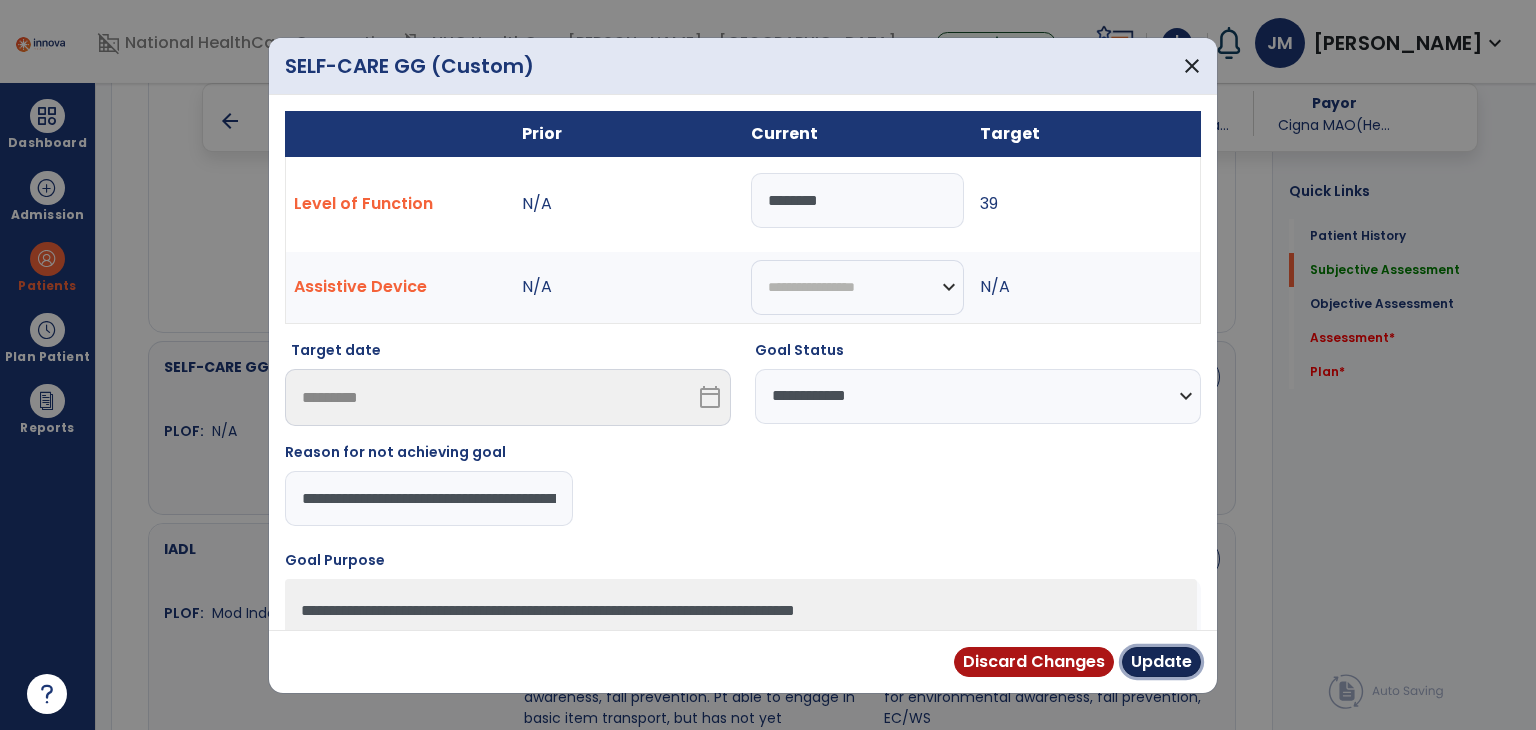 click on "Update" at bounding box center [1161, 662] 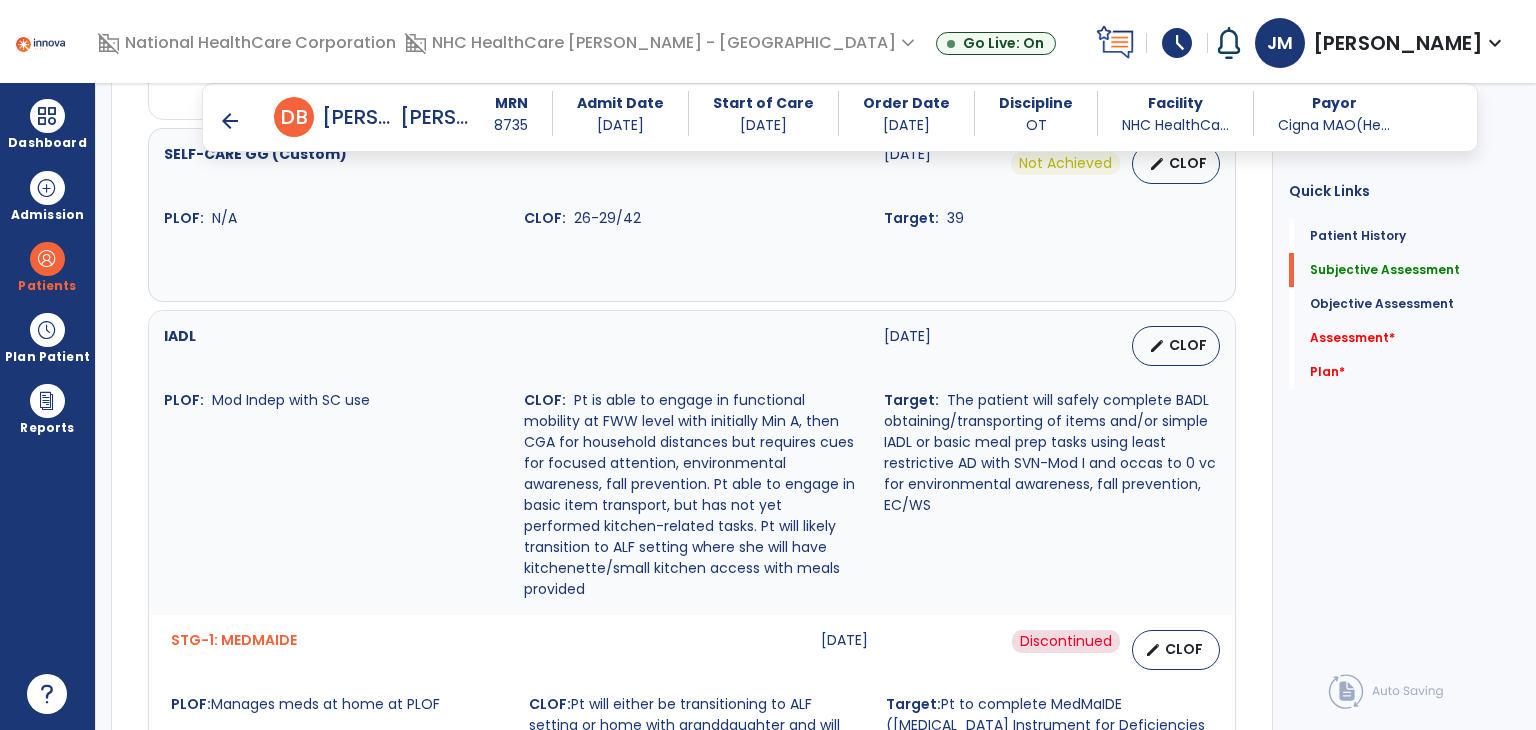 scroll, scrollTop: 2030, scrollLeft: 0, axis: vertical 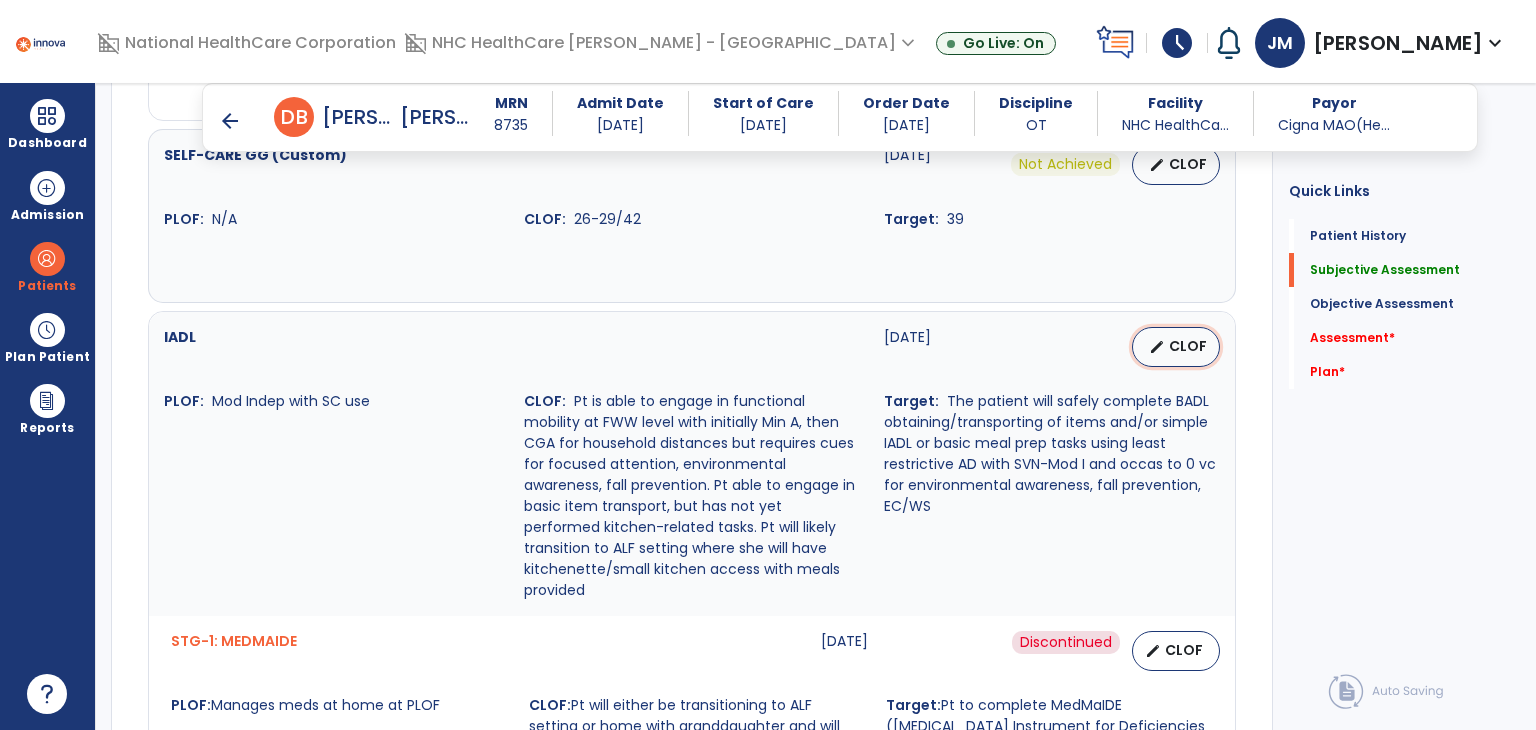 click on "edit   CLOF" at bounding box center [1176, 347] 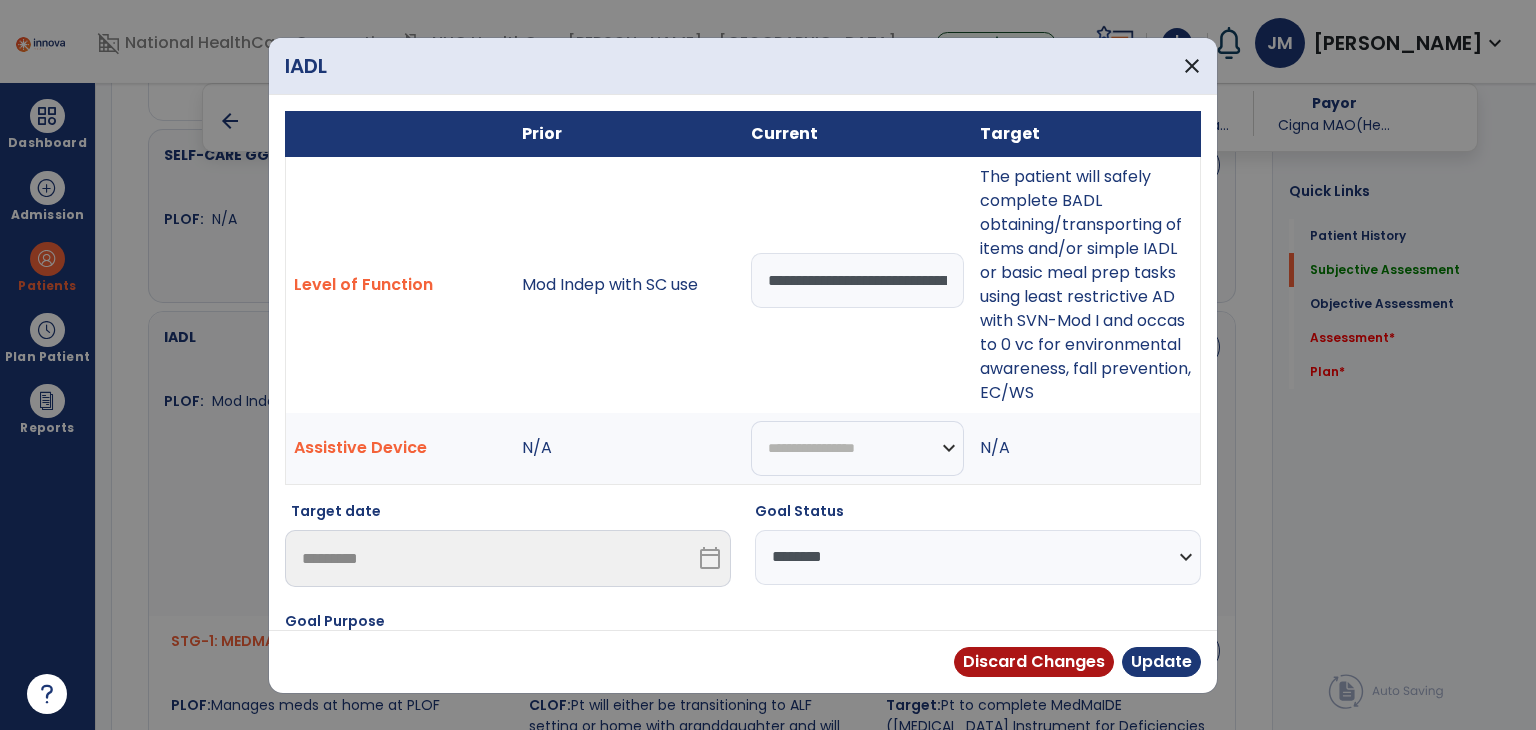 click on "**********" at bounding box center [978, 557] 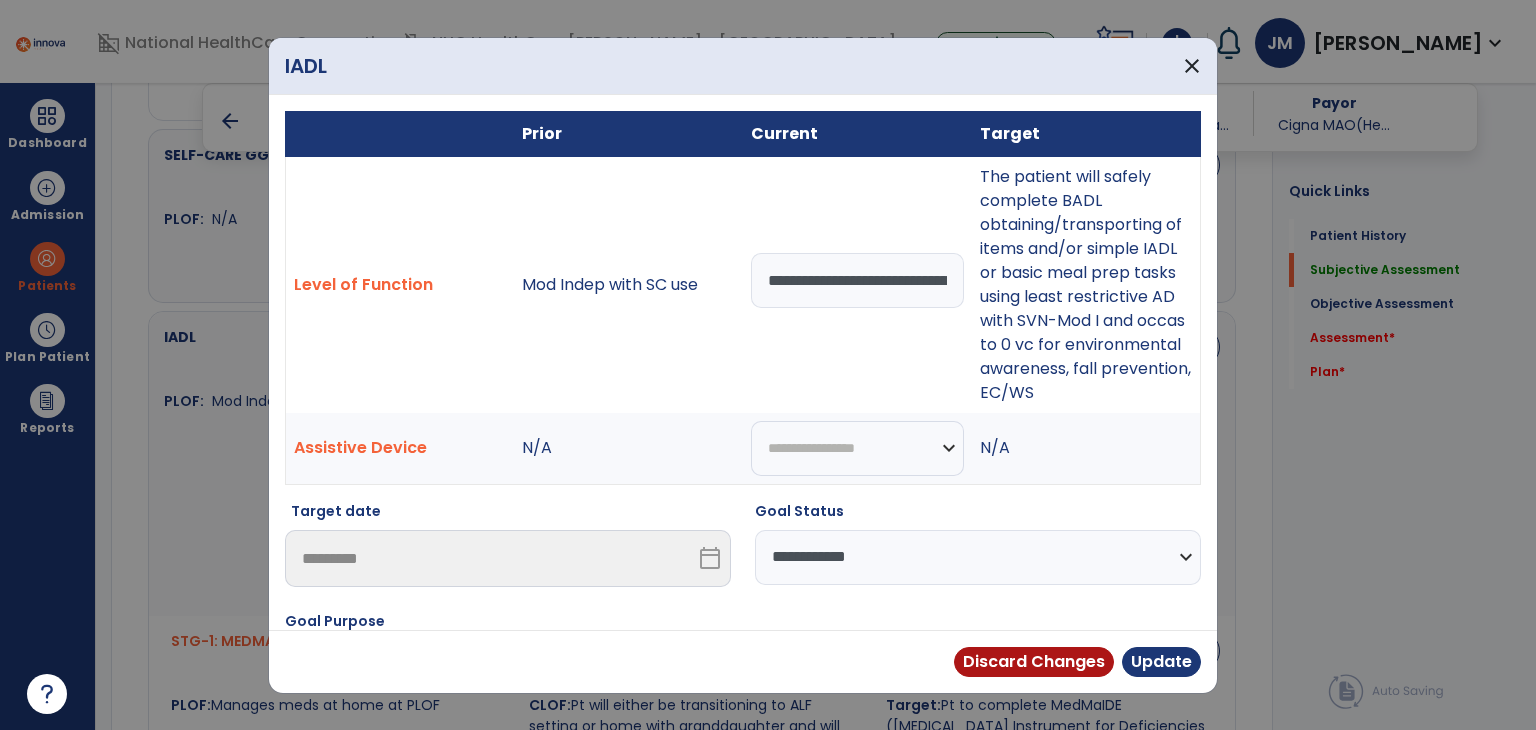 click on "**********" at bounding box center [978, 557] 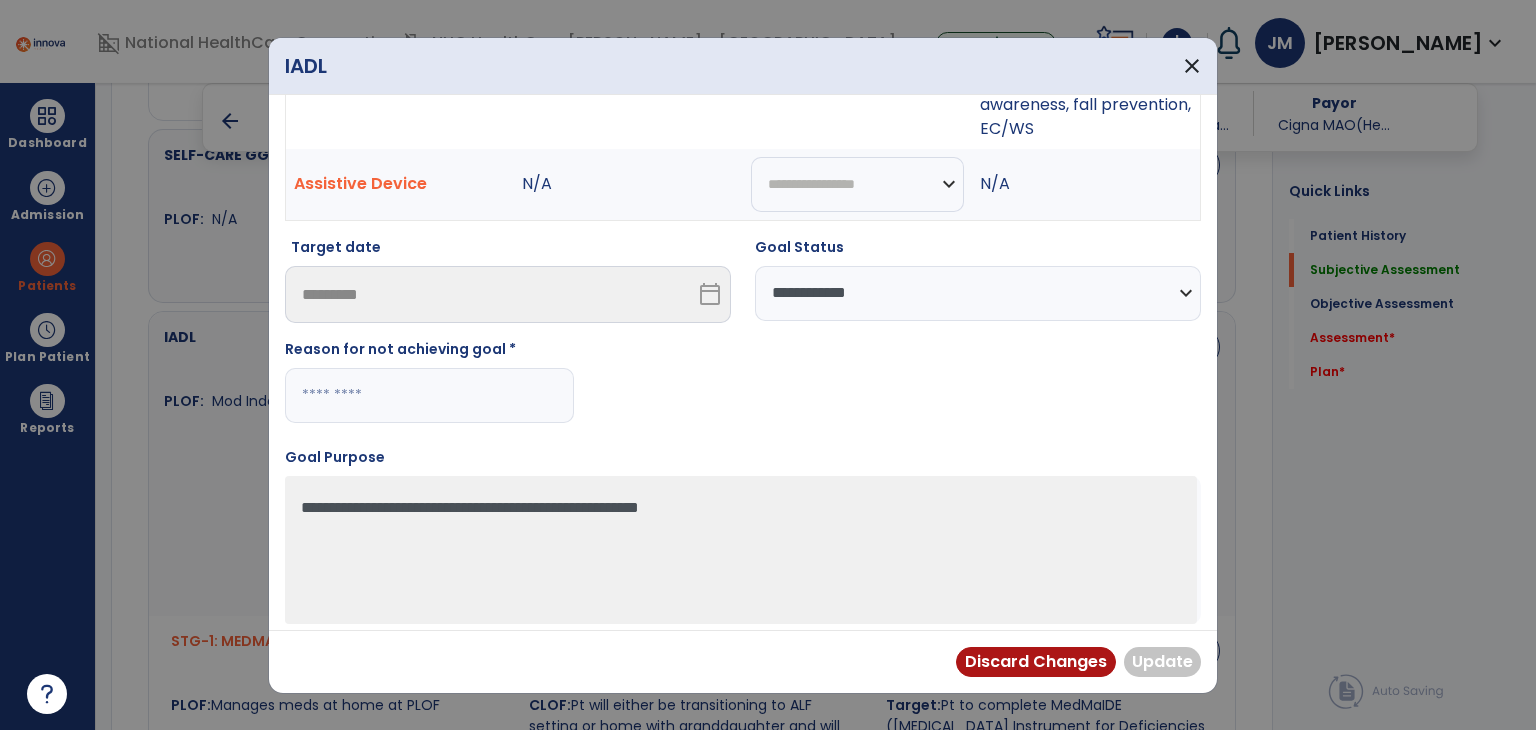 scroll, scrollTop: 272, scrollLeft: 0, axis: vertical 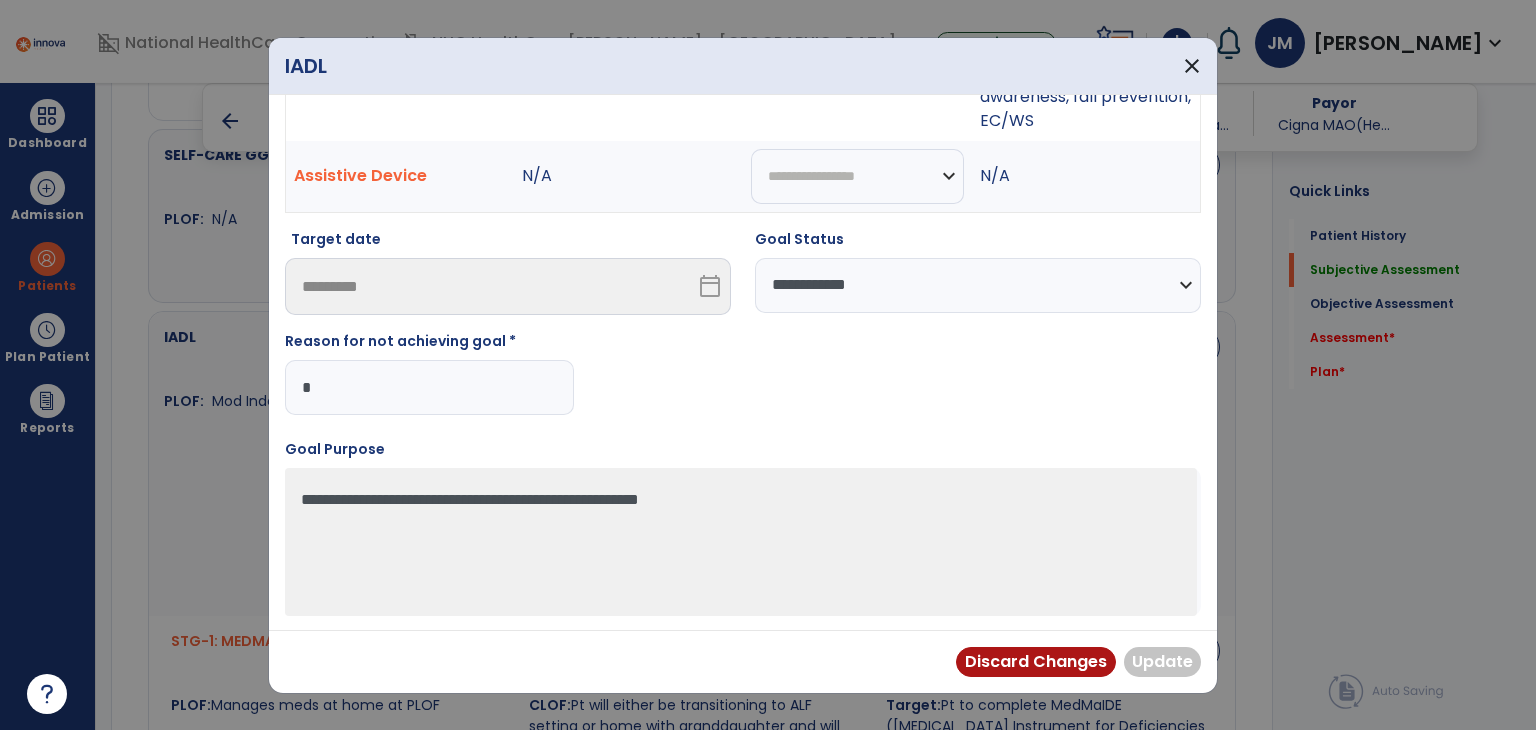 click on "*" at bounding box center (429, 387) 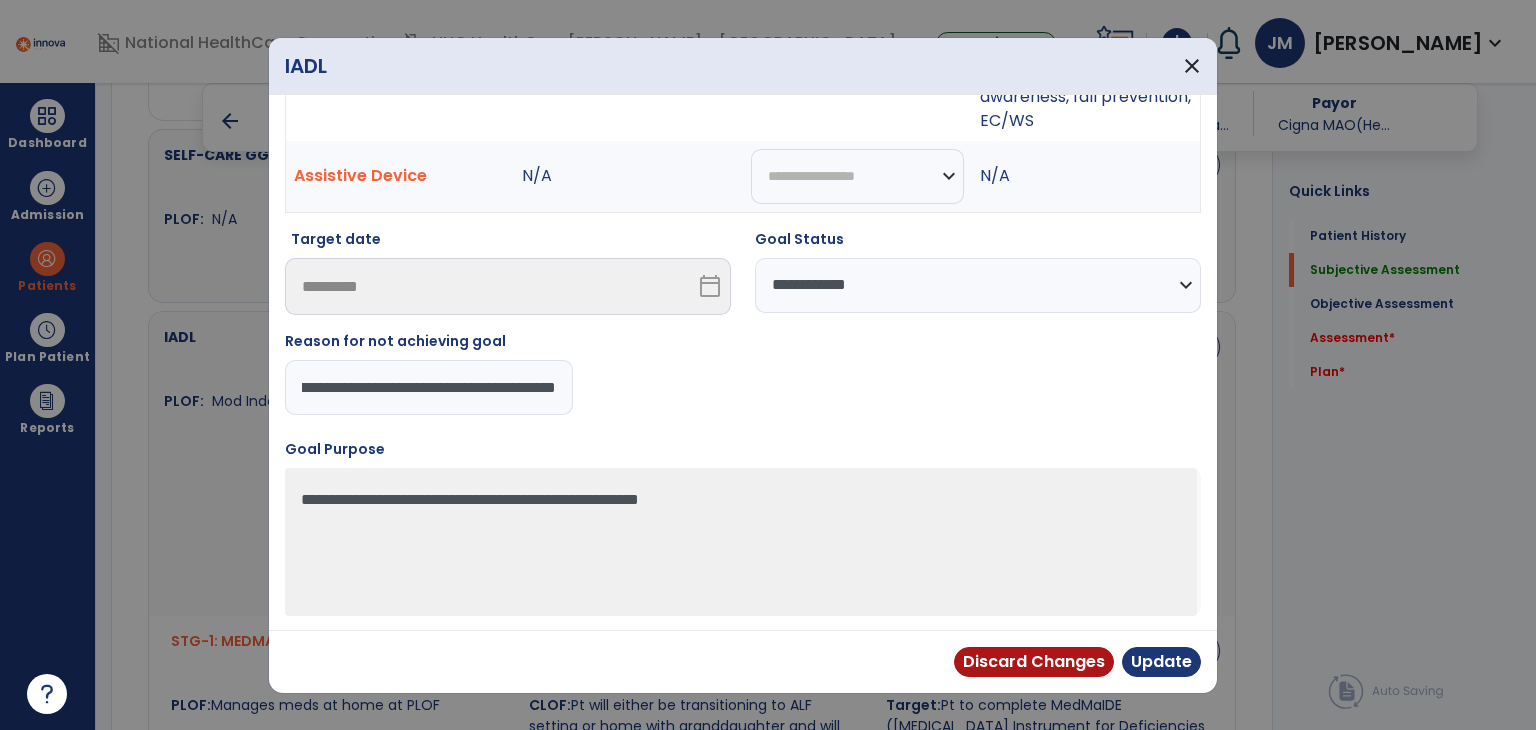 scroll, scrollTop: 0, scrollLeft: 400, axis: horizontal 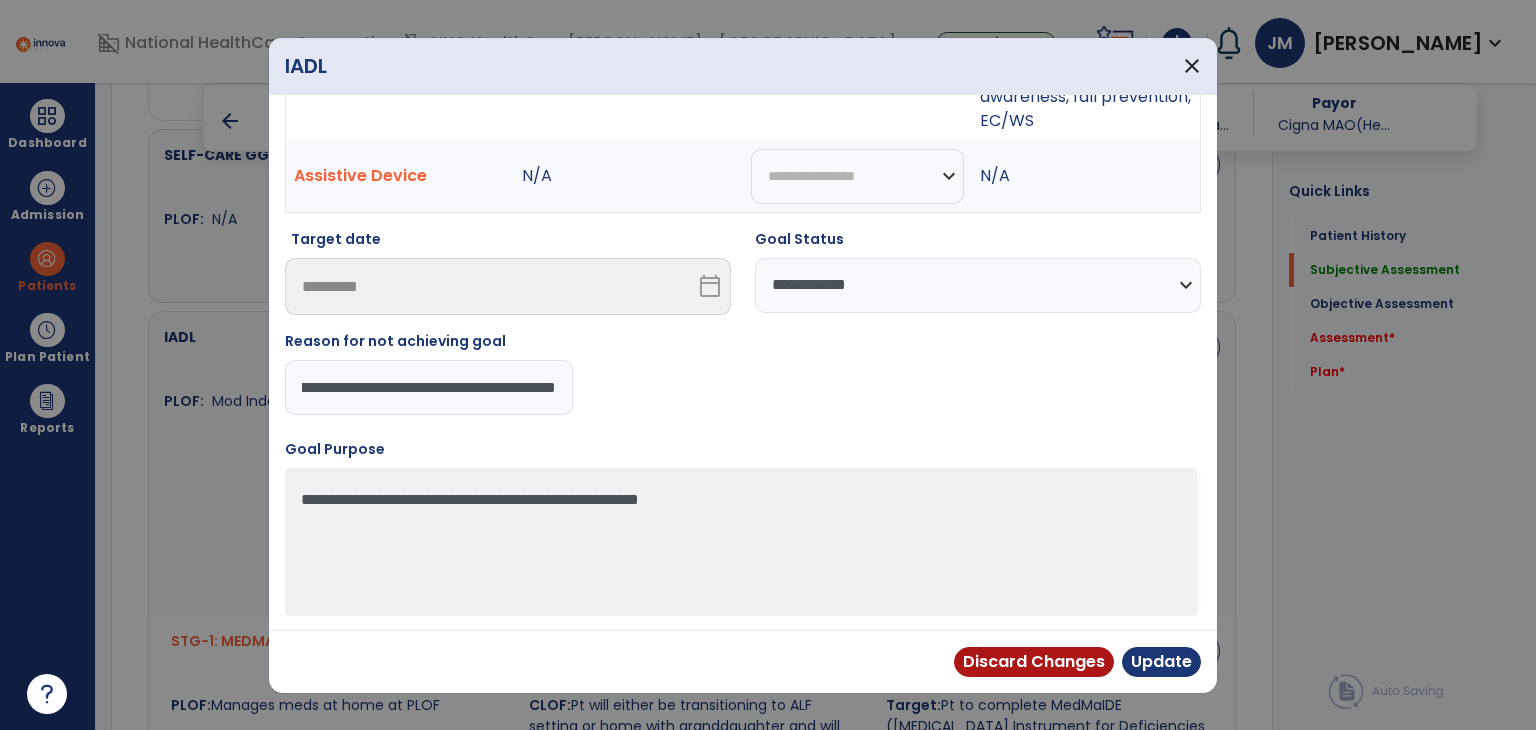 type on "**********" 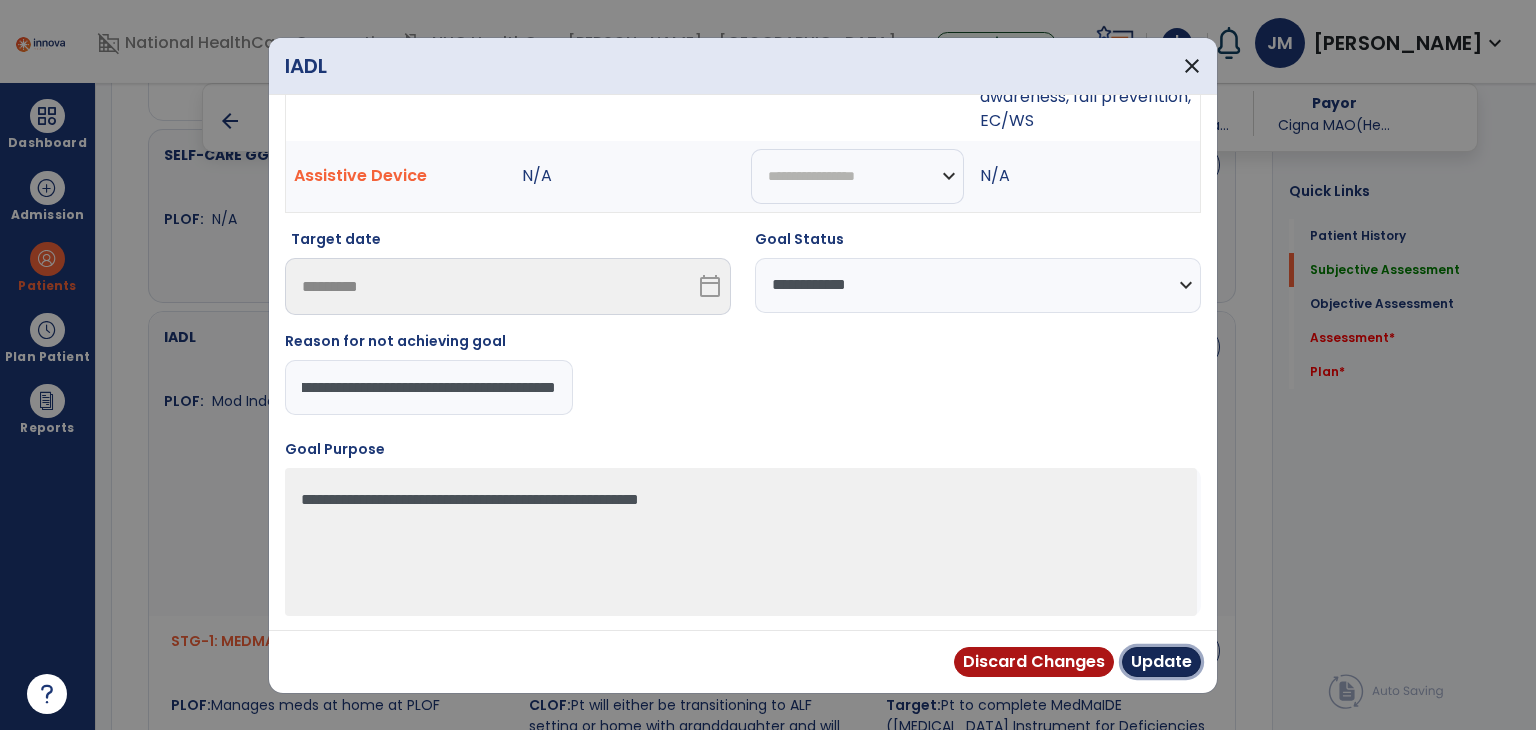 scroll, scrollTop: 0, scrollLeft: 0, axis: both 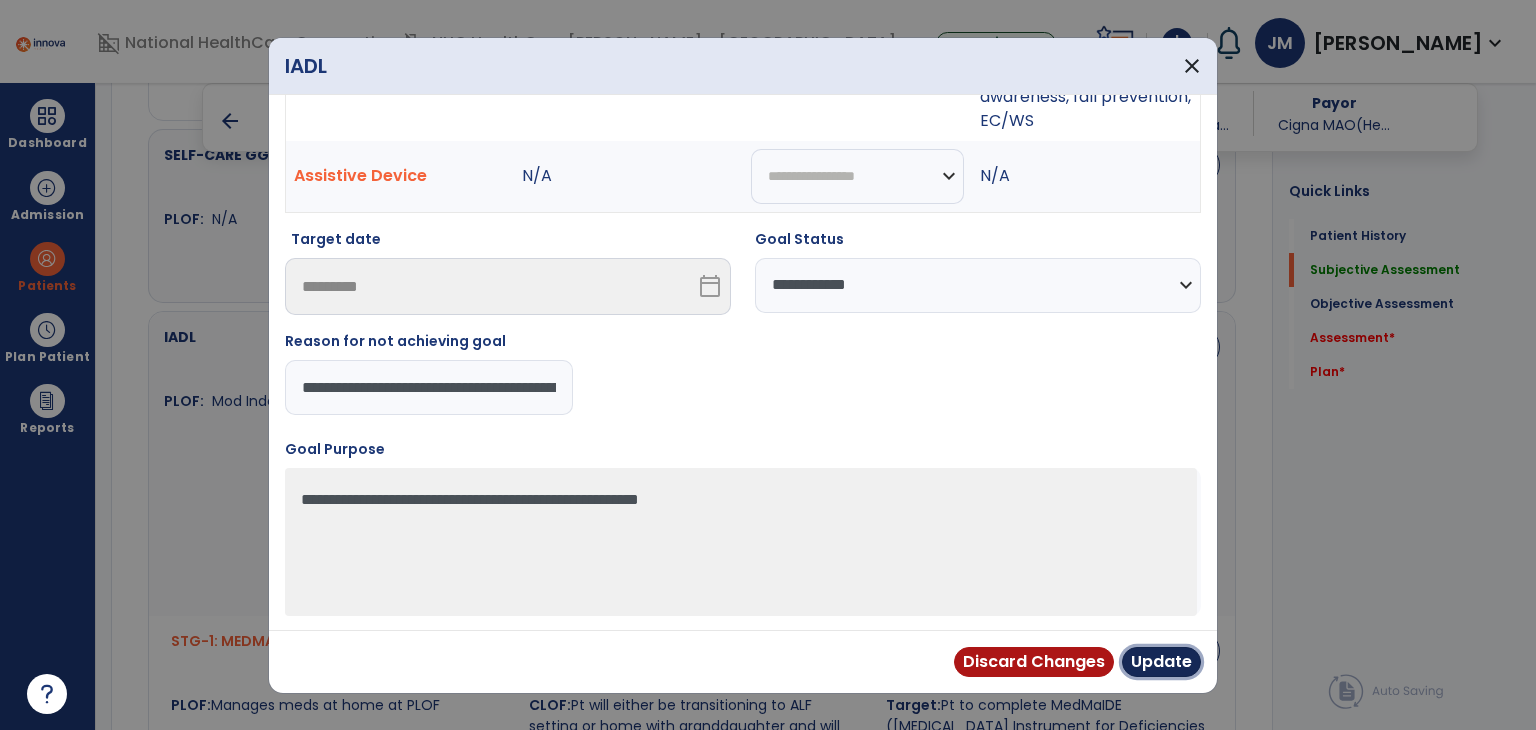 click on "Update" at bounding box center (1161, 662) 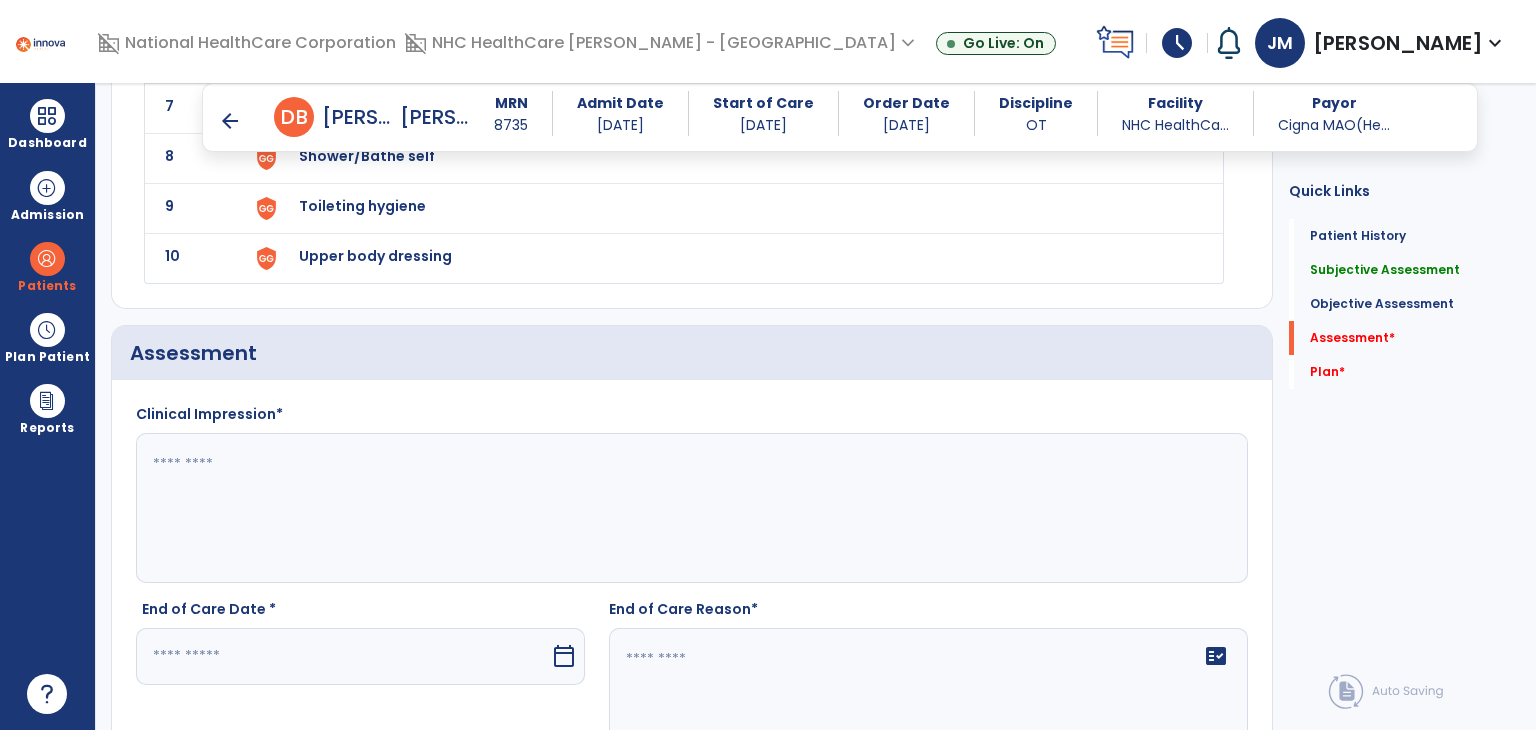 scroll, scrollTop: 3314, scrollLeft: 0, axis: vertical 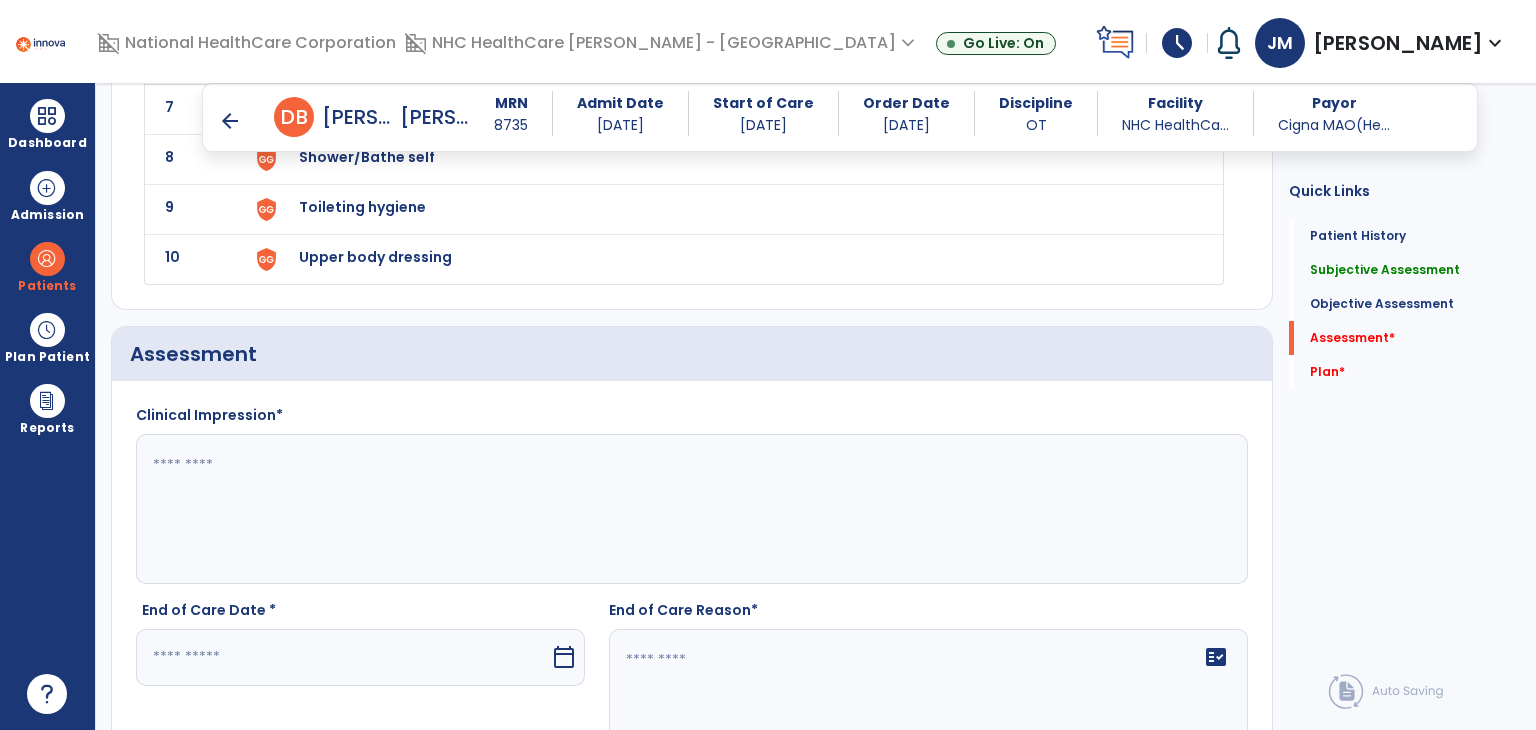 click 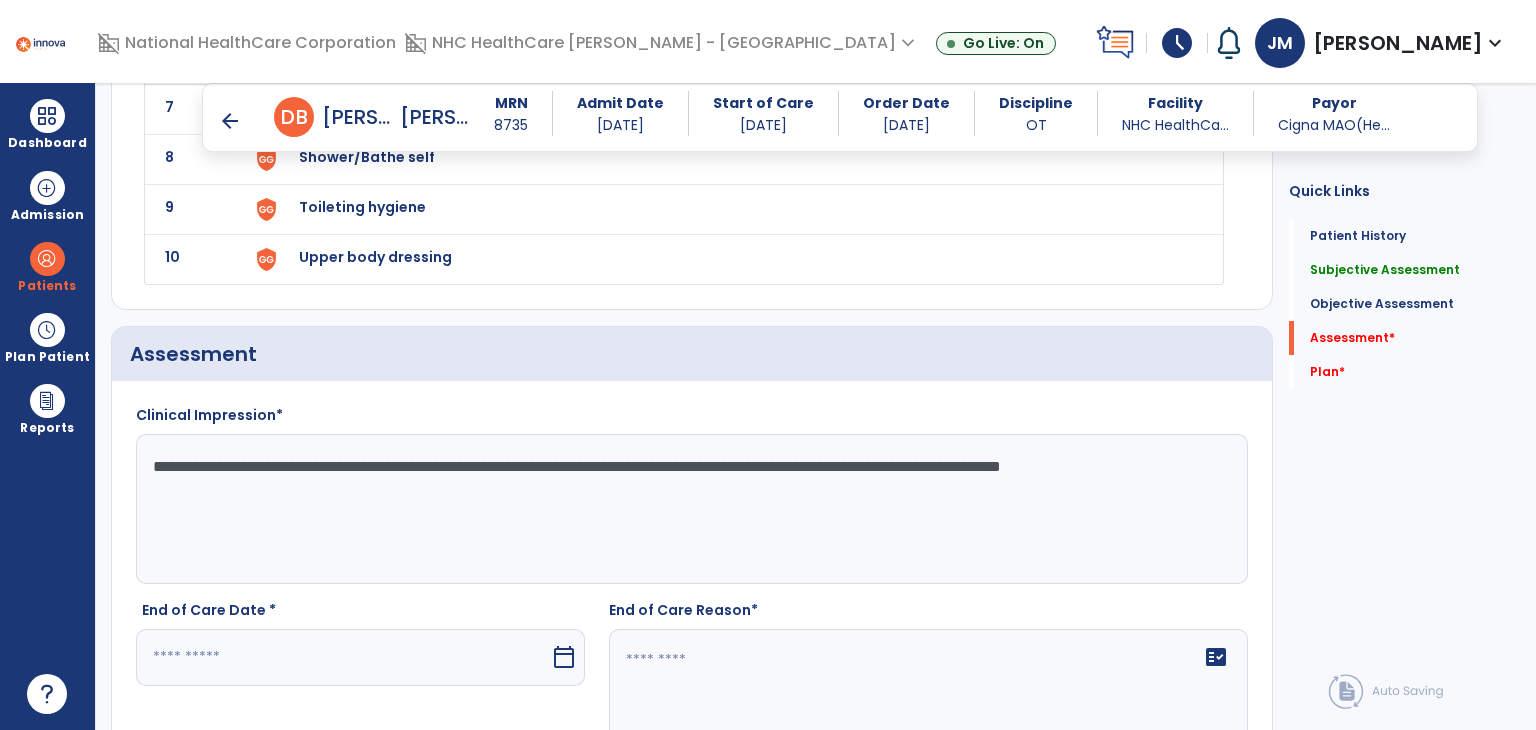 type on "**********" 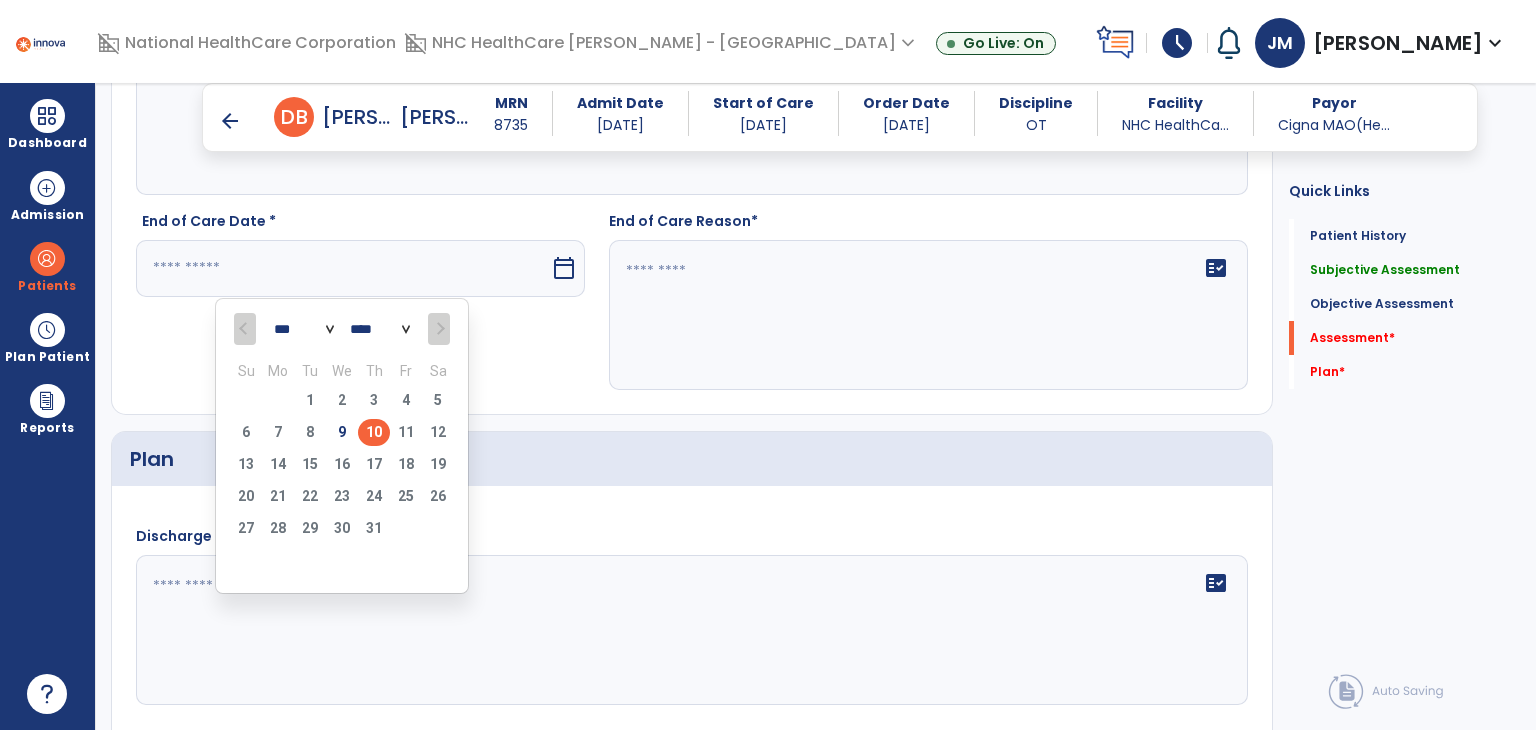 click on "10" at bounding box center (374, 432) 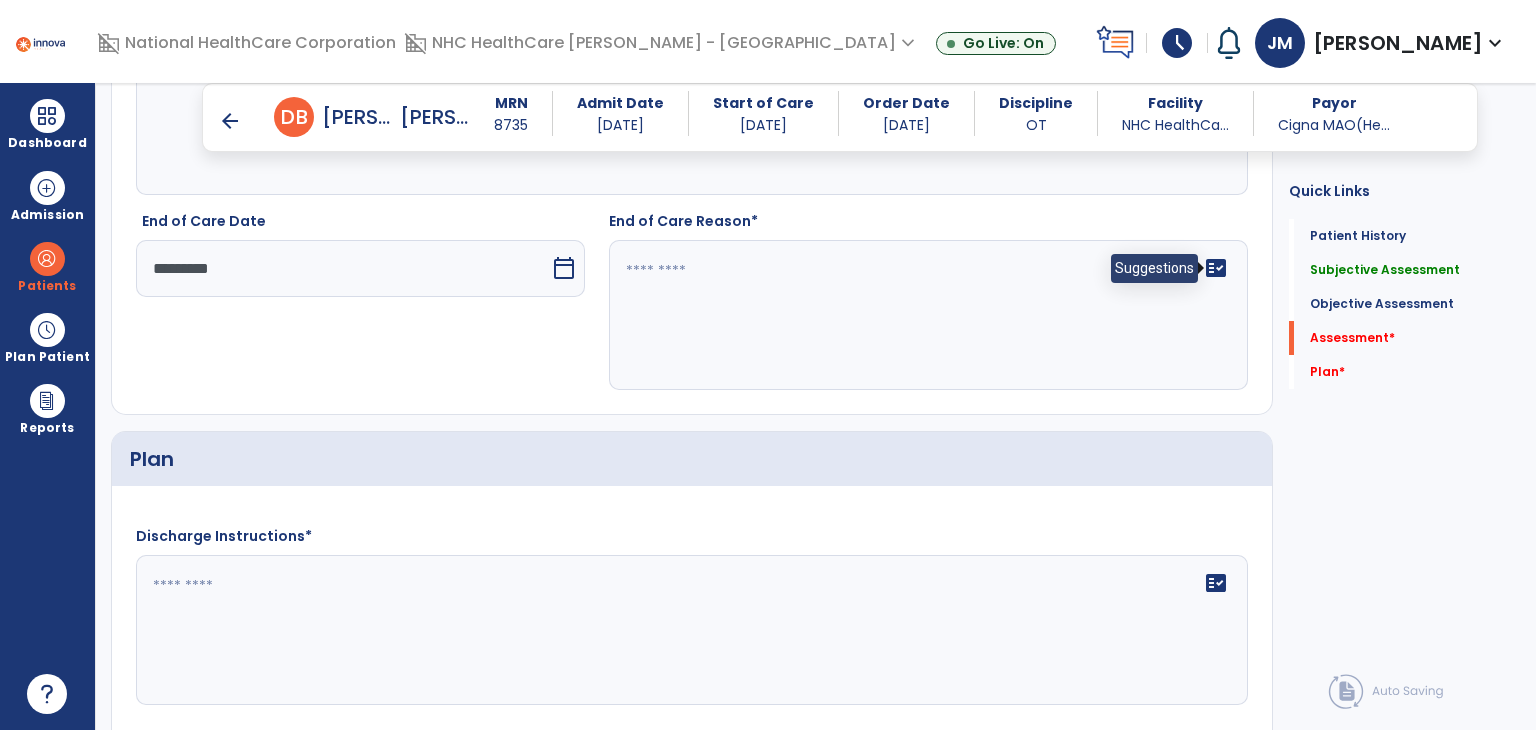click on "fact_check" 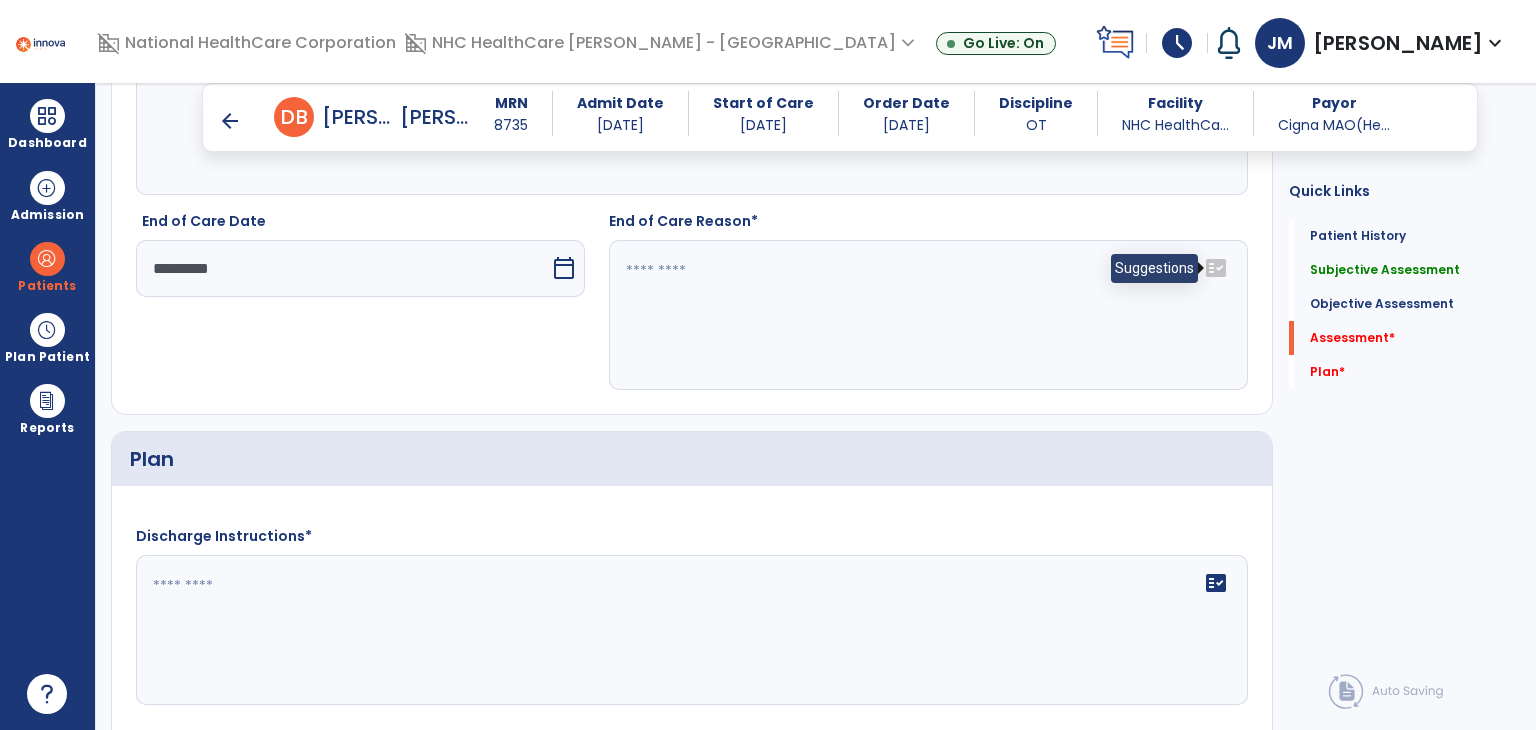 click on "fact_check" 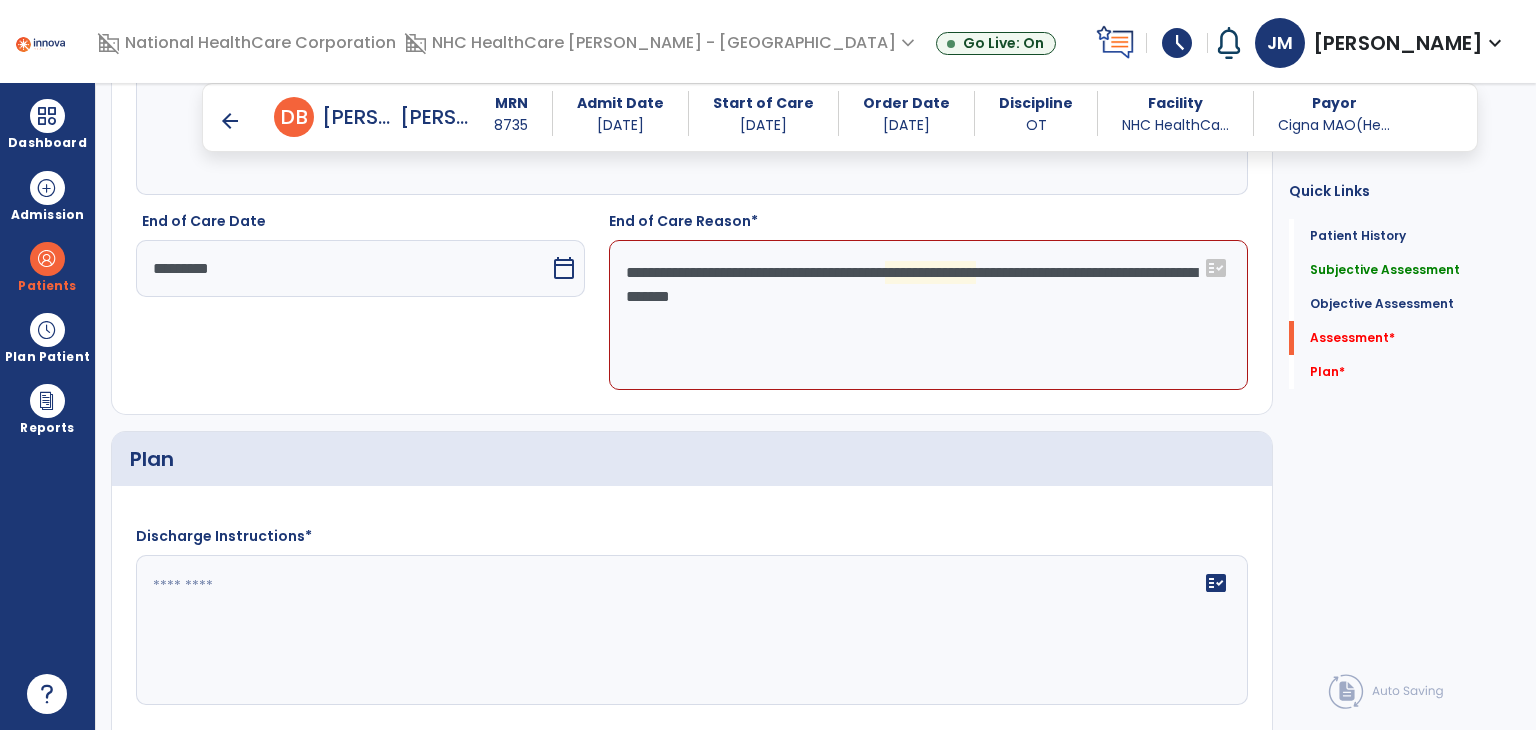 click on "**********" 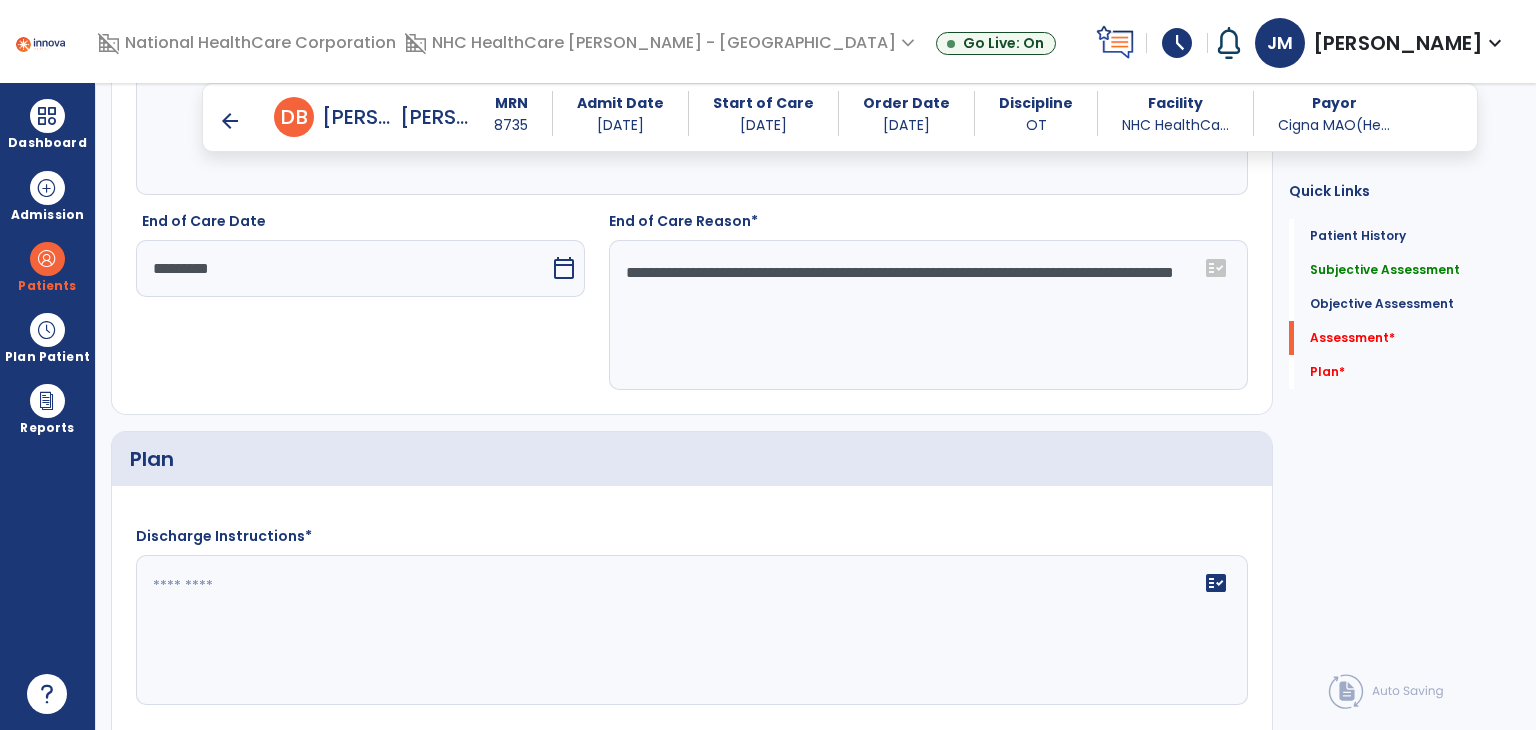 type on "**********" 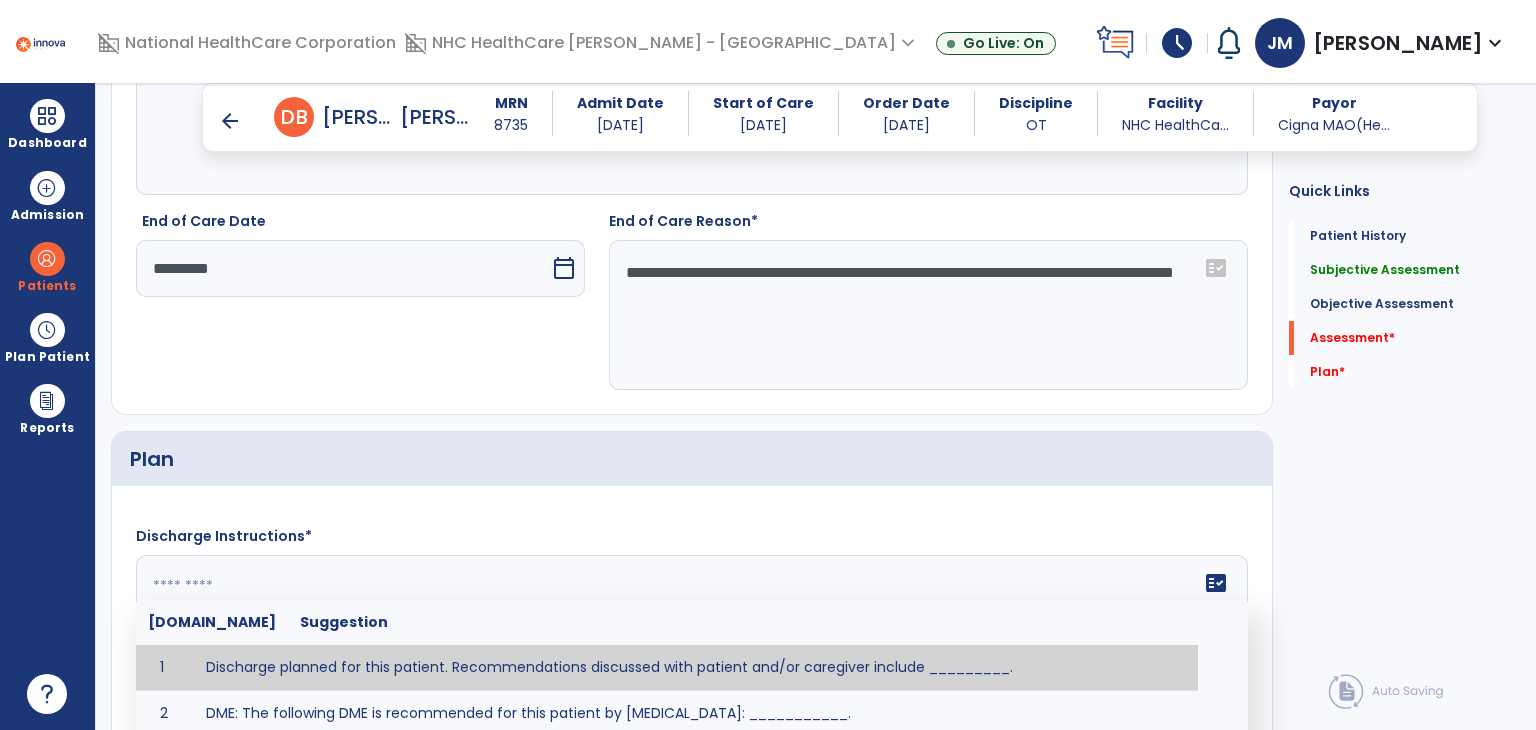 click on "fact_check  [DOMAIN_NAME] Suggestion 1 Discharge planned for this patient. Recommendations discussed with patient and/or caregiver include _________. 2 DME: The following DME is recommended for this patient by [MEDICAL_DATA]: ___________. 3 Patient discharged to _________ with recommendations including _________. 4 Patient discharged unexpectedly to __________. Recommendations include ____________." 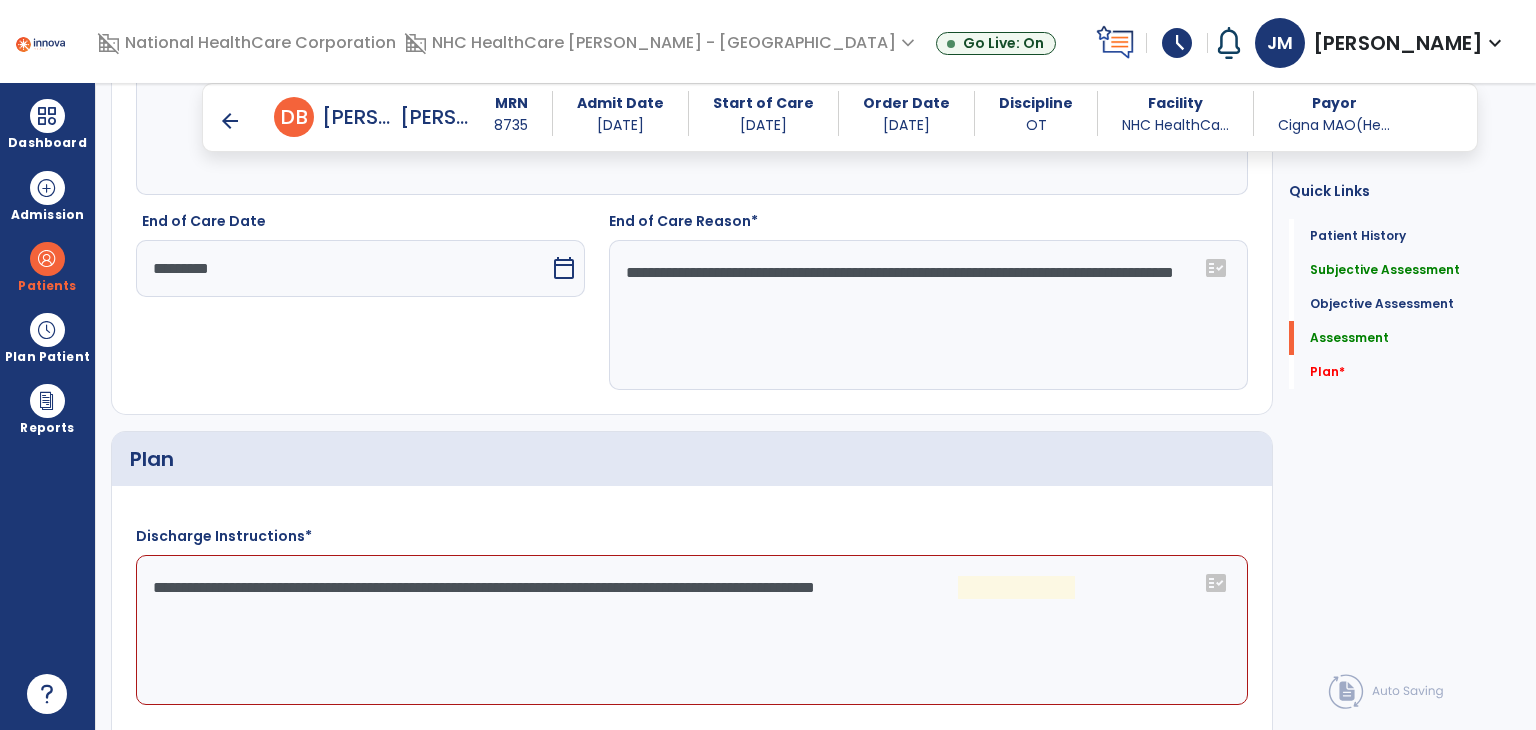 drag, startPoint x: 512, startPoint y: 656, endPoint x: 1022, endPoint y: 553, distance: 520.29706 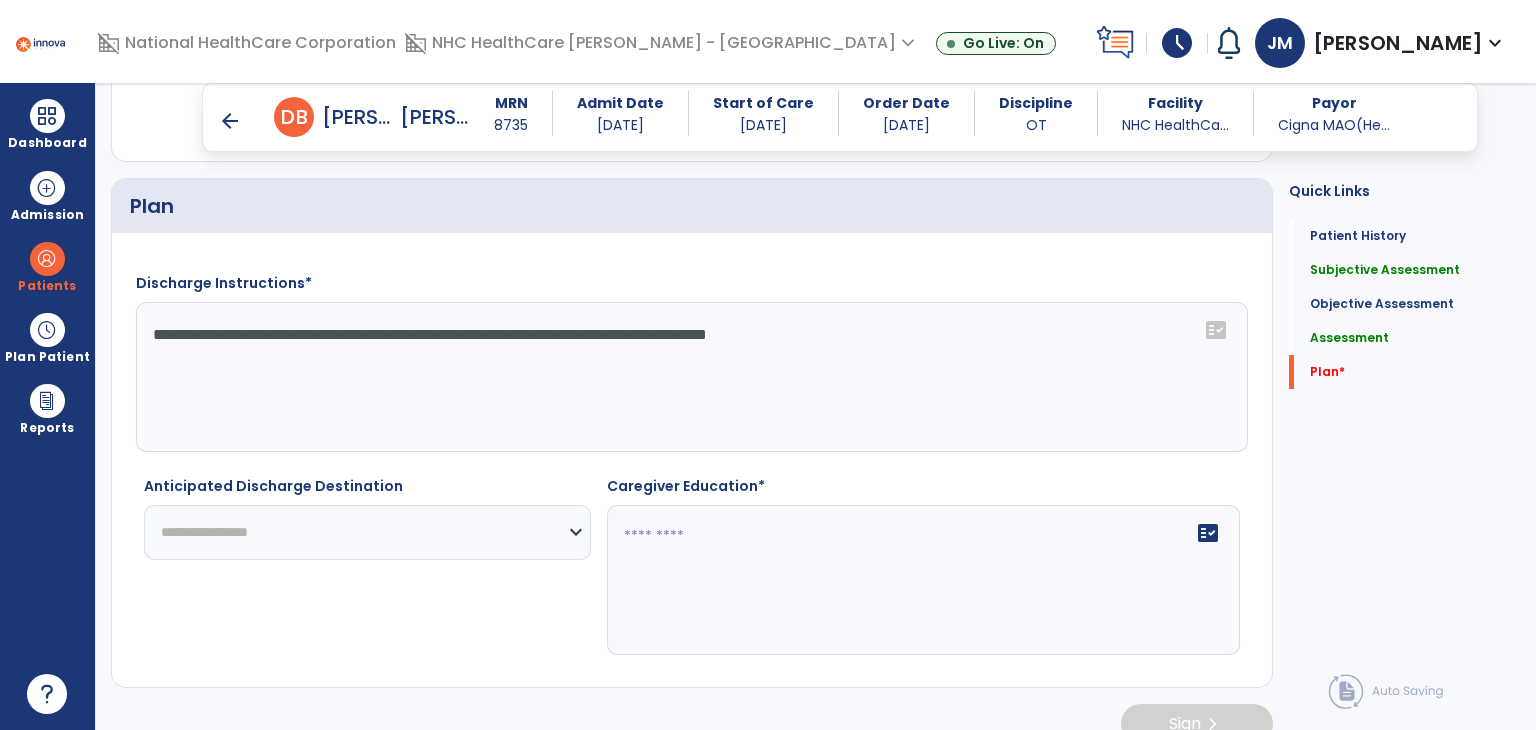 scroll, scrollTop: 3955, scrollLeft: 0, axis: vertical 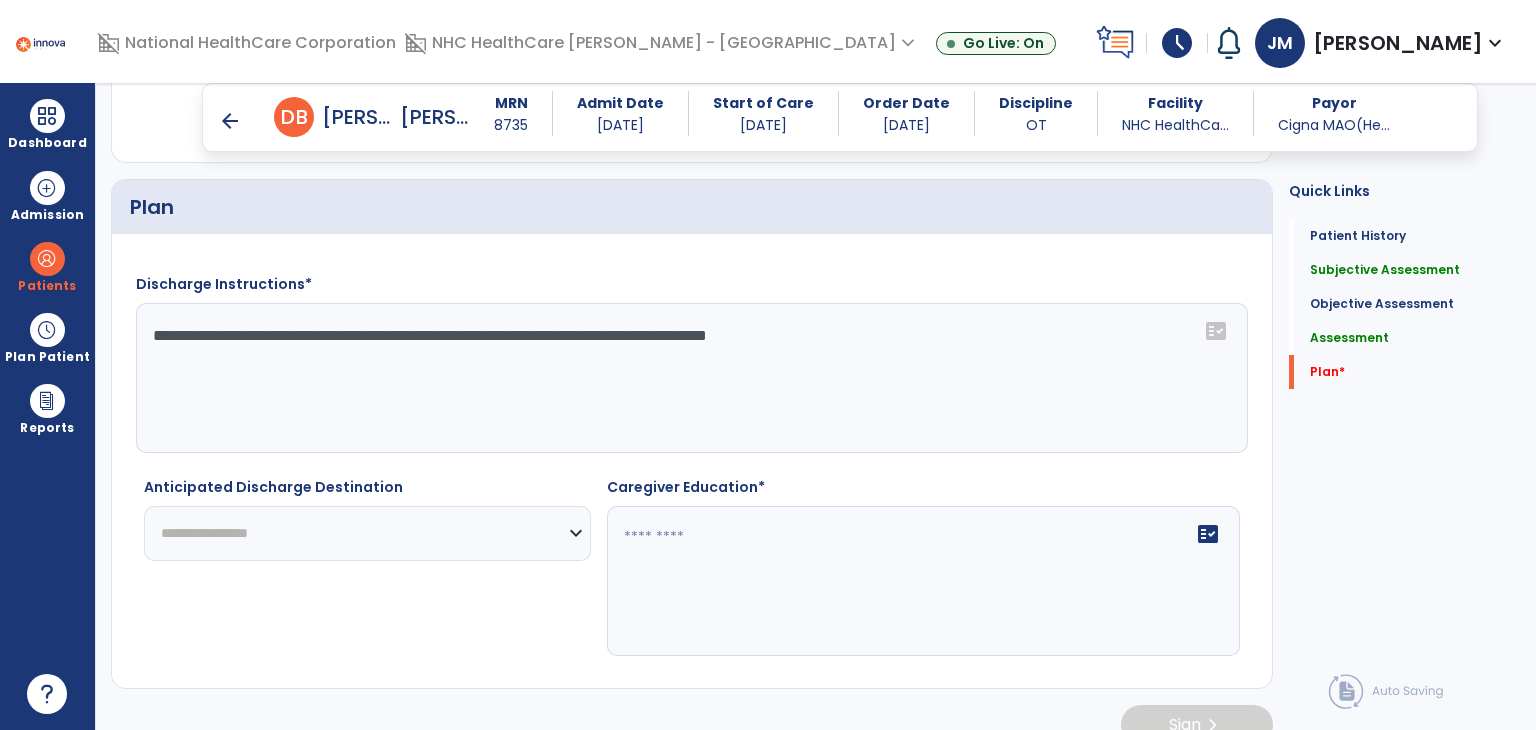 type on "**********" 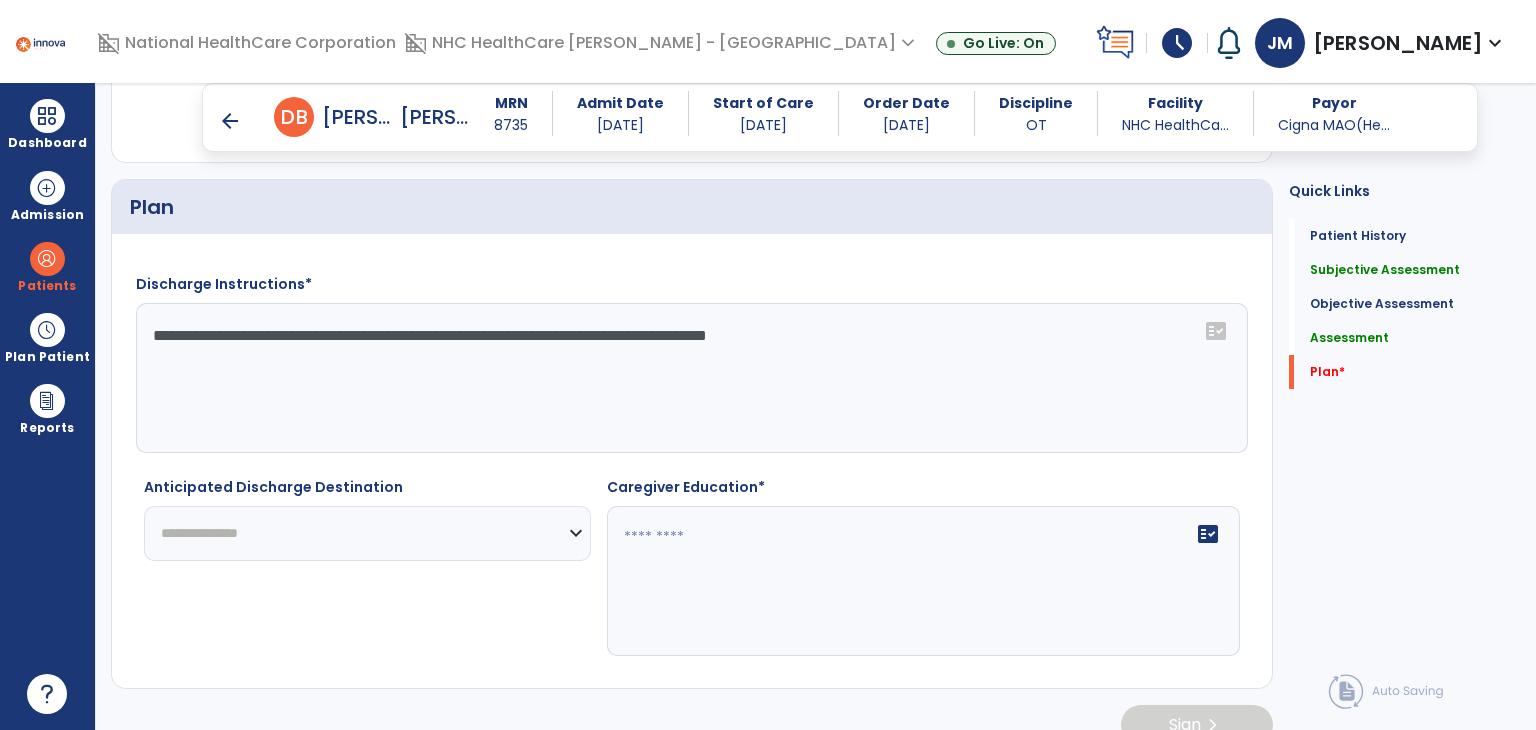 click on "**********" 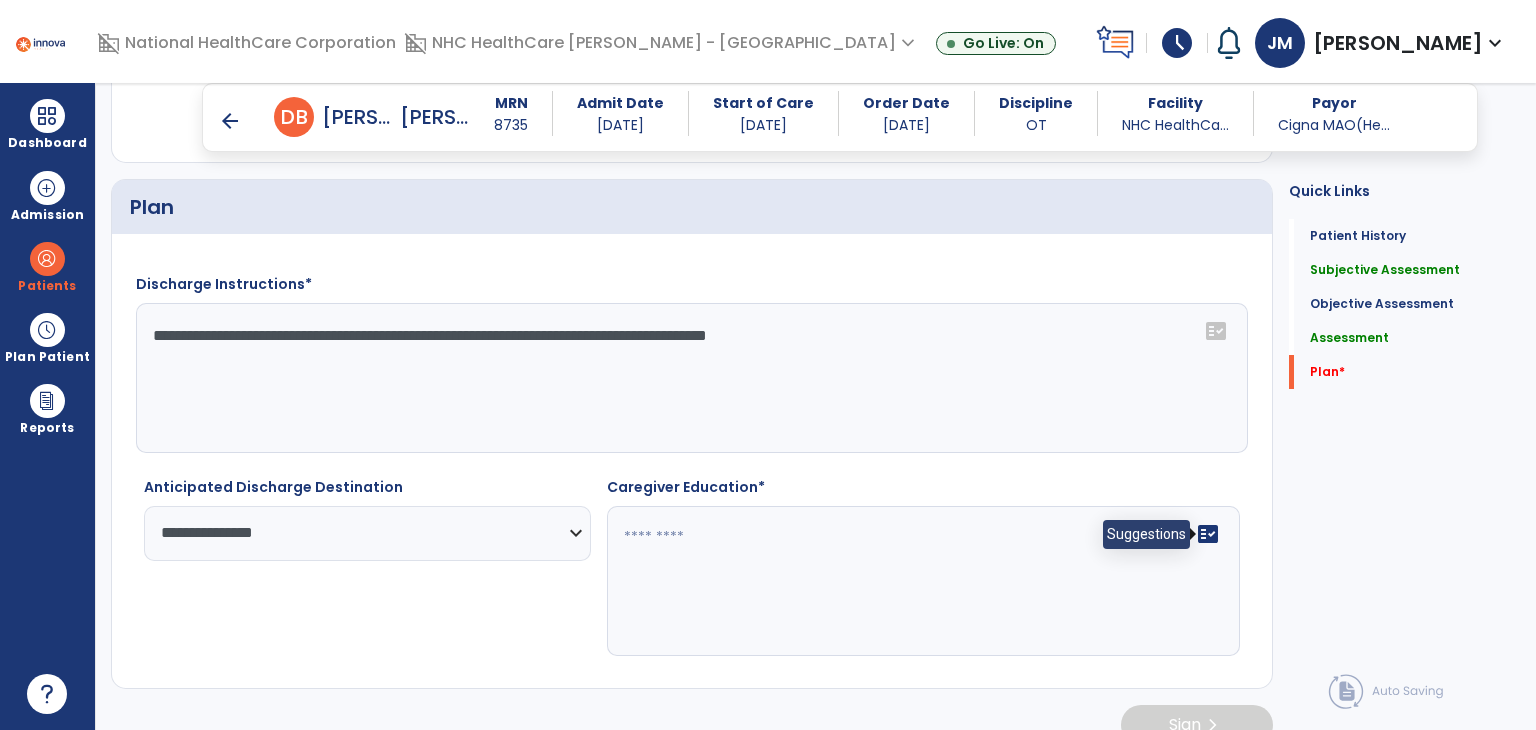 click on "fact_check" 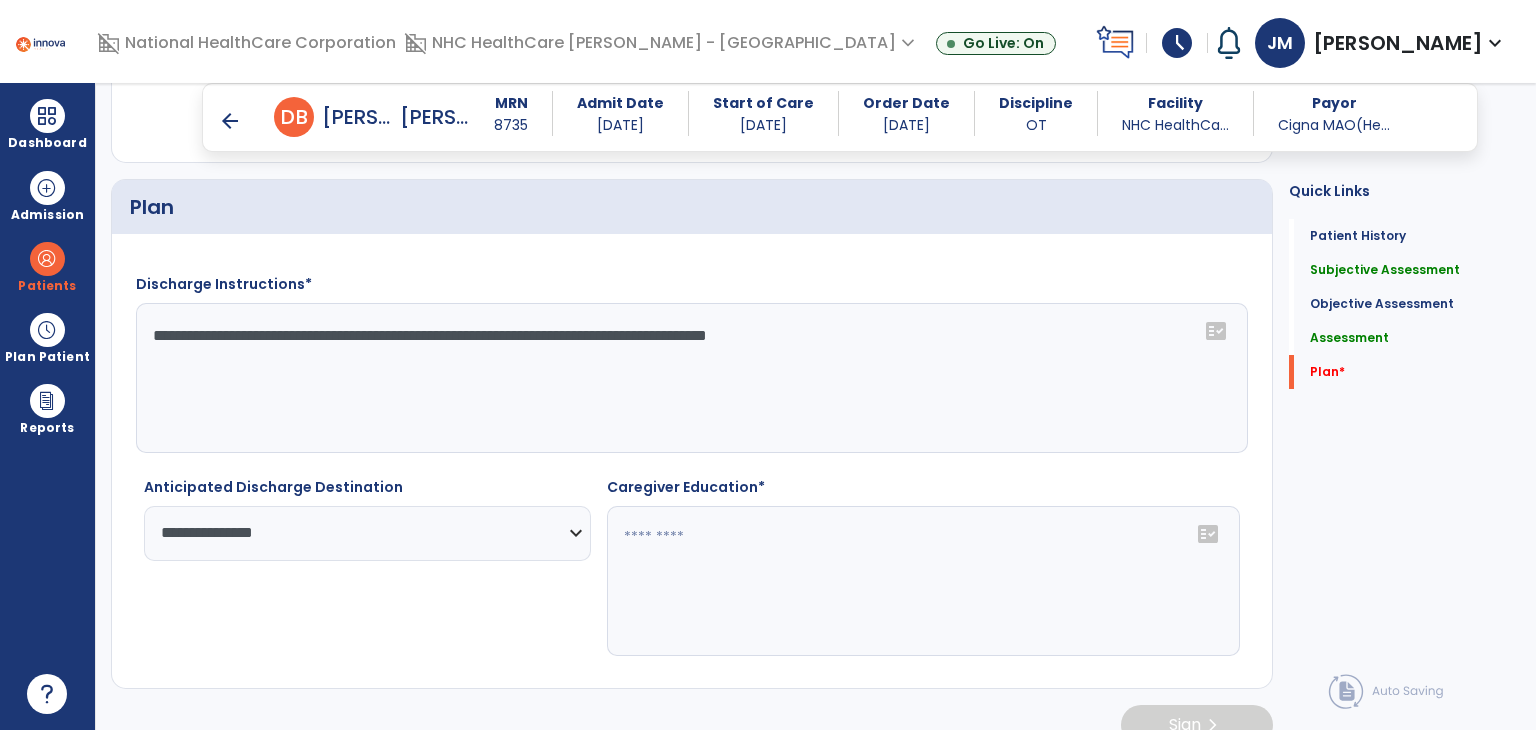click on "fact_check" 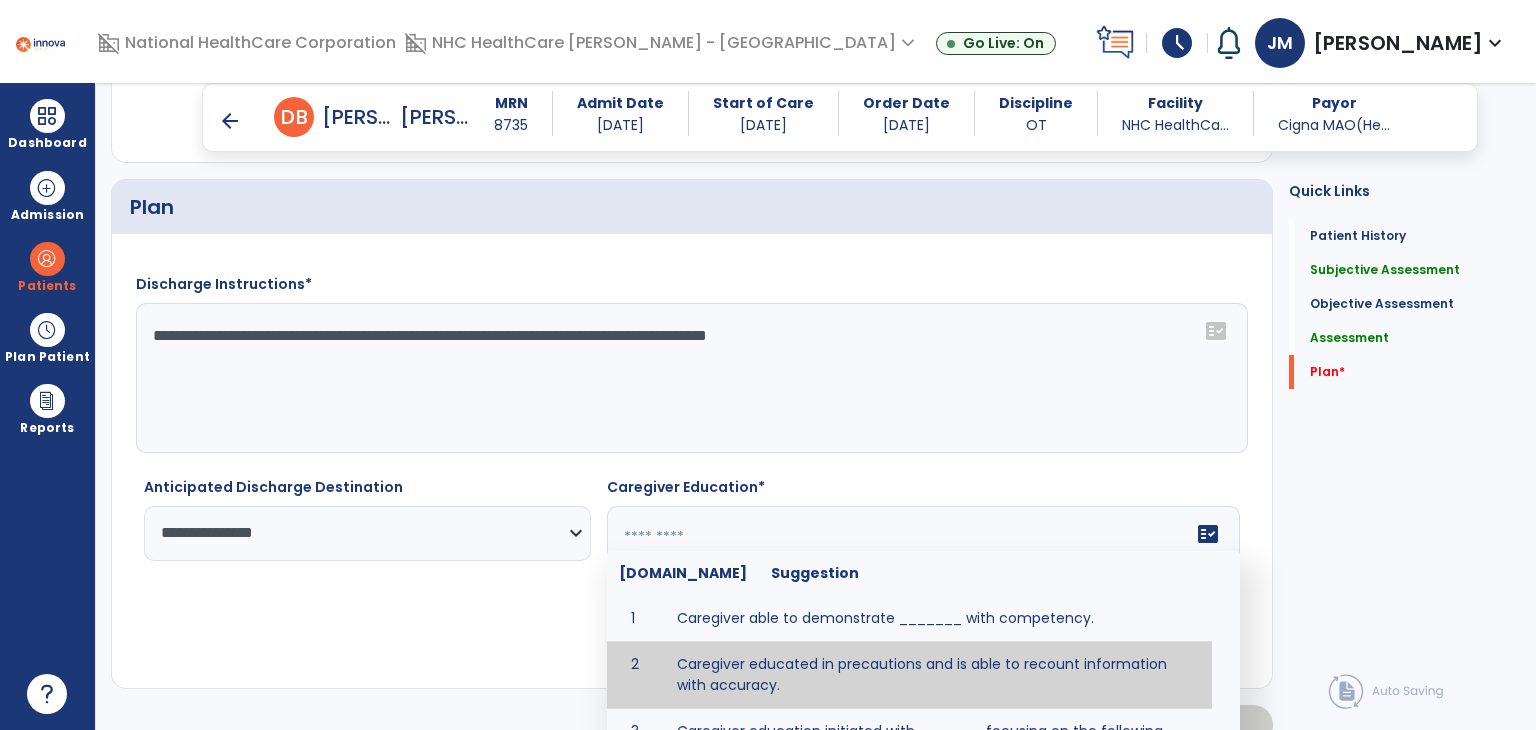 type on "**********" 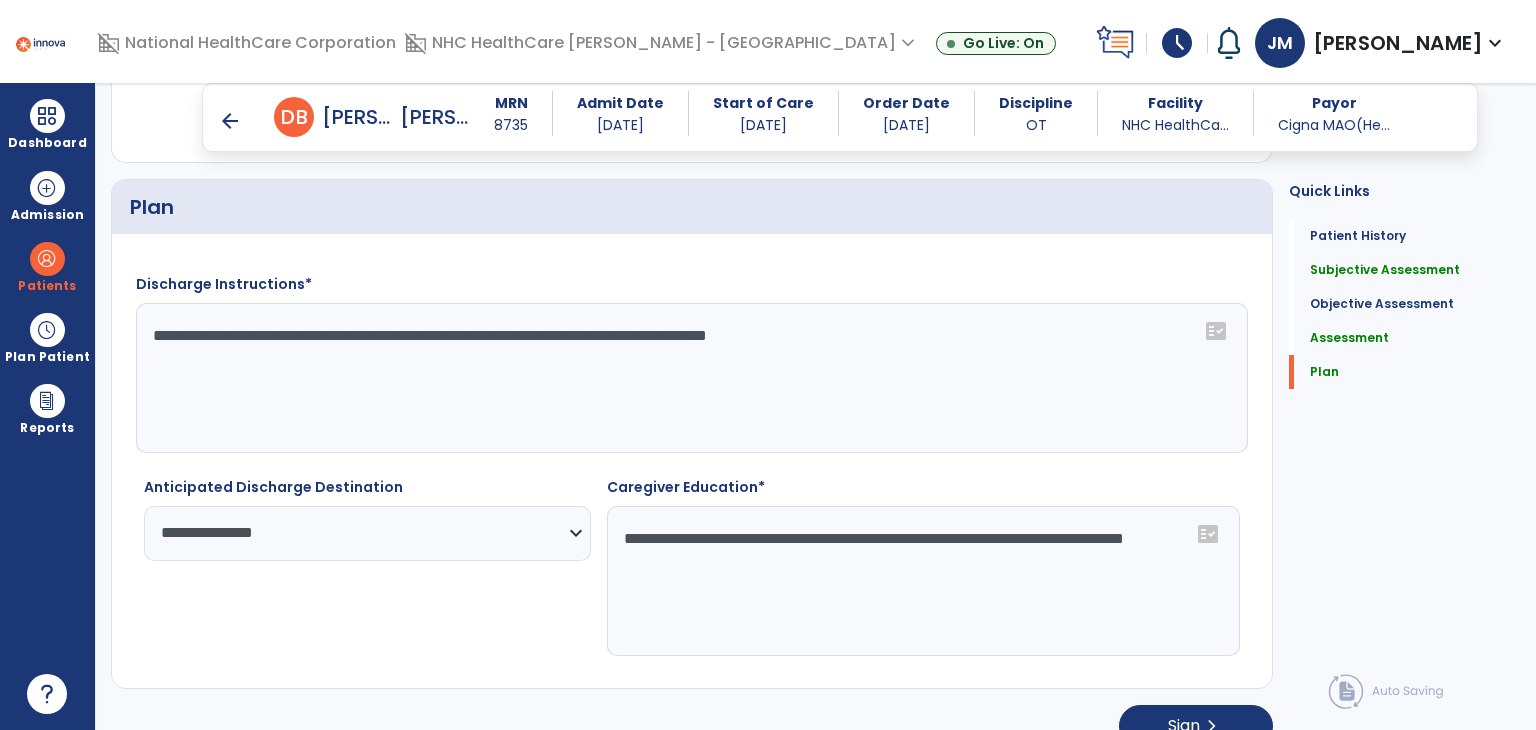 click on "**********" 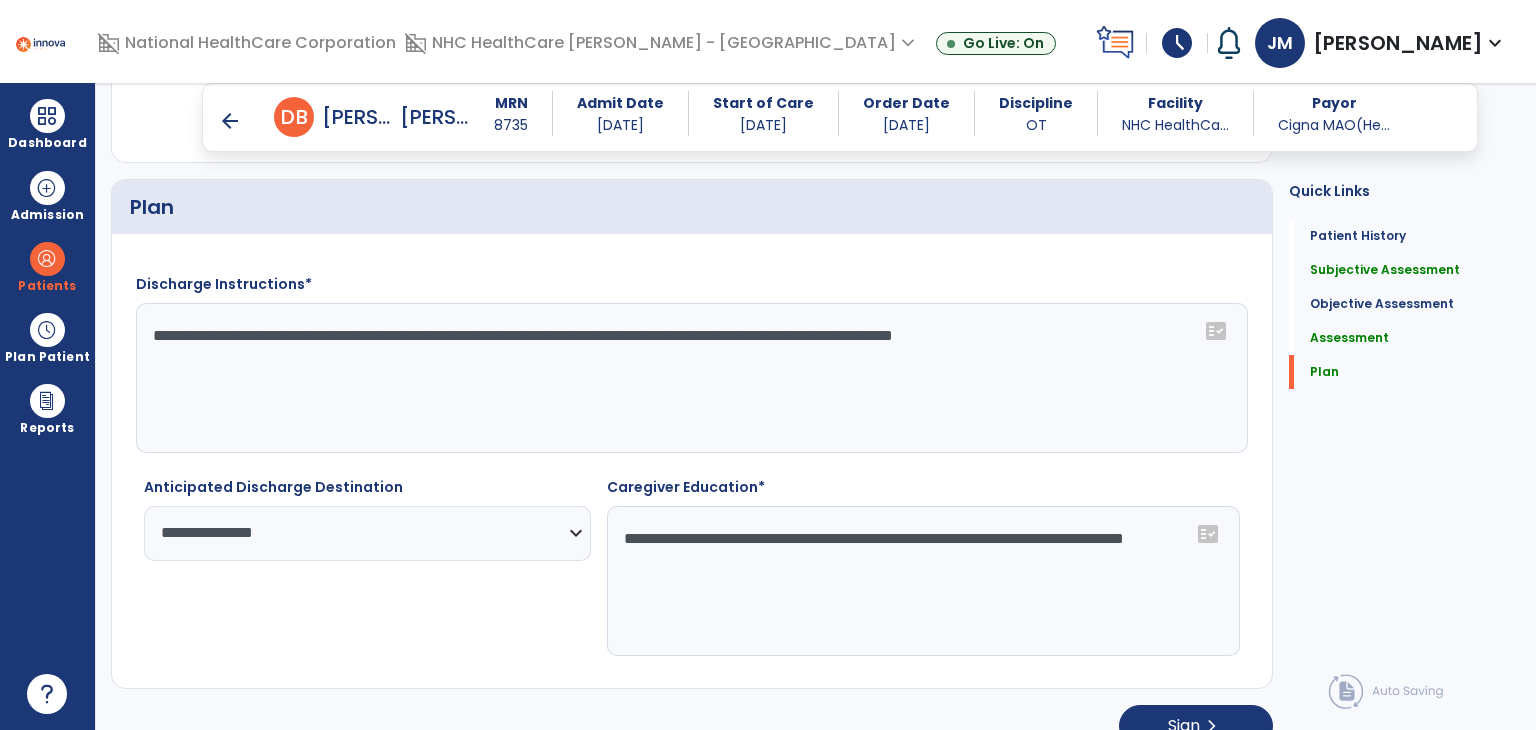 type on "**********" 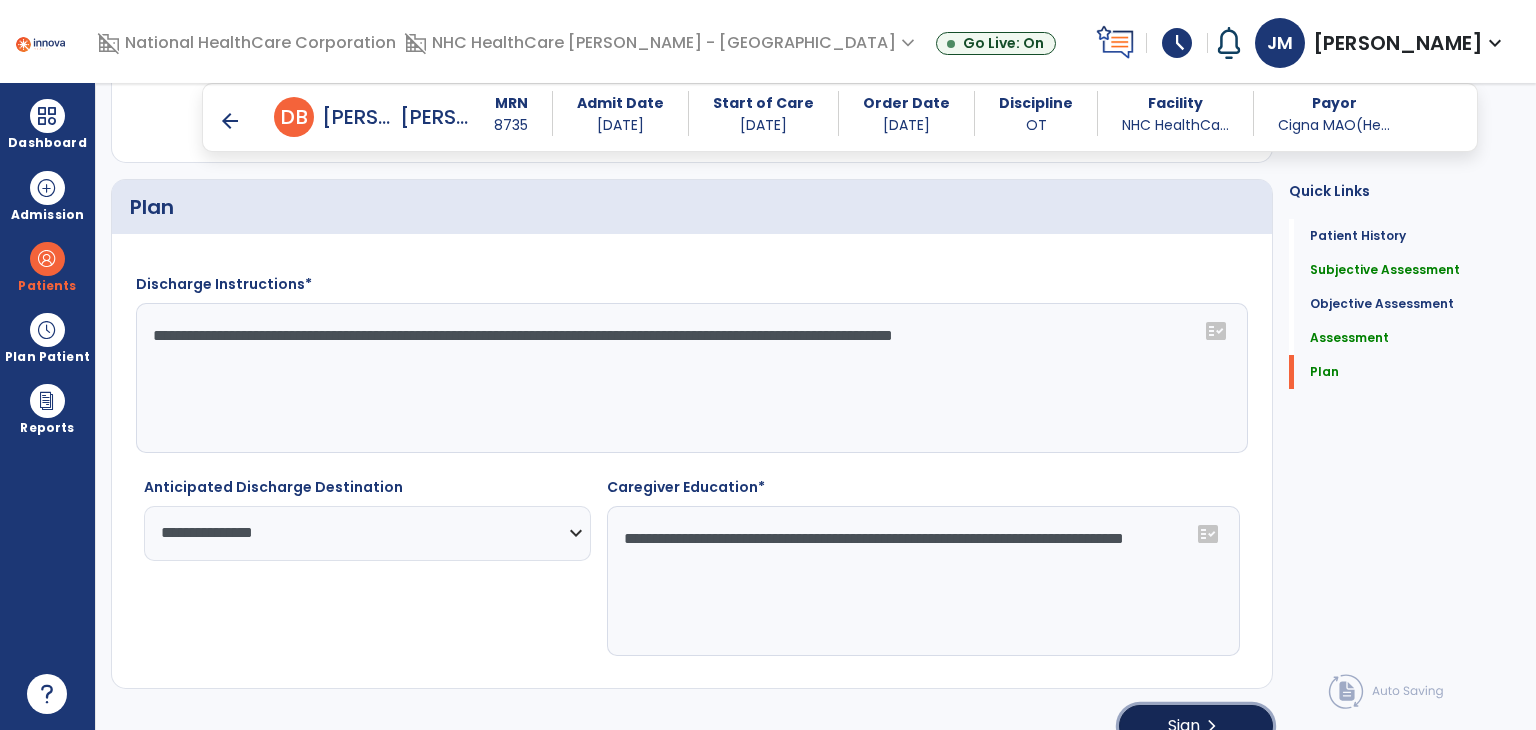 click on "Sign  chevron_right" 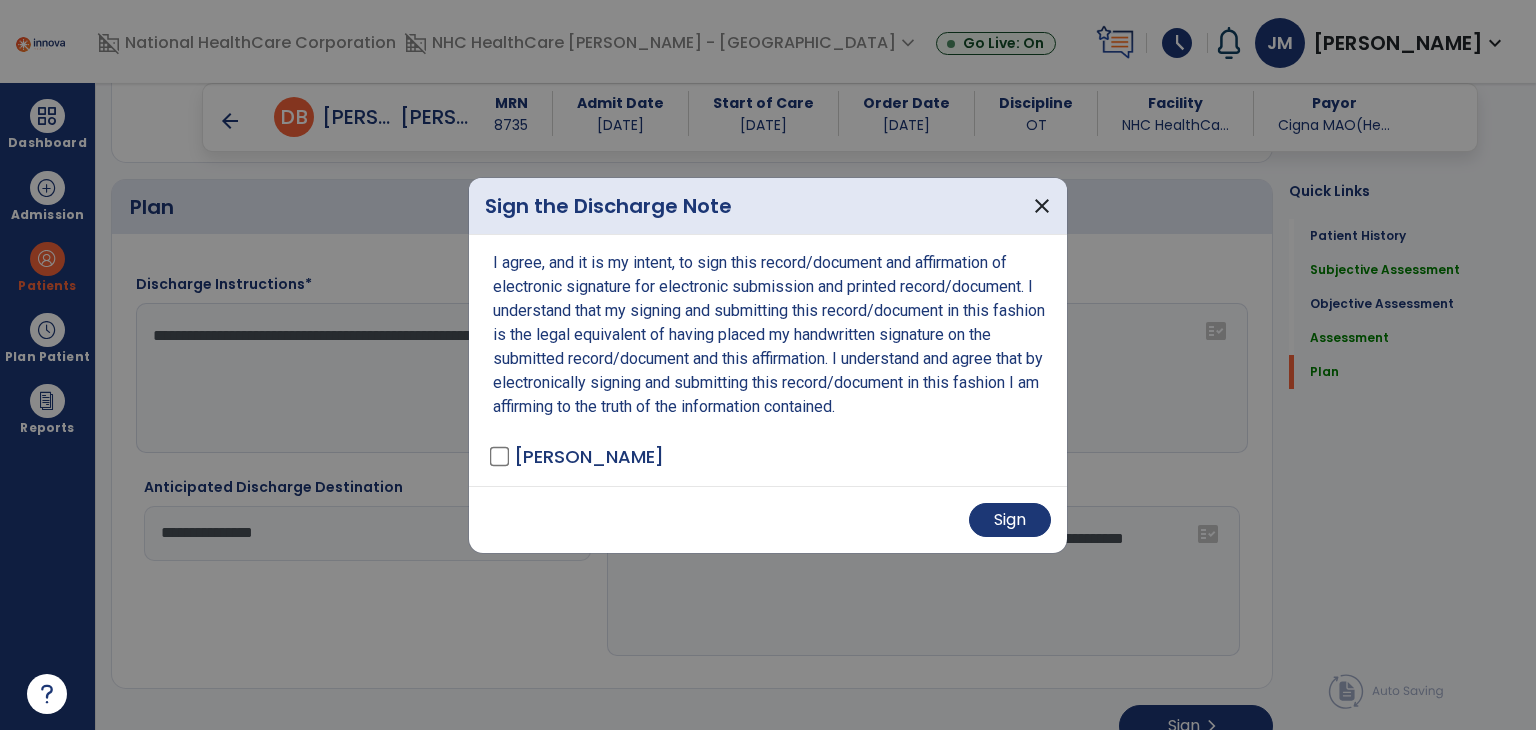 click on "Sign" at bounding box center [768, 519] 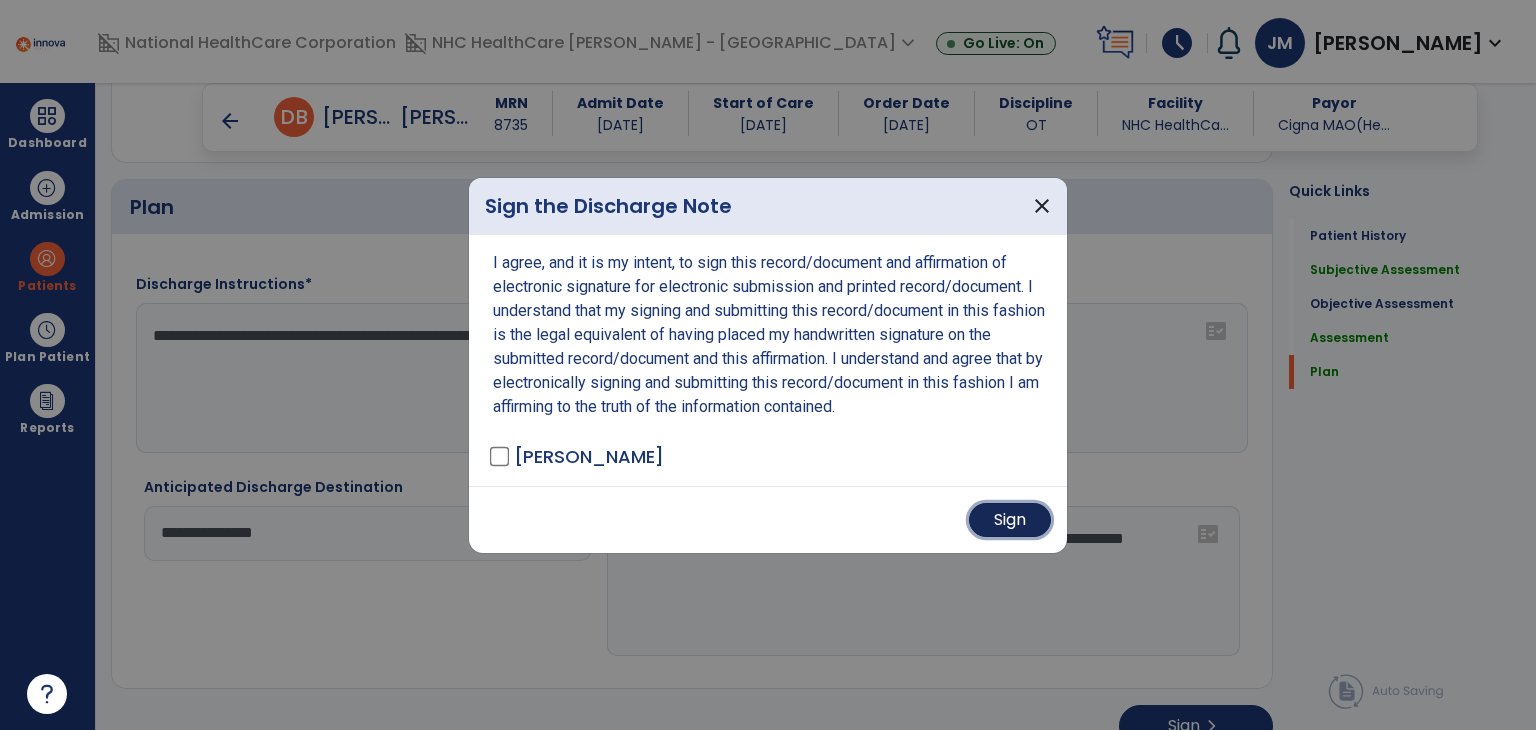 click on "Sign" at bounding box center (1010, 520) 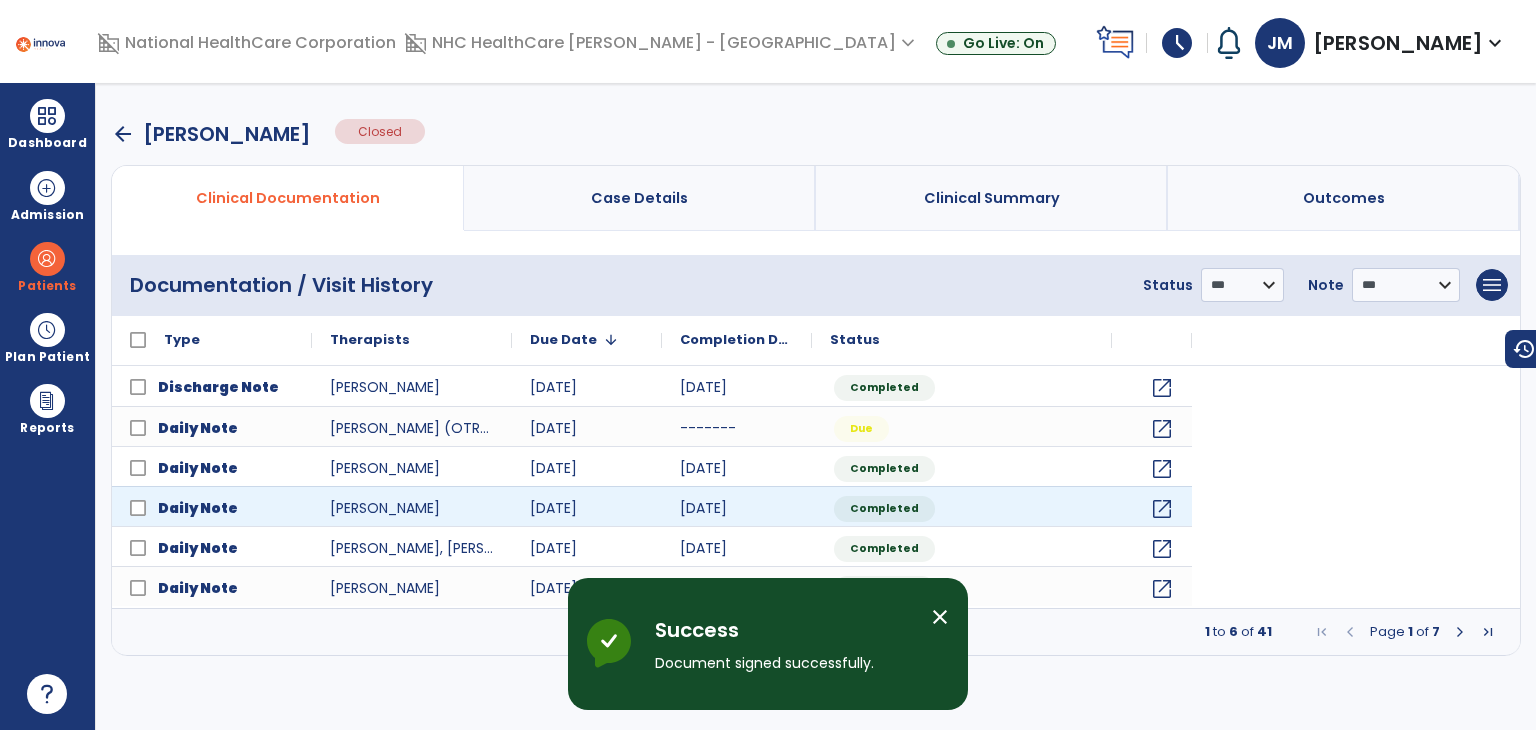 scroll, scrollTop: 0, scrollLeft: 0, axis: both 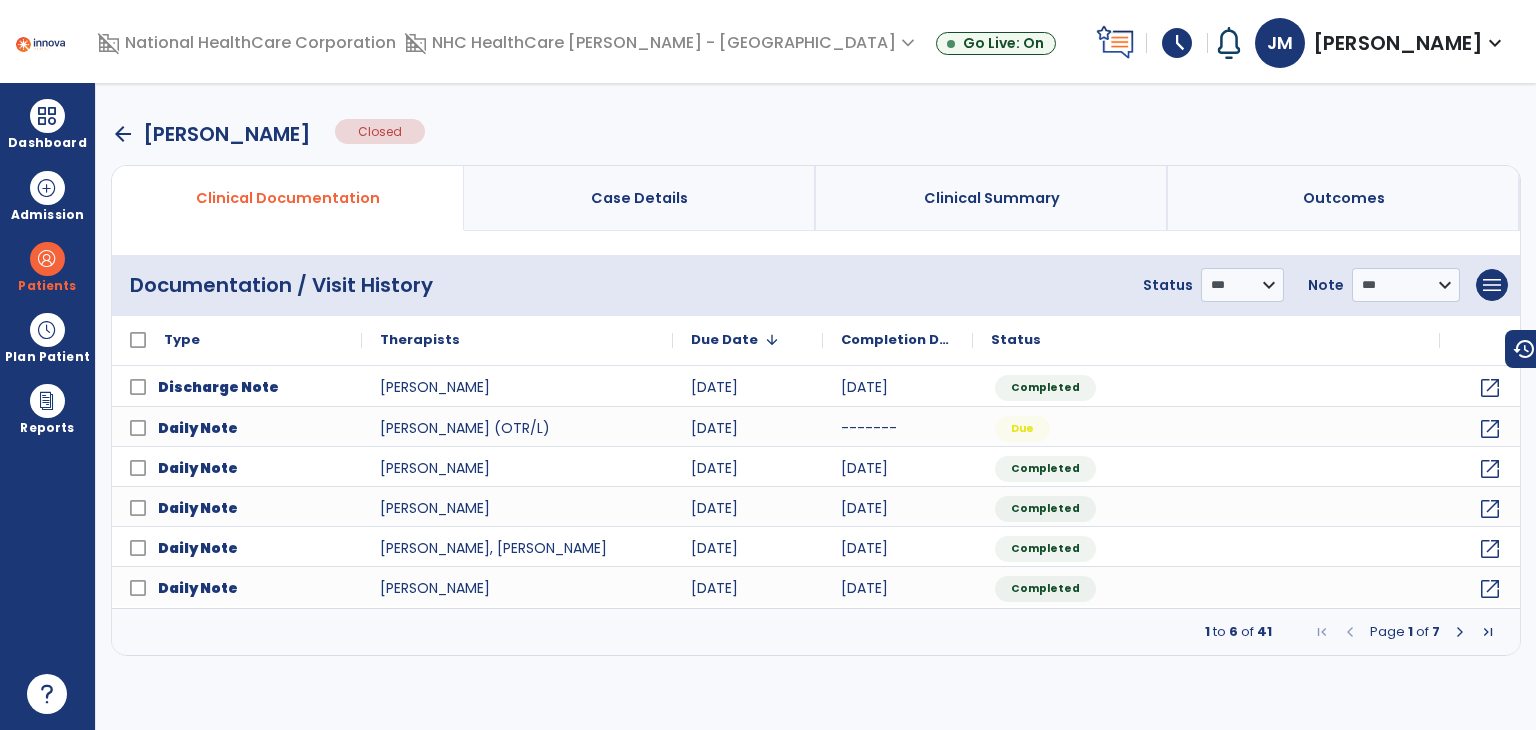 click on "arrow_back" at bounding box center (123, 134) 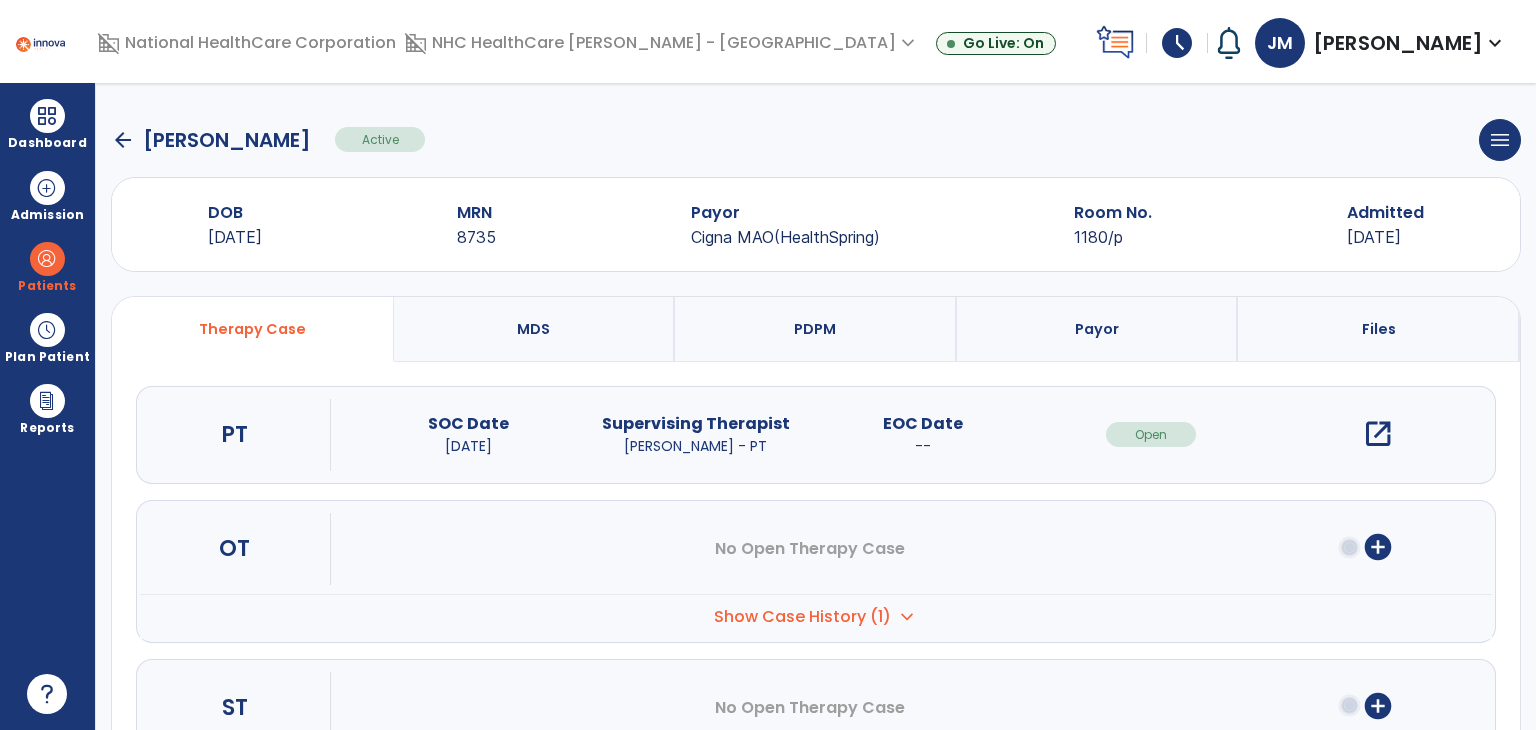 click at bounding box center (47, 259) 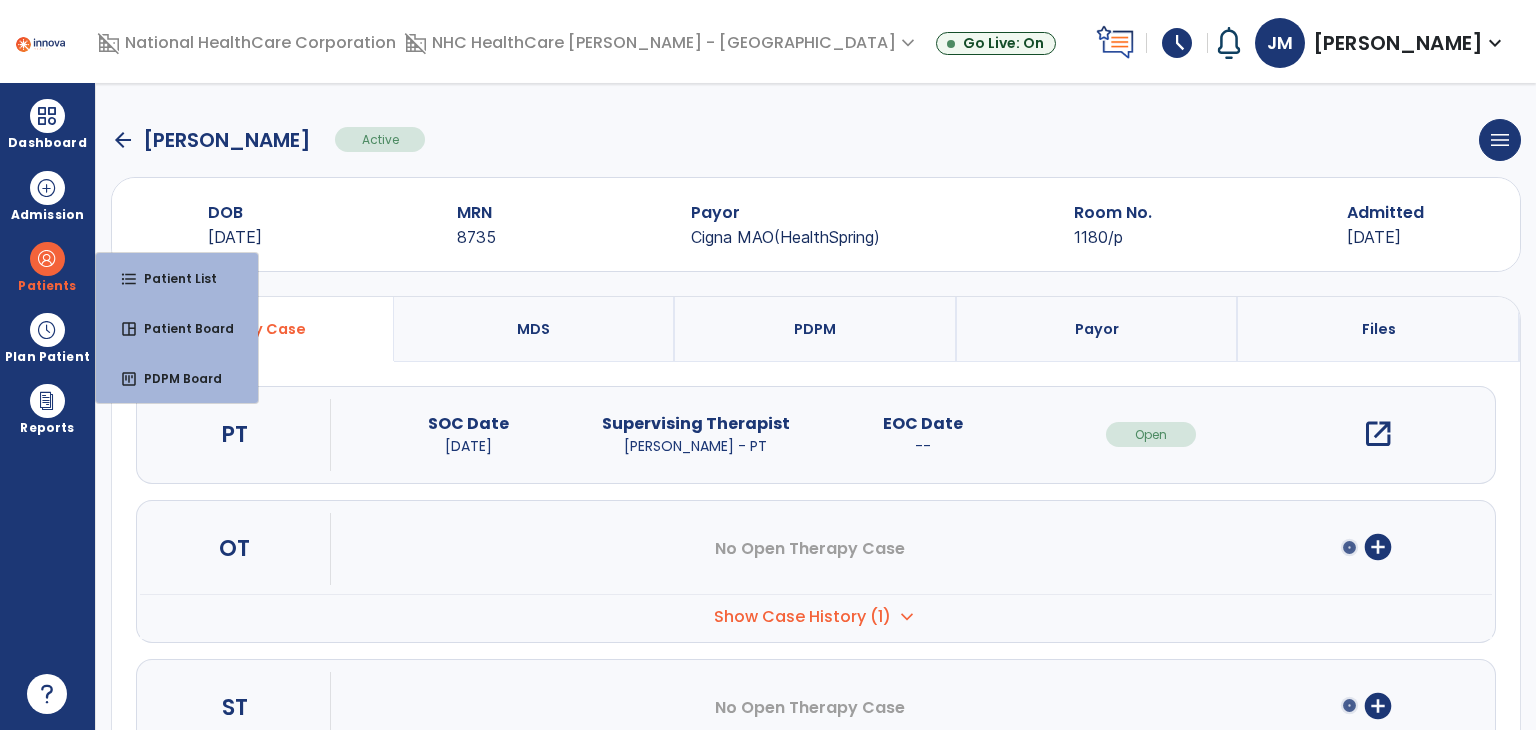 click on "Dashboard" at bounding box center [47, 143] 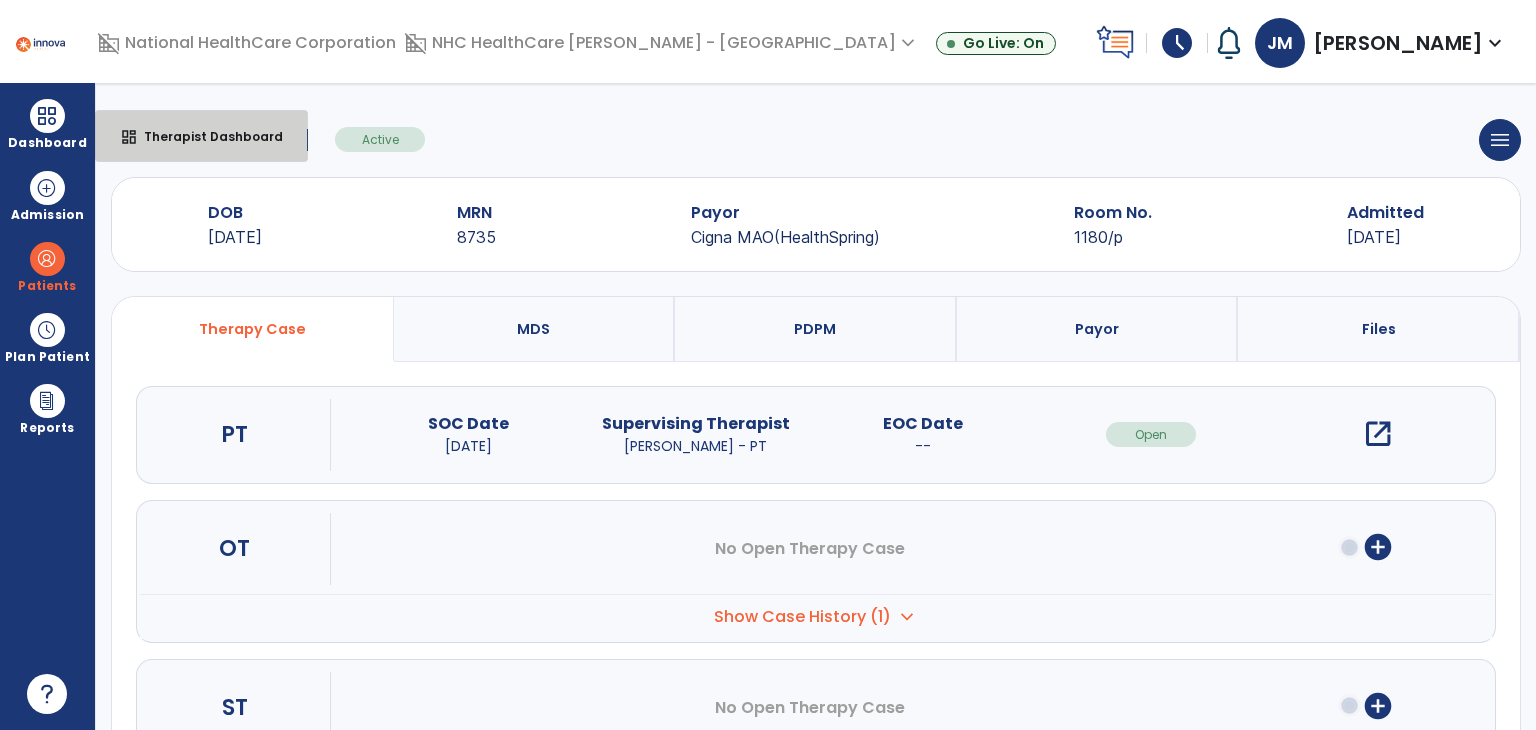 click on "Therapist Dashboard" at bounding box center [205, 136] 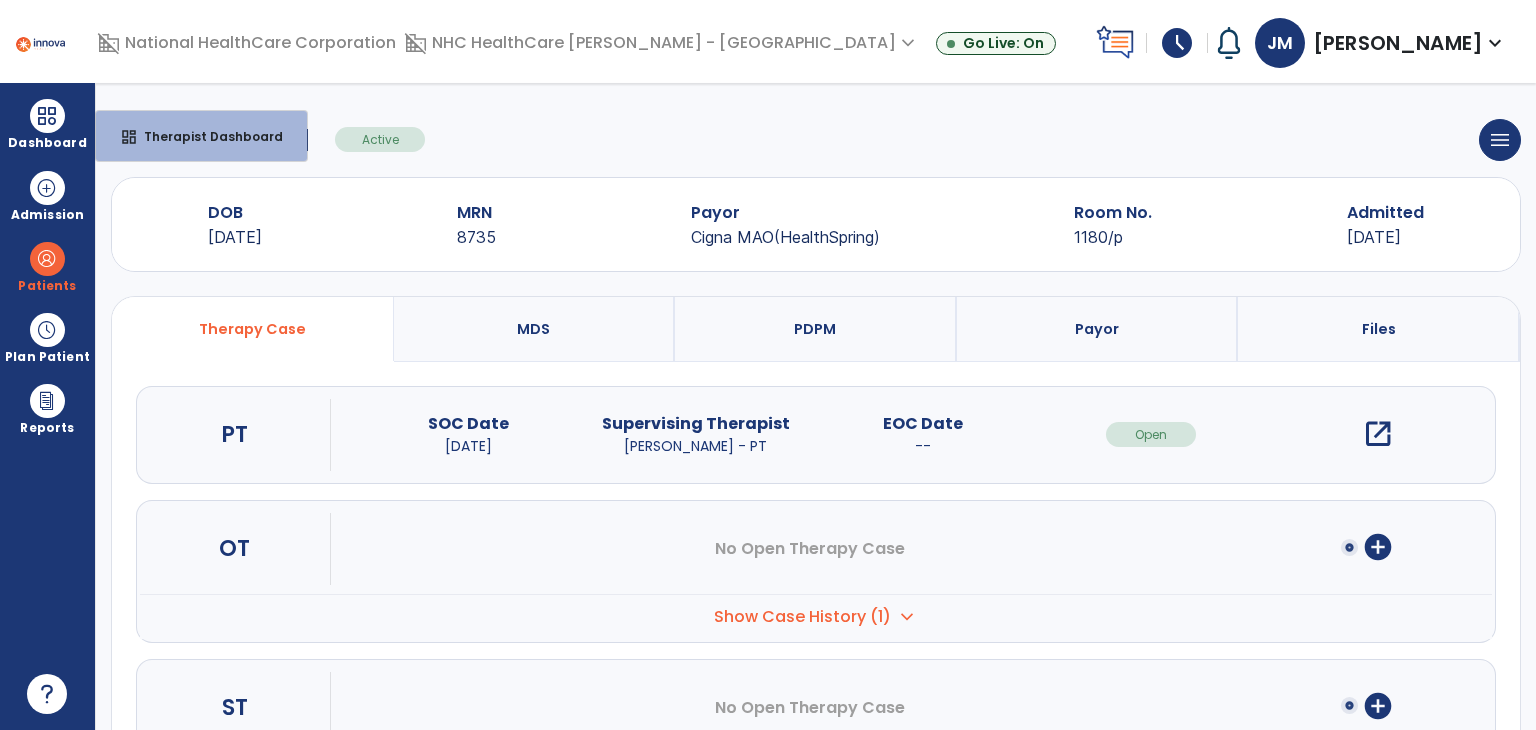 select on "****" 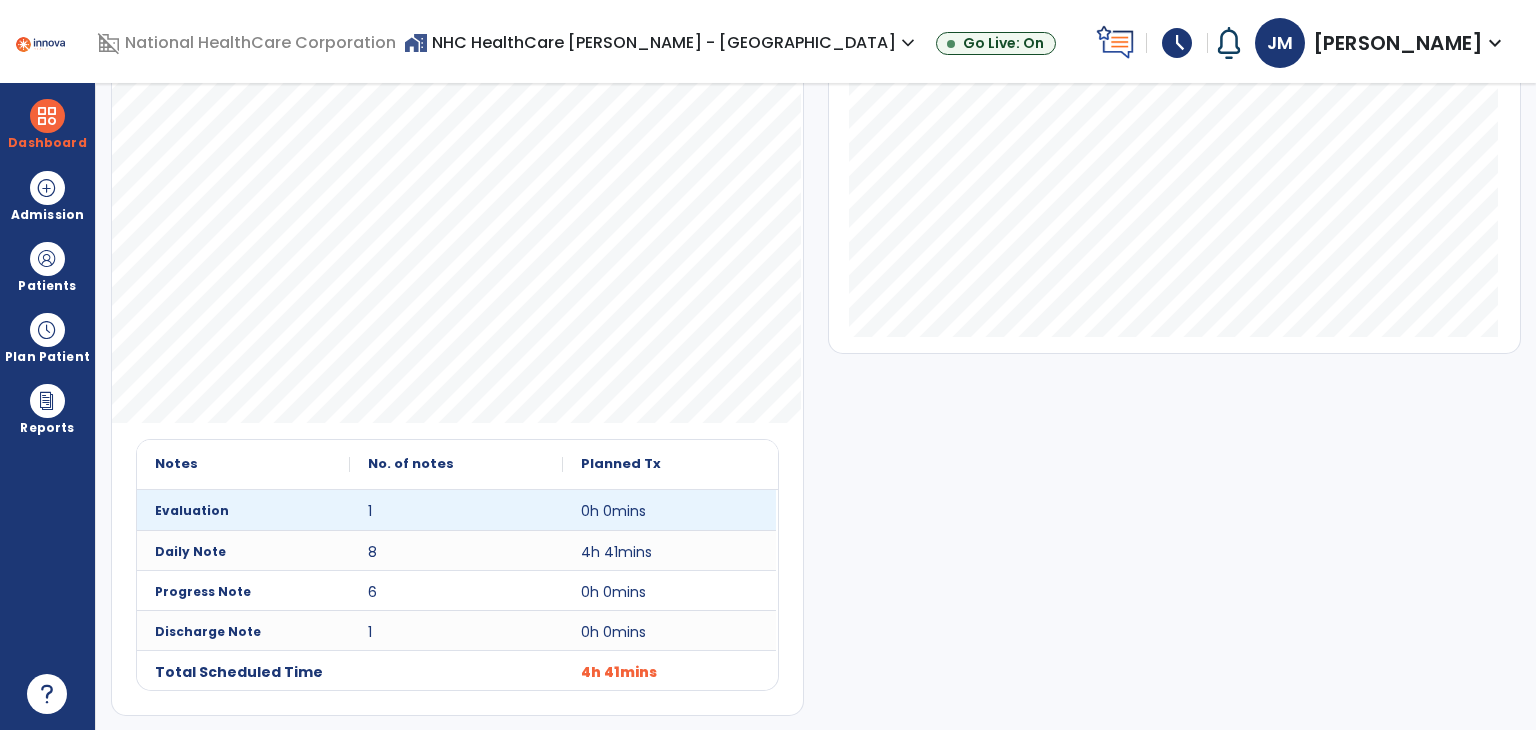 scroll, scrollTop: 0, scrollLeft: 0, axis: both 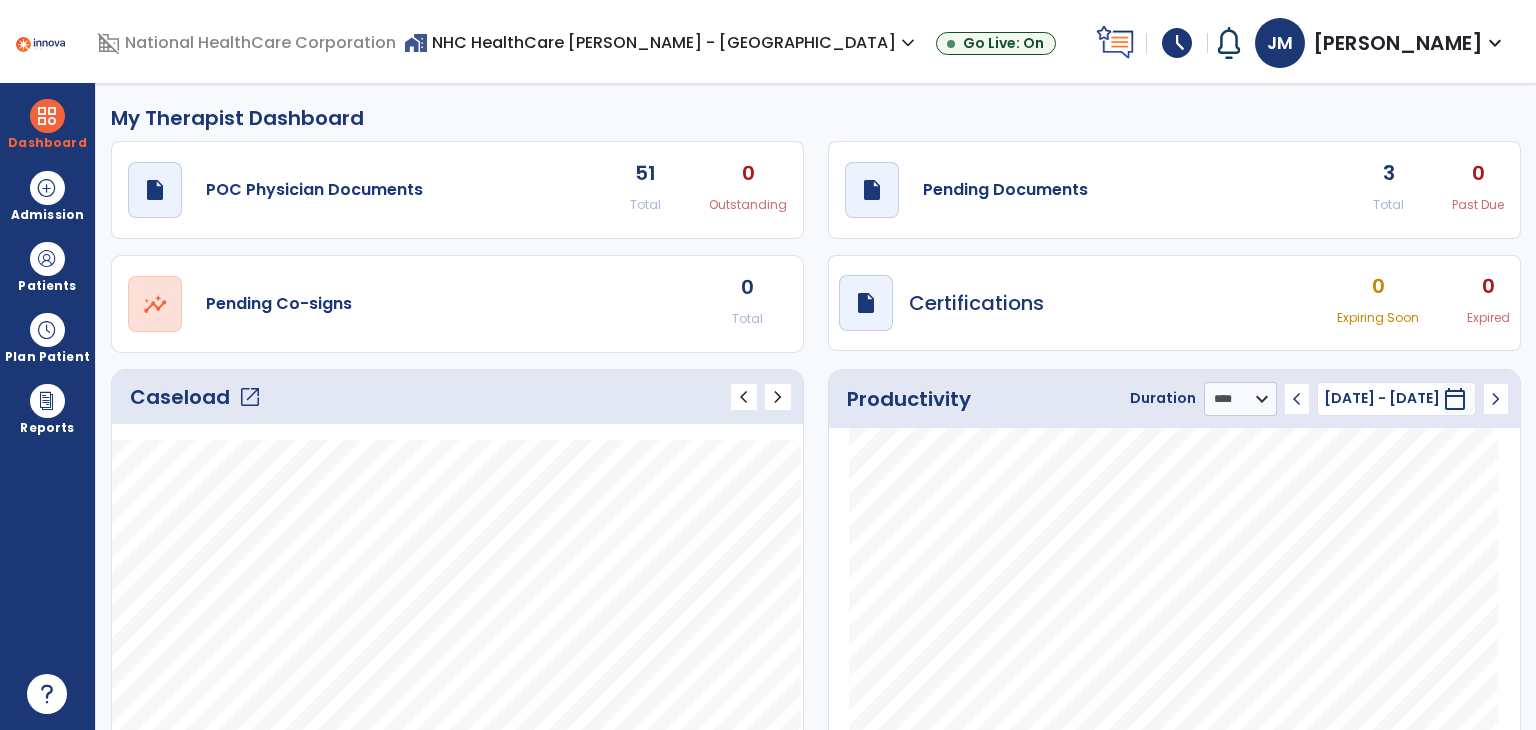 click on "open_in_new" 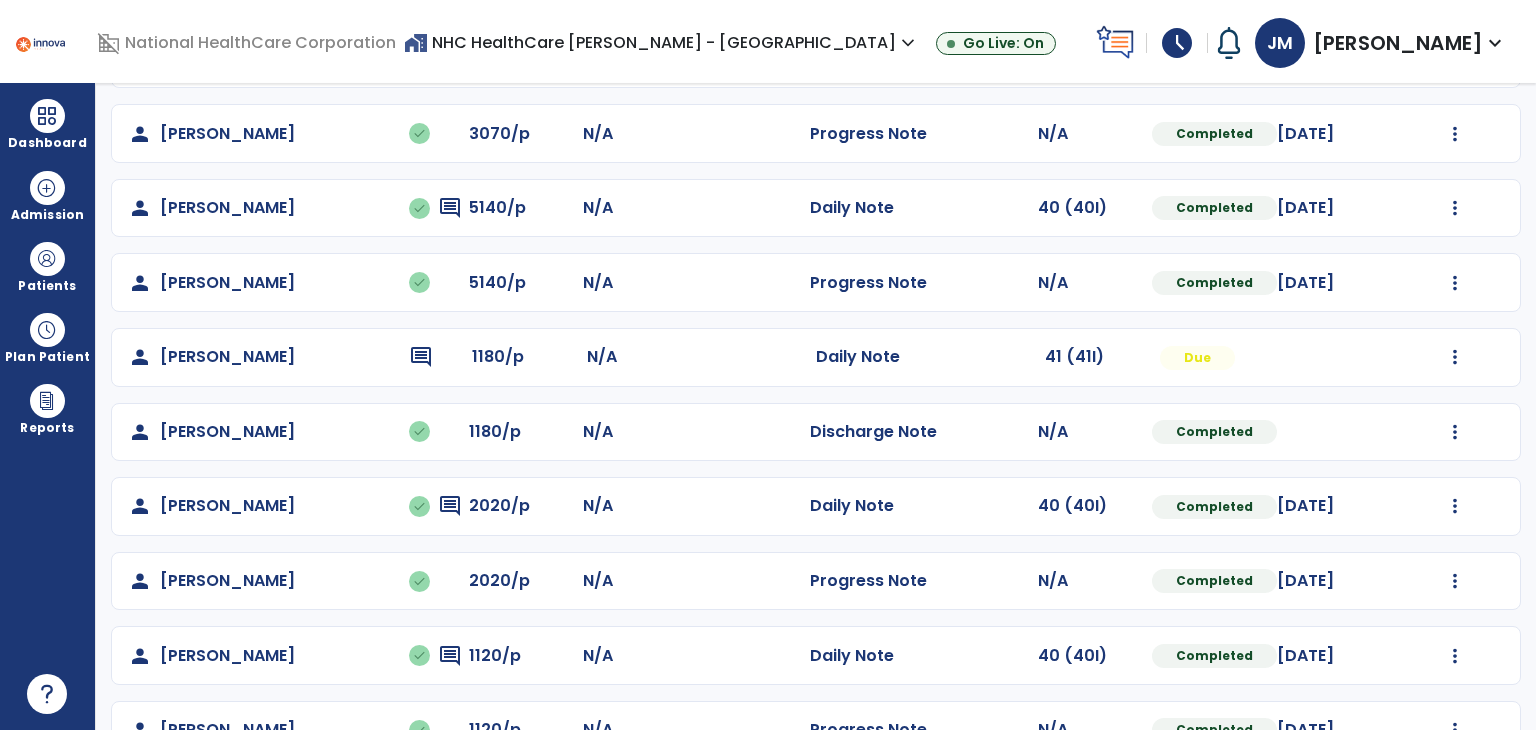 scroll, scrollTop: 304, scrollLeft: 0, axis: vertical 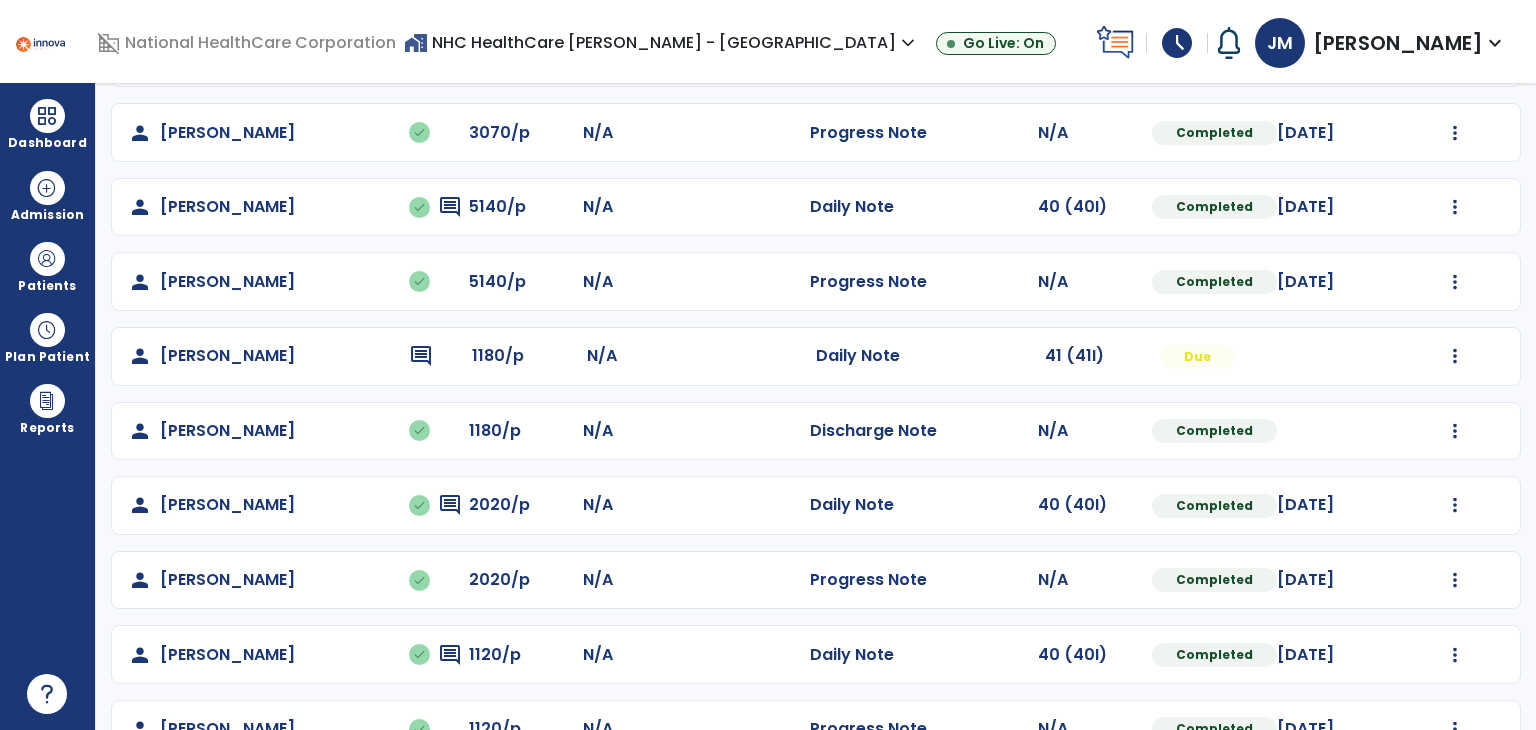 click on "Mark Visit As Complete   Reset Note   Open Document   G + C Mins" 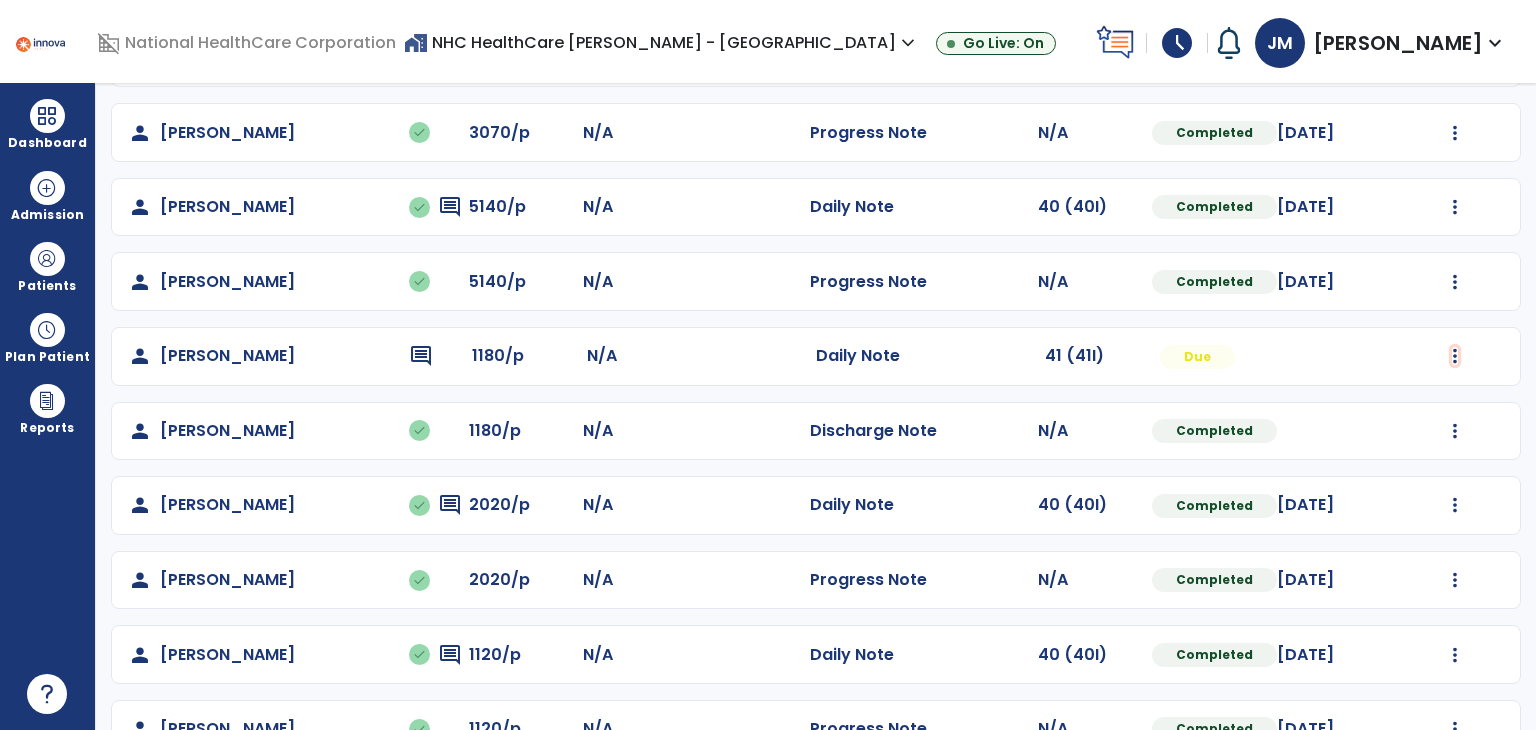 click at bounding box center (1455, 58) 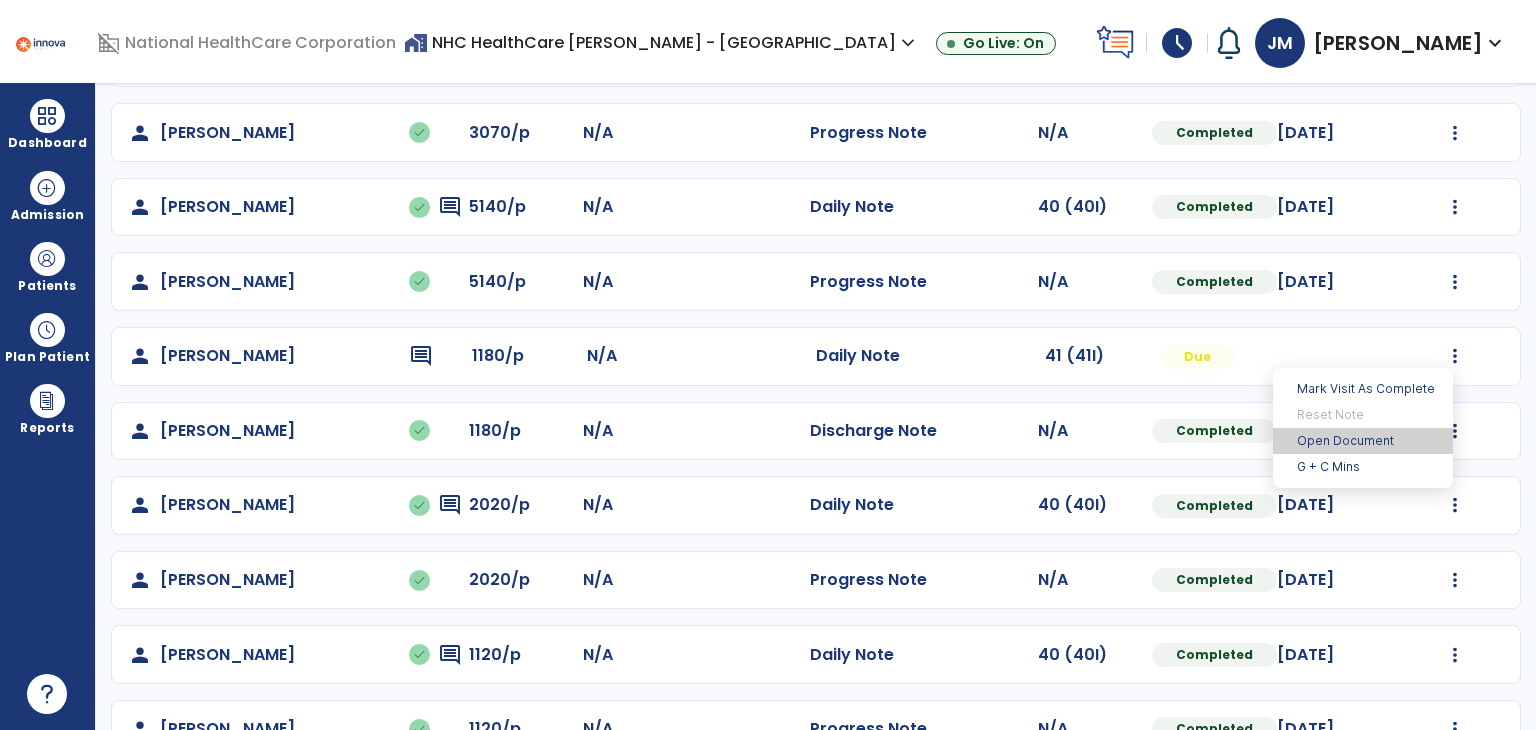 click on "Open Document" at bounding box center [1363, 441] 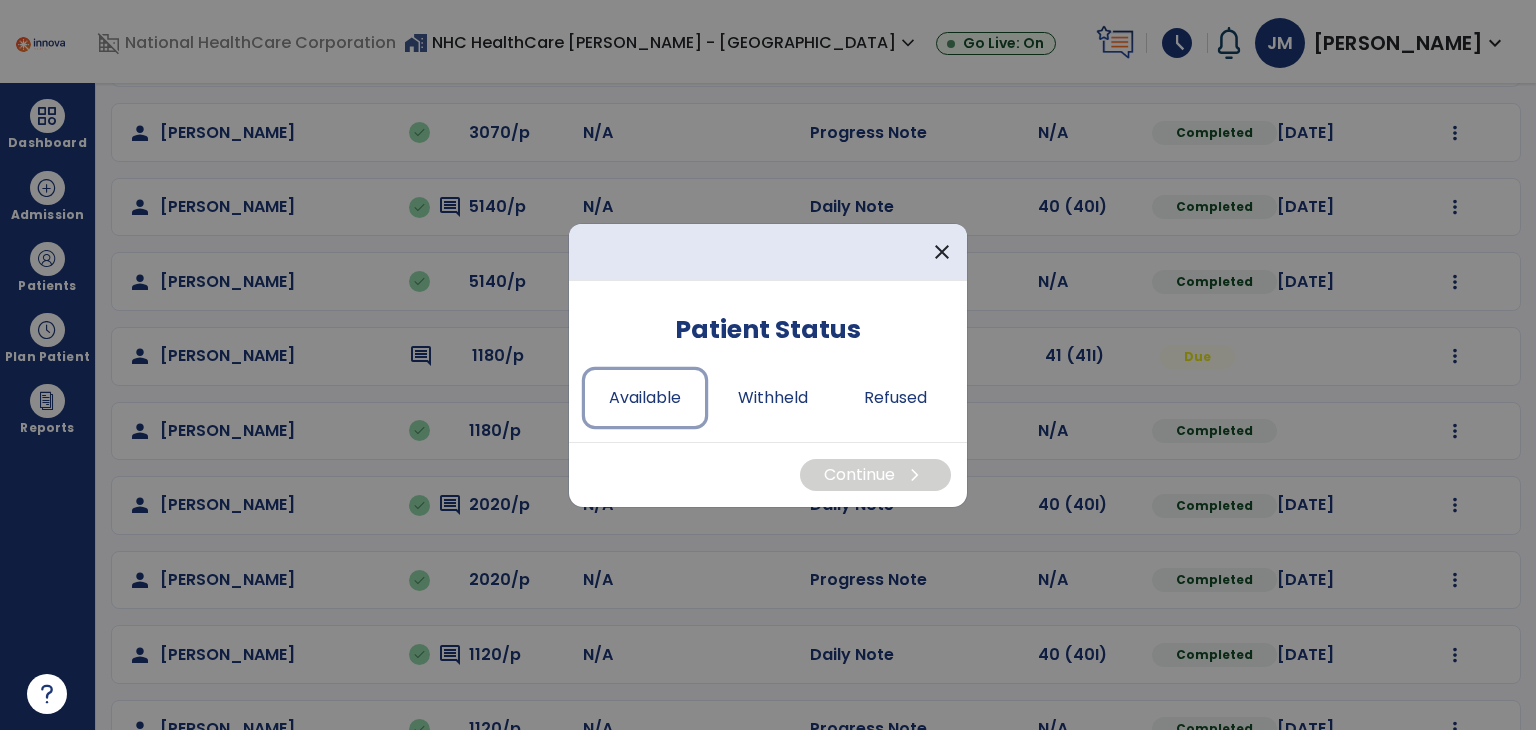 click on "Available" at bounding box center [645, 398] 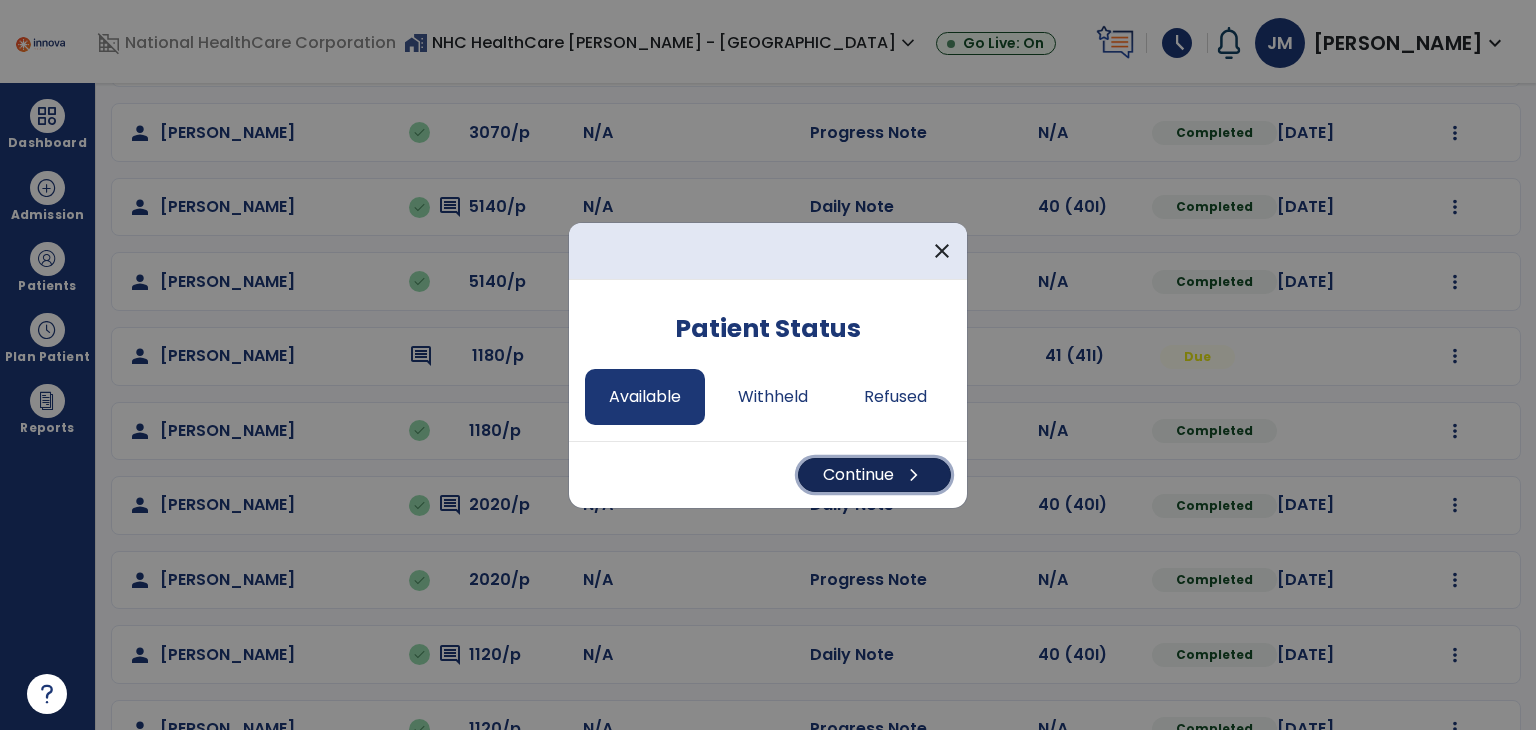 click on "Continue   chevron_right" at bounding box center (874, 475) 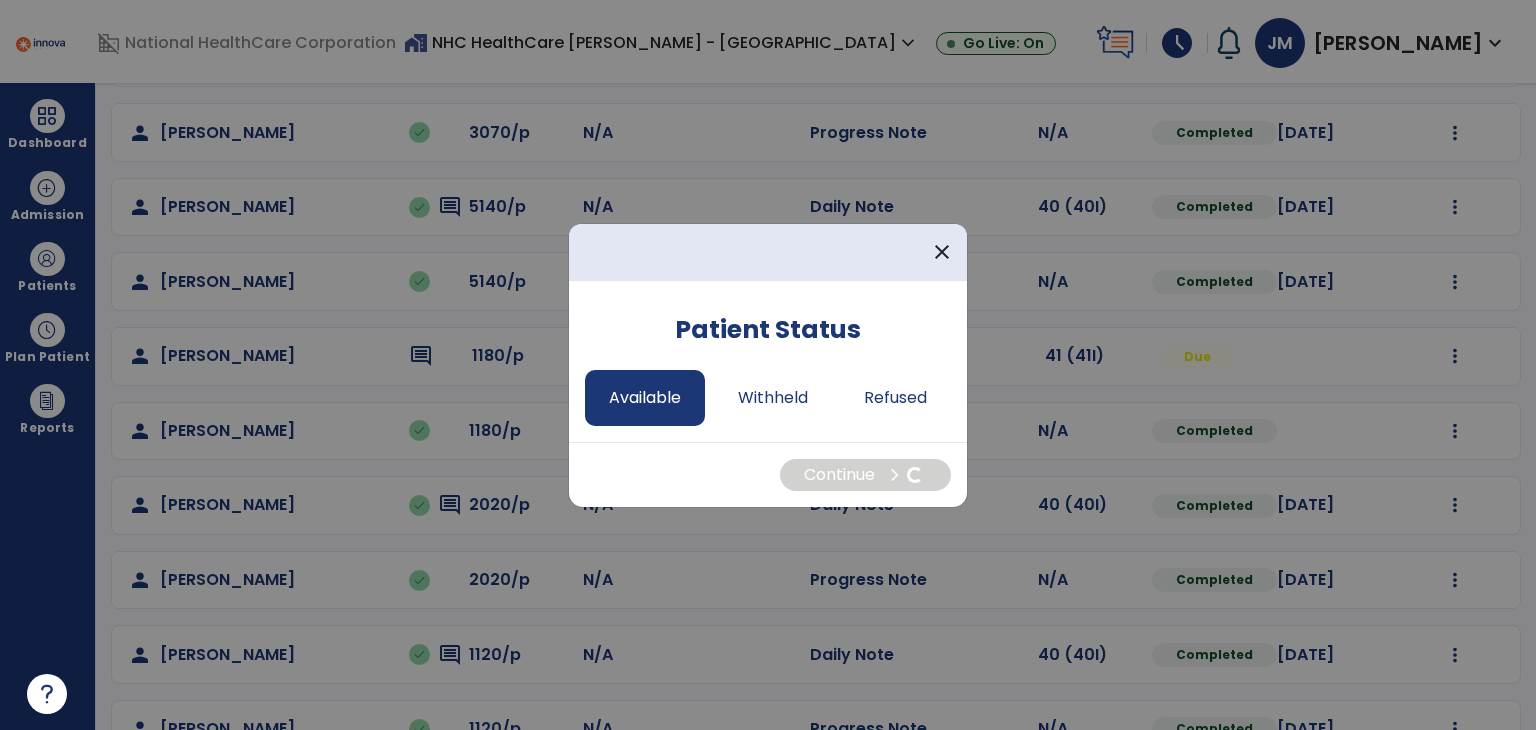 select on "*" 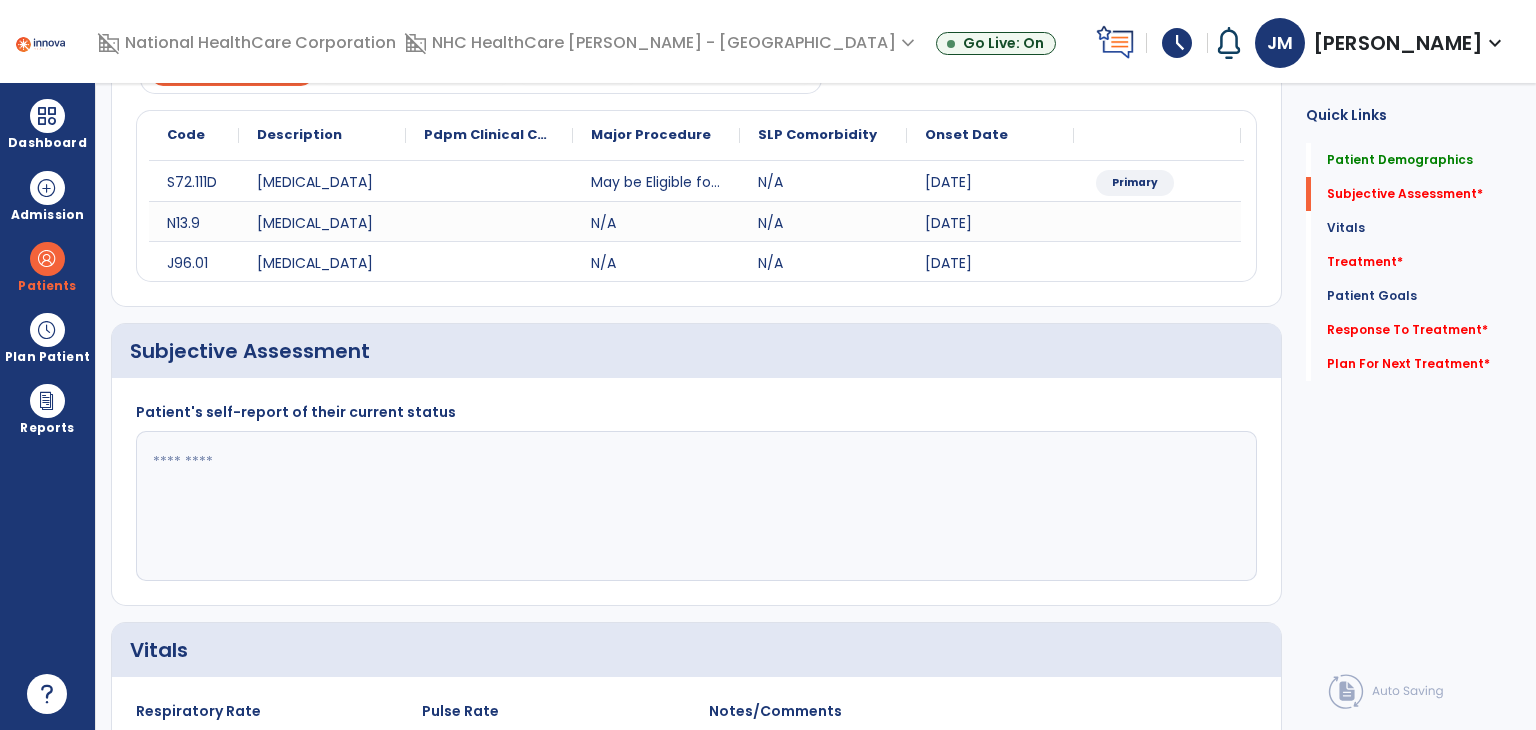click 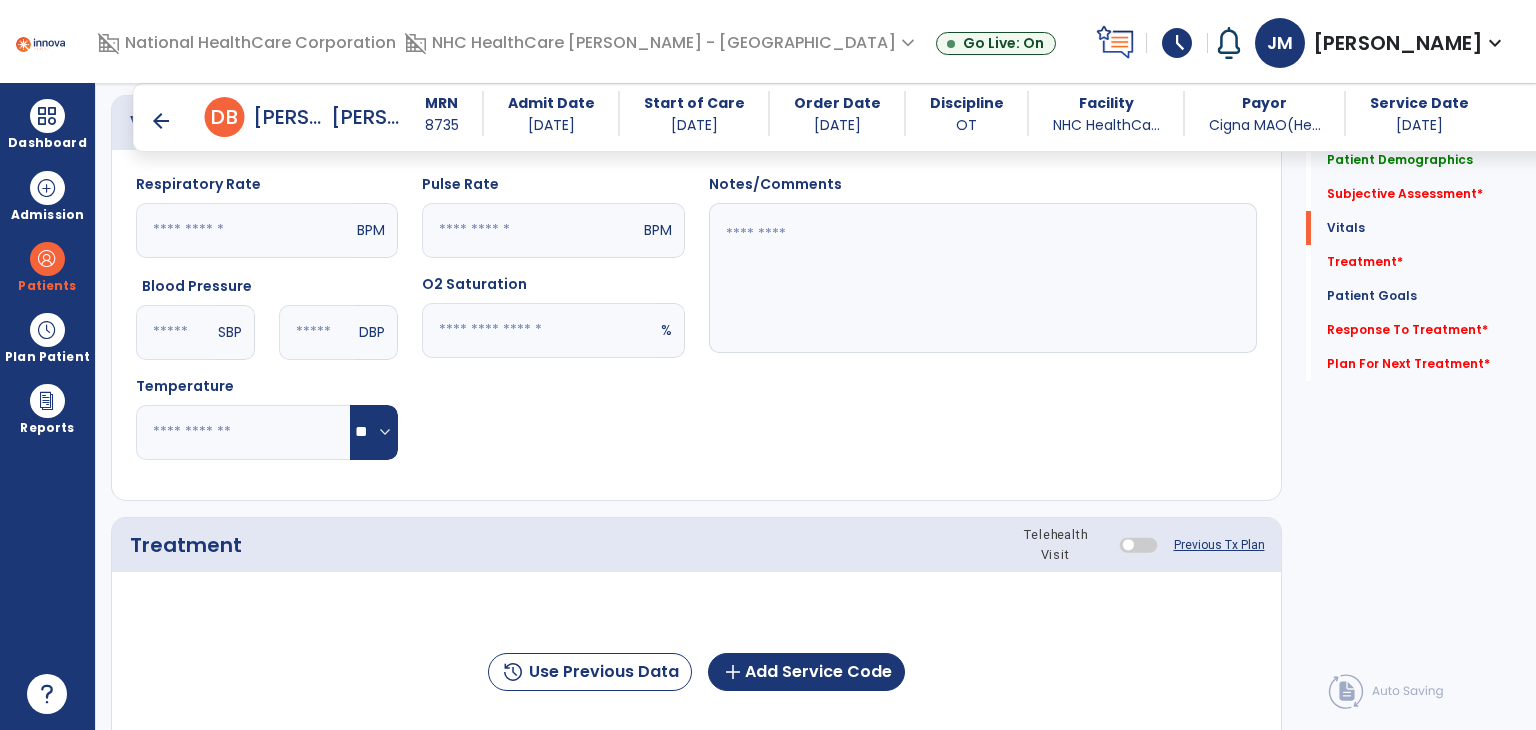 scroll, scrollTop: 1076, scrollLeft: 0, axis: vertical 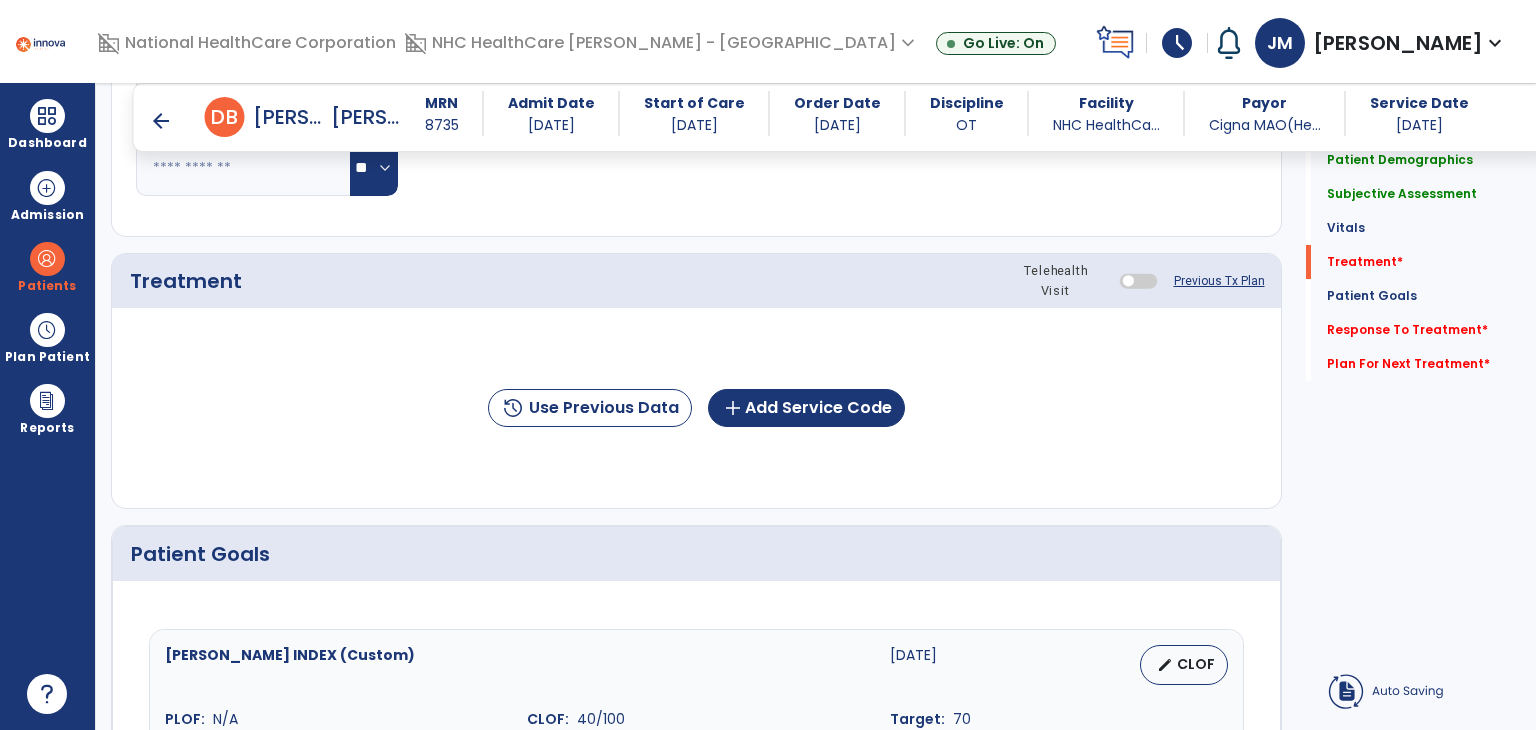 type on "**********" 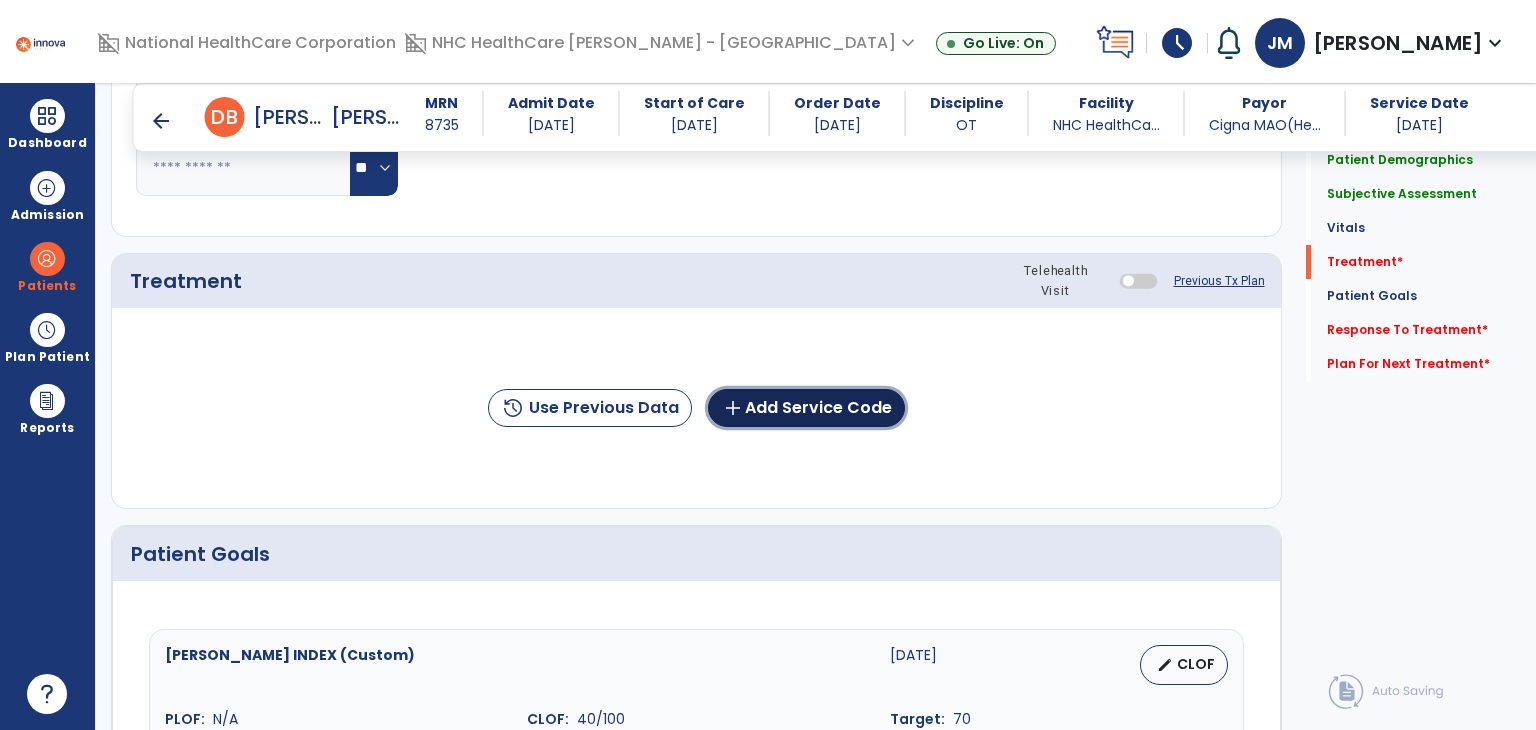 click on "add  Add Service Code" 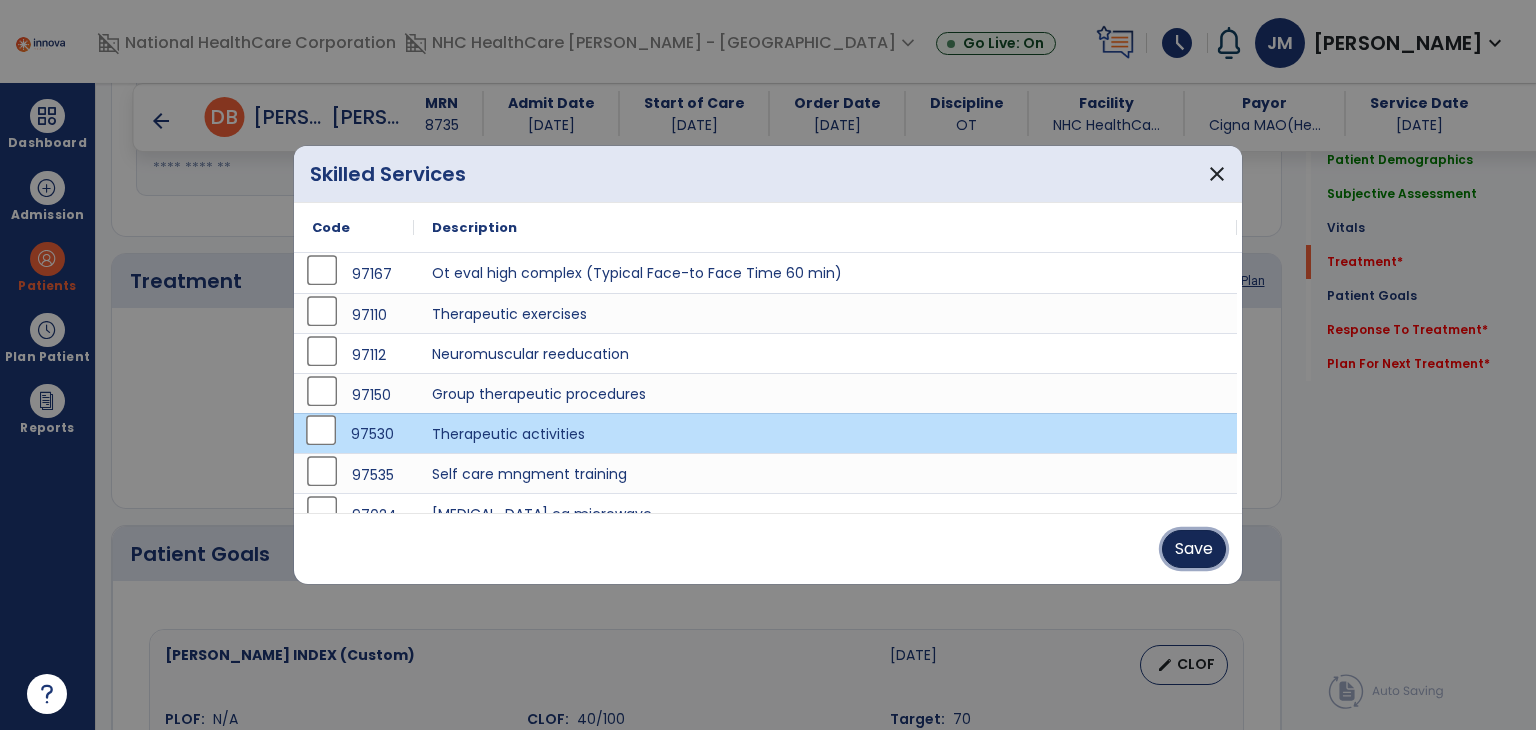 click on "Save" at bounding box center (1194, 549) 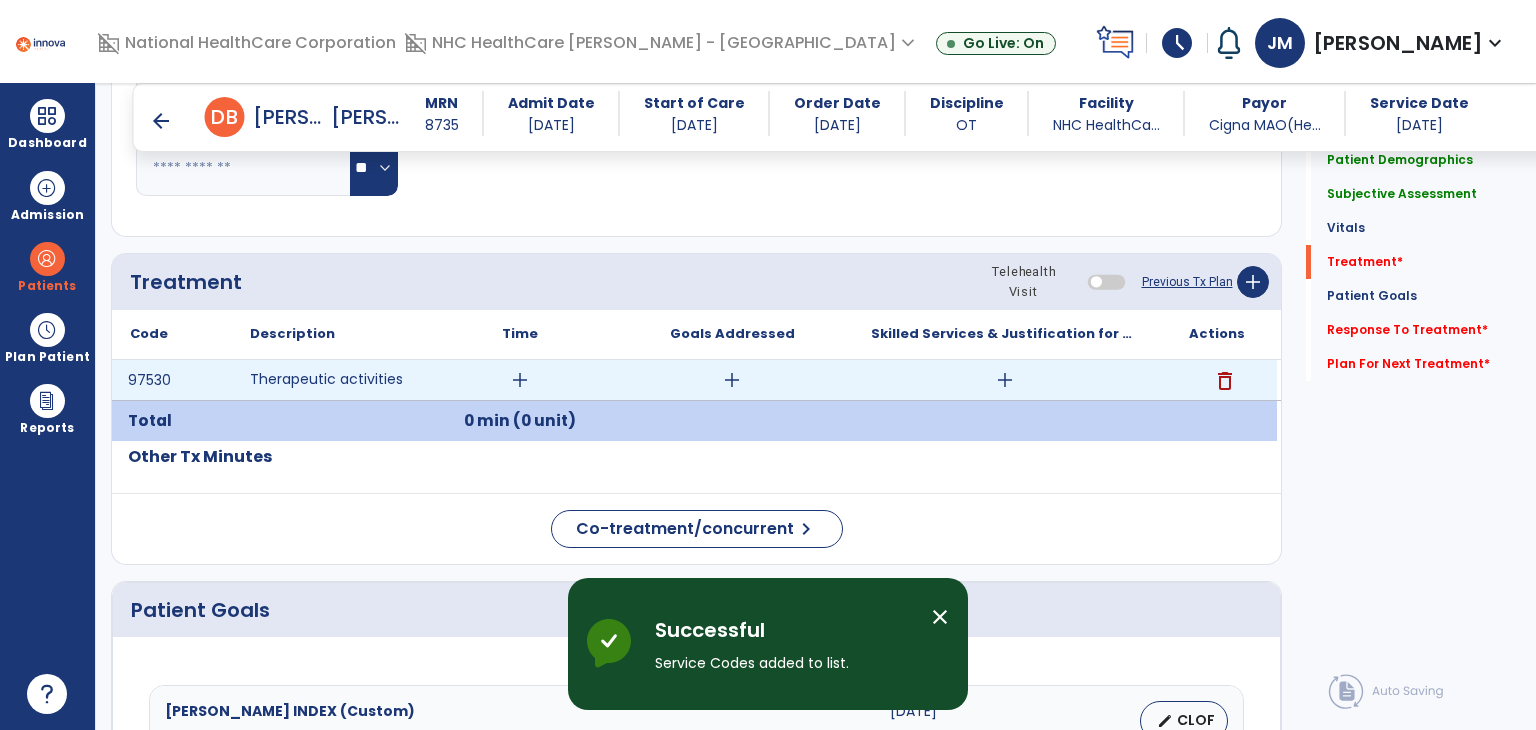 click on "add" at bounding box center (520, 380) 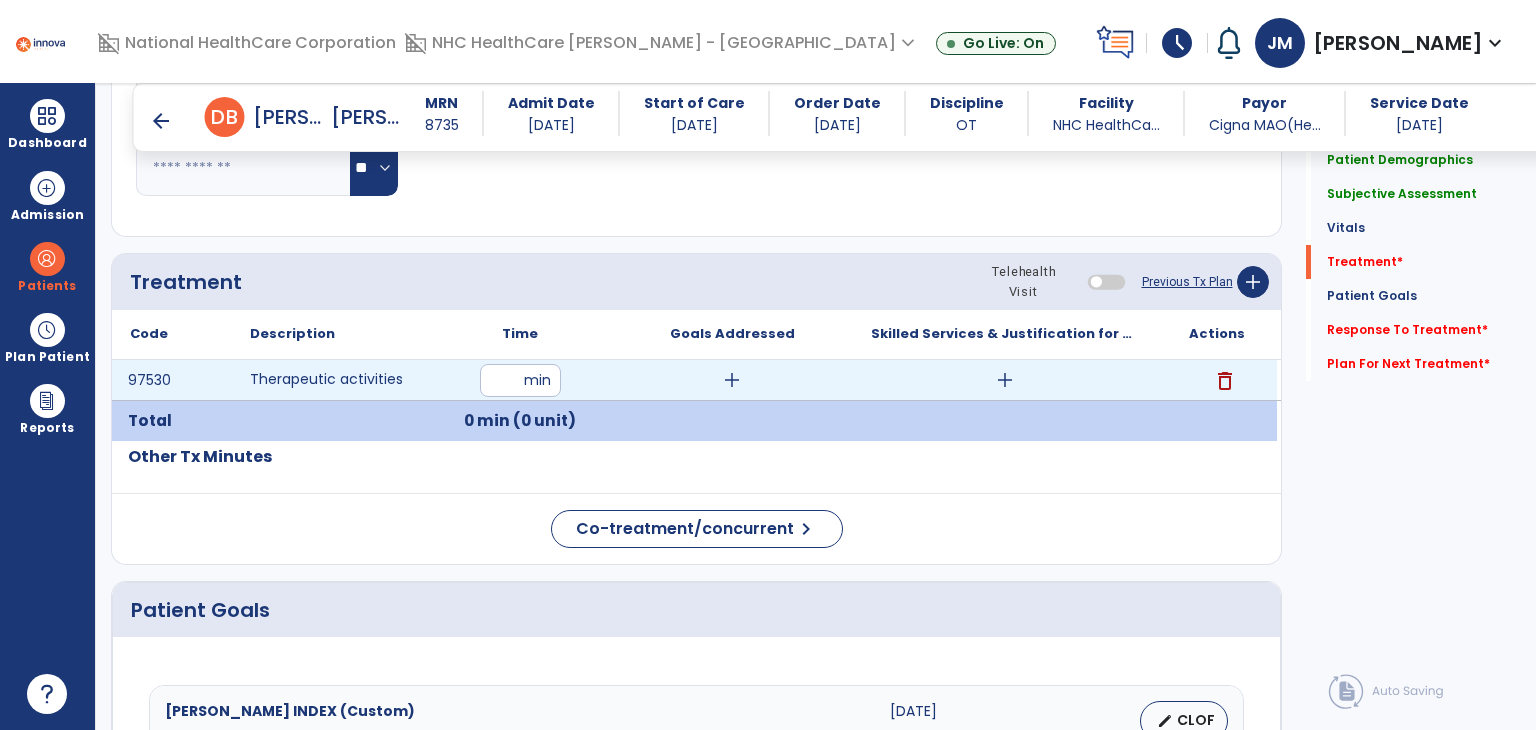 type on "**" 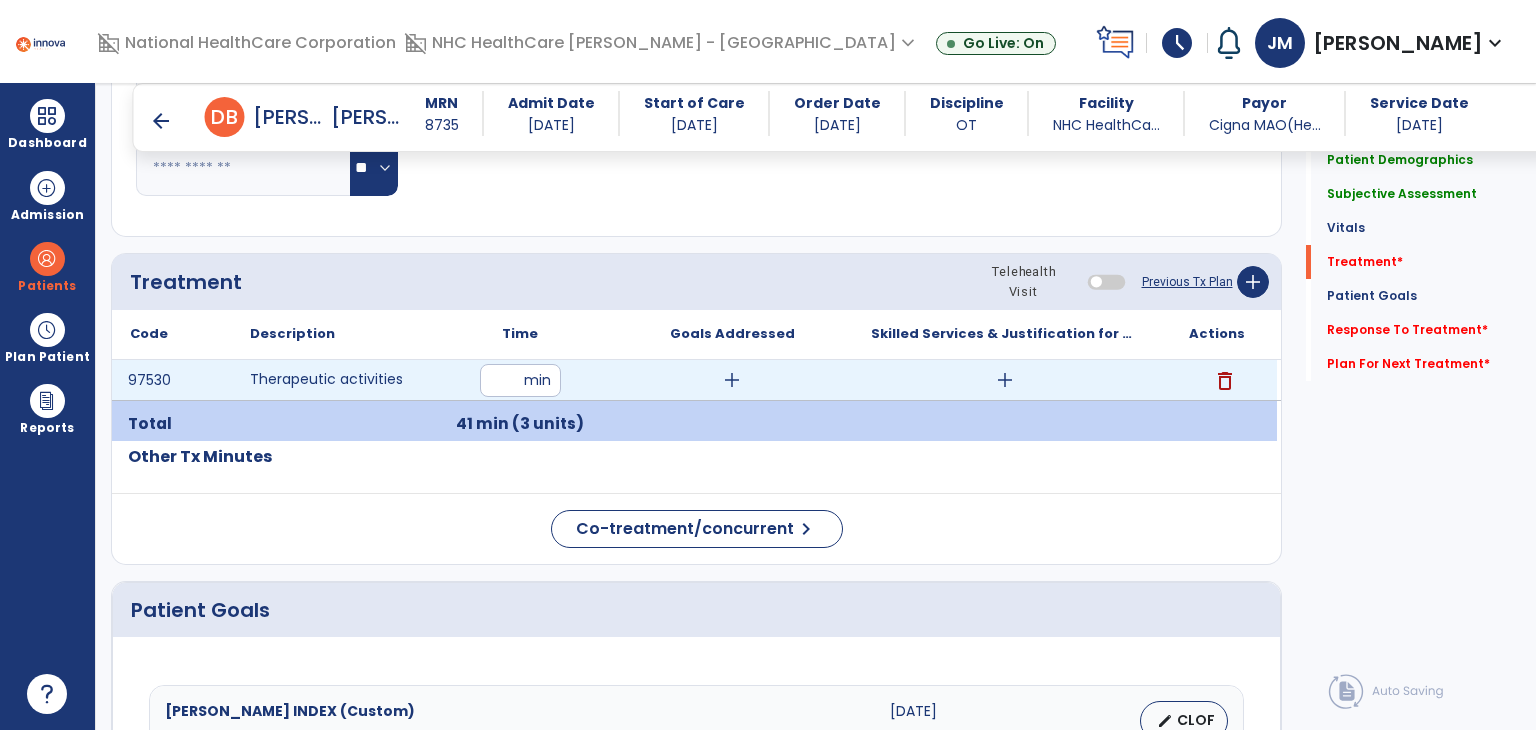 click on "add" at bounding box center [1005, 380] 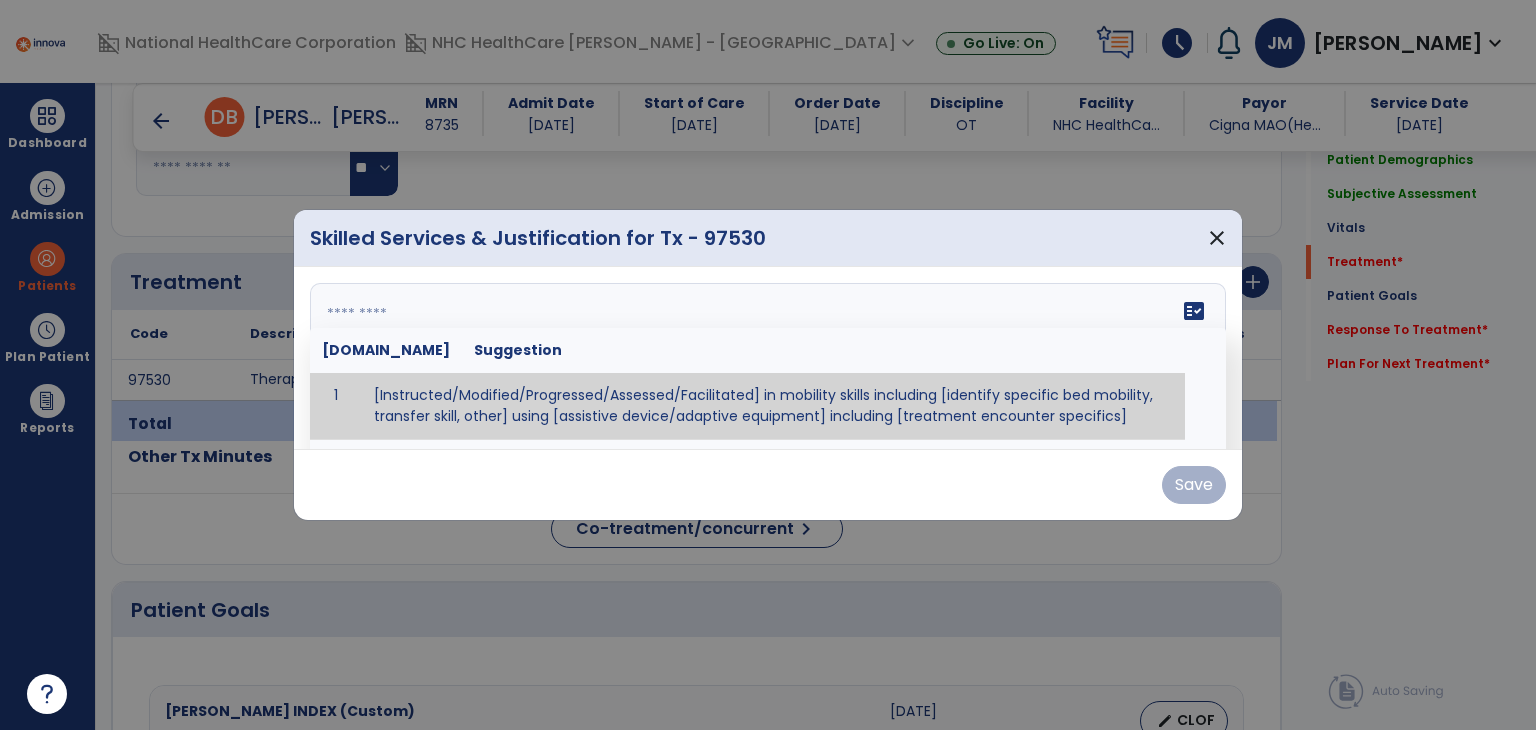 click on "fact_check  [DOMAIN_NAME] Suggestion 1 [Instructed/Modified/Progressed/Assessed/Facilitated] in mobility skills including [identify specific bed mobility, transfer skill, other] using [assistive device/adaptive equipment] including [treatment encounter specifics]" at bounding box center [768, 358] 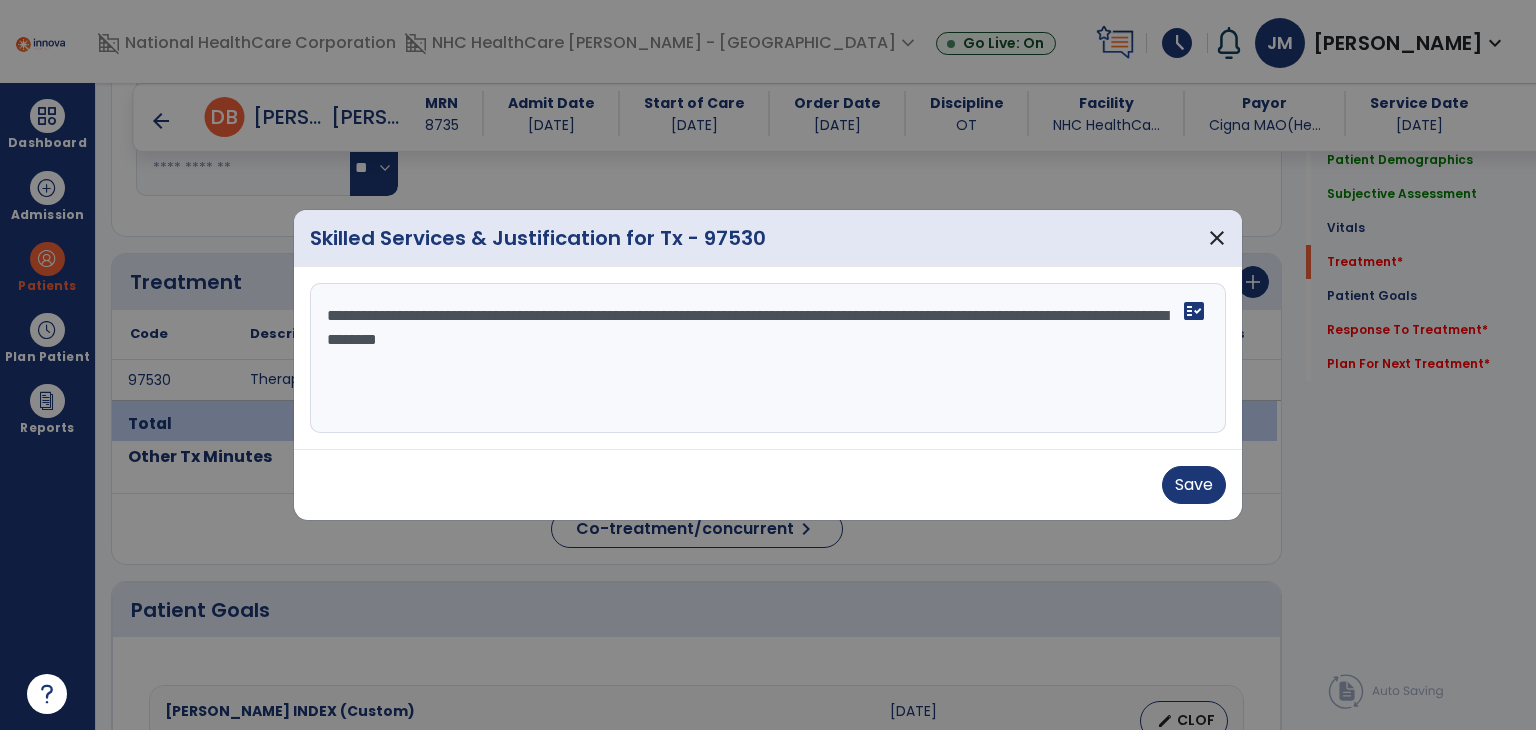 type on "**********" 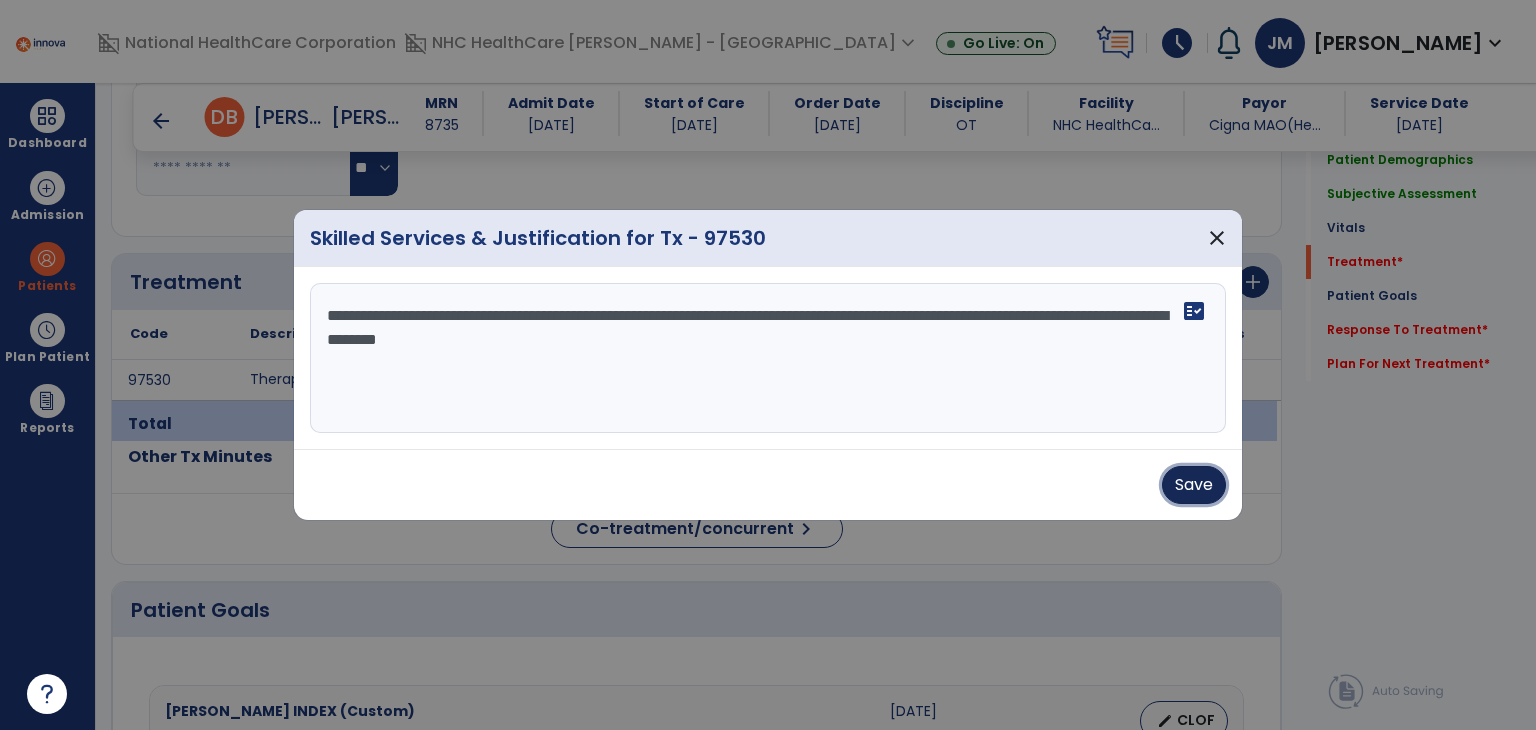 click on "Save" at bounding box center [1194, 485] 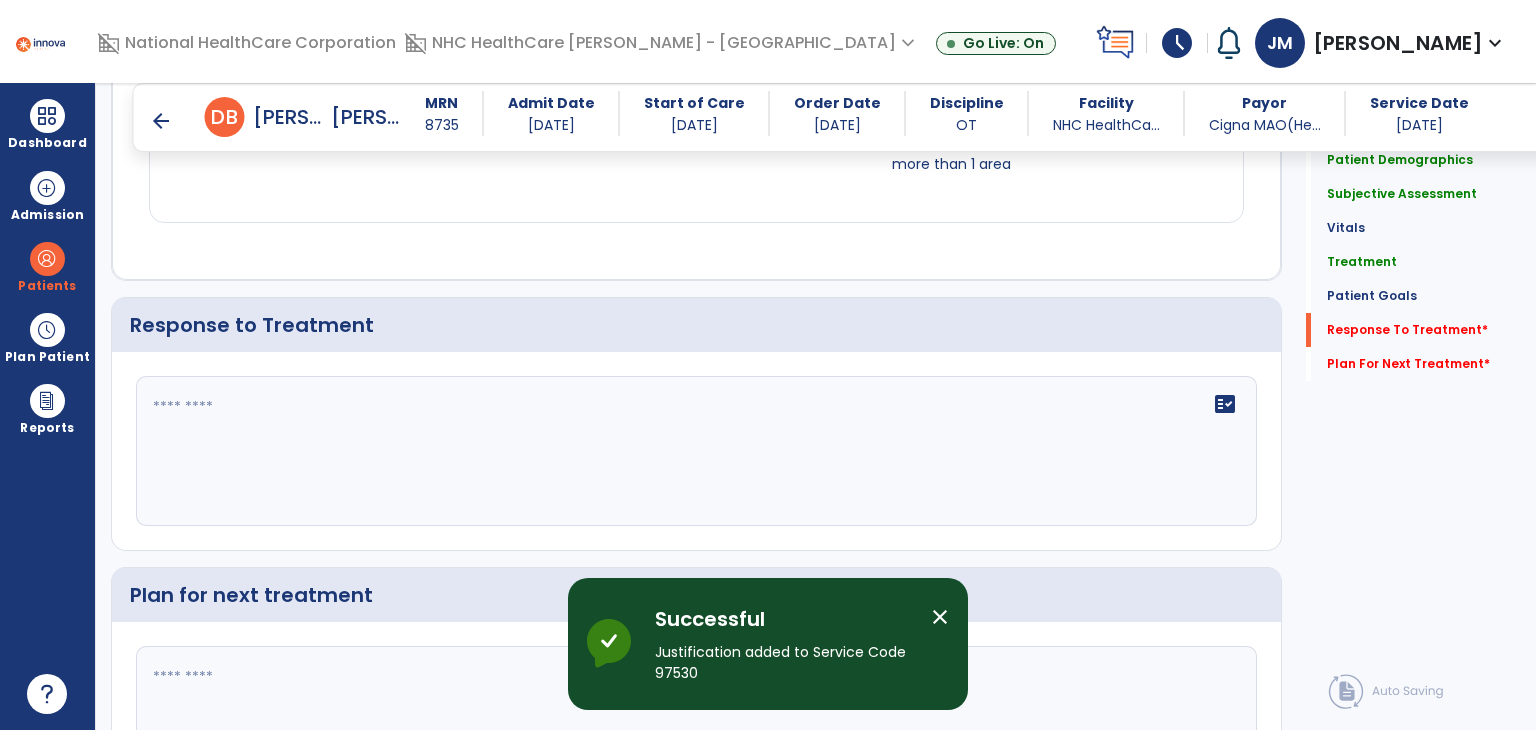scroll, scrollTop: 3424, scrollLeft: 0, axis: vertical 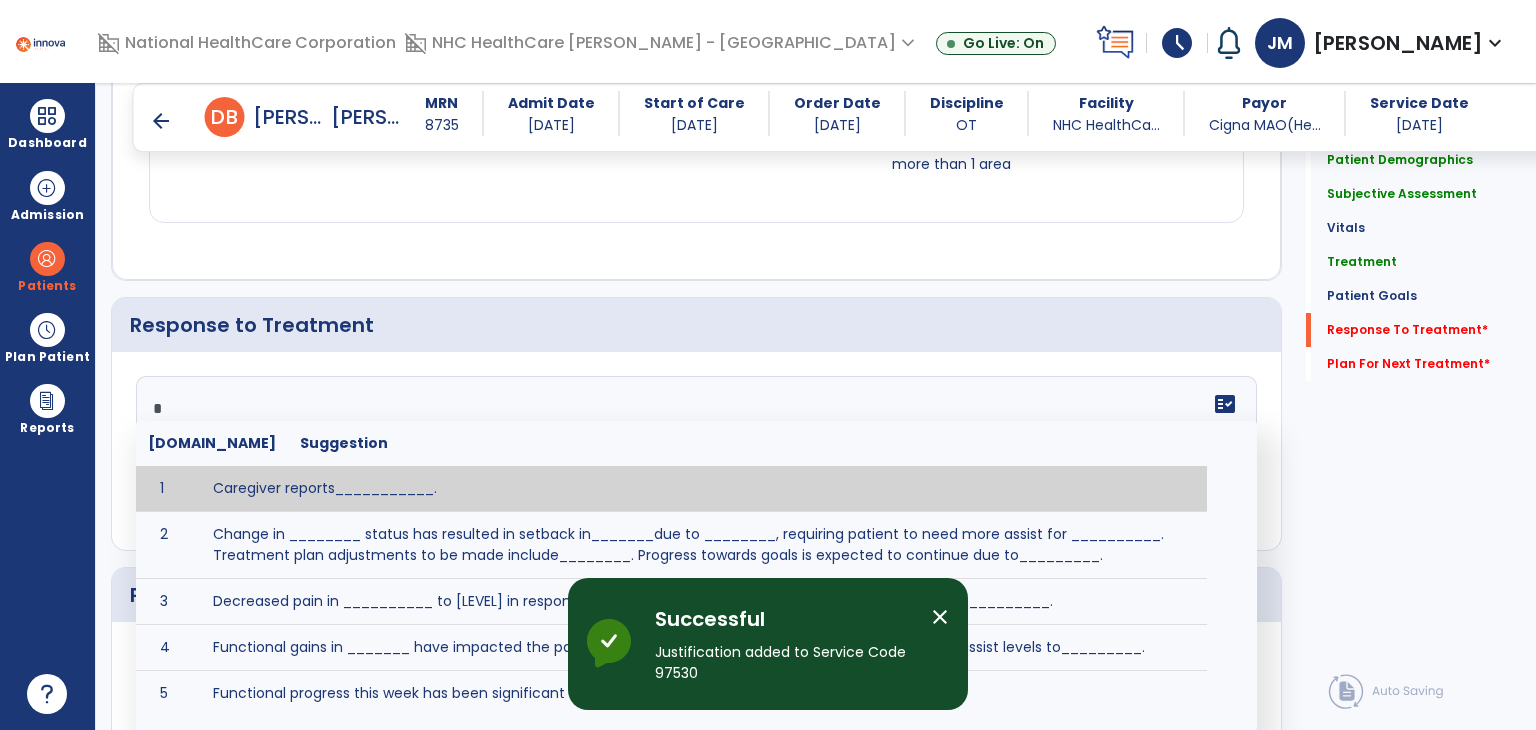 click on "t *  fact_check  [DOMAIN_NAME] Suggestion 1 Caregiver reports___________. 2 Change in ________ status has resulted in setback in_______due to ________, requiring patient to need more assist for __________.   Treatment plan adjustments to be made include________.  Progress towards goals is expected to continue due to_________. 3 Decreased pain in __________ to [LEVEL] in response to [MODALITY/TREATMENT] allows for improvement in _________. 4 Functional gains in _______ have impacted the patient's ability to perform_________ with a reduction in assist levels to_________. 5 Functional progress this week has been significant due to__________. 6 Gains in ________ have improved the patient's ability to perform ______with decreased levels of assist to___________. 7 Improvement in ________allows patient to tolerate higher levels of challenges in_________. 8 Pain in [AREA] has decreased to [LEVEL] in response to [TREATMENT/MODALITY], allowing fore ease in completing__________. 9 10 11 12 13 14 15 16 17 18 19 20 21" 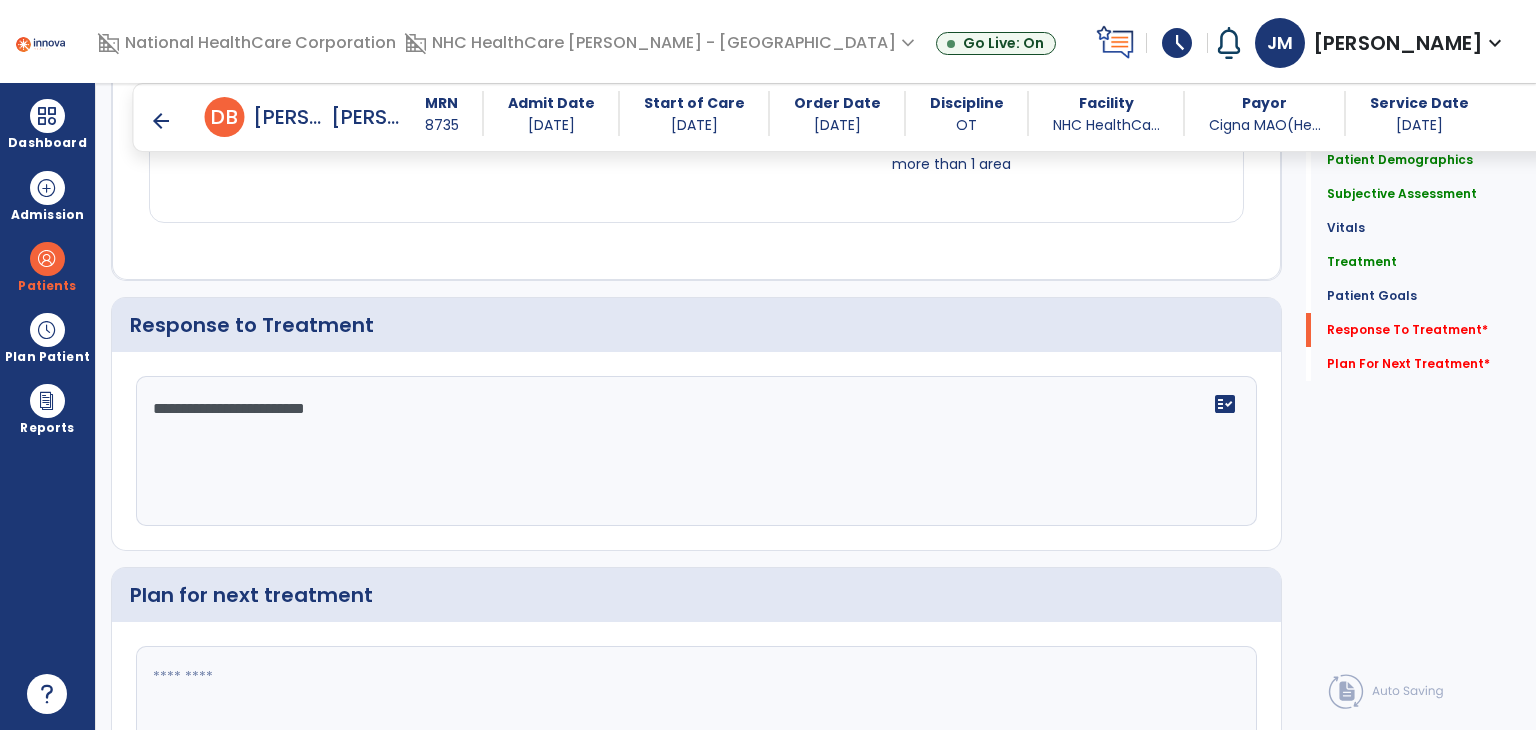 scroll, scrollTop: 3532, scrollLeft: 0, axis: vertical 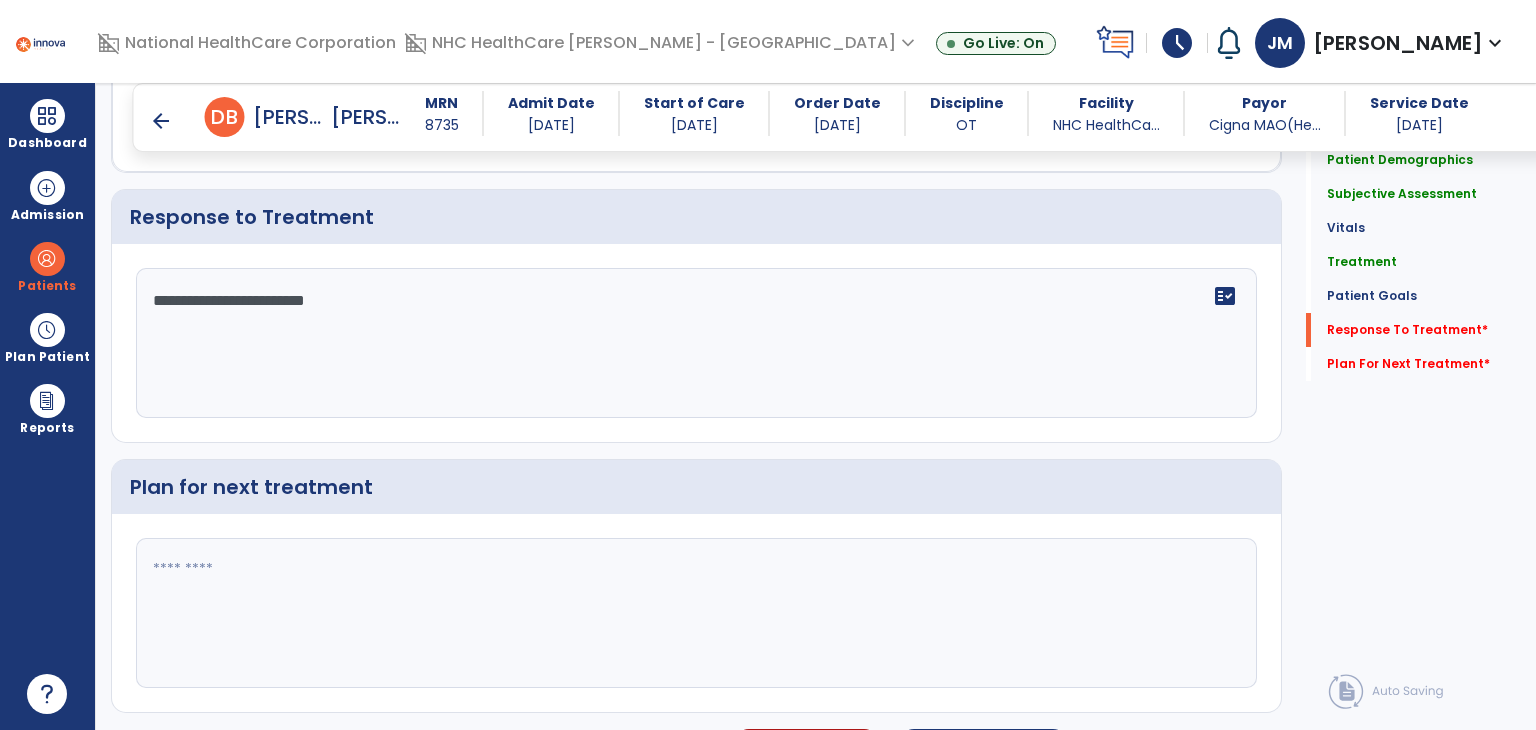 type on "**********" 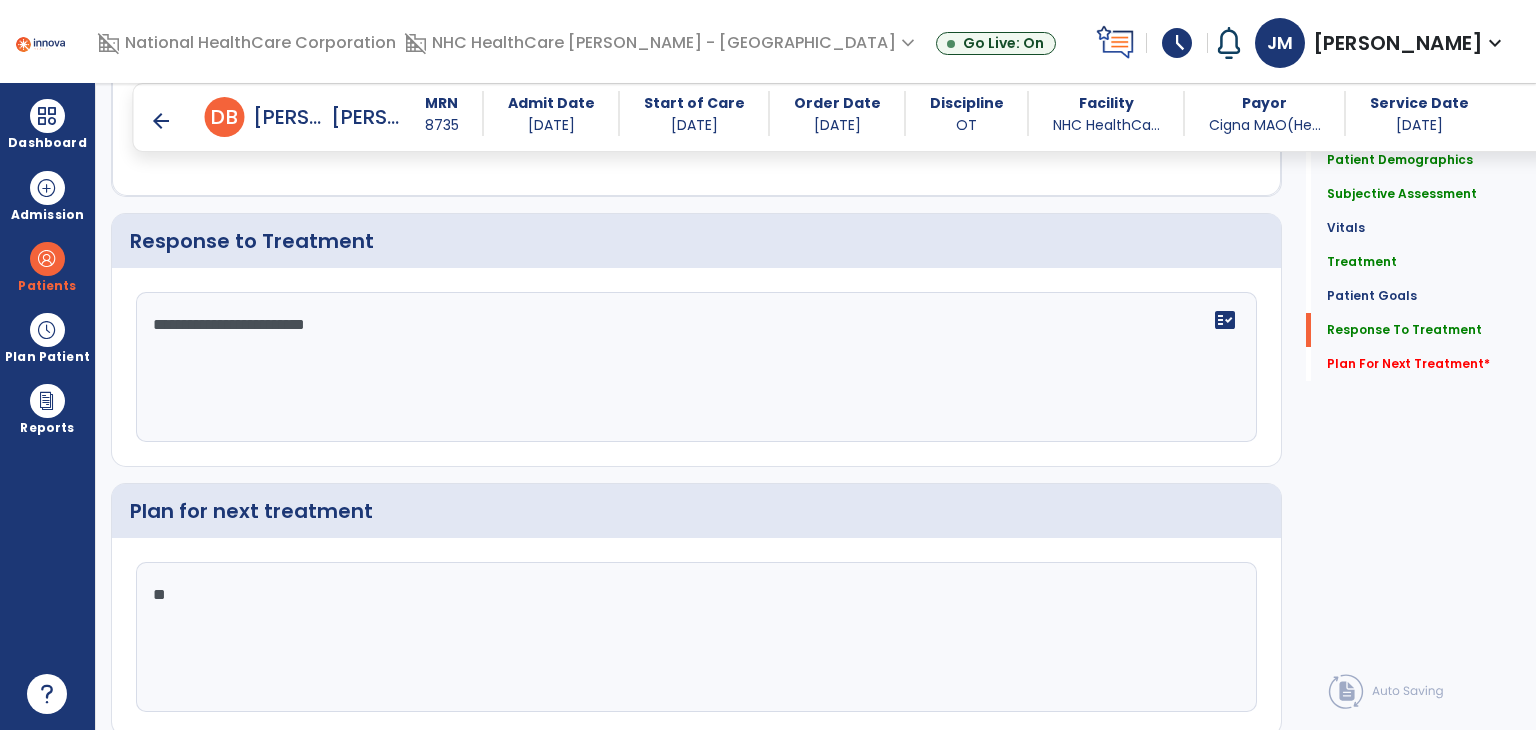 scroll, scrollTop: 3532, scrollLeft: 0, axis: vertical 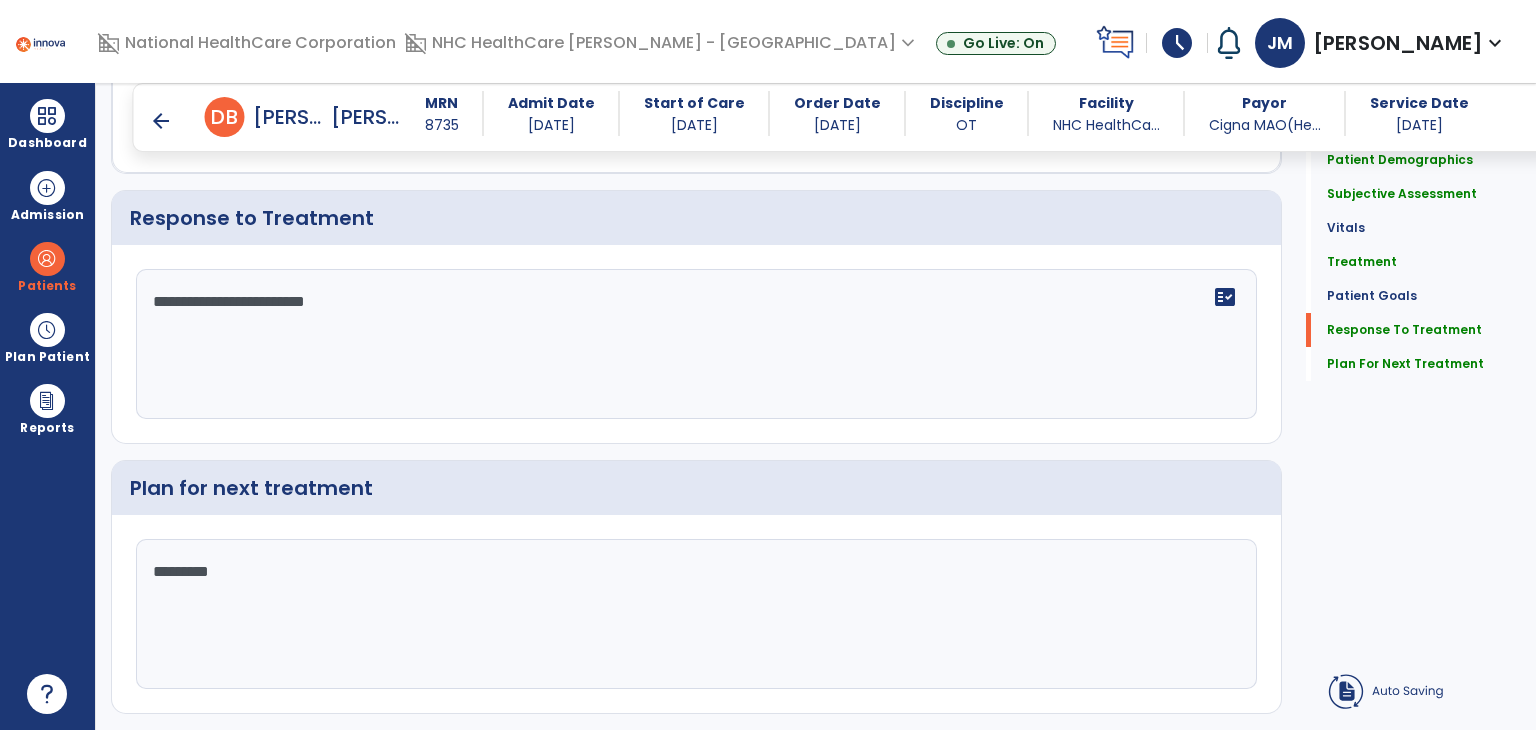 click on "********" 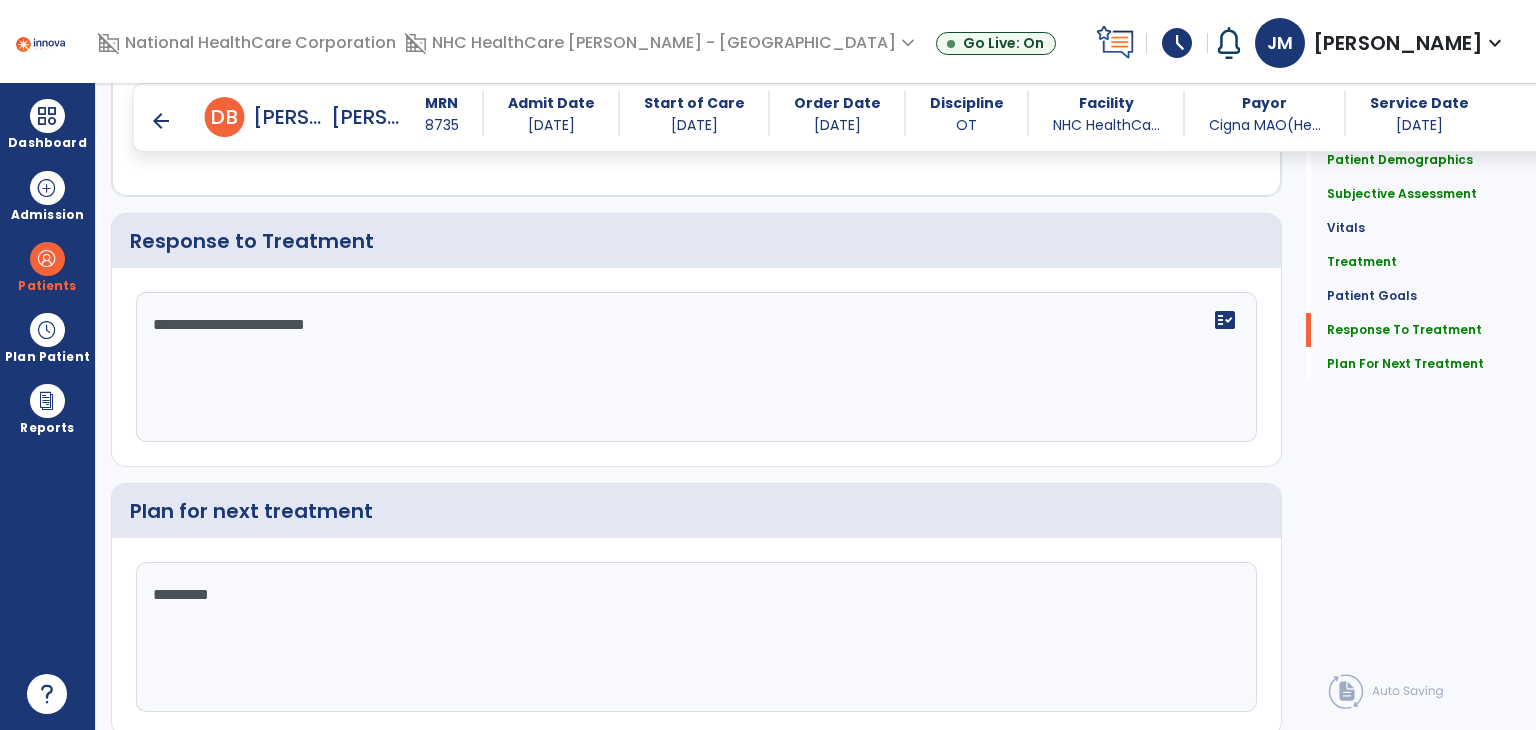 scroll, scrollTop: 3532, scrollLeft: 0, axis: vertical 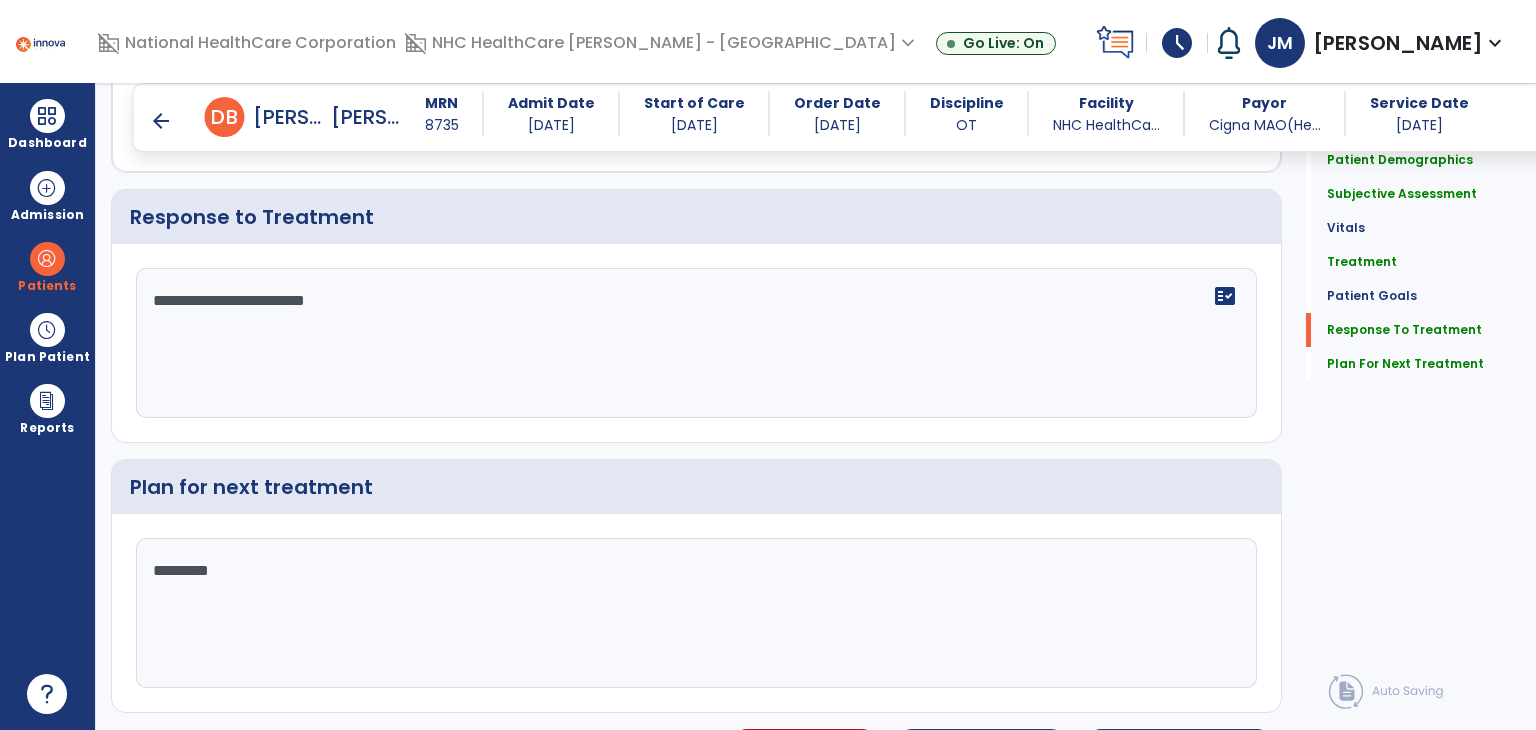 type on "********" 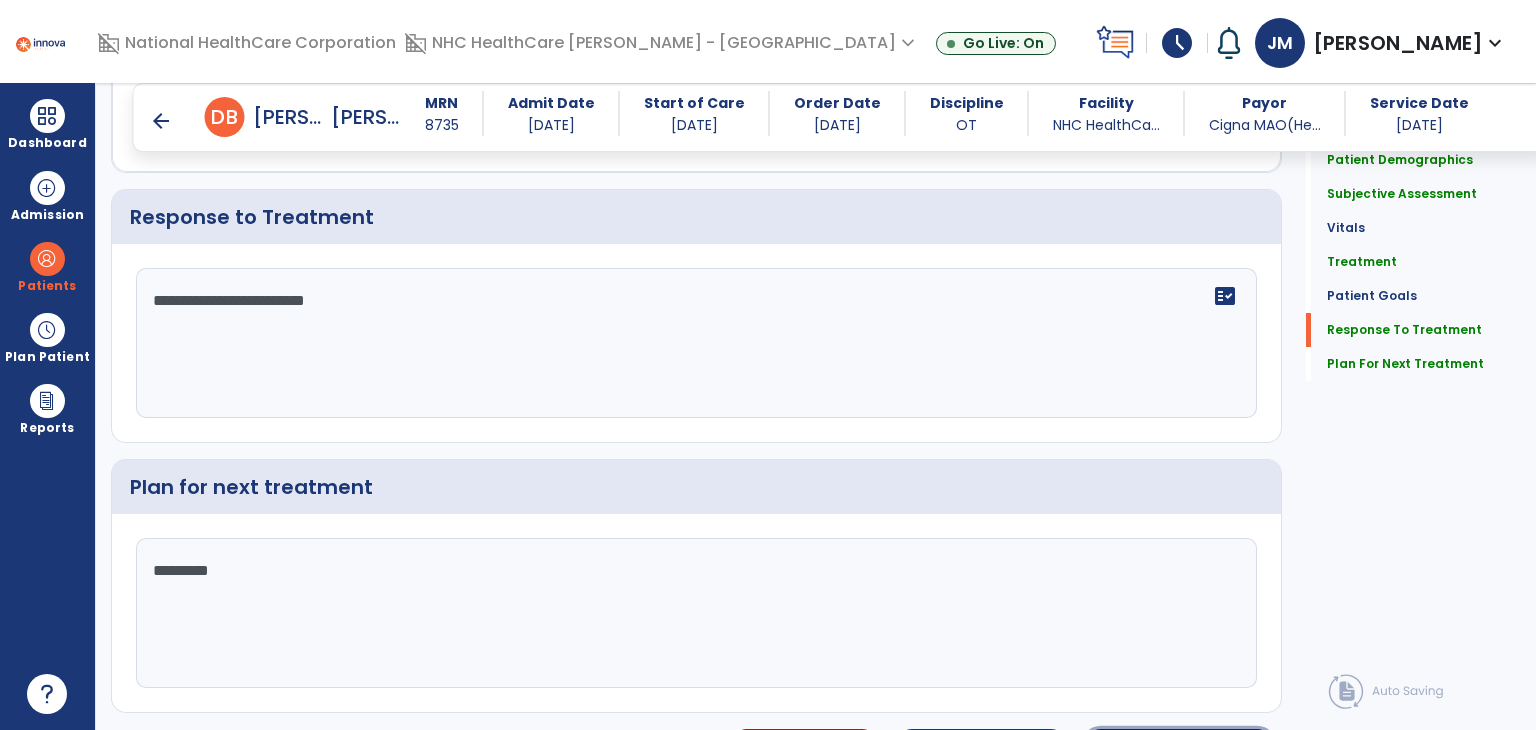 click on "Sign Doc" 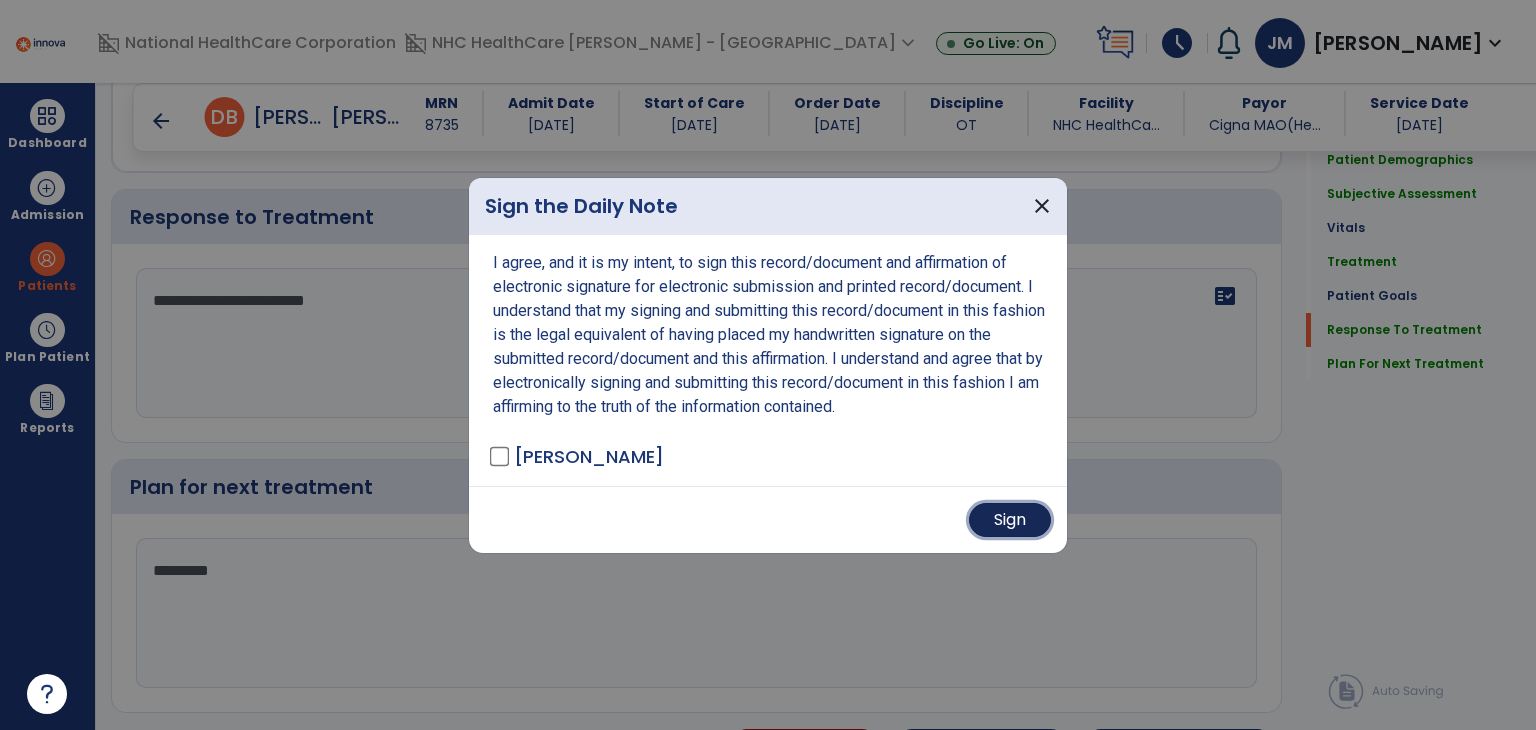 click on "Sign" at bounding box center [1010, 520] 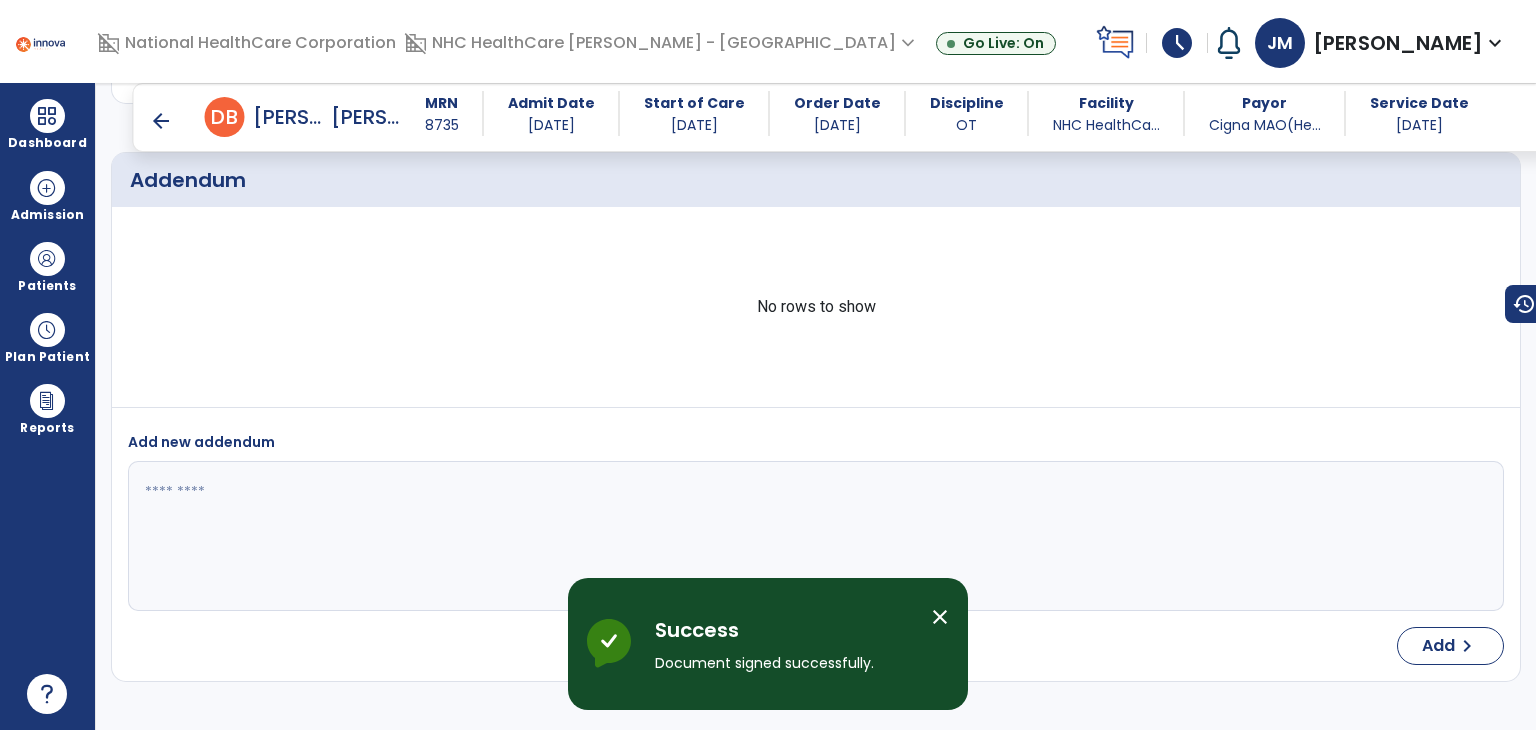 scroll, scrollTop: 5087, scrollLeft: 0, axis: vertical 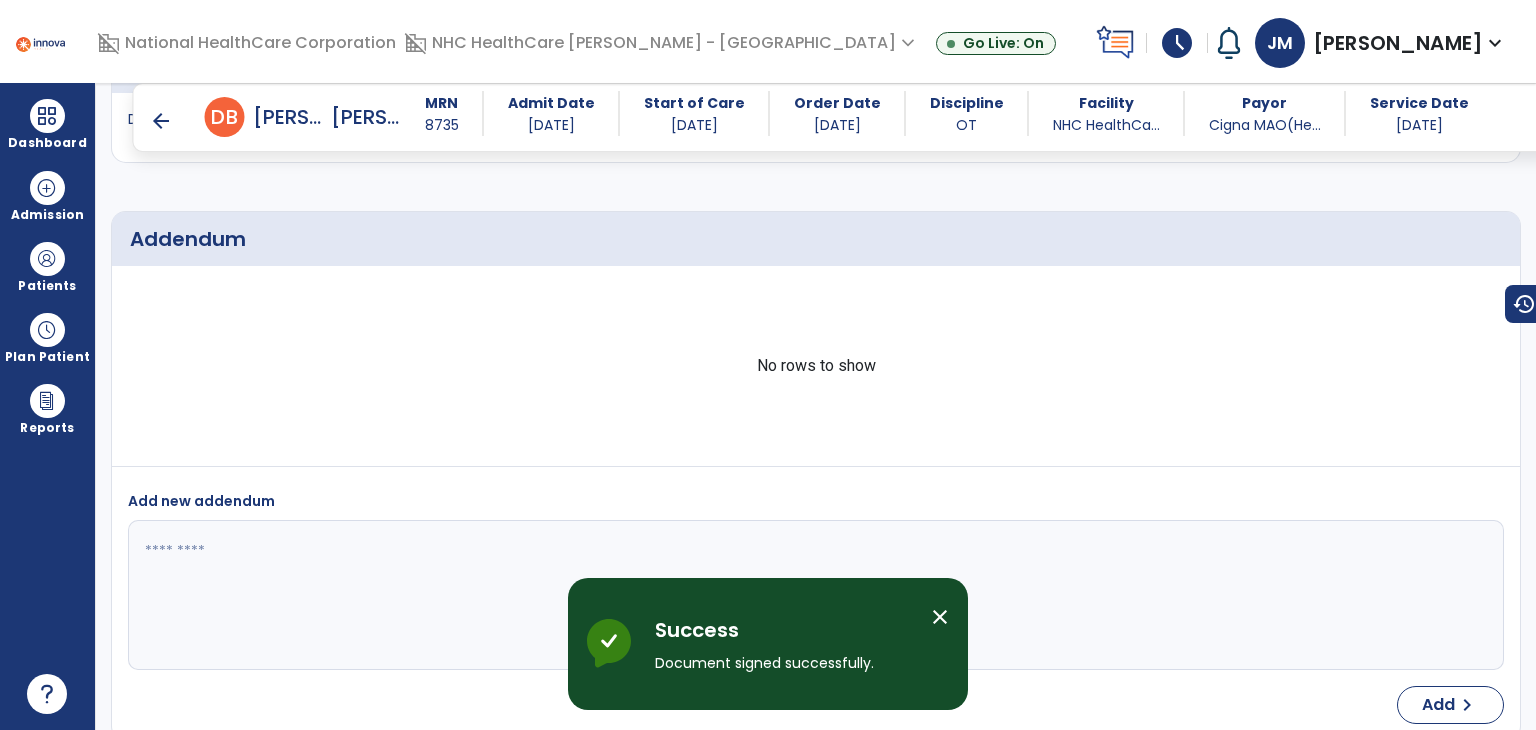 click on "arrow_back" at bounding box center (161, 121) 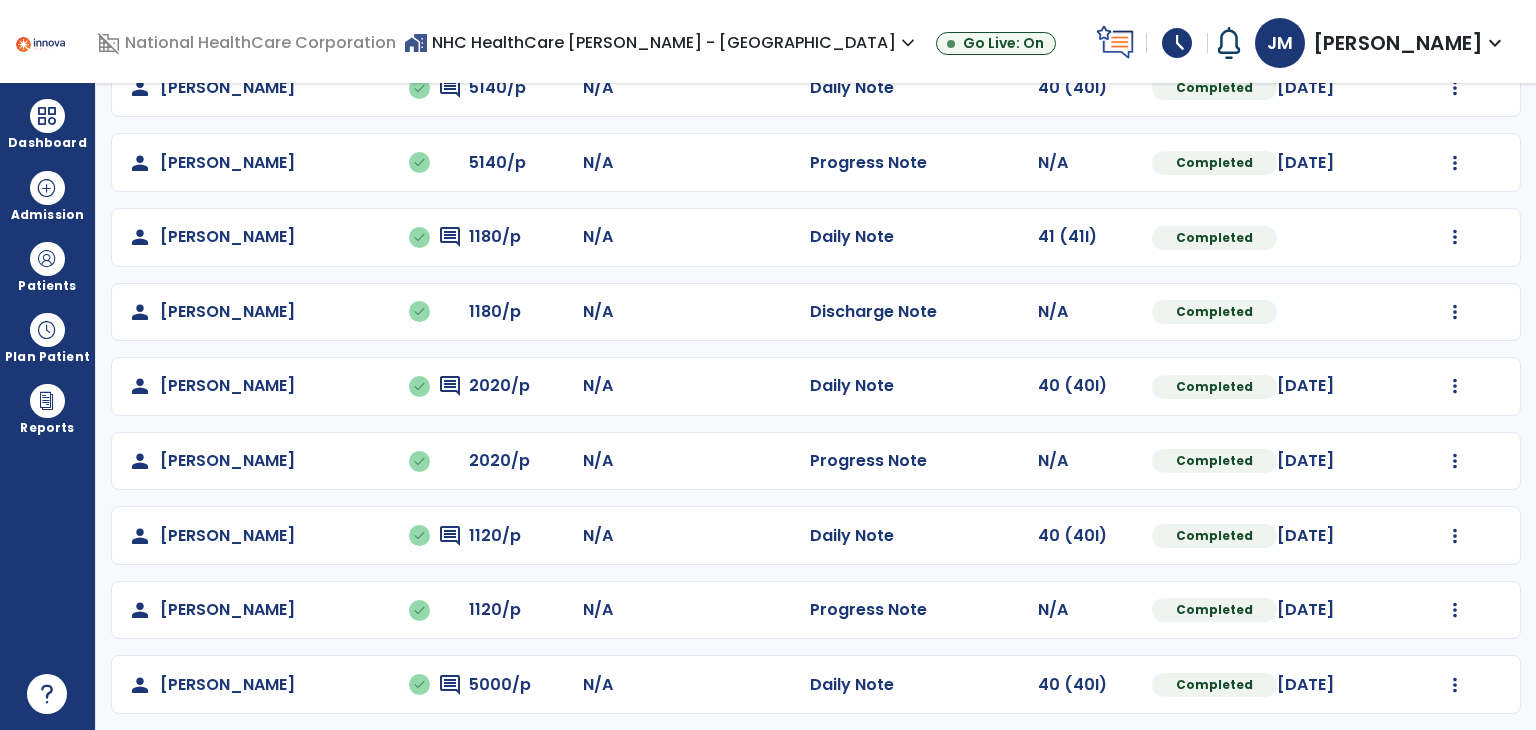 scroll, scrollTop: 806, scrollLeft: 0, axis: vertical 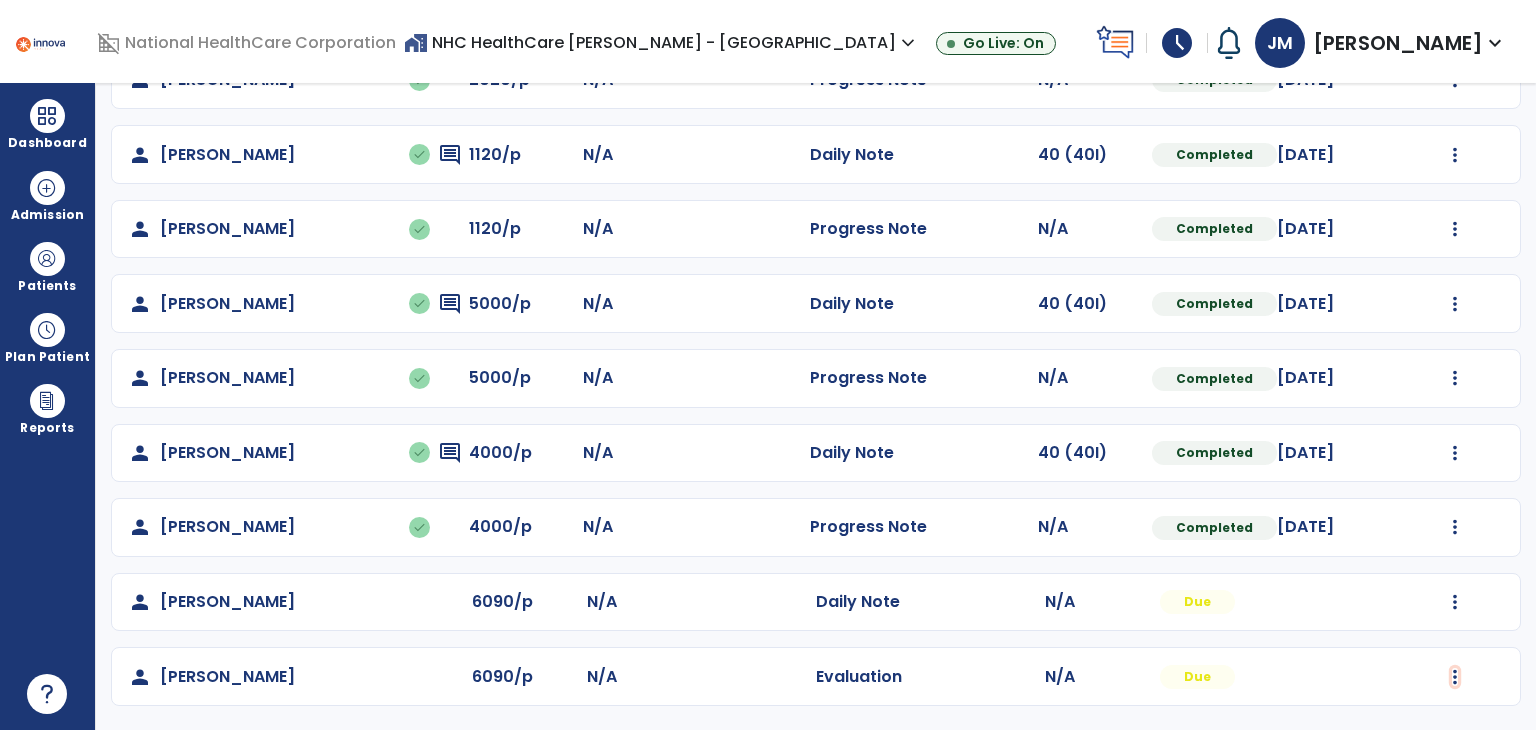 click at bounding box center [1455, -442] 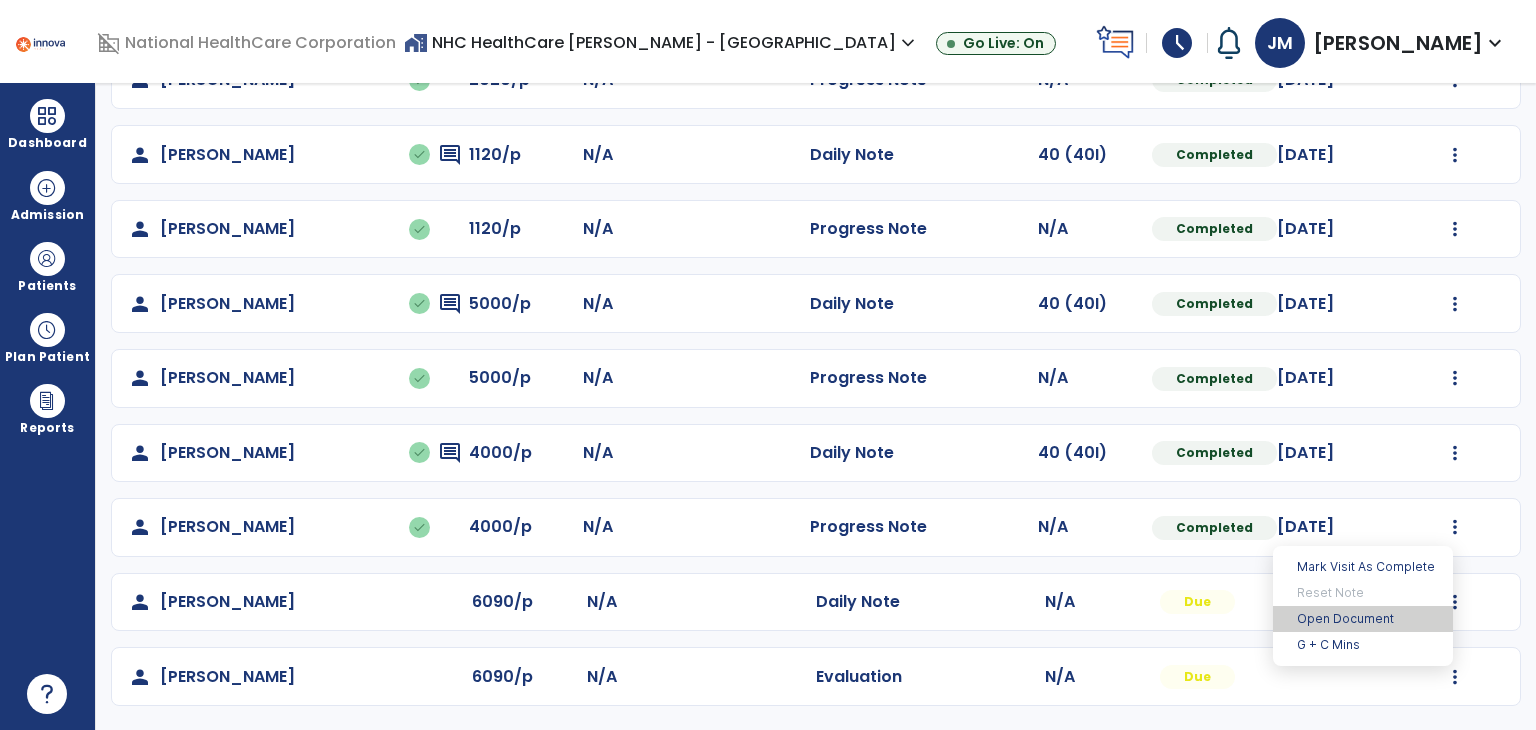 click on "Open Document" at bounding box center (1363, 619) 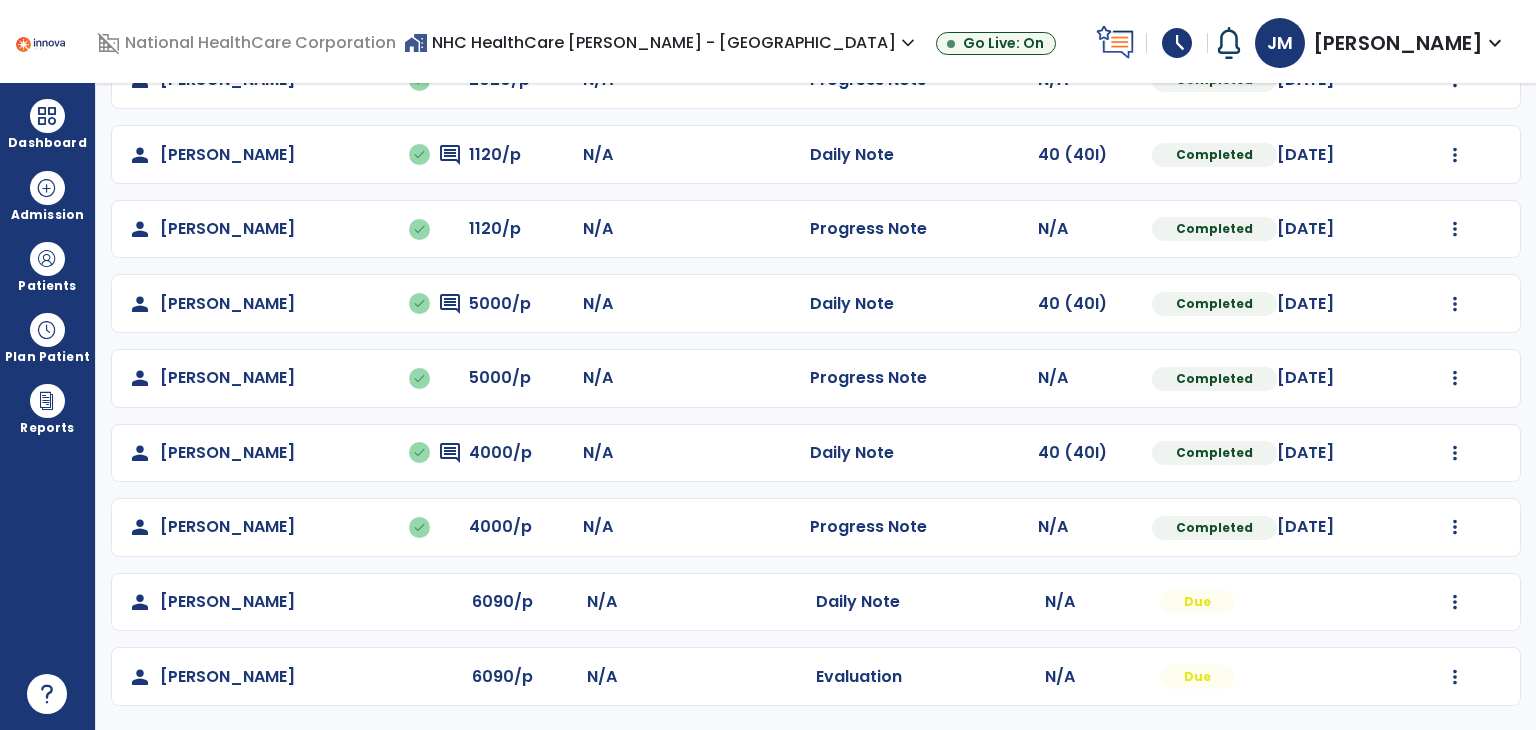scroll, scrollTop: 273, scrollLeft: 0, axis: vertical 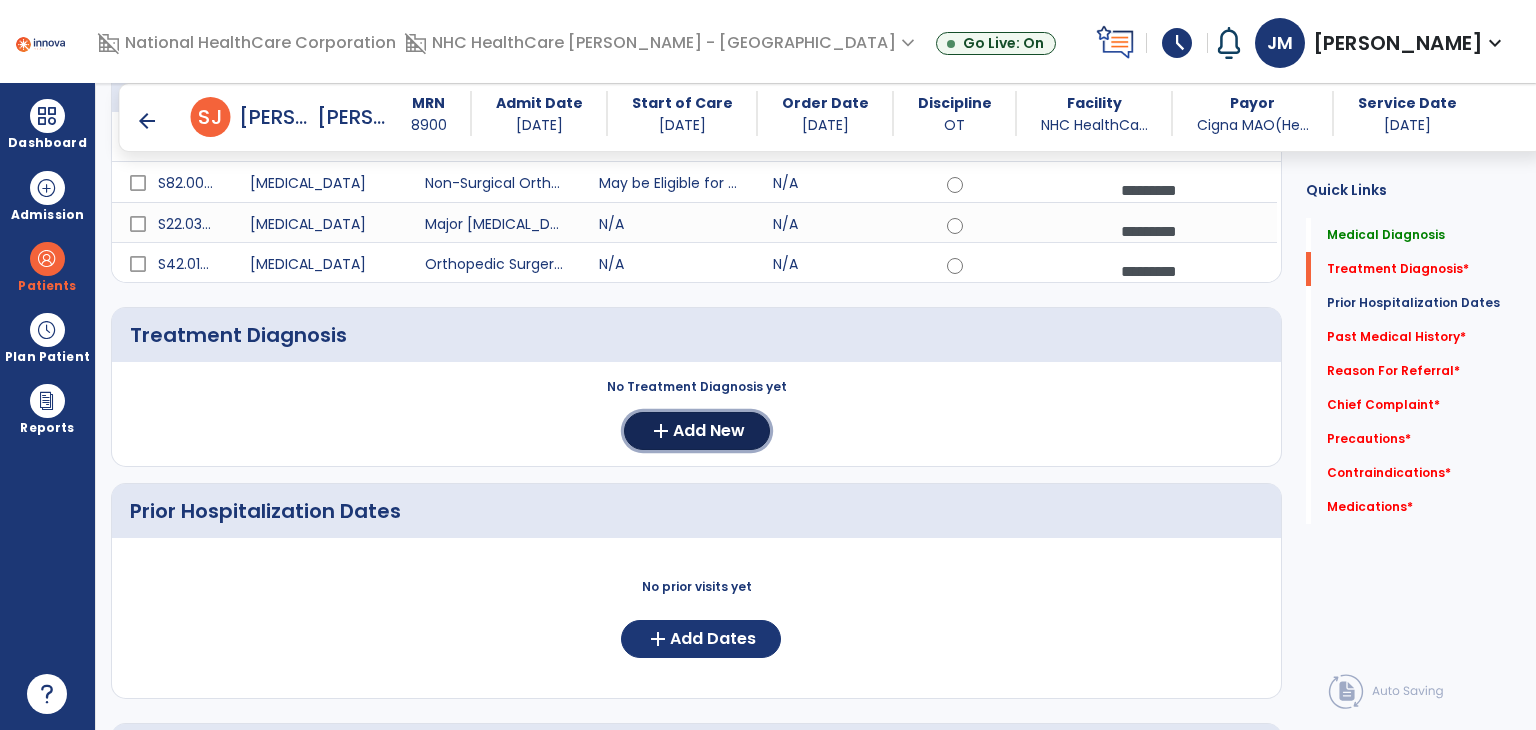click on "Add New" 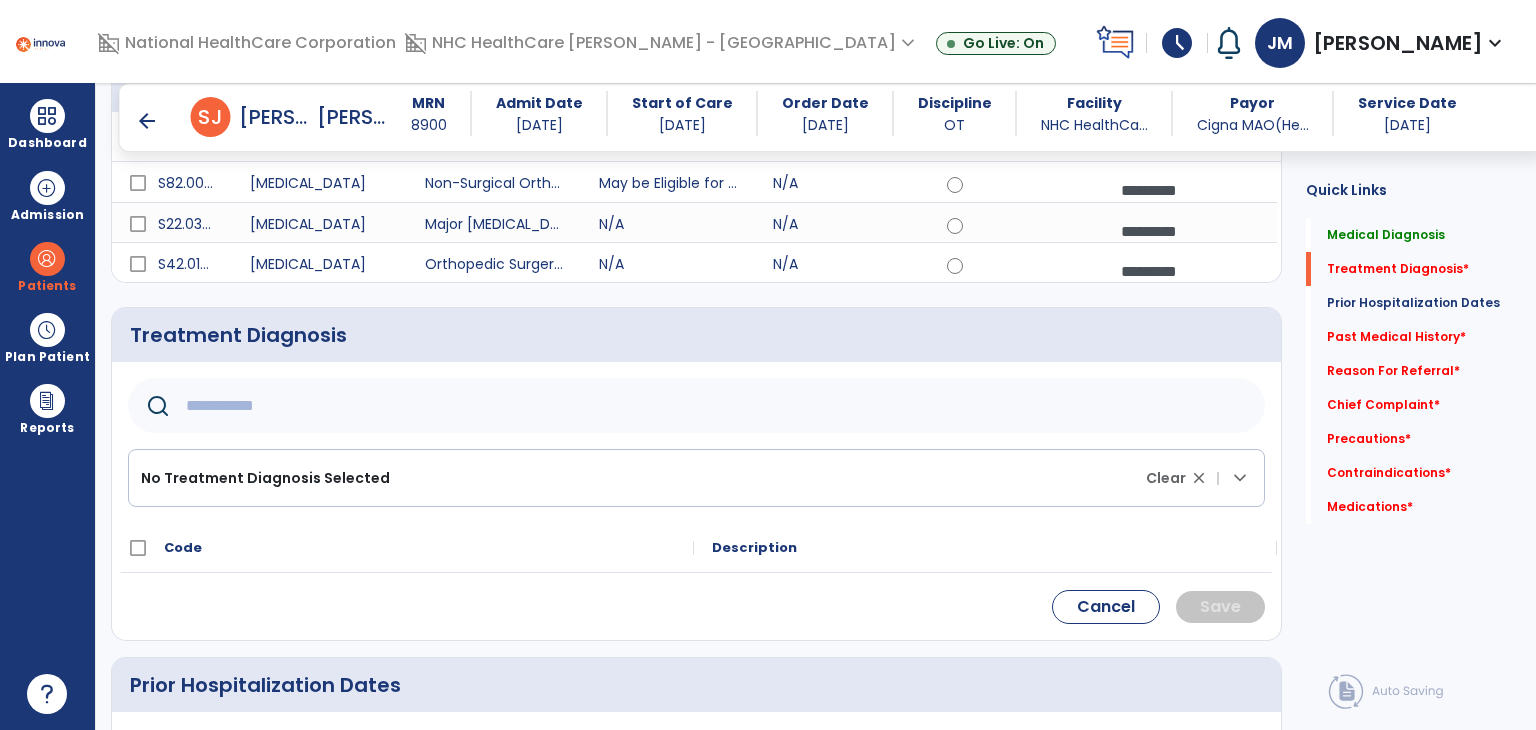 click 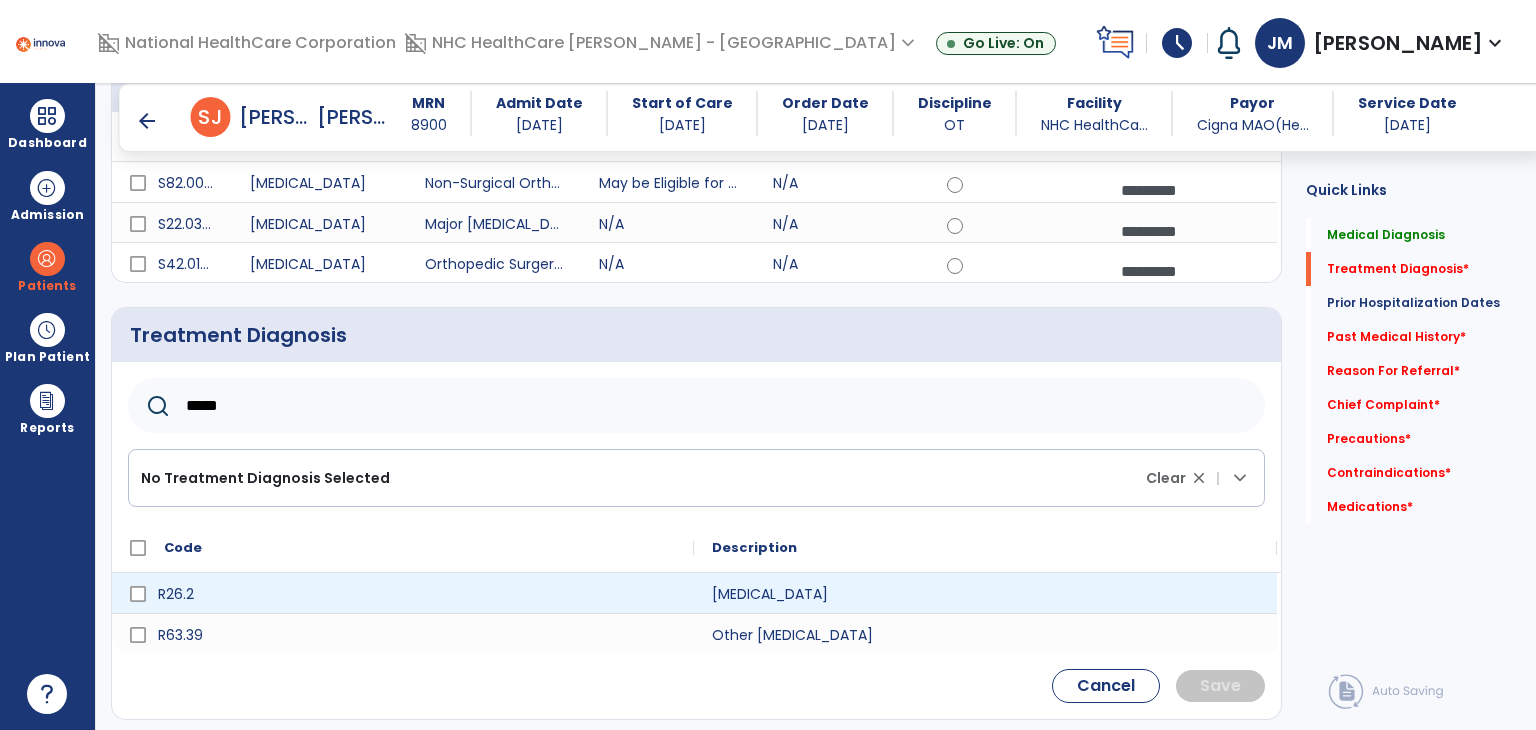 type on "*****" 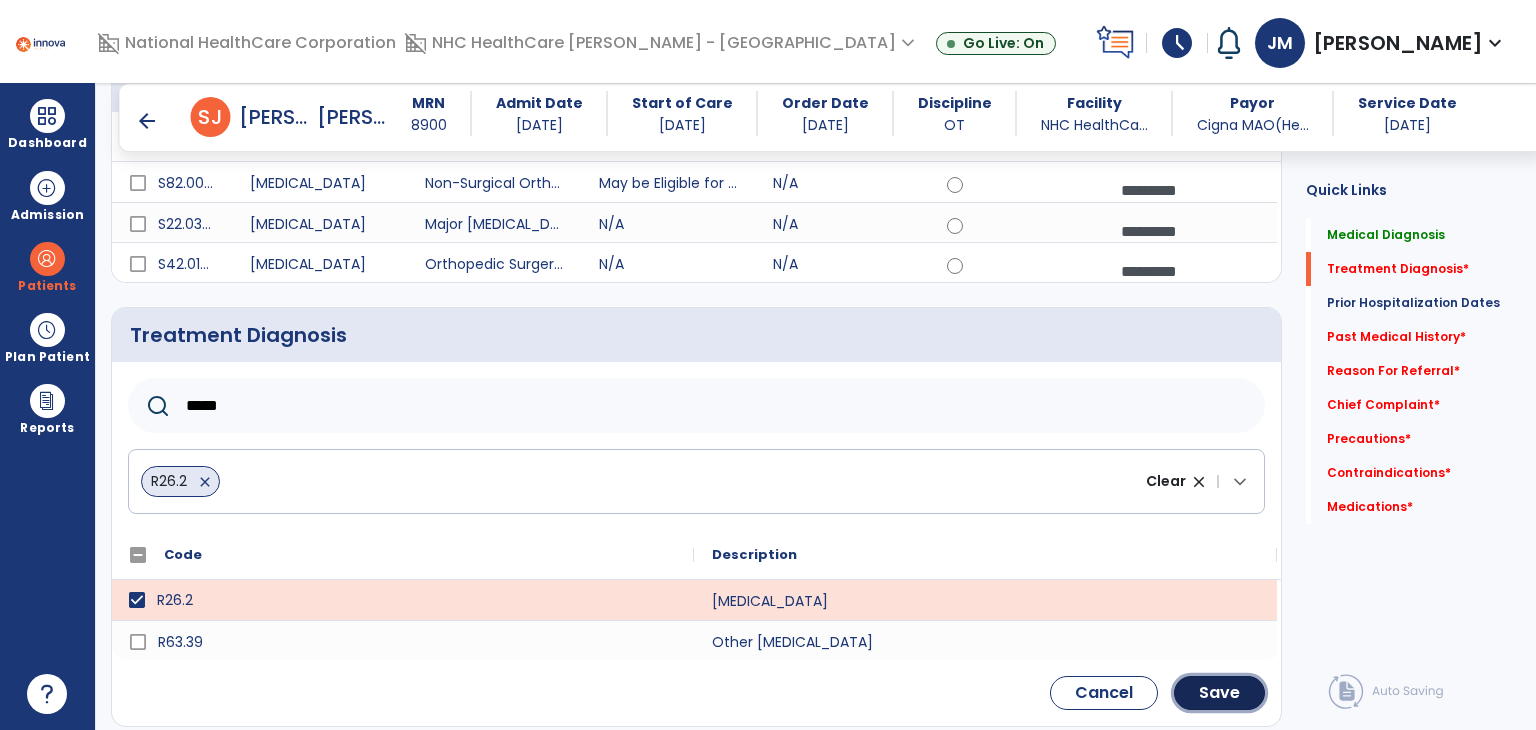 click on "Save" 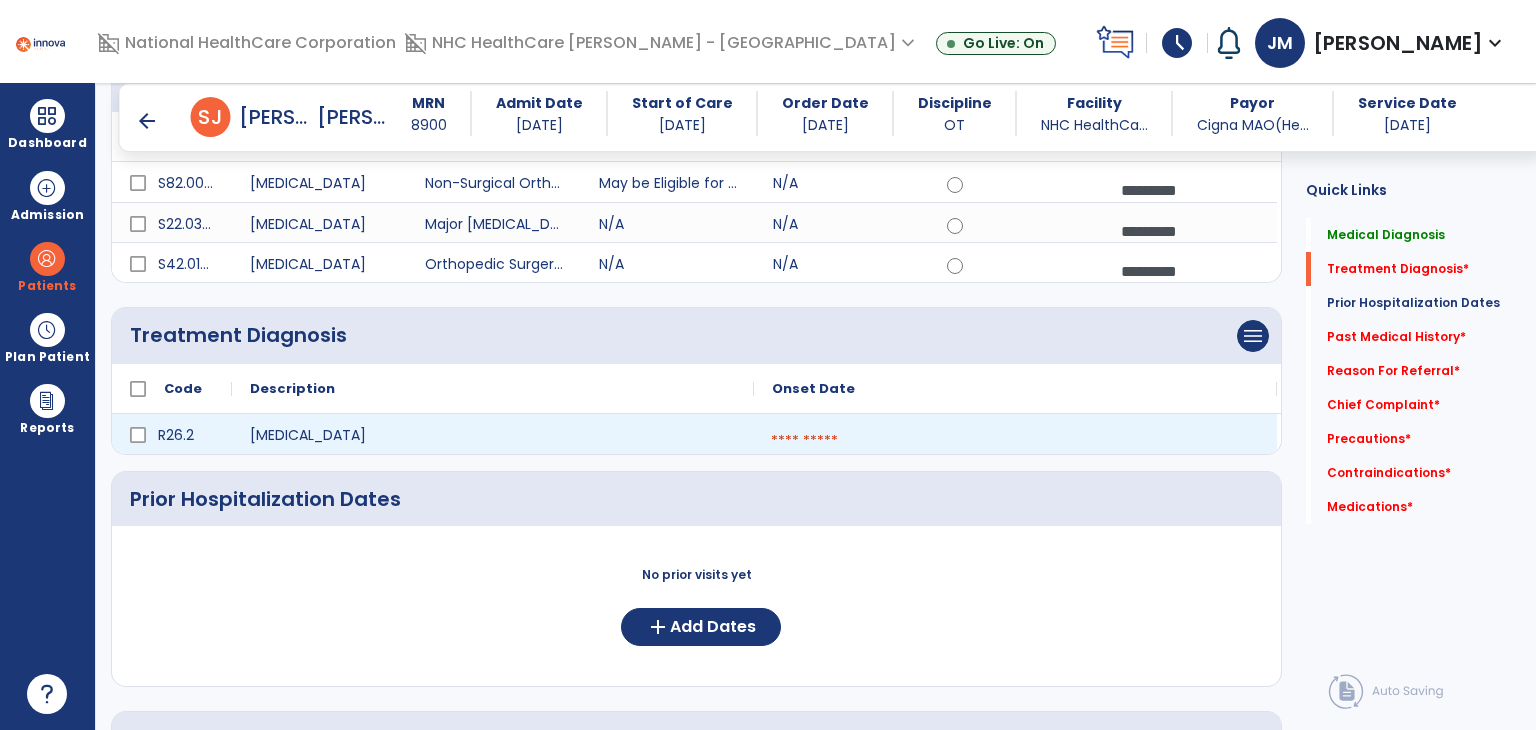 click at bounding box center [1015, 441] 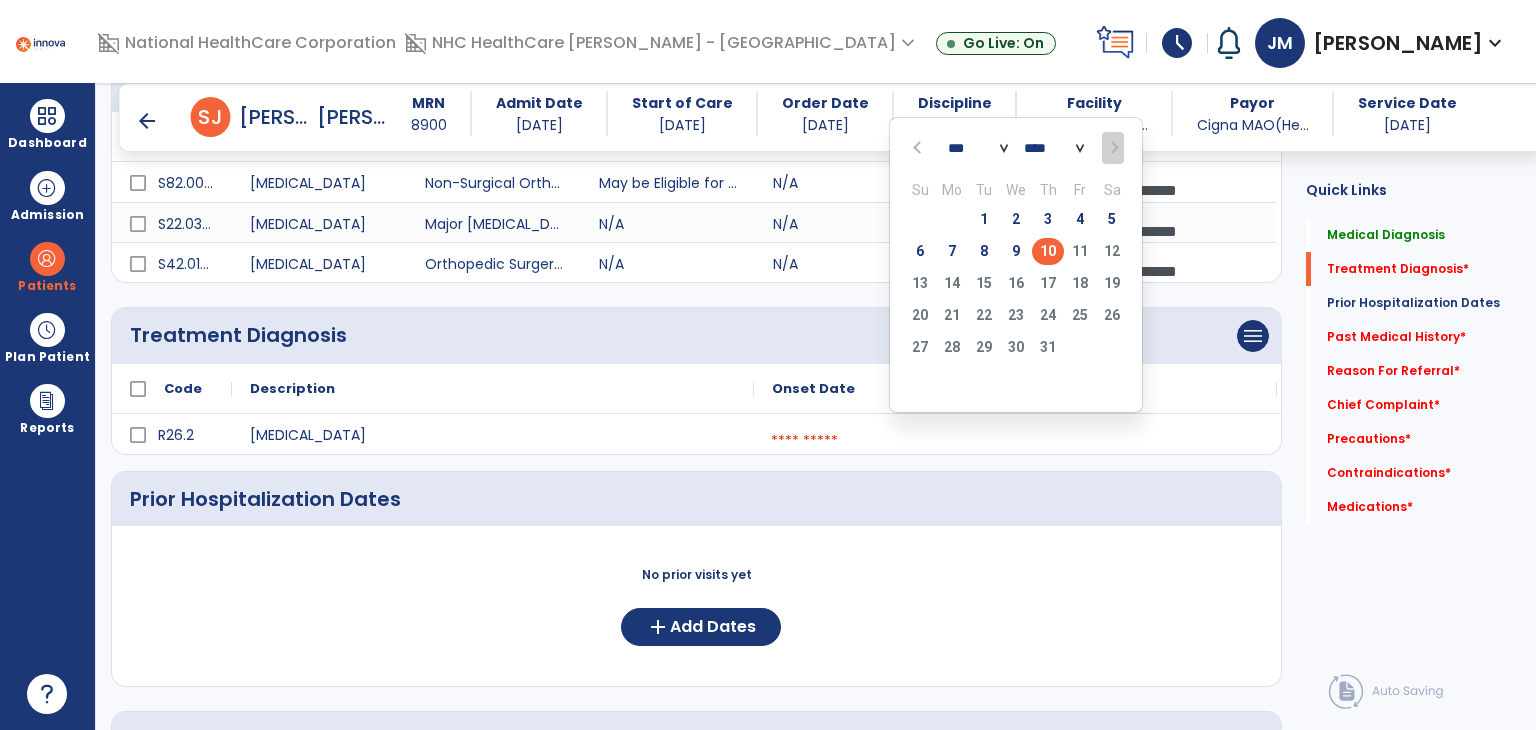click on "10" 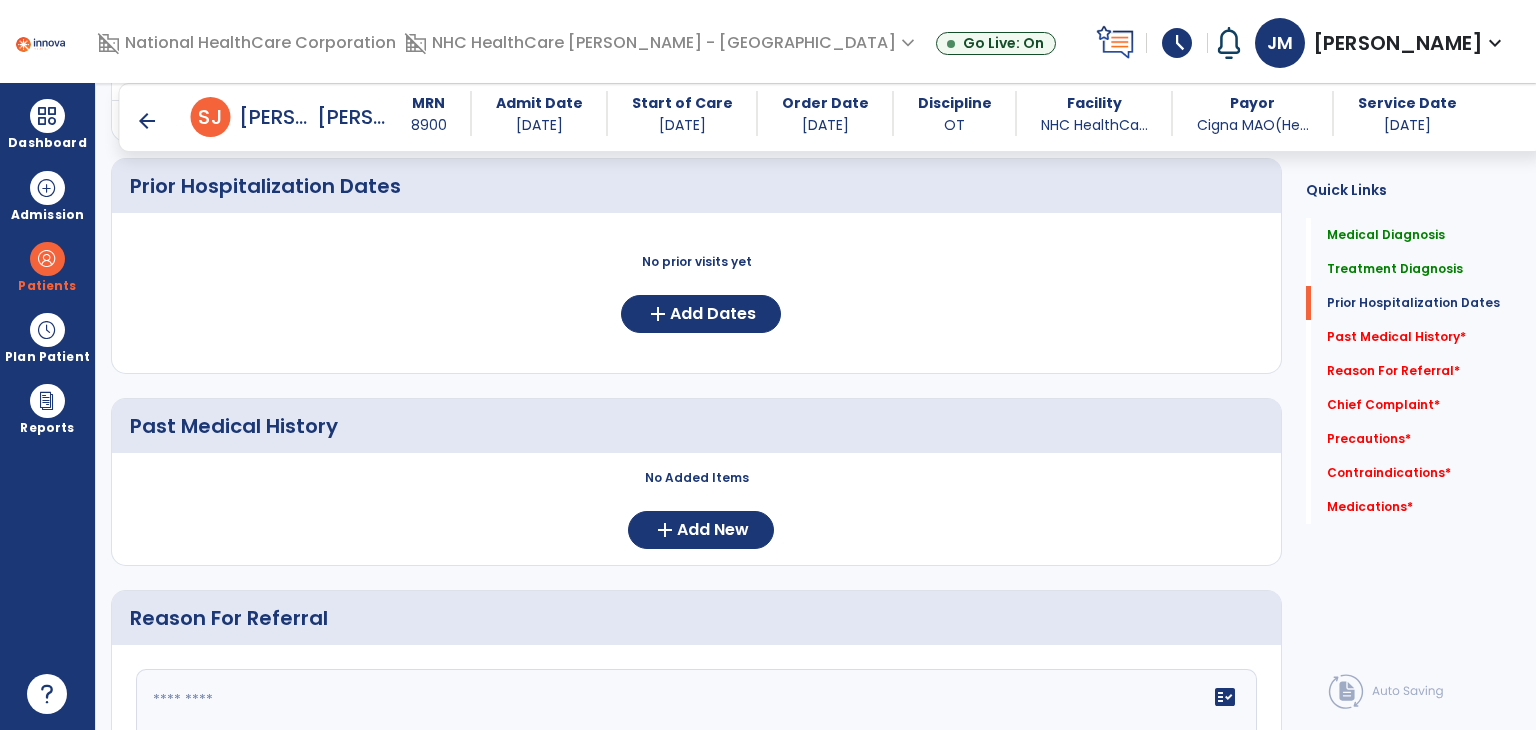 scroll, scrollTop: 696, scrollLeft: 0, axis: vertical 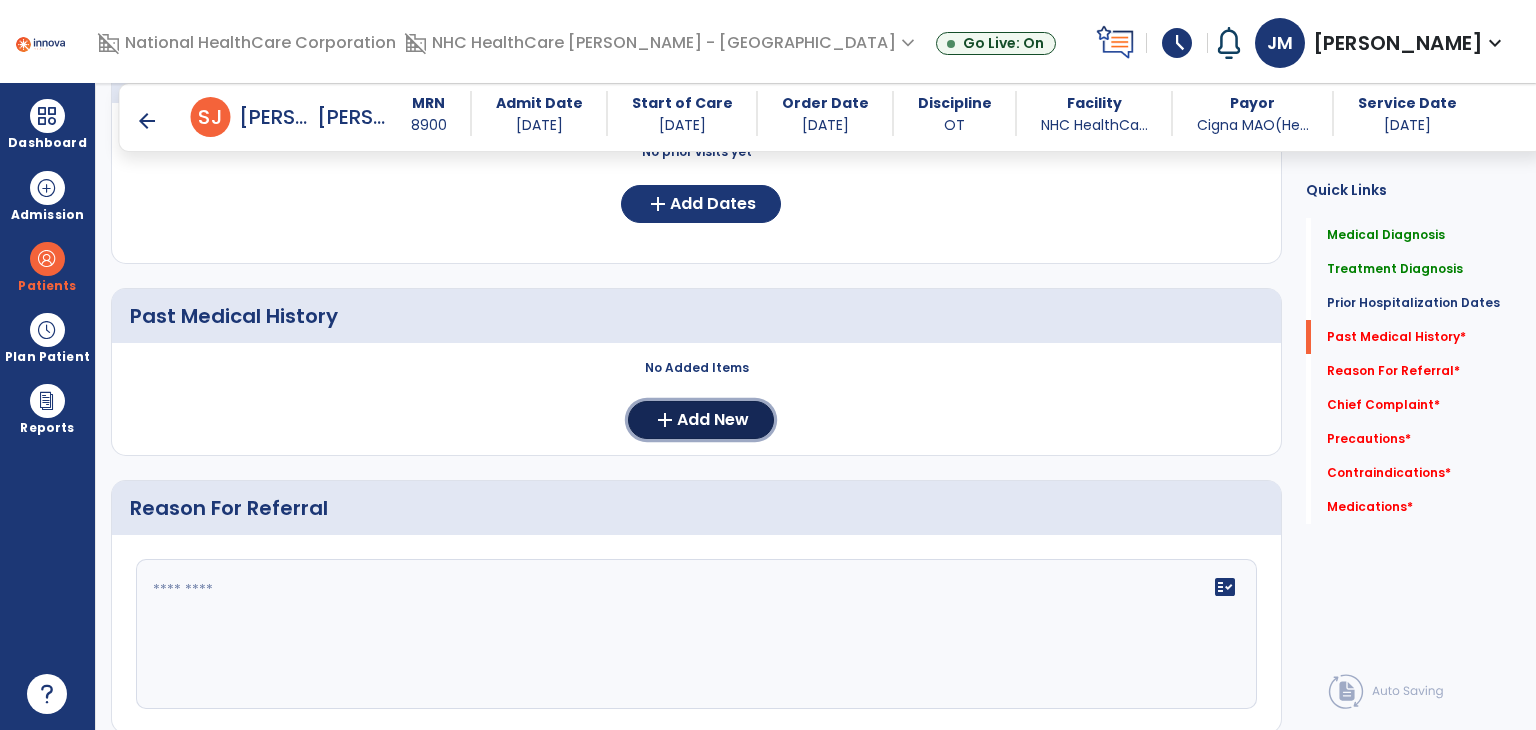click on "Add New" 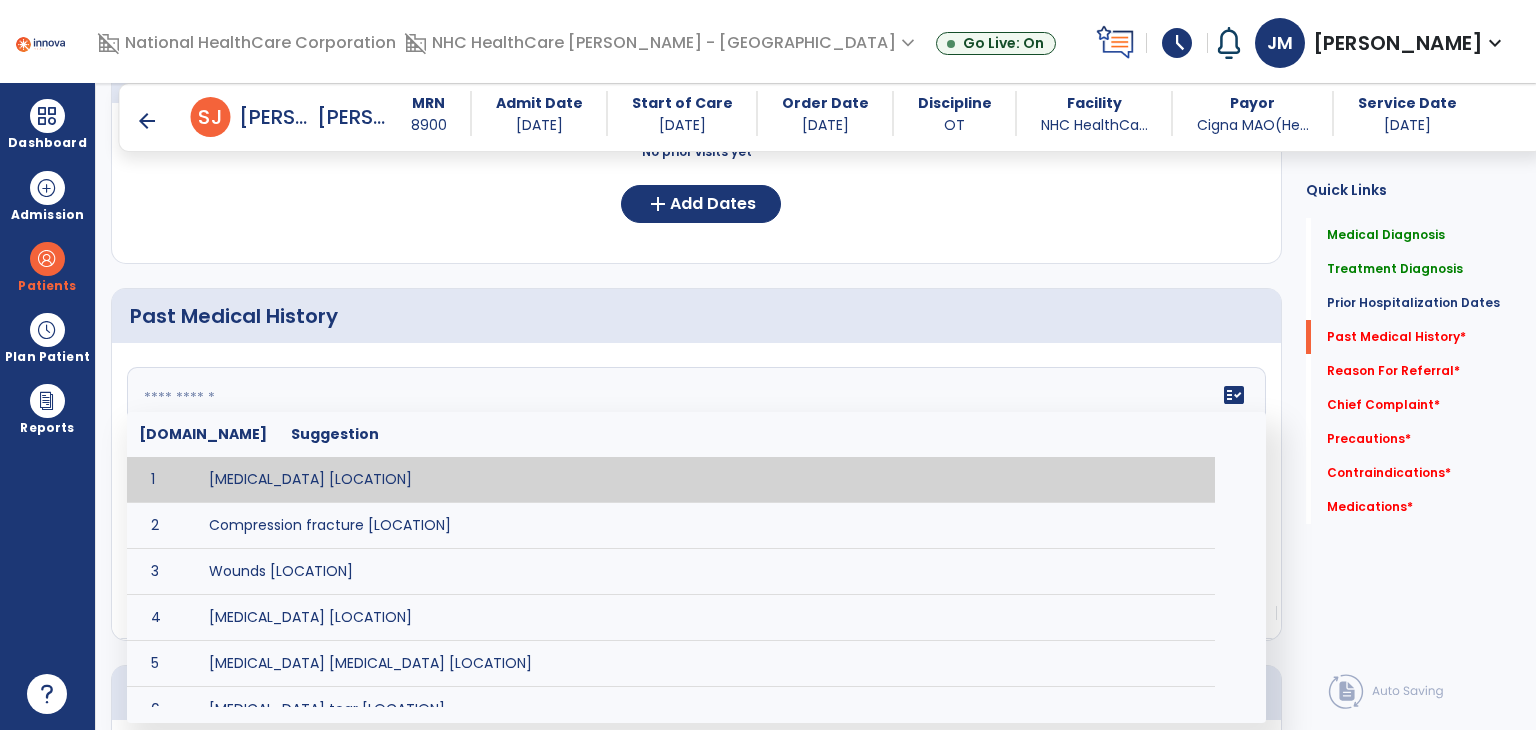 click on "fact_check  [DOMAIN_NAME] Suggestion 1 [MEDICAL_DATA] [LOCATION] 2 Compression fracture [LOCATION] 3 Wounds [LOCATION] 4 [MEDICAL_DATA] [LOCATION] 5 [MEDICAL_DATA] [MEDICAL_DATA] [LOCATION] 6 [MEDICAL_DATA] tear [LOCATION] 7 ACL tear surgically repaired [LOCATION] 8 [MEDICAL_DATA] (AKA) [LOCATION] 9 Below knee [MEDICAL_DATA] (BKE) [LOCATION] 10 [MEDICAL_DATA] (SITE/TYPE) 11 Surgery (TYPE) 12 AAA ([MEDICAL_DATA]) 13 [MEDICAL_DATA] tear [LOCATION] 14 [MEDICAL_DATA] 15 AIDS (Acquired [MEDICAL_DATA] Syndrome) 16 [MEDICAL_DATA] 17 [MEDICAL_DATA] 18 [MEDICAL_DATA] 19 Anxiety 20 ASHD ([MEDICAL_DATA]) 21 [MEDICAL_DATA] 22 [MEDICAL_DATA] 23 [MEDICAL_DATA] 24 [MEDICAL_DATA] 25 [MEDICAL_DATA] Bypass Graft (CABG) 26 CAD ([MEDICAL_DATA]) 27 [MEDICAL_DATA] 28 [MEDICAL_DATA] 29 [MEDICAL_DATA] 30 [MEDICAL_DATA] 31 COPD ([MEDICAL_DATA]) 32 CRPS ([MEDICAL_DATA]) 33 CVA (Cerebrovascular Accident) 34 CVI ([MEDICAL_DATA]) 35 DDD ([MEDICAL_DATA])" 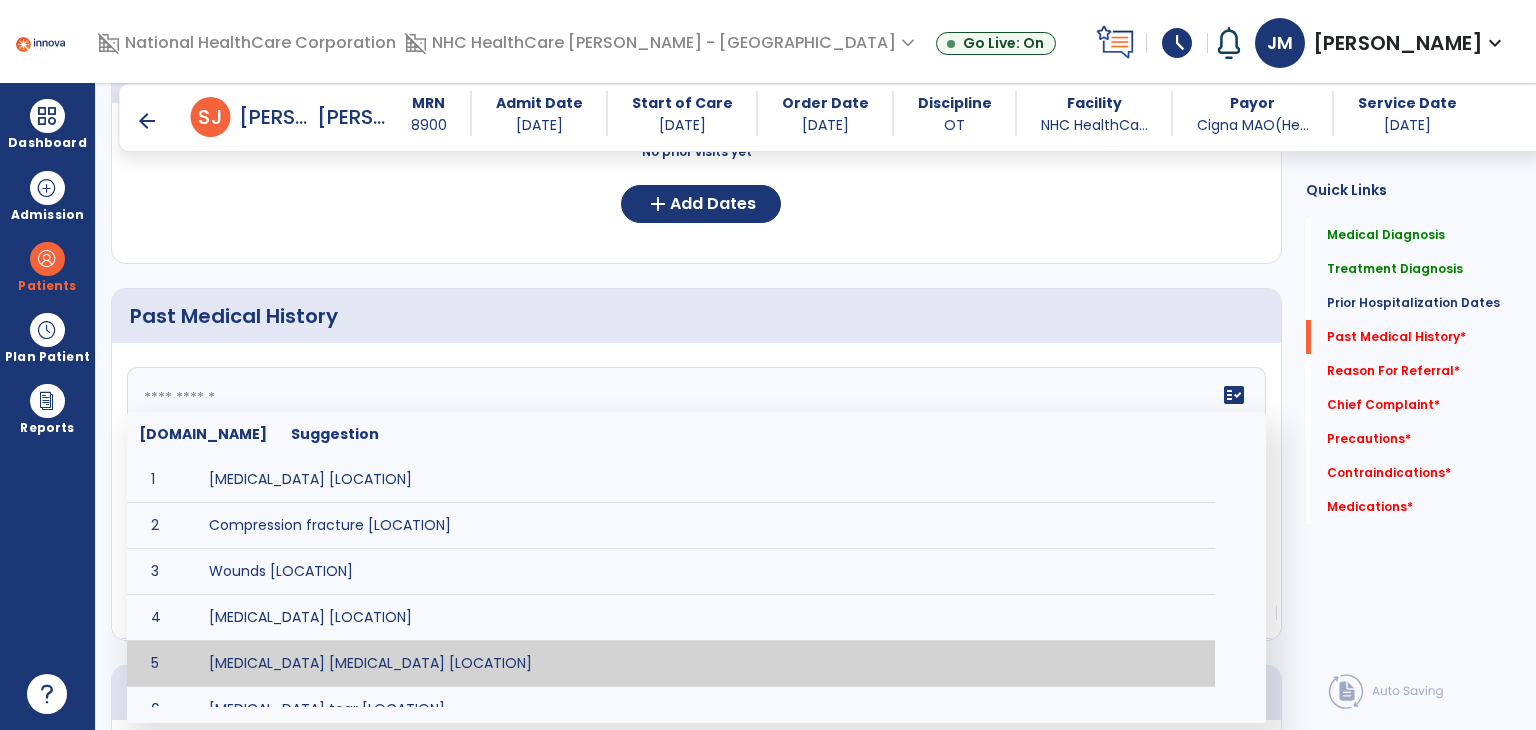 click 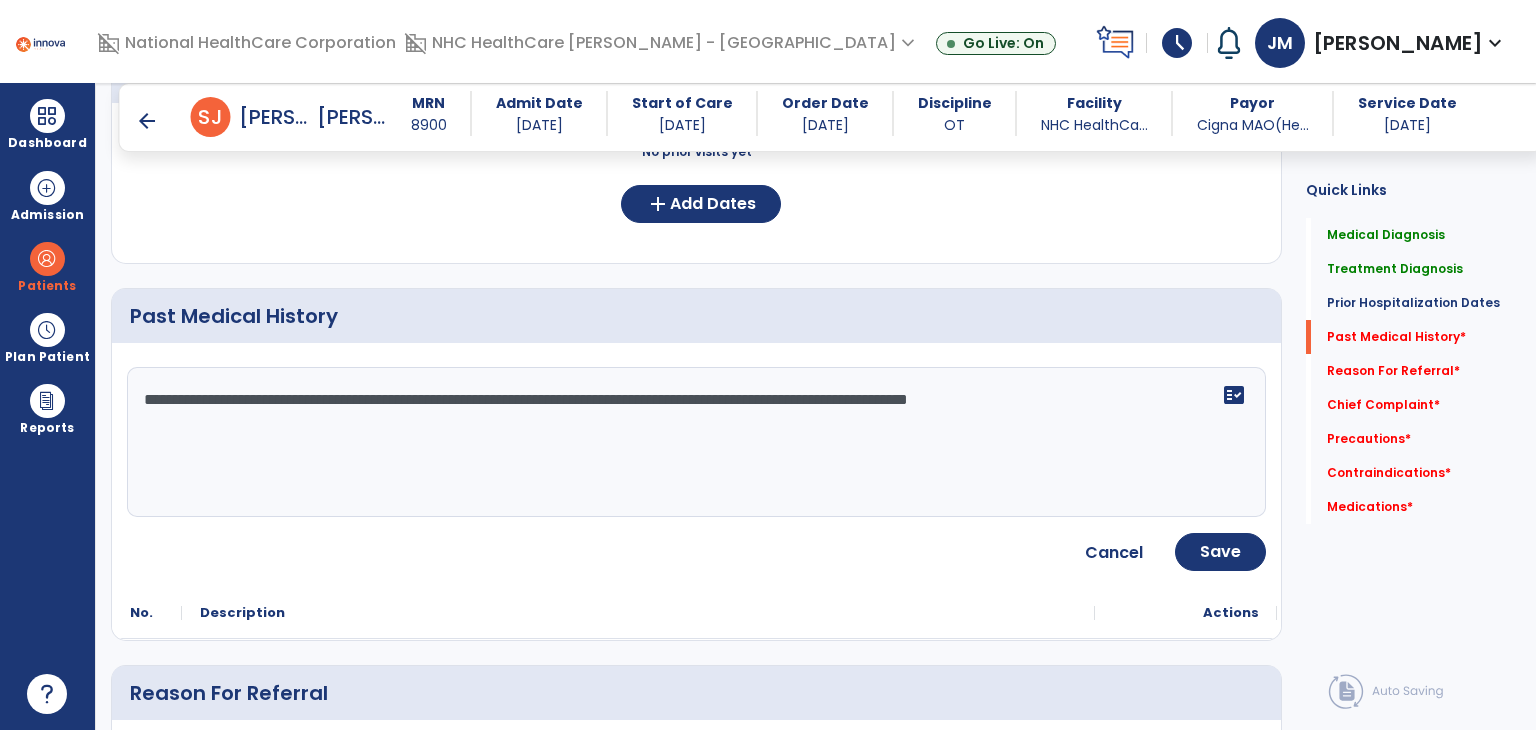 type on "**********" 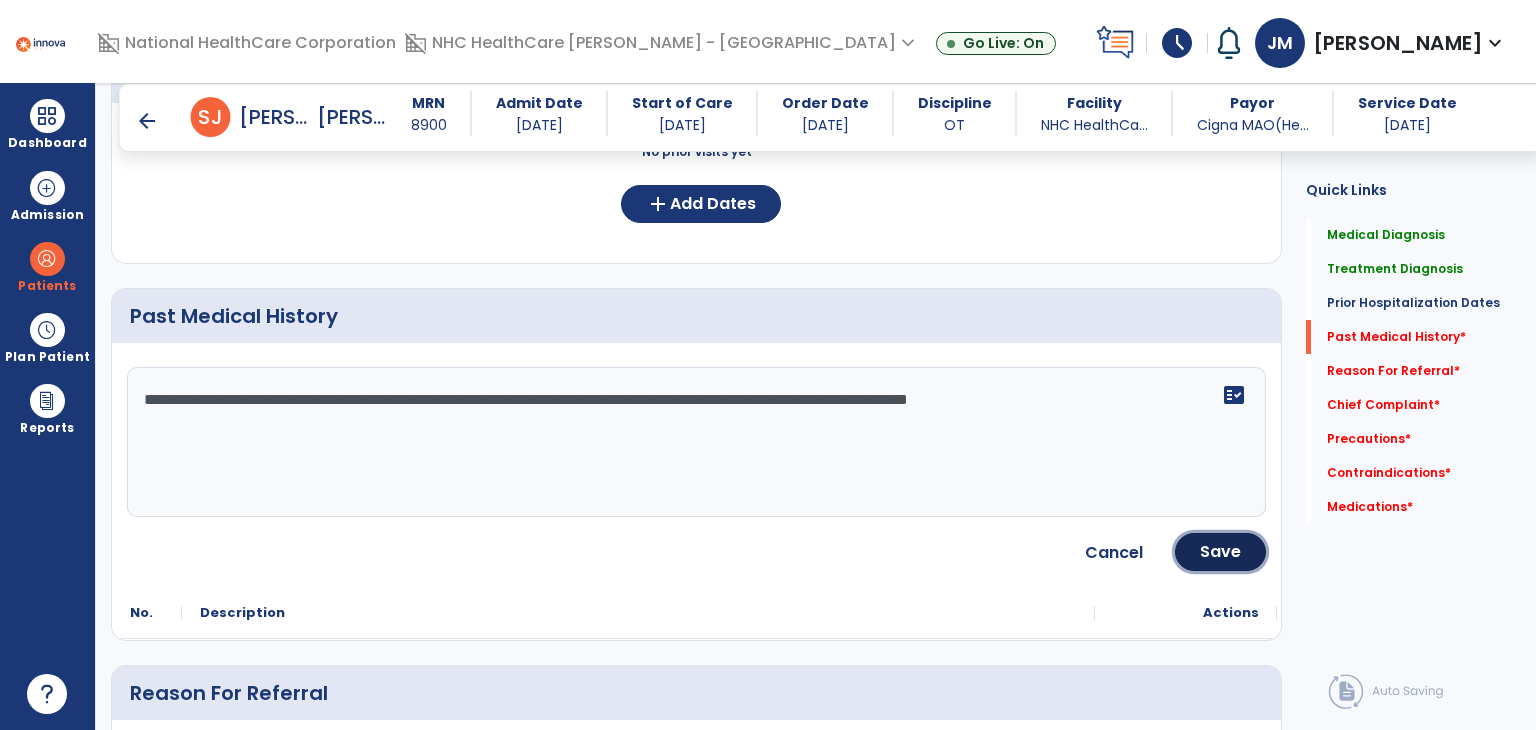 click on "Save" 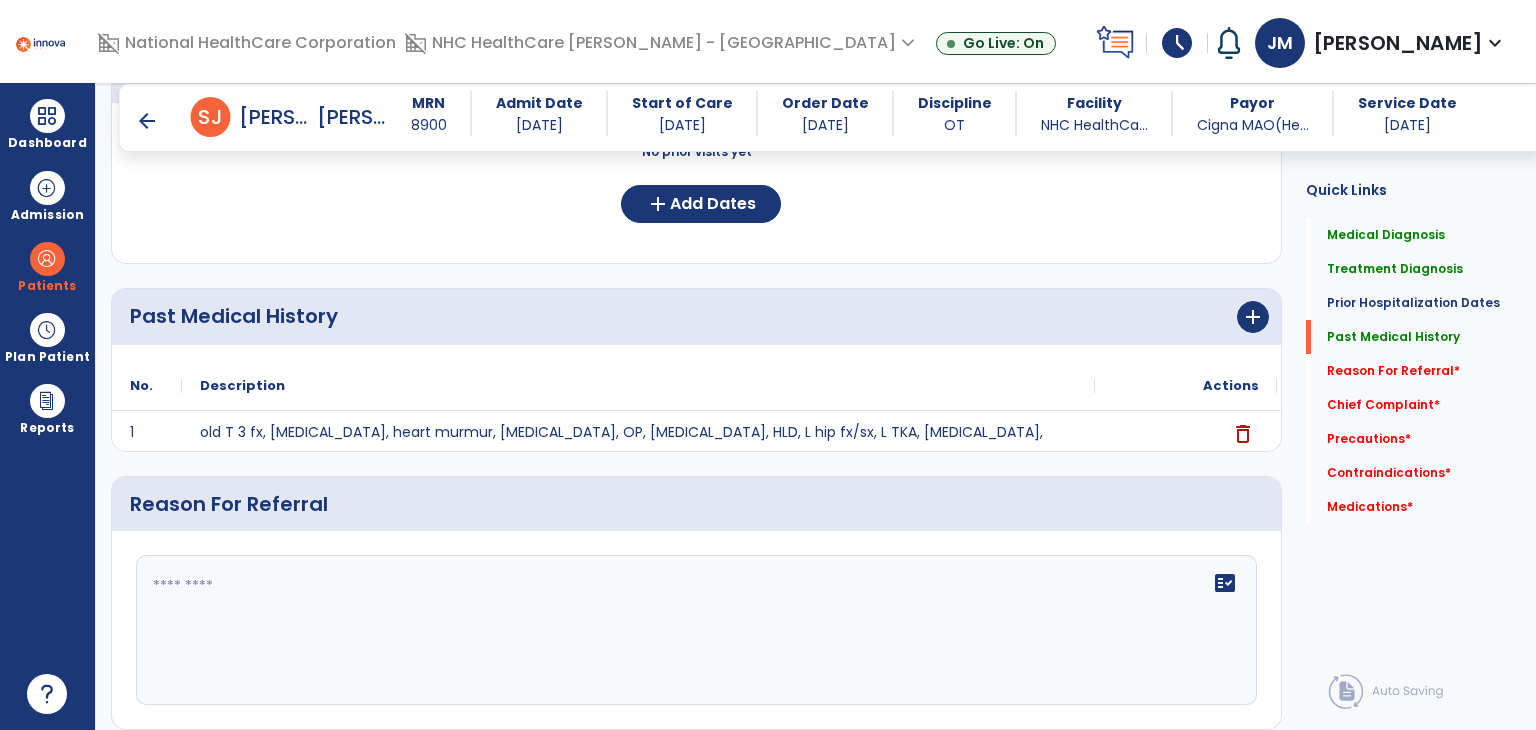 scroll, scrollTop: 820, scrollLeft: 0, axis: vertical 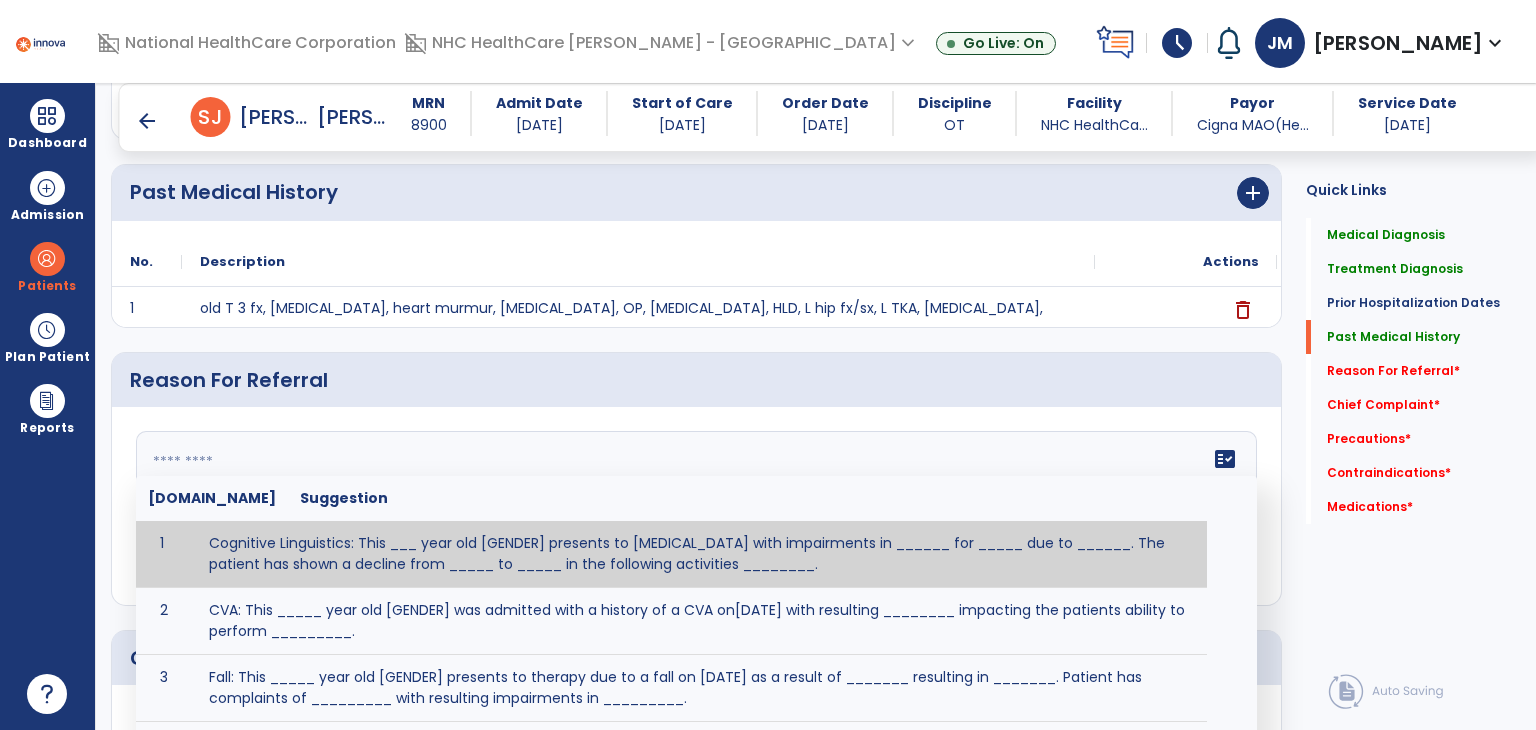 click on "fact_check  [DOMAIN_NAME] Suggestion 1 Cognitive Linguistics: This ___ year old [GENDER] presents to [MEDICAL_DATA] with impairments in ______ for _____ due to ______.  The patient has shown a decline from _____ to _____ in the following activities ________. 2 CVA: This _____ year old [GENDER] was admitted with a history of a CVA on[DATE] with resulting ________ impacting the patients ability to perform _________. 3 Fall: This _____ year old [GENDER] presents to therapy due to a fall on [DATE] as a result of _______ resulting in _______.  Patient has complaints of _________ with resulting impairments in _________. 4 5 Fall at Home: This _____ year old [GENDER] fell at home, resulting  in ________.  This has impacted this patient's _______.  As a result of these noted limitations in functional activities, this patient is unable to safely return to home.  This patient requires skilled therapy in order to improve safety and function. 6 7 8 9 10 11" 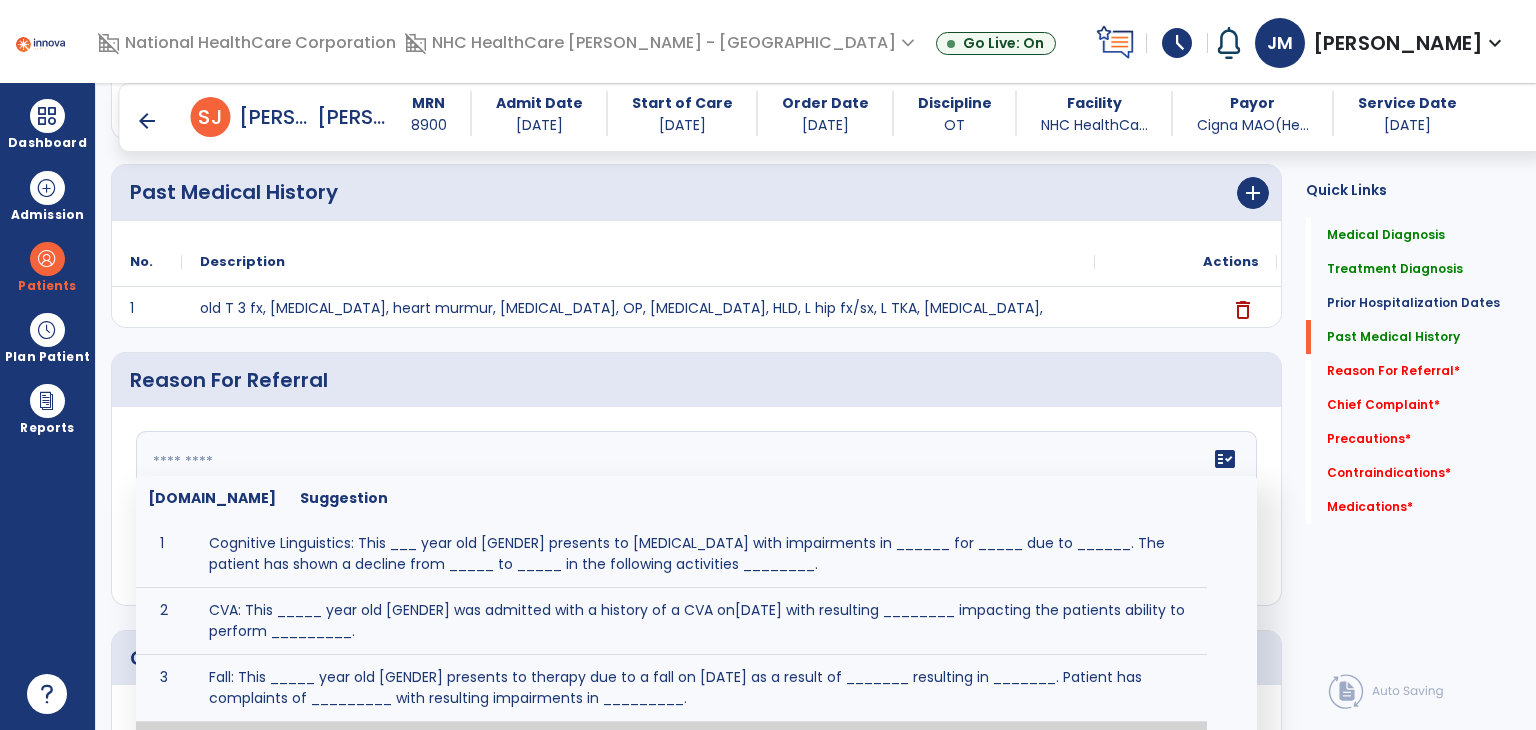 click 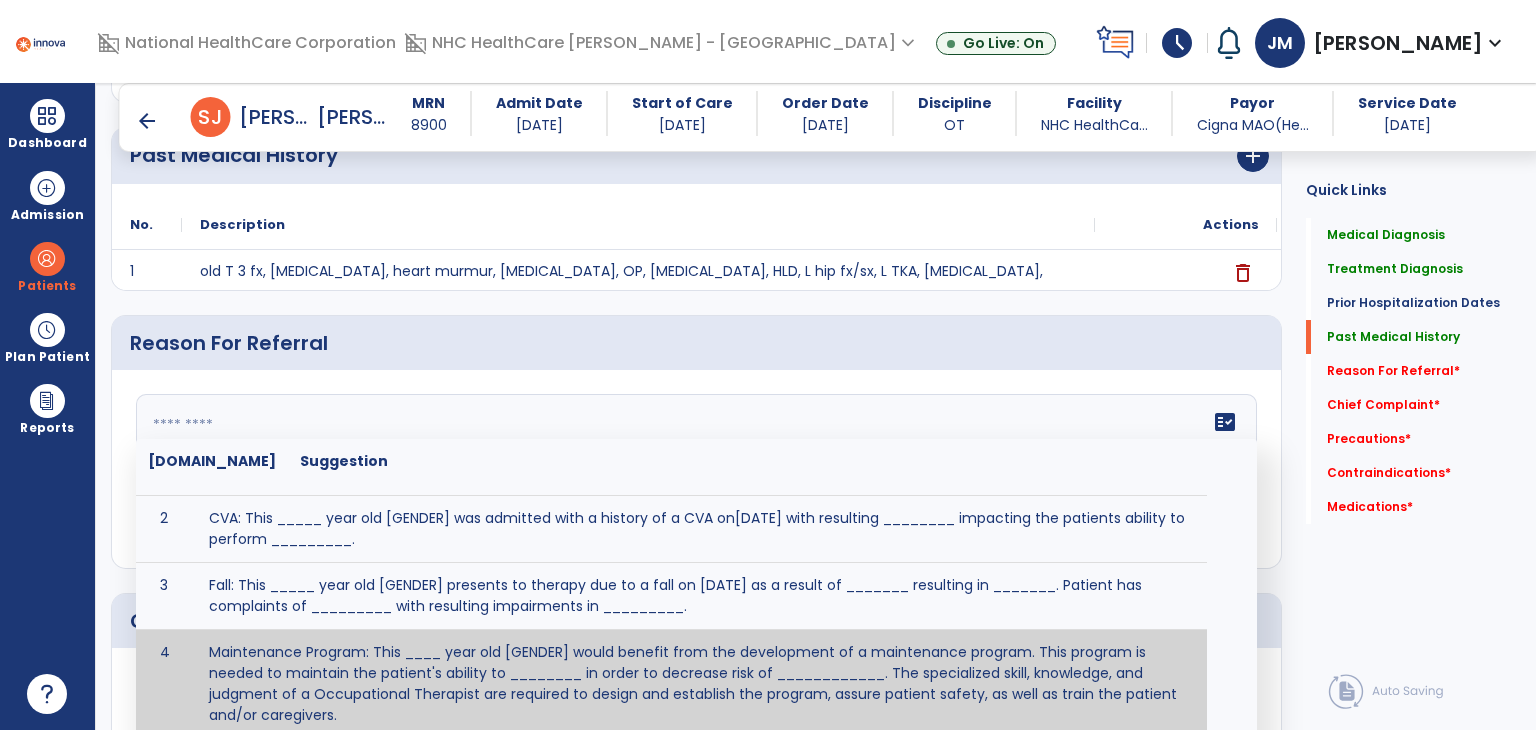 paste on "**********" 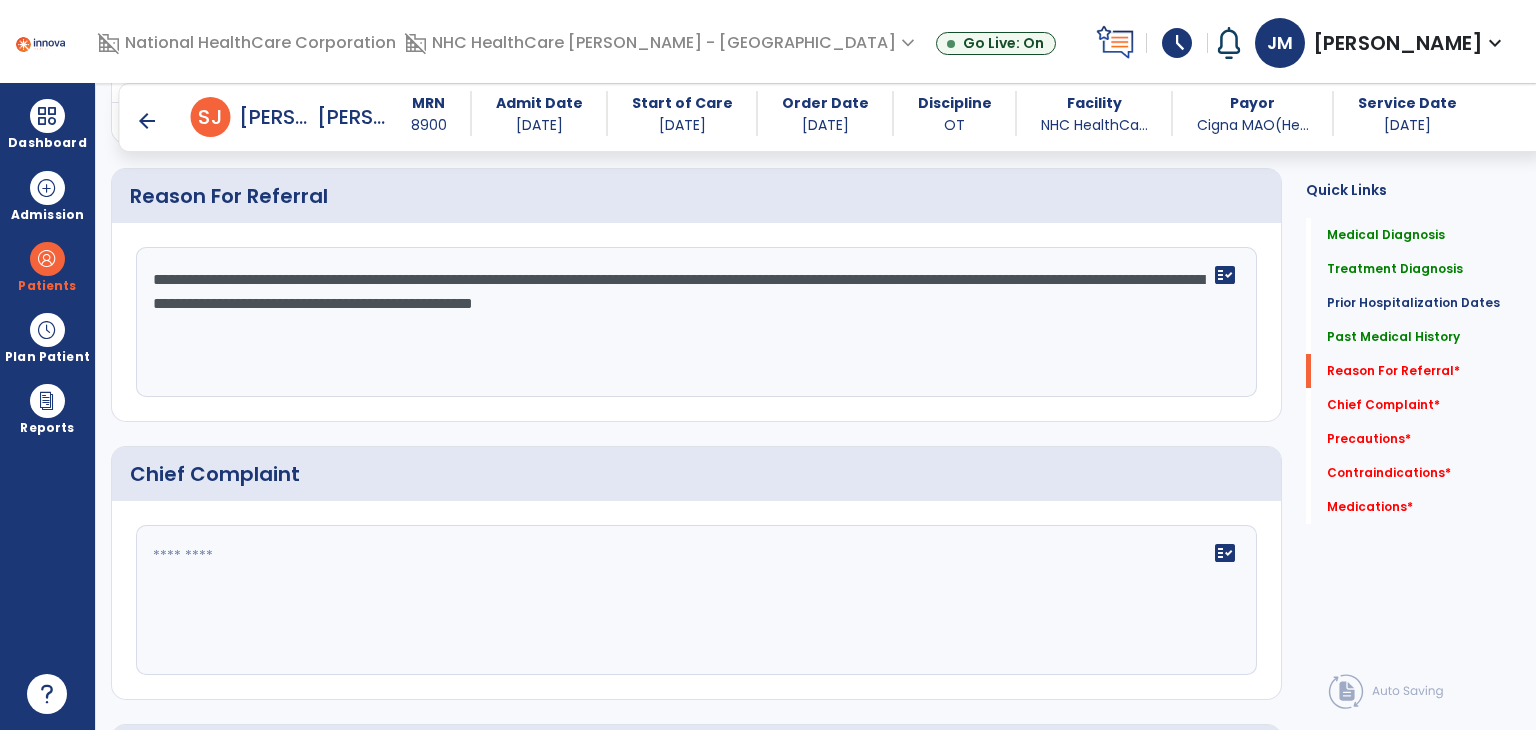 scroll, scrollTop: 1020, scrollLeft: 0, axis: vertical 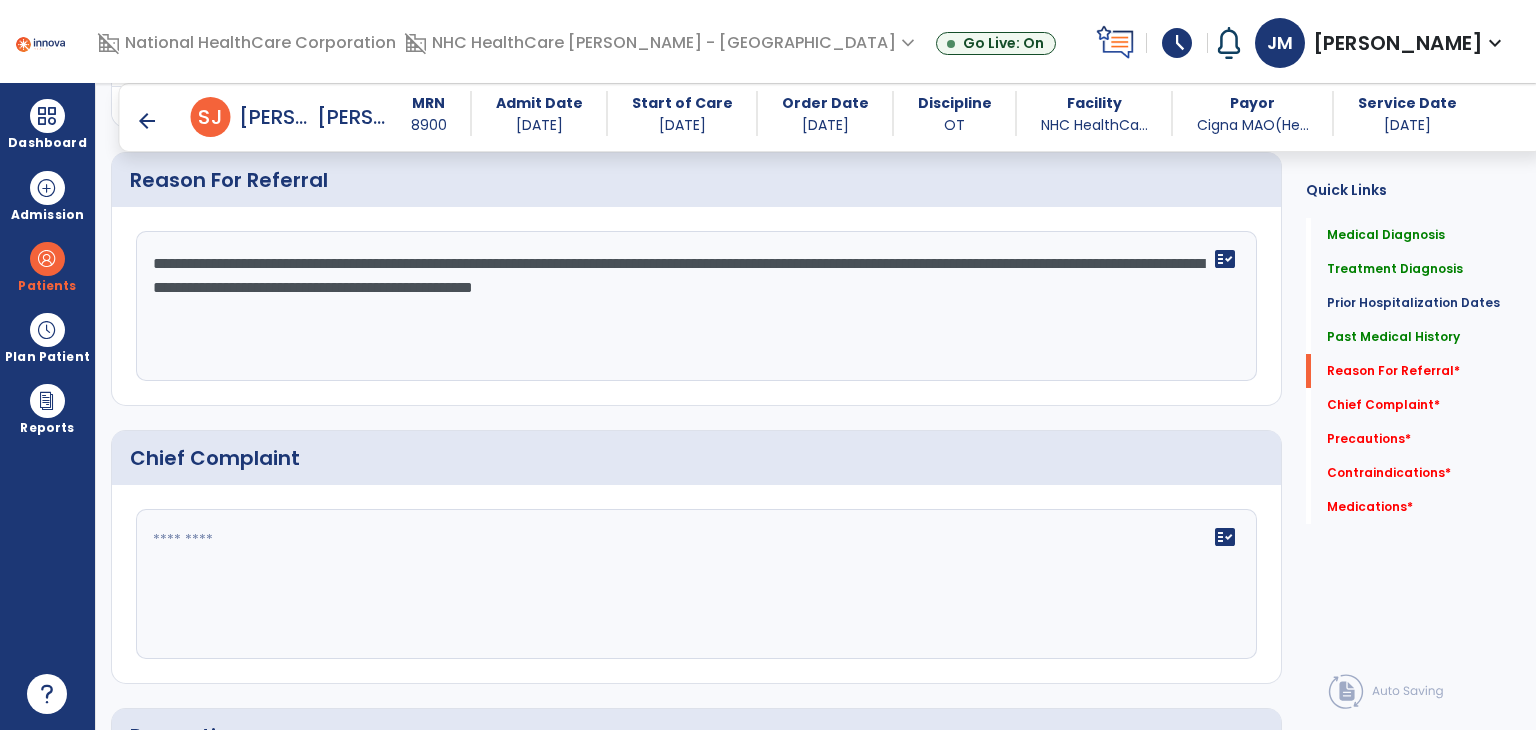 type on "**********" 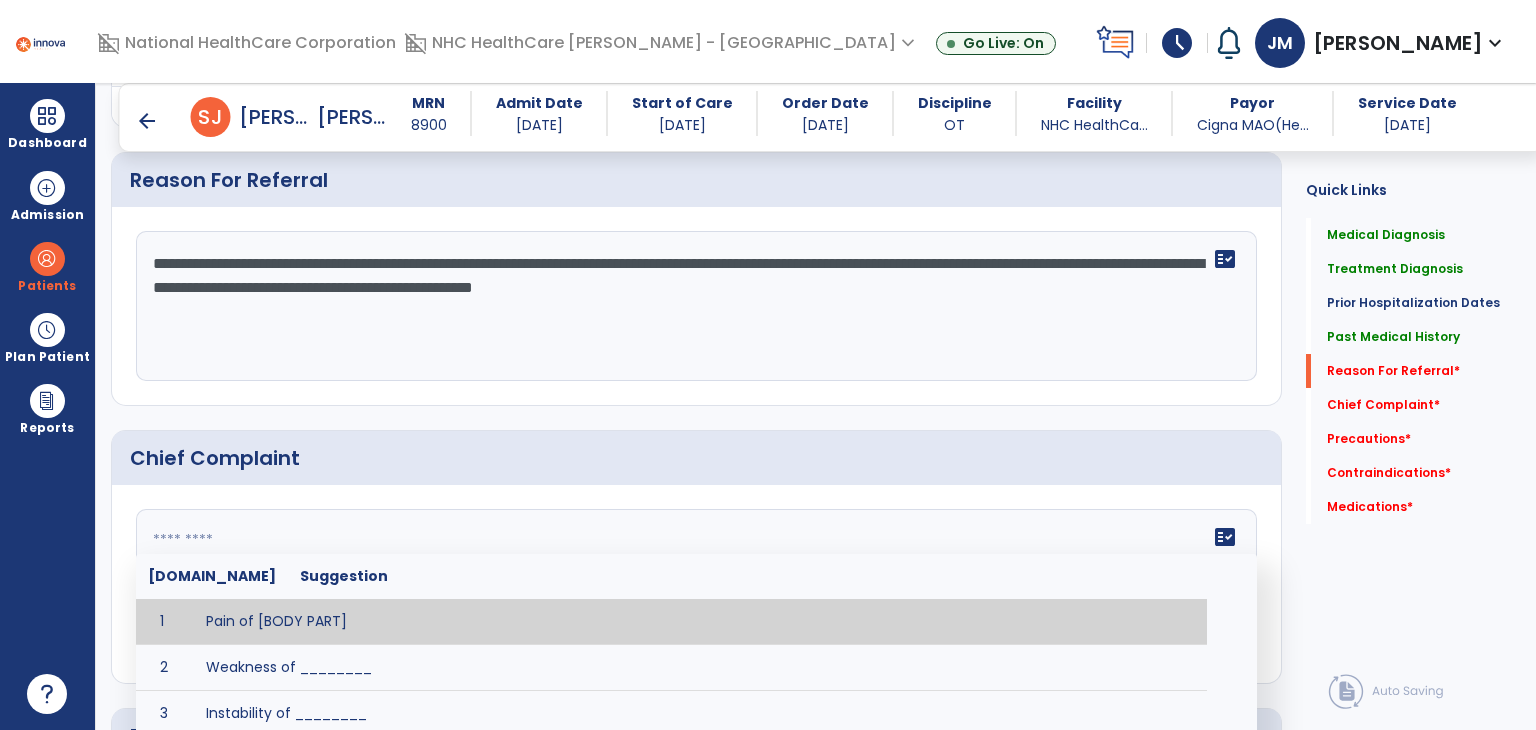 click 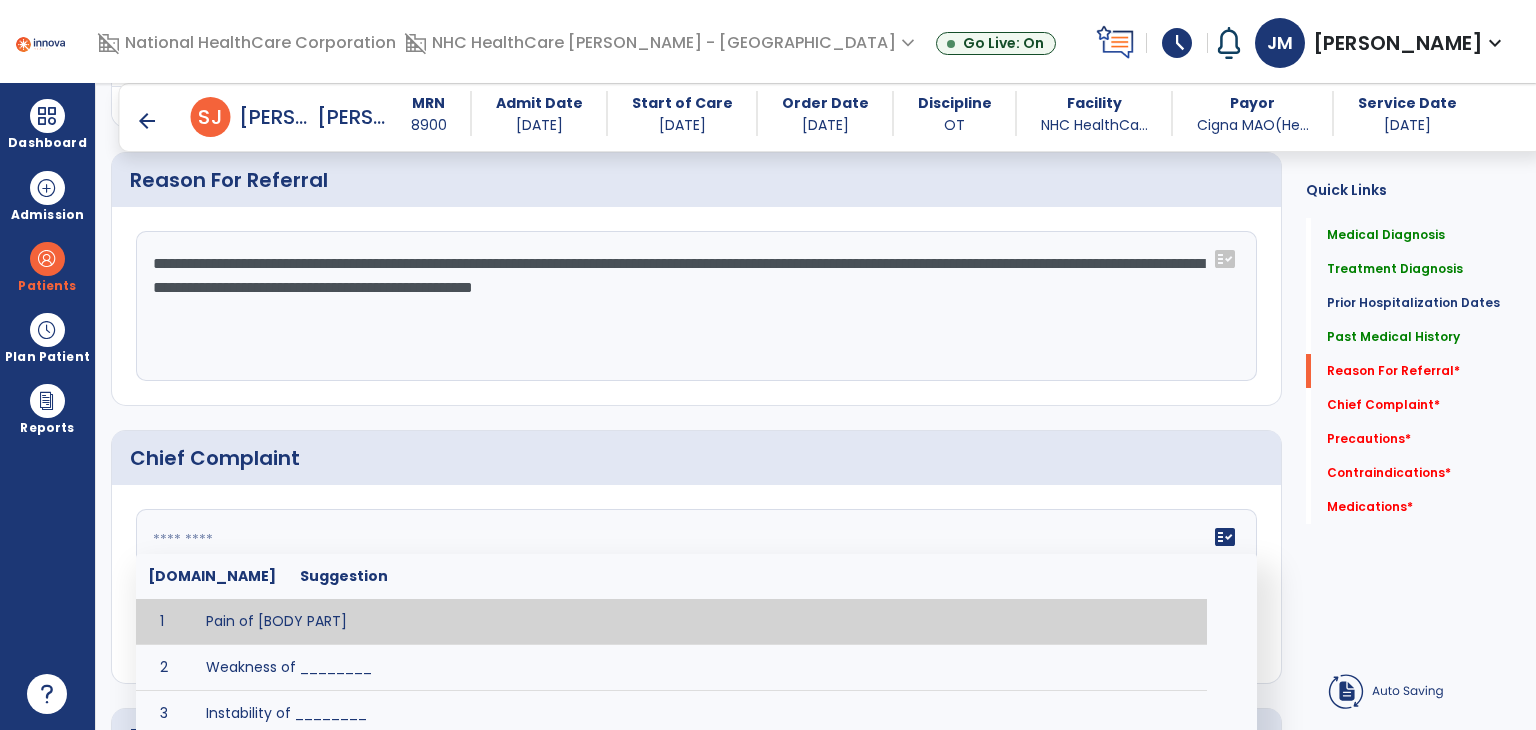 paste on "**********" 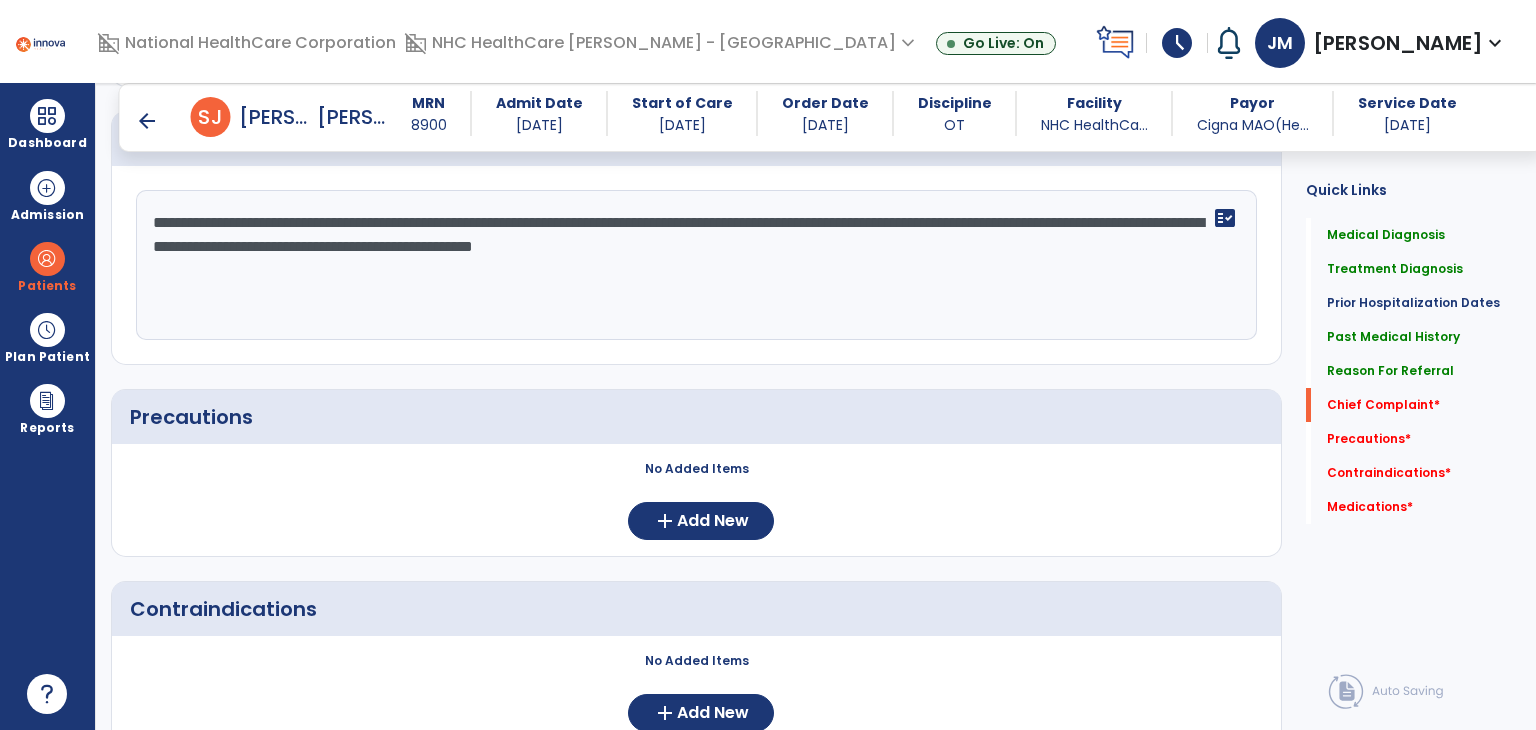 scroll, scrollTop: 1337, scrollLeft: 0, axis: vertical 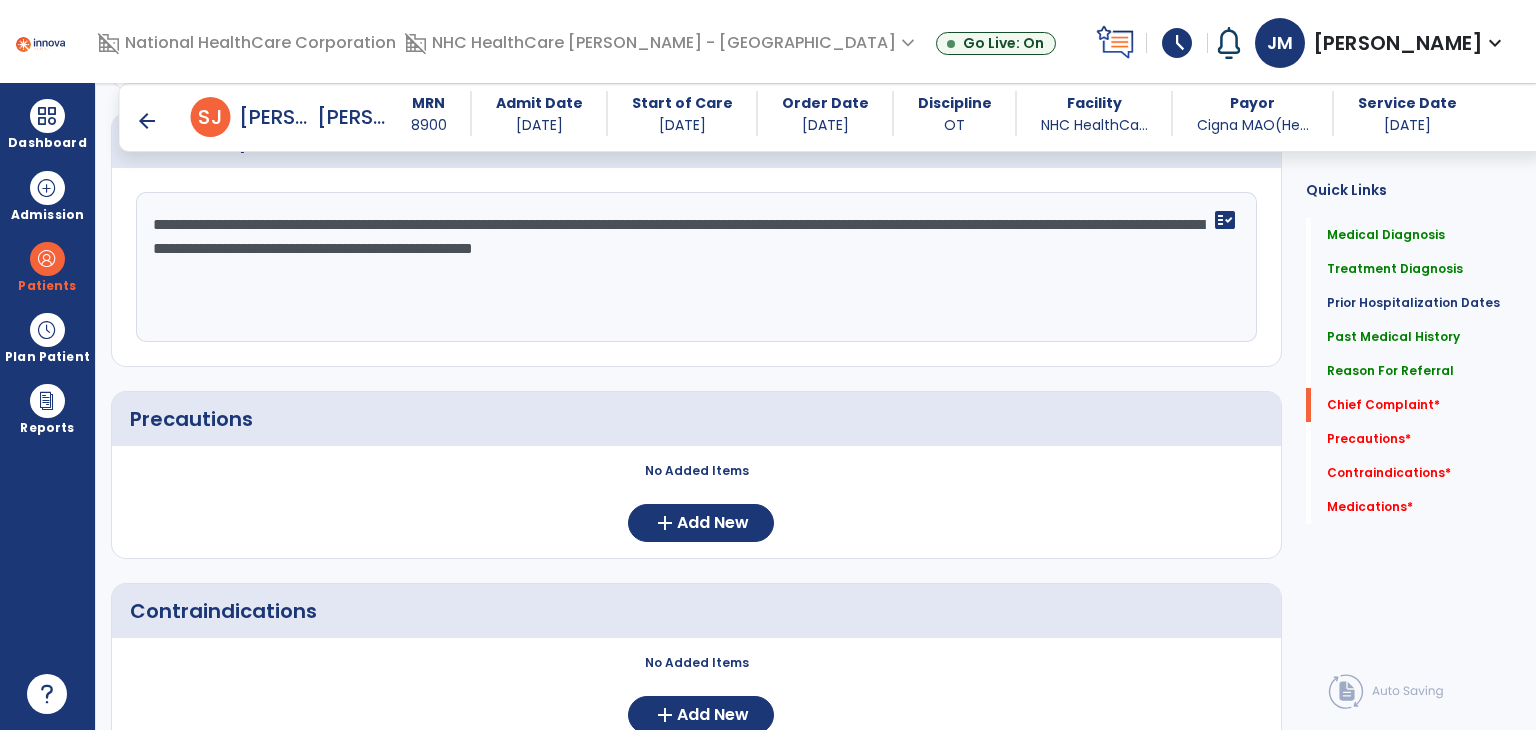 type on "**********" 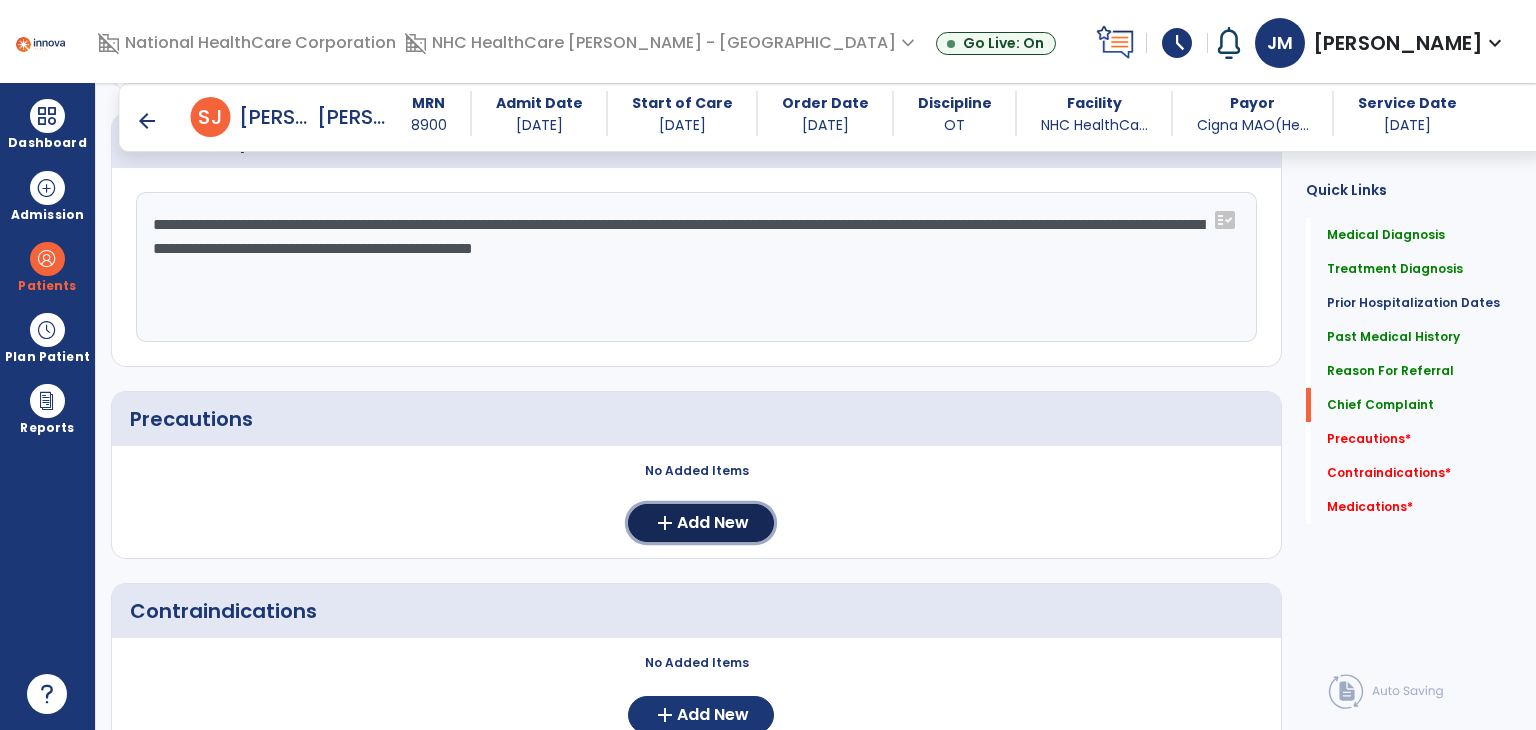 click on "Add New" 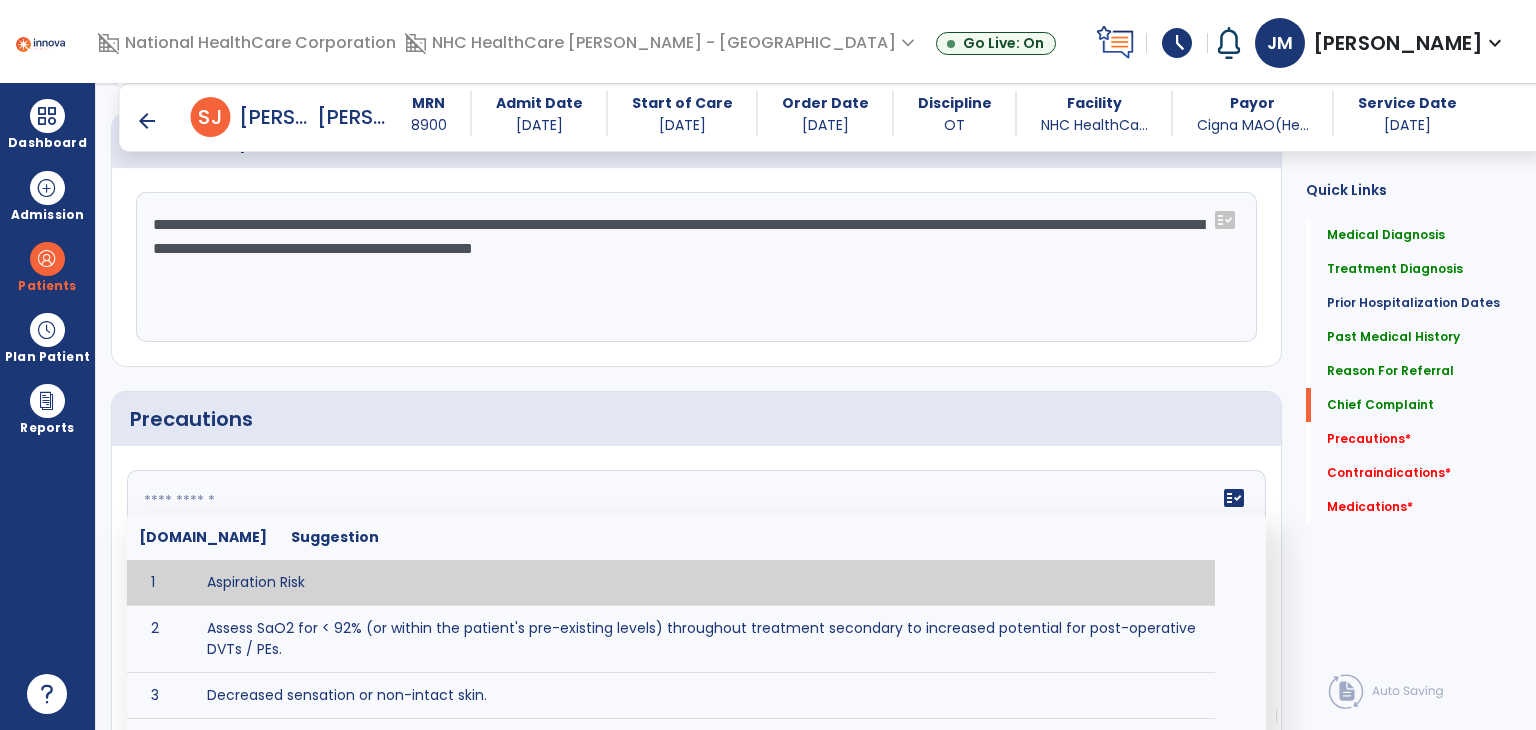 click on "fact_check  [DOMAIN_NAME] Suggestion 1 Aspiration Risk 2 Assess SaO2 for < 92% (or within the patient's pre-existing levels) throughout treatment secondary to increased potential for post-operative DVTs / PEs. 3 Decreased sensation or non-intact skin. 4 Cardiac 5 Cease exercise/activity SpO2 < 88 - 90%, RPE > 16, RR > 45 6 Check for modified diet / oral intake restrictions related to swallowing impairments. Consult ST as appropriate. 7 Check INR lab results prior to activity if patient on [MEDICAL_DATA]. 8 Closely monitor anxiety or stress due to increased SOB/dyspnea and cease activity/exercise until patient is able to control this response 9 Code Status:  10 Confirm surgical approach and discoloration or other precautions. 11 Confirm surgical procedure and specific precautions based on procedure (e.g., no twisting/bending/lifting, need for post-op brace, limiting time in sitting, etc.). 12 Confirm [MEDICAL_DATA] status as defined by the surgeon. 13 14 Precautions for exercise include:  15 [MEDICAL_DATA] 16 17 18 19 20" 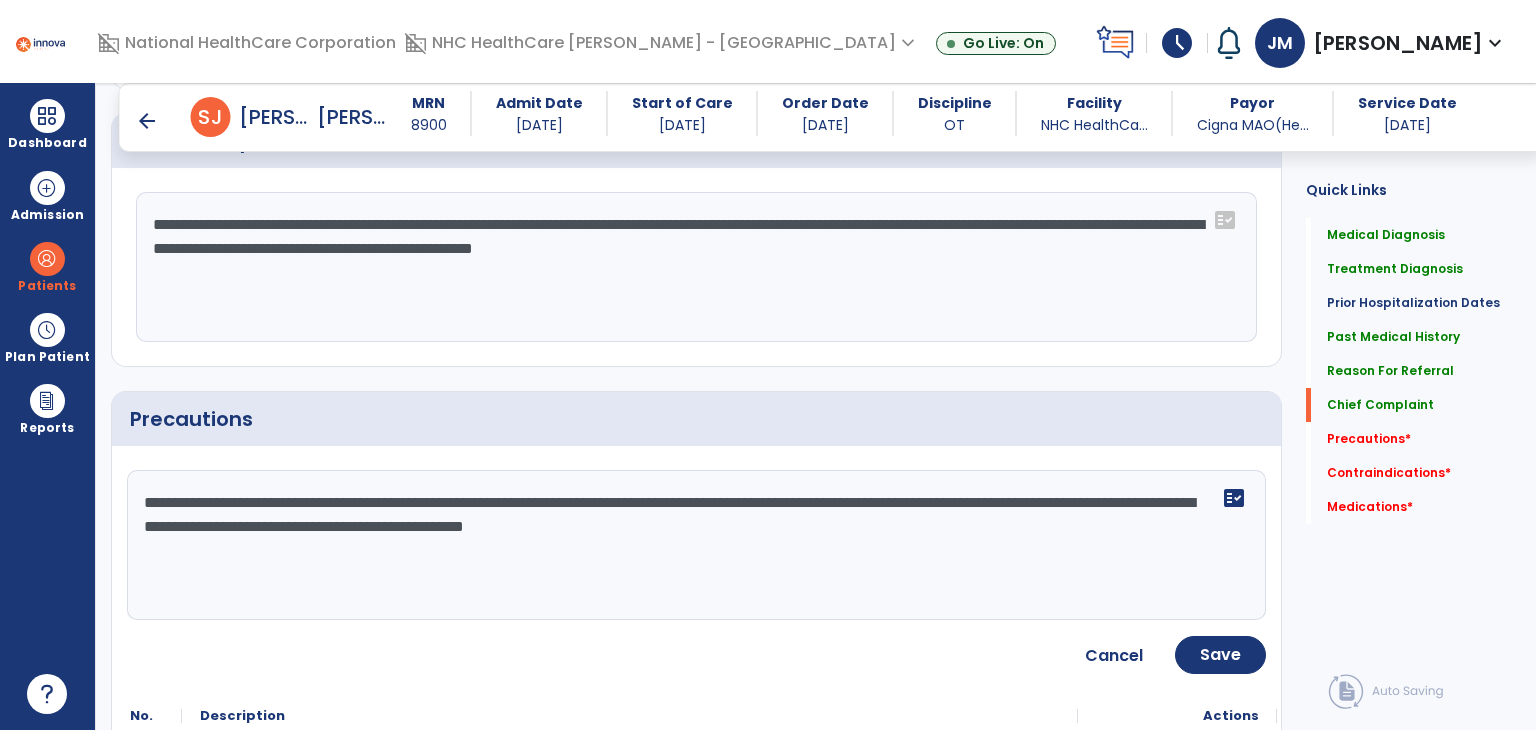 click on "**********" 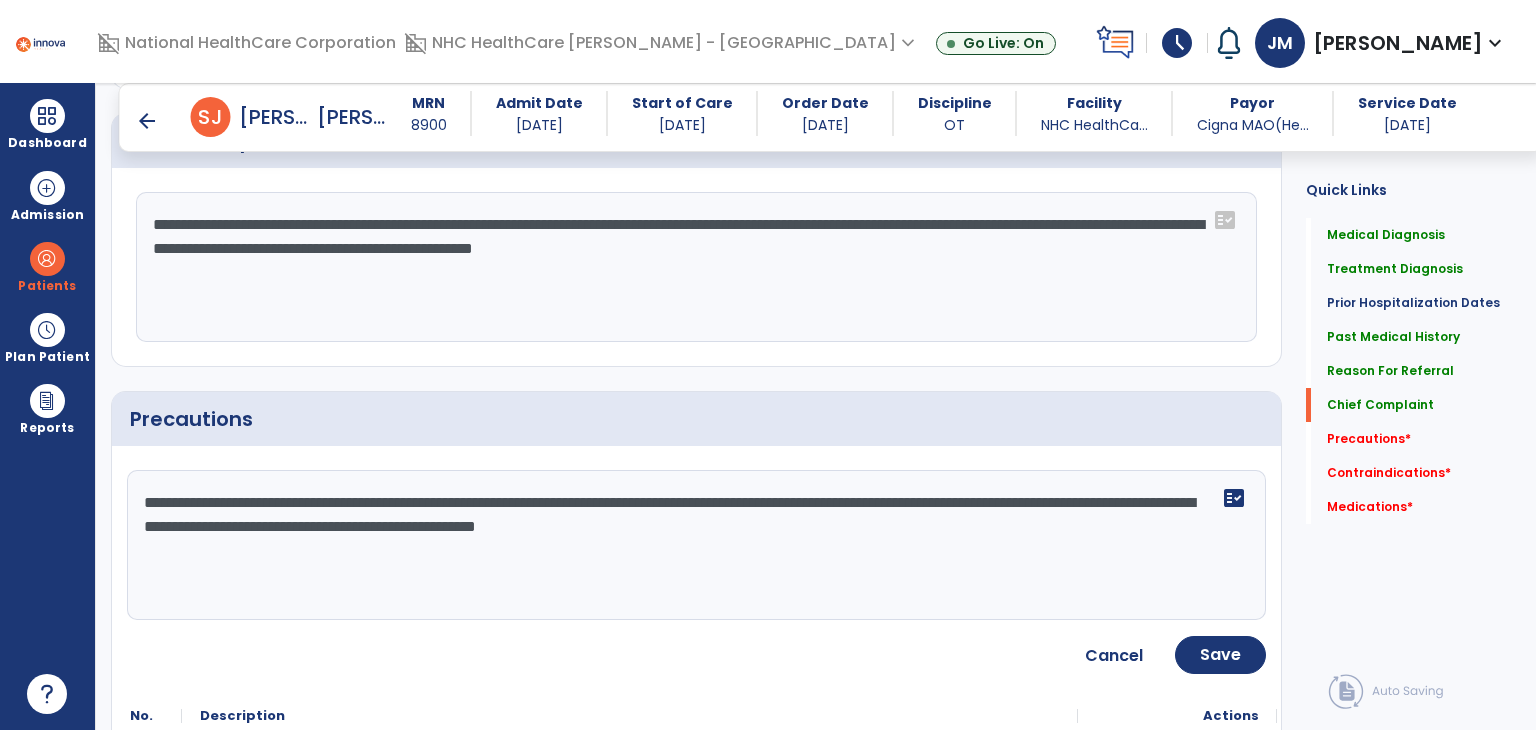 paste on "**********" 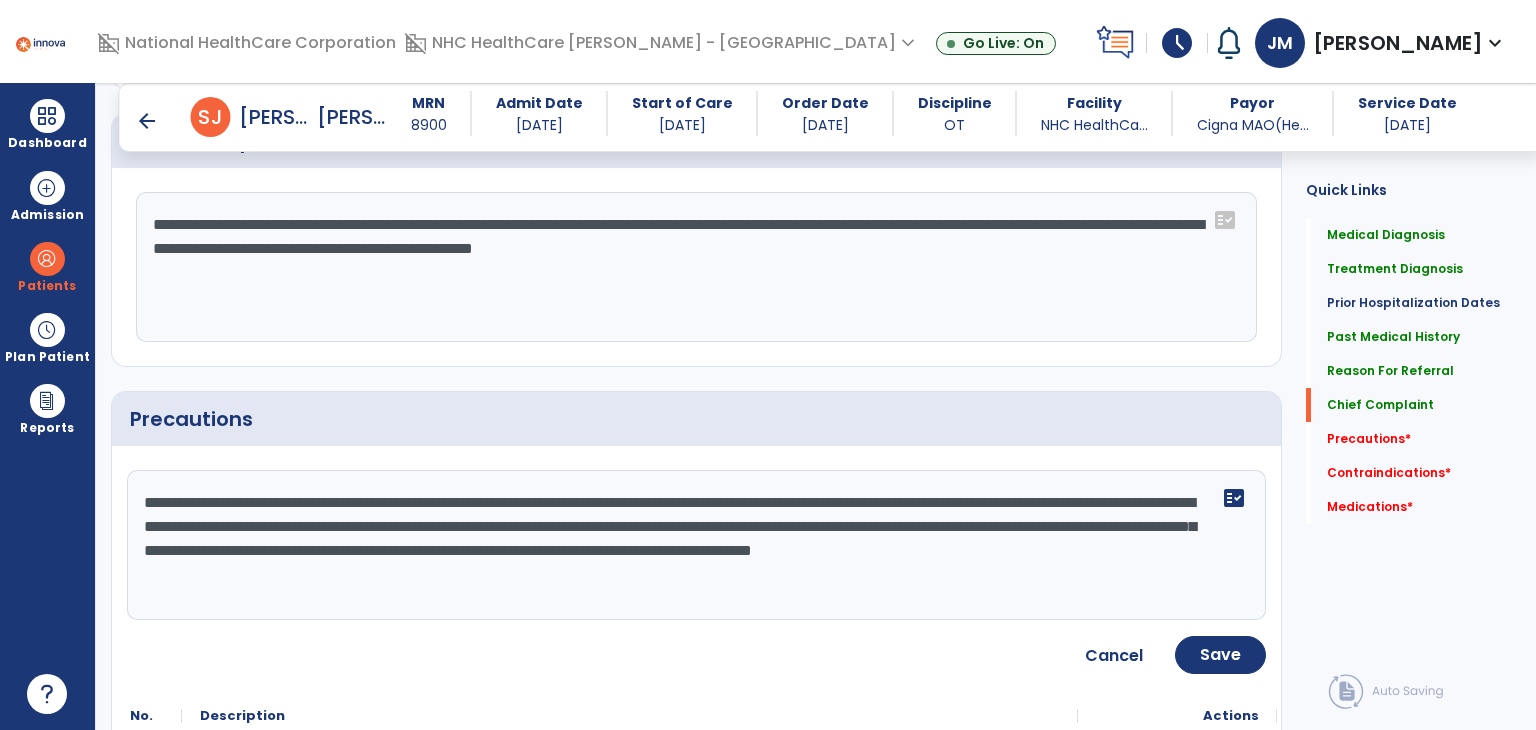 click on "**********" 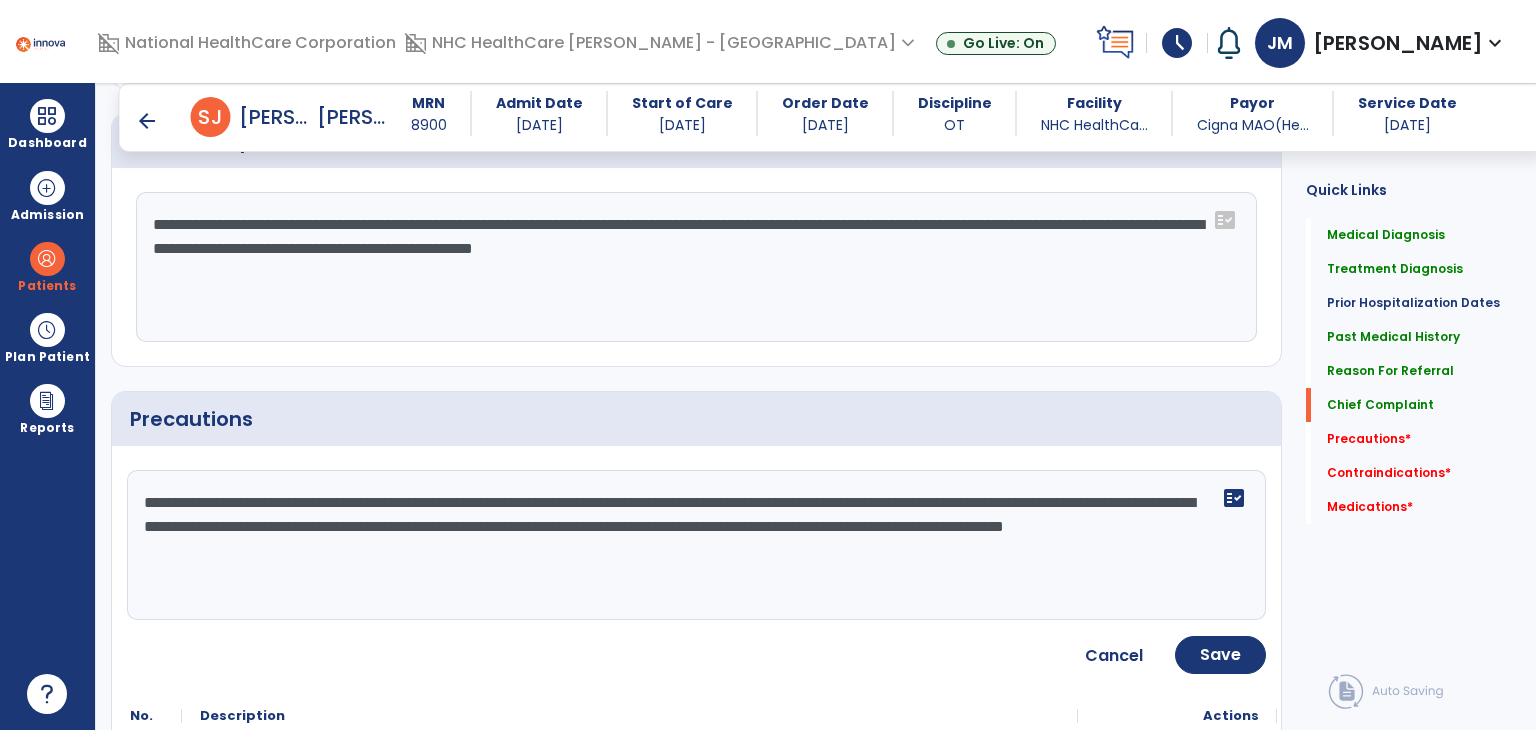click on "**********" 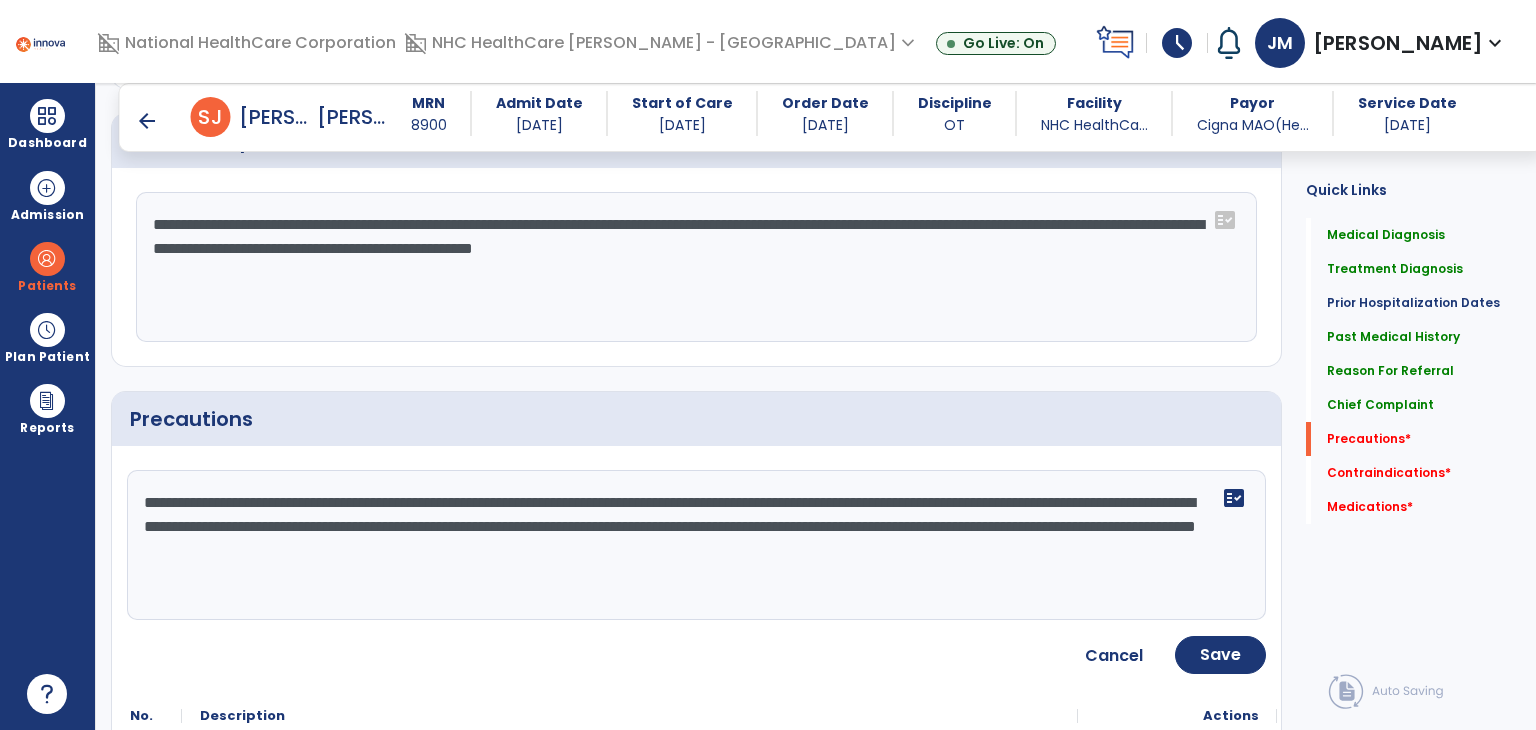 scroll, scrollTop: 1457, scrollLeft: 0, axis: vertical 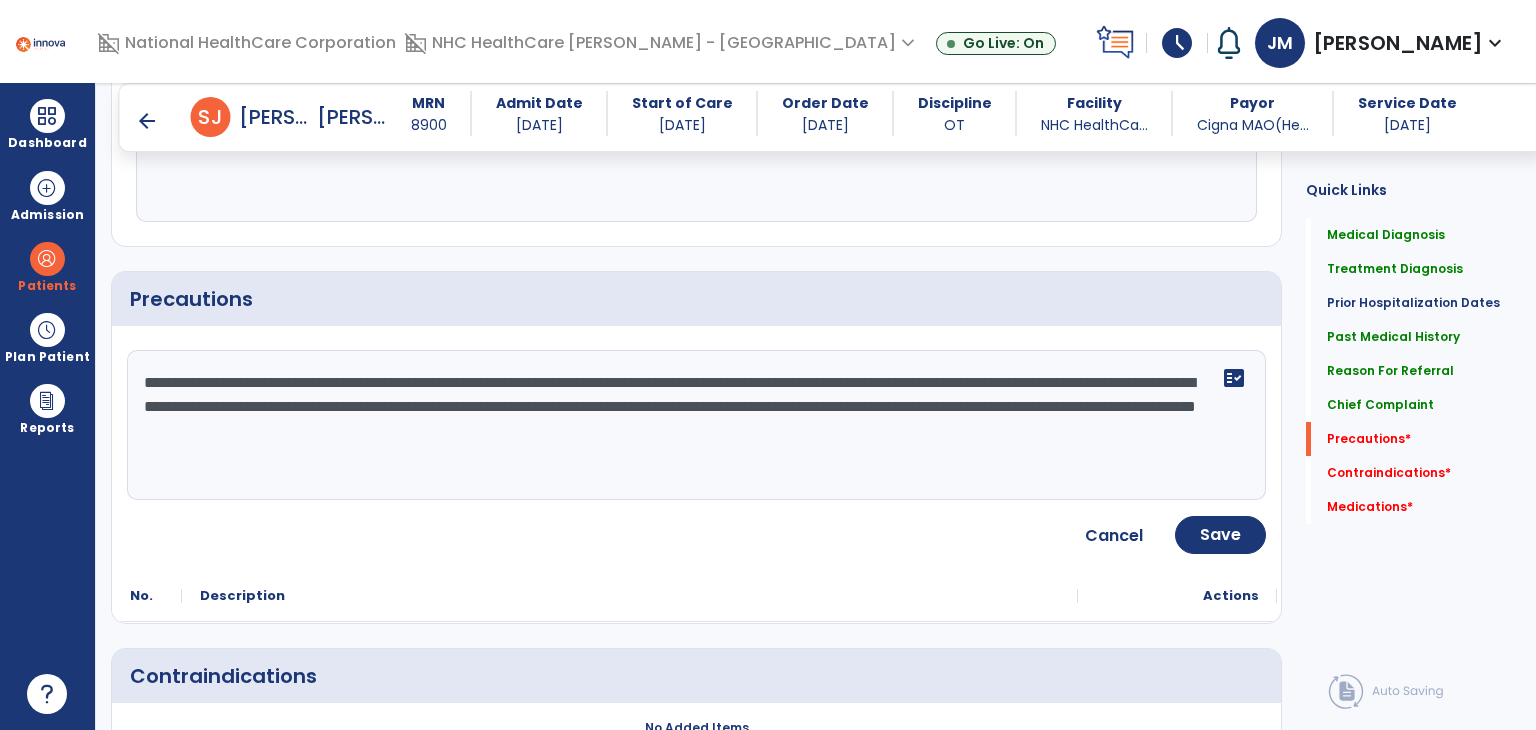 drag, startPoint x: 136, startPoint y: 369, endPoint x: 848, endPoint y: 440, distance: 715.53125 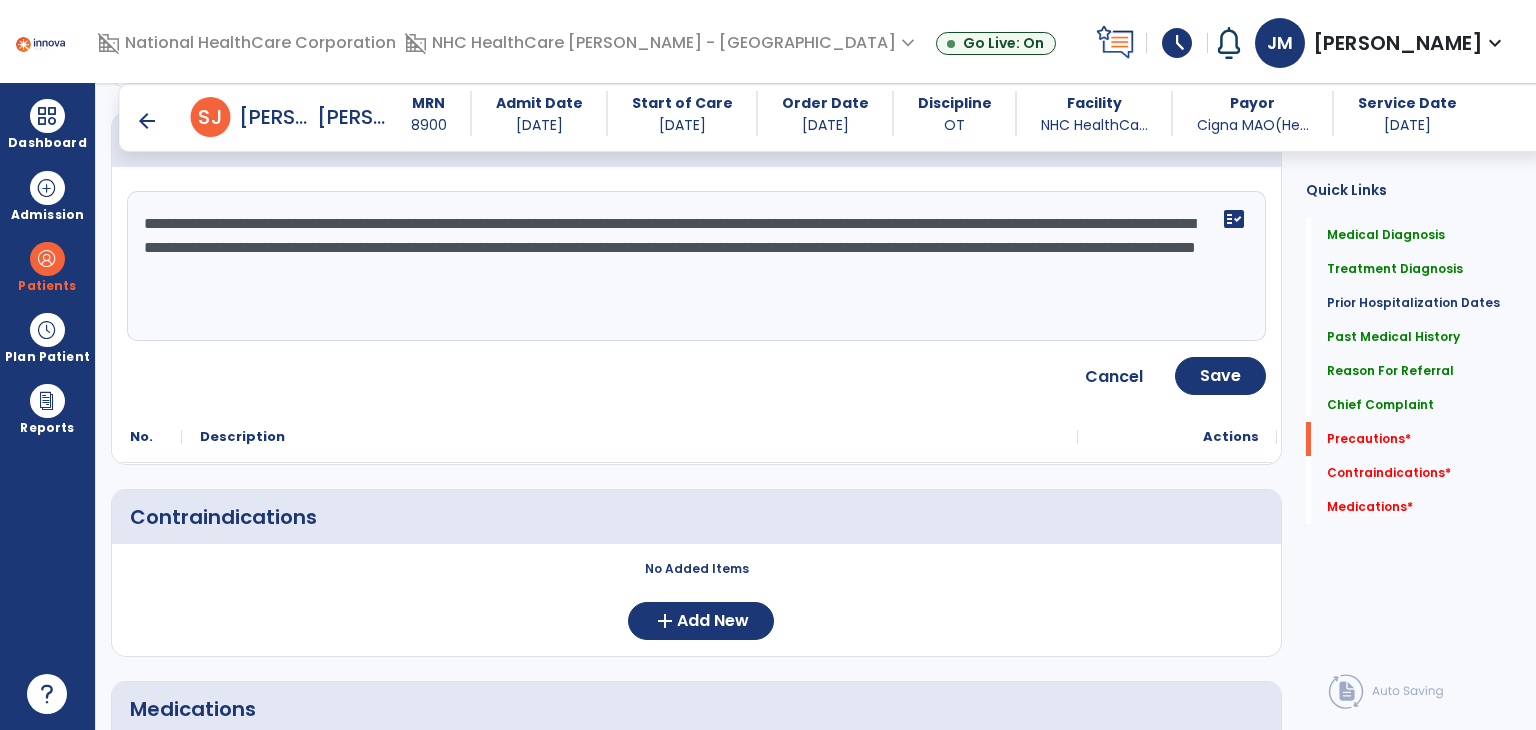 scroll, scrollTop: 1616, scrollLeft: 0, axis: vertical 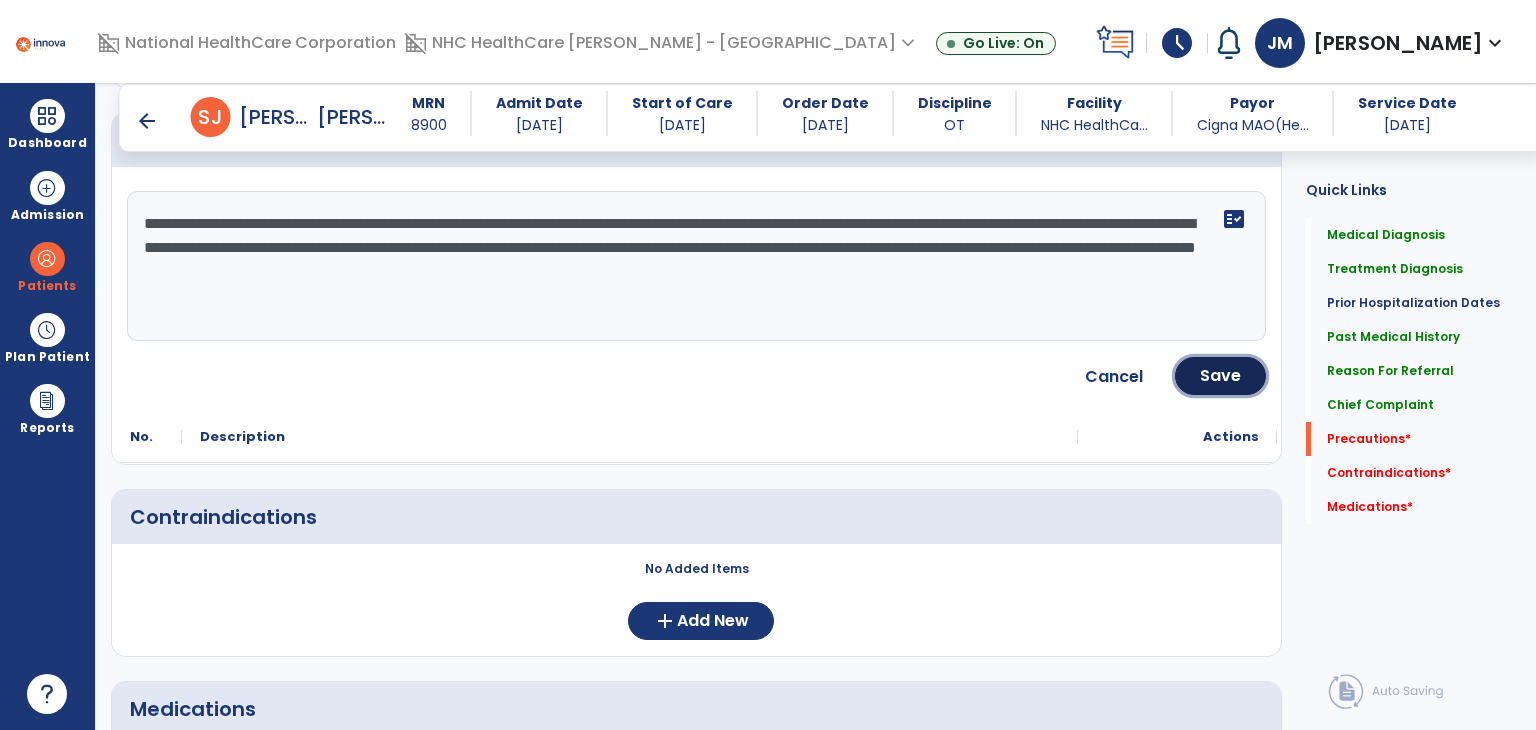 click on "Save" 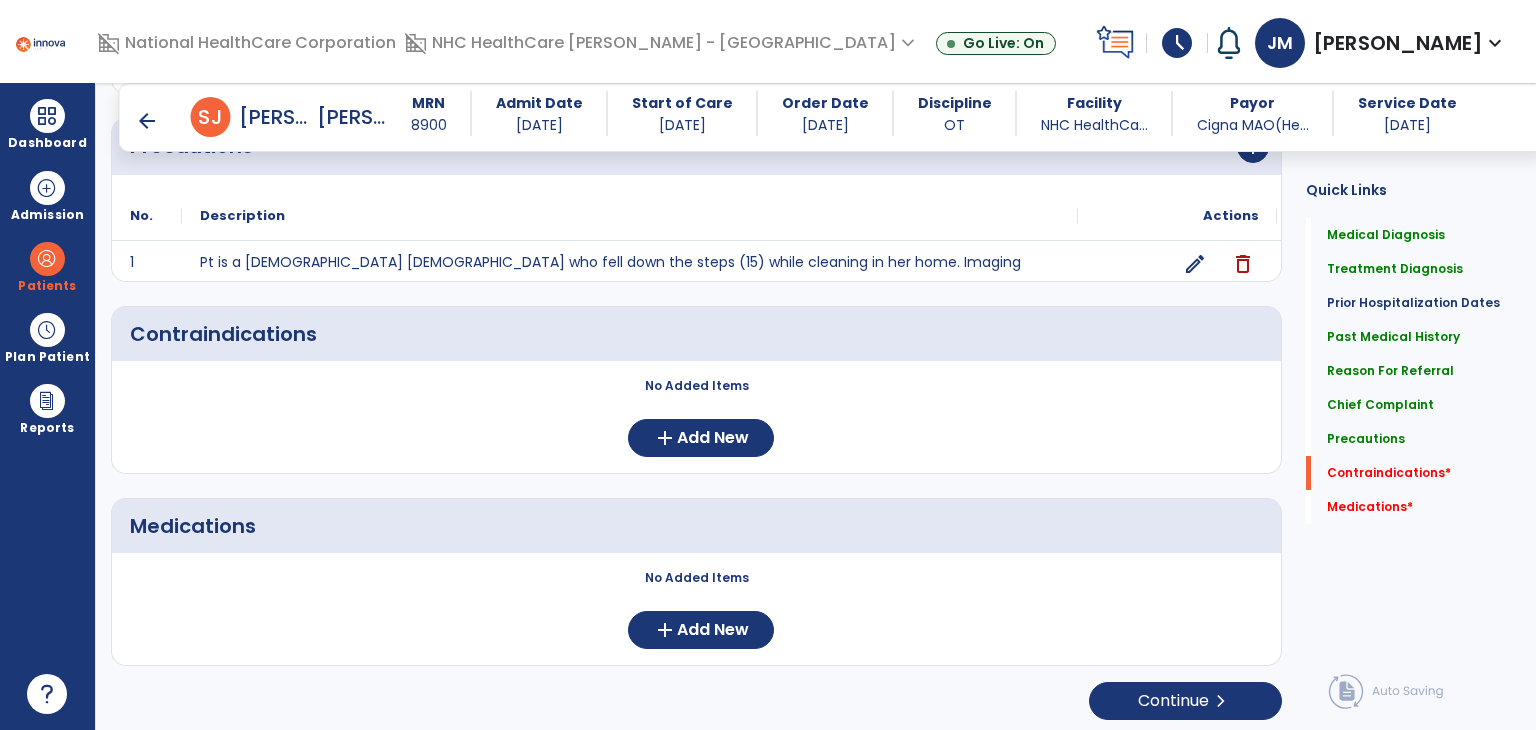 scroll, scrollTop: 1616, scrollLeft: 0, axis: vertical 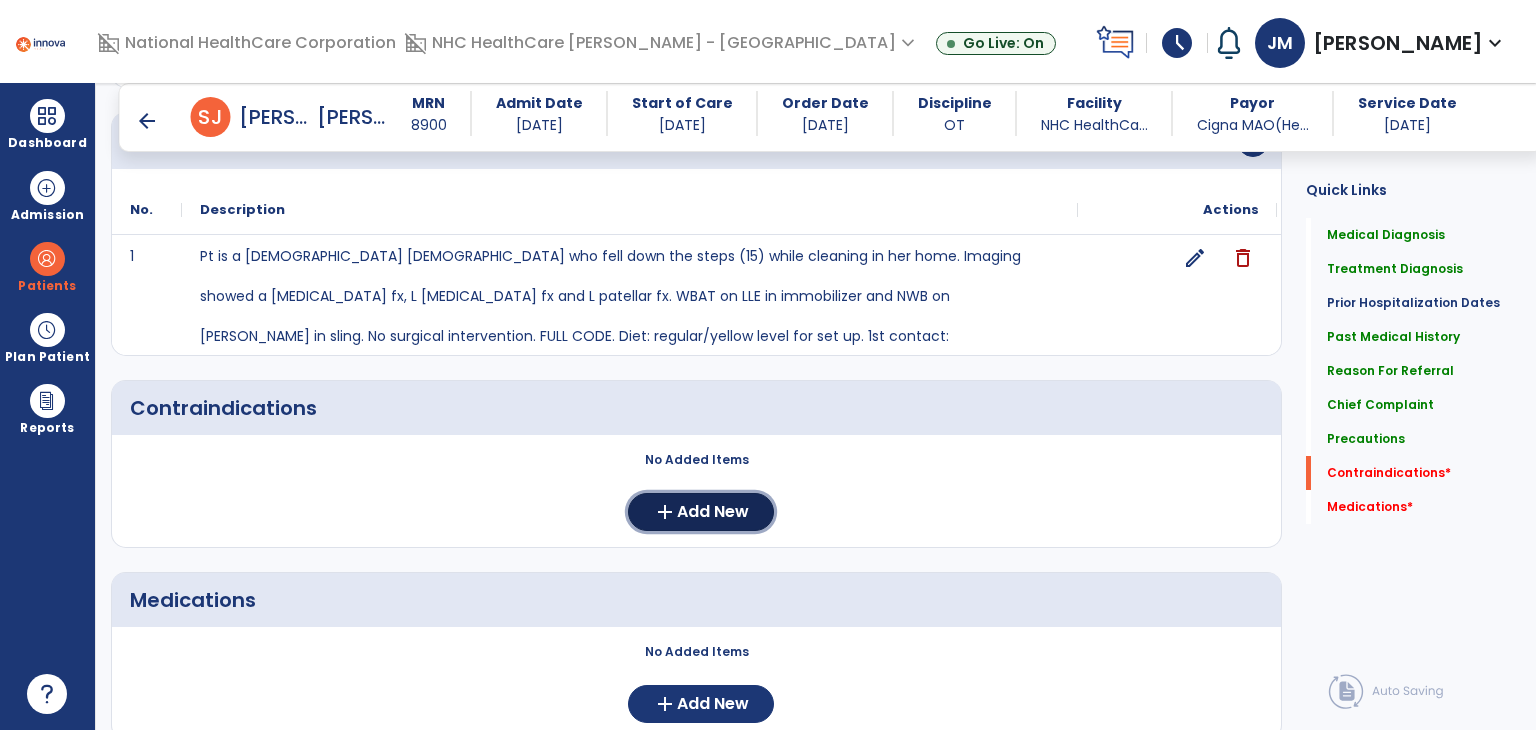click on "Add New" 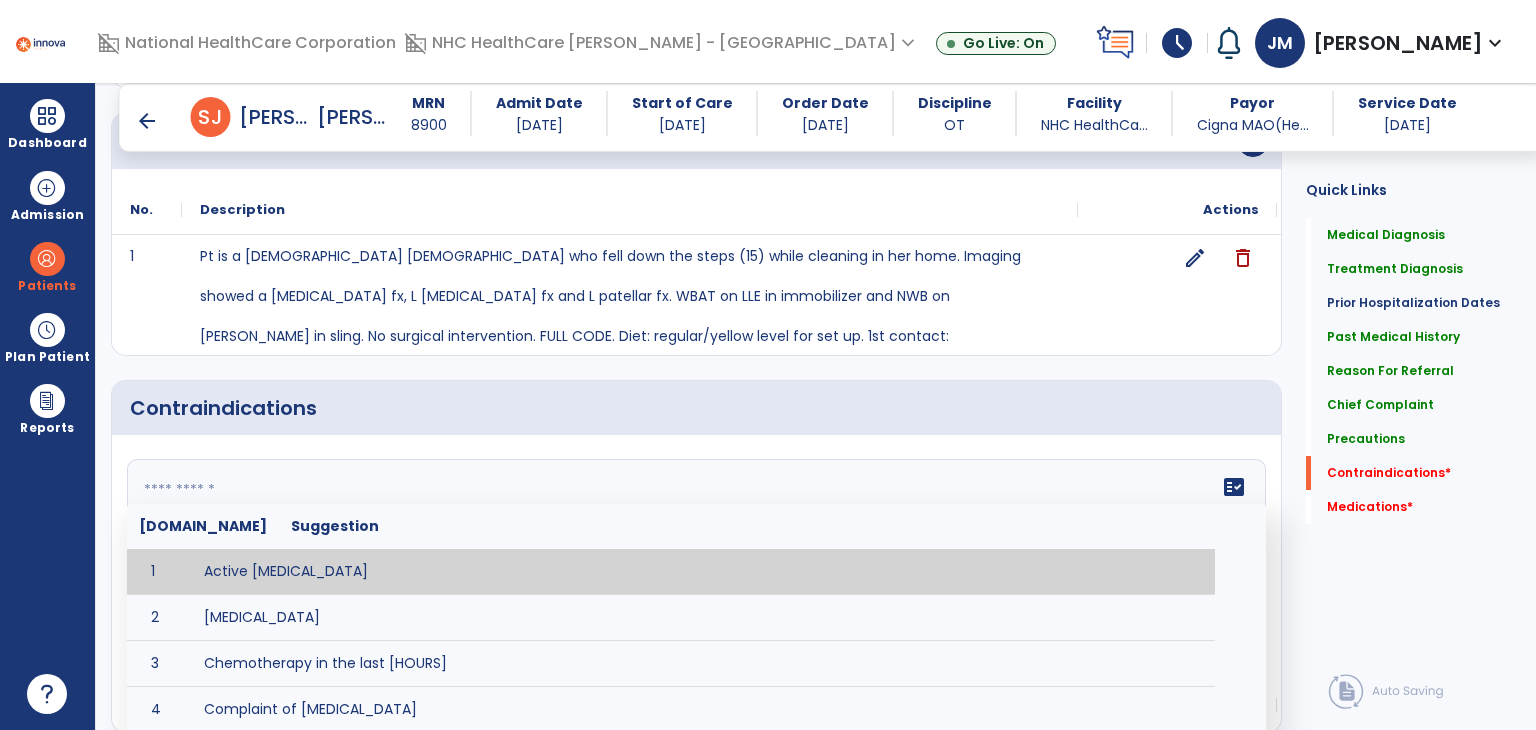 click on "fact_check  [DOMAIN_NAME] Suggestion 1 Active [MEDICAL_DATA] 2 [MEDICAL_DATA] 3 Chemotherapy in the last [HOURS] 4 Complaint of [MEDICAL_DATA] 5 DVT 6 [MEDICAL_DATA] [VALUES] 7 Inflammation or infection in the heart. 8 [MEDICAL_DATA] lower than [VALUE] 9 [MEDICAL_DATA] 10 Pulmonary [MEDICAL_DATA] 11 Recent changes in EKG 12 Severe [MEDICAL_DATA] 13 Severe dehydration 14 Severe diaphoresis 15 Severe [MEDICAL_DATA] 16 Severe shortness of breath/dyspnea 17 Significantly elevated potassium levels 18 Significantly [MEDICAL_DATA] levels 19 Suspected or known [MEDICAL_DATA] 20 [MEDICAL_DATA] 21 Uncontrolled [MEDICAL_DATA] with blood sugar levels greater than [VALUE] or less than [Value]  22 [MEDICAL_DATA] 23 Untreated [MEDICAL_DATA]" 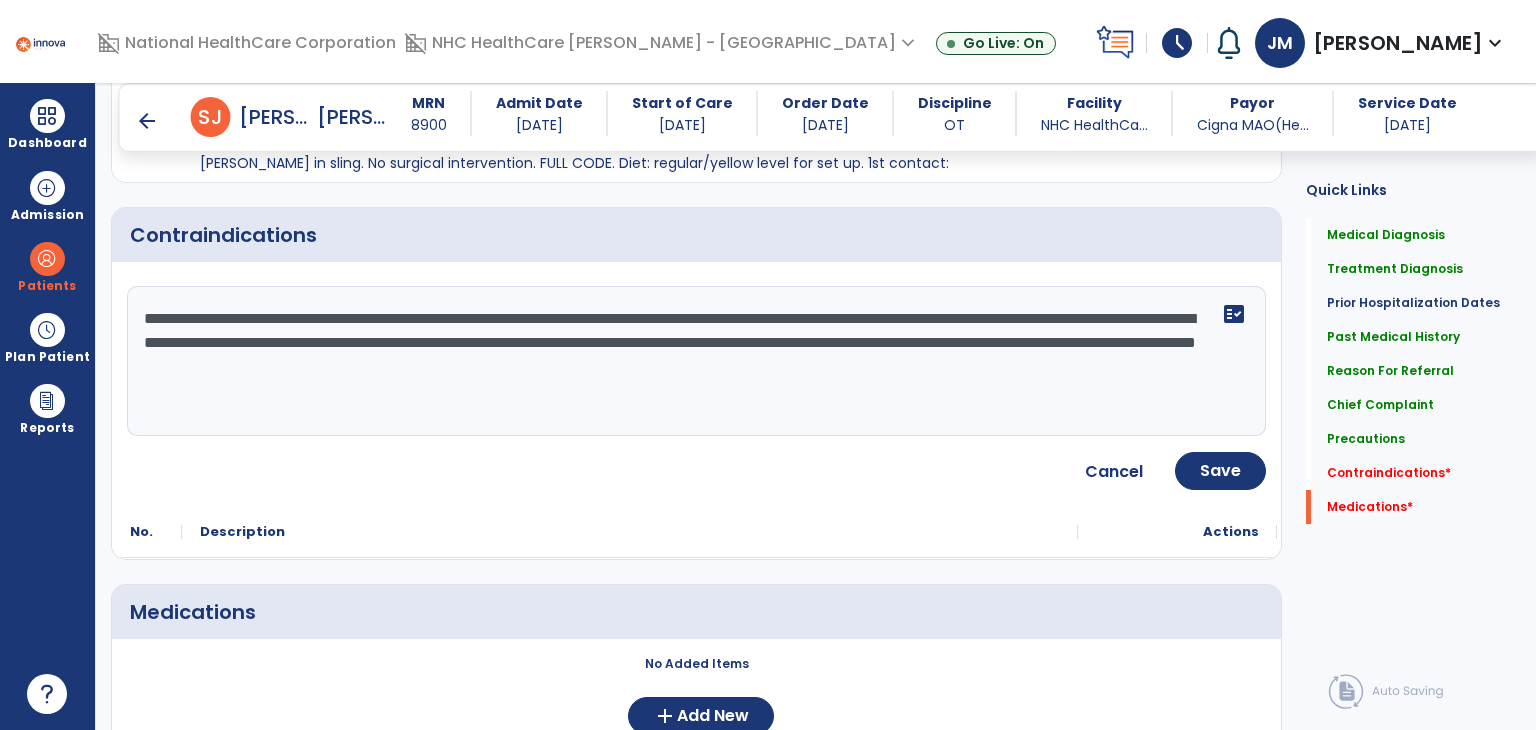 scroll, scrollTop: 1813, scrollLeft: 0, axis: vertical 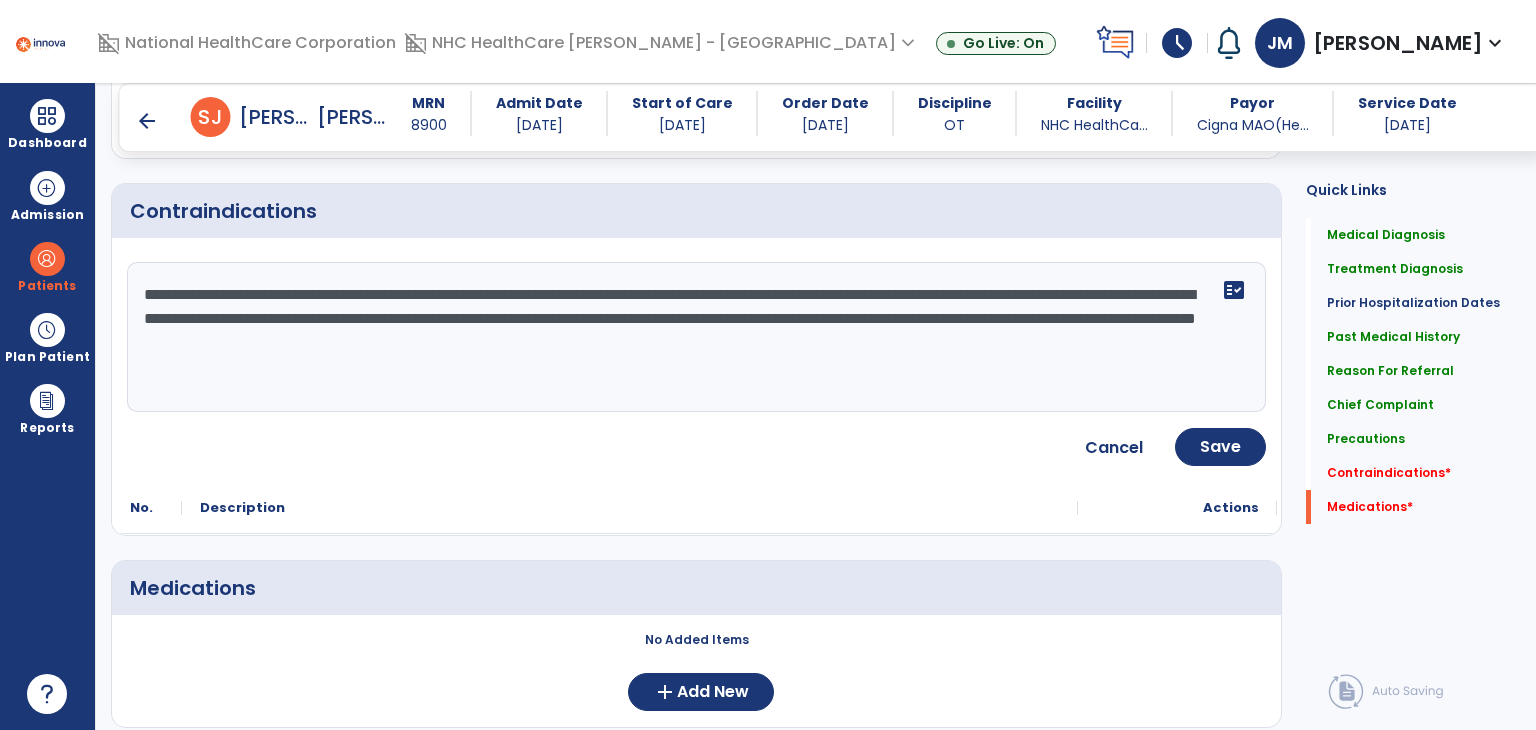 type on "**********" 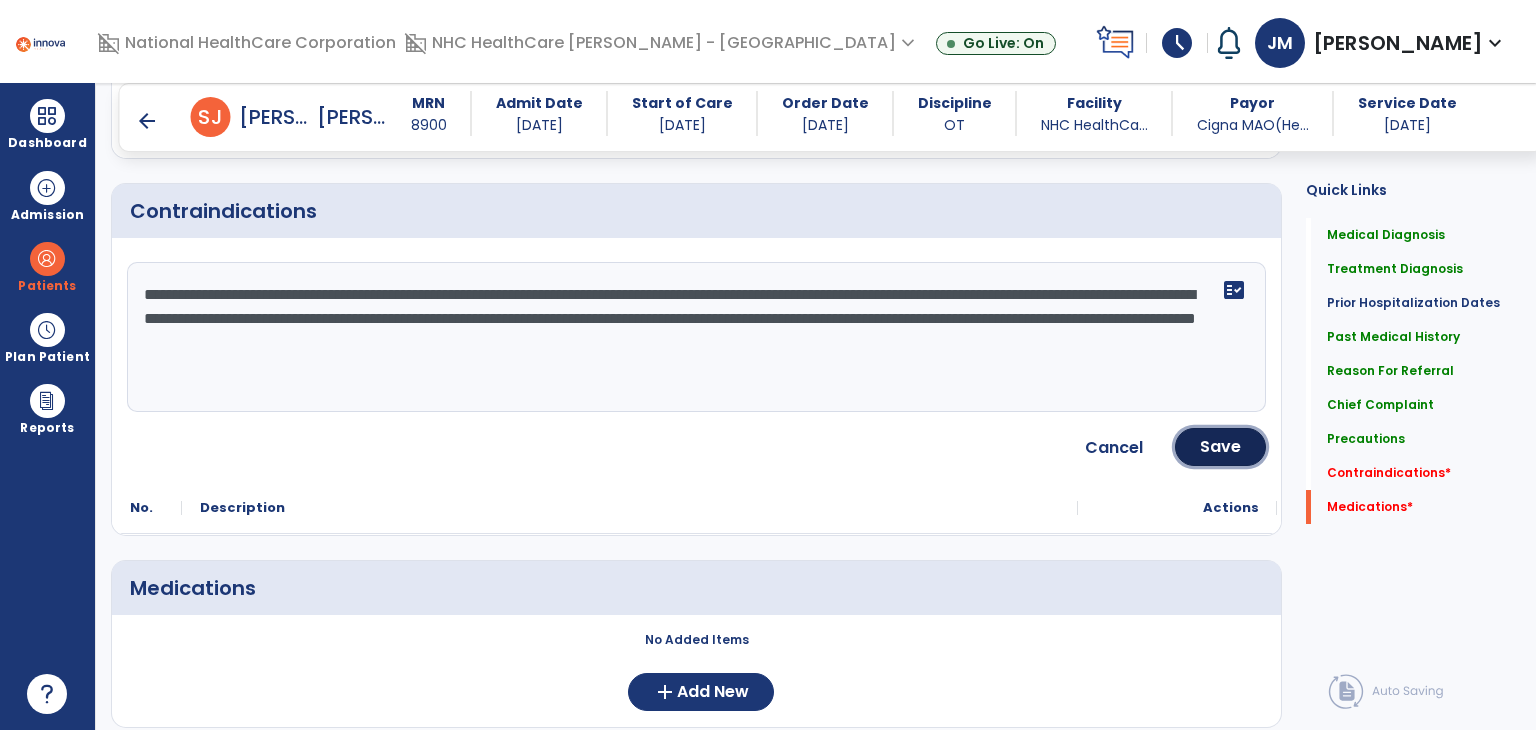 click on "Save" 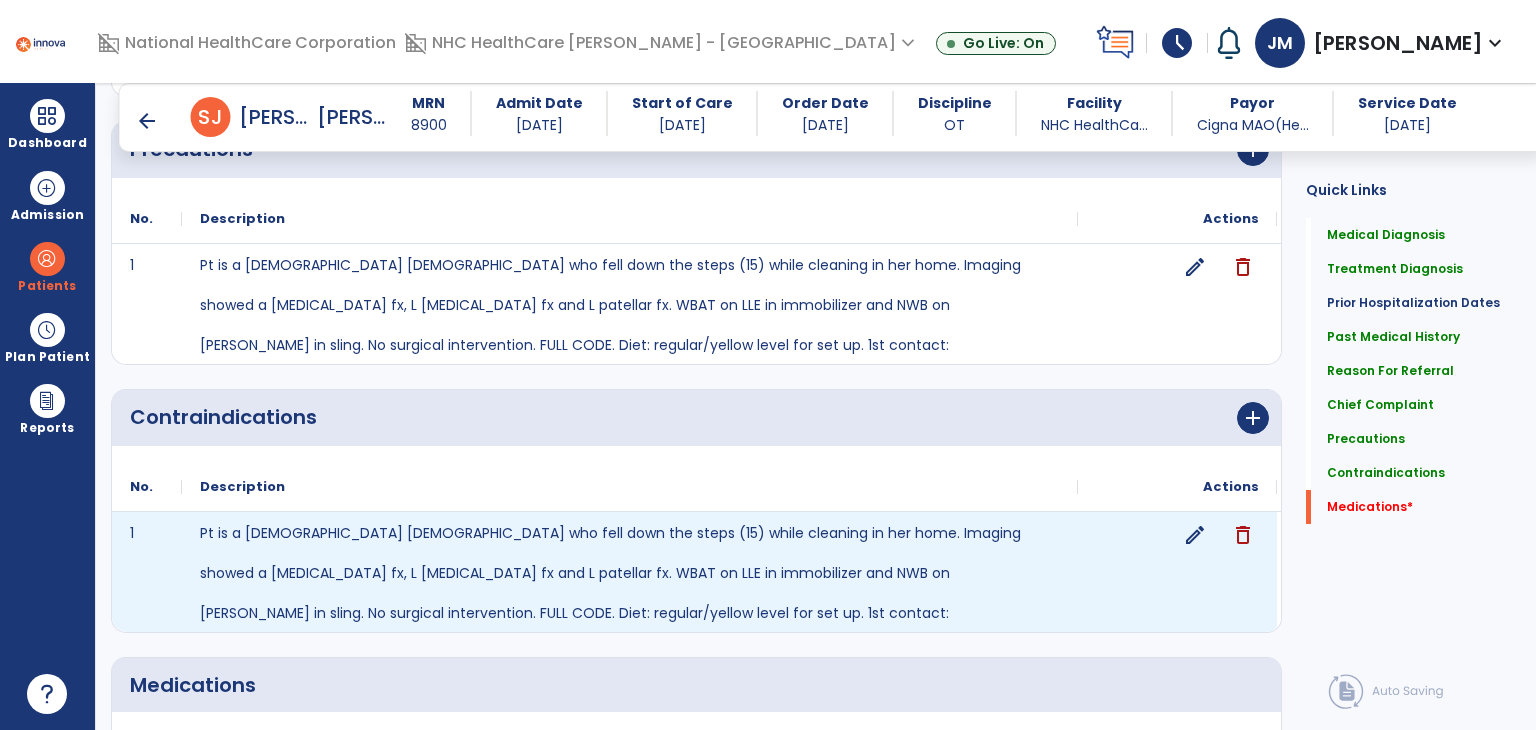 scroll, scrollTop: 1687, scrollLeft: 0, axis: vertical 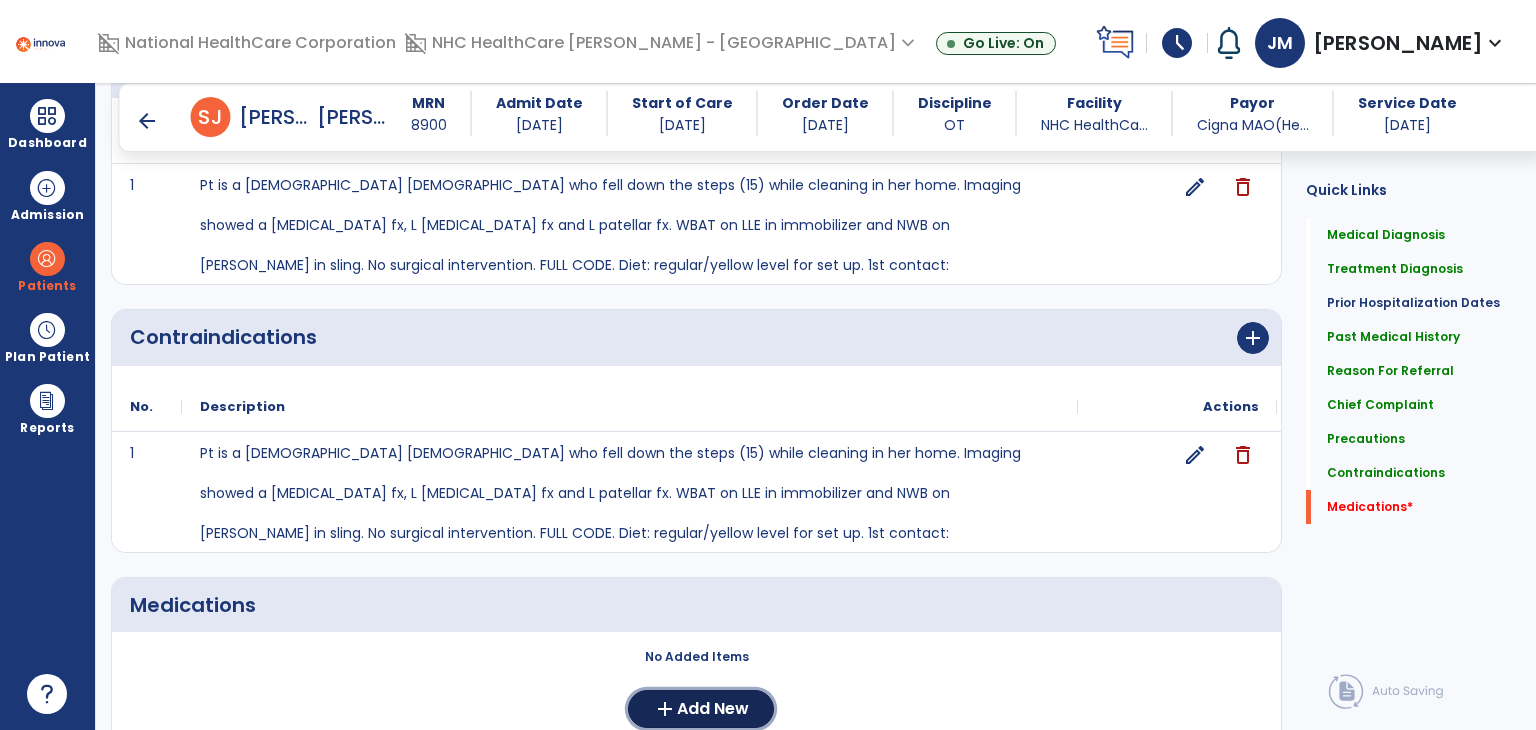 click on "Add New" 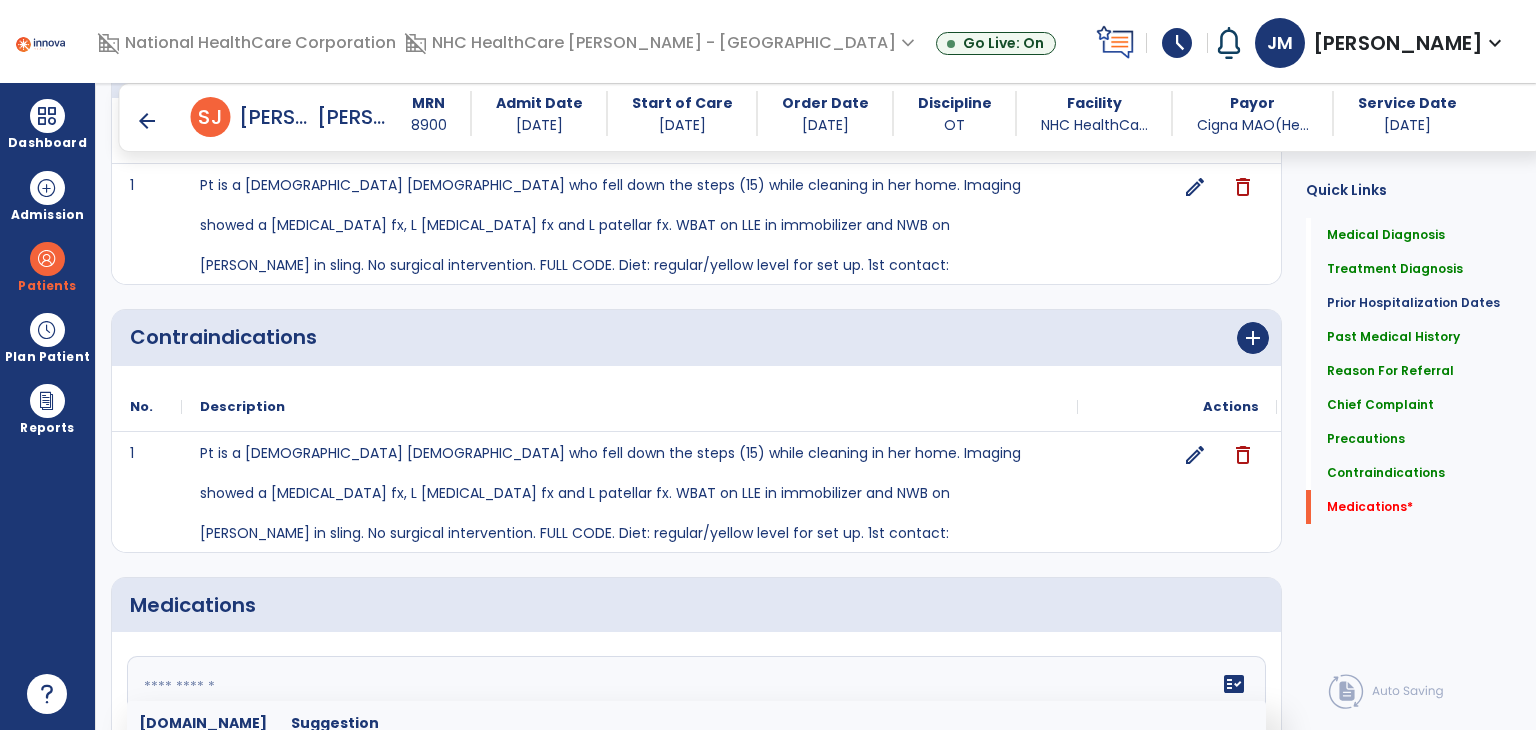 click 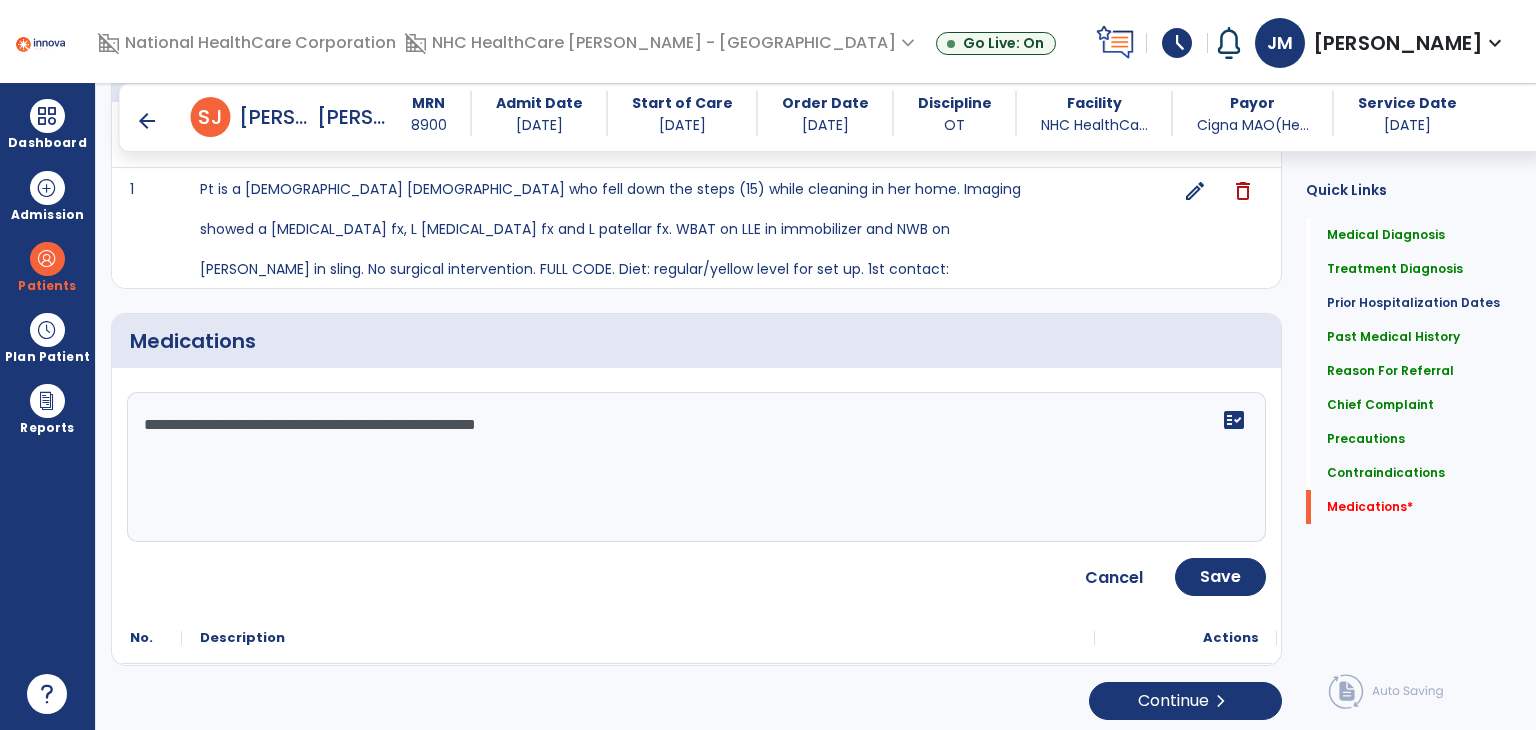 scroll, scrollTop: 1951, scrollLeft: 0, axis: vertical 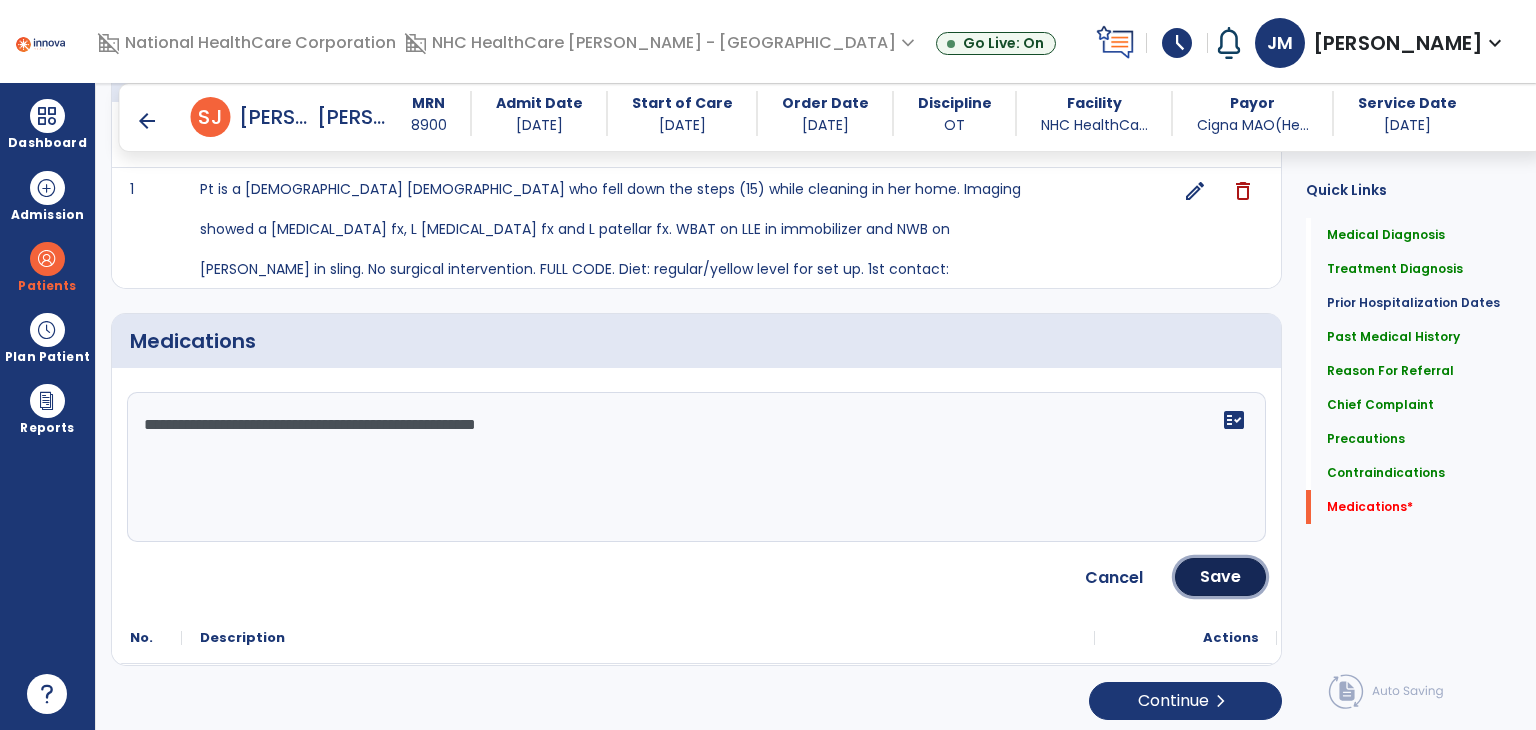 click on "Save" 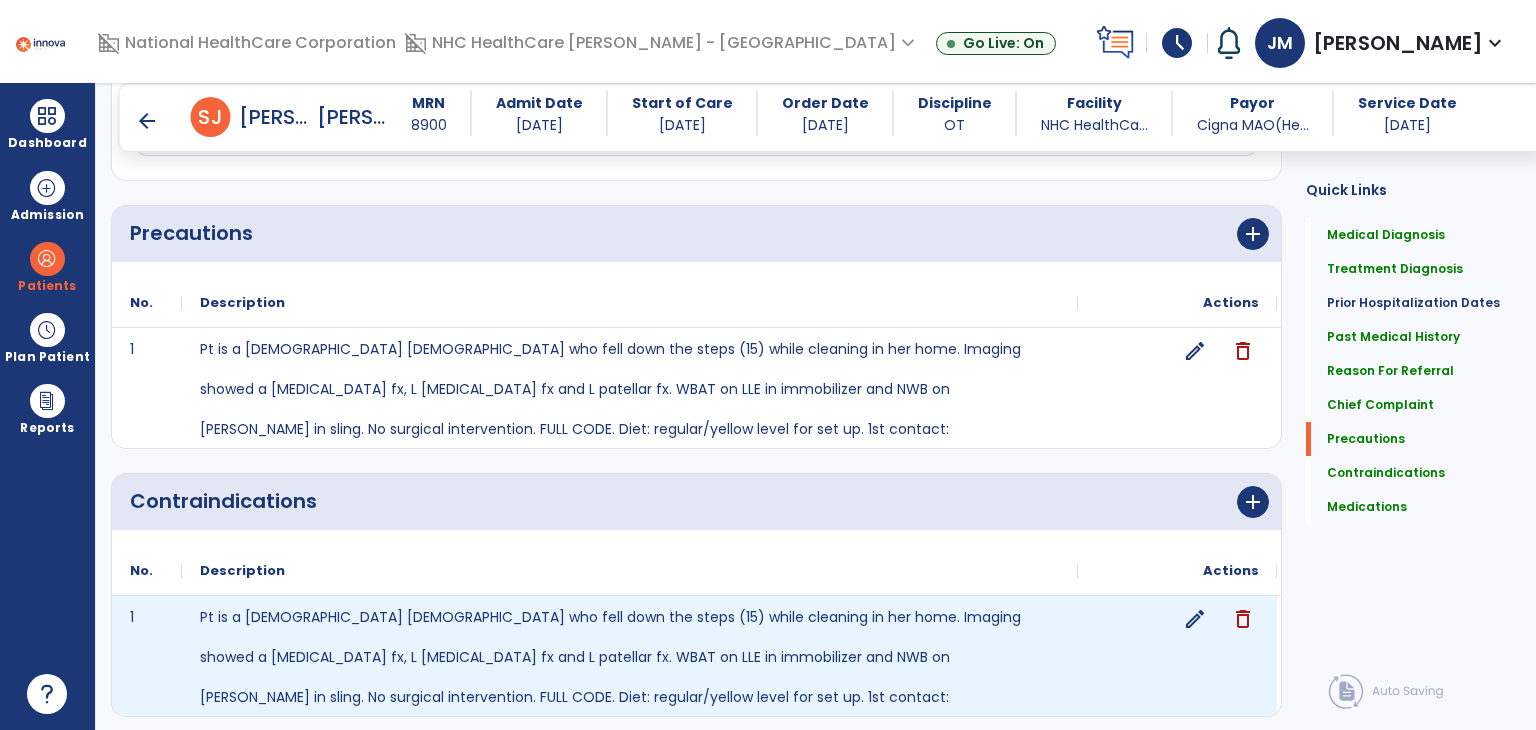 scroll, scrollTop: 1523, scrollLeft: 0, axis: vertical 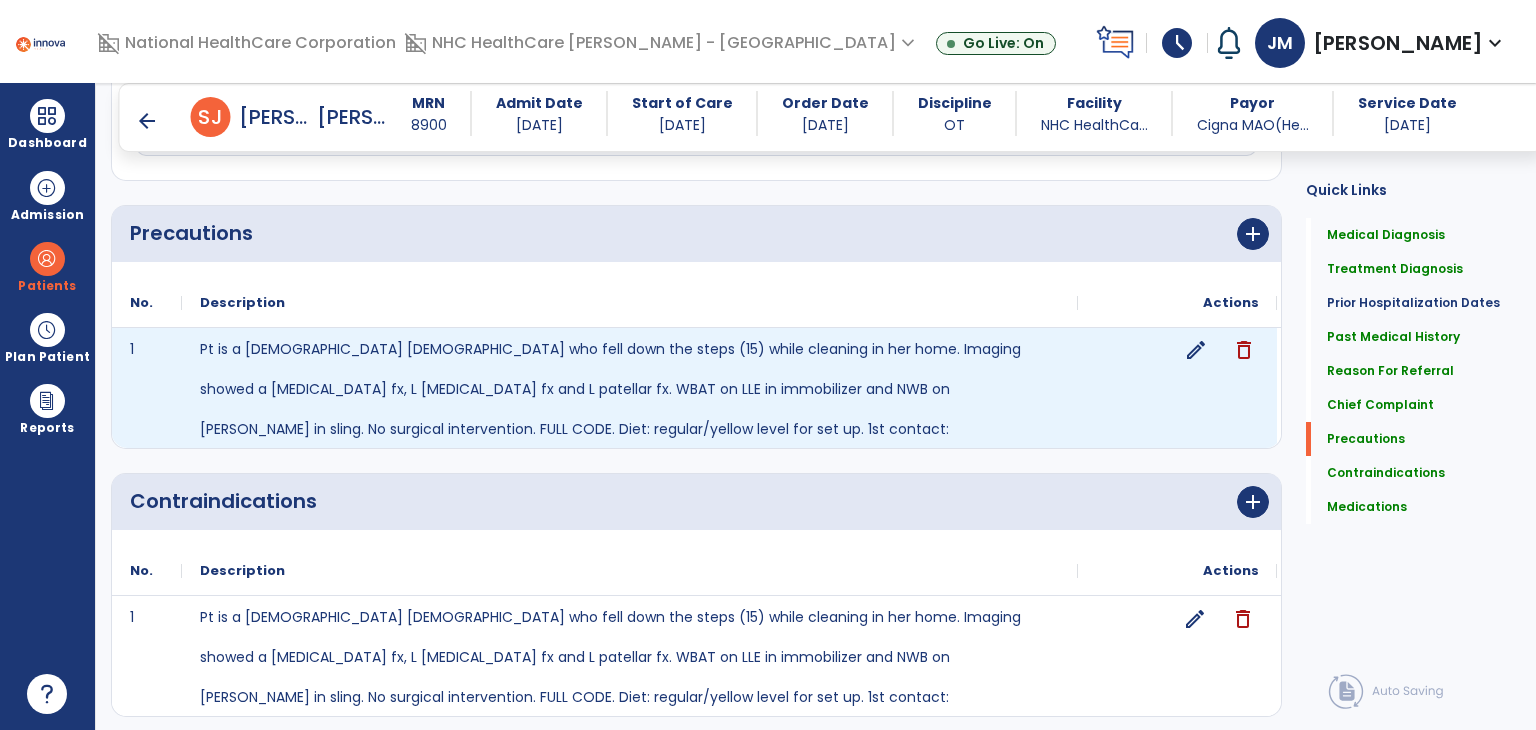 click on "edit" 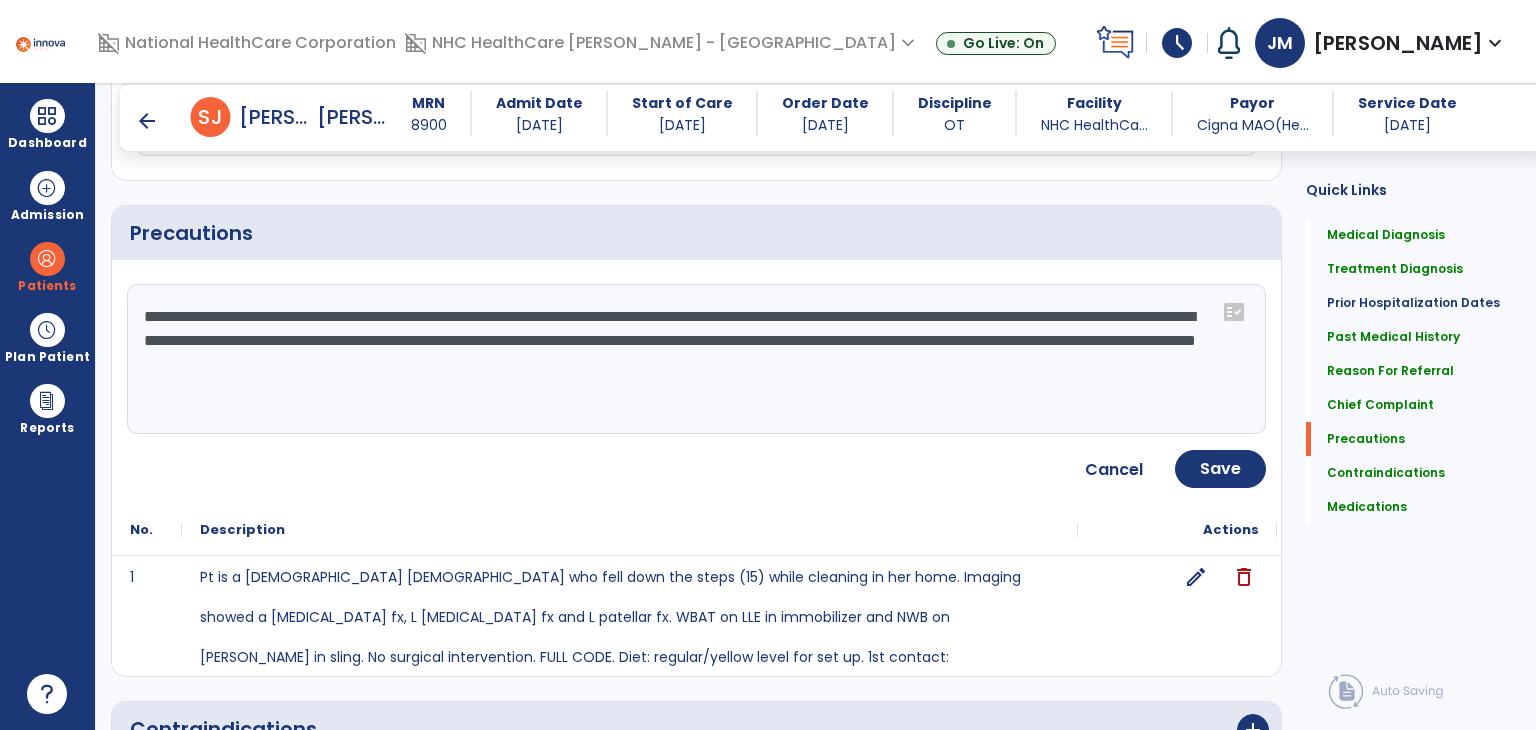 click on "**********" 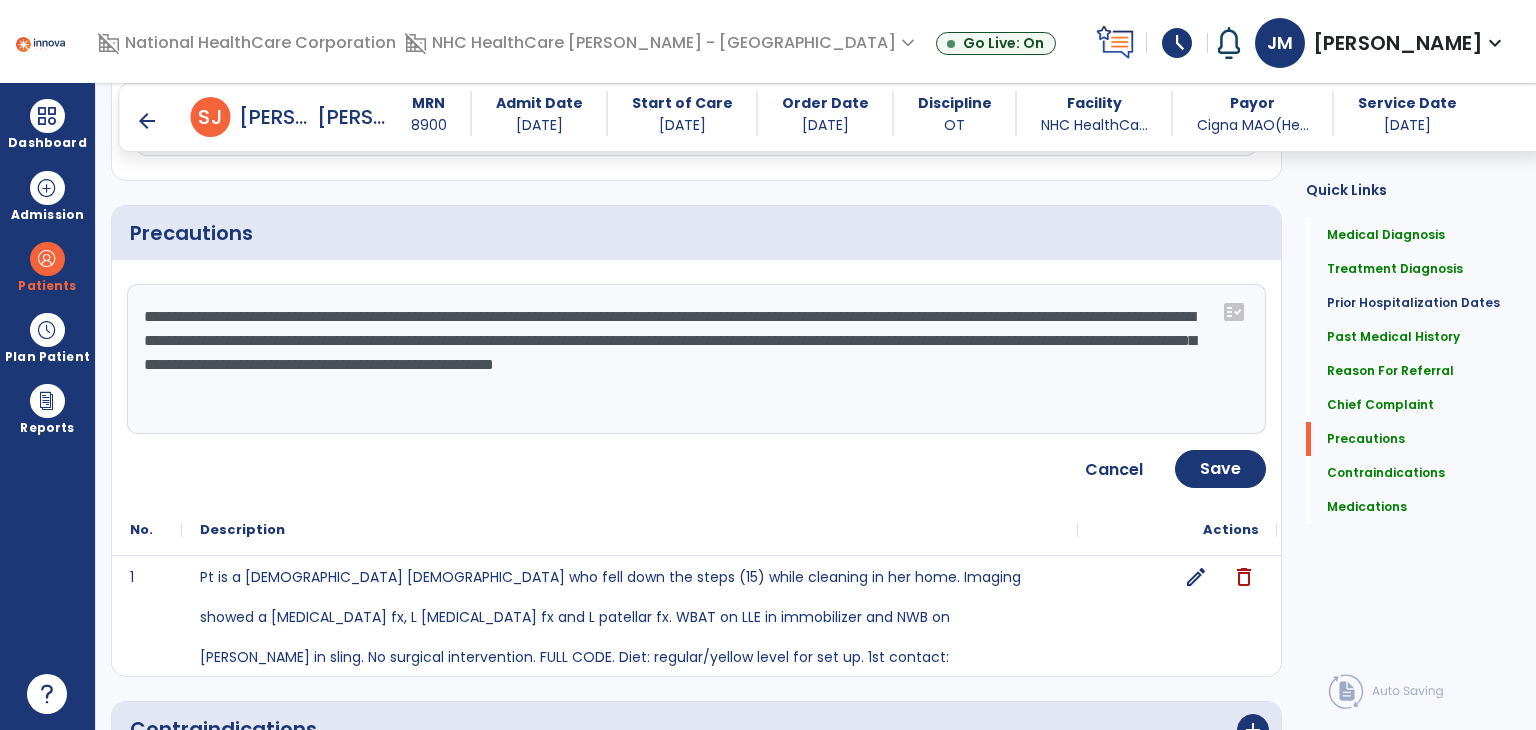 drag, startPoint x: 746, startPoint y: 362, endPoint x: 1152, endPoint y: 401, distance: 407.86887 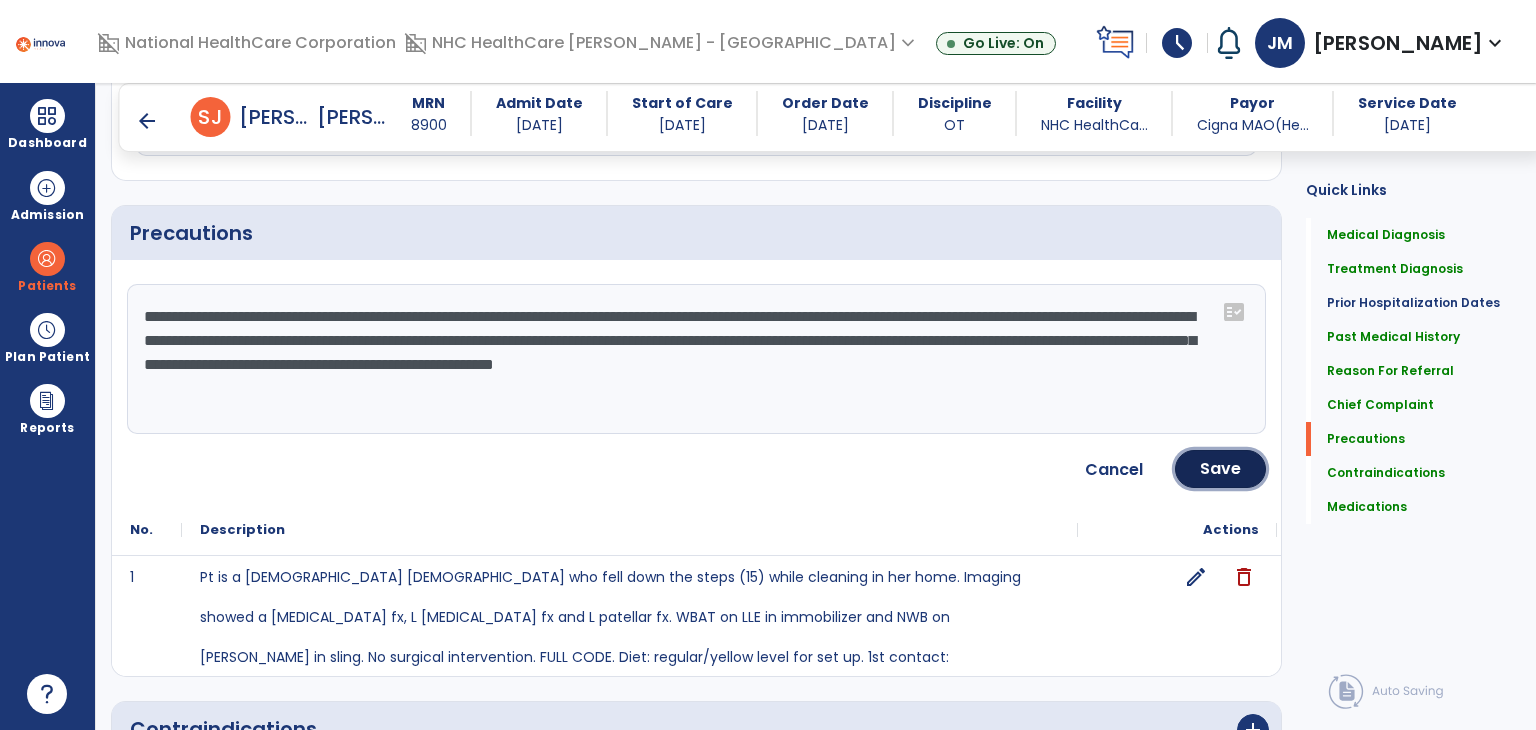 click on "Save" 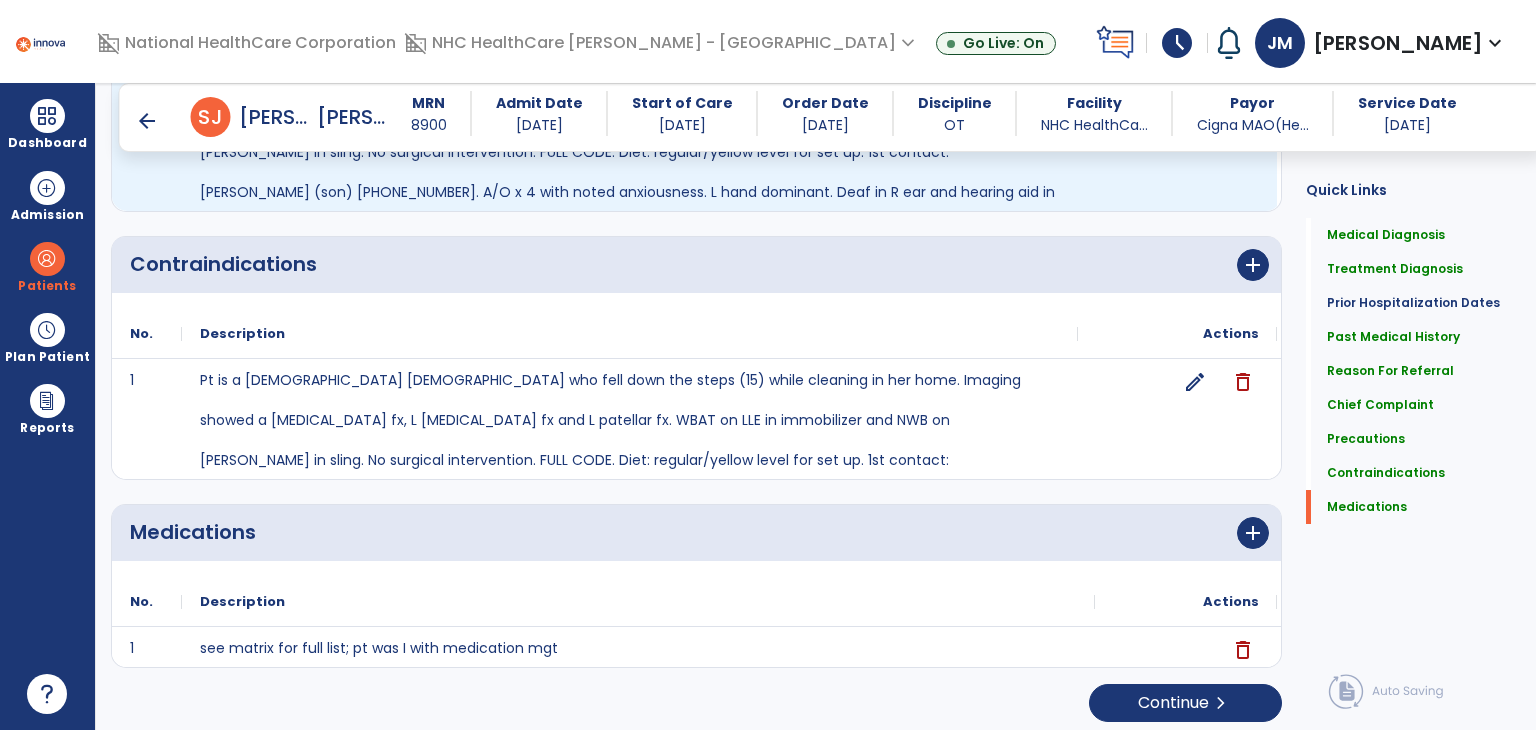 scroll, scrollTop: 1803, scrollLeft: 0, axis: vertical 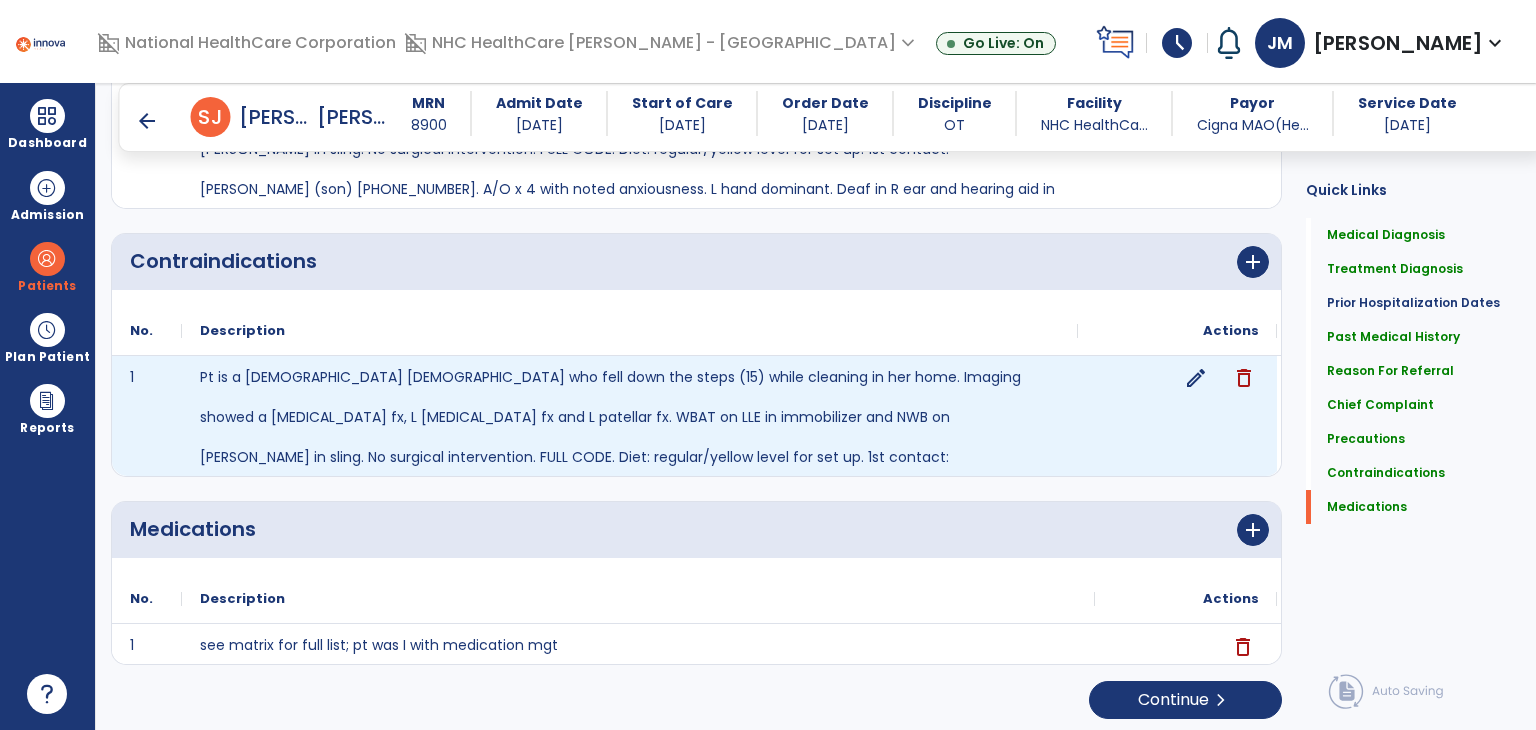 click on "edit" 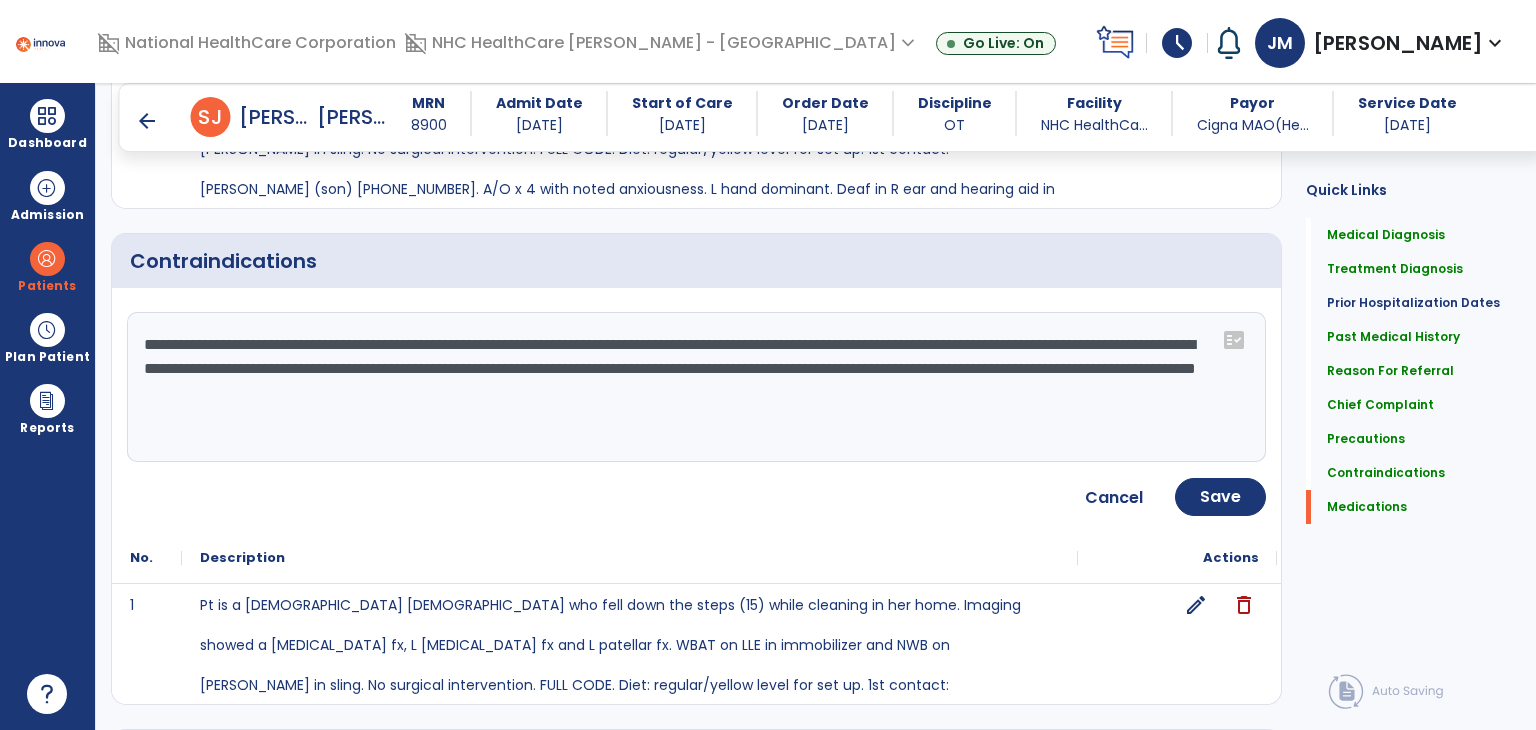 click on "**********" 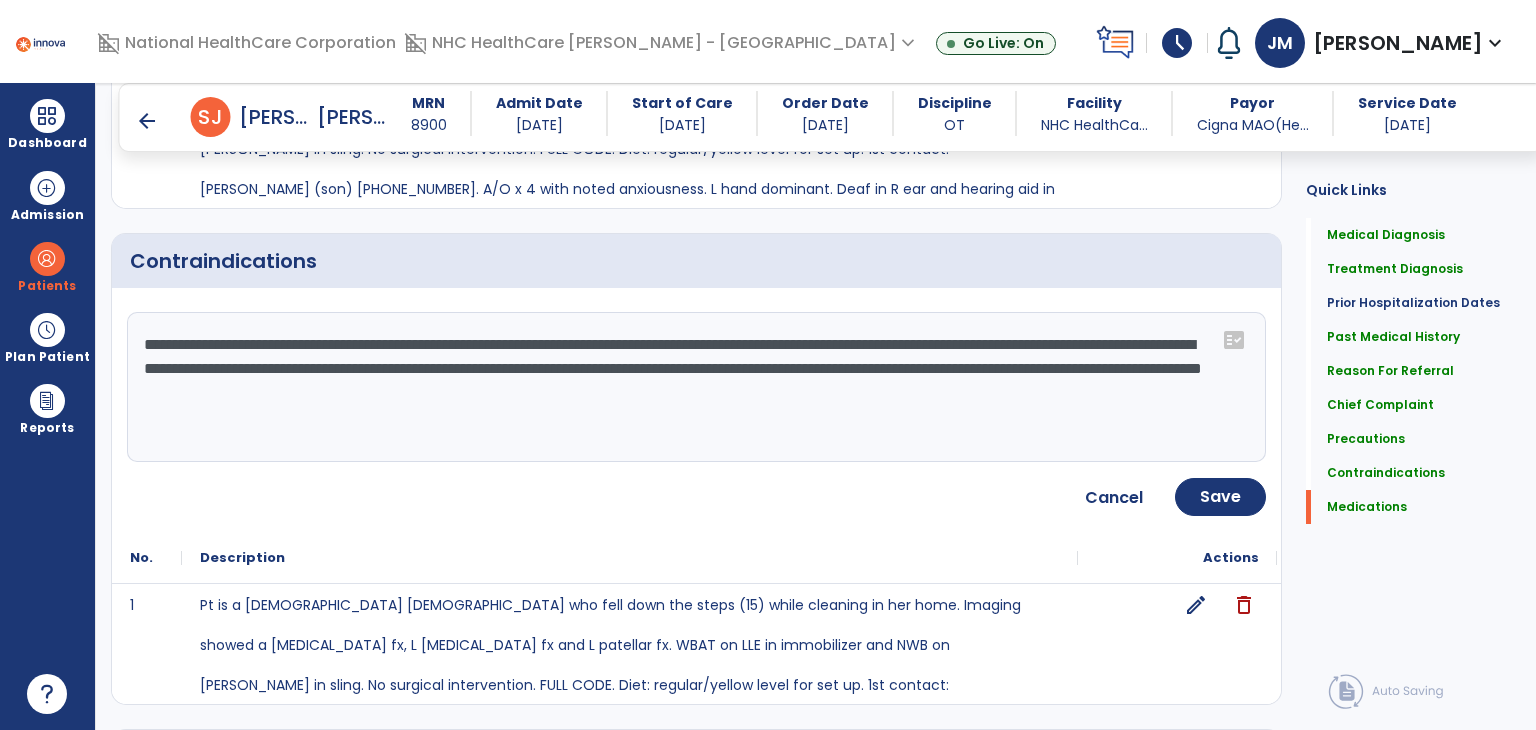 paste on "**********" 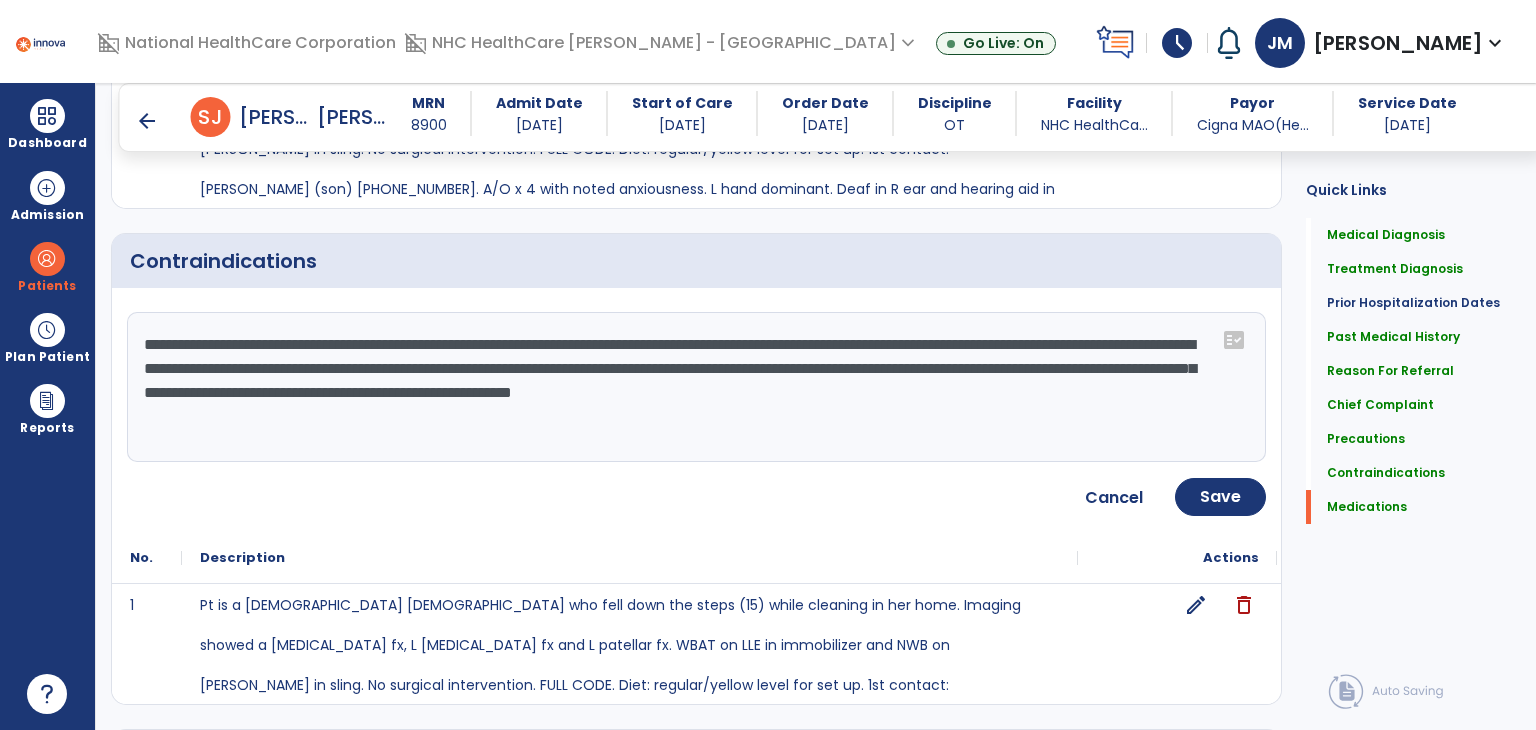 type on "**********" 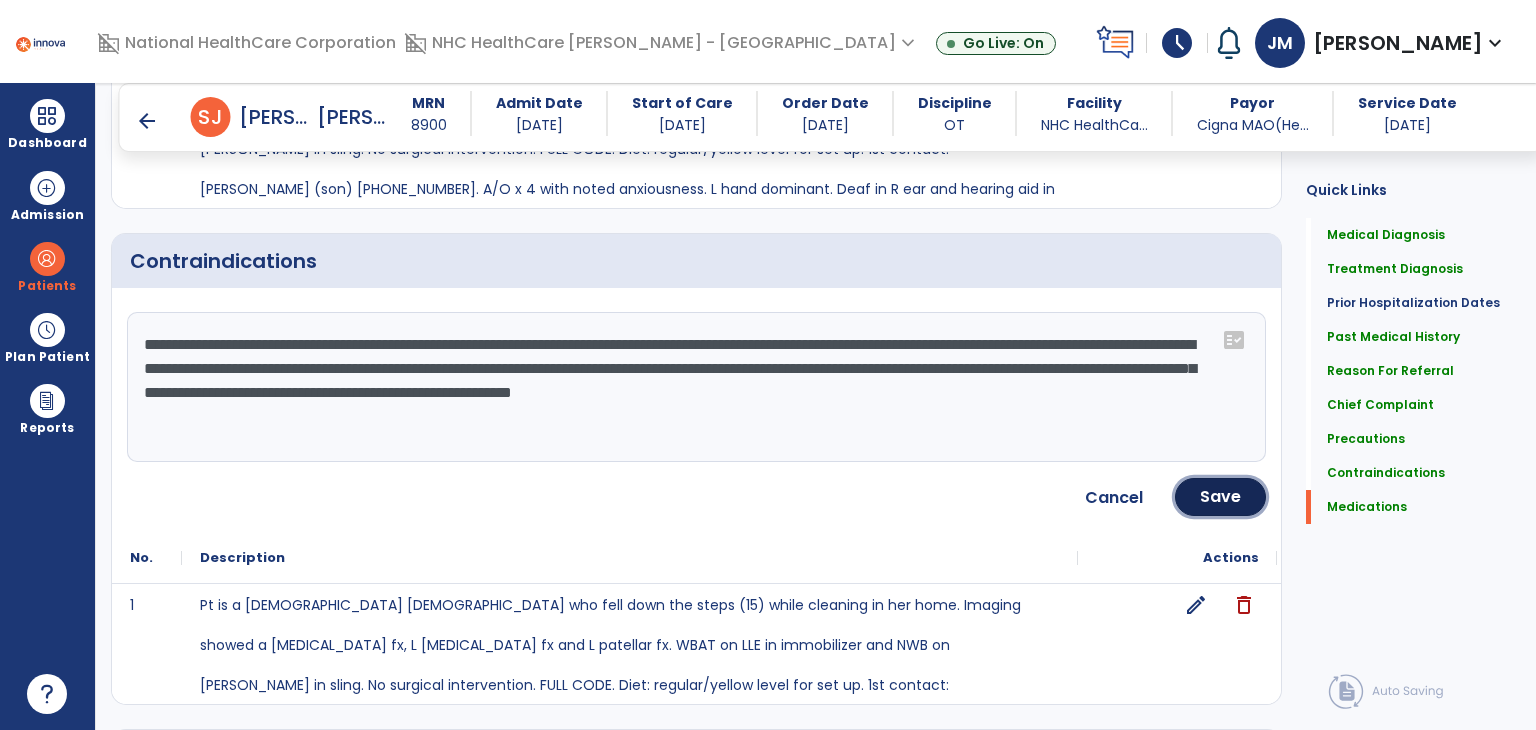 click on "Save" 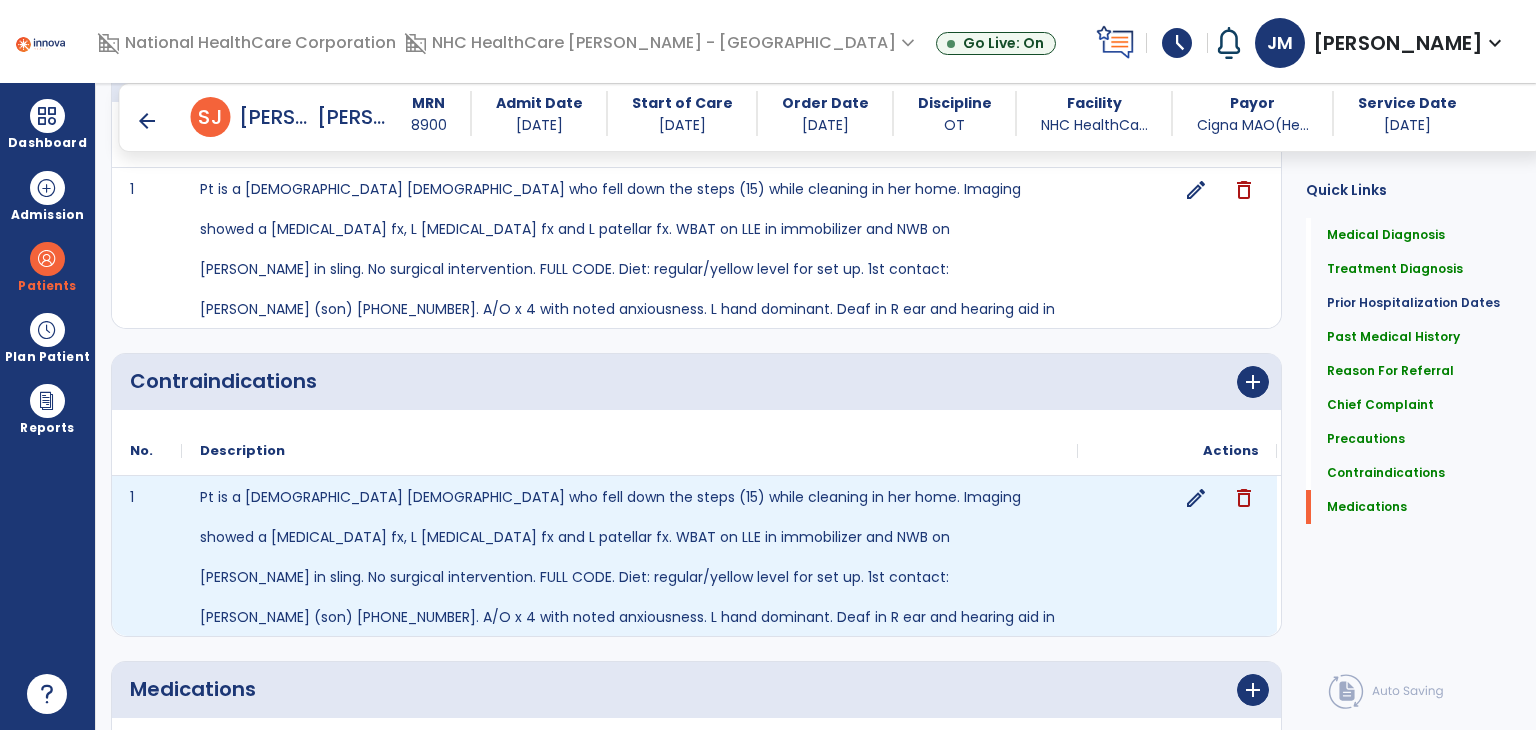 scroll, scrollTop: 1843, scrollLeft: 0, axis: vertical 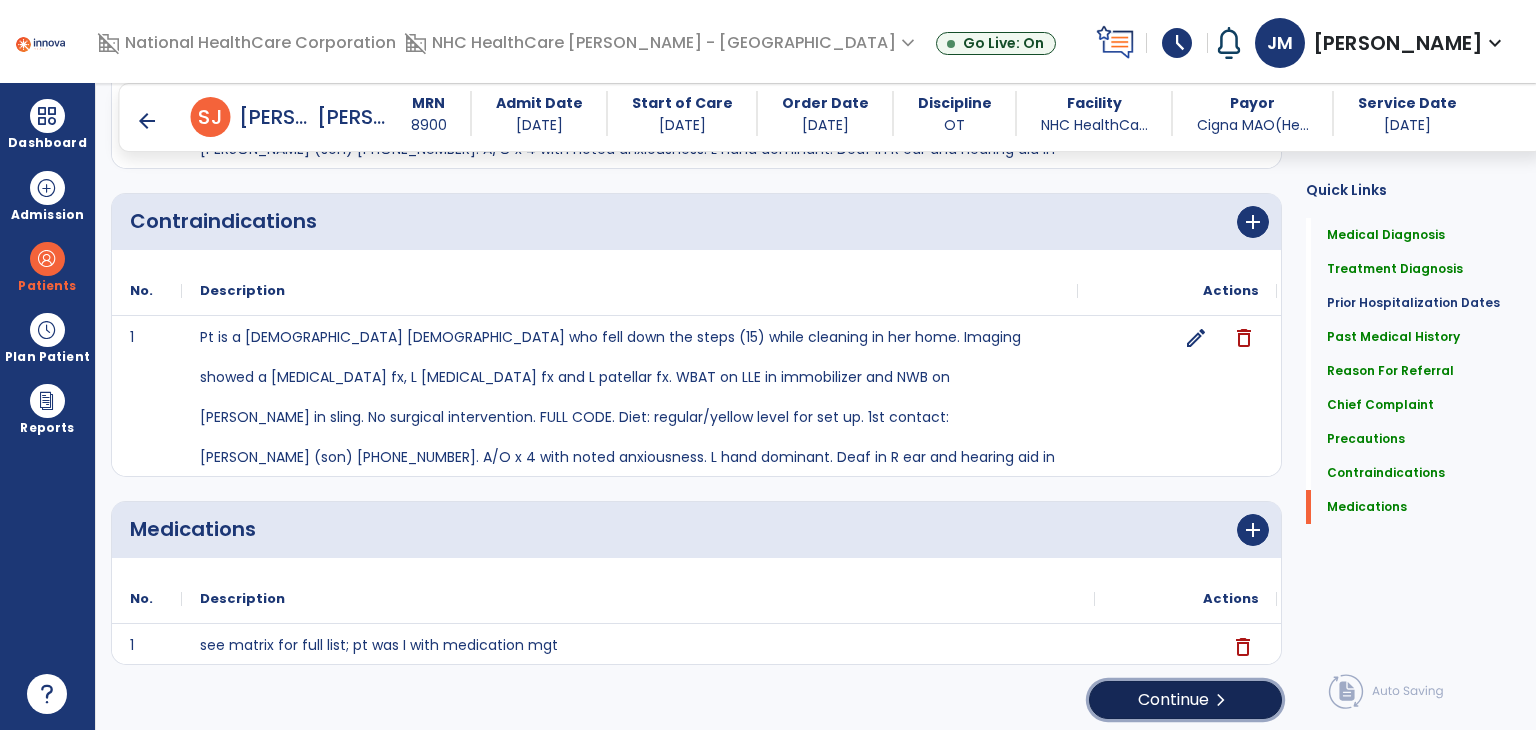 click on "Continue  chevron_right" 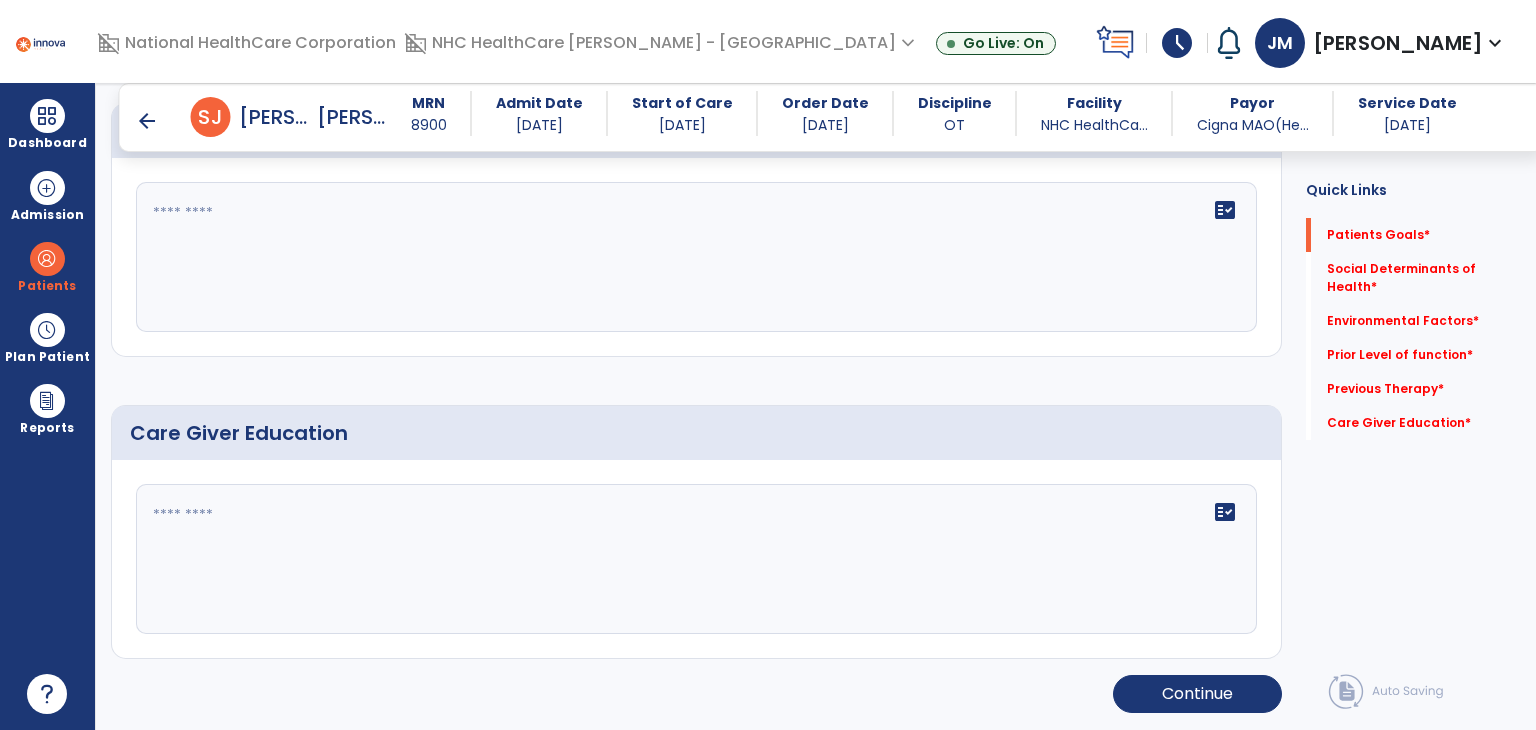 scroll, scrollTop: 84, scrollLeft: 0, axis: vertical 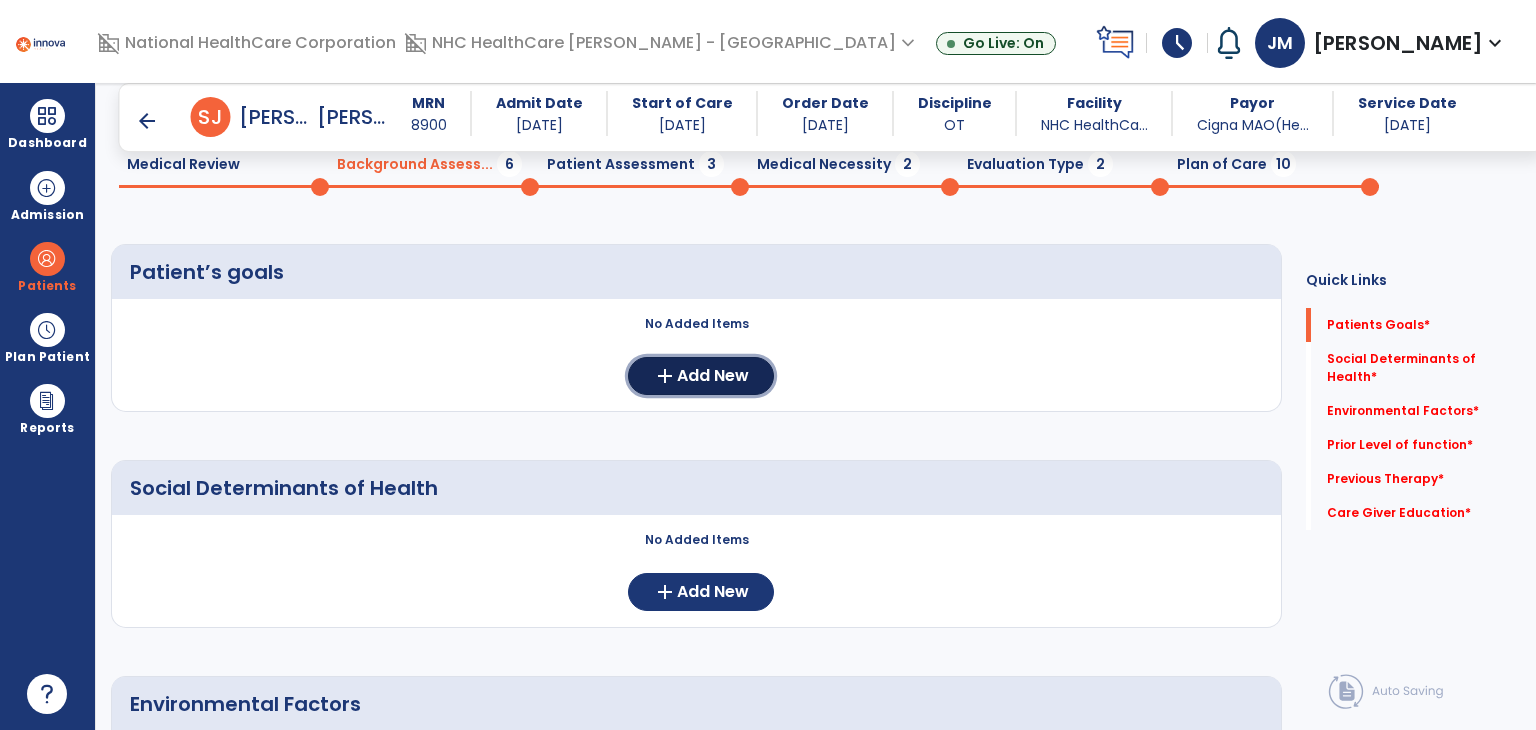 click on "Add New" 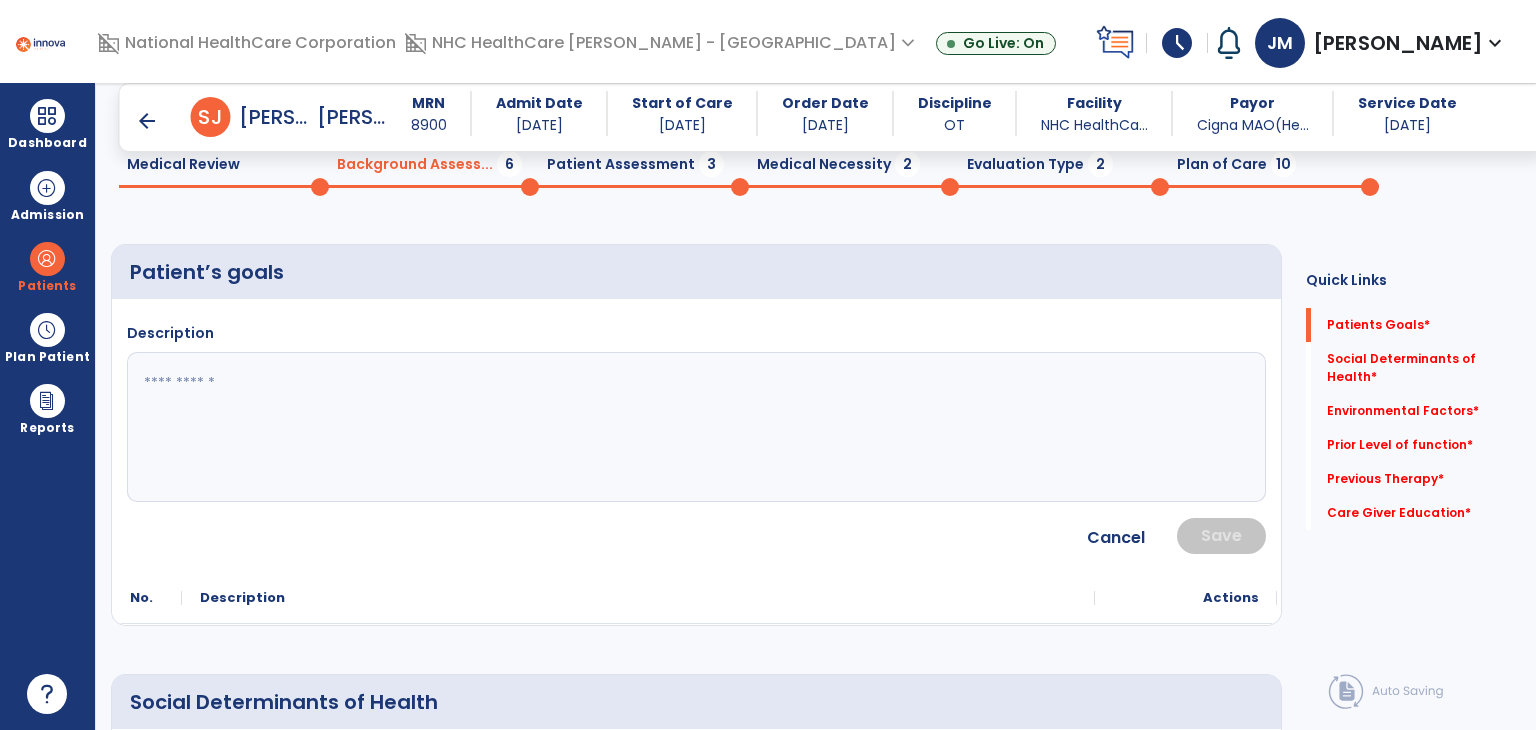 click 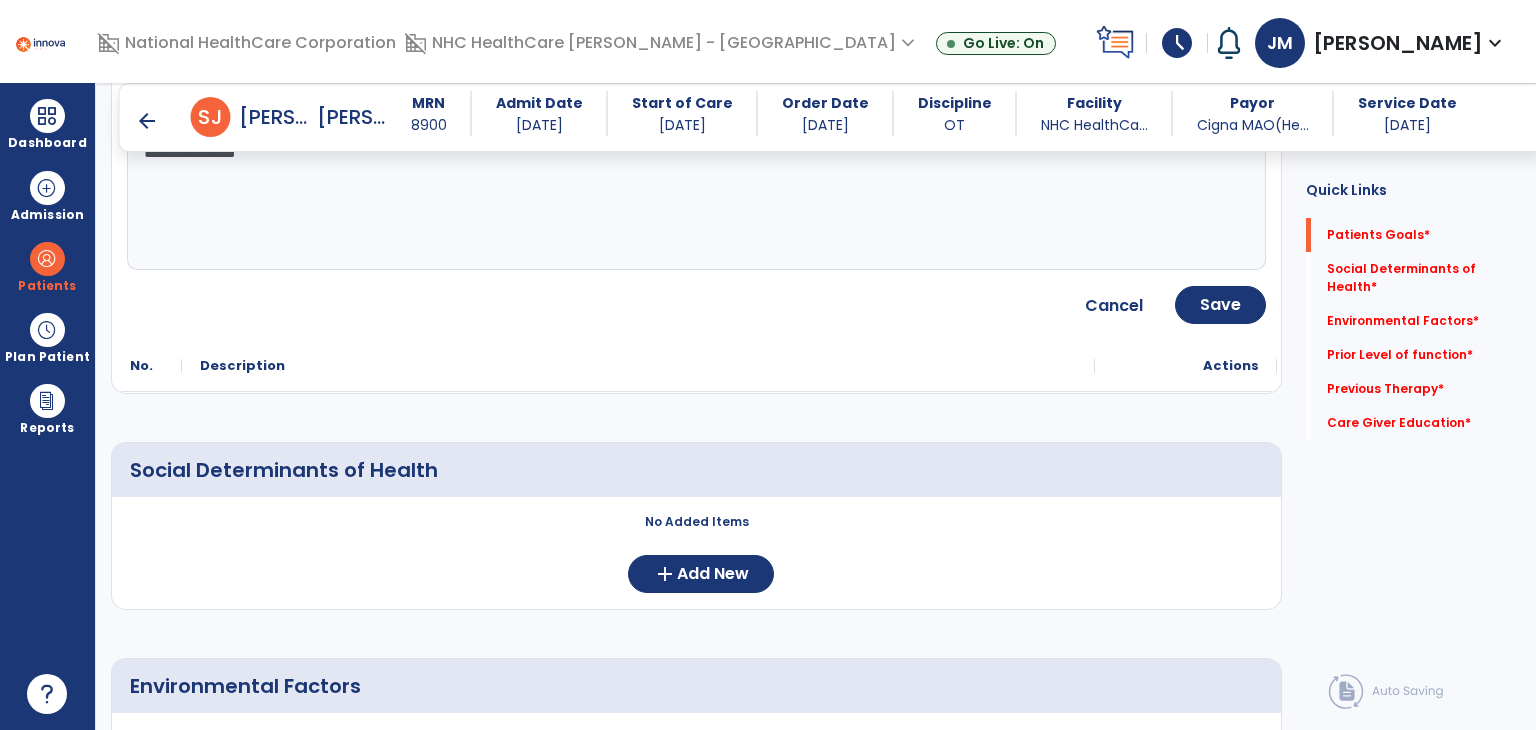 scroll, scrollTop: 315, scrollLeft: 0, axis: vertical 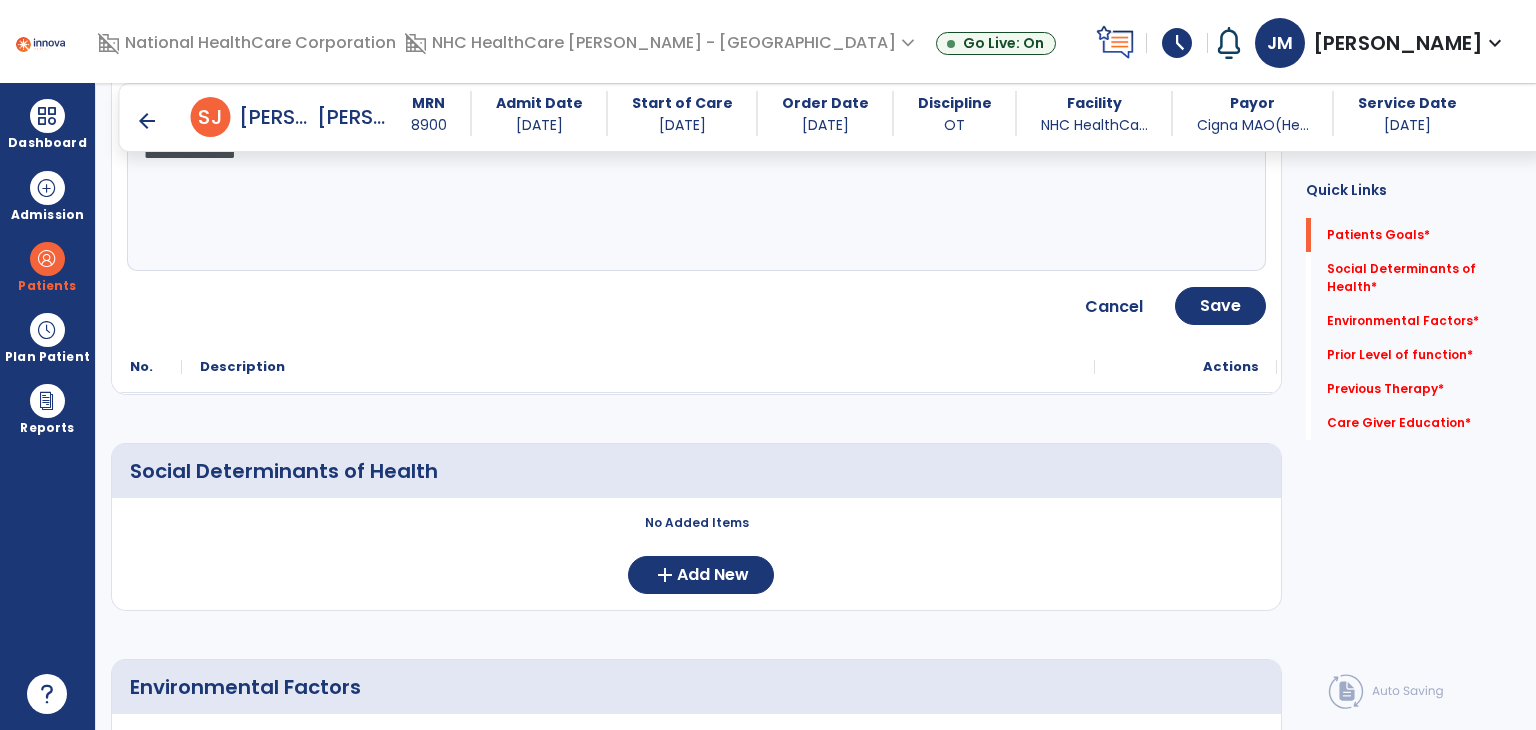 type on "**********" 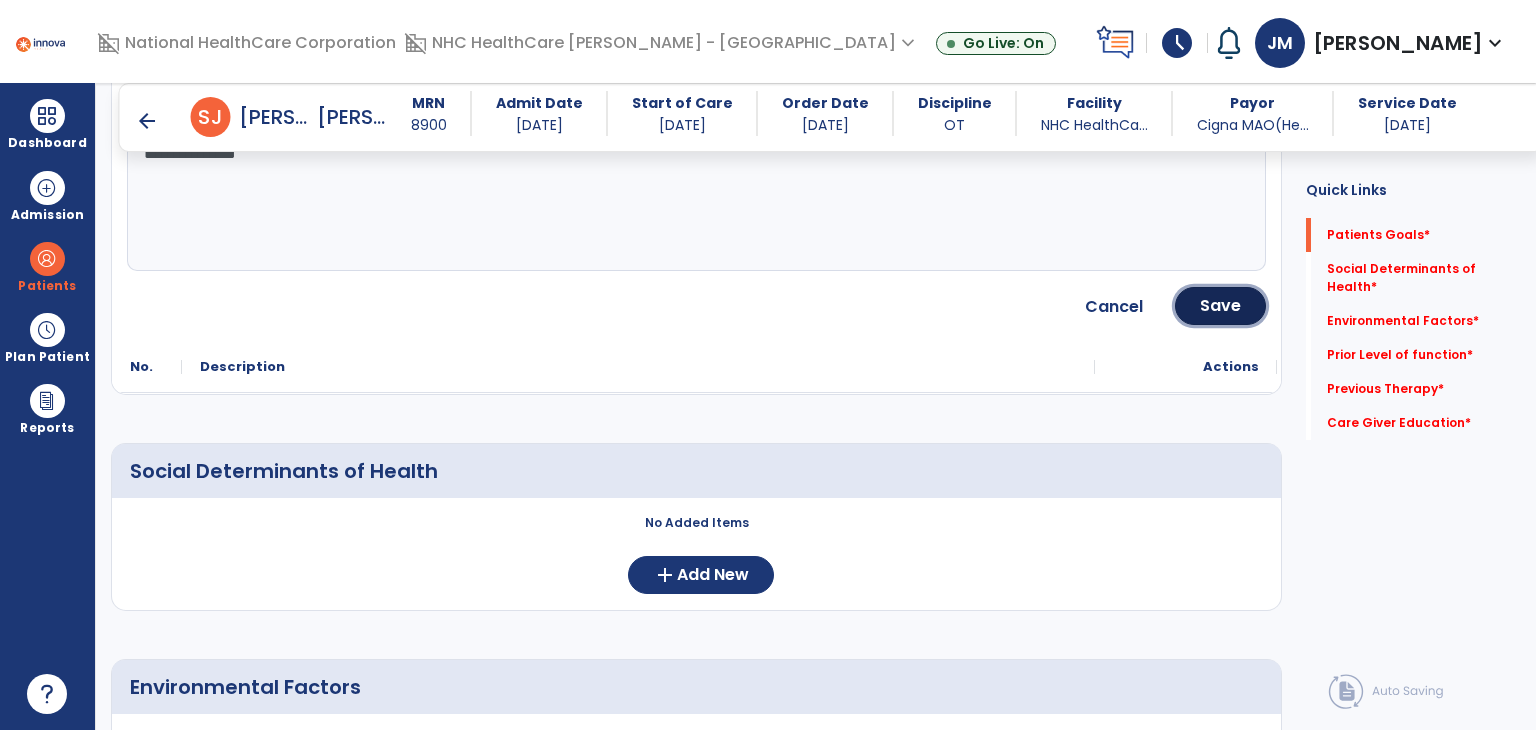 click on "Save" 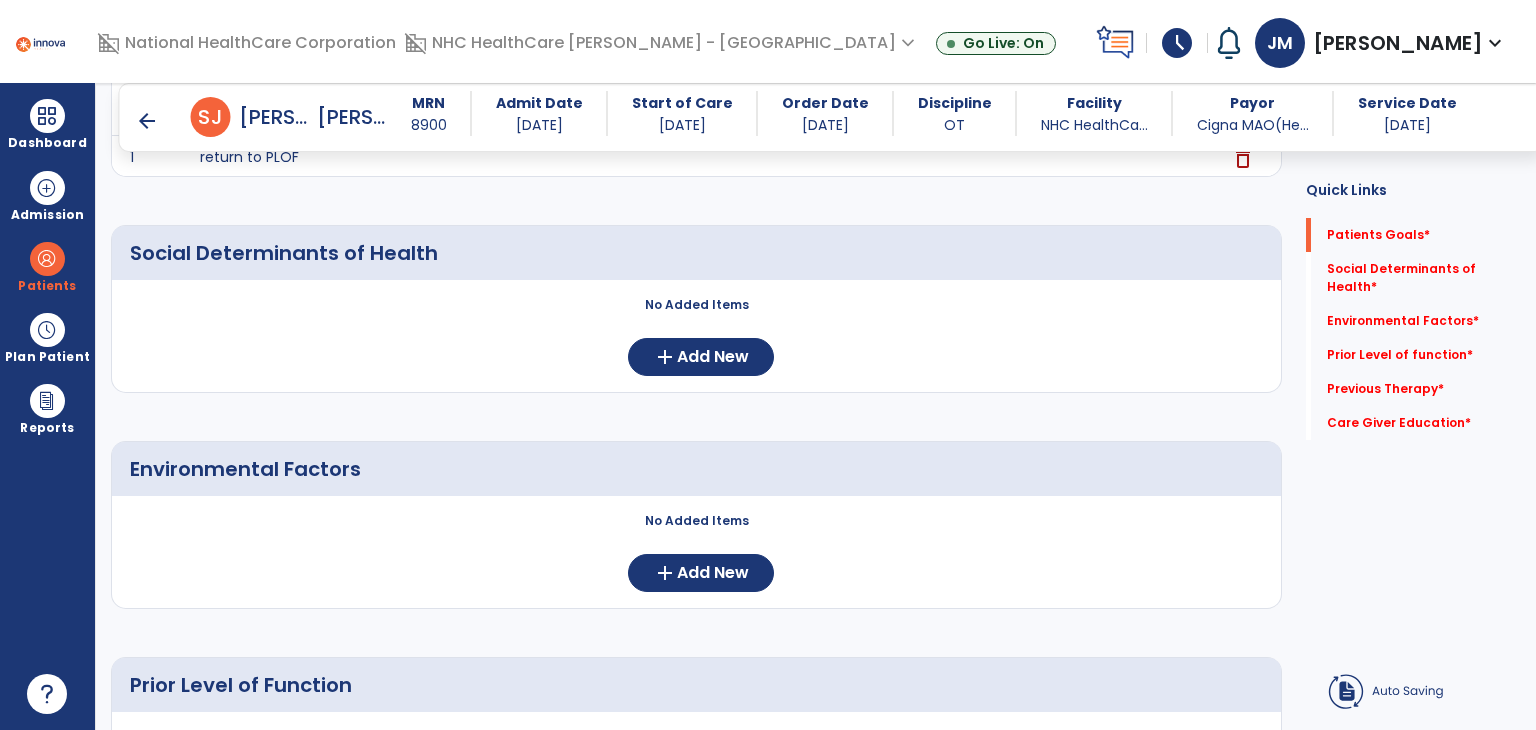 scroll, scrollTop: 106, scrollLeft: 0, axis: vertical 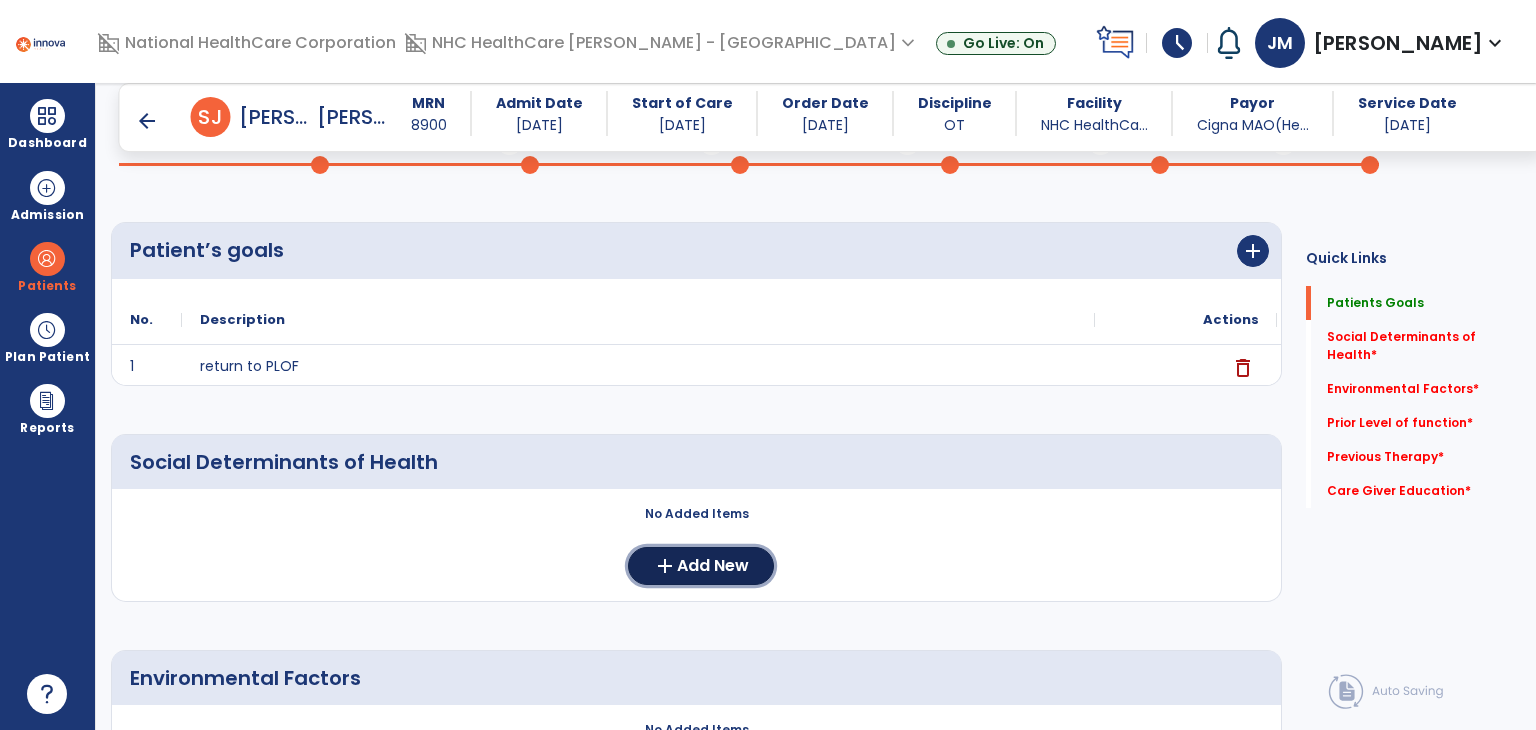 click on "Add New" 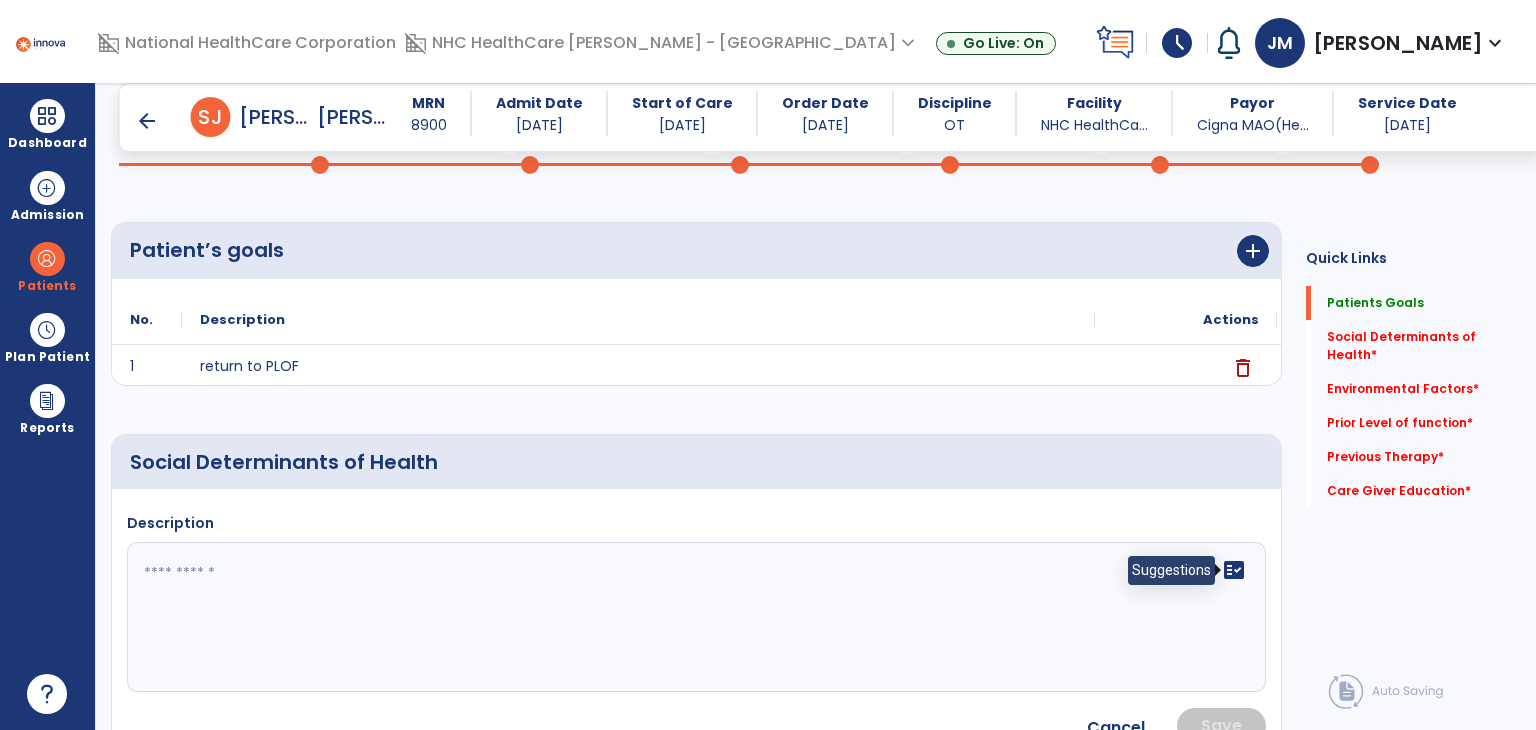 click on "fact_check" 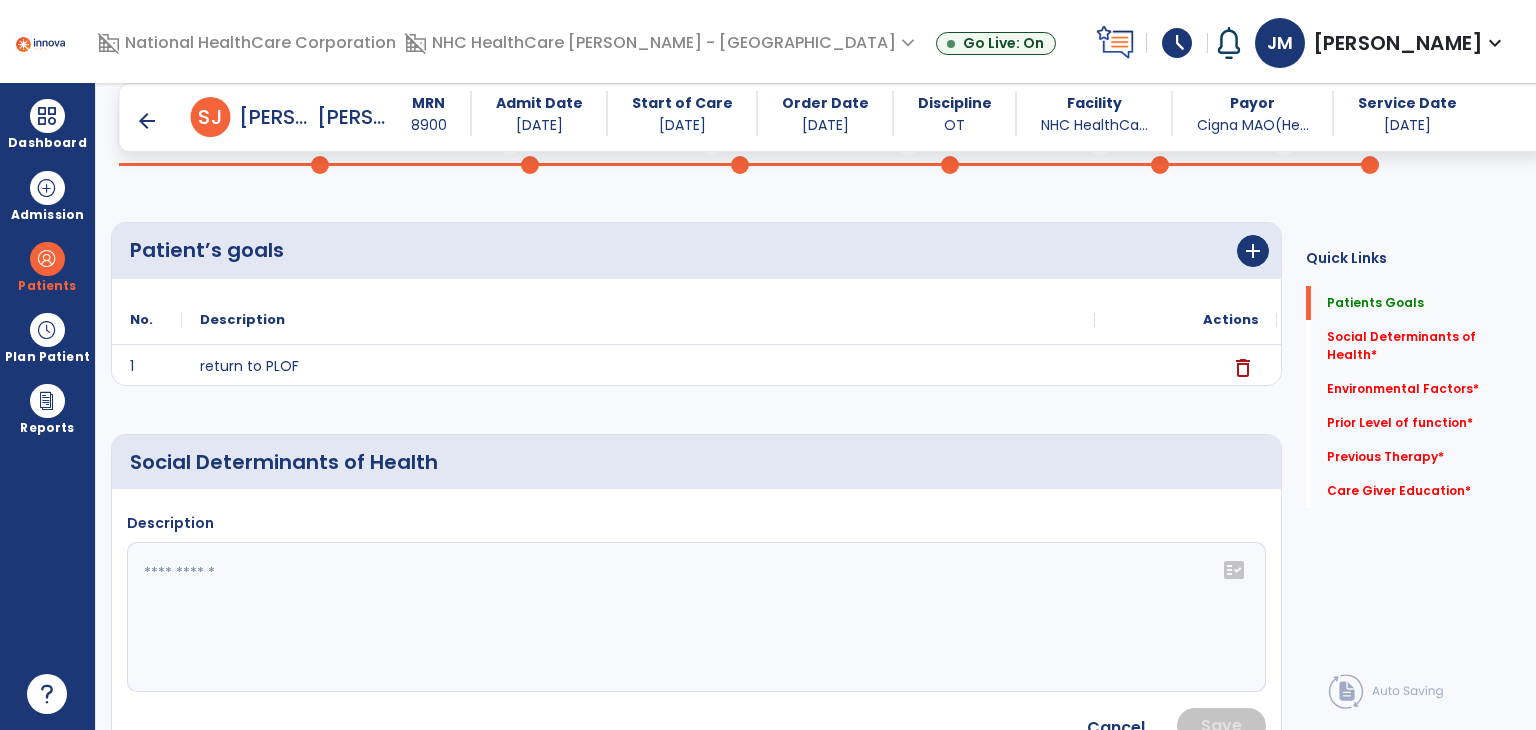 click on "fact_check" 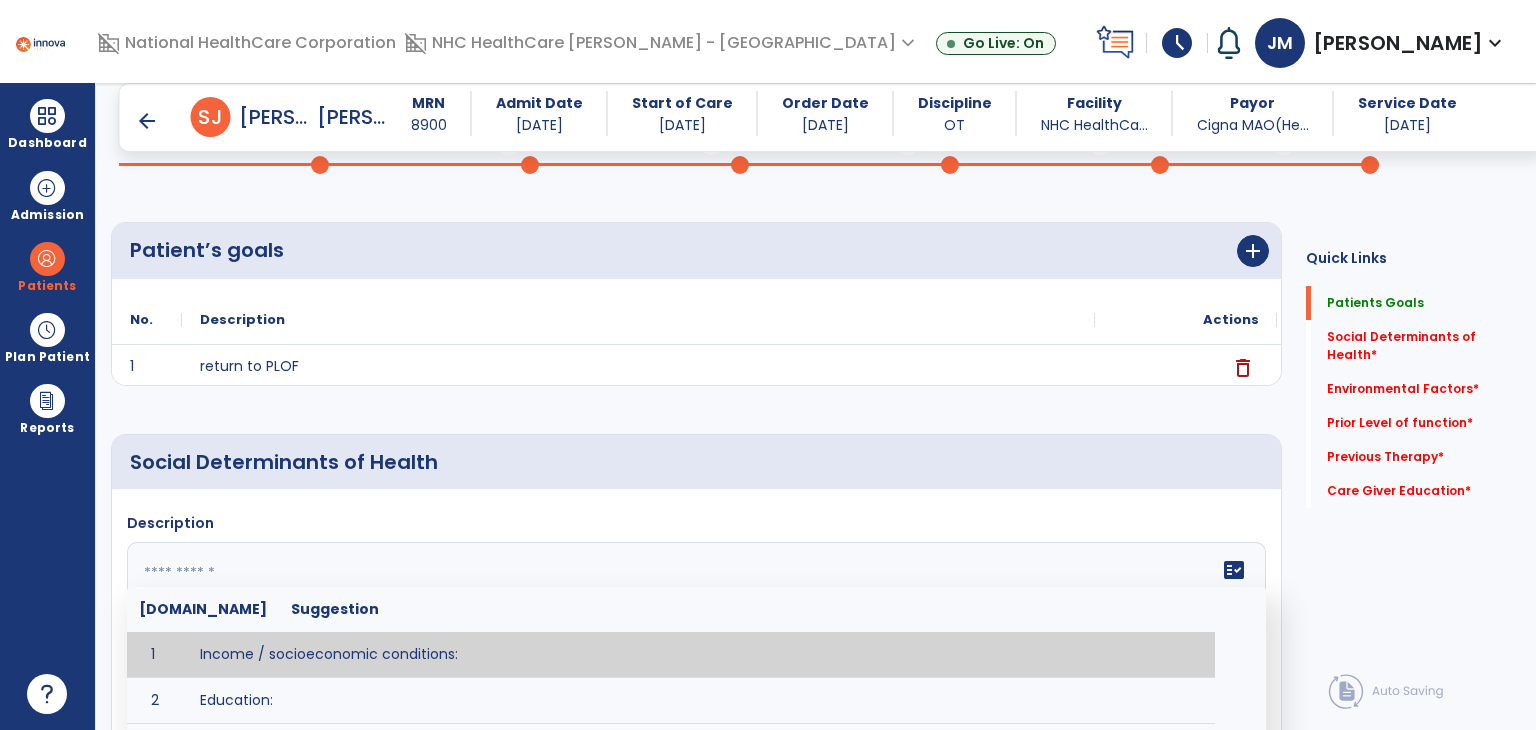 scroll, scrollTop: 339, scrollLeft: 0, axis: vertical 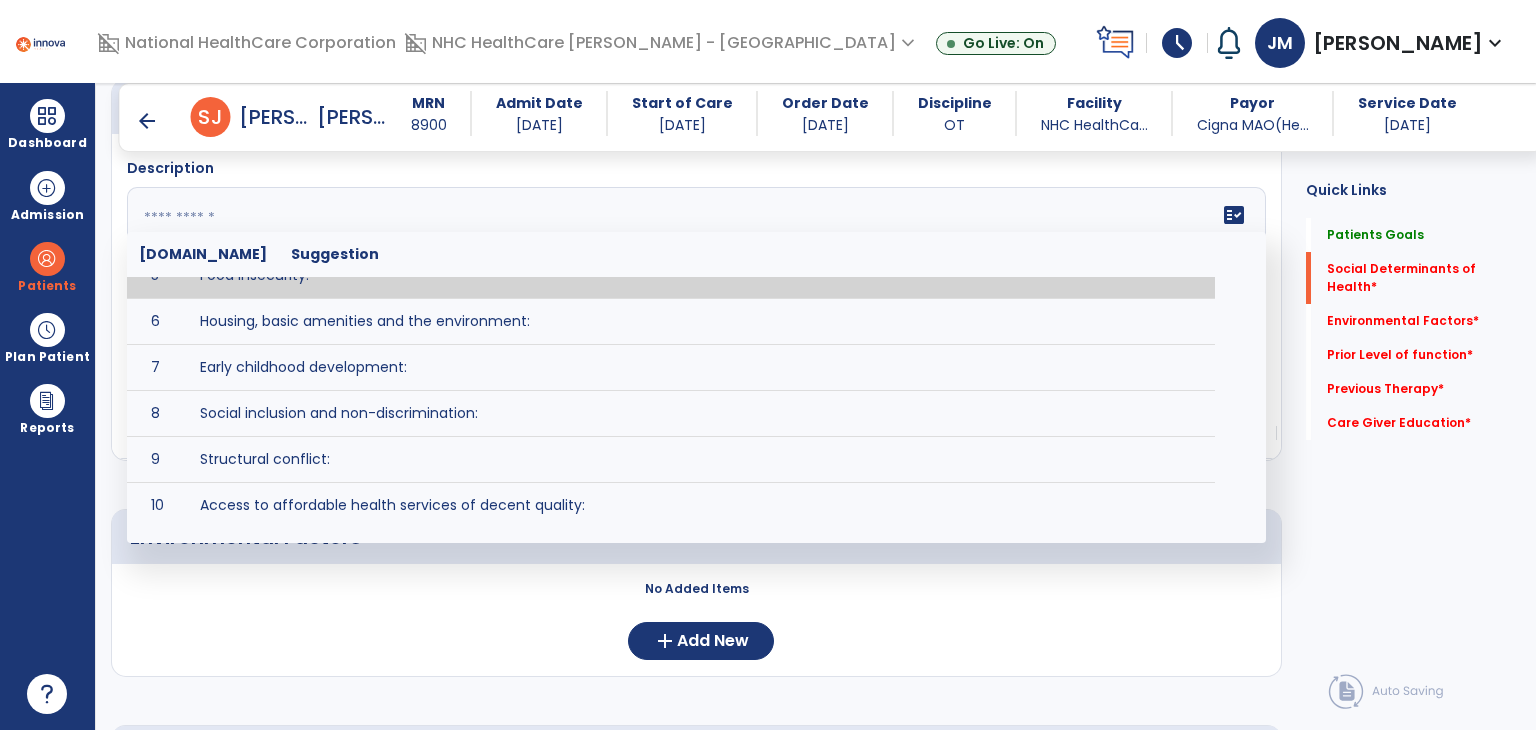 click 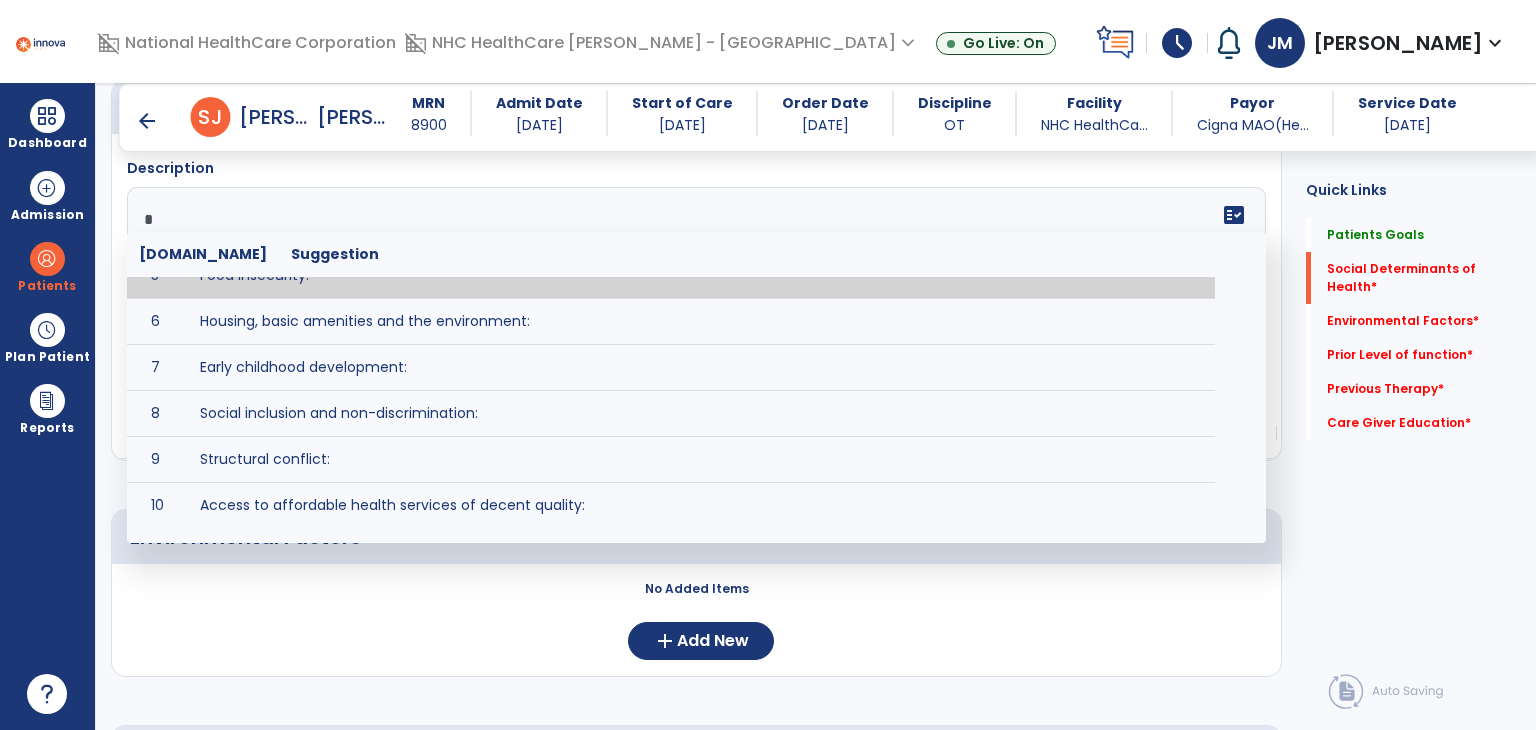 scroll, scrollTop: 116, scrollLeft: 0, axis: vertical 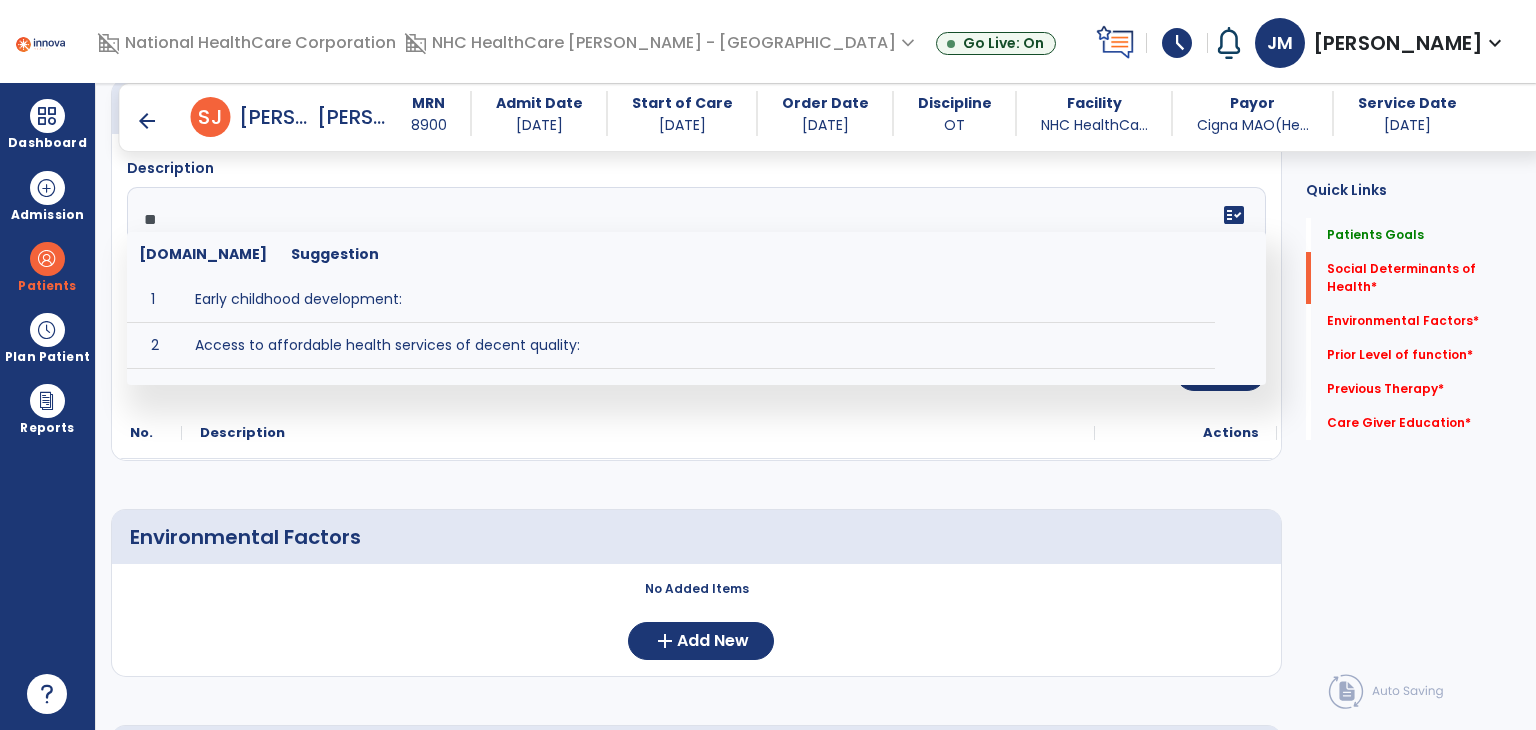 type on "*" 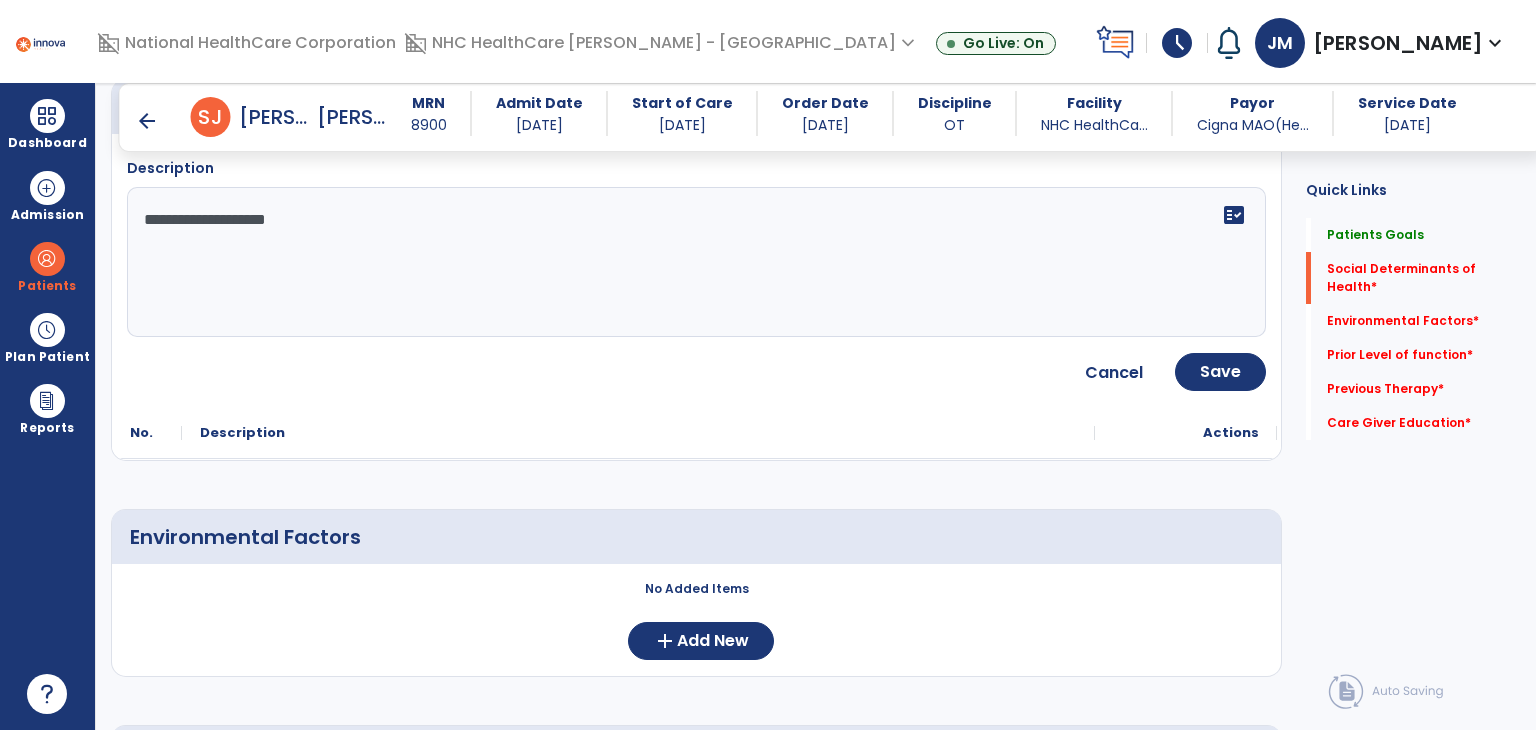 type on "**********" 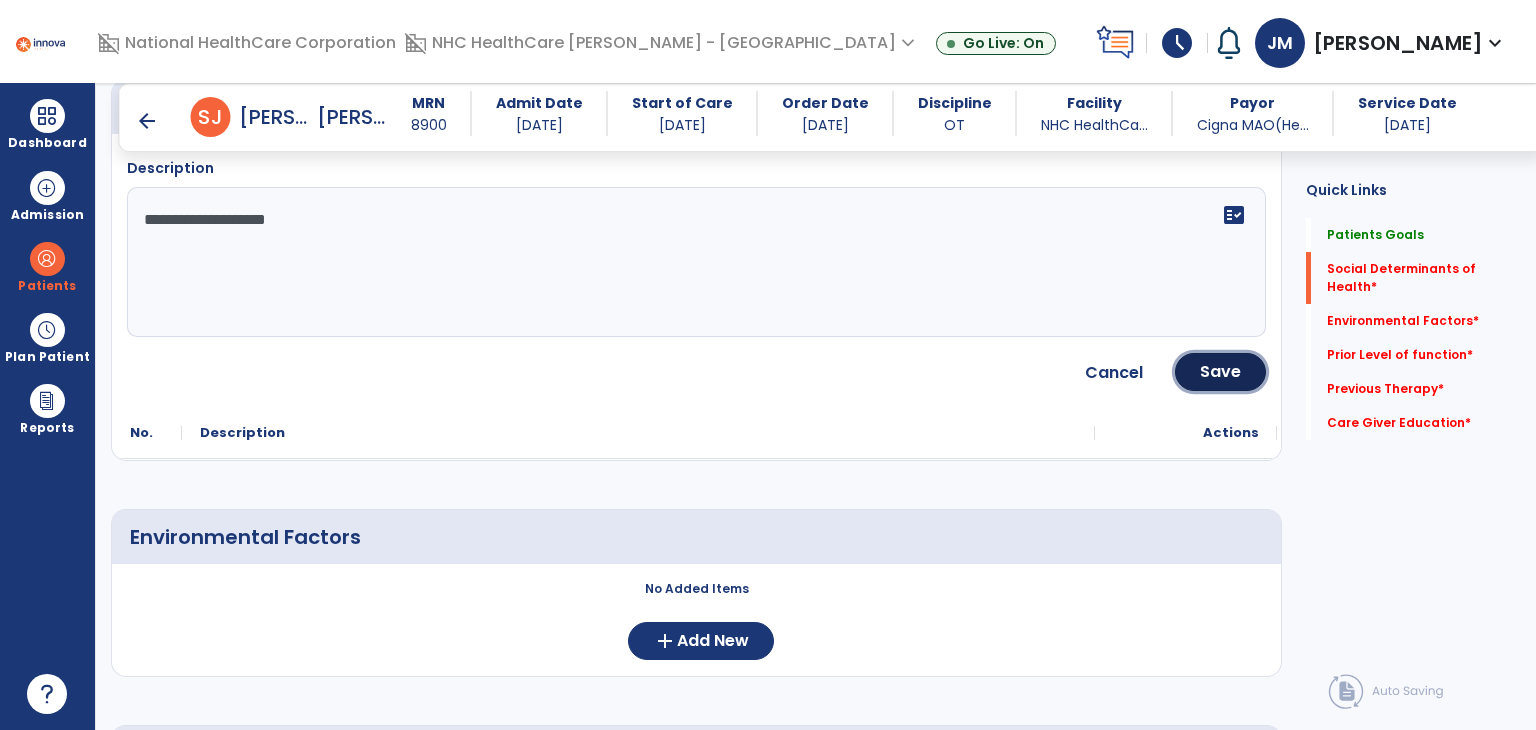 click on "Save" 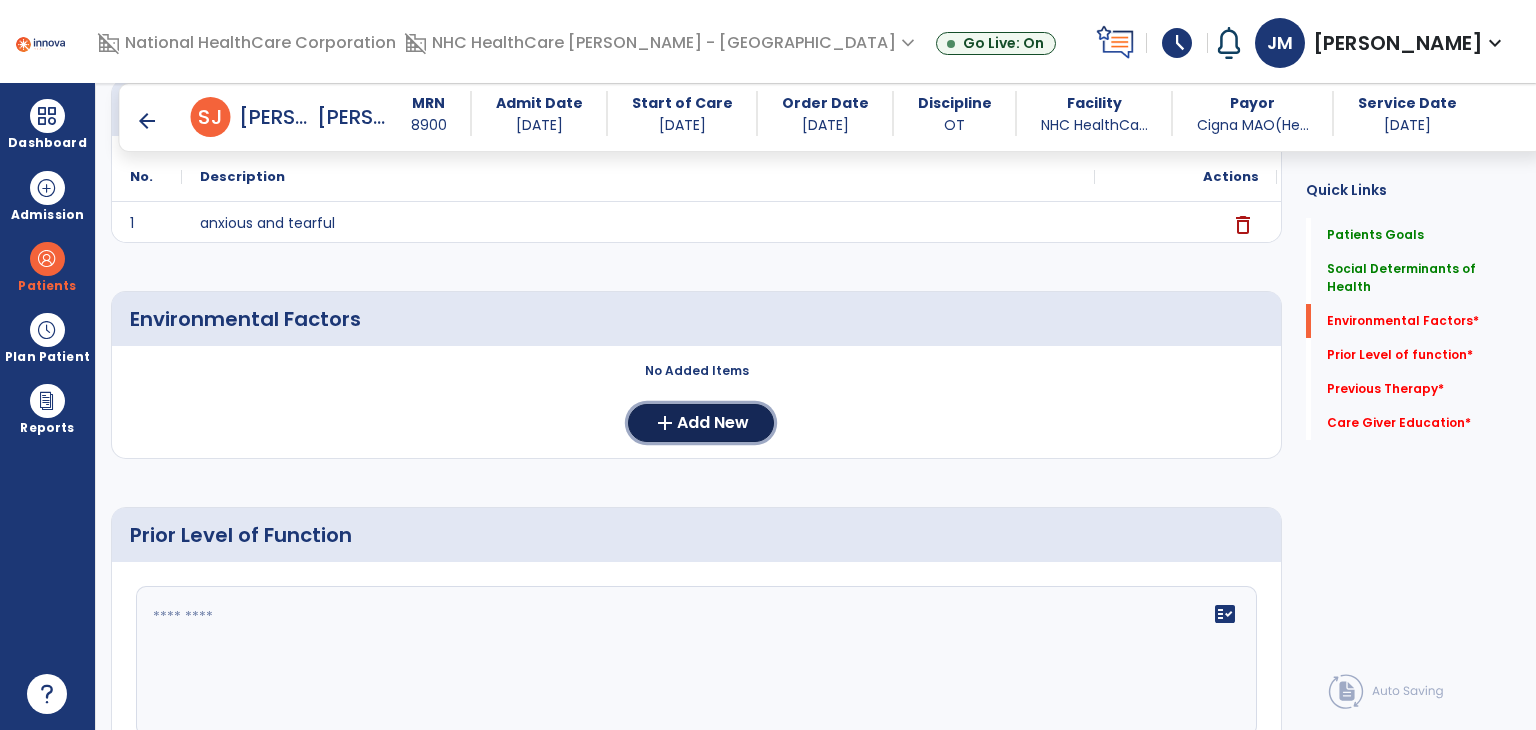 click on "add  Add New" 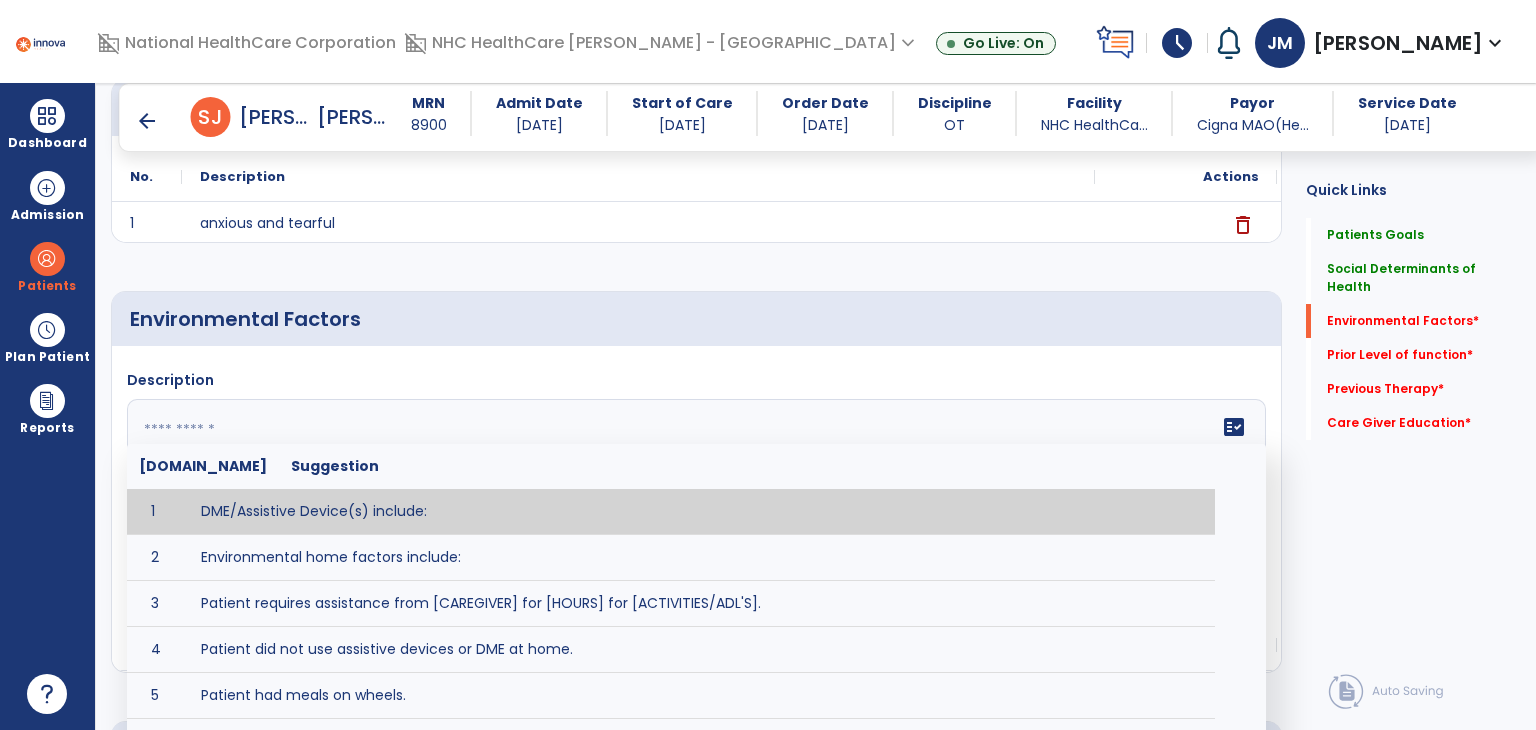 click 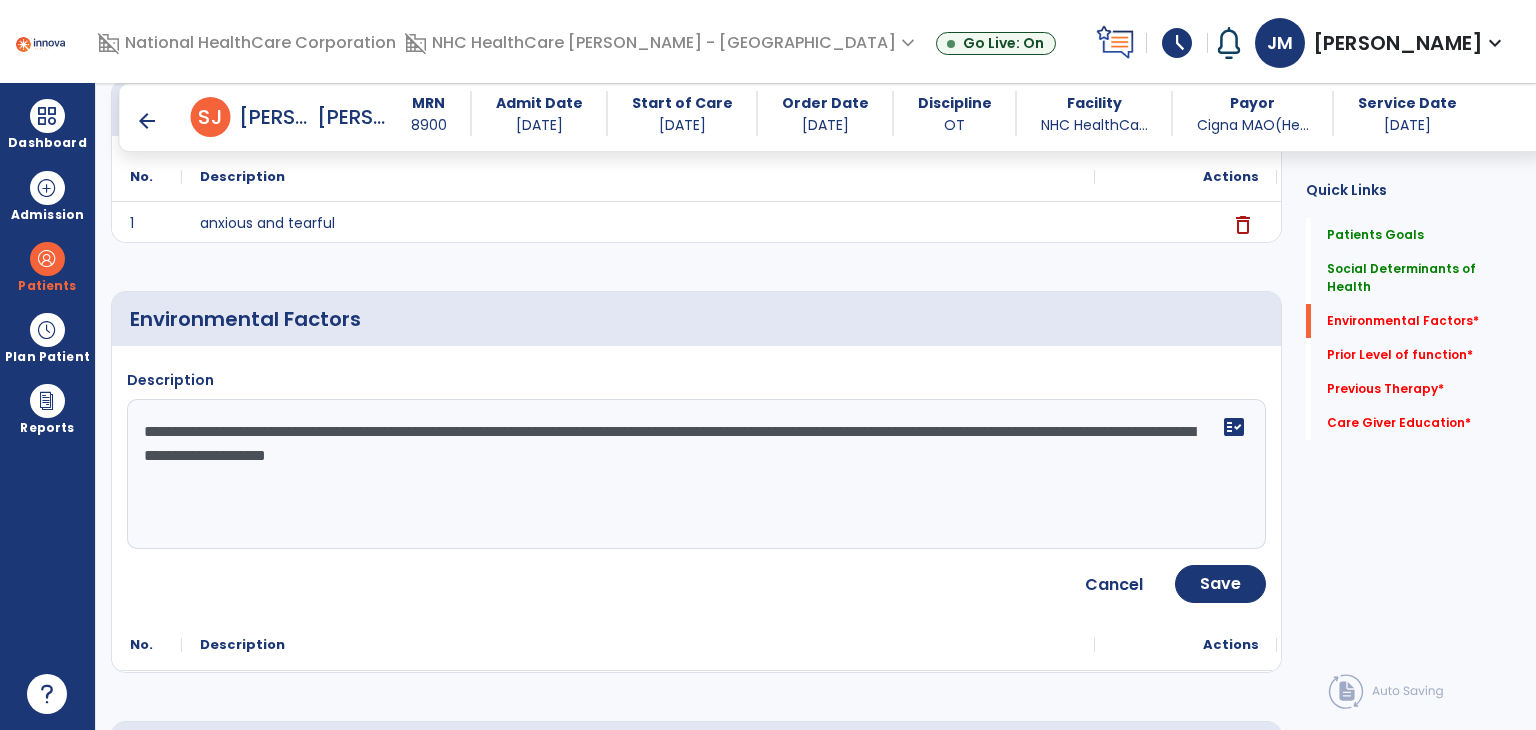 type on "**********" 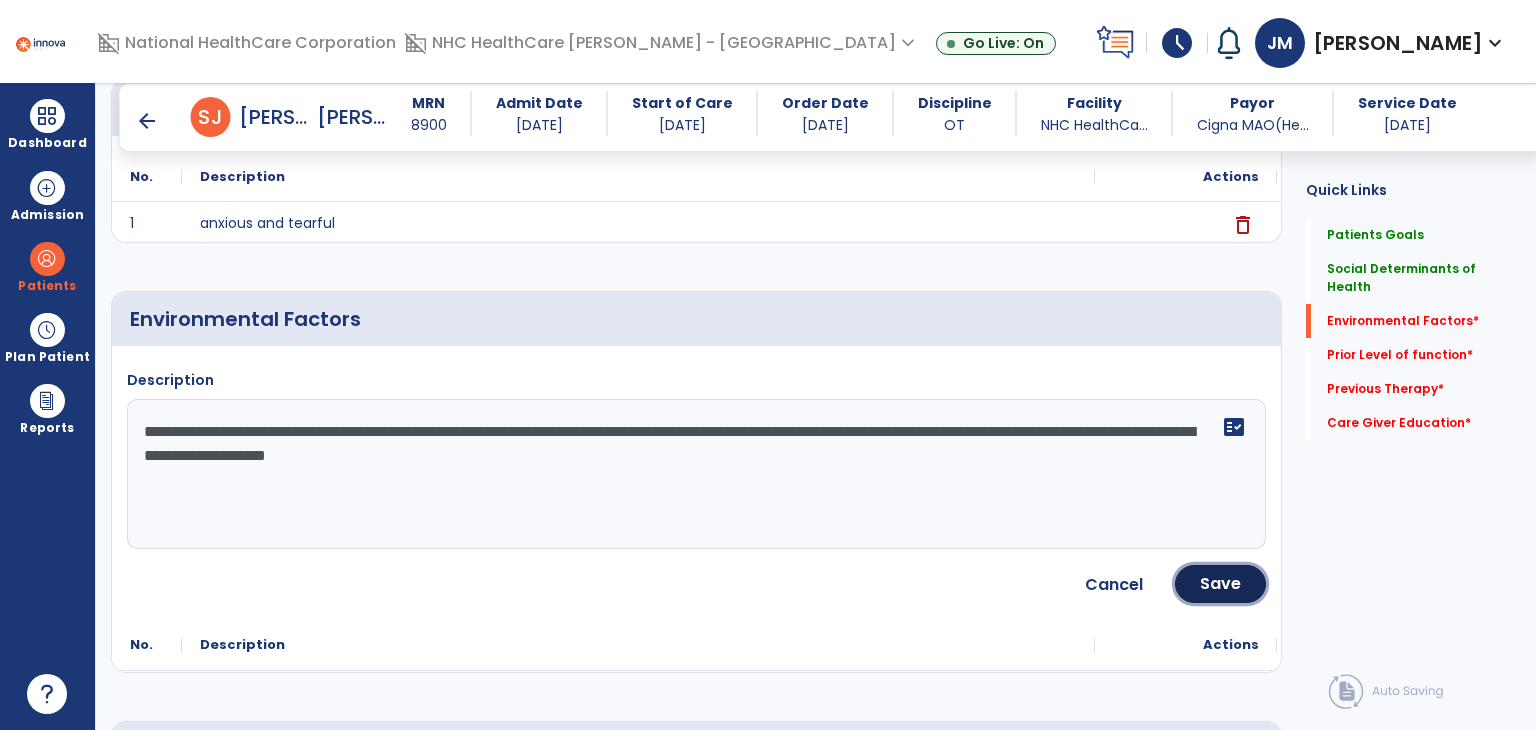 click on "Save" 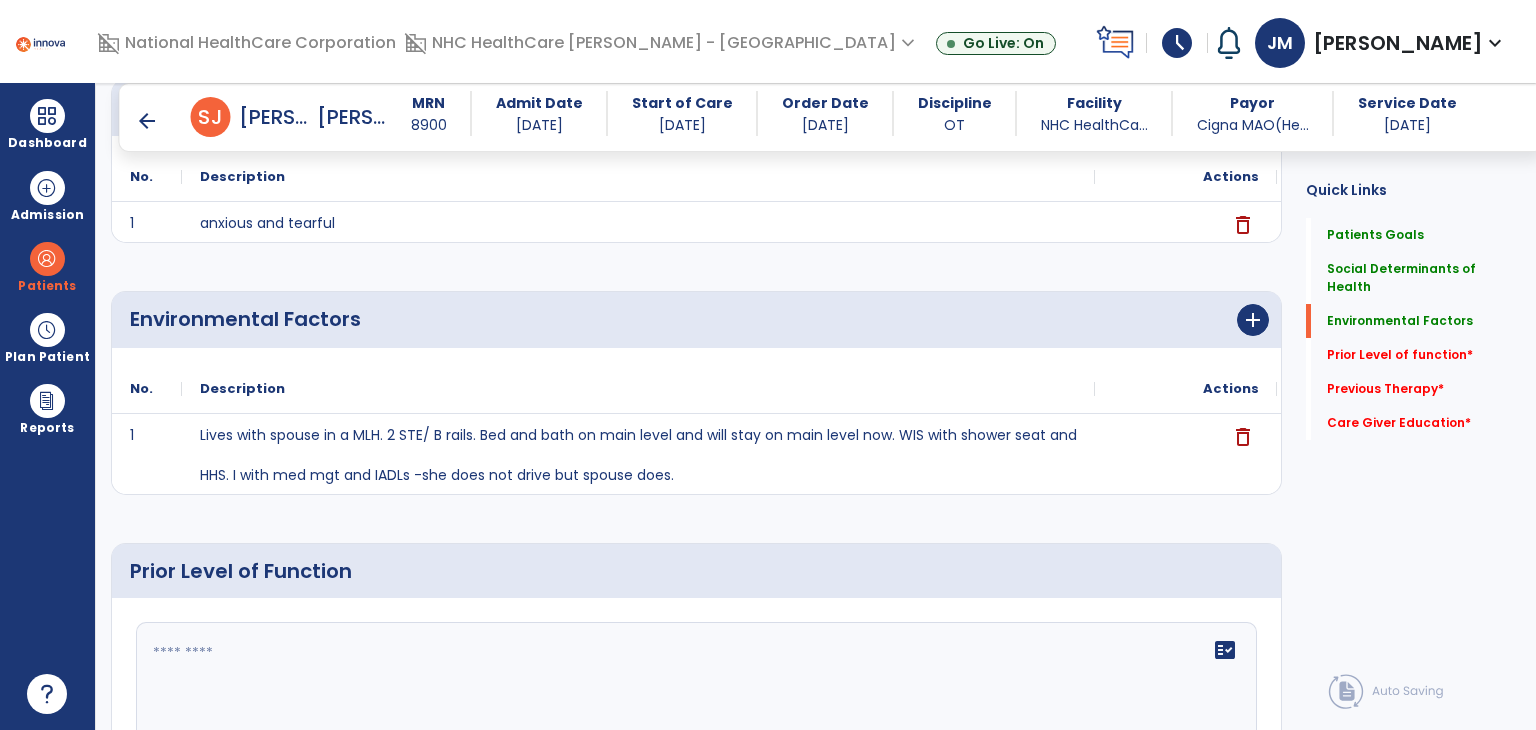 click on "fact_check" 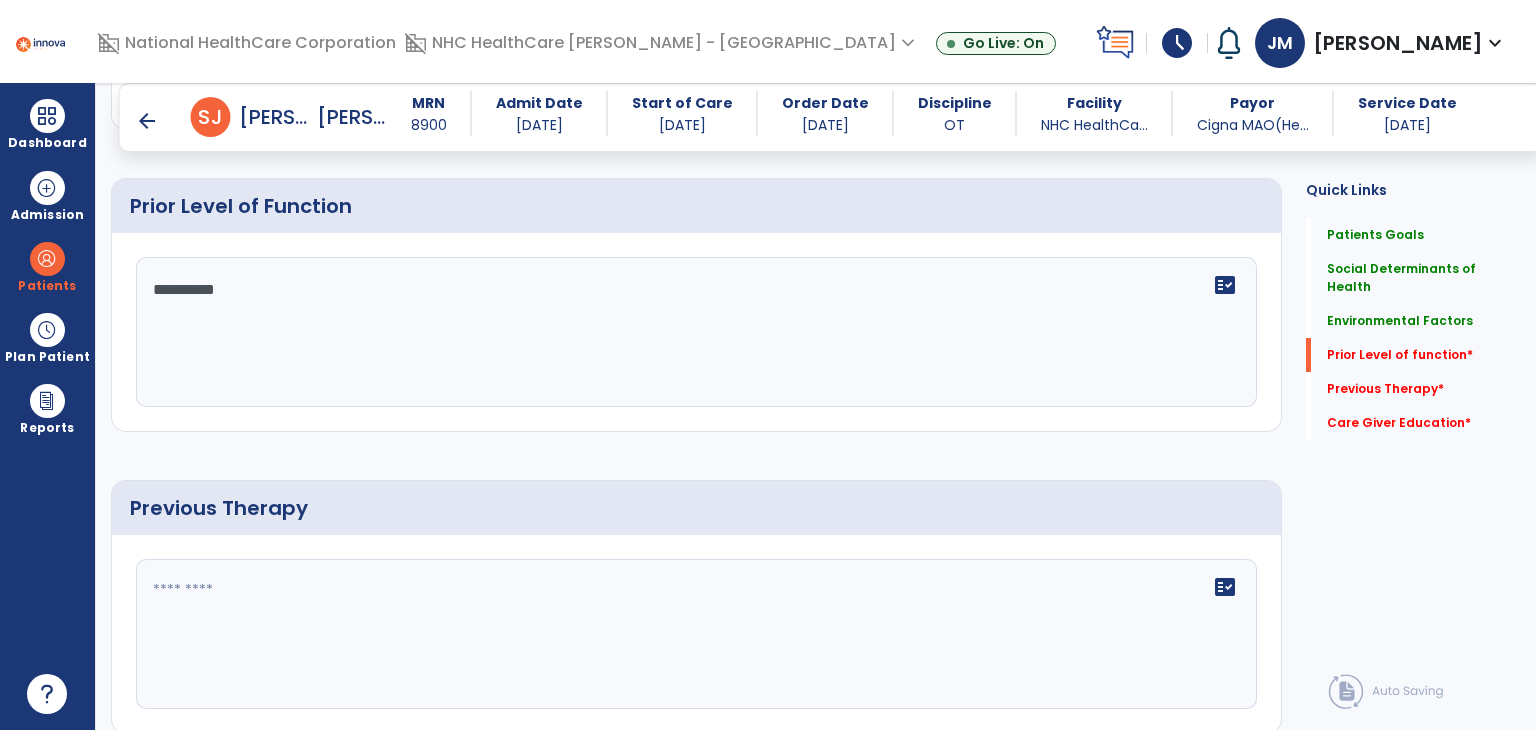 scroll, scrollTop: 829, scrollLeft: 0, axis: vertical 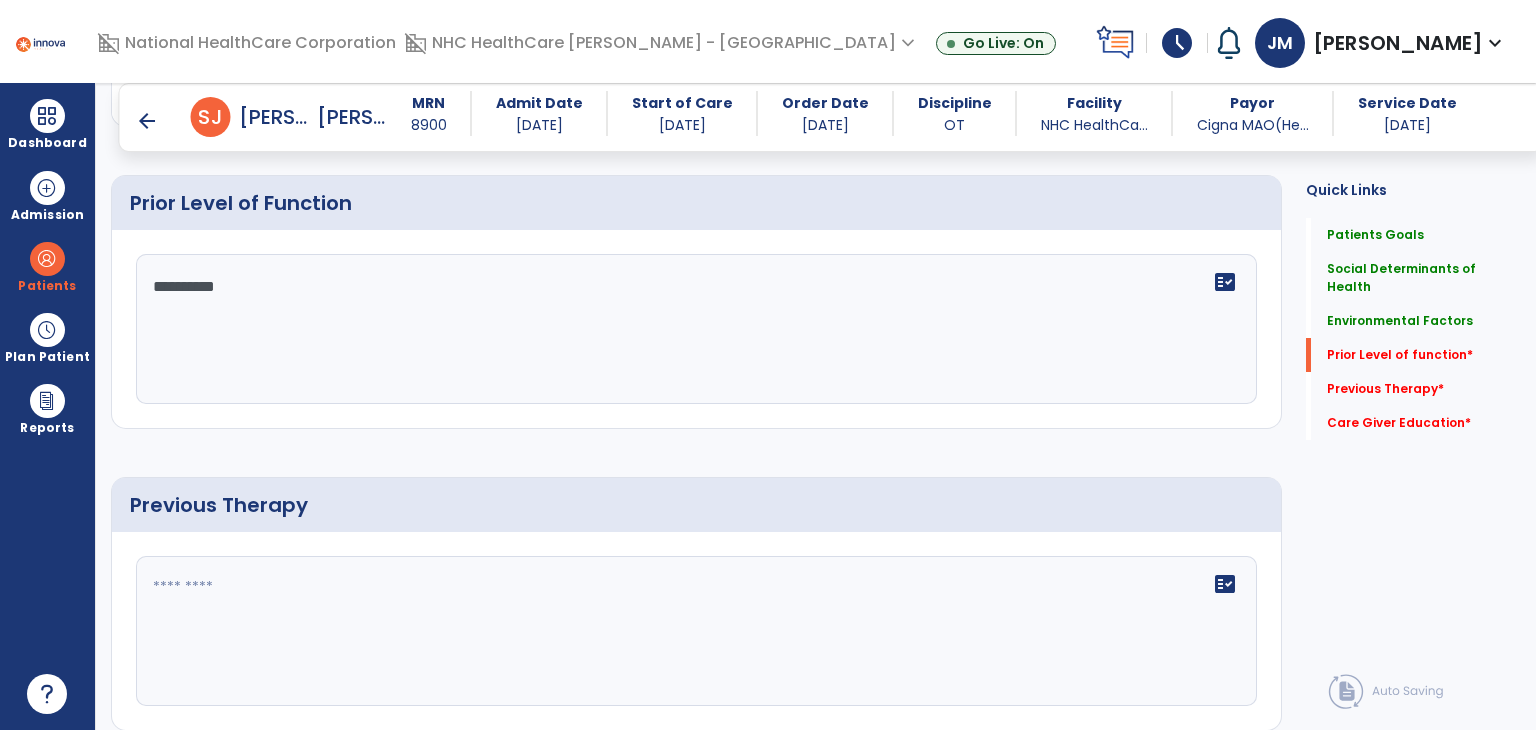 type on "*********" 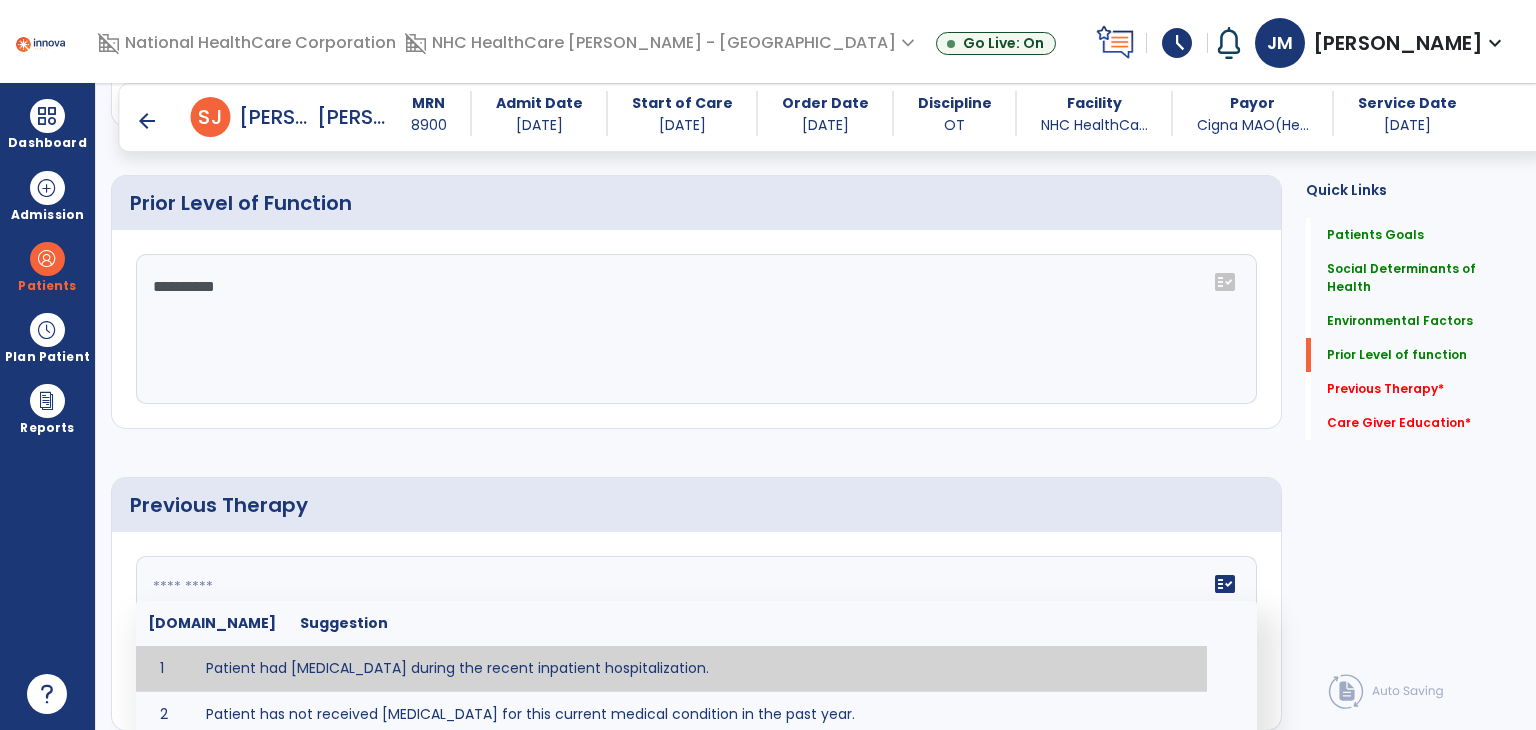 type on "**********" 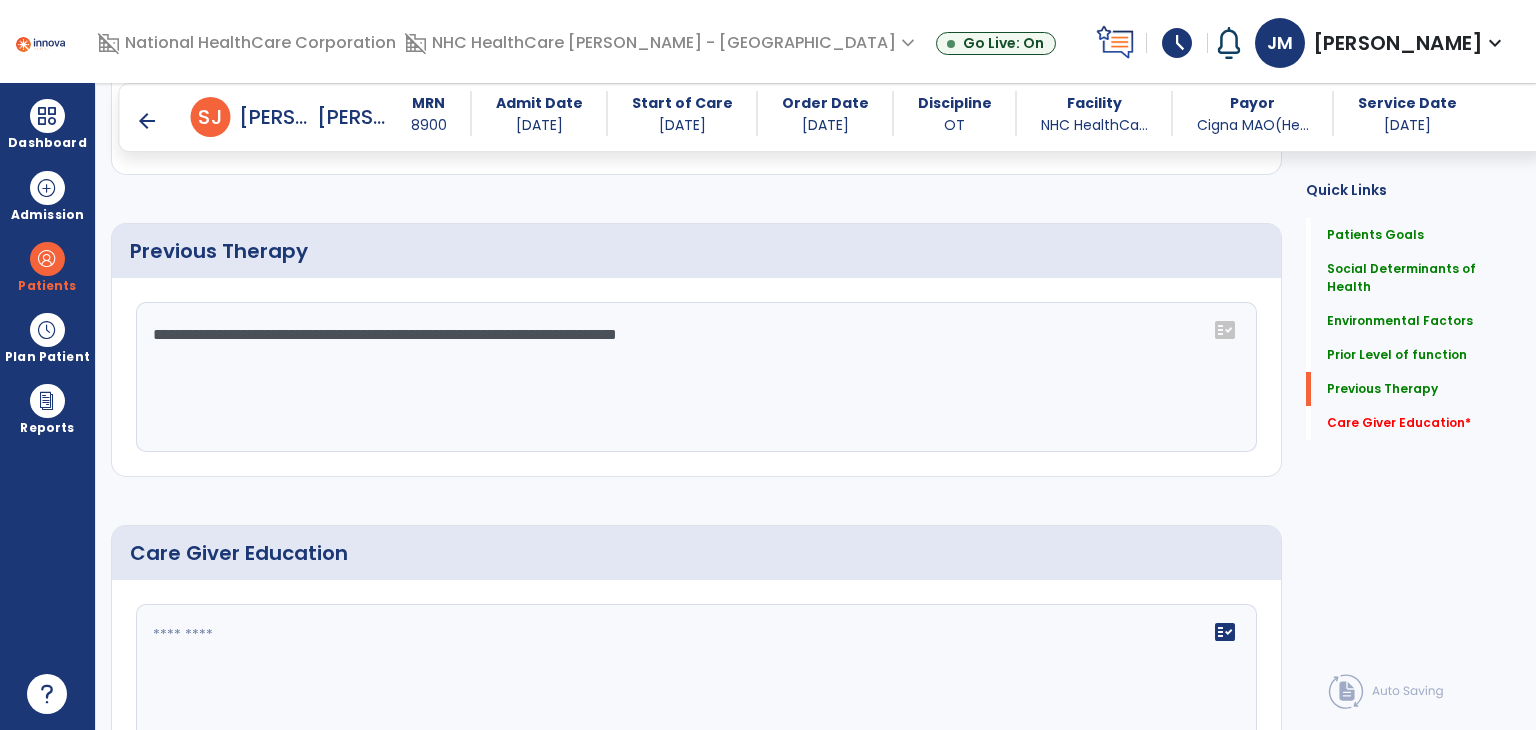 scroll, scrollTop: 1101, scrollLeft: 0, axis: vertical 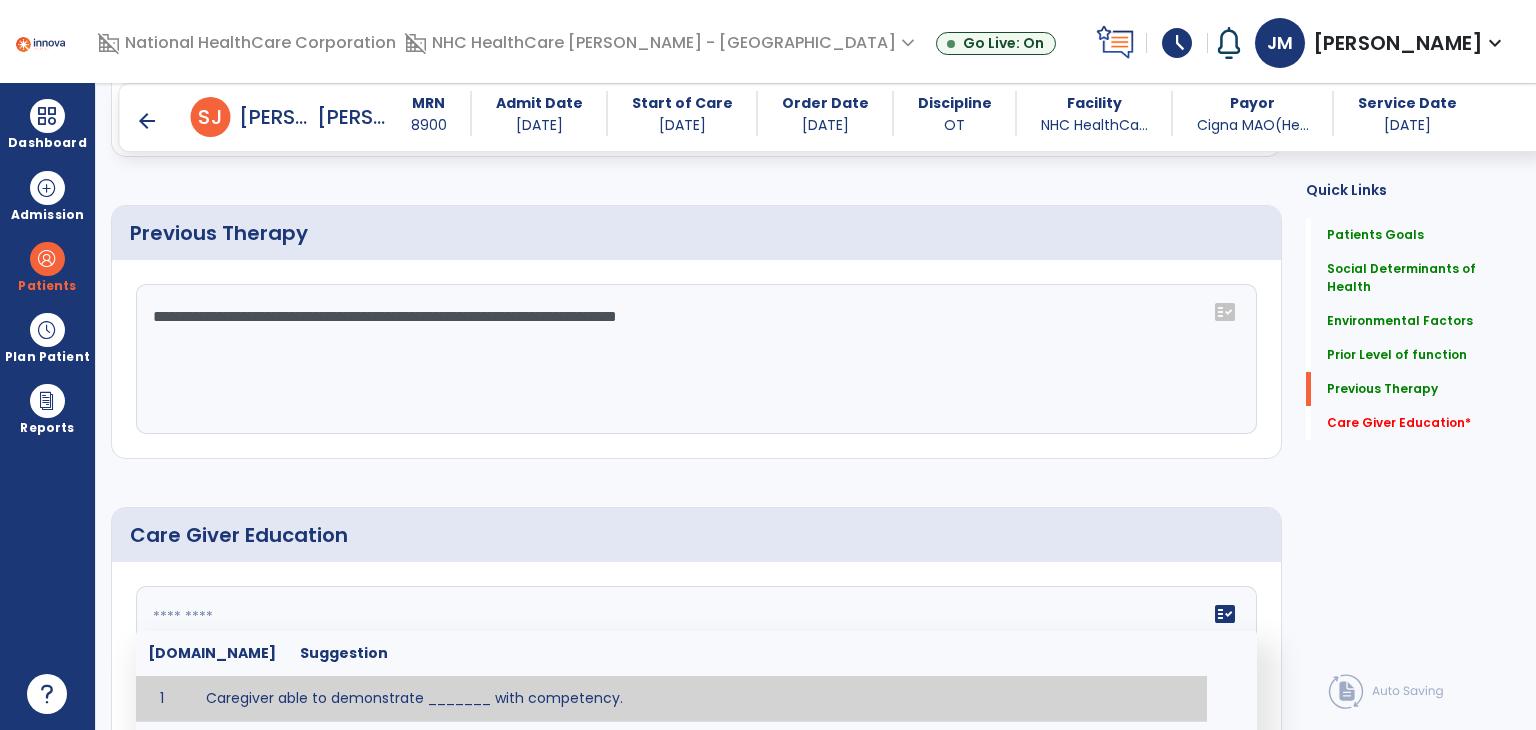 click on "fact_check  [DOMAIN_NAME] Suggestion 1 Caregiver able to demonstrate _______ with competency. 2 Caregiver educated in precautions and is able to recount information with accuracy. 3 Caregiver education initiated with _______ focusing on the following tasks/activities __________. 4 Home exercise program initiated with caregiver focusing on __________. 5 Patient educated in precautions and is able to recount information with [VALUE]% accuracy." 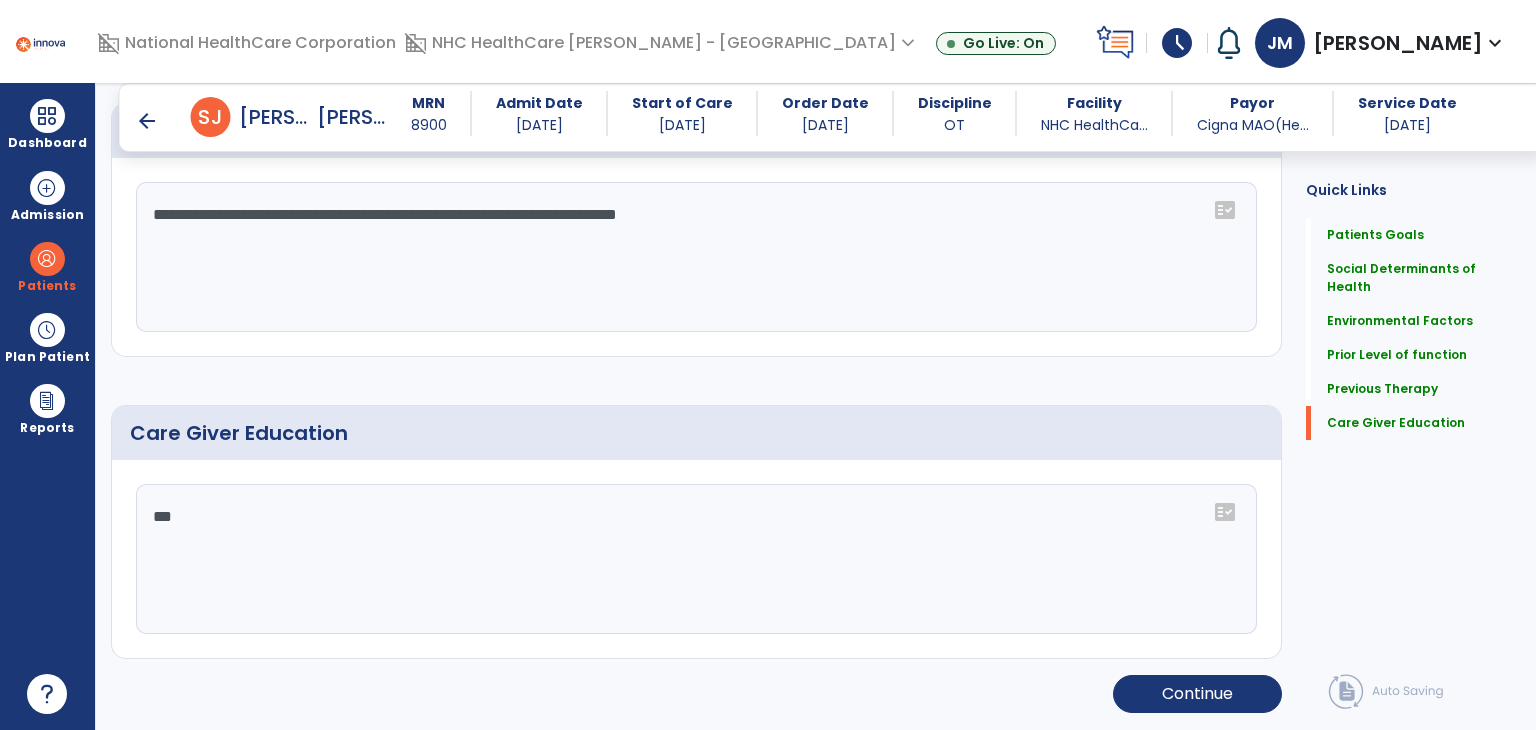 type on "***" 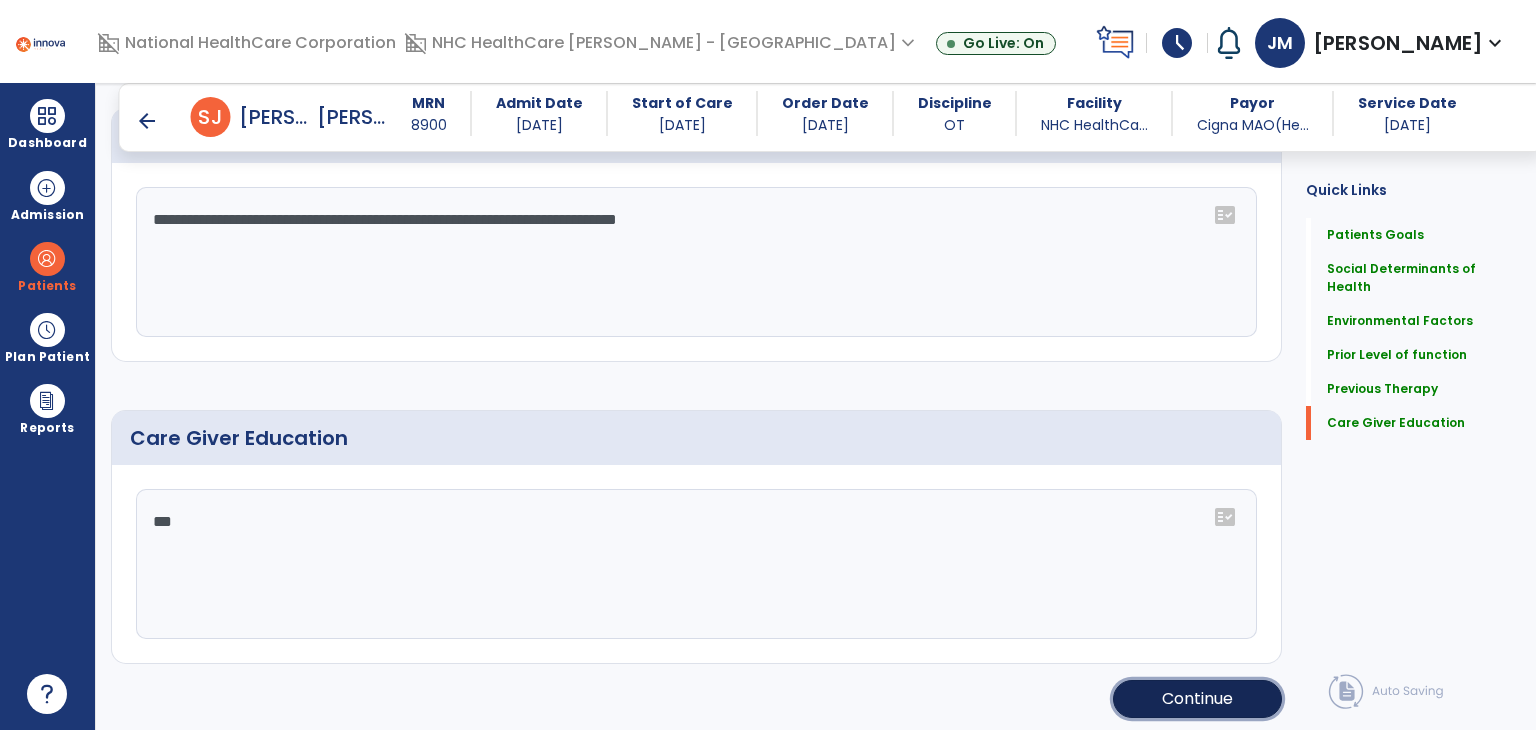 click on "Continue" 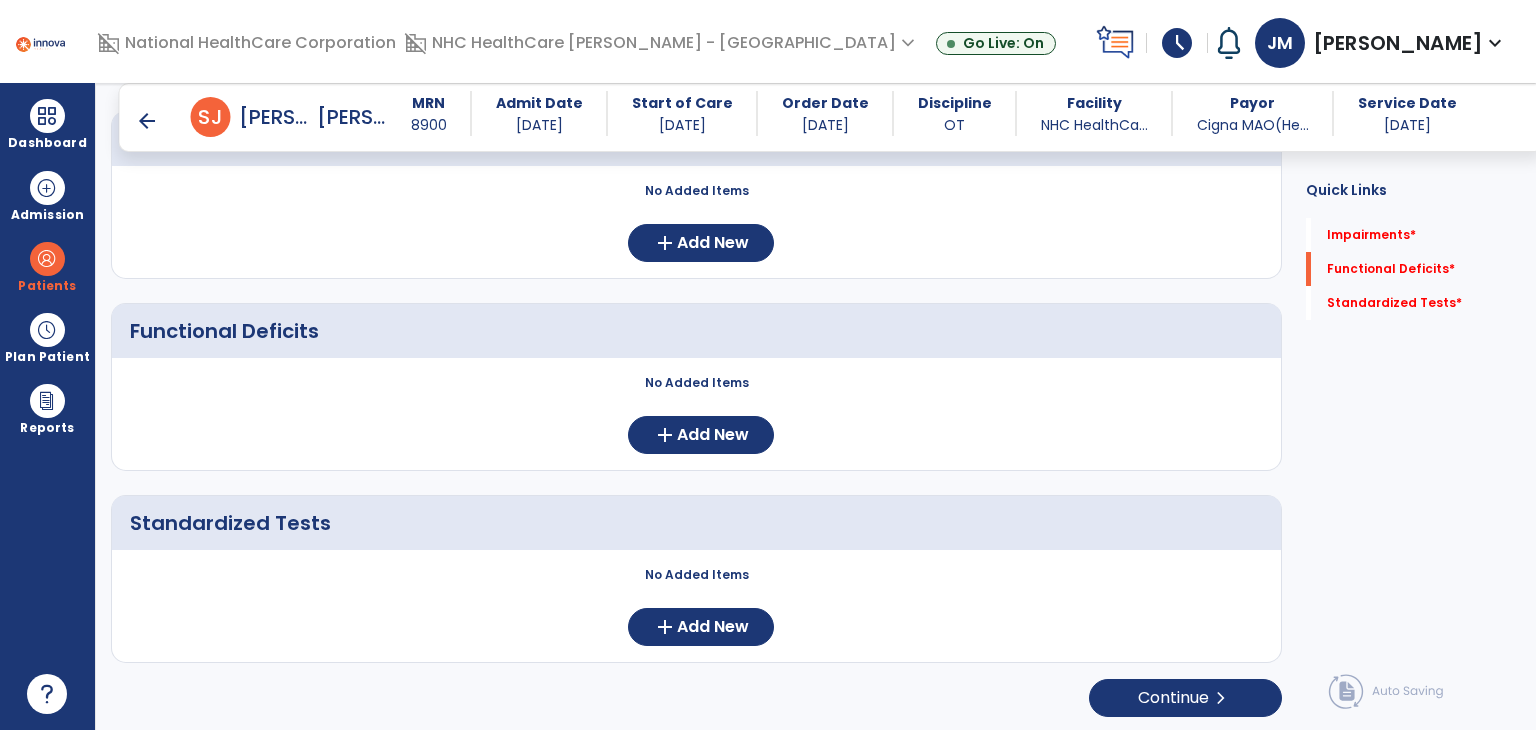 scroll, scrollTop: 0, scrollLeft: 0, axis: both 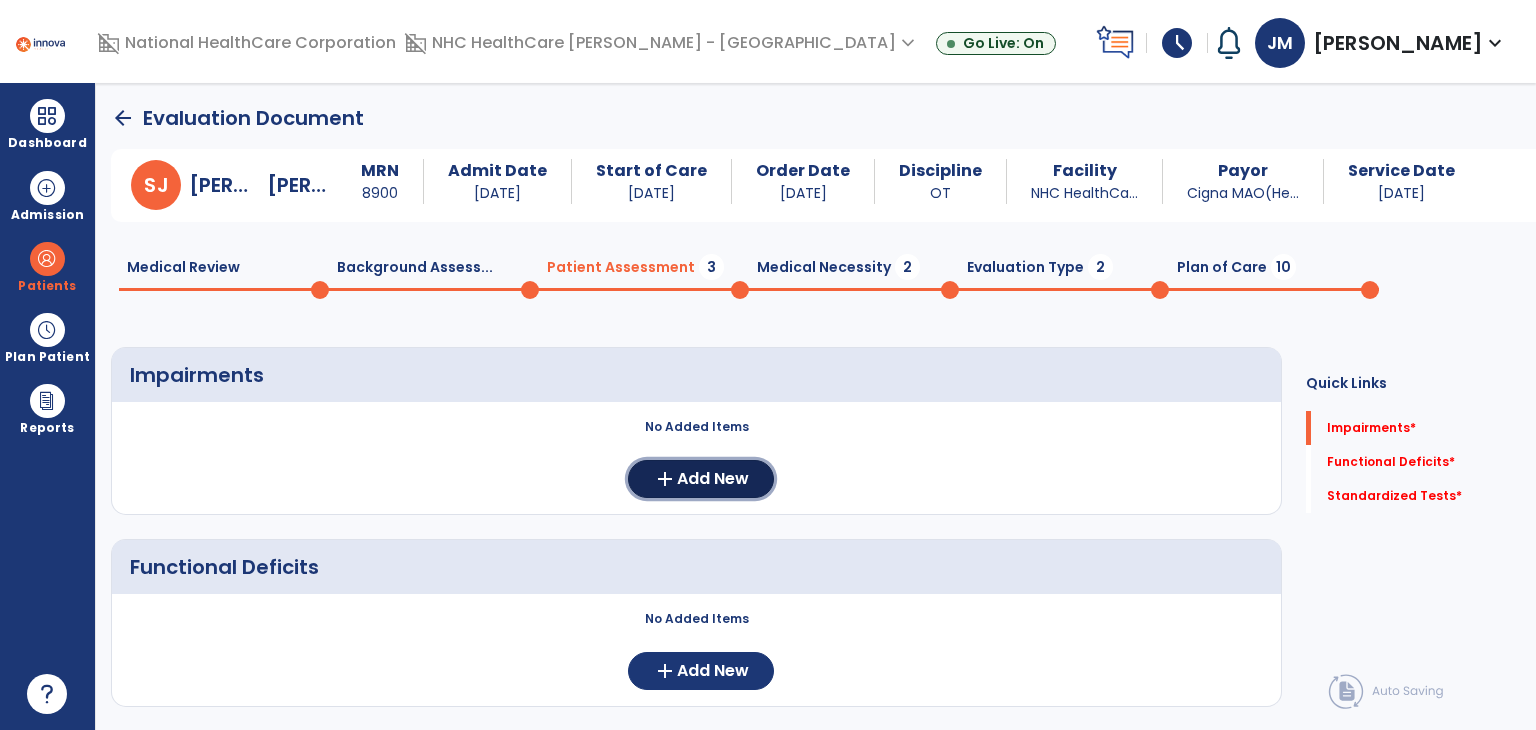 click on "Add New" 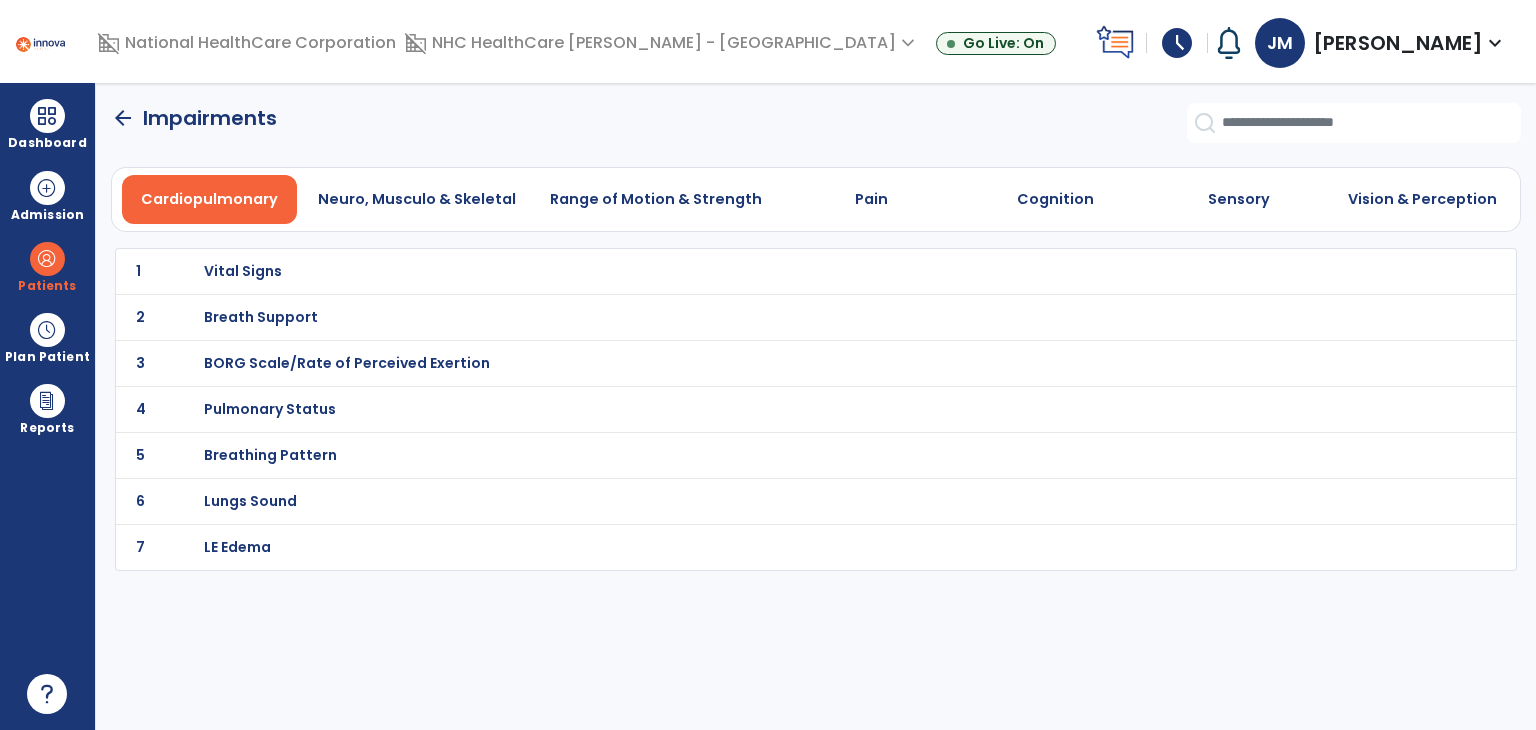 click on "Cognition" at bounding box center [1055, 199] 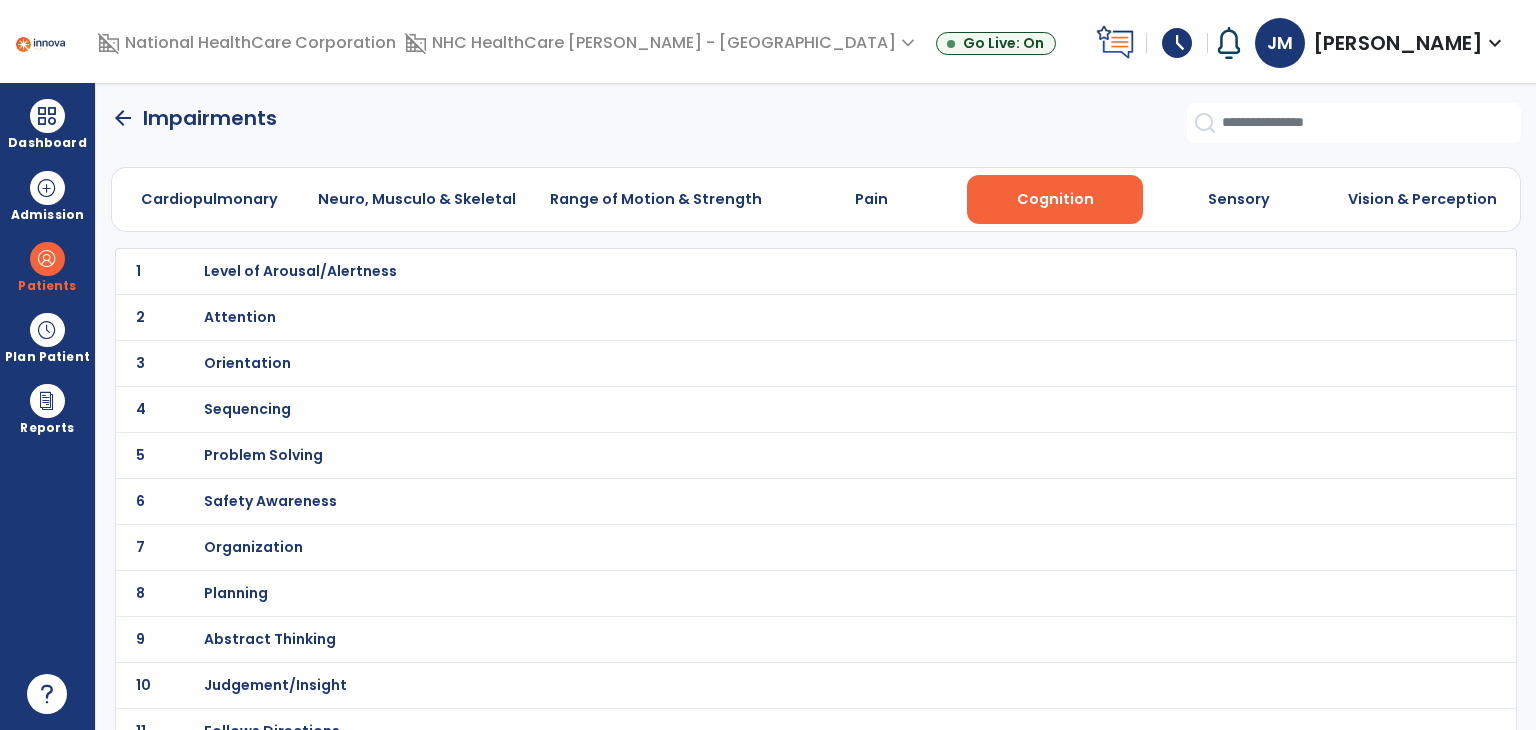 click on "3 Orientation" 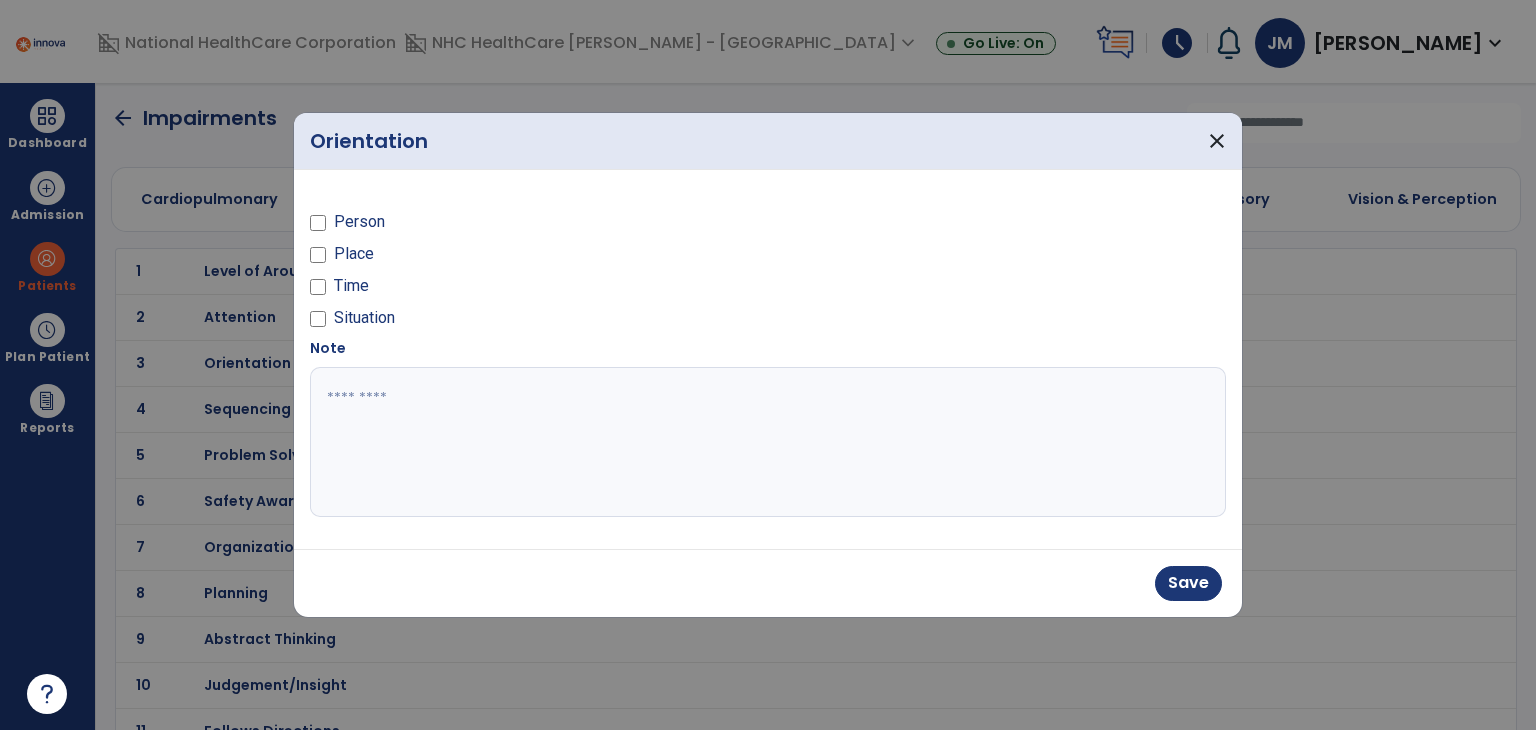 click at bounding box center [768, 442] 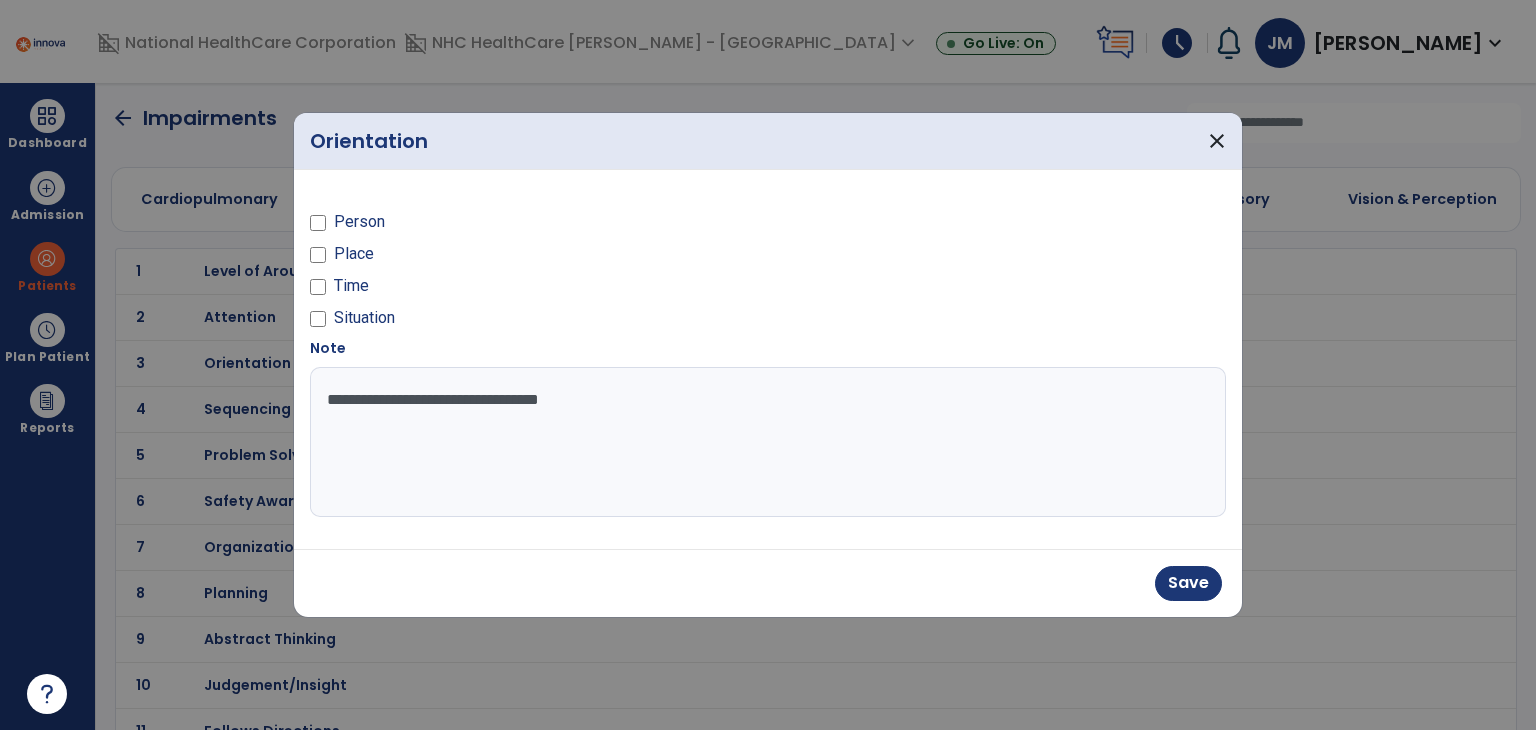 type on "**********" 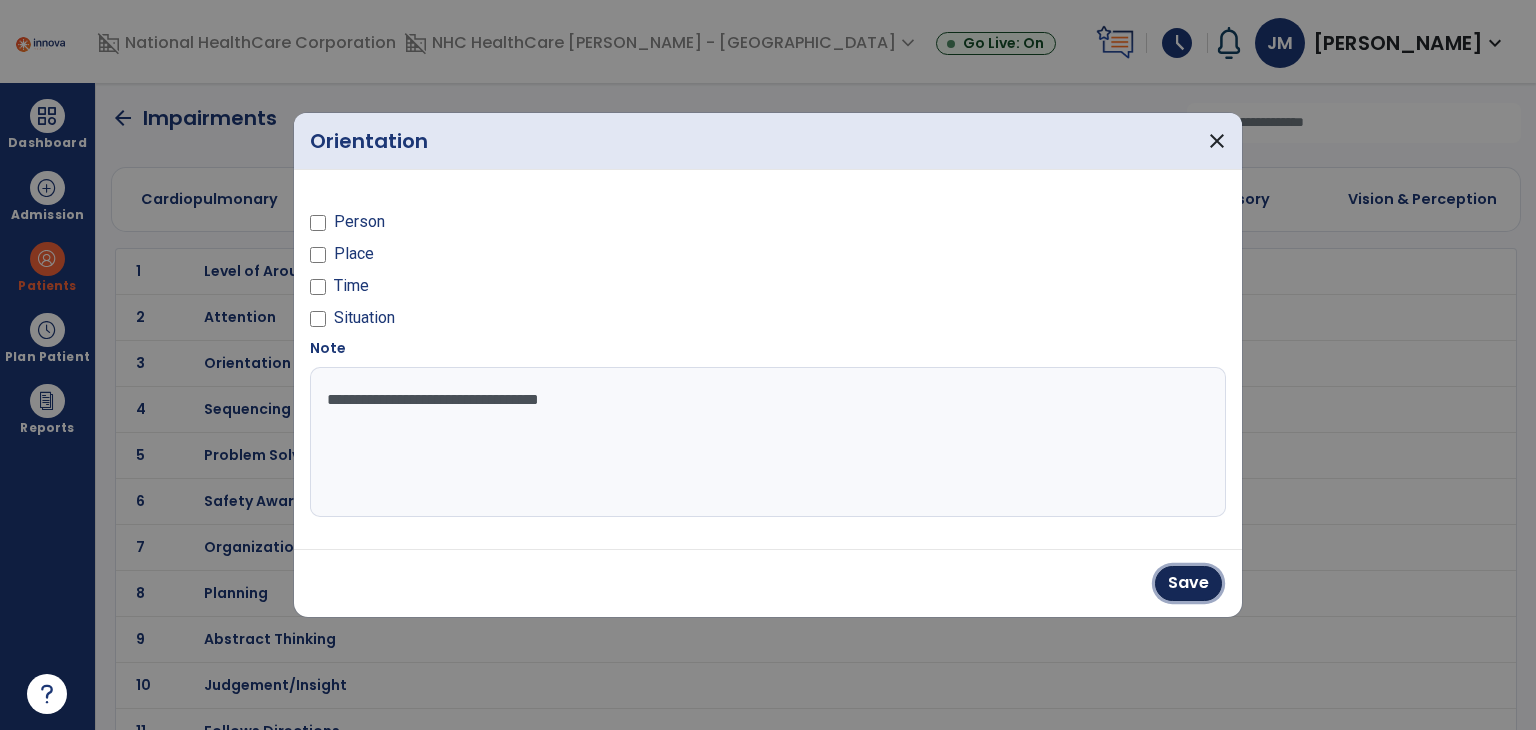 click on "Save" at bounding box center (1188, 583) 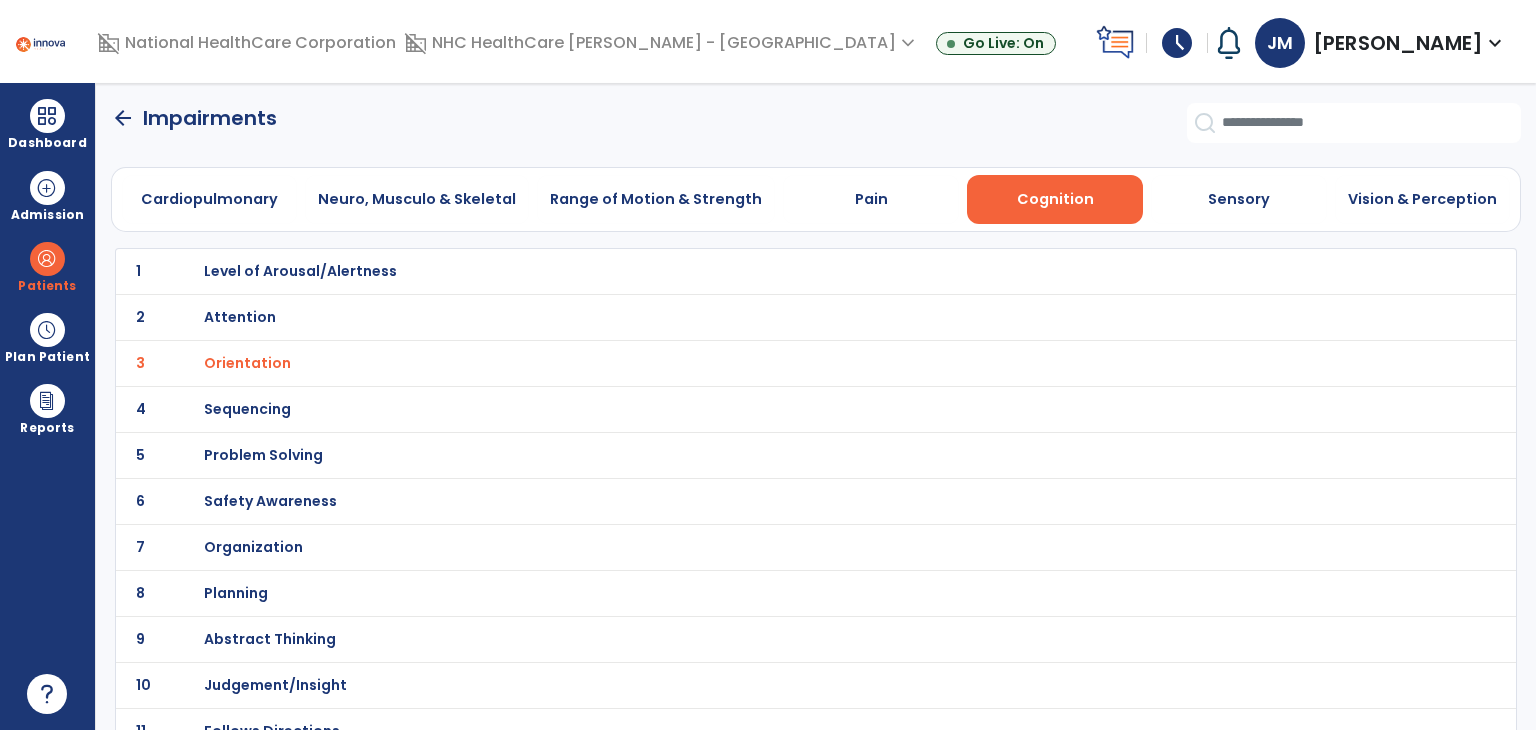 click on "Problem Solving" at bounding box center (300, 271) 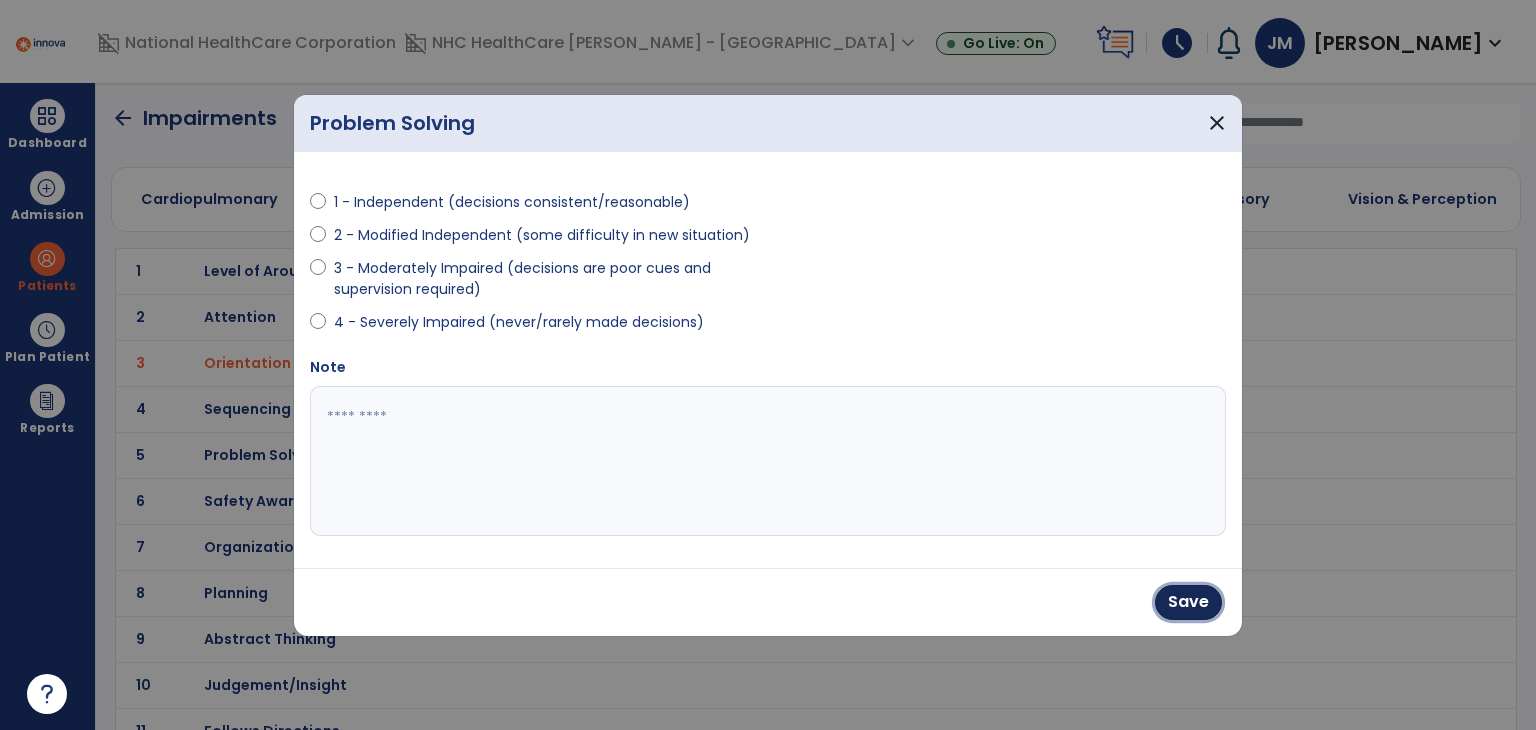 click on "Save" at bounding box center [1188, 602] 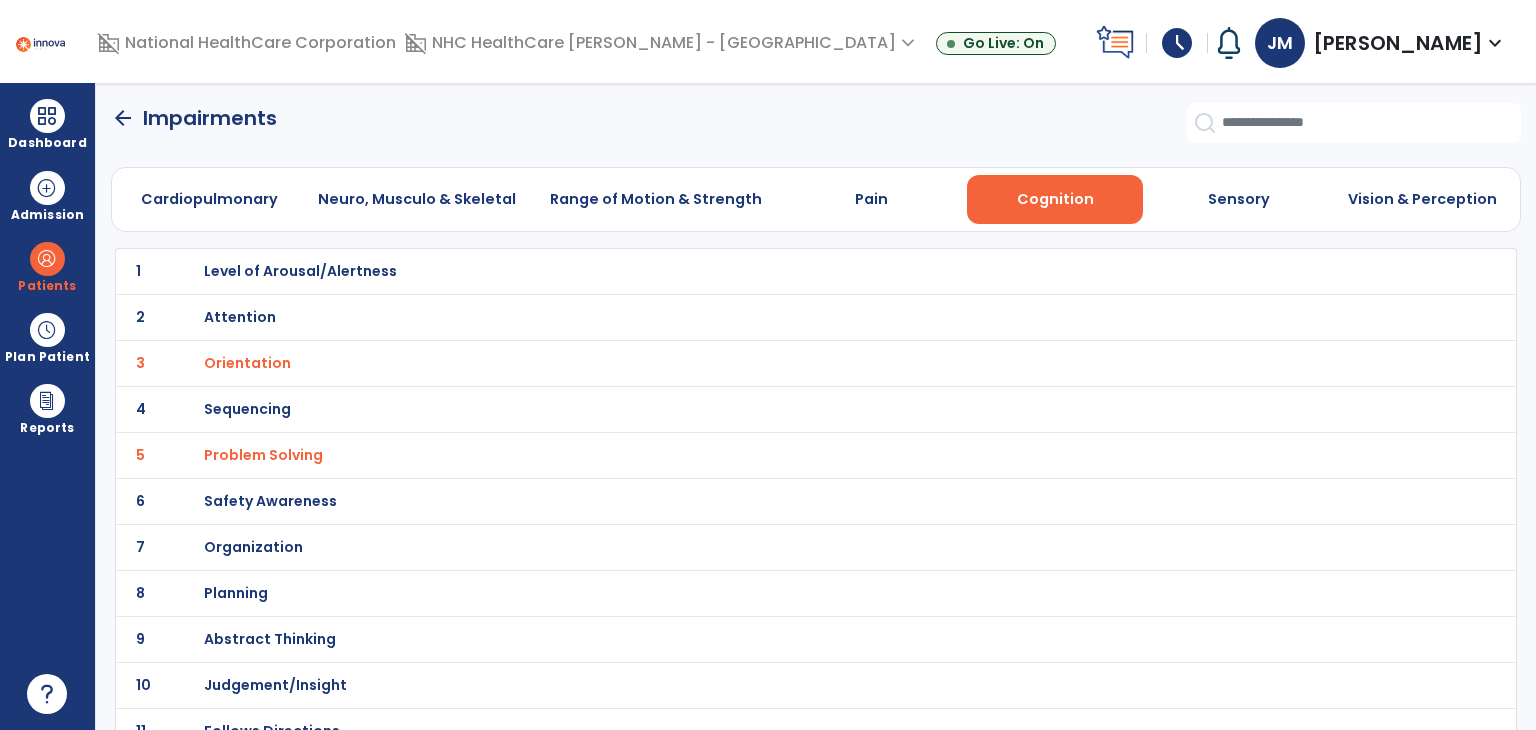 click on "Planning" at bounding box center (300, 271) 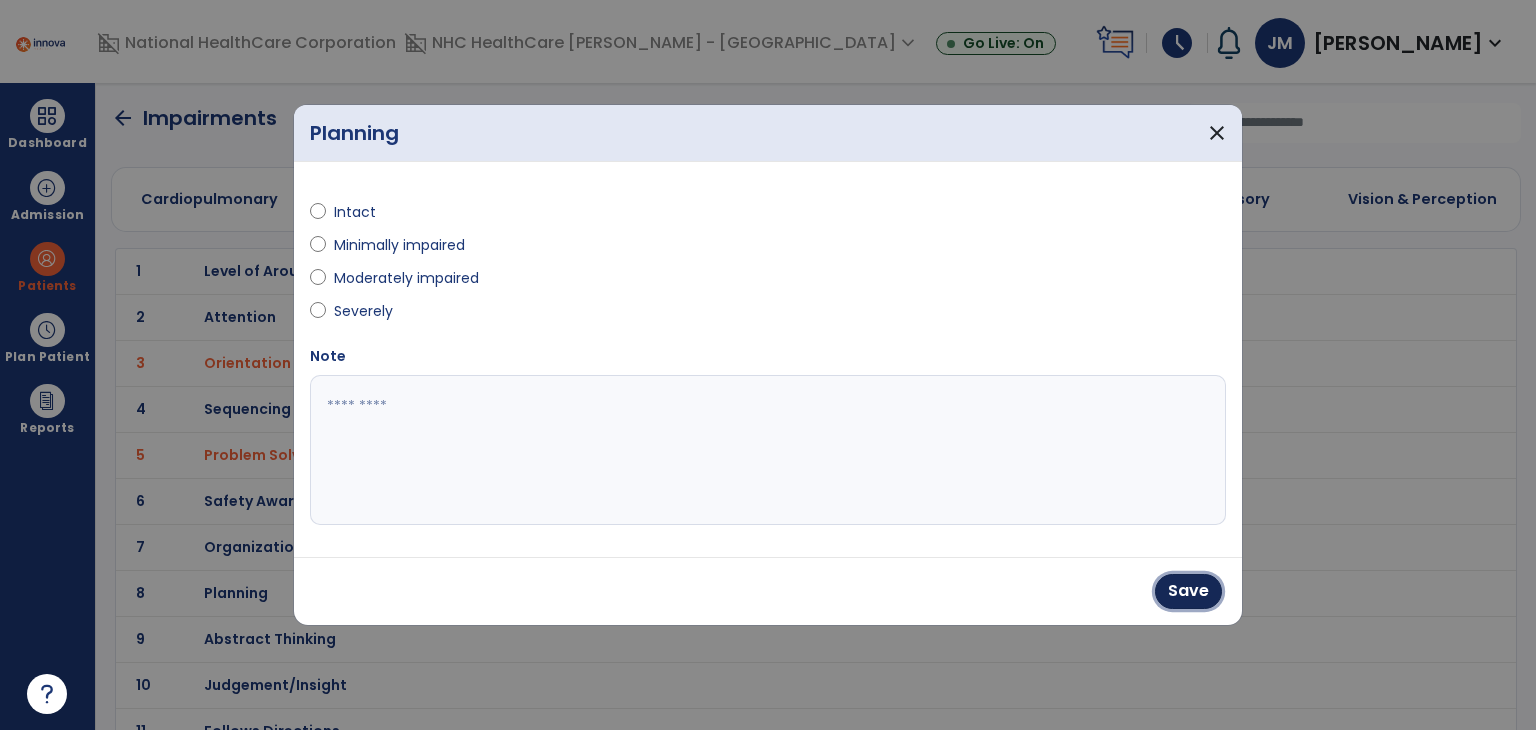 click on "Save" at bounding box center (1188, 591) 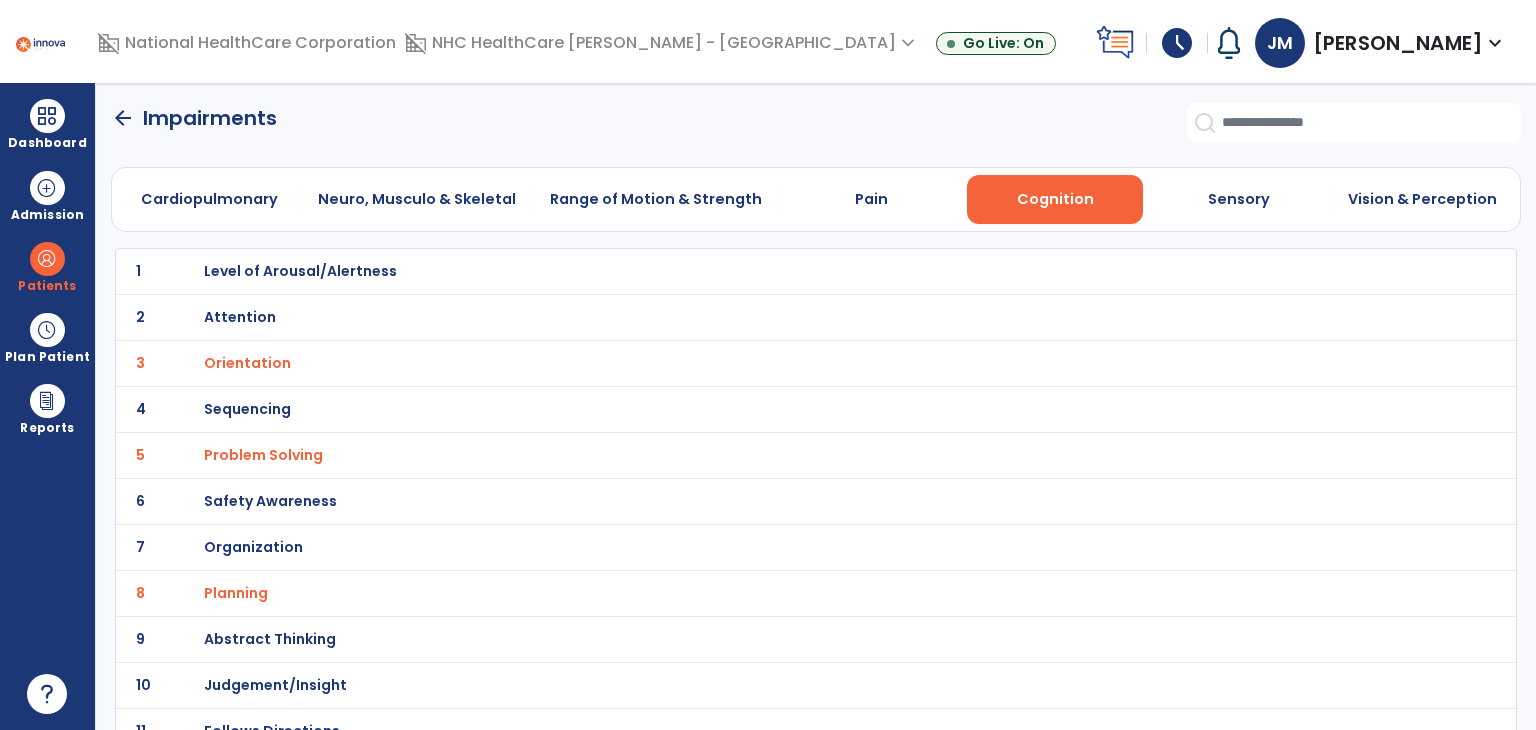 click on "arrow_back" 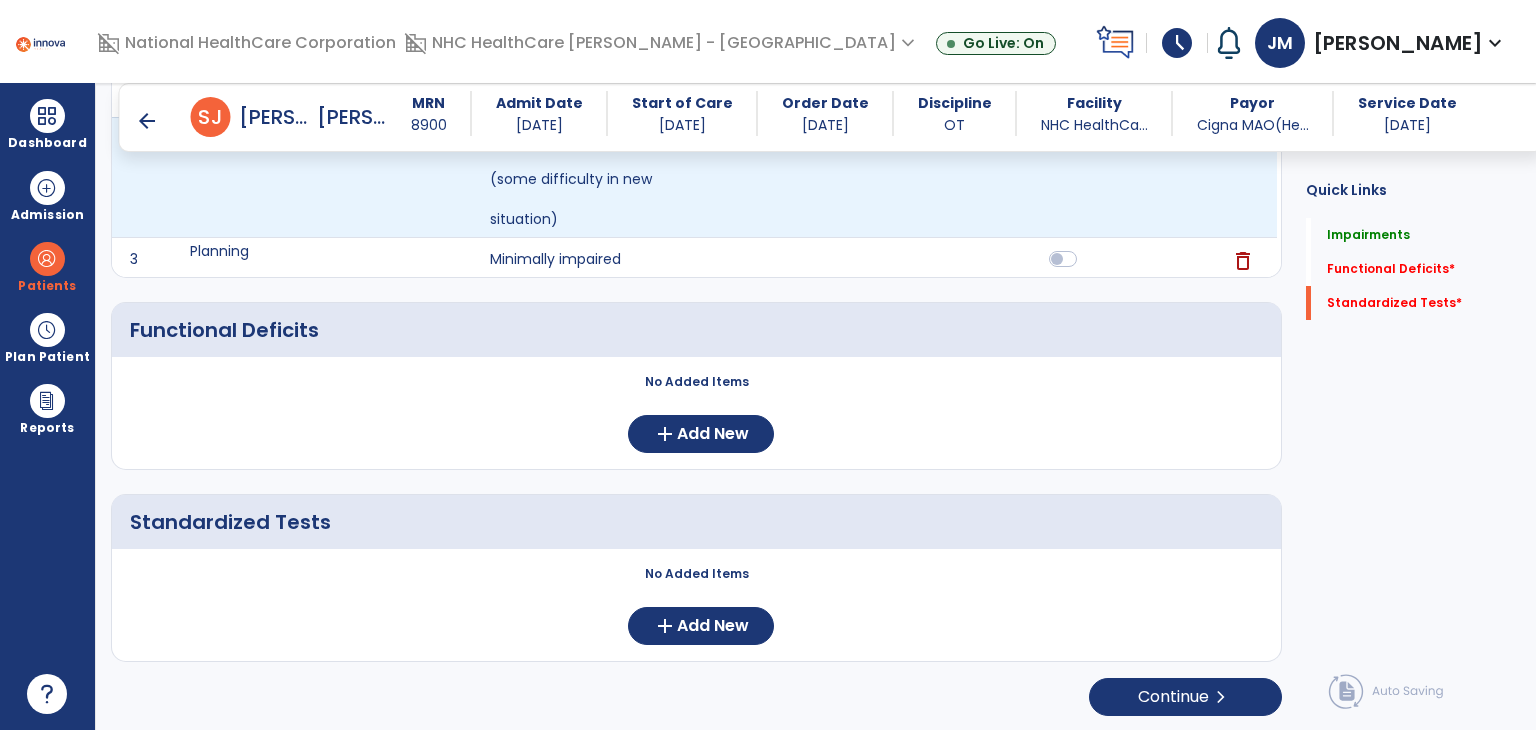 scroll, scrollTop: 365, scrollLeft: 0, axis: vertical 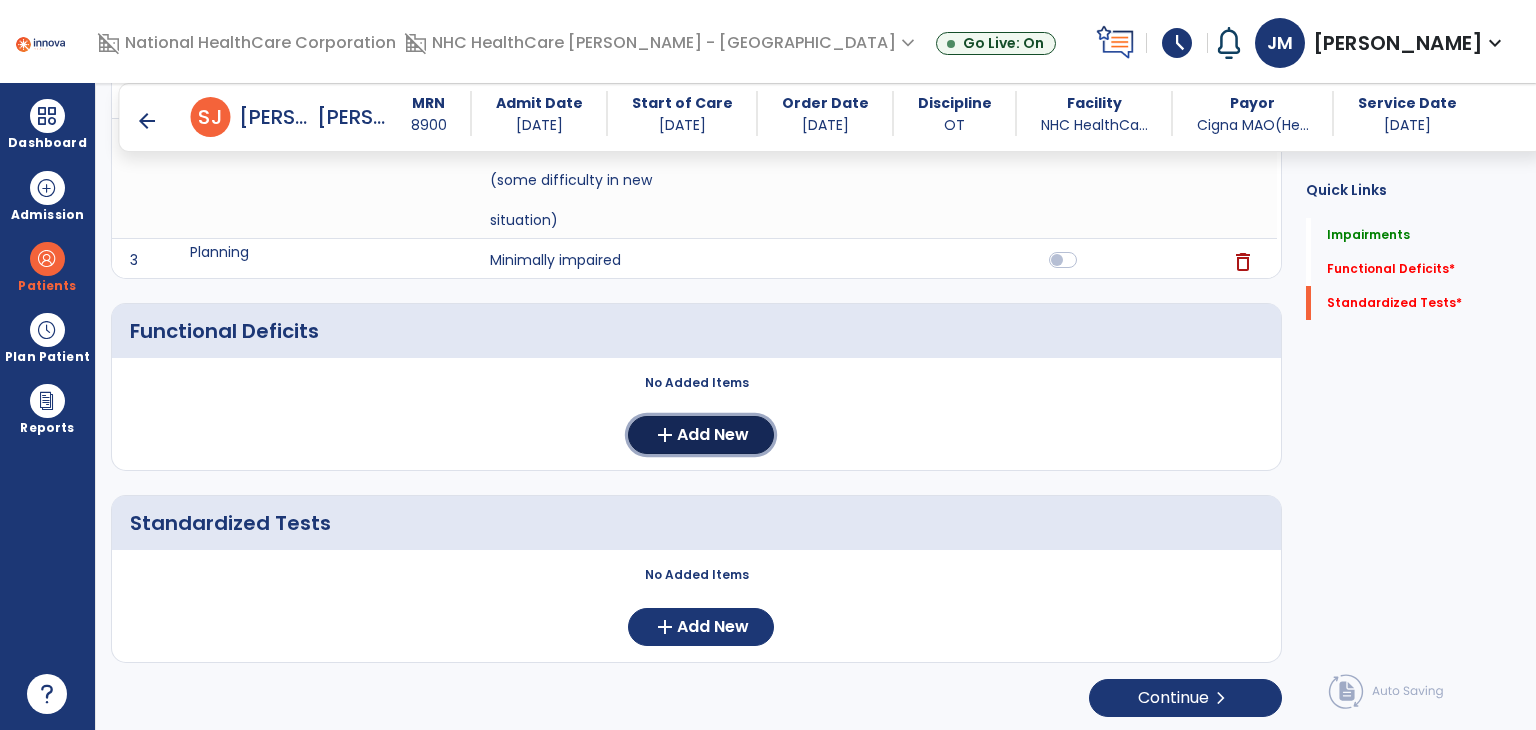 click on "add" 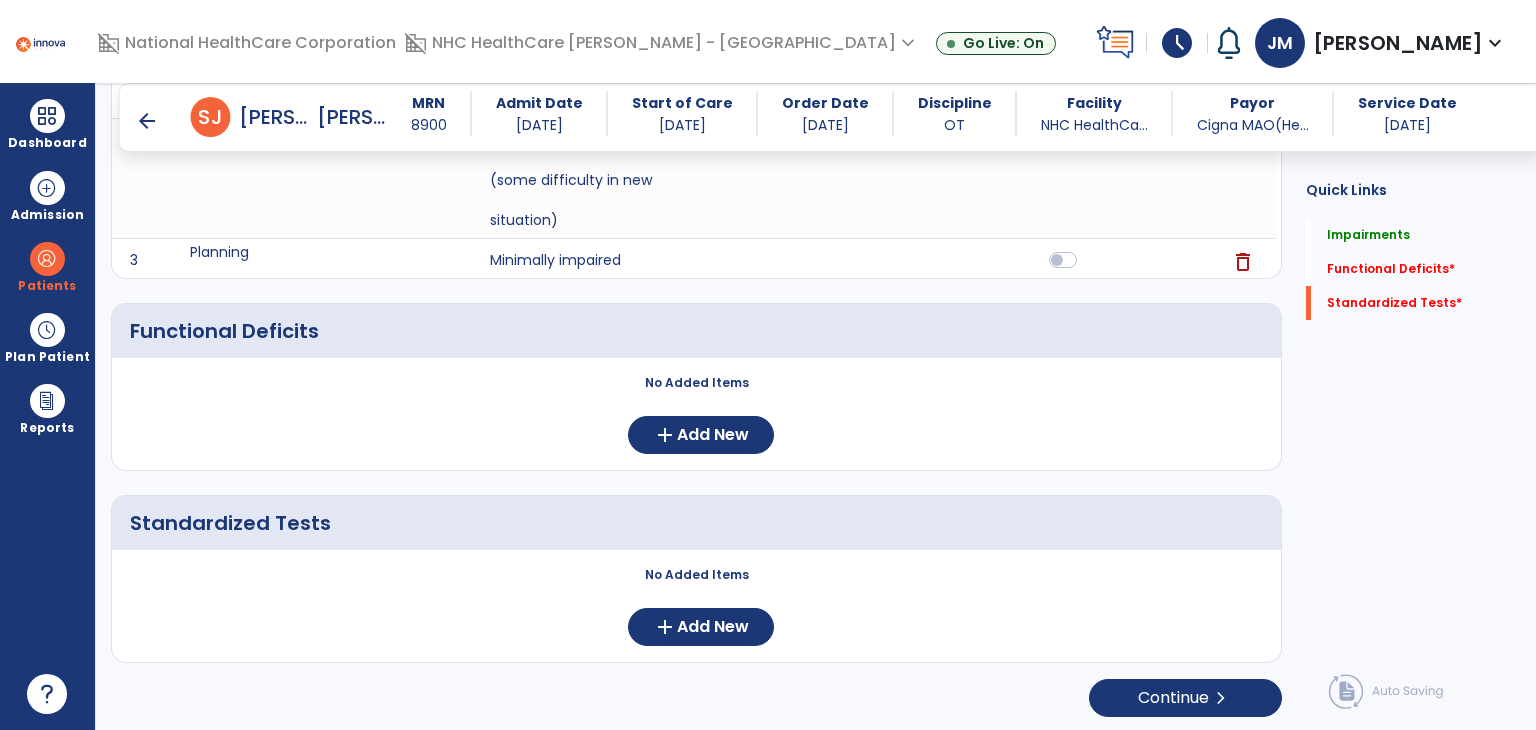 scroll, scrollTop: 0, scrollLeft: 0, axis: both 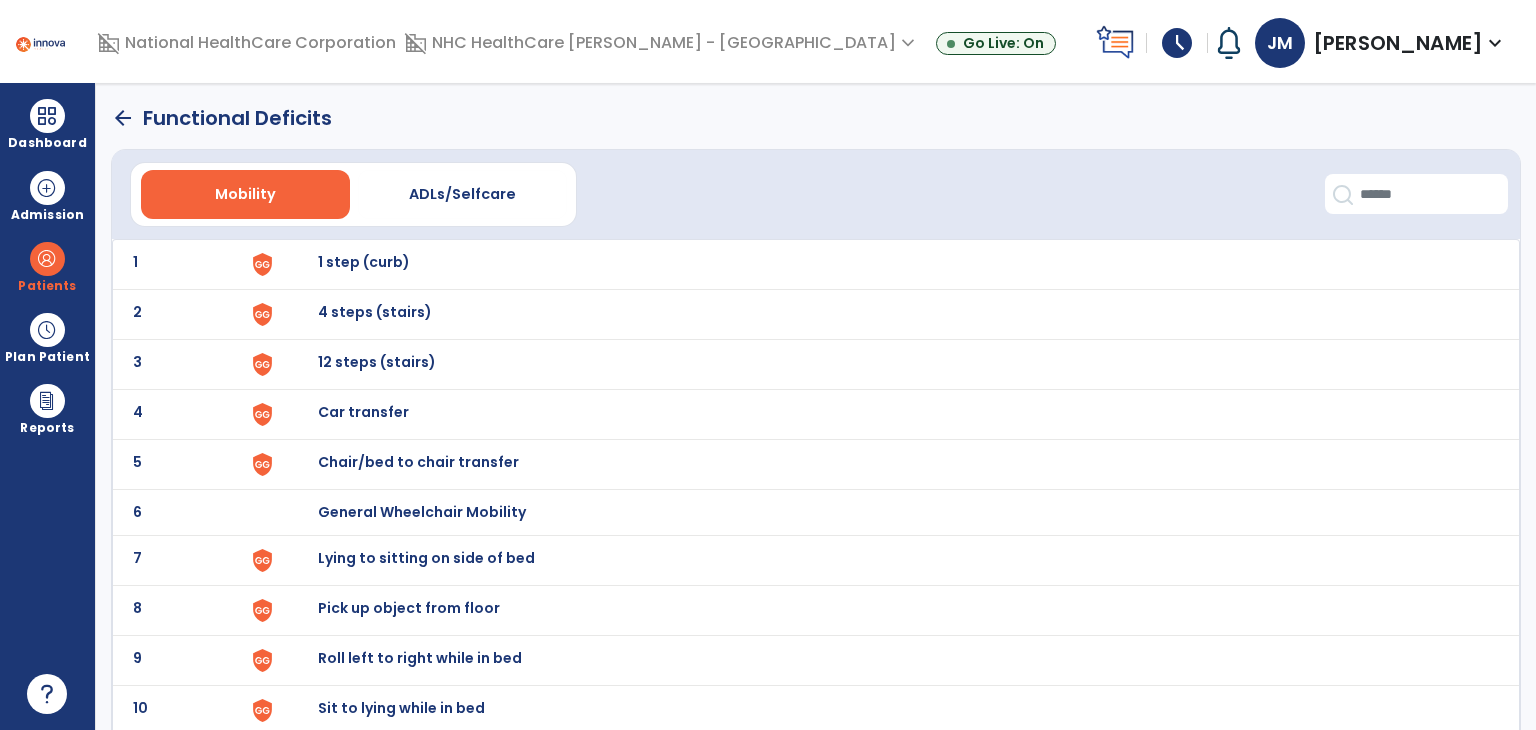 click on "ADLs/Selfcare" at bounding box center (462, 194) 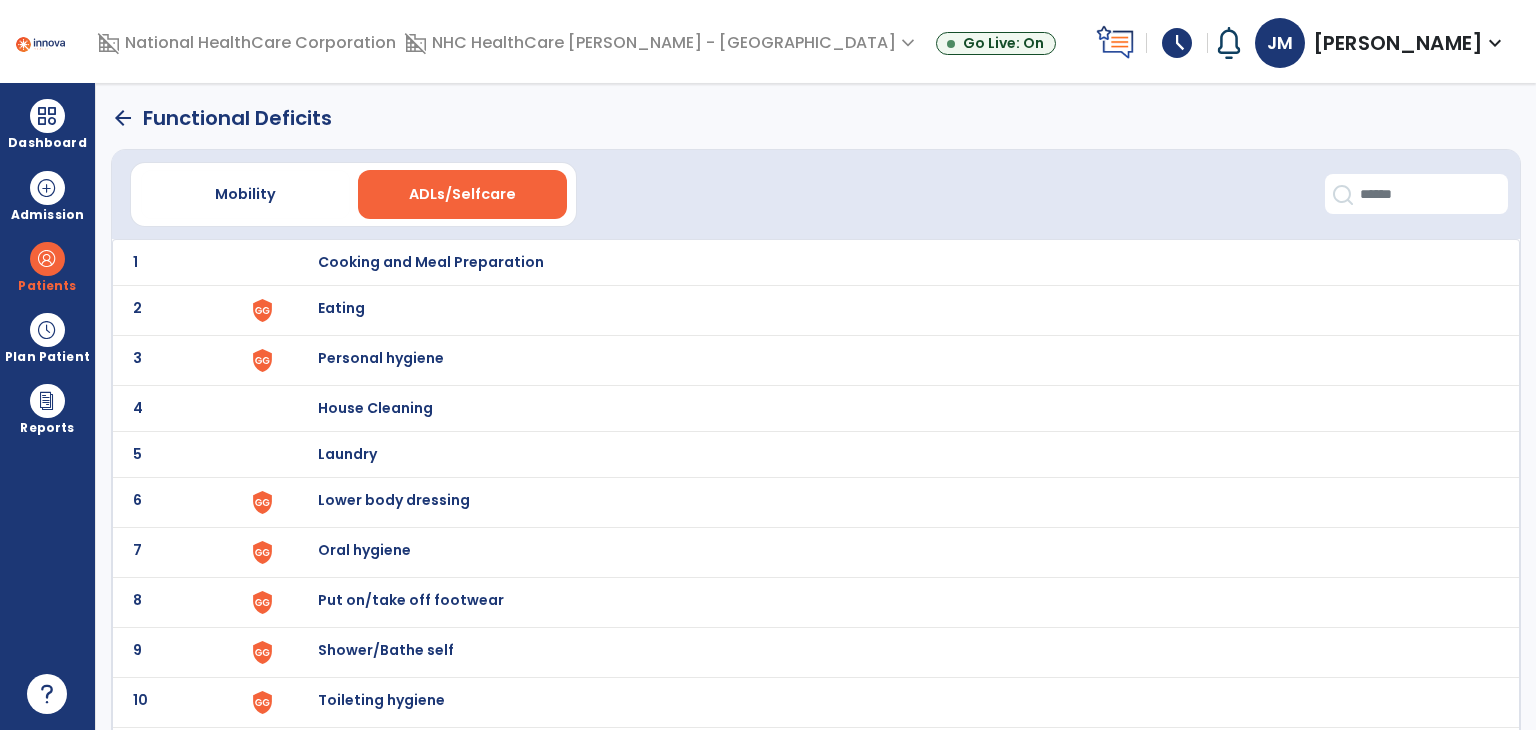 click on "Eating" at bounding box center (431, 262) 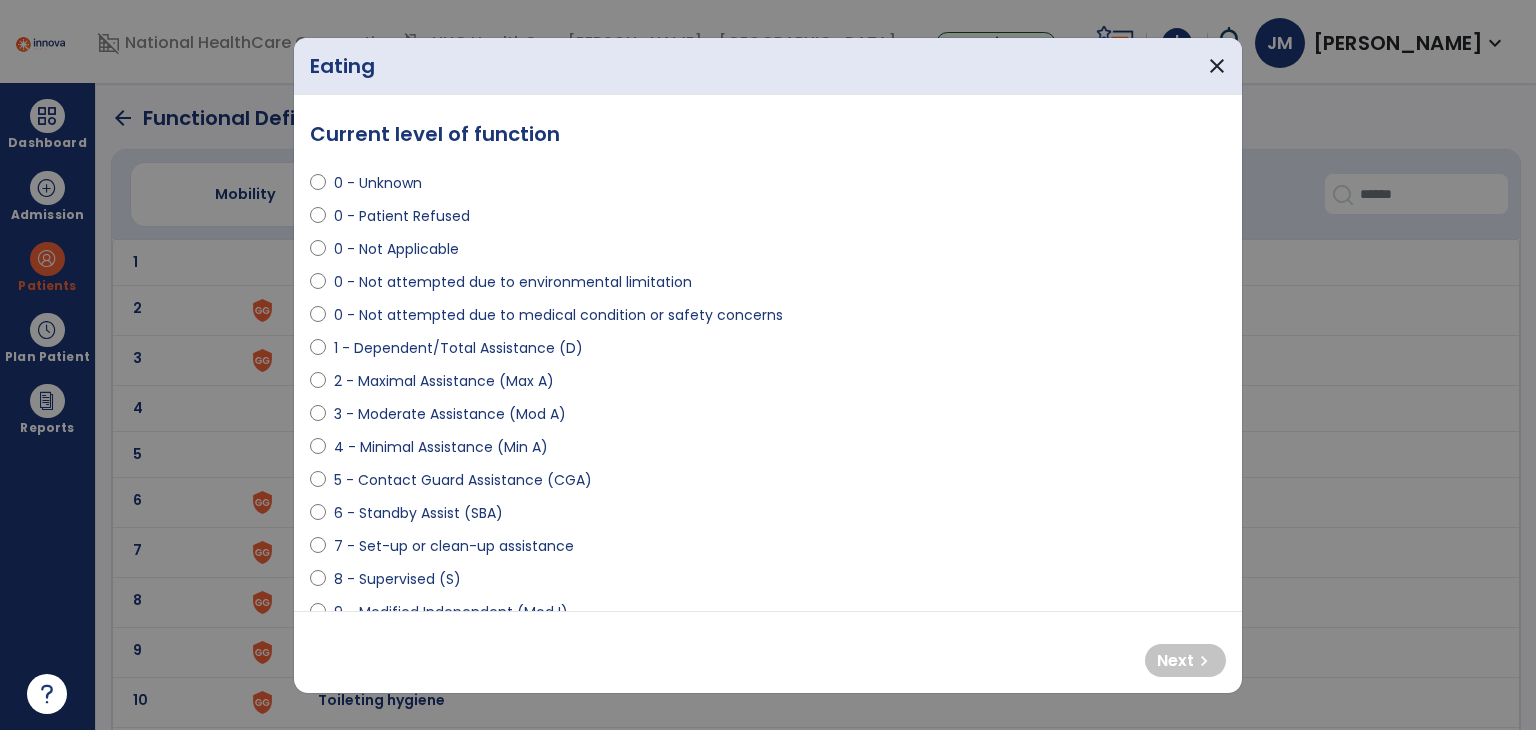 select on "**********" 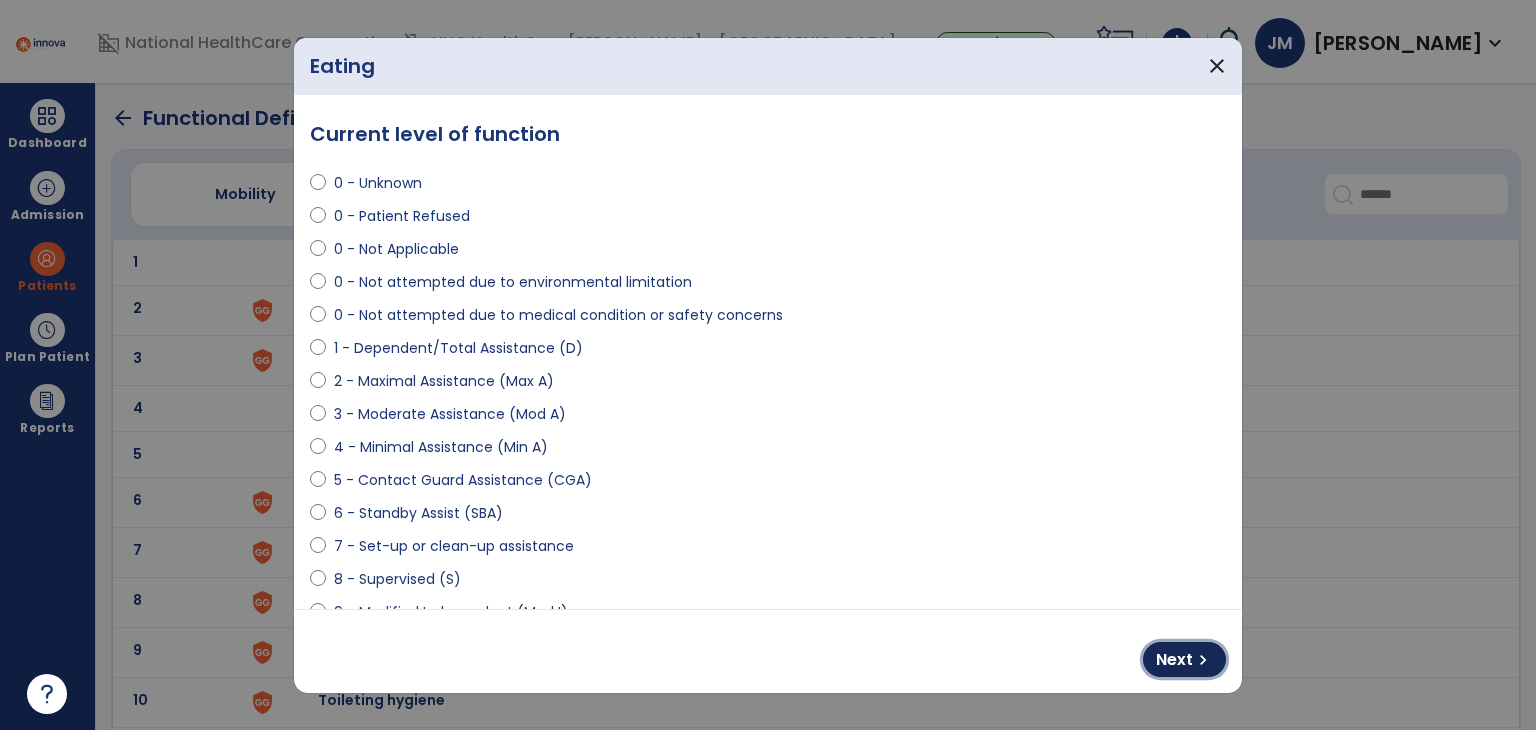 click on "chevron_right" at bounding box center (1203, 660) 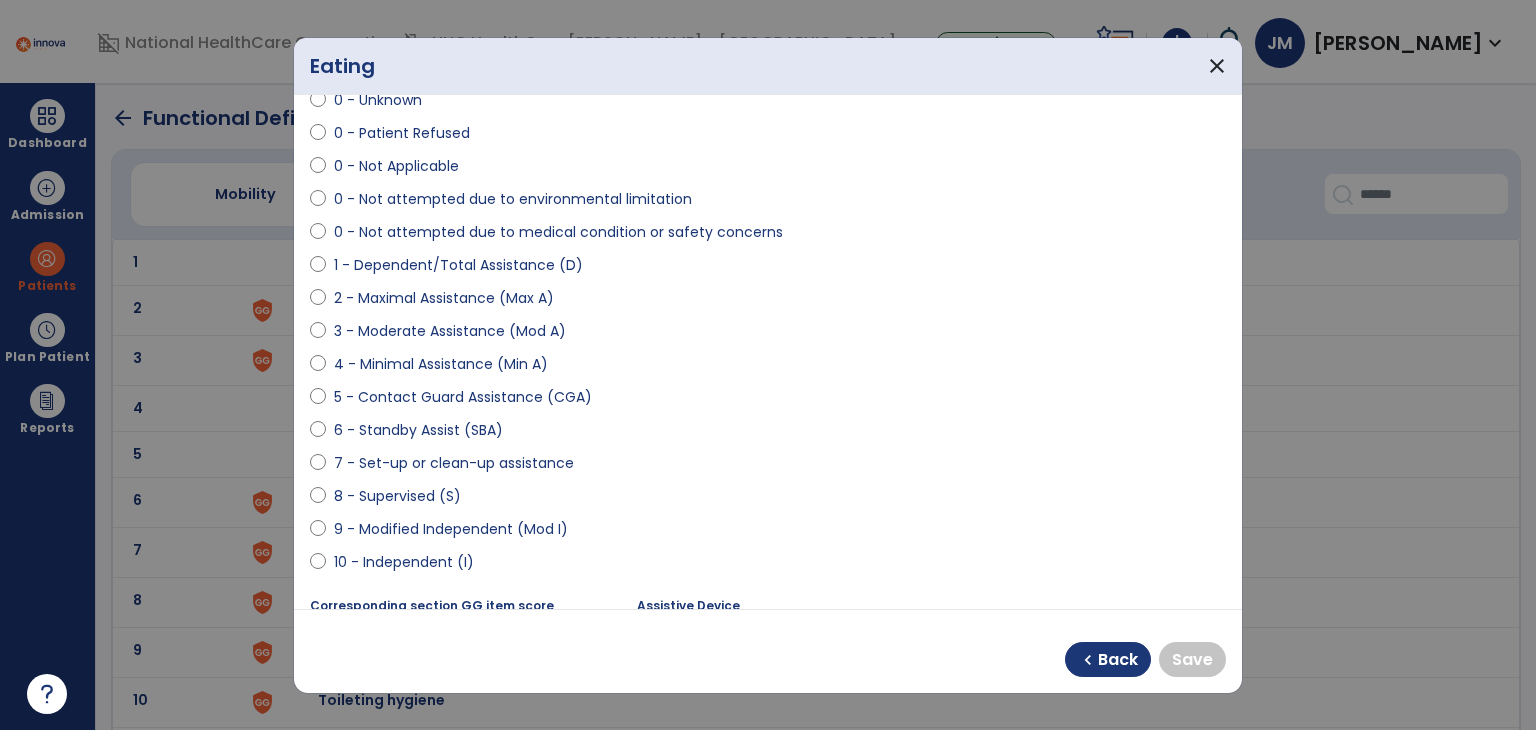 scroll, scrollTop: 84, scrollLeft: 0, axis: vertical 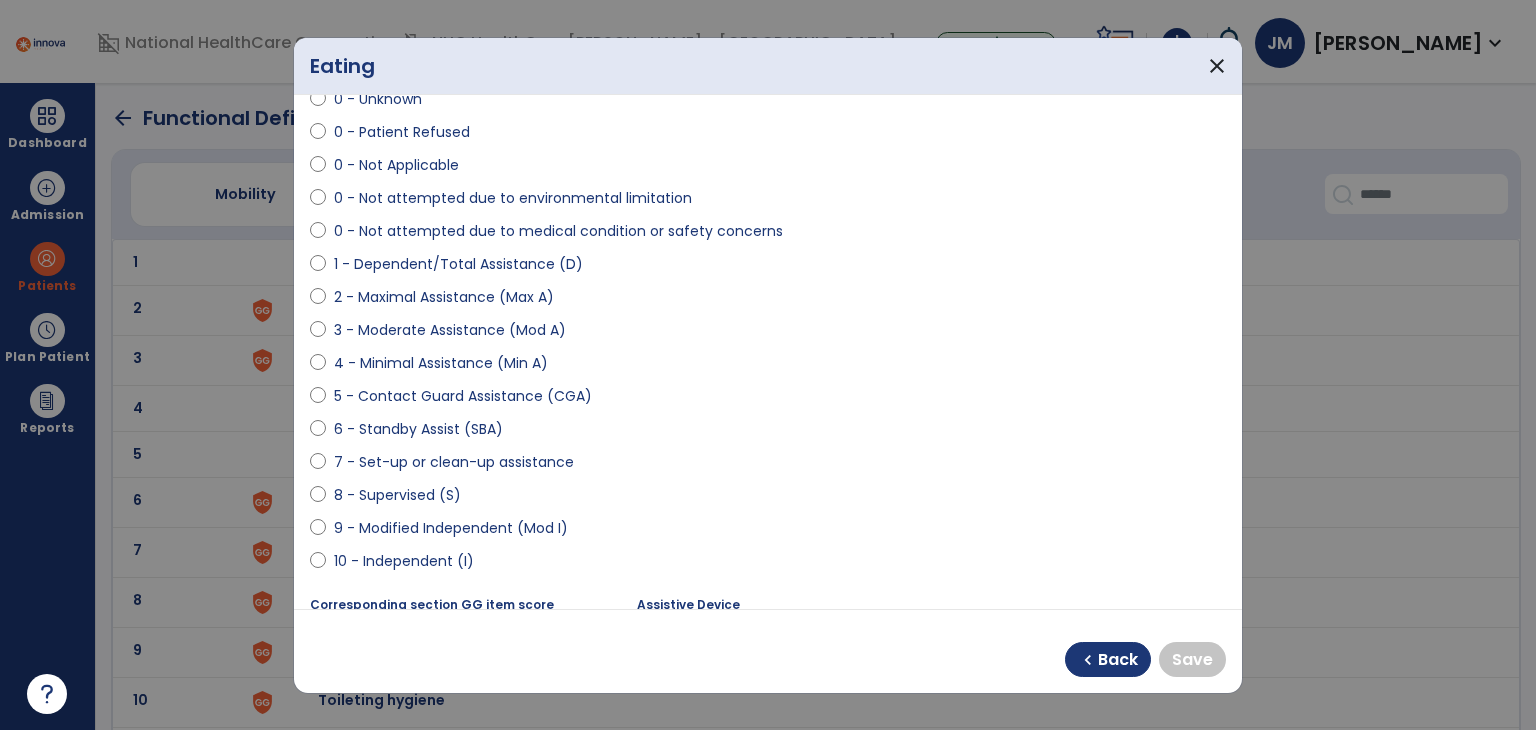 select on "**********" 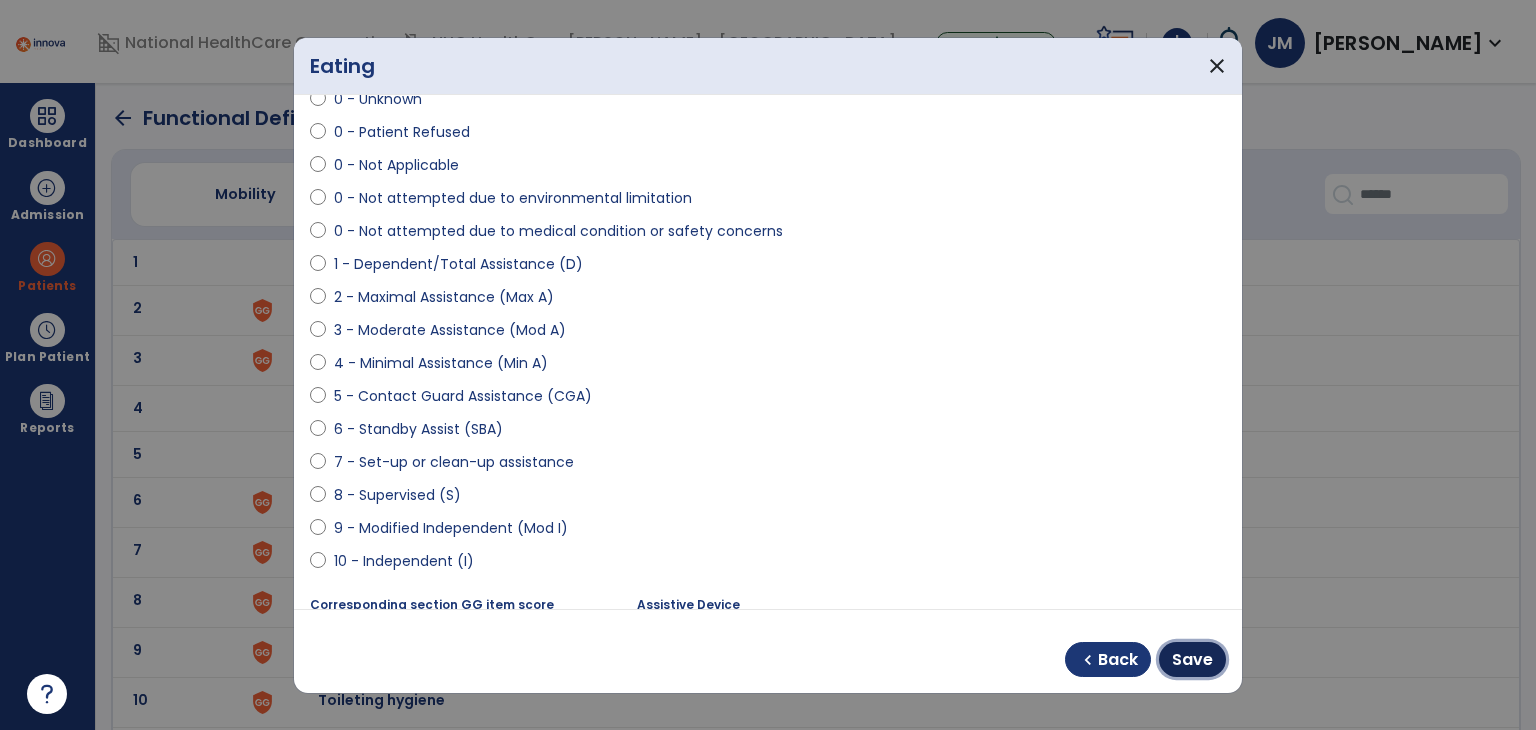 click on "Save" at bounding box center (1192, 660) 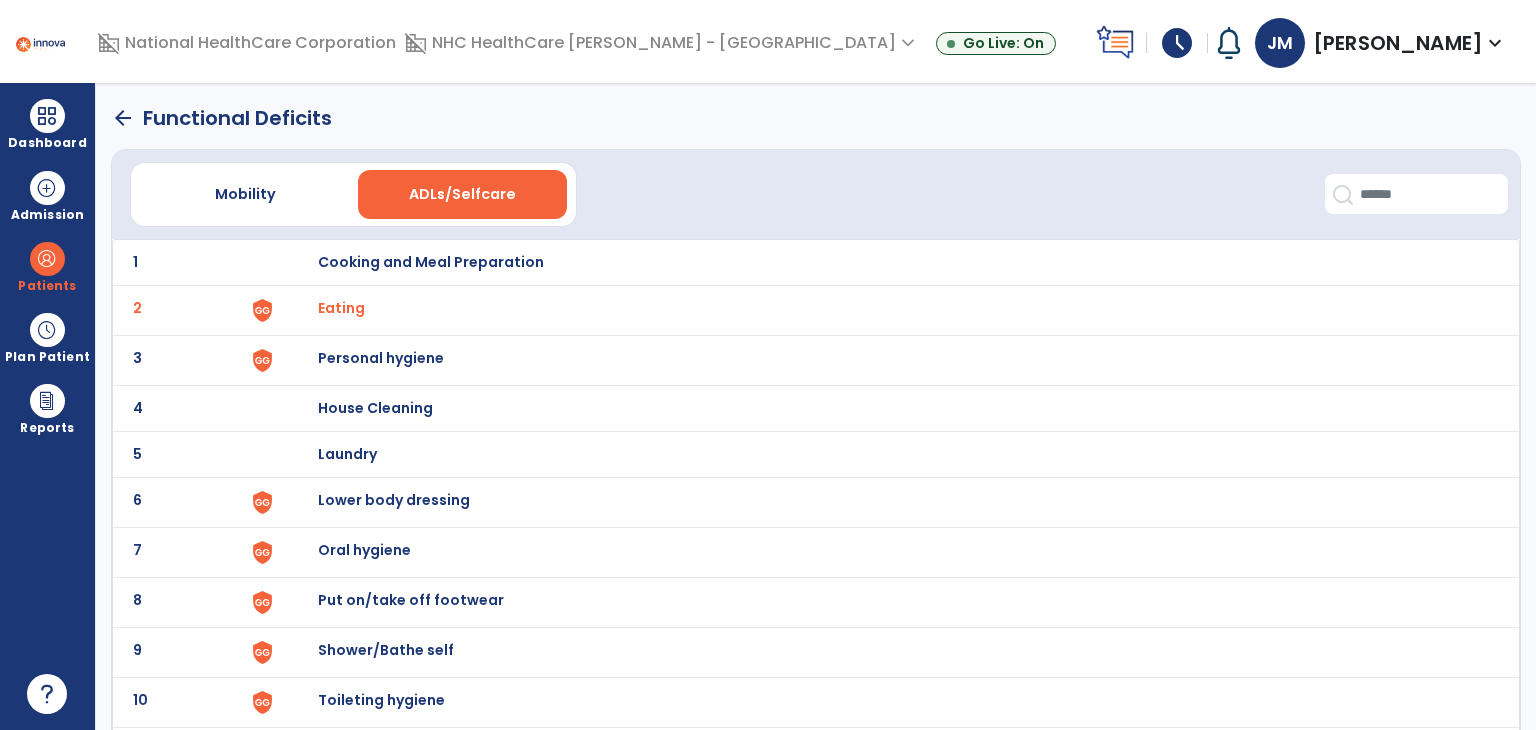 click on "Personal hygiene" at bounding box center (431, 262) 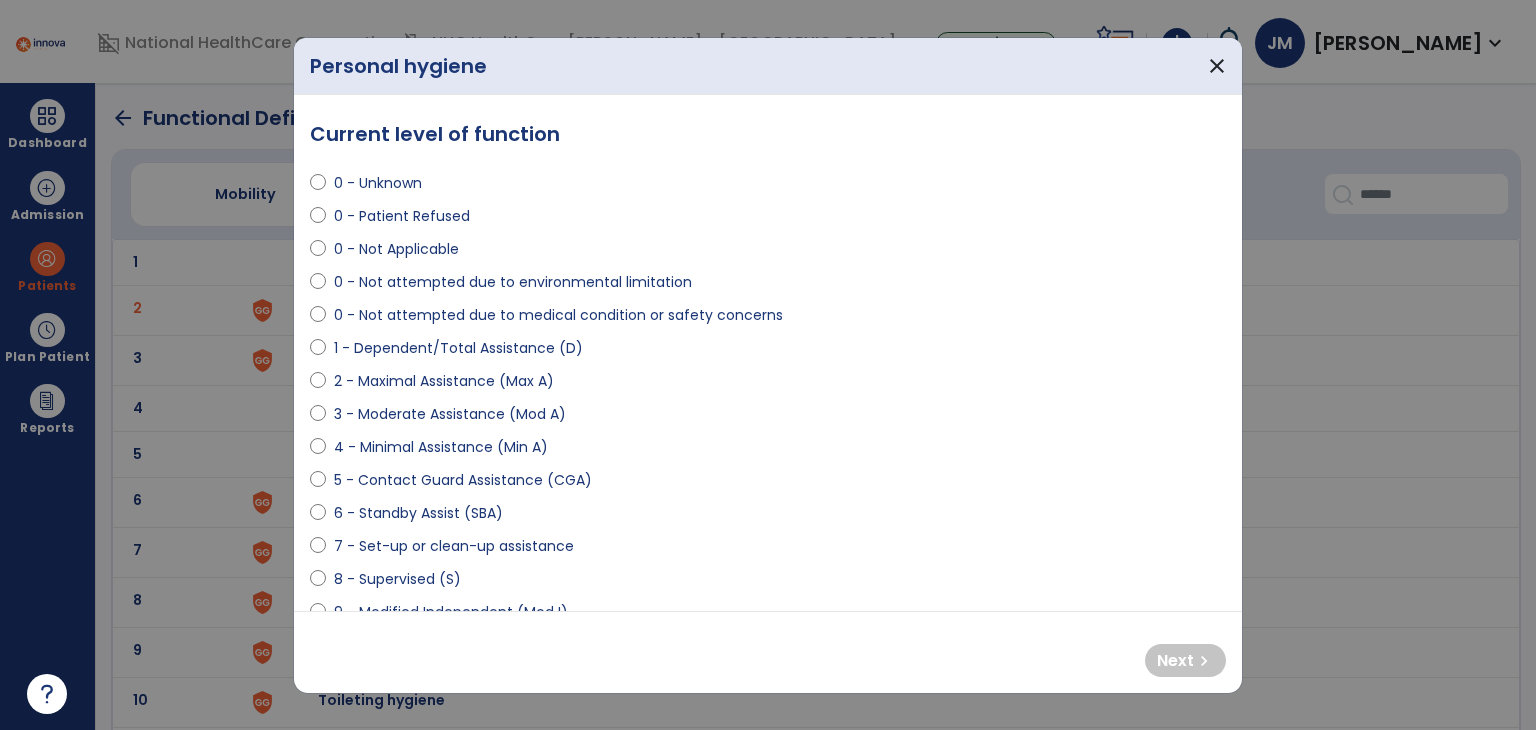 select on "**********" 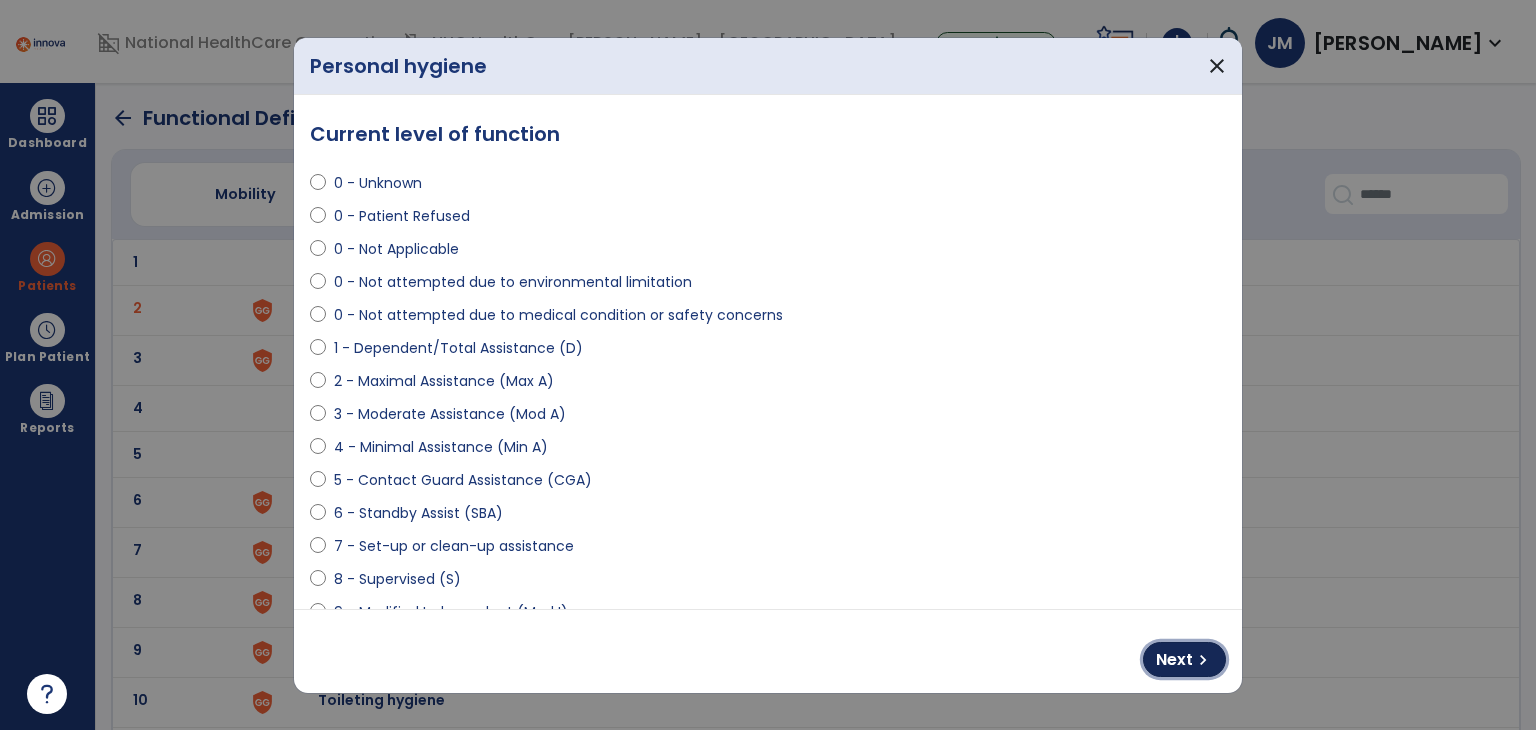 click on "Next" at bounding box center (1174, 660) 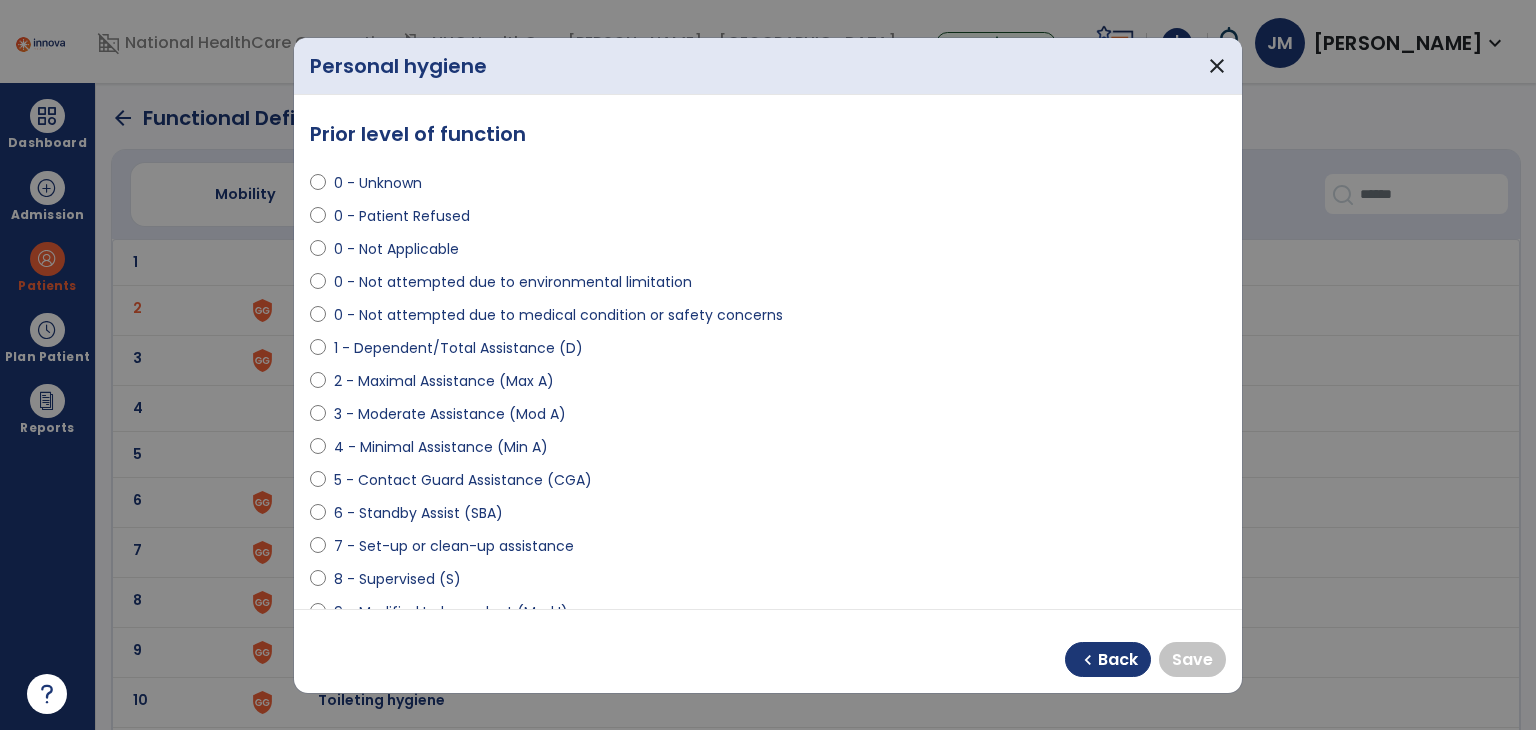 select on "**********" 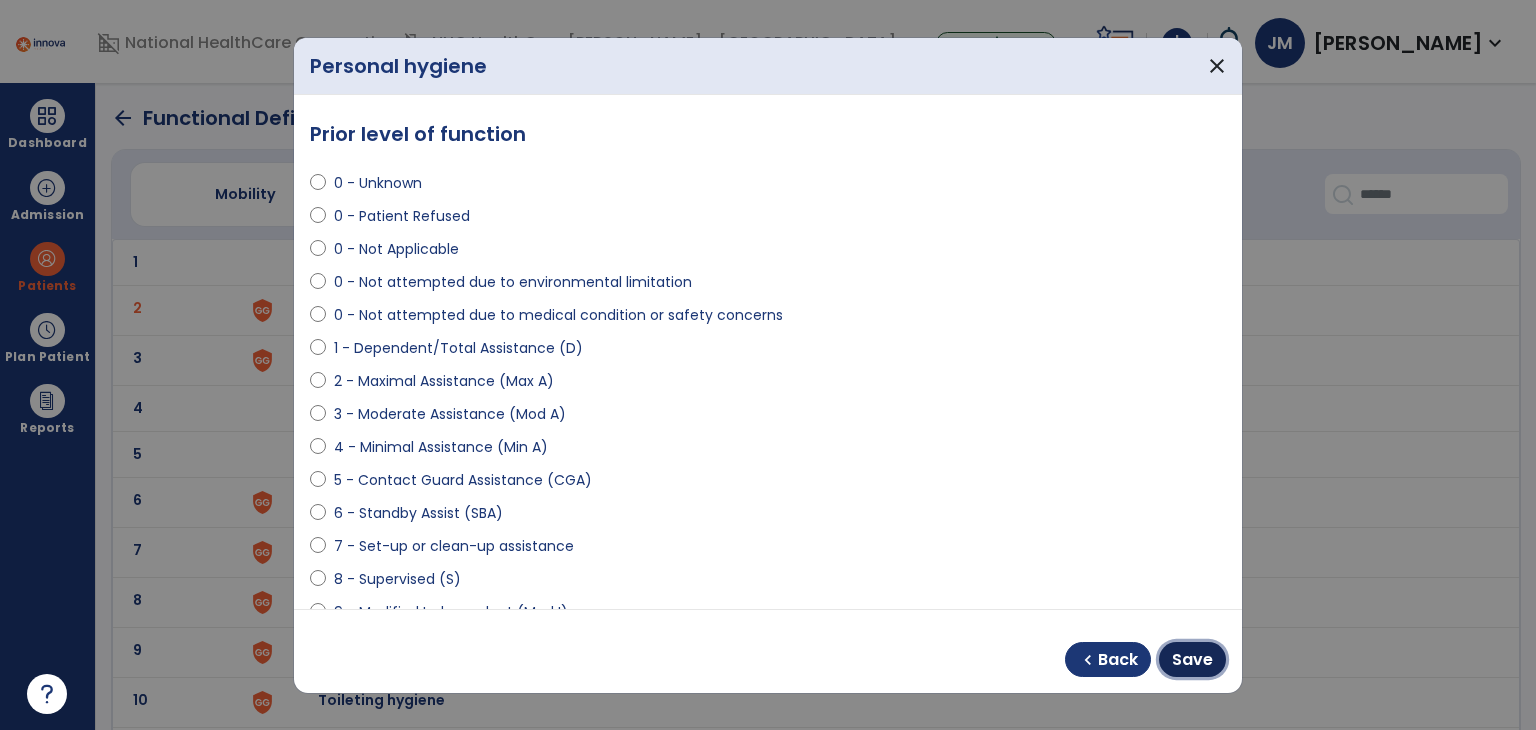 click on "Save" at bounding box center [1192, 660] 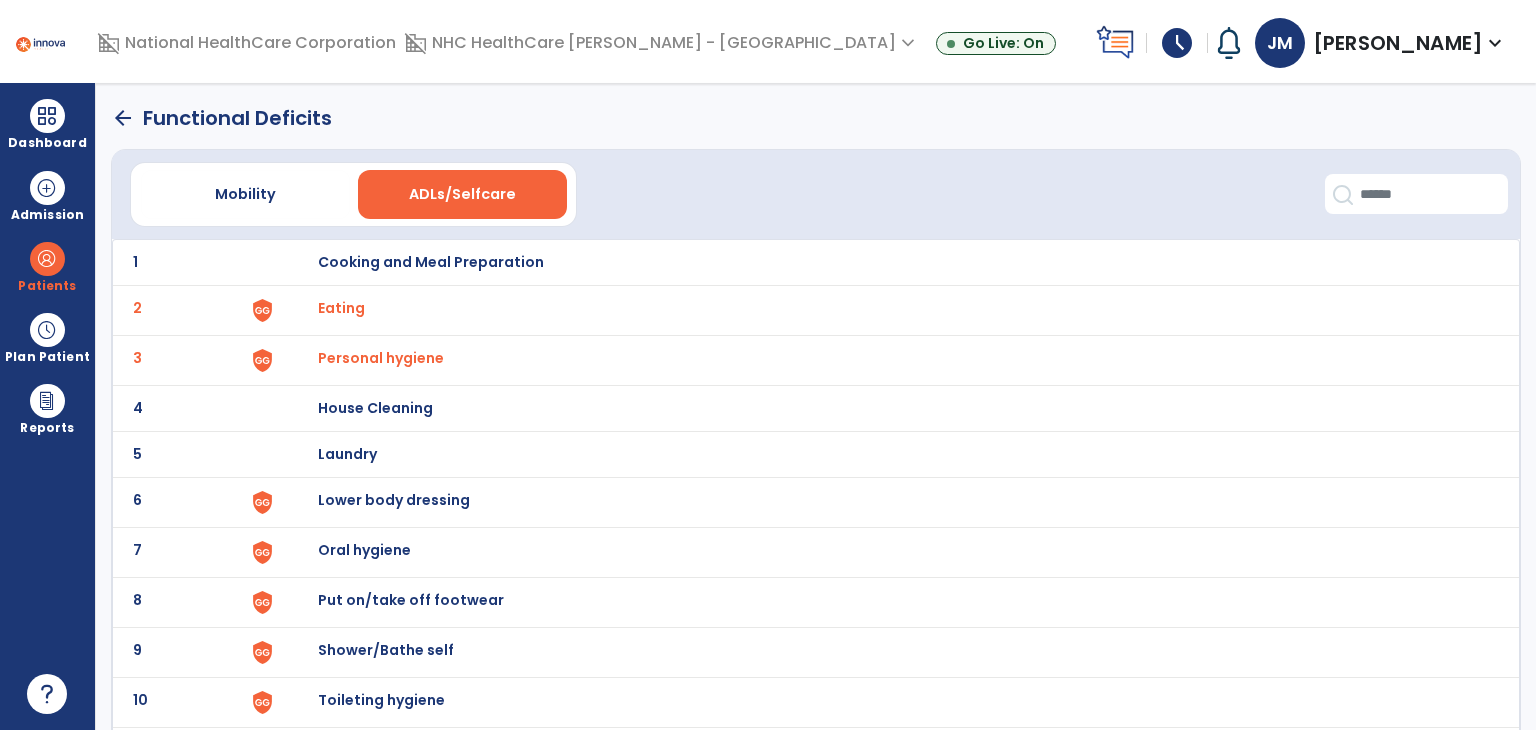 click on "Personal hygiene" at bounding box center (341, 308) 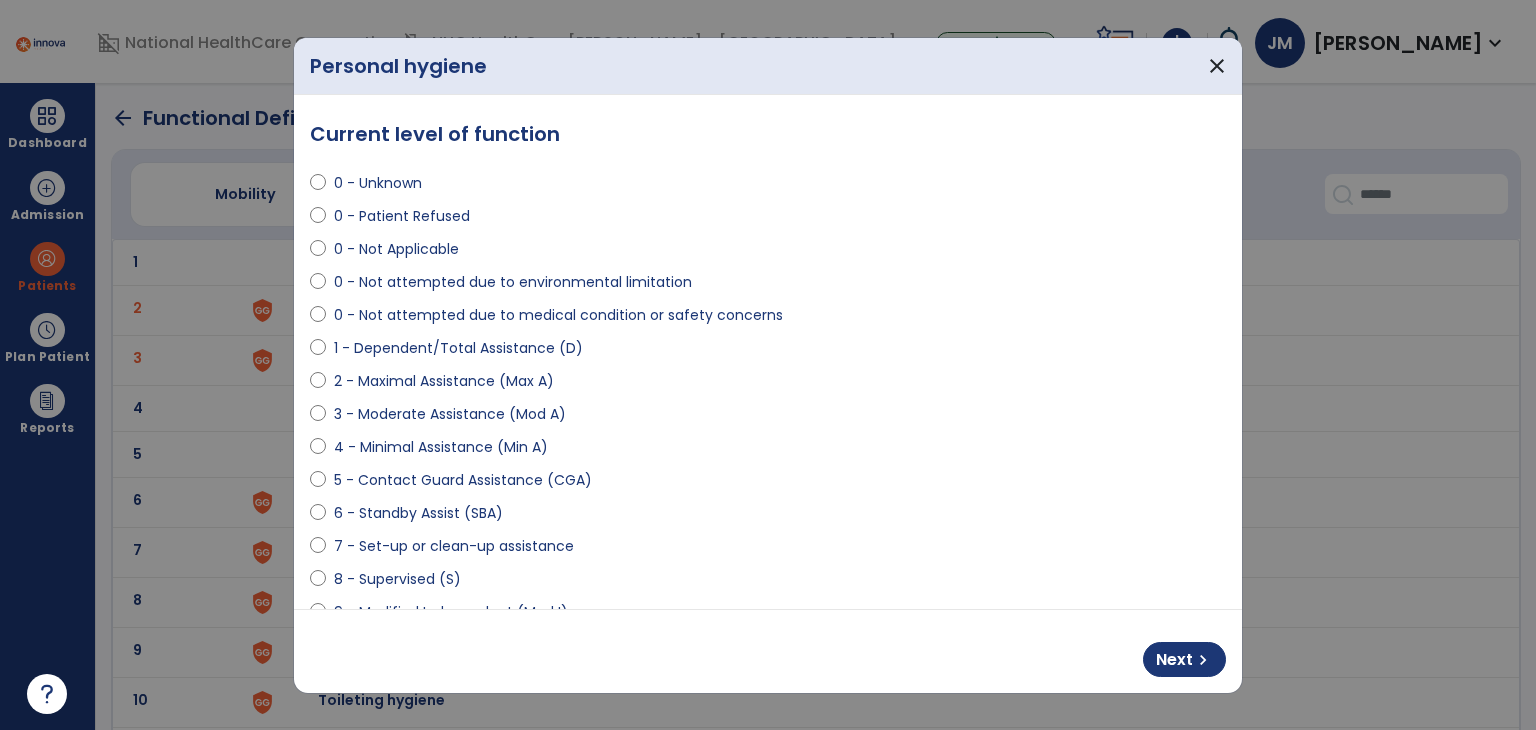 scroll, scrollTop: 377, scrollLeft: 0, axis: vertical 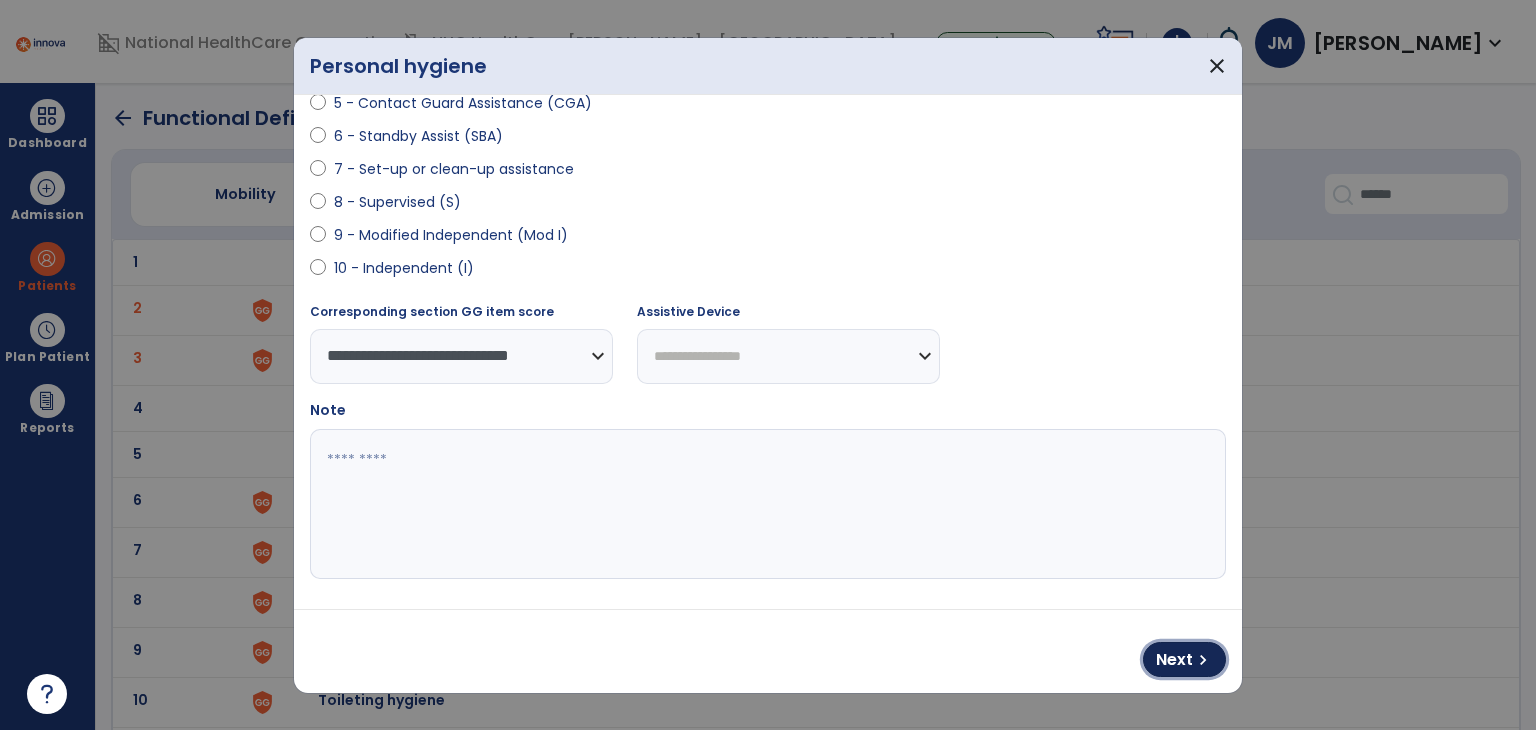 click on "chevron_right" at bounding box center (1203, 660) 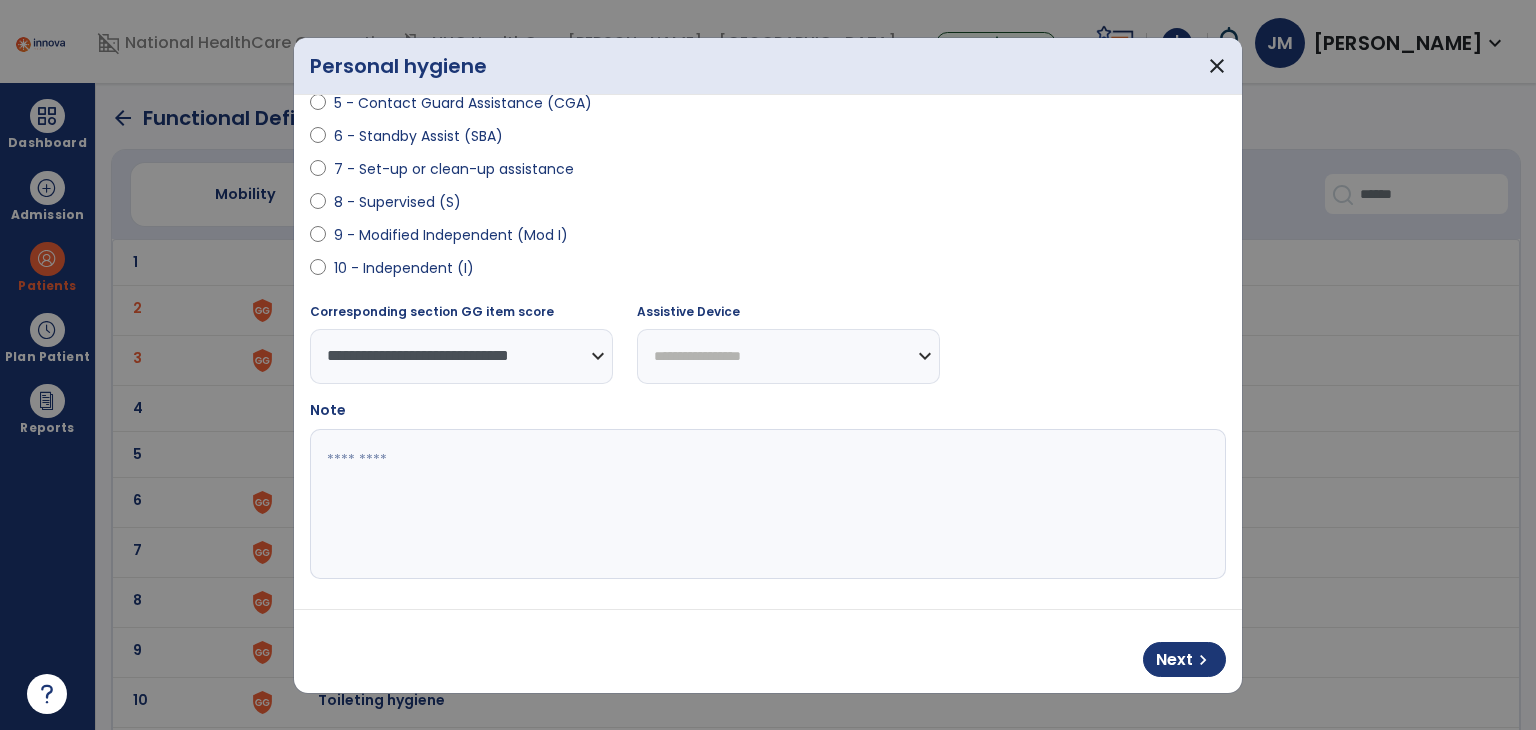 select on "**********" 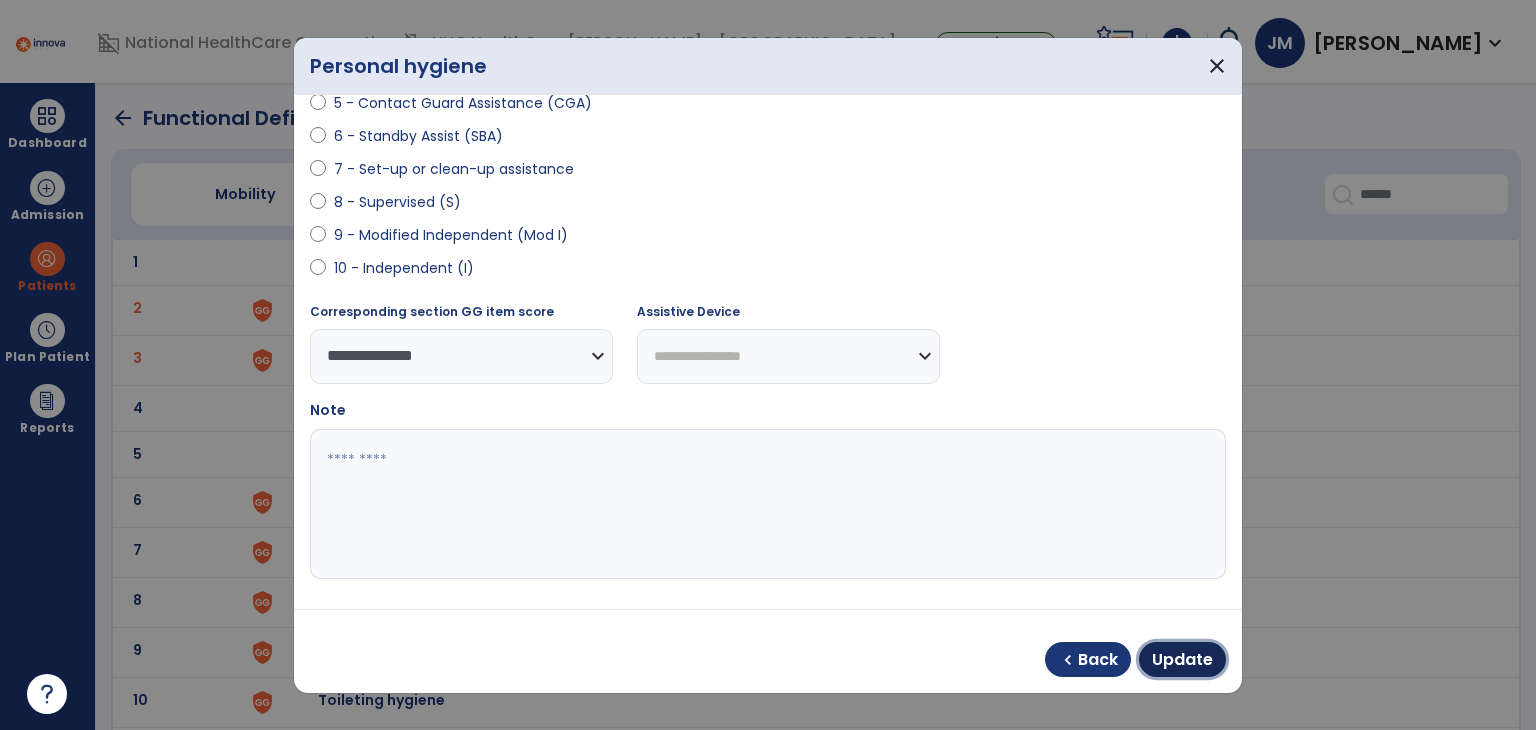 click on "Update" at bounding box center [1182, 660] 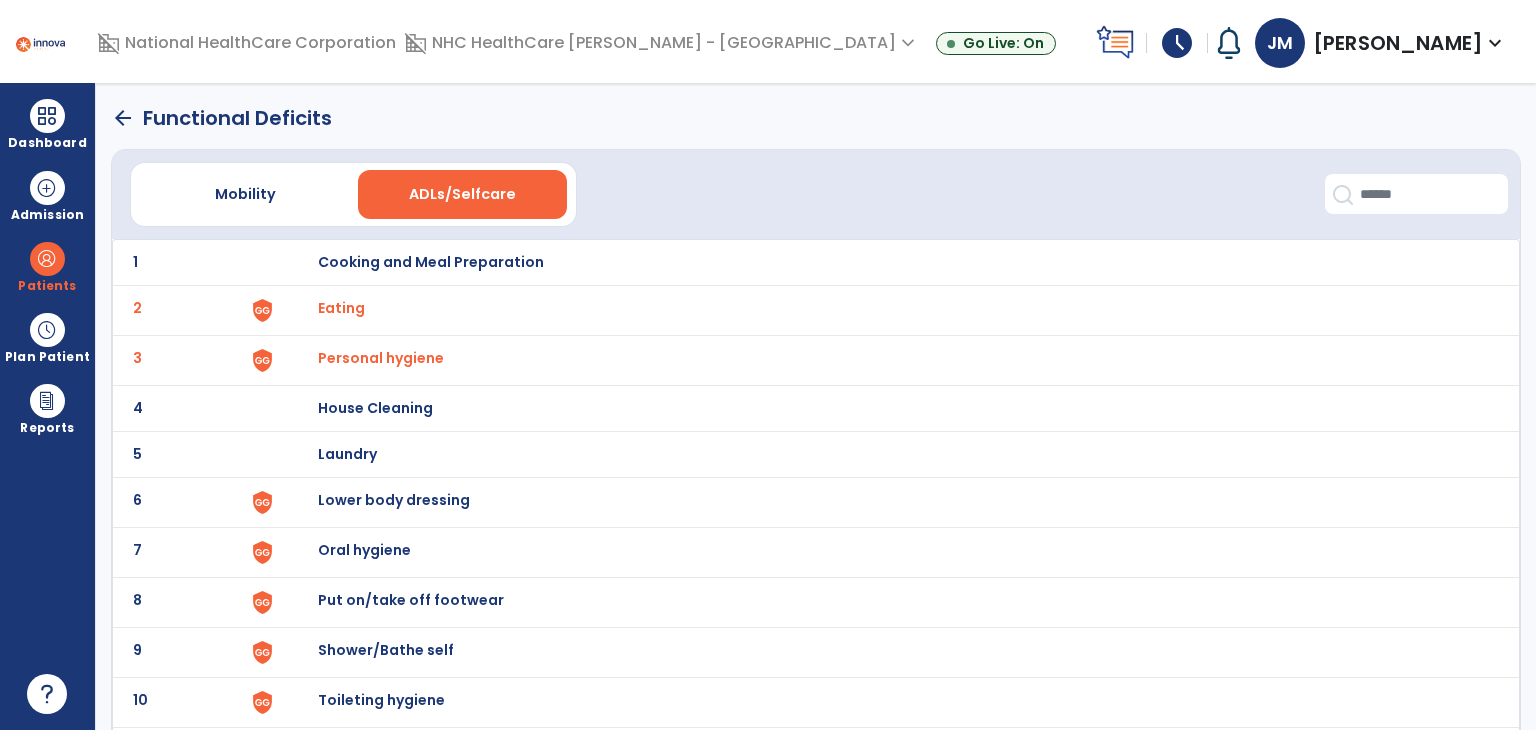 click on "Lower body dressing" at bounding box center [431, 262] 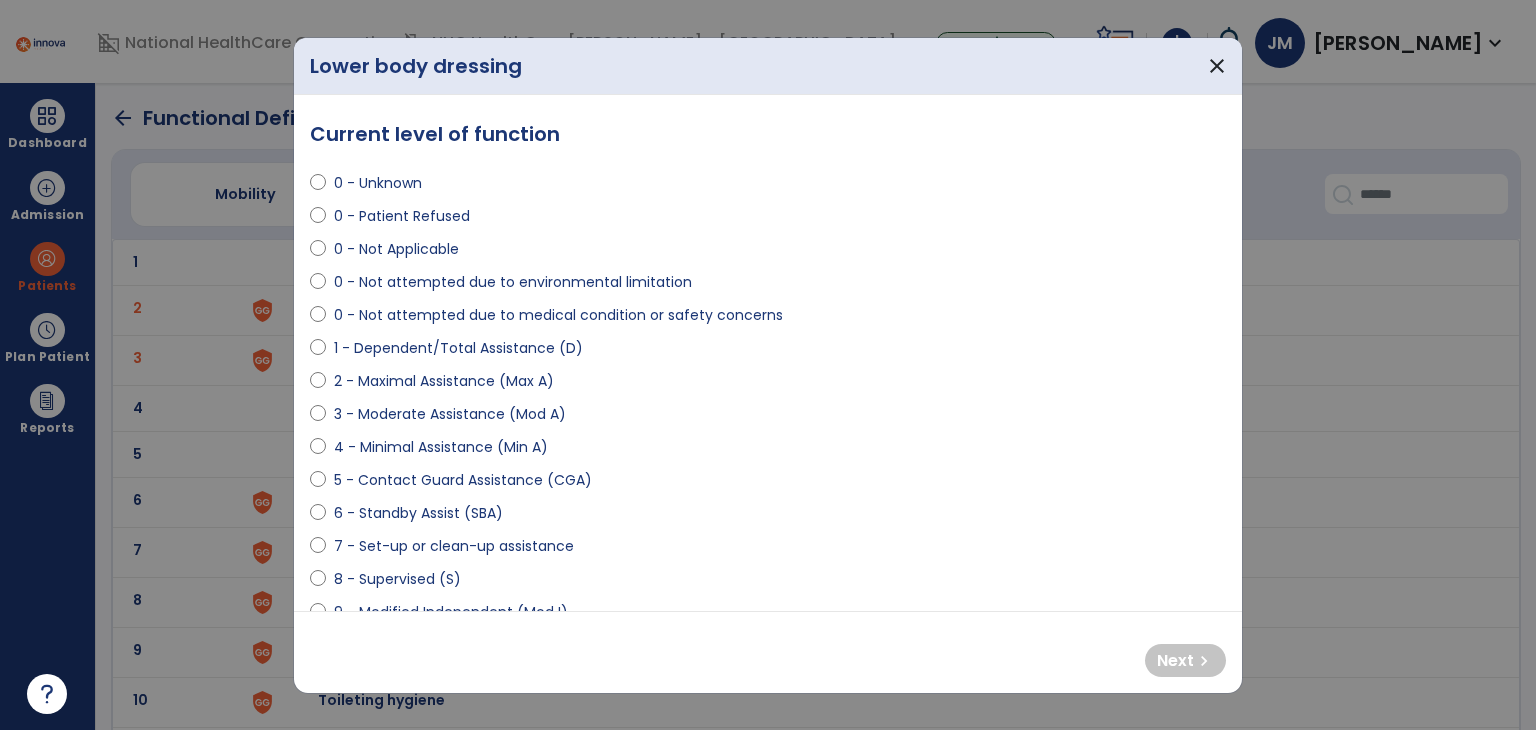 select on "**********" 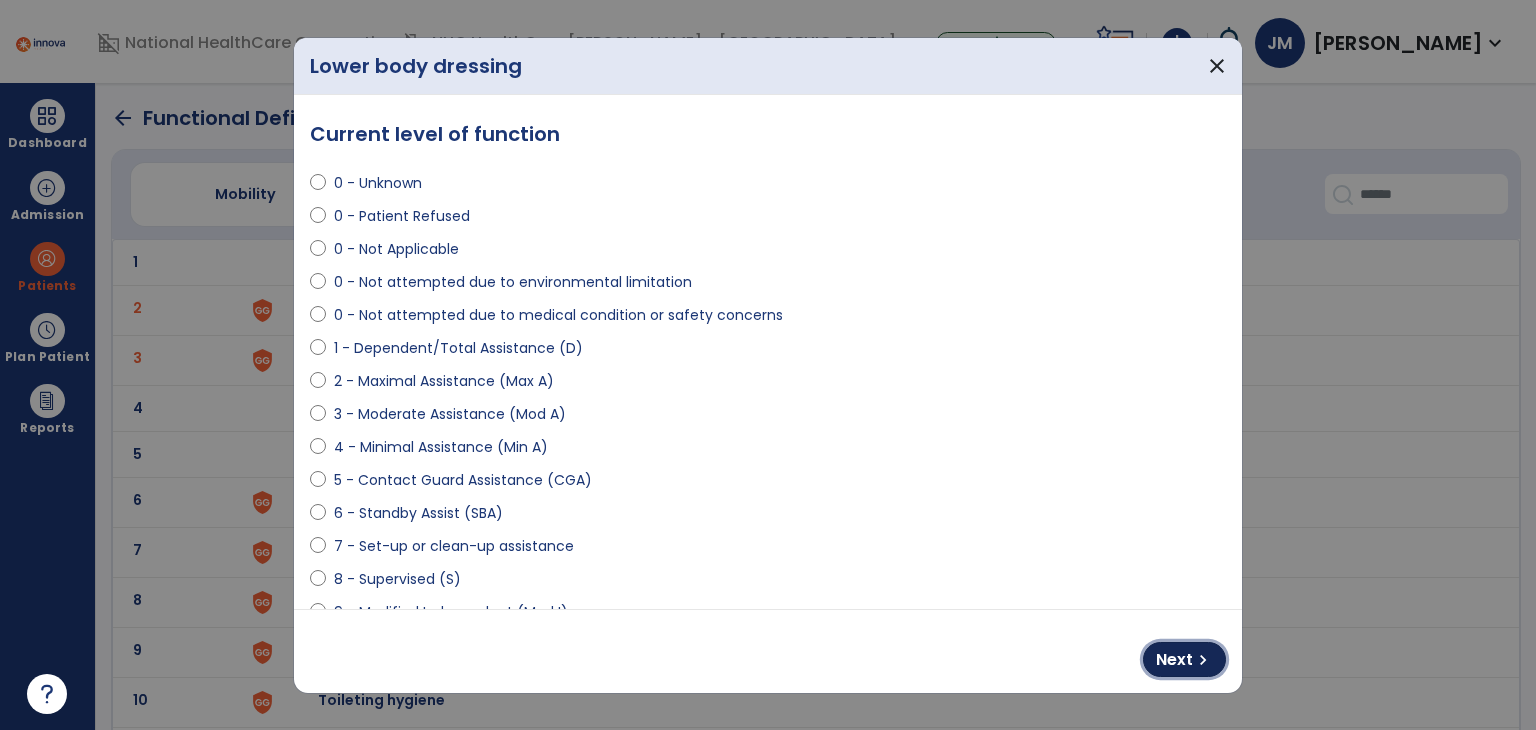 click on "Next" at bounding box center (1174, 660) 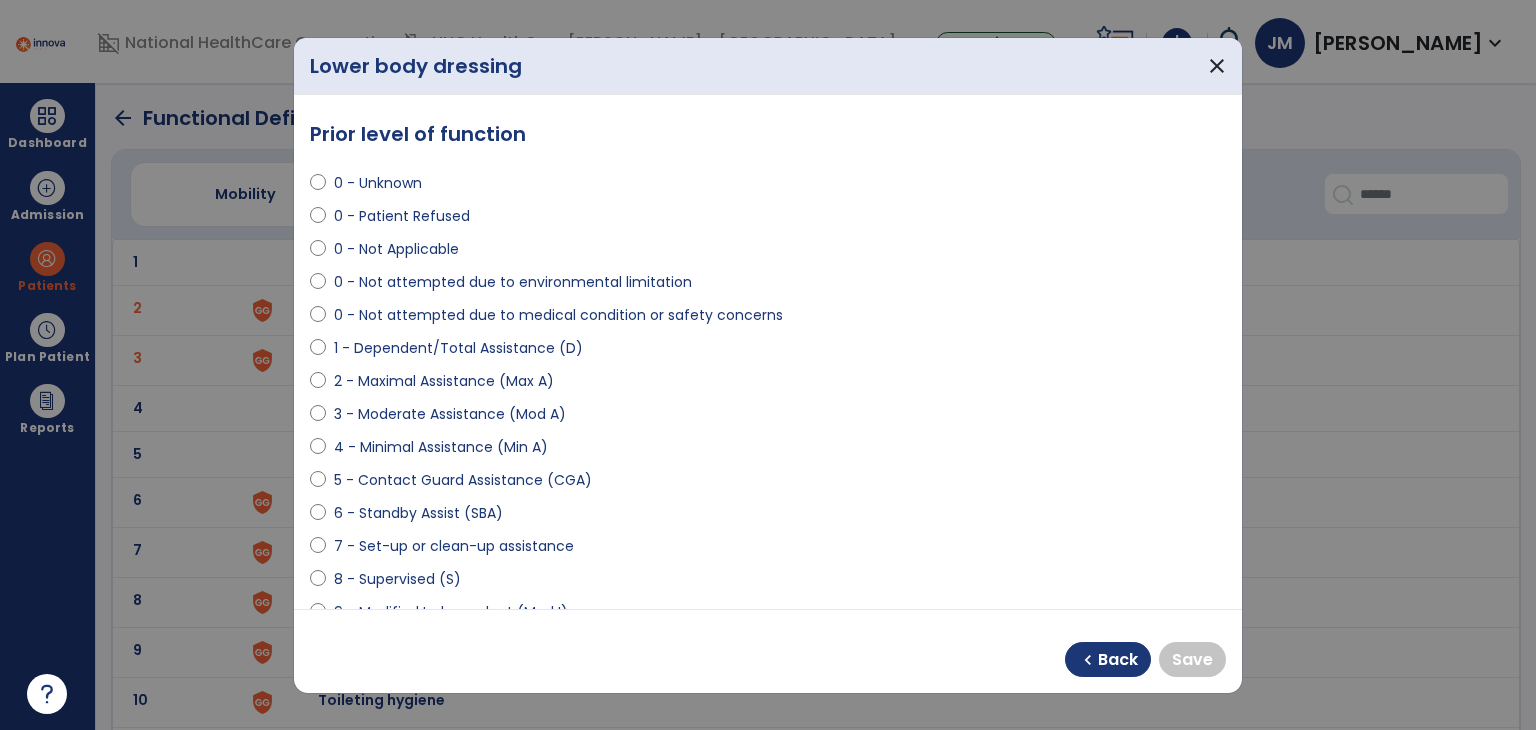 scroll, scrollTop: 174, scrollLeft: 0, axis: vertical 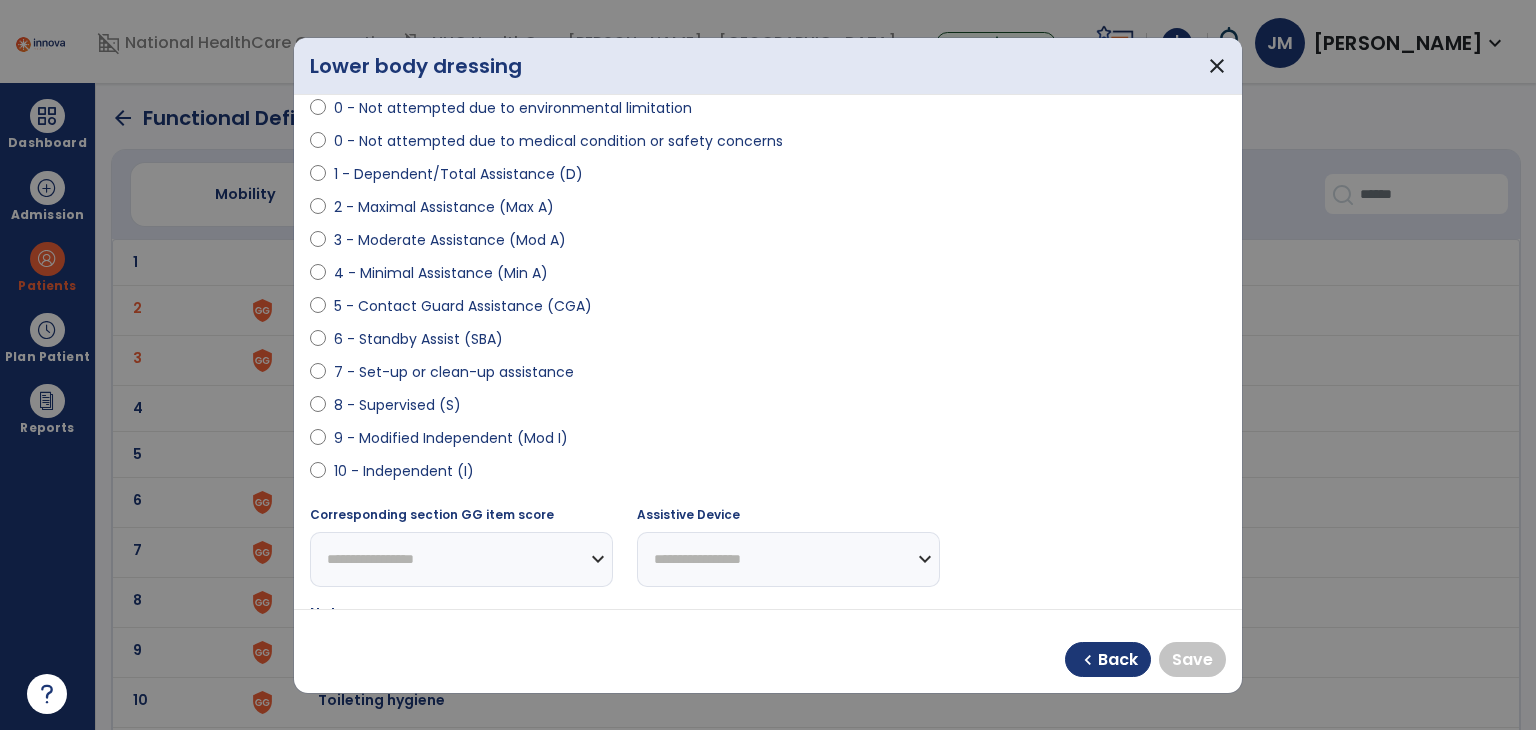 select on "**********" 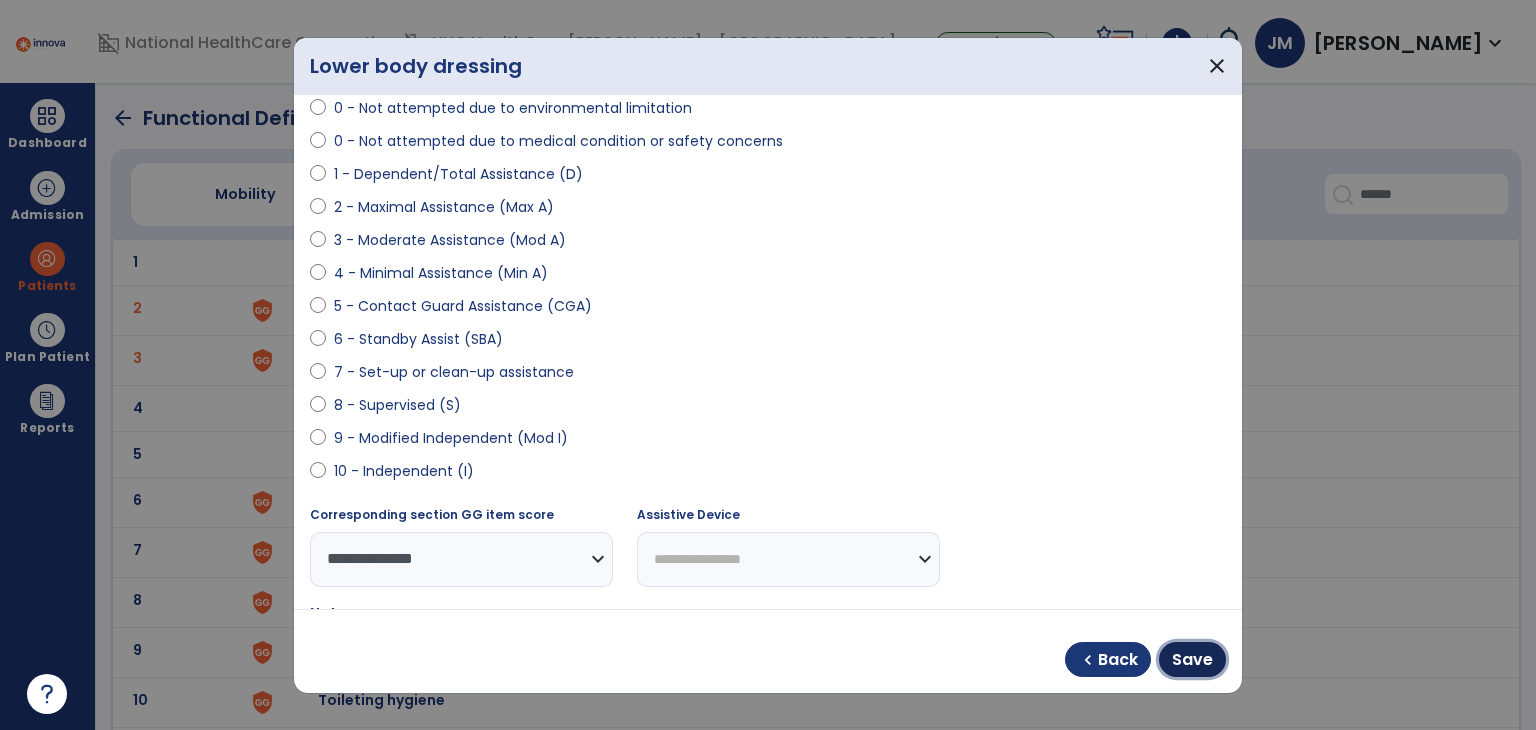 click on "Save" at bounding box center (1192, 659) 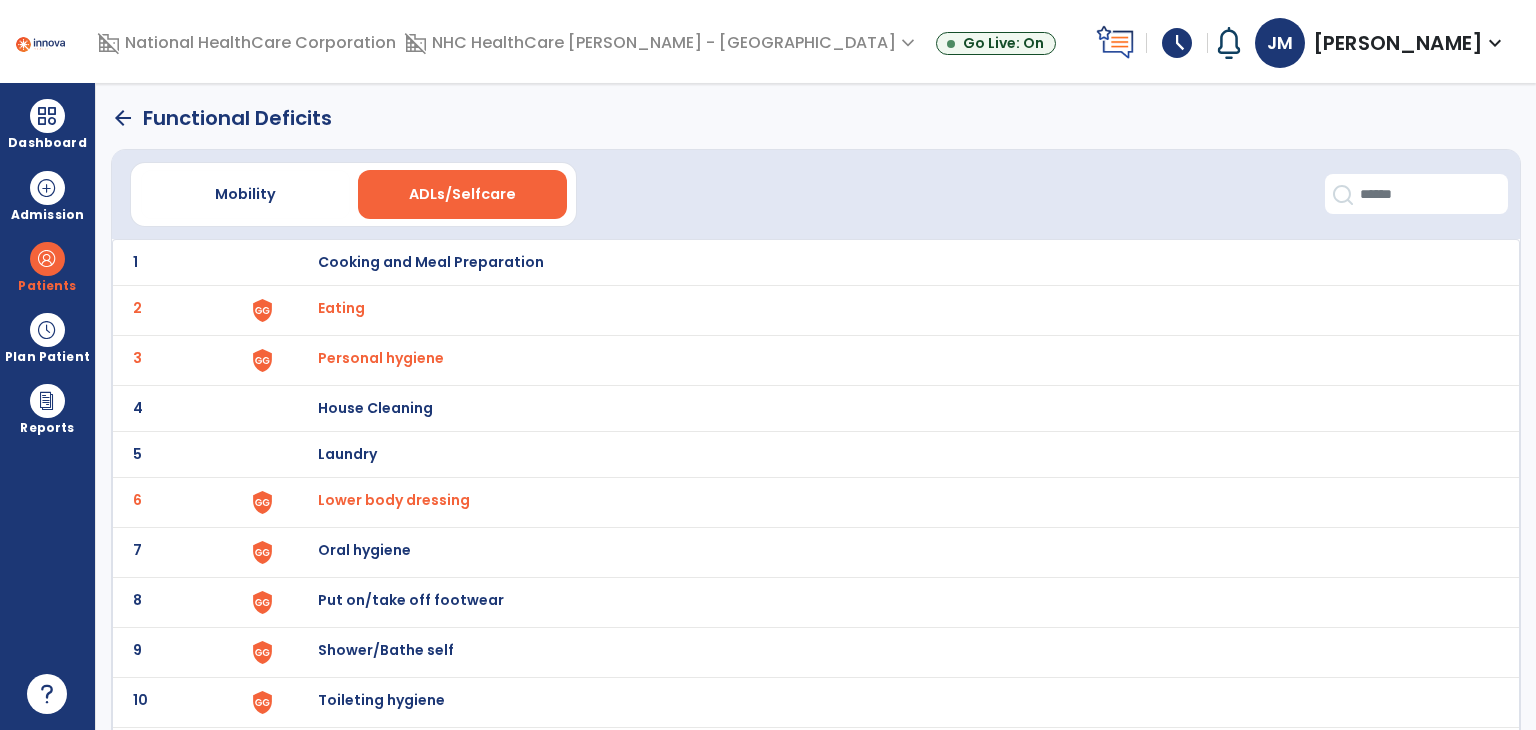 click on "Oral hygiene" at bounding box center [431, 262] 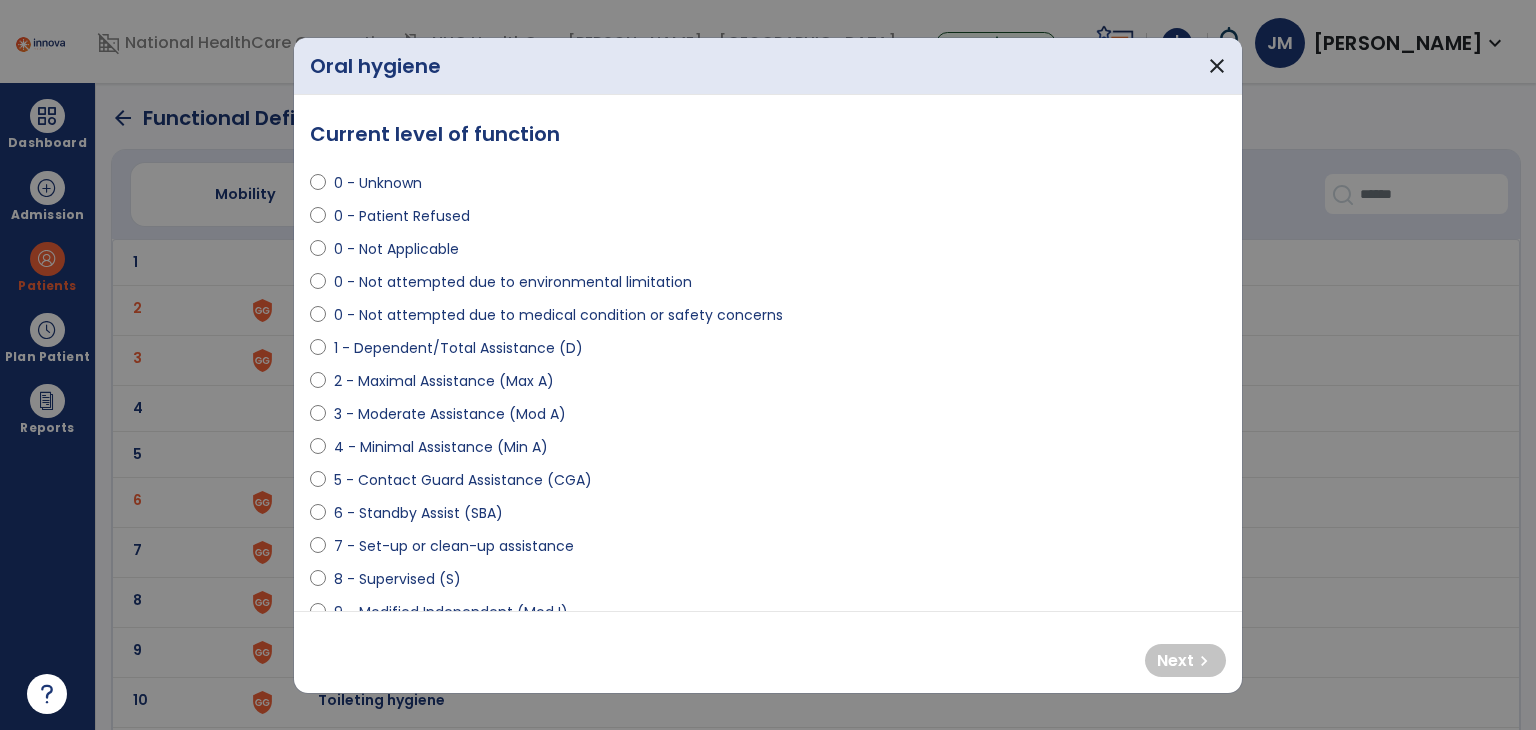 select on "**********" 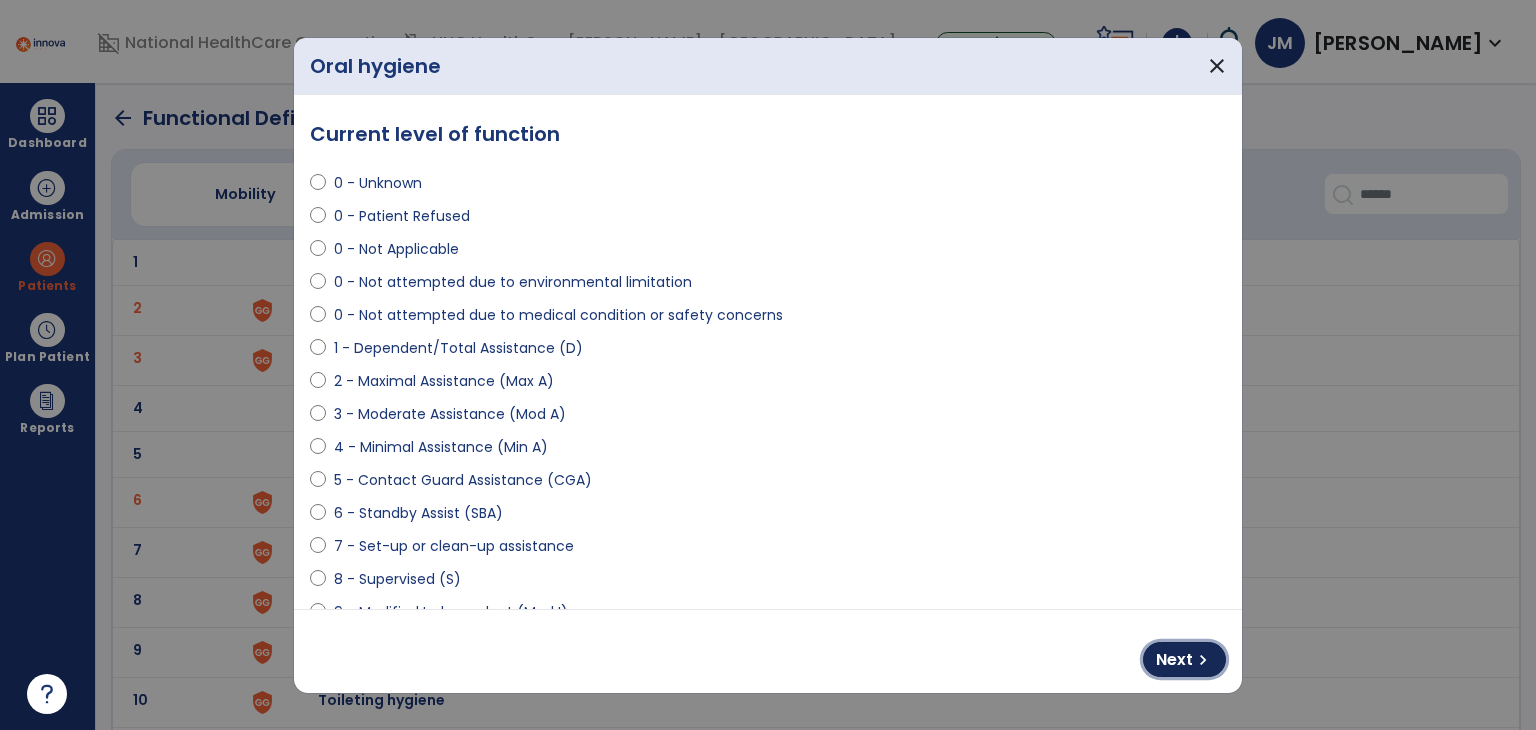click on "Next" at bounding box center [1174, 660] 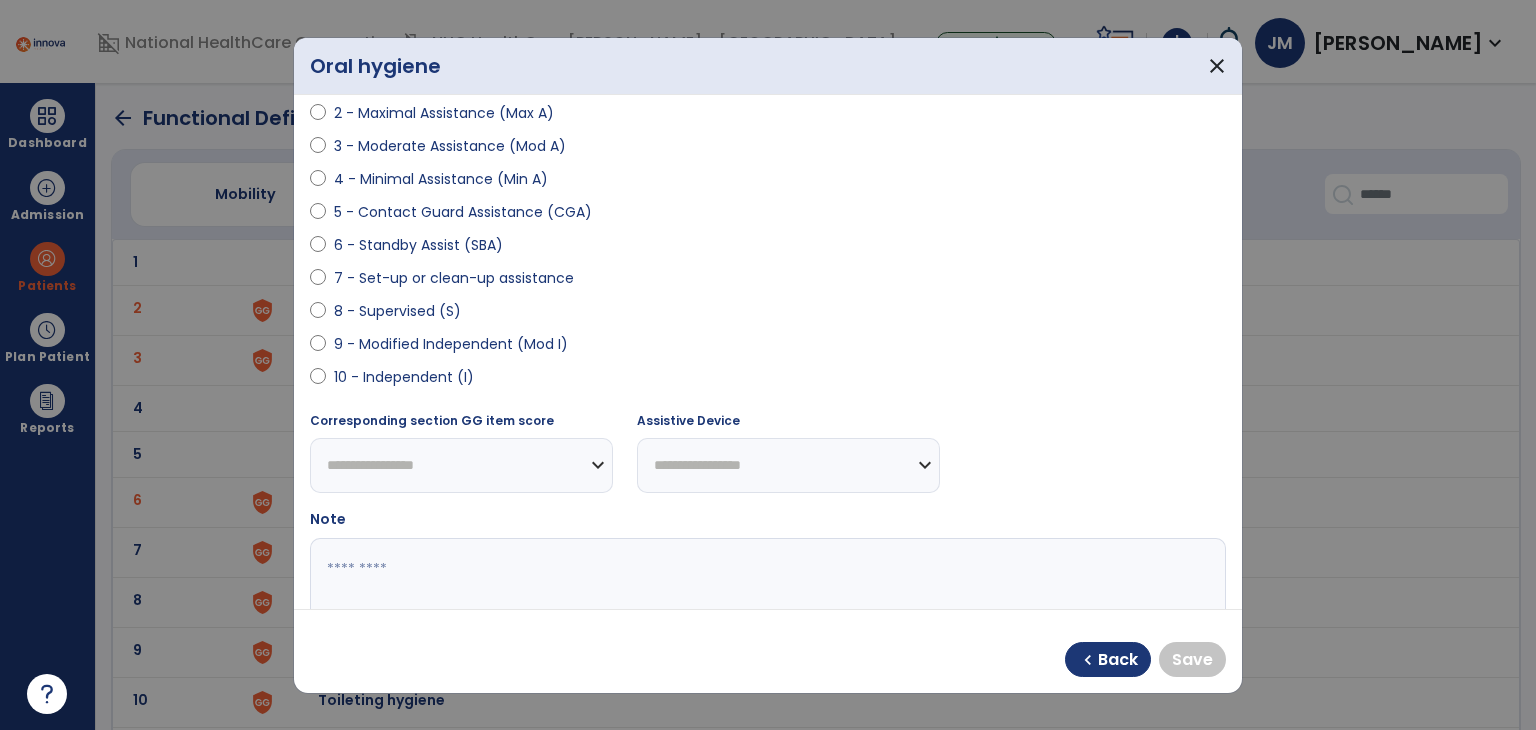 scroll, scrollTop: 272, scrollLeft: 0, axis: vertical 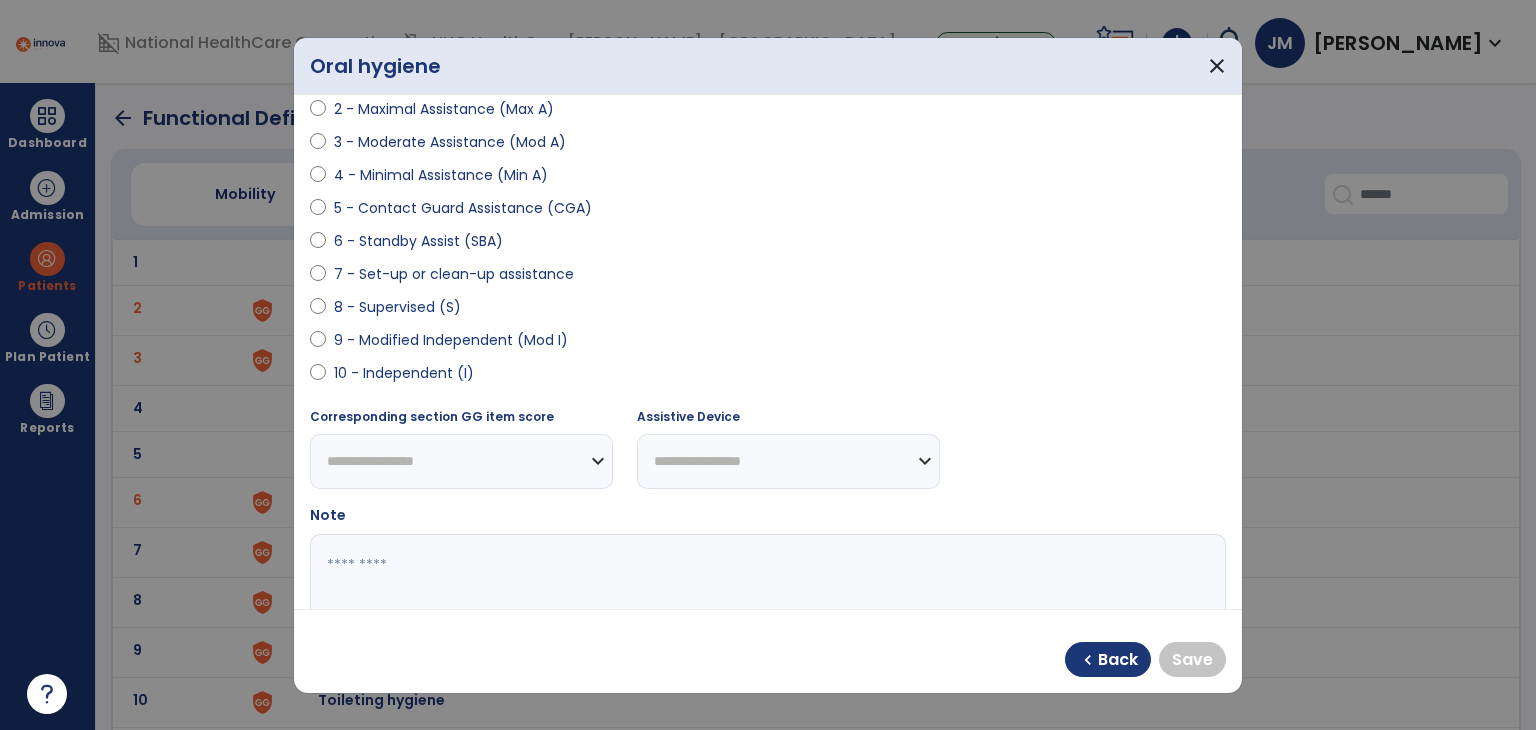 select on "**********" 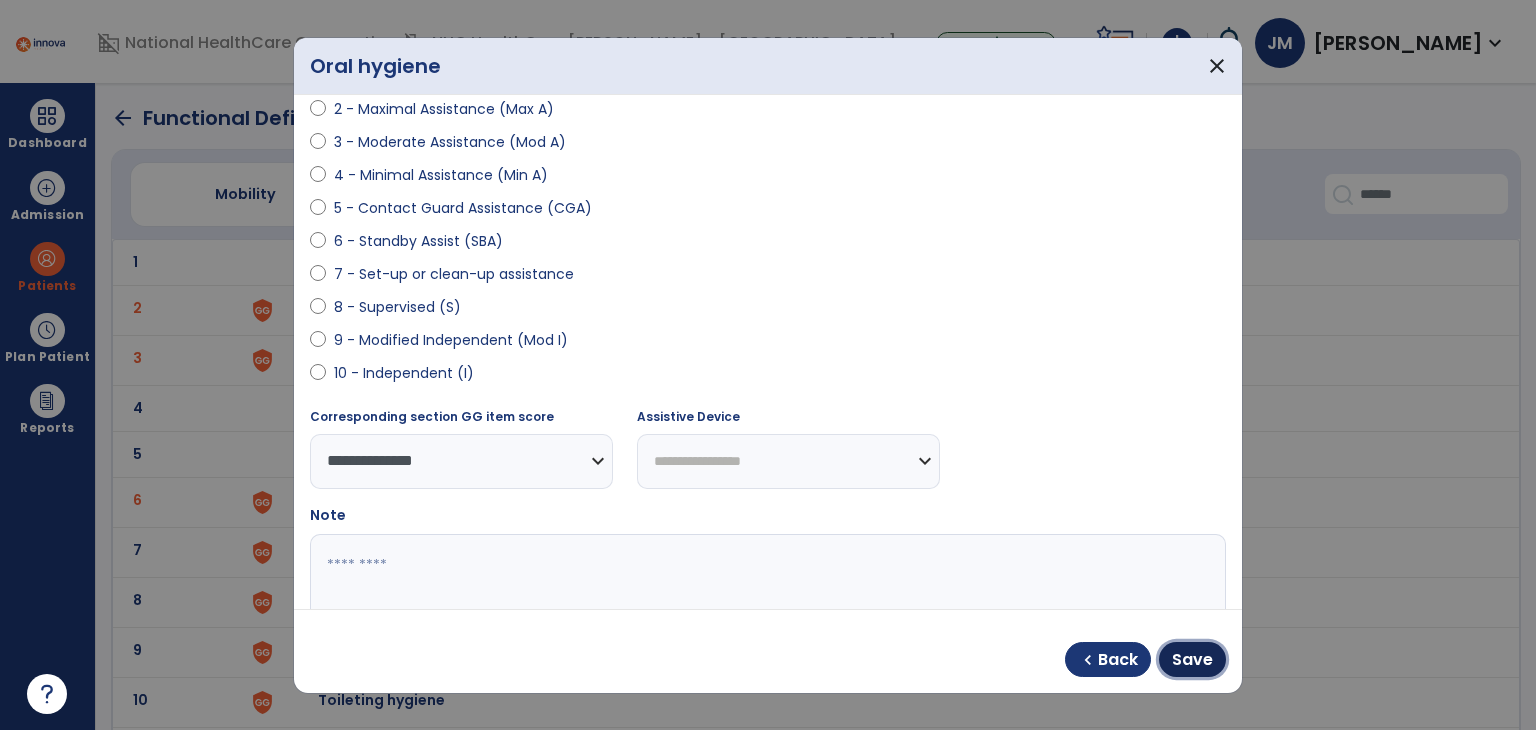 click on "Save" at bounding box center (1192, 660) 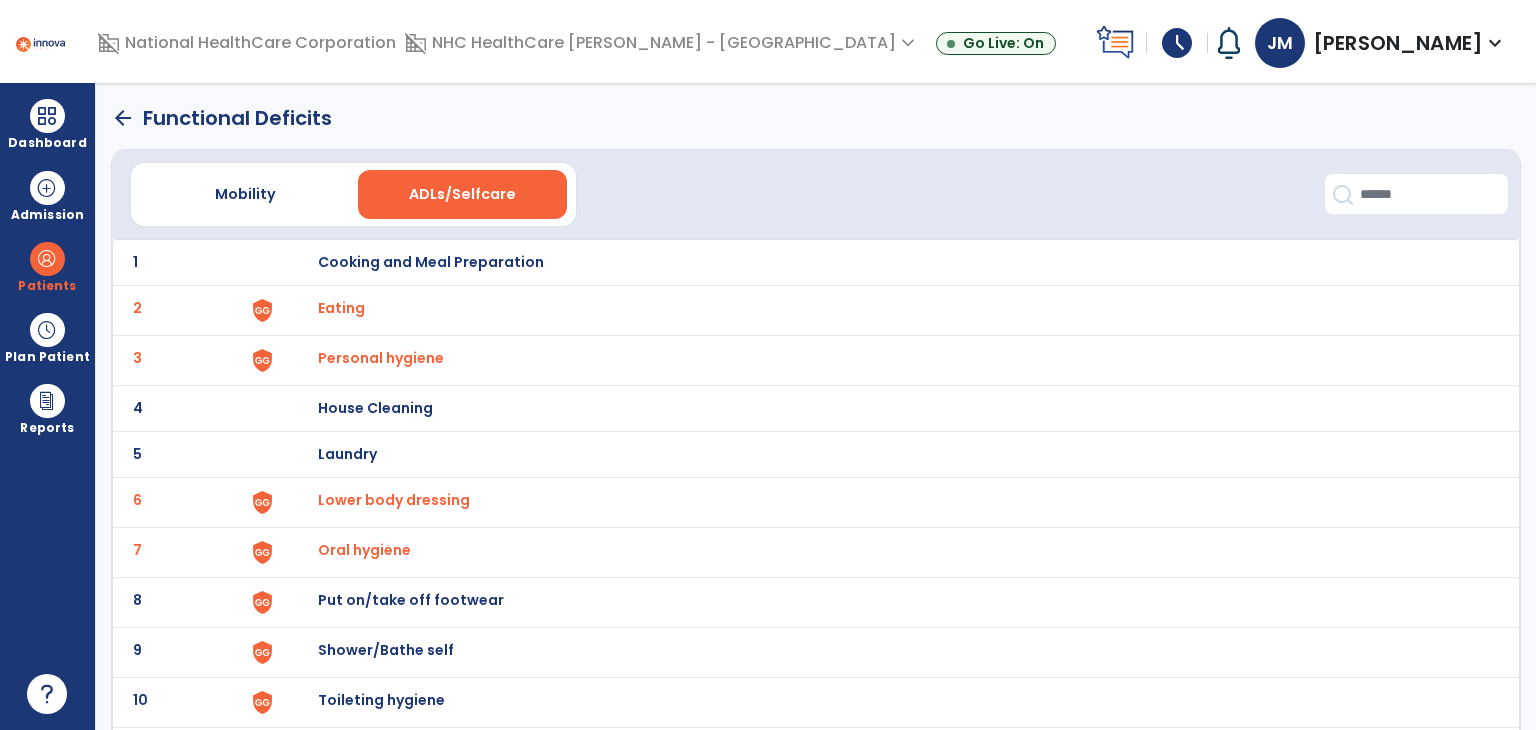 click on "Put on/take off footwear" at bounding box center [431, 262] 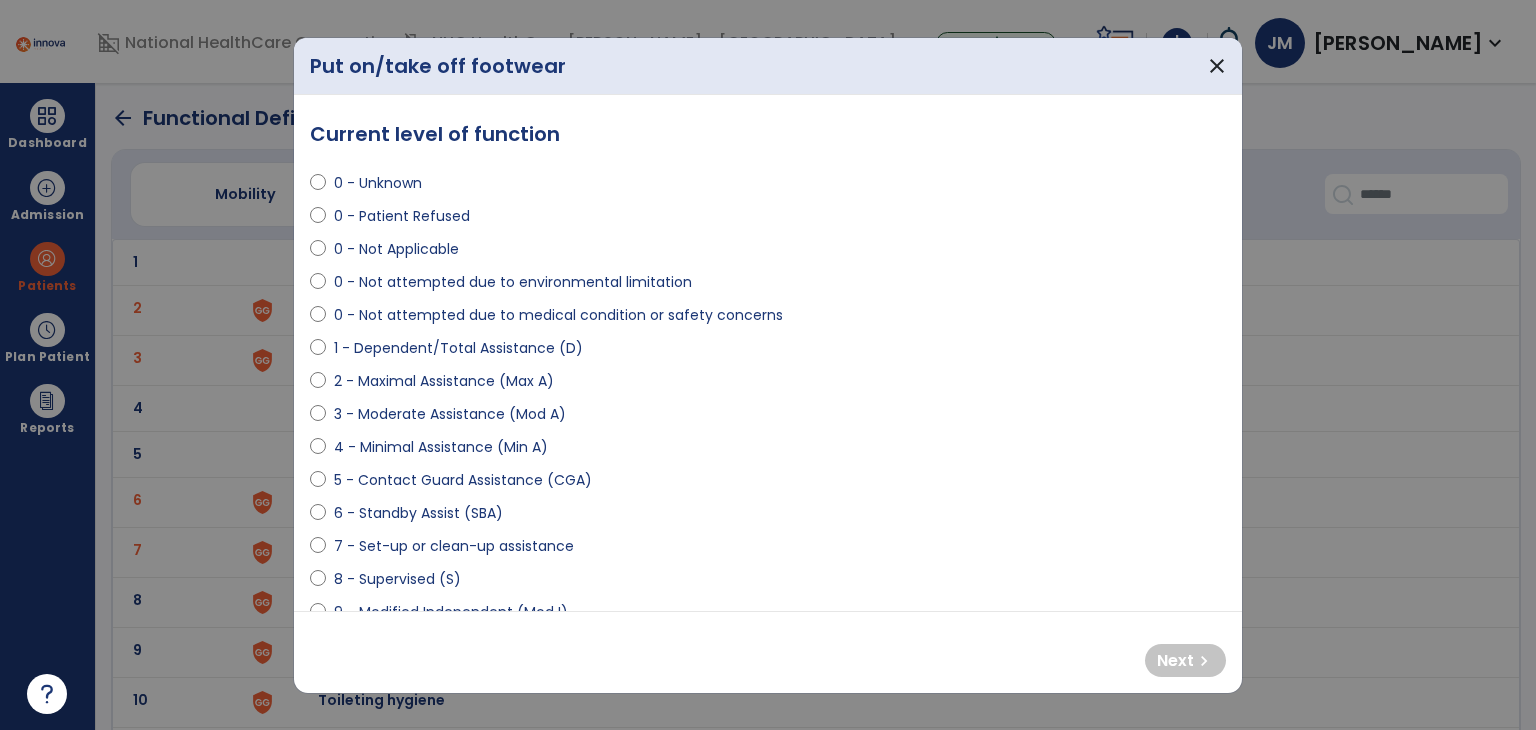select on "**********" 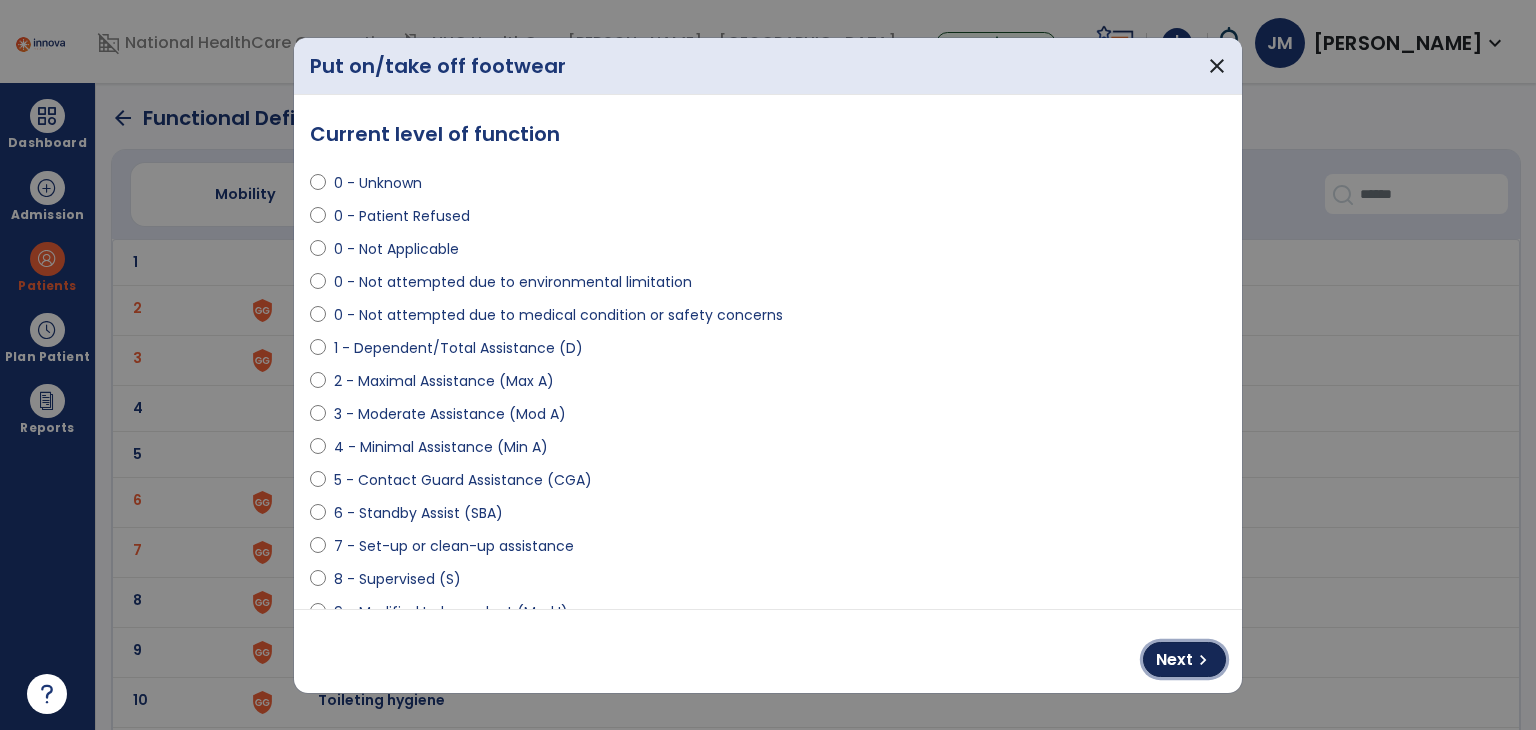 click on "Next" at bounding box center (1174, 660) 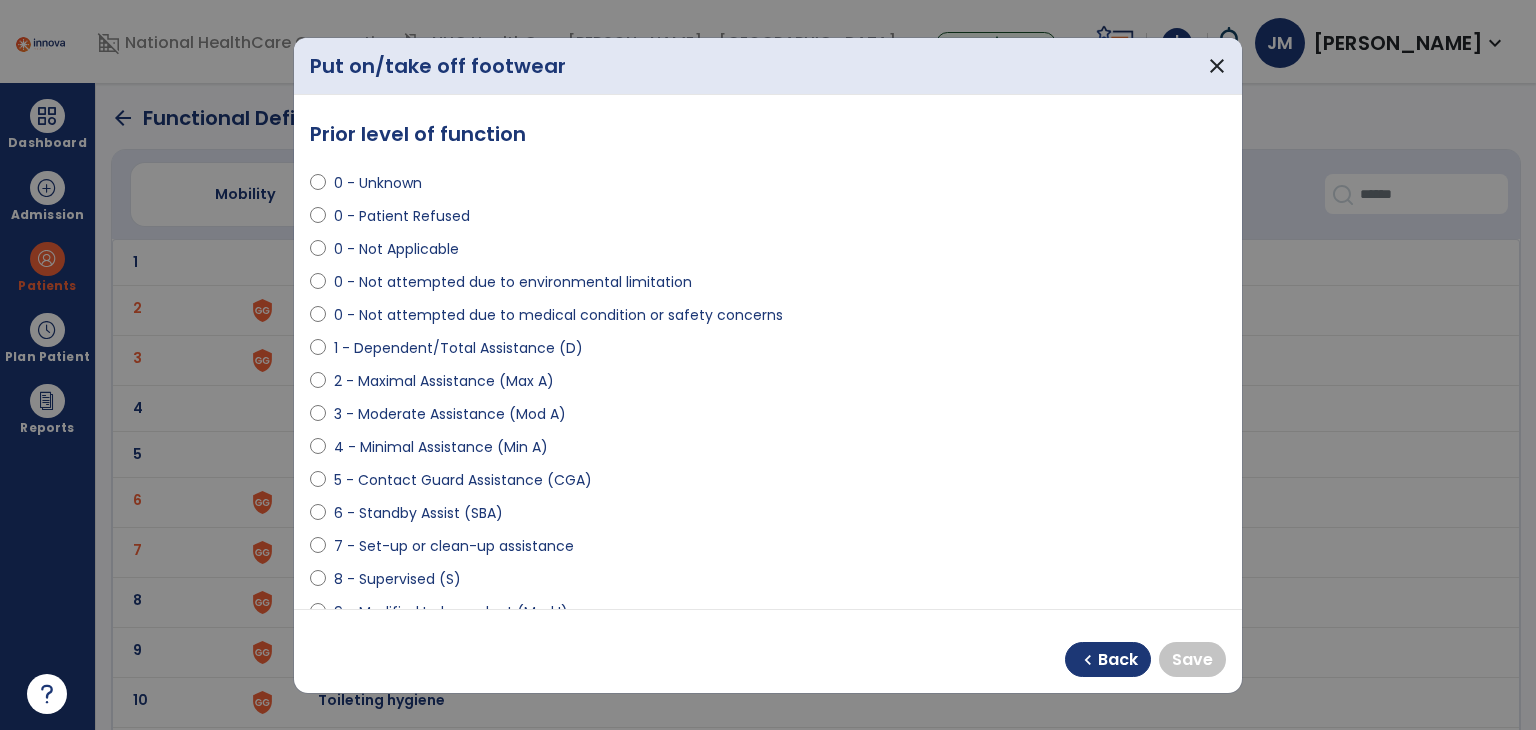scroll, scrollTop: 144, scrollLeft: 0, axis: vertical 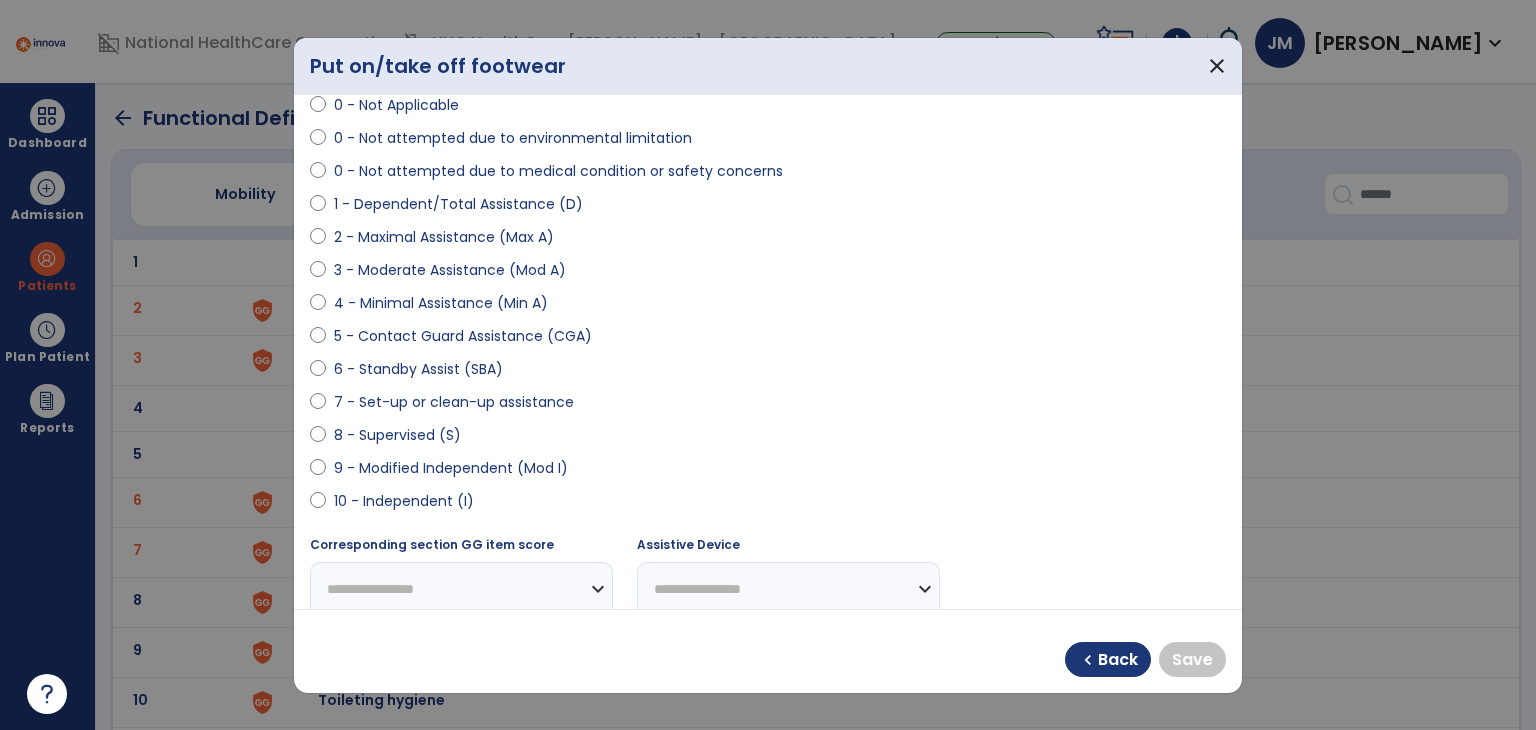 select on "**********" 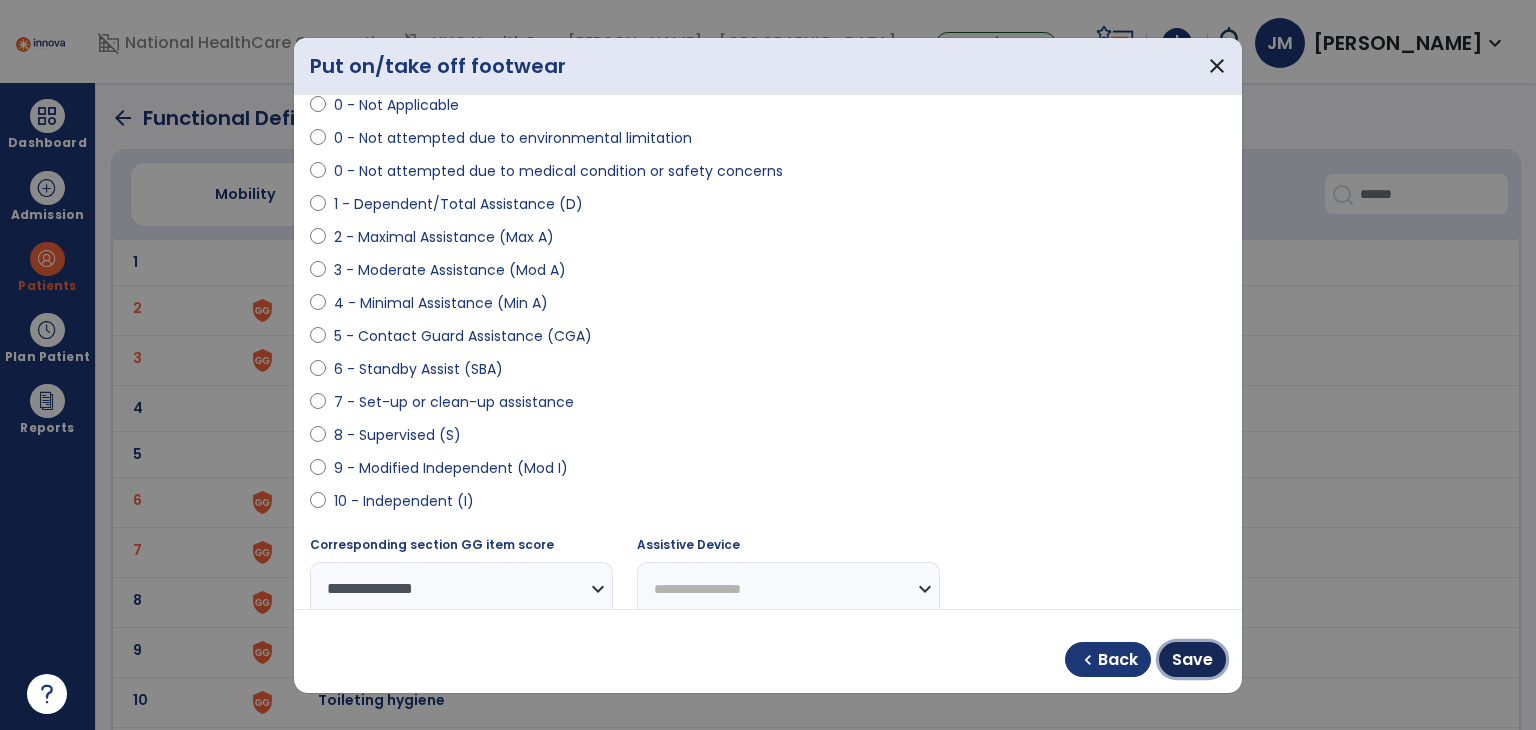click on "Save" at bounding box center (1192, 660) 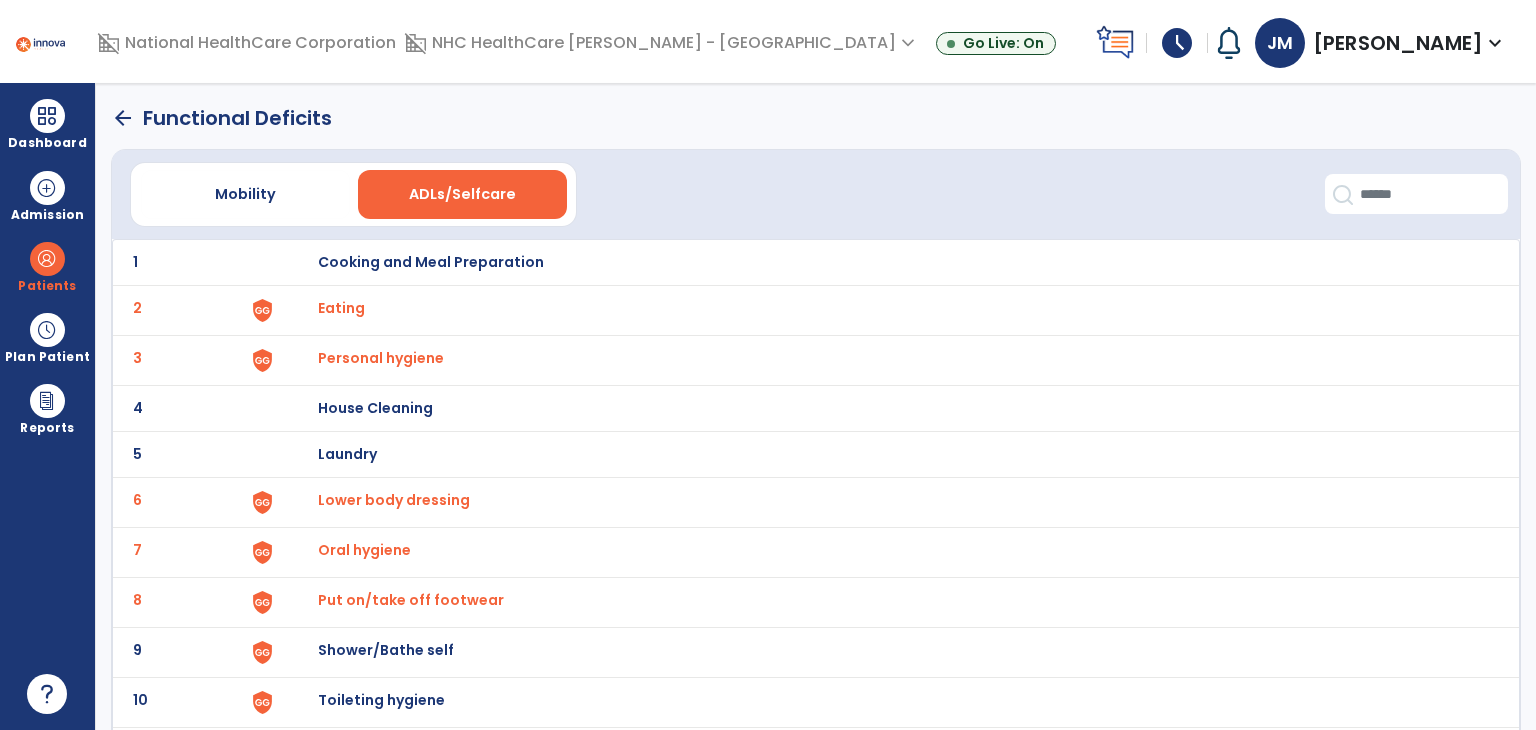 click on "Shower/Bathe self" at bounding box center (431, 262) 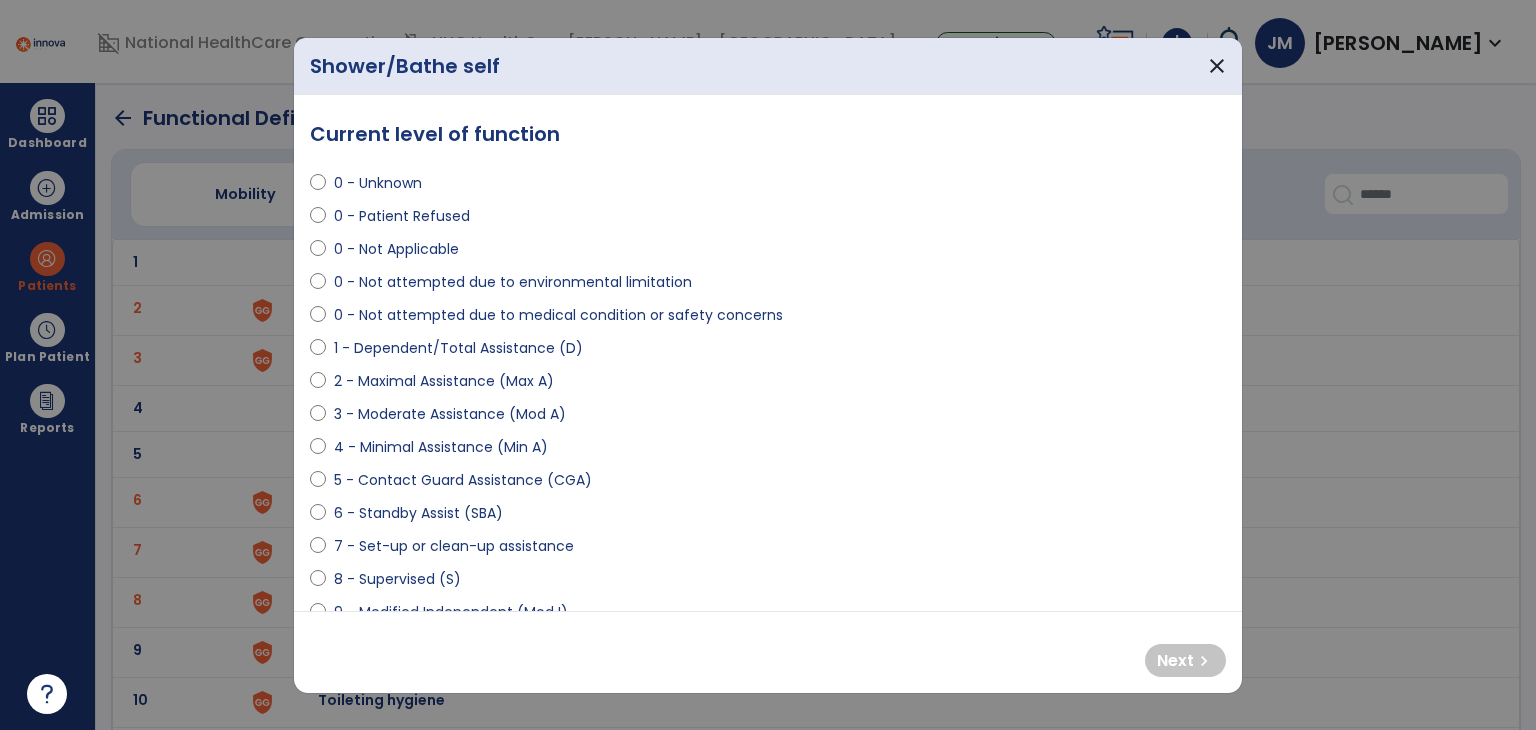 select on "**********" 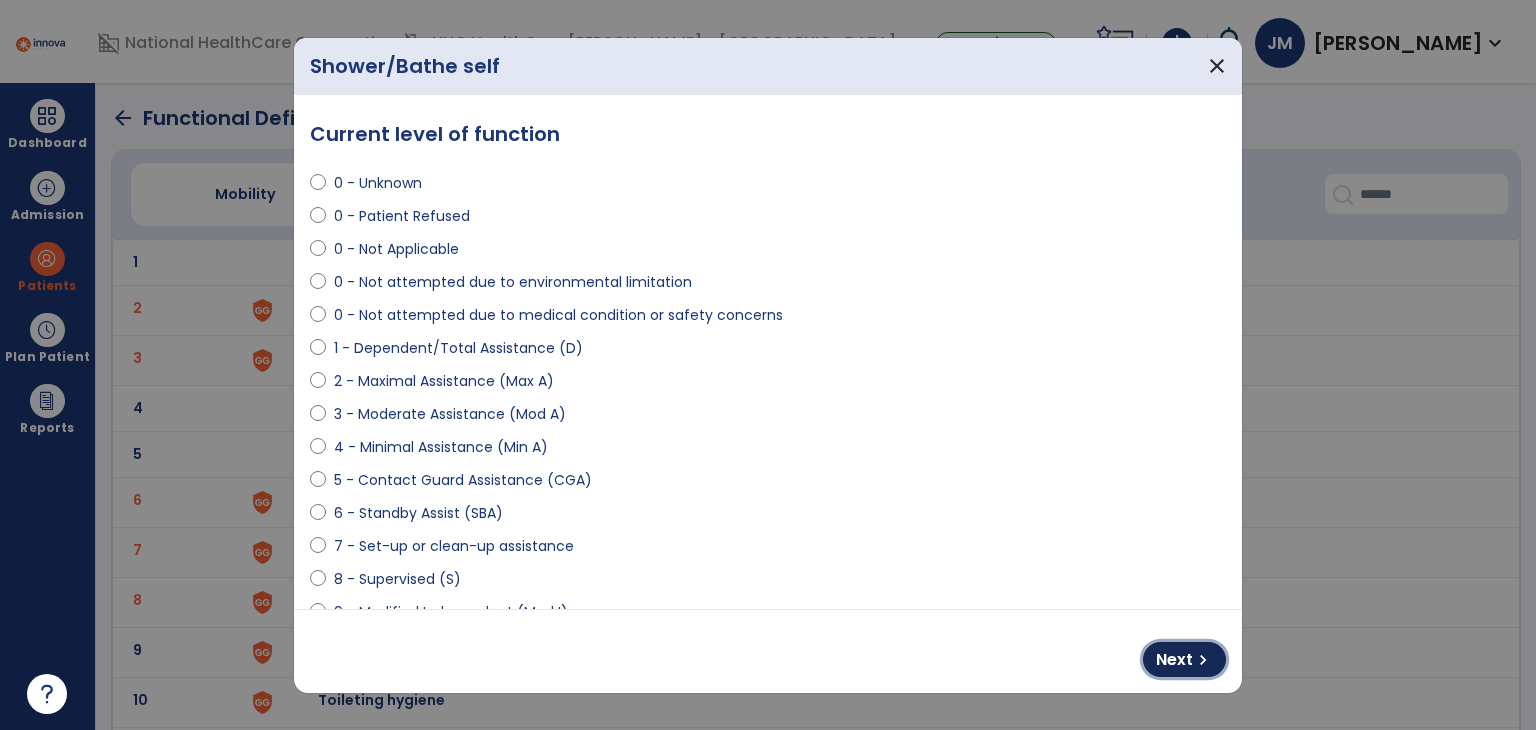 click on "Next" at bounding box center (1174, 660) 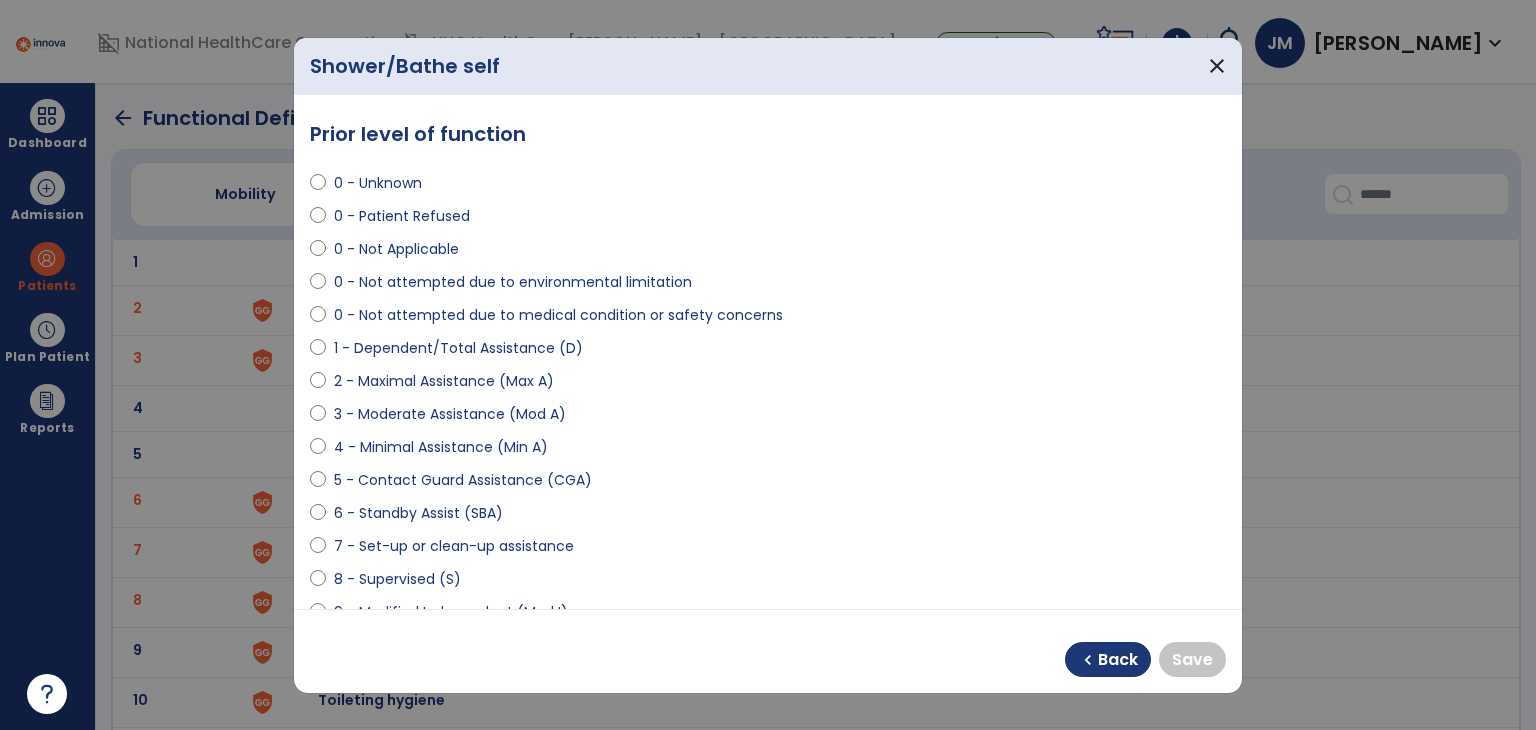 scroll, scrollTop: 106, scrollLeft: 0, axis: vertical 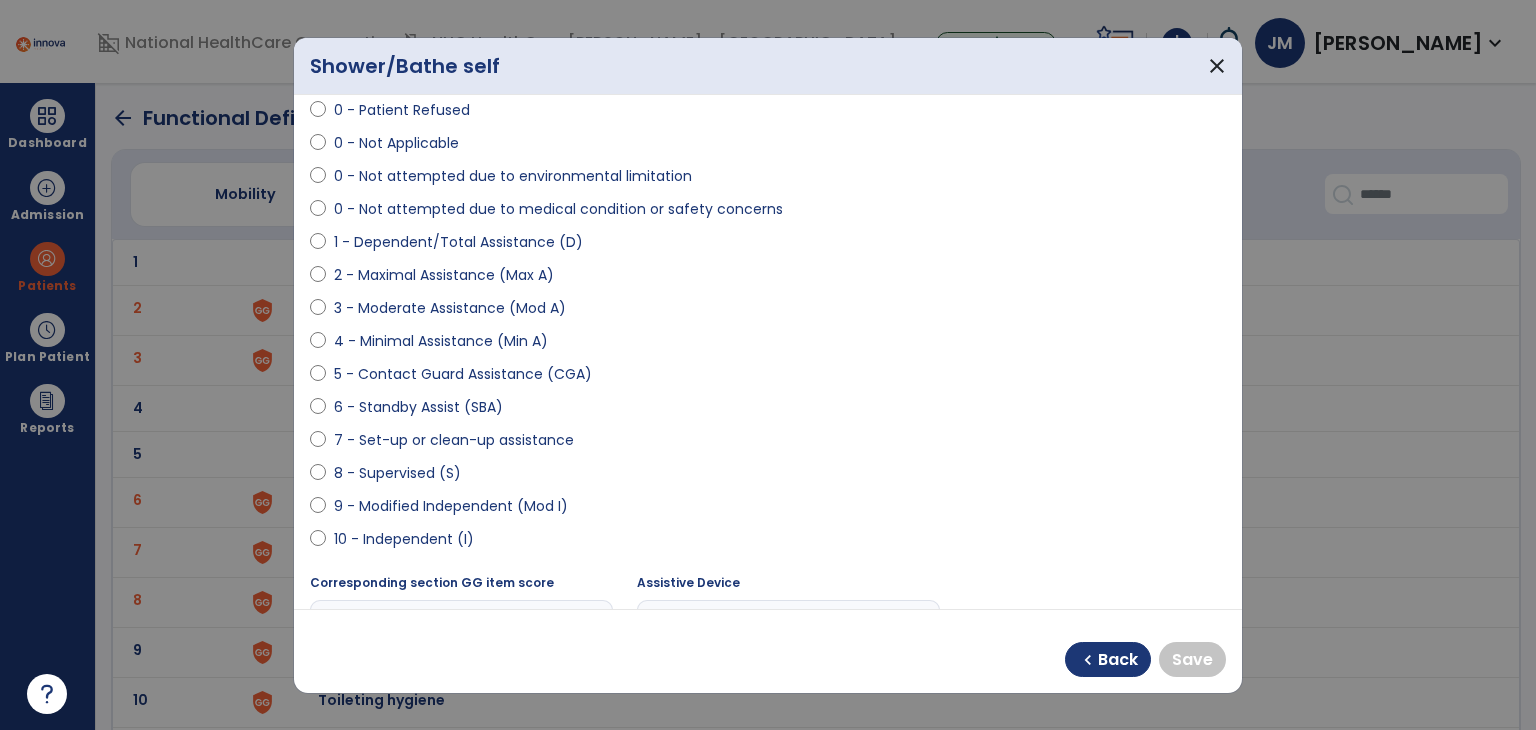 select on "**********" 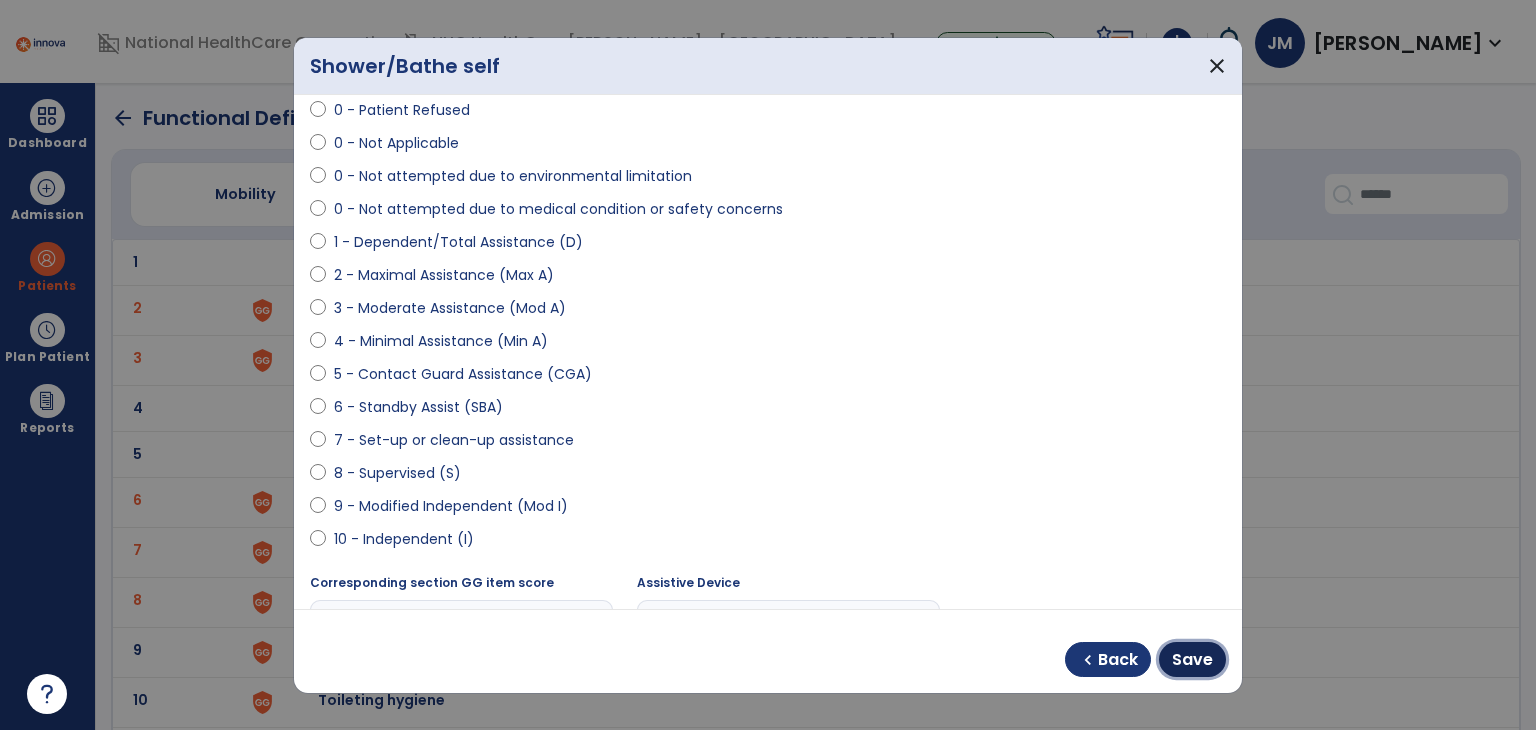 click on "Save" at bounding box center (1192, 660) 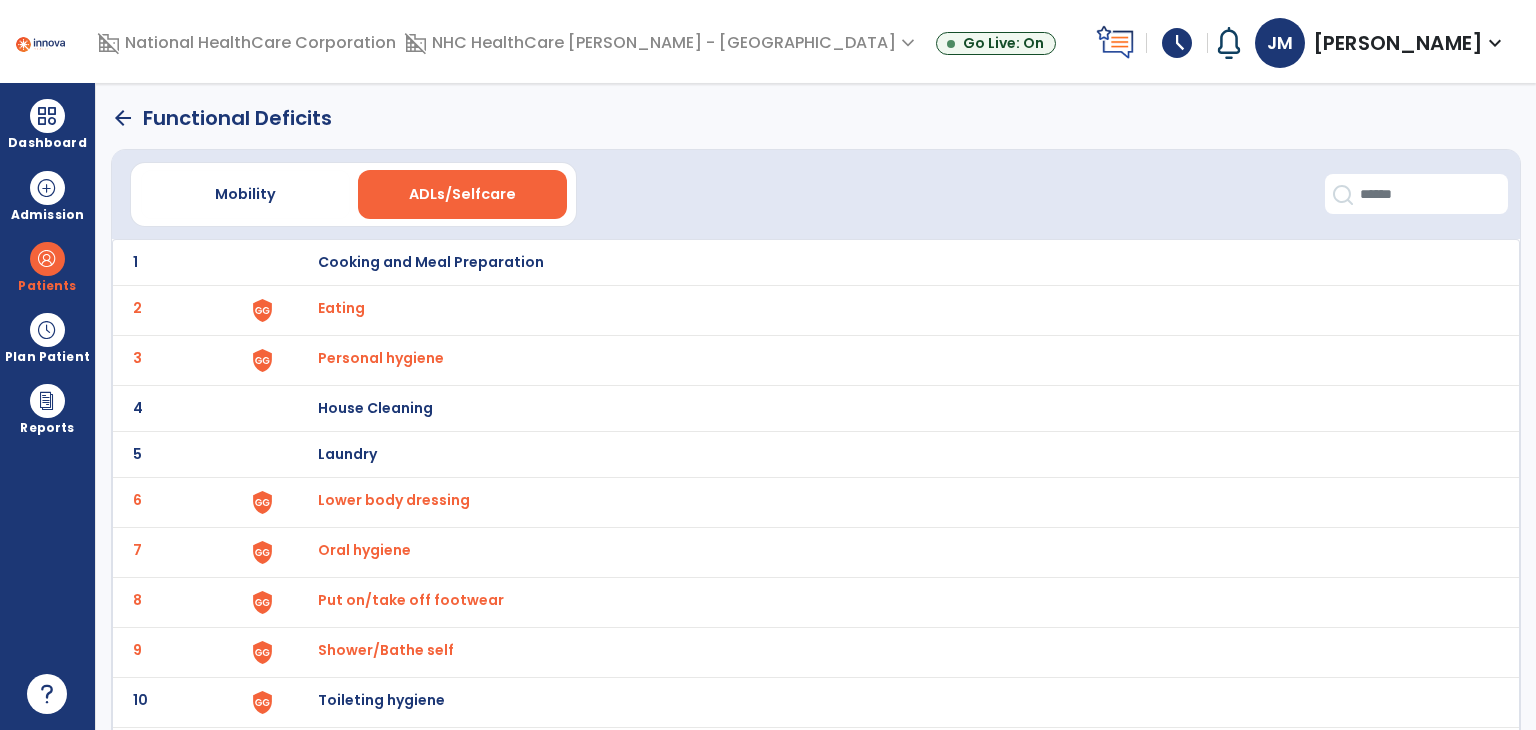 scroll, scrollTop: 137, scrollLeft: 0, axis: vertical 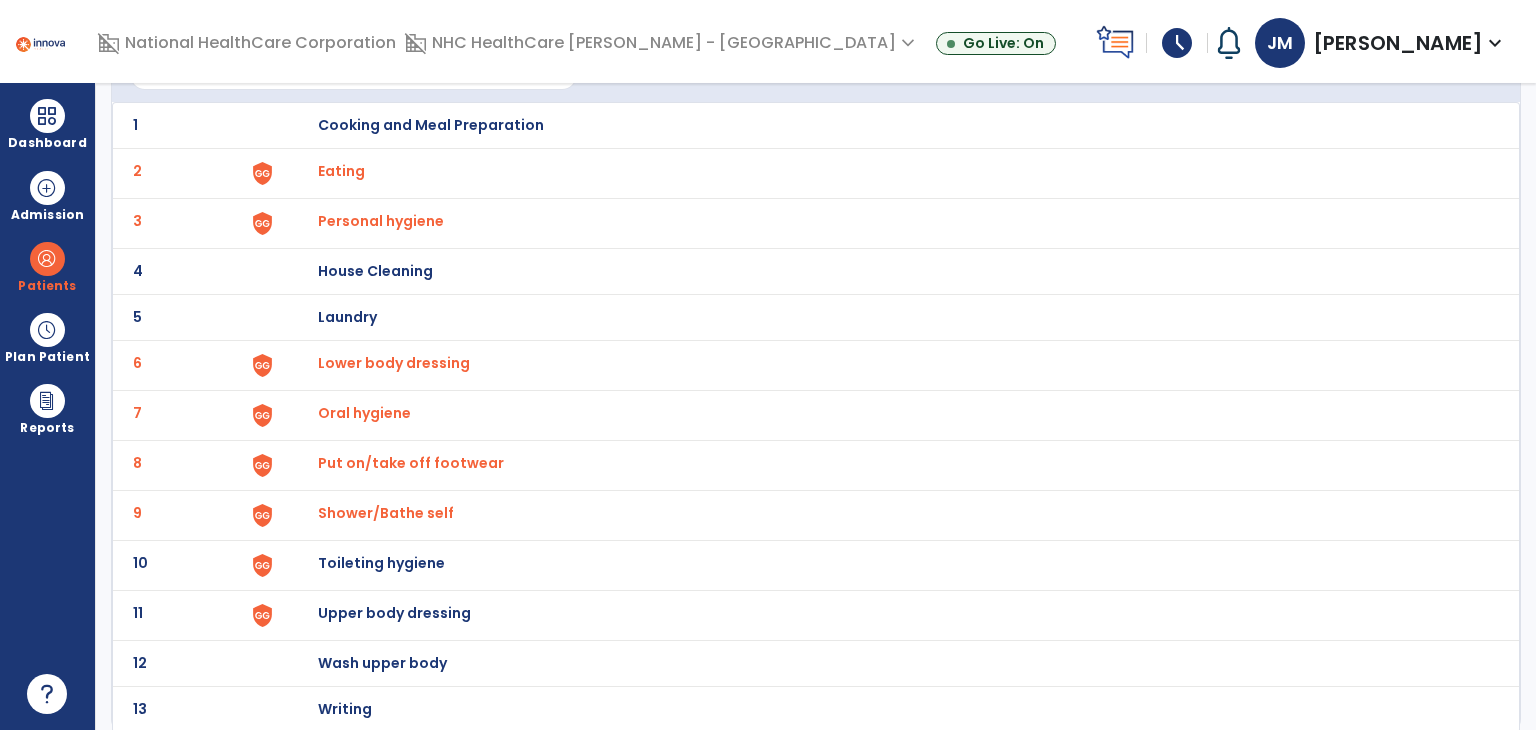 click on "Toileting hygiene" at bounding box center [431, 125] 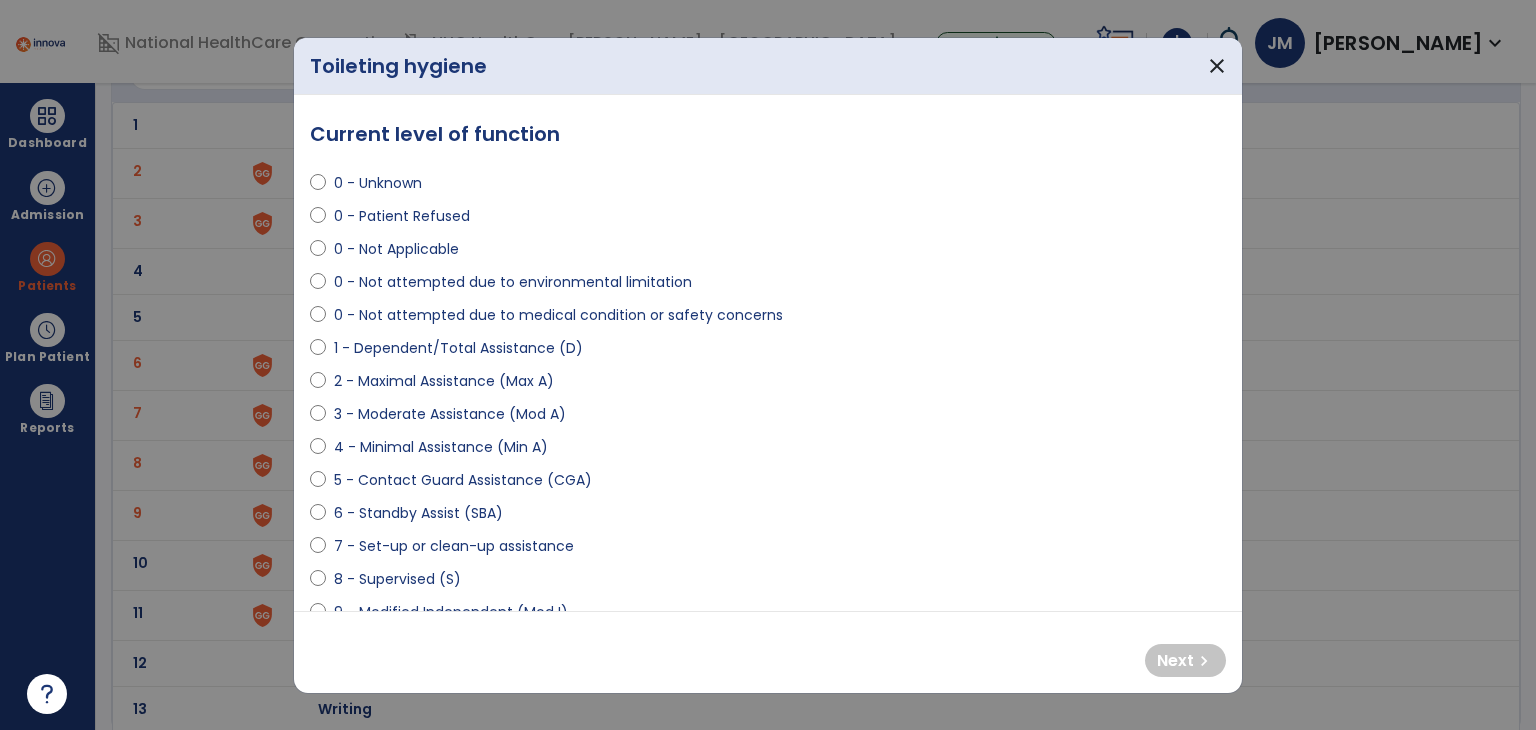 select on "**********" 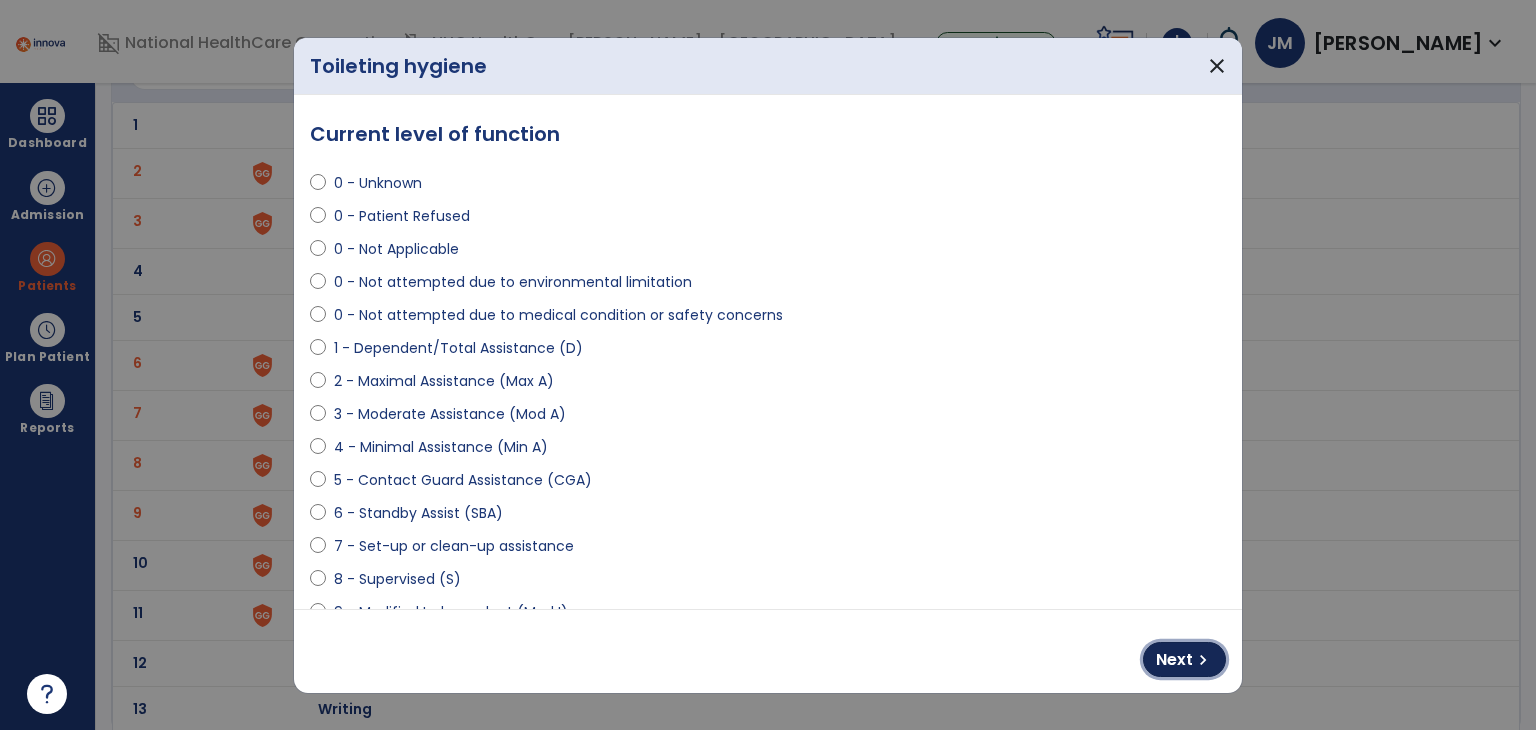 click on "Next" at bounding box center (1174, 660) 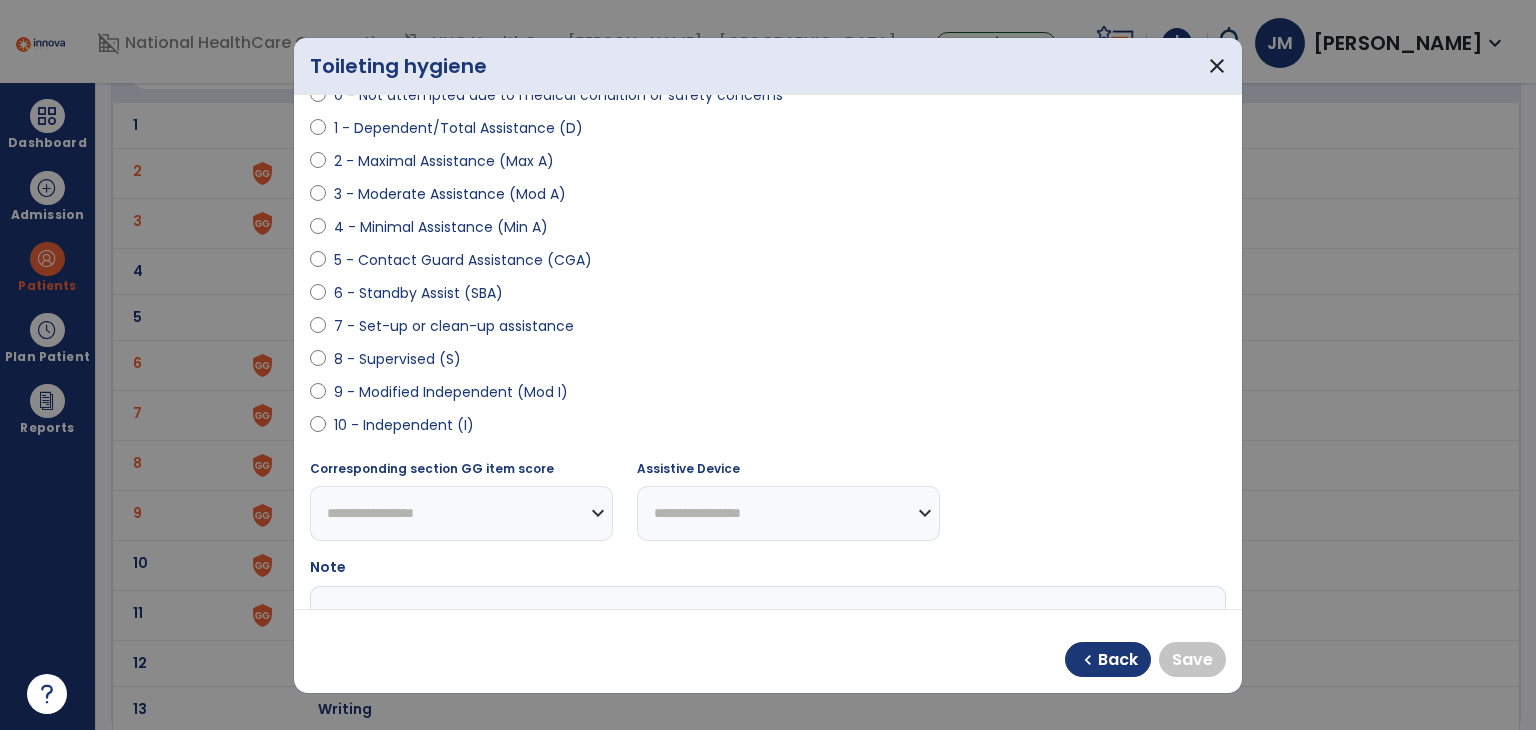 scroll, scrollTop: 222, scrollLeft: 0, axis: vertical 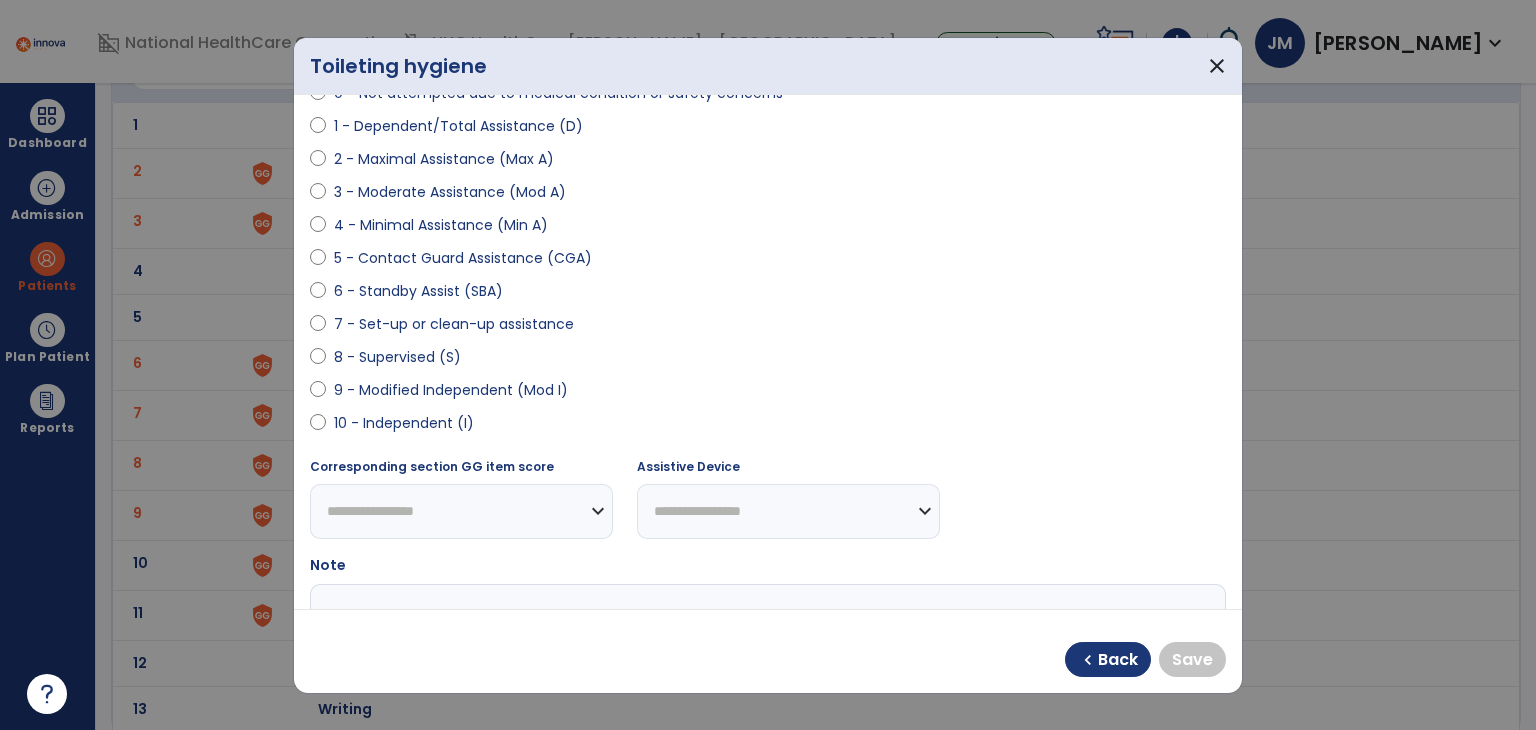 select on "**********" 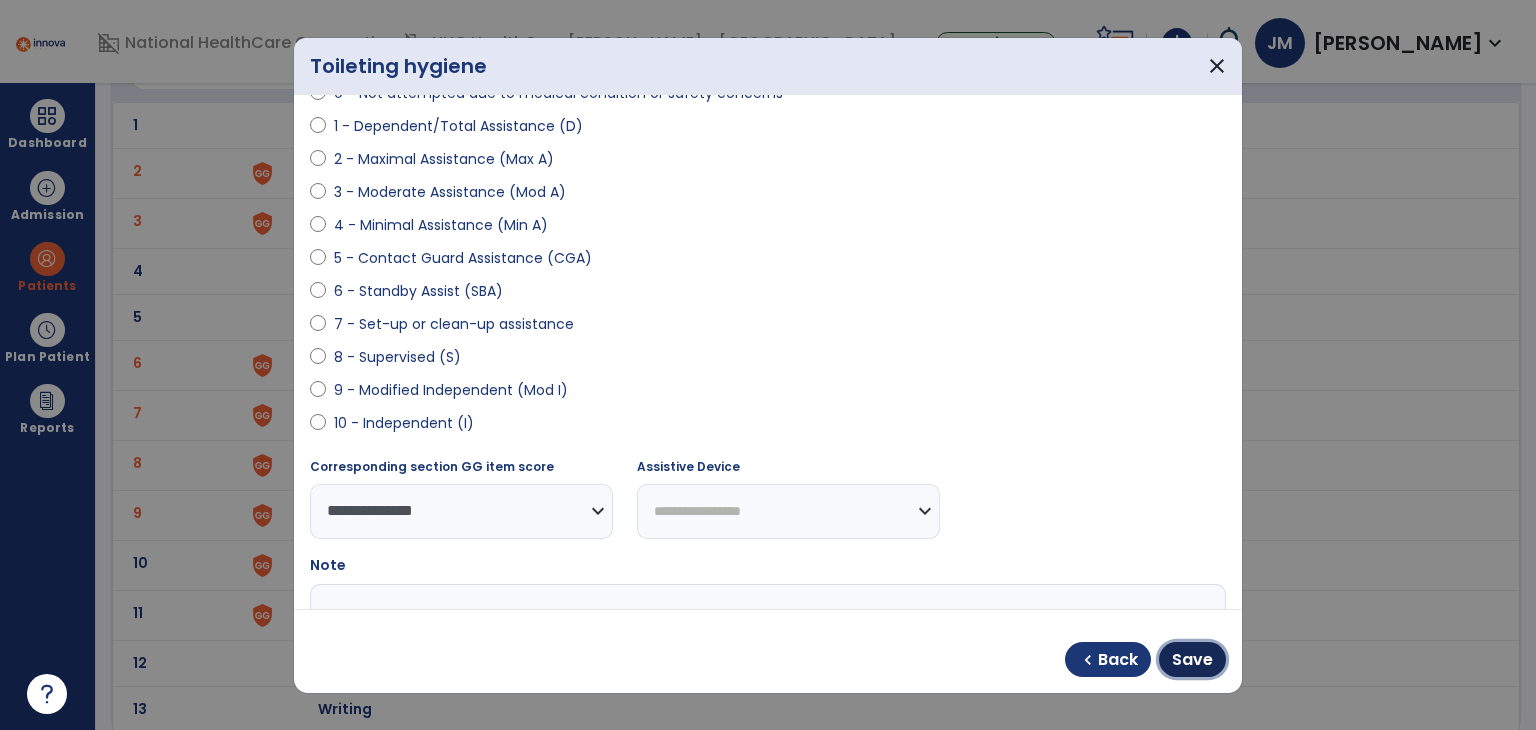 click on "Save" at bounding box center (1192, 659) 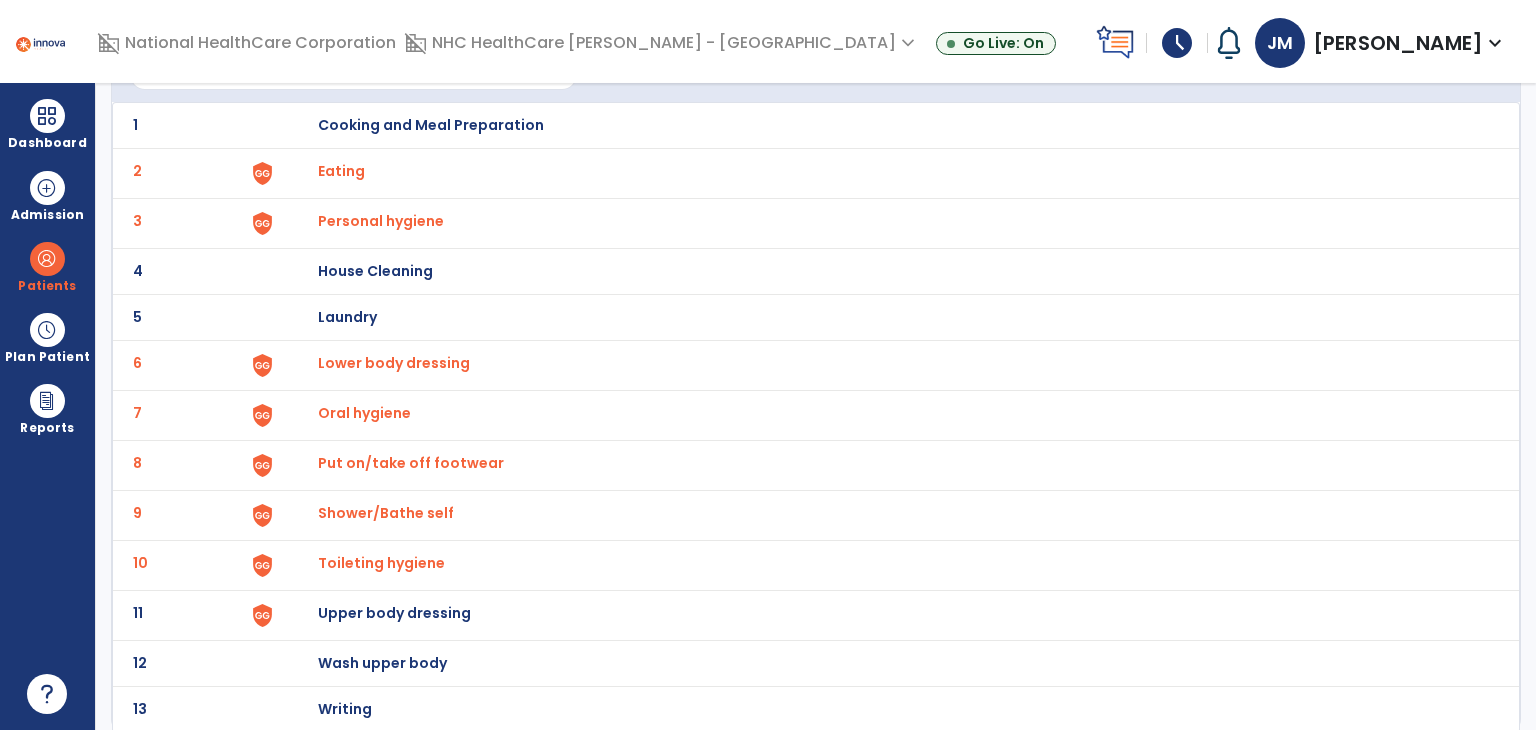 scroll, scrollTop: 118, scrollLeft: 0, axis: vertical 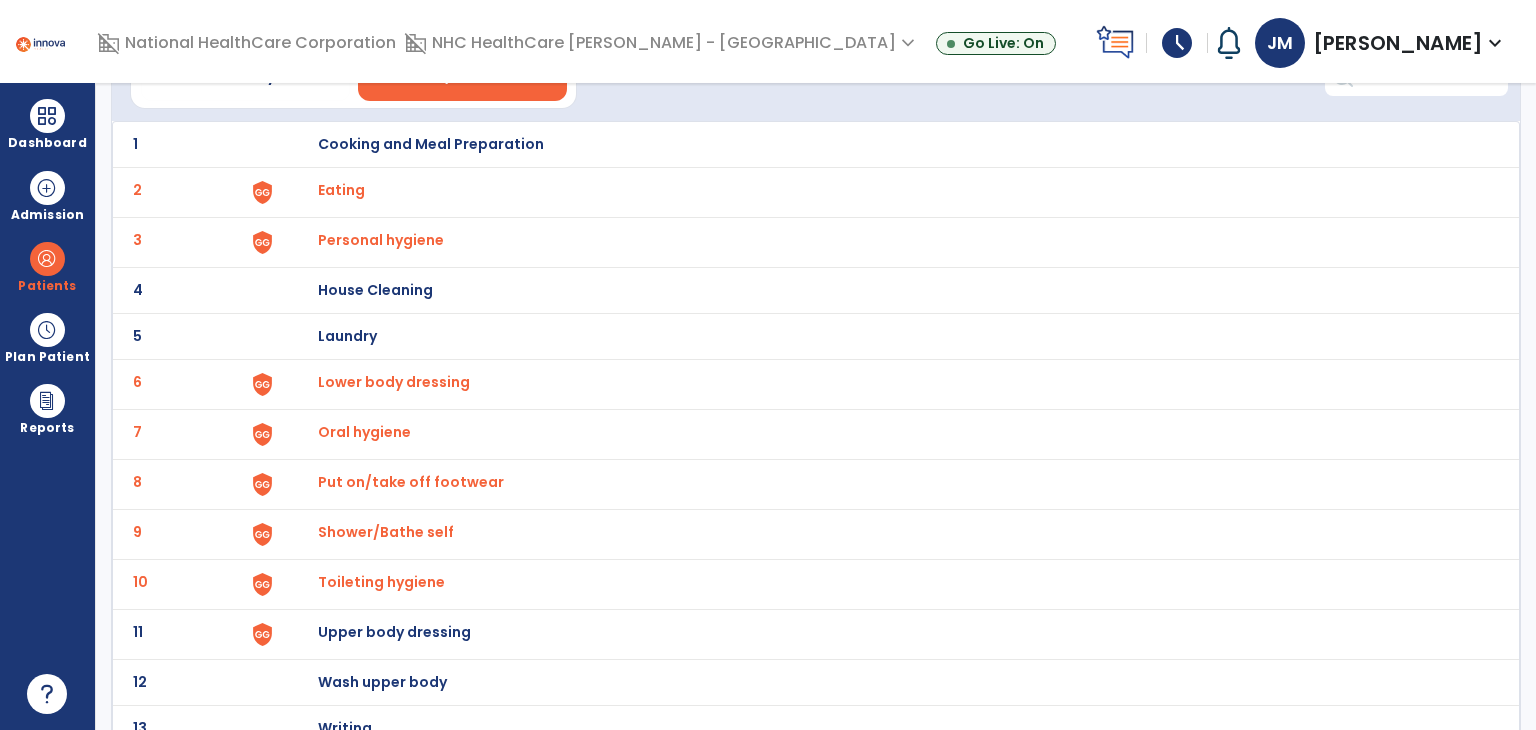 click on "Upper body dressing" at bounding box center [431, 144] 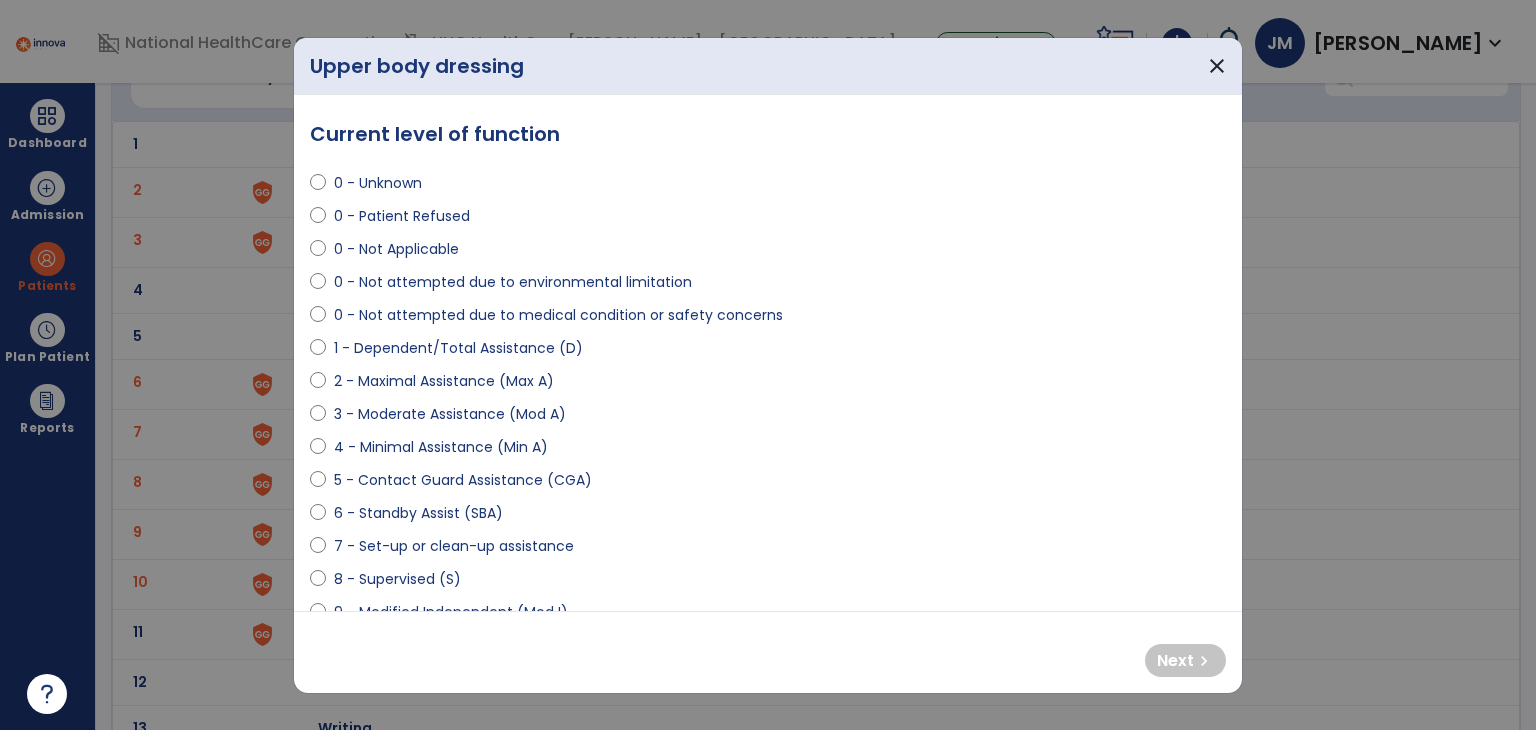 select on "**********" 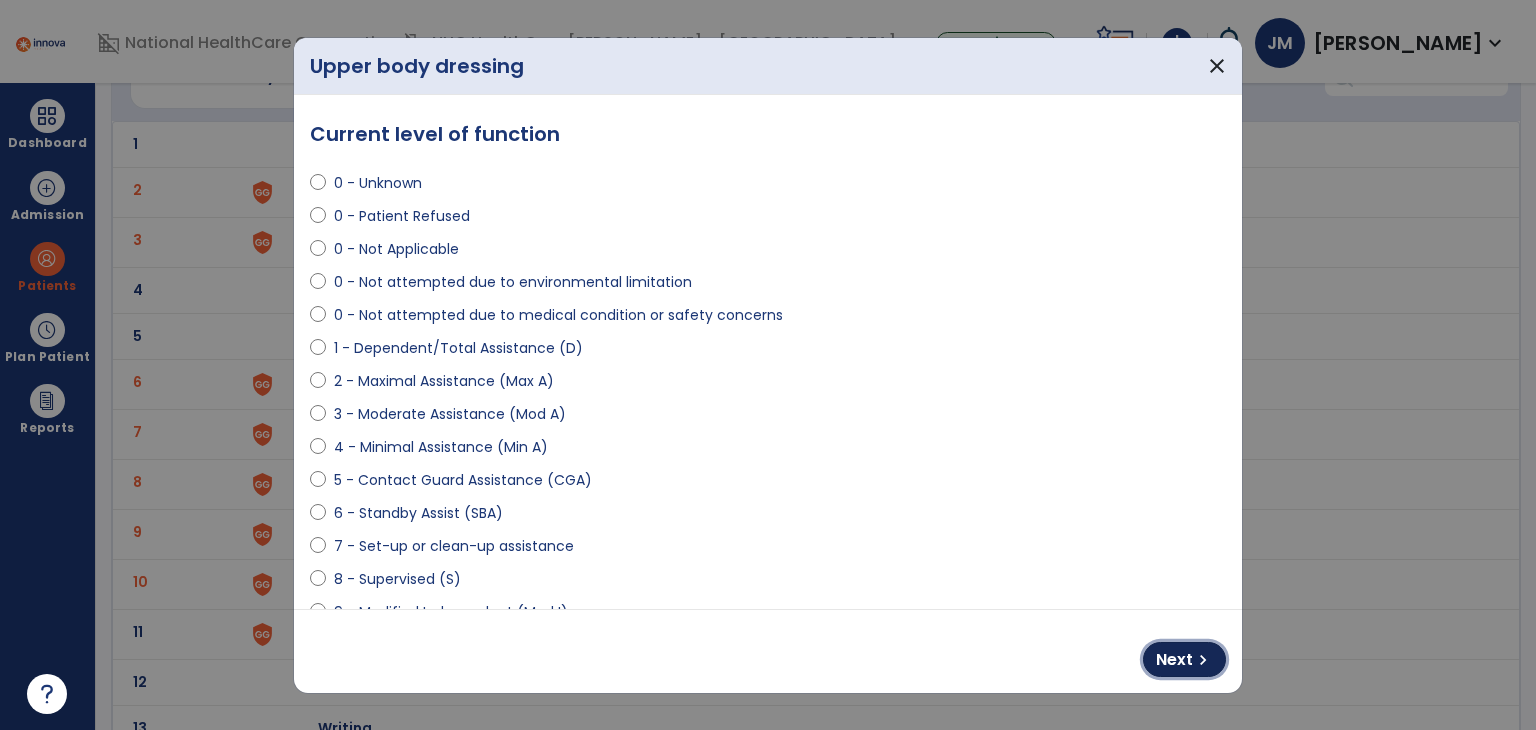 click on "Next" at bounding box center (1174, 660) 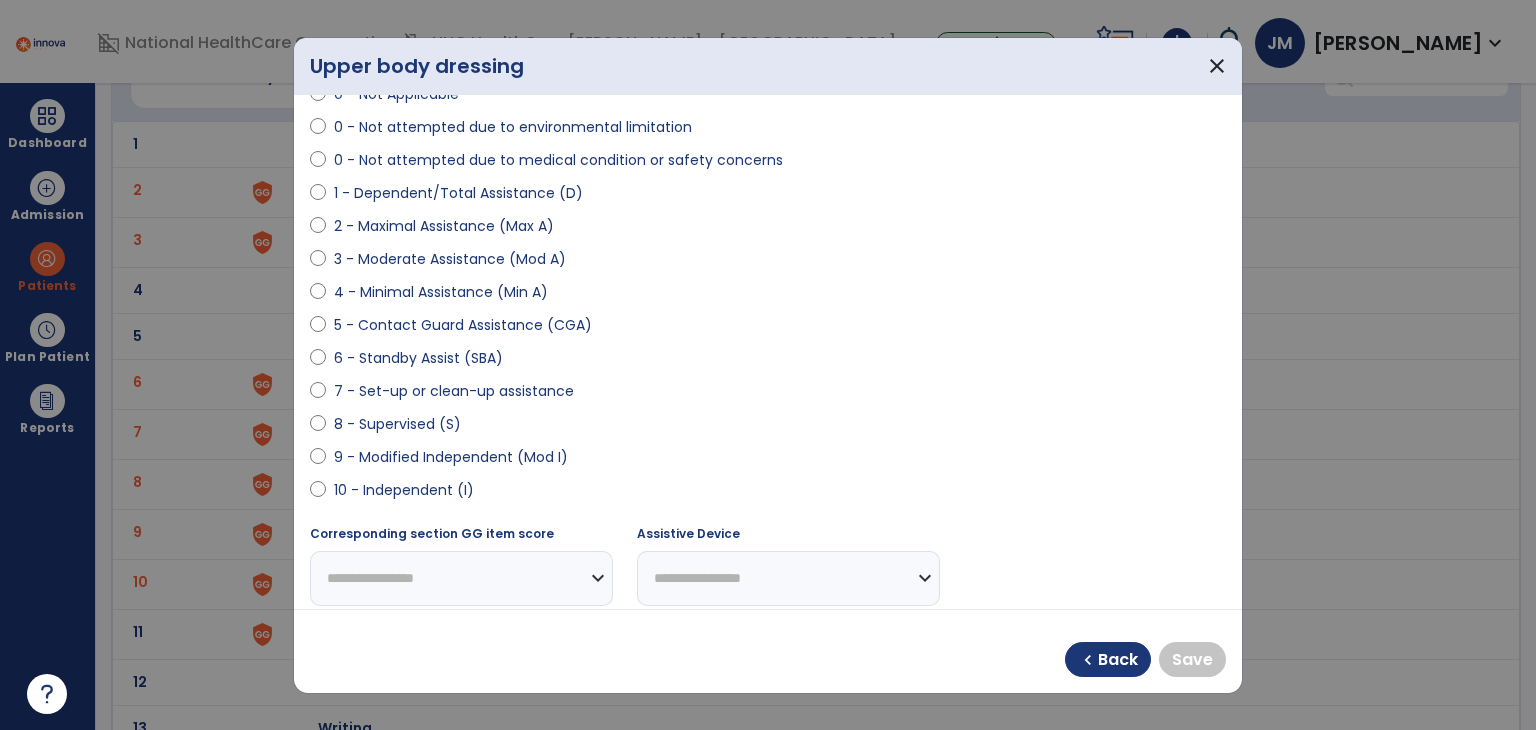 scroll, scrollTop: 156, scrollLeft: 0, axis: vertical 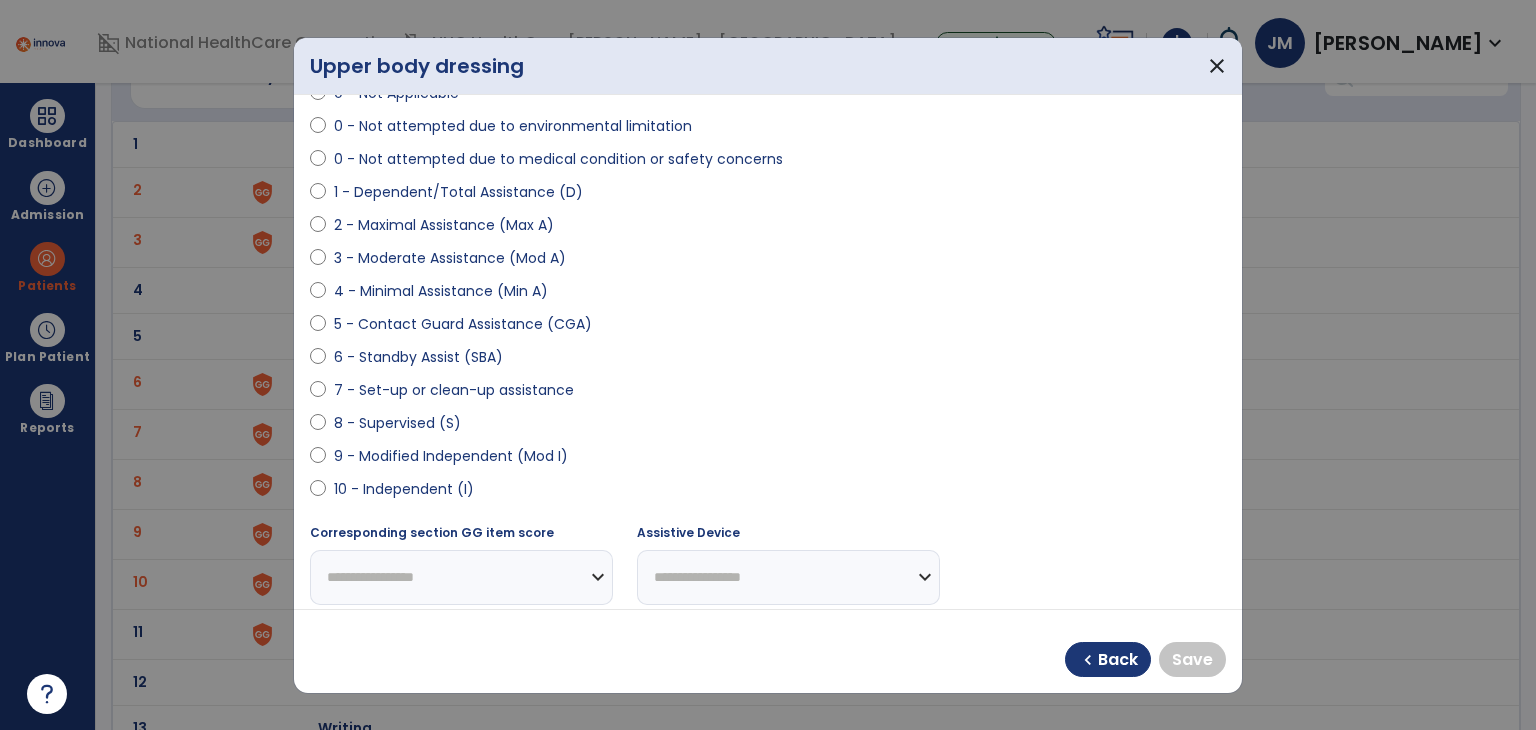 select on "**********" 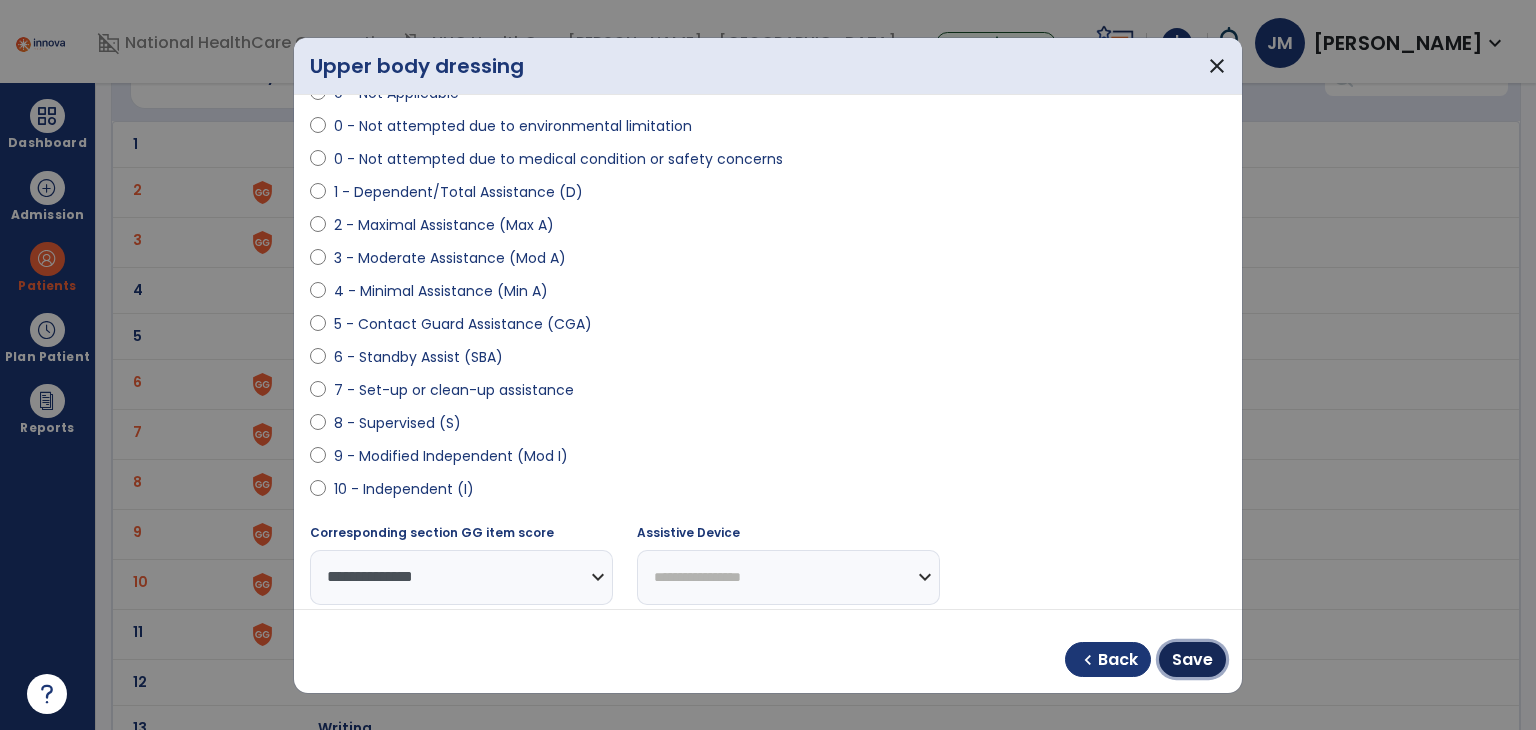 click on "Save" at bounding box center (1192, 660) 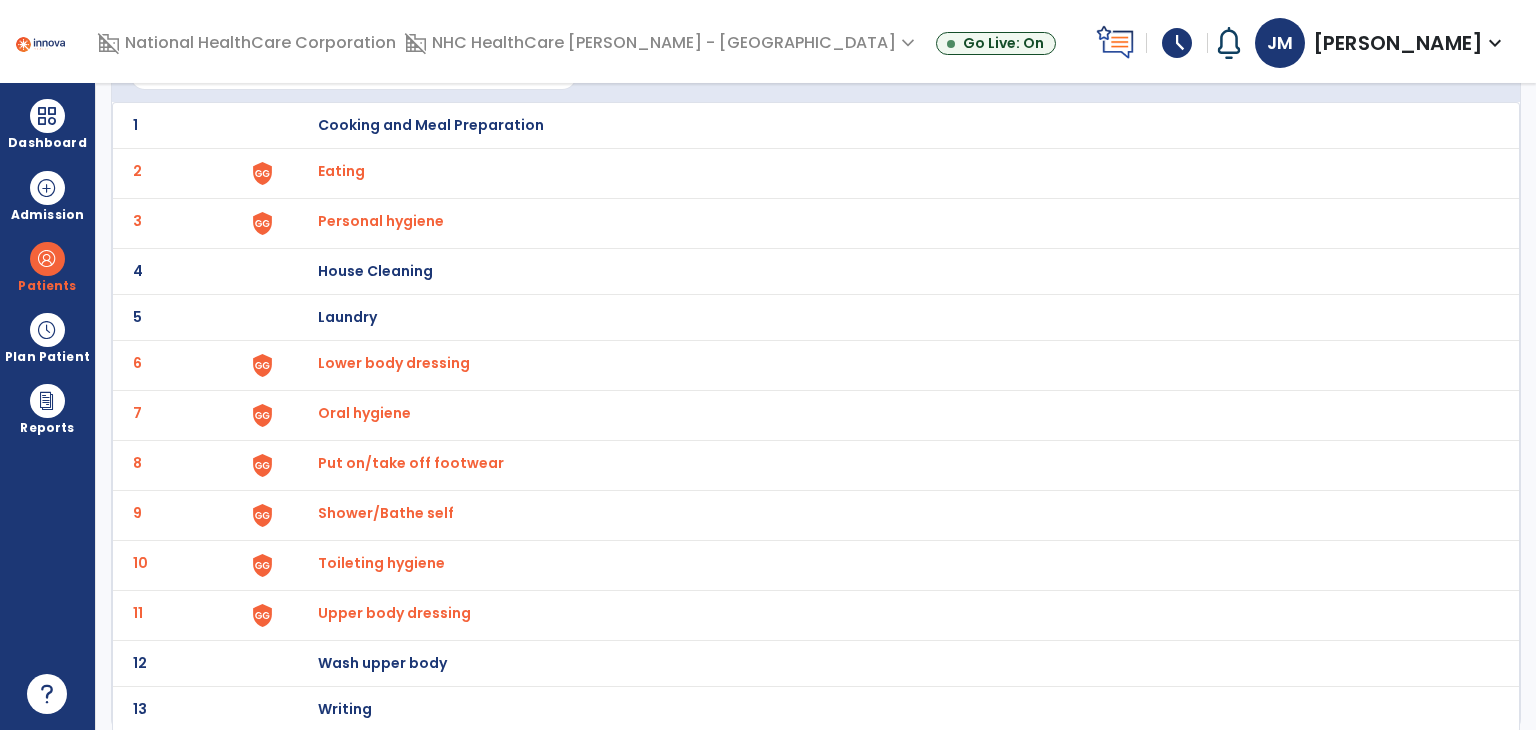 scroll, scrollTop: 0, scrollLeft: 0, axis: both 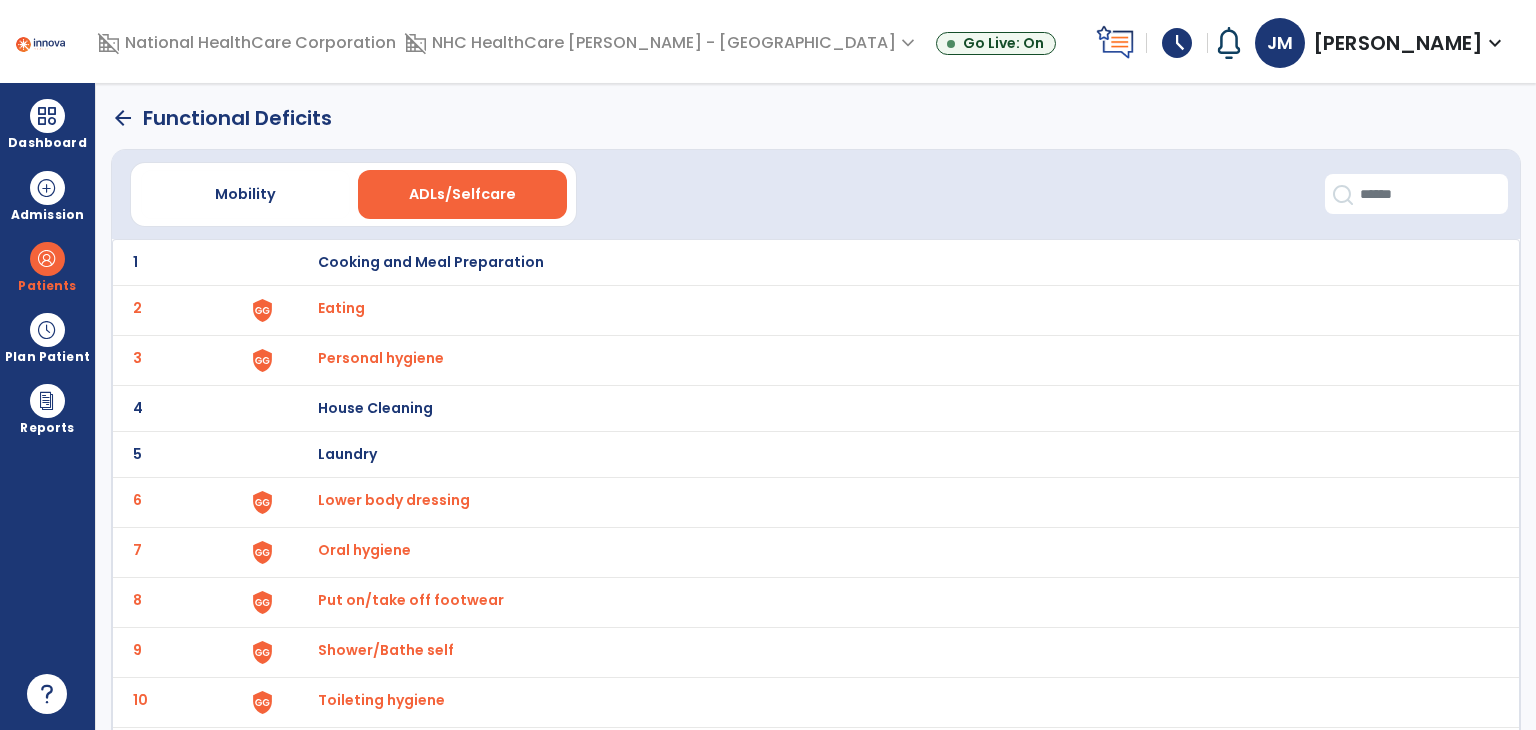 click on "arrow_back" 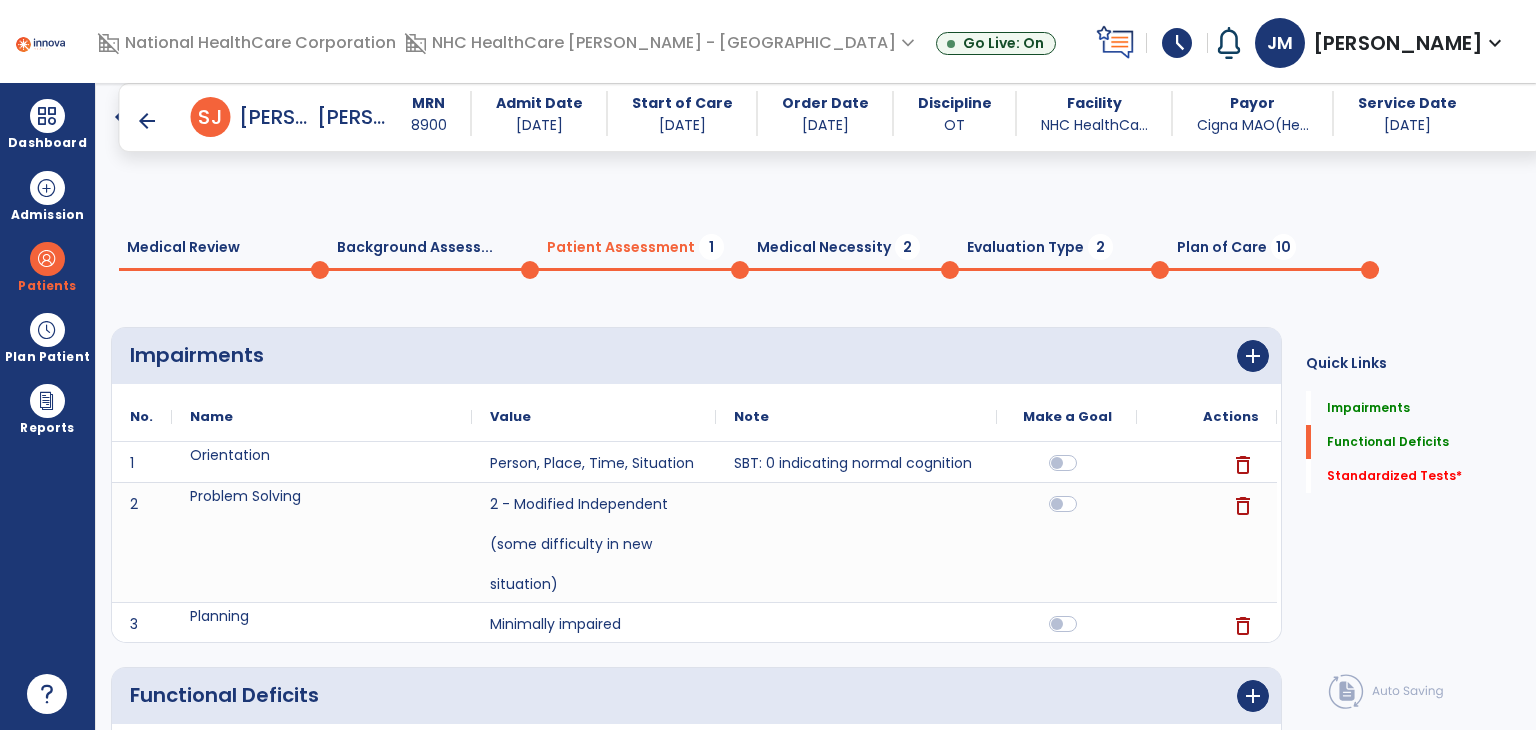 scroll, scrollTop: 674, scrollLeft: 0, axis: vertical 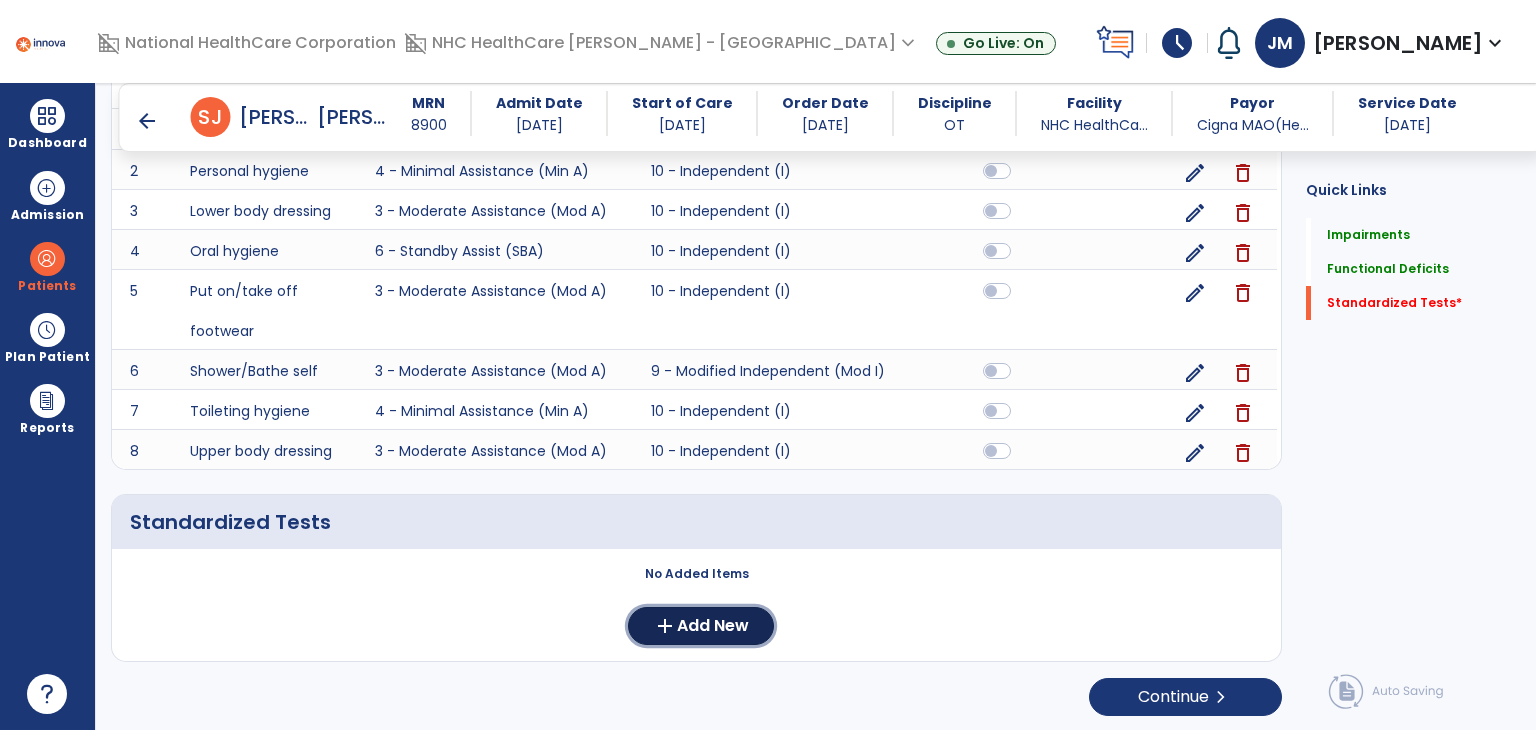 click on "Add New" 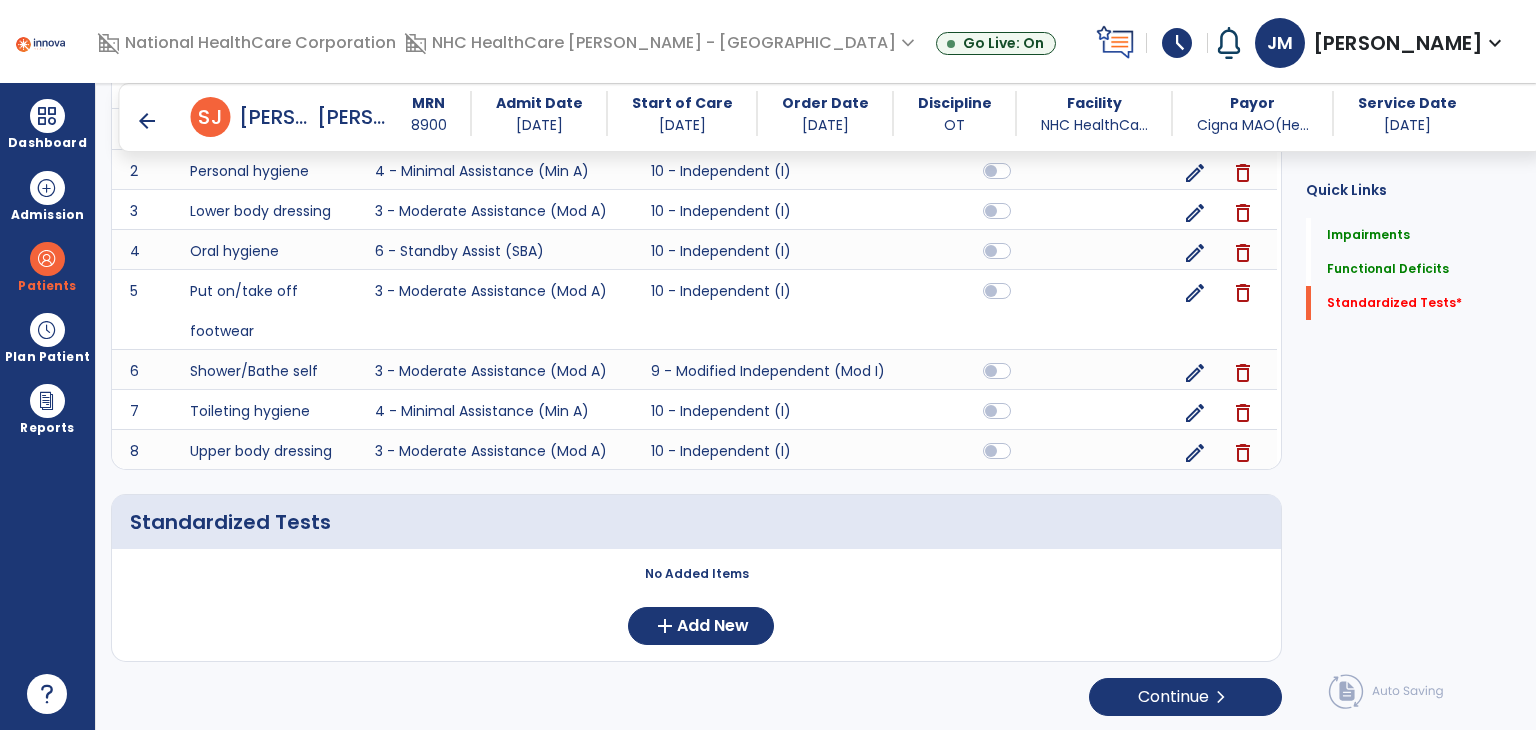scroll, scrollTop: 0, scrollLeft: 0, axis: both 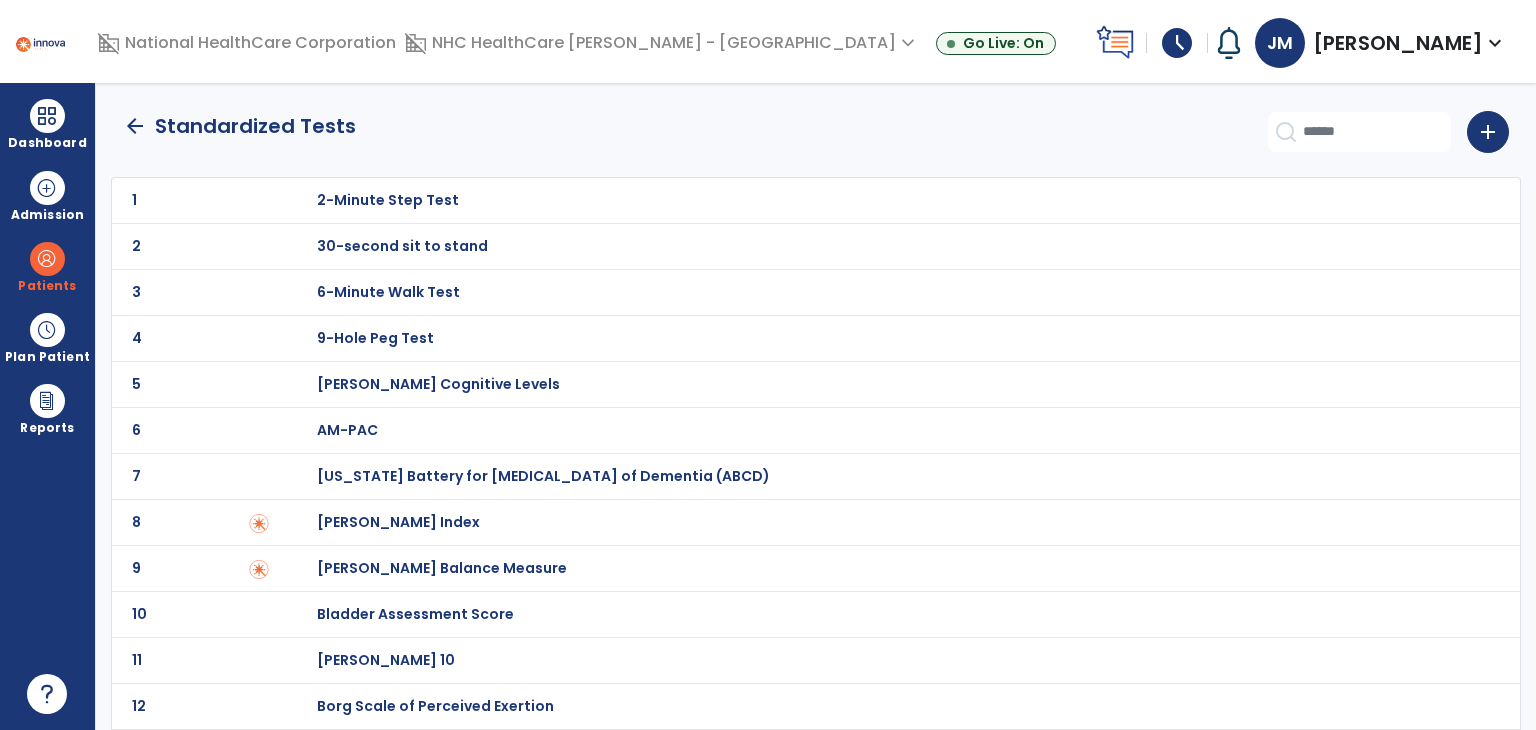 click on "[PERSON_NAME] Index" at bounding box center [388, 200] 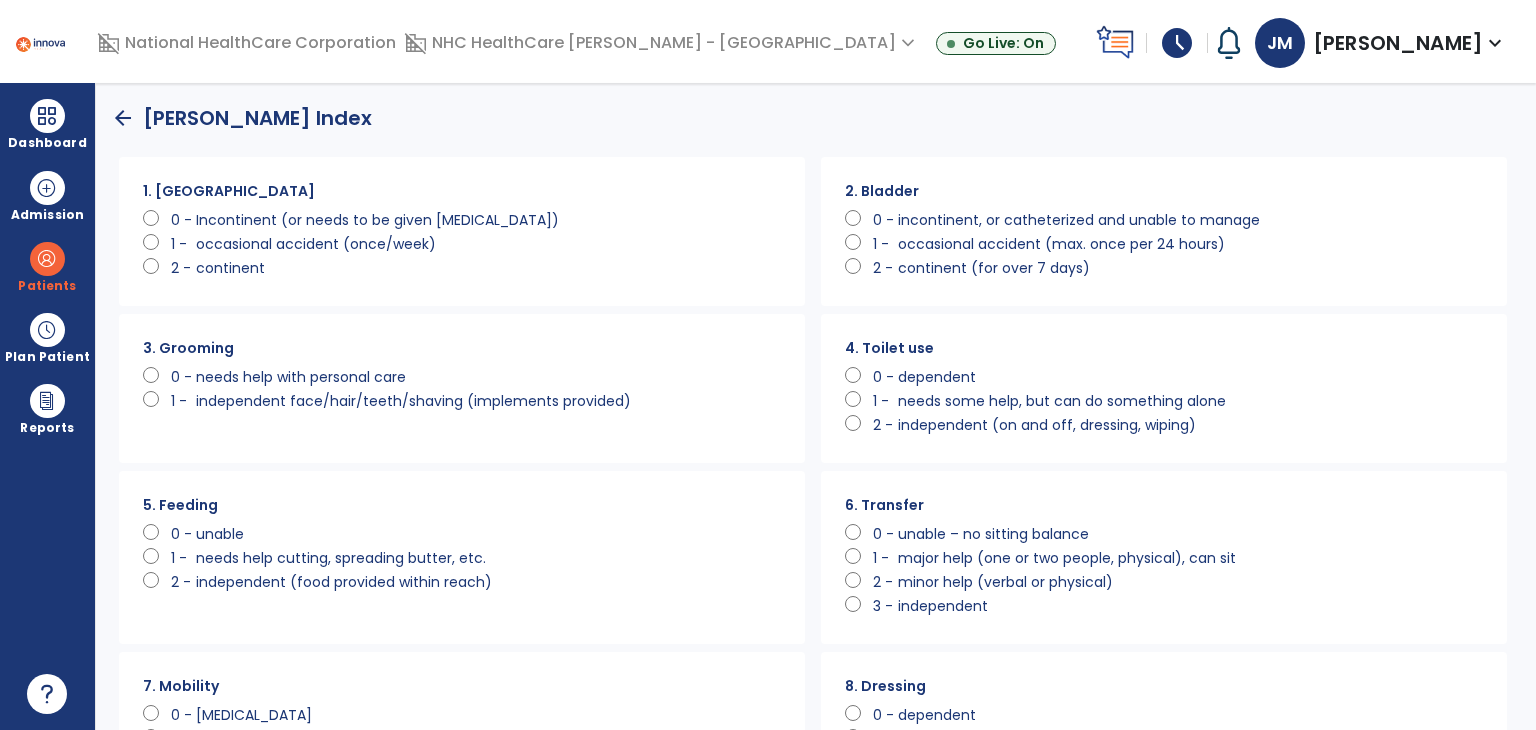 scroll, scrollTop: 0, scrollLeft: 0, axis: both 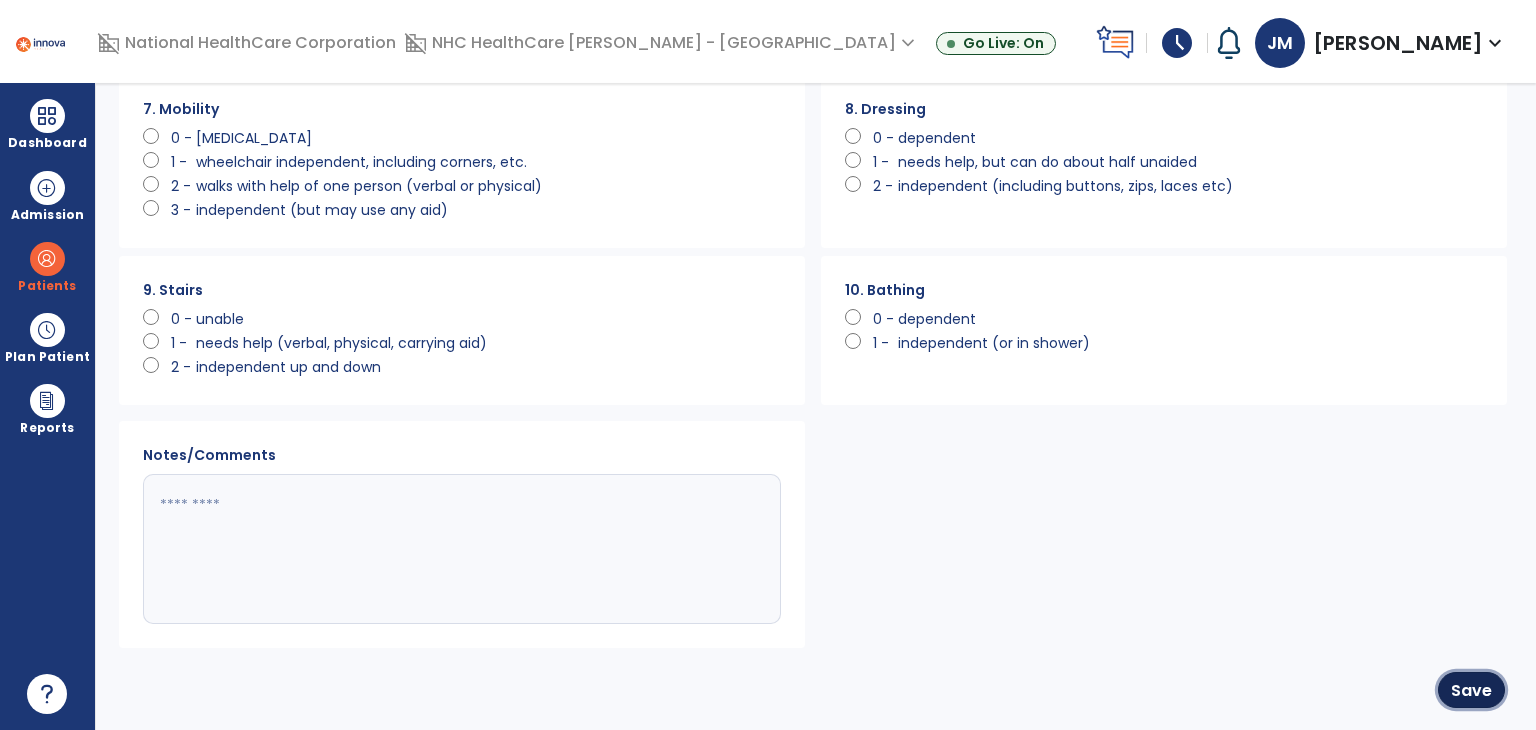 click on "Save" 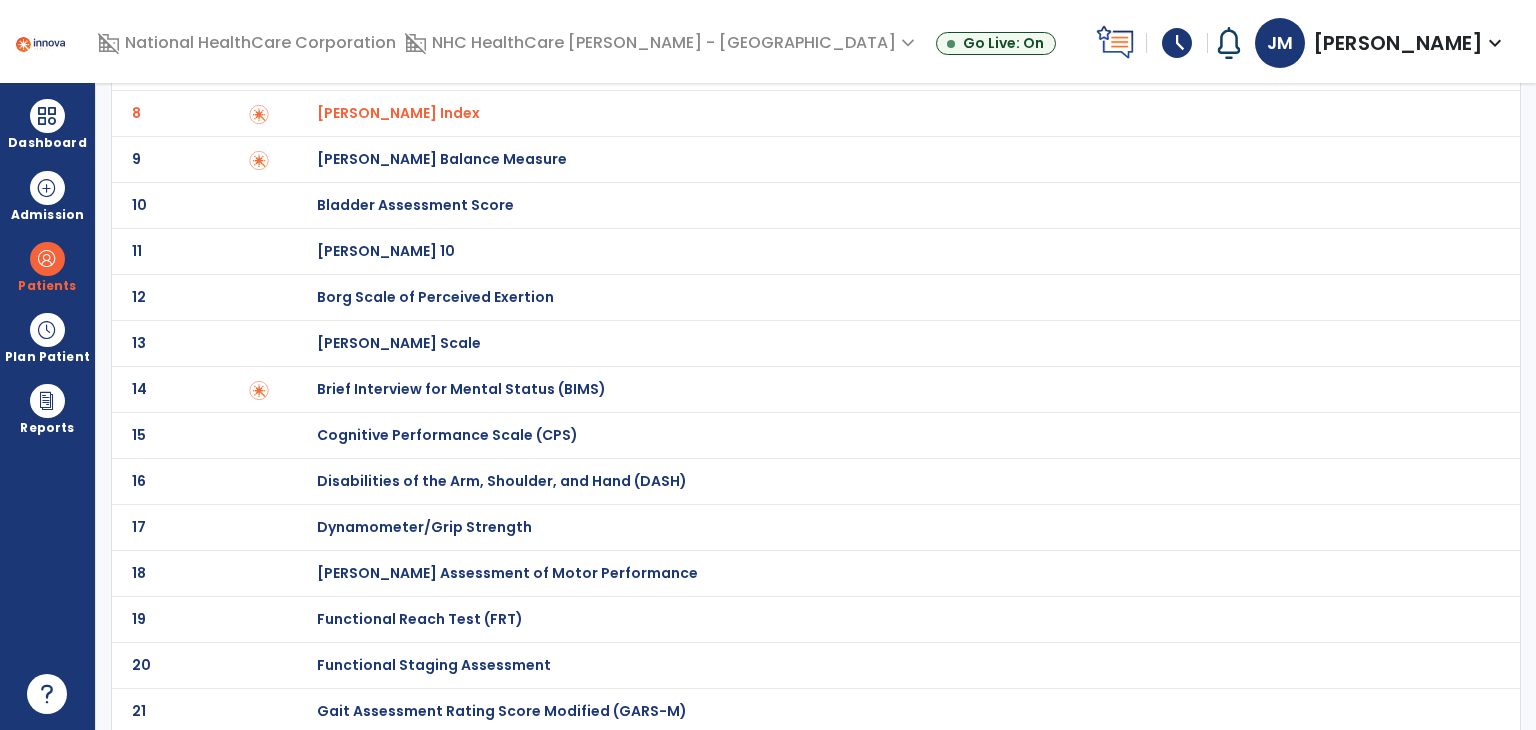 scroll, scrollTop: 0, scrollLeft: 0, axis: both 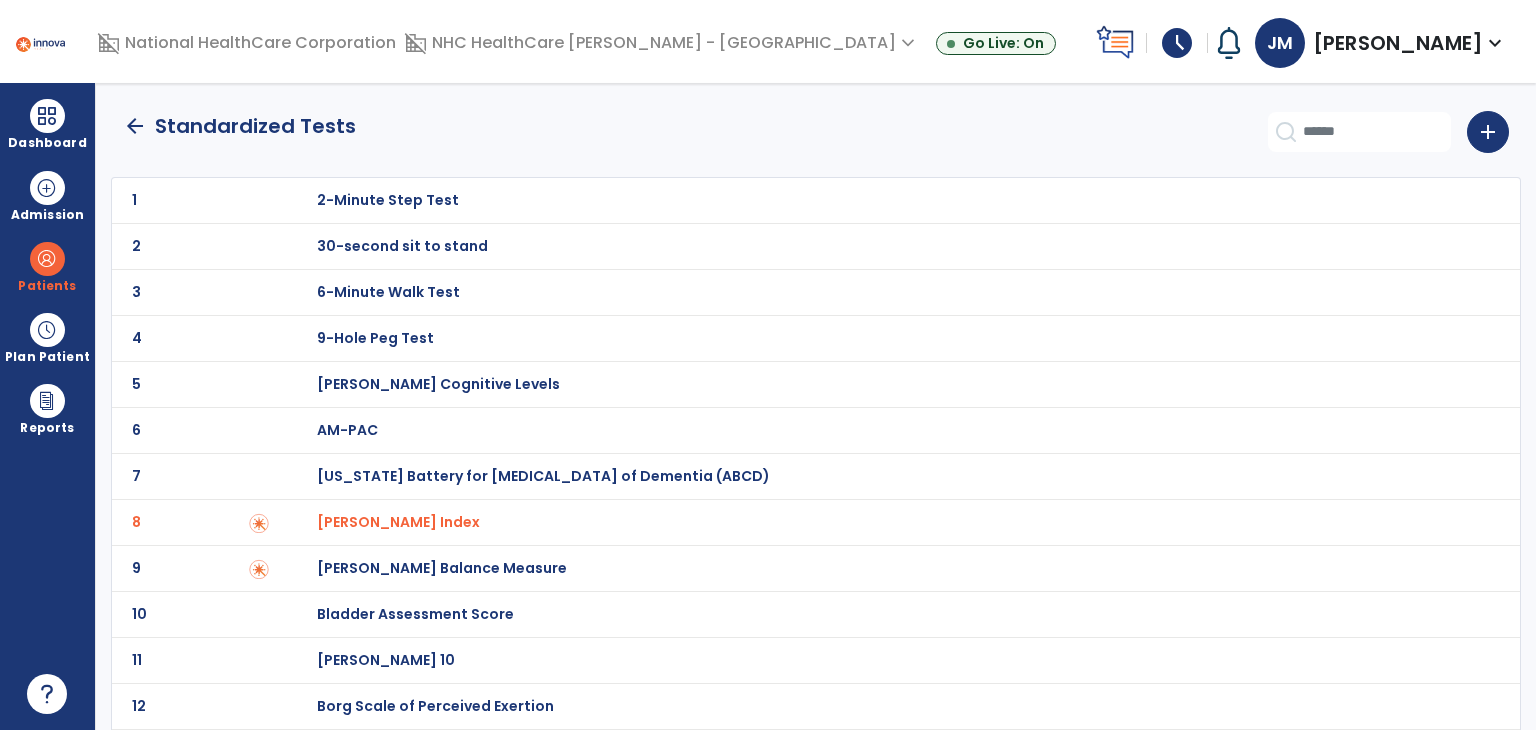 click on "arrow_back" 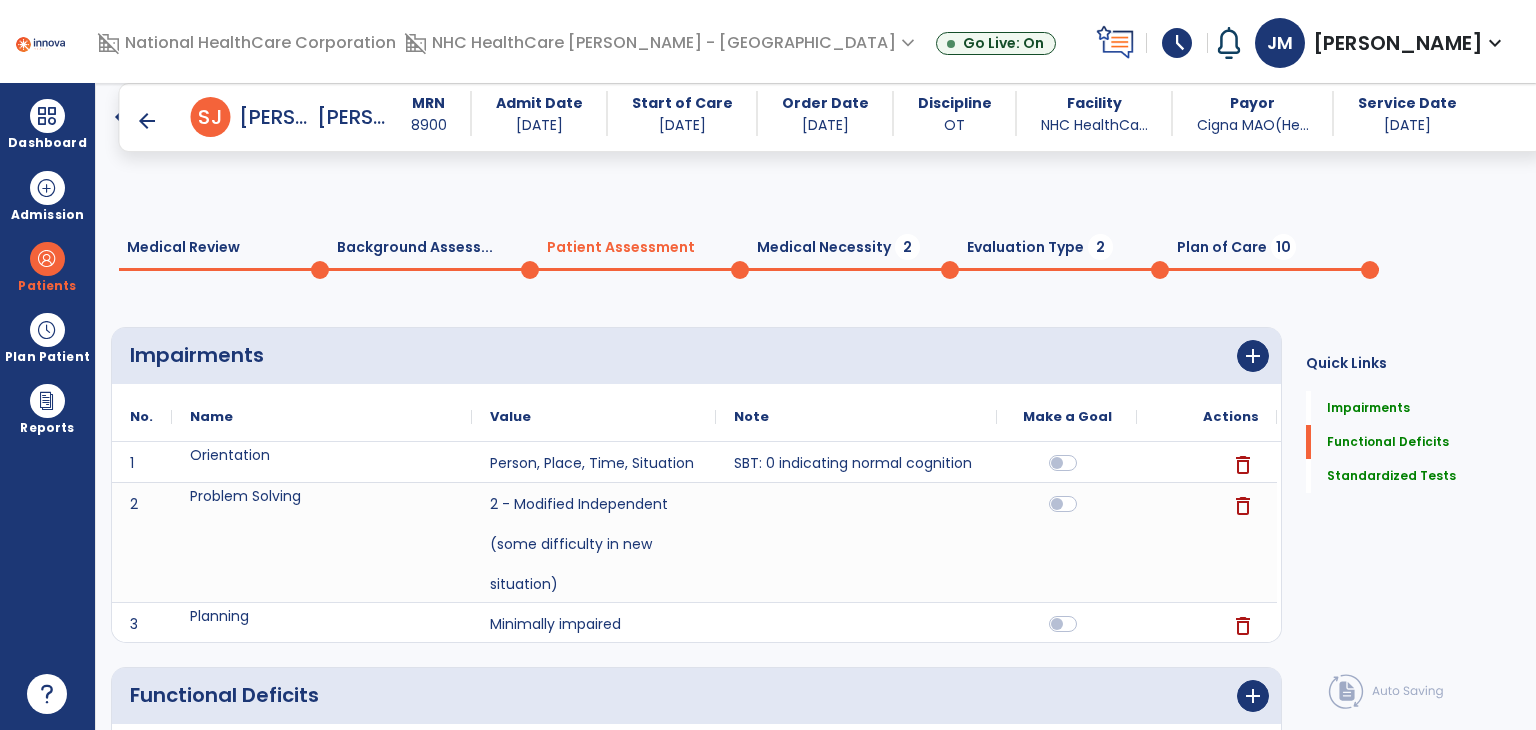 scroll, scrollTop: 663, scrollLeft: 0, axis: vertical 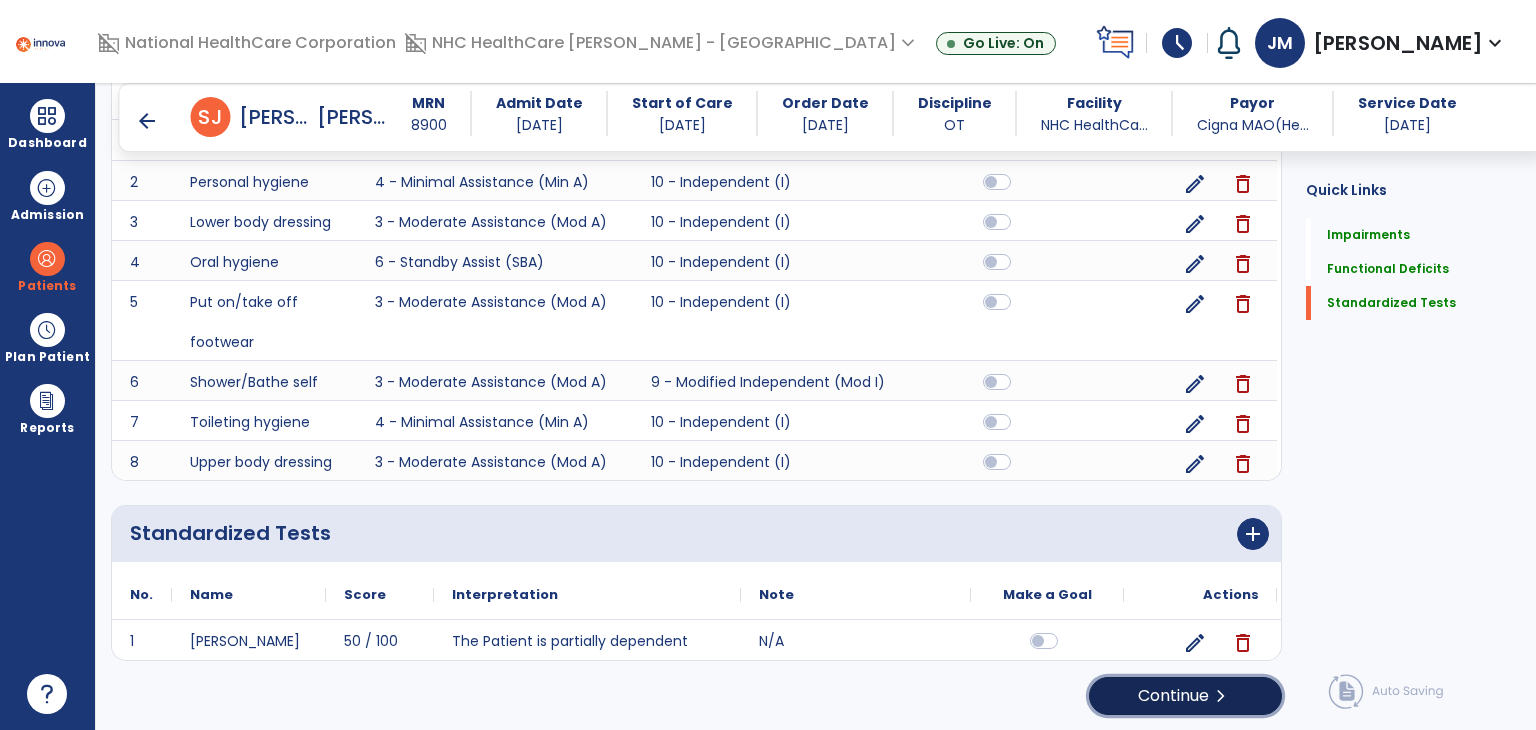 click on "chevron_right" 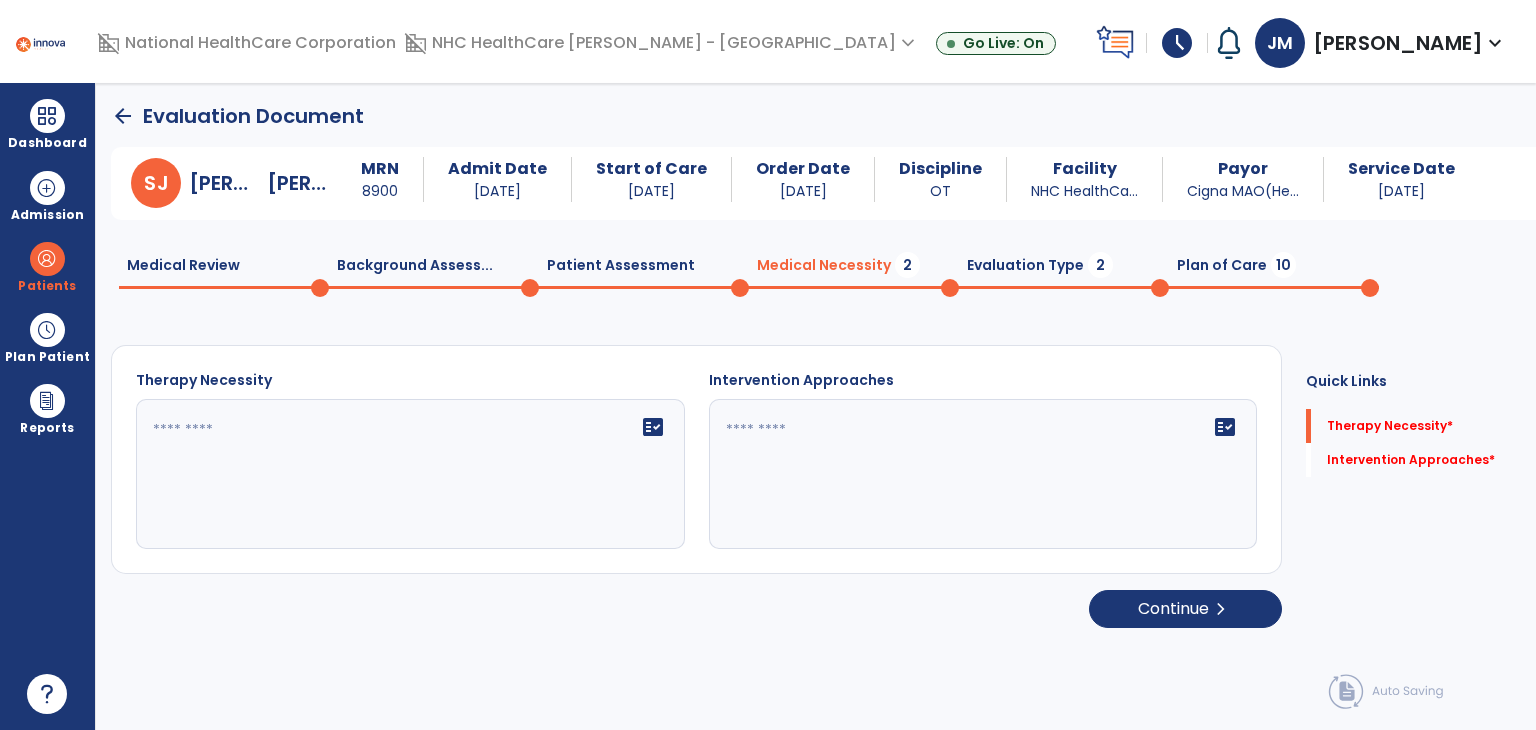 scroll, scrollTop: 0, scrollLeft: 0, axis: both 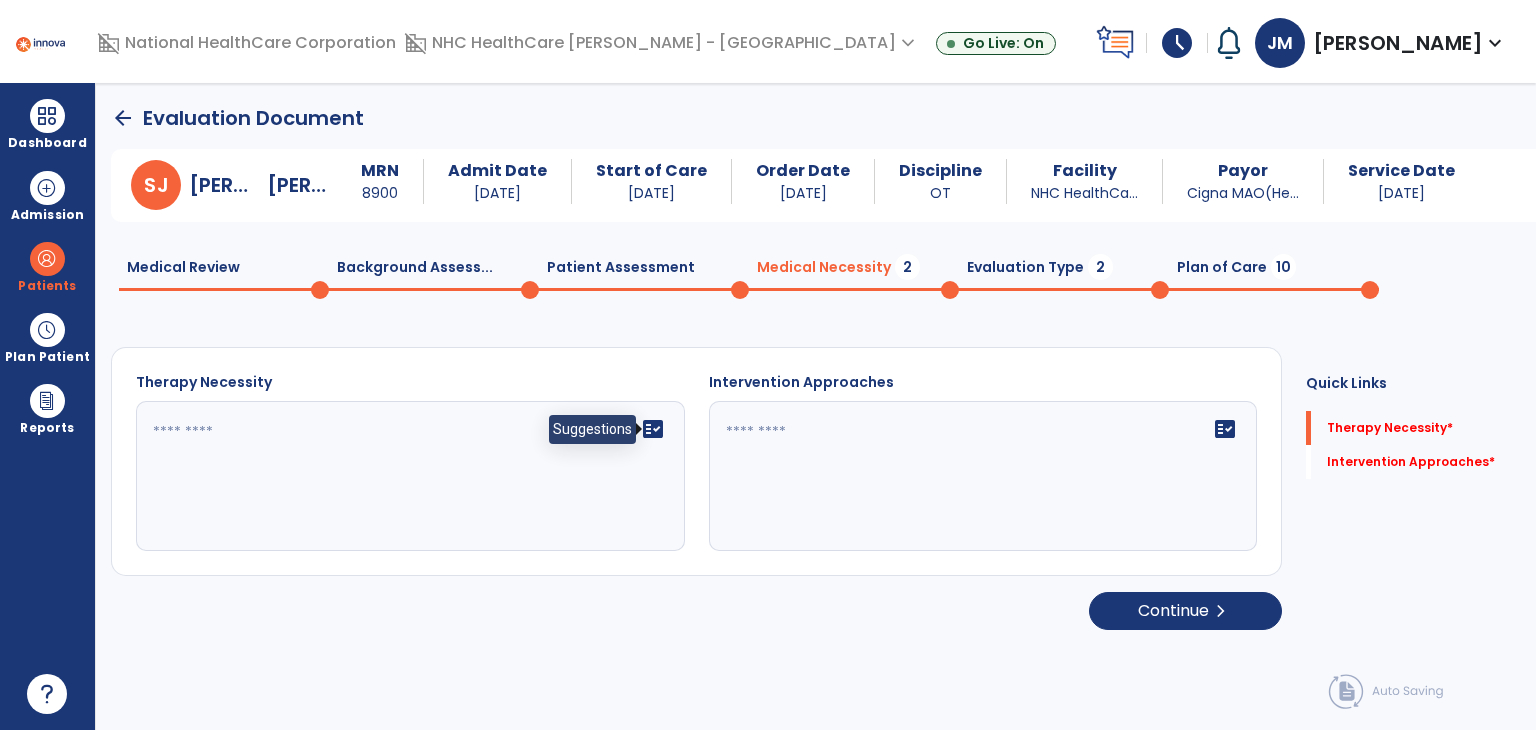 click on "fact_check" 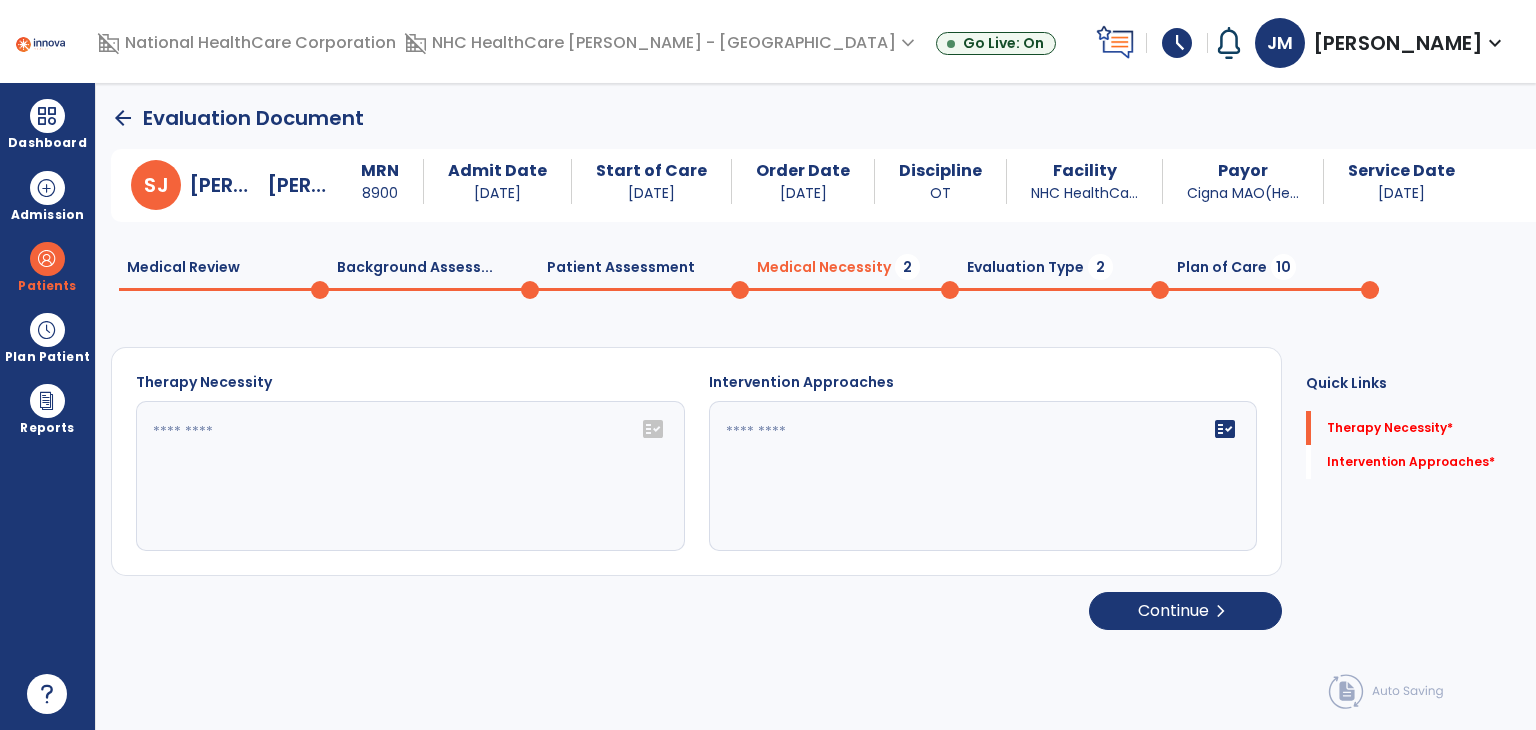 click on "fact_check" 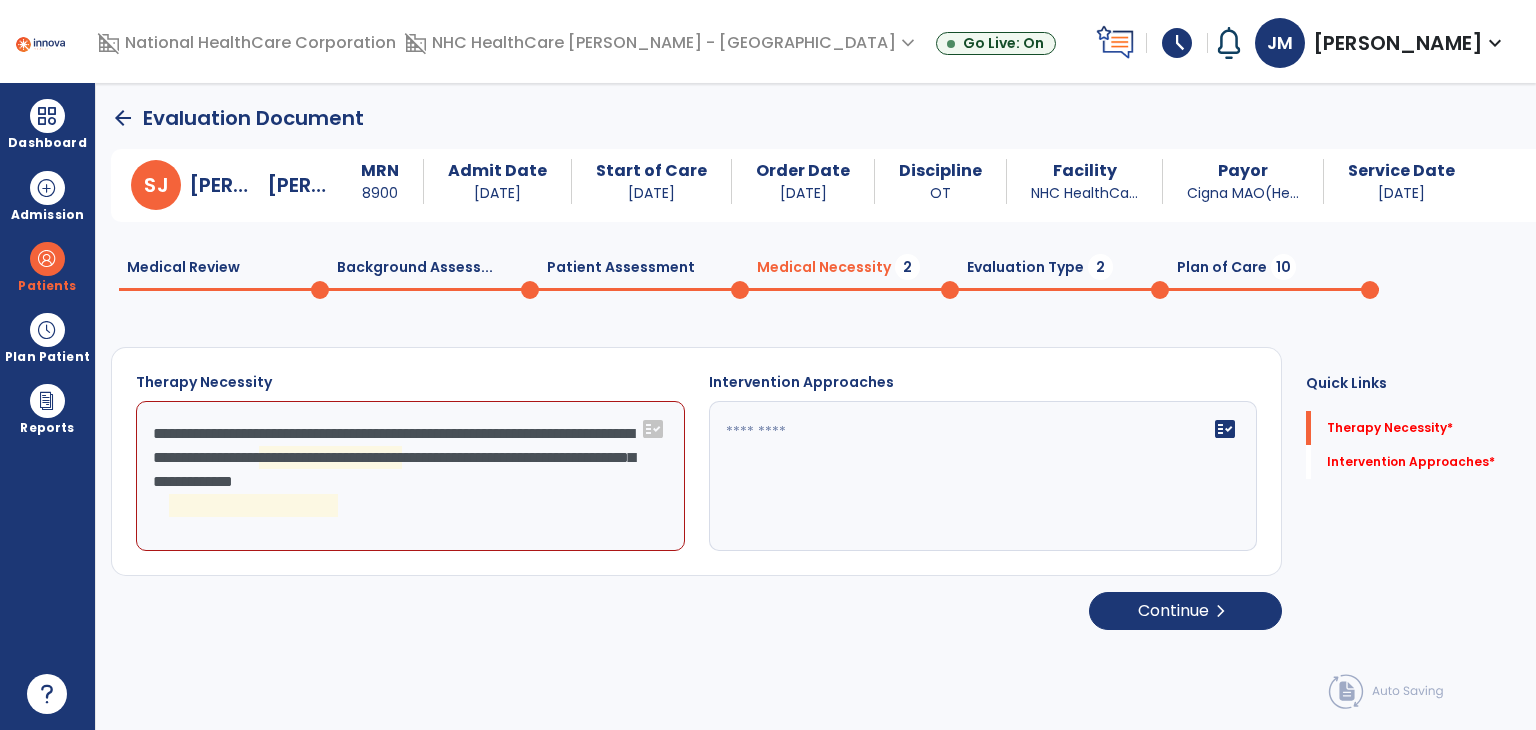 click on "**********" 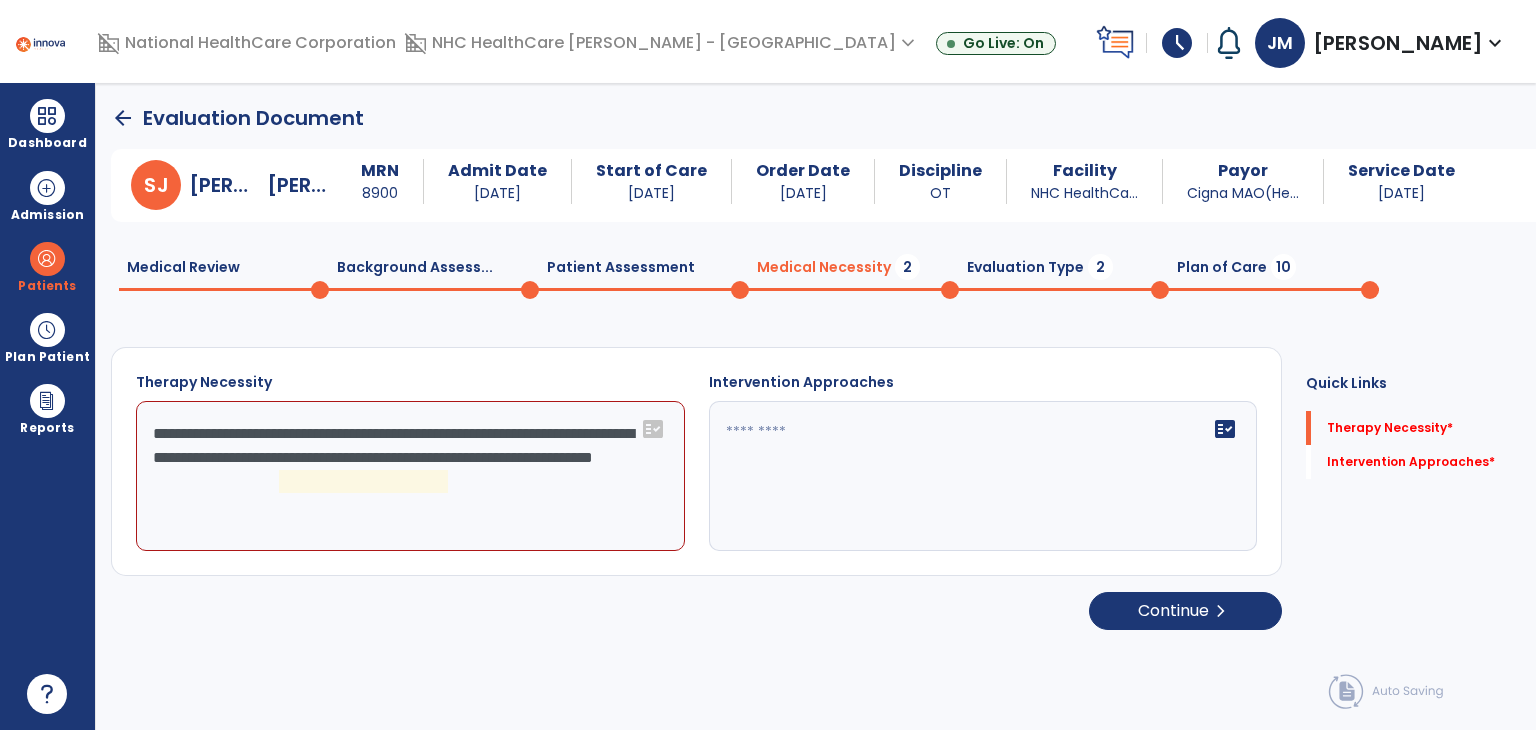 click on "**********" 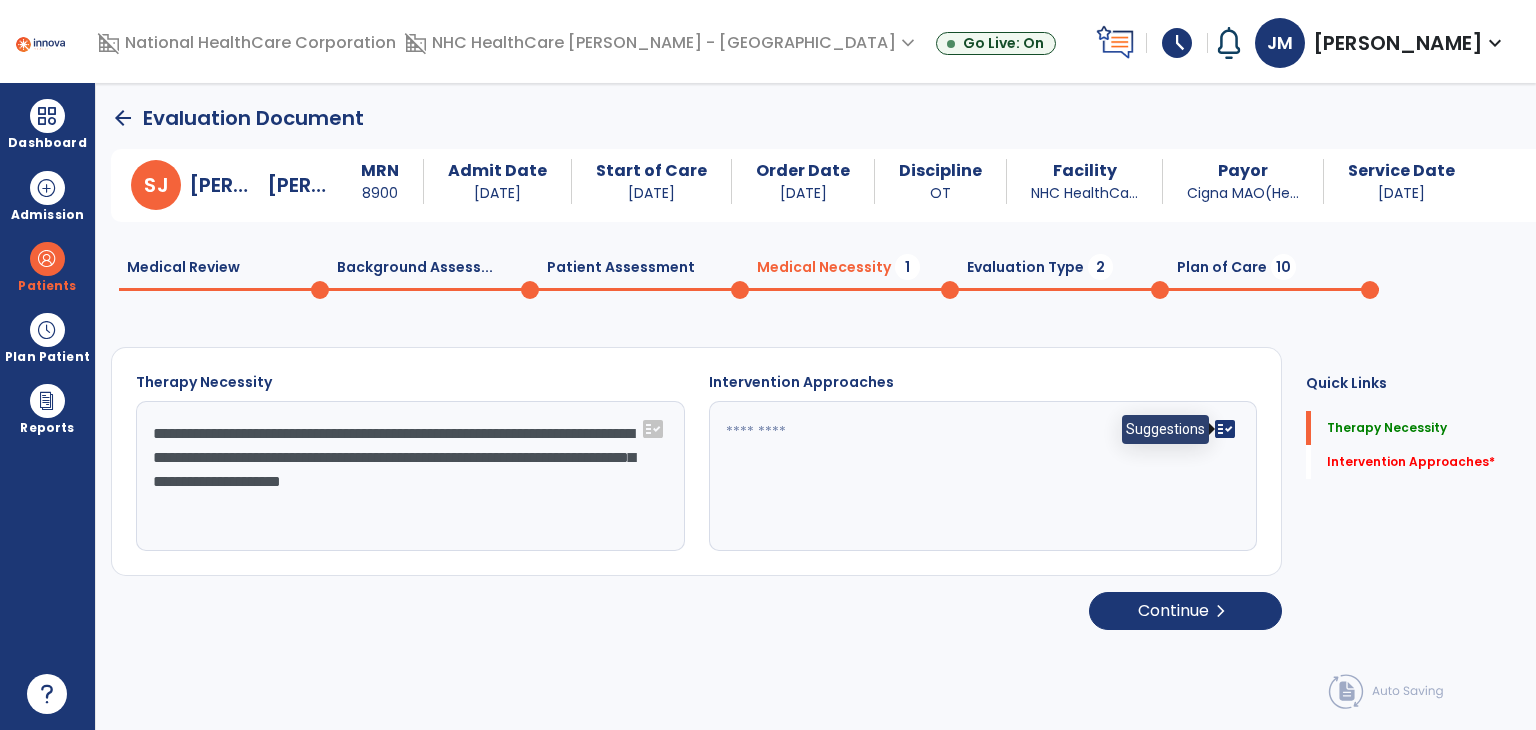 type on "**********" 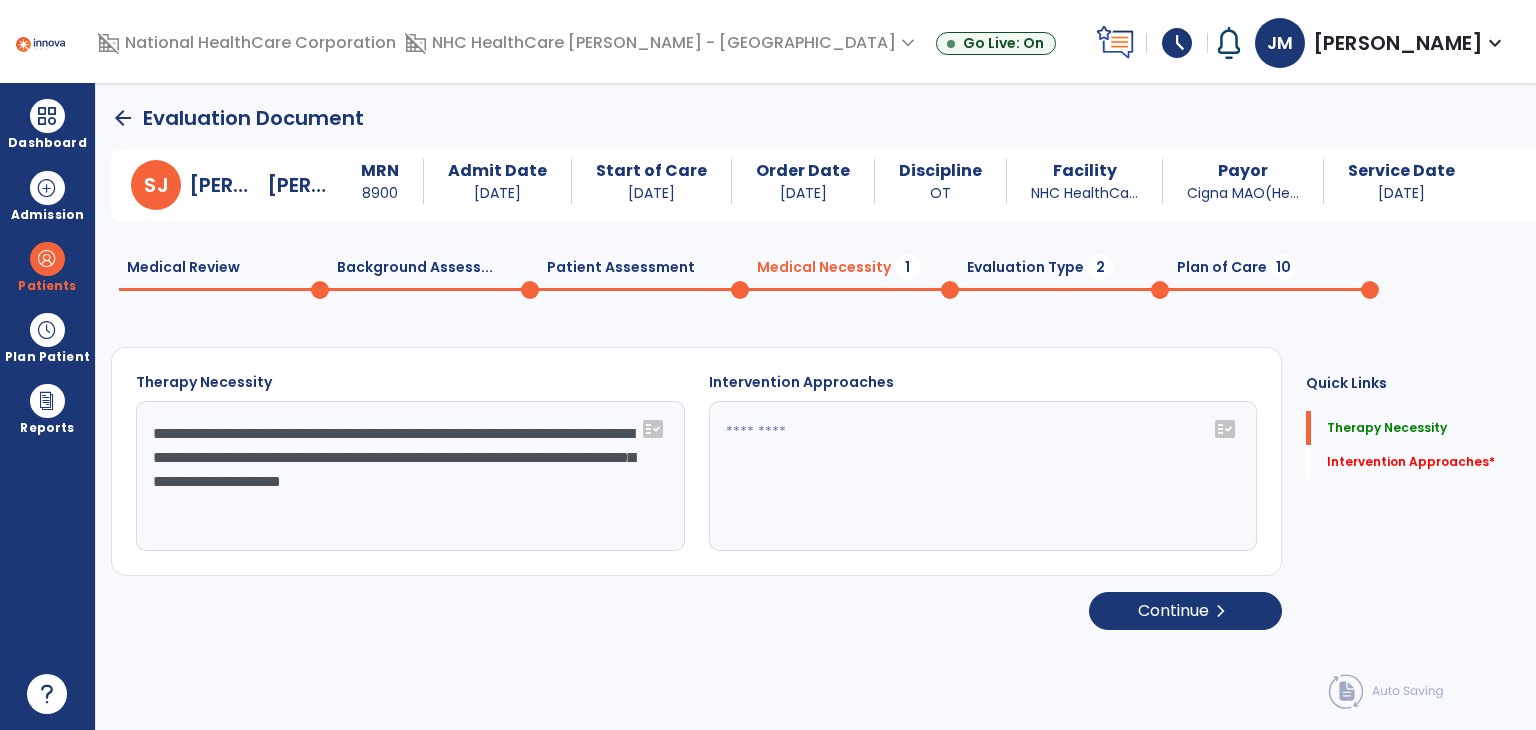 click on "fact_check" 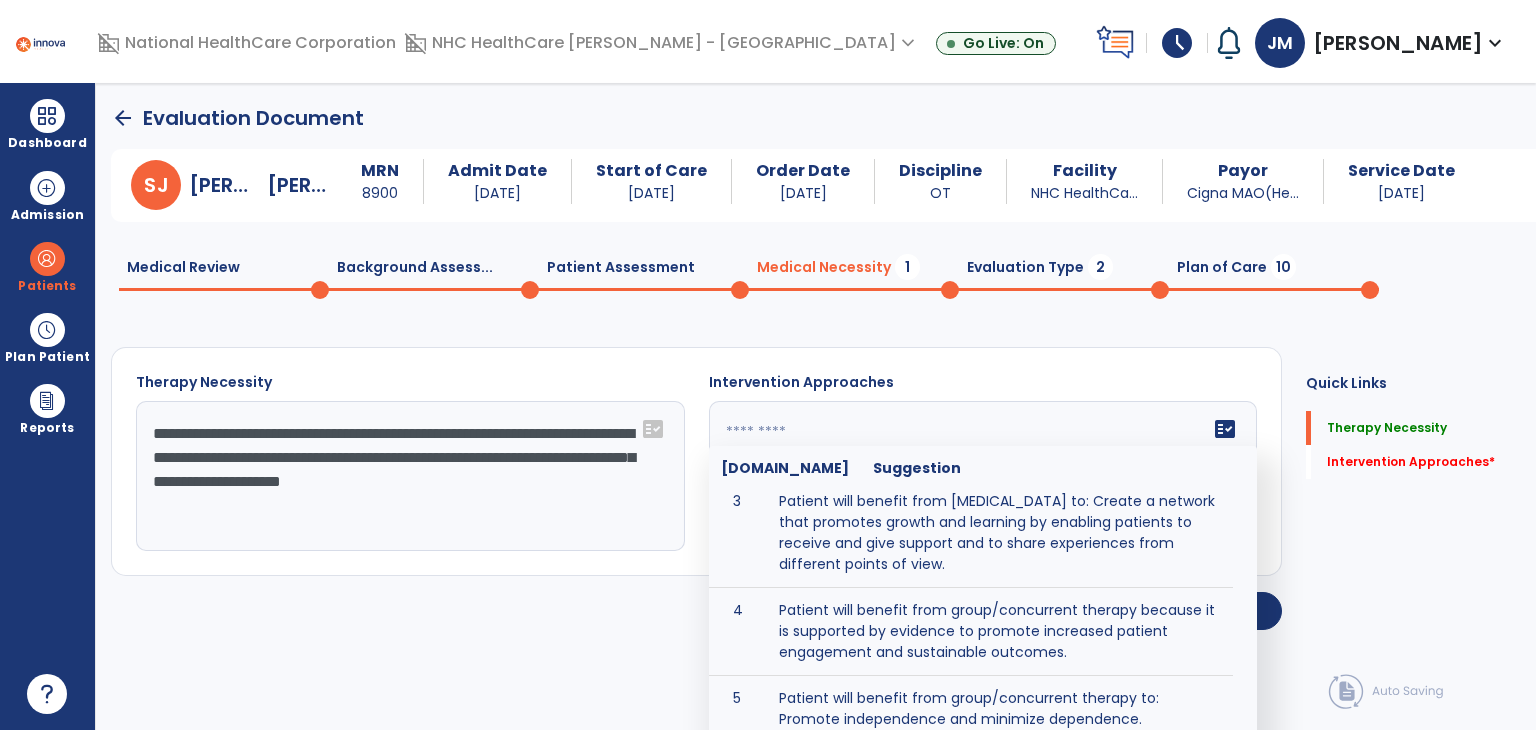 scroll, scrollTop: 229, scrollLeft: 0, axis: vertical 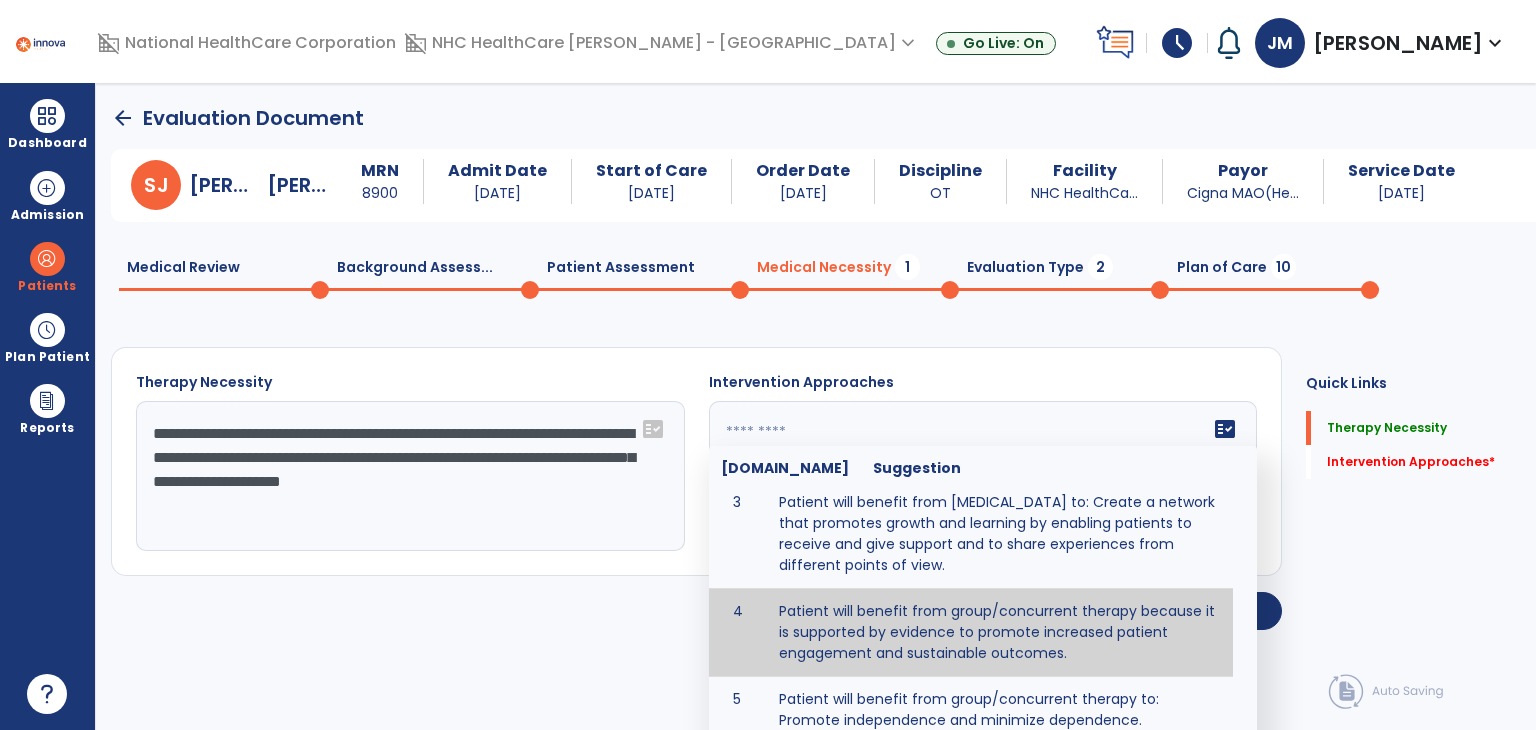 type on "**********" 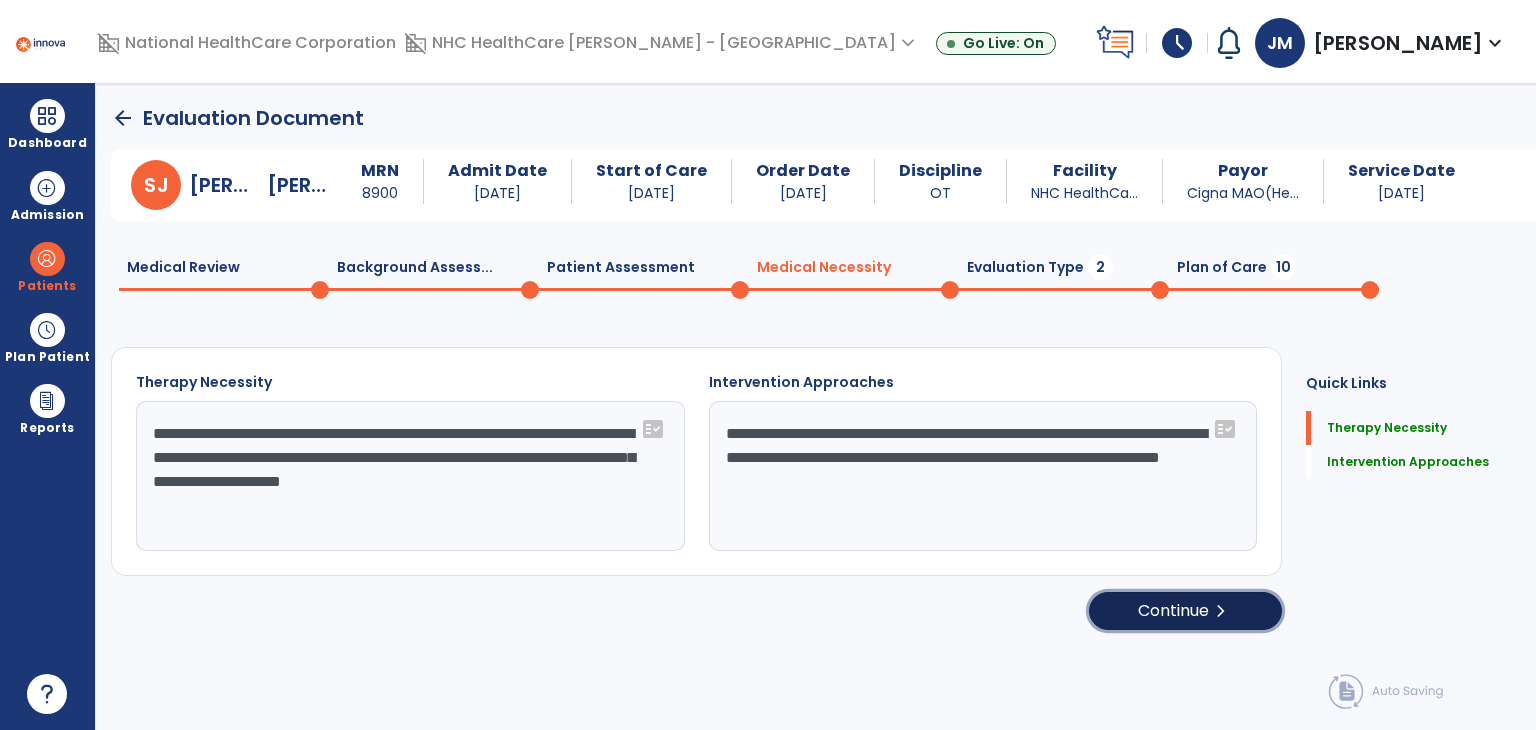 click on "Continue  chevron_right" 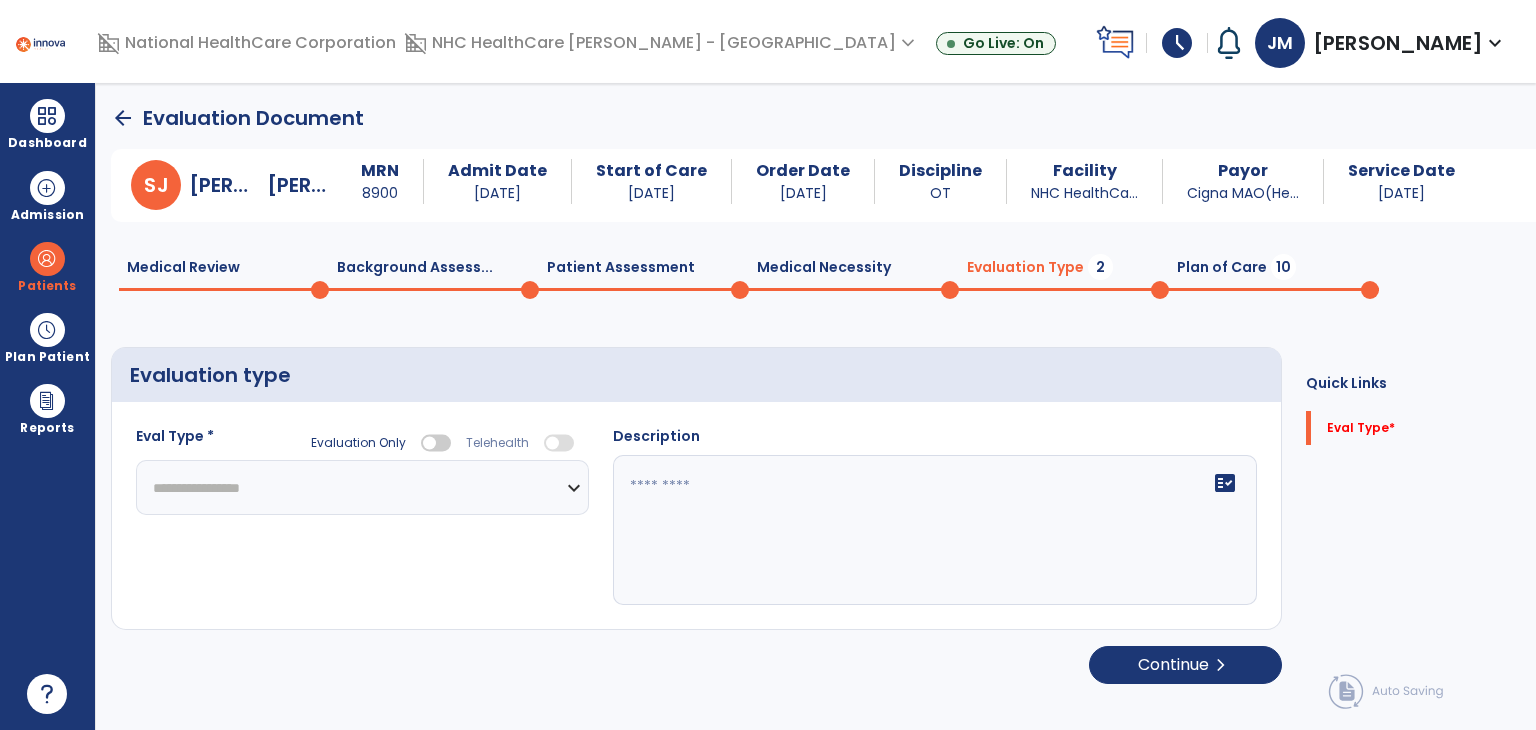 click on "**********" 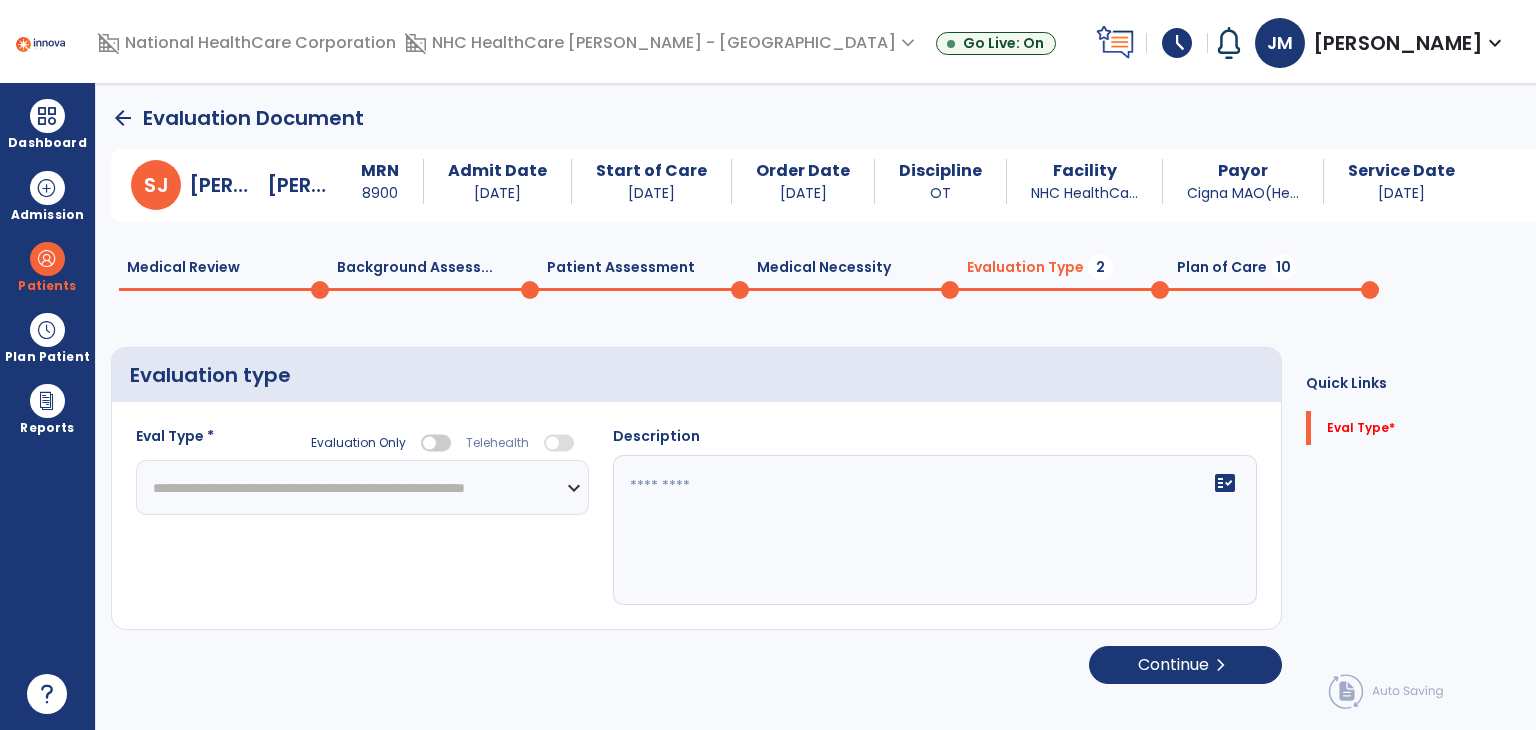 click on "**********" 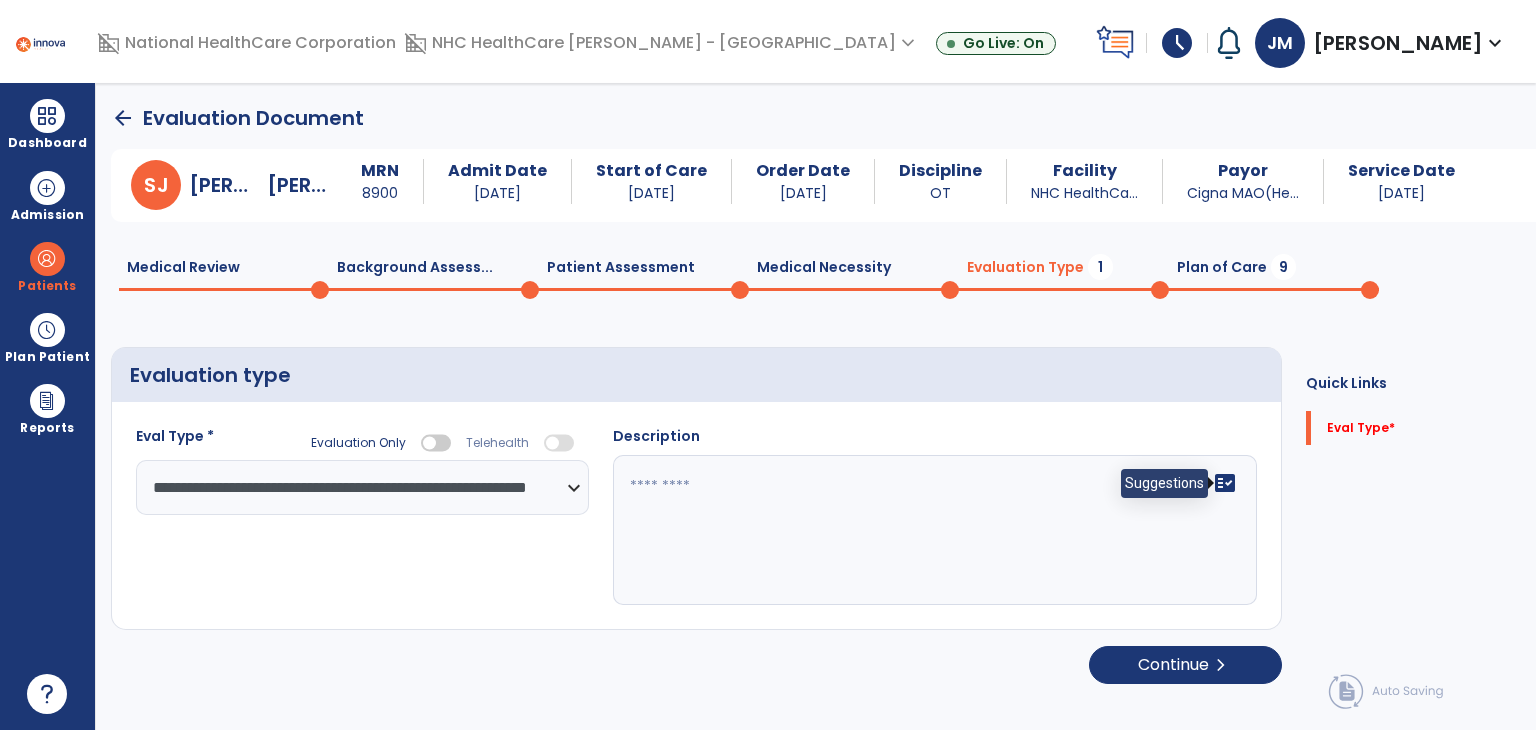 click on "fact_check" 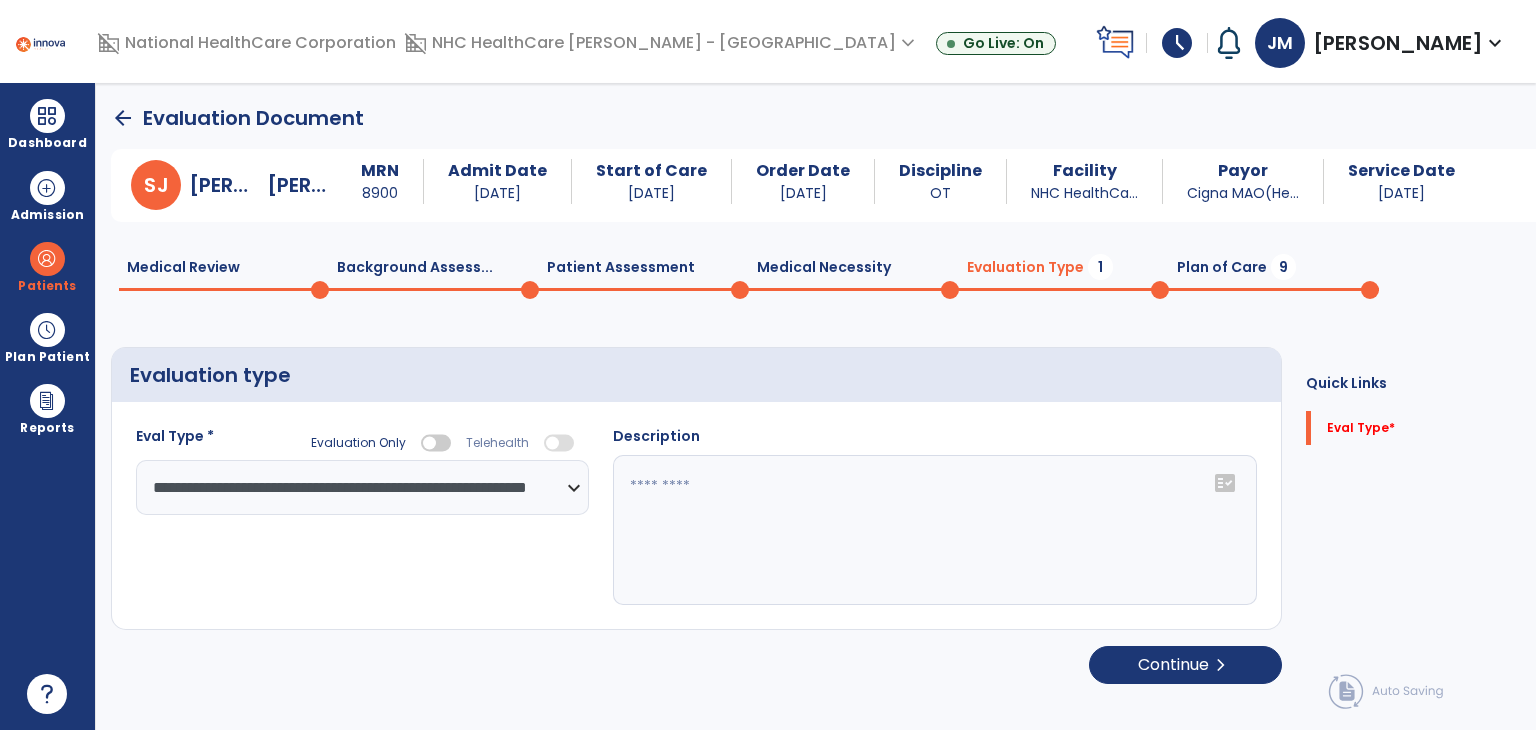 click on "fact_check" 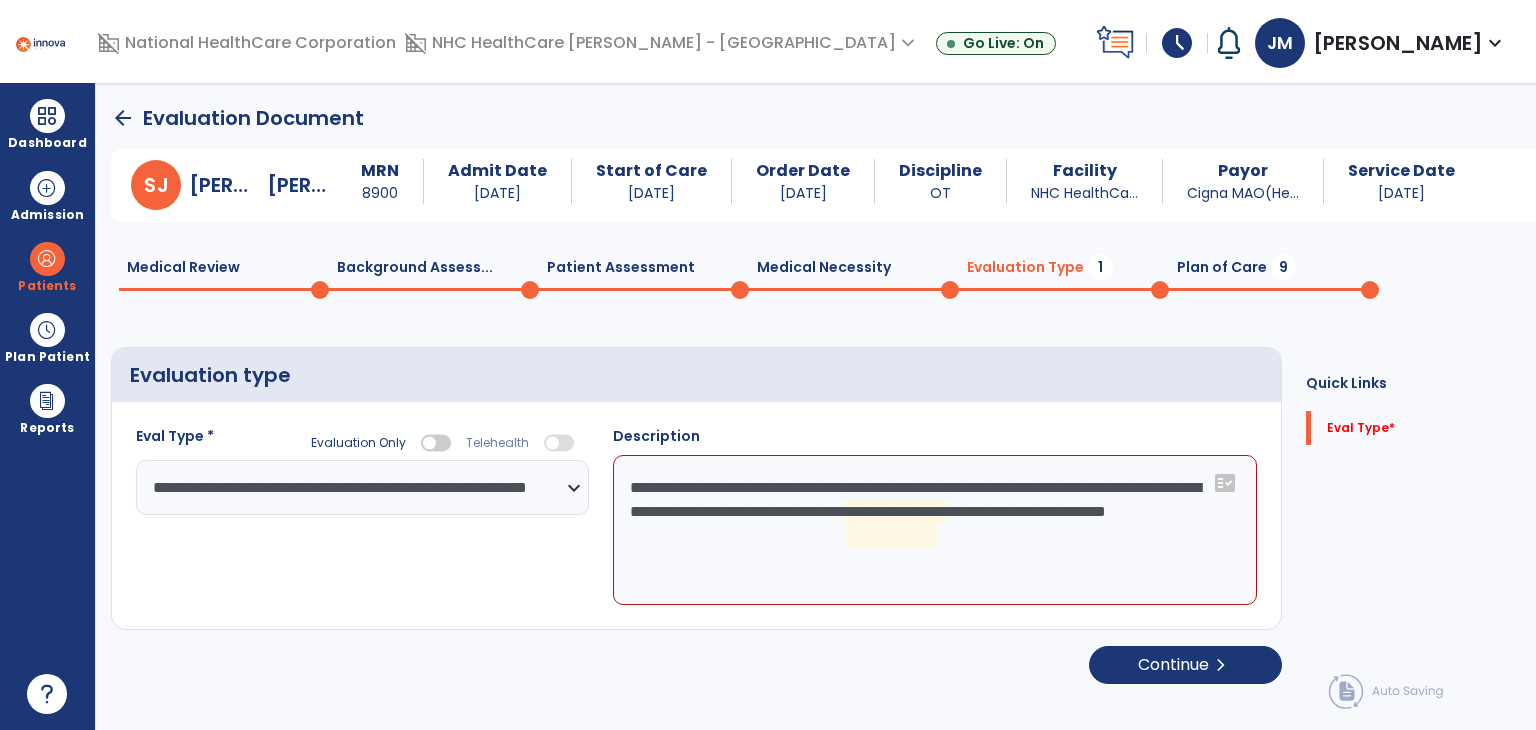 click on "**********" 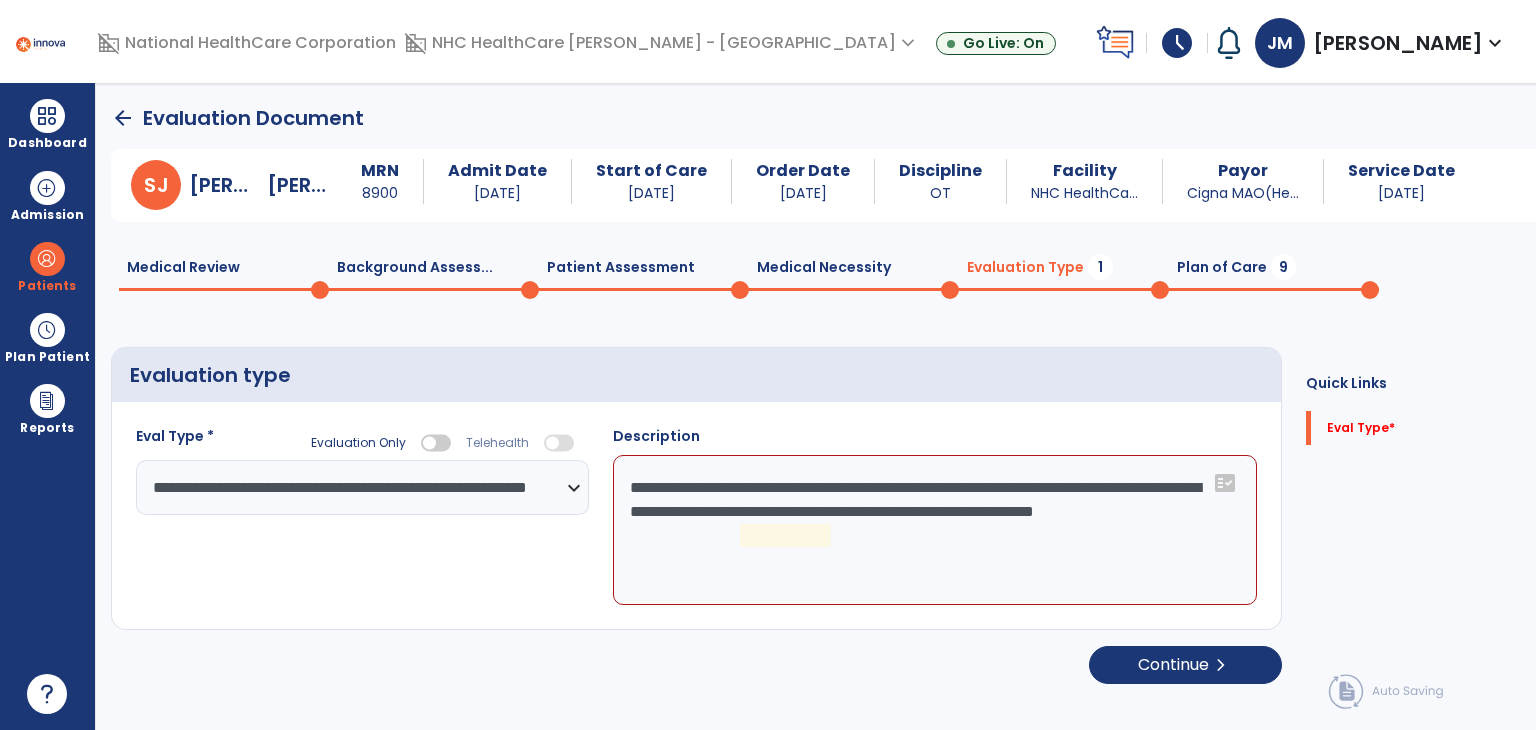 click on "**********" 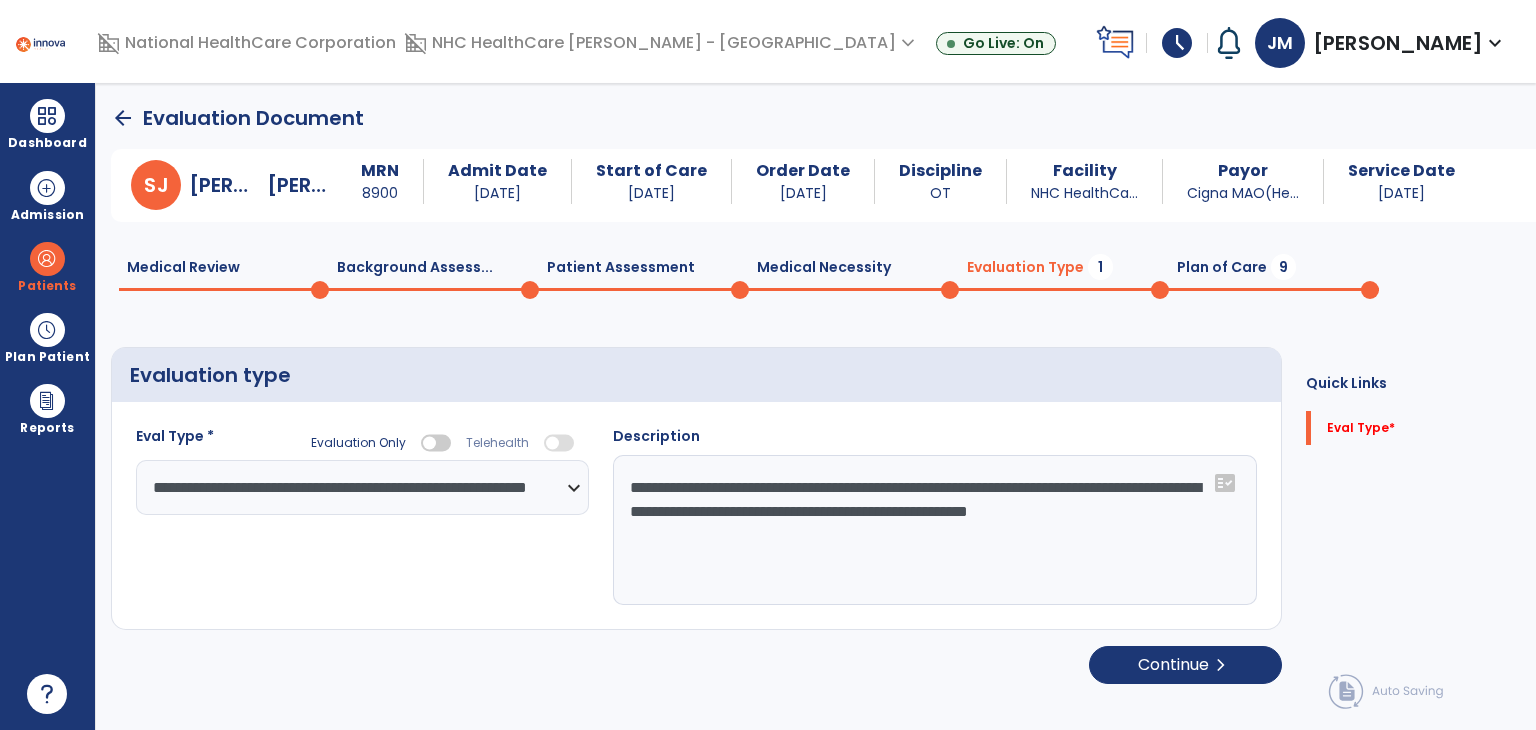 type on "**********" 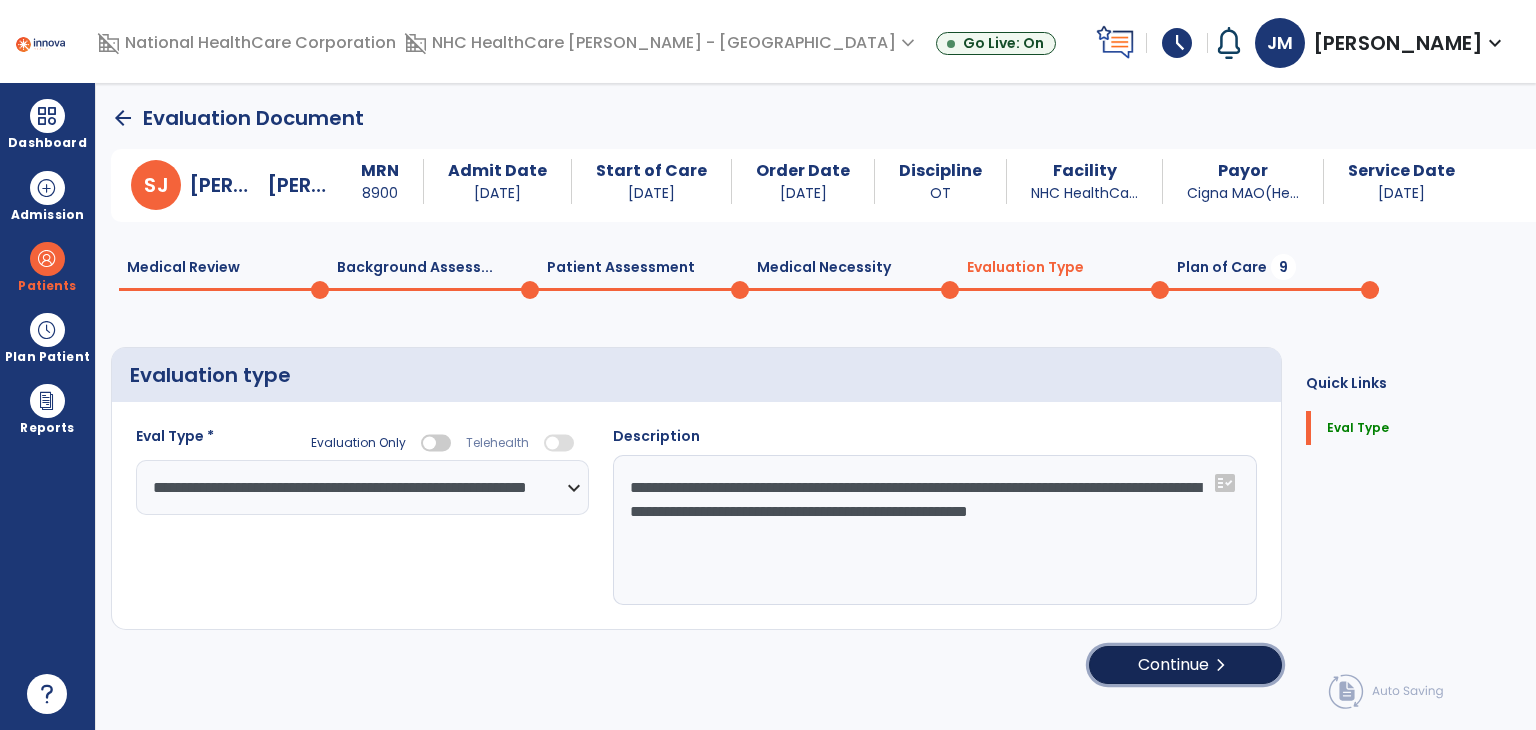 click on "Continue  chevron_right" 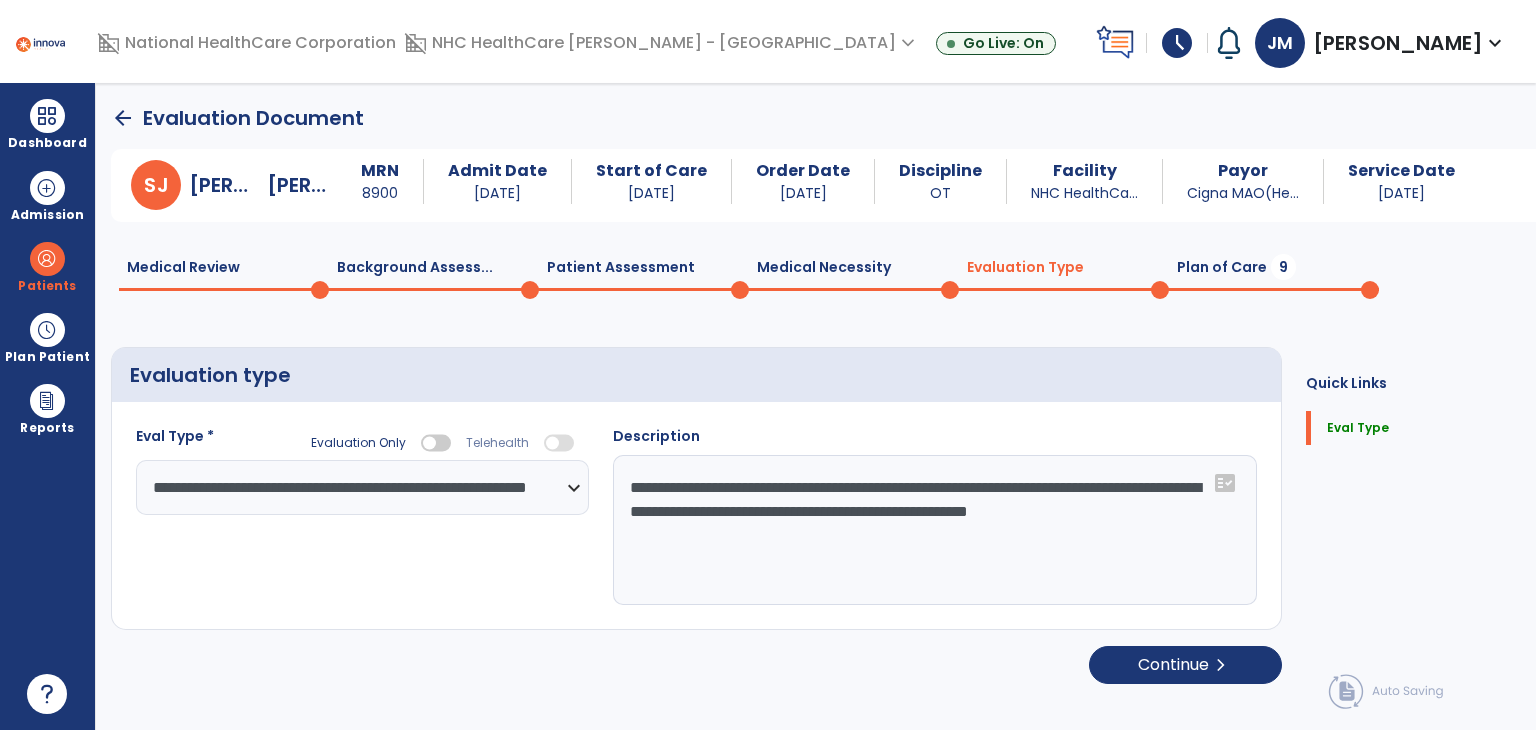 select on "*****" 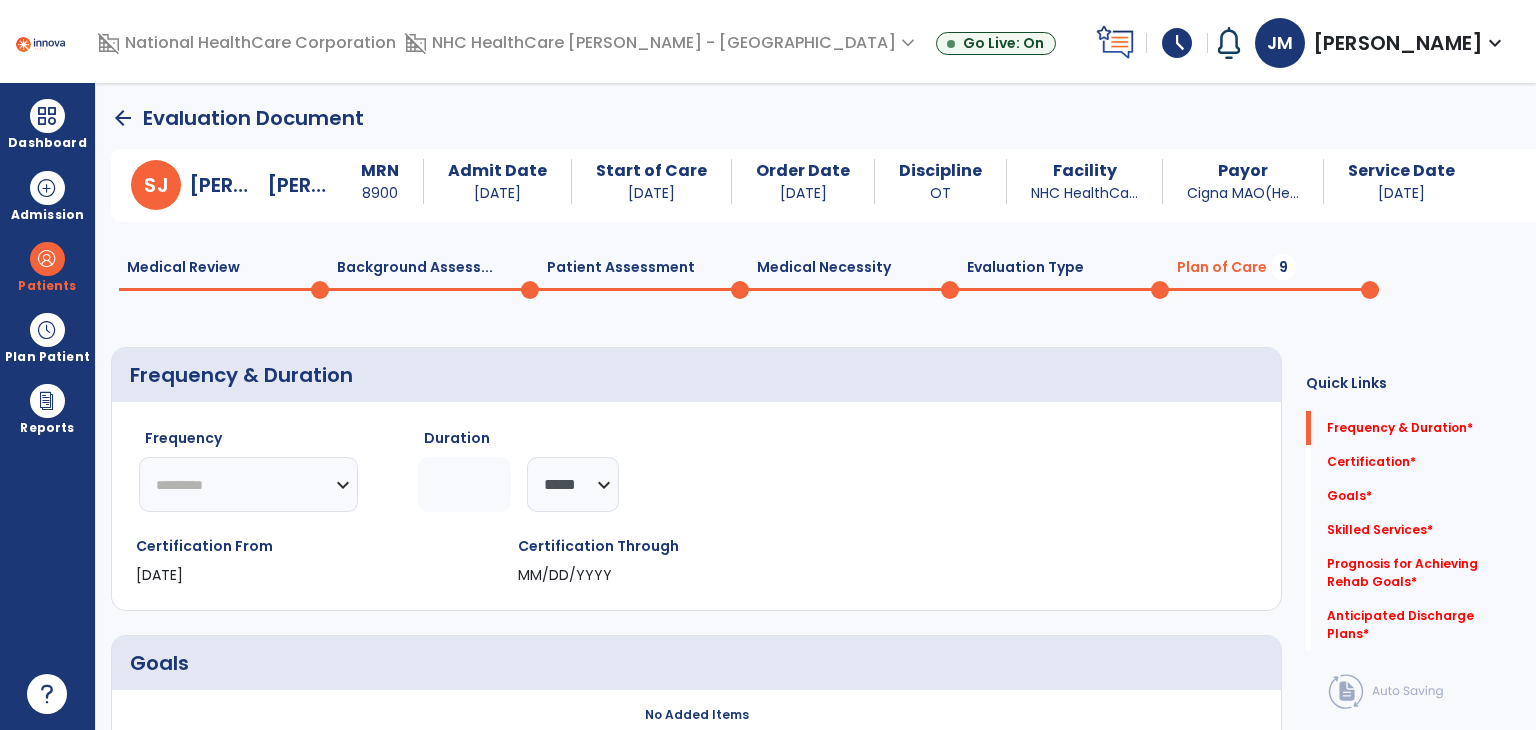 scroll, scrollTop: 102, scrollLeft: 0, axis: vertical 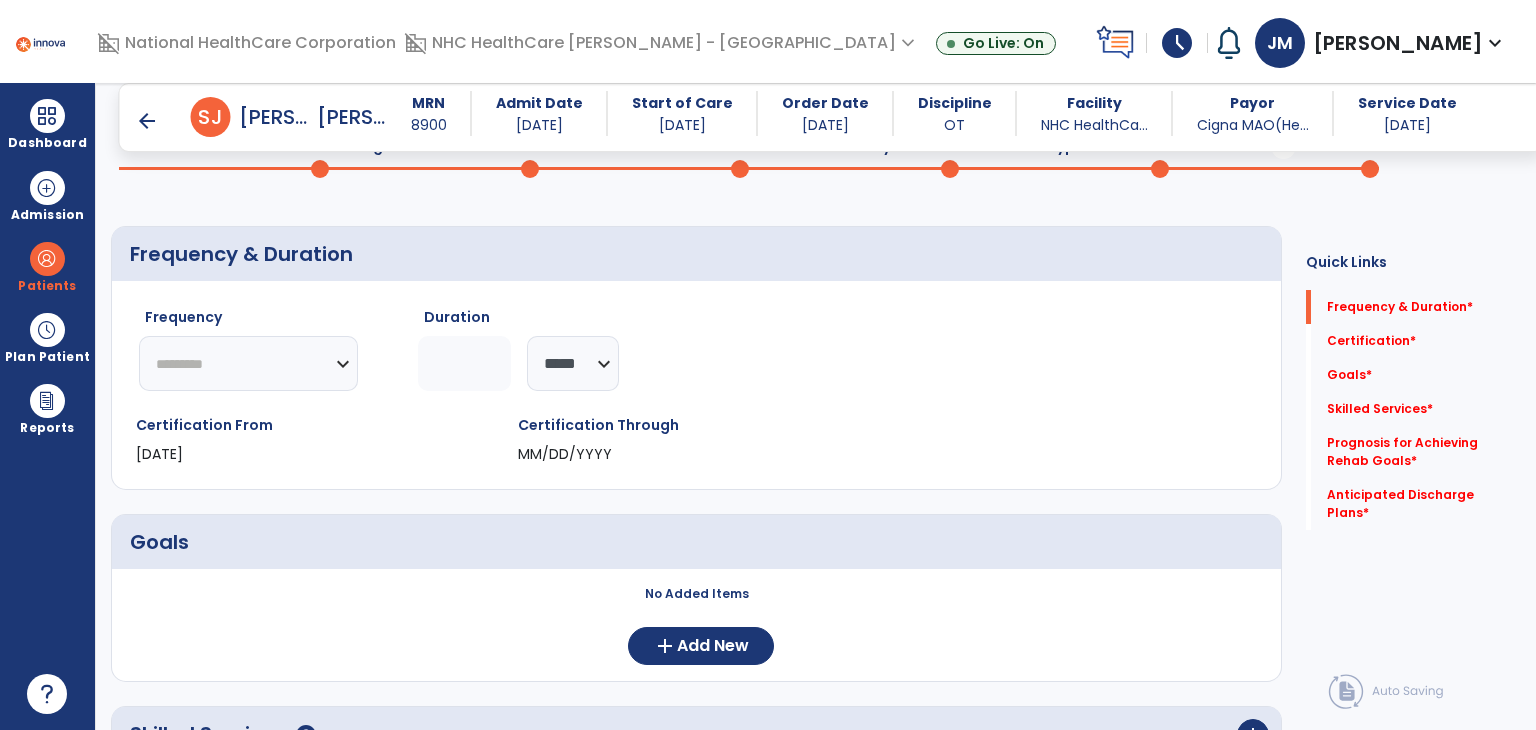 click on "********* ** ** ** ** ** ** **" 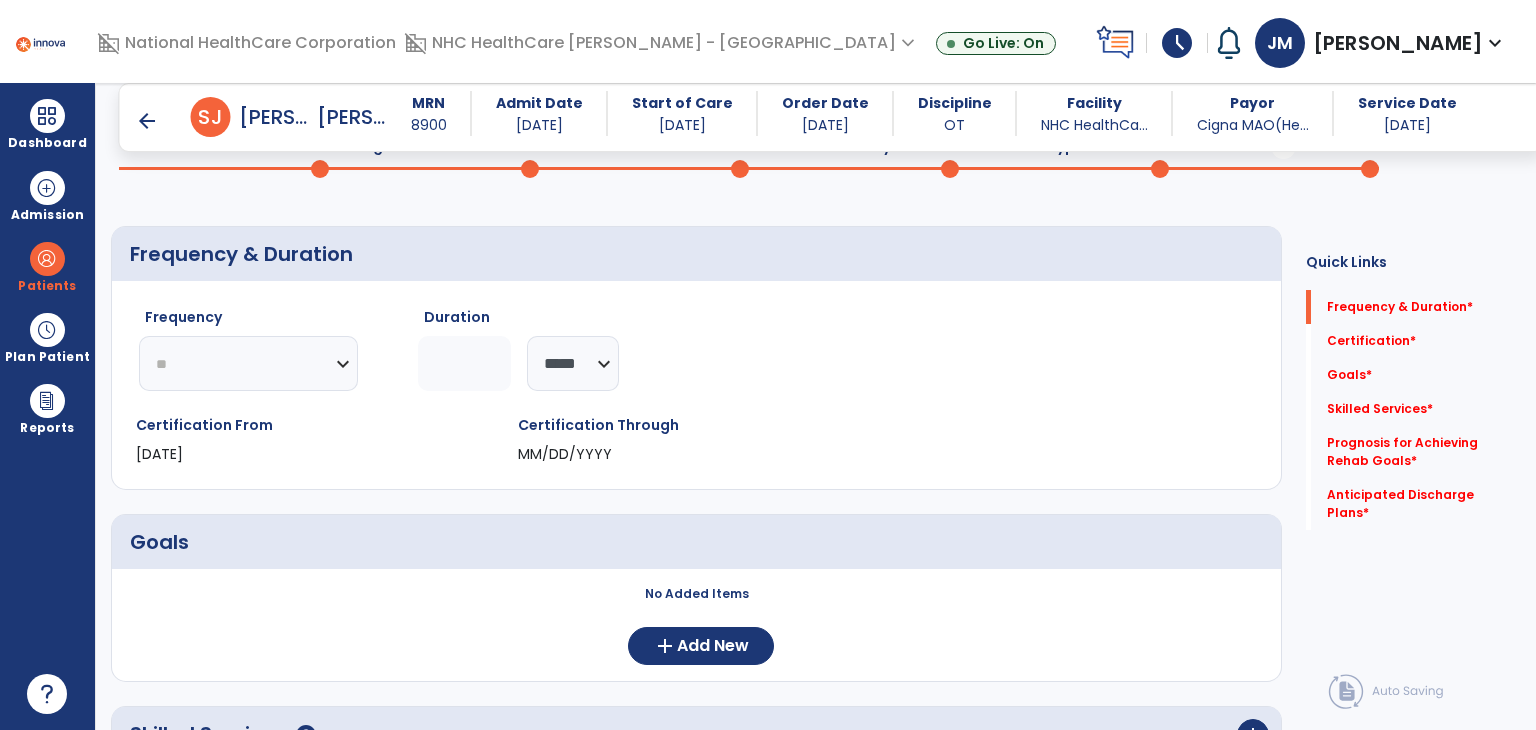 click on "********* ** ** ** ** ** ** **" 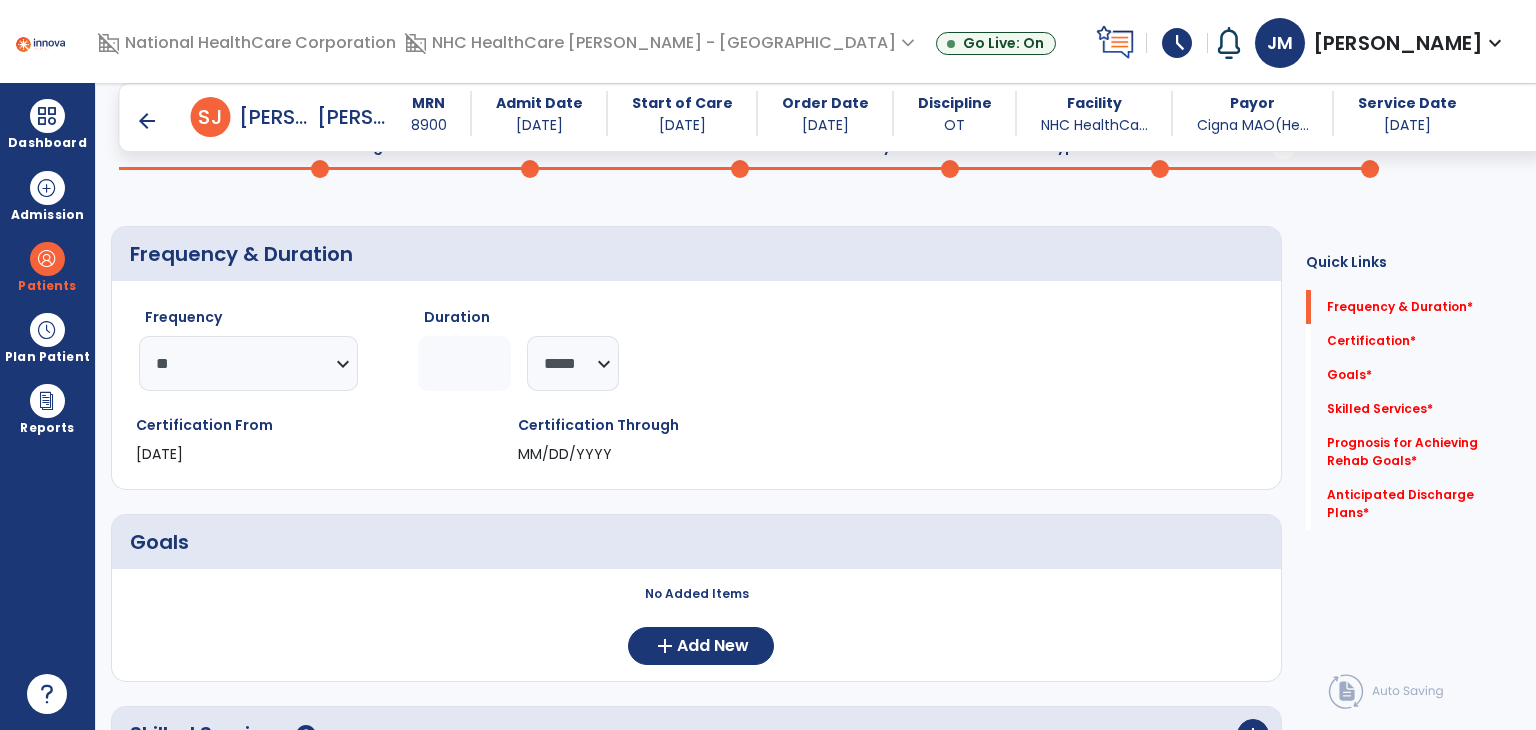 click 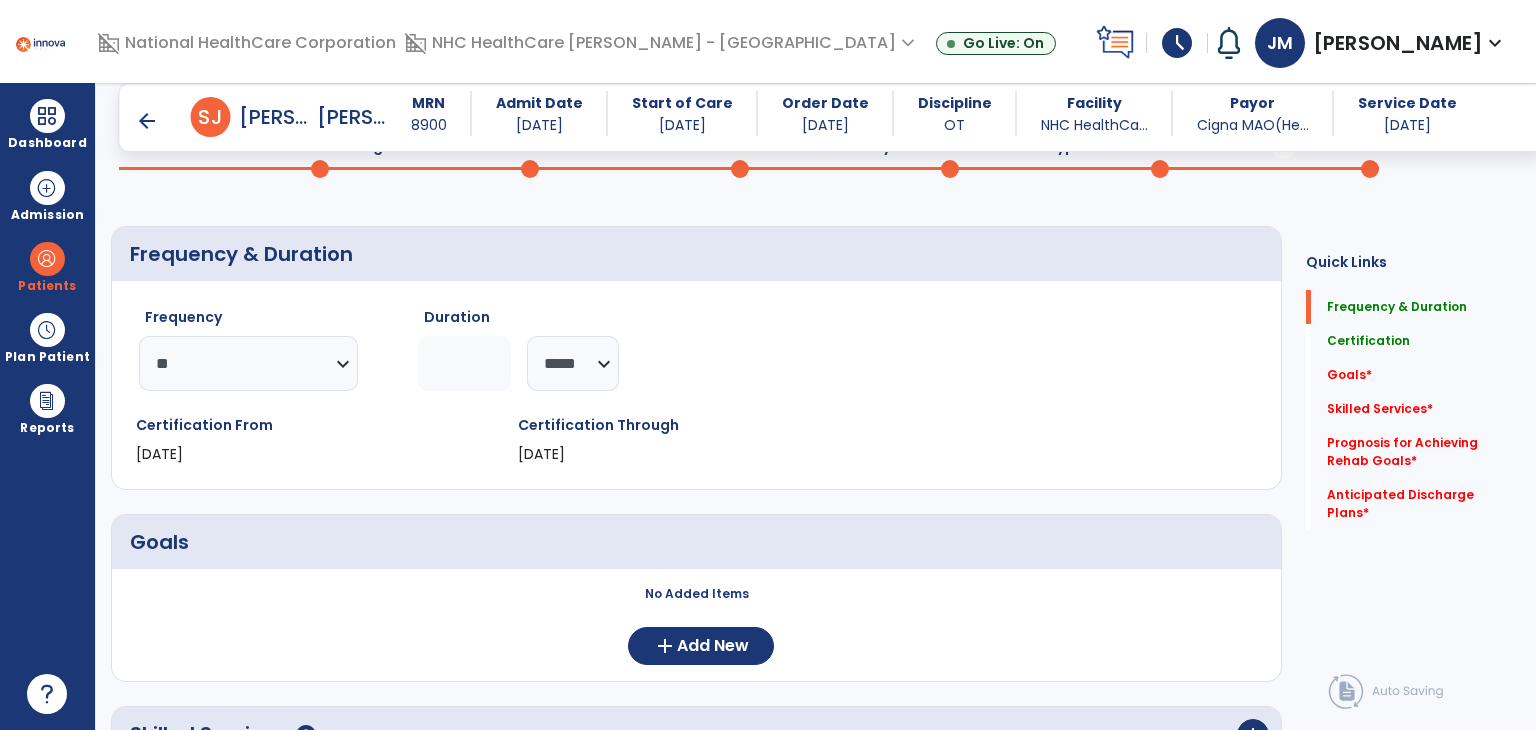 type on "**" 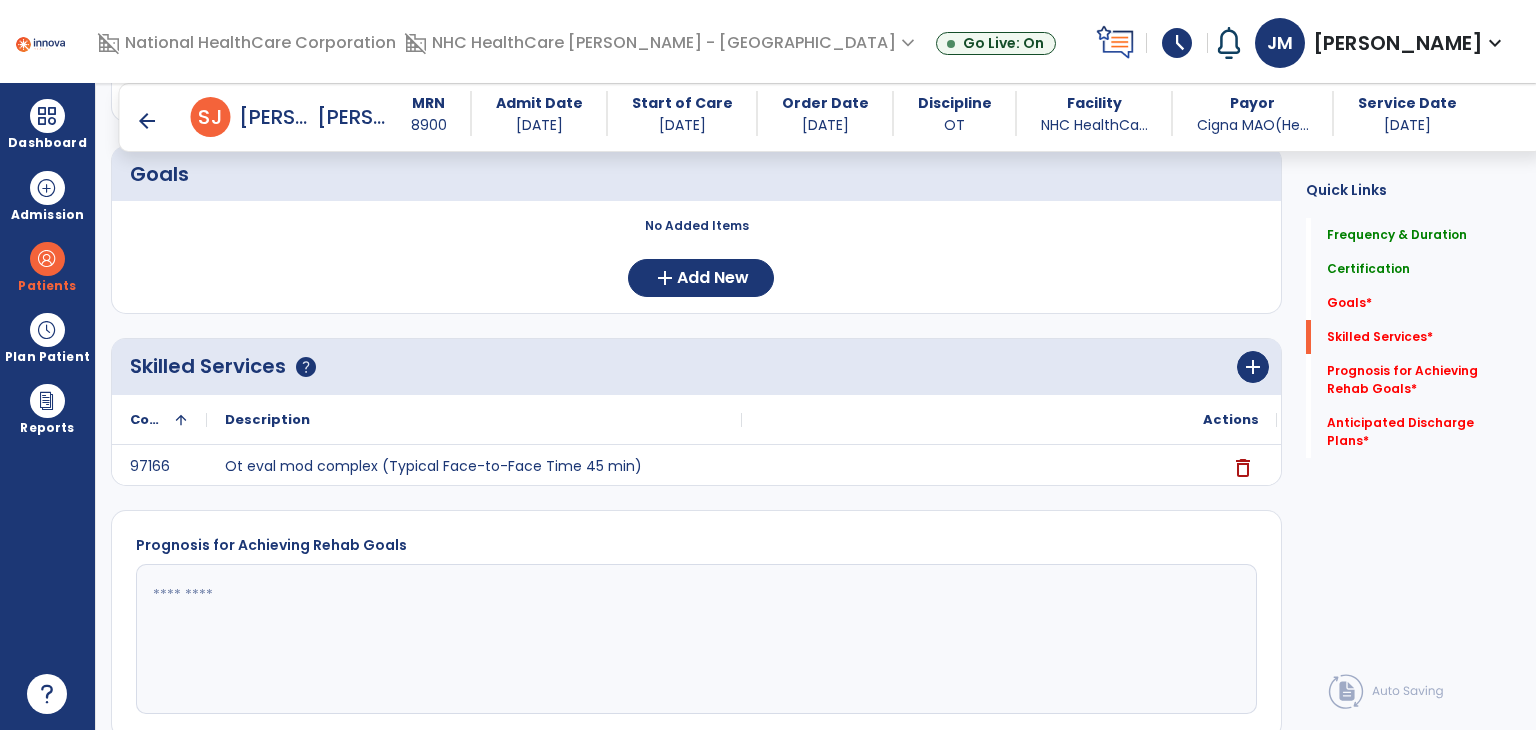 scroll, scrollTop: 474, scrollLeft: 0, axis: vertical 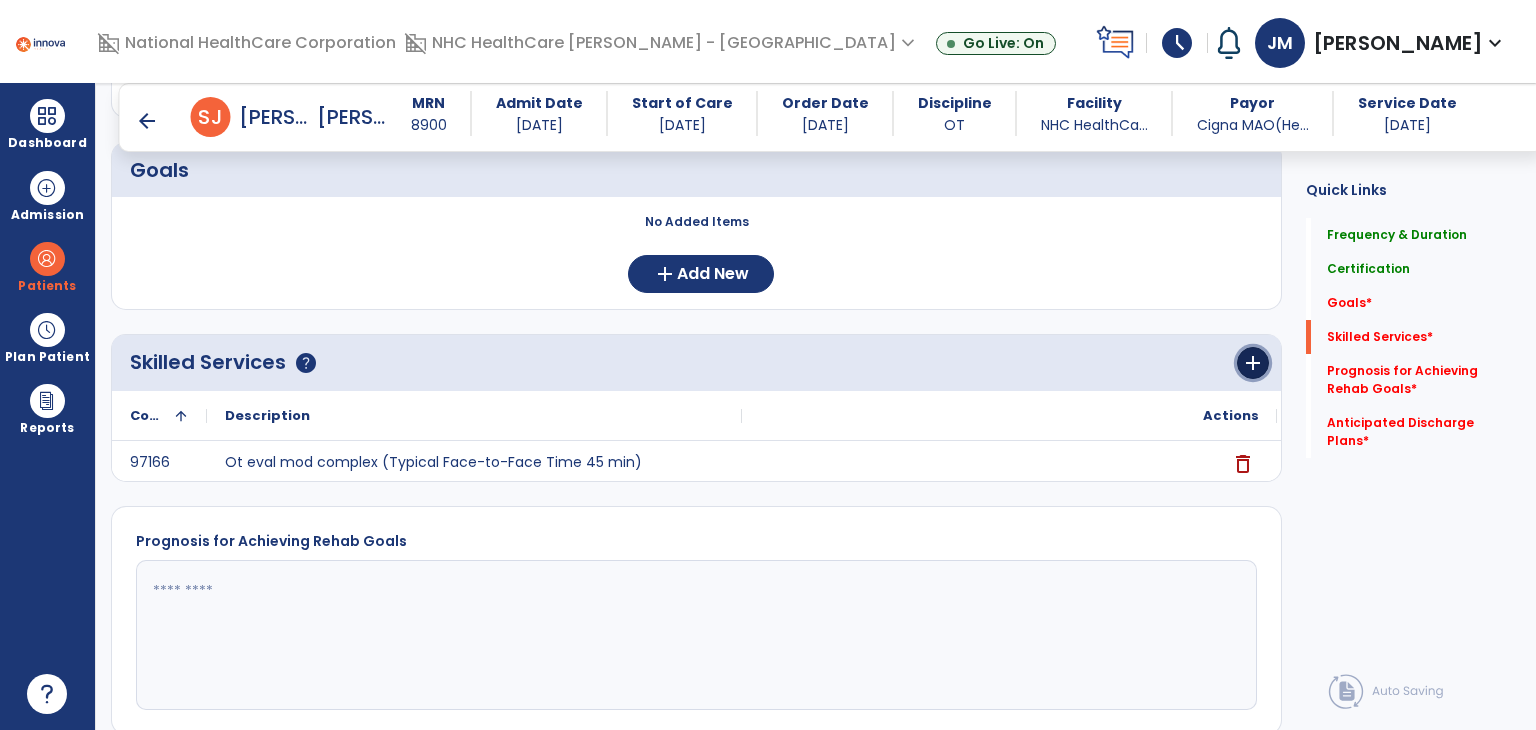 click on "add" 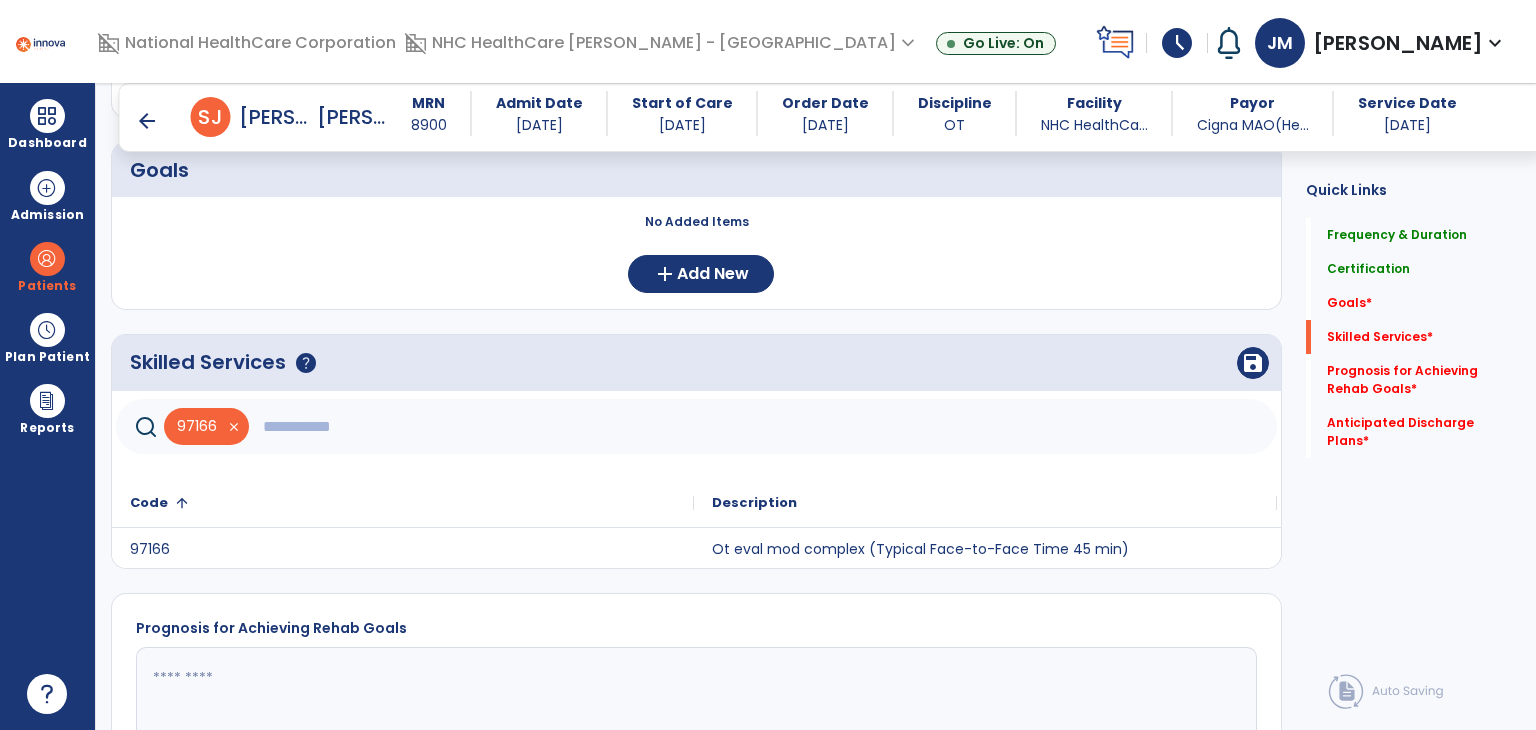 click 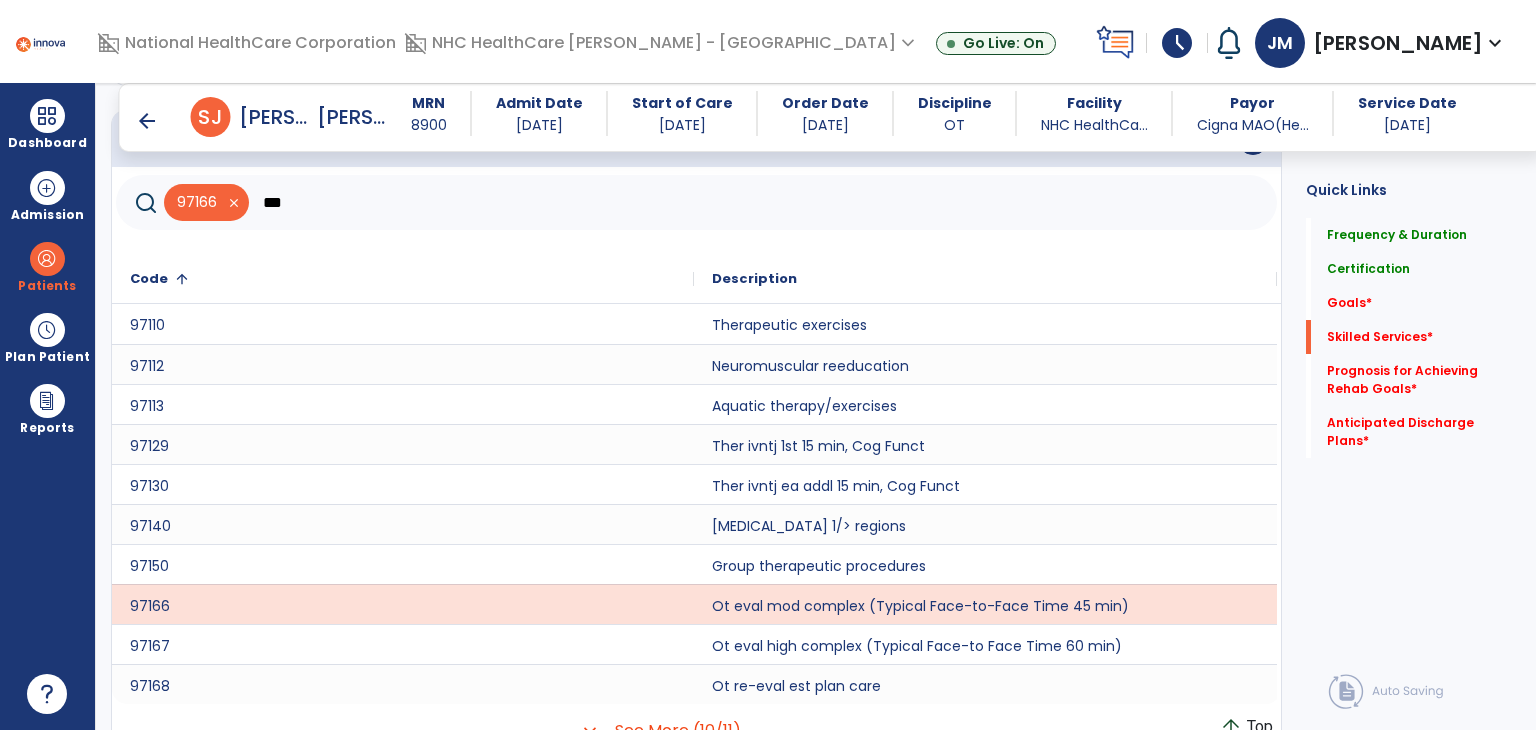 scroll, scrollTop: 718, scrollLeft: 0, axis: vertical 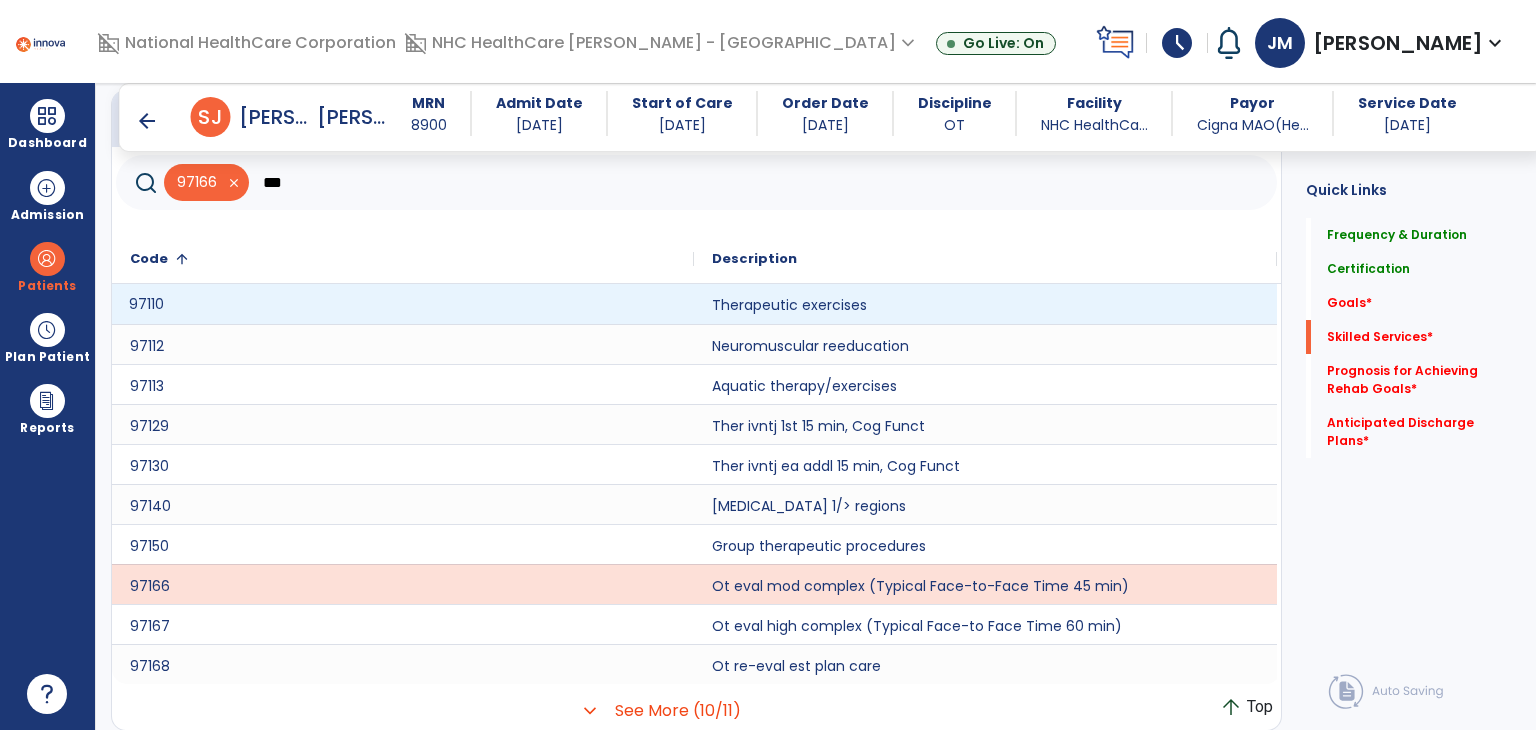 click on "97110" 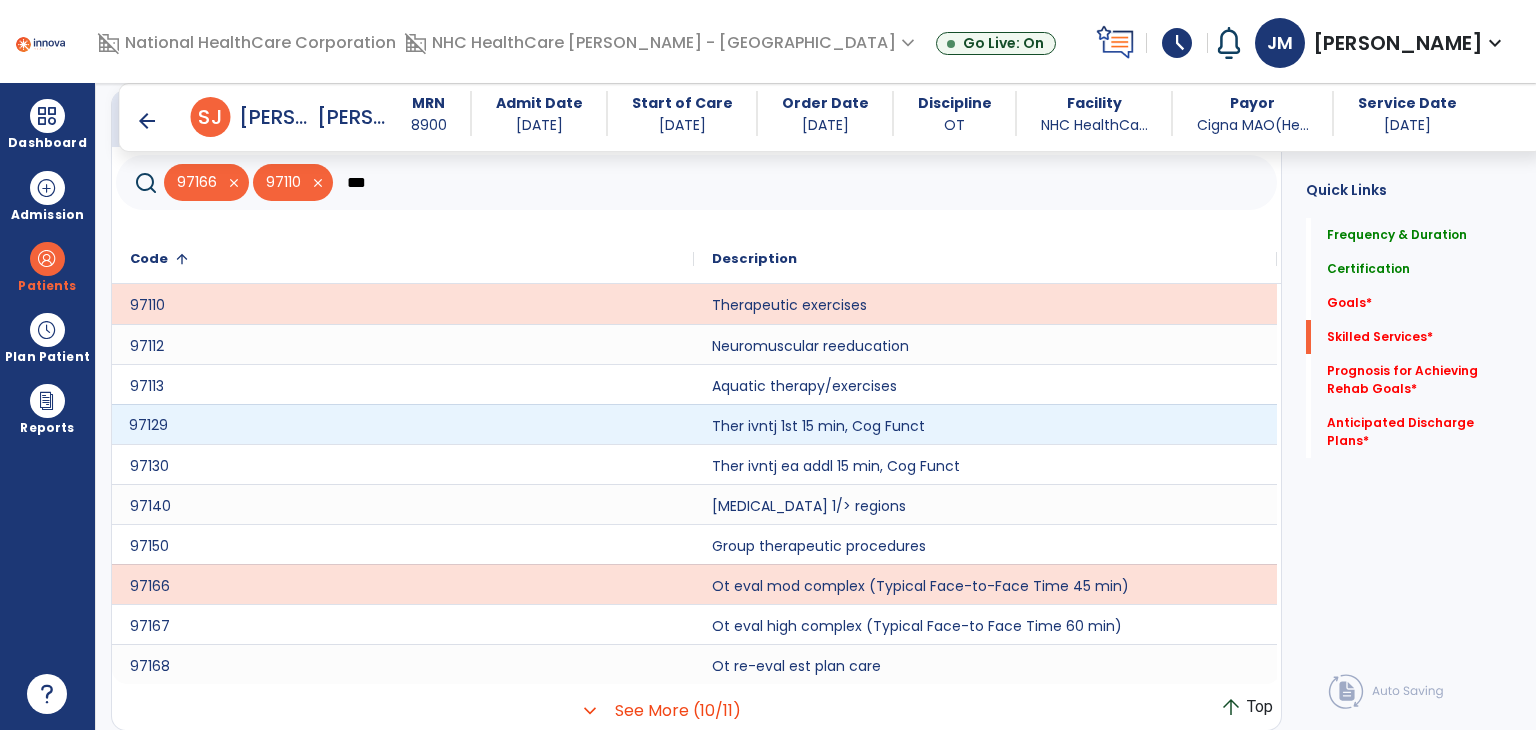 click on "97129" 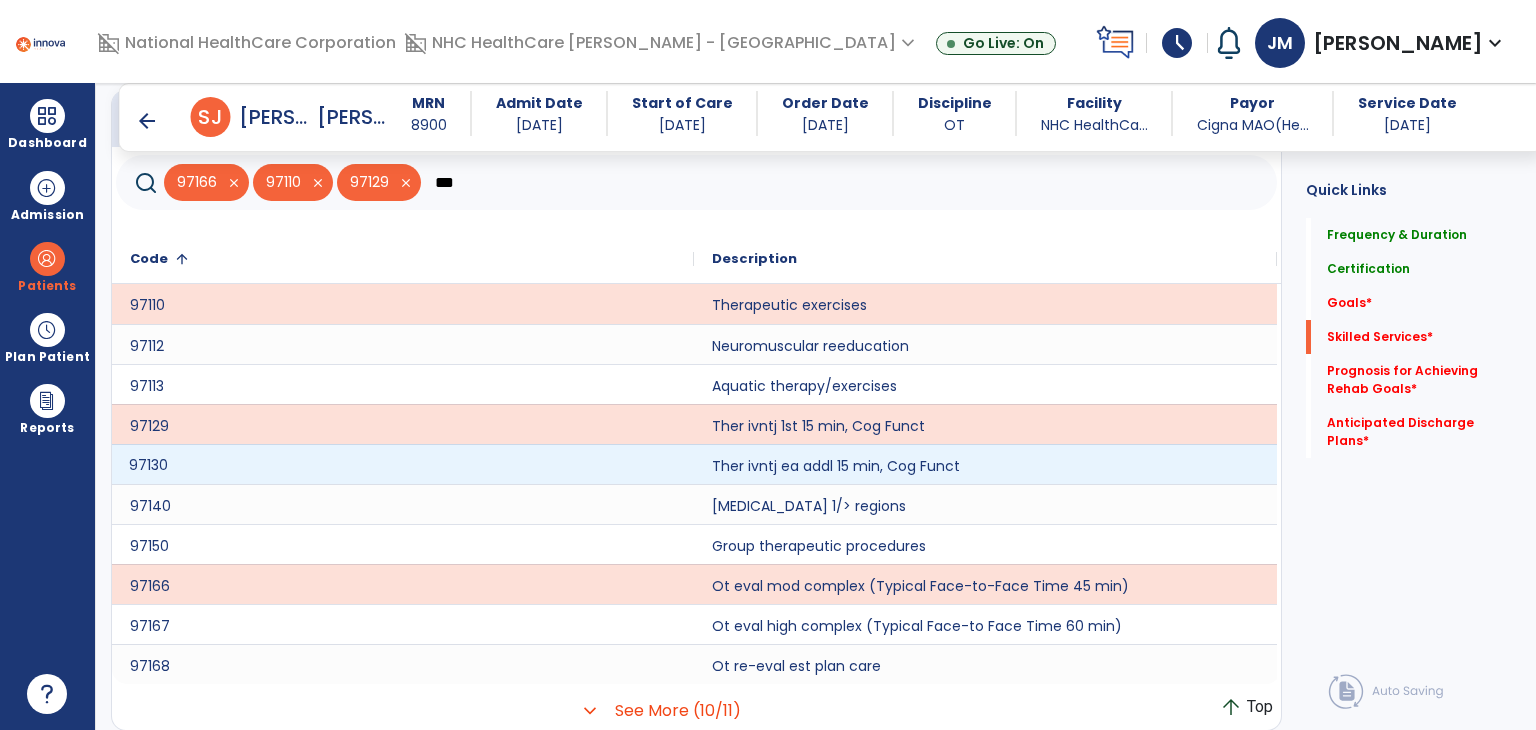 click on "97130" 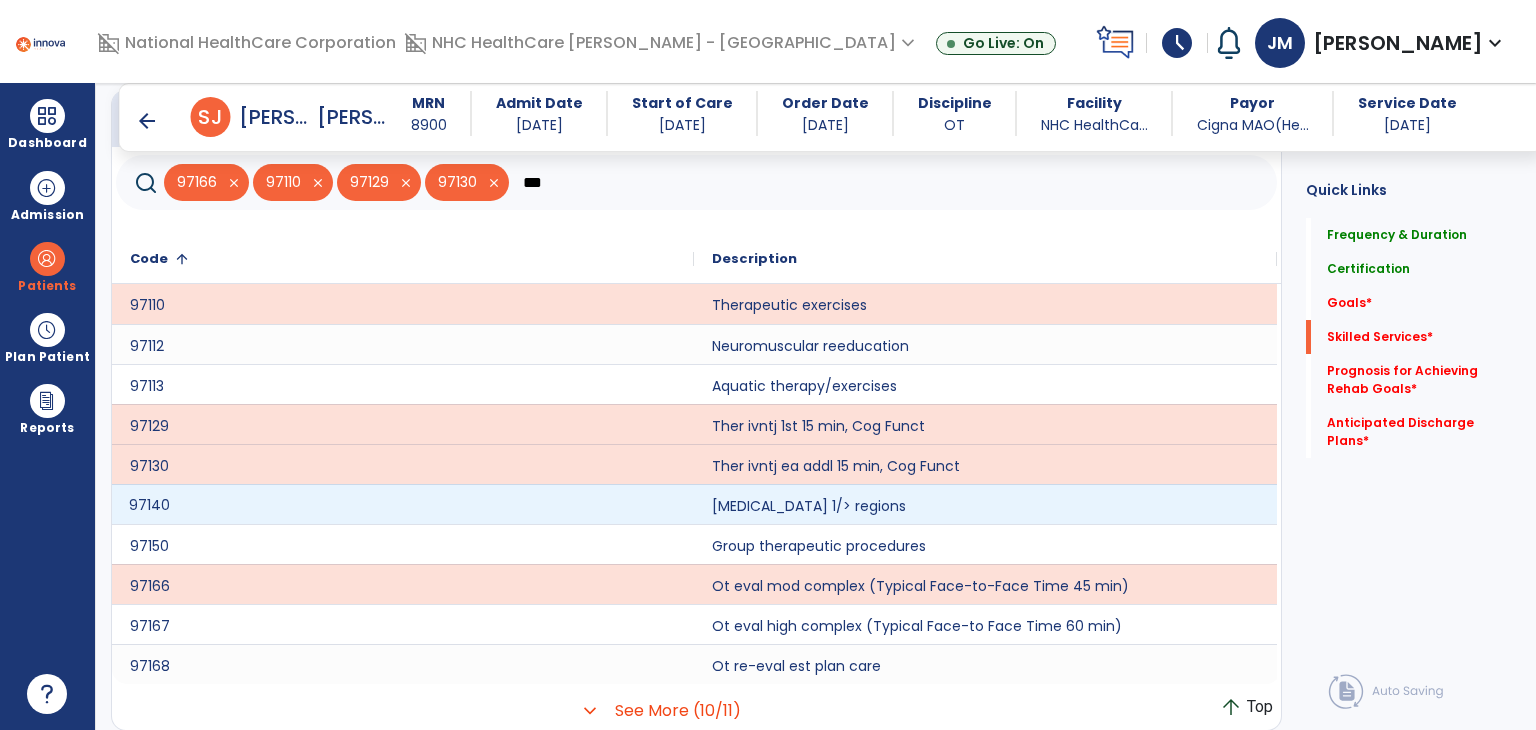 click on "97140" 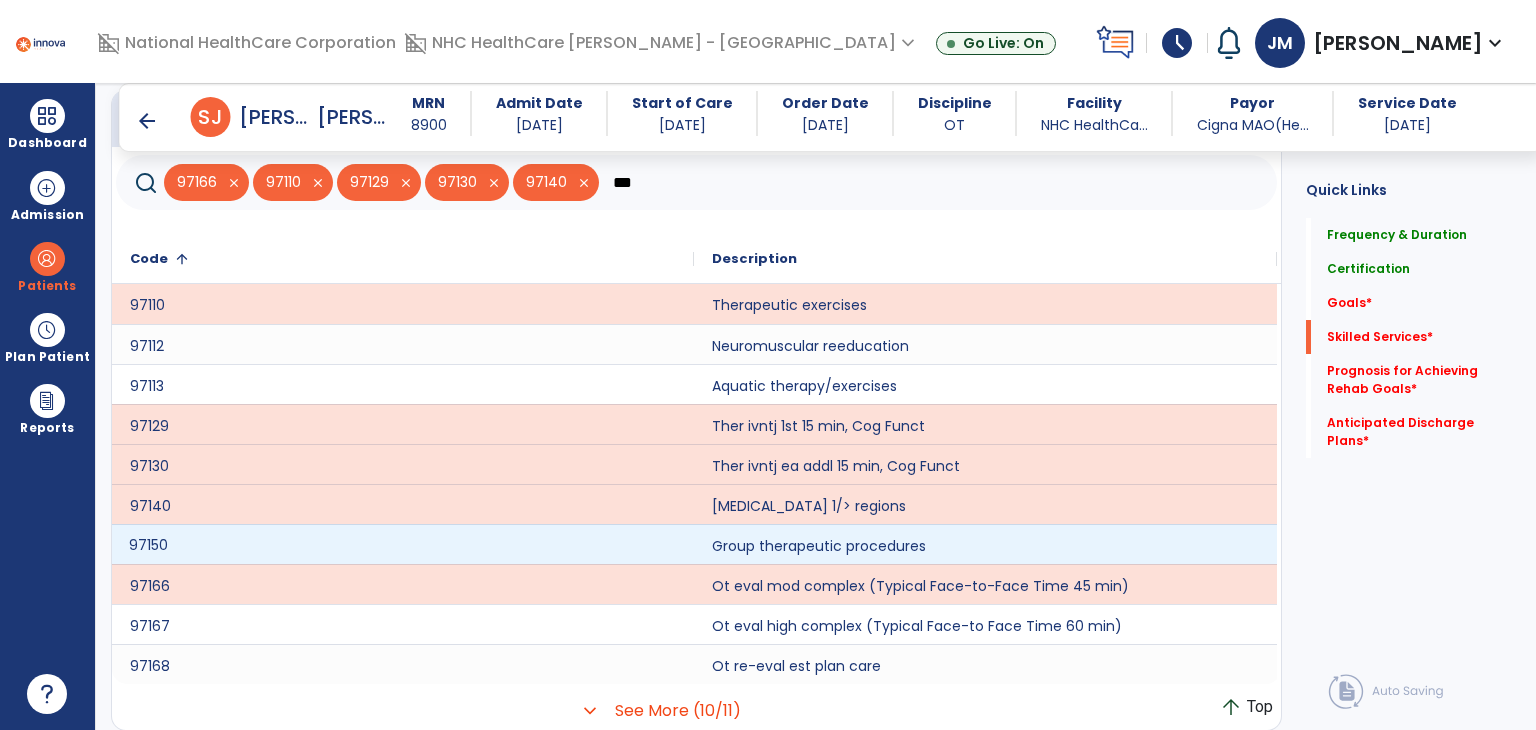 click on "97150" 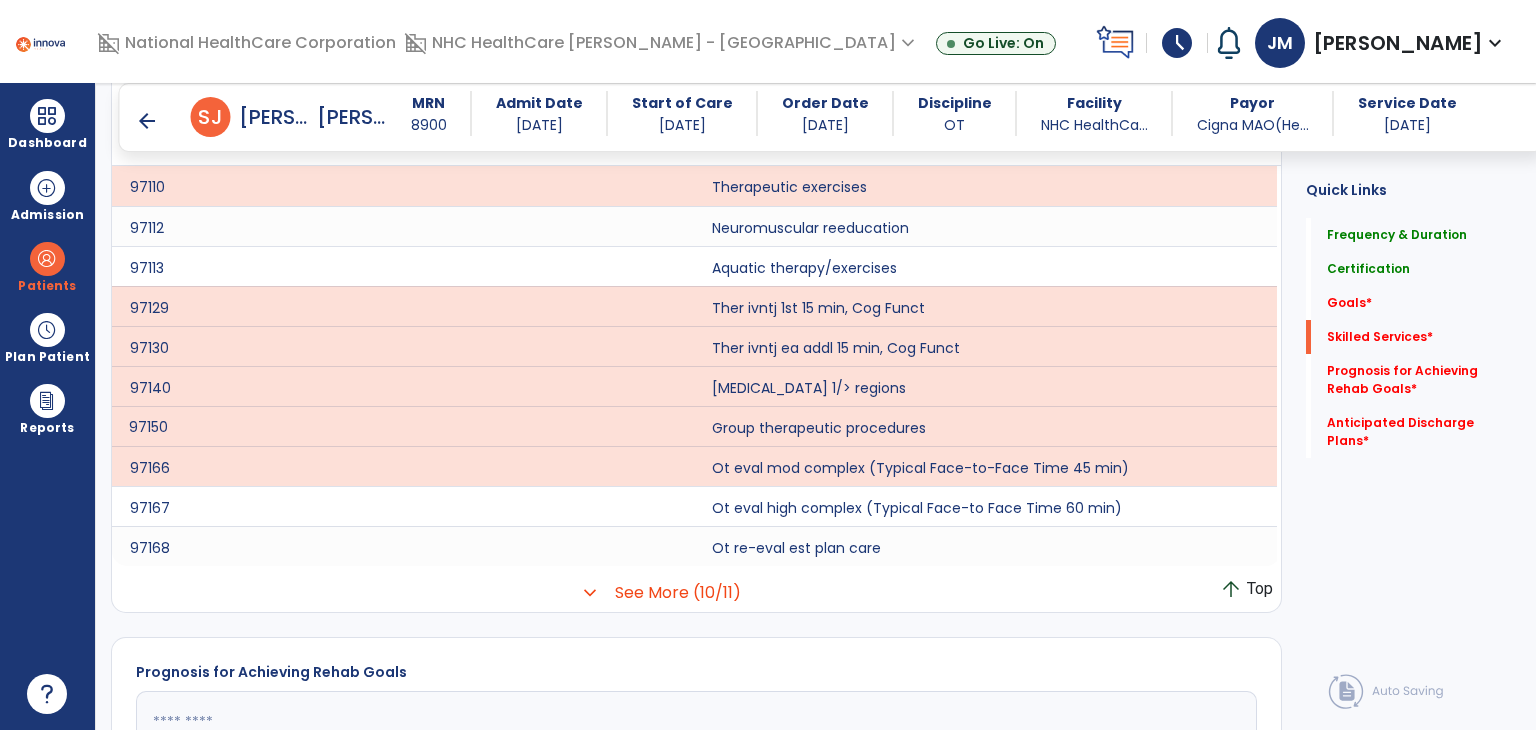 scroll, scrollTop: 838, scrollLeft: 0, axis: vertical 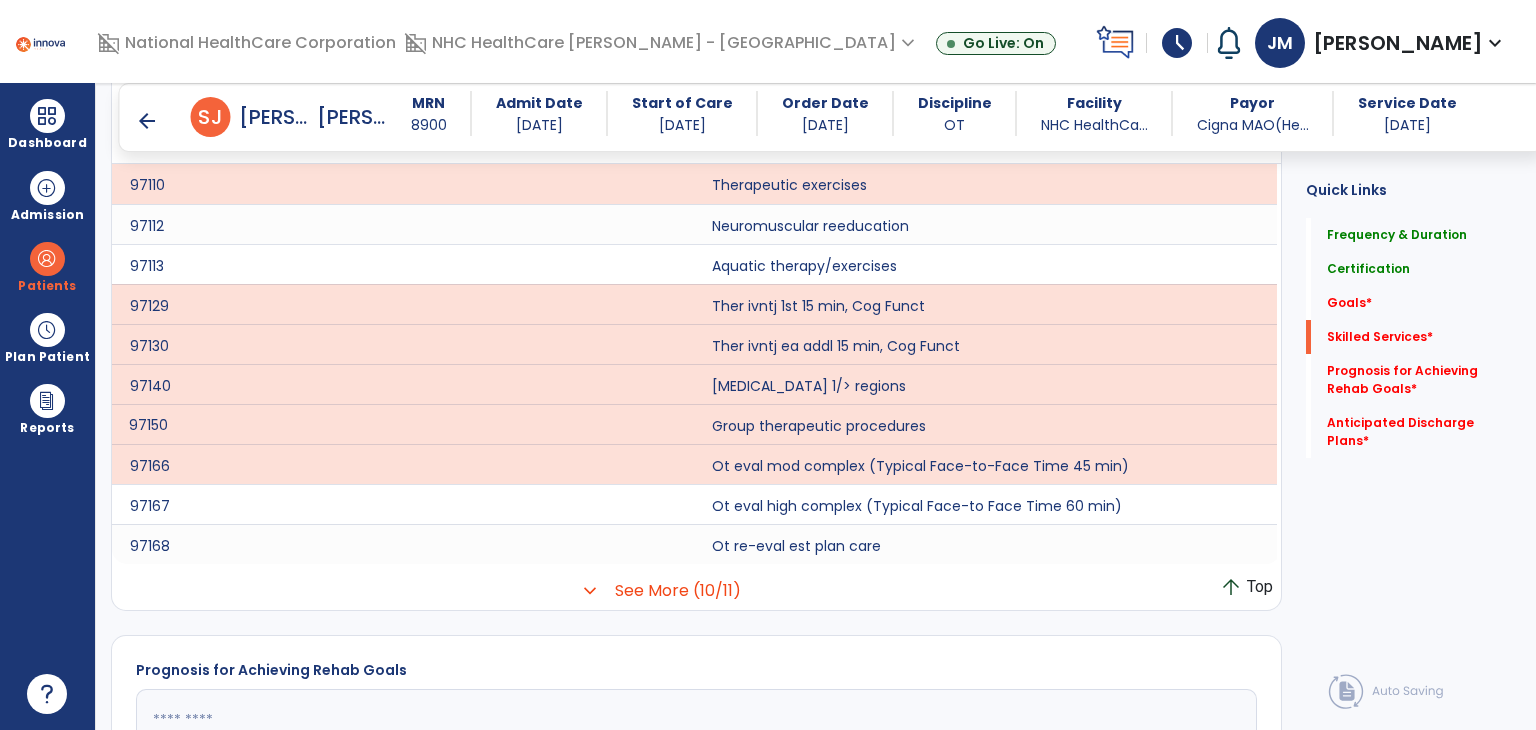 click on "expand_more" 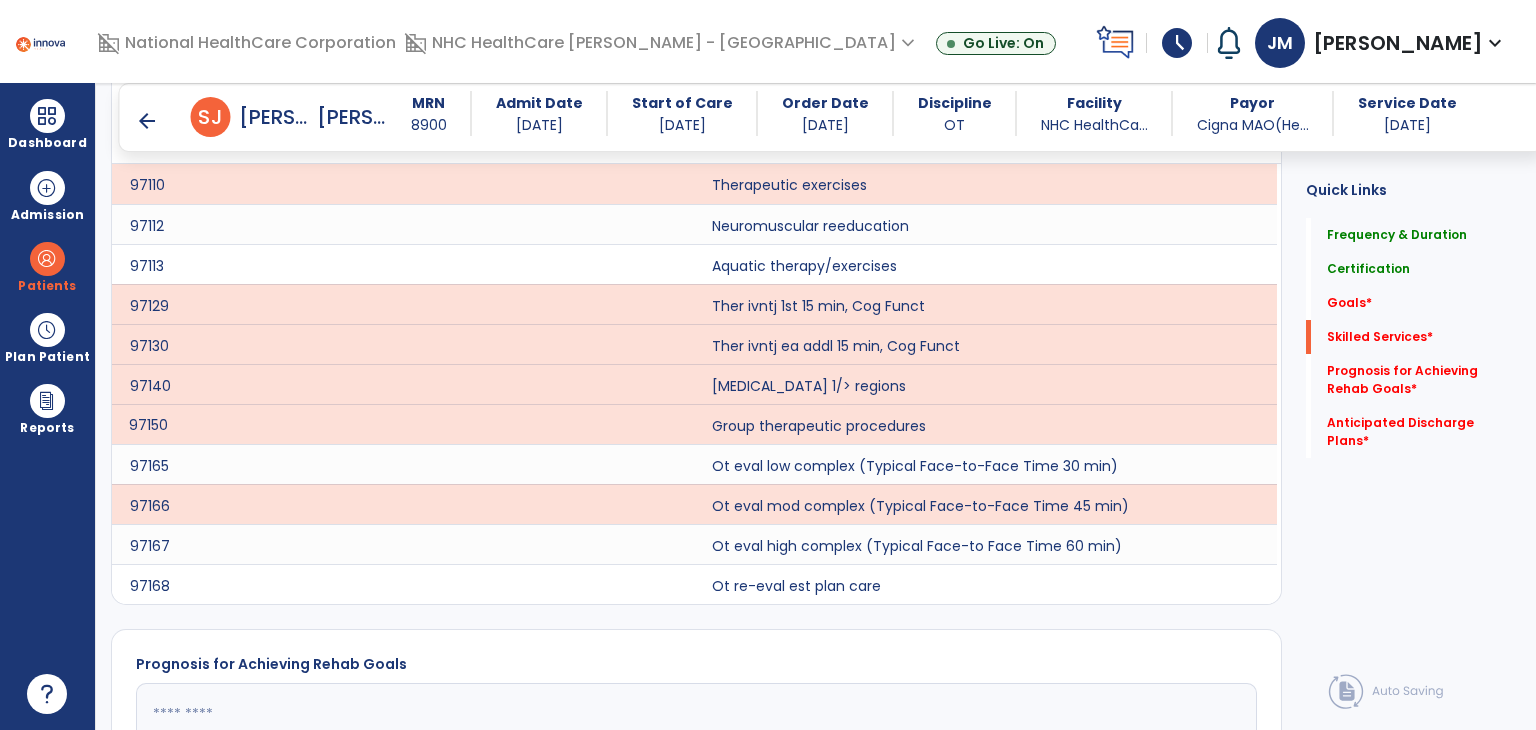 scroll, scrollTop: 564, scrollLeft: 0, axis: vertical 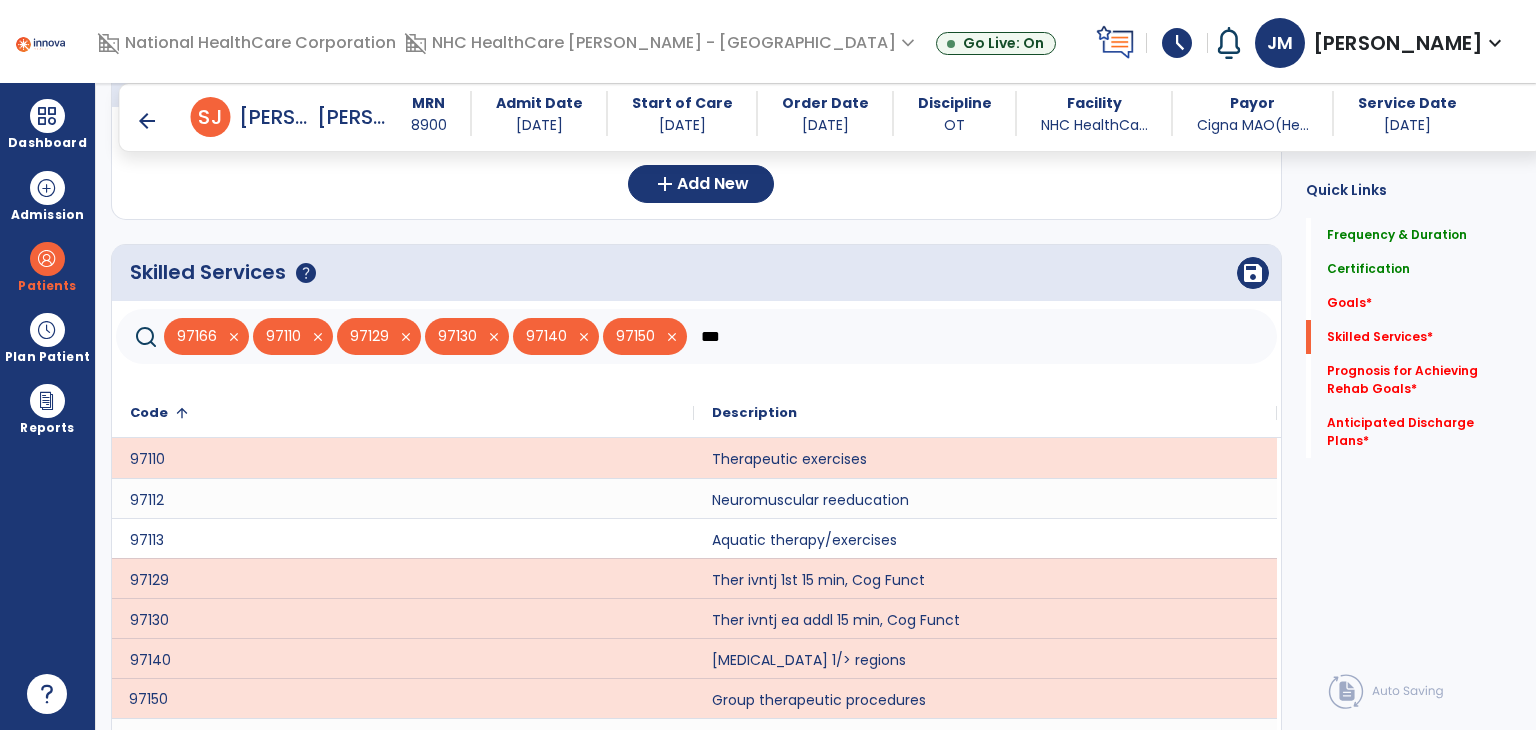 click on "***" 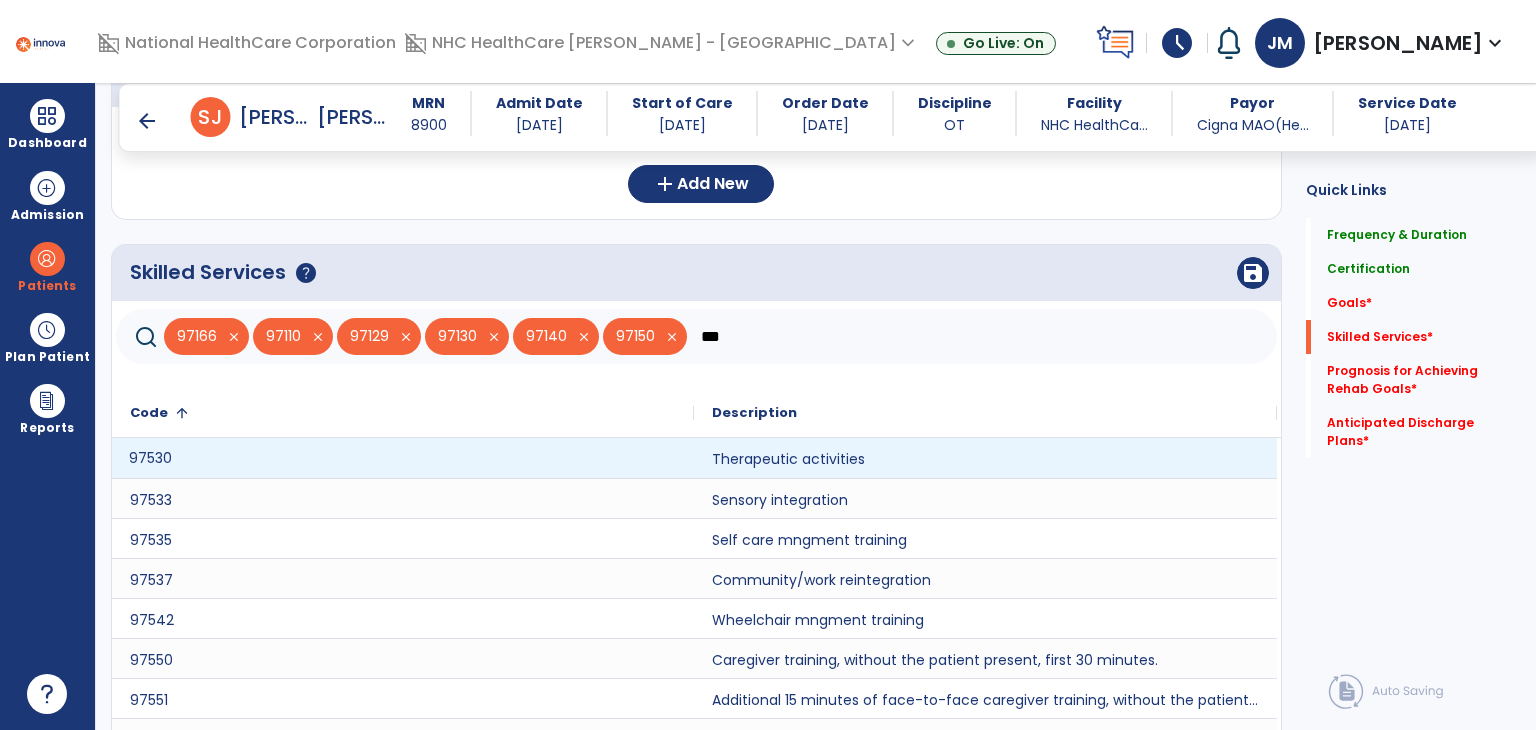 click on "97530" 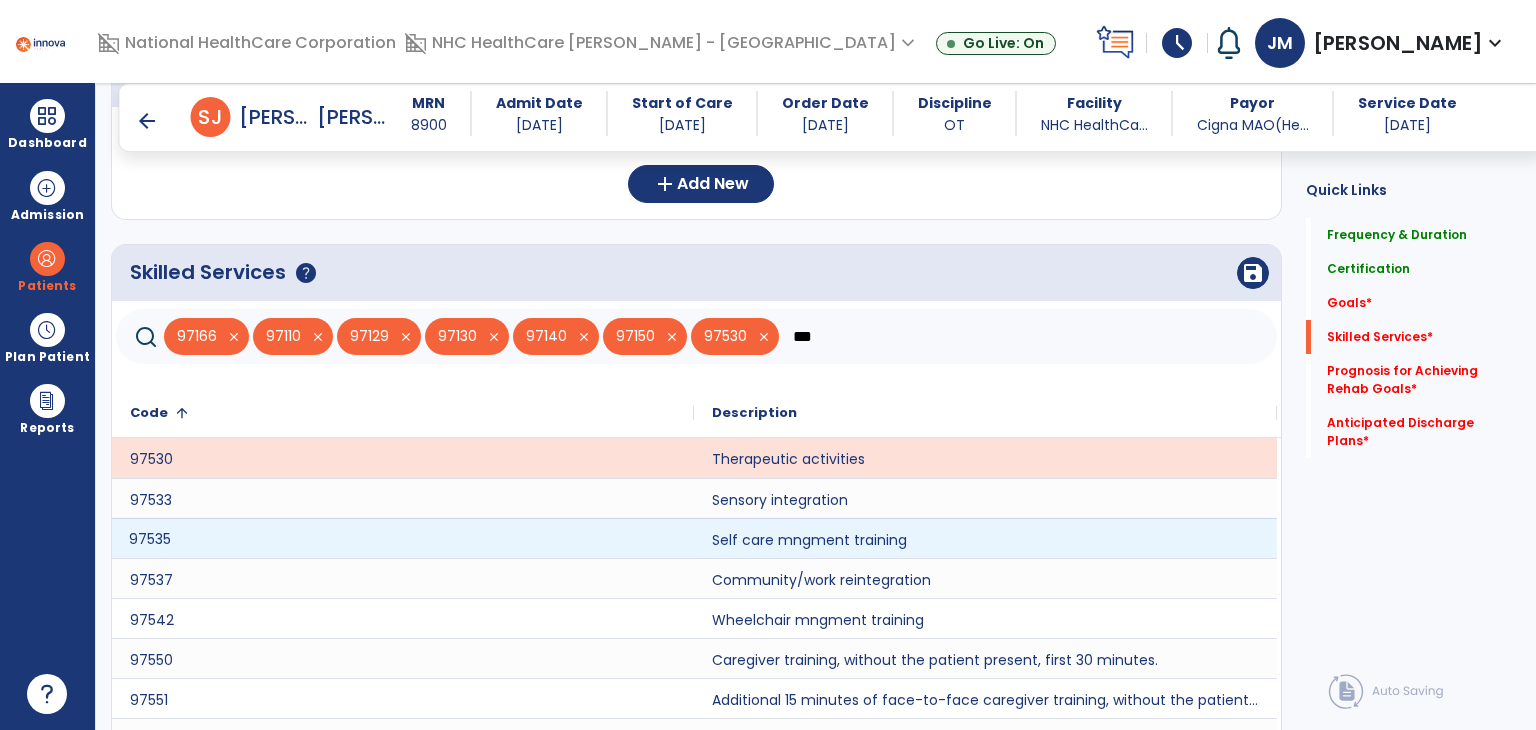 click on "97535" 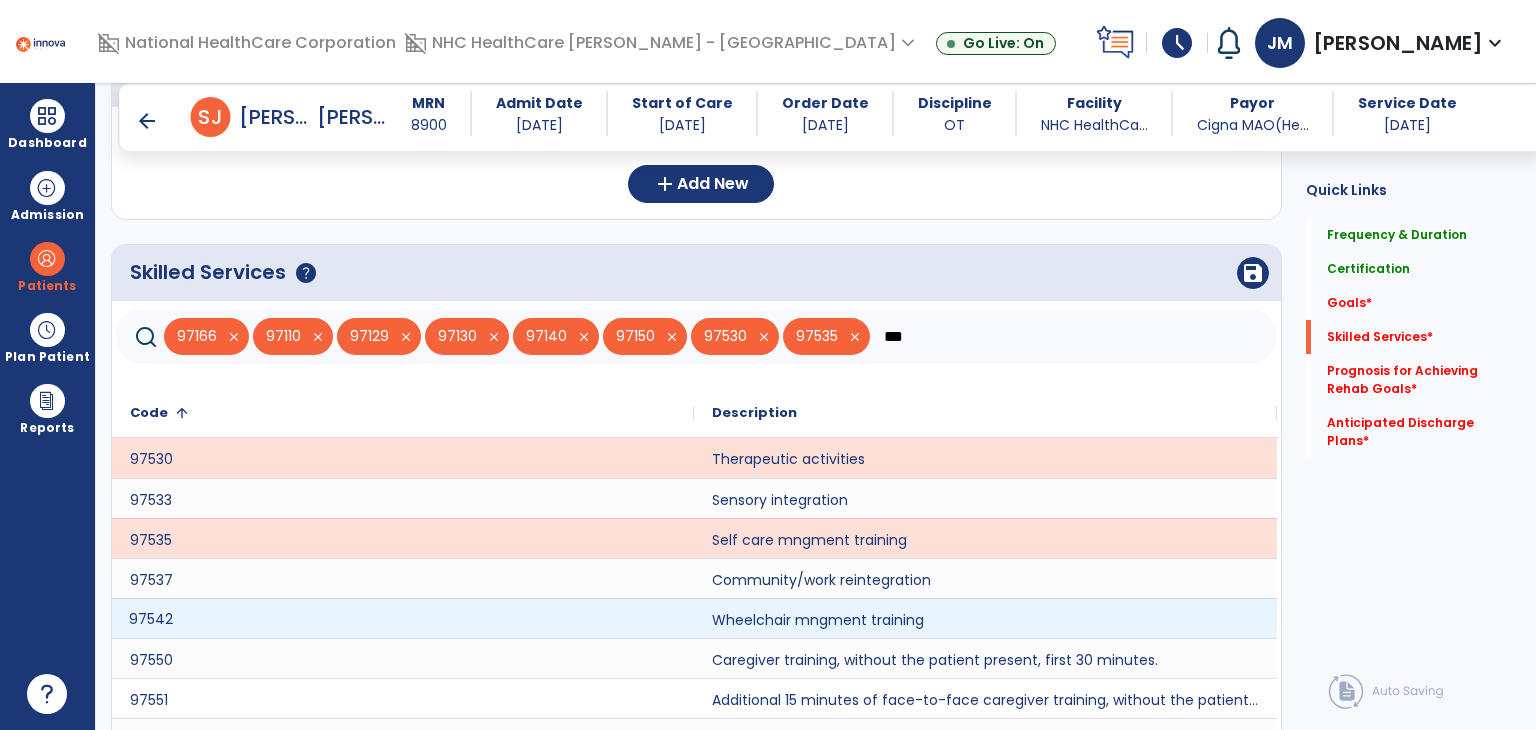click on "97542" 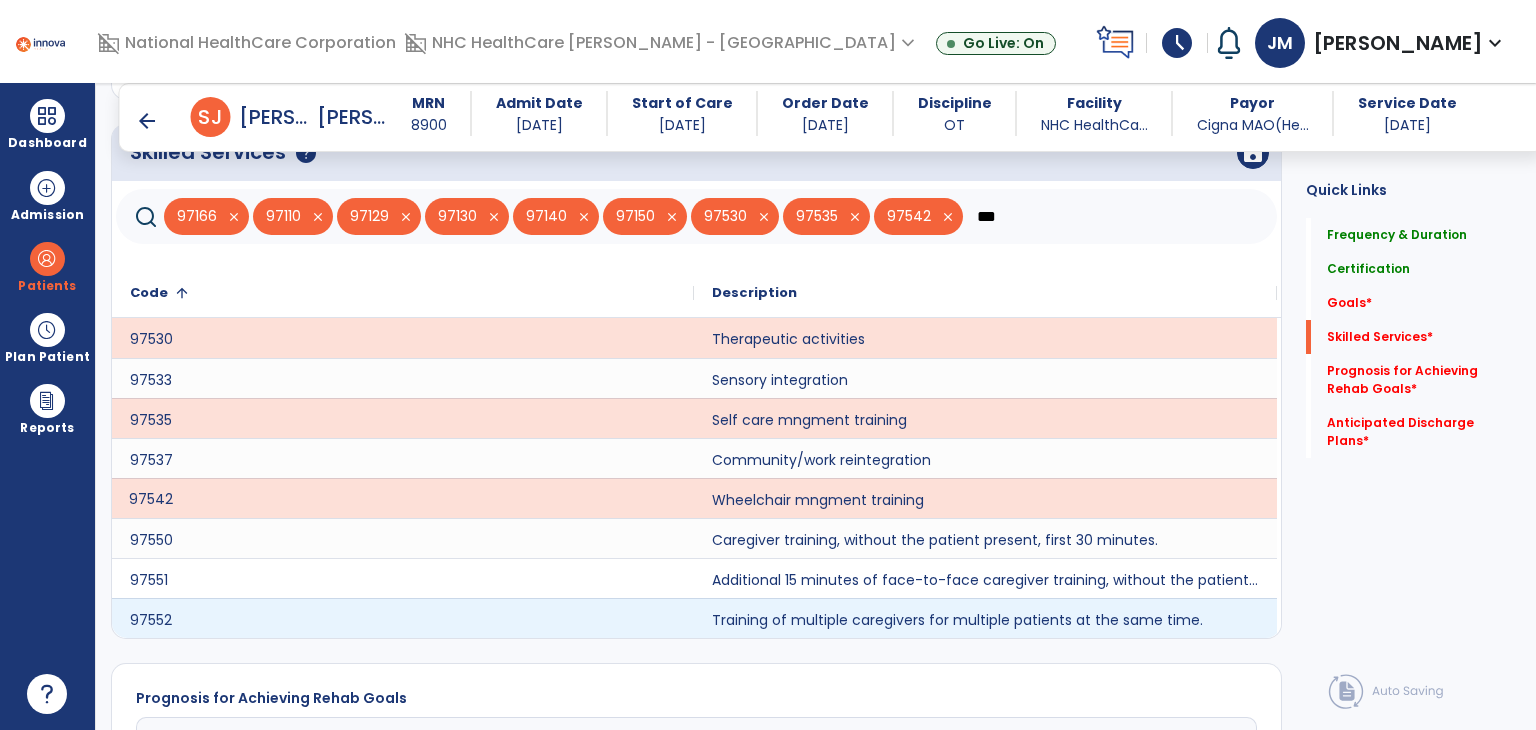 scroll, scrollTop: 684, scrollLeft: 0, axis: vertical 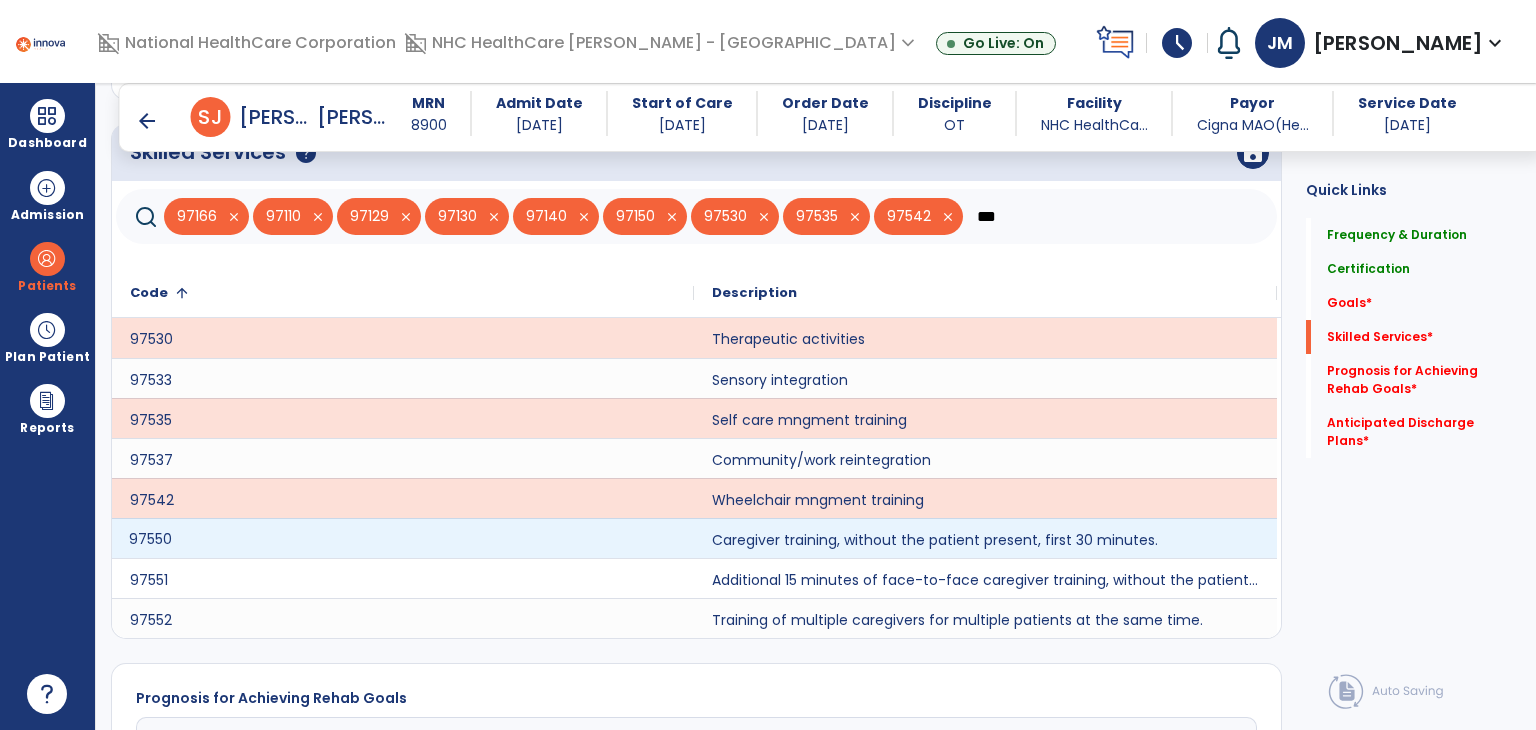 click on "97550" 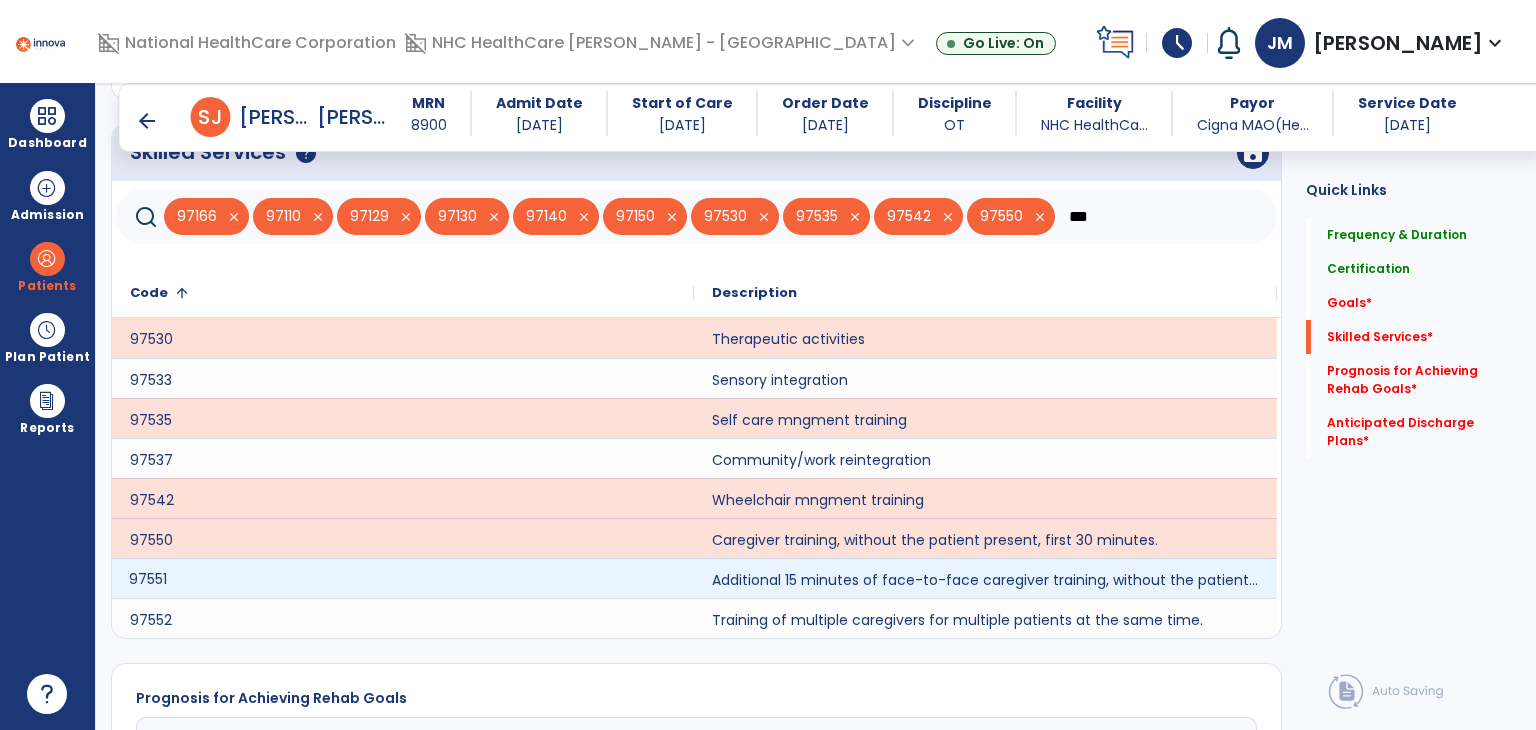 click on "97551" 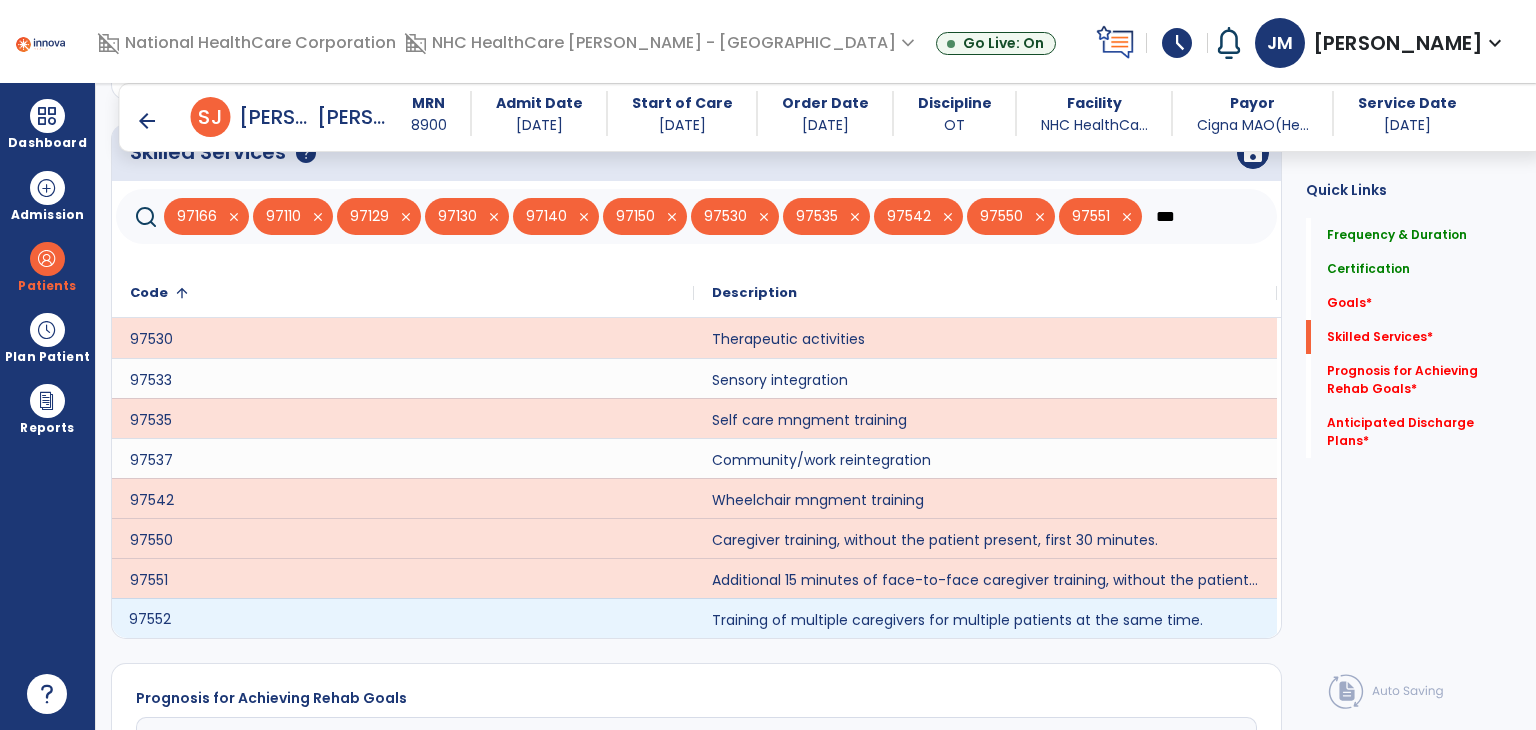 click on "97552" 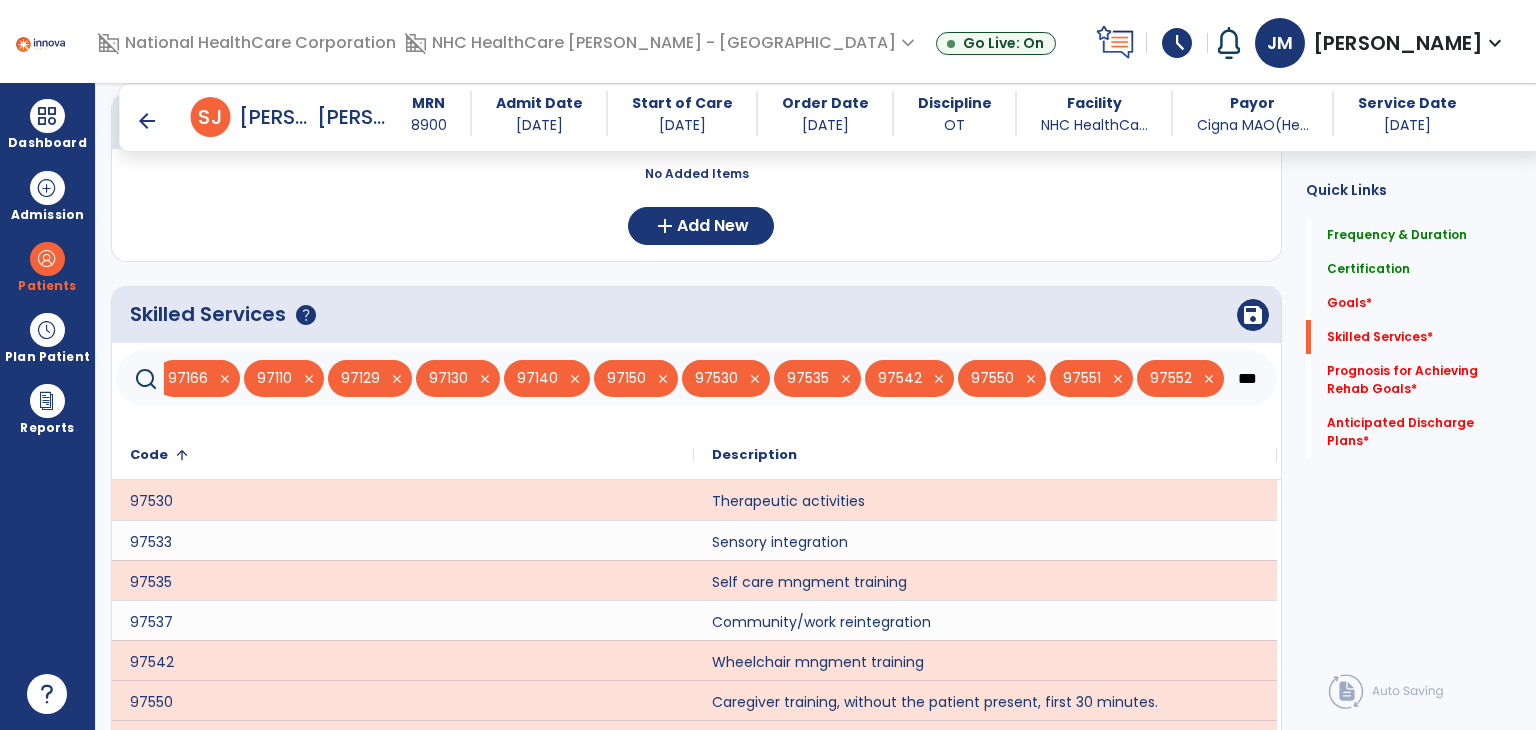 scroll, scrollTop: 520, scrollLeft: 0, axis: vertical 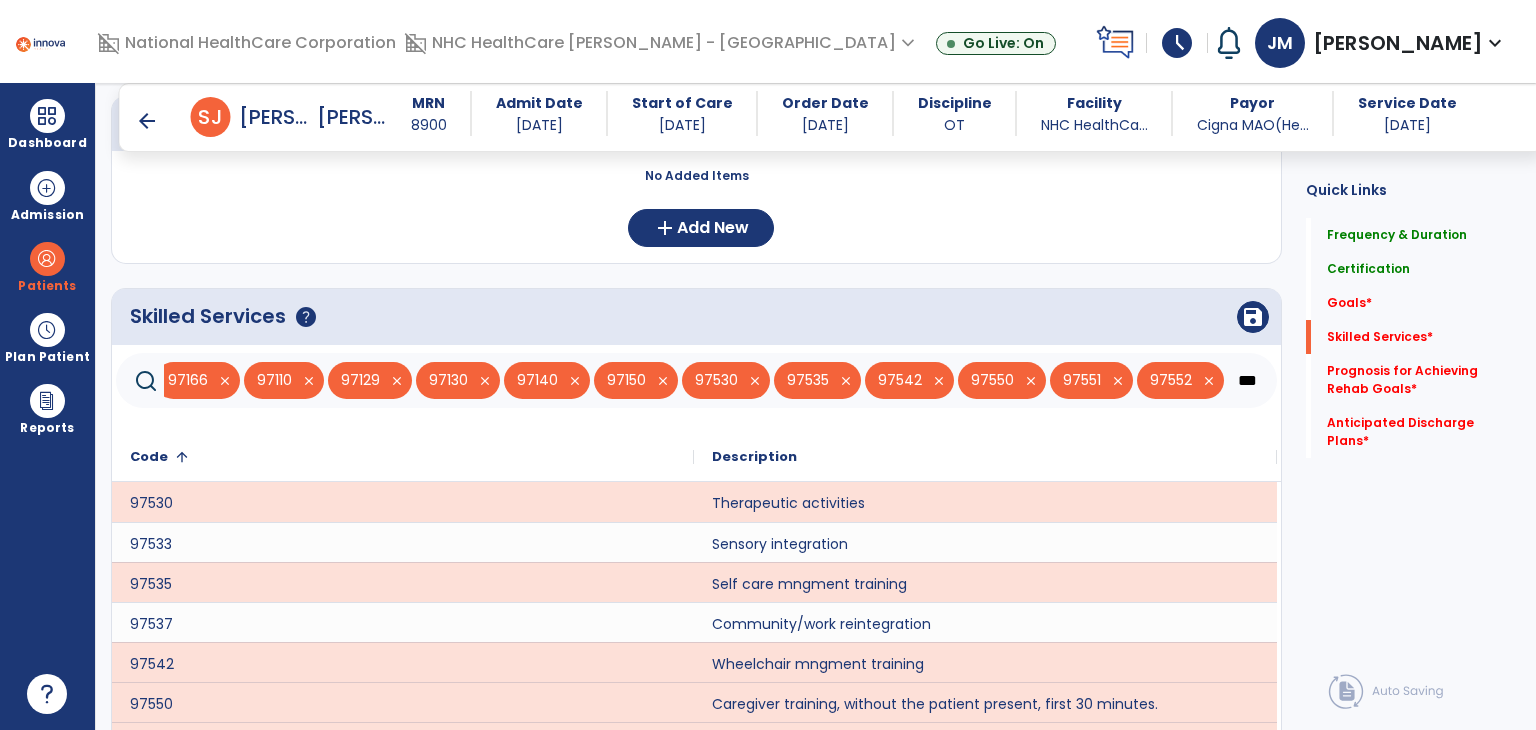 click on "***" 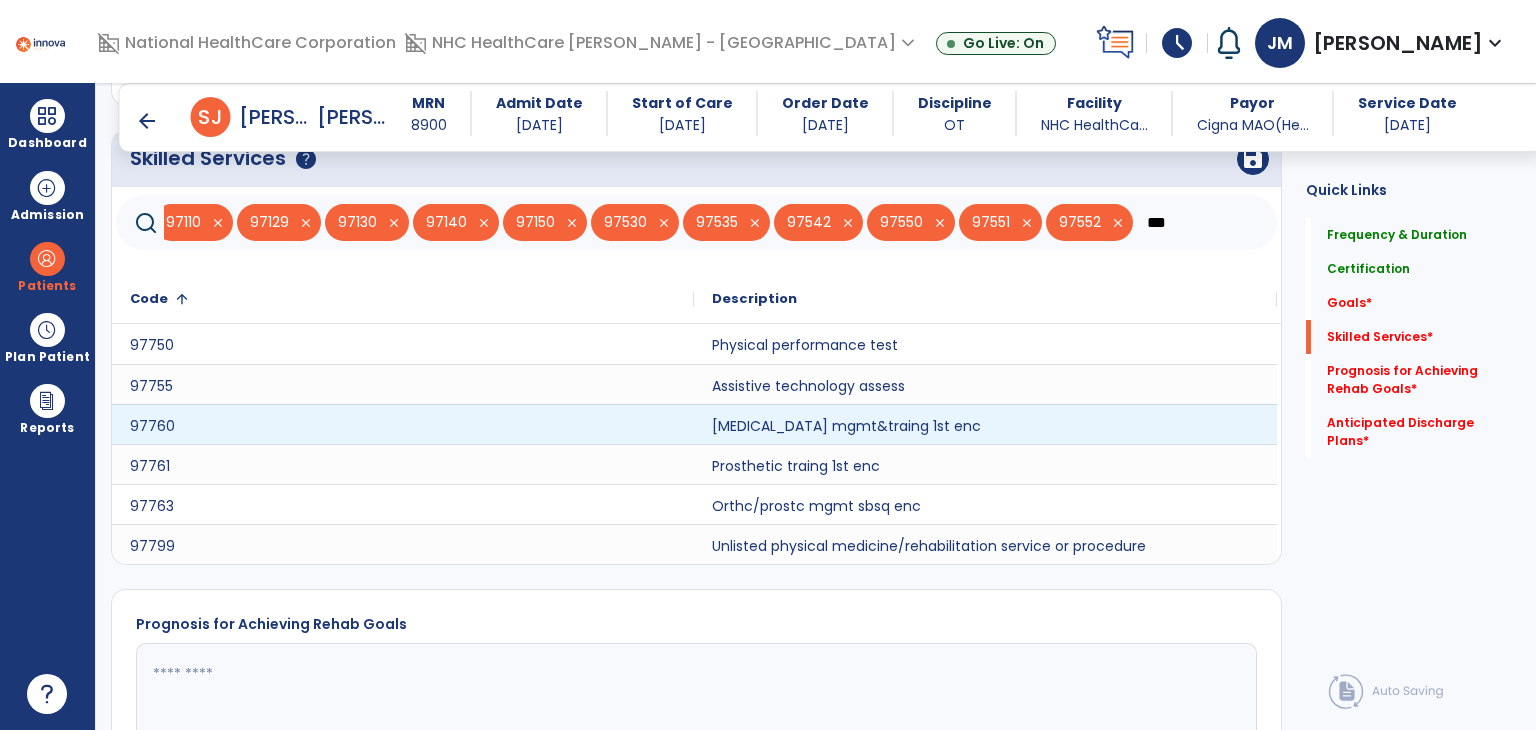 scroll, scrollTop: 679, scrollLeft: 0, axis: vertical 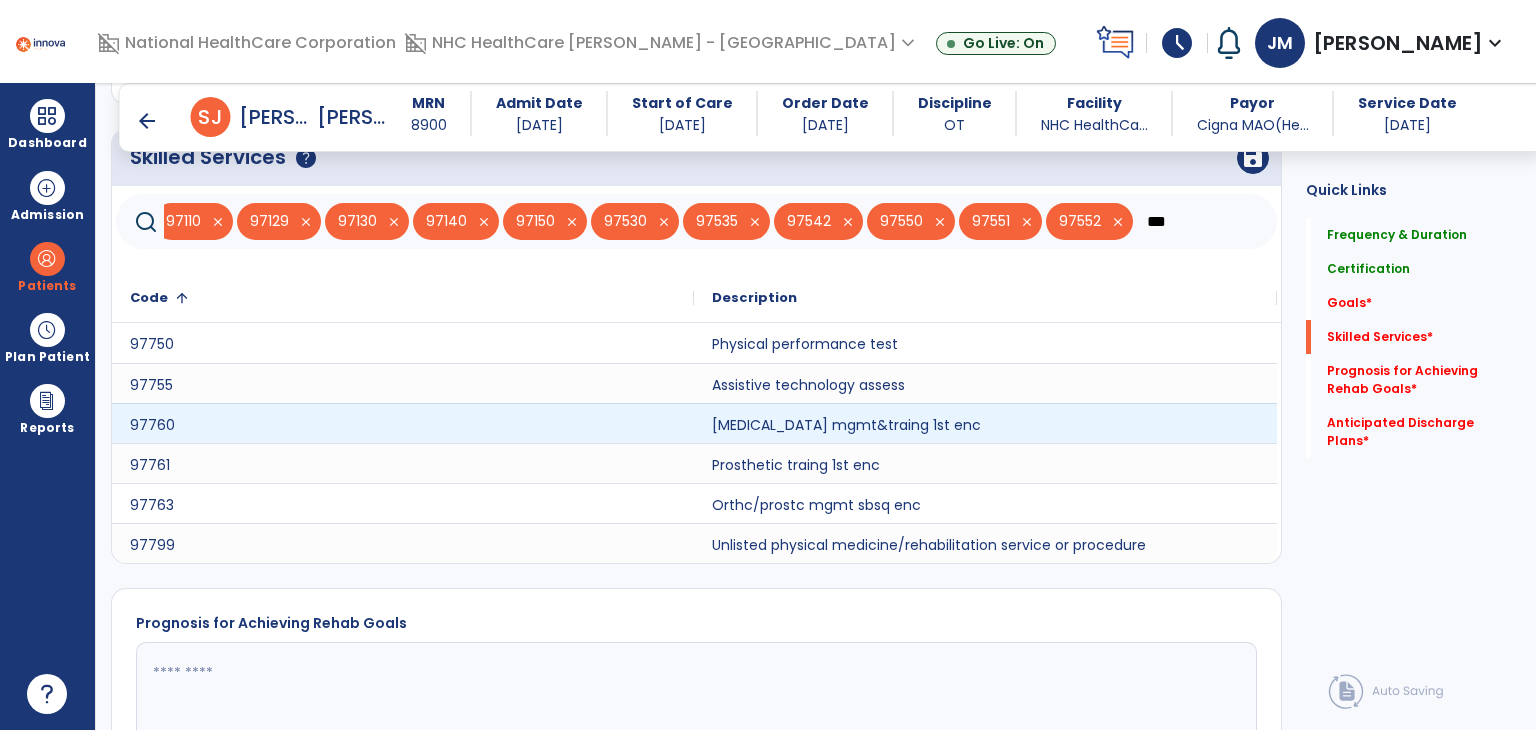 type on "***" 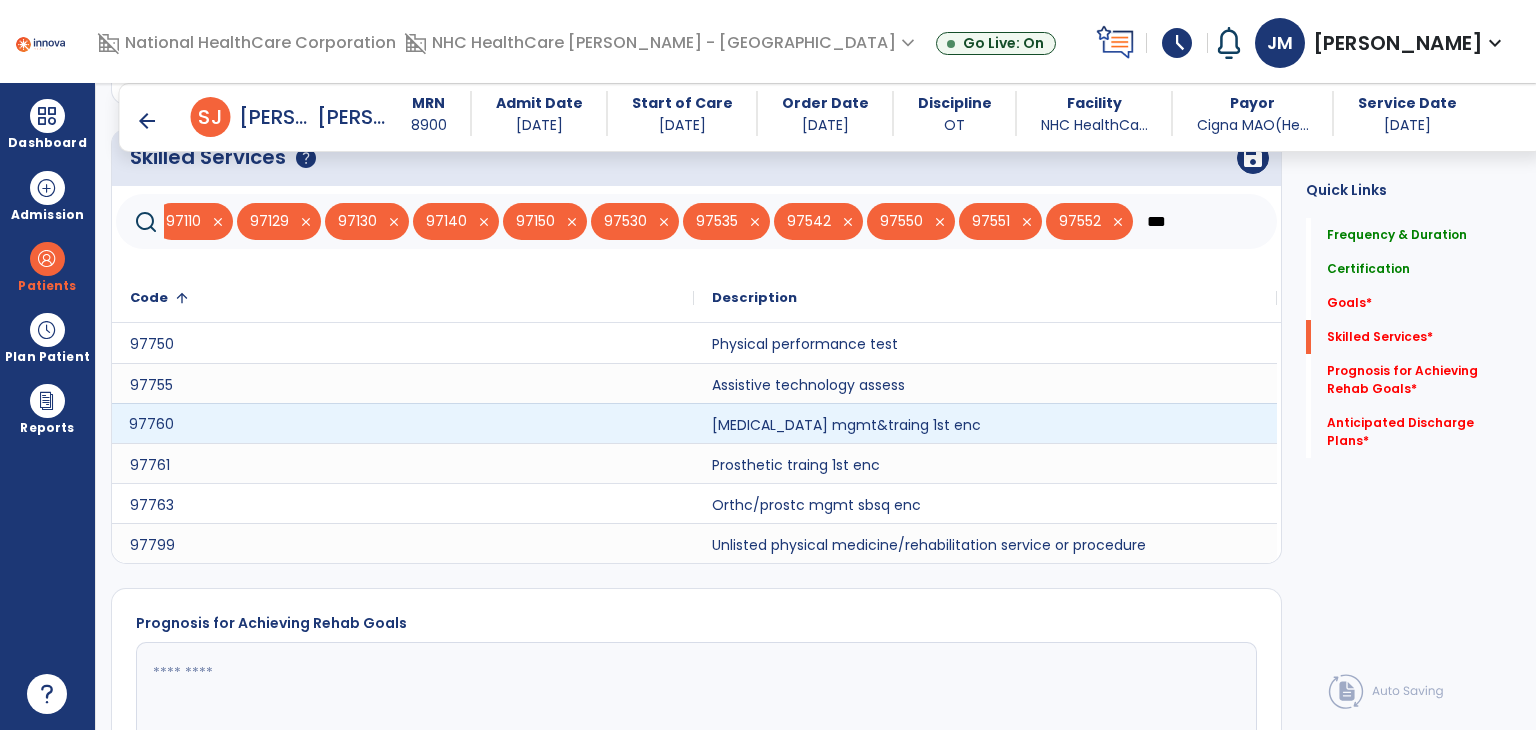 click on "97760" 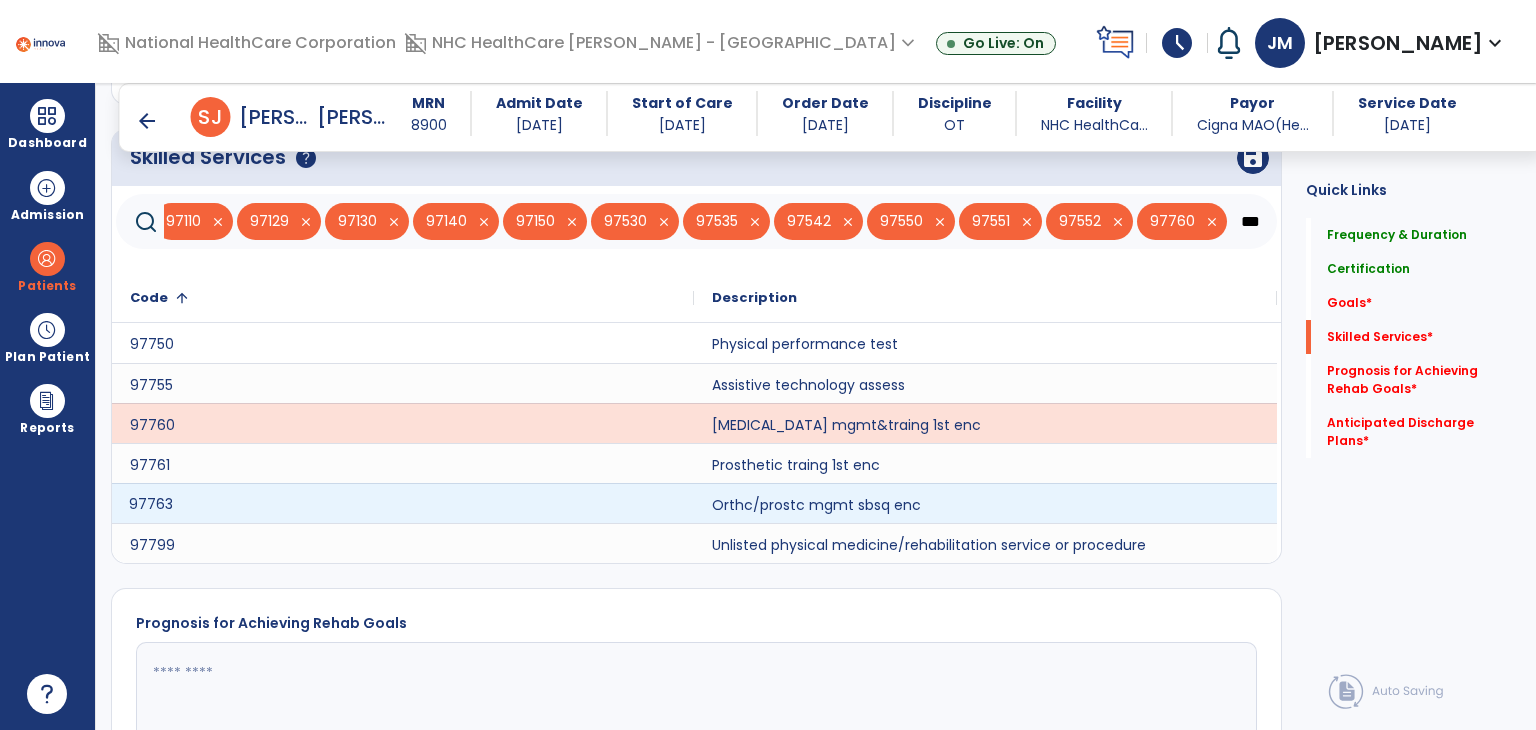 click on "97763" 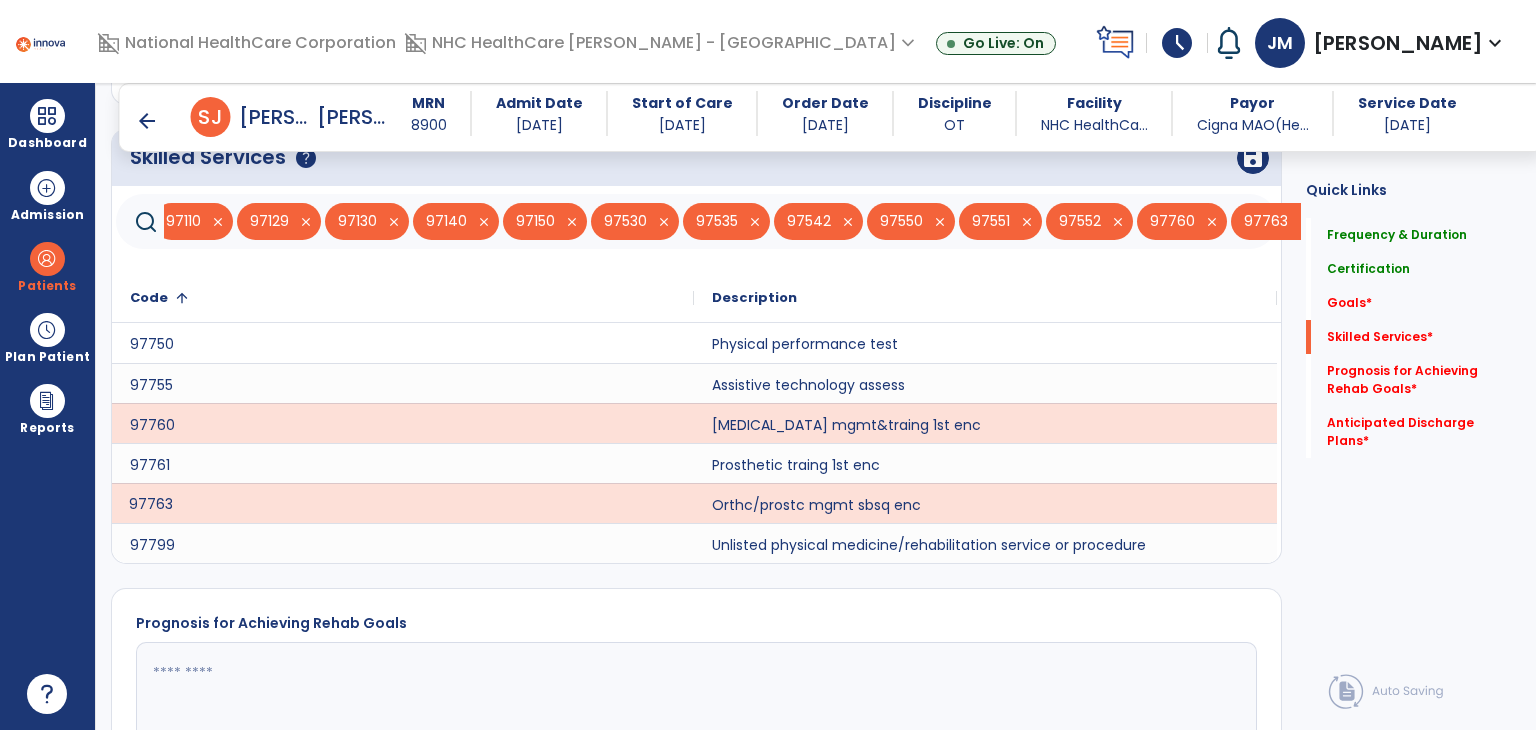 scroll, scrollTop: 0, scrollLeft: 191, axis: horizontal 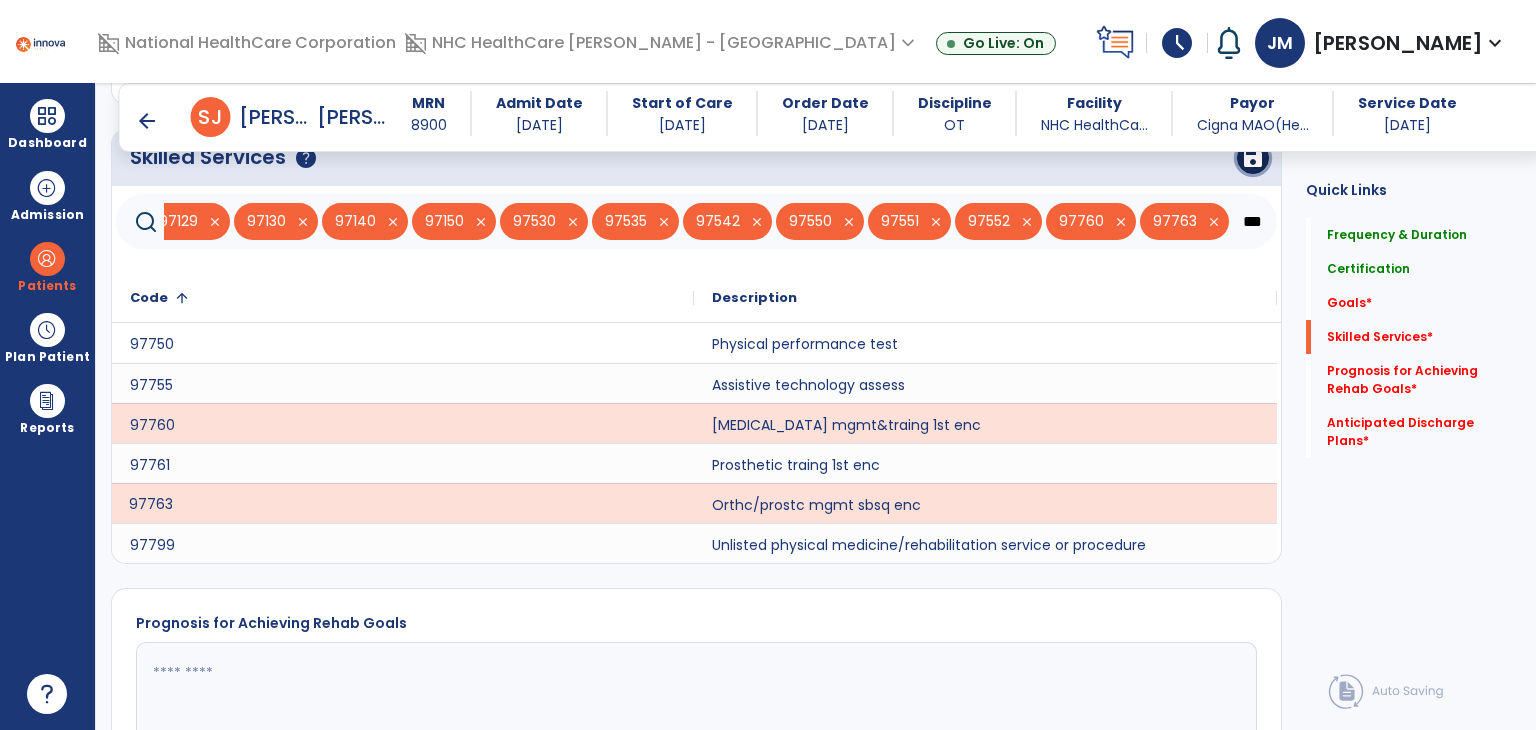 click on "save" 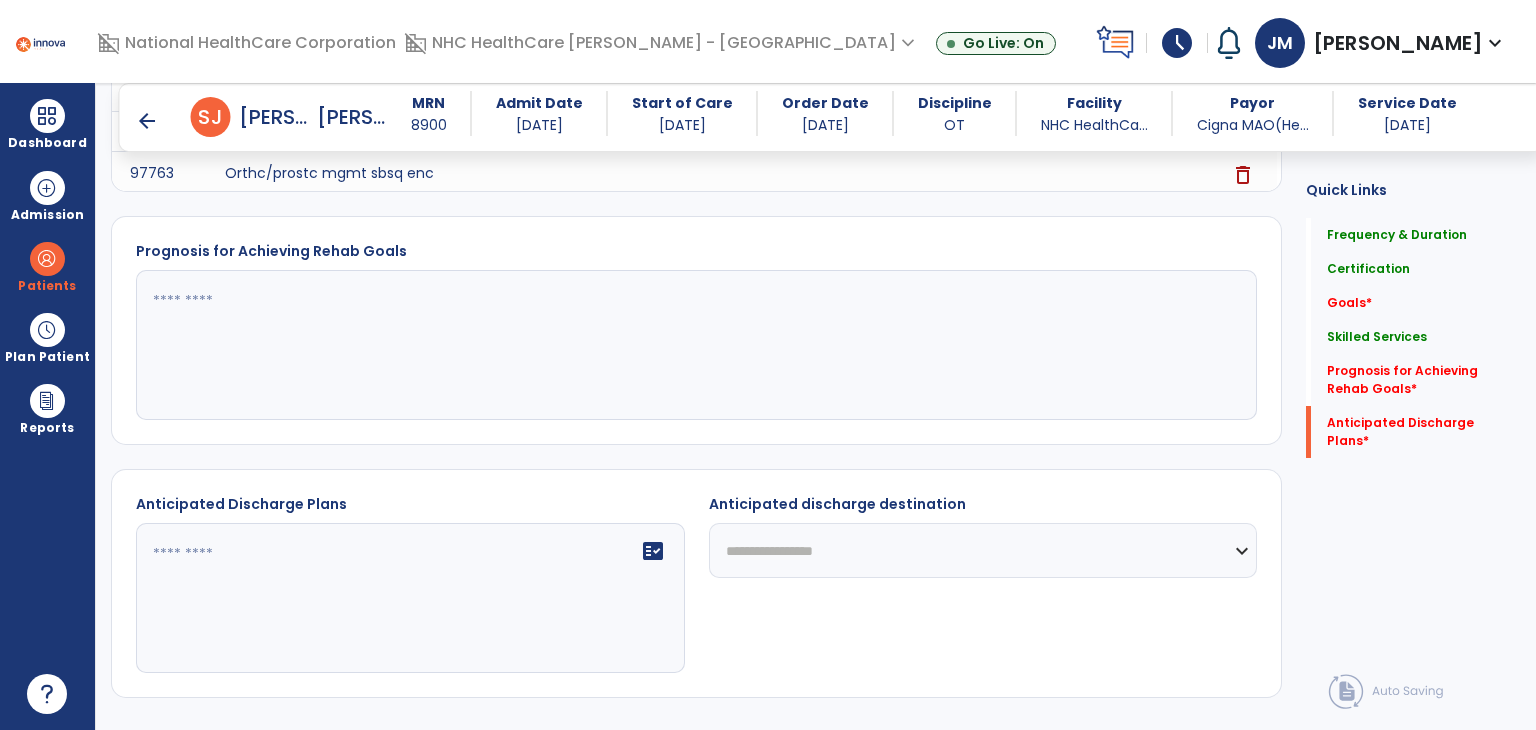 scroll, scrollTop: 1286, scrollLeft: 0, axis: vertical 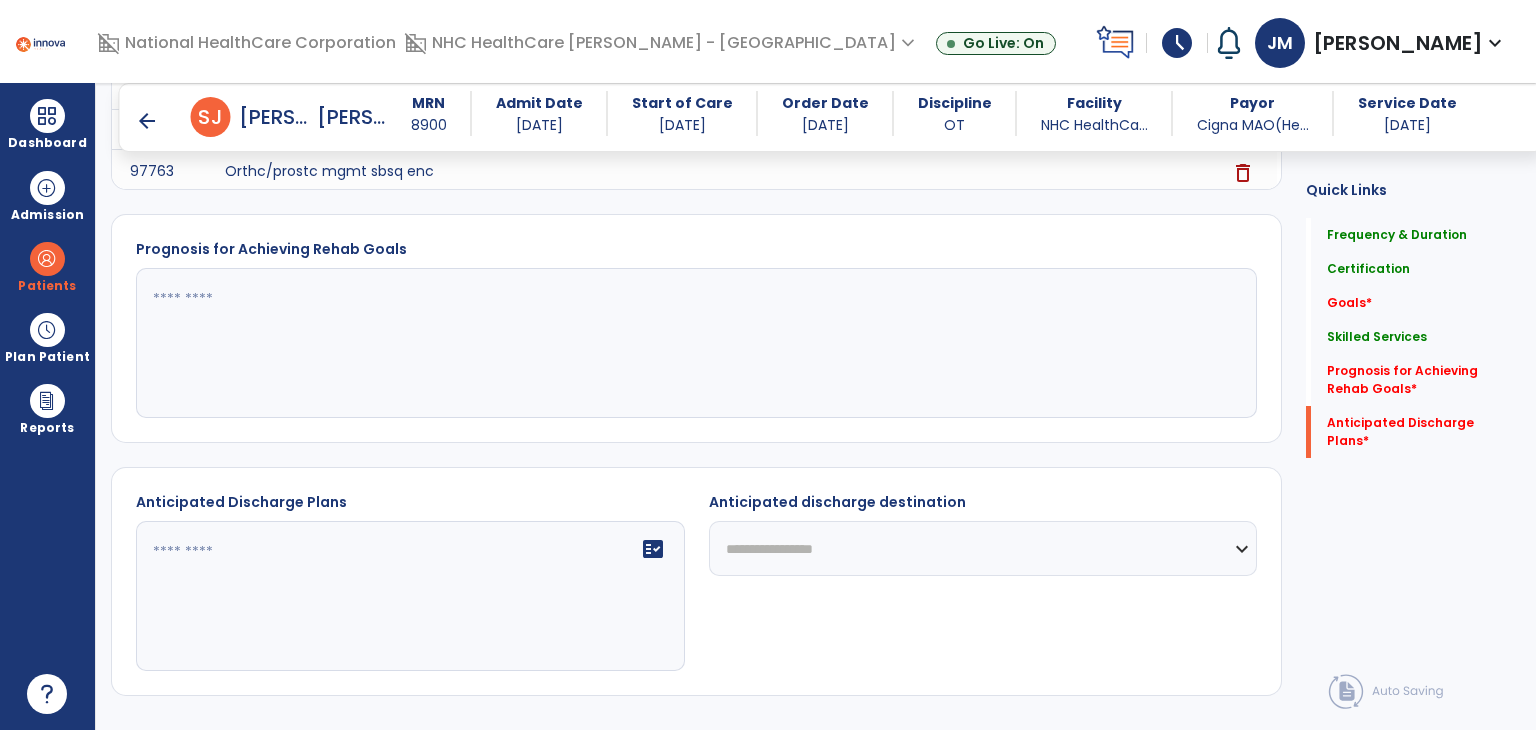 click 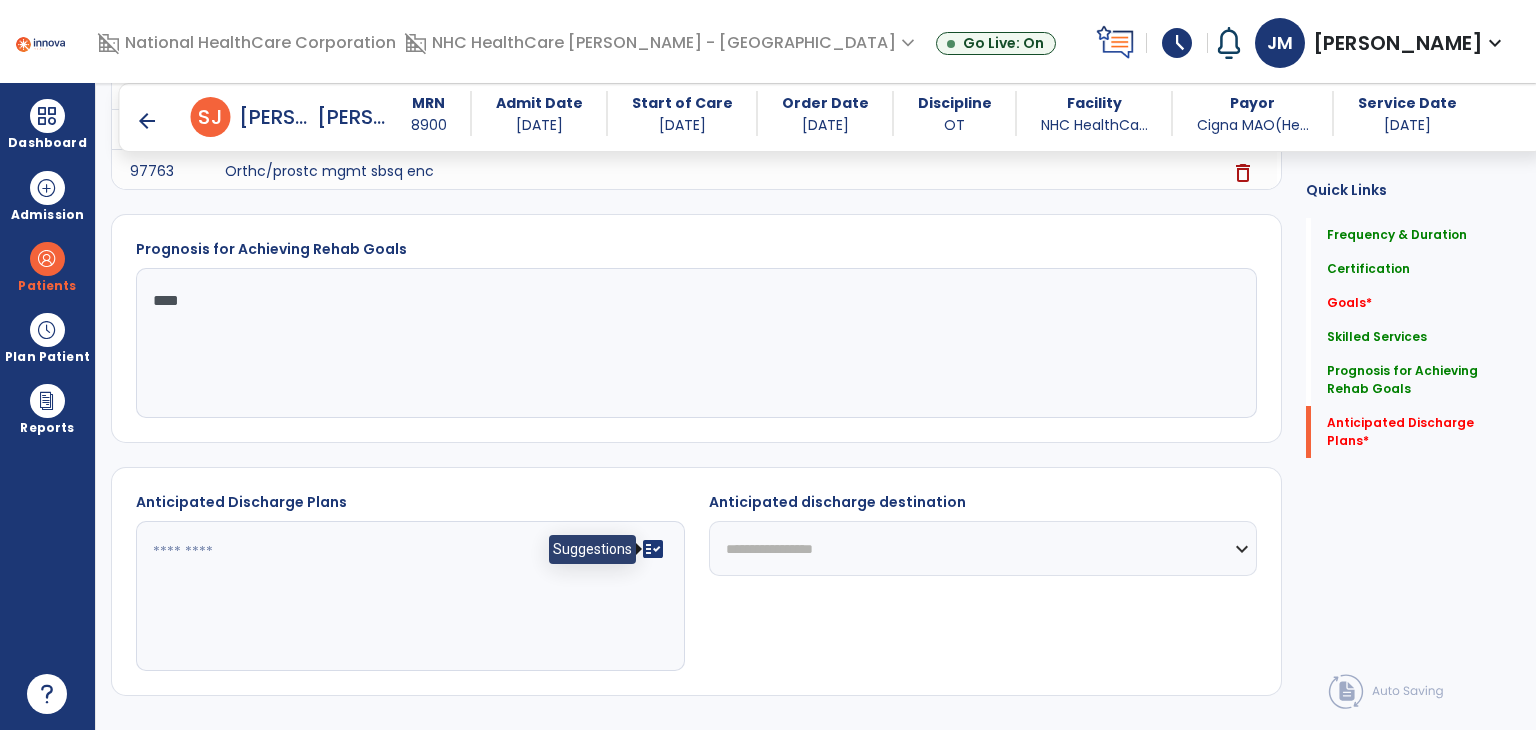 type on "****" 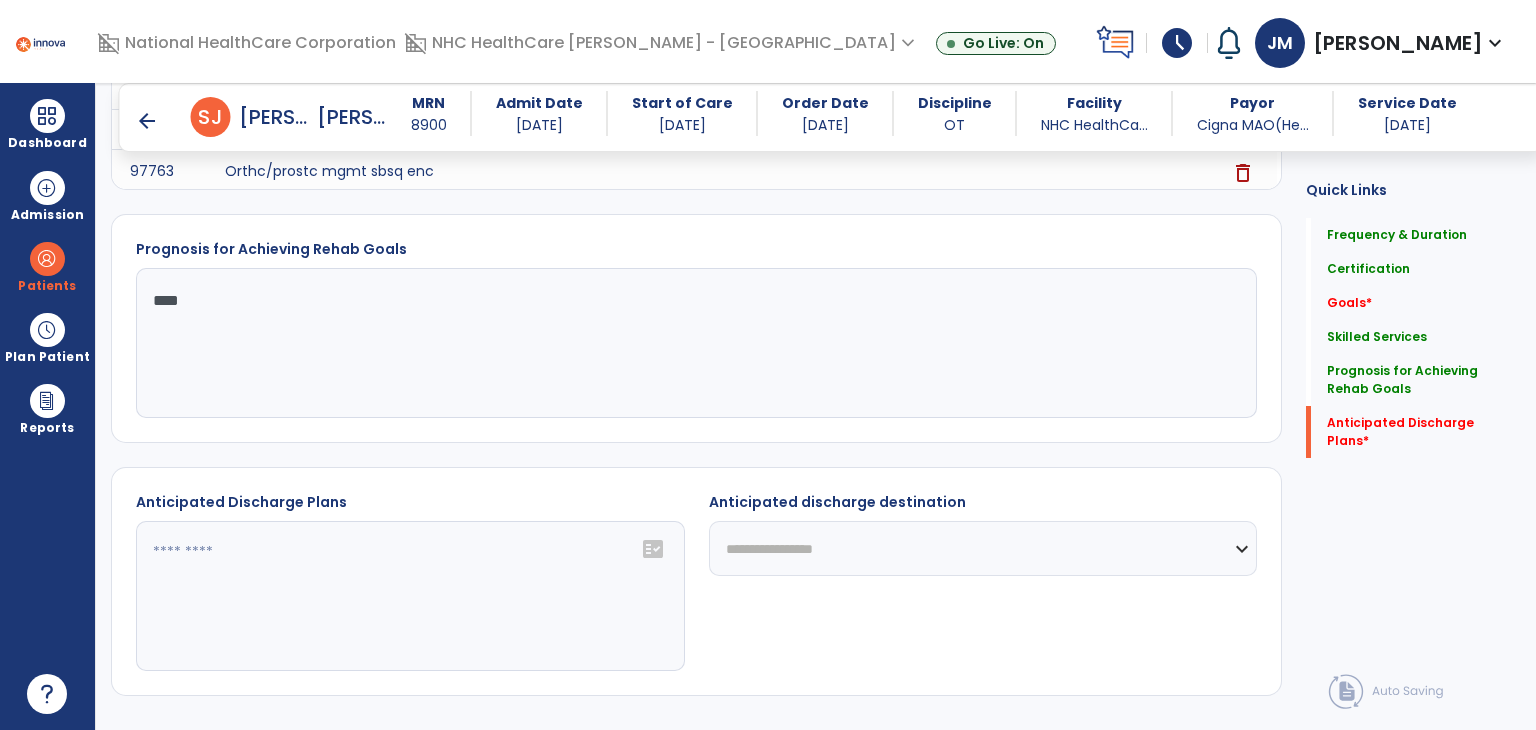 click on "fact_check" 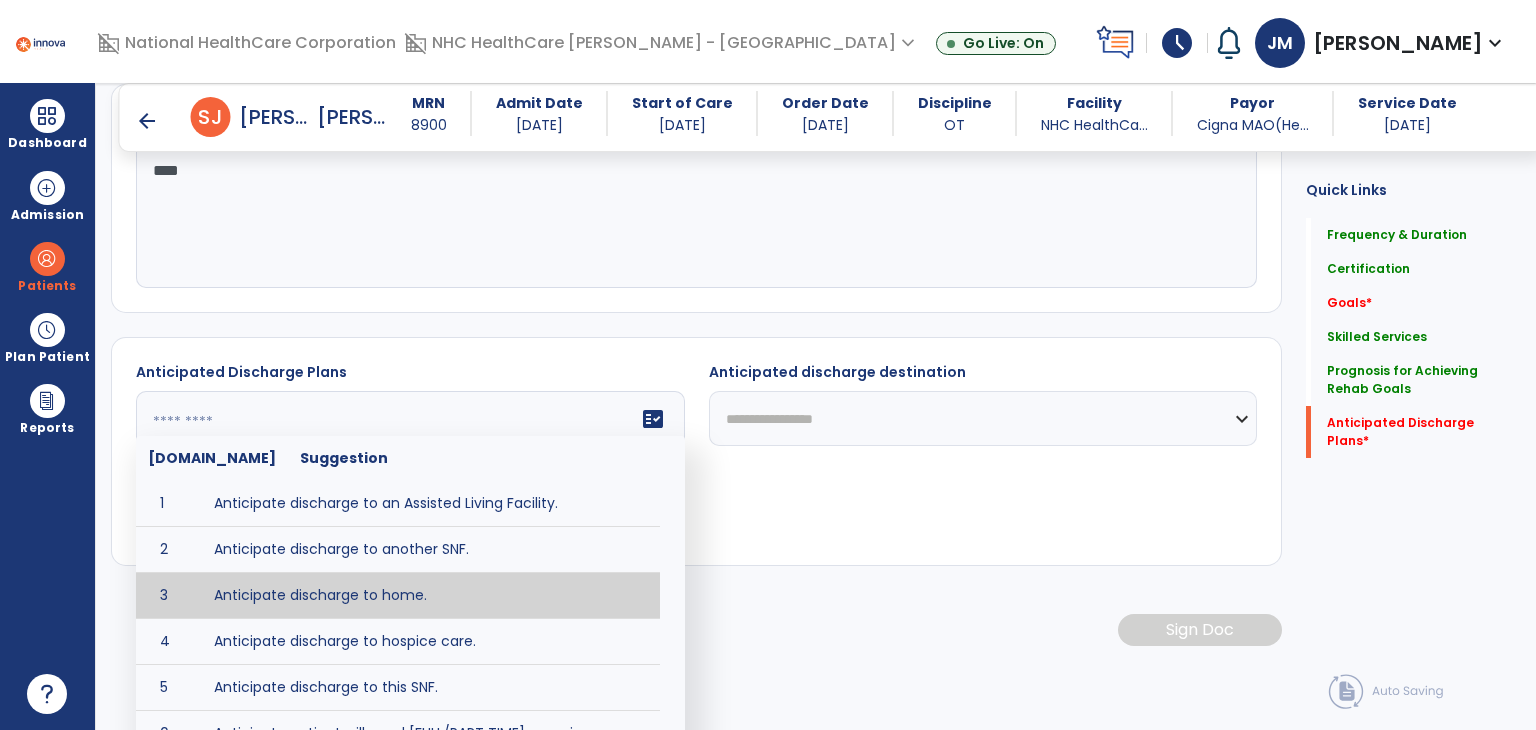 type on "**********" 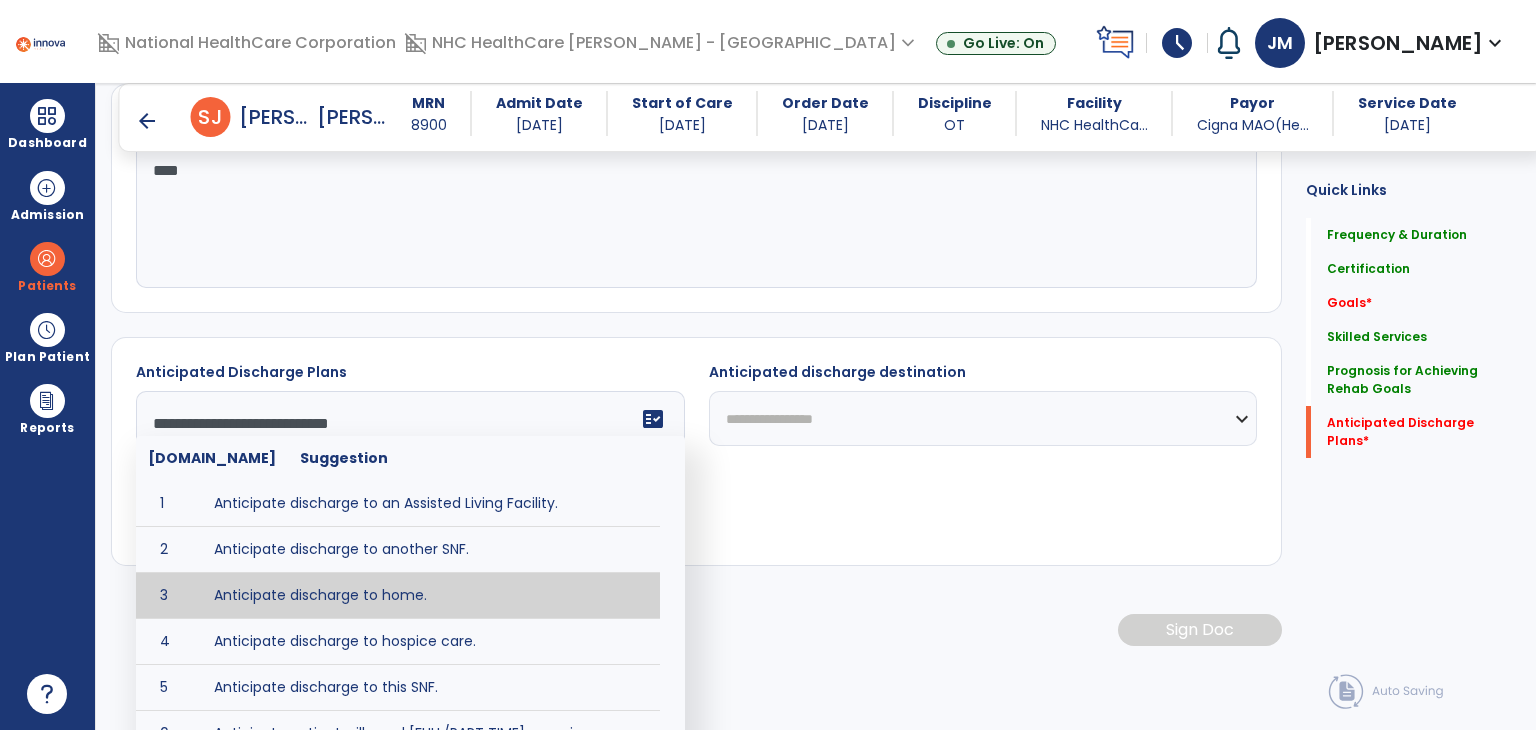 scroll, scrollTop: 1346, scrollLeft: 0, axis: vertical 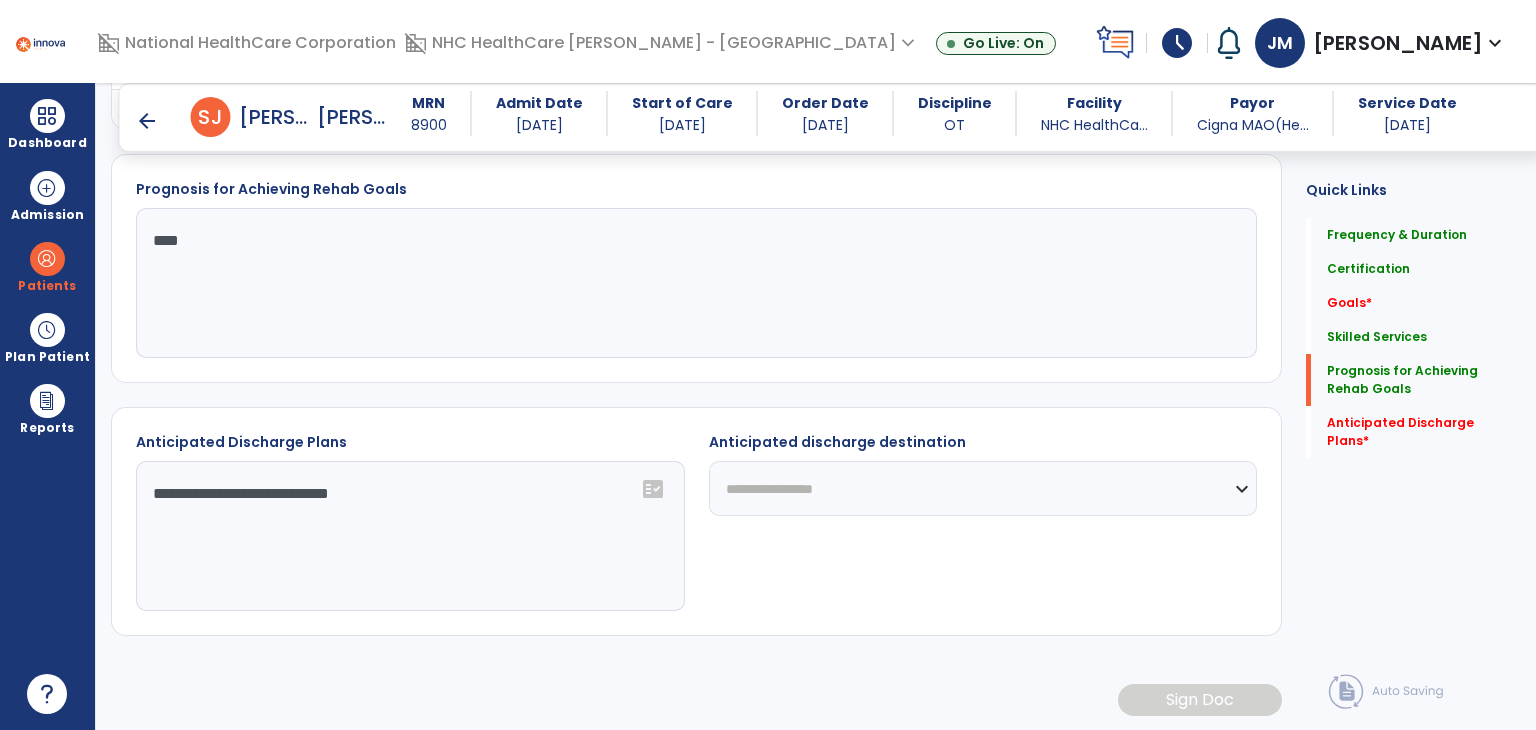 click on "**********" 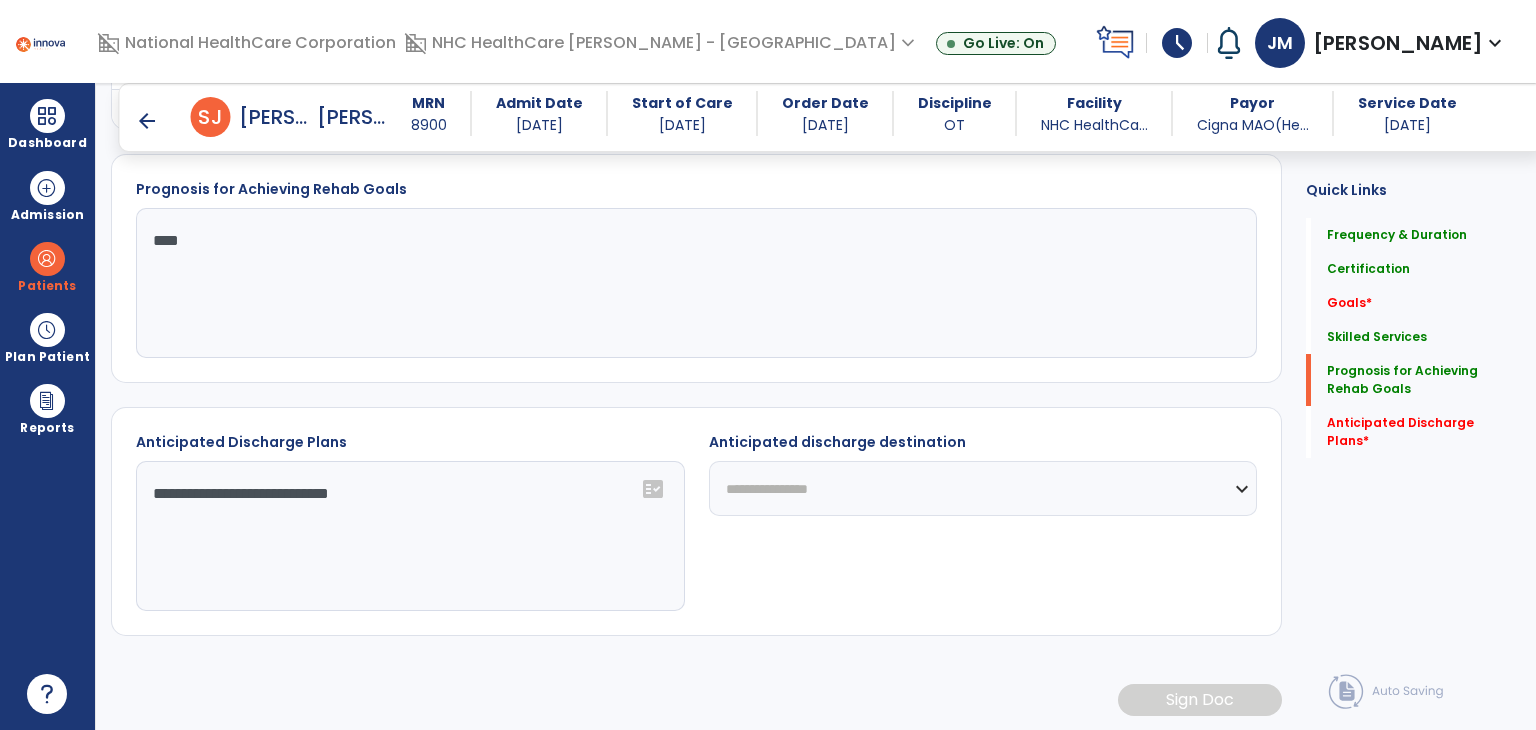 click on "**********" 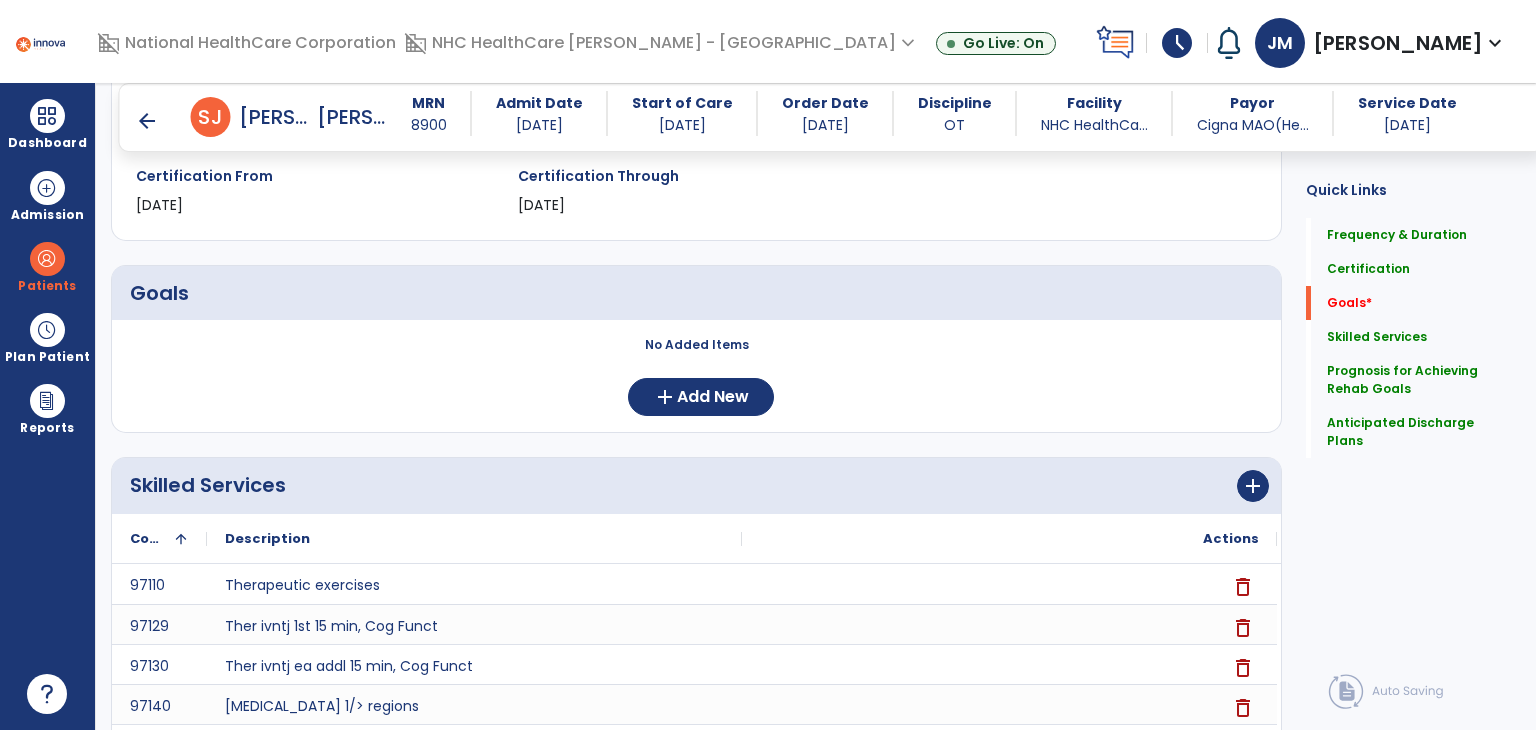 scroll, scrollTop: 350, scrollLeft: 0, axis: vertical 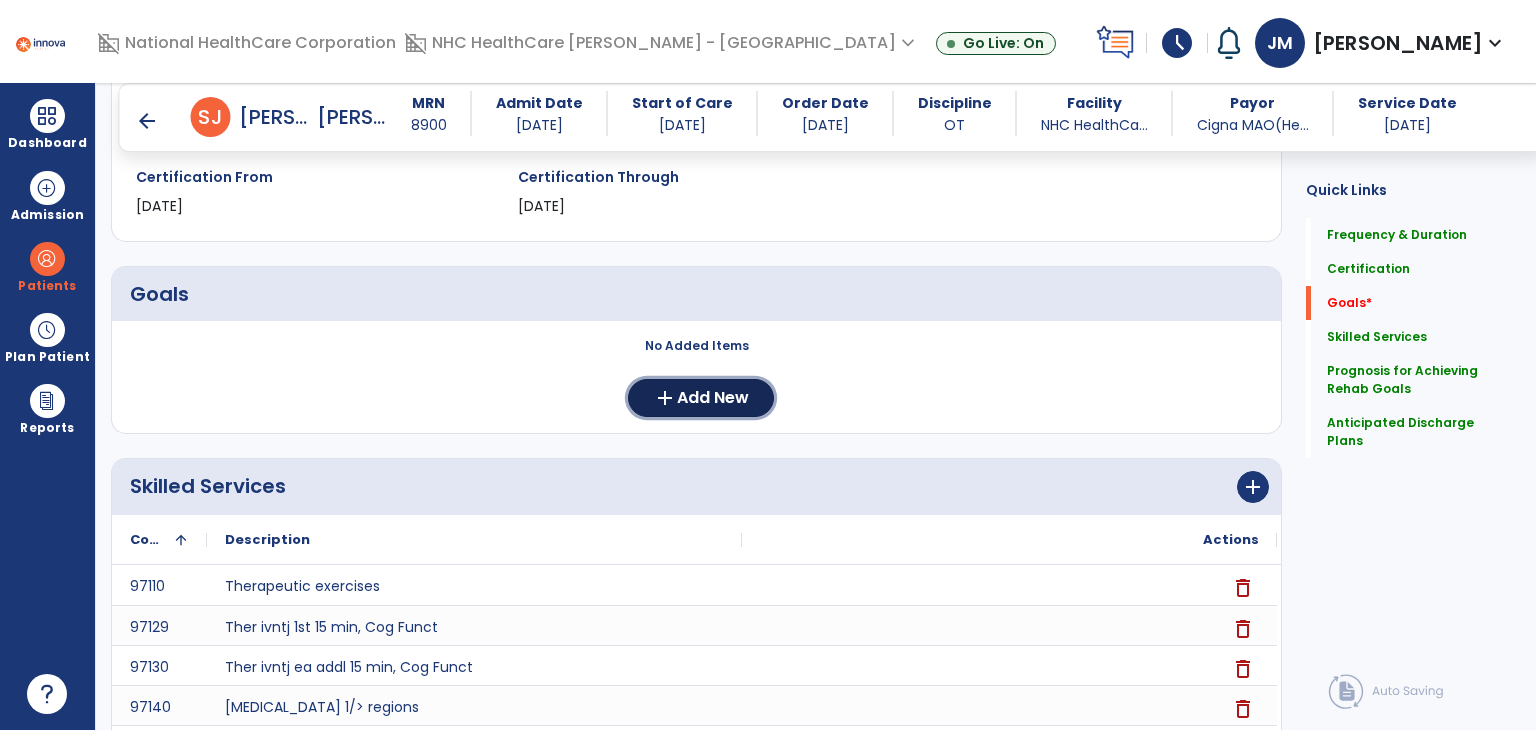 click on "add" at bounding box center (665, 398) 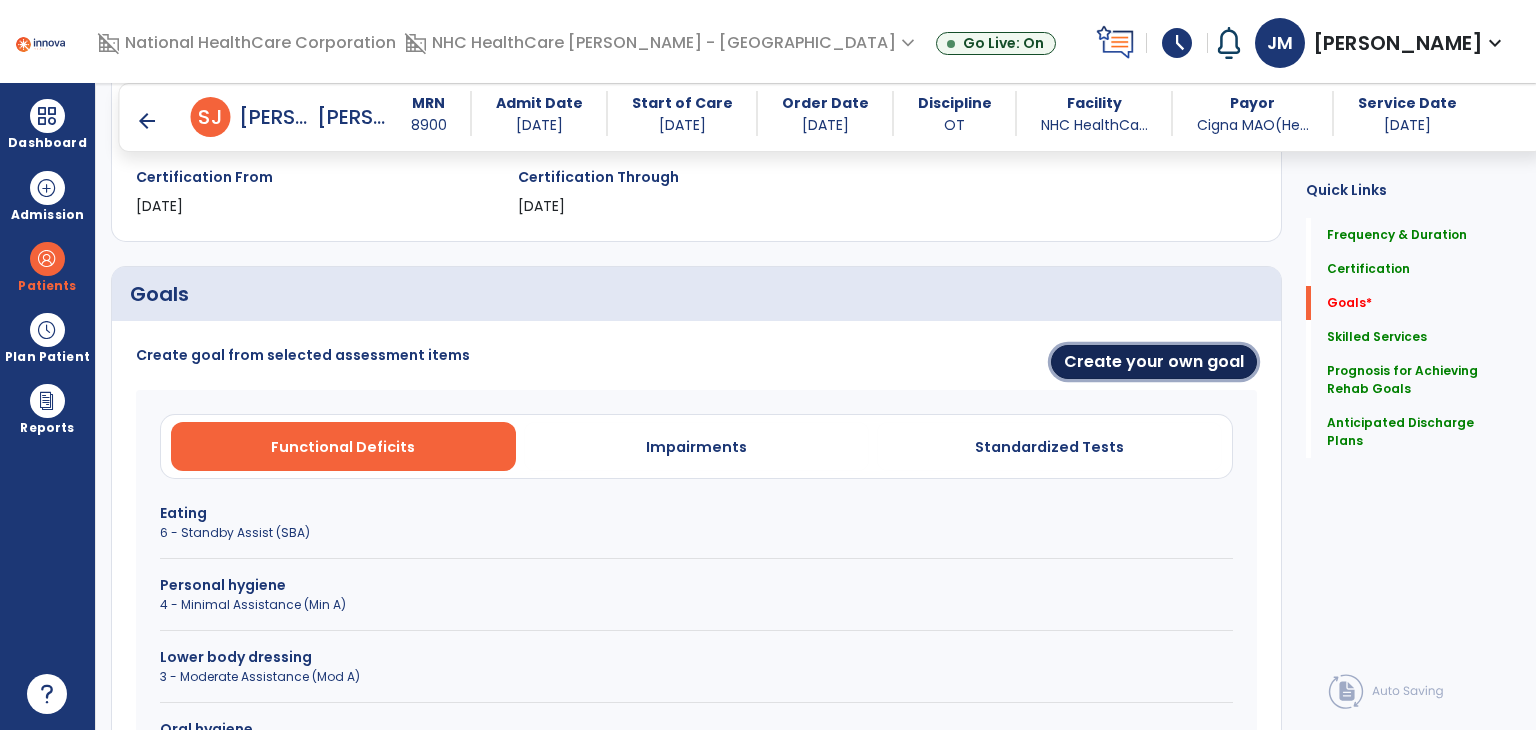 click on "Create your own goal" at bounding box center (1154, 362) 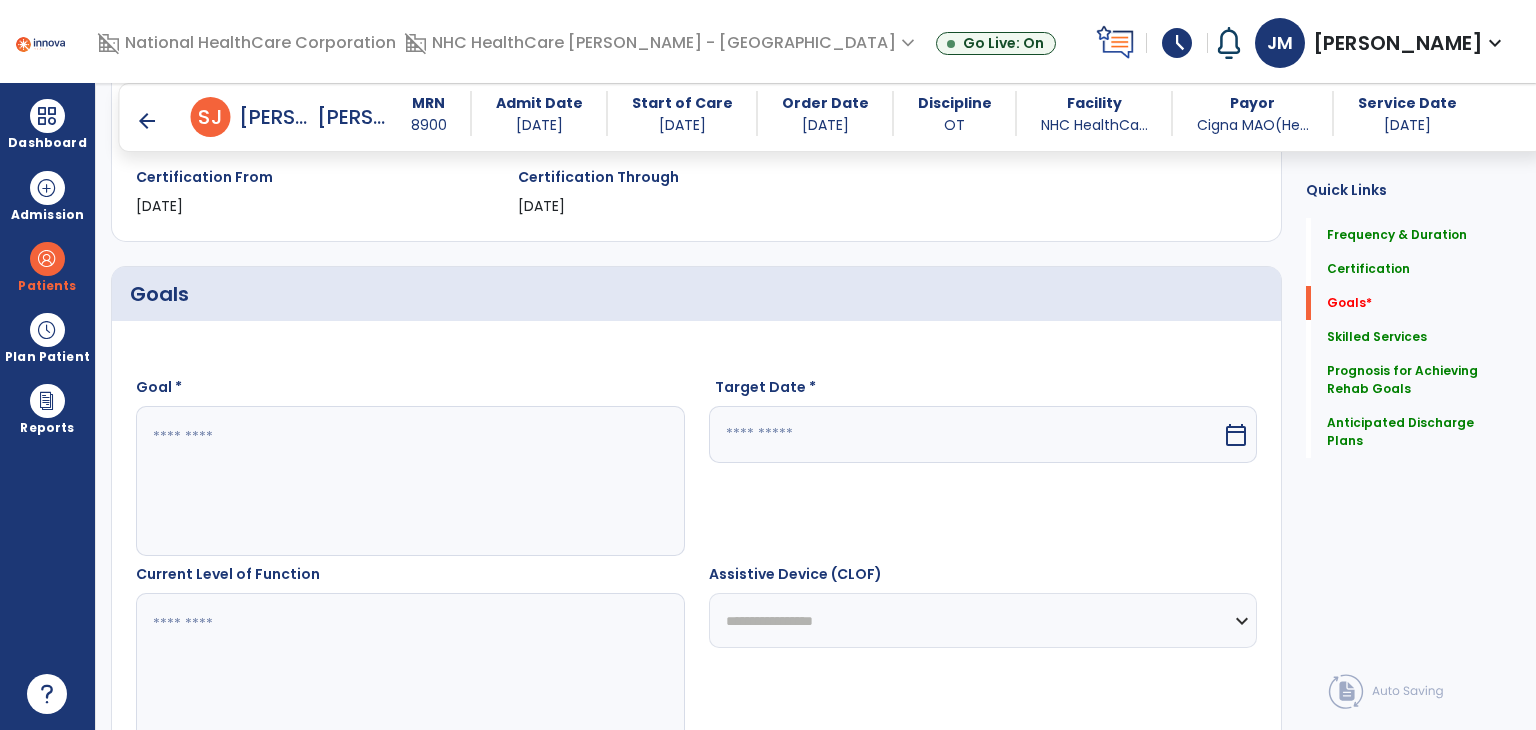 click at bounding box center [409, 481] 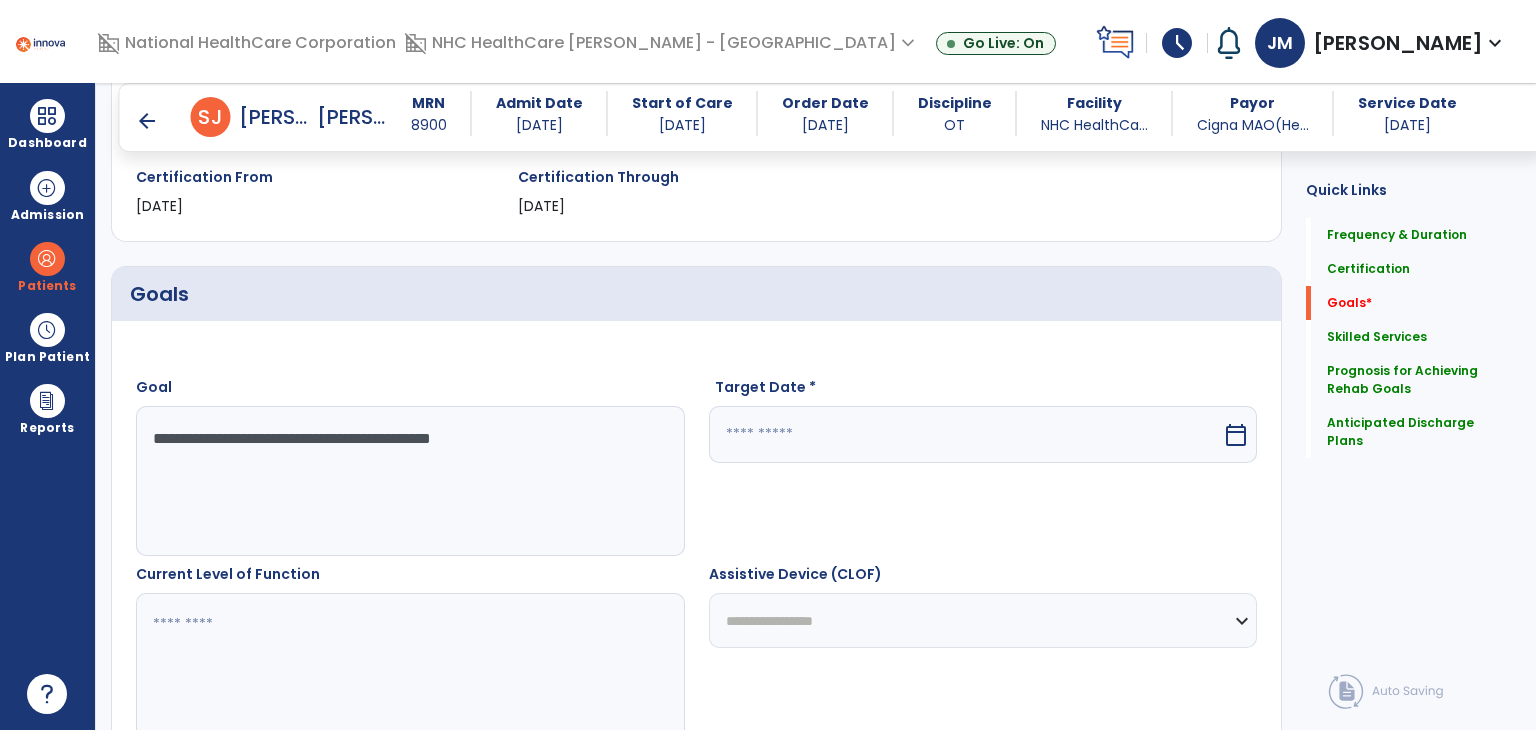 type on "**********" 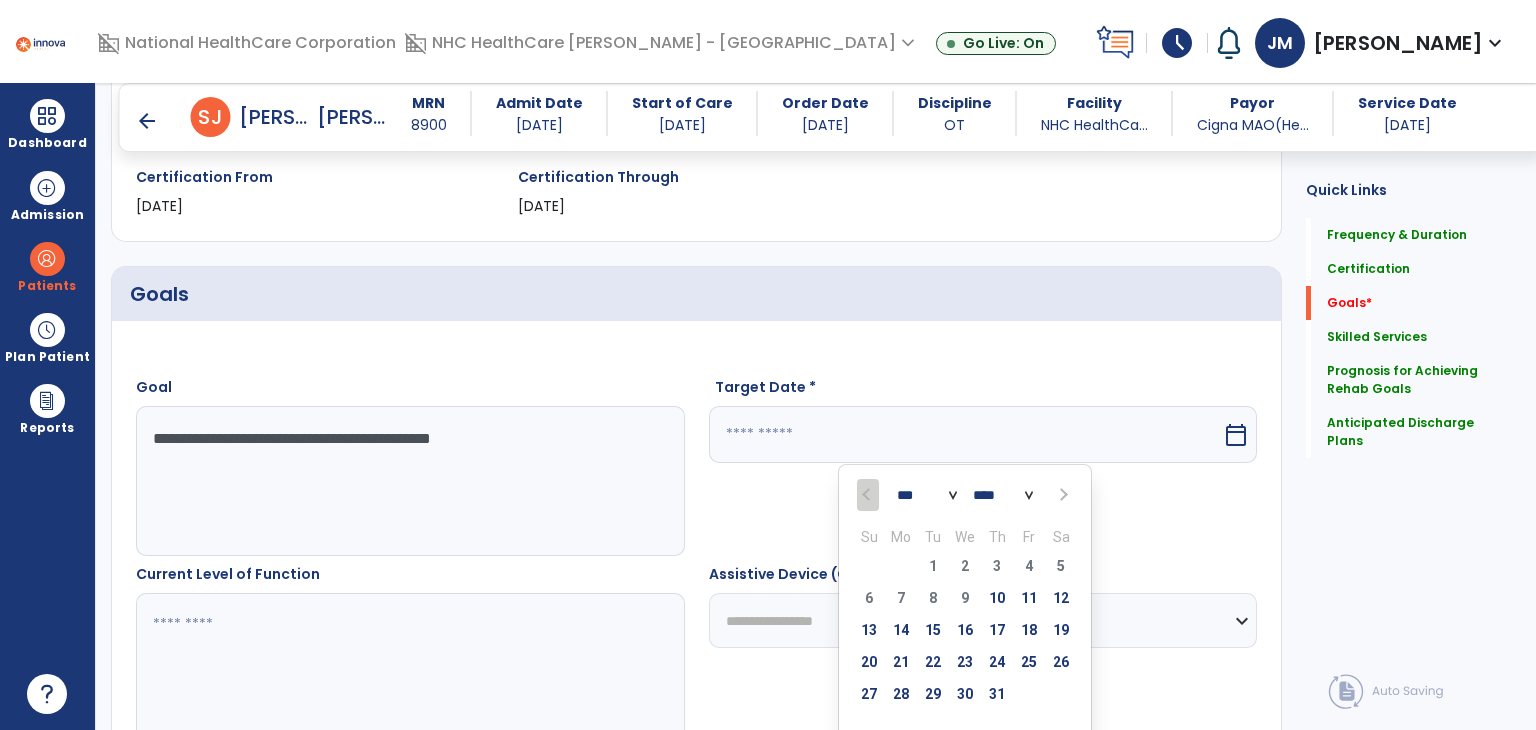 click at bounding box center (1061, 495) 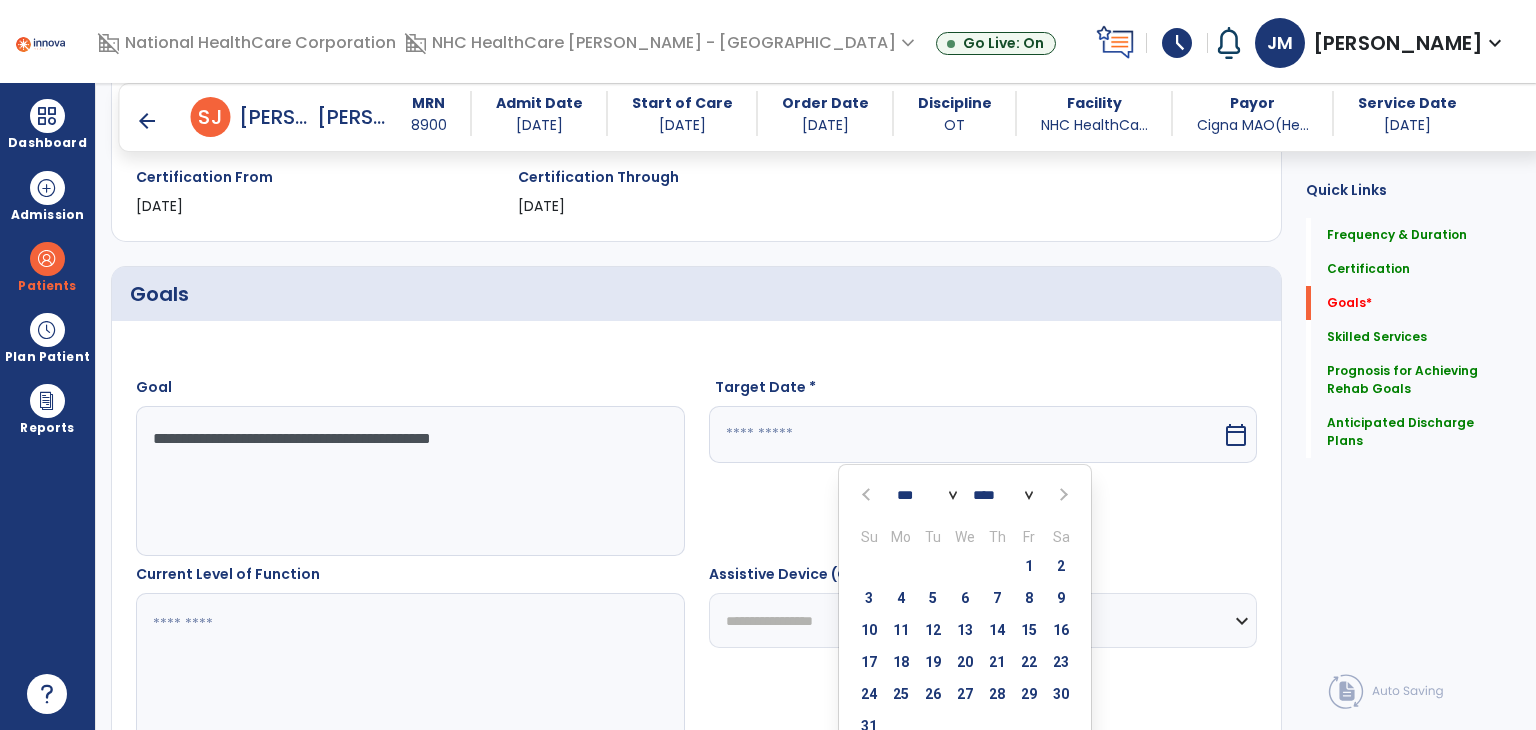 click at bounding box center (1061, 495) 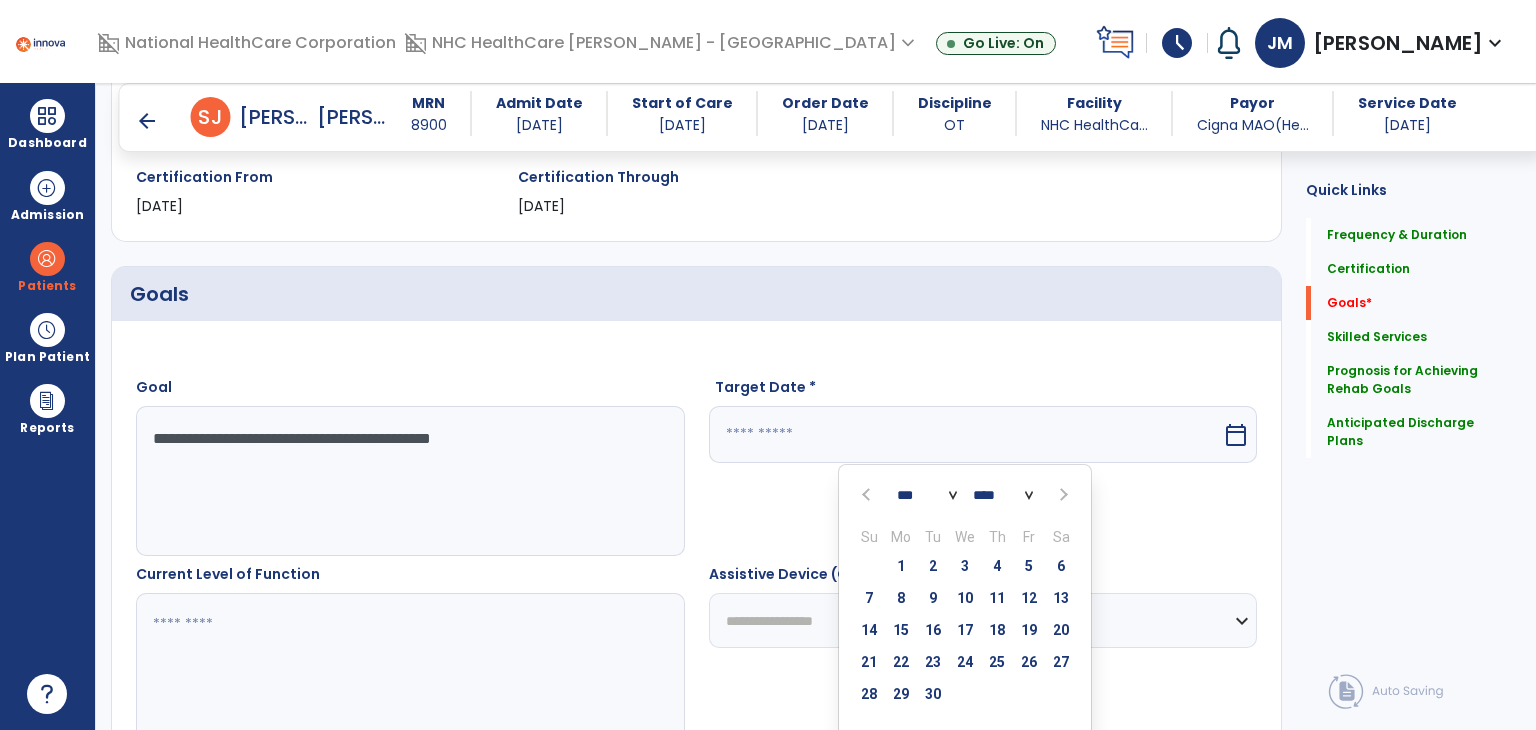 click at bounding box center [1061, 495] 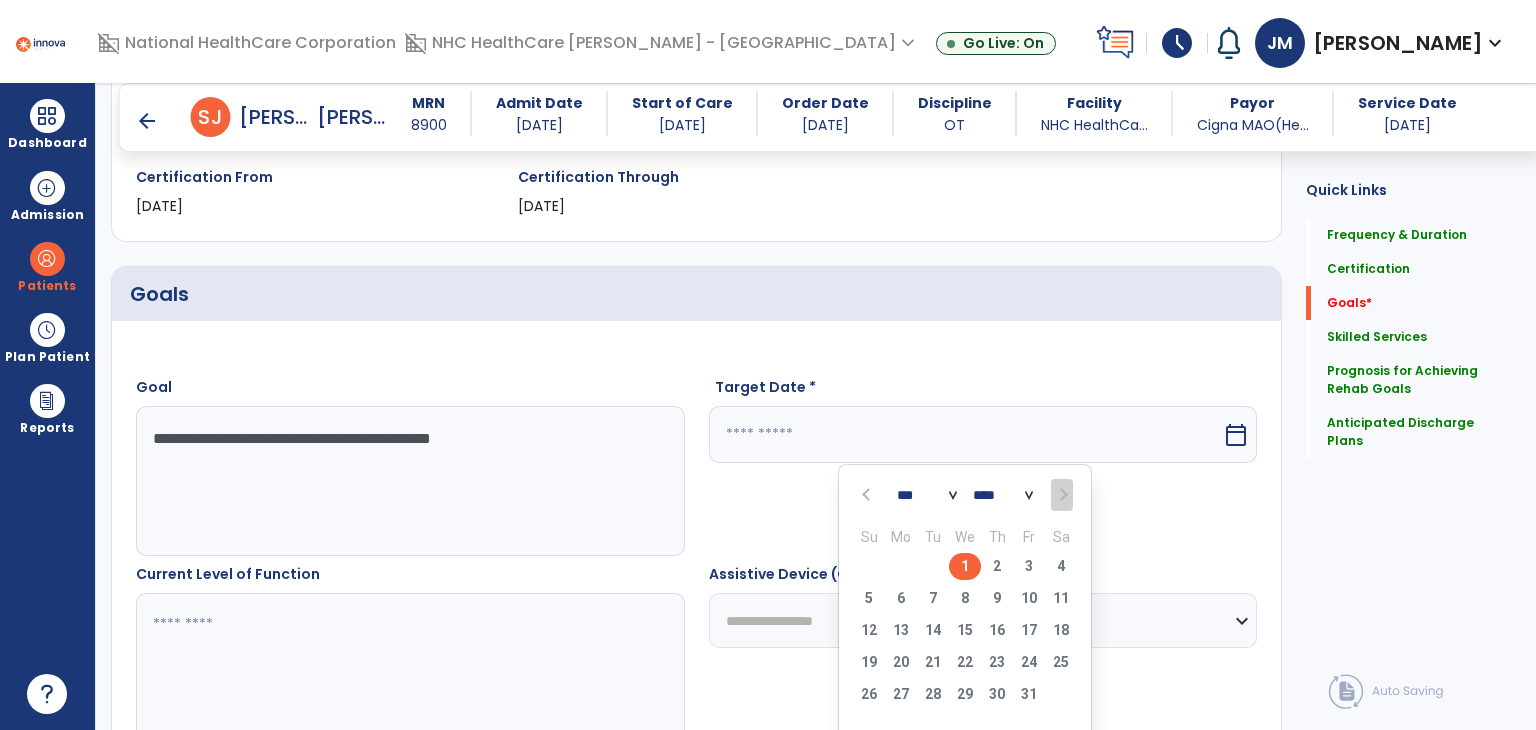 click on "1" at bounding box center (965, 566) 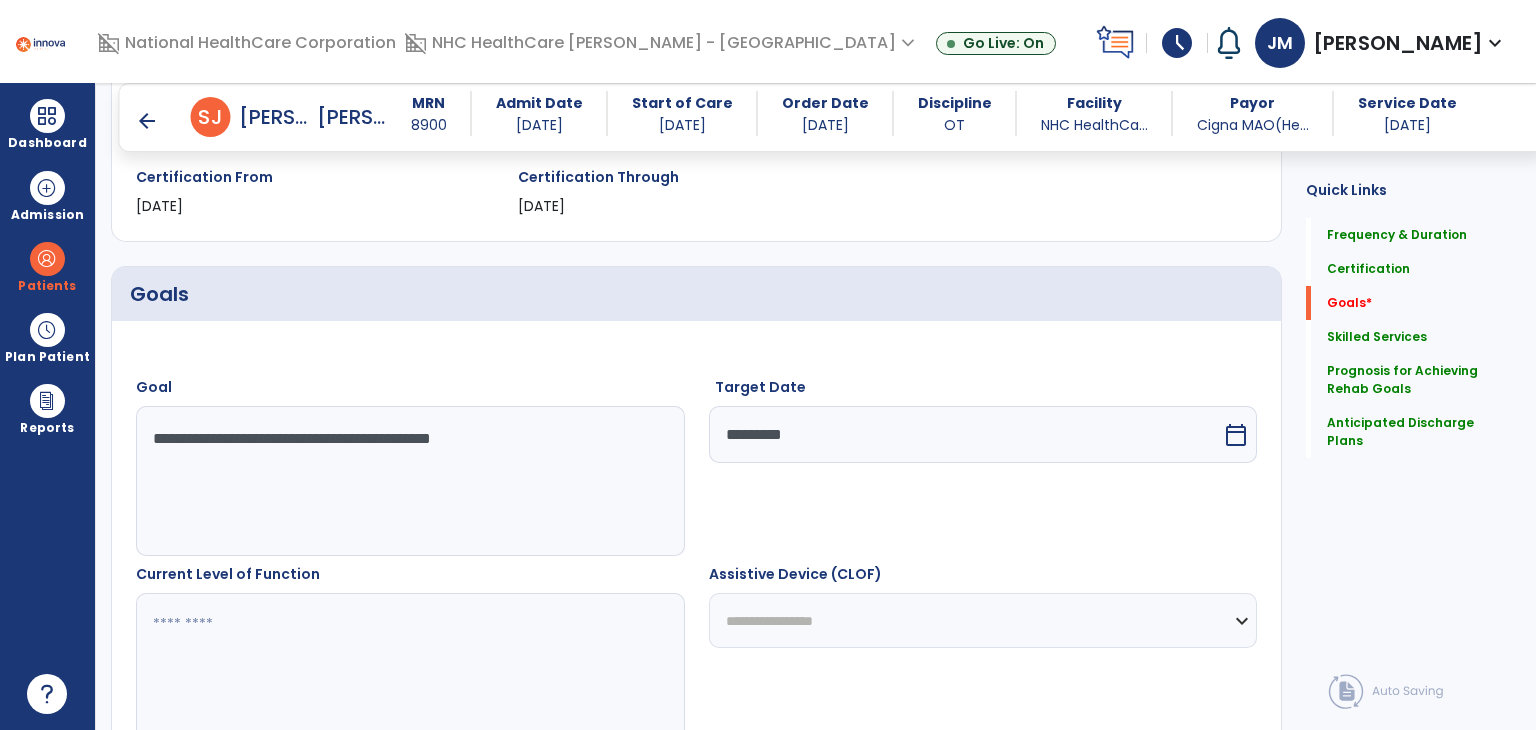 drag, startPoint x: 140, startPoint y: 430, endPoint x: 556, endPoint y: 453, distance: 416.63535 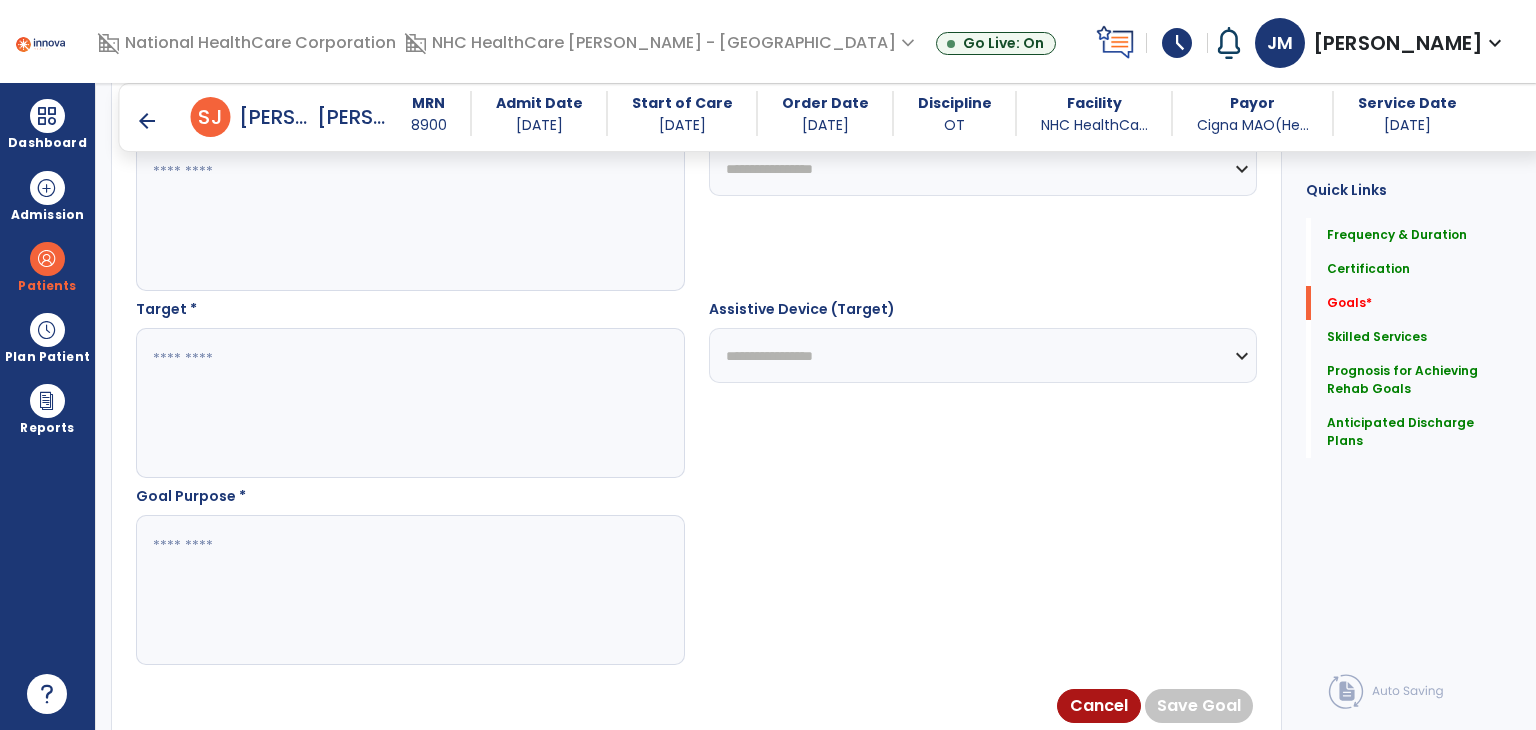 click at bounding box center [409, 403] 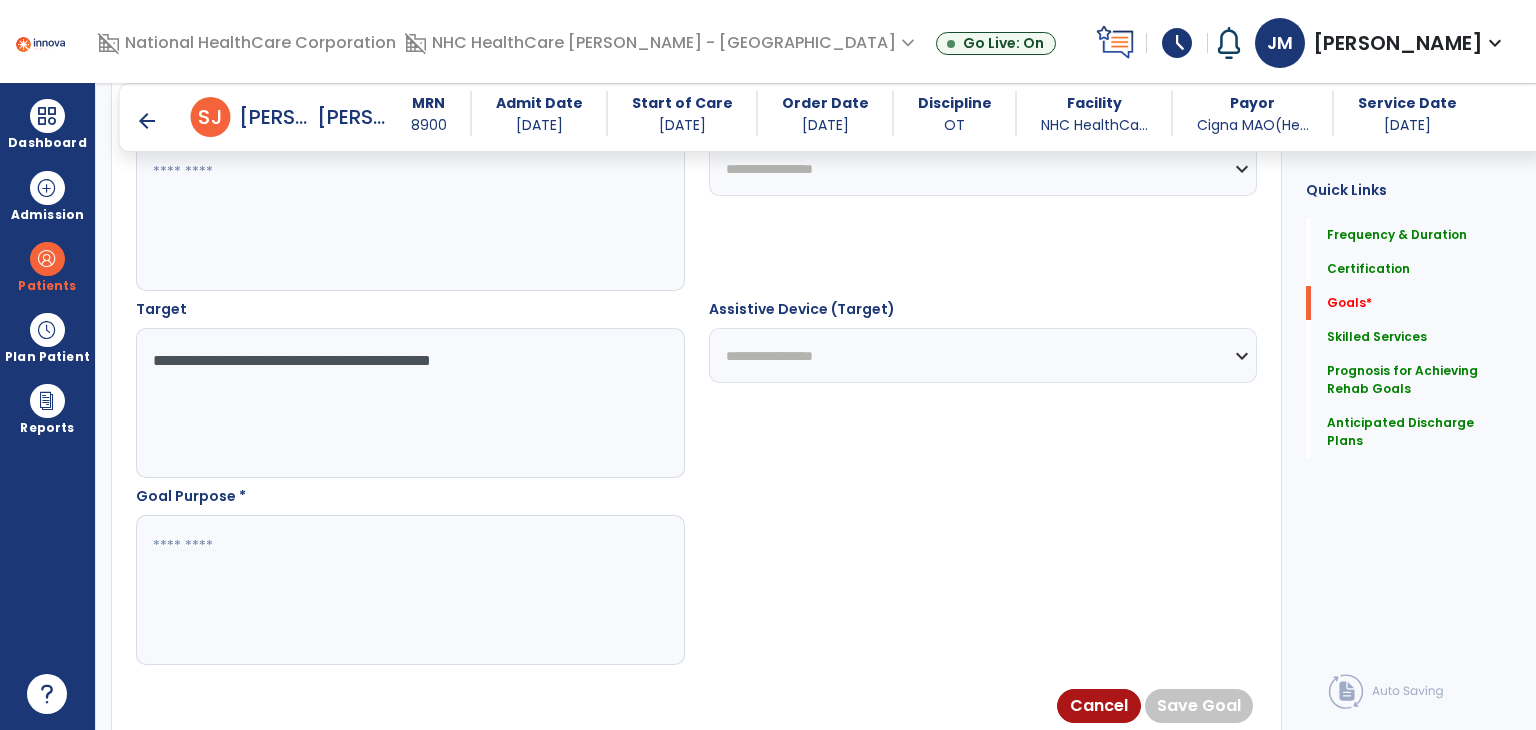 scroll, scrollTop: 425, scrollLeft: 0, axis: vertical 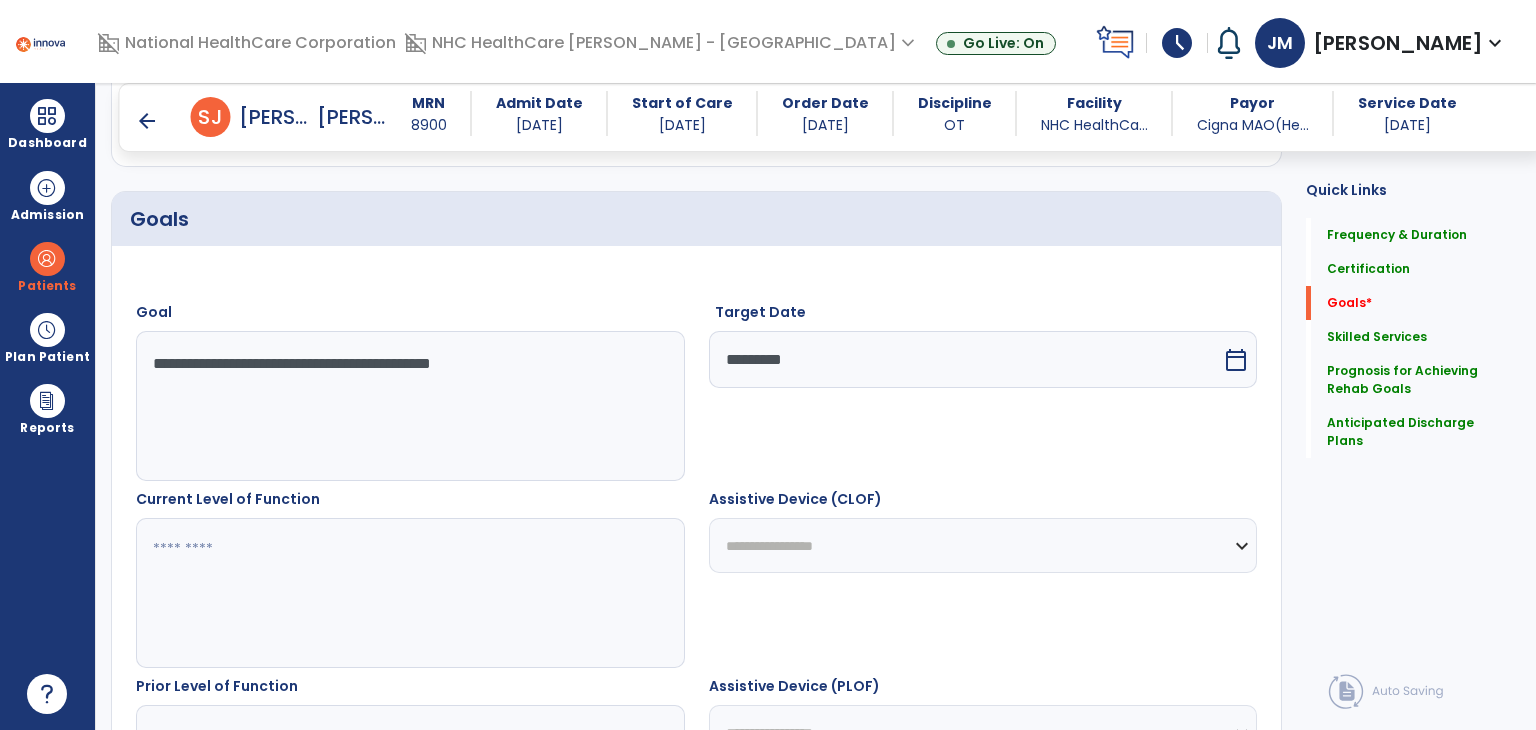 type on "**********" 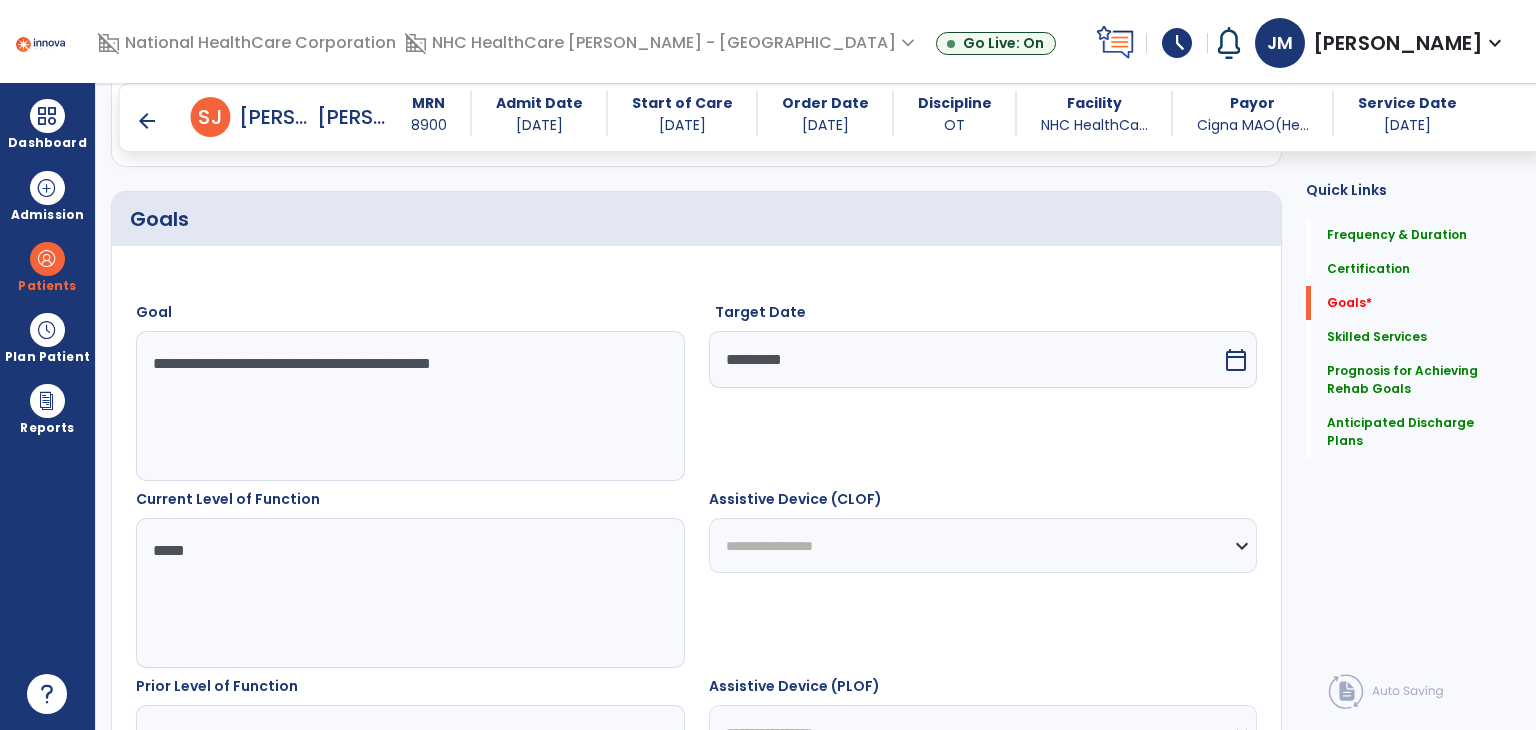scroll, scrollTop: 621, scrollLeft: 0, axis: vertical 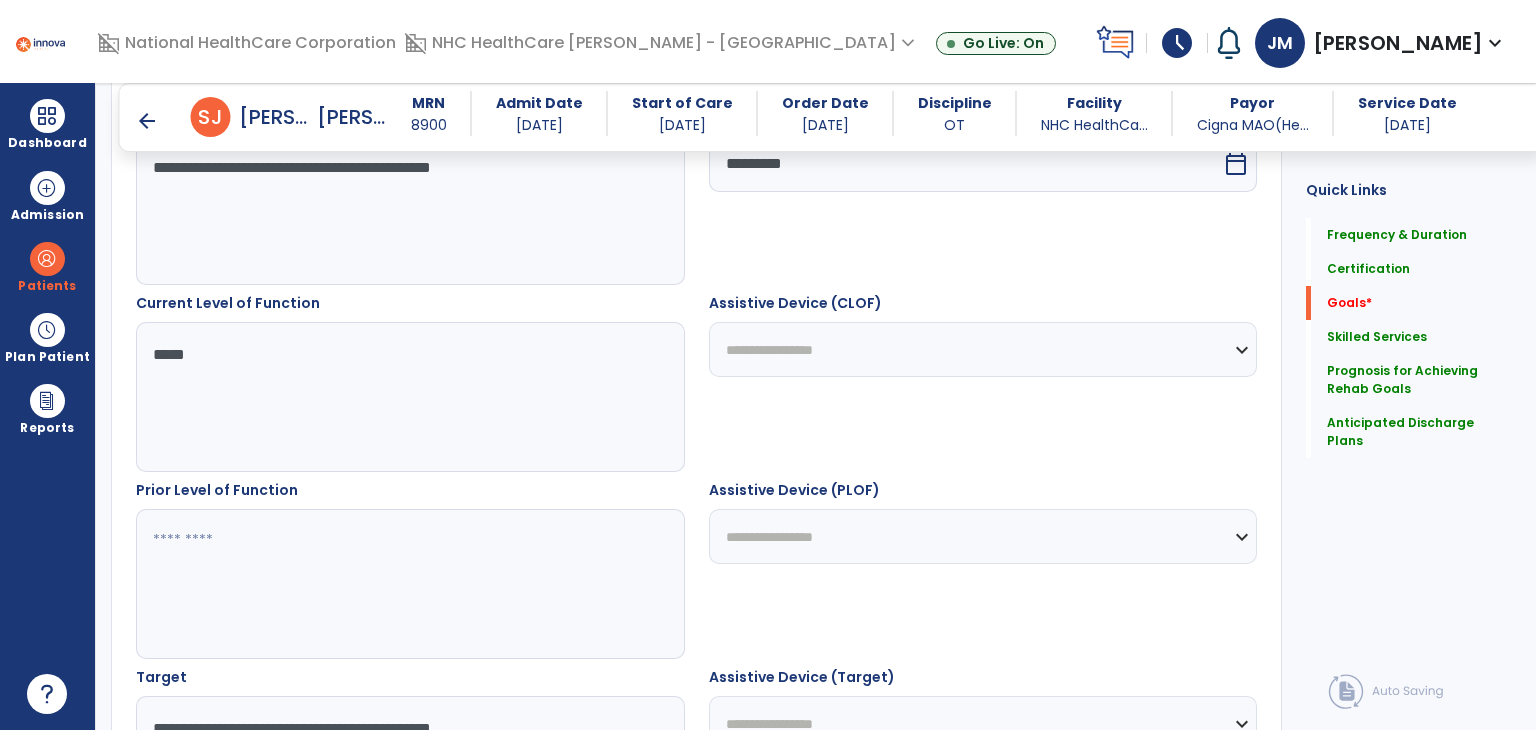 type on "*****" 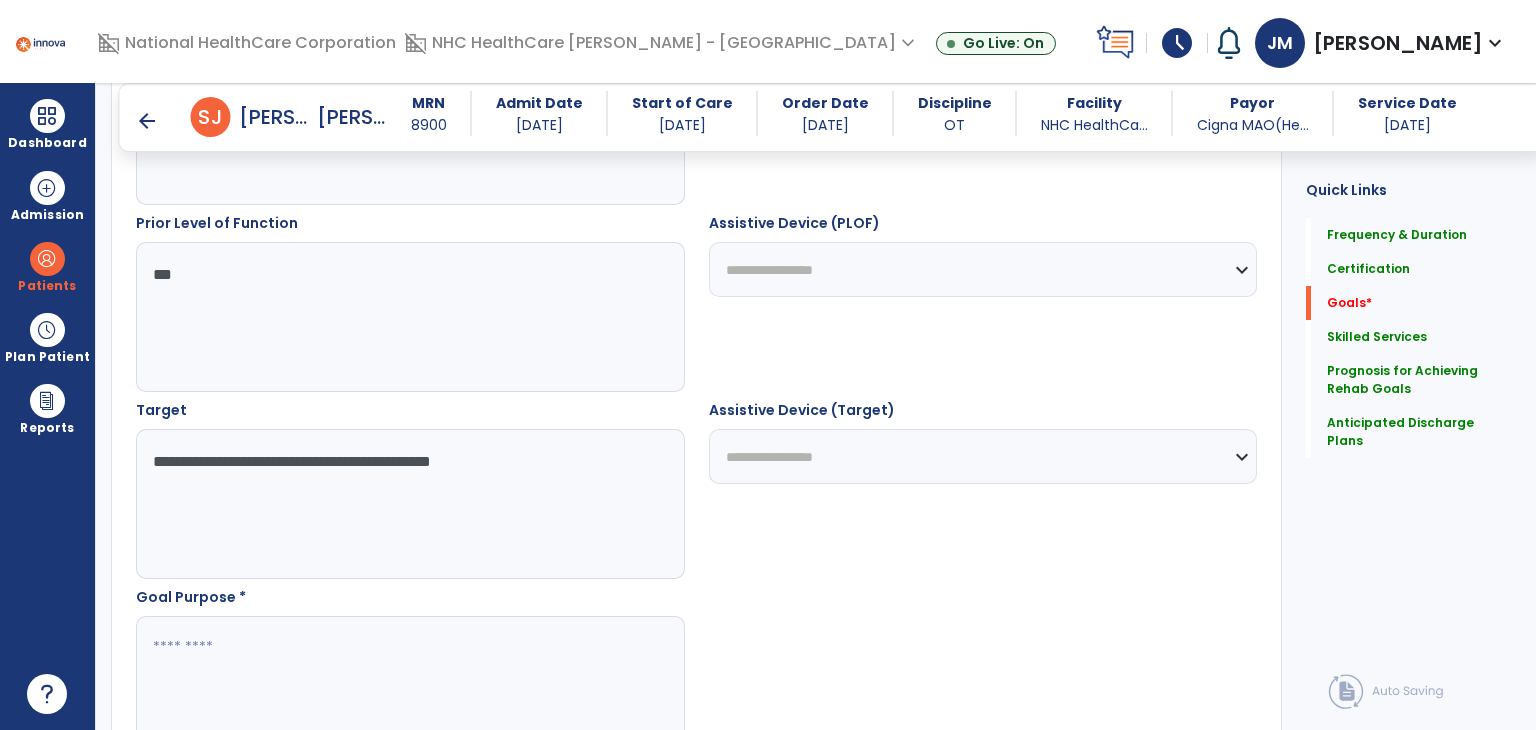 scroll, scrollTop: 887, scrollLeft: 0, axis: vertical 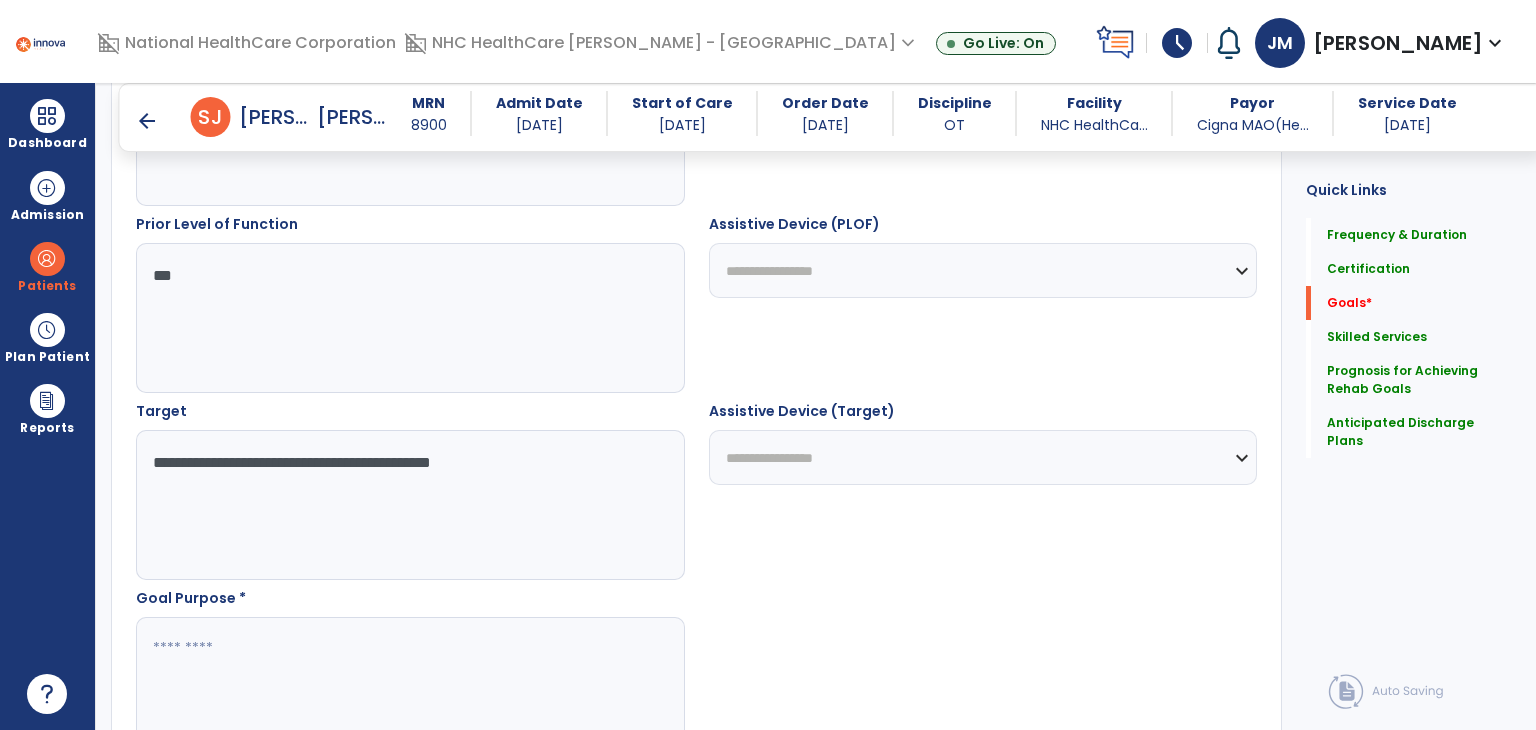 type on "***" 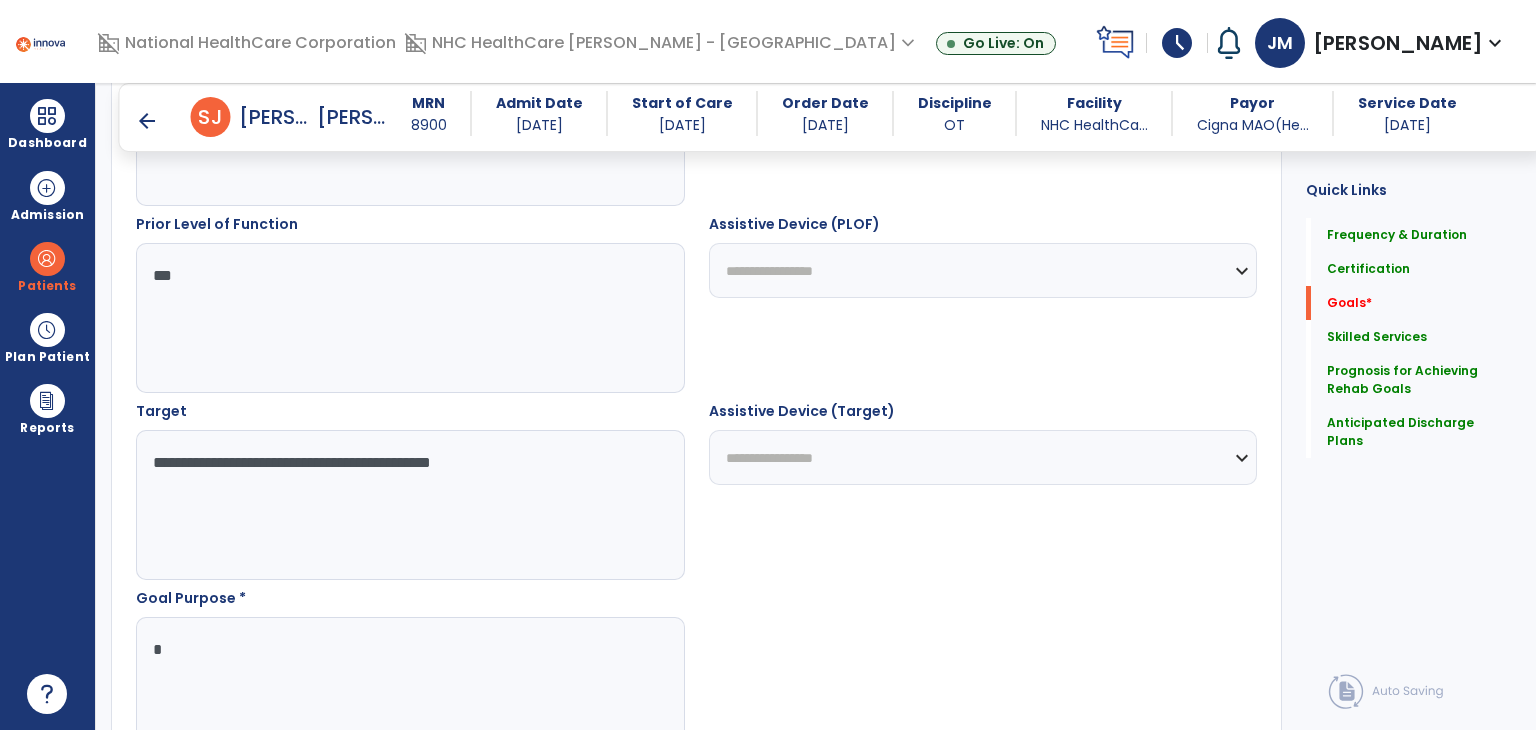 click at bounding box center (409, 692) 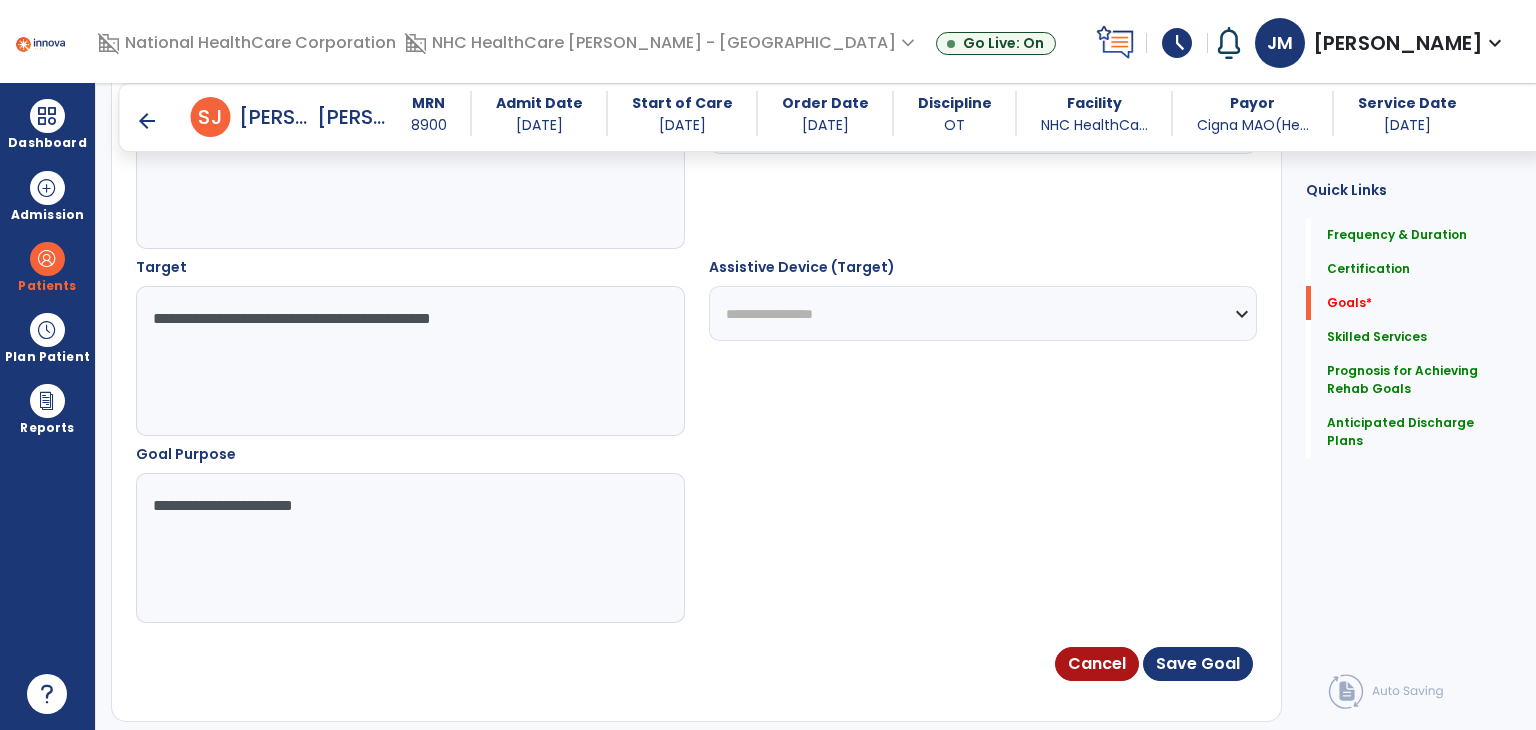 scroll, scrollTop: 1034, scrollLeft: 0, axis: vertical 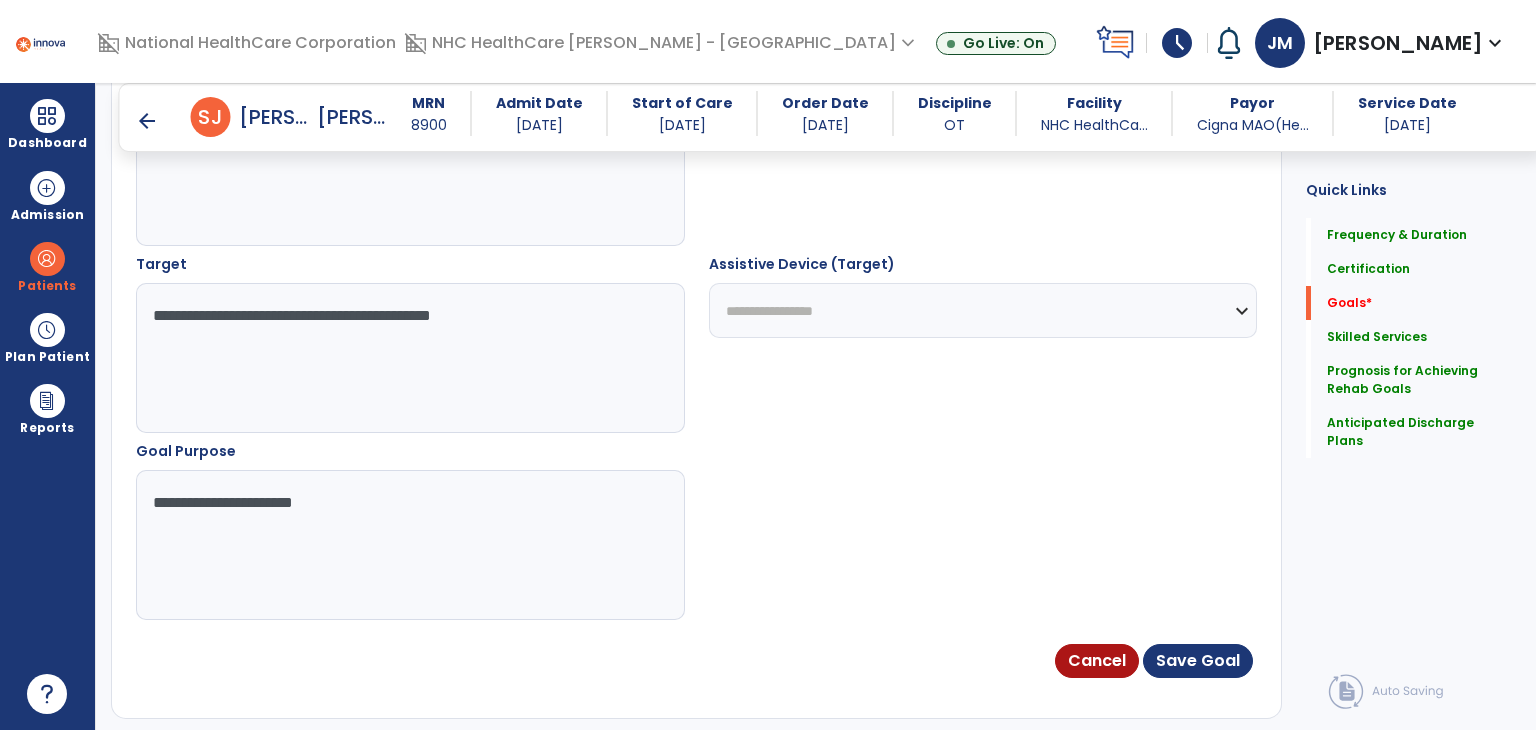 type on "**********" 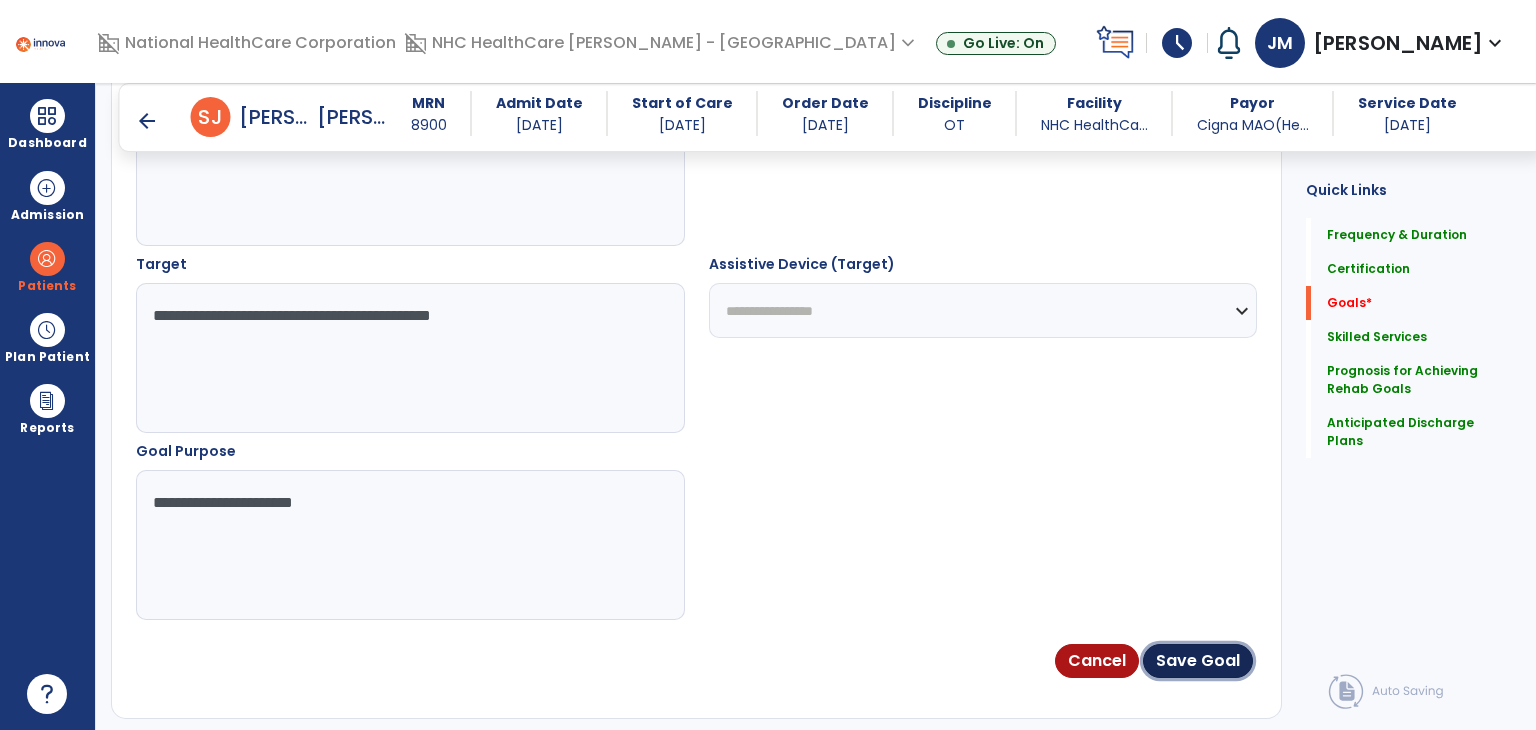 click on "Save Goal" at bounding box center (1198, 661) 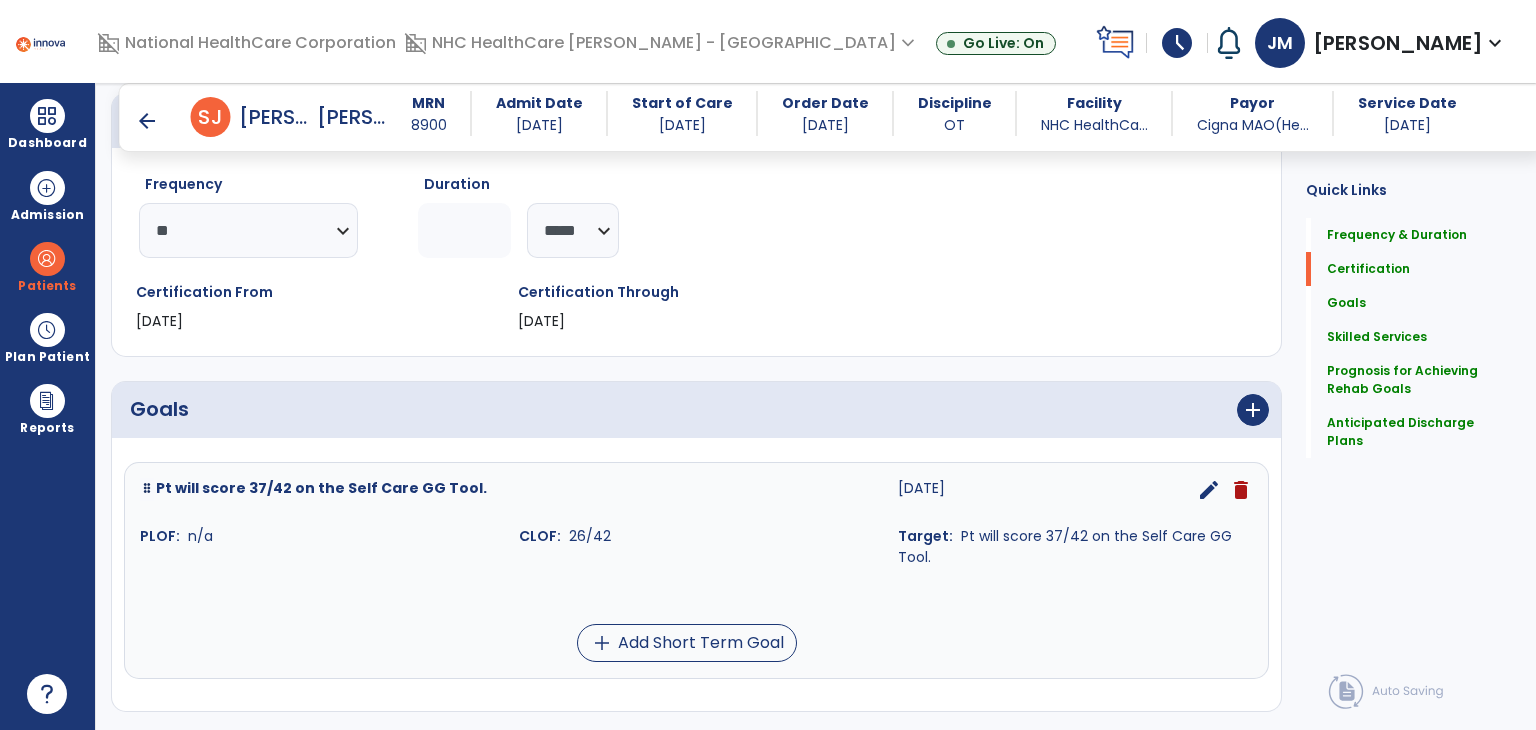 scroll, scrollTop: 244, scrollLeft: 0, axis: vertical 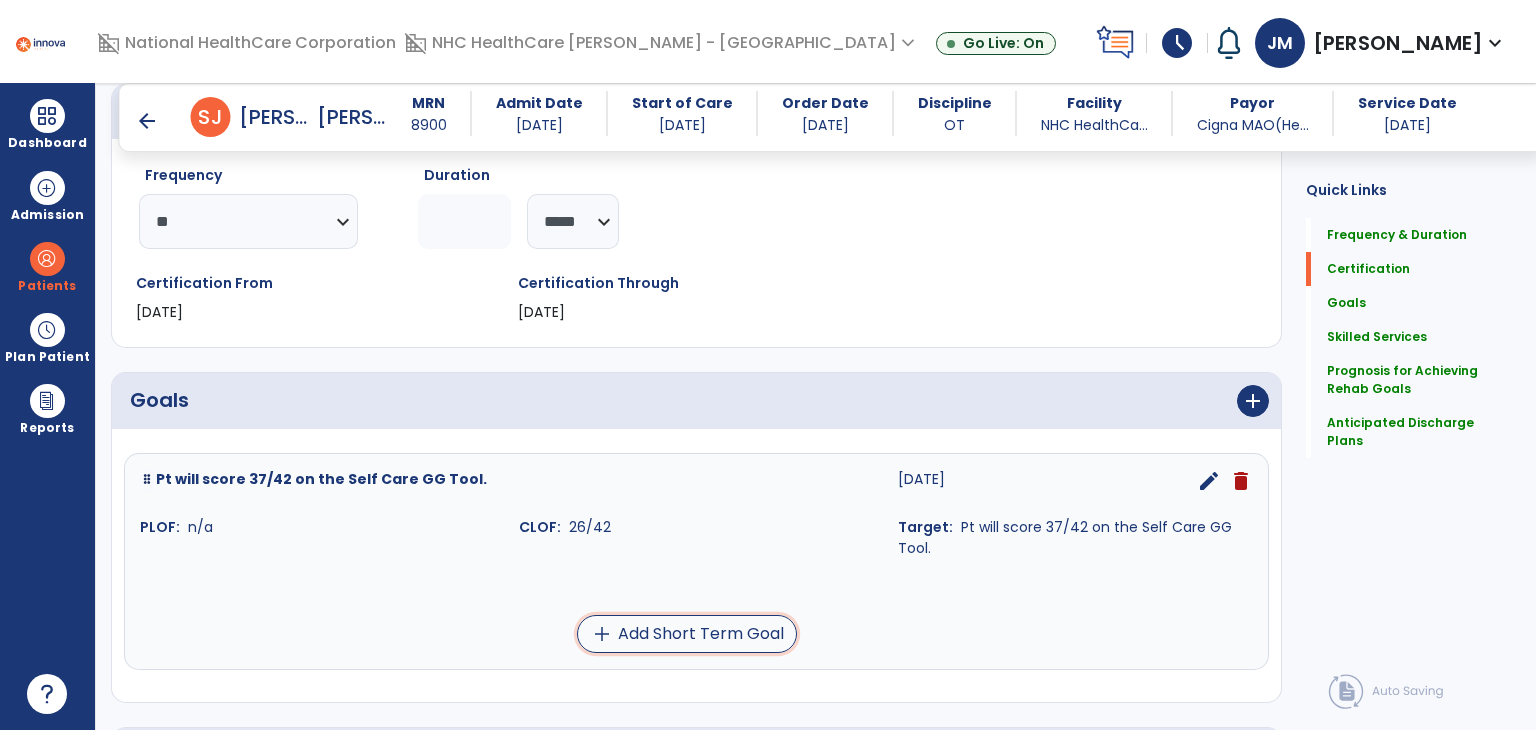 click on "add  Add Short Term Goal" at bounding box center [687, 634] 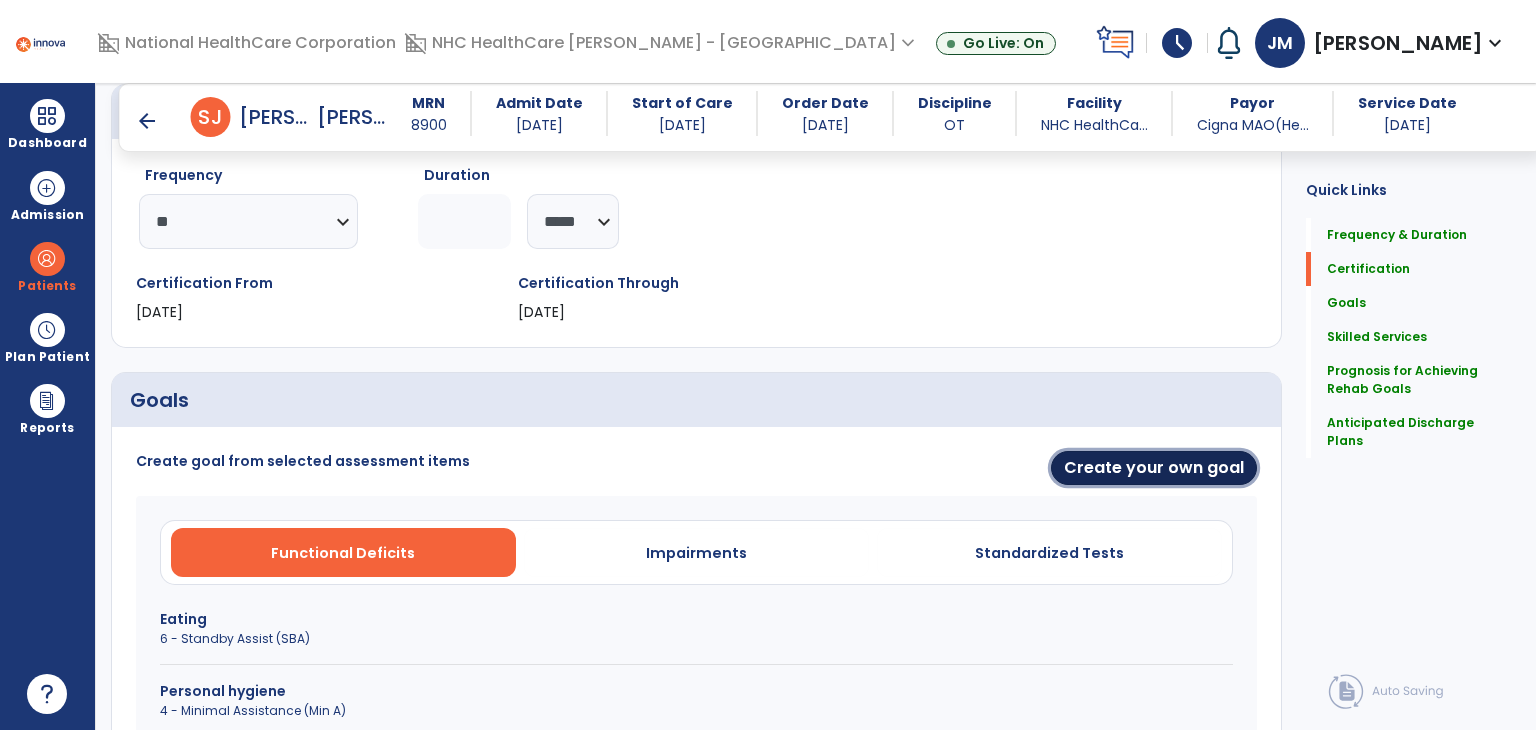 click on "Create your own goal" at bounding box center (1154, 468) 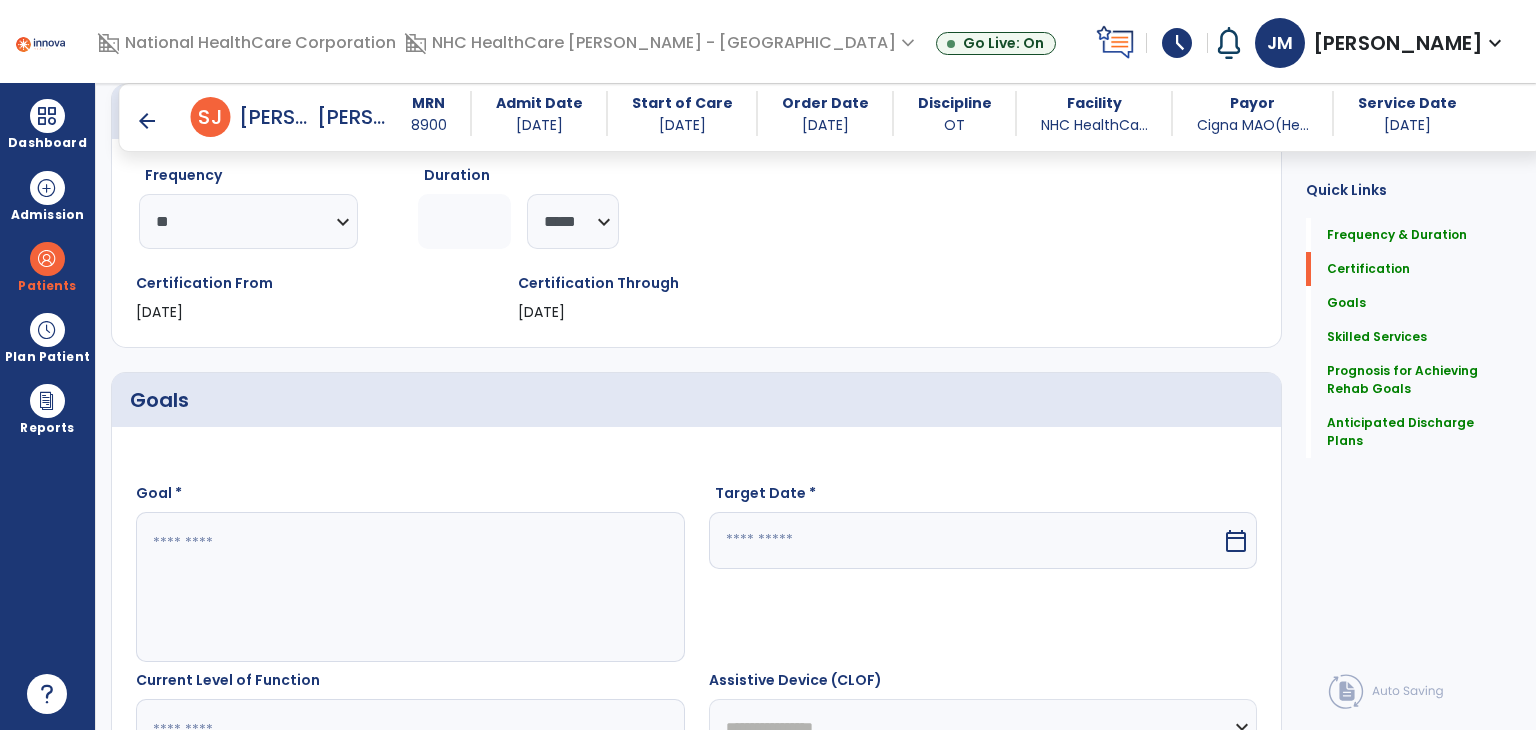 click at bounding box center [409, 587] 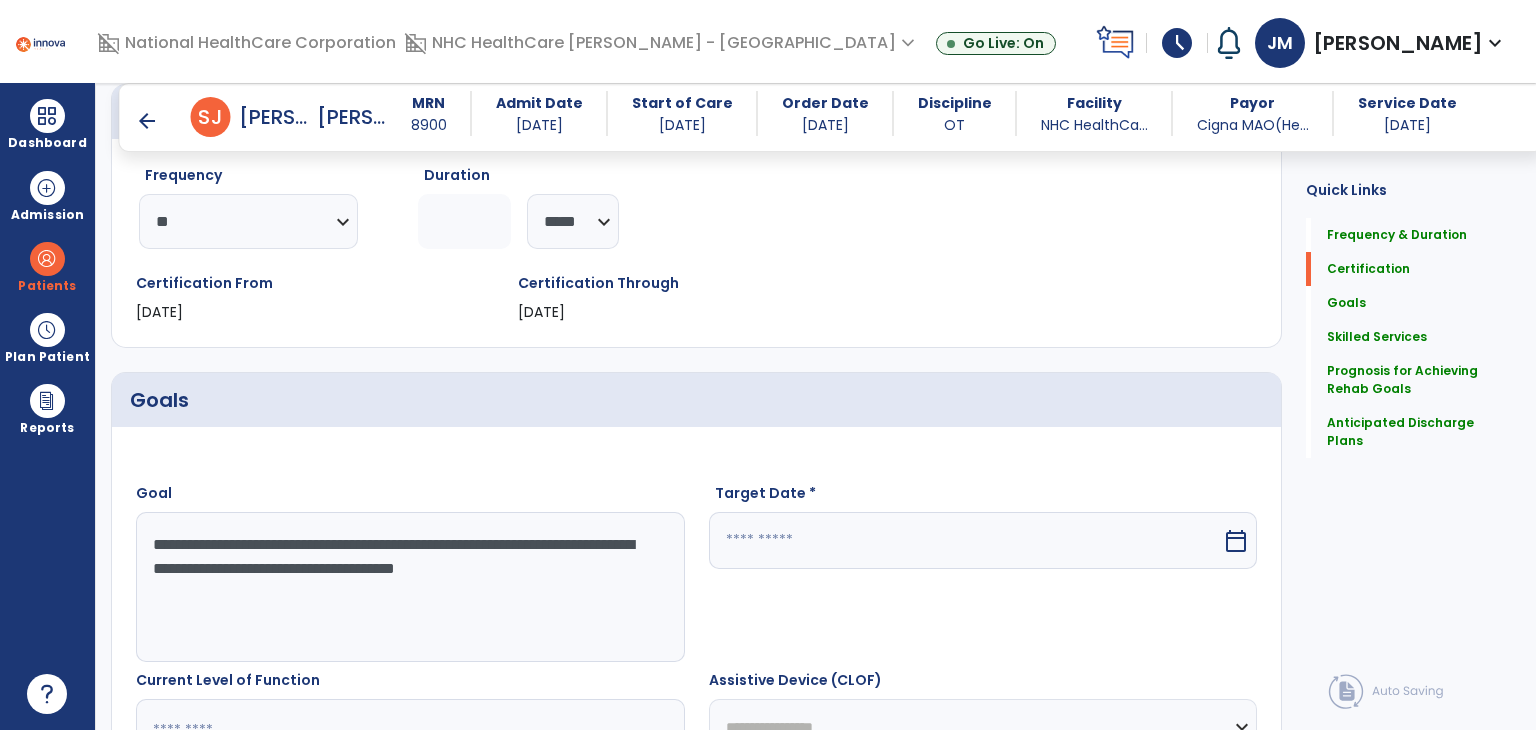 type on "**********" 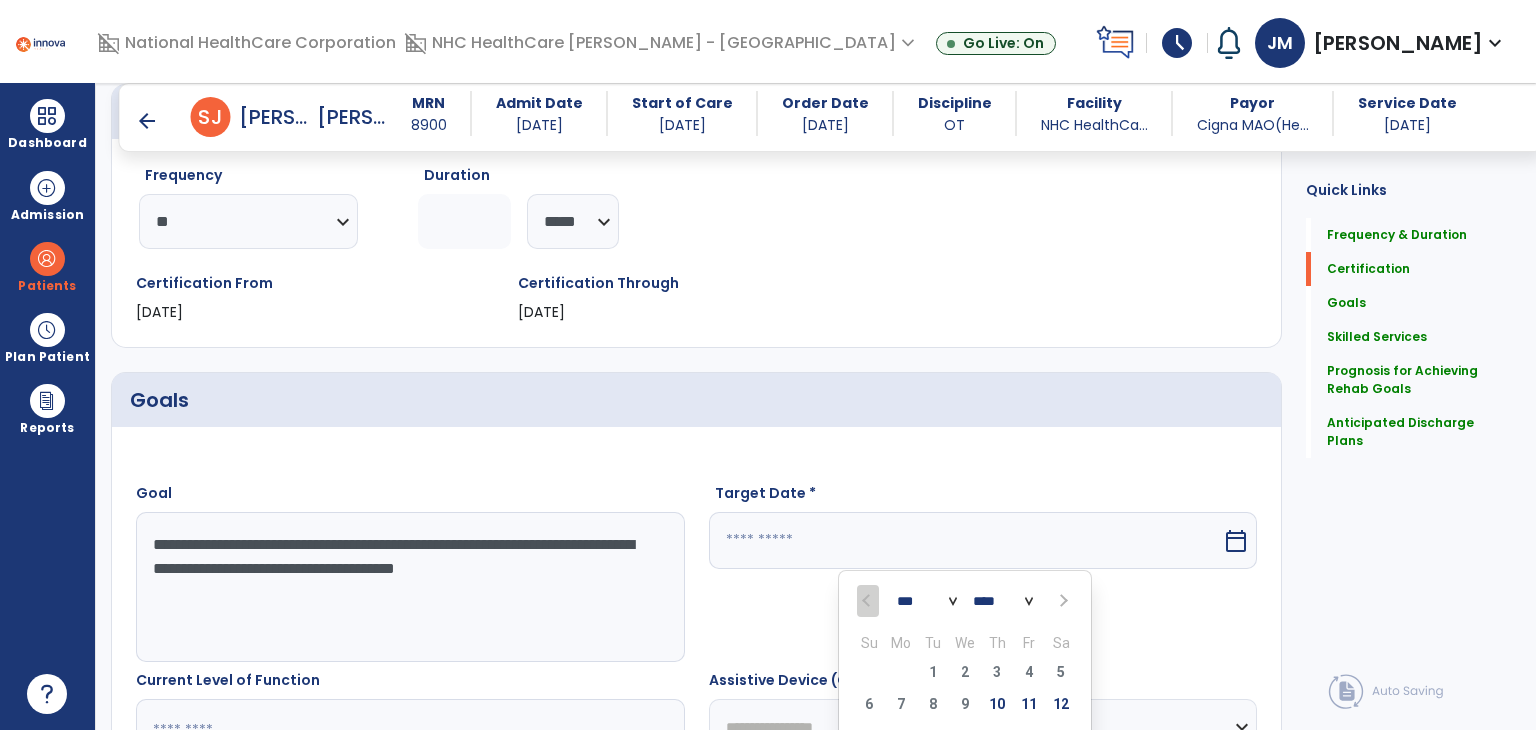 click at bounding box center (1061, 601) 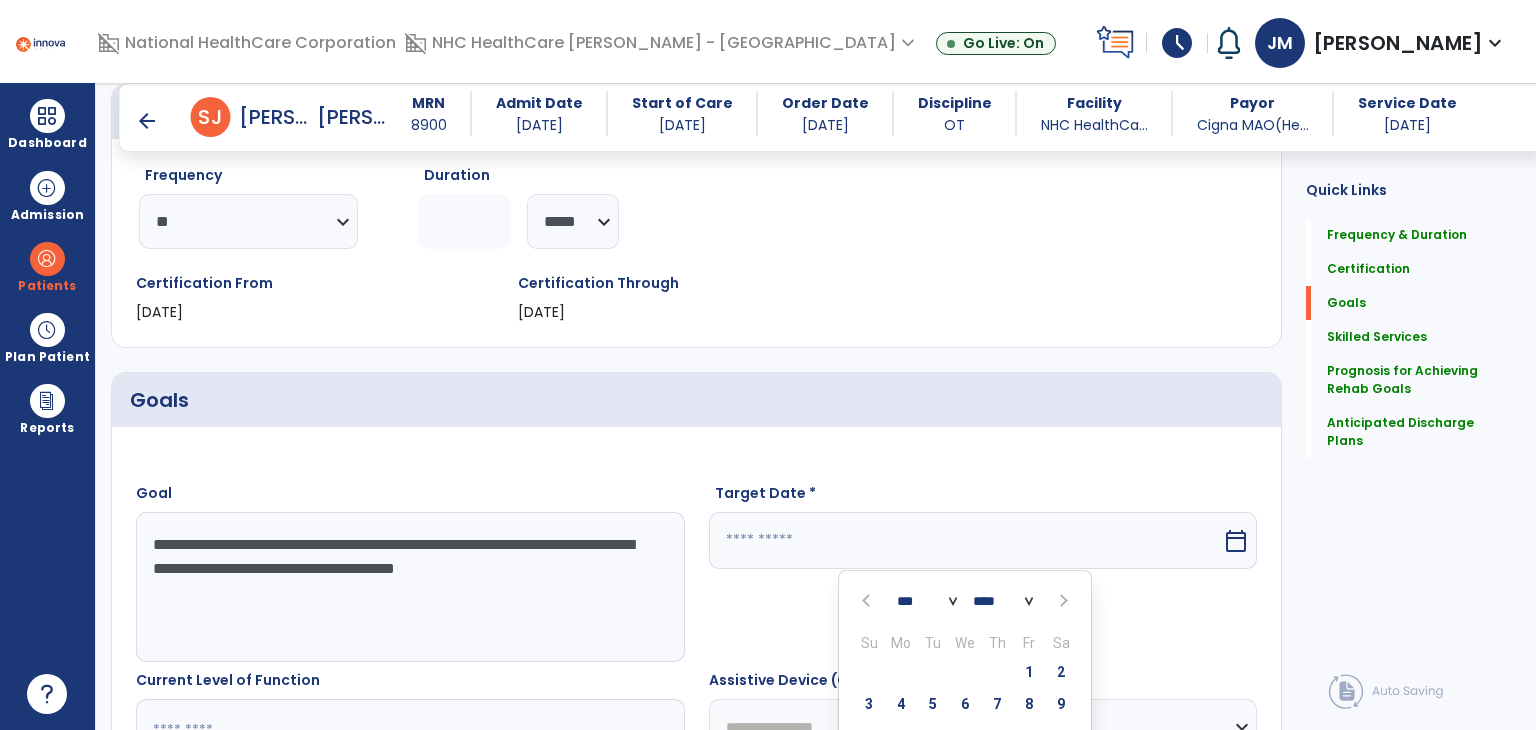 scroll, scrollTop: 506, scrollLeft: 0, axis: vertical 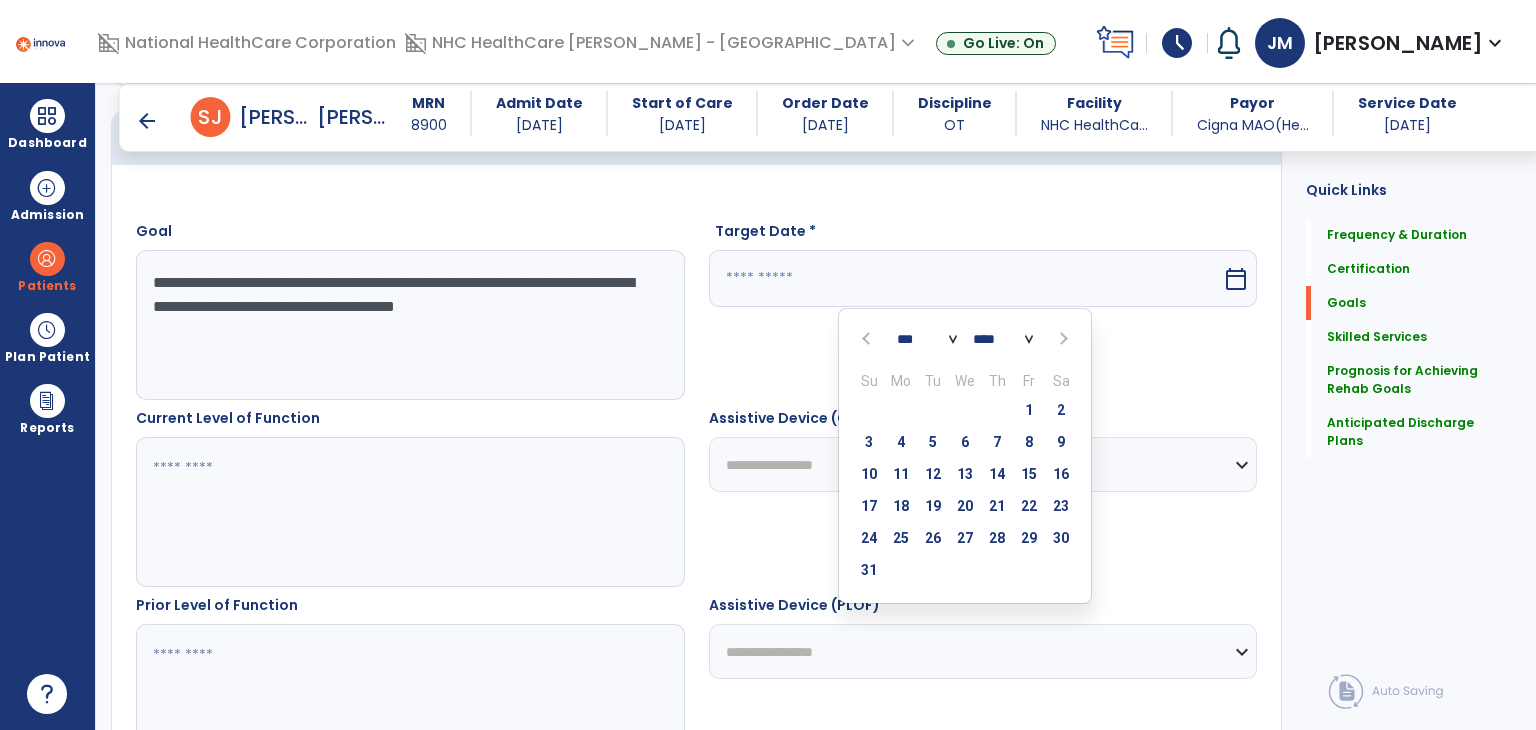 click at bounding box center (1061, 339) 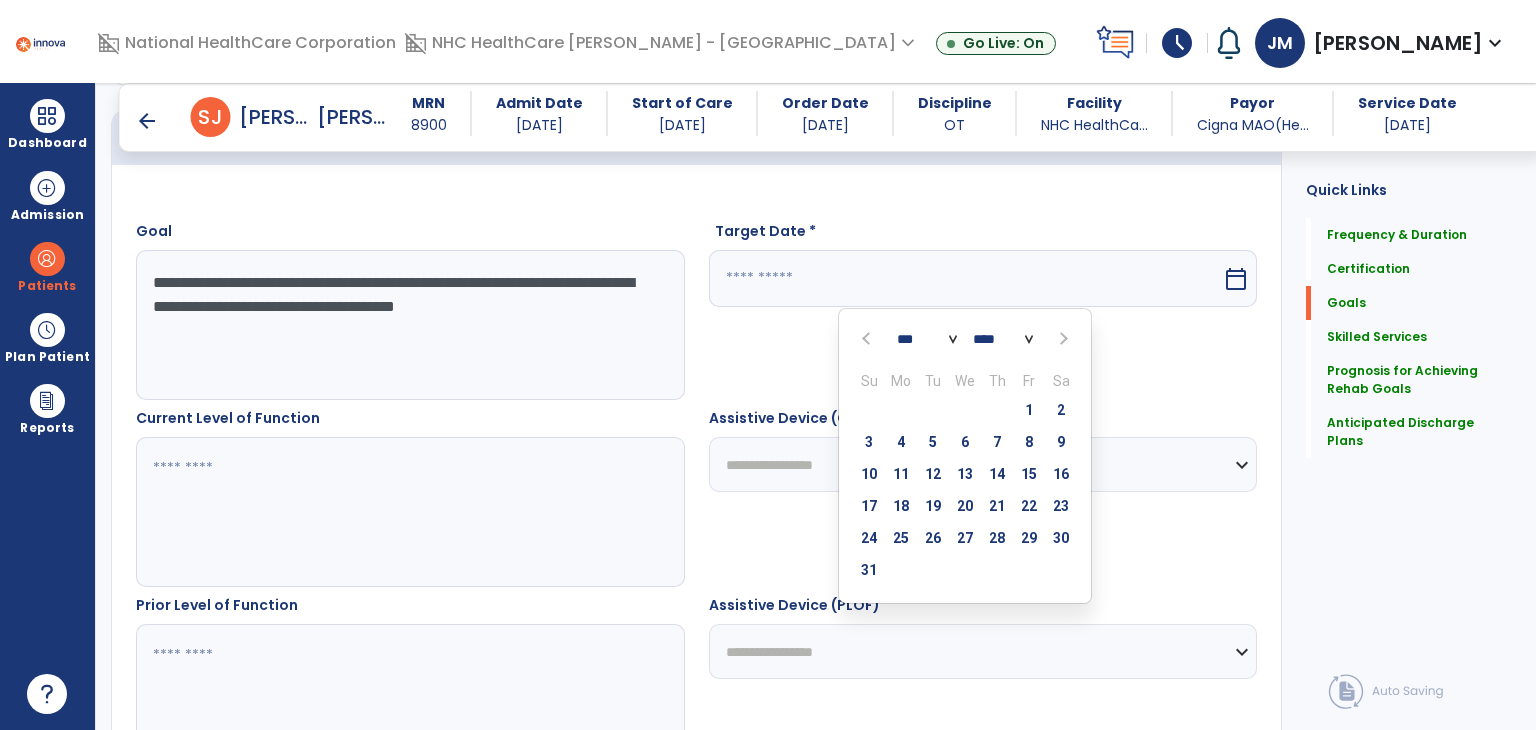 select on "*" 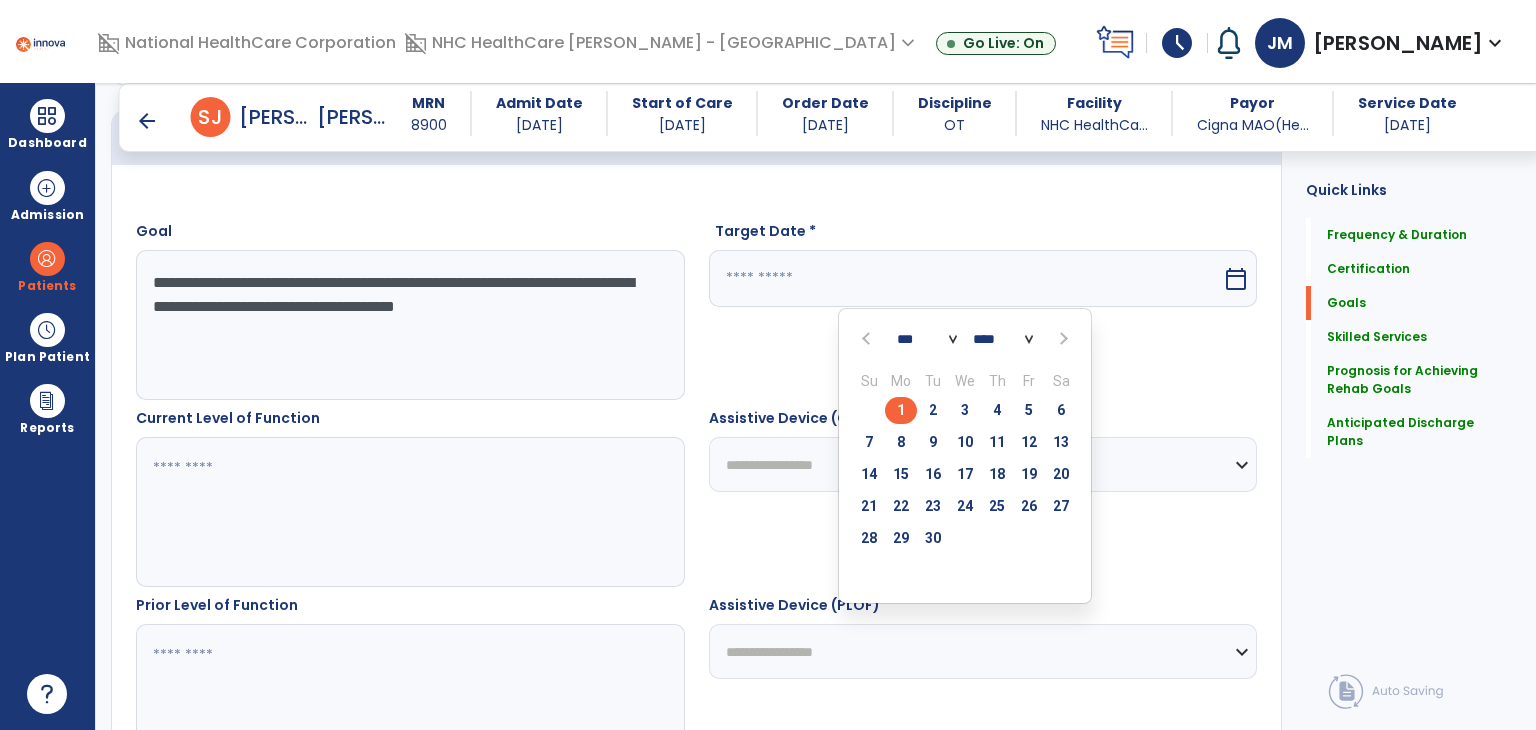 click on "4" at bounding box center (997, 410) 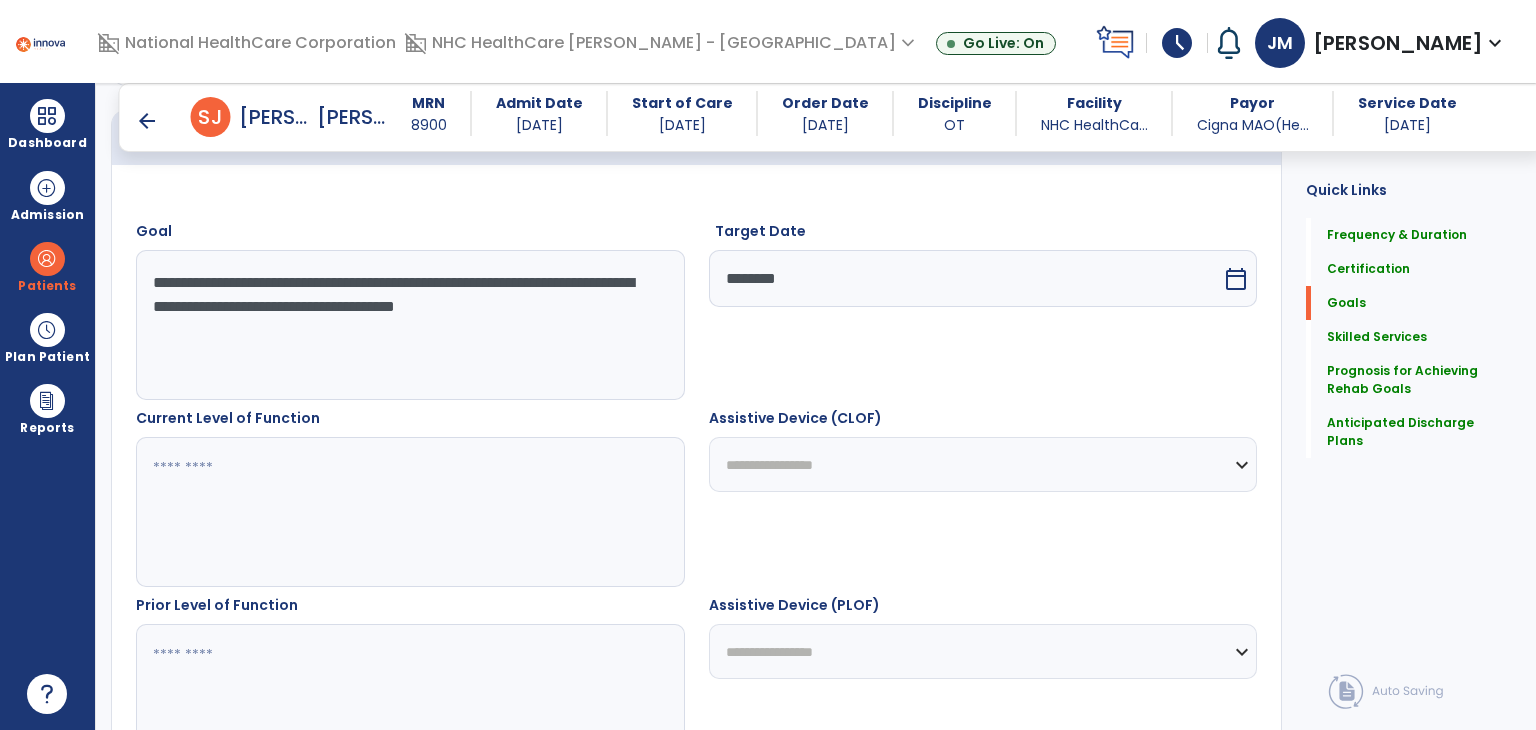 drag, startPoint x: 149, startPoint y: 276, endPoint x: 255, endPoint y: 340, distance: 123.82246 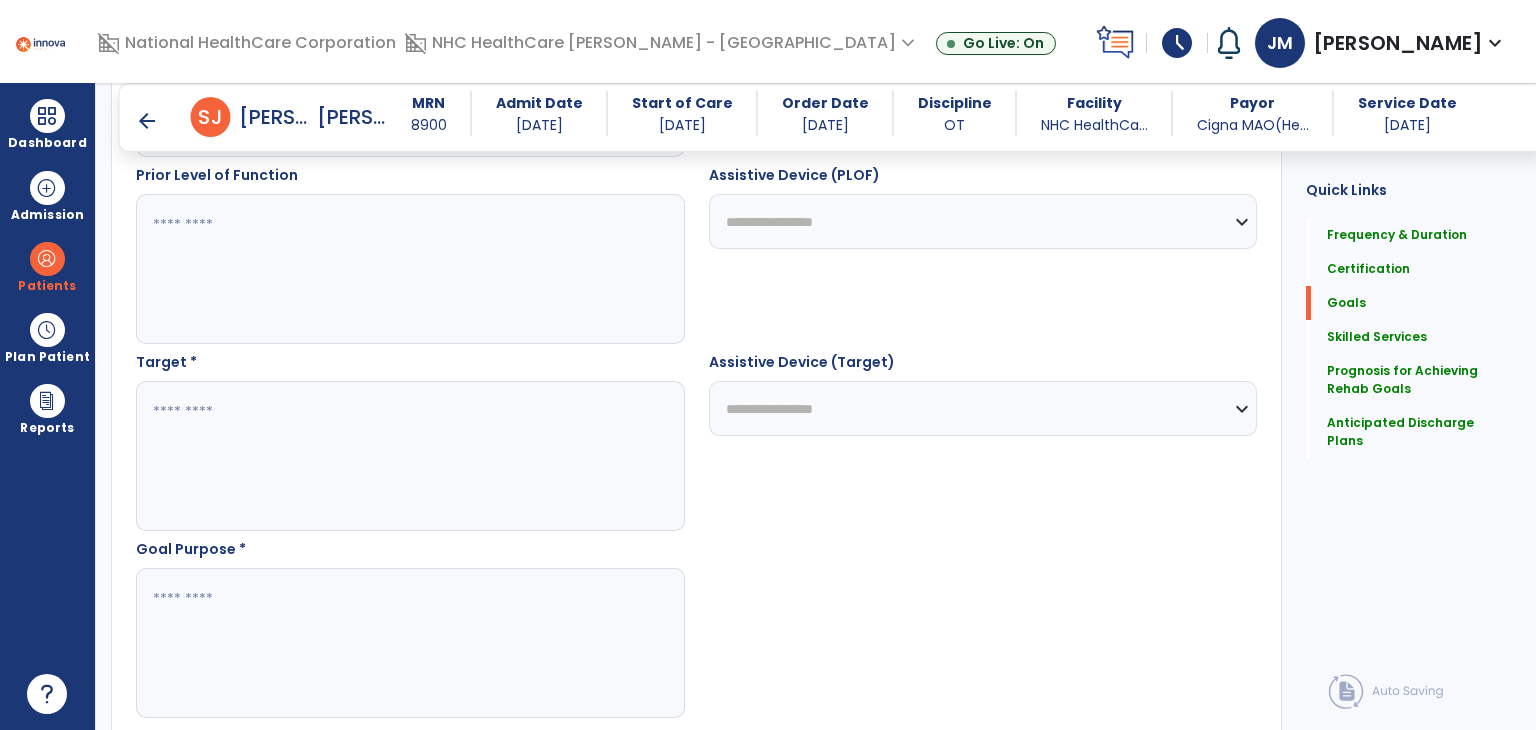 scroll, scrollTop: 1010, scrollLeft: 0, axis: vertical 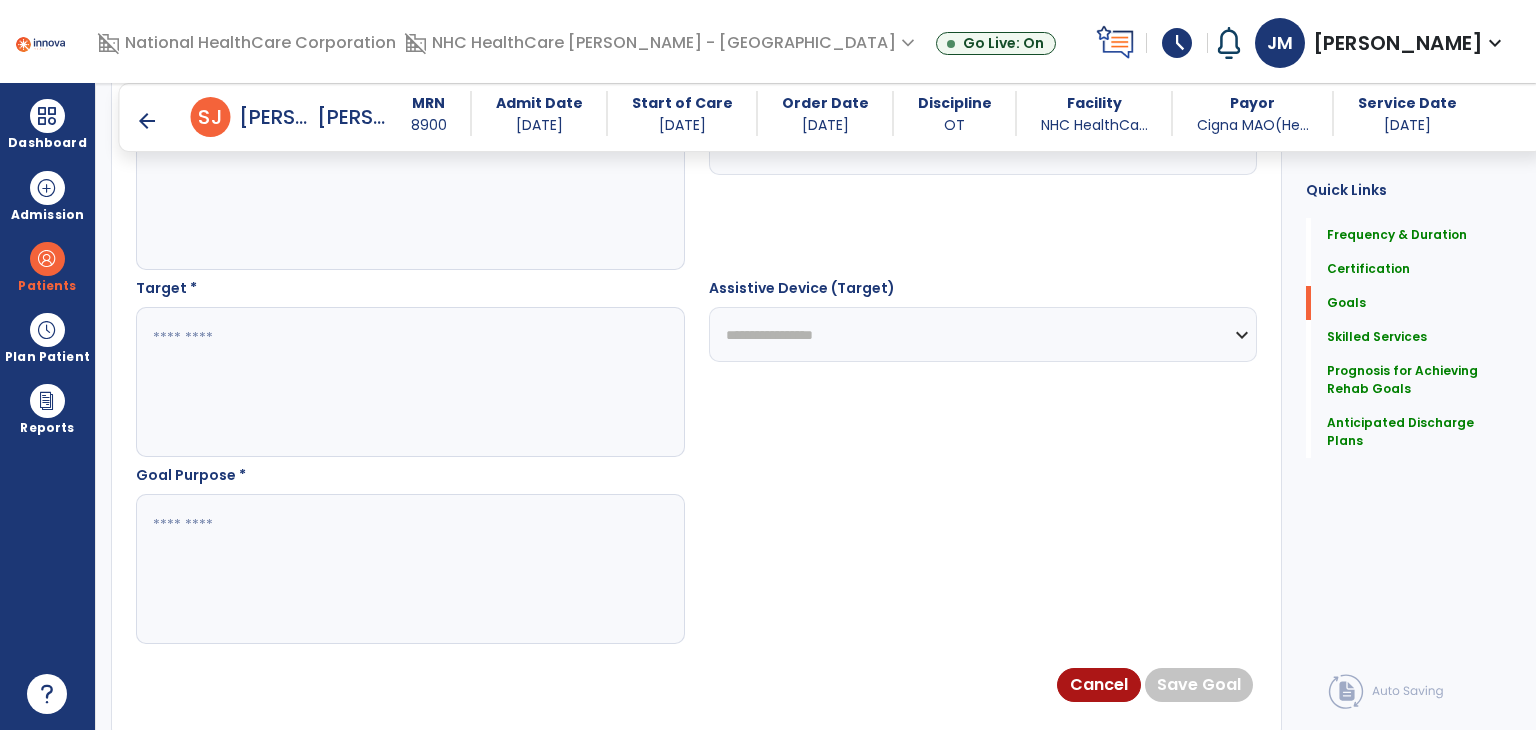 click at bounding box center [409, 382] 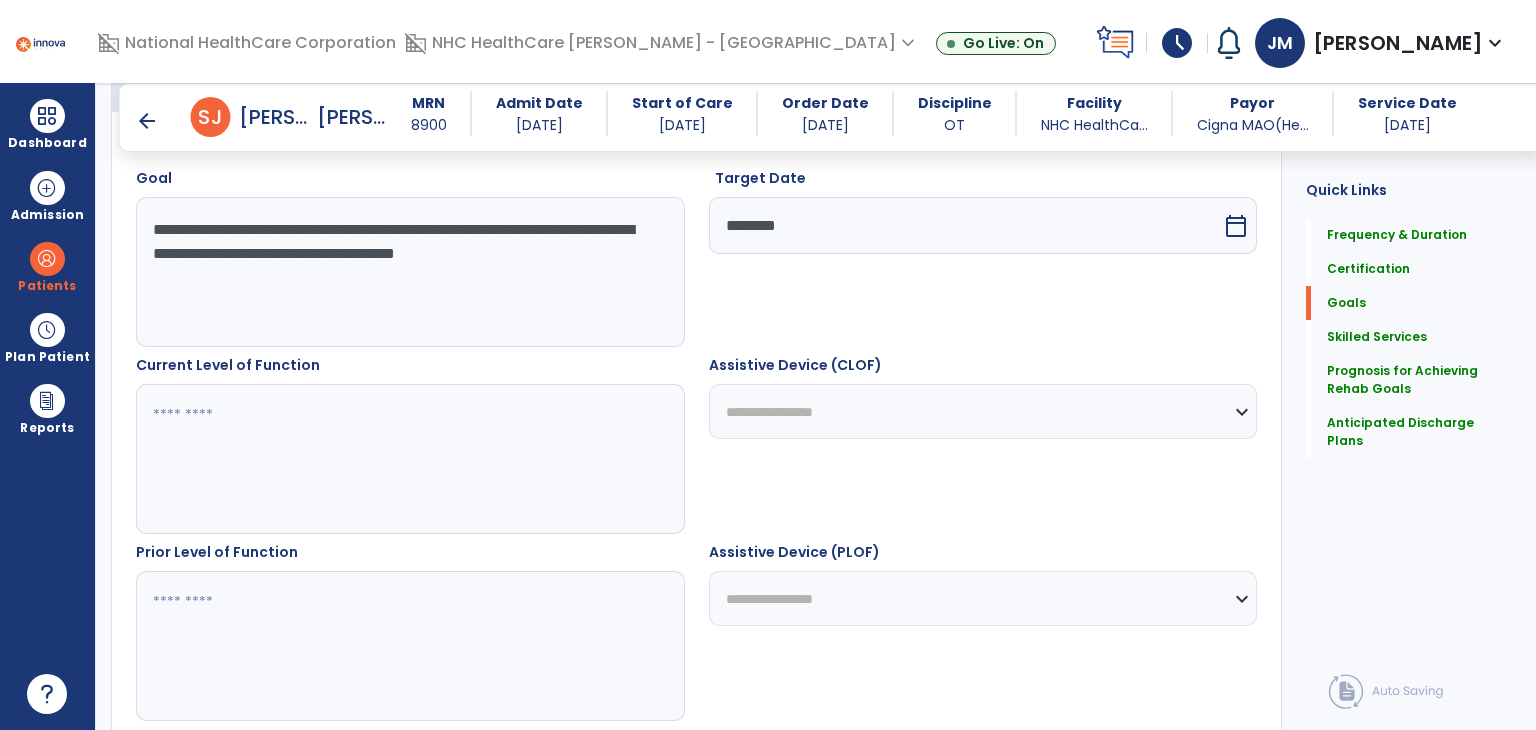 scroll, scrollTop: 558, scrollLeft: 0, axis: vertical 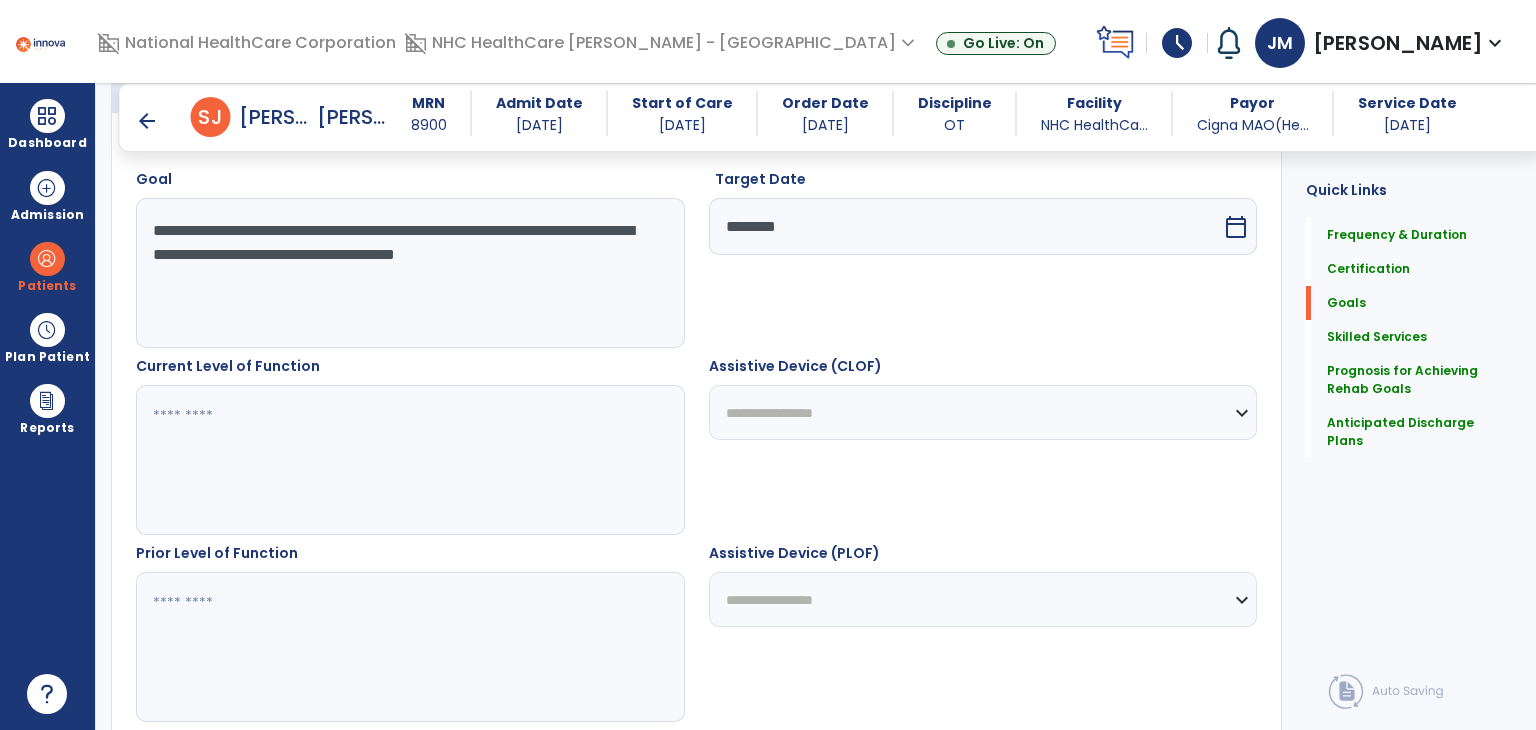 type on "**********" 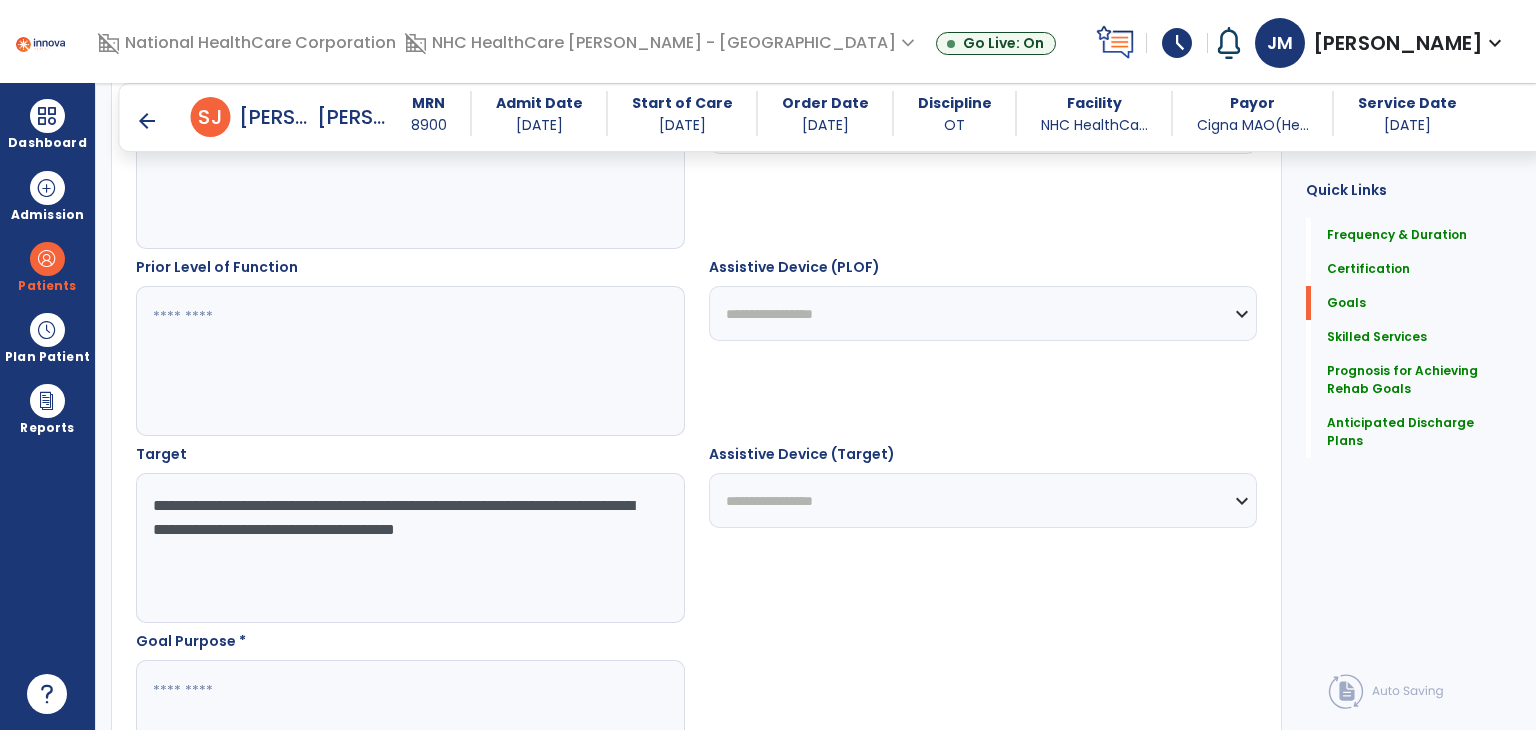 scroll, scrollTop: 843, scrollLeft: 0, axis: vertical 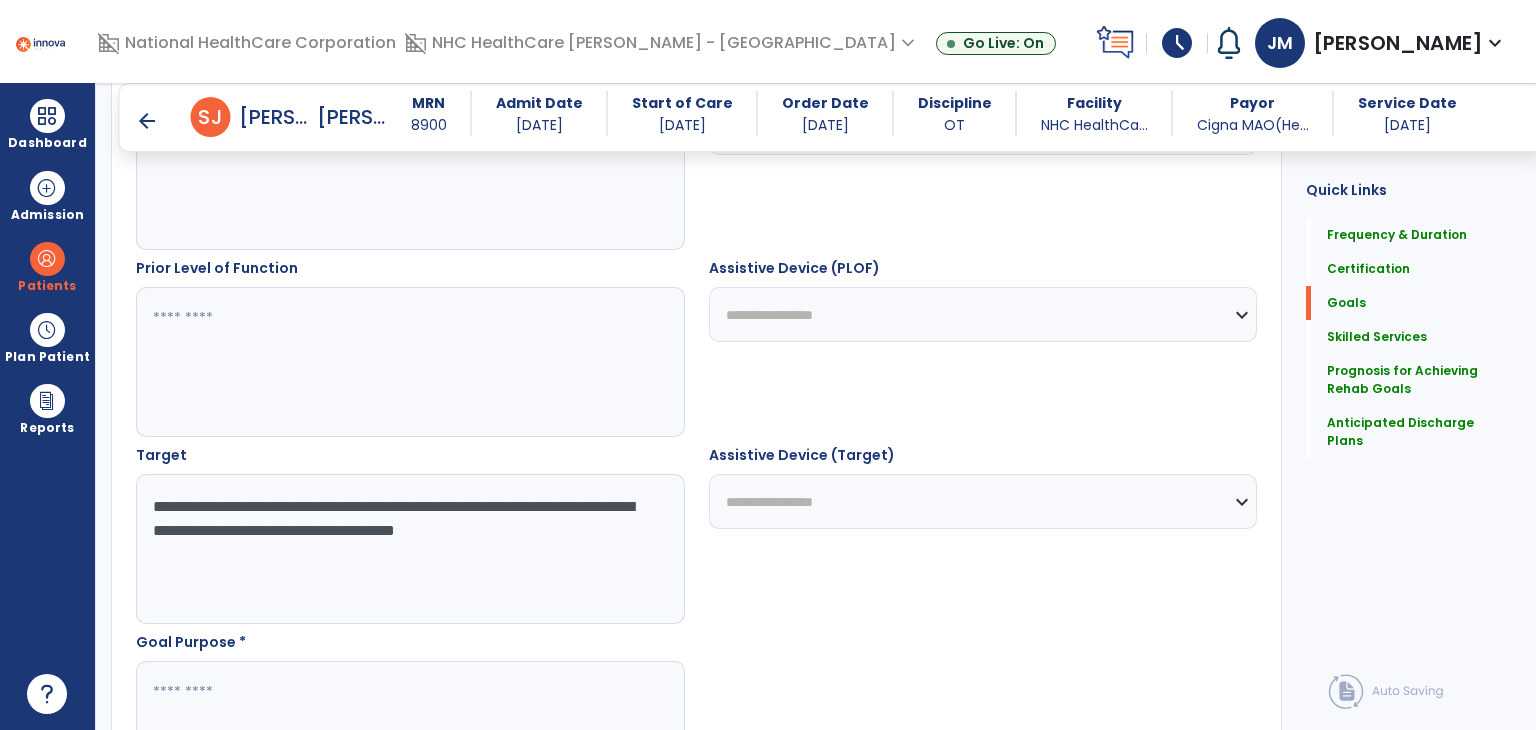 type on "**********" 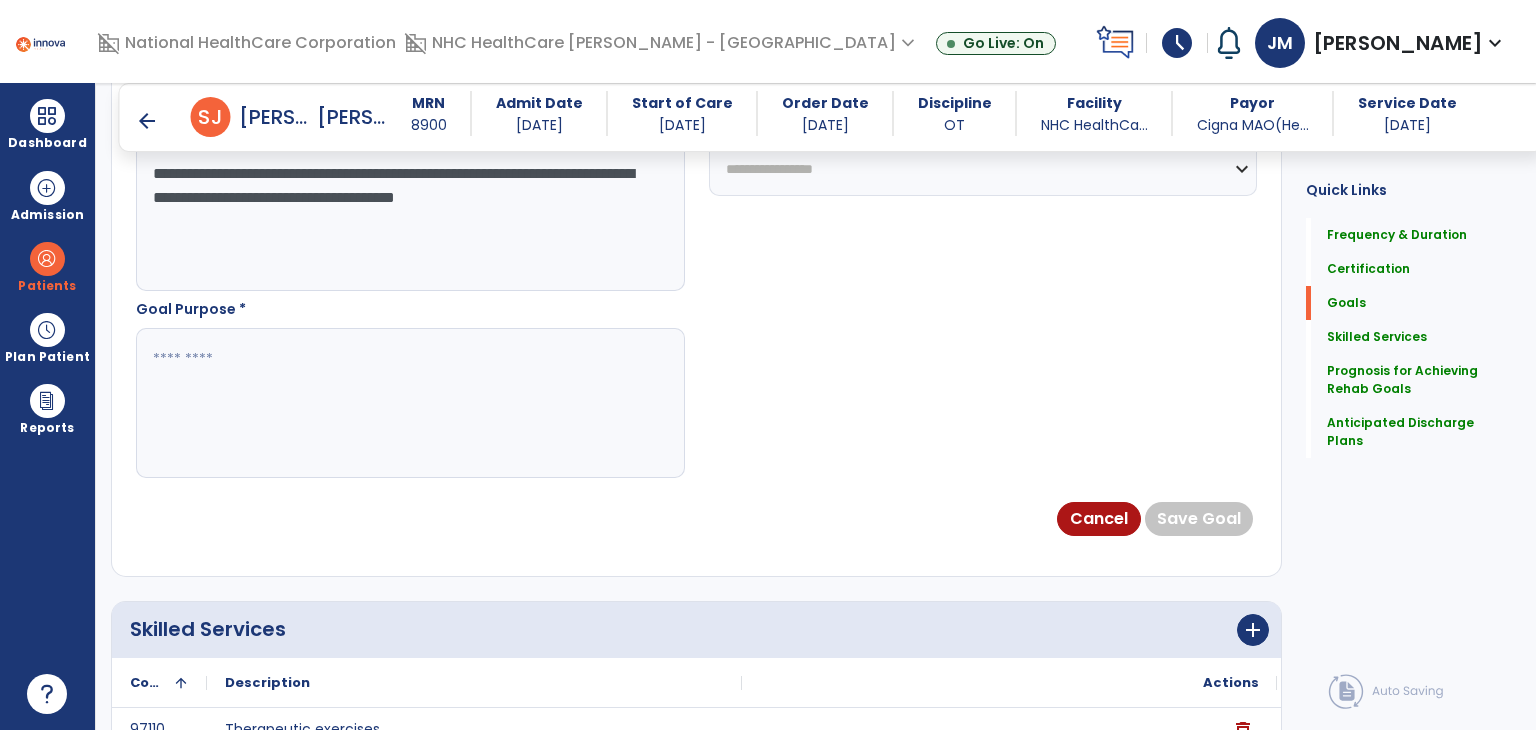 scroll, scrollTop: 1175, scrollLeft: 0, axis: vertical 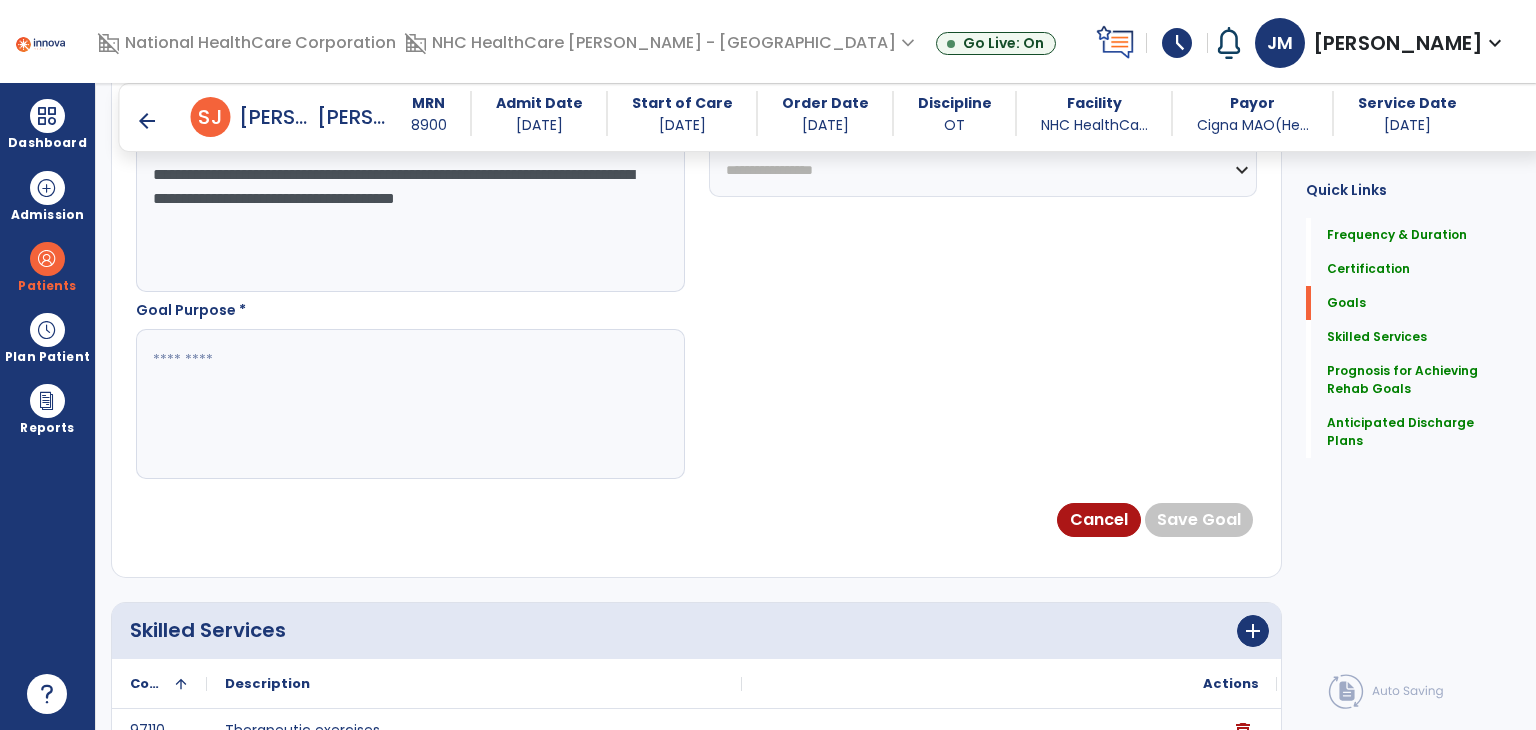 type on "***" 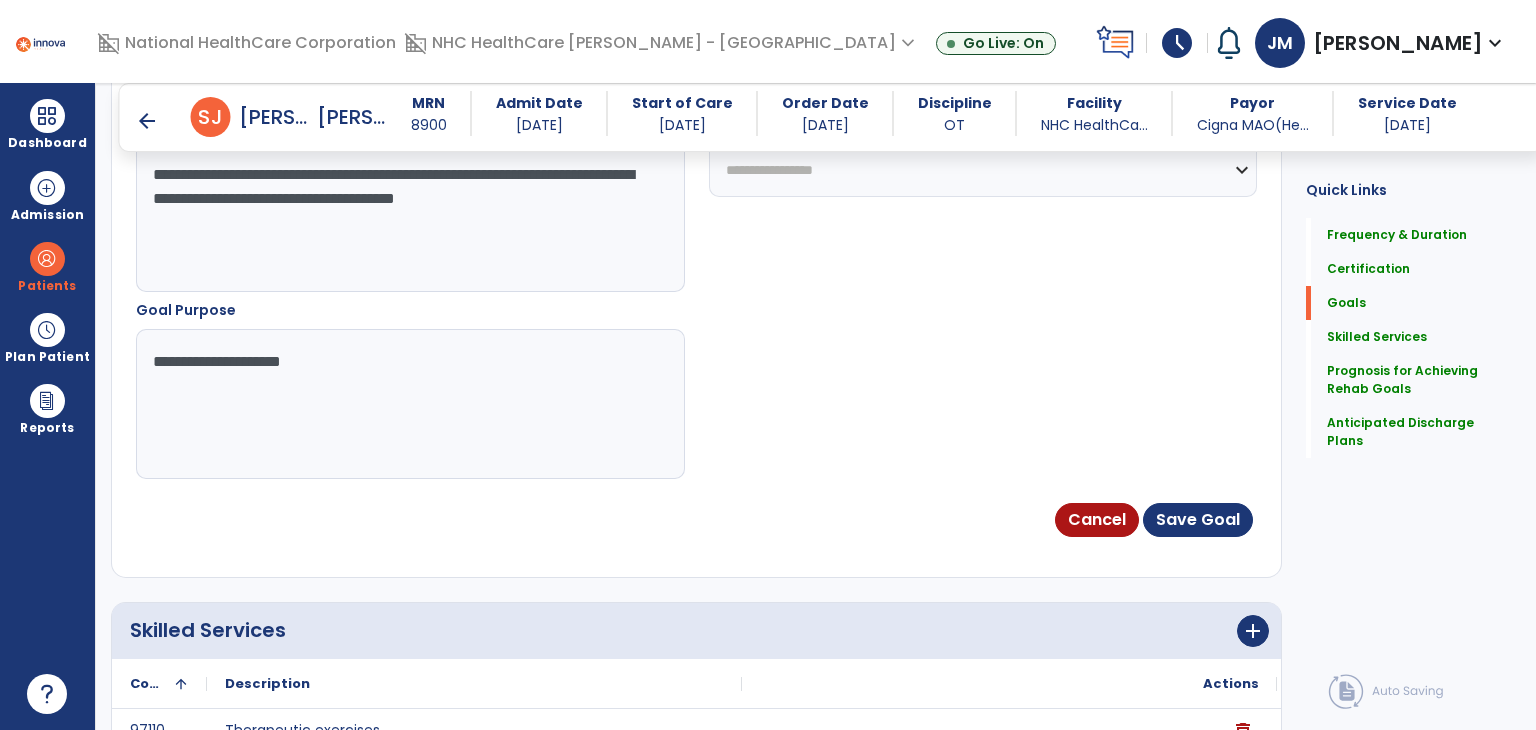 type on "**********" 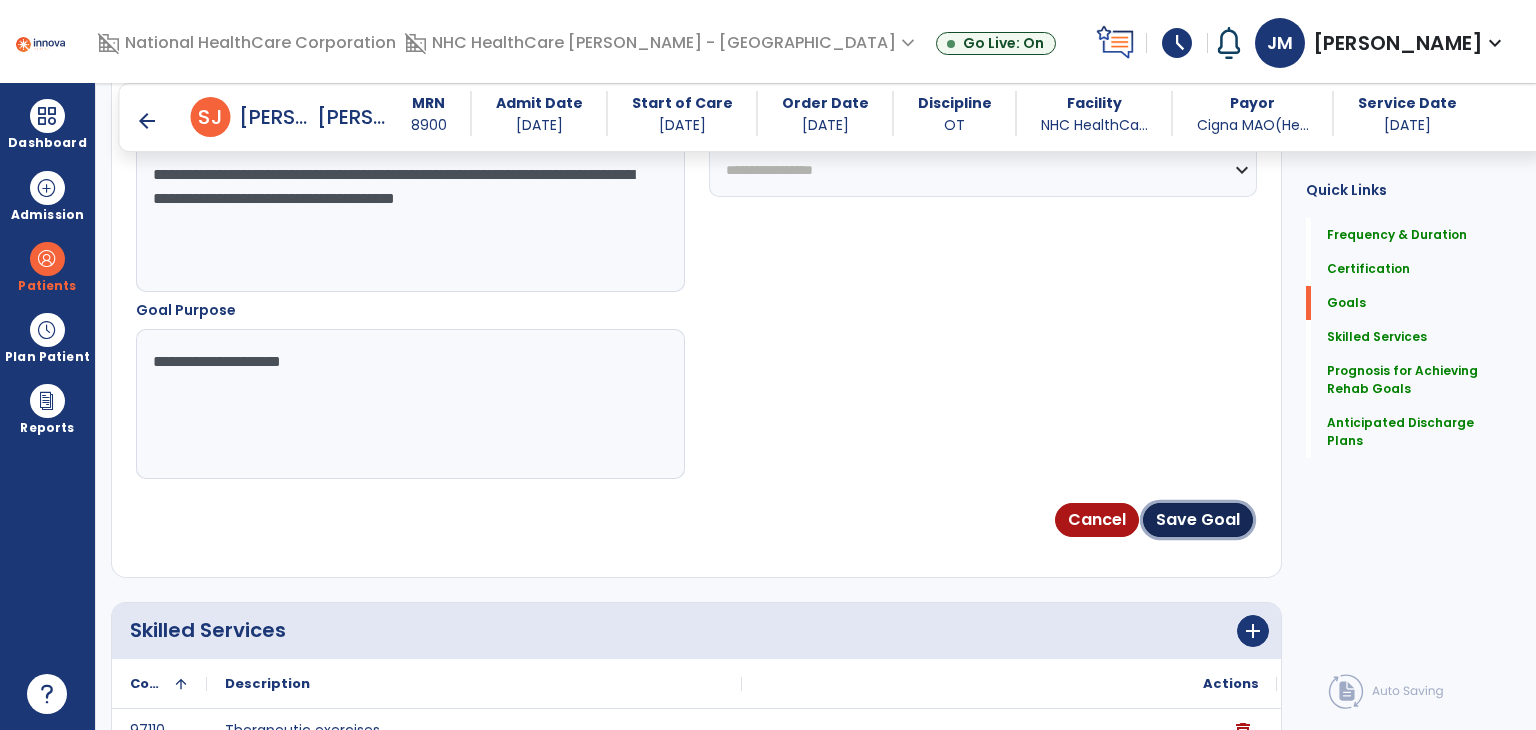 click on "Save Goal" at bounding box center (1198, 520) 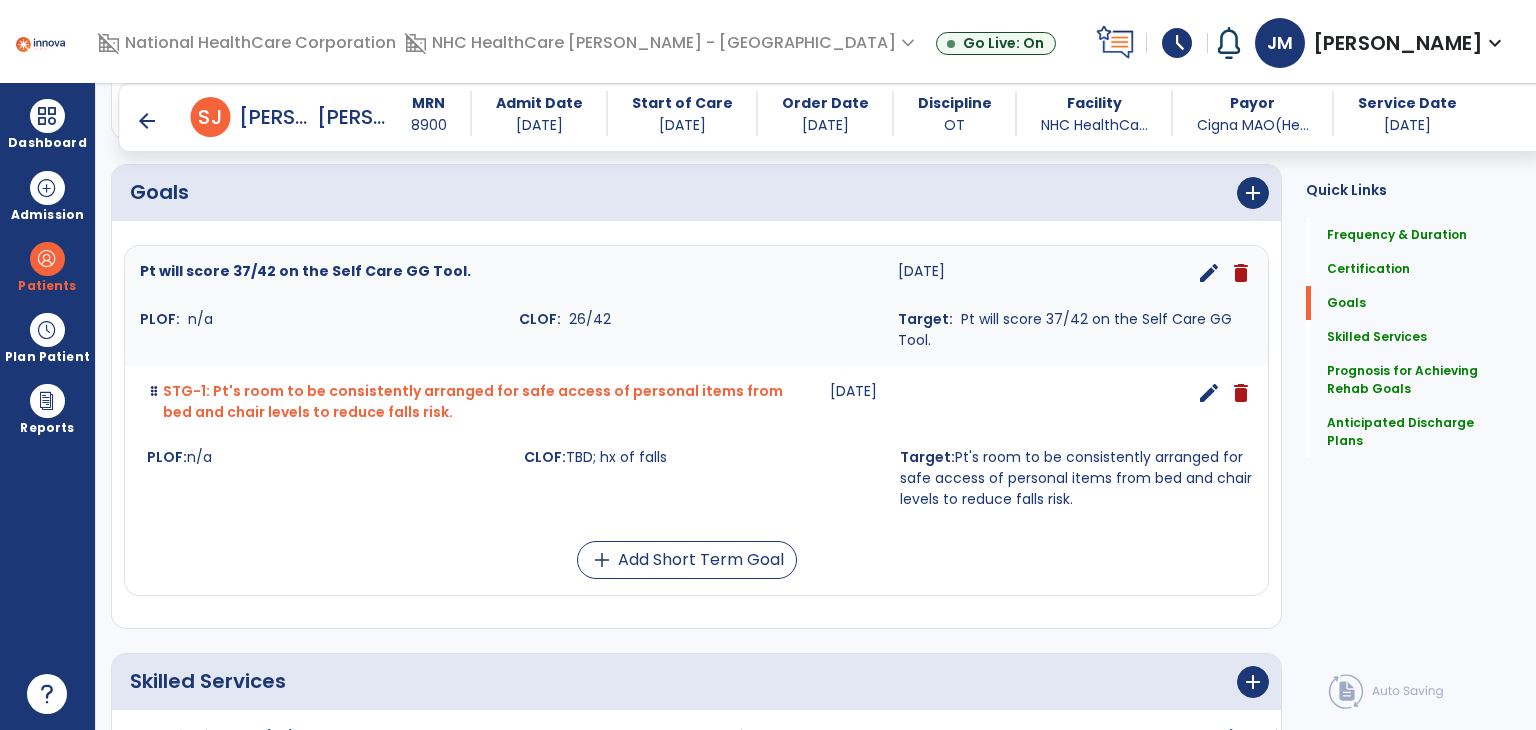 scroll, scrollTop: 502, scrollLeft: 0, axis: vertical 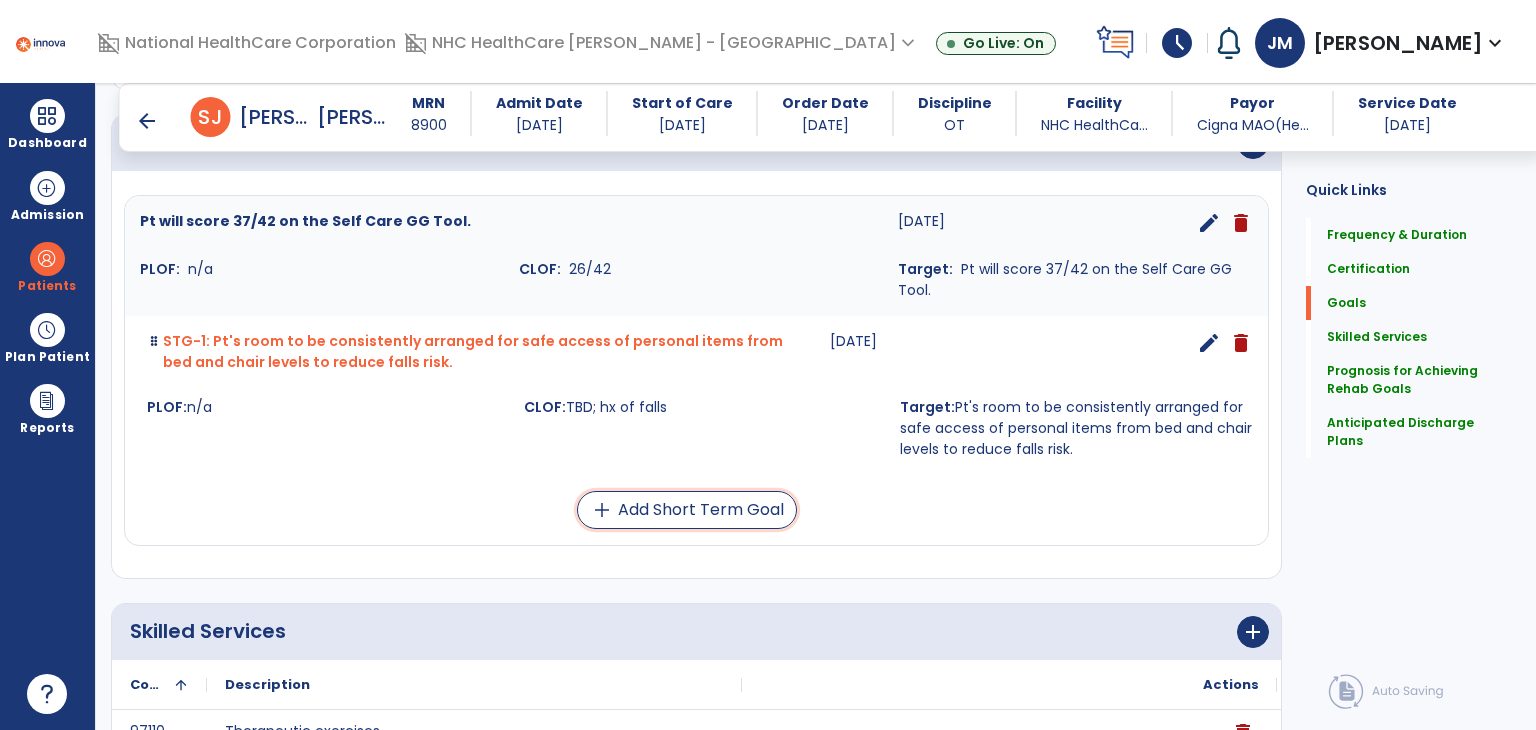 click on "add  Add Short Term Goal" at bounding box center [687, 510] 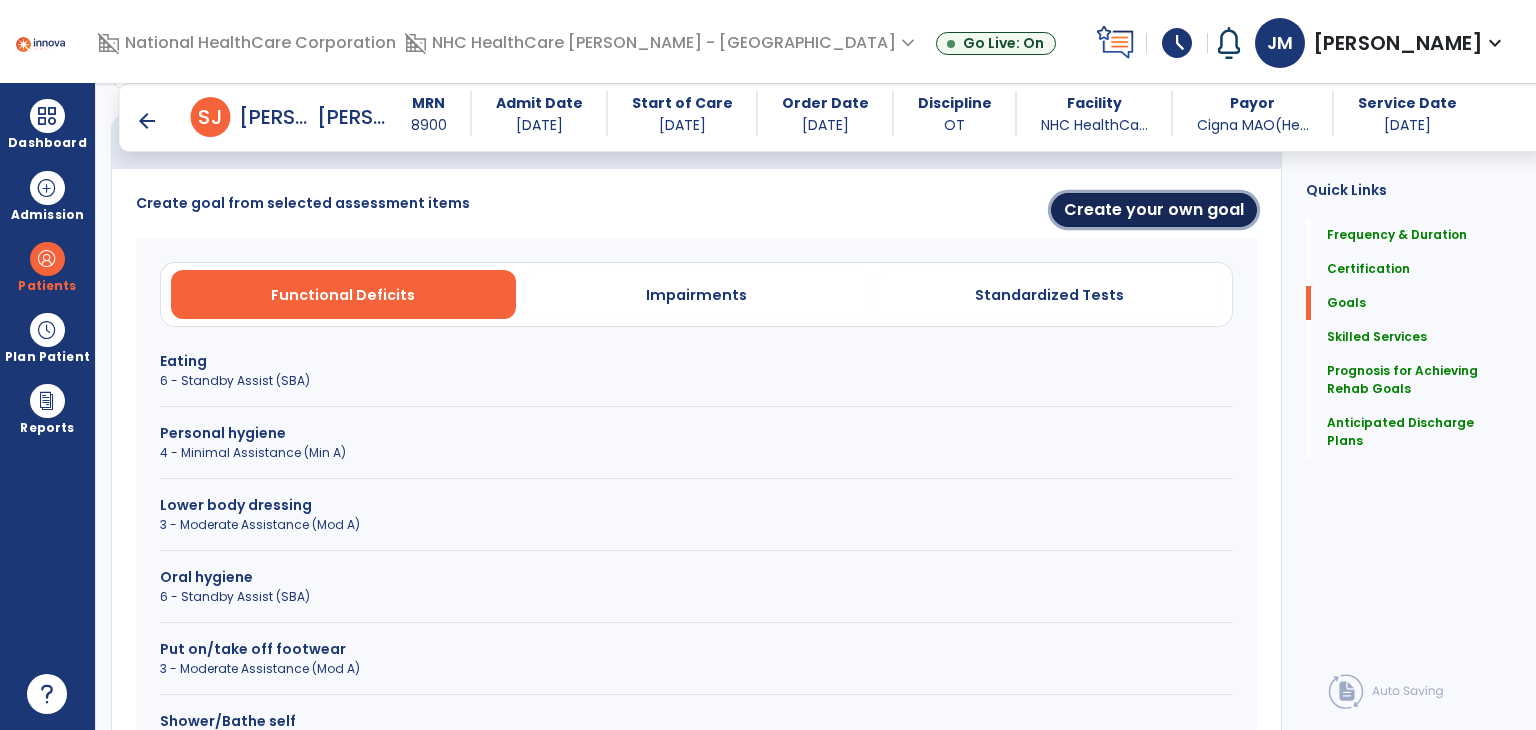 click on "Create your own goal" at bounding box center [1154, 210] 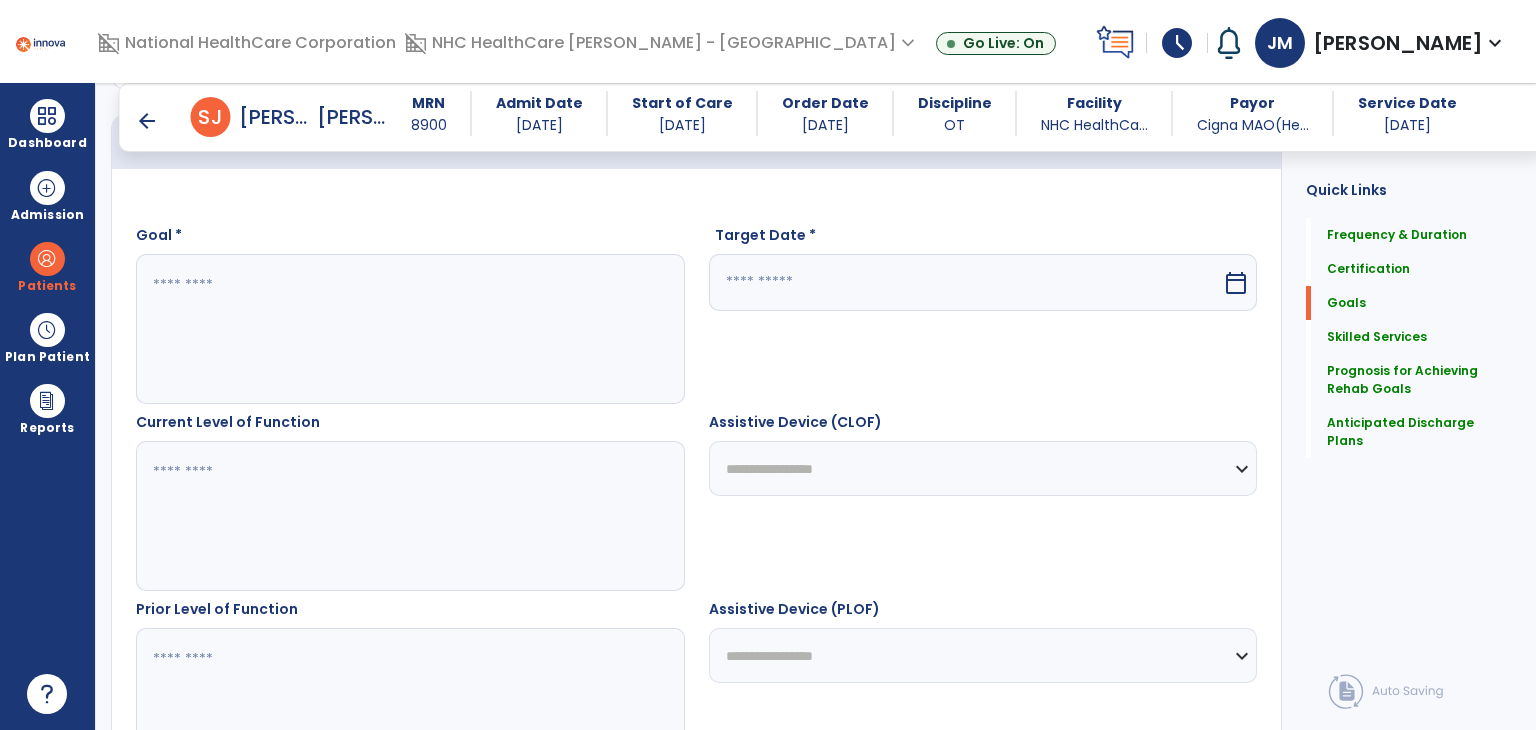 click at bounding box center (409, 329) 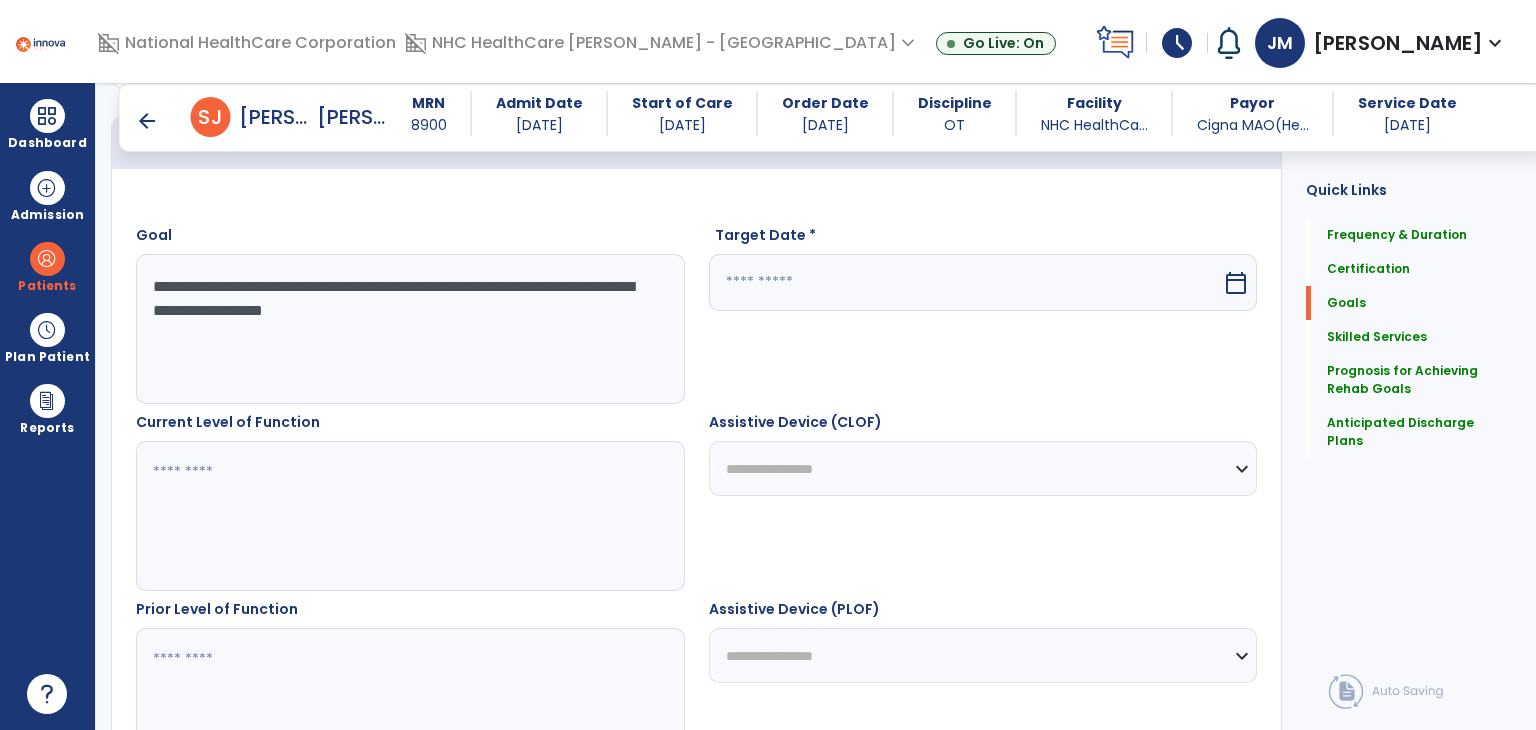 type on "**********" 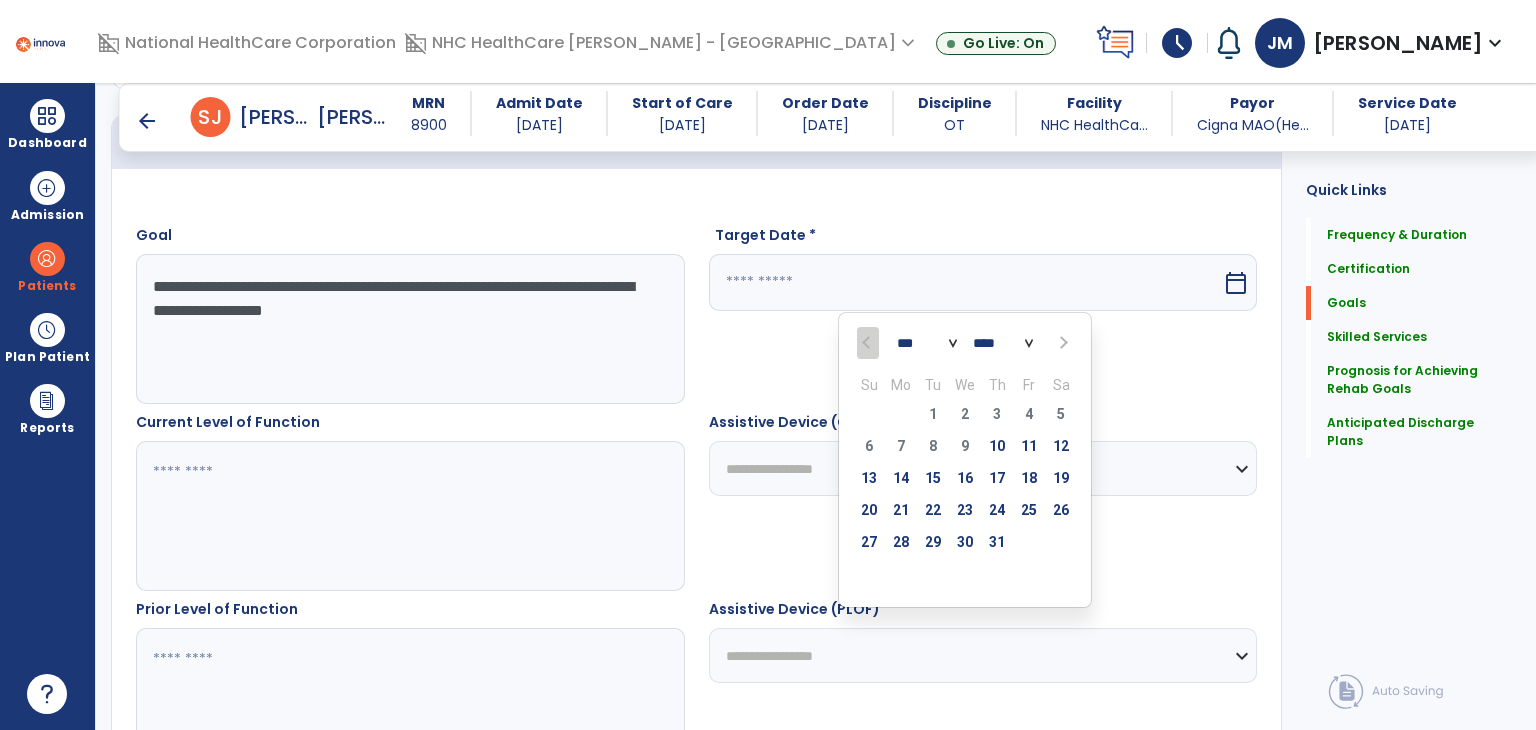 click at bounding box center [1062, 343] 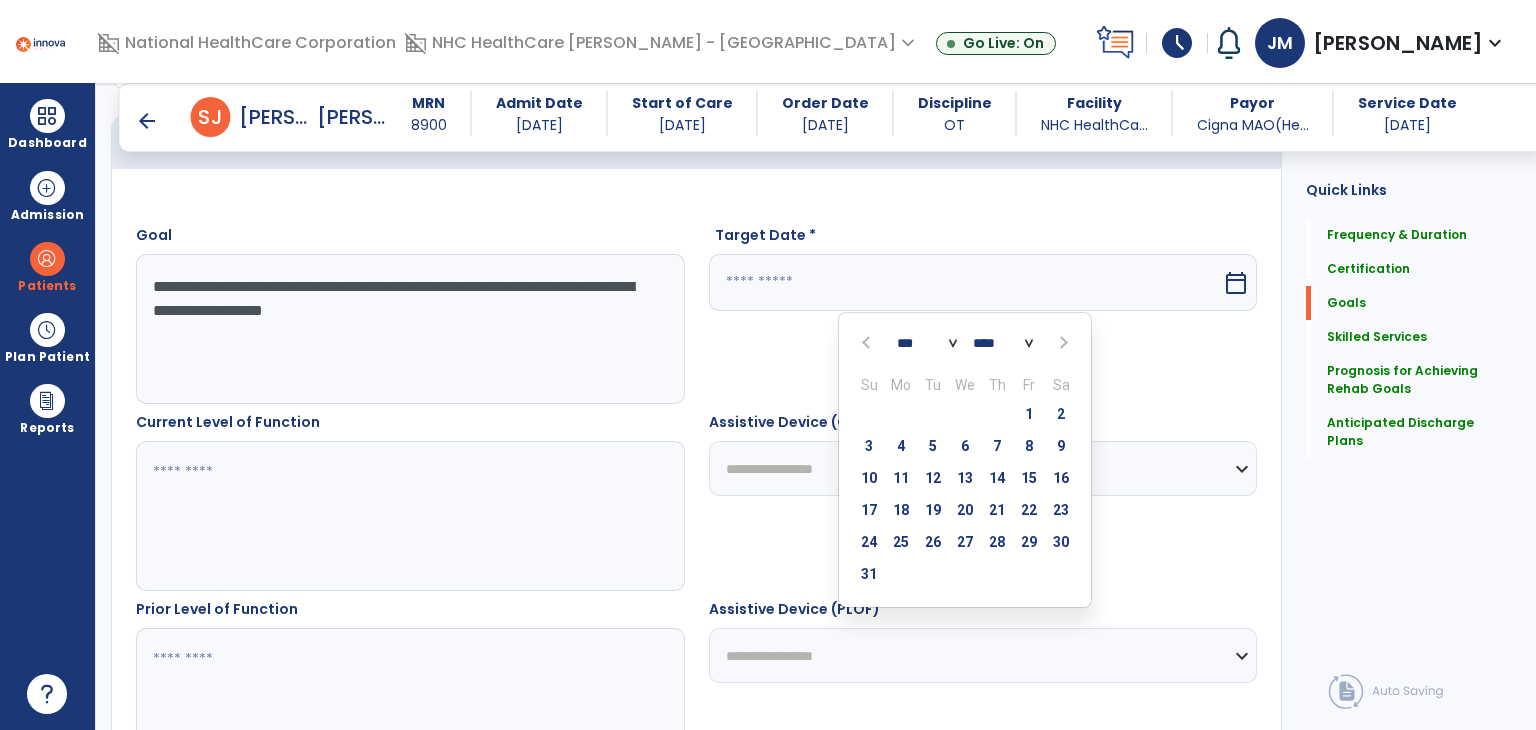 click at bounding box center (1062, 343) 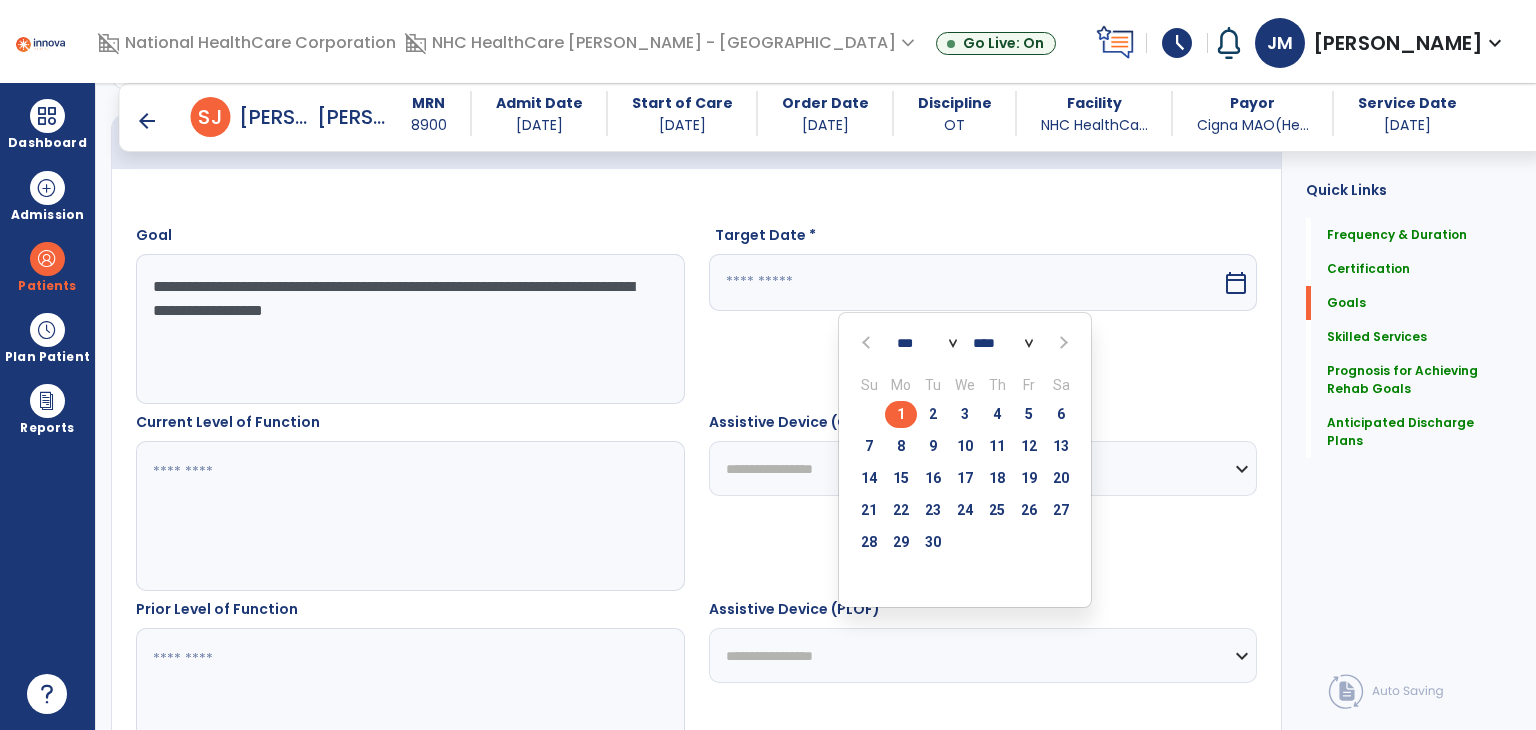 click on "1" at bounding box center [901, 414] 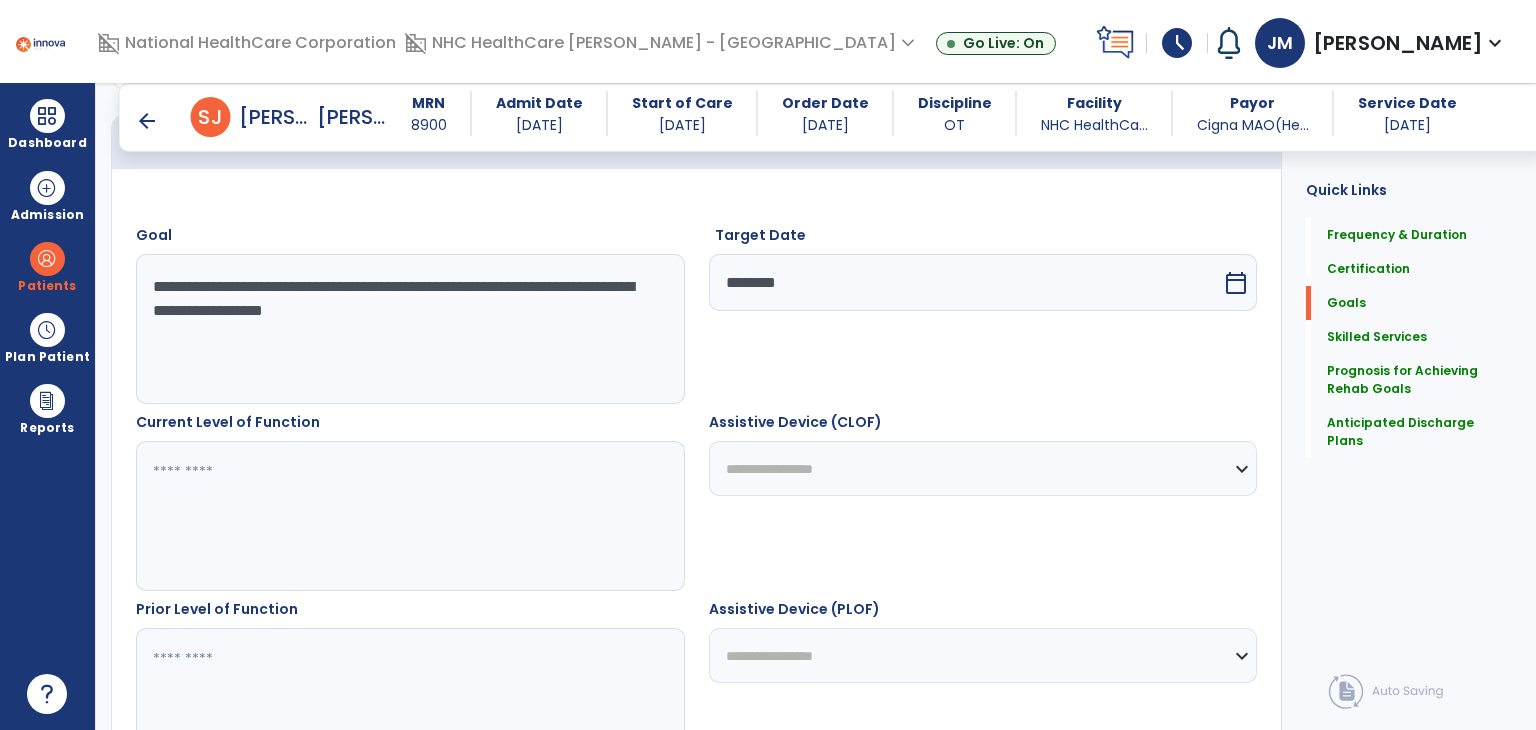 click on "calendar_today" at bounding box center (1236, 283) 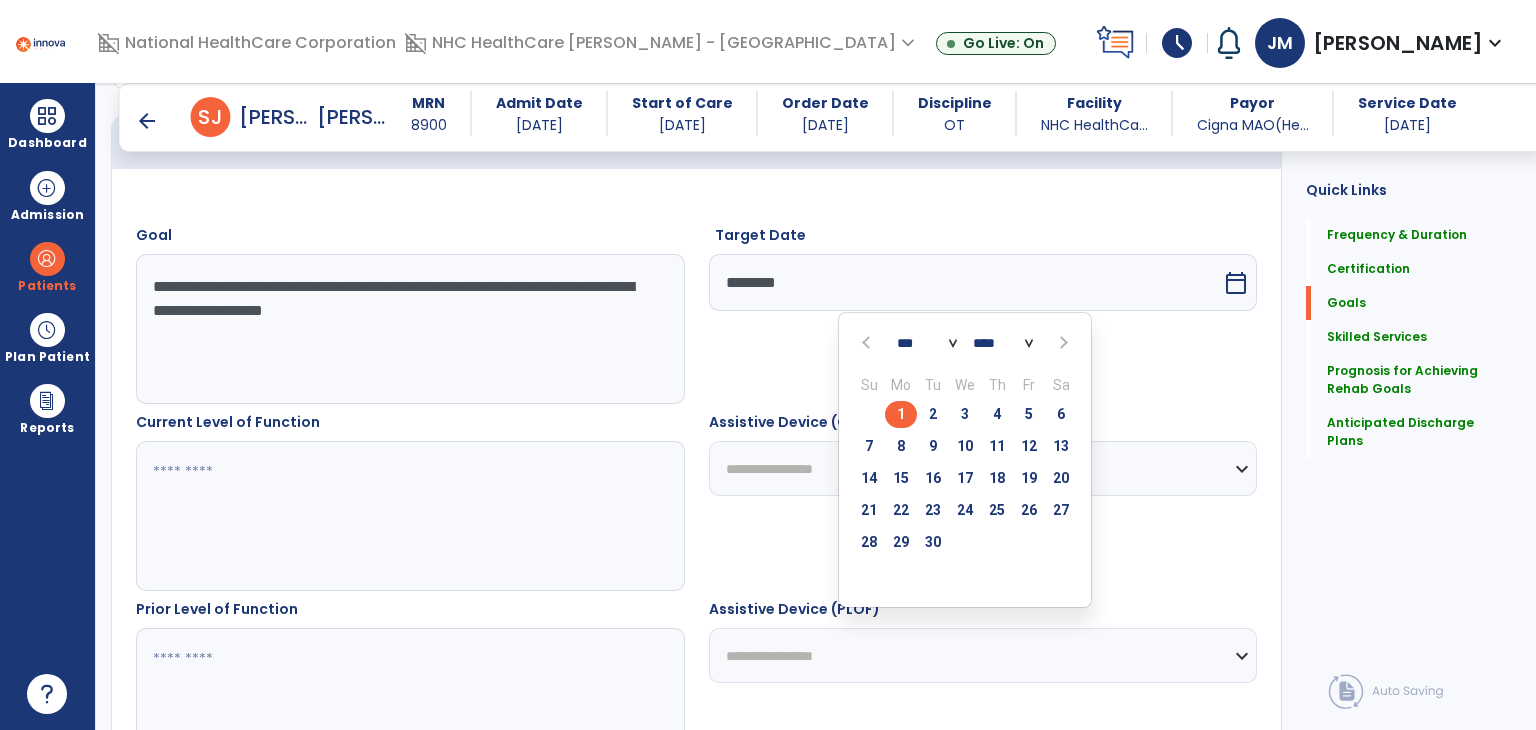 click on "4" at bounding box center [997, 414] 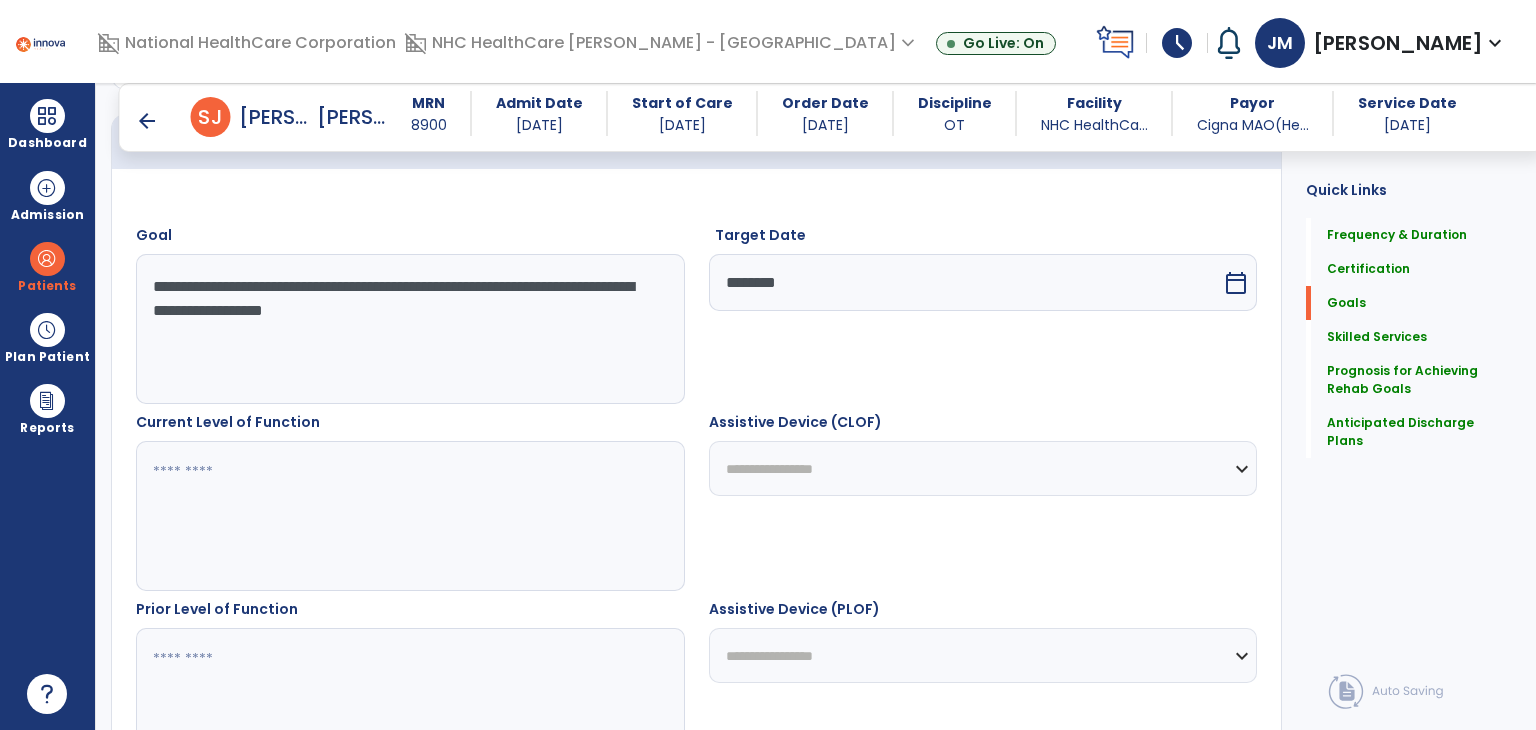 drag, startPoint x: 152, startPoint y: 287, endPoint x: 482, endPoint y: 342, distance: 334.55194 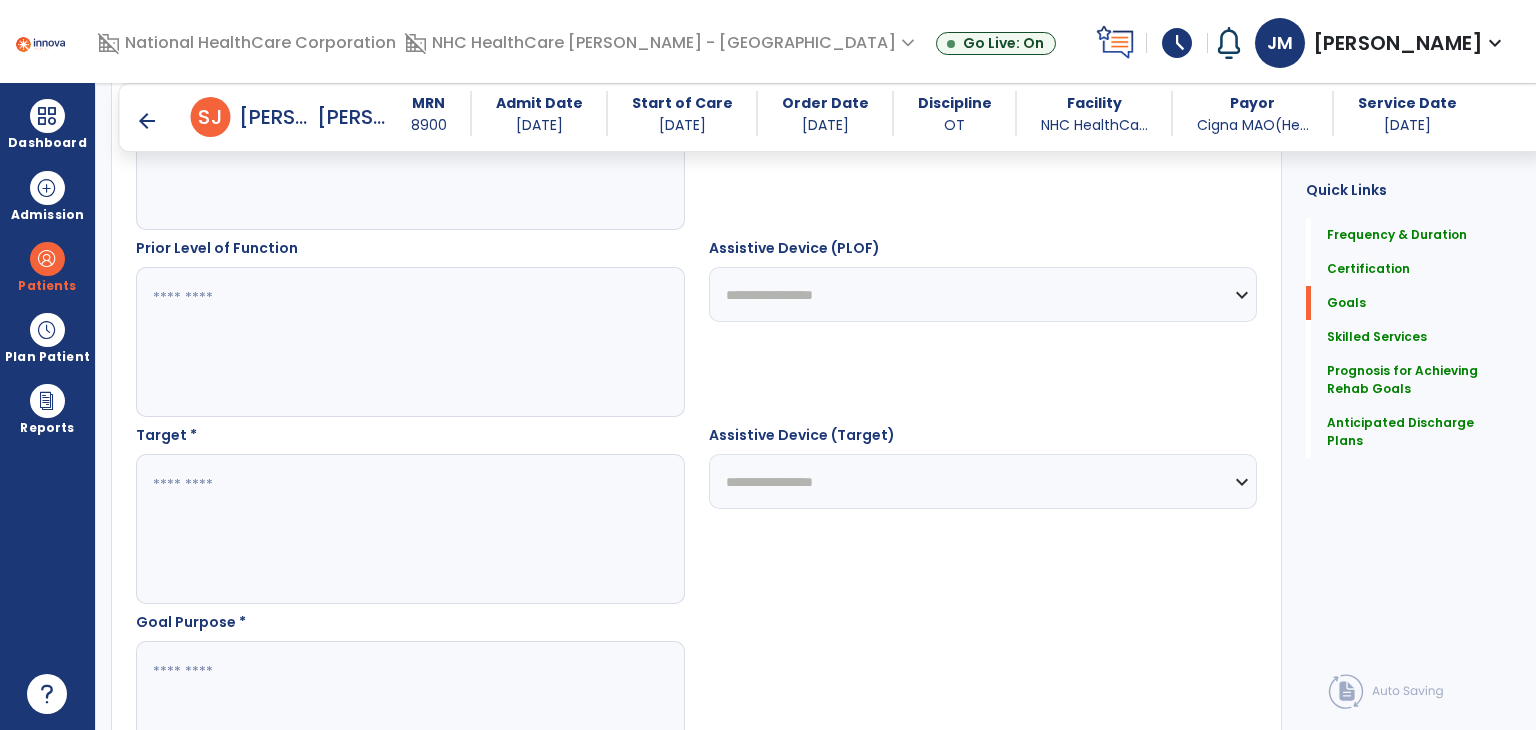click at bounding box center (409, 529) 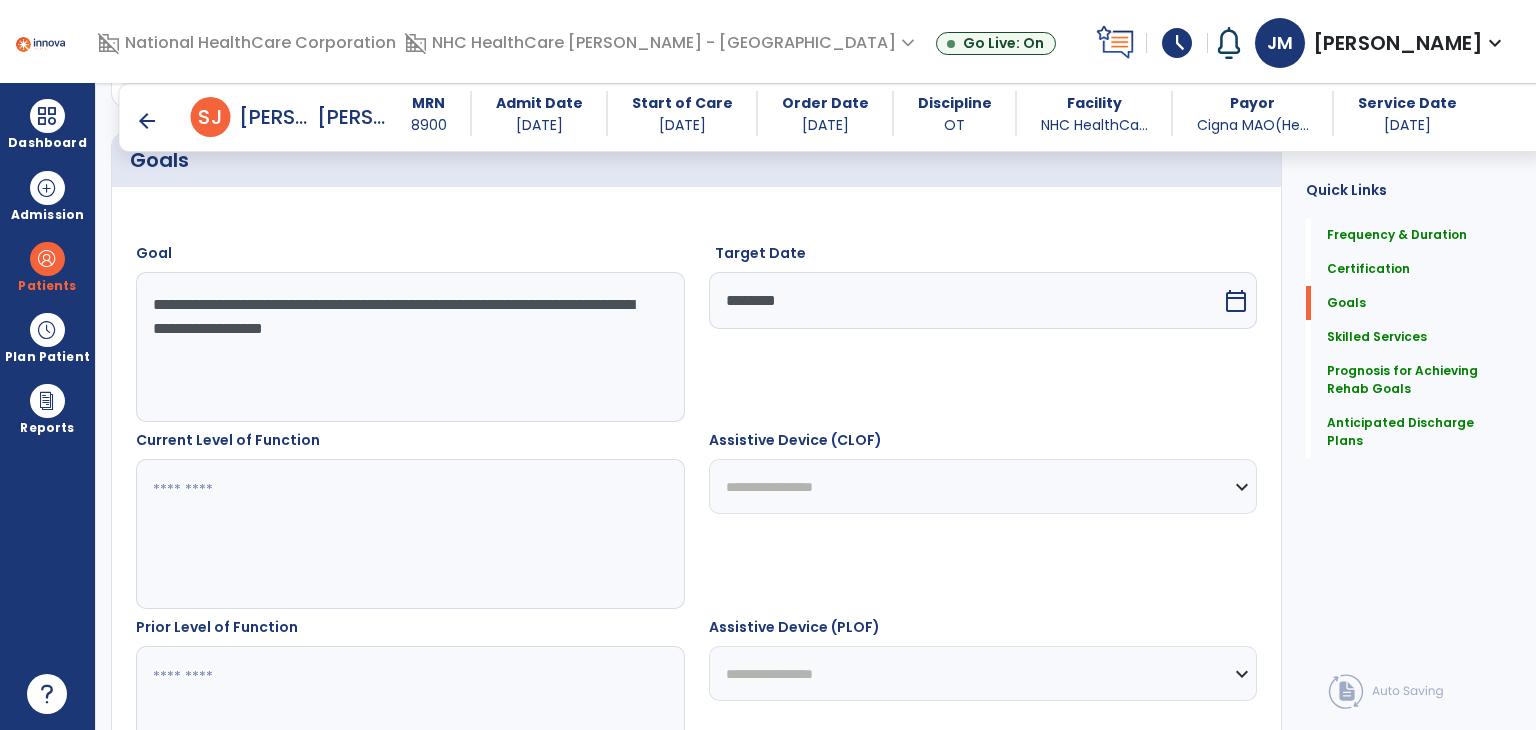 scroll, scrollTop: 484, scrollLeft: 0, axis: vertical 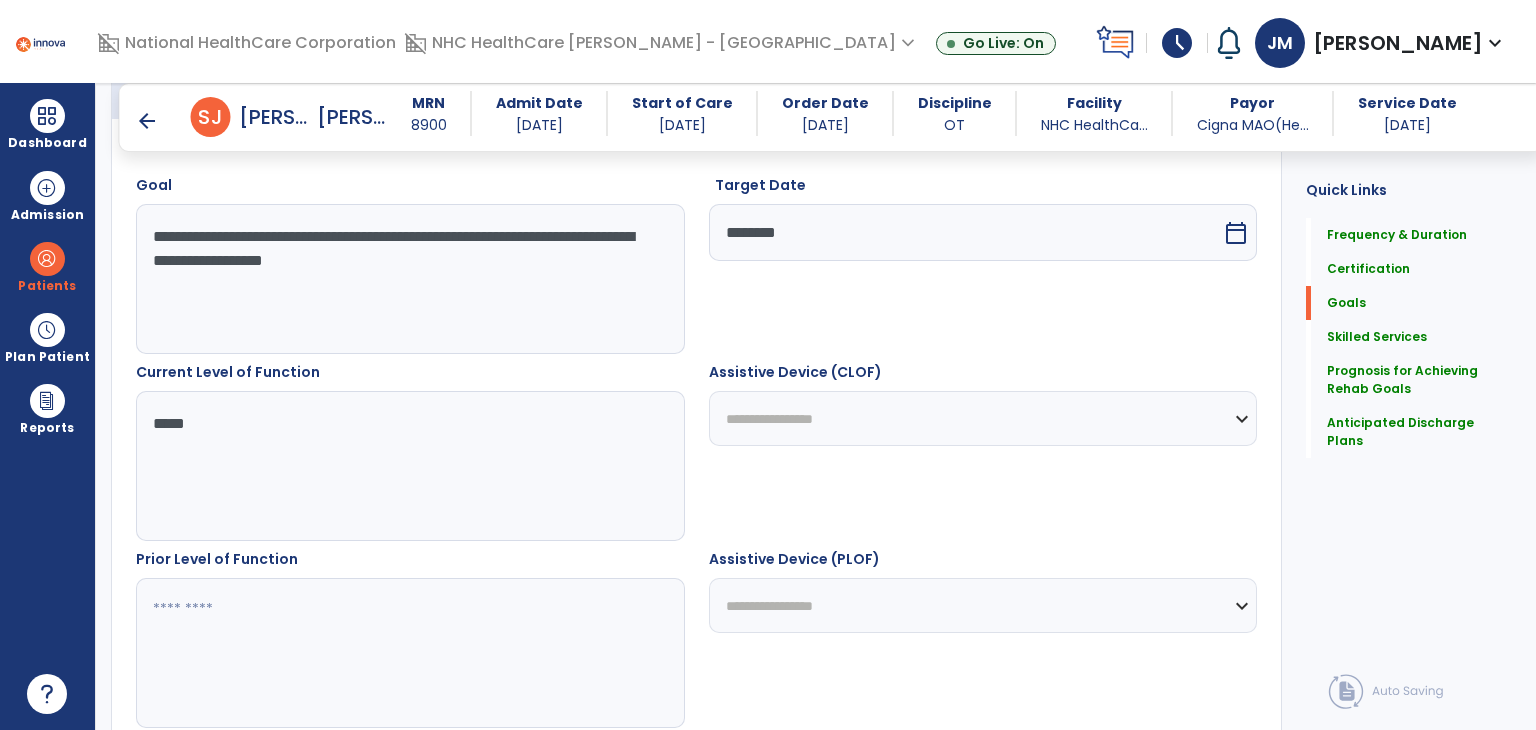 type 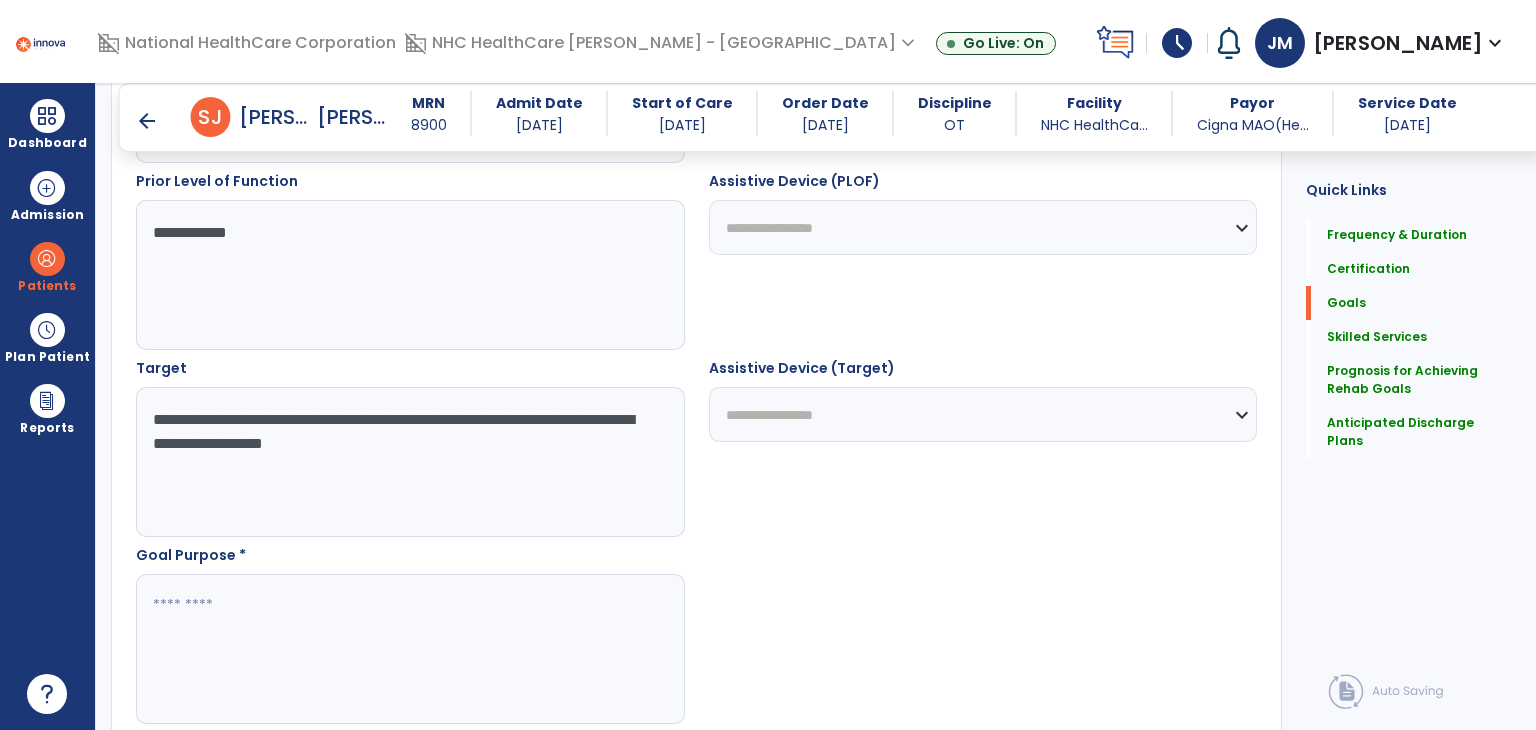 scroll, scrollTop: 939, scrollLeft: 0, axis: vertical 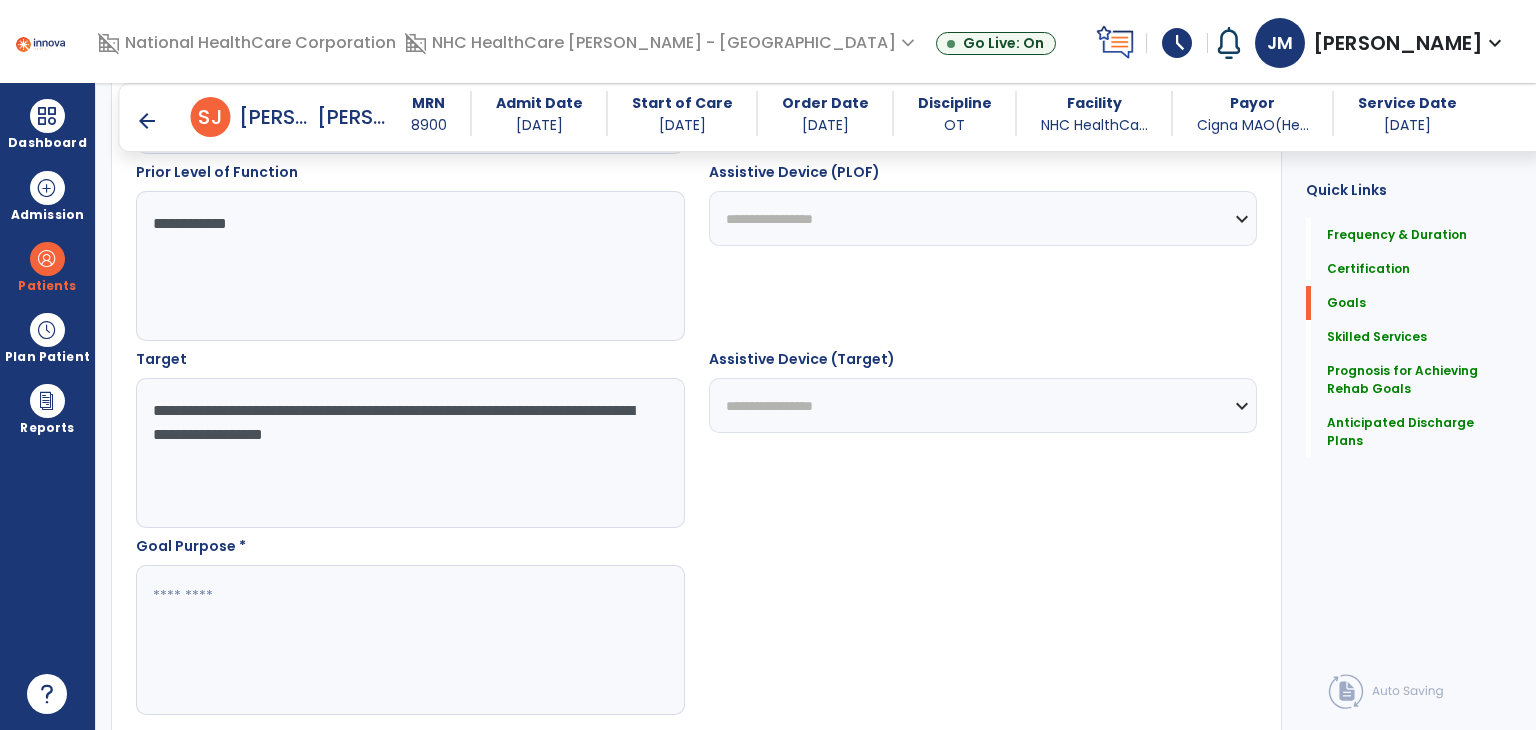click at bounding box center (409, 640) 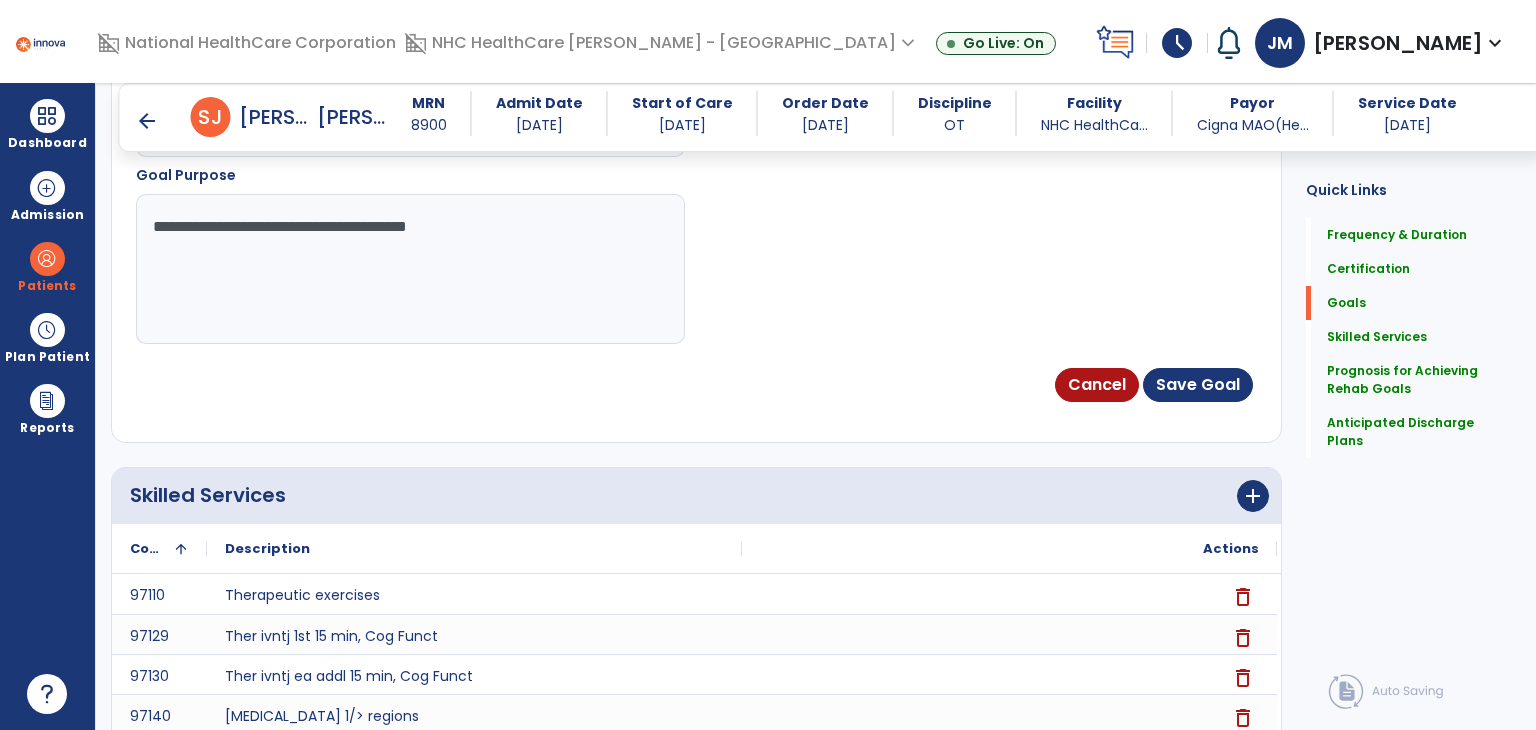 scroll, scrollTop: 1311, scrollLeft: 0, axis: vertical 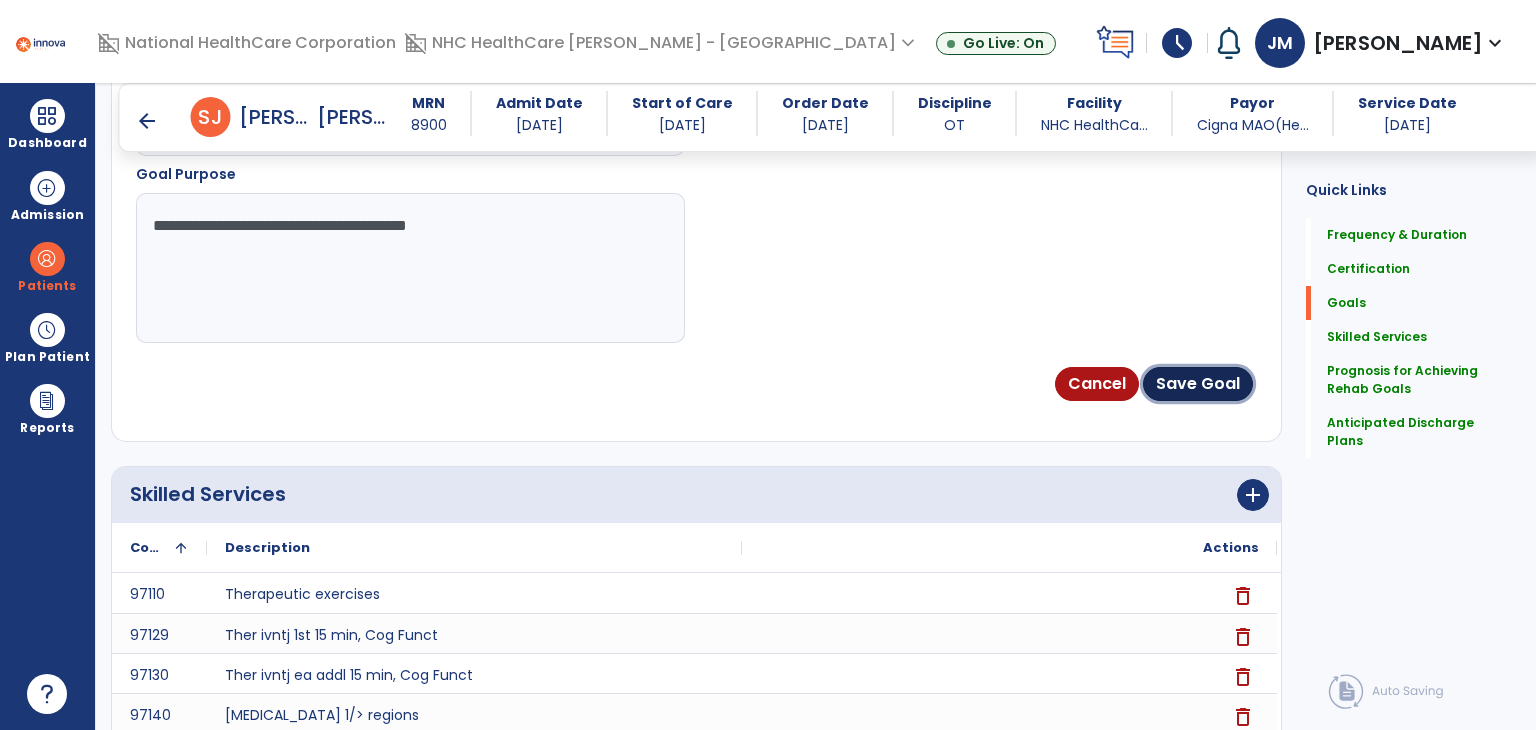click on "Save Goal" at bounding box center (1198, 384) 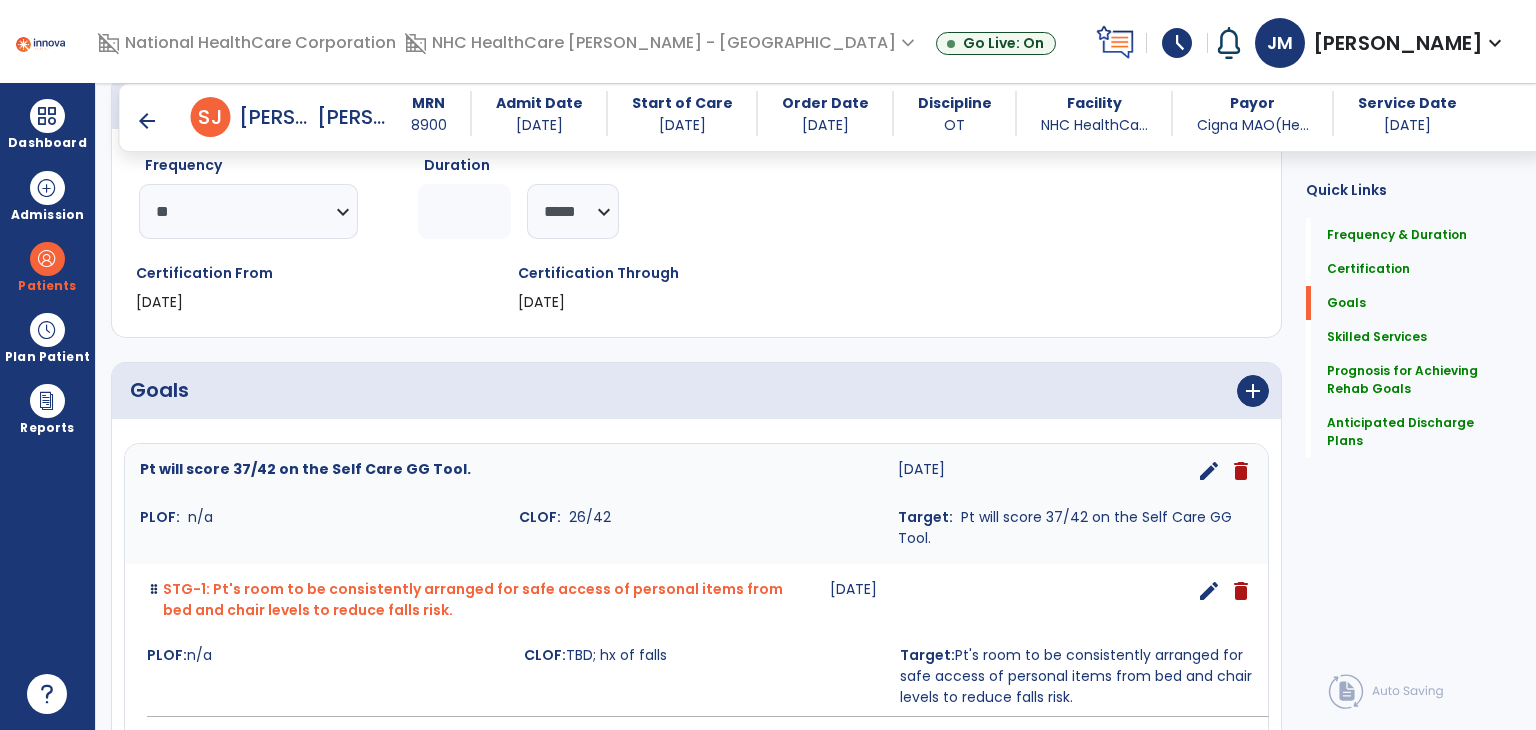 scroll, scrollTop: 251, scrollLeft: 0, axis: vertical 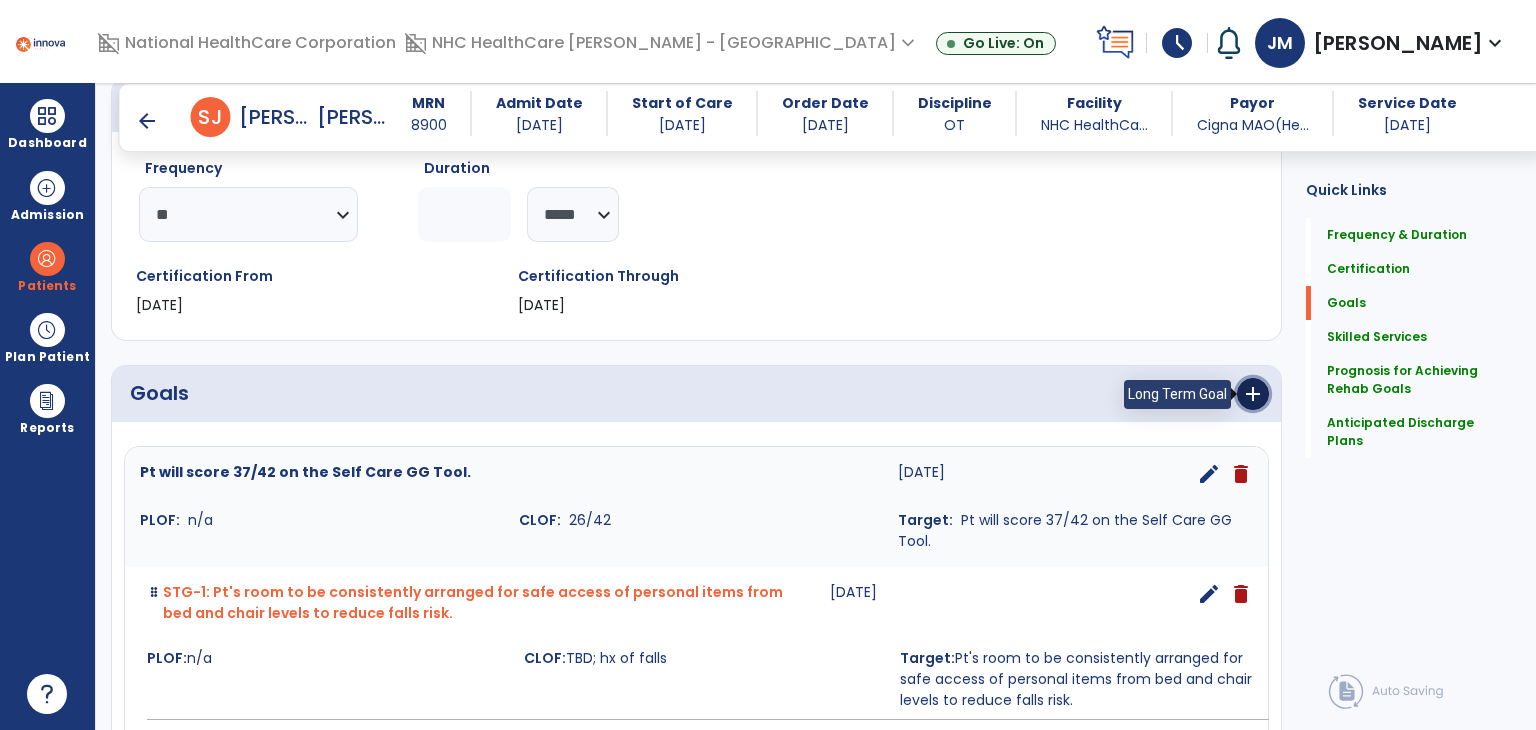 click on "add" at bounding box center (1253, 394) 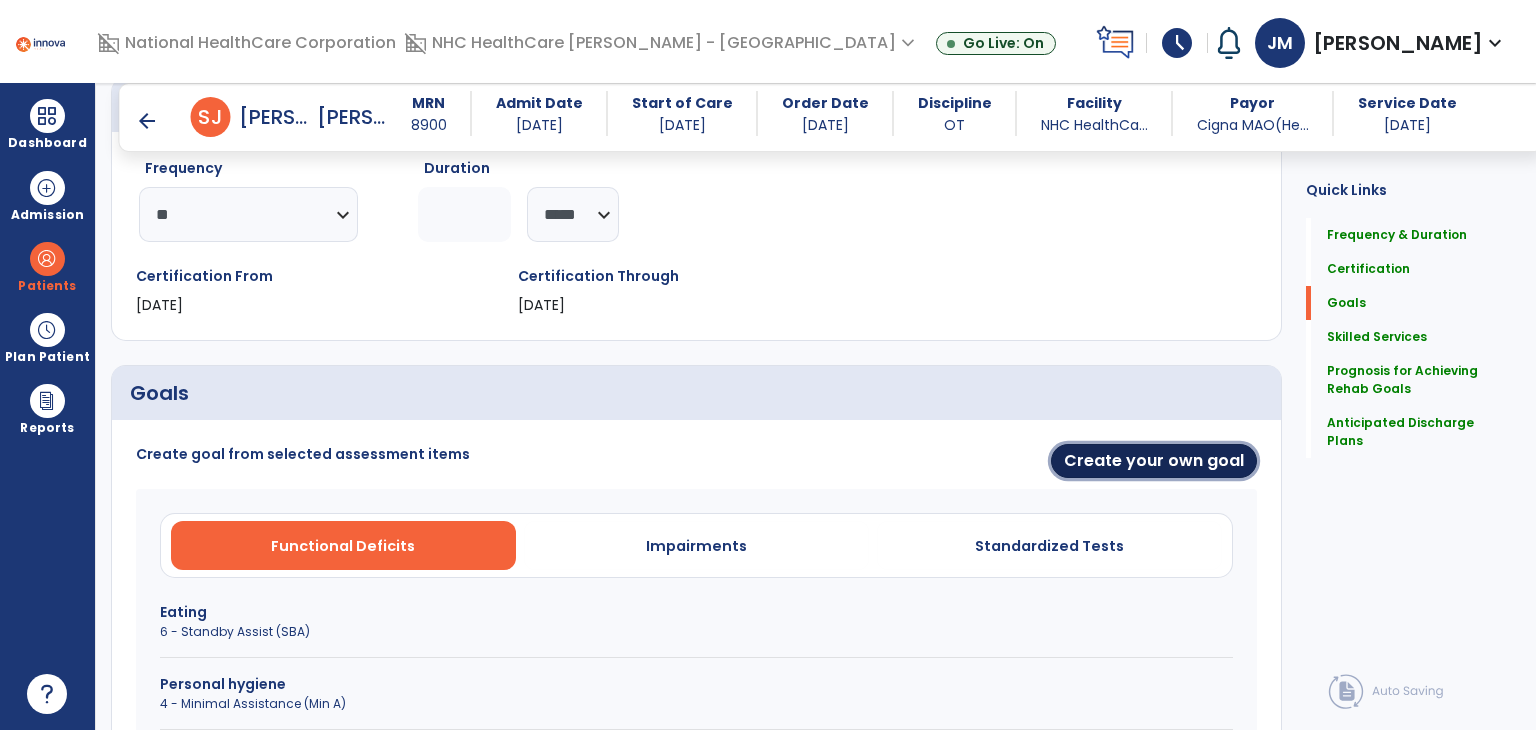 click on "Create your own goal" at bounding box center (1154, 461) 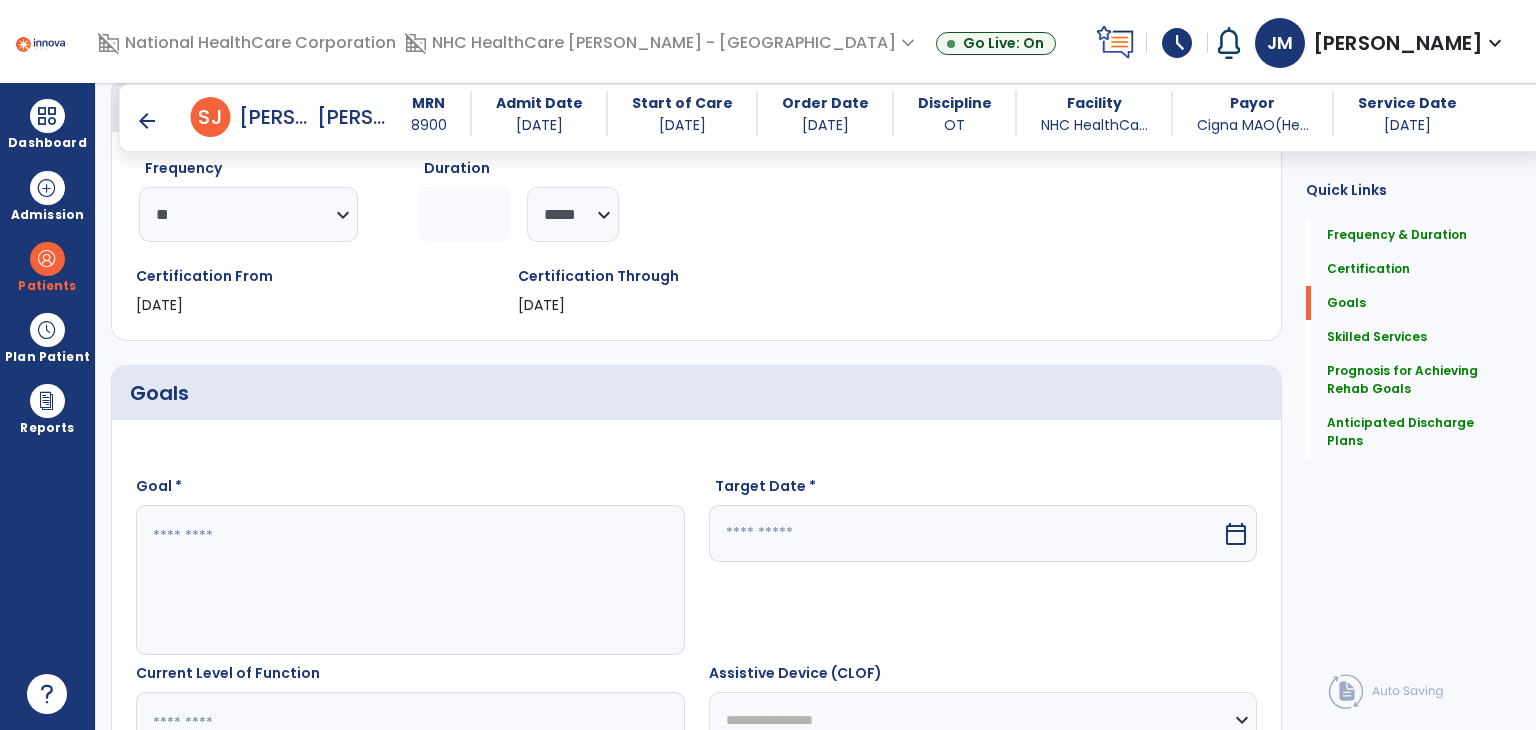 click at bounding box center (409, 580) 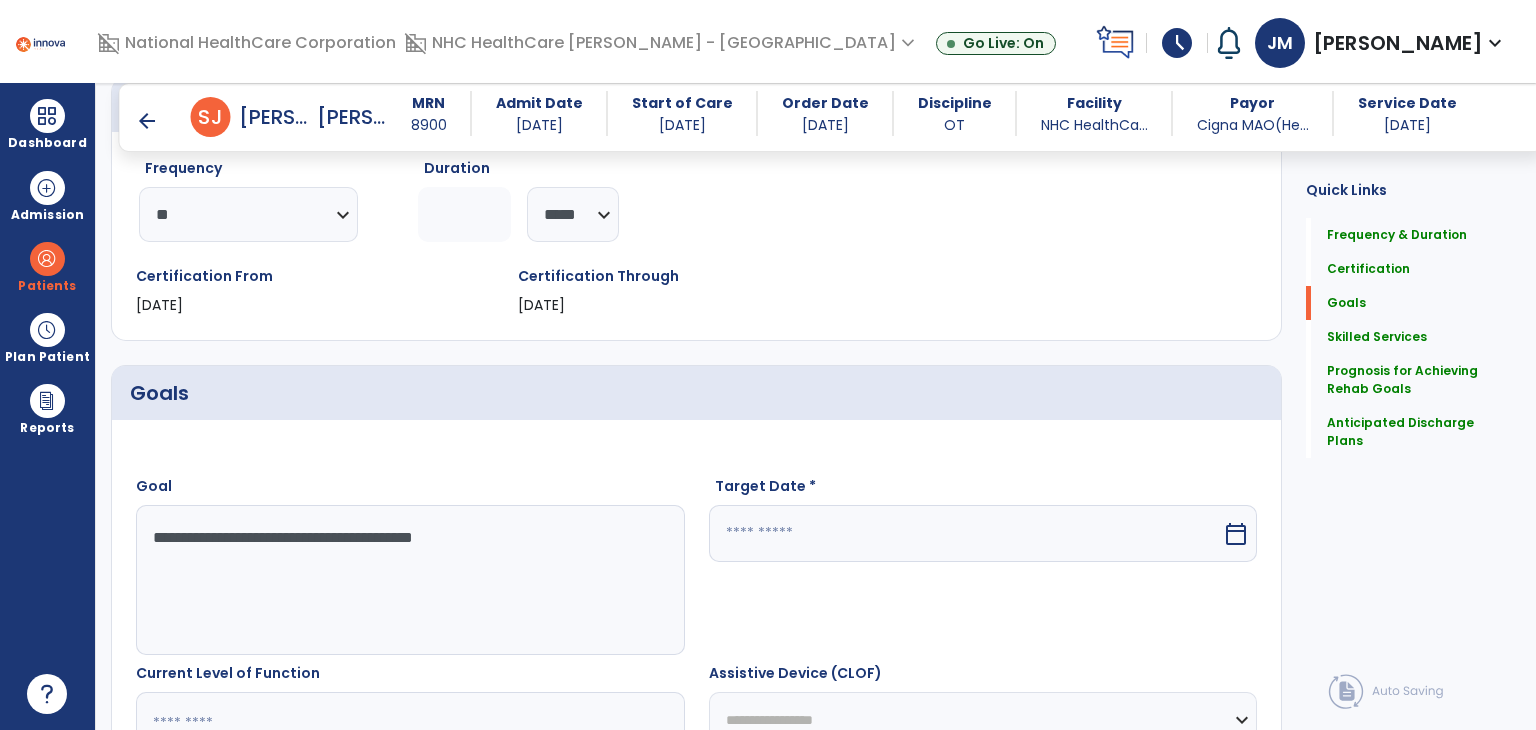 click on "calendar_today" at bounding box center [1236, 534] 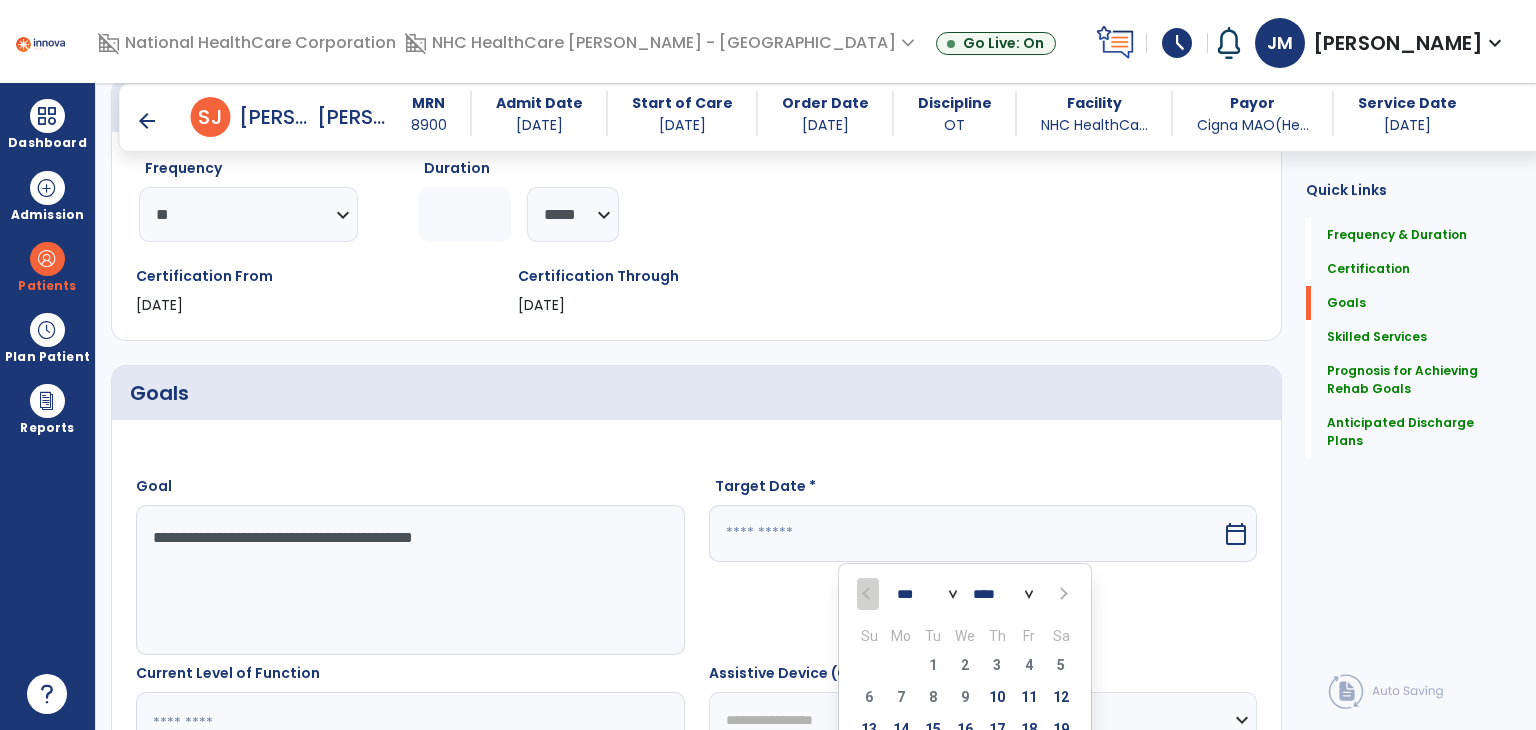 click at bounding box center (1062, 594) 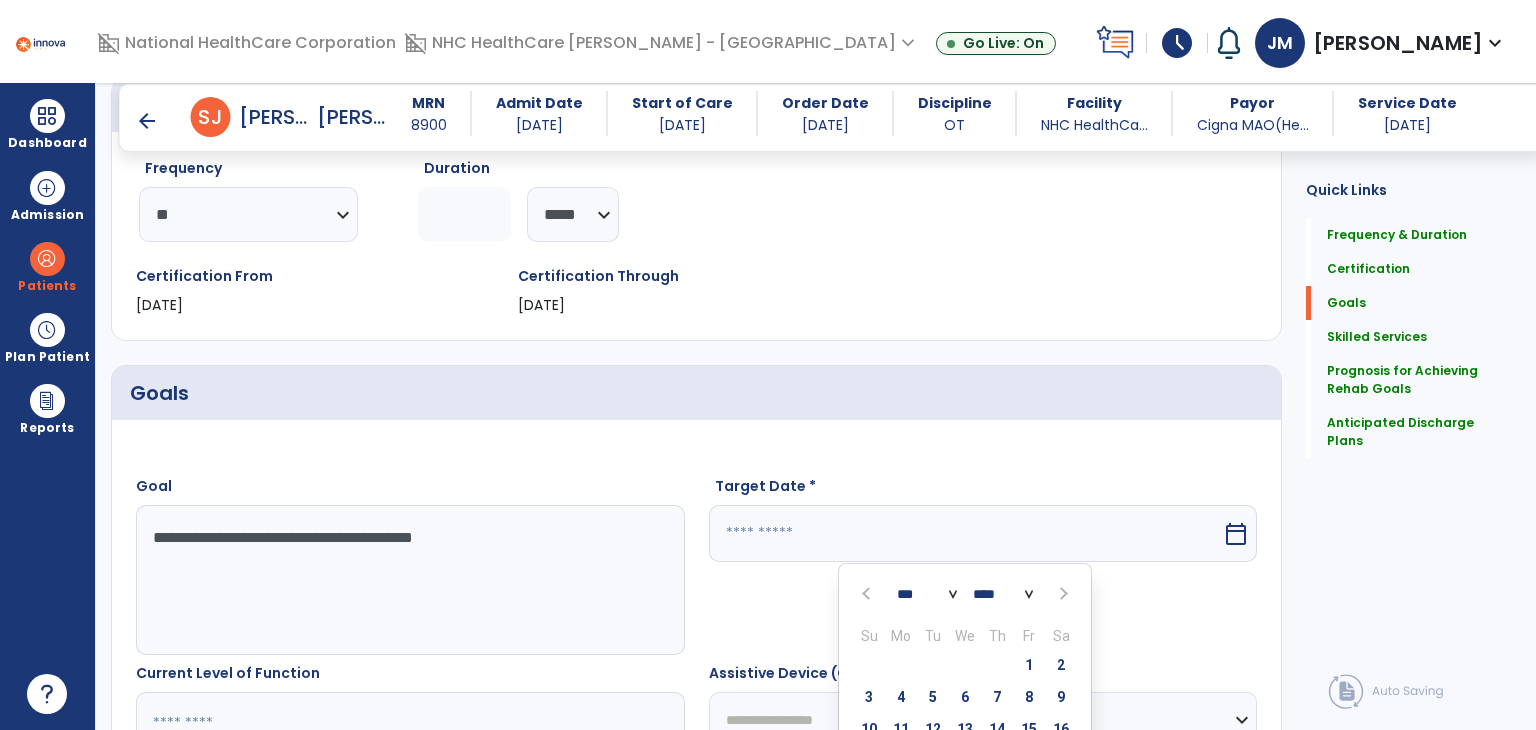click at bounding box center [1062, 594] 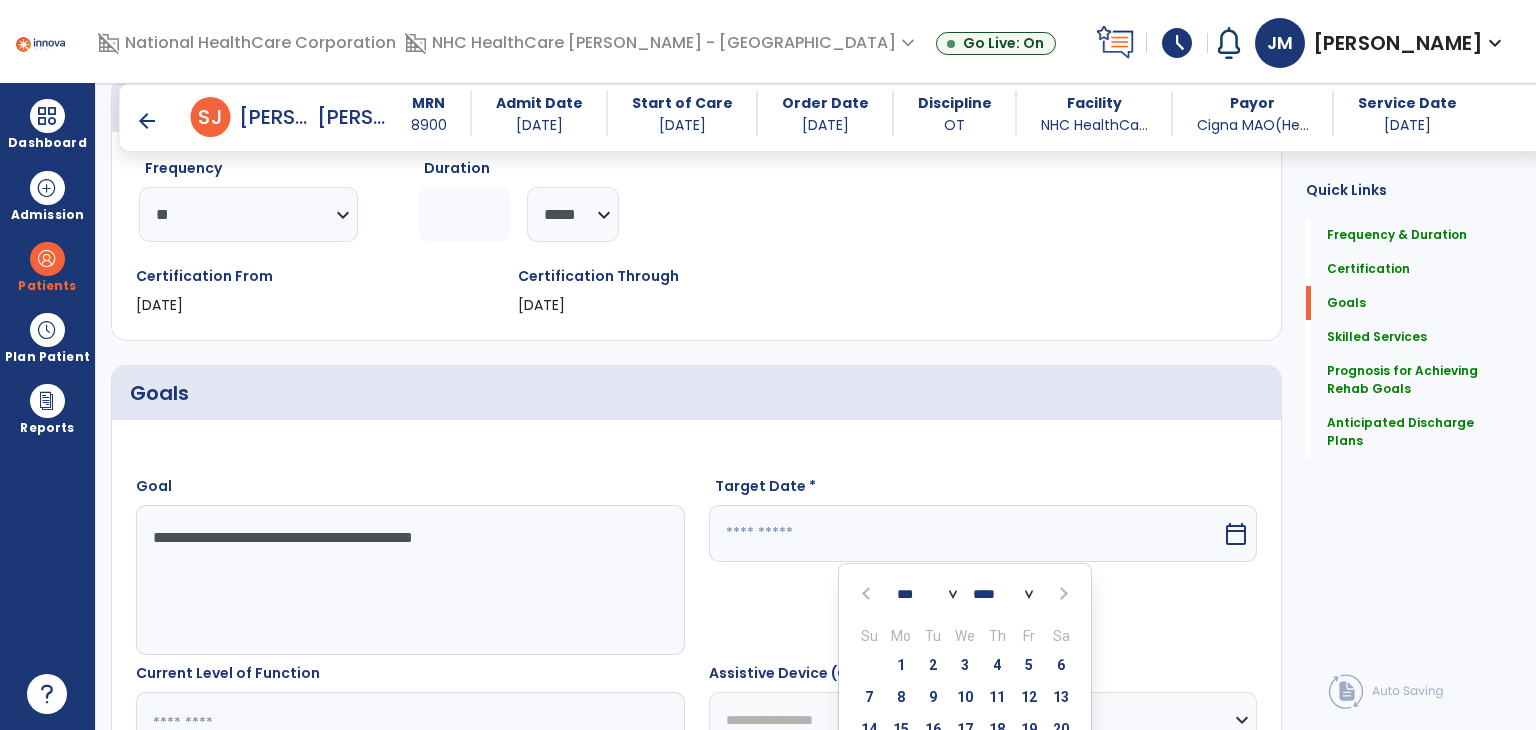 scroll, scrollTop: 416, scrollLeft: 0, axis: vertical 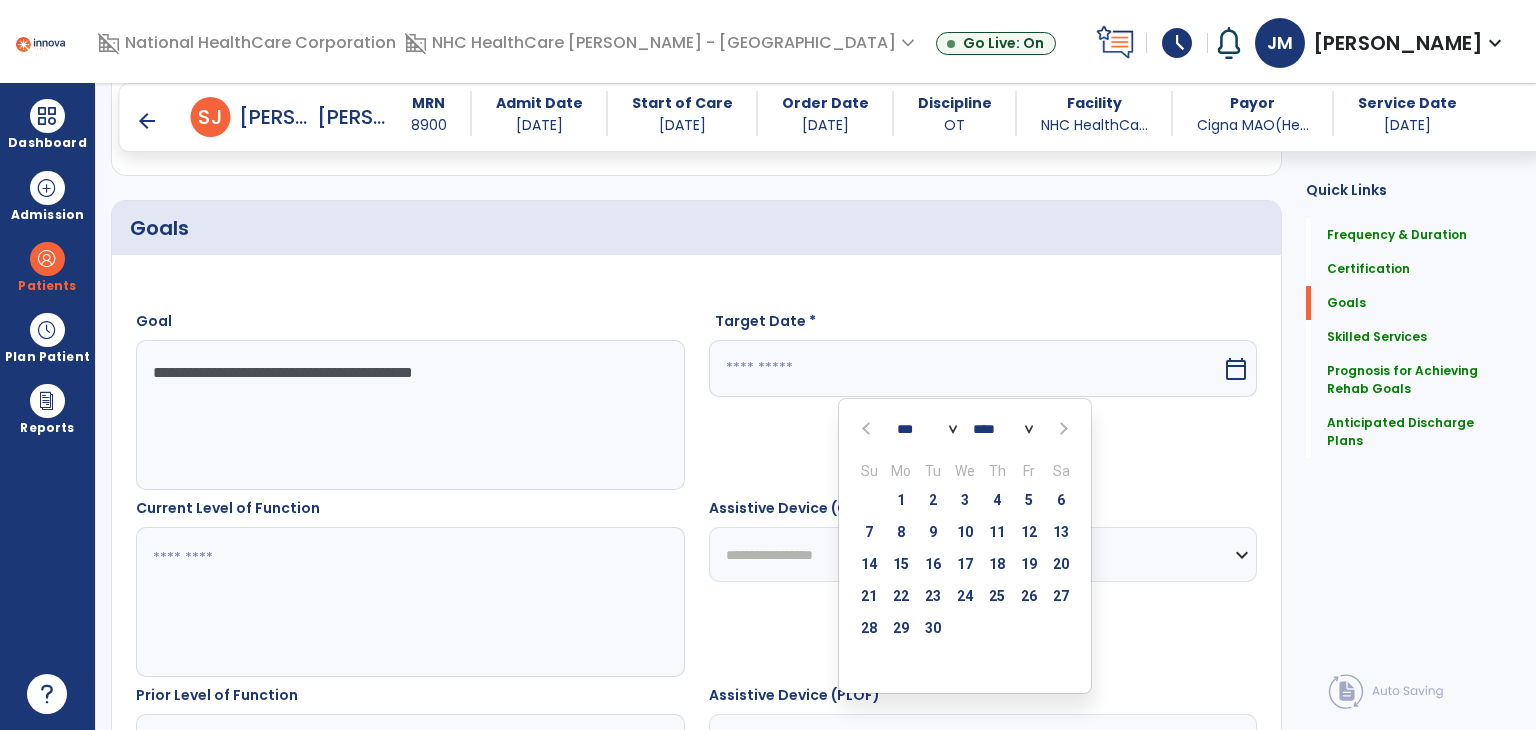 click on "4" at bounding box center (997, 500) 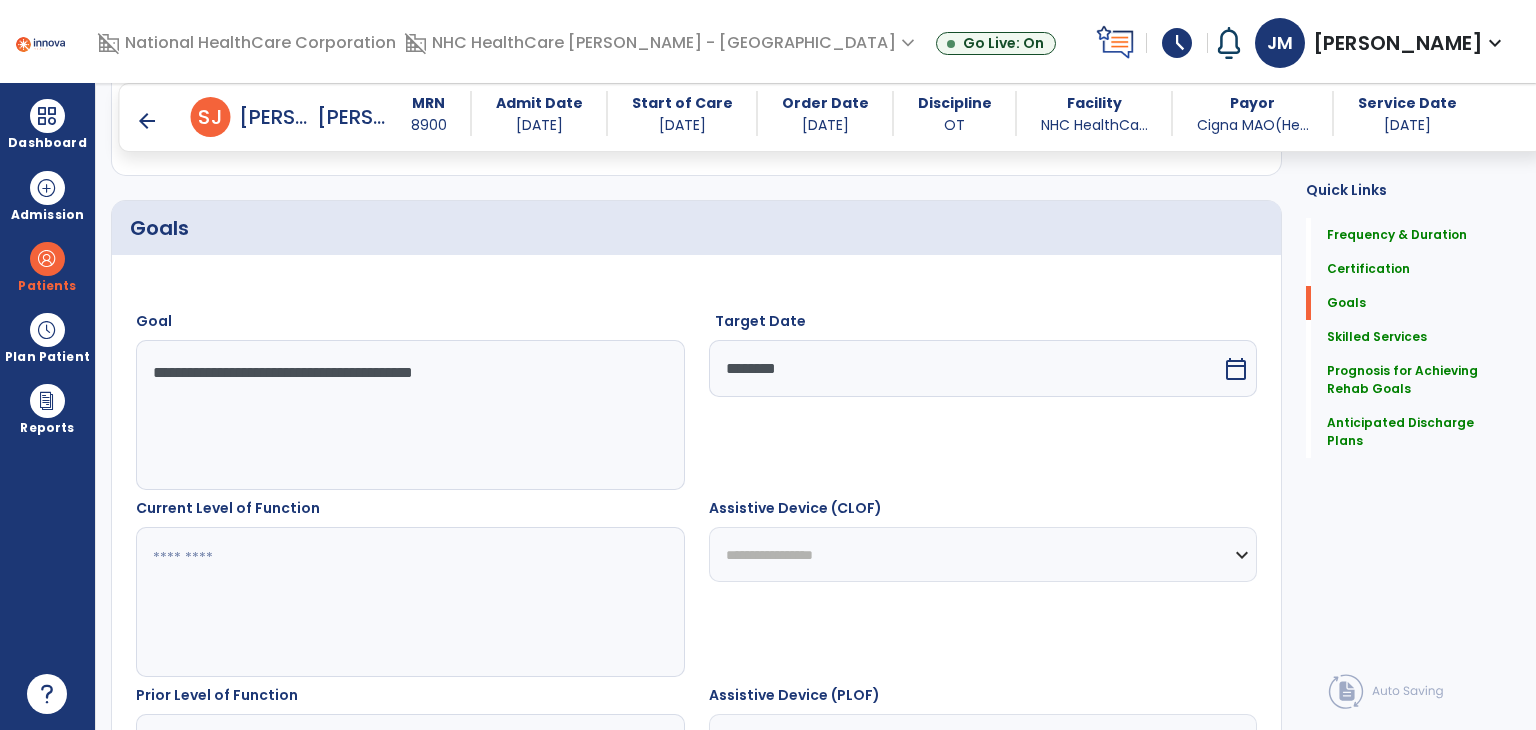 click on "calendar_today" at bounding box center (1236, 369) 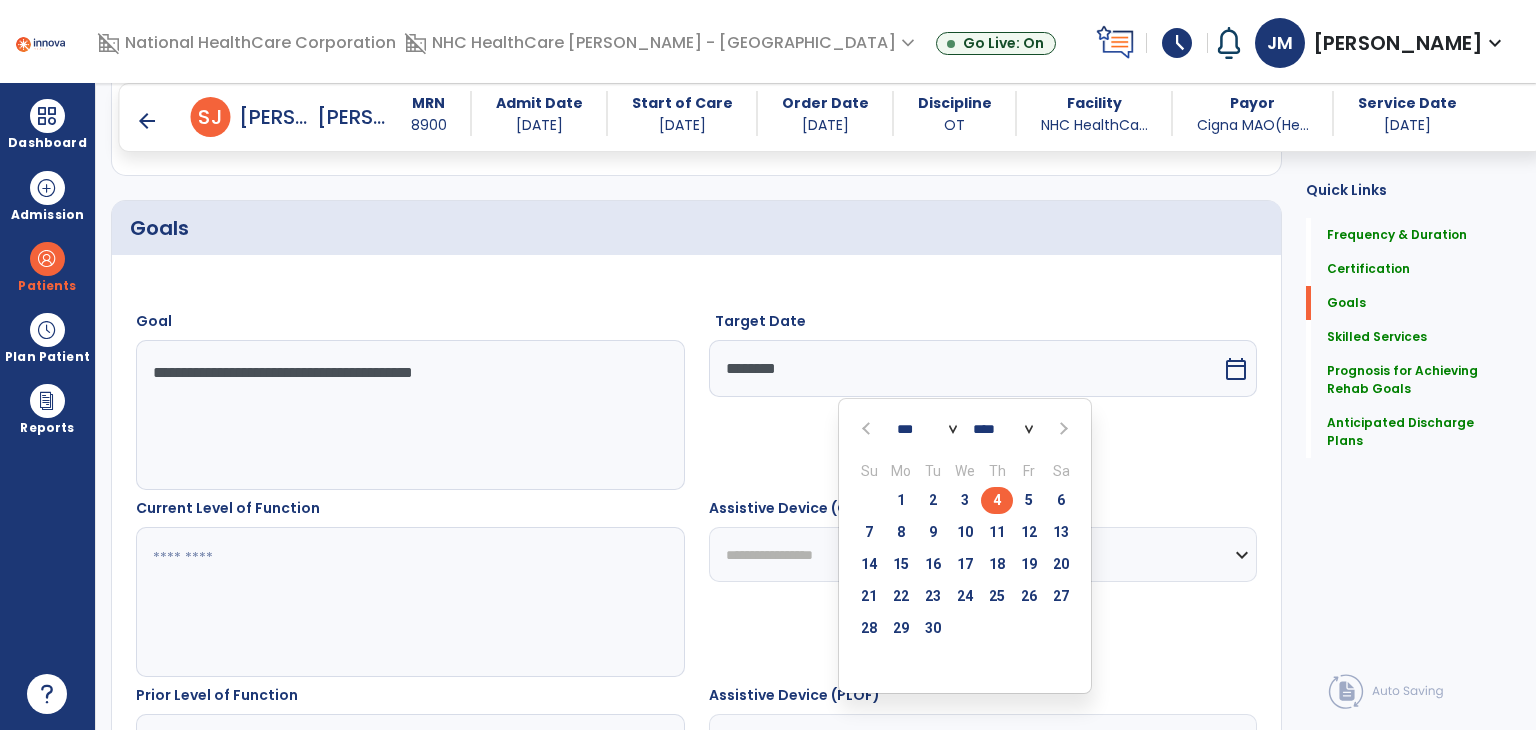 click at bounding box center [1062, 429] 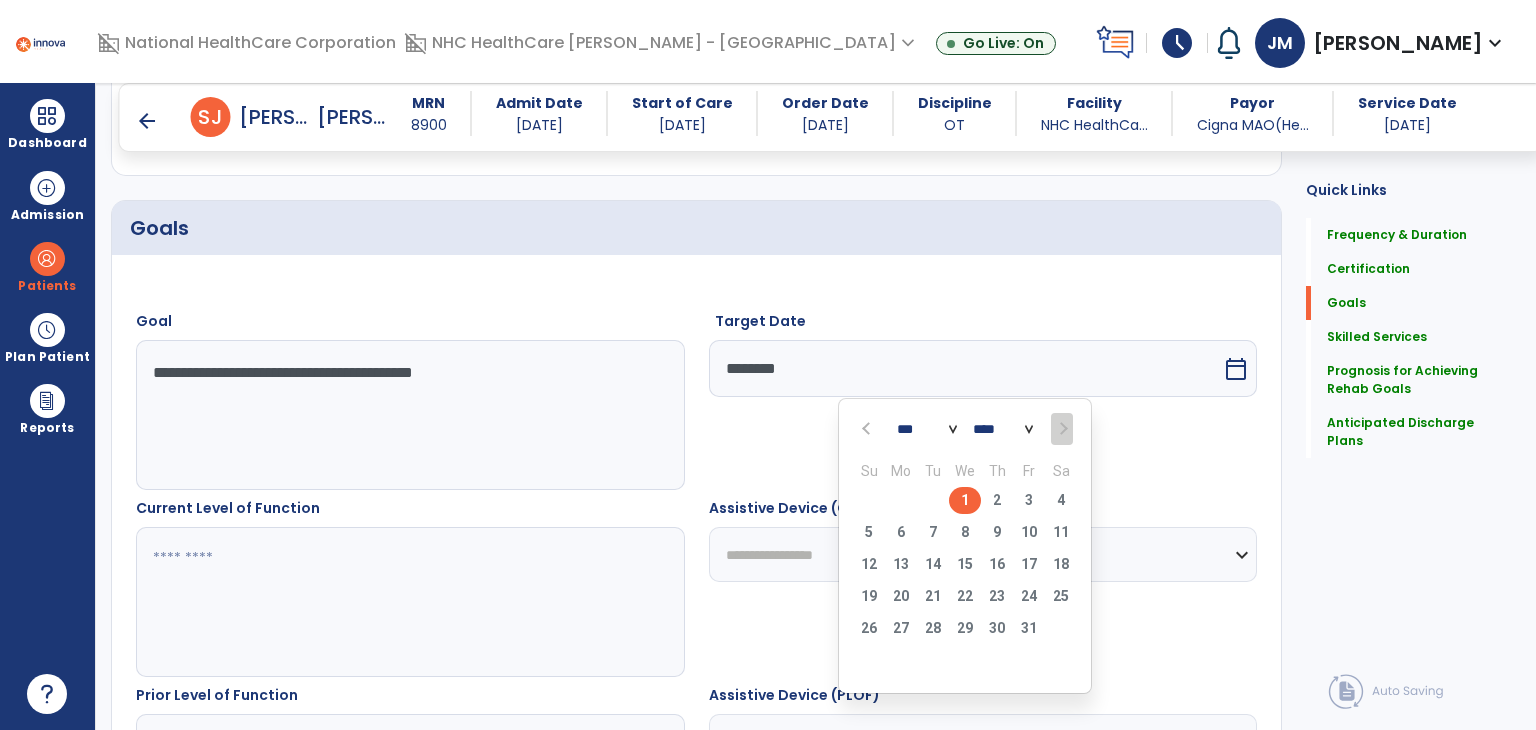 click on "1" at bounding box center (965, 500) 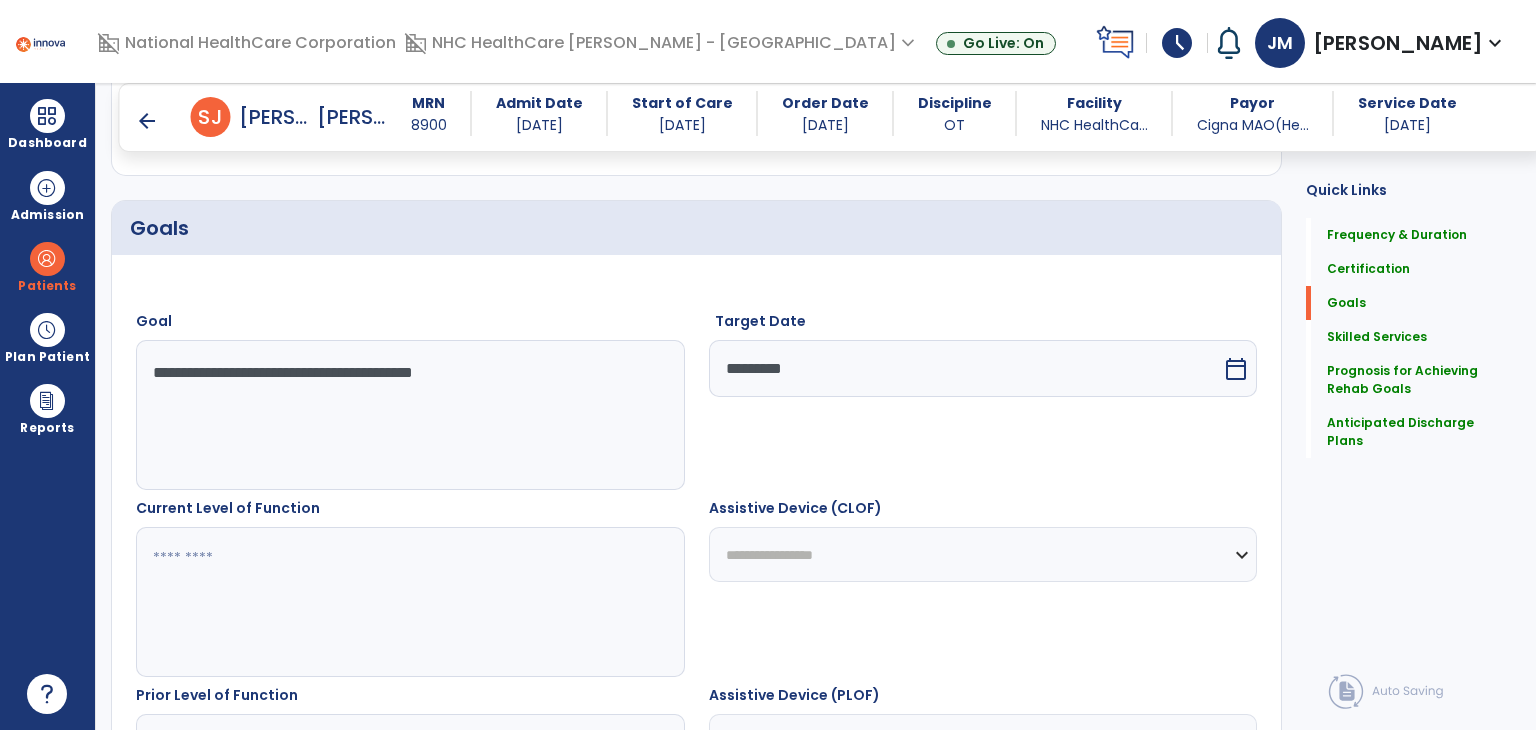 drag, startPoint x: 153, startPoint y: 369, endPoint x: 528, endPoint y: 395, distance: 375.90024 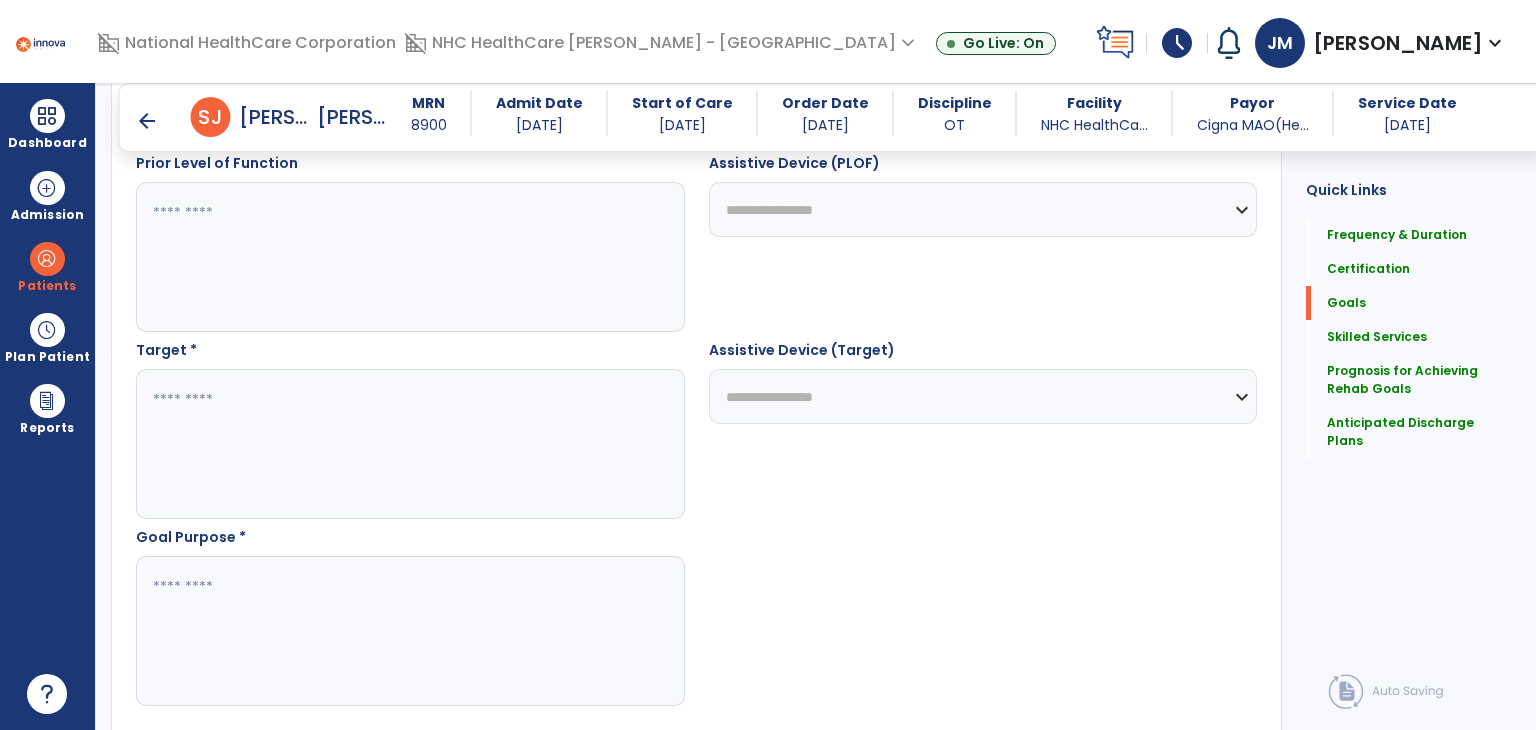 click at bounding box center (409, 444) 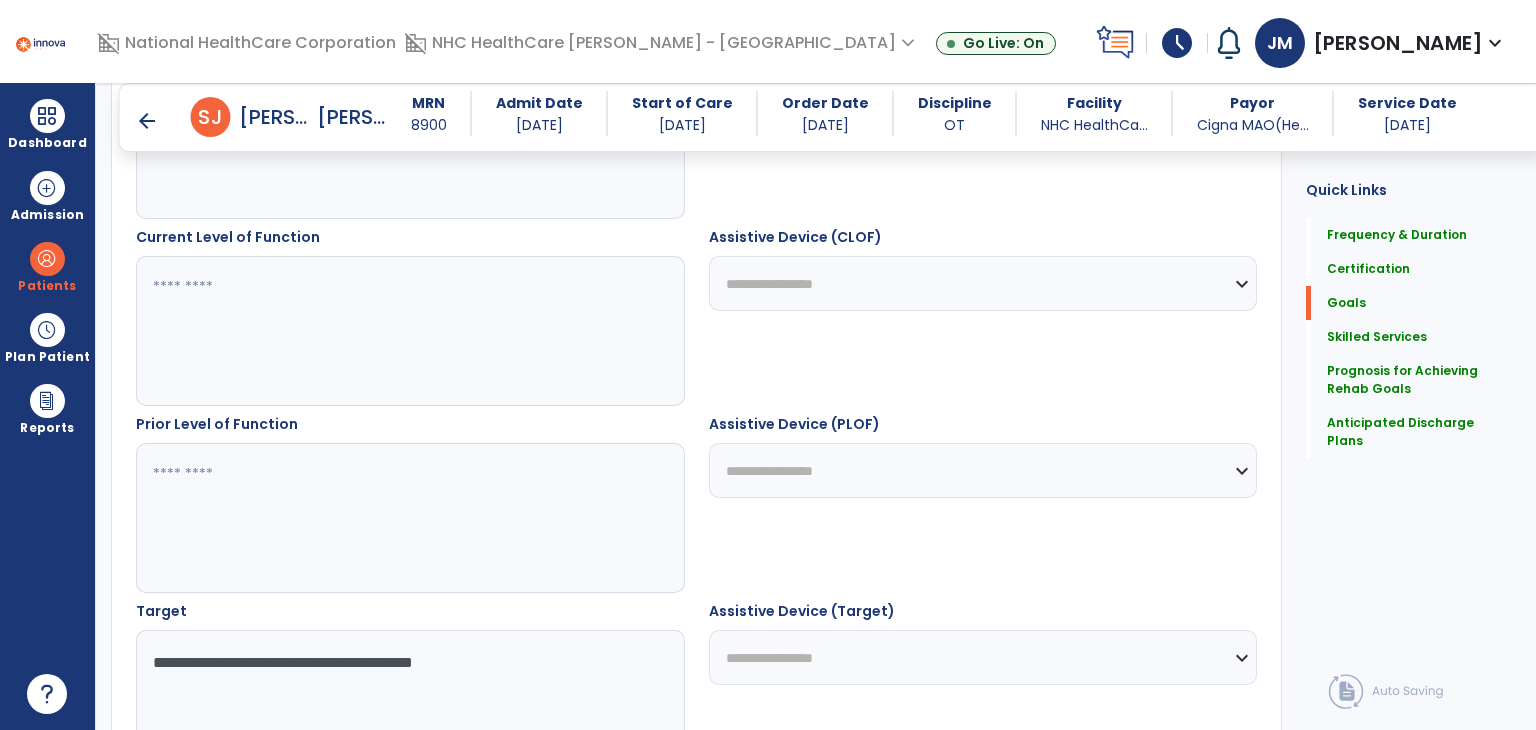 scroll, scrollTop: 686, scrollLeft: 0, axis: vertical 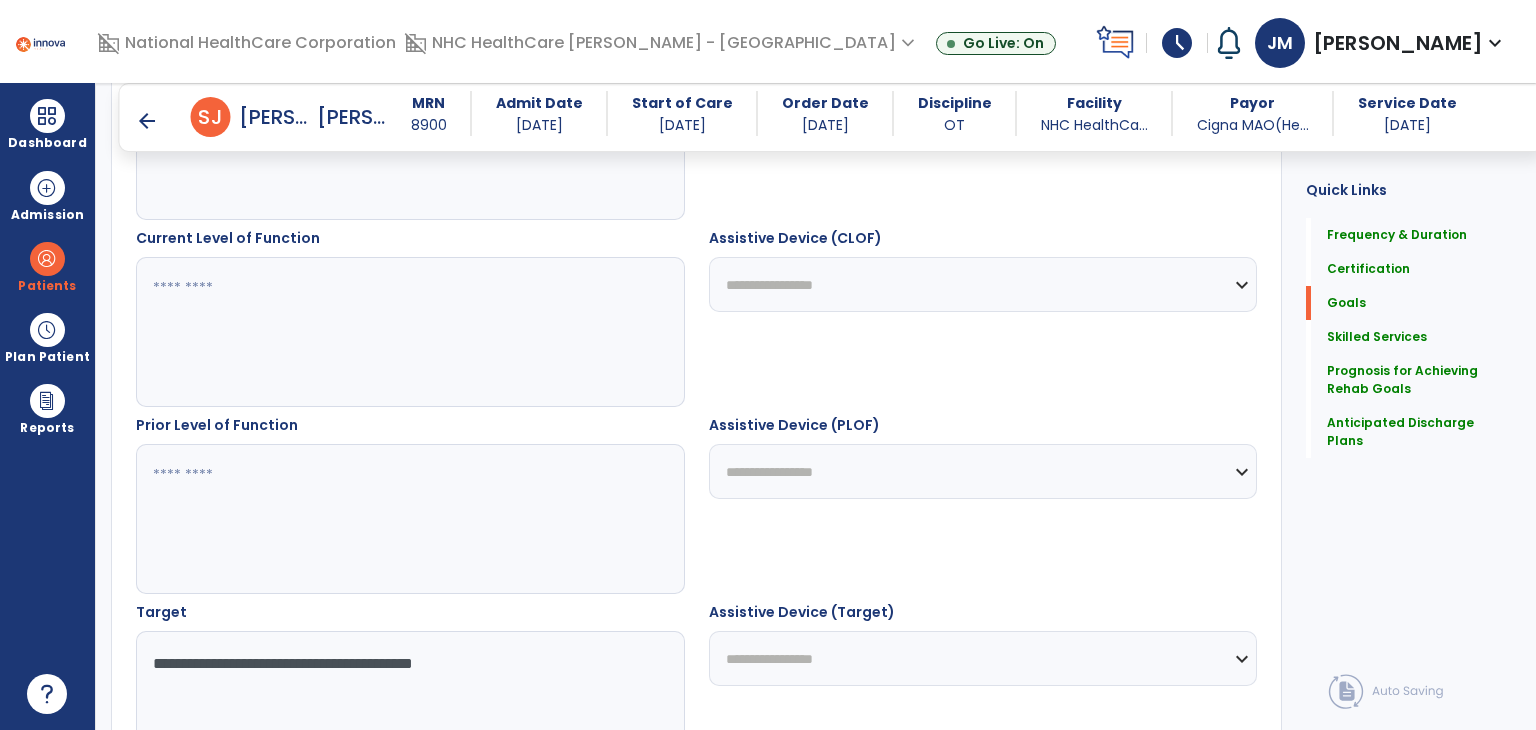 click at bounding box center [409, 332] 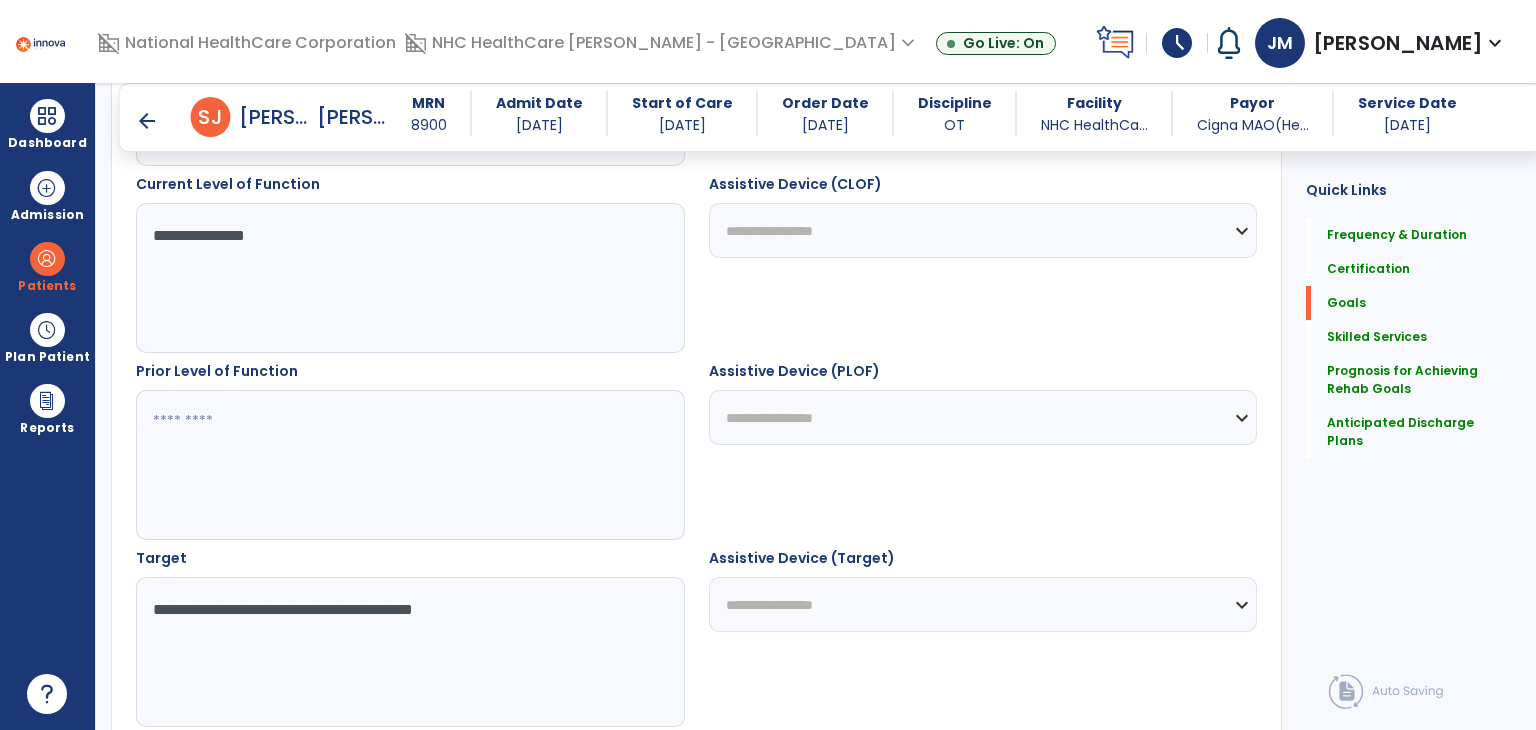 scroll, scrollTop: 730, scrollLeft: 0, axis: vertical 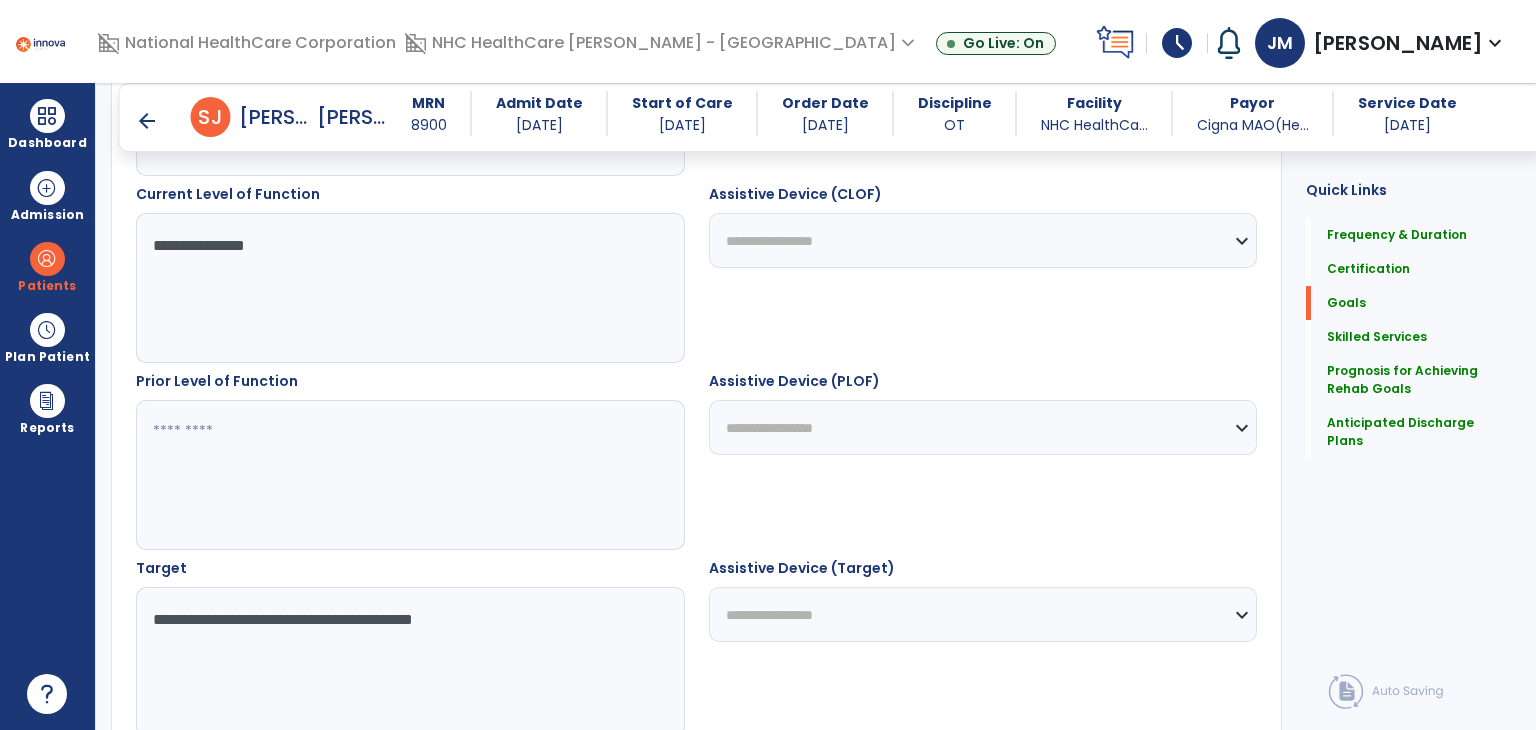 click at bounding box center [409, 475] 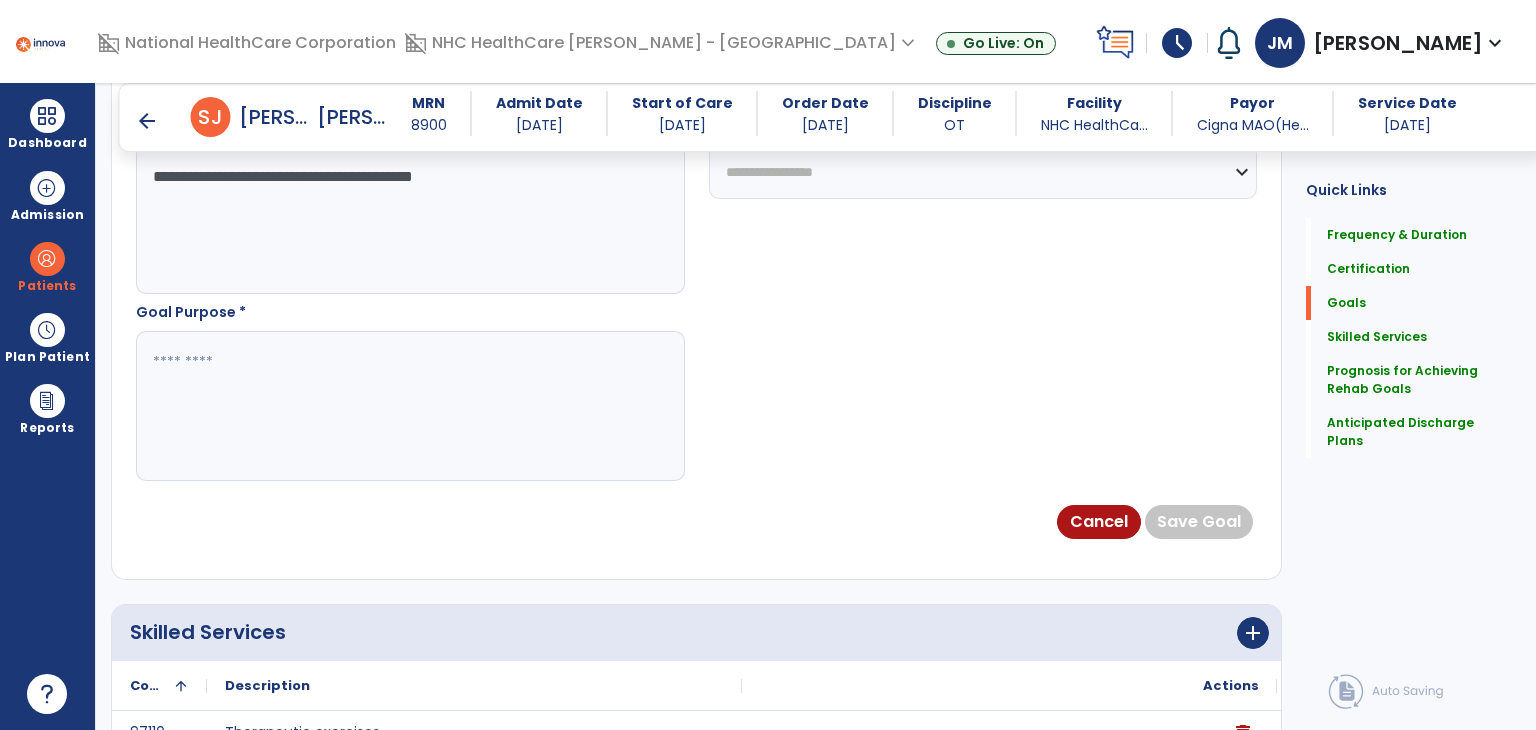 scroll, scrollTop: 1162, scrollLeft: 0, axis: vertical 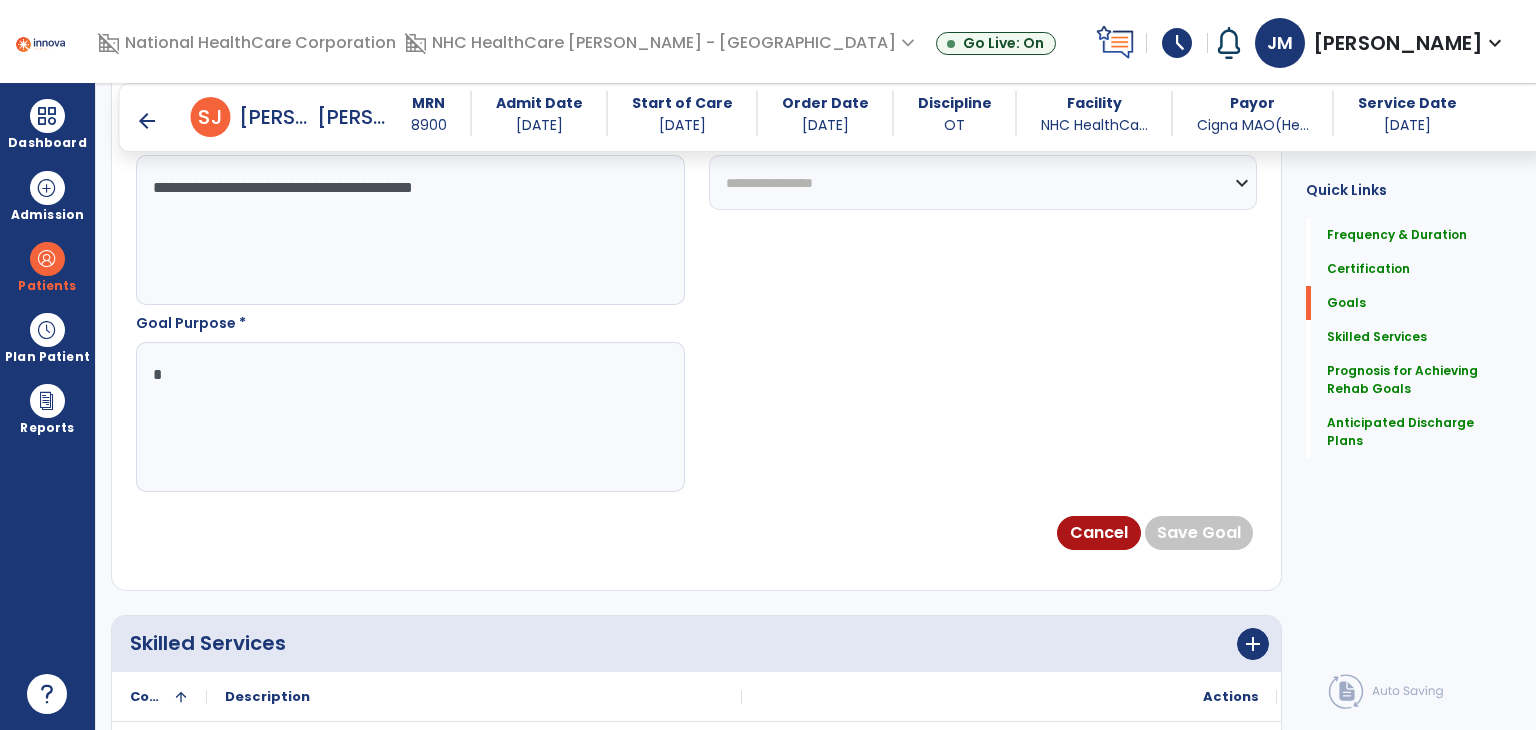 click at bounding box center (409, 417) 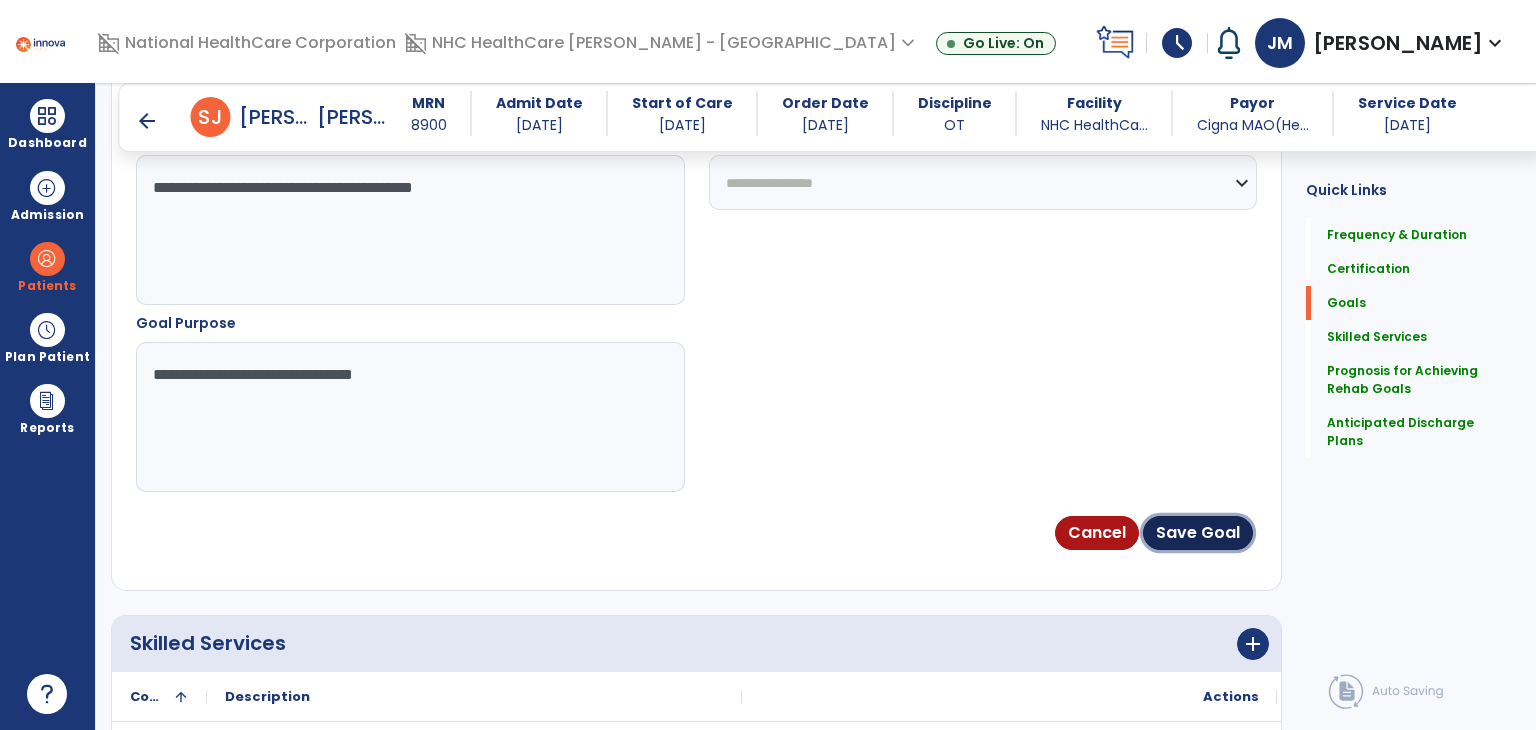 click on "Save Goal" at bounding box center (1198, 533) 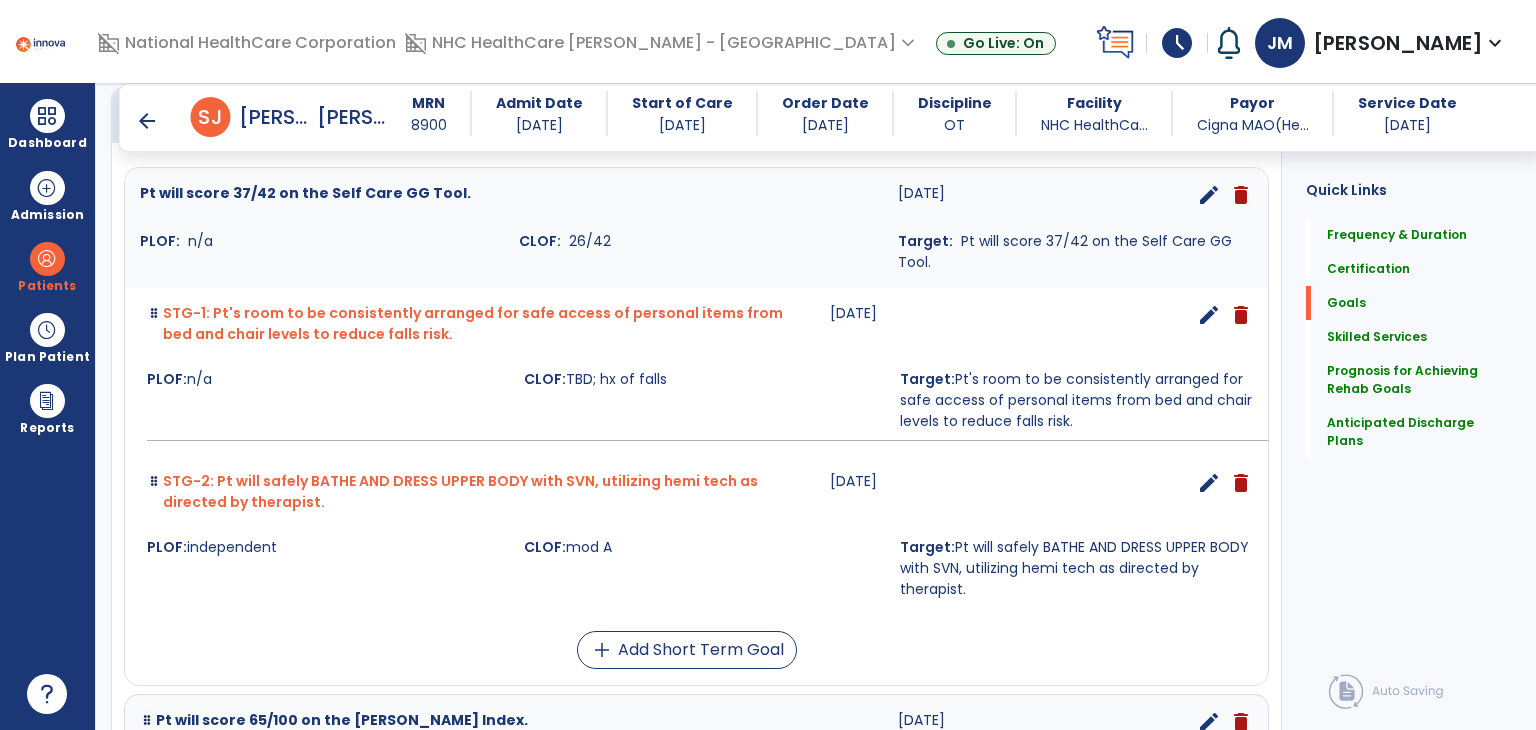 scroll, scrollTop: 866, scrollLeft: 0, axis: vertical 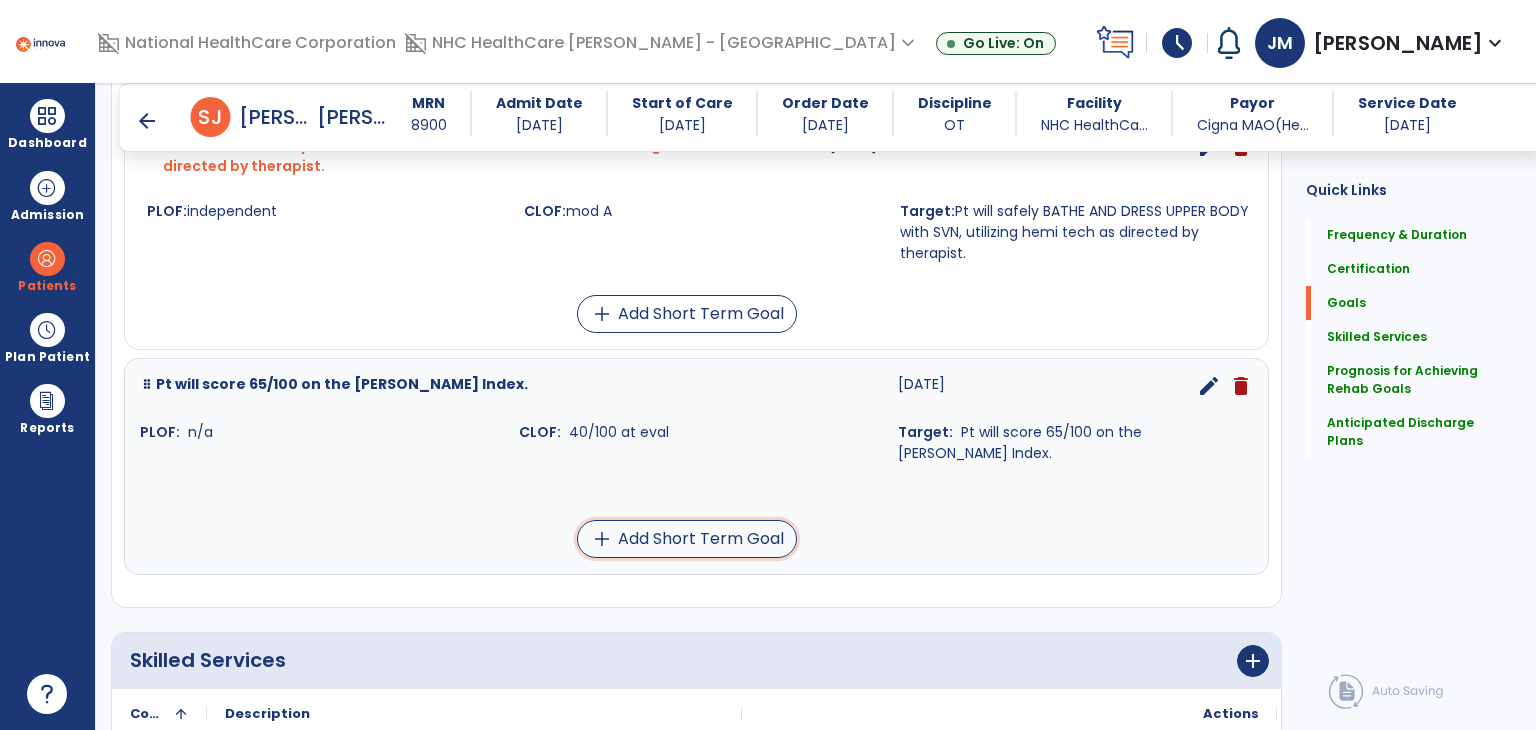 click on "add  Add Short Term Goal" at bounding box center [687, 539] 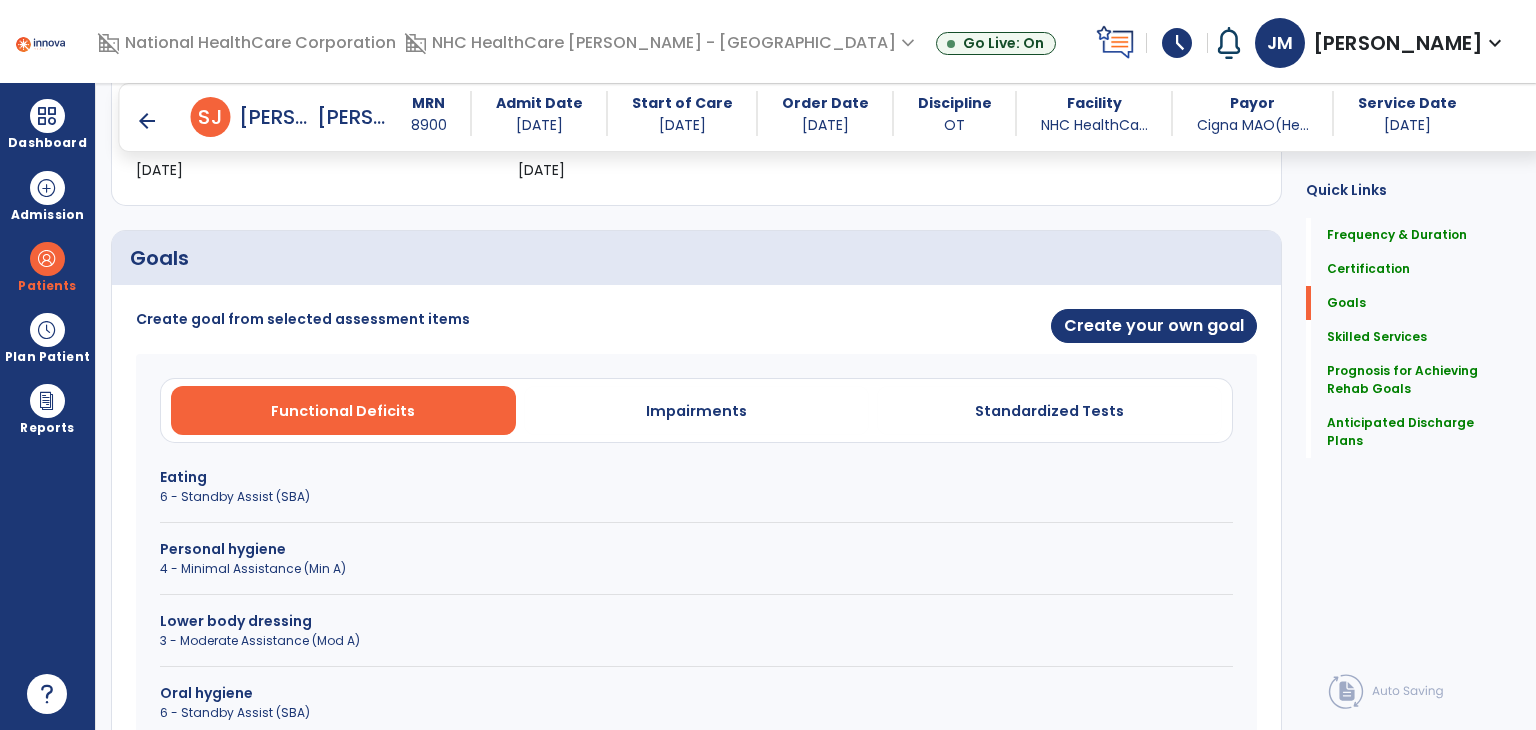 scroll, scrollTop: 385, scrollLeft: 0, axis: vertical 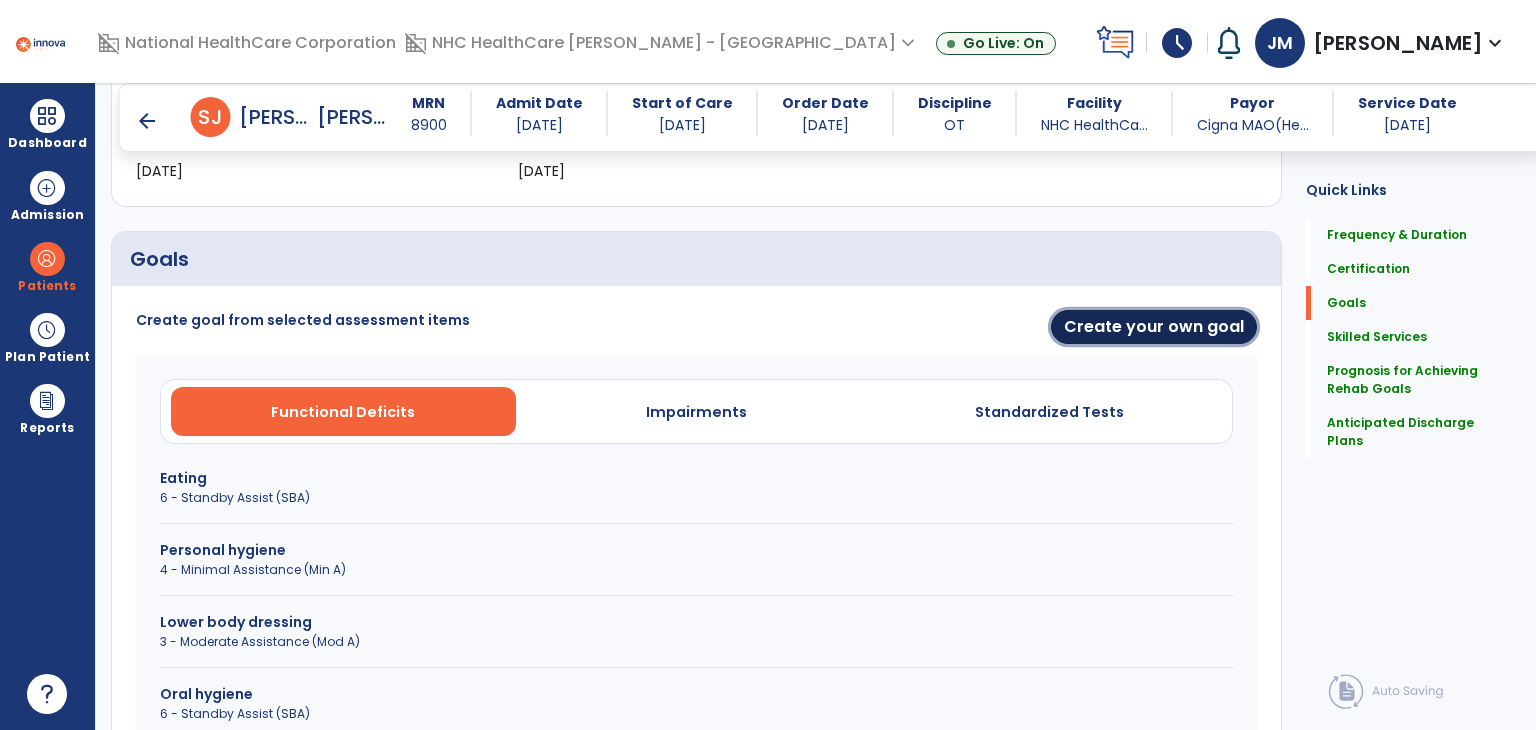 click on "Create your own goal" at bounding box center [1154, 327] 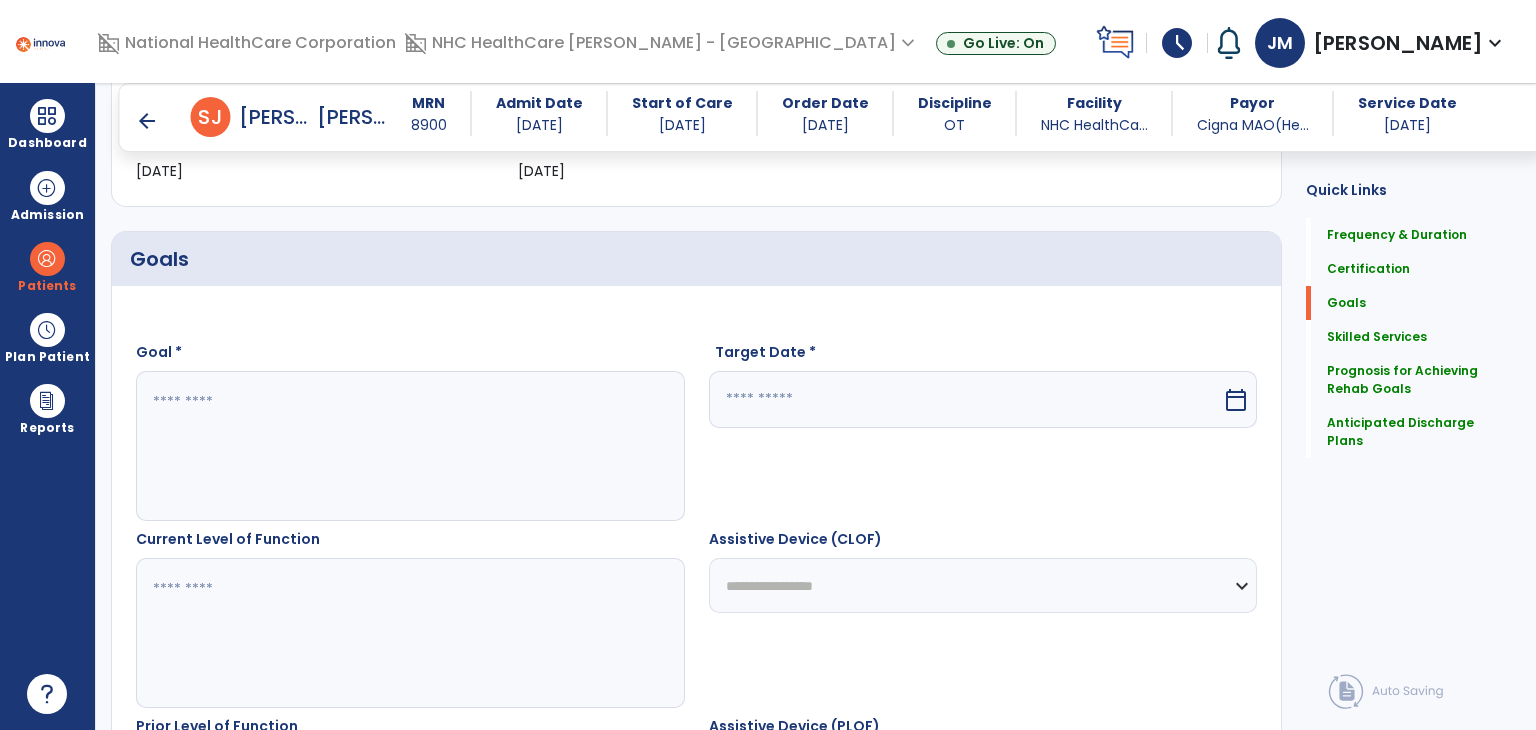 click at bounding box center [409, 446] 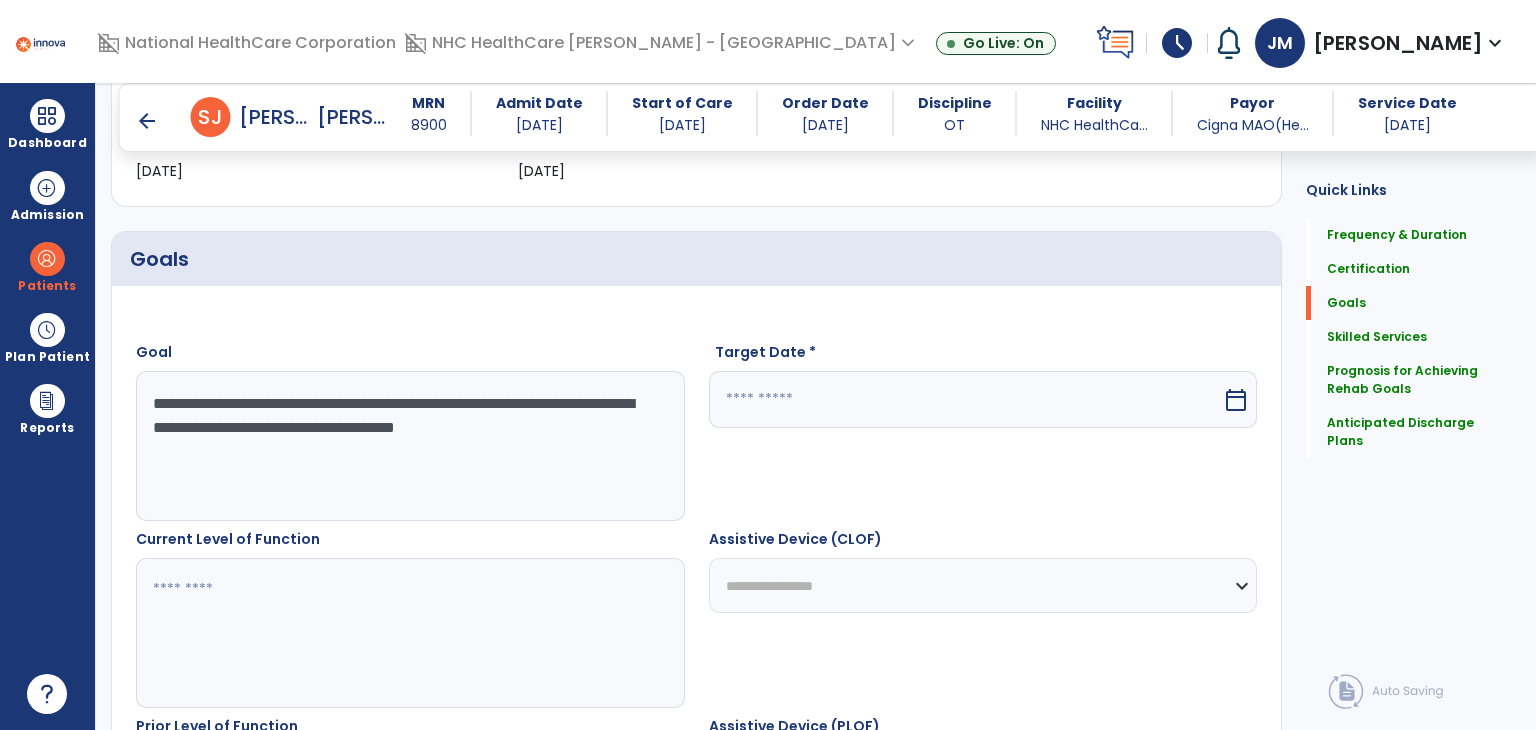 click on "calendar_today" at bounding box center (1236, 400) 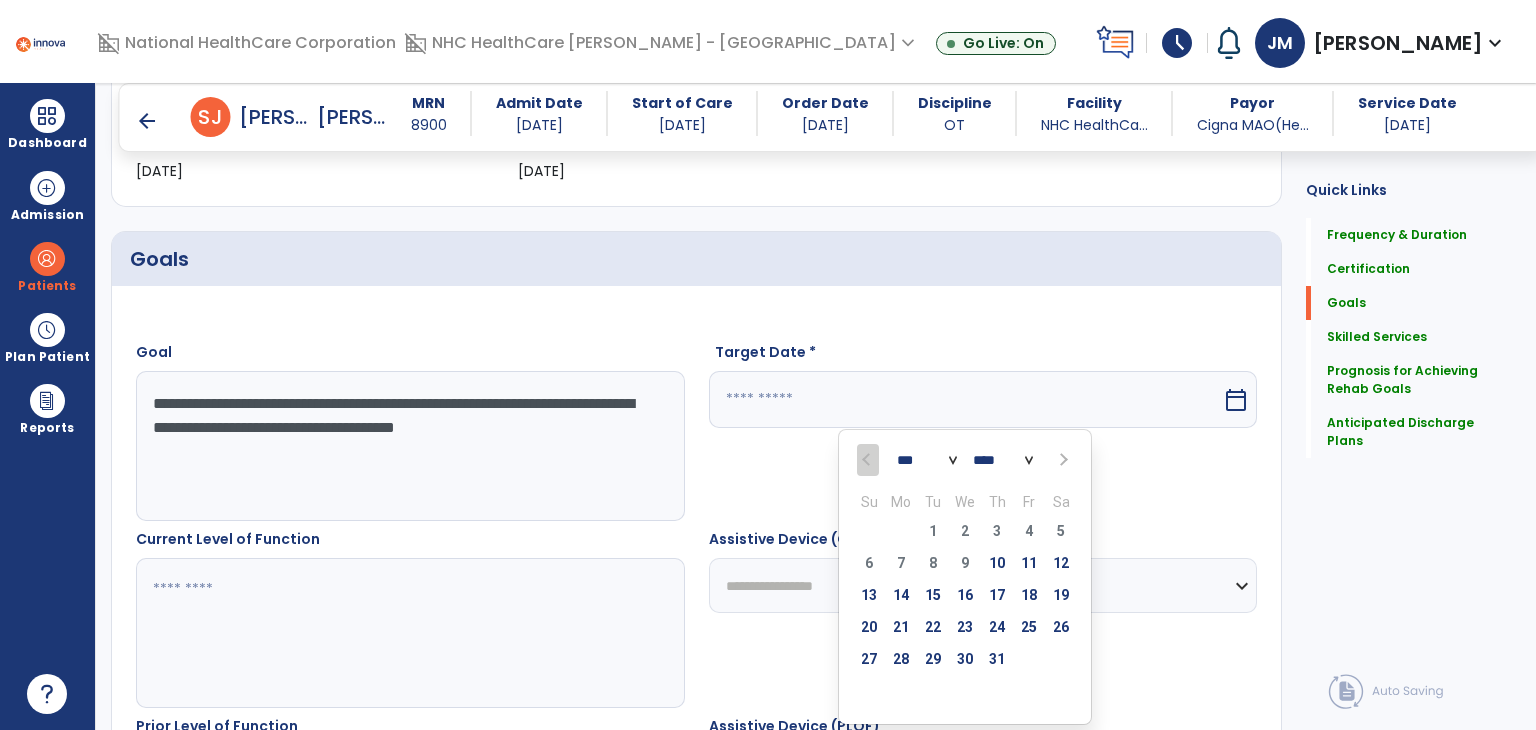 click at bounding box center [1061, 460] 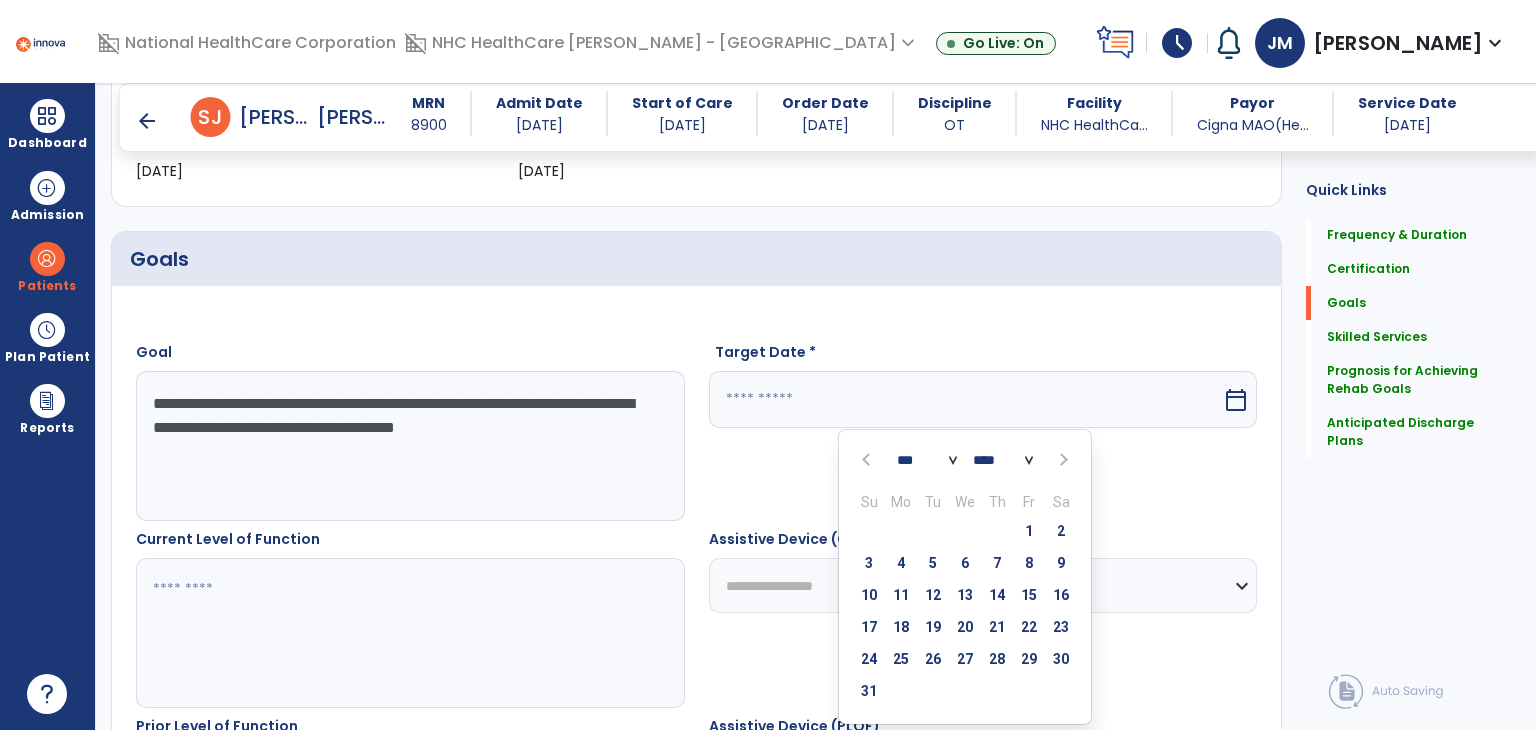 click at bounding box center (1061, 460) 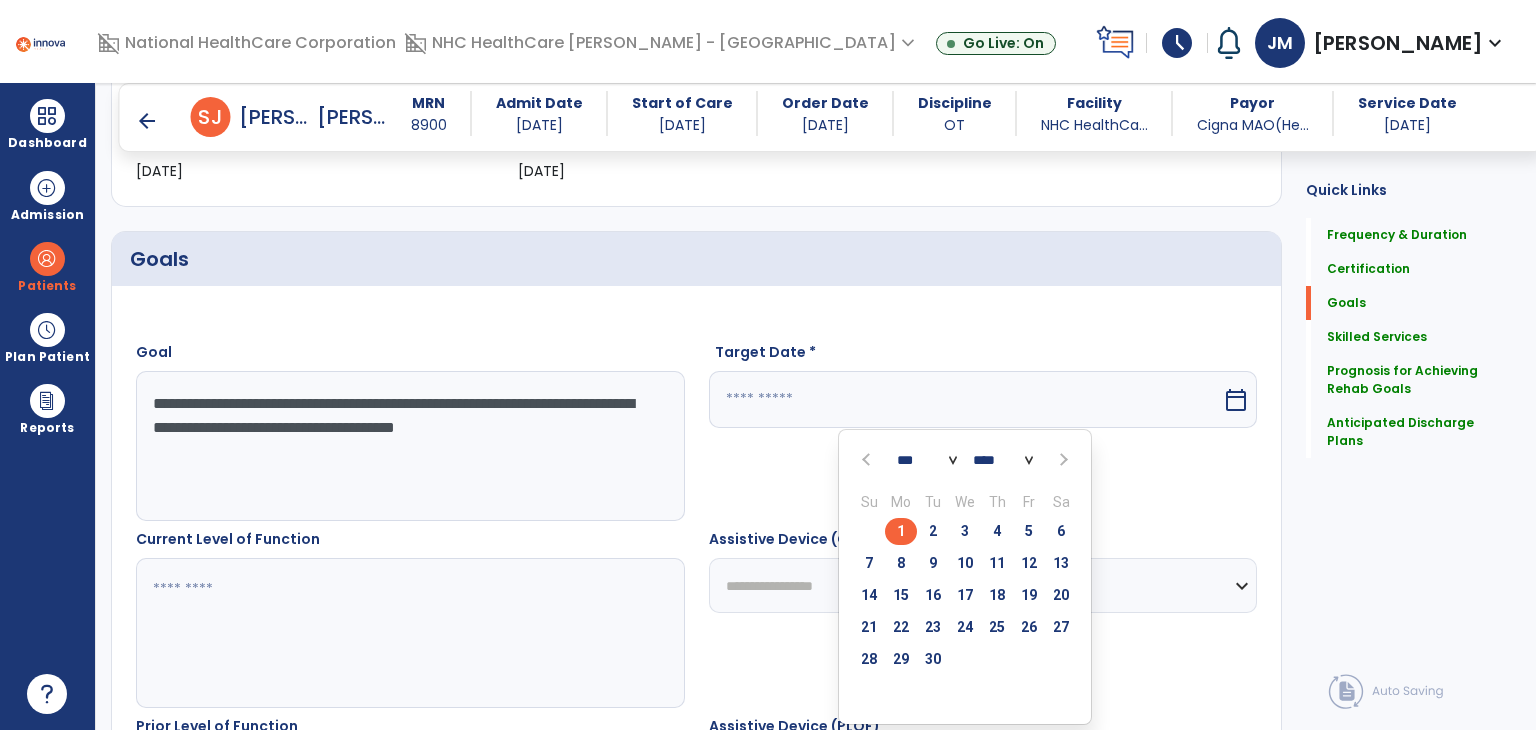 click on "4" at bounding box center [997, 531] 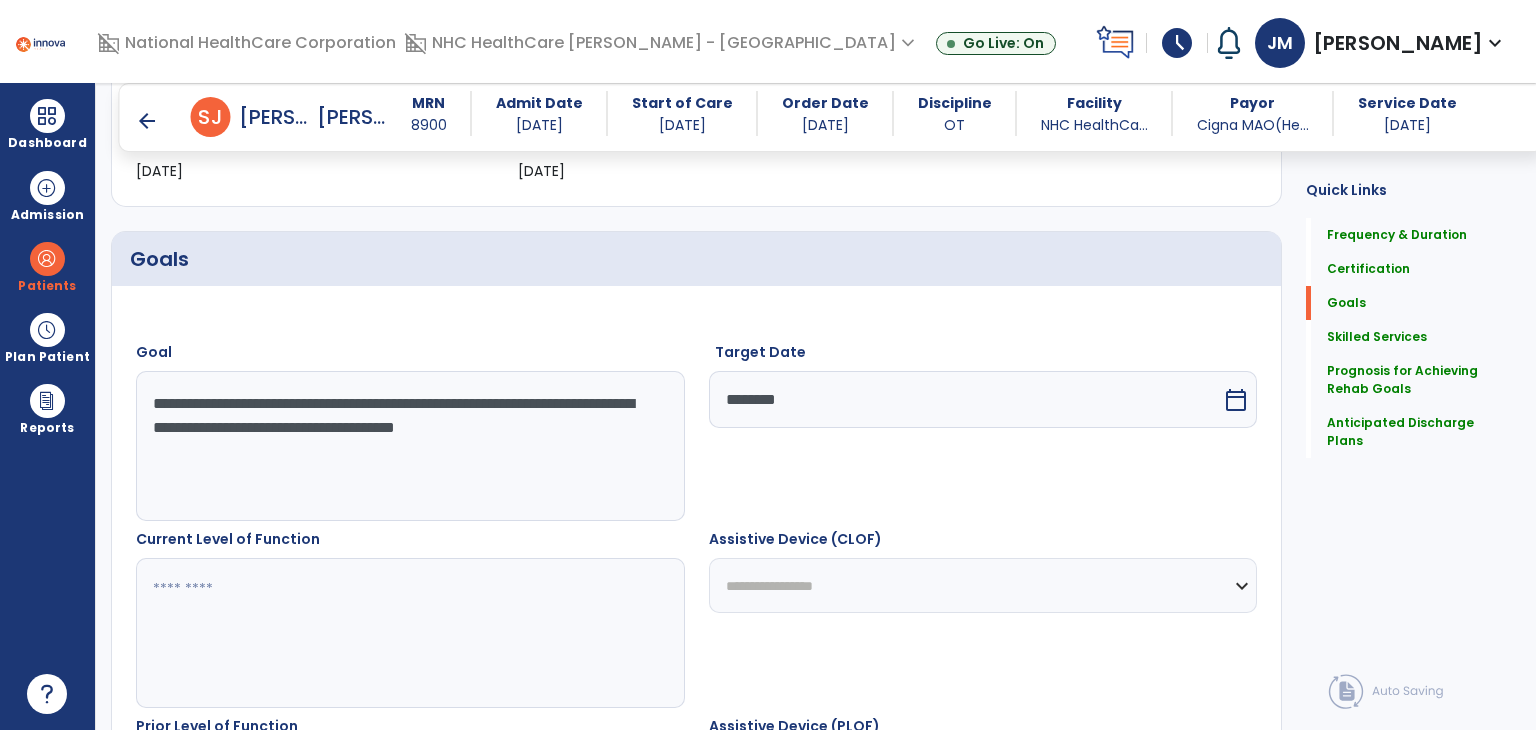 drag, startPoint x: 144, startPoint y: 404, endPoint x: 640, endPoint y: 440, distance: 497.30475 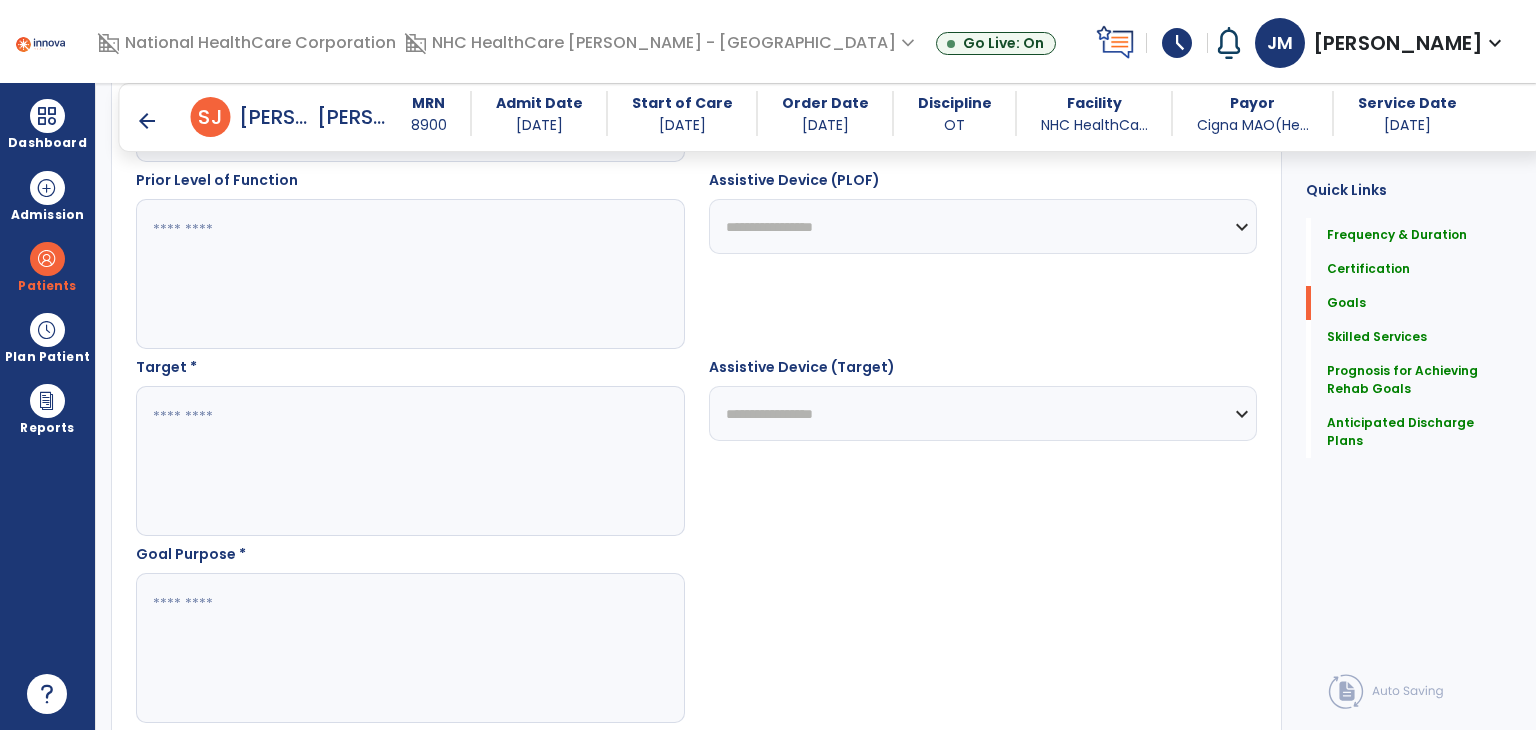 scroll, scrollTop: 932, scrollLeft: 0, axis: vertical 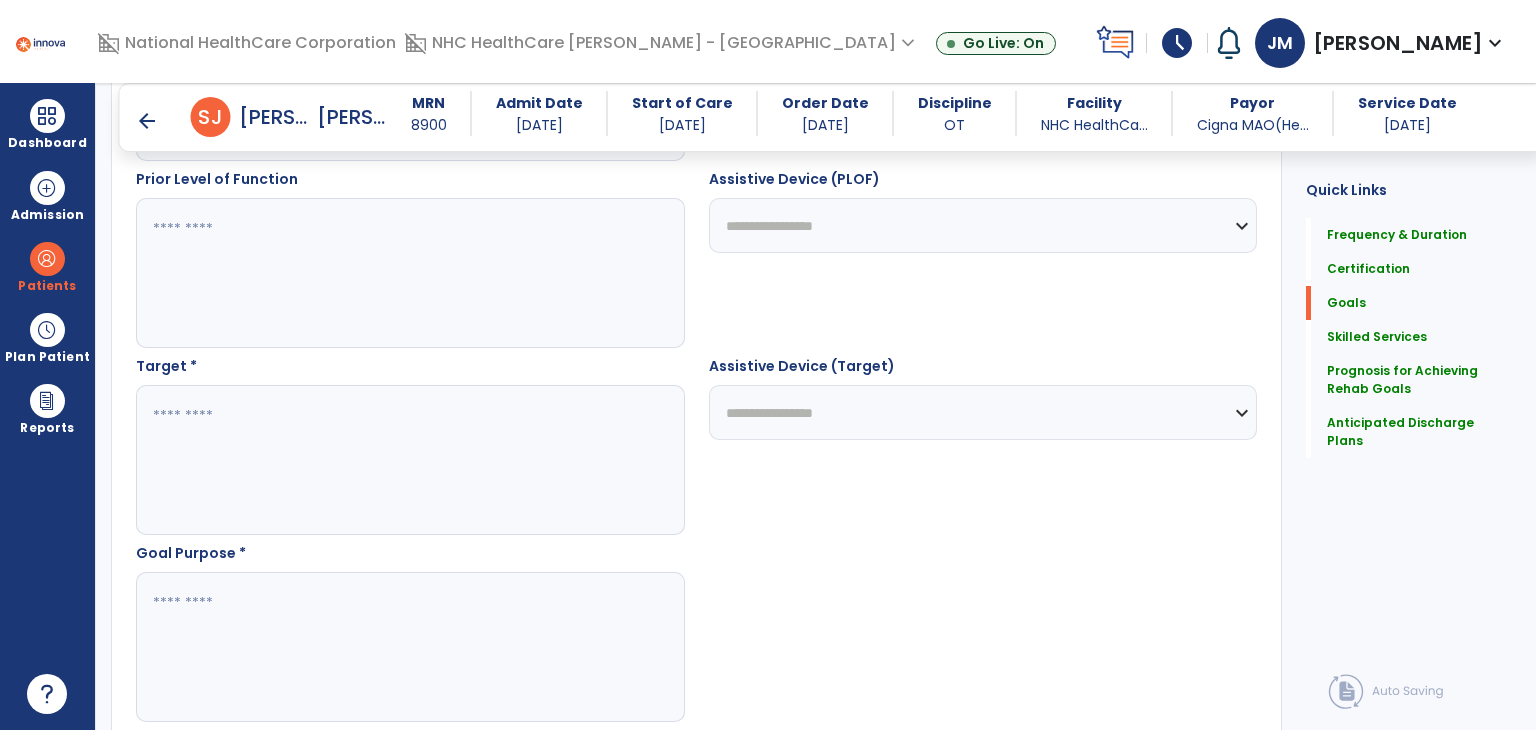 click at bounding box center (409, 460) 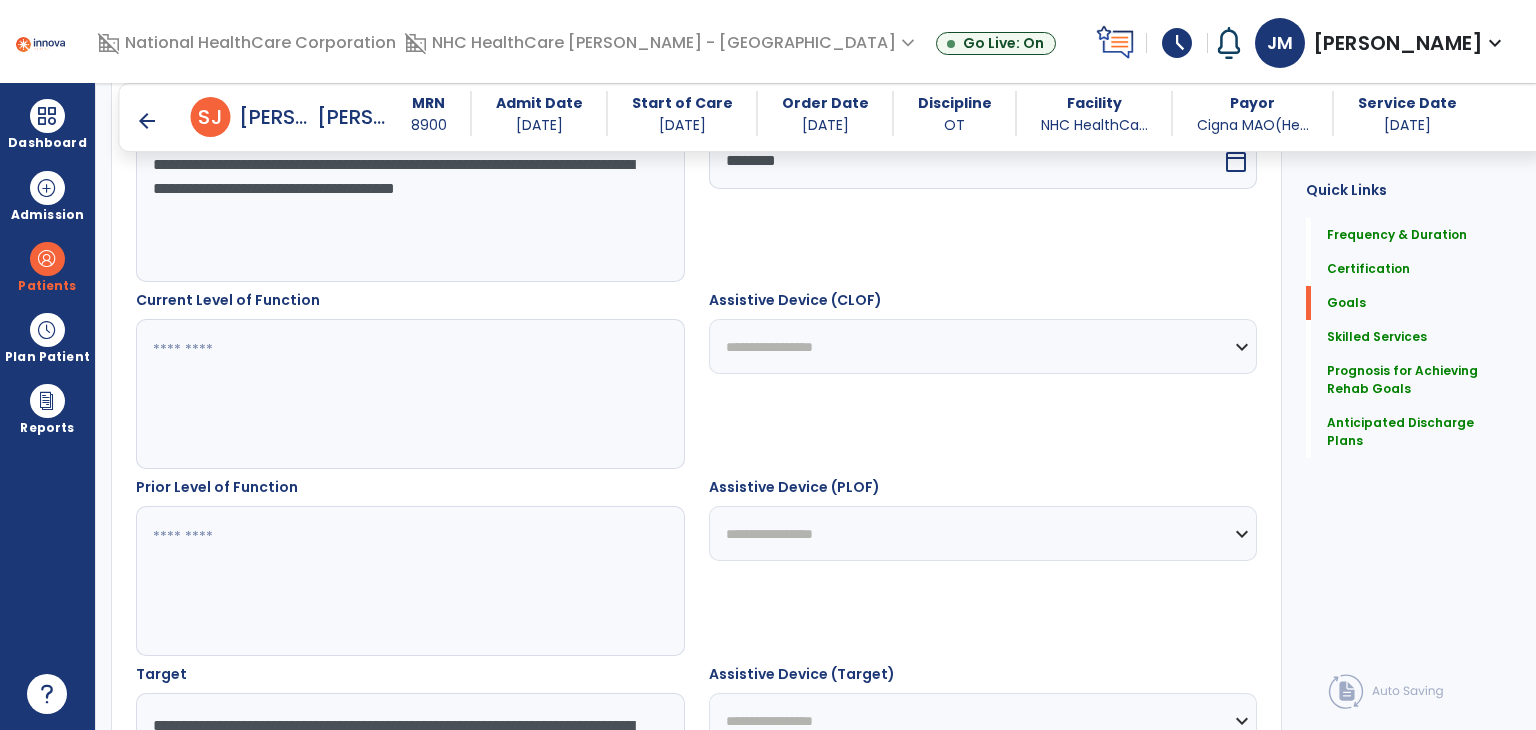 scroll, scrollTop: 614, scrollLeft: 0, axis: vertical 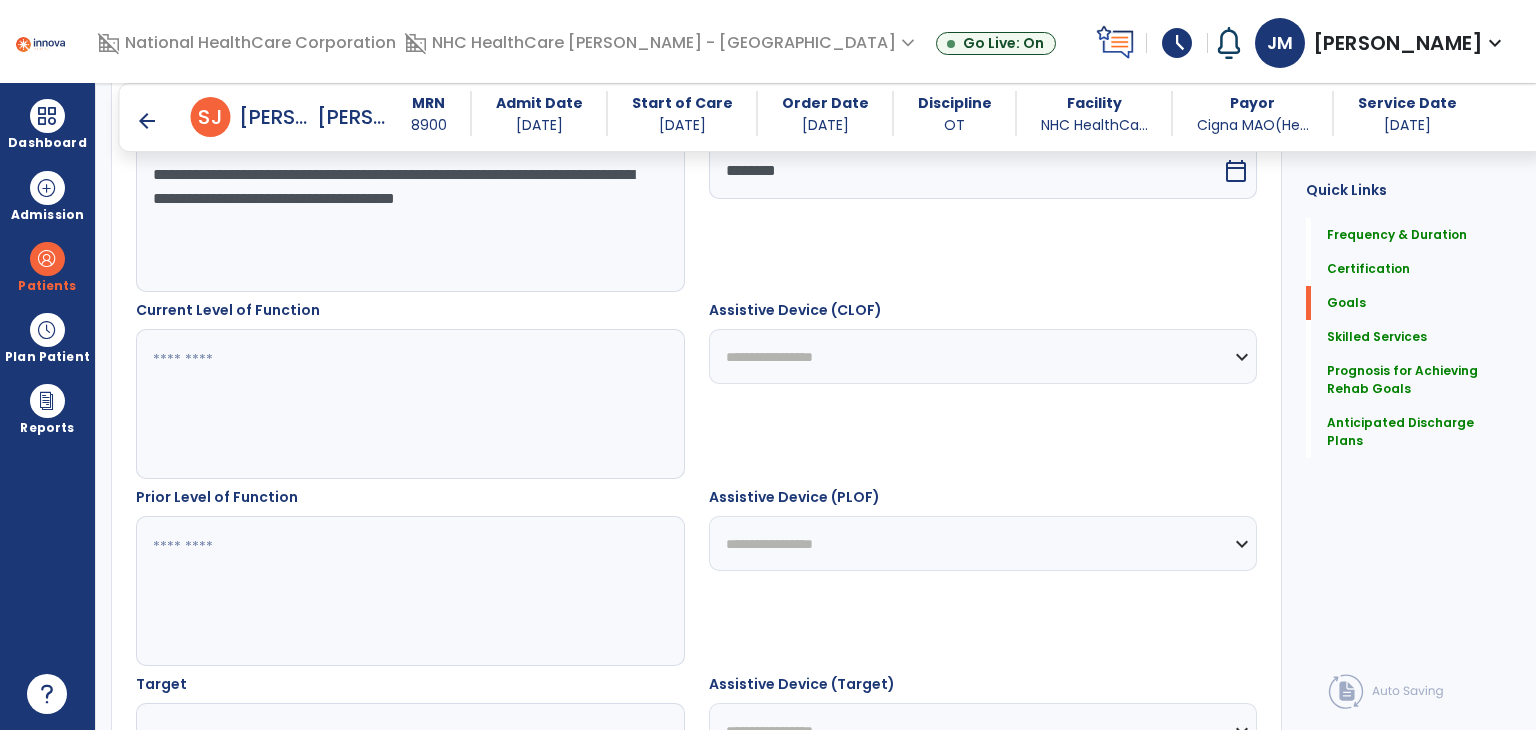 click at bounding box center [409, 404] 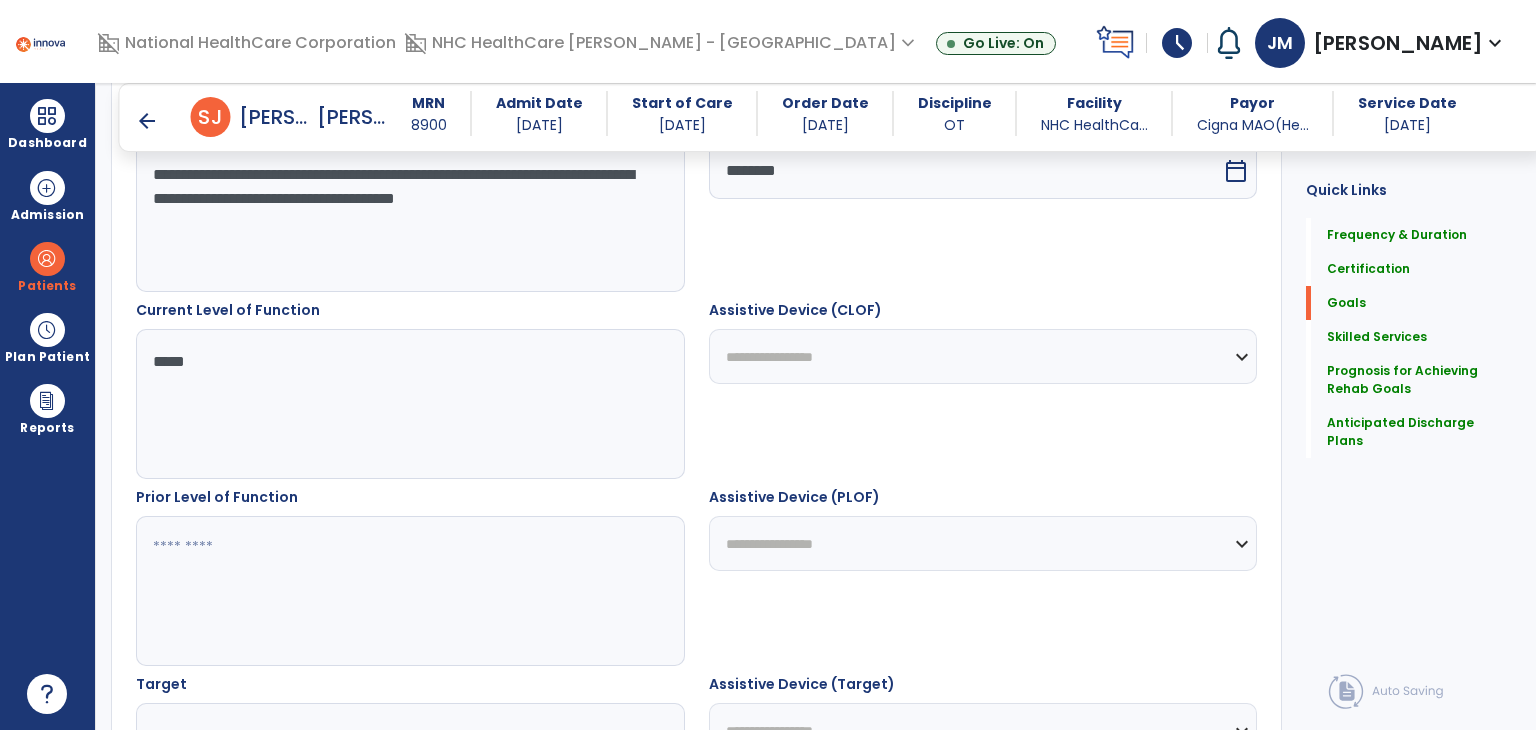click at bounding box center [409, 591] 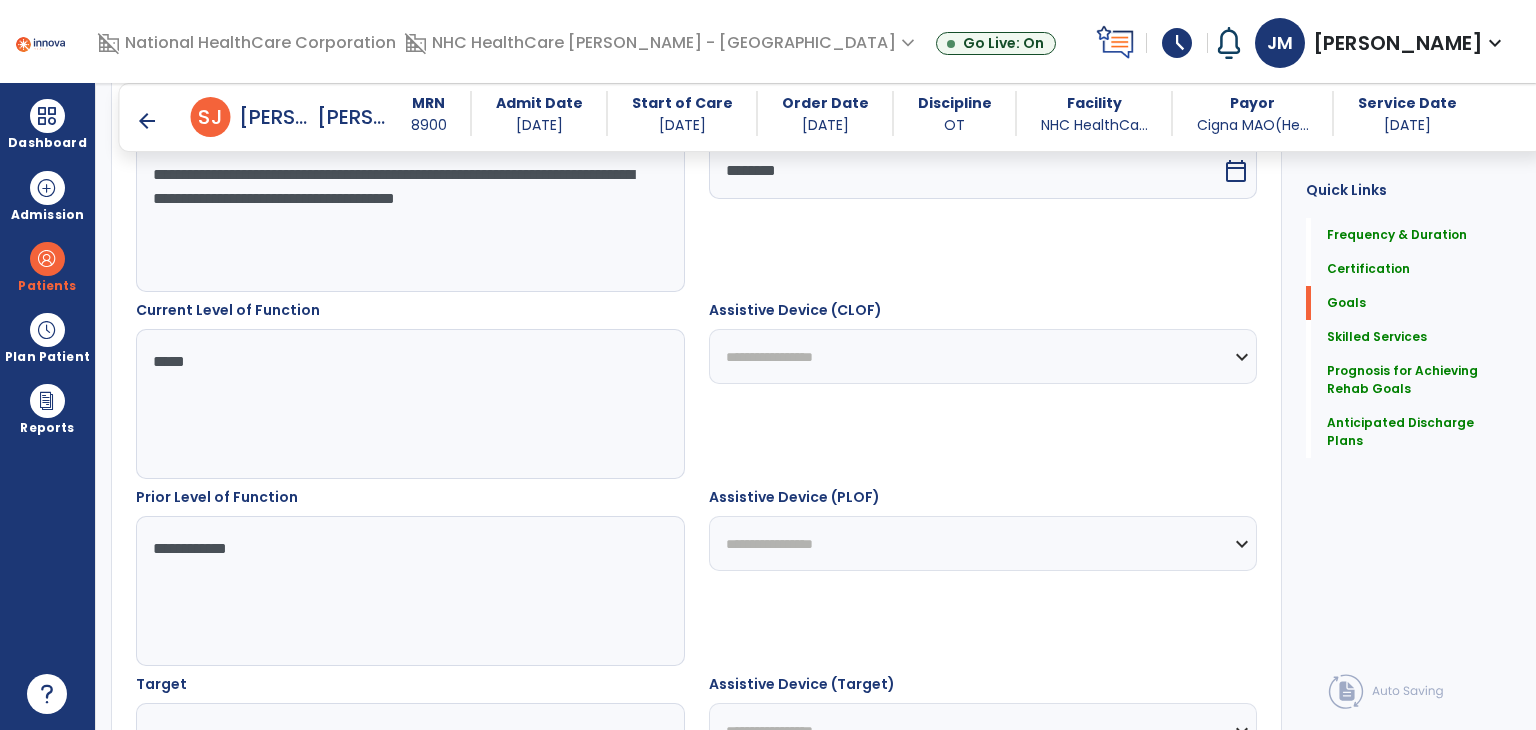 click on "*****" at bounding box center (409, 404) 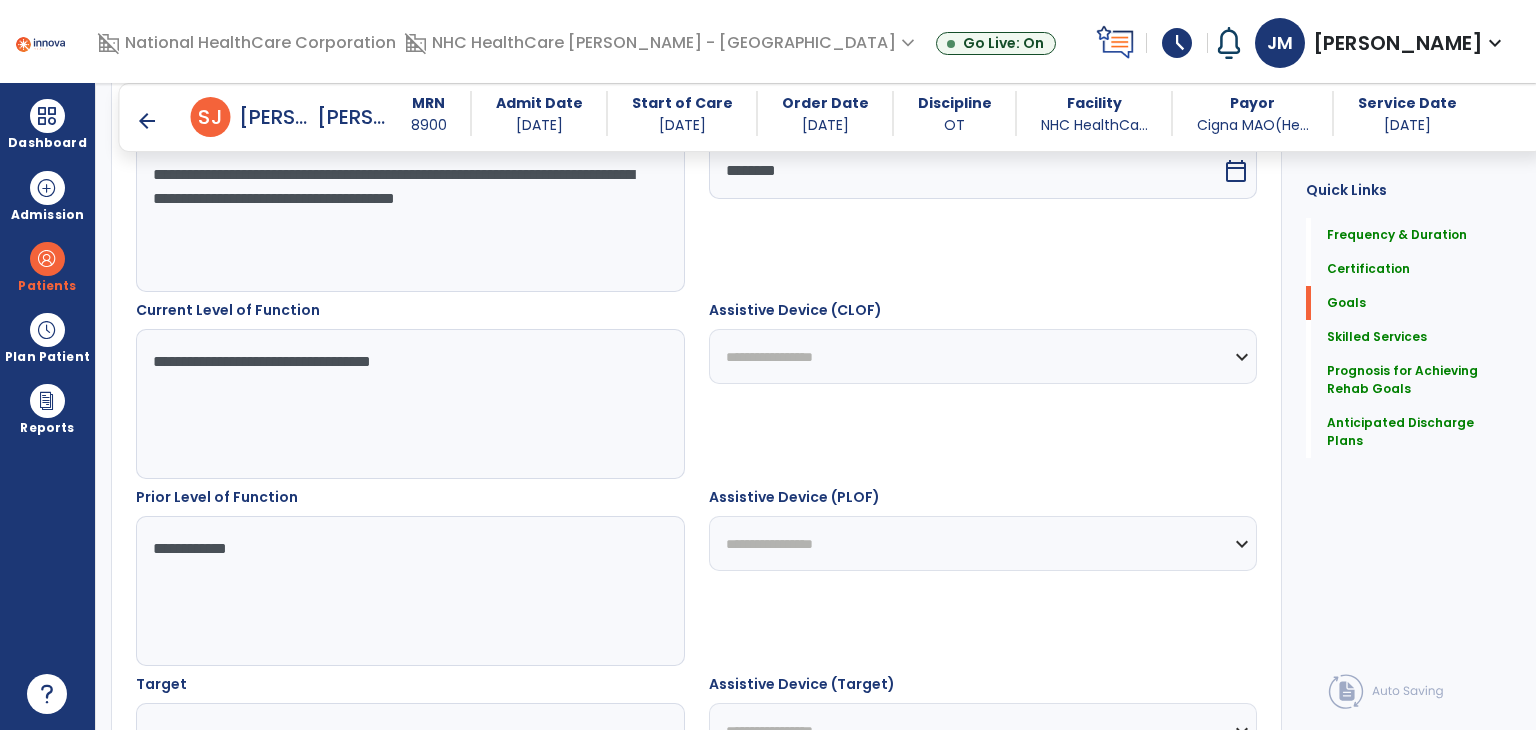 scroll, scrollTop: 986, scrollLeft: 0, axis: vertical 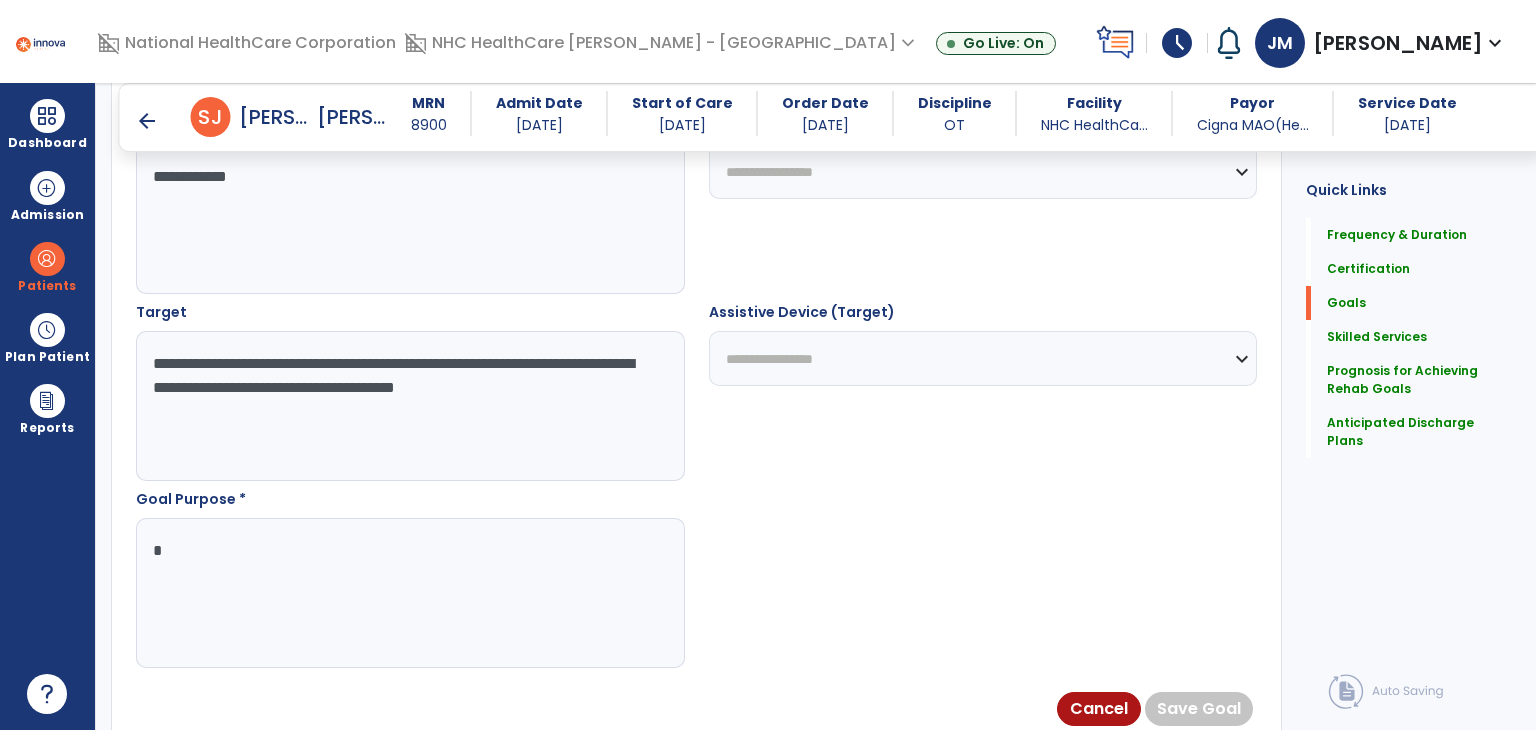 click at bounding box center [409, 593] 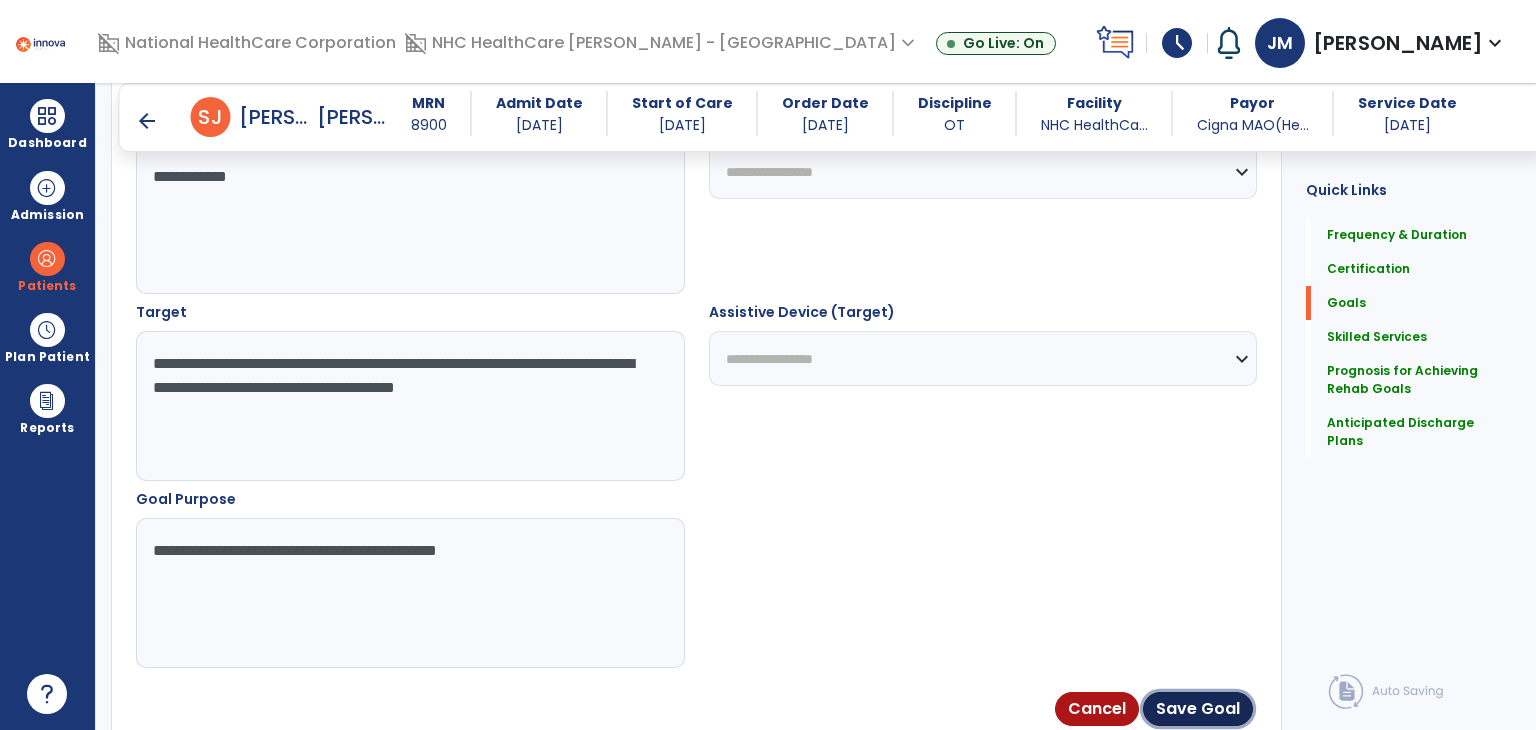click on "Save Goal" at bounding box center (1198, 709) 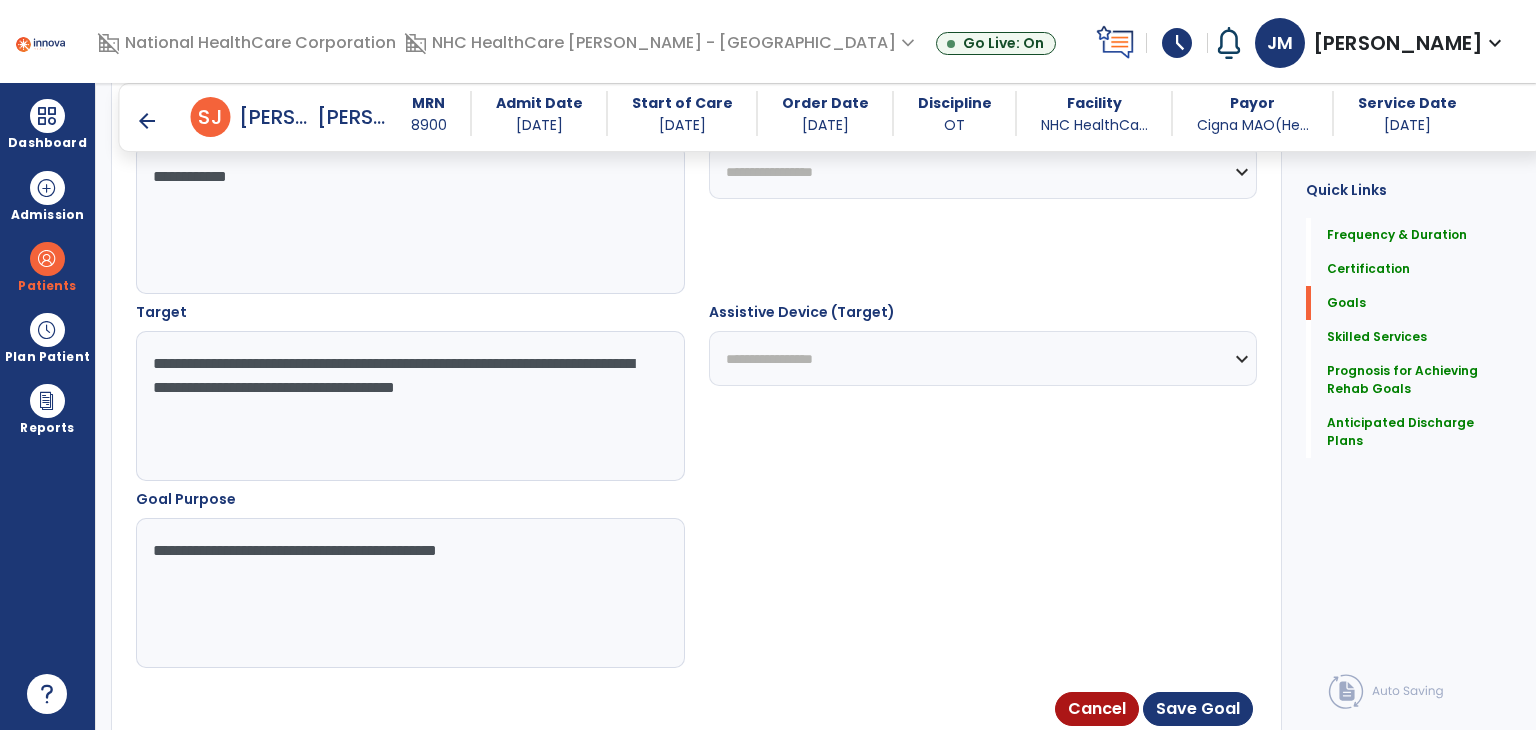 scroll, scrollTop: 988, scrollLeft: 0, axis: vertical 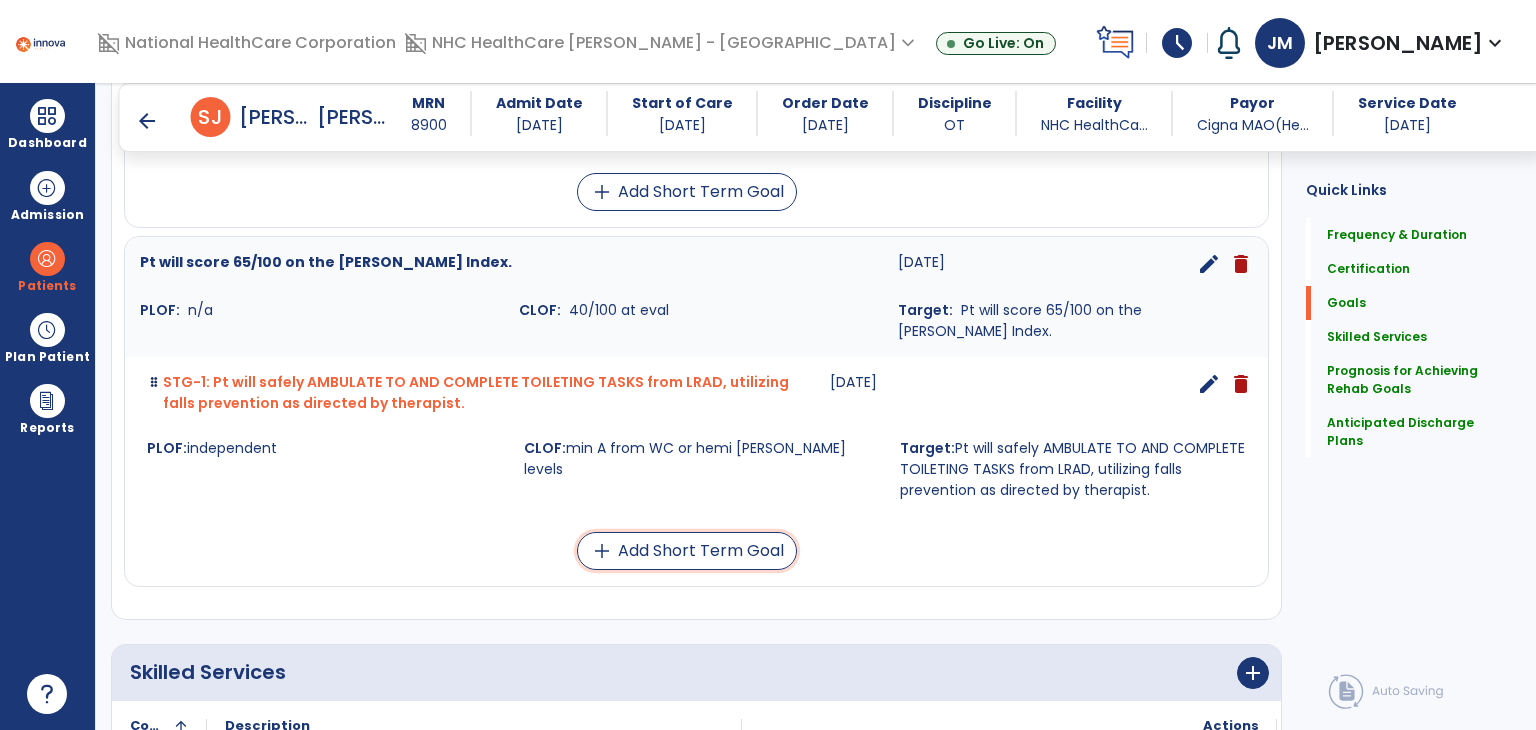 click on "add  Add Short Term Goal" at bounding box center (687, 551) 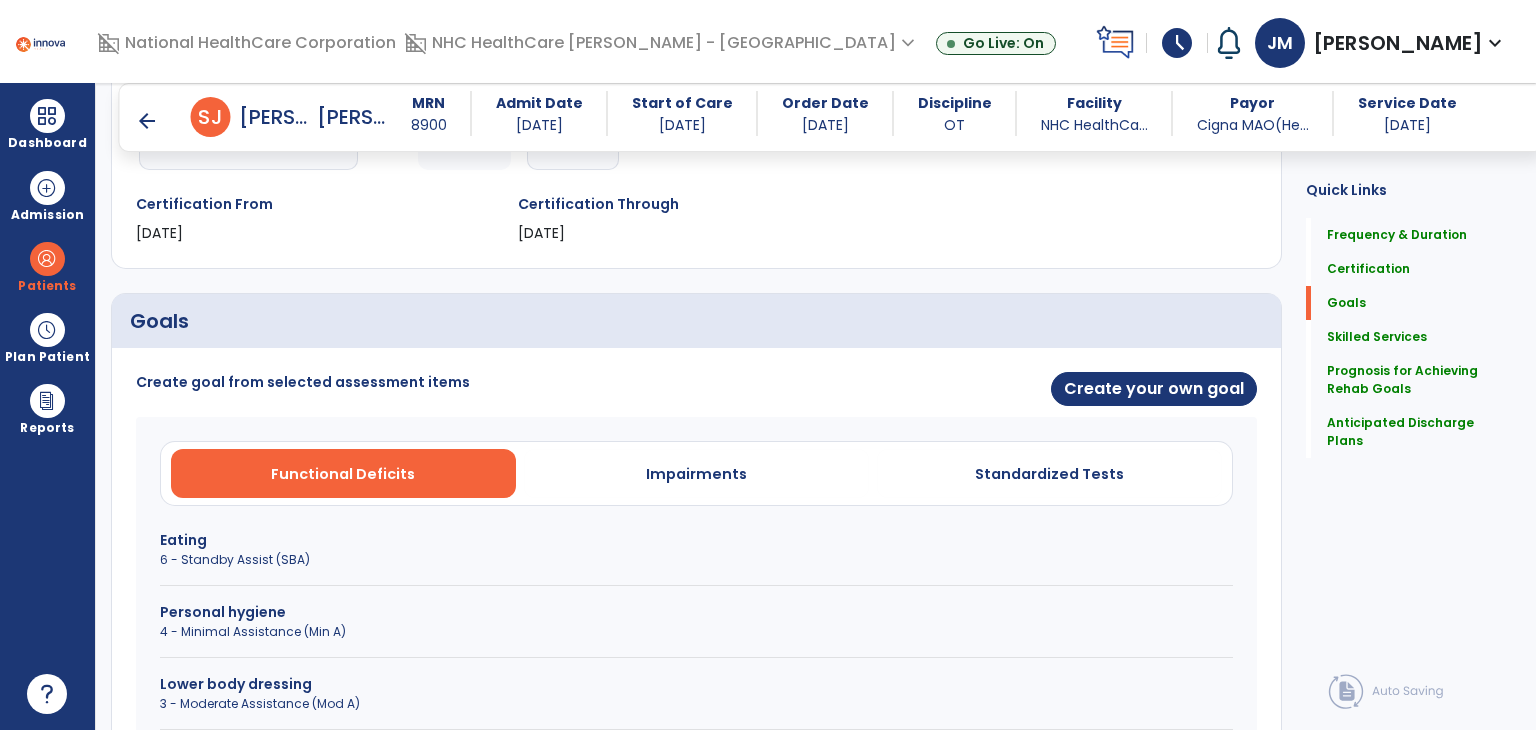scroll, scrollTop: 314, scrollLeft: 0, axis: vertical 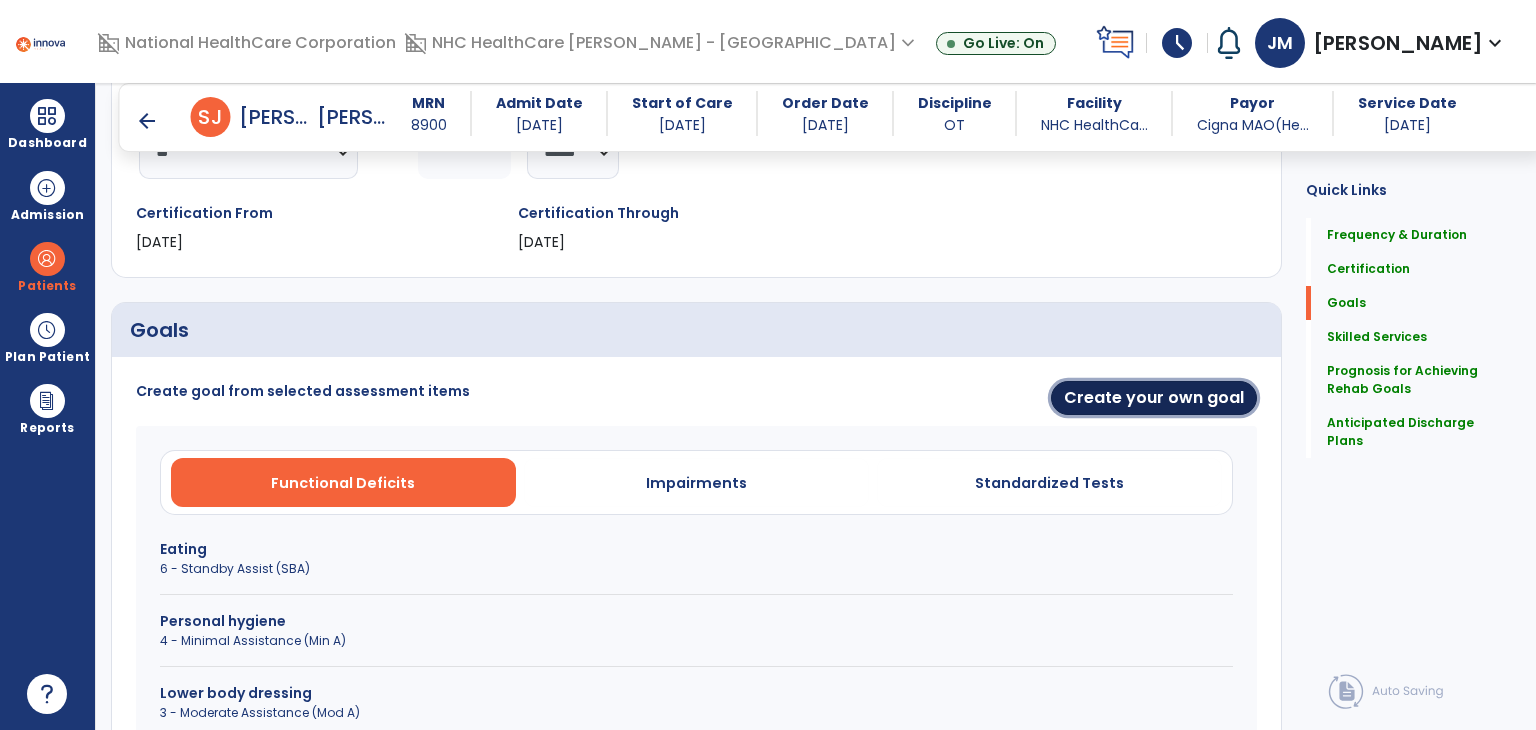 click on "Create your own goal" at bounding box center (1154, 398) 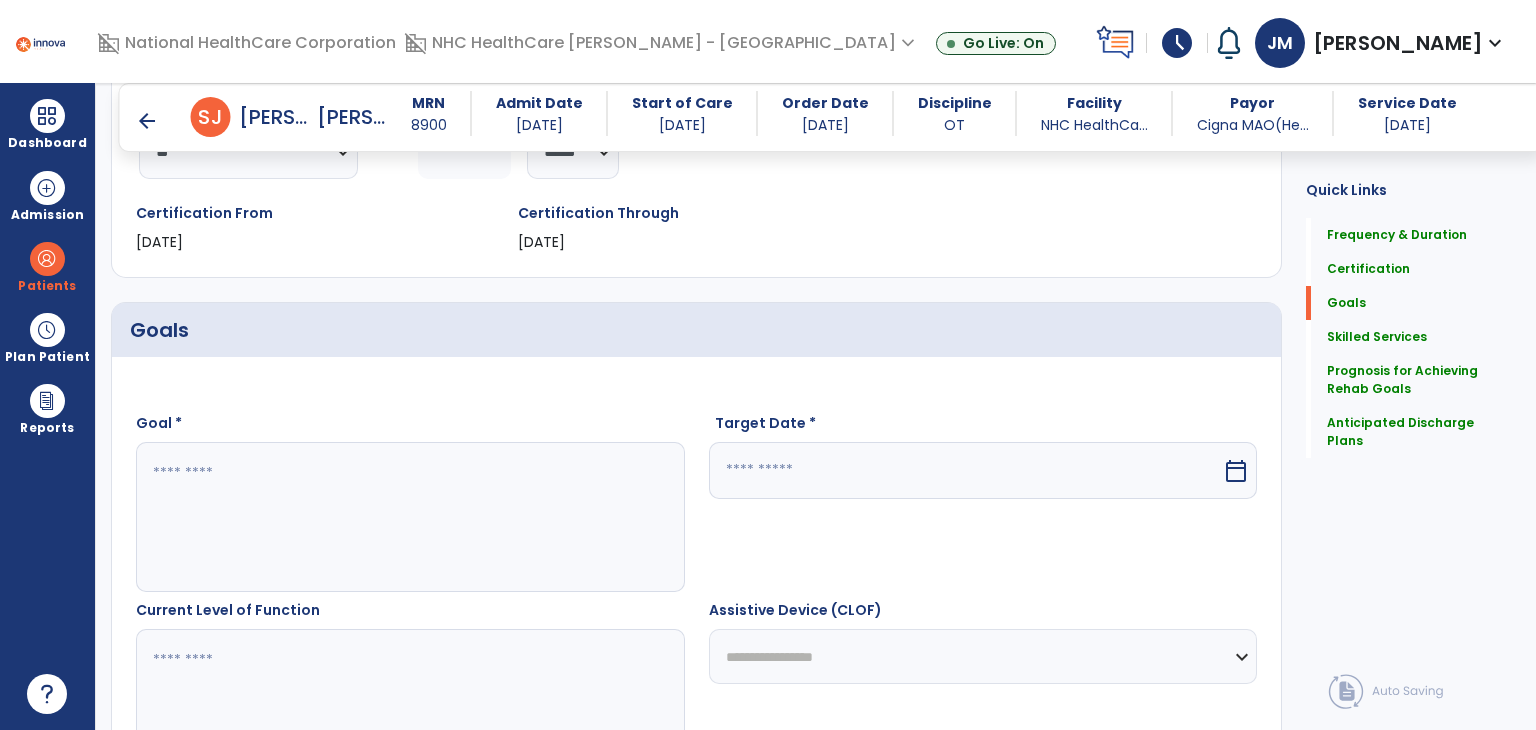click at bounding box center [409, 517] 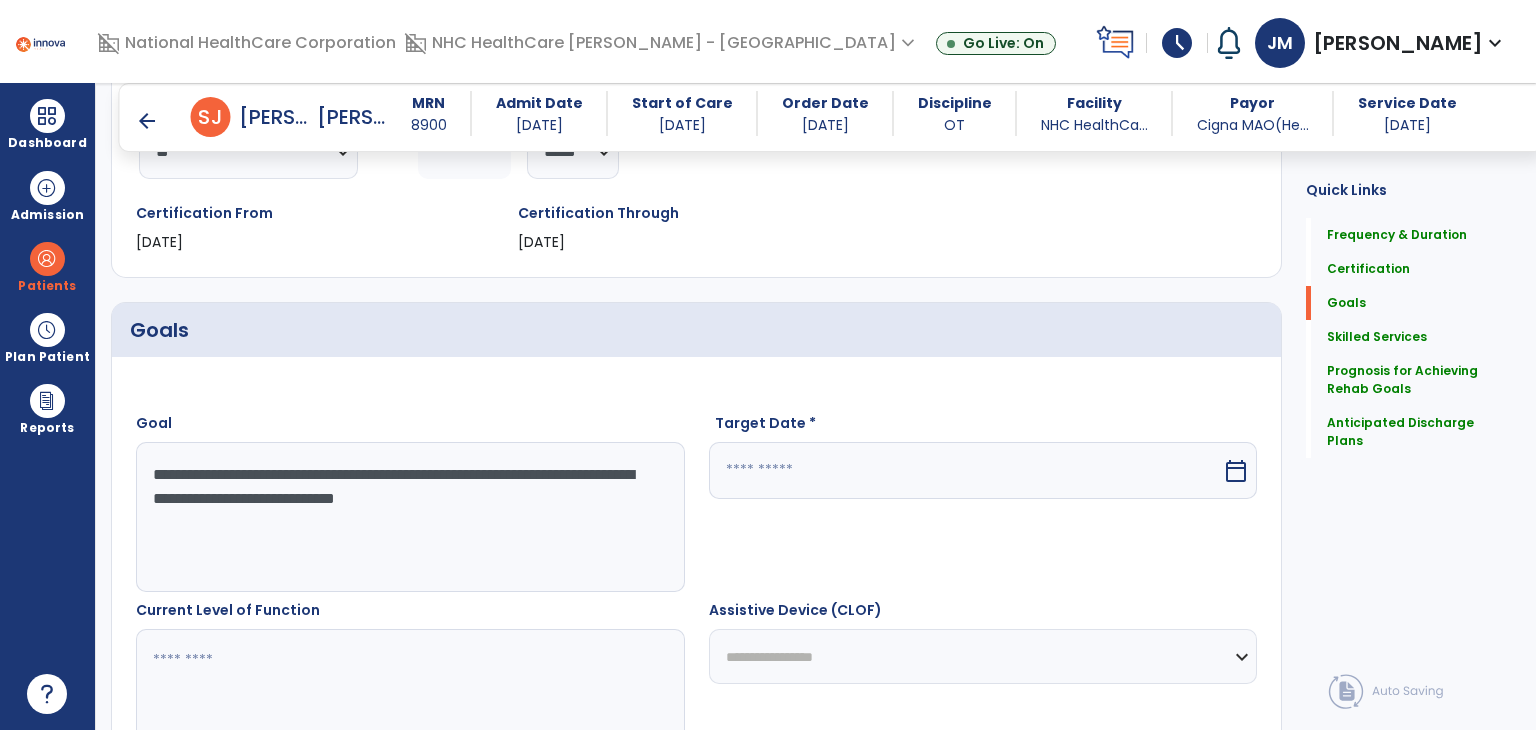 click on "calendar_today" at bounding box center (1236, 471) 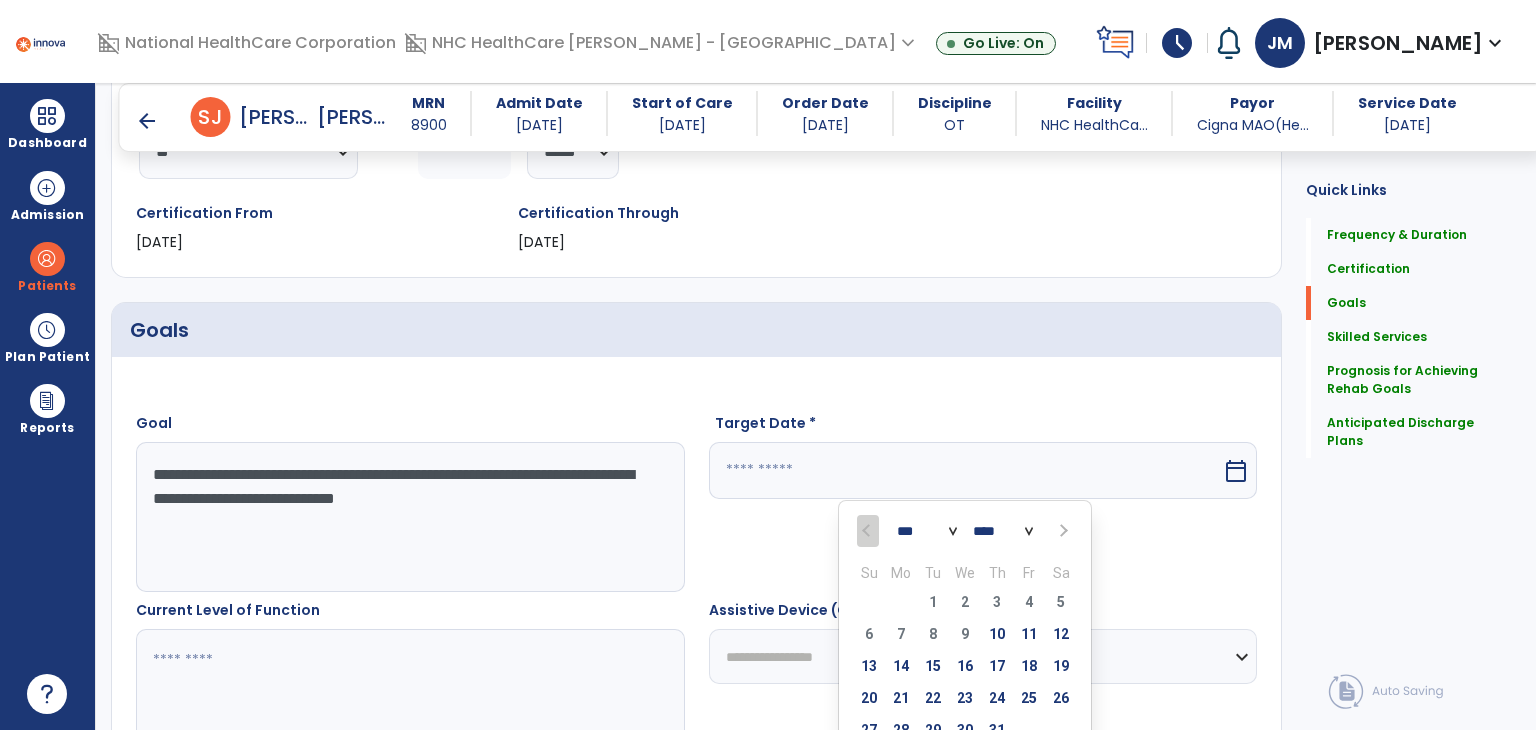 click at bounding box center (1061, 531) 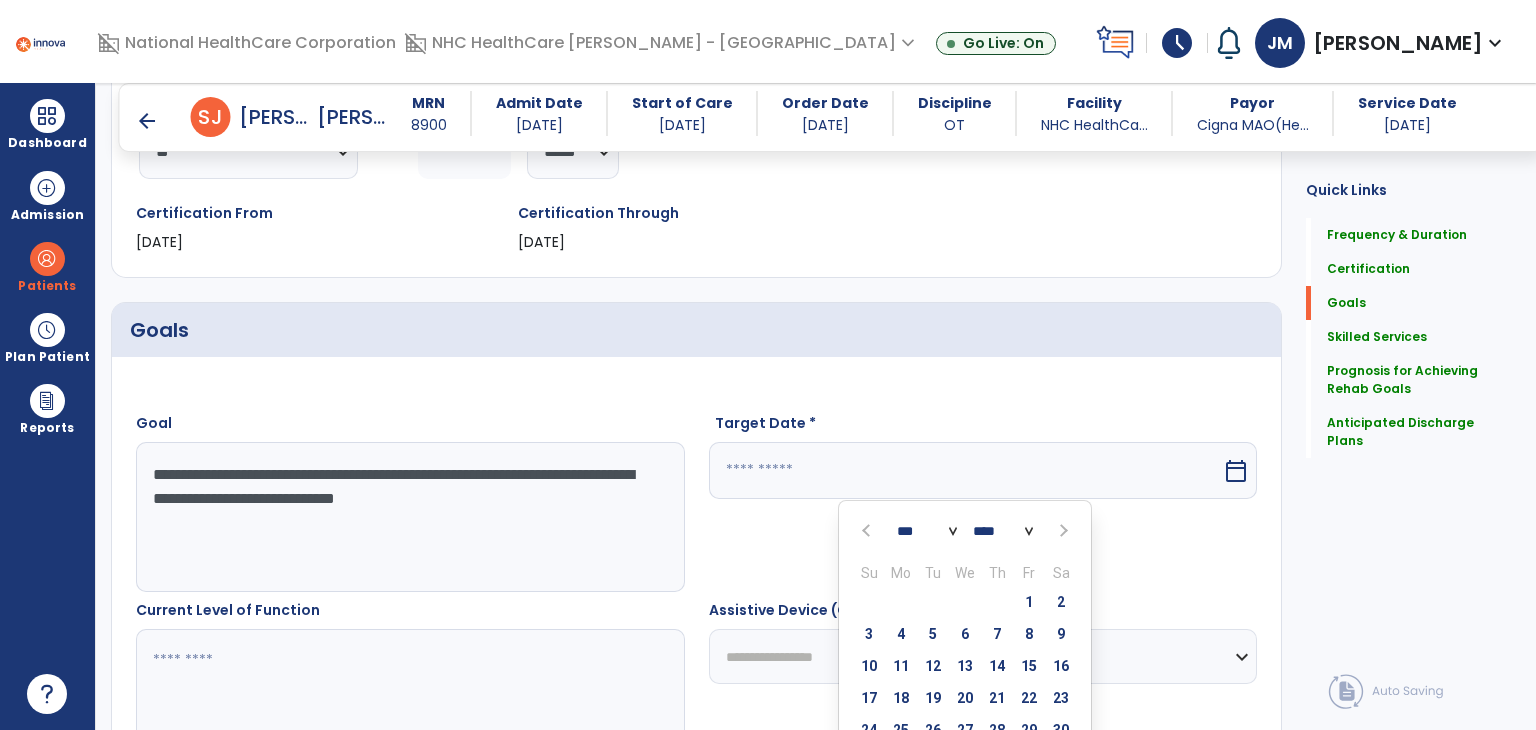 click at bounding box center [1061, 531] 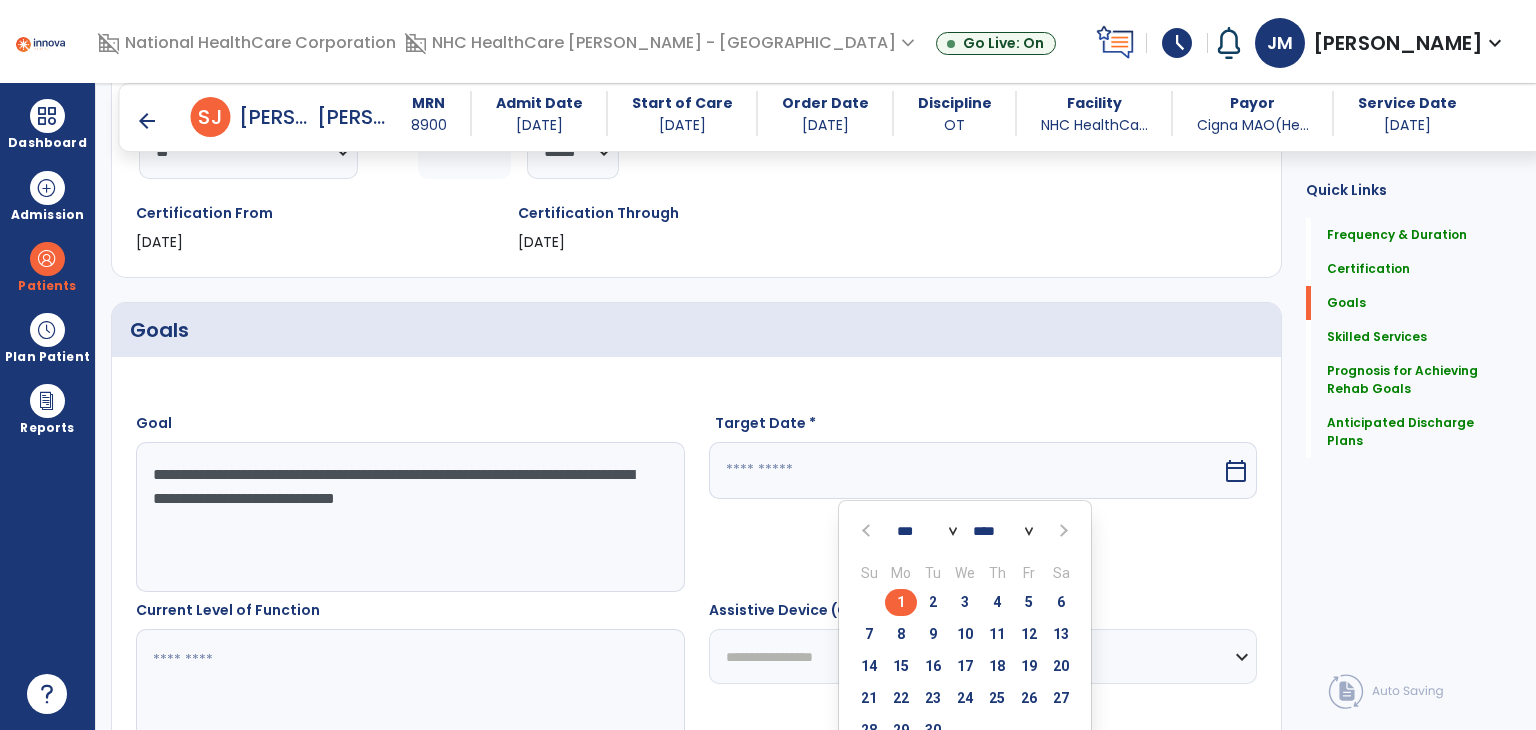 click on "4" at bounding box center [997, 602] 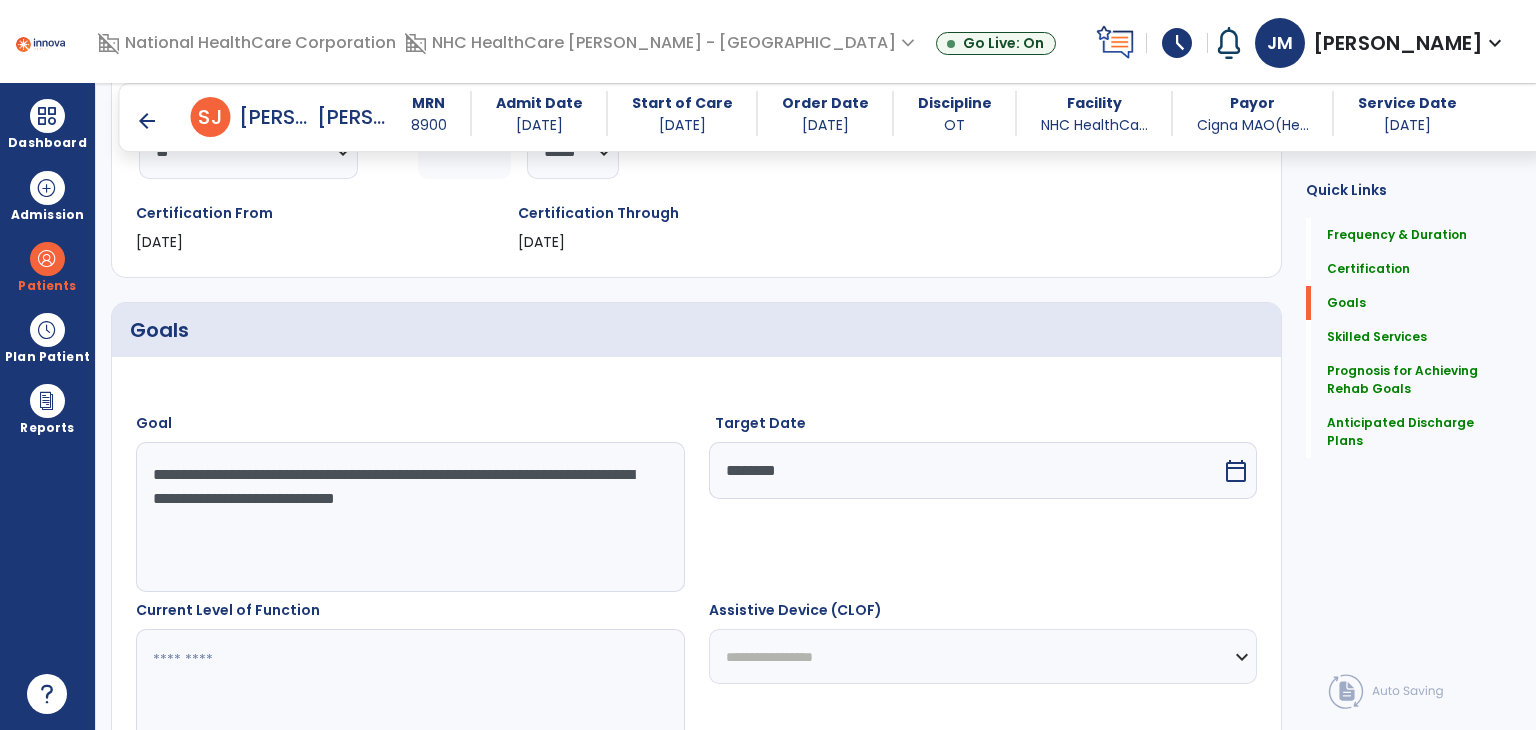 drag, startPoint x: 153, startPoint y: 472, endPoint x: 634, endPoint y: 535, distance: 485.10825 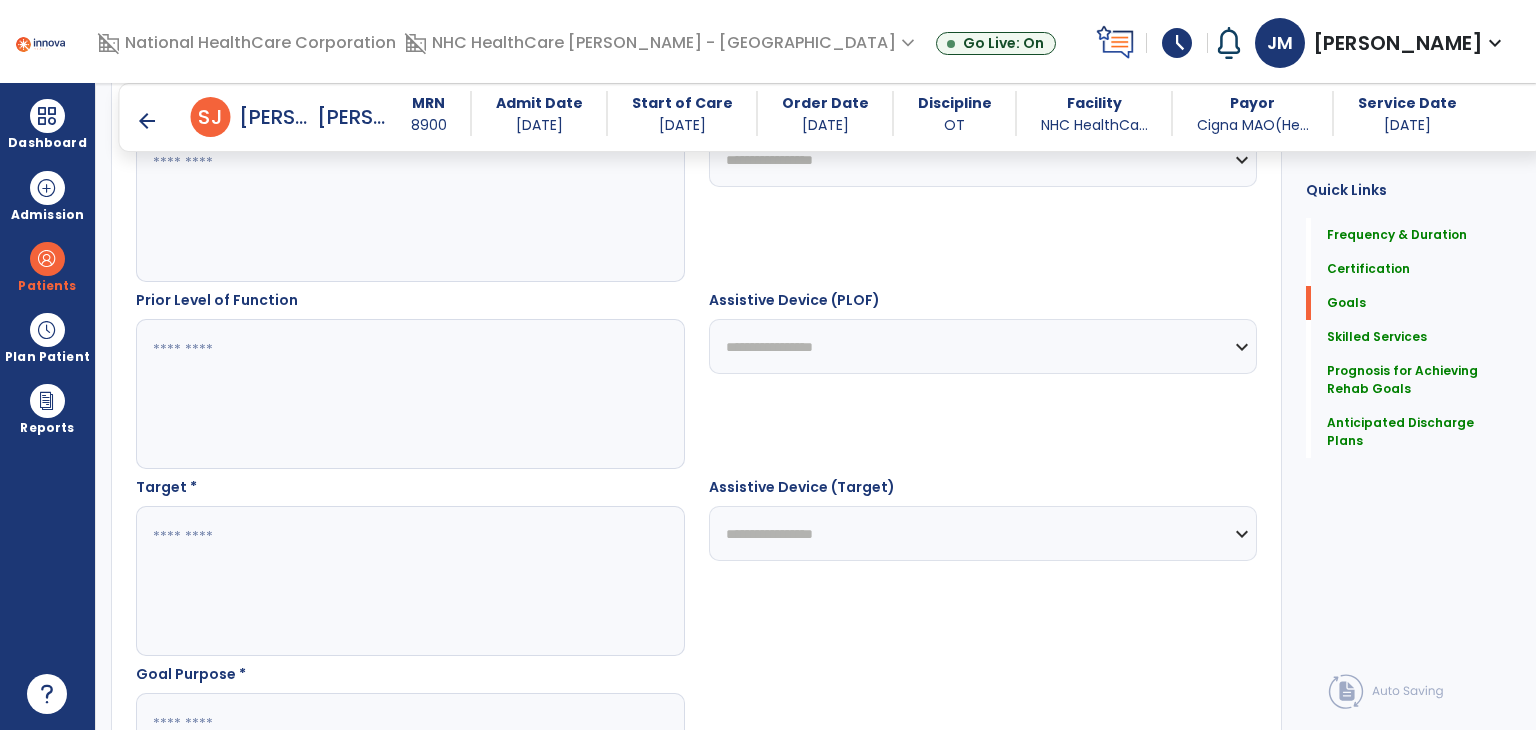 scroll, scrollTop: 810, scrollLeft: 0, axis: vertical 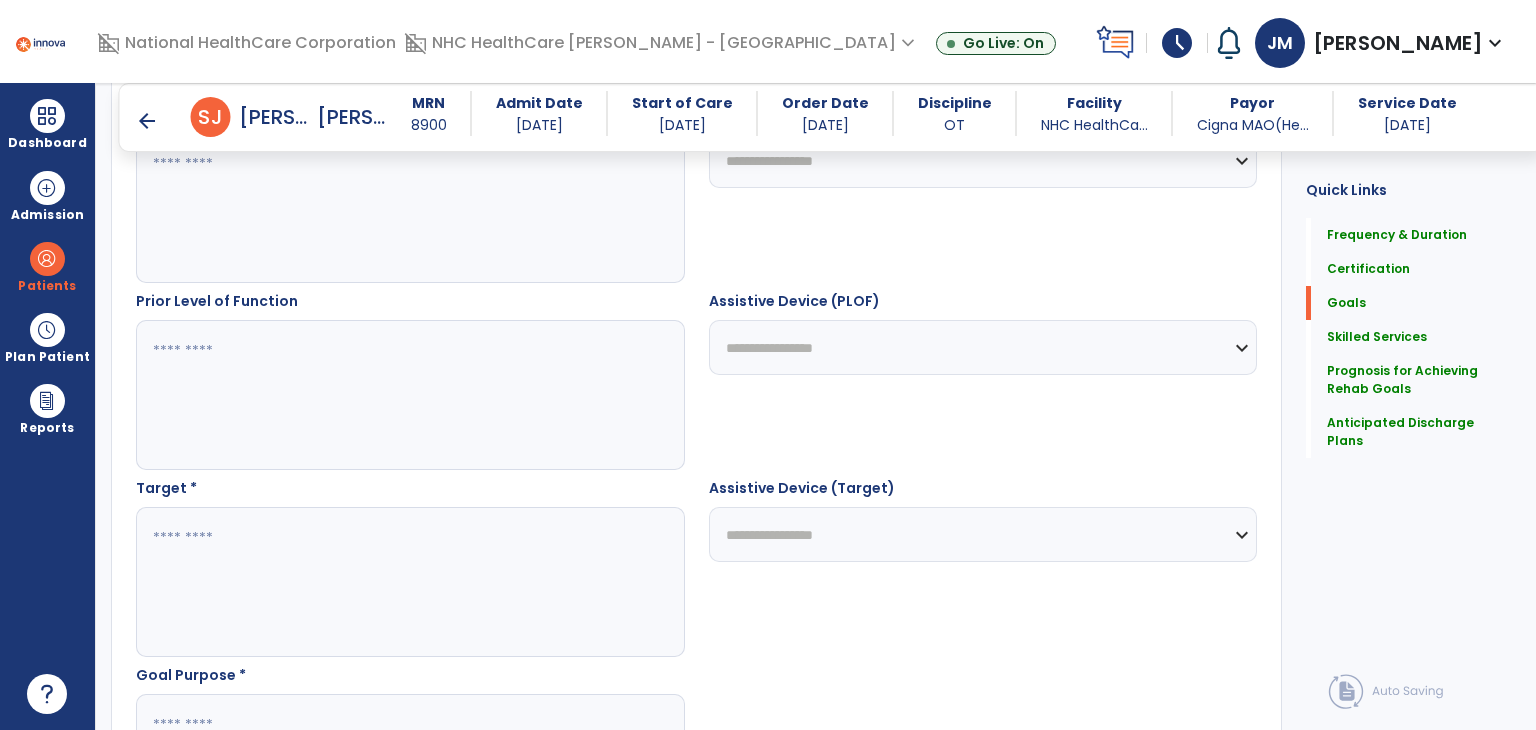 click at bounding box center [409, 582] 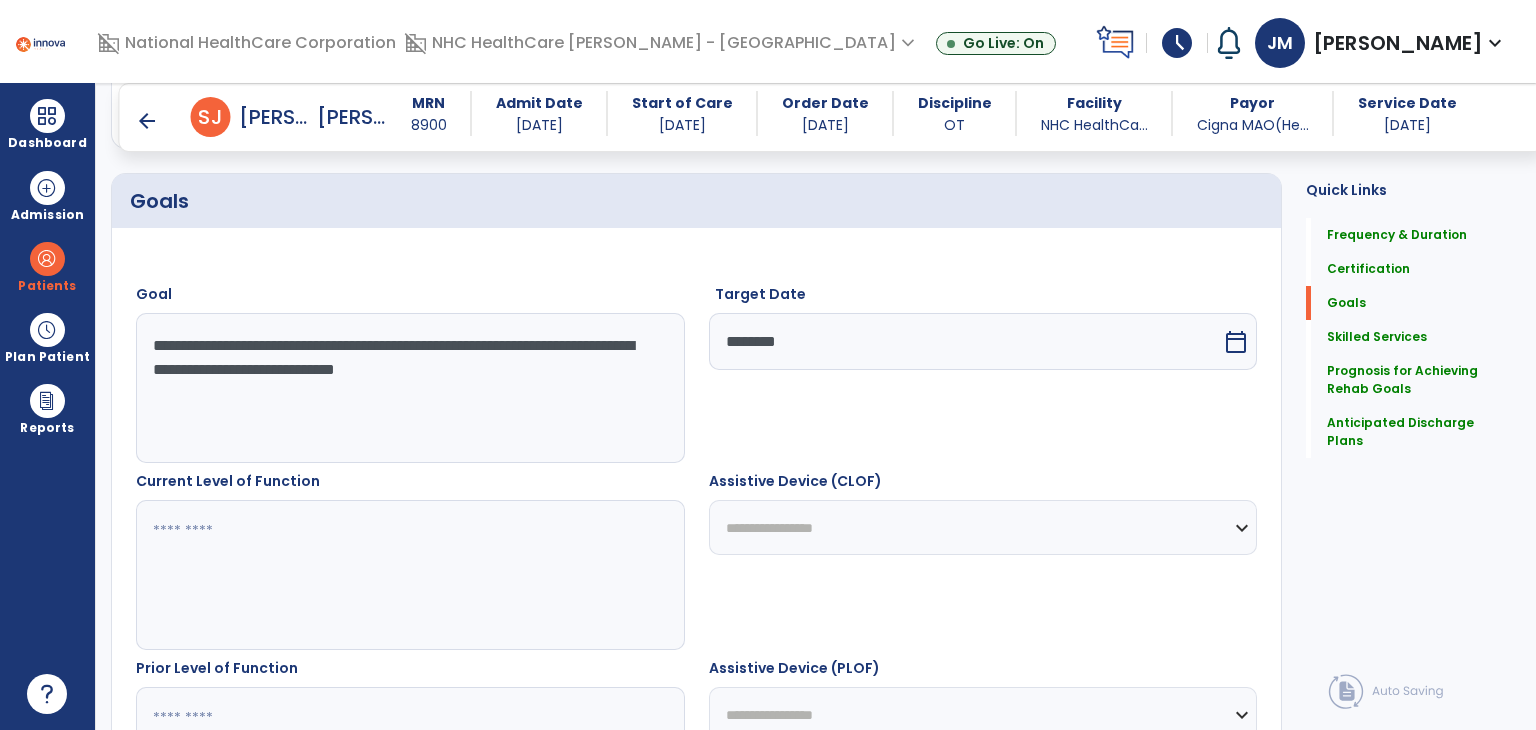 scroll, scrollTop: 442, scrollLeft: 0, axis: vertical 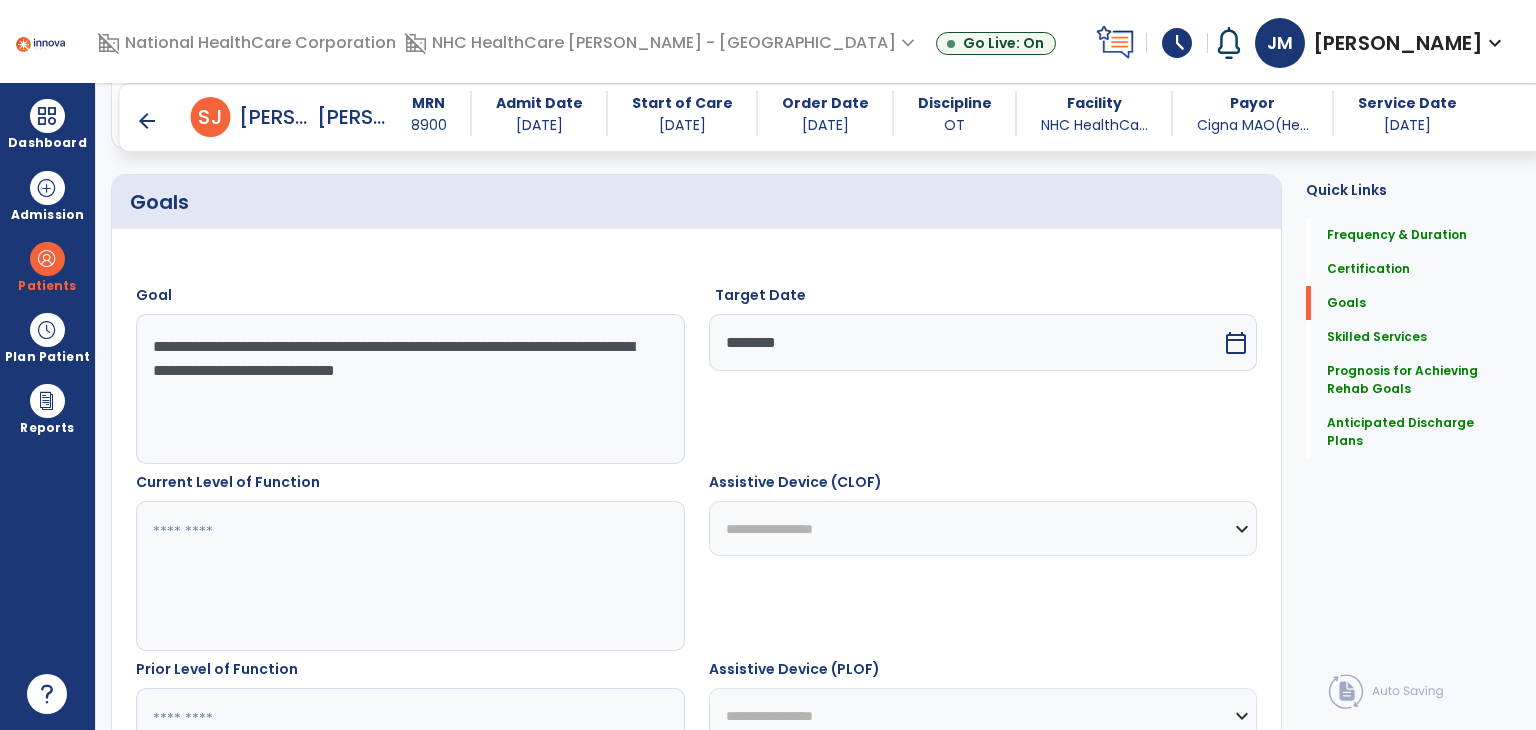 click at bounding box center [409, 576] 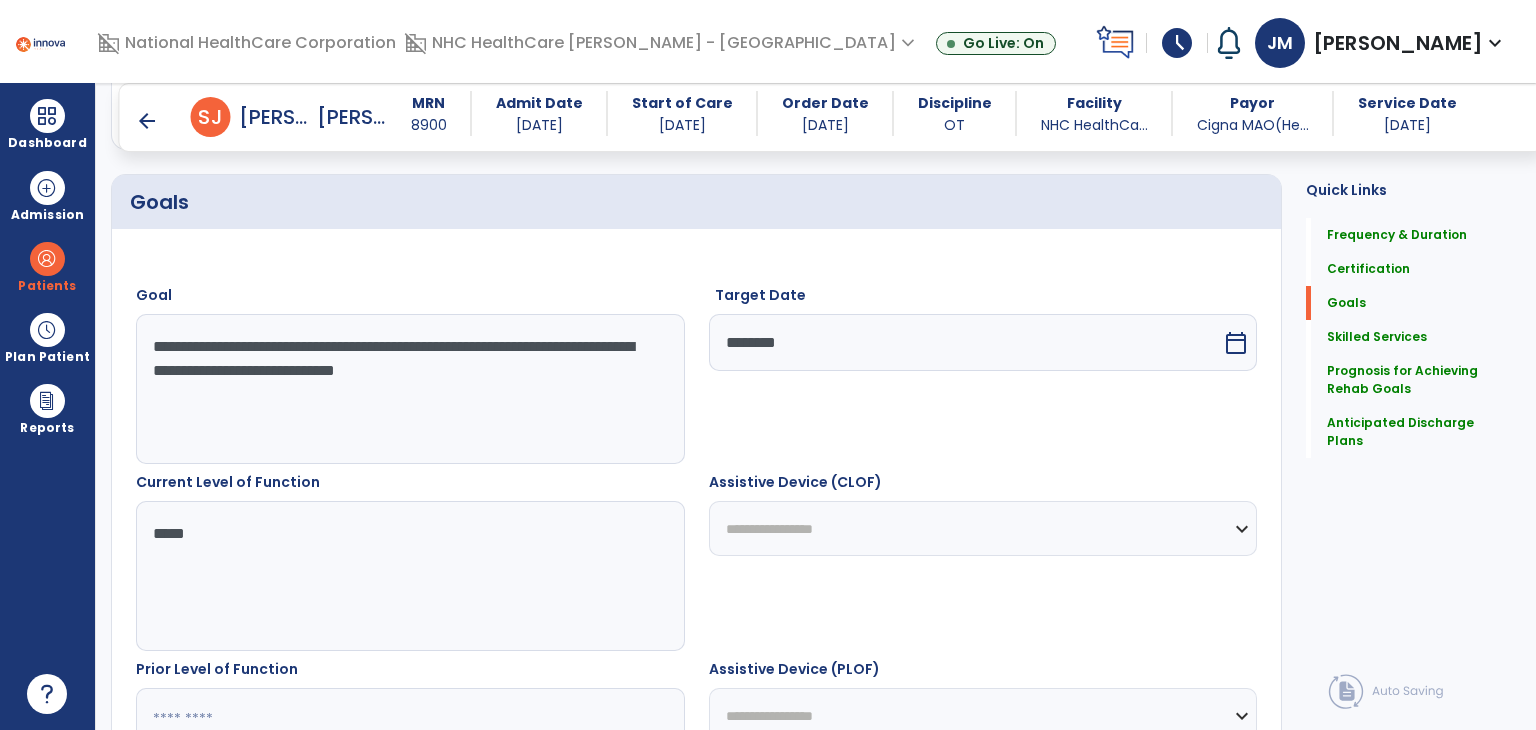 scroll, scrollTop: 636, scrollLeft: 0, axis: vertical 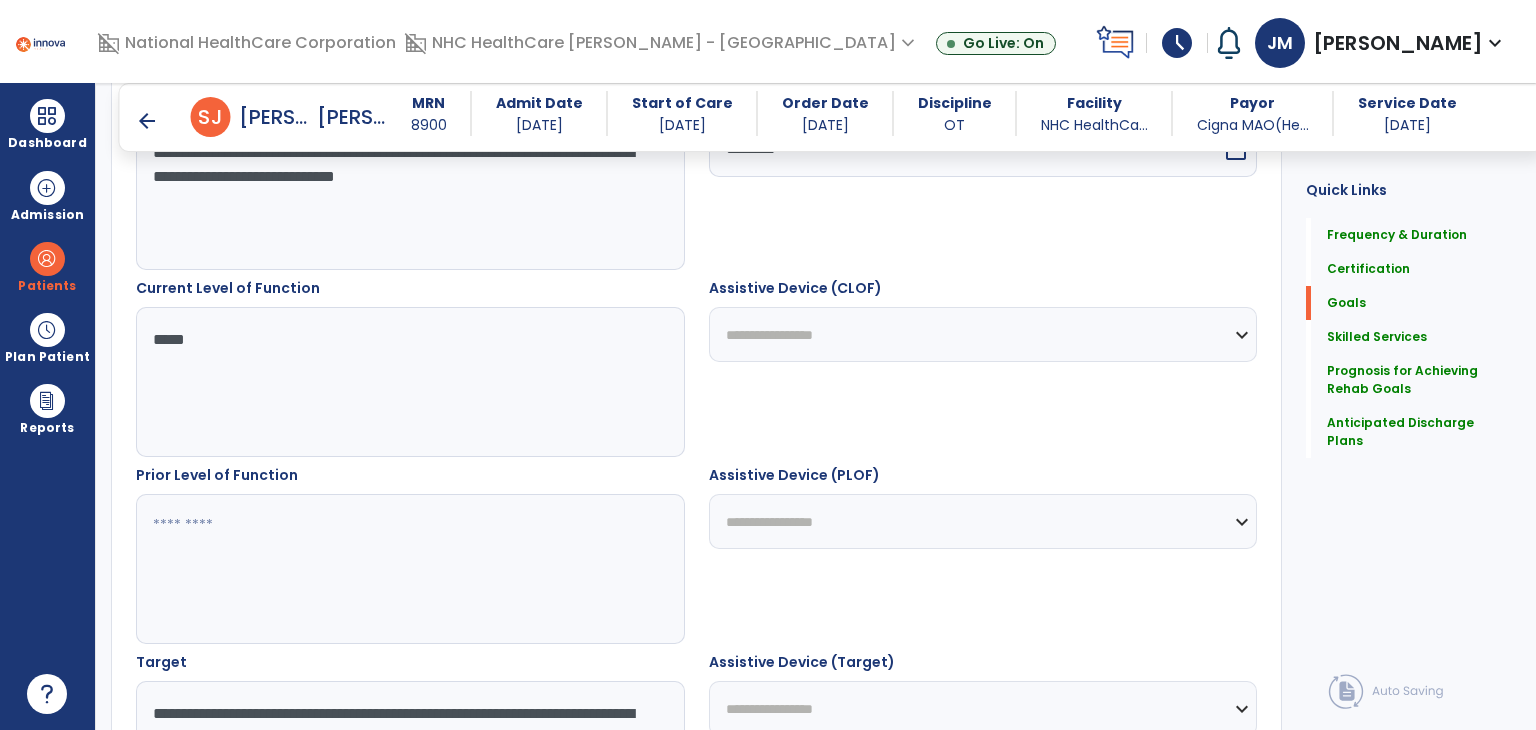 click at bounding box center [409, 569] 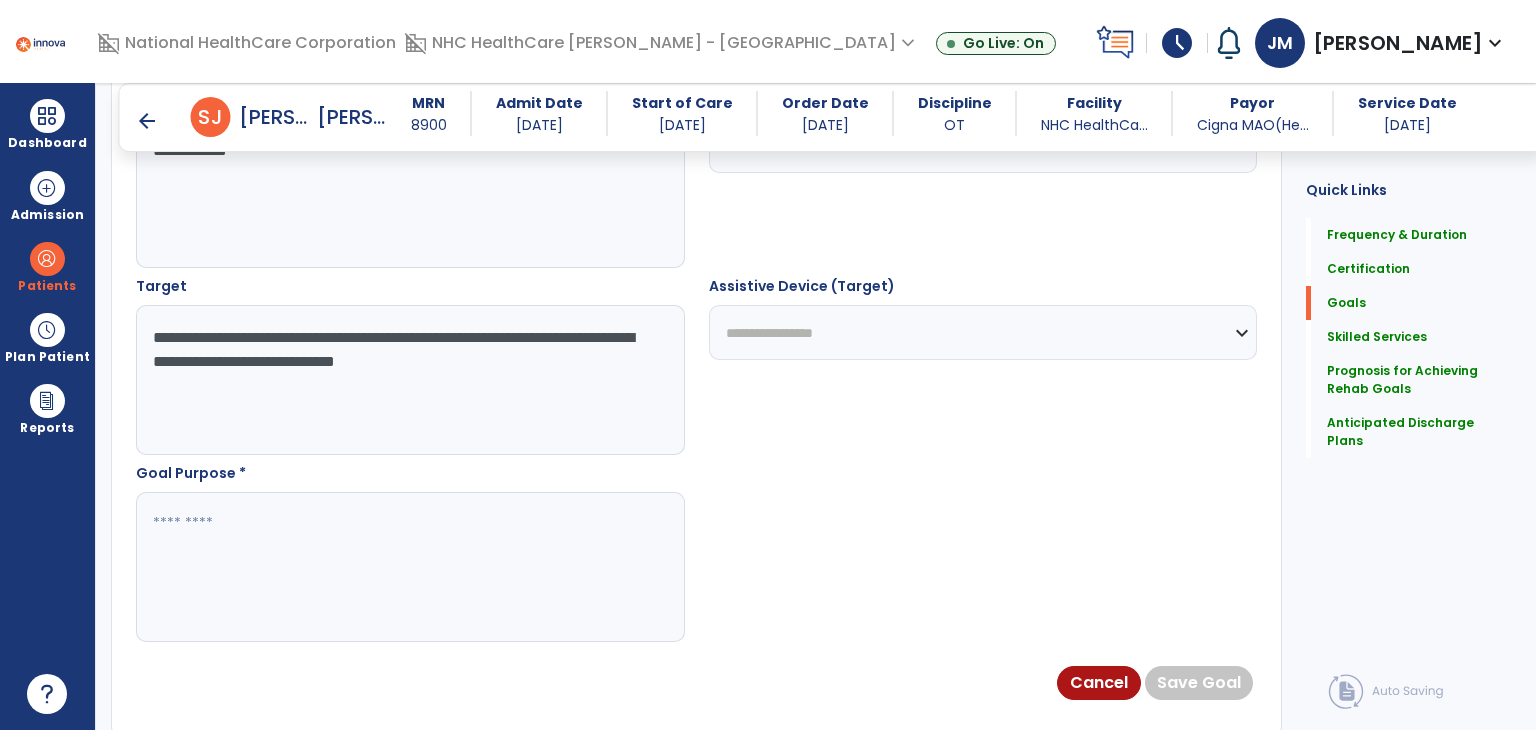 scroll, scrollTop: 1011, scrollLeft: 0, axis: vertical 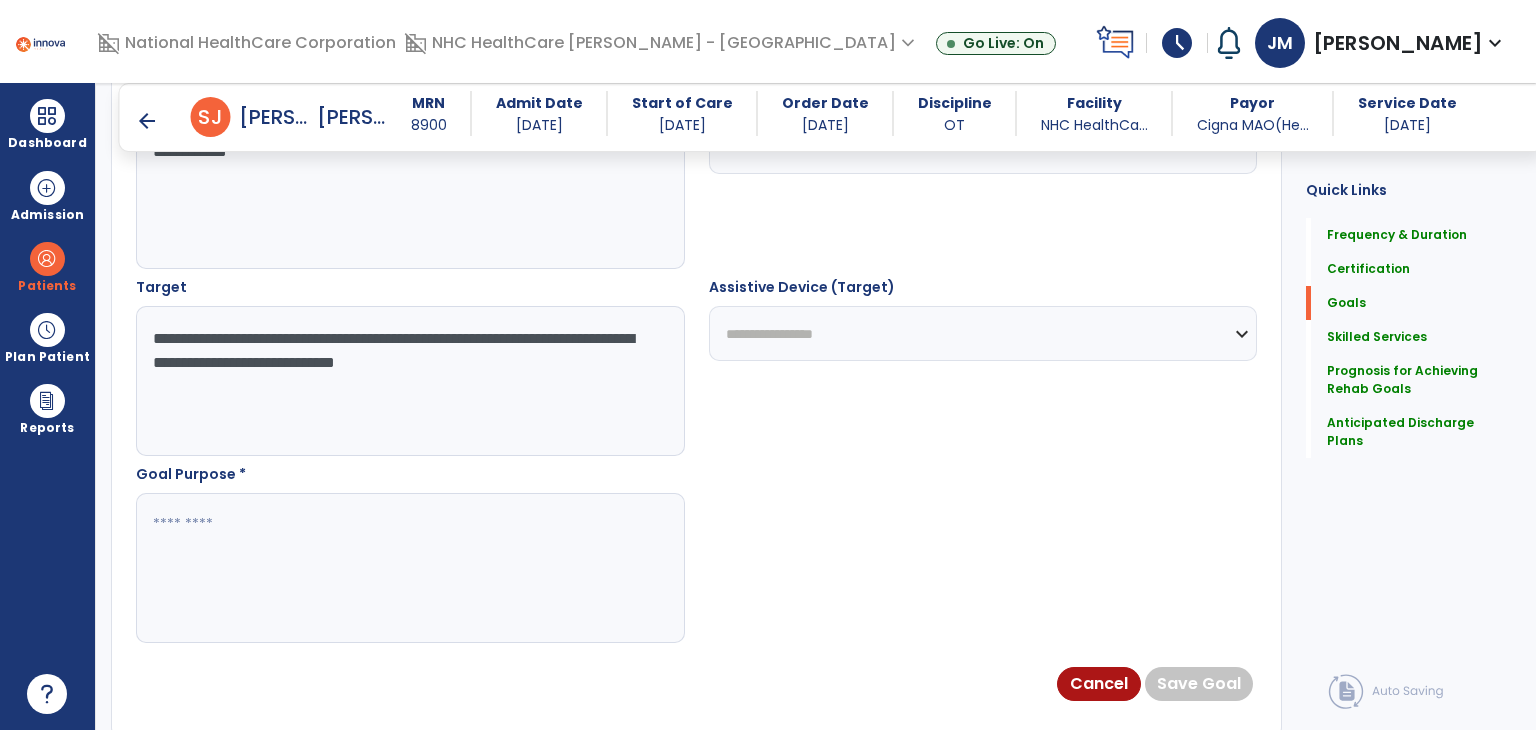 click at bounding box center (409, 568) 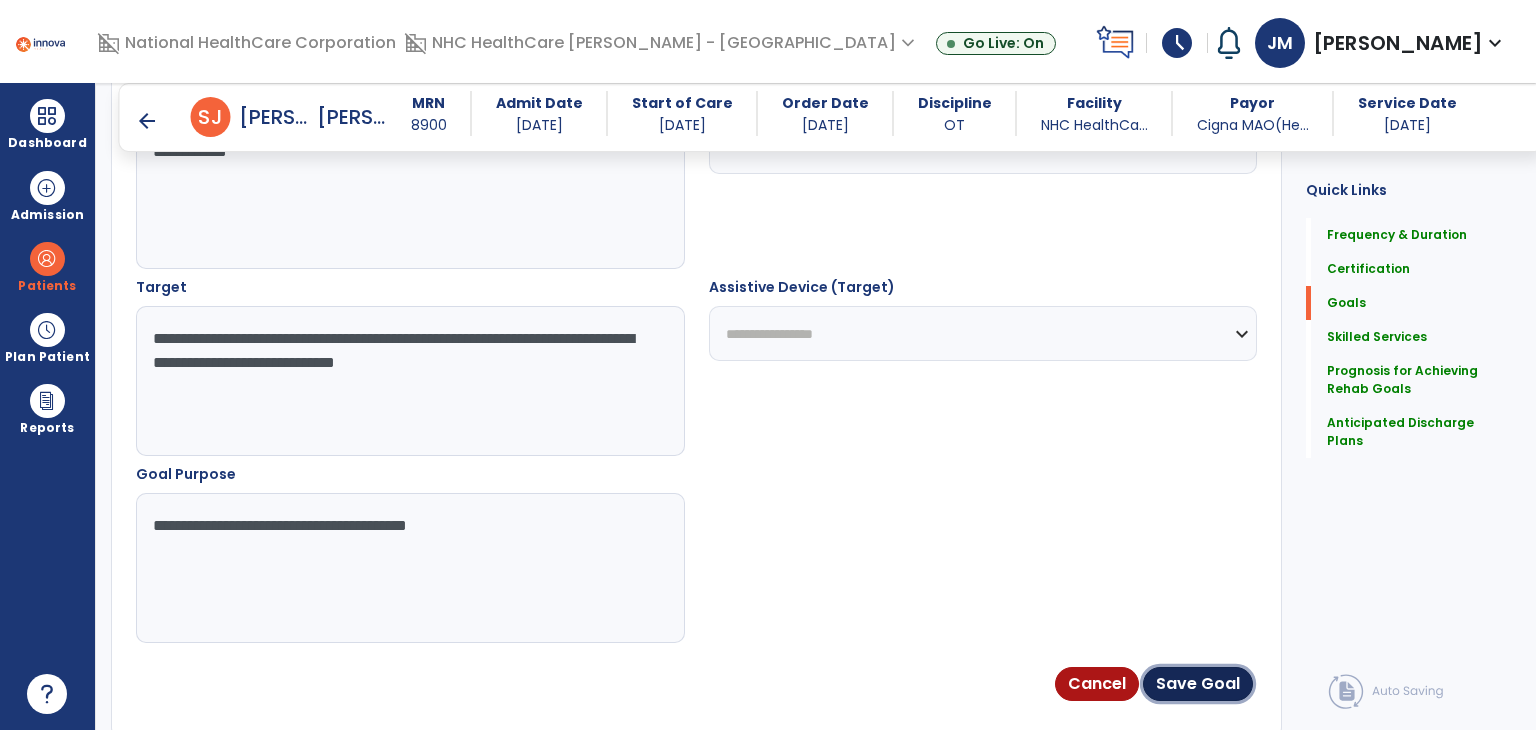 click on "Save Goal" at bounding box center (1198, 684) 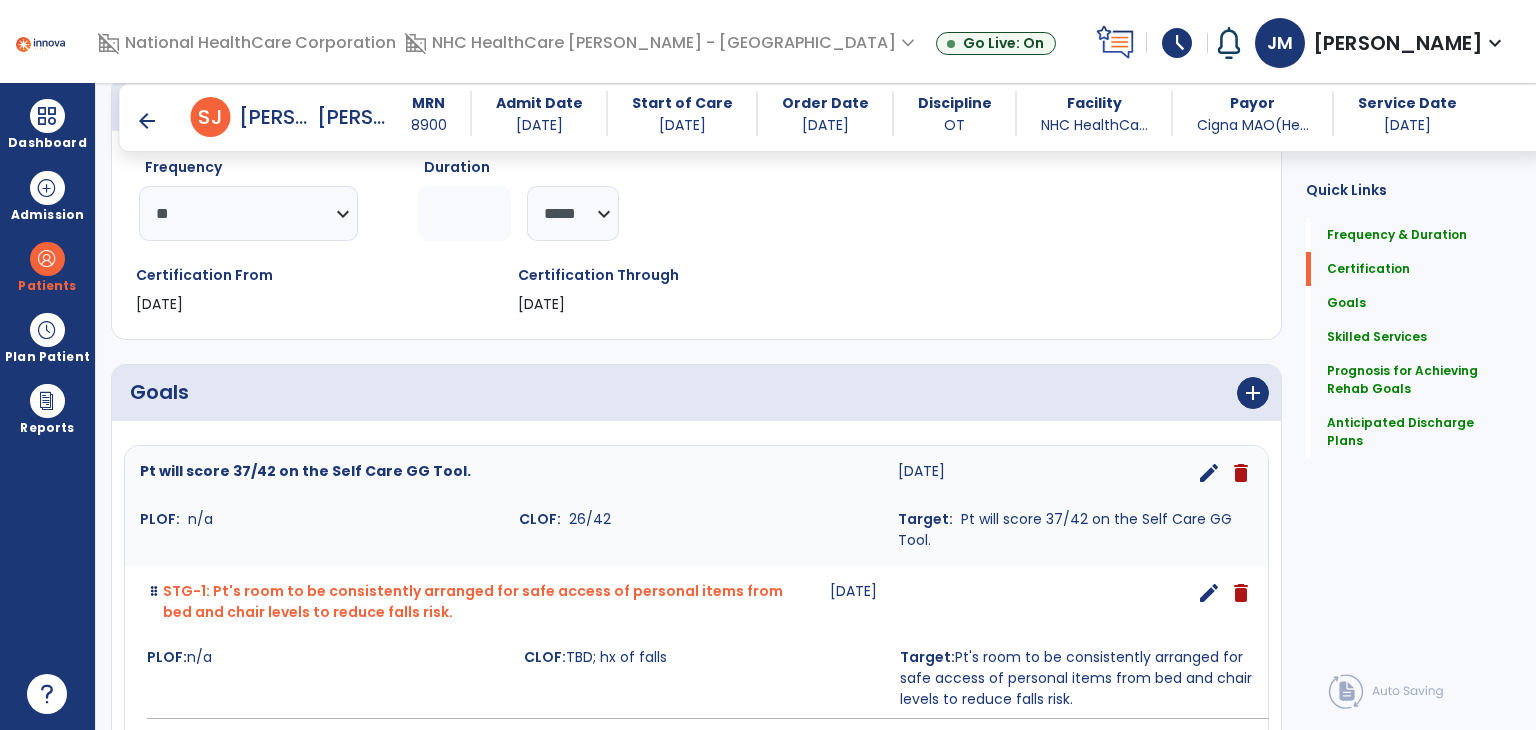 scroll, scrollTop: 312, scrollLeft: 0, axis: vertical 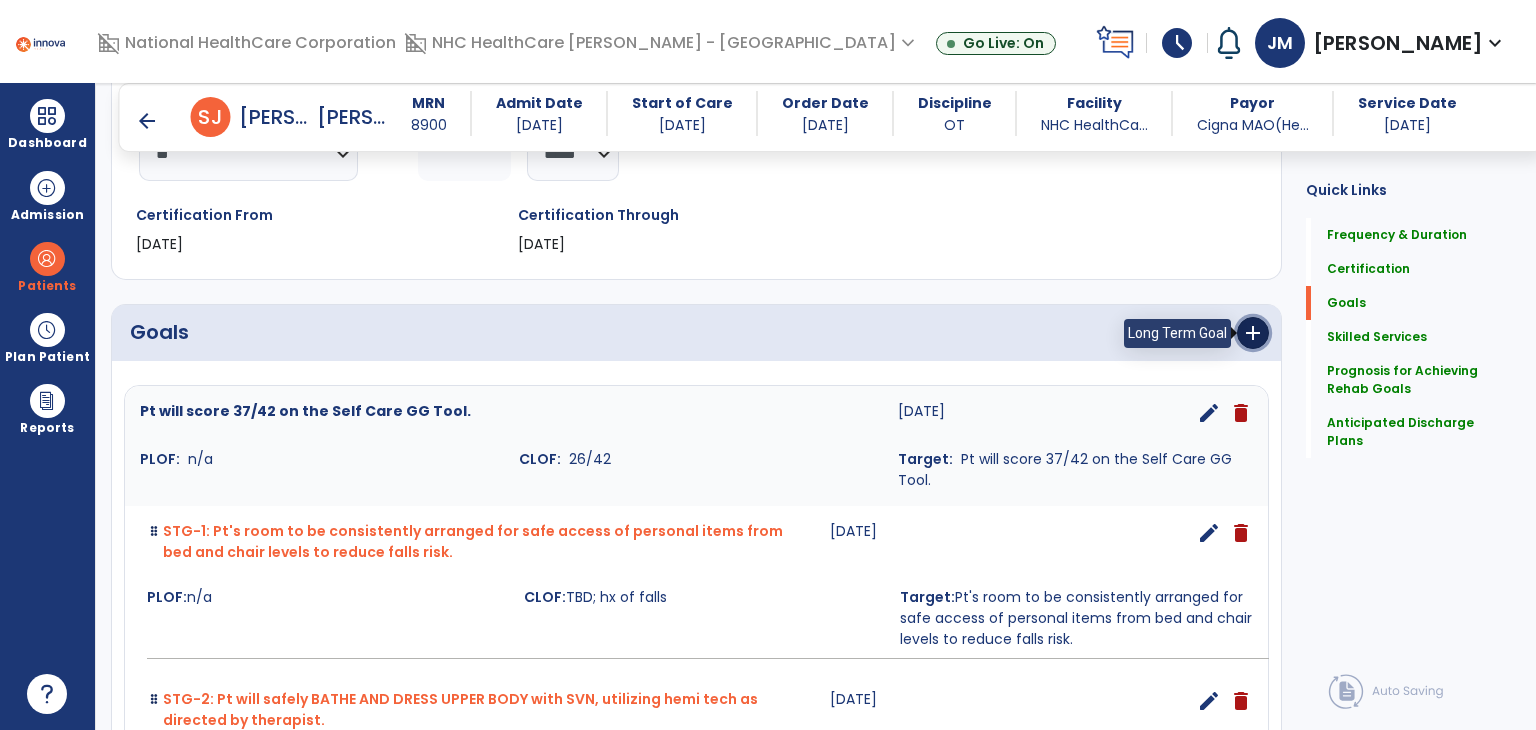 click on "add" at bounding box center (1253, 333) 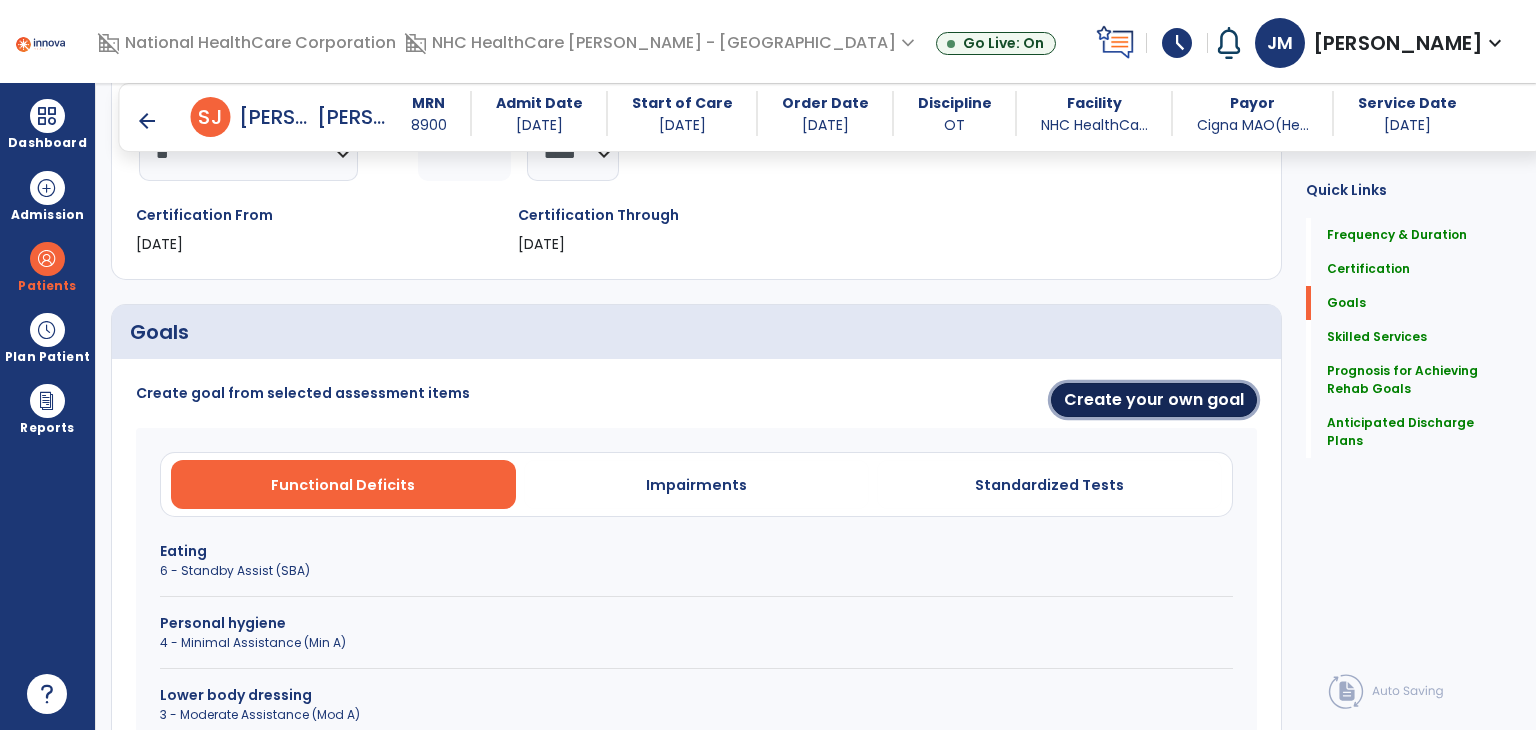click on "Create your own goal" at bounding box center (1154, 400) 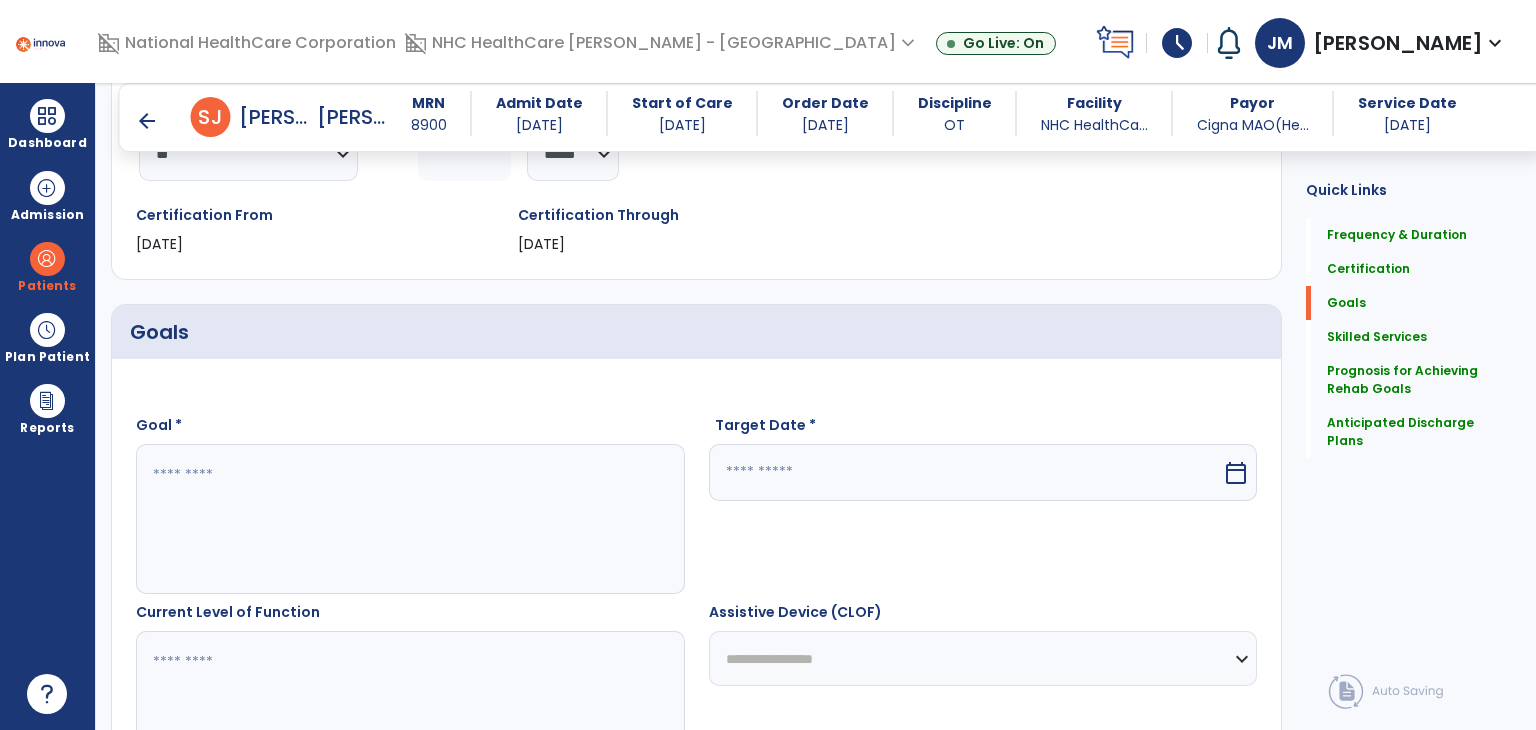 click at bounding box center [409, 519] 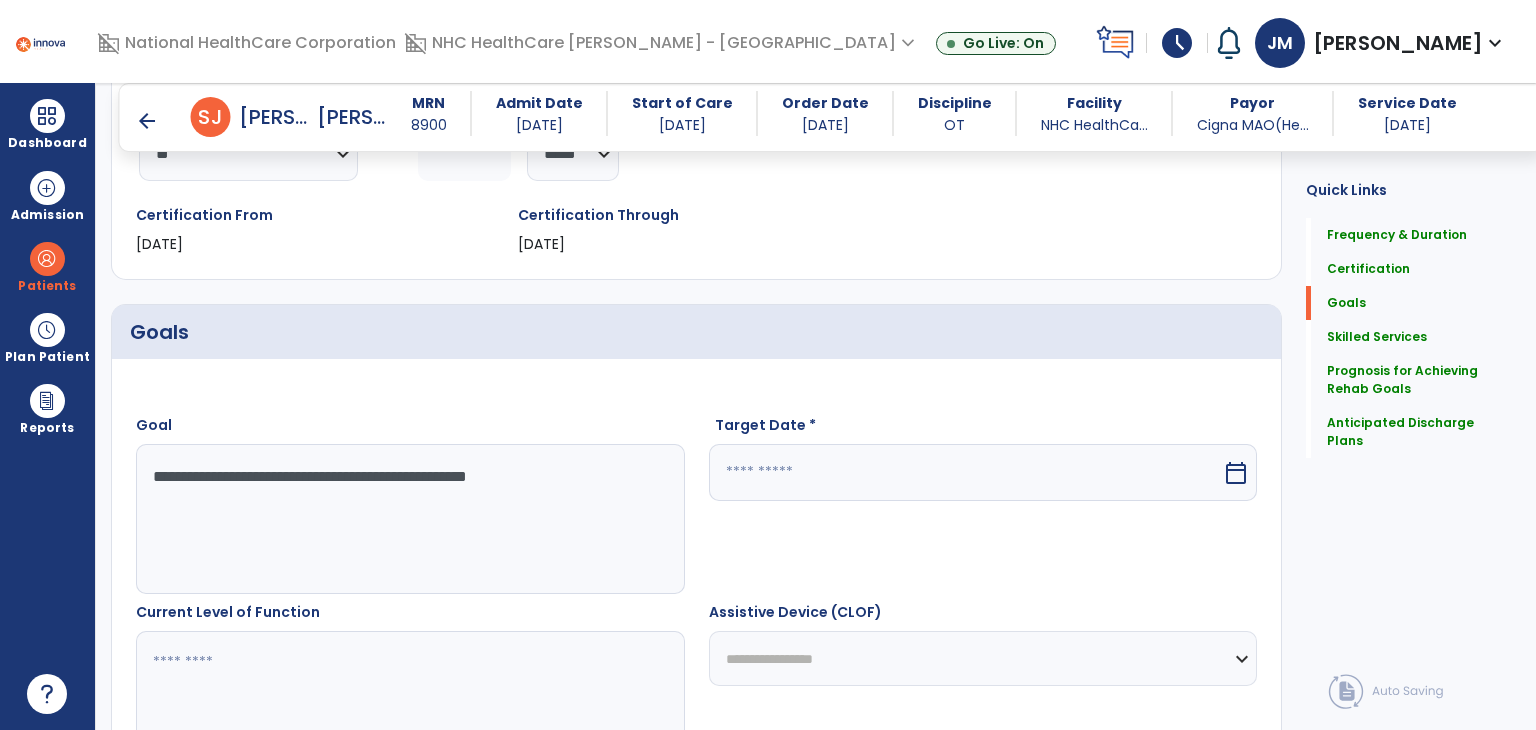 click on "calendar_today" at bounding box center (1236, 473) 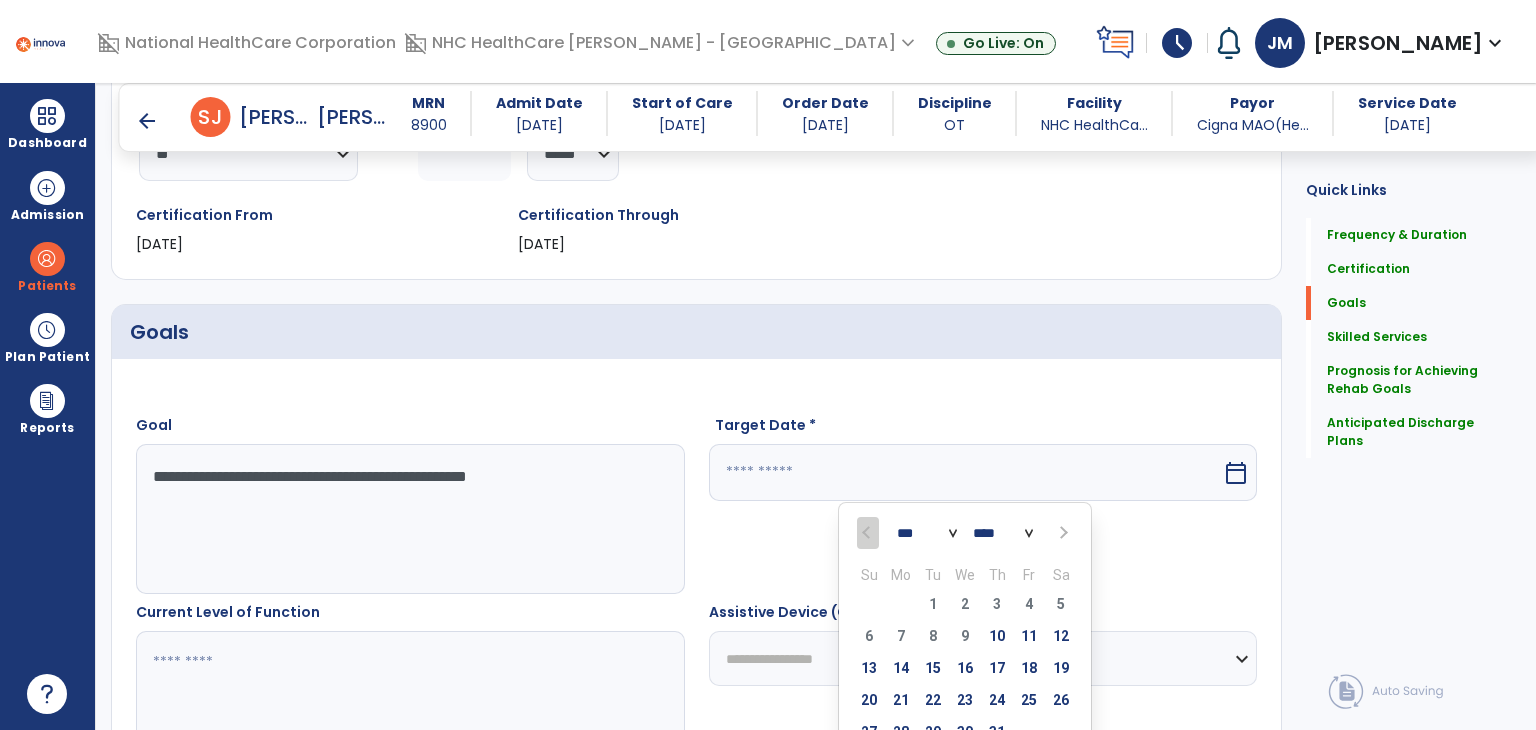 click at bounding box center [1061, 533] 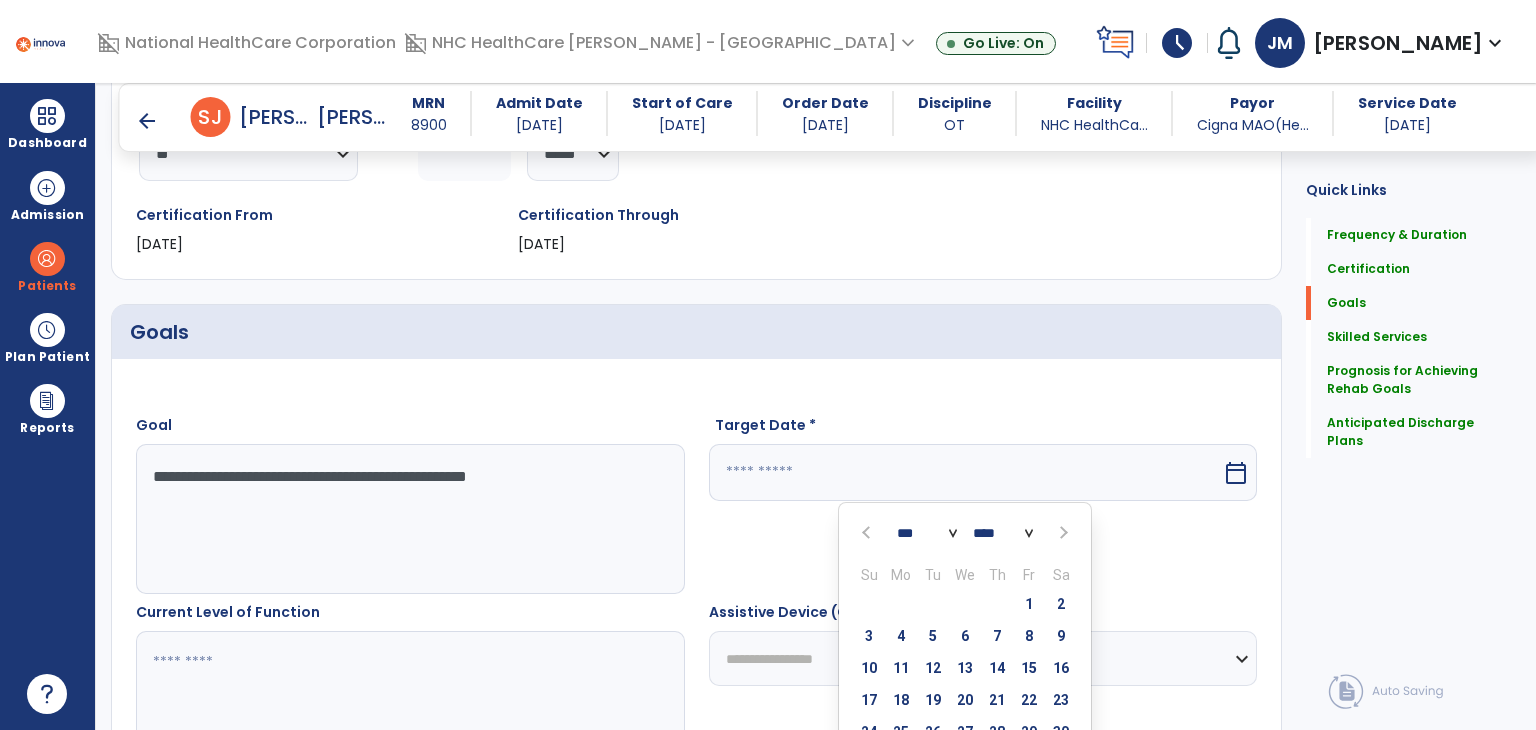 click at bounding box center (1061, 533) 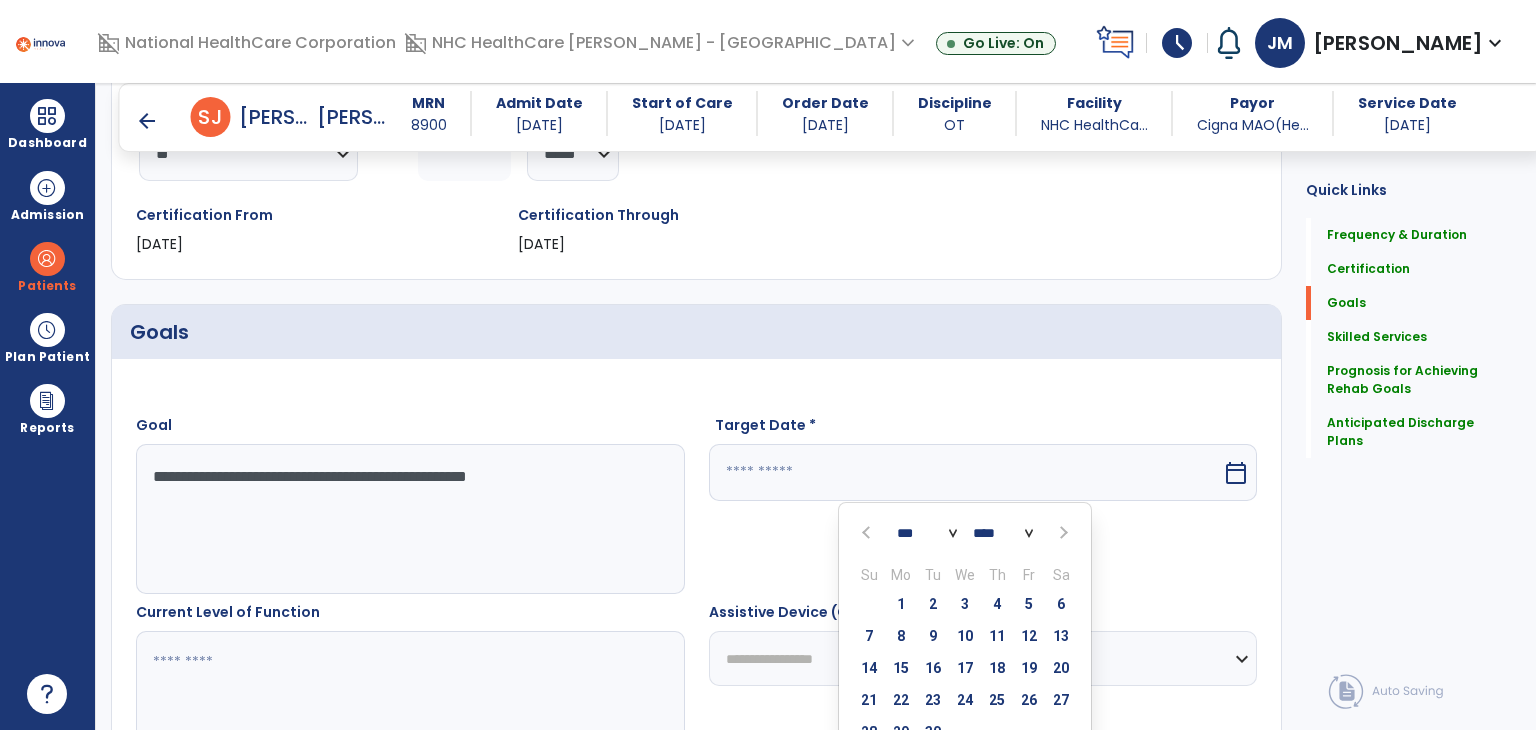 click at bounding box center (1061, 533) 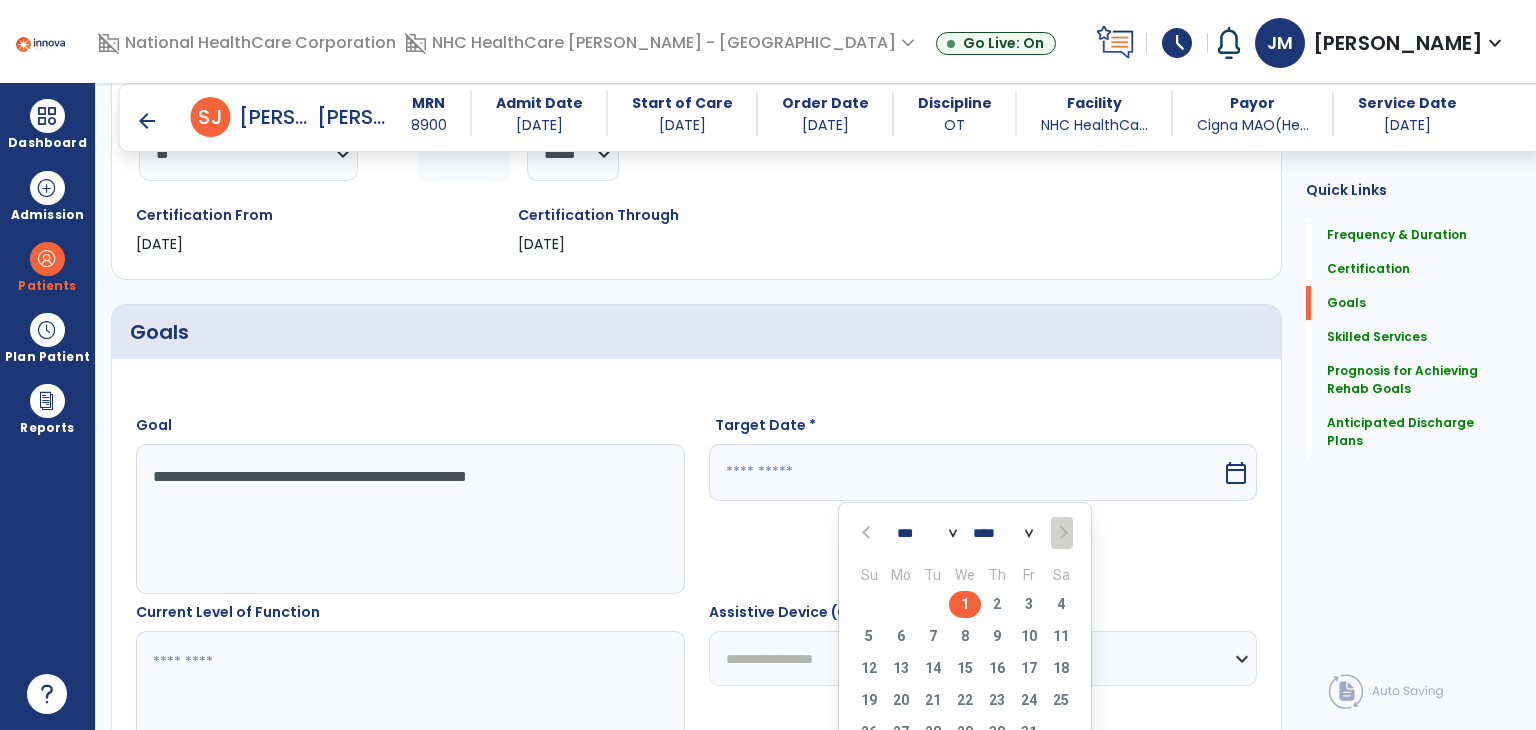 click on "1" at bounding box center [965, 604] 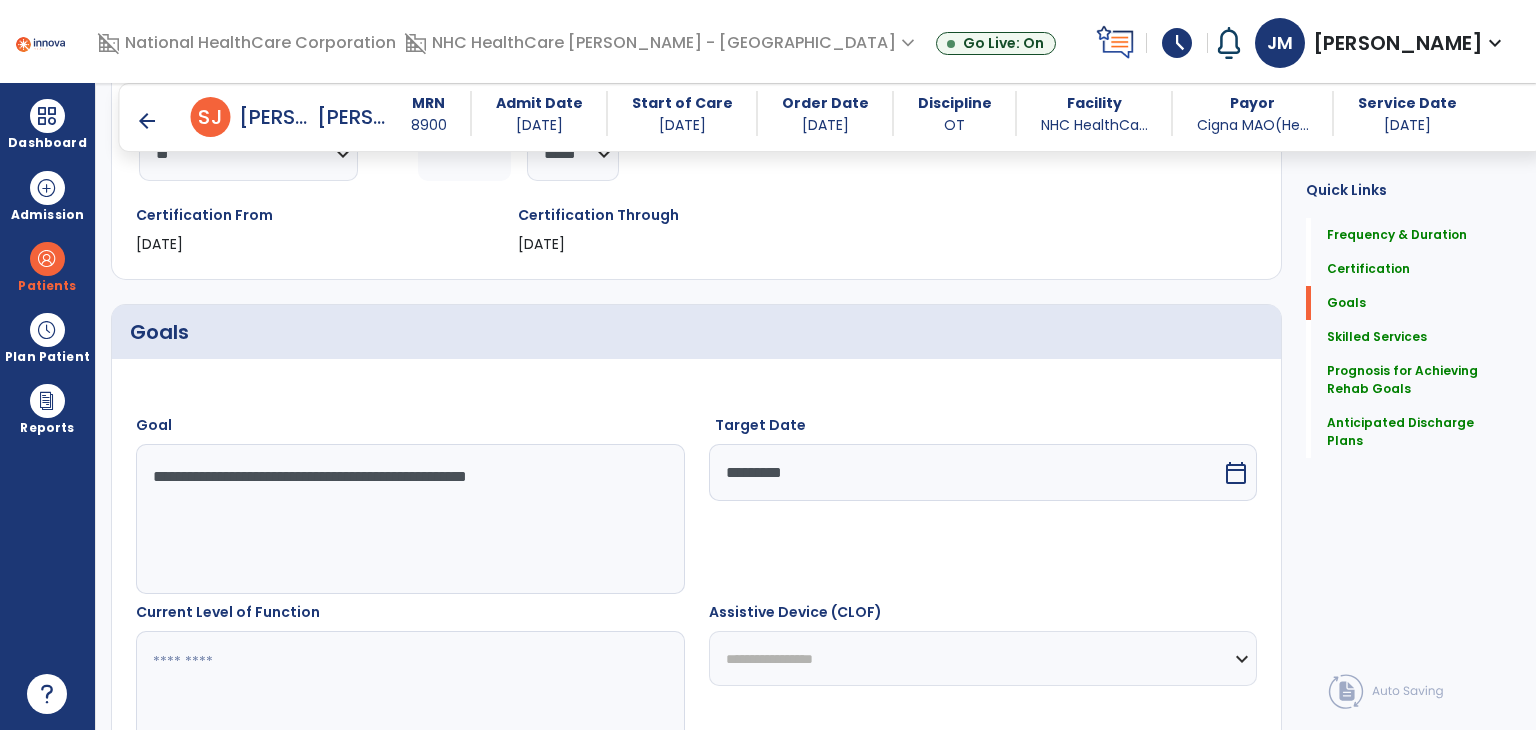 drag, startPoint x: 151, startPoint y: 473, endPoint x: 583, endPoint y: 497, distance: 432.66617 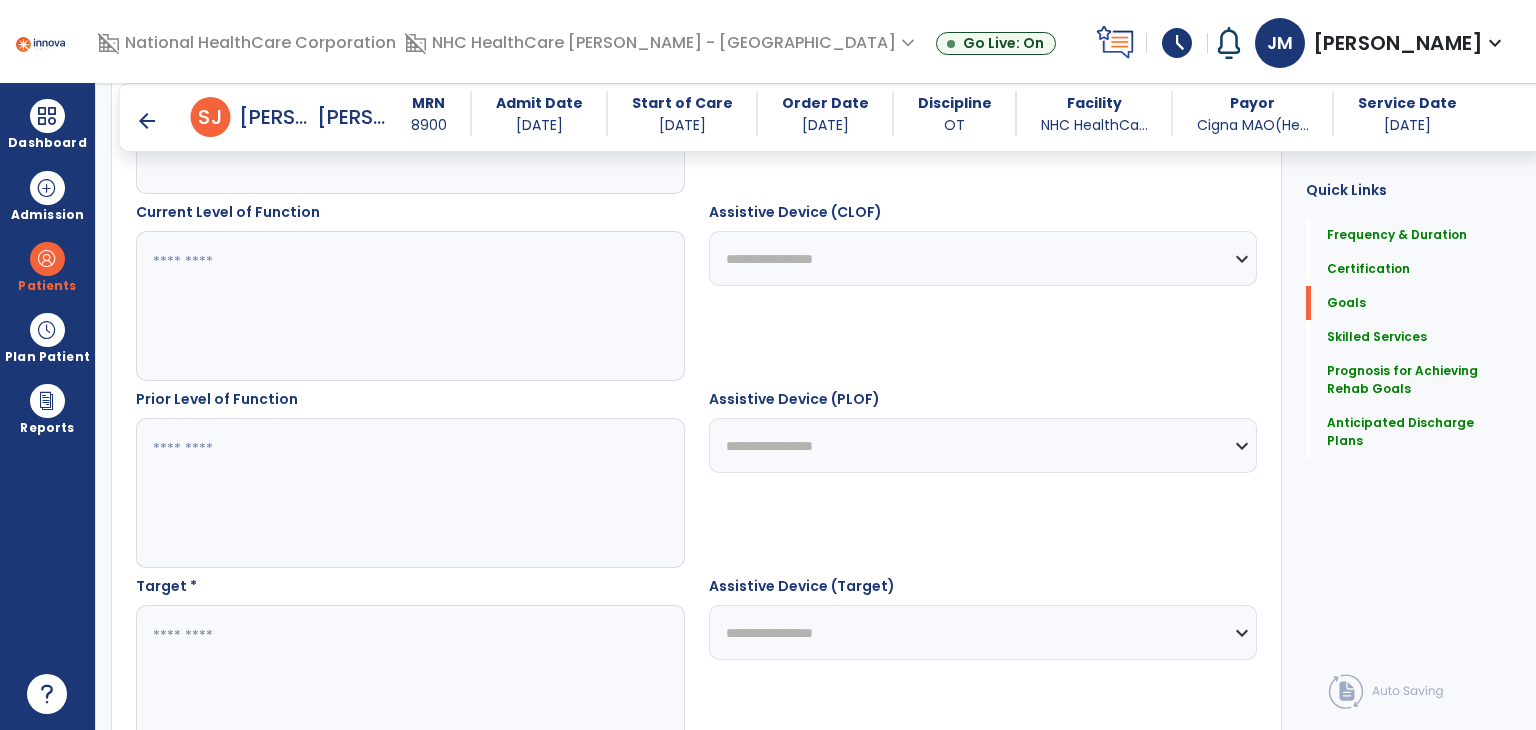 scroll, scrollTop: 712, scrollLeft: 0, axis: vertical 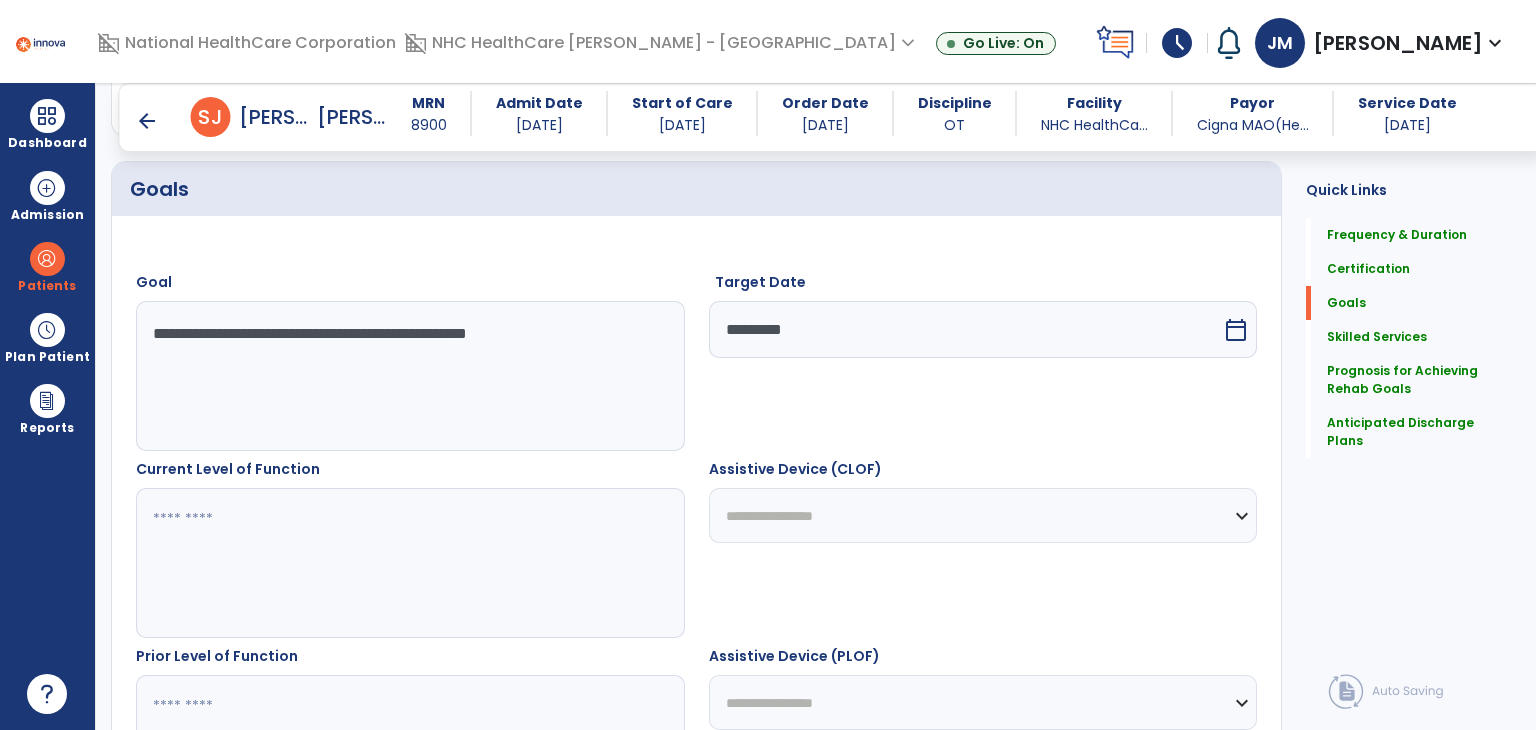 click at bounding box center (409, 563) 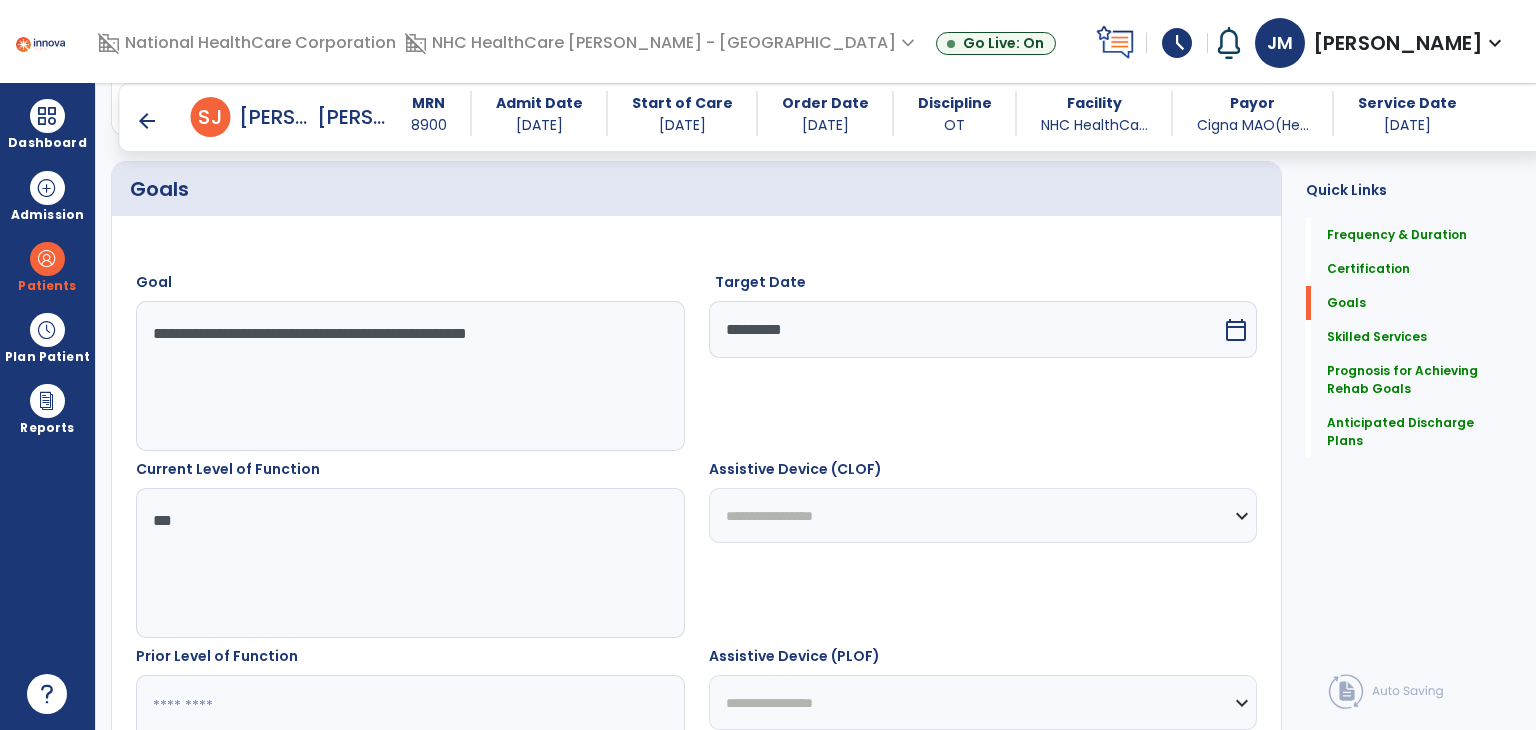 scroll, scrollTop: 491, scrollLeft: 0, axis: vertical 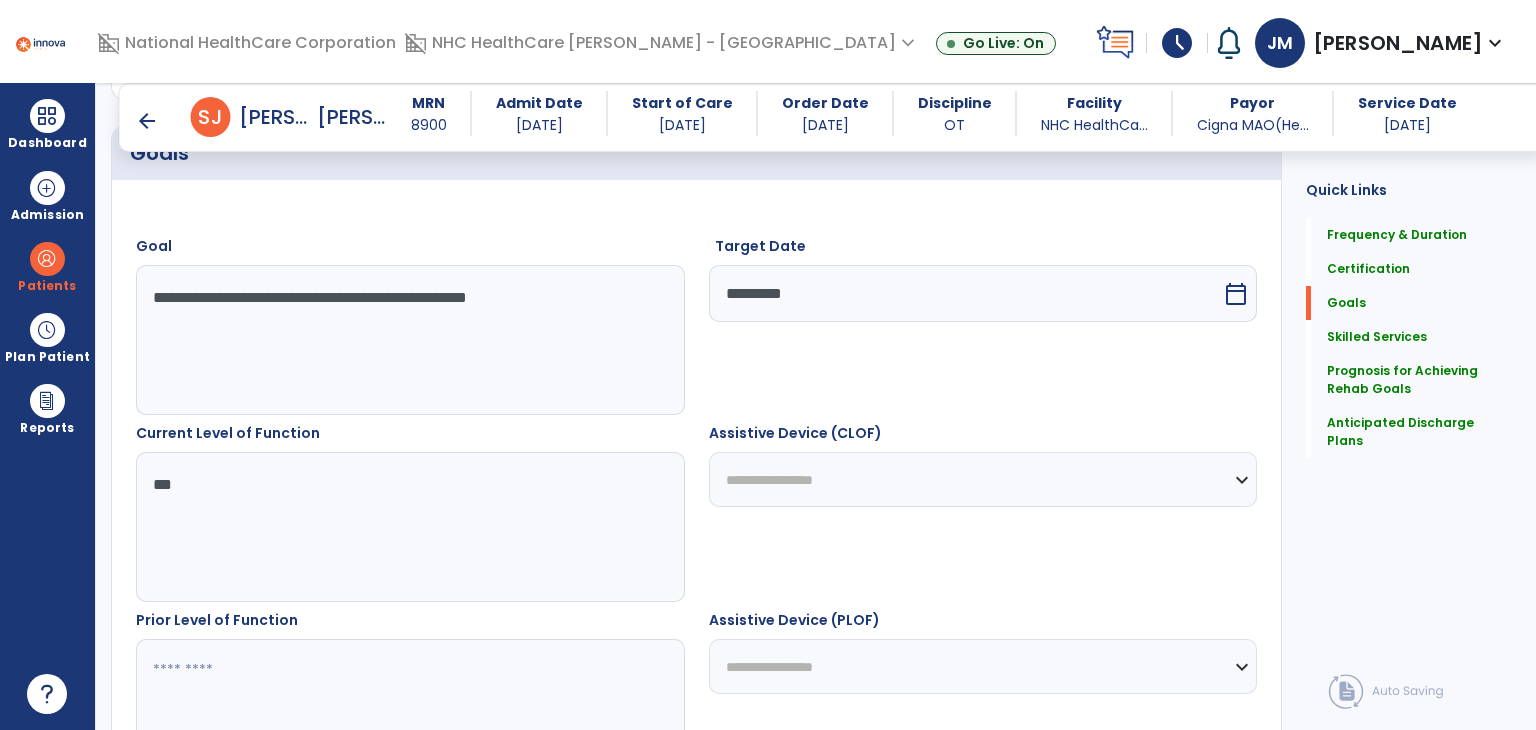 click at bounding box center [409, 714] 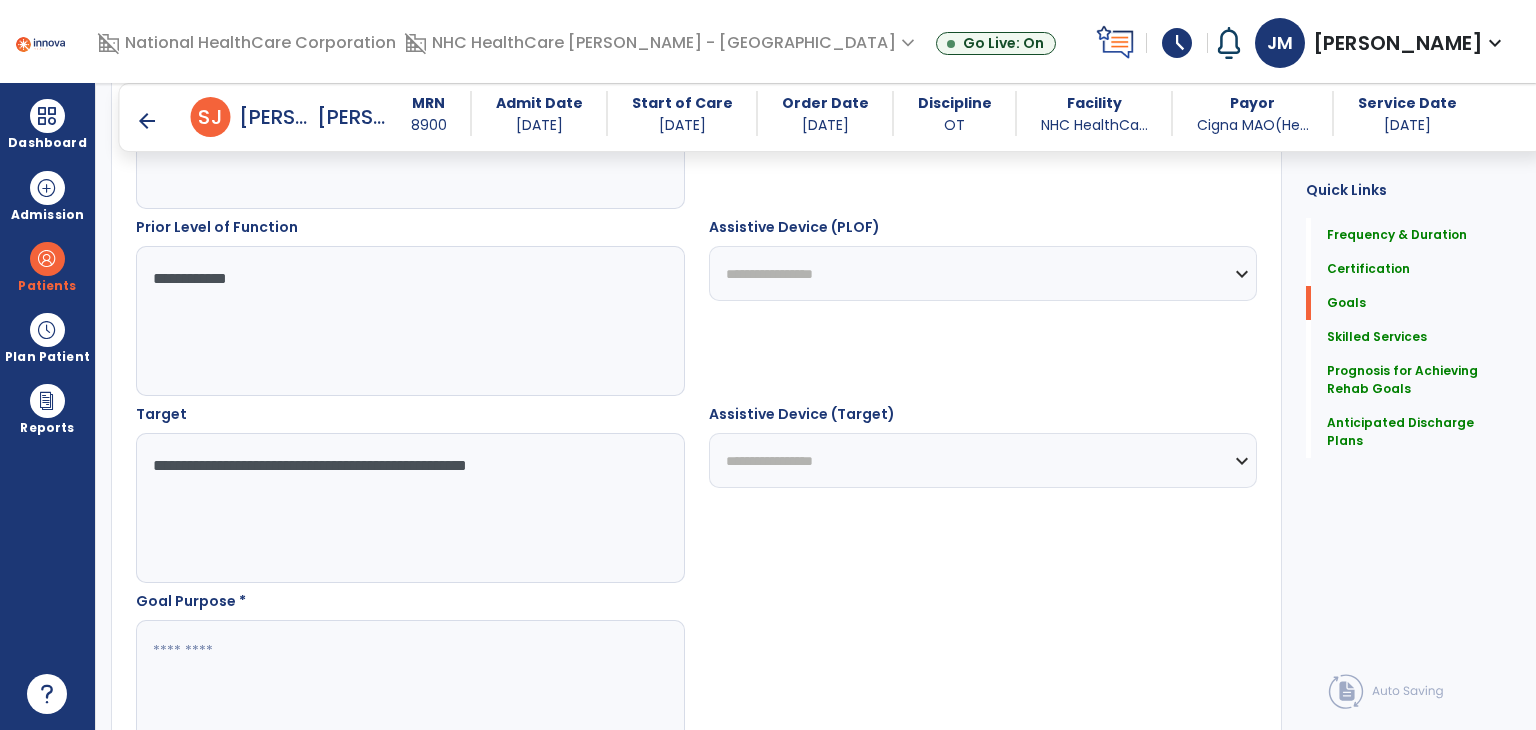 scroll, scrollTop: 883, scrollLeft: 0, axis: vertical 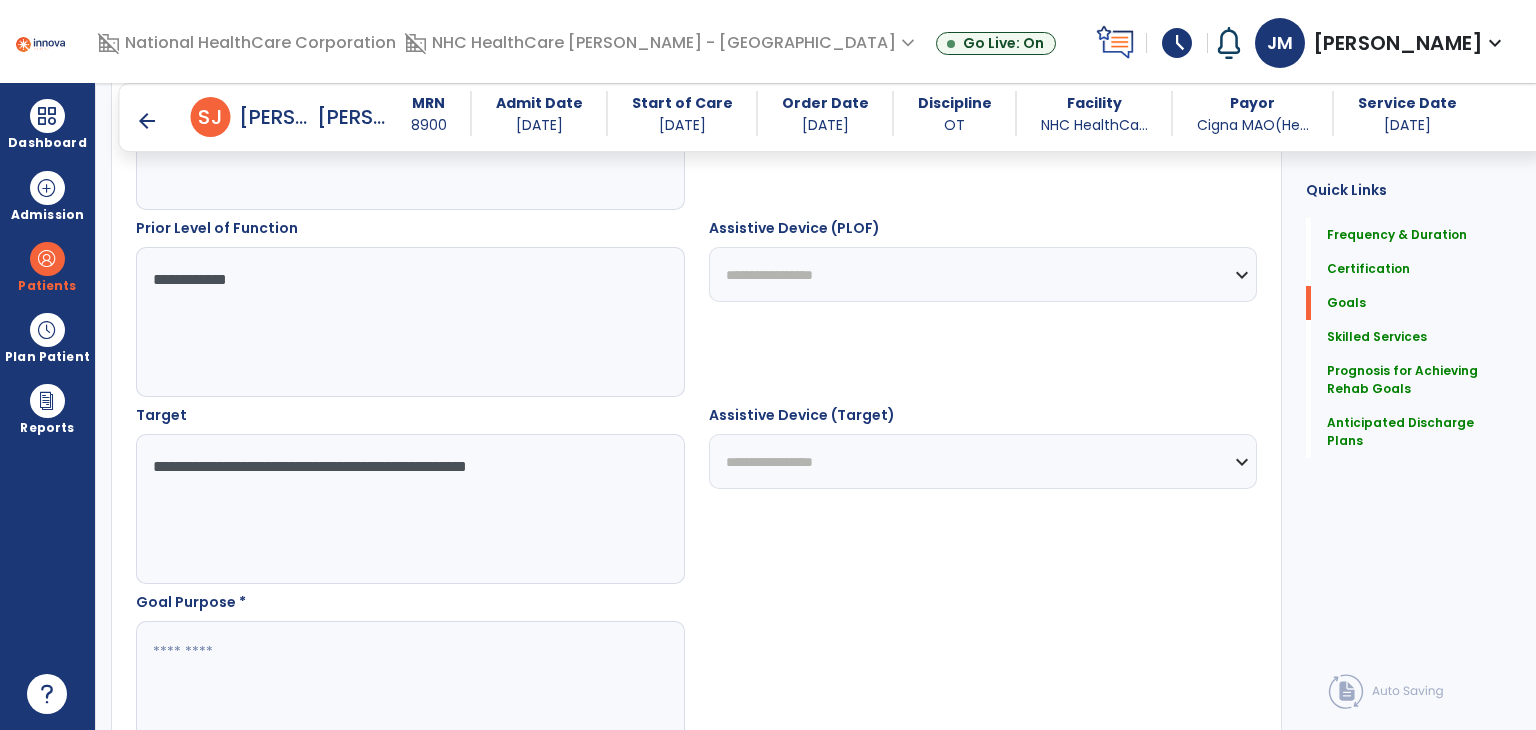 click at bounding box center (409, 696) 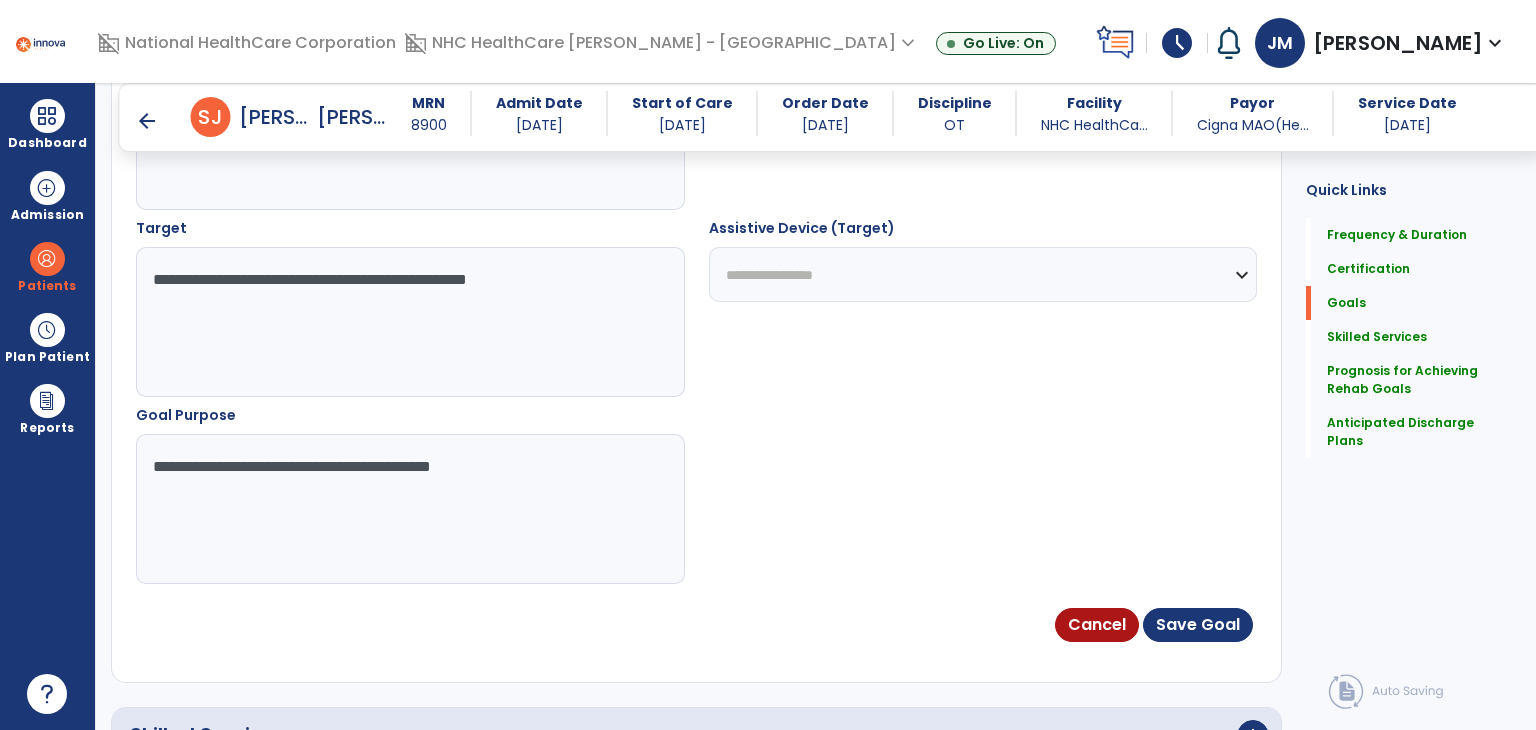 scroll, scrollTop: 1071, scrollLeft: 0, axis: vertical 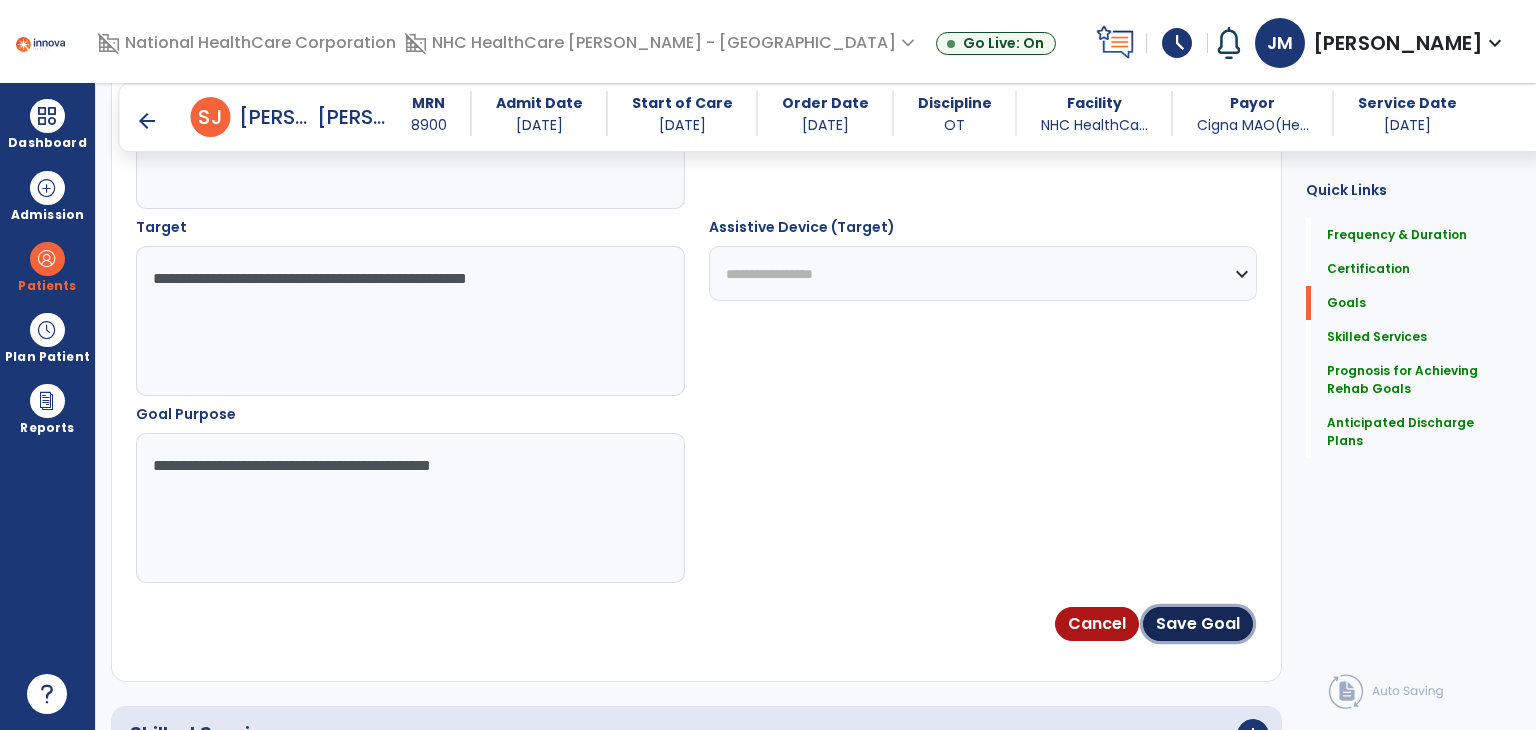 click on "Save Goal" at bounding box center (1198, 624) 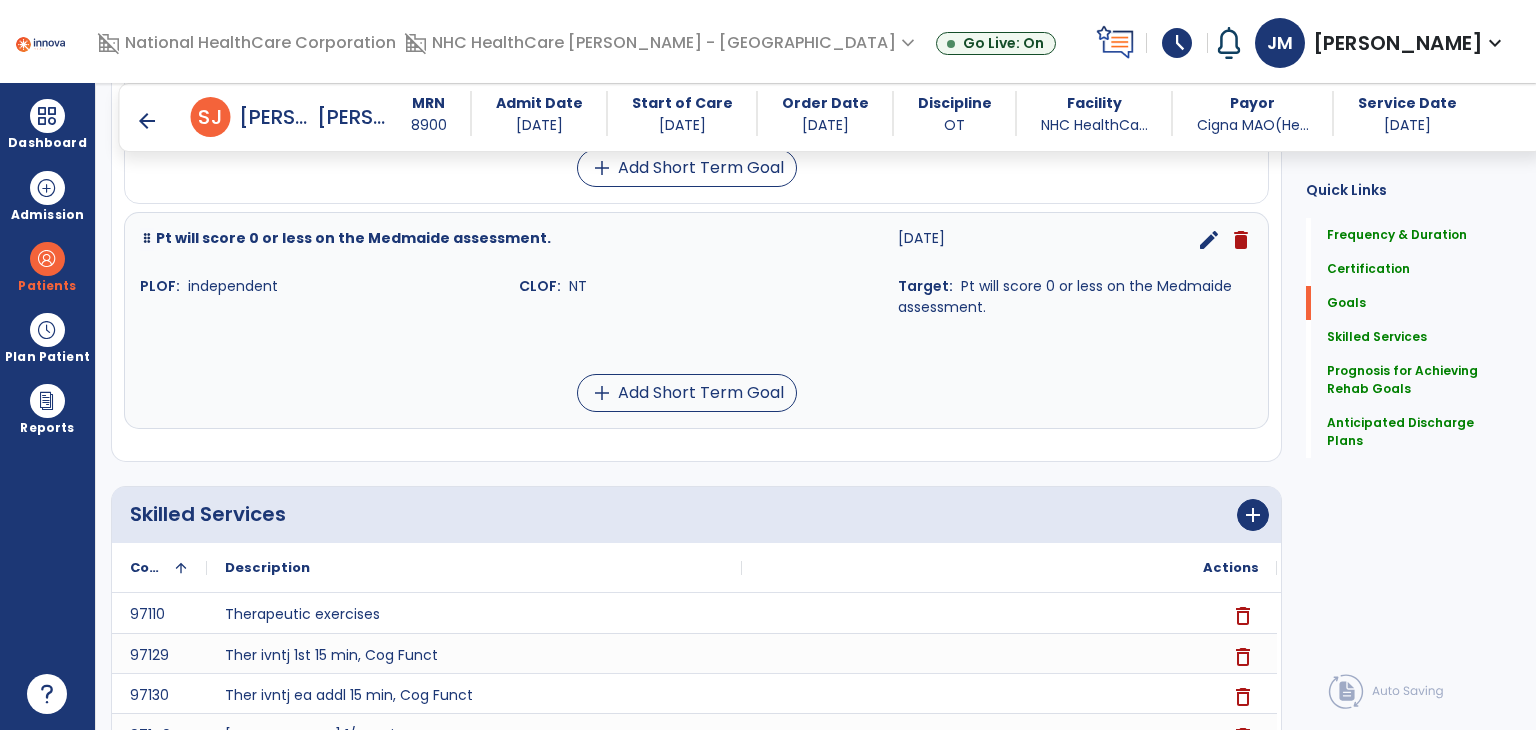 scroll, scrollTop: 1579, scrollLeft: 0, axis: vertical 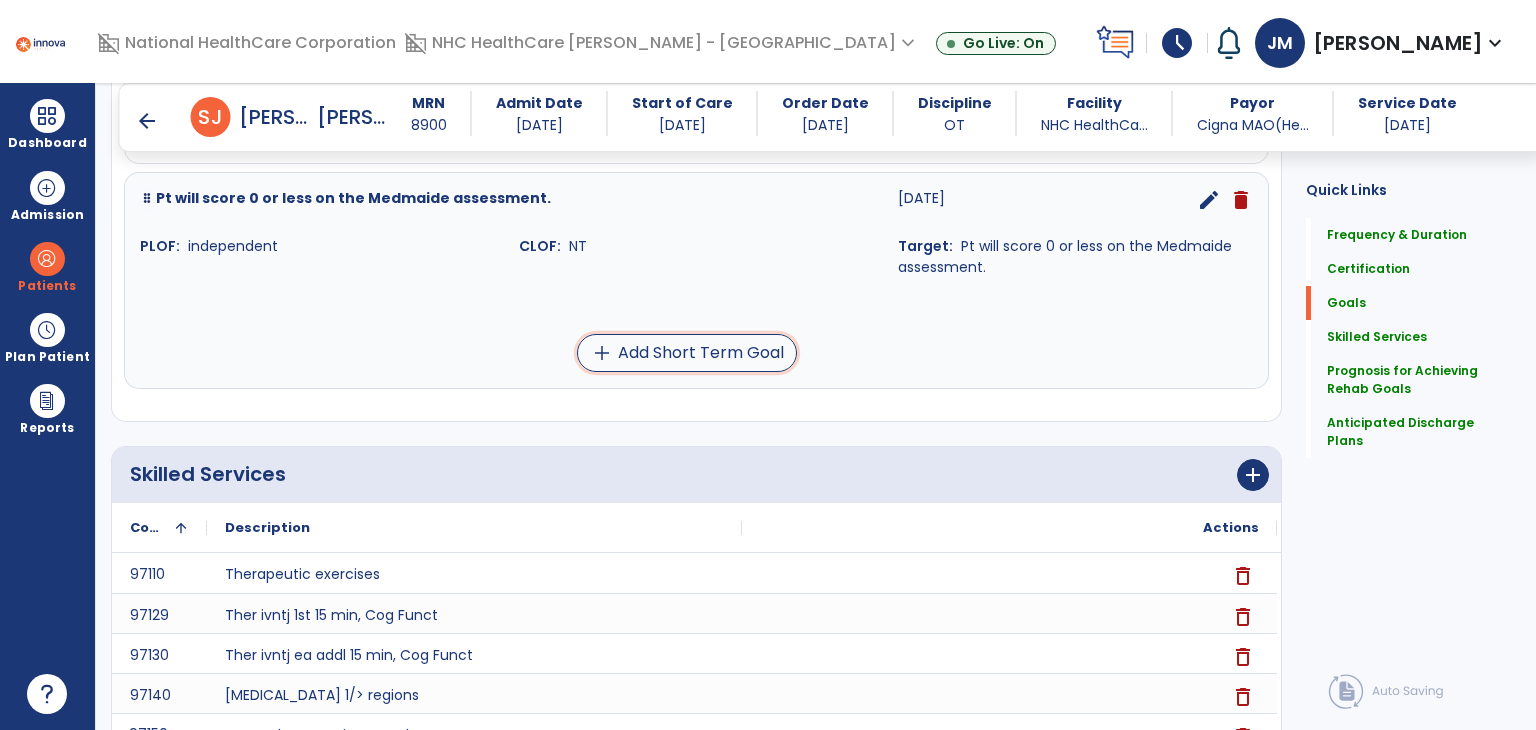 click on "add  Add Short Term Goal" at bounding box center [687, 353] 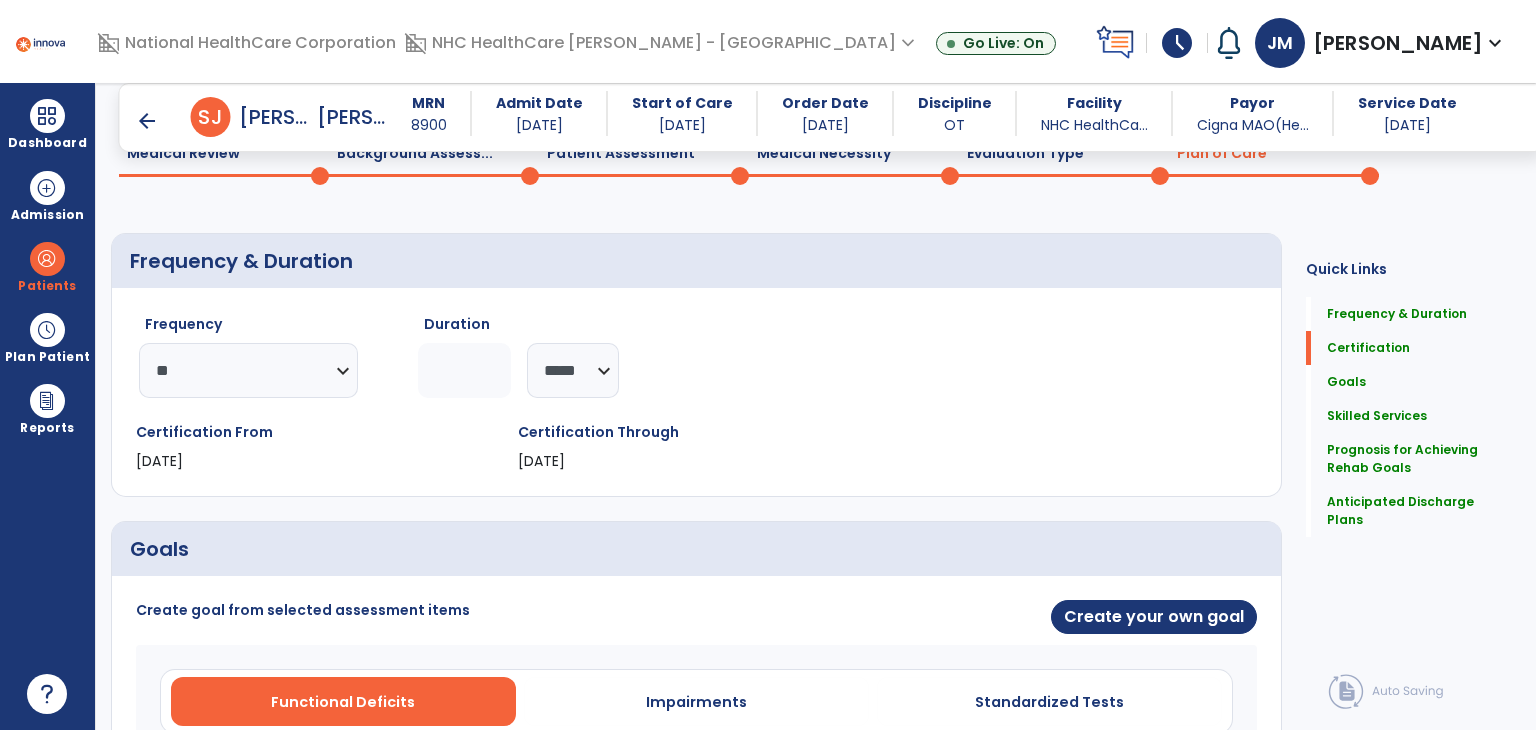 scroll, scrollTop: 103, scrollLeft: 0, axis: vertical 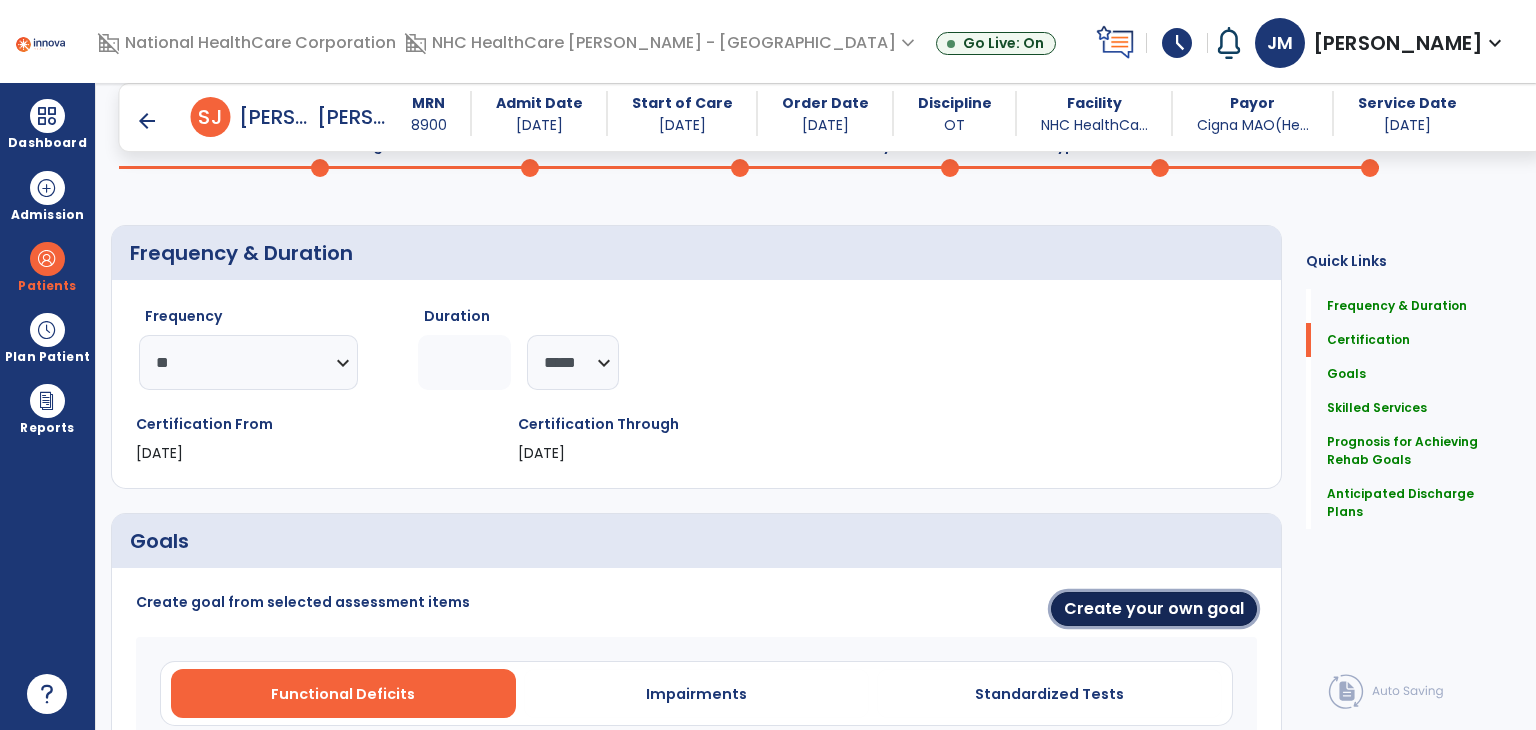 click on "Create your own goal" at bounding box center [1154, 609] 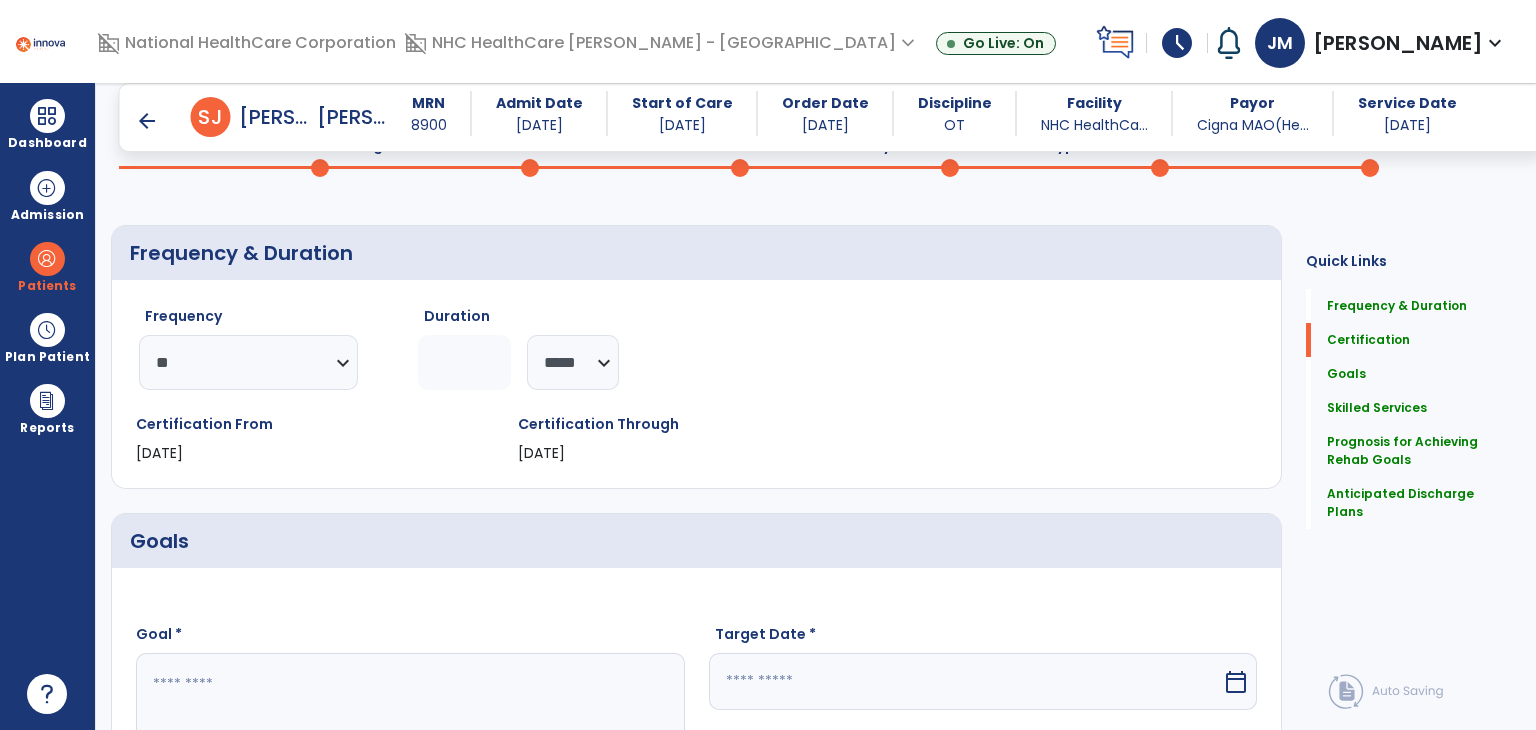 click at bounding box center (409, 728) 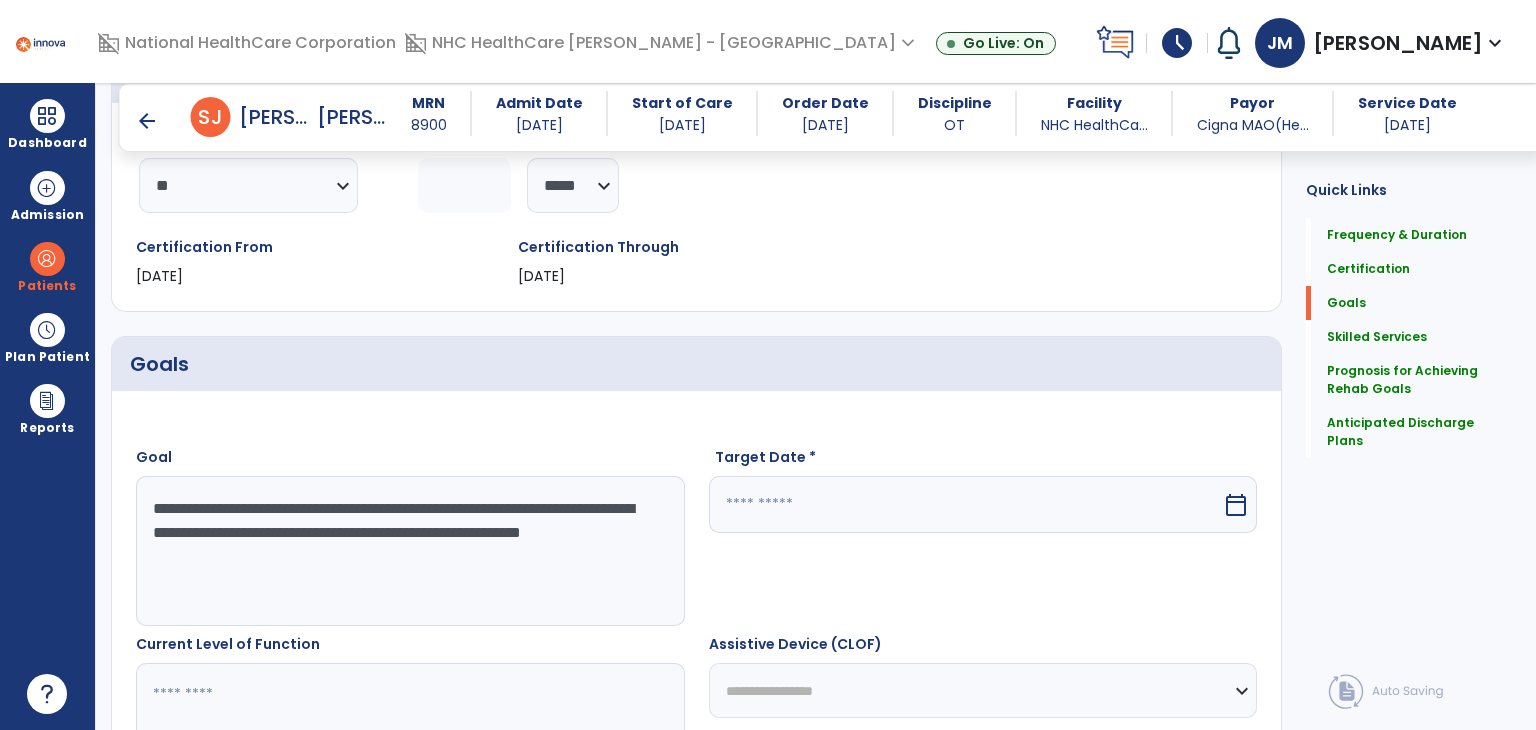 scroll, scrollTop: 282, scrollLeft: 0, axis: vertical 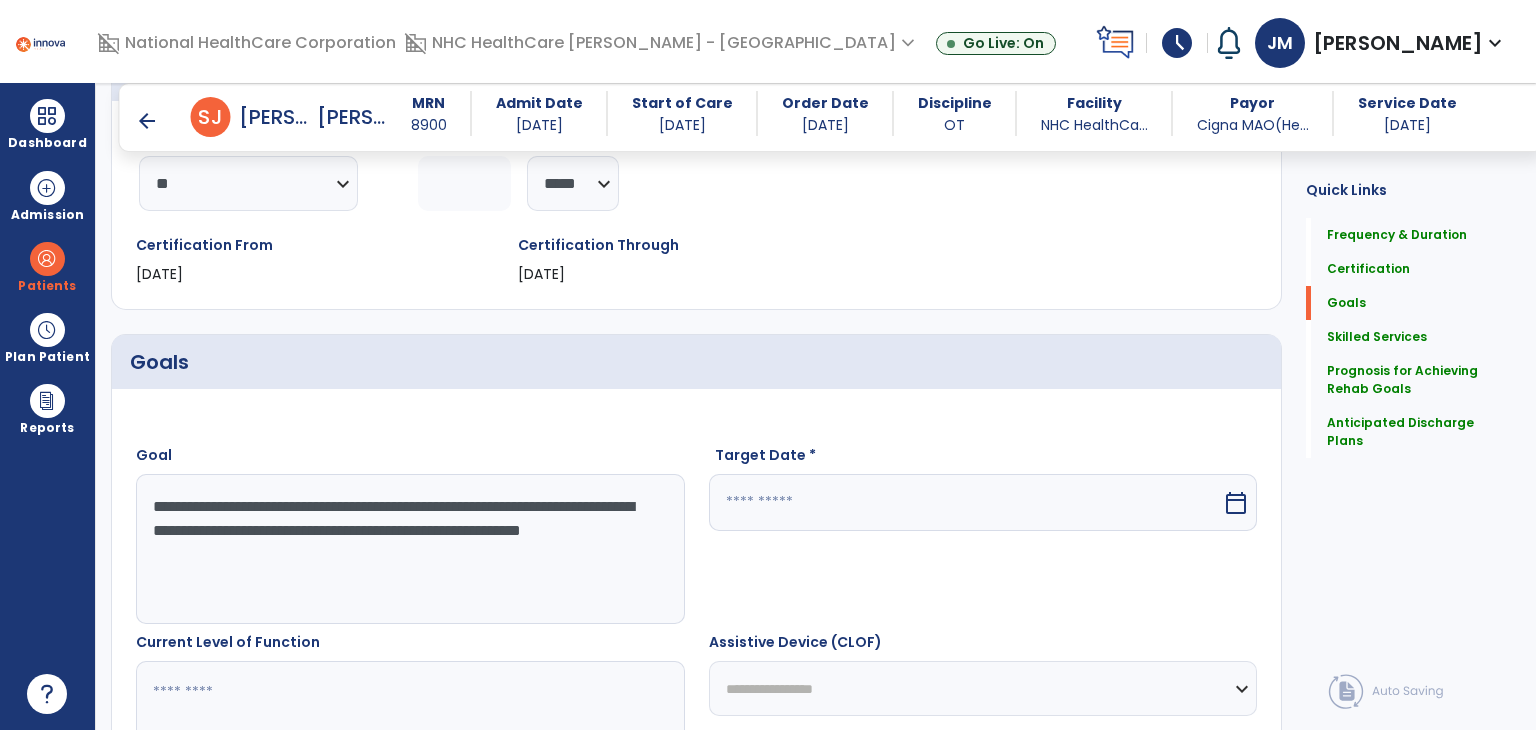 click on "calendar_today" at bounding box center (1236, 503) 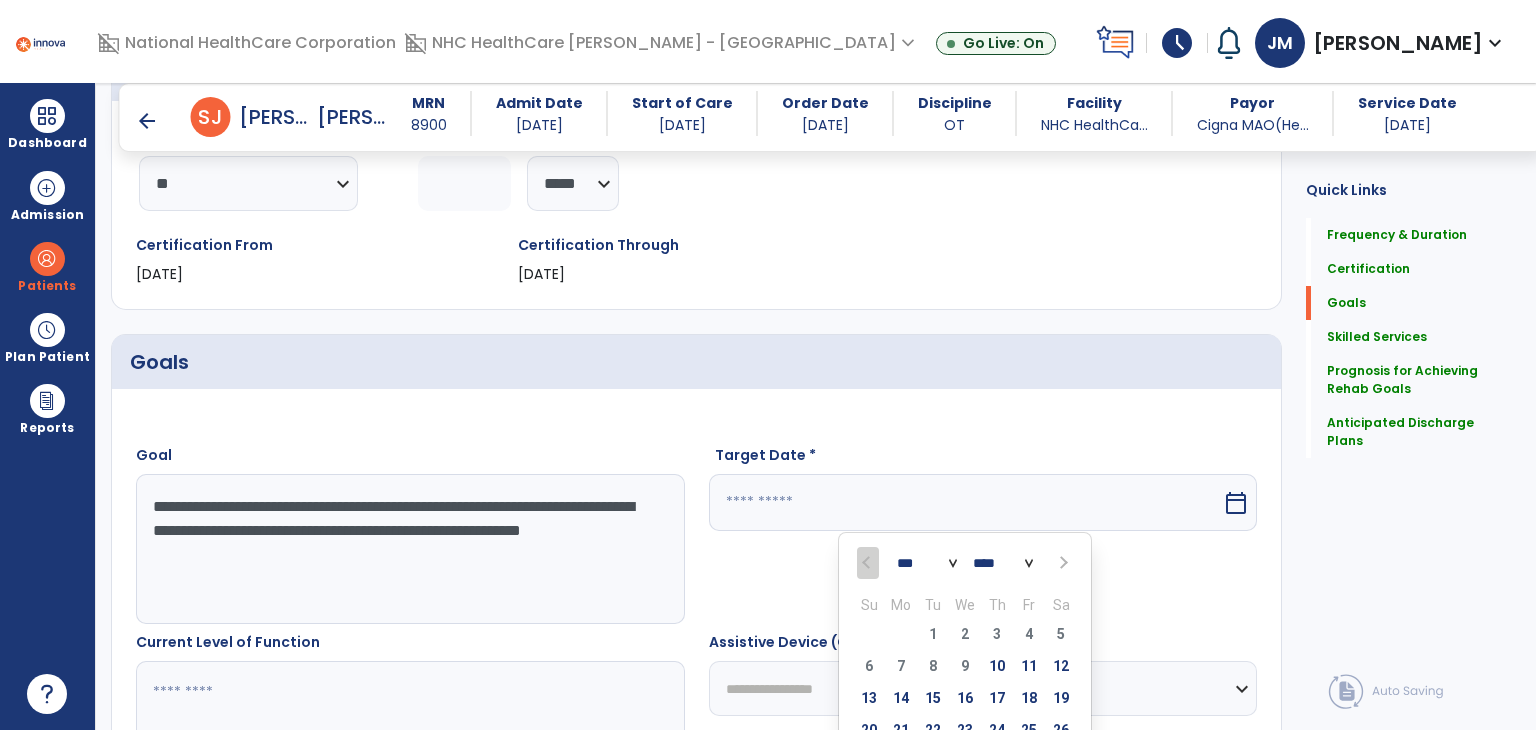 click at bounding box center (1062, 563) 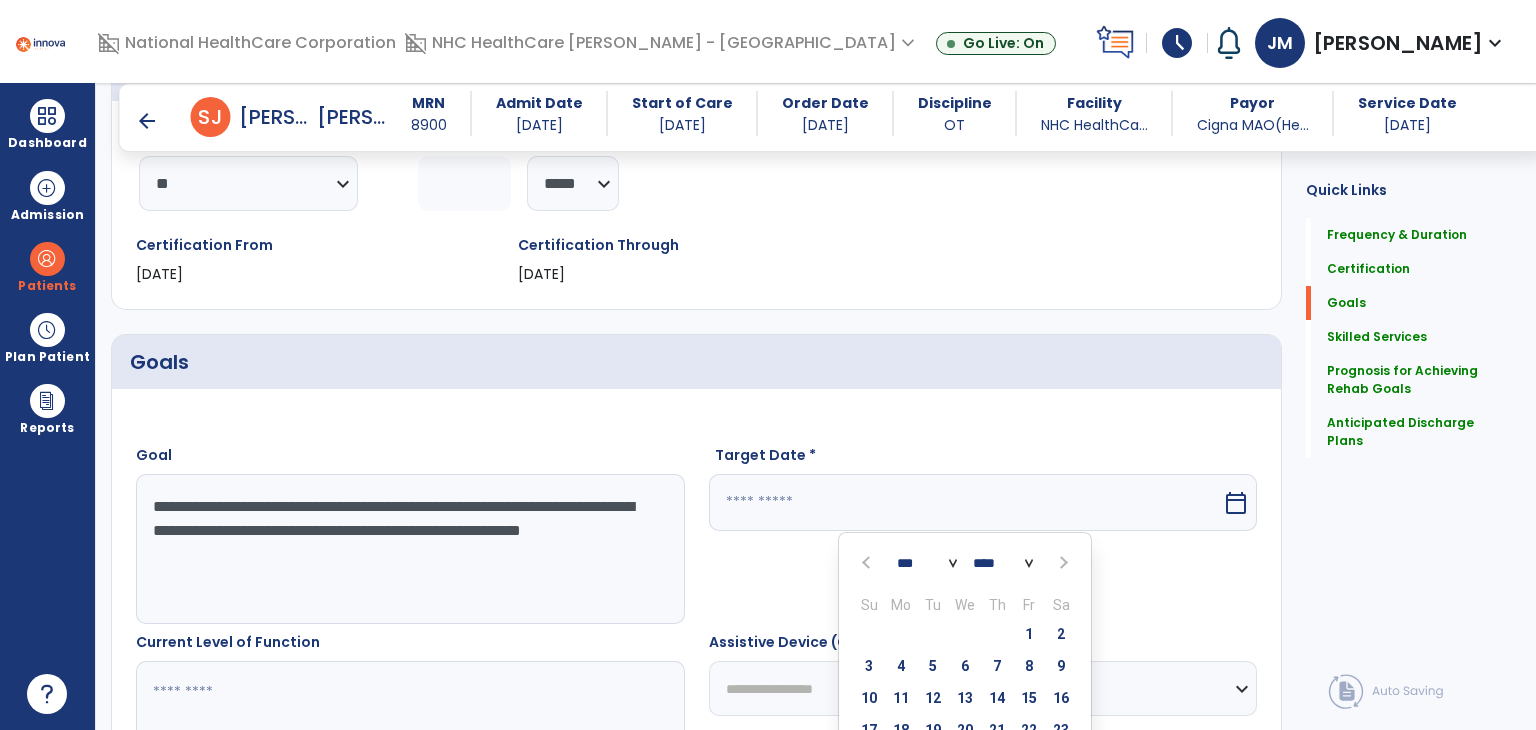 click at bounding box center [1062, 563] 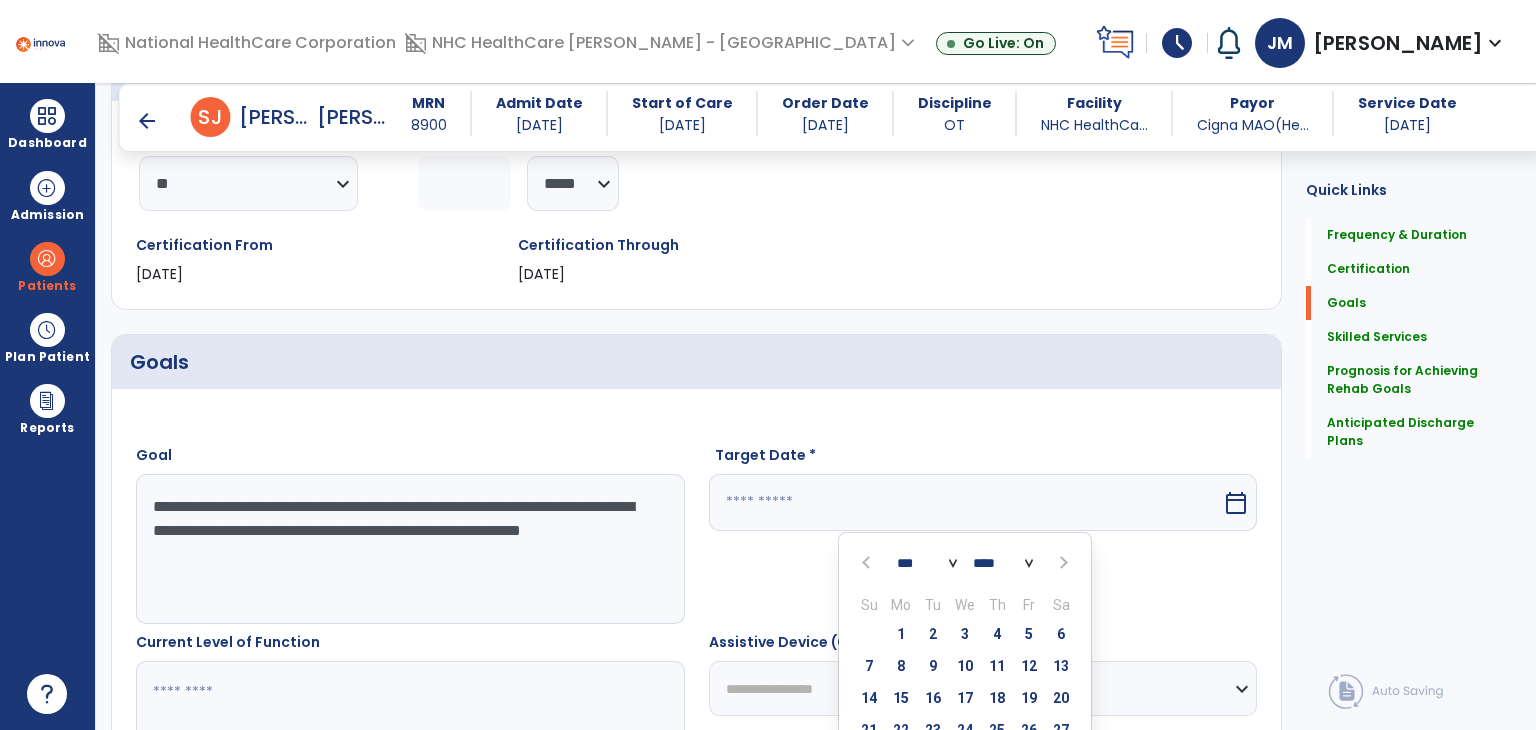 click on "4" at bounding box center [997, 634] 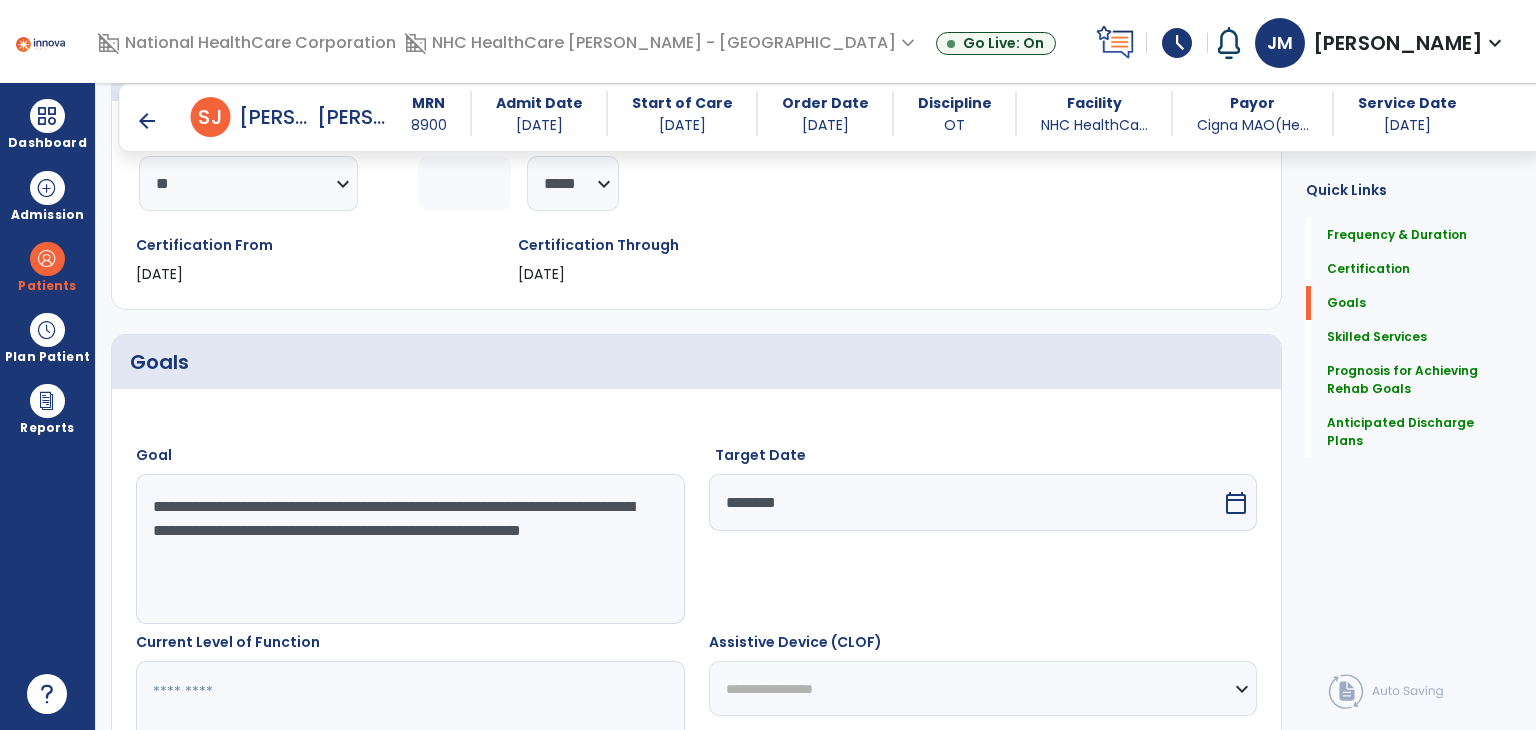 drag, startPoint x: 151, startPoint y: 504, endPoint x: 380, endPoint y: 478, distance: 230.47125 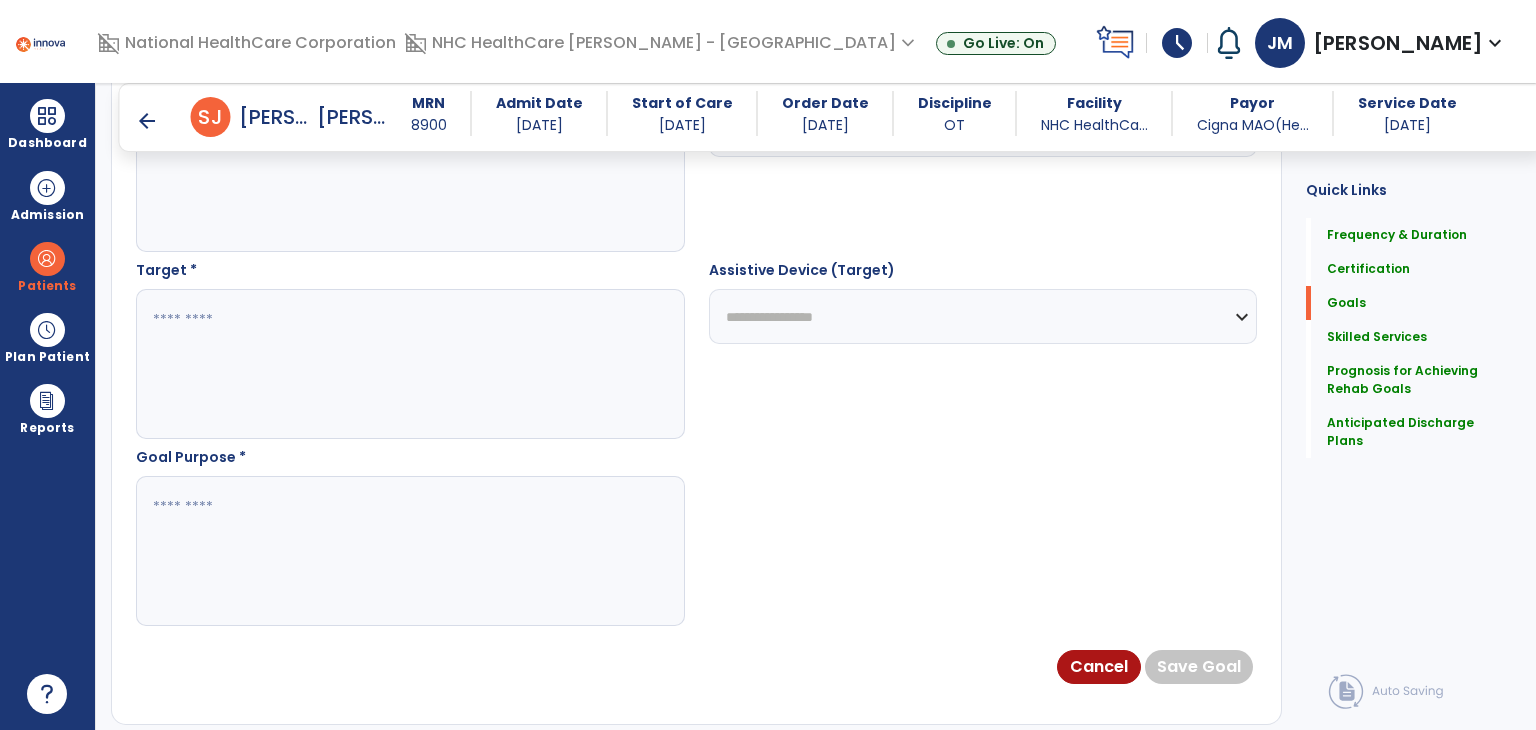 scroll, scrollTop: 1030, scrollLeft: 0, axis: vertical 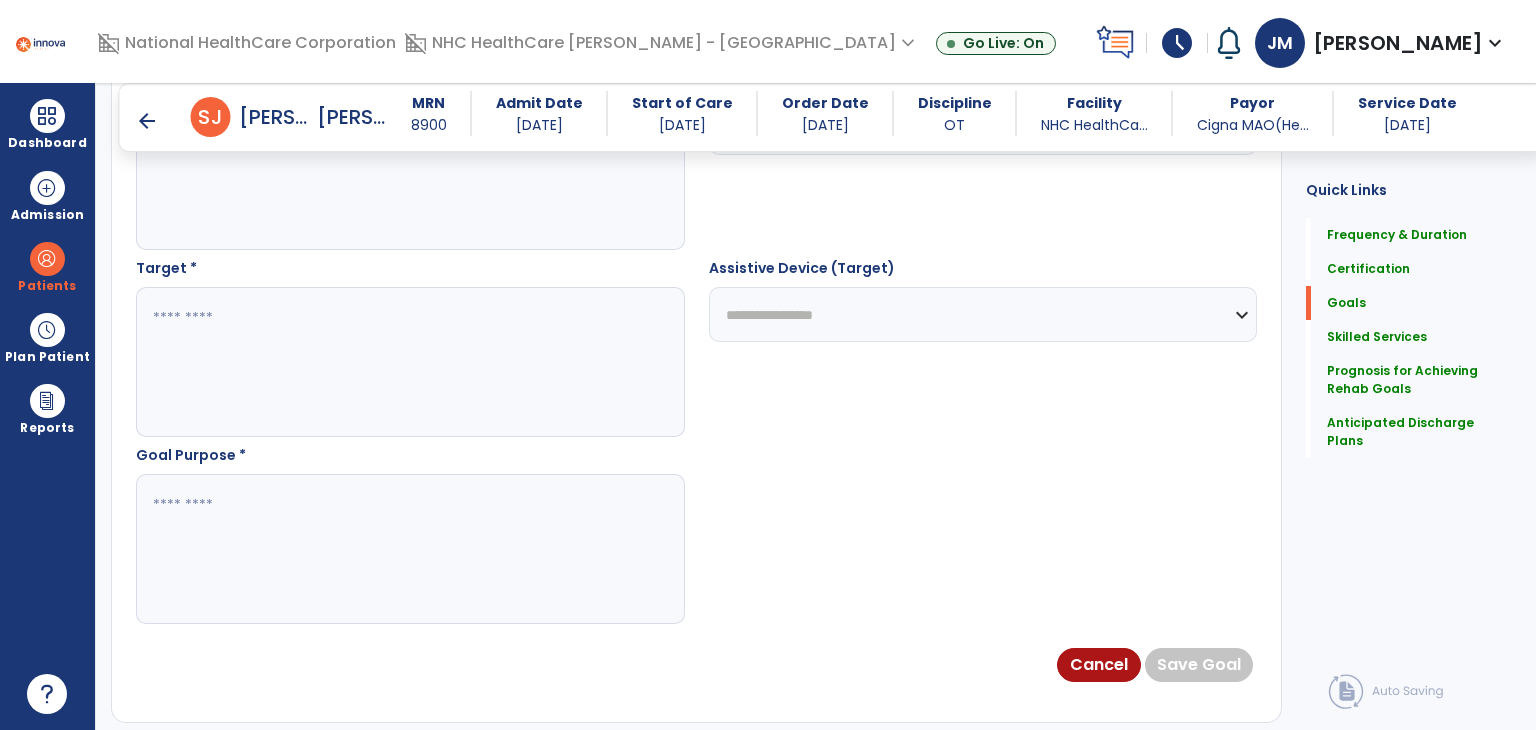 click at bounding box center [409, 362] 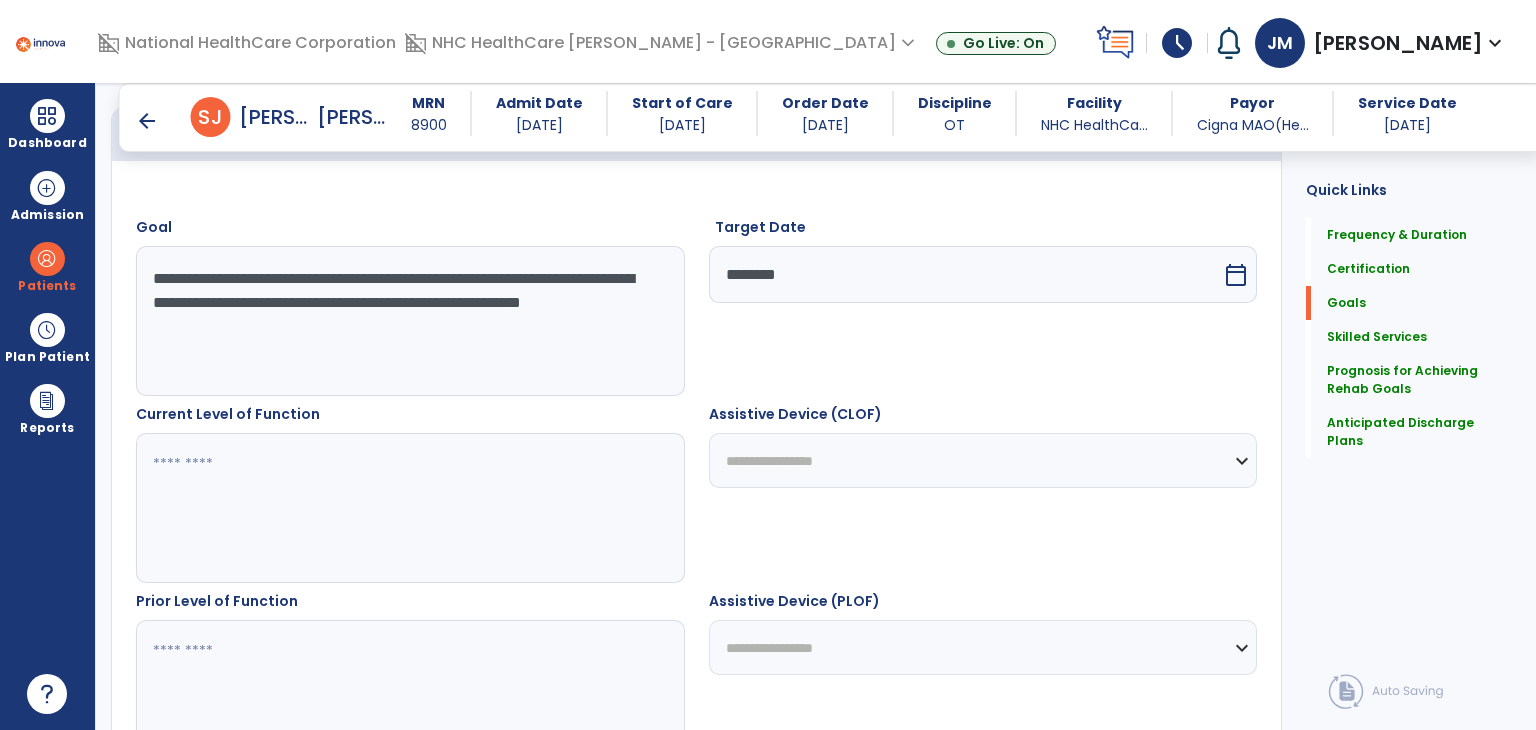 scroll, scrollTop: 508, scrollLeft: 0, axis: vertical 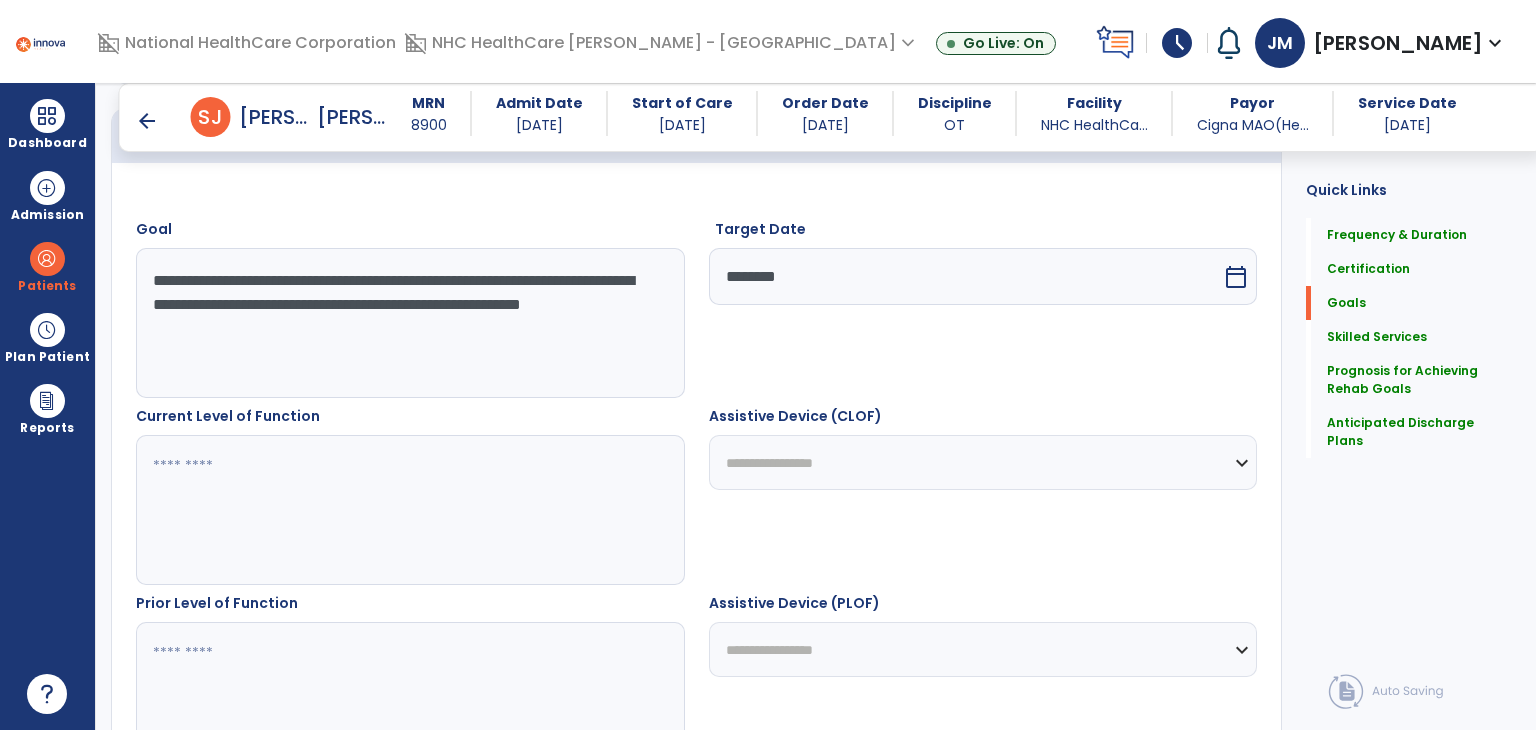 click at bounding box center (409, 510) 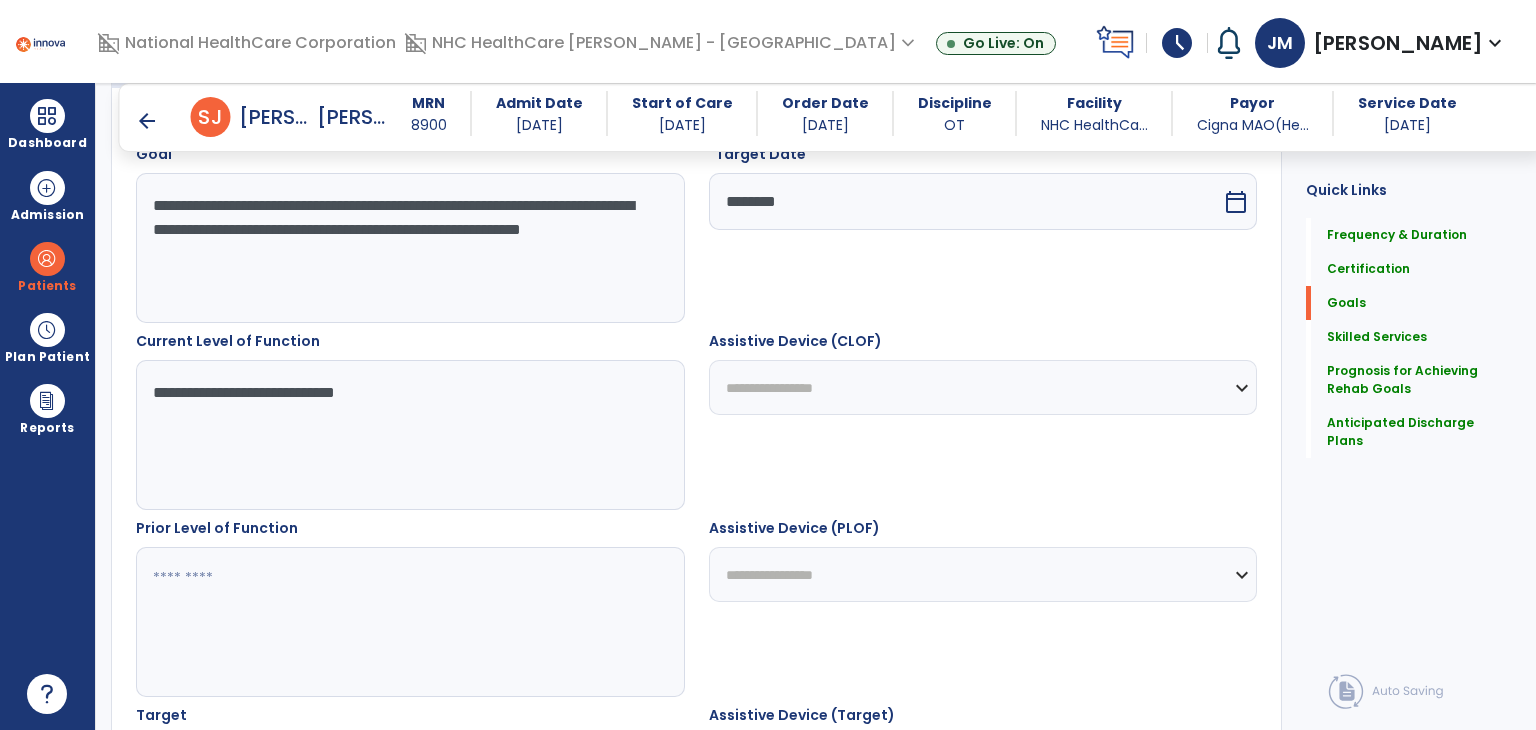 scroll, scrollTop: 584, scrollLeft: 0, axis: vertical 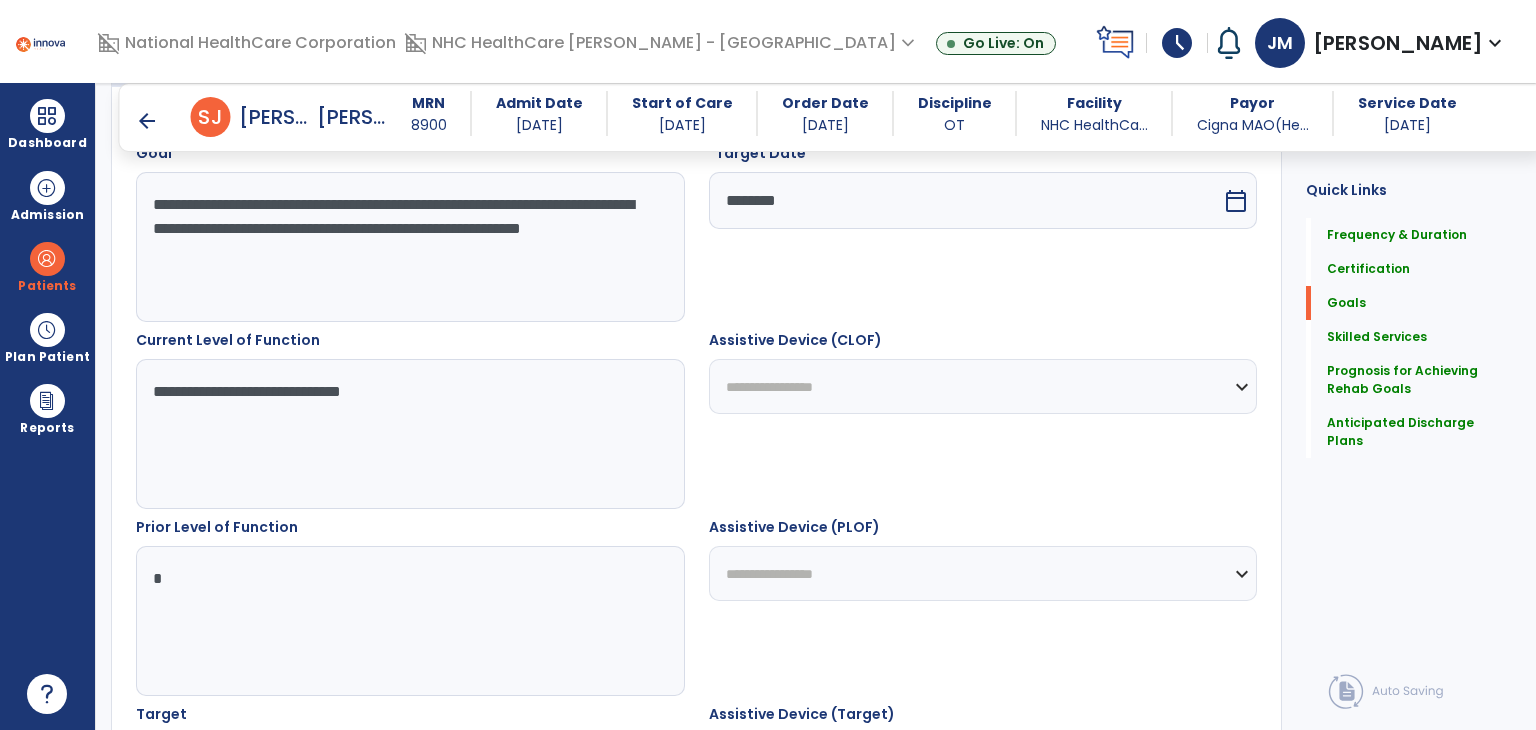 click at bounding box center (409, 621) 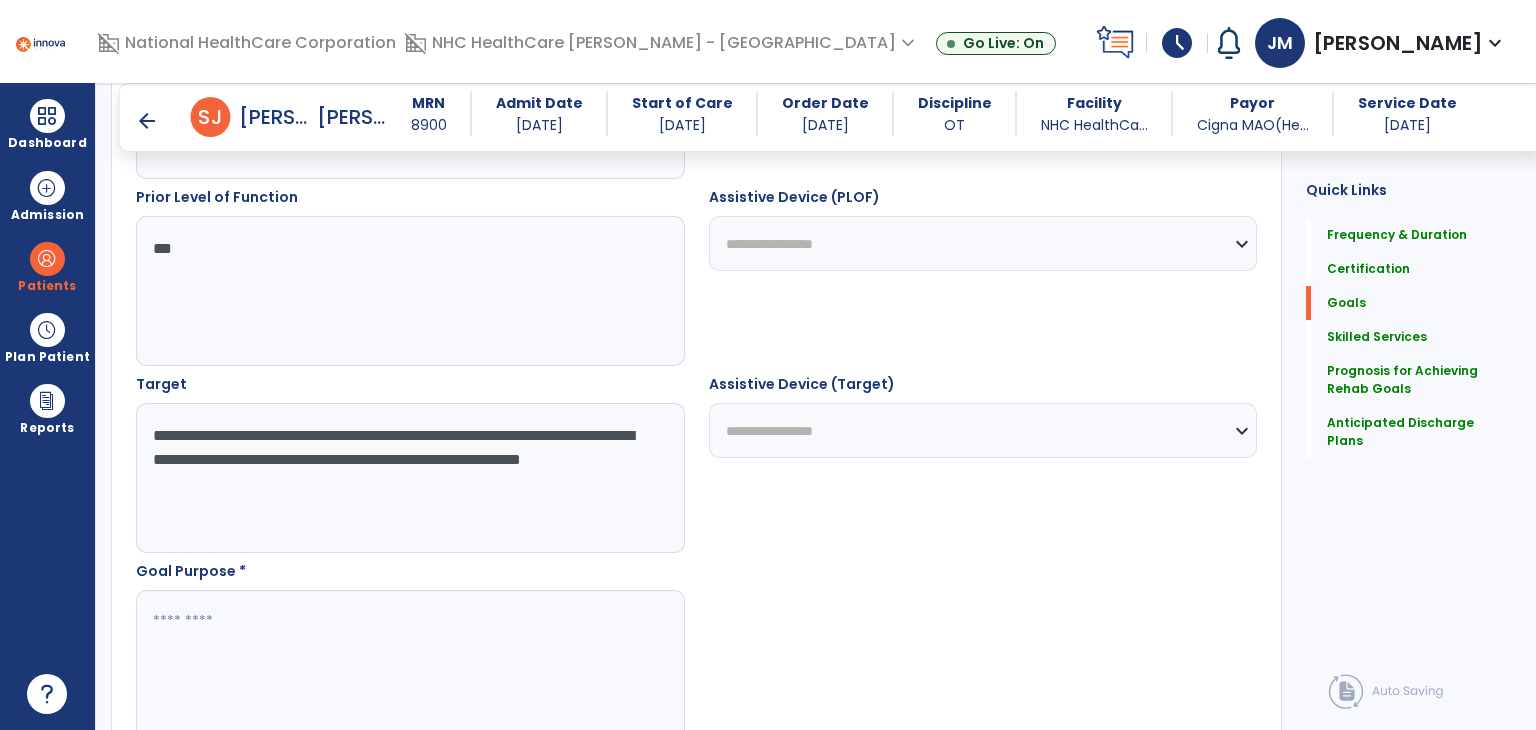scroll, scrollTop: 912, scrollLeft: 0, axis: vertical 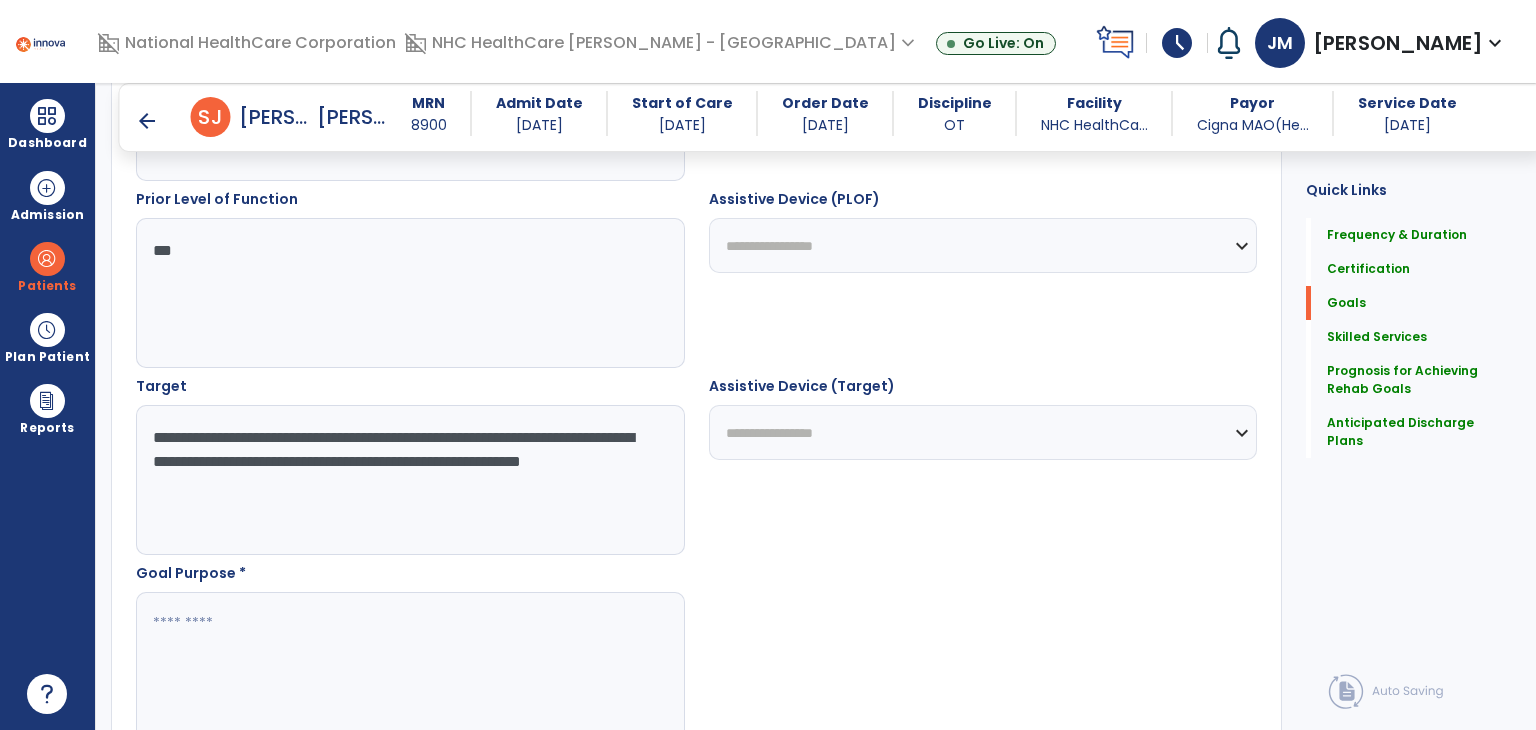 click at bounding box center (409, 667) 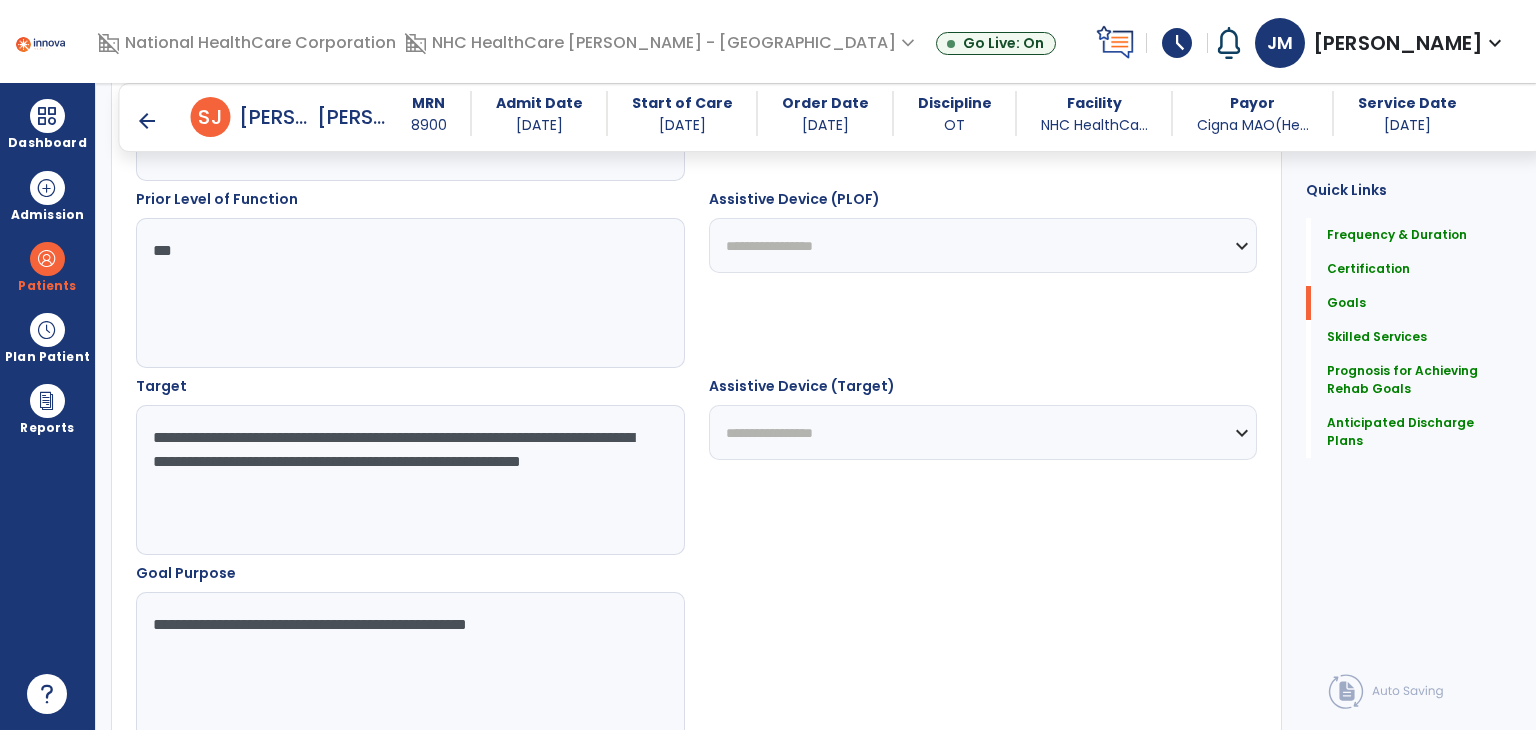 click on "**********" at bounding box center (409, 480) 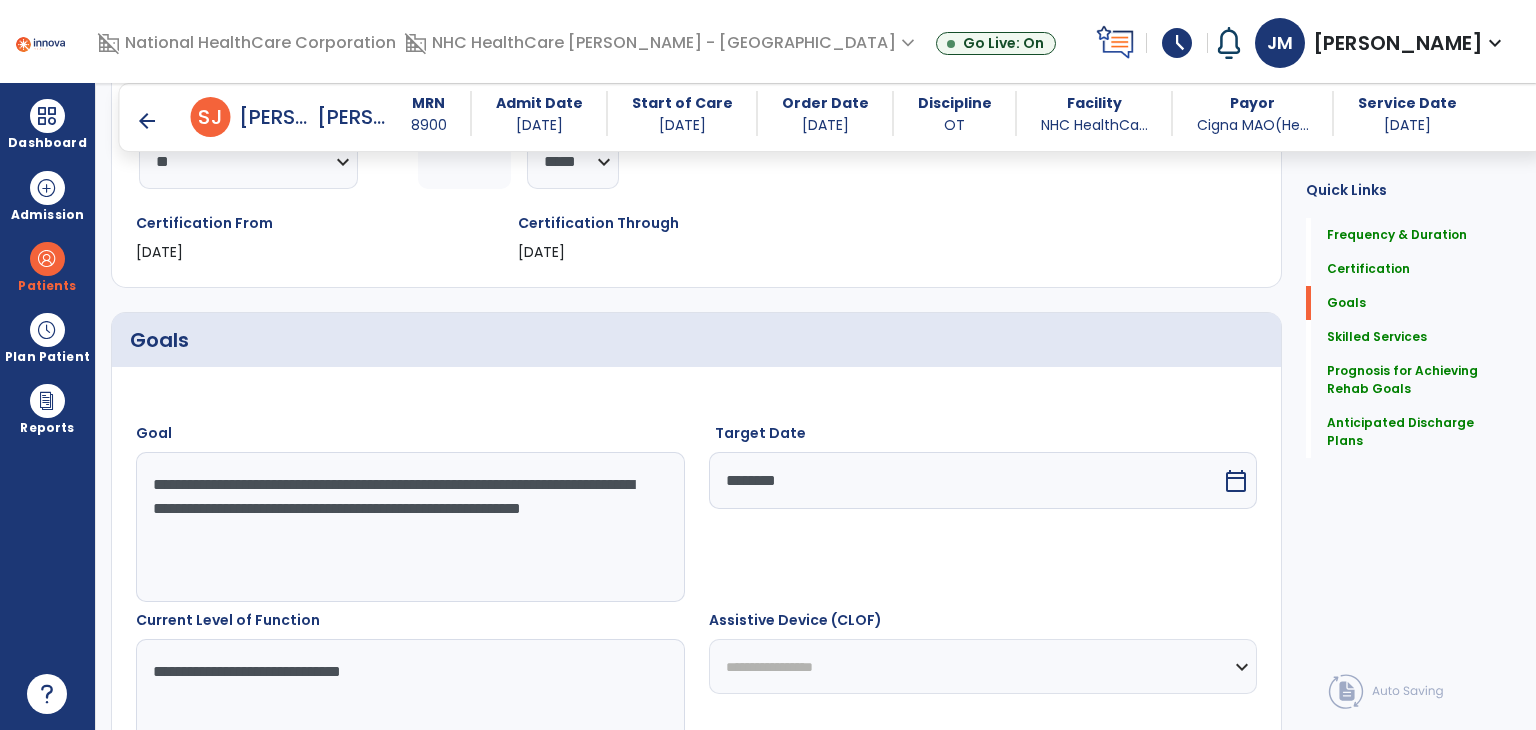 scroll, scrollTop: 311, scrollLeft: 0, axis: vertical 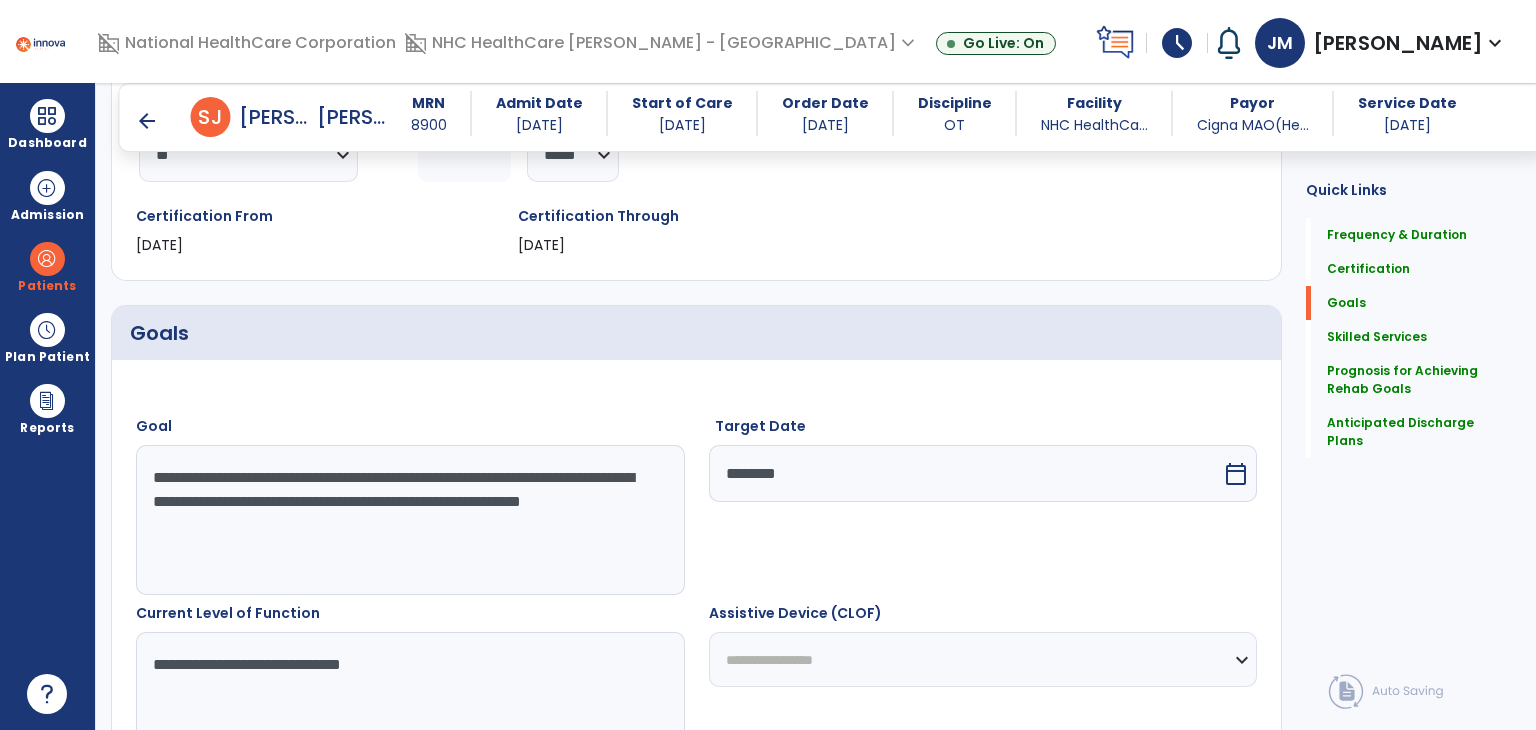 click on "**********" at bounding box center (409, 520) 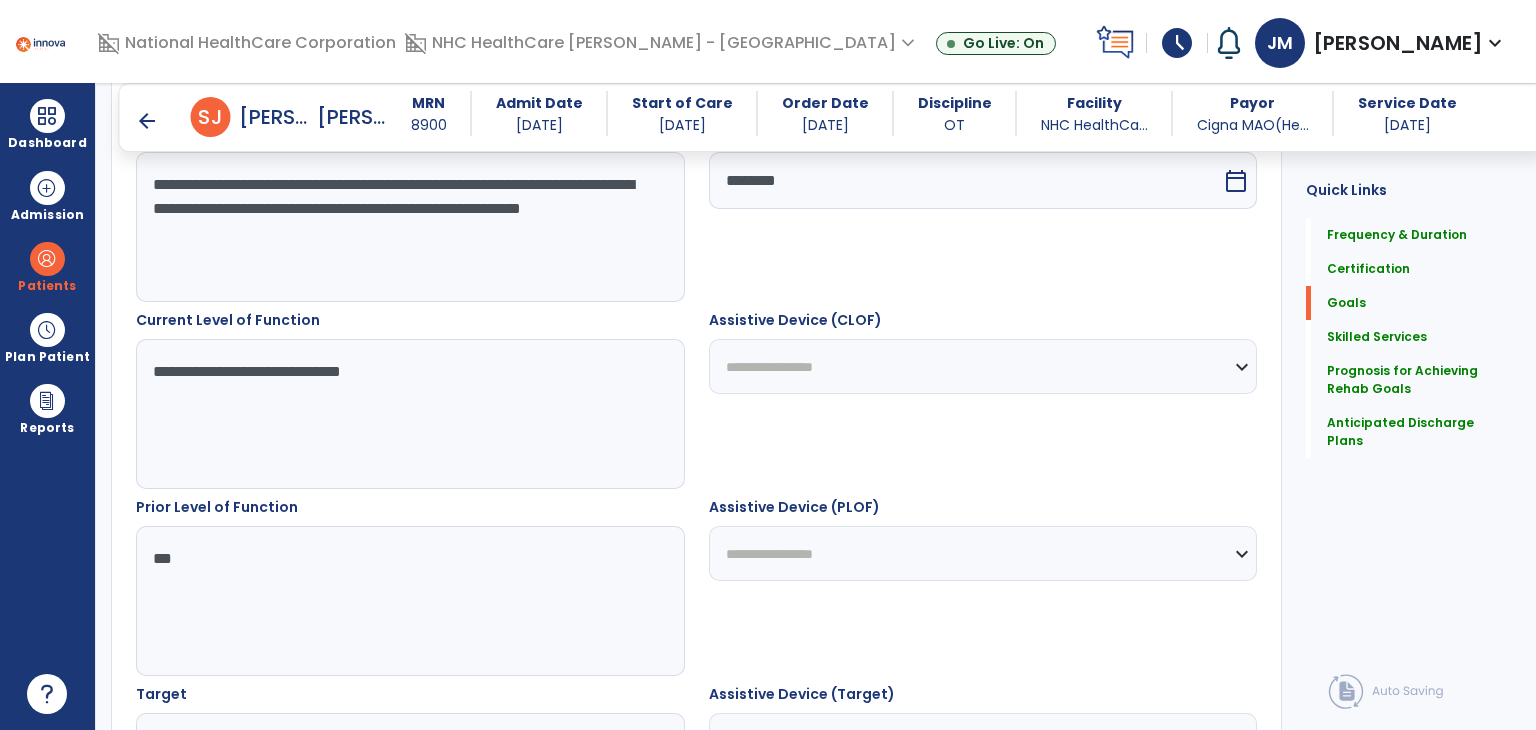 scroll, scrollTop: 628, scrollLeft: 0, axis: vertical 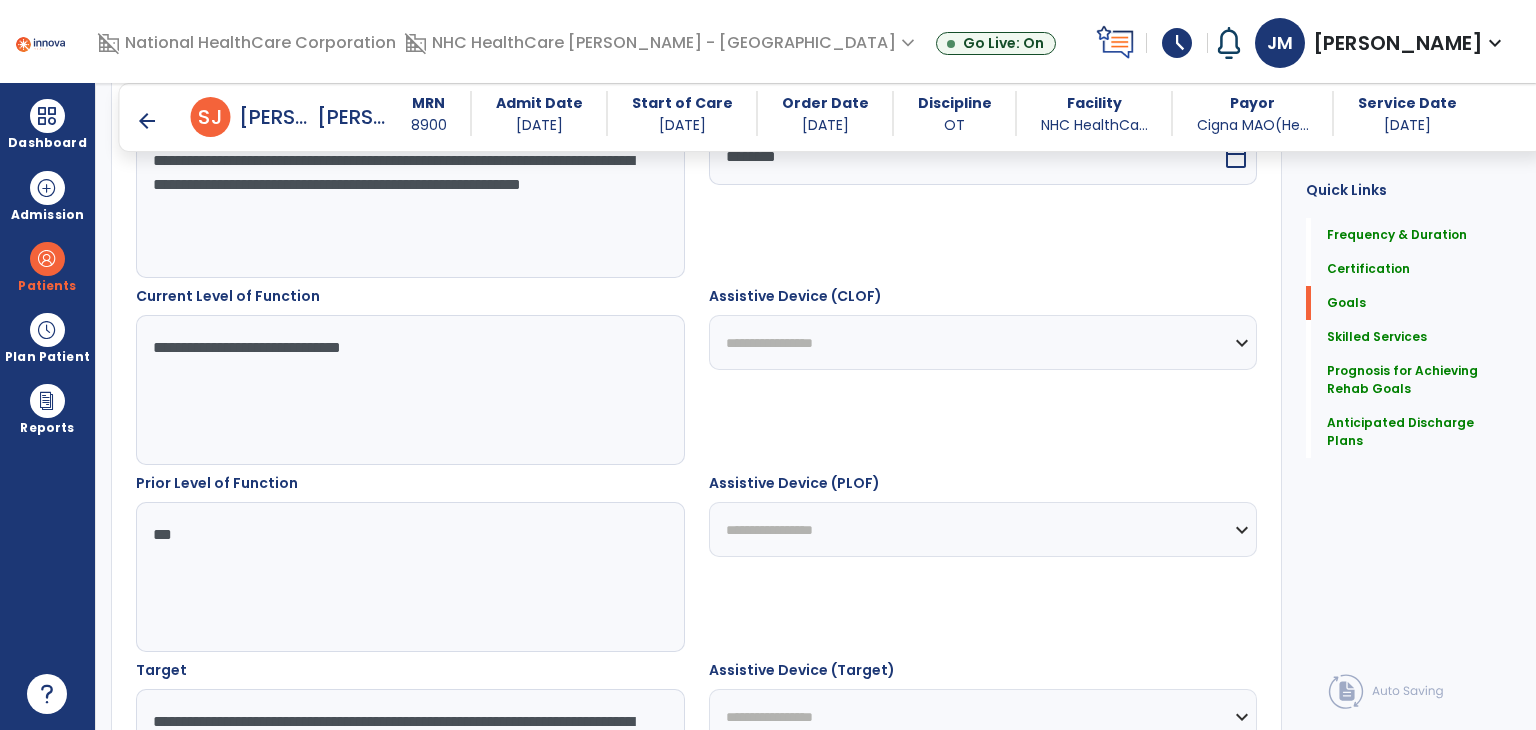 click on "**********" at bounding box center [409, 390] 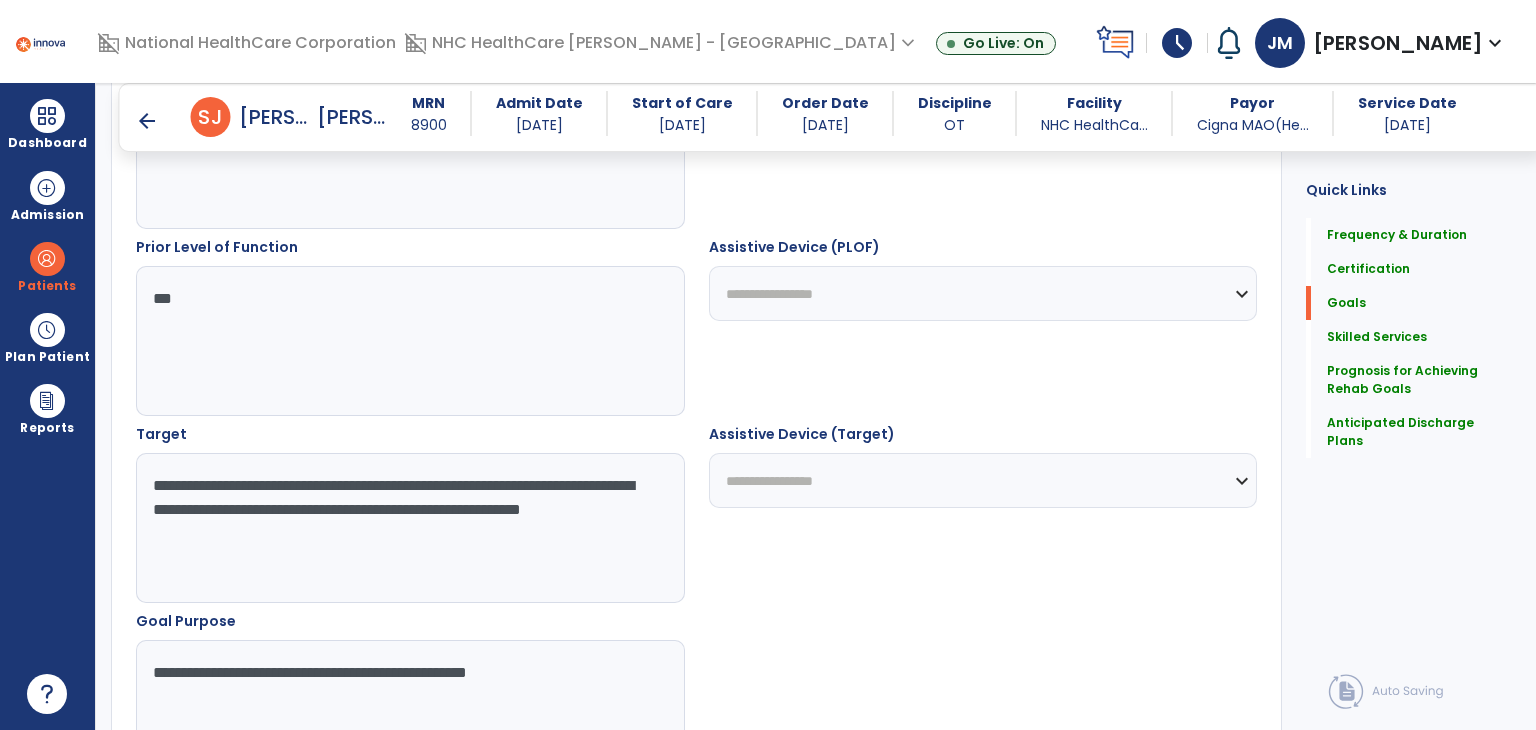 scroll, scrollTop: 864, scrollLeft: 0, axis: vertical 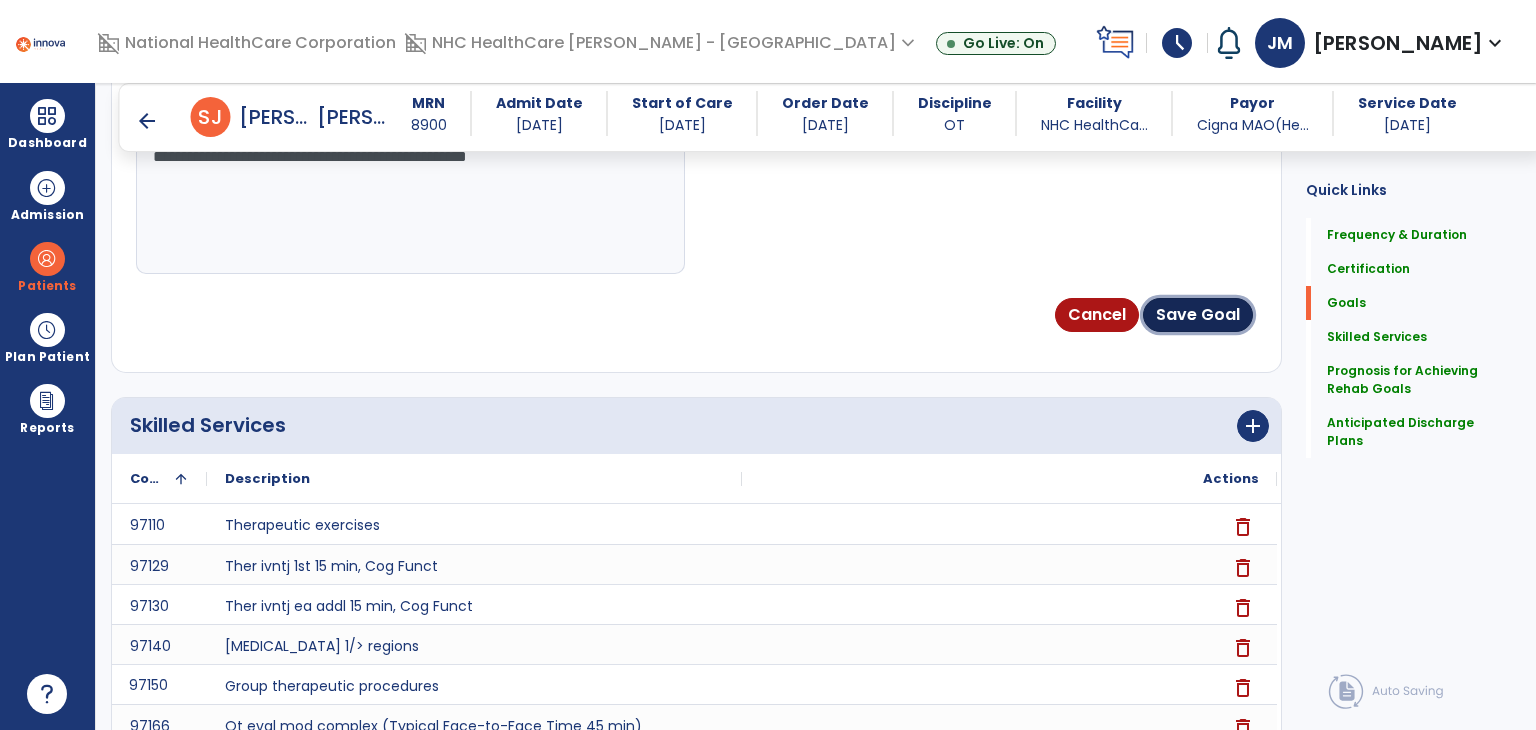click on "Save Goal" at bounding box center [1198, 315] 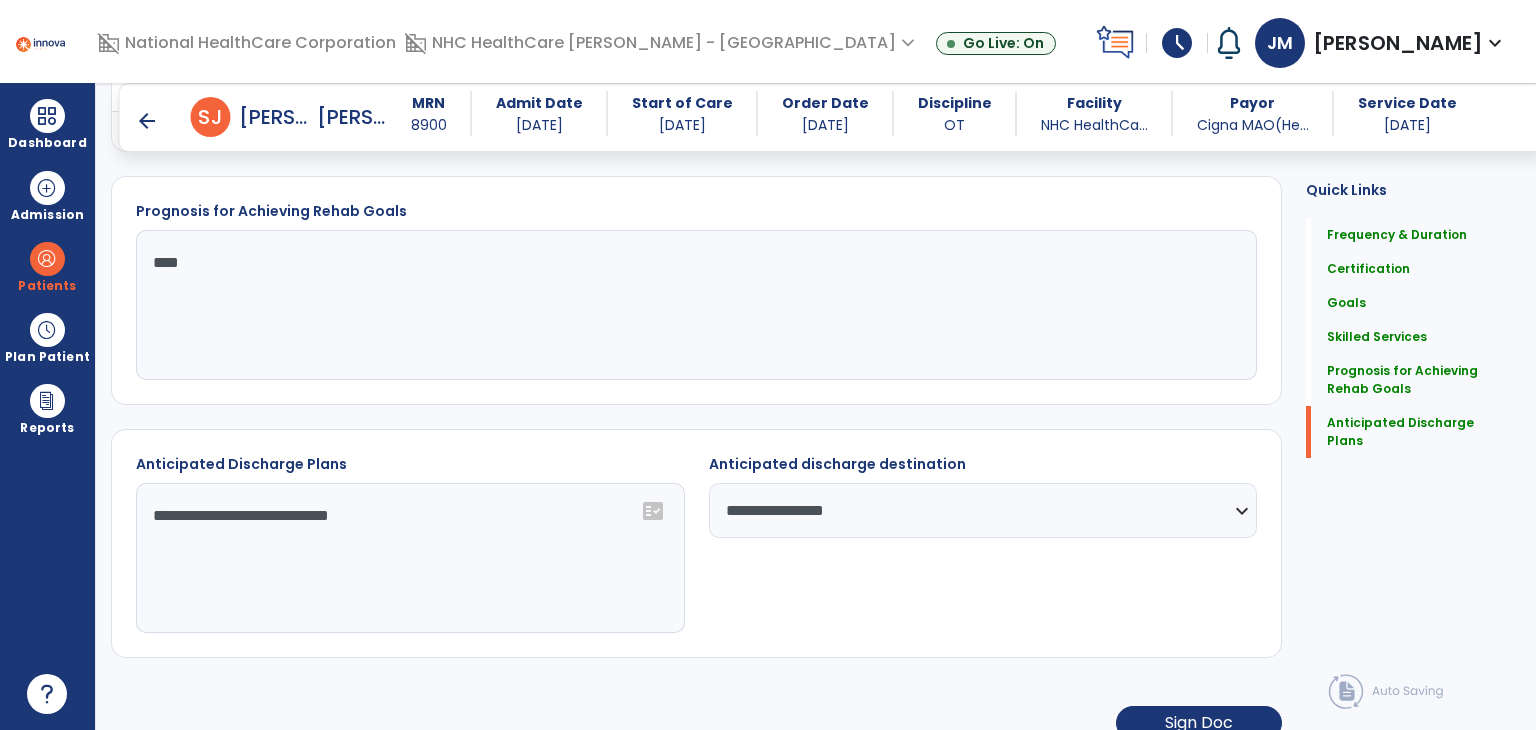 scroll, scrollTop: 2696, scrollLeft: 0, axis: vertical 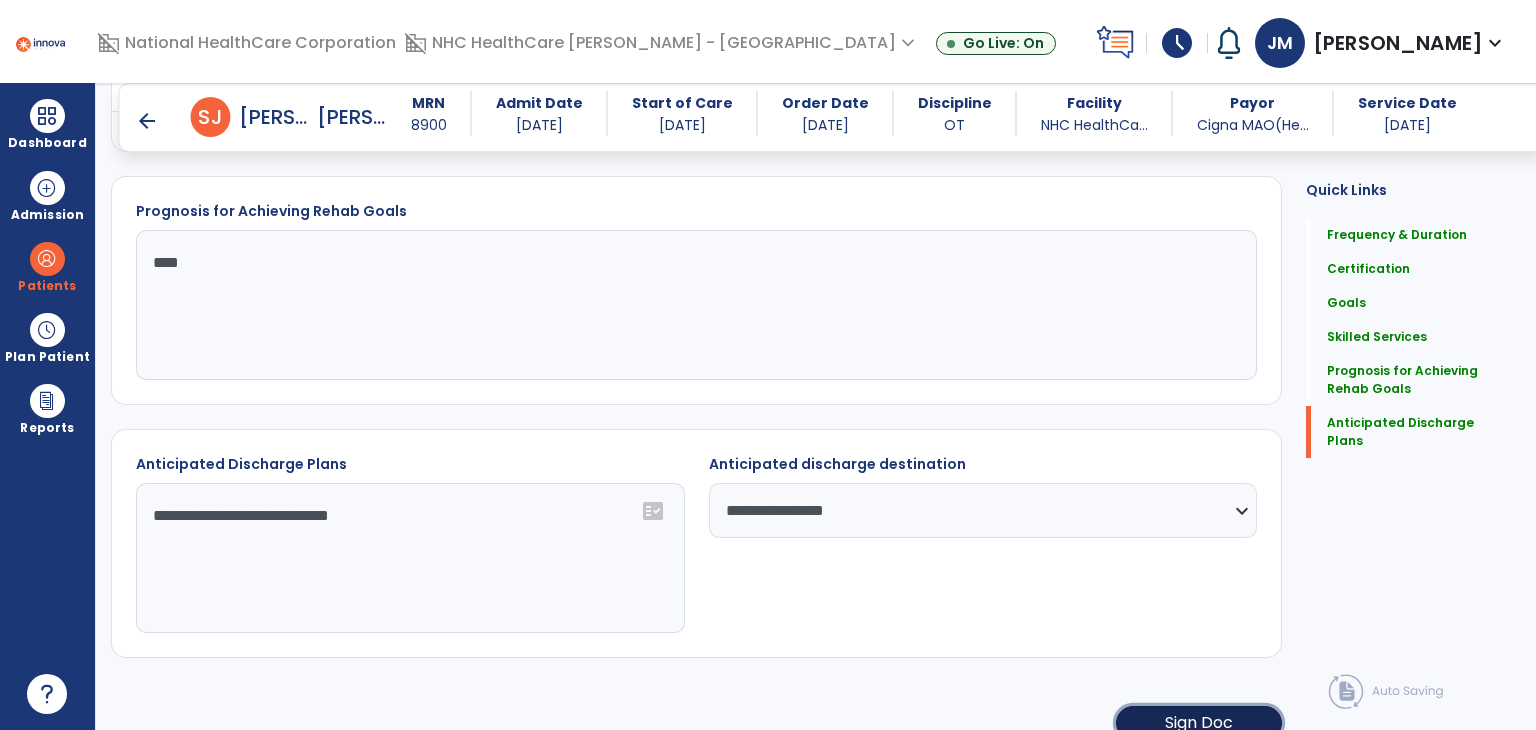 click on "Sign Doc" 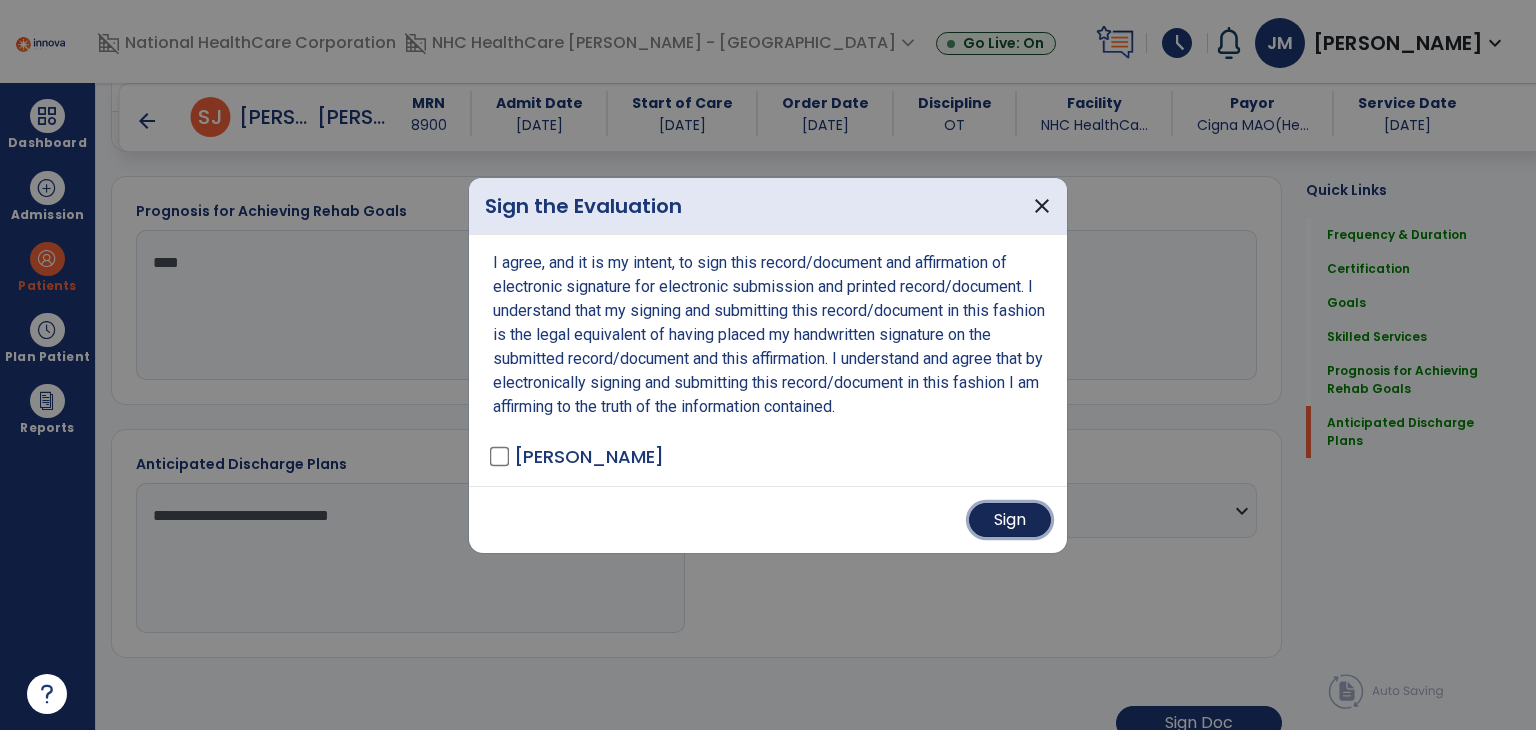 click on "Sign" at bounding box center (1010, 520) 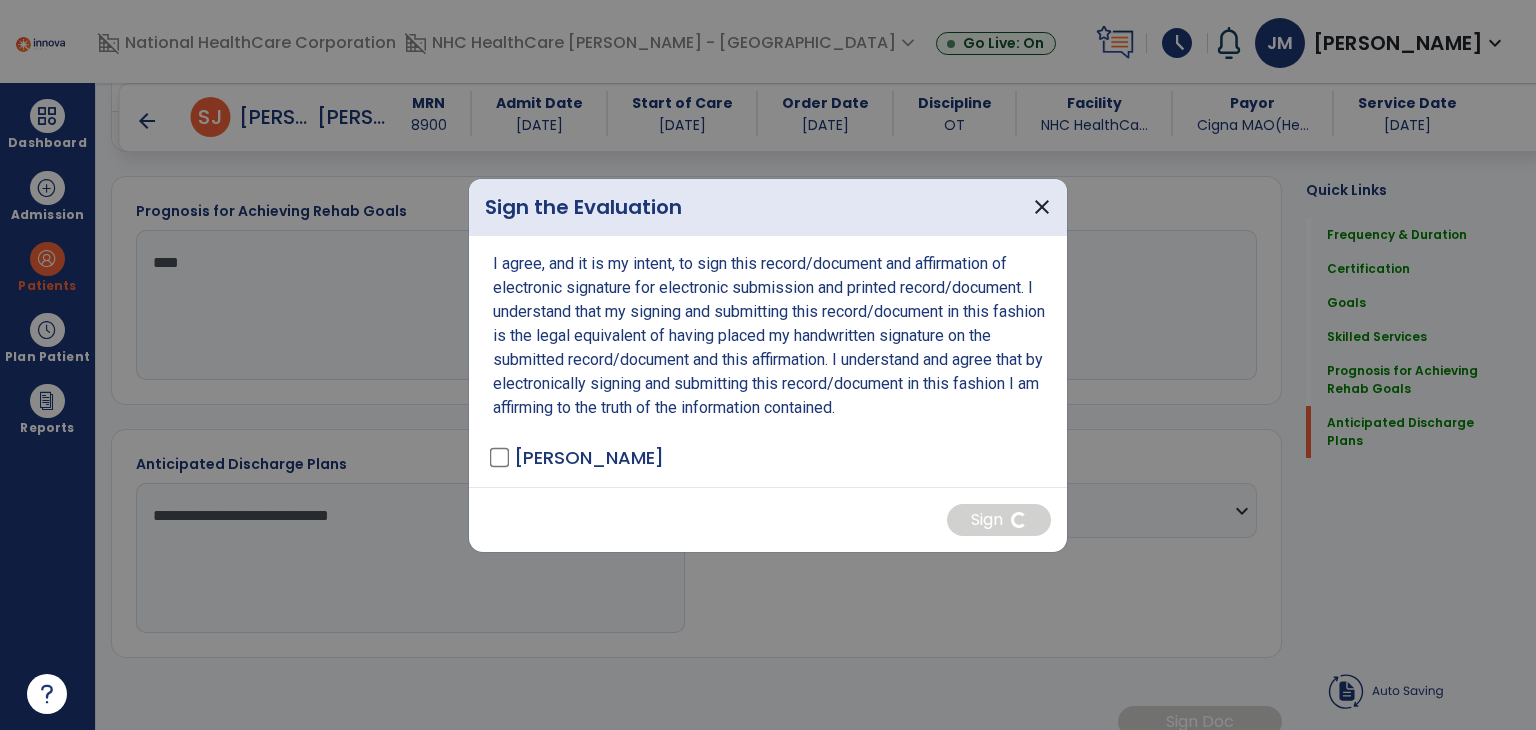 scroll, scrollTop: 2695, scrollLeft: 0, axis: vertical 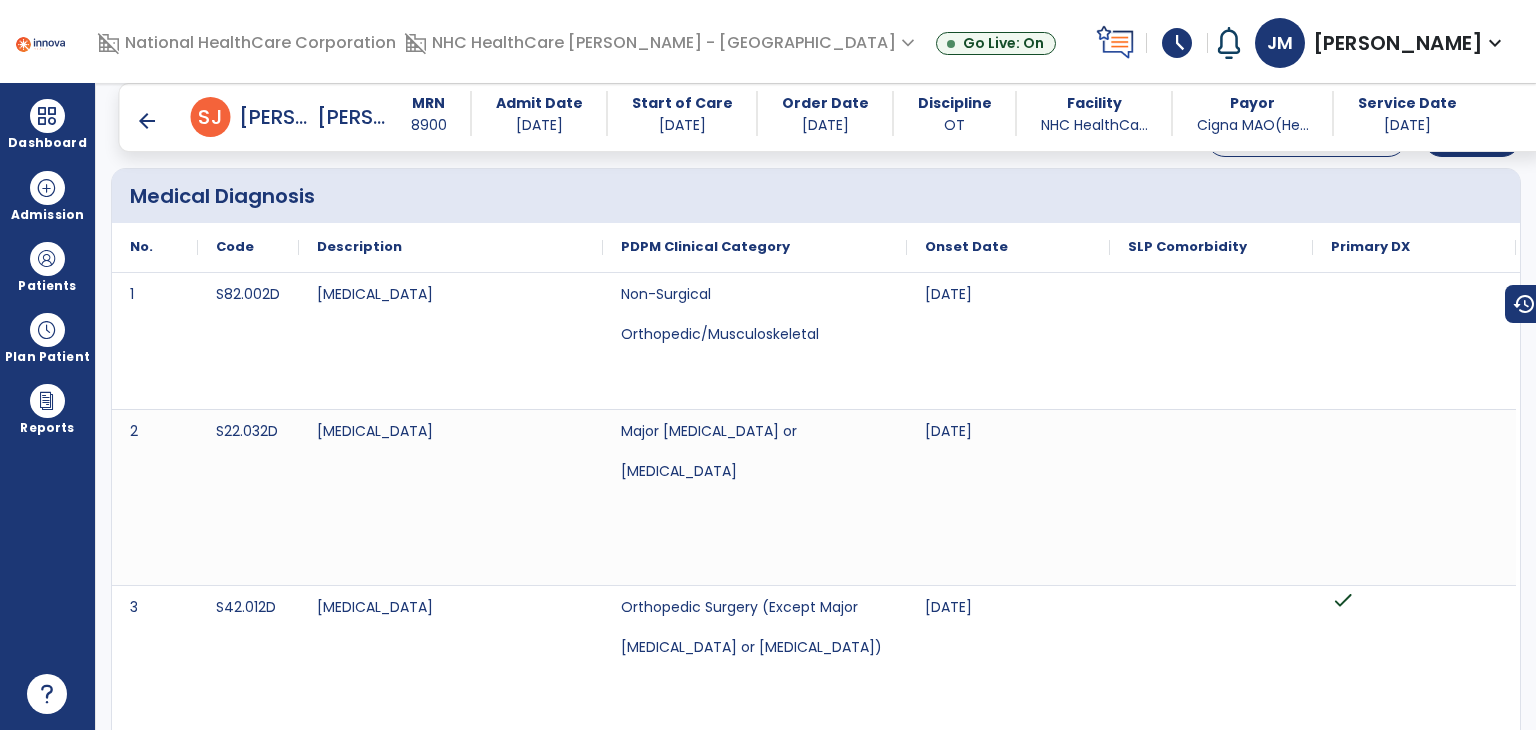 click on "arrow_back" at bounding box center (147, 121) 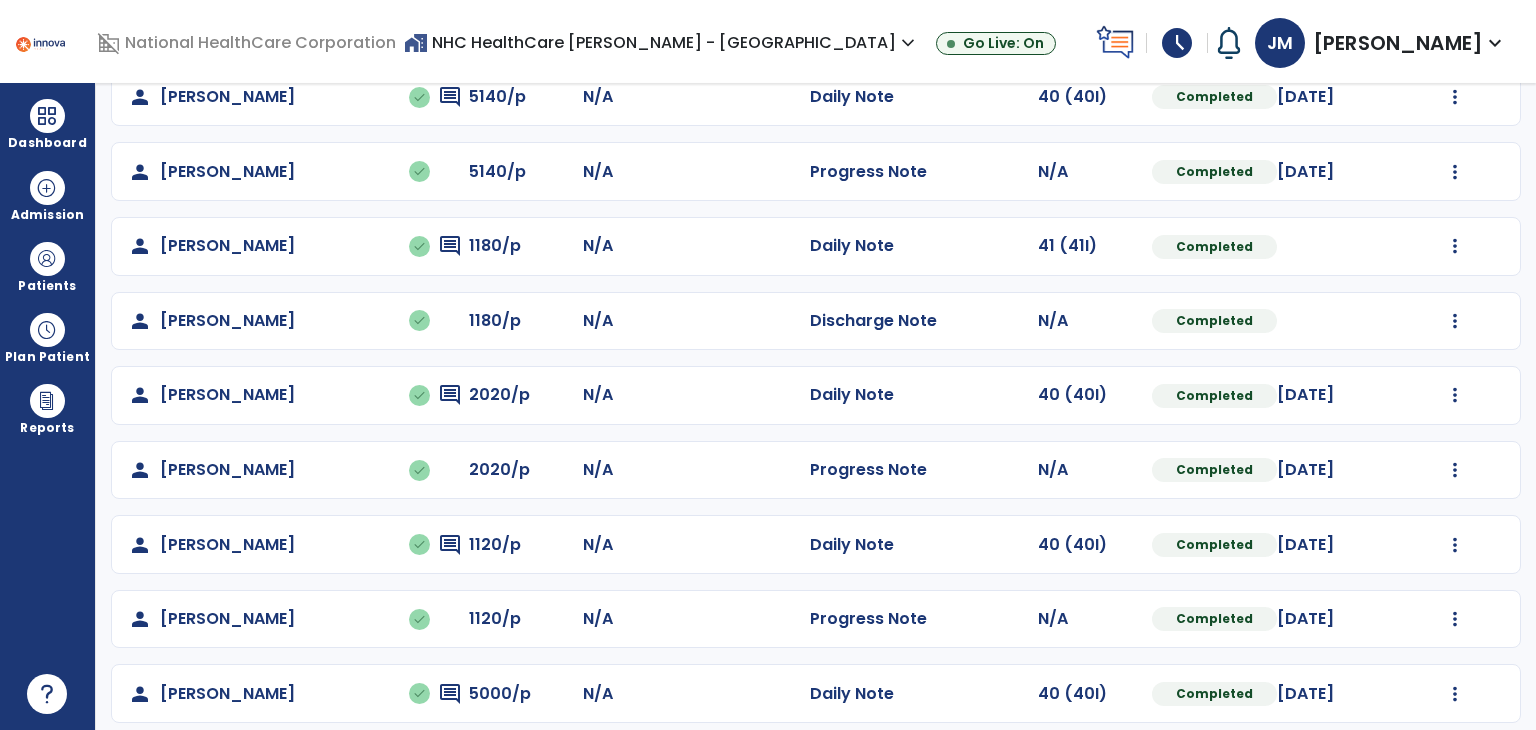 scroll, scrollTop: 806, scrollLeft: 0, axis: vertical 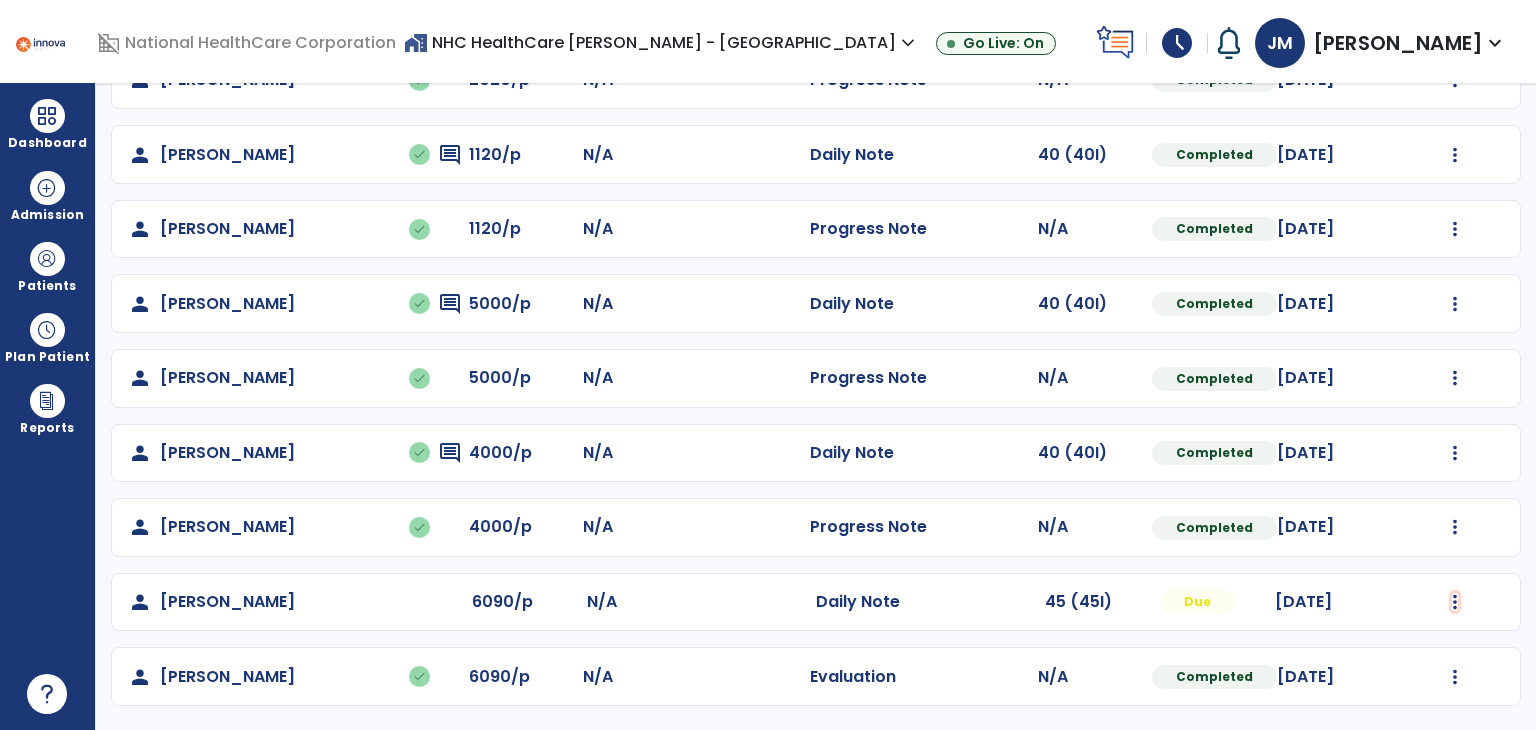 click at bounding box center (1455, -442) 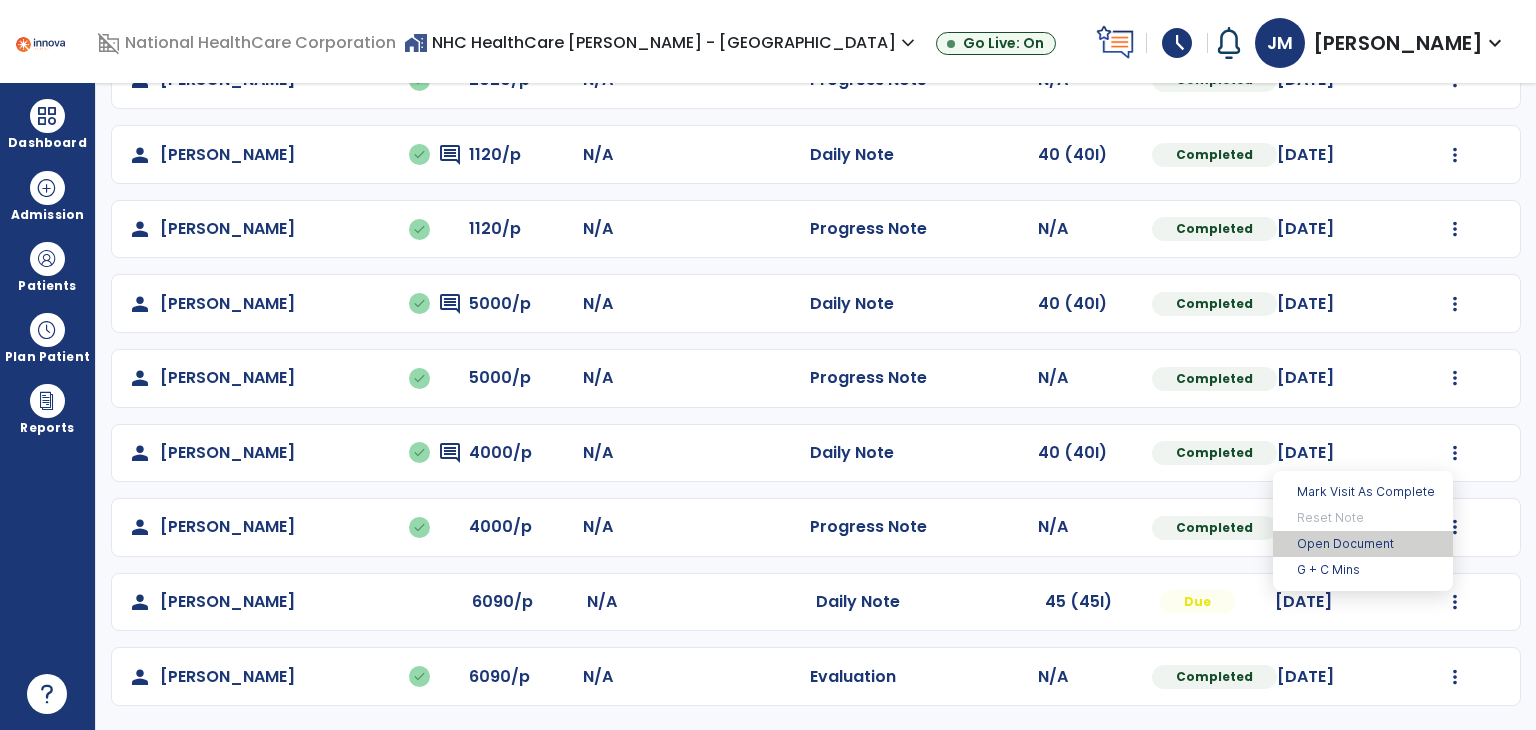 click on "Open Document" at bounding box center [1363, 544] 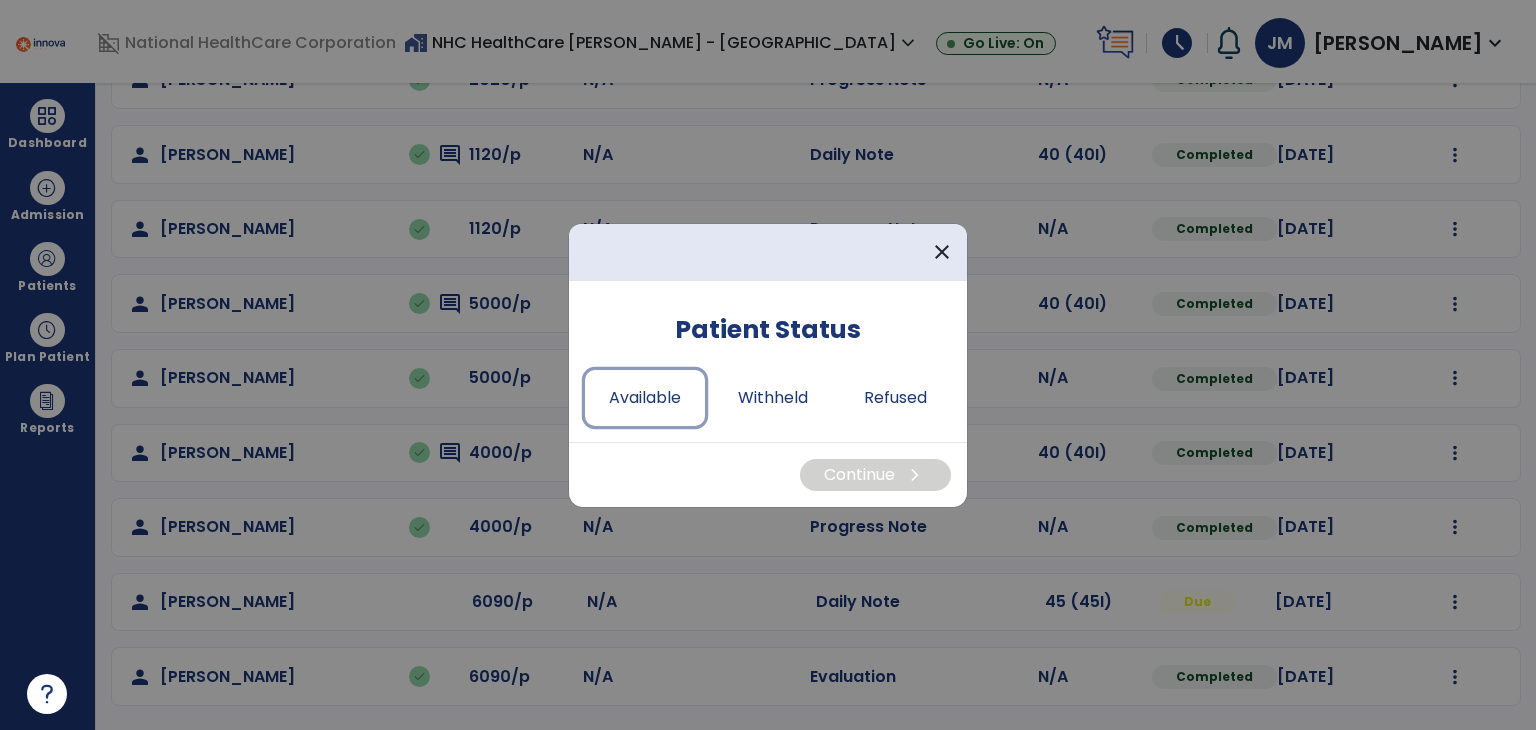 click on "Available" at bounding box center (645, 398) 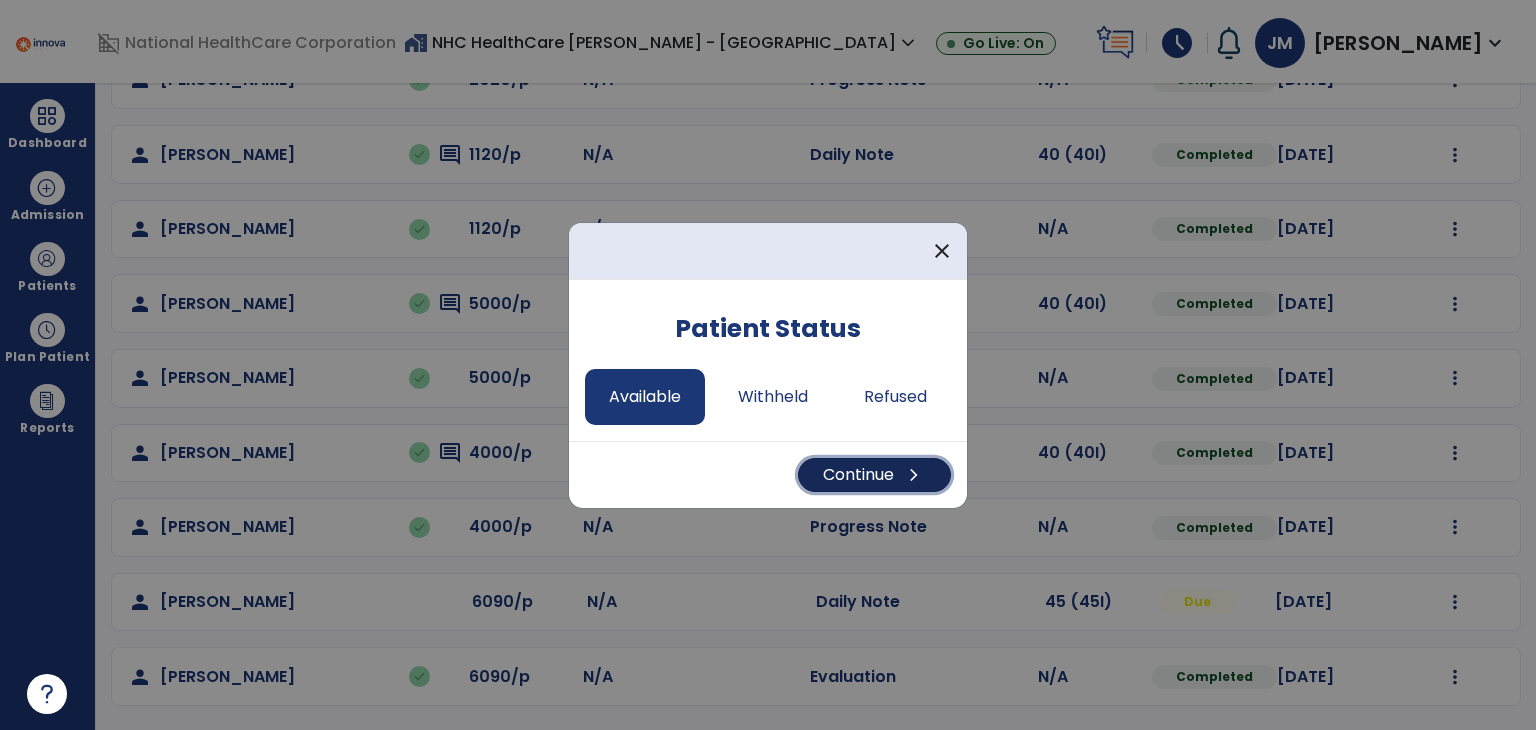 click on "Continue   chevron_right" at bounding box center [874, 475] 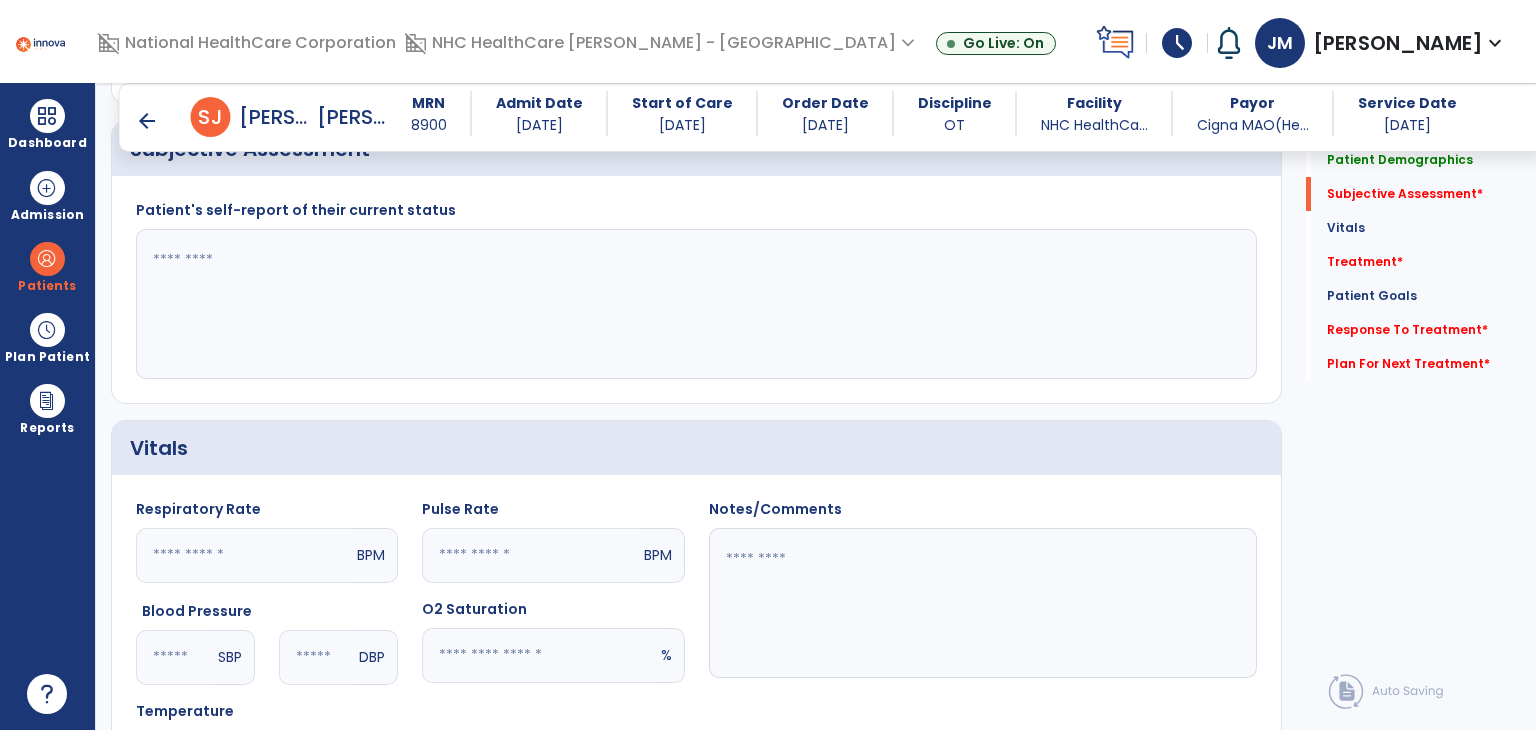 scroll, scrollTop: 487, scrollLeft: 0, axis: vertical 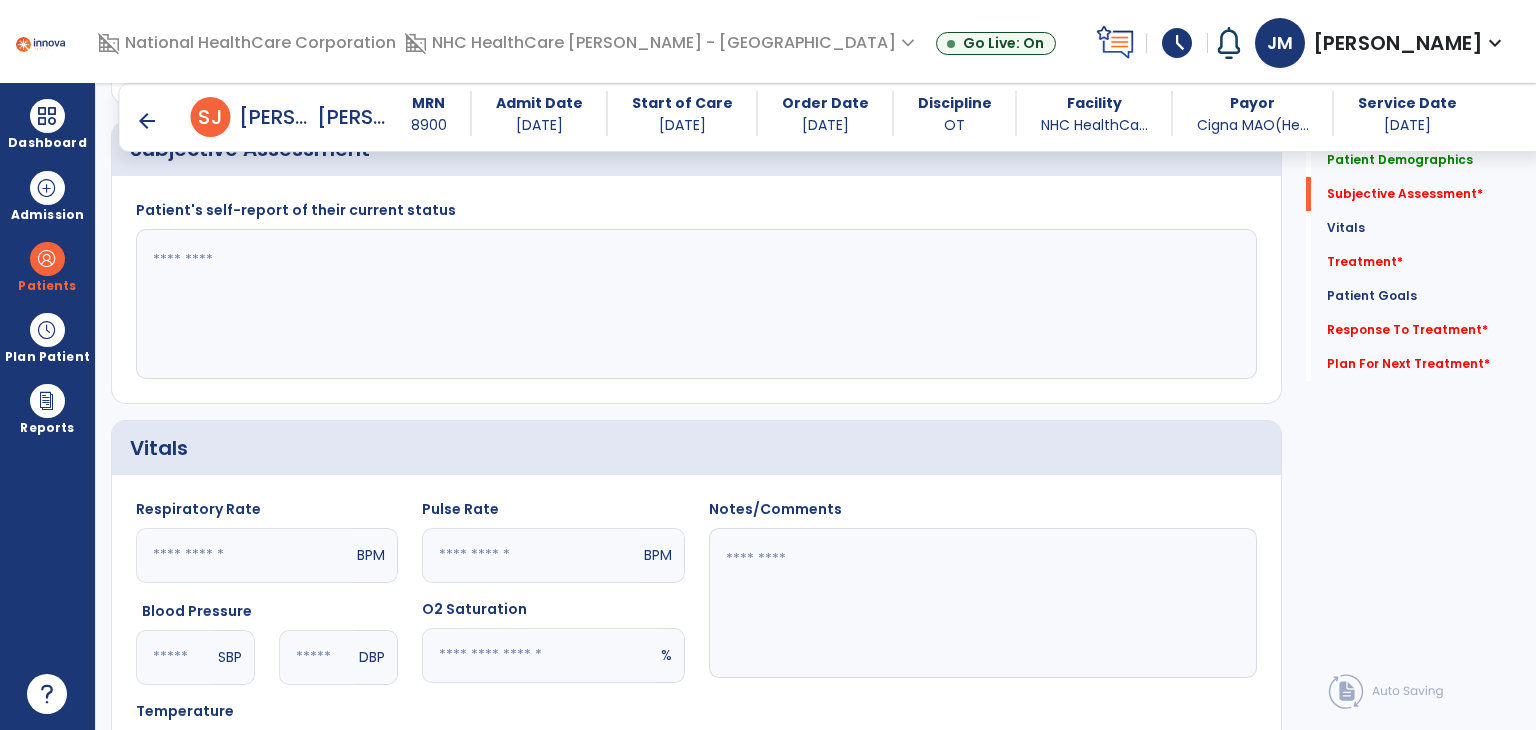 click 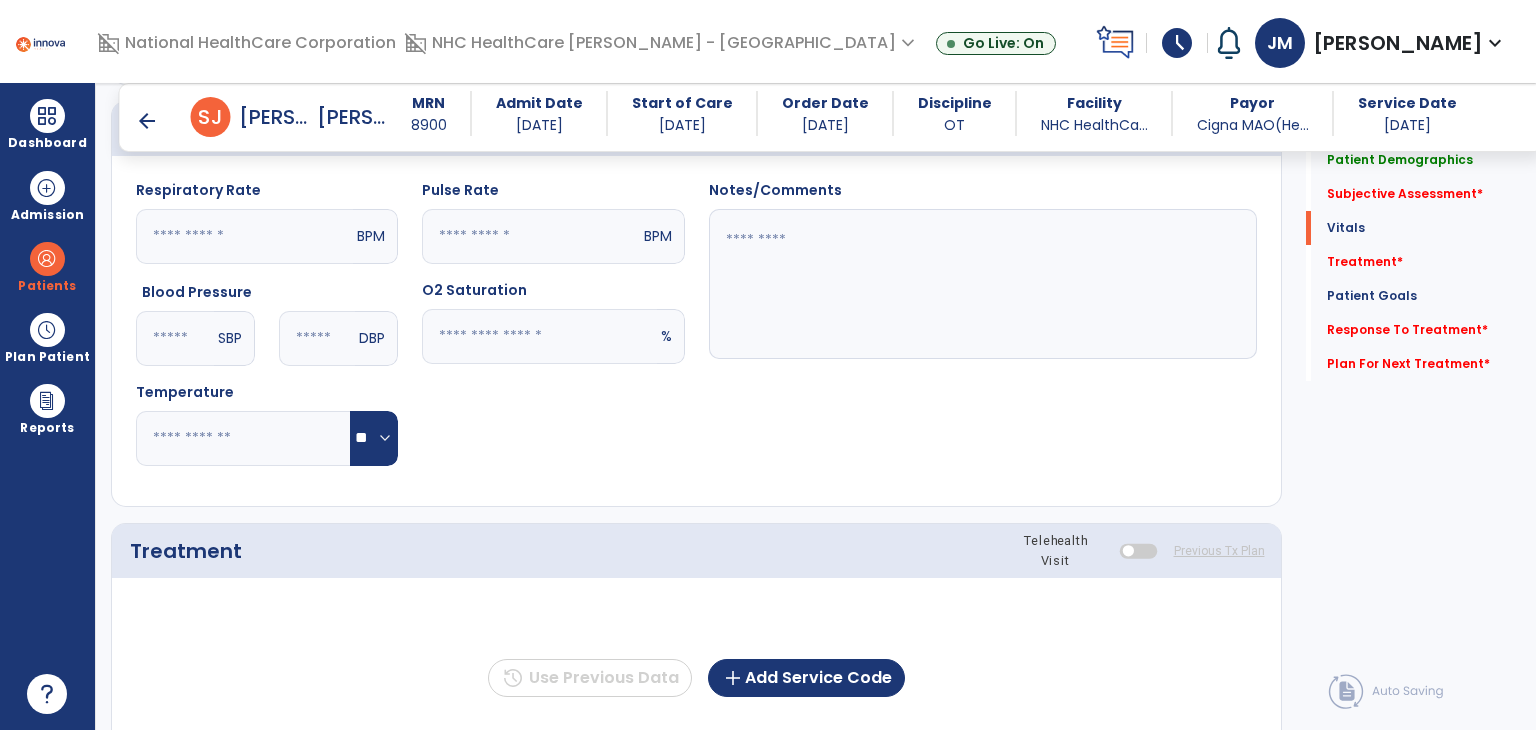 scroll, scrollTop: 832, scrollLeft: 0, axis: vertical 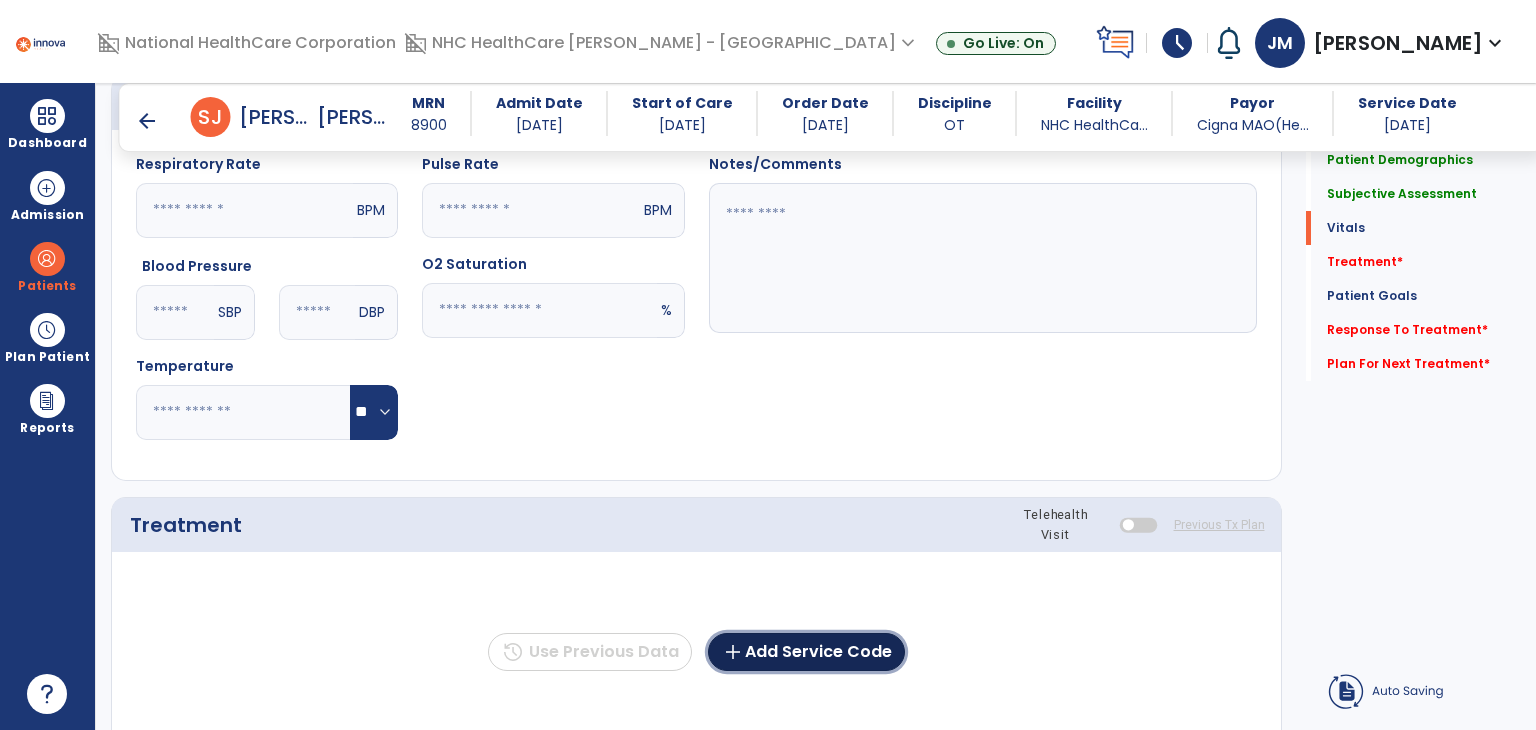 click on "add  Add Service Code" 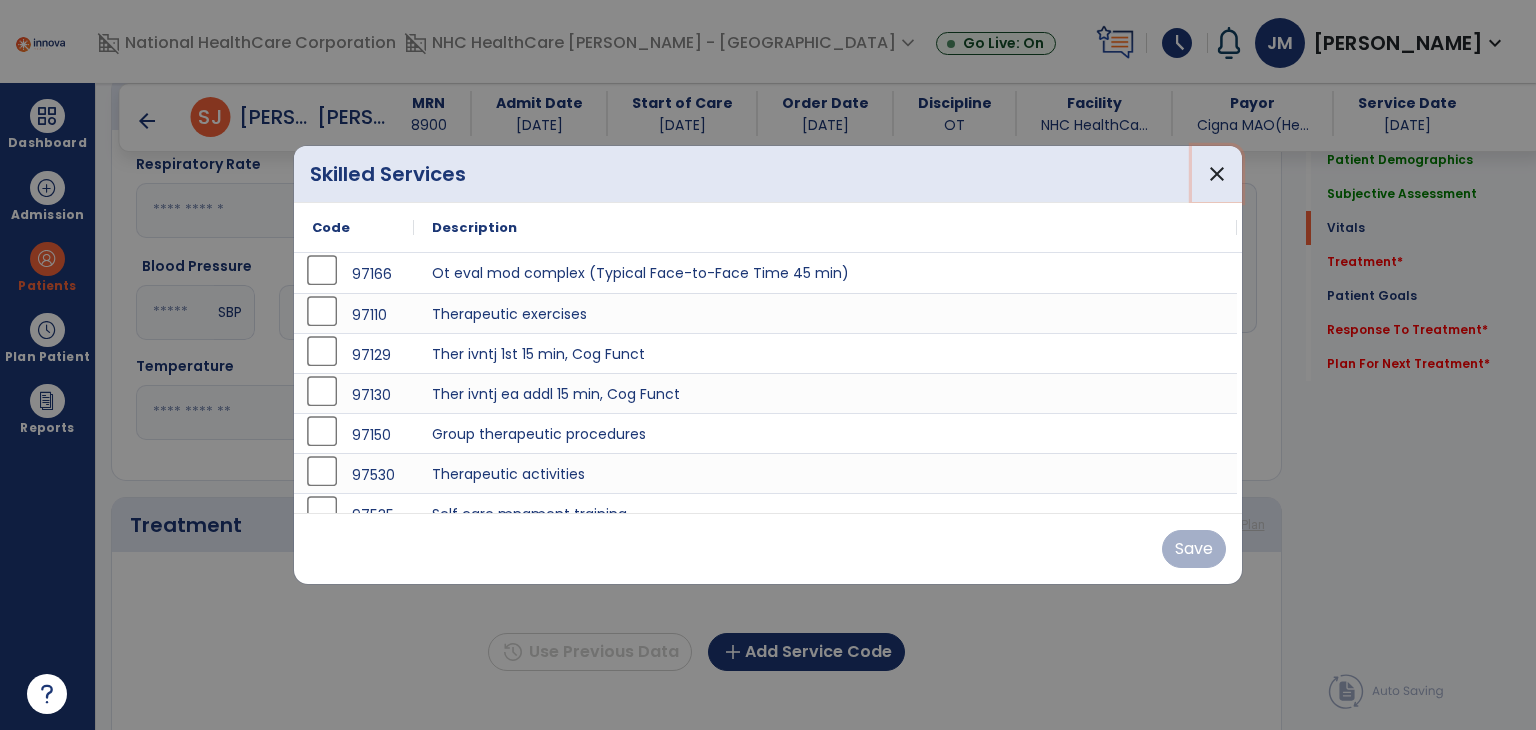 click on "close" at bounding box center (1217, 174) 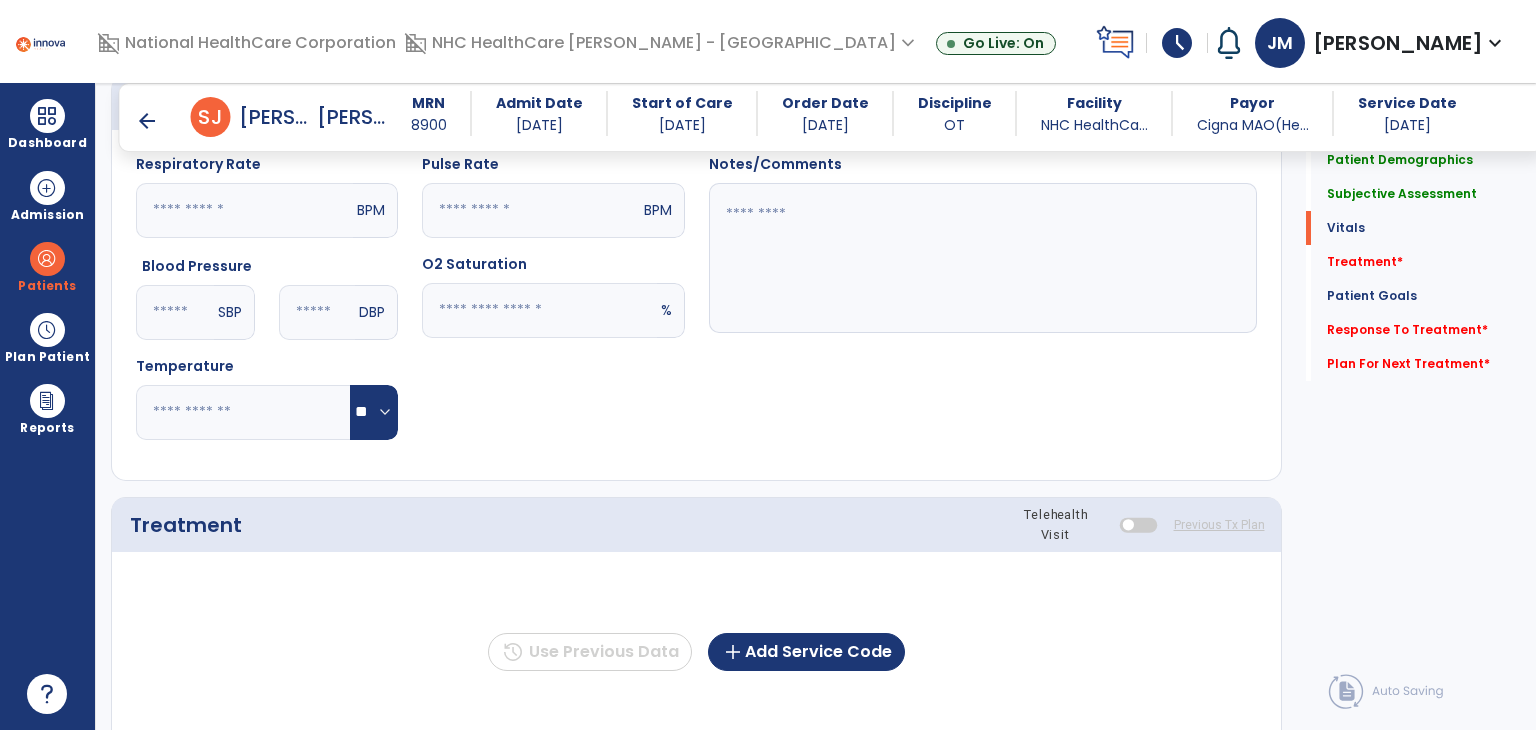 scroll, scrollTop: 482, scrollLeft: 0, axis: vertical 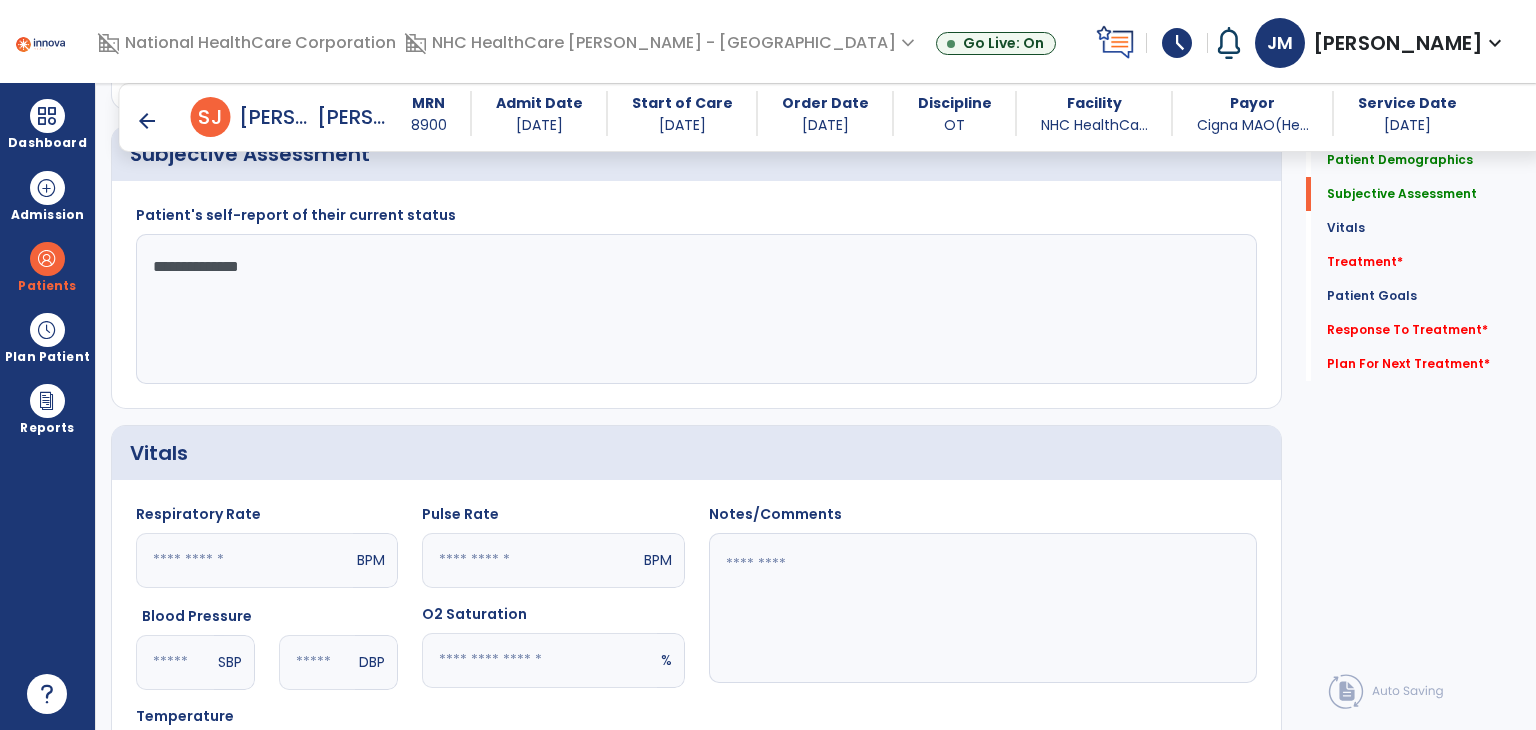click on "**********" 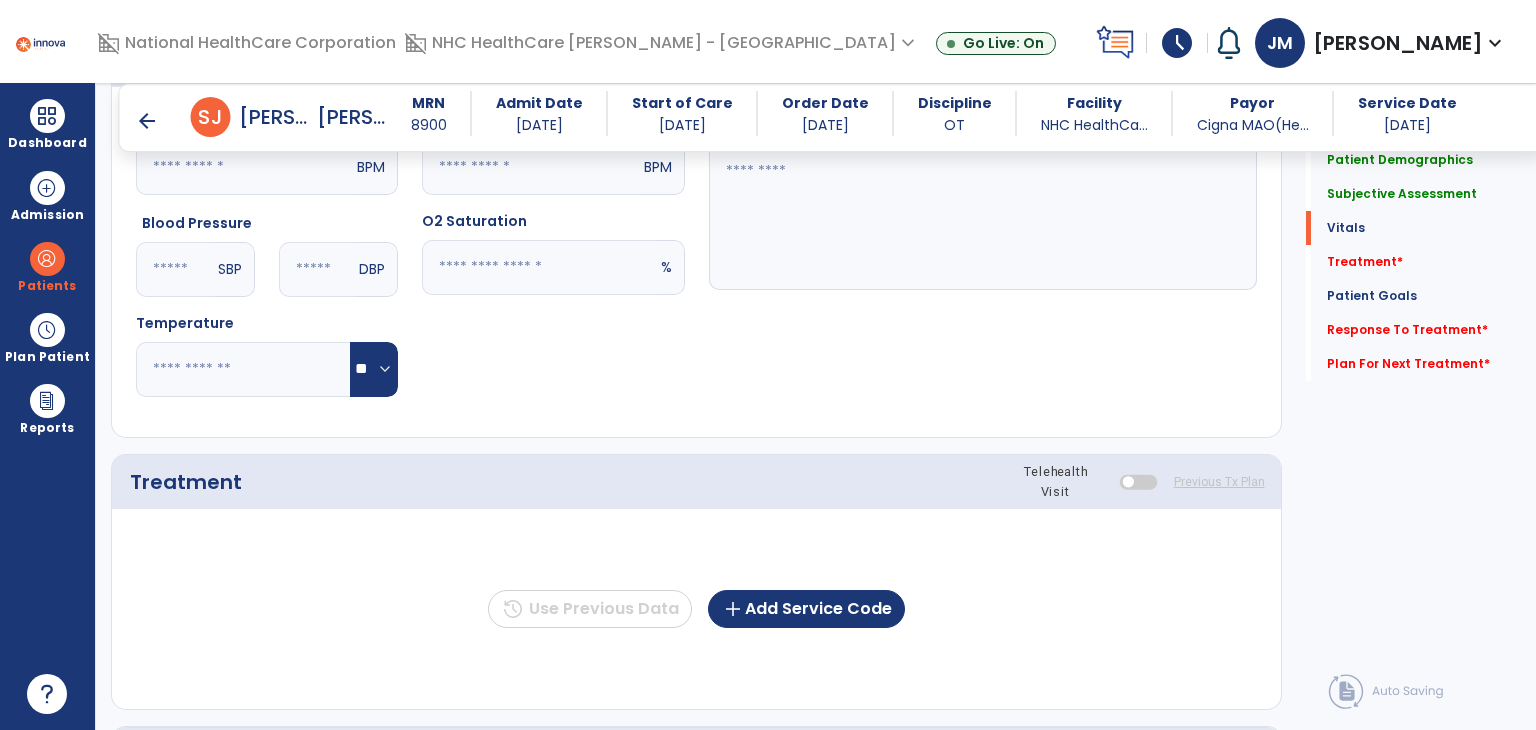 scroll, scrollTop: 874, scrollLeft: 0, axis: vertical 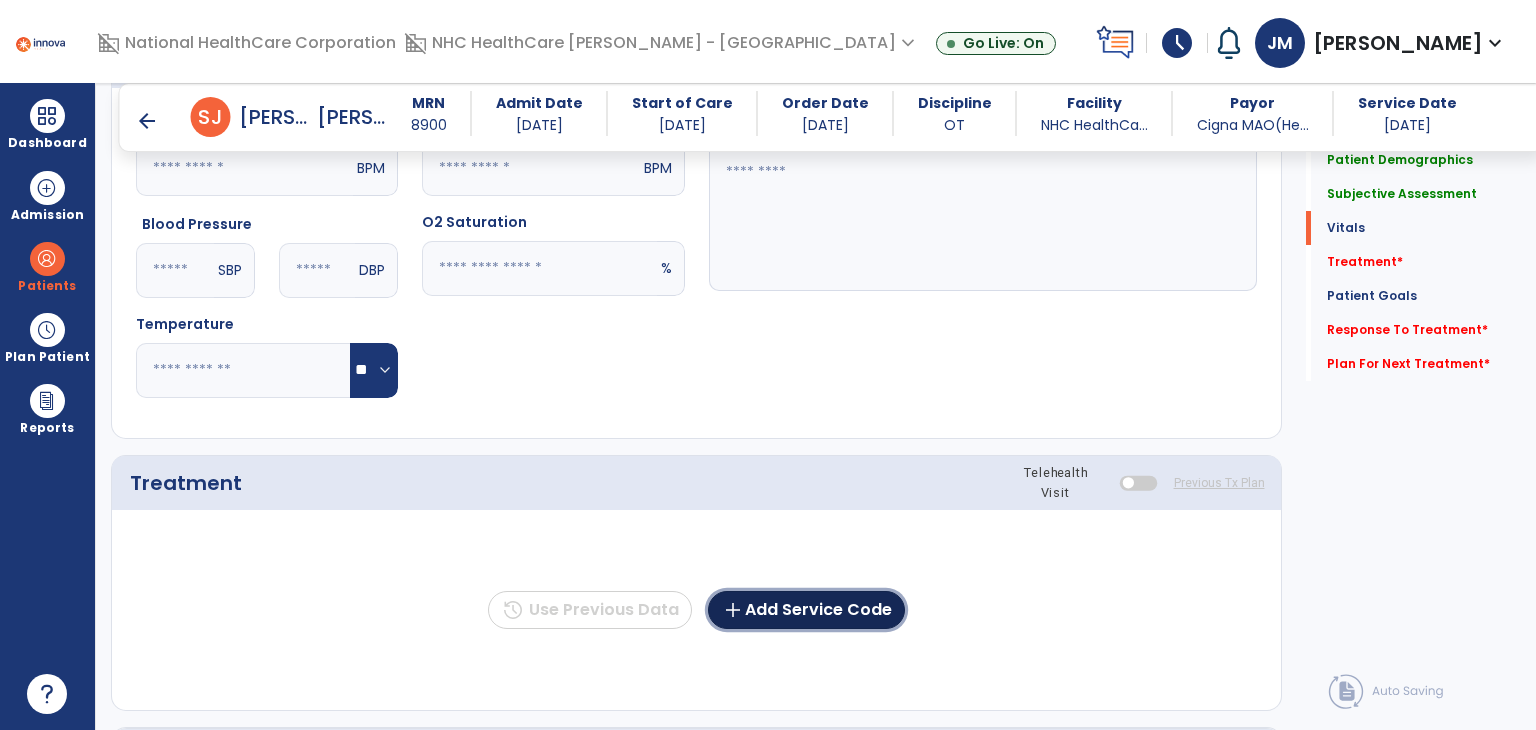 click on "add  Add Service Code" 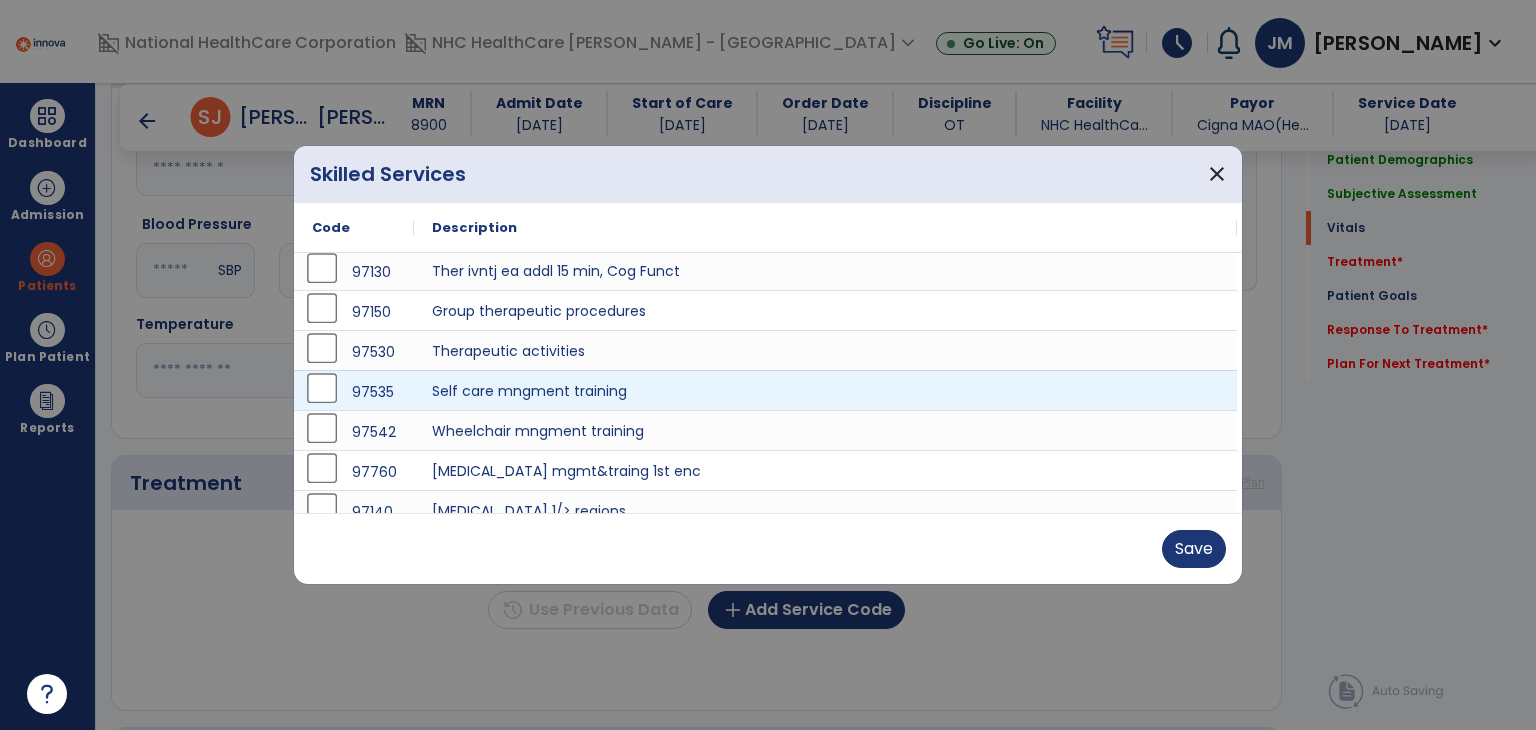 scroll, scrollTop: 124, scrollLeft: 0, axis: vertical 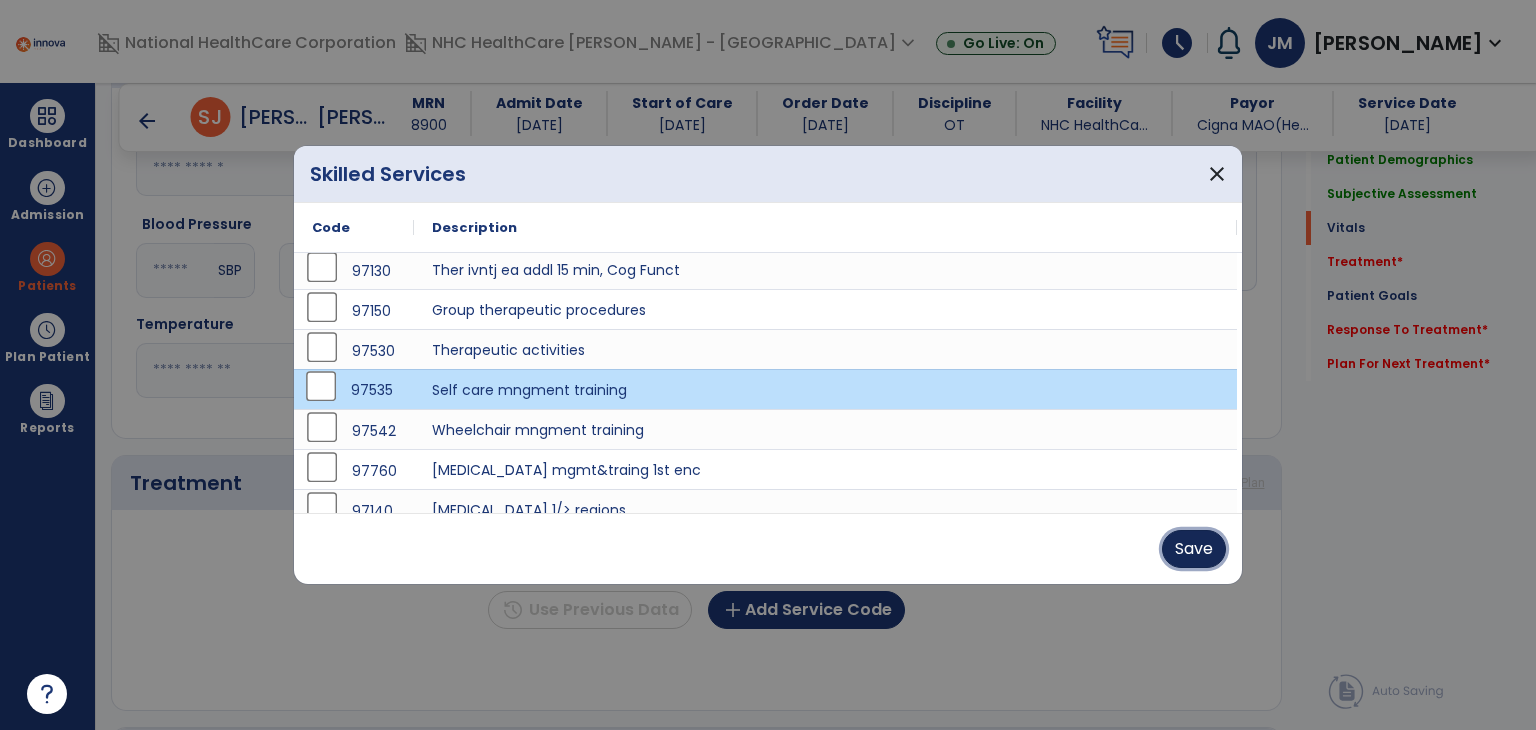 click on "Save" at bounding box center (1194, 549) 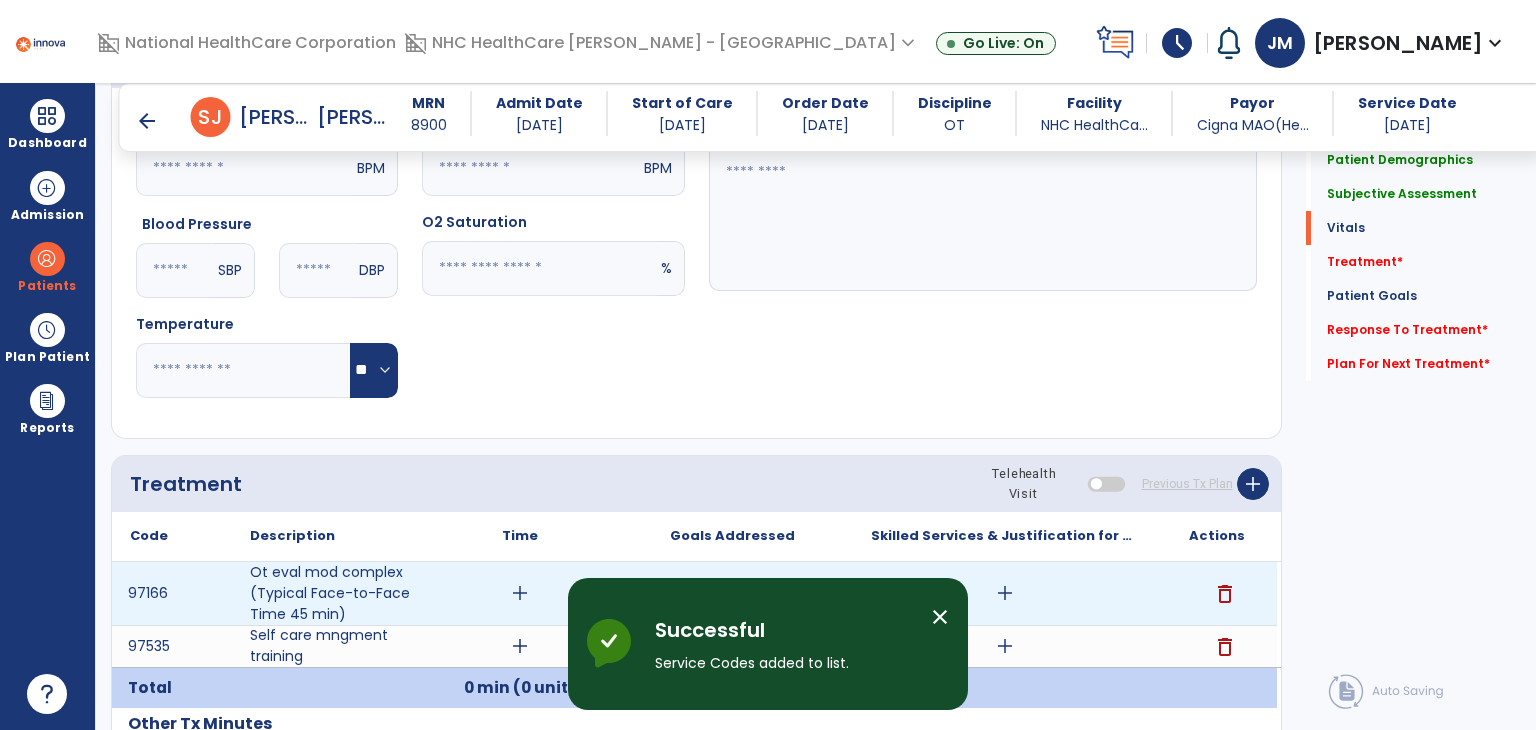 click on "add" at bounding box center (520, 593) 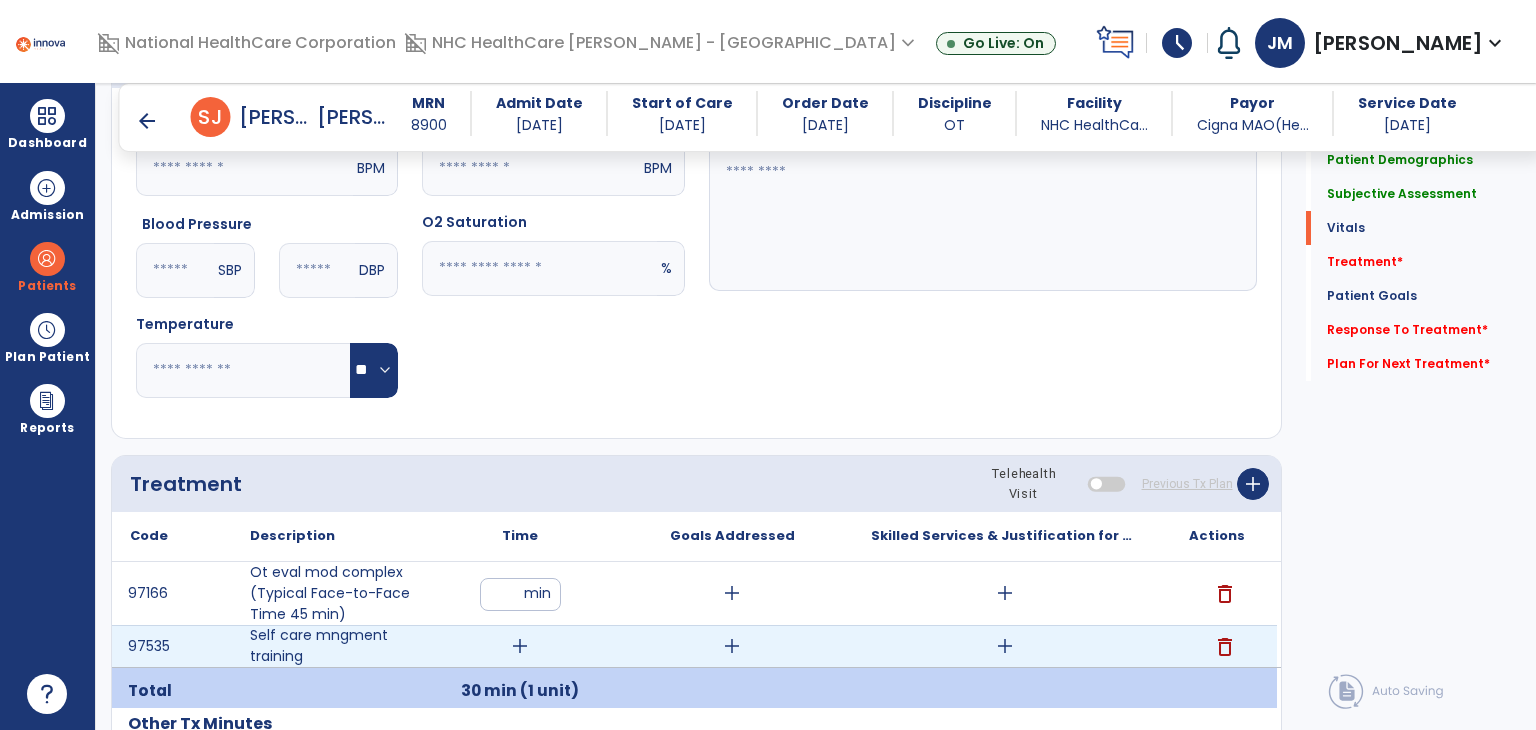 click on "add" at bounding box center (520, 646) 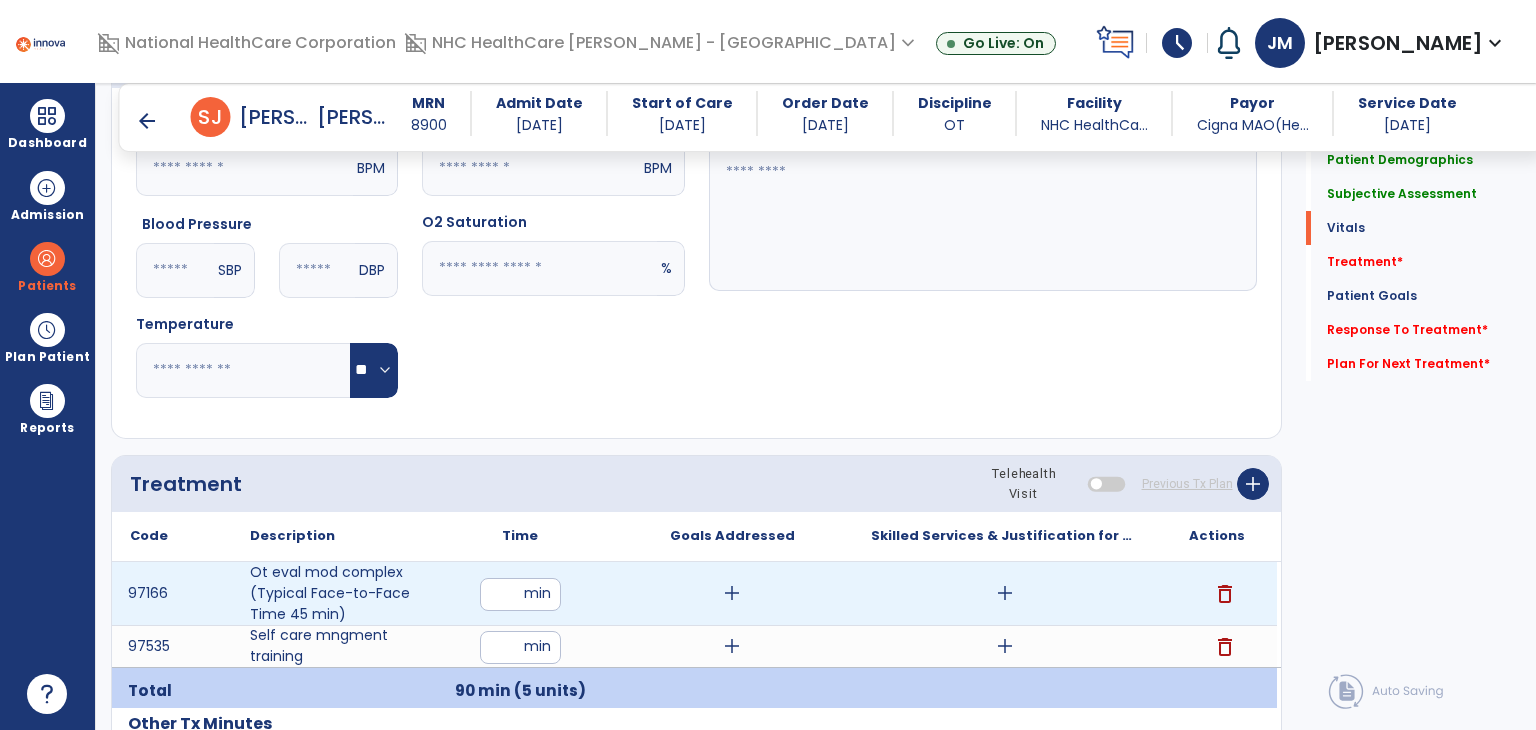 click on "add" at bounding box center [1005, 593] 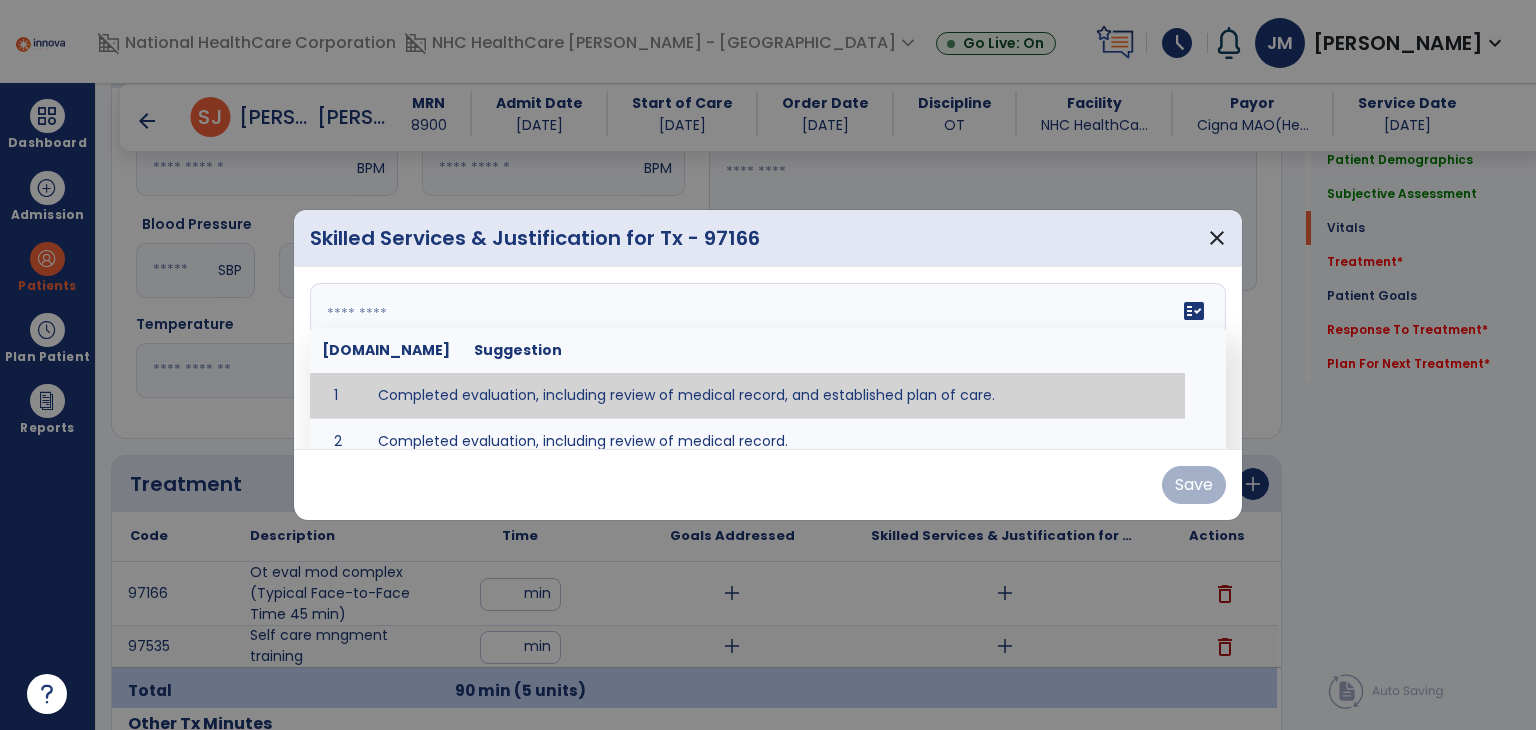 click on "fact_check  [DOMAIN_NAME] Suggestion 1 Completed evaluation, including review of medical record, and established plan of care. 2 Completed evaluation, including review of medical record." at bounding box center [768, 358] 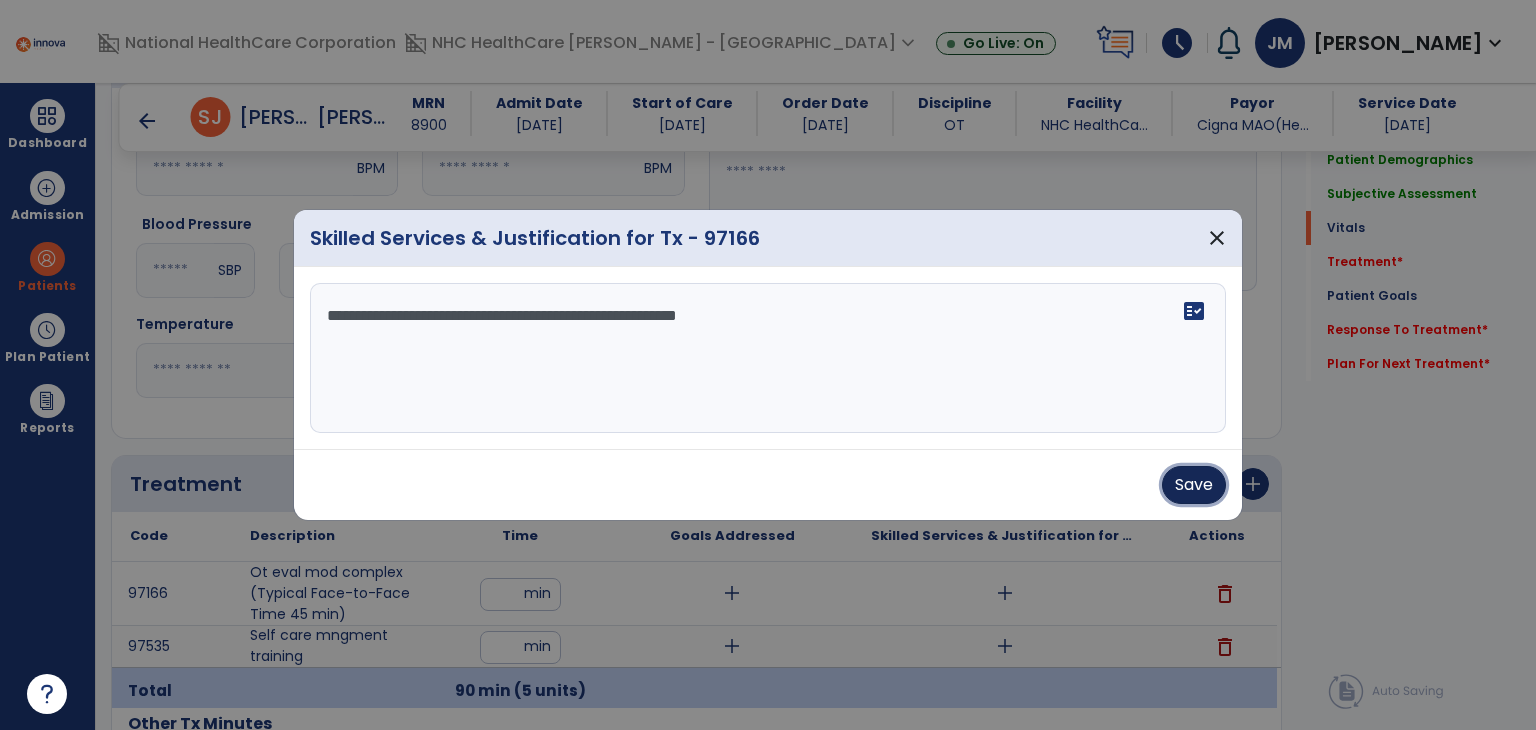 click on "Save" at bounding box center (1194, 485) 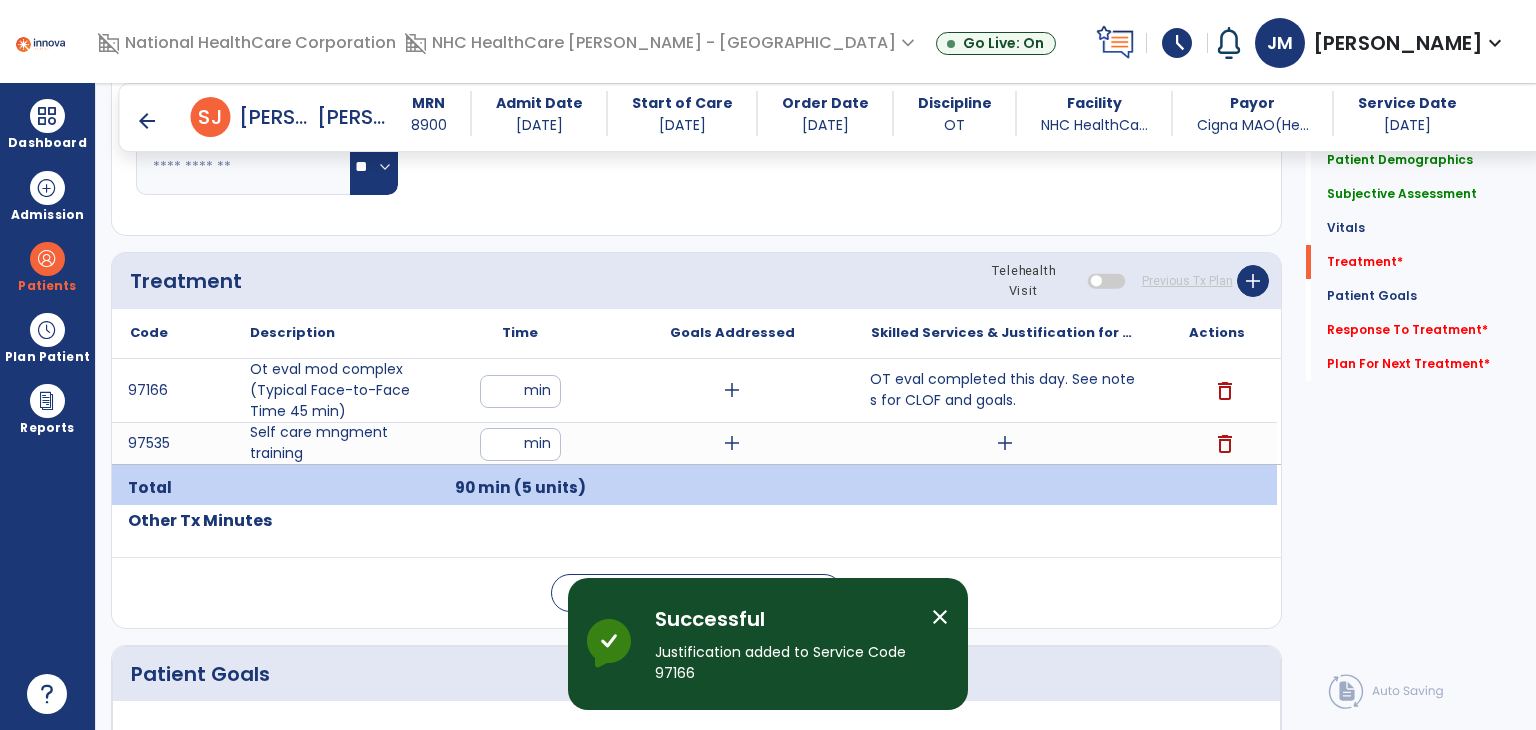 scroll, scrollTop: 1102, scrollLeft: 0, axis: vertical 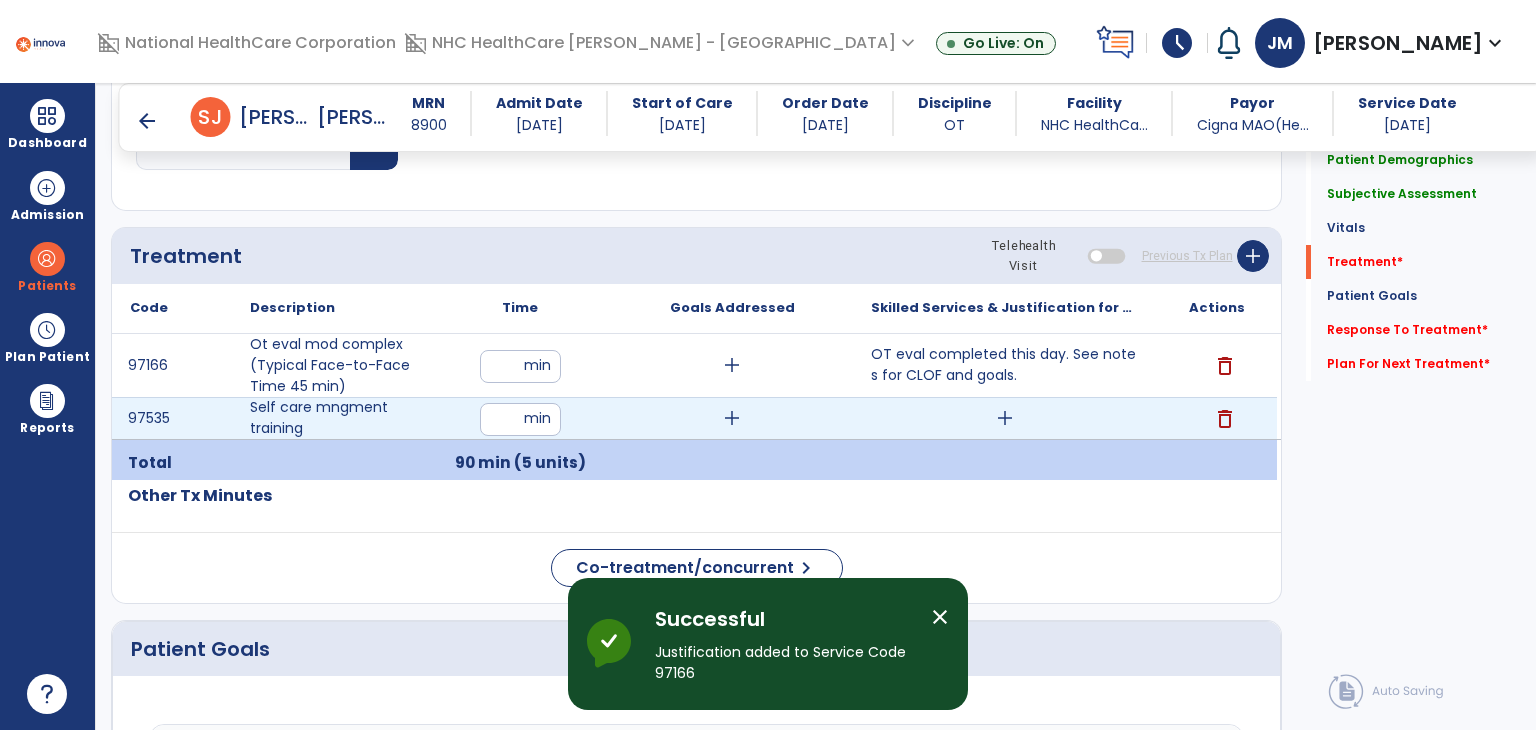 click on "add" at bounding box center [1005, 418] 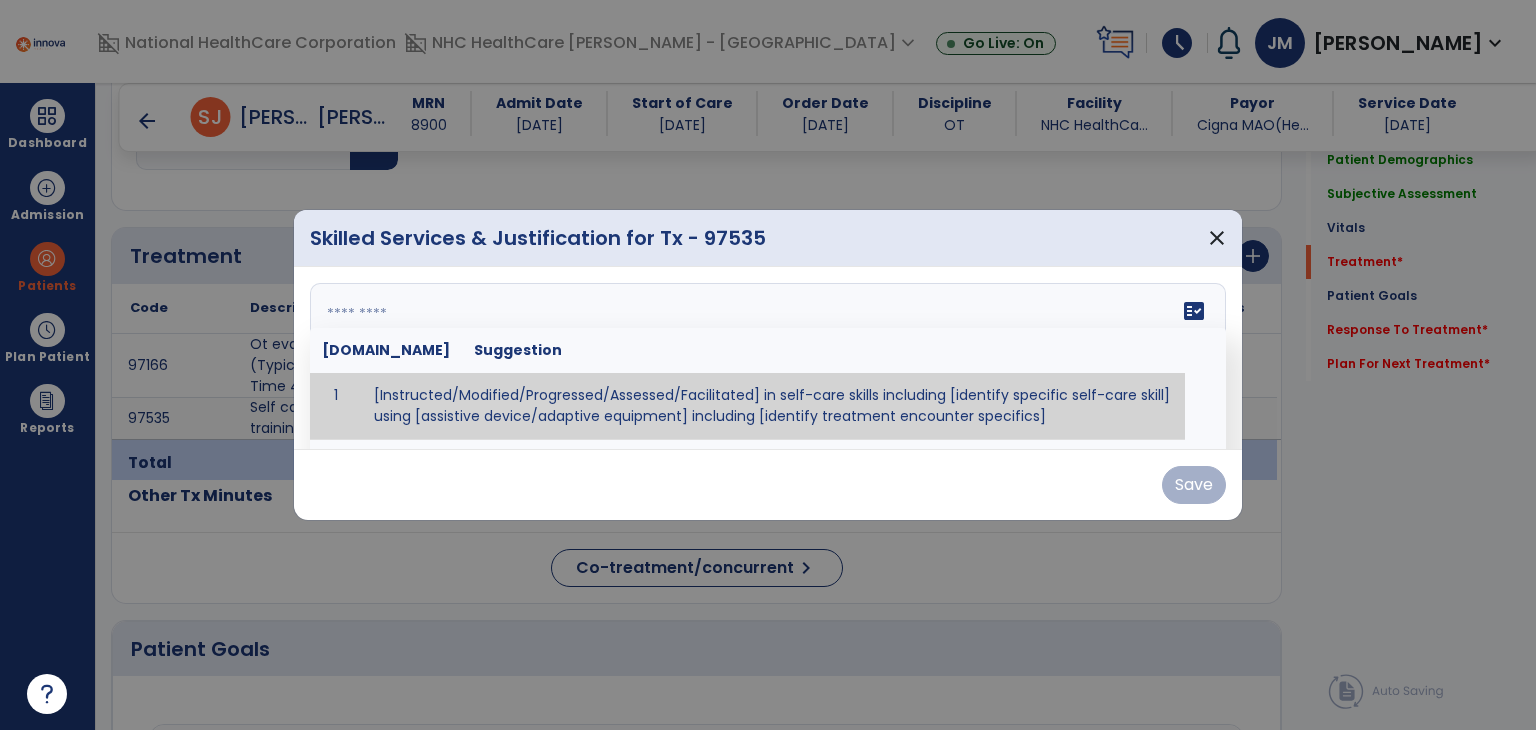 click on "fact_check  [DOMAIN_NAME] Suggestion 1 [Instructed/Modified/Progressed/Assessed/Facilitated] in self-care skills including [identify specific self-care skill] using [assistive device/adaptive equipment] including [identify treatment encounter specifics]" at bounding box center (768, 358) 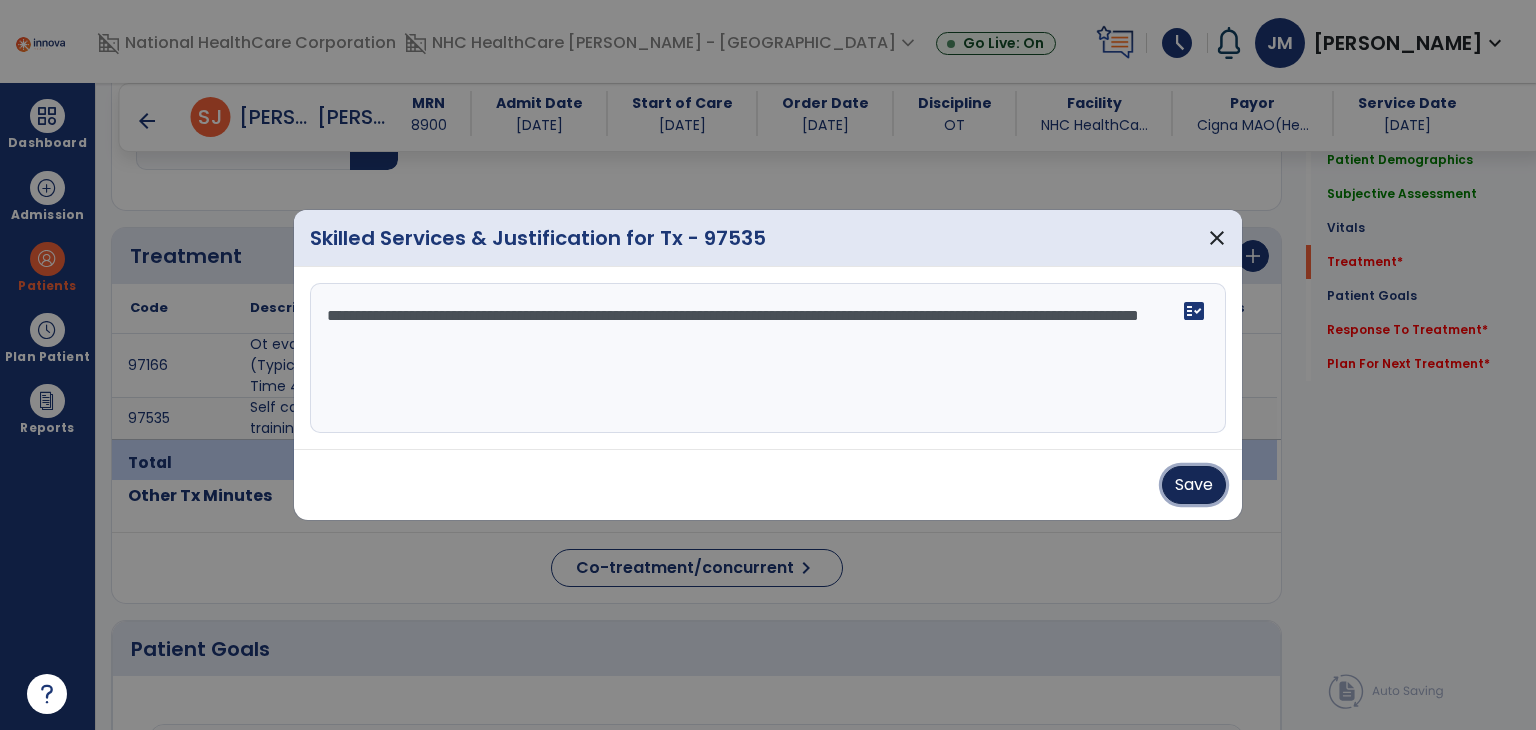 click on "Save" at bounding box center [1194, 485] 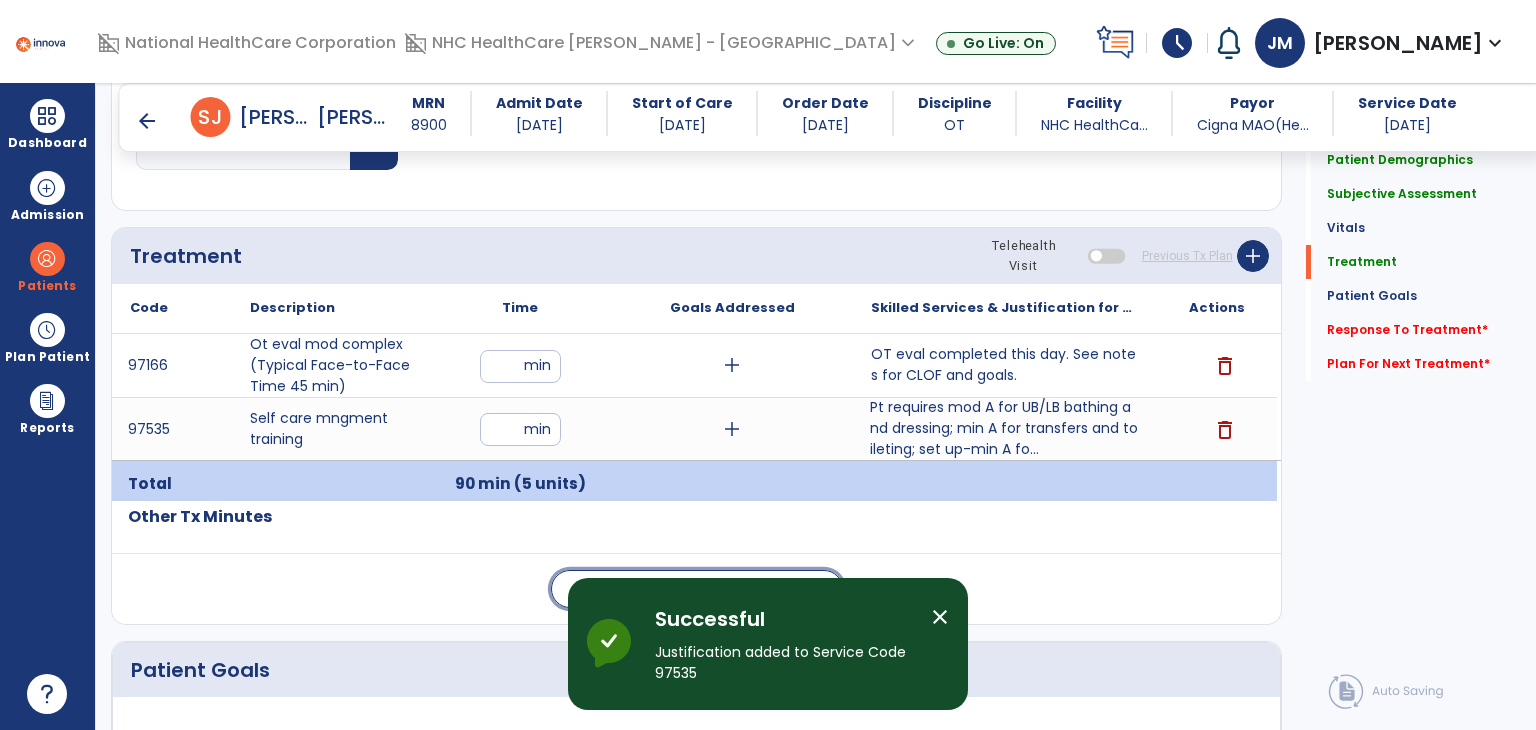 click on "Co-treatment/concurrent  chevron_right" 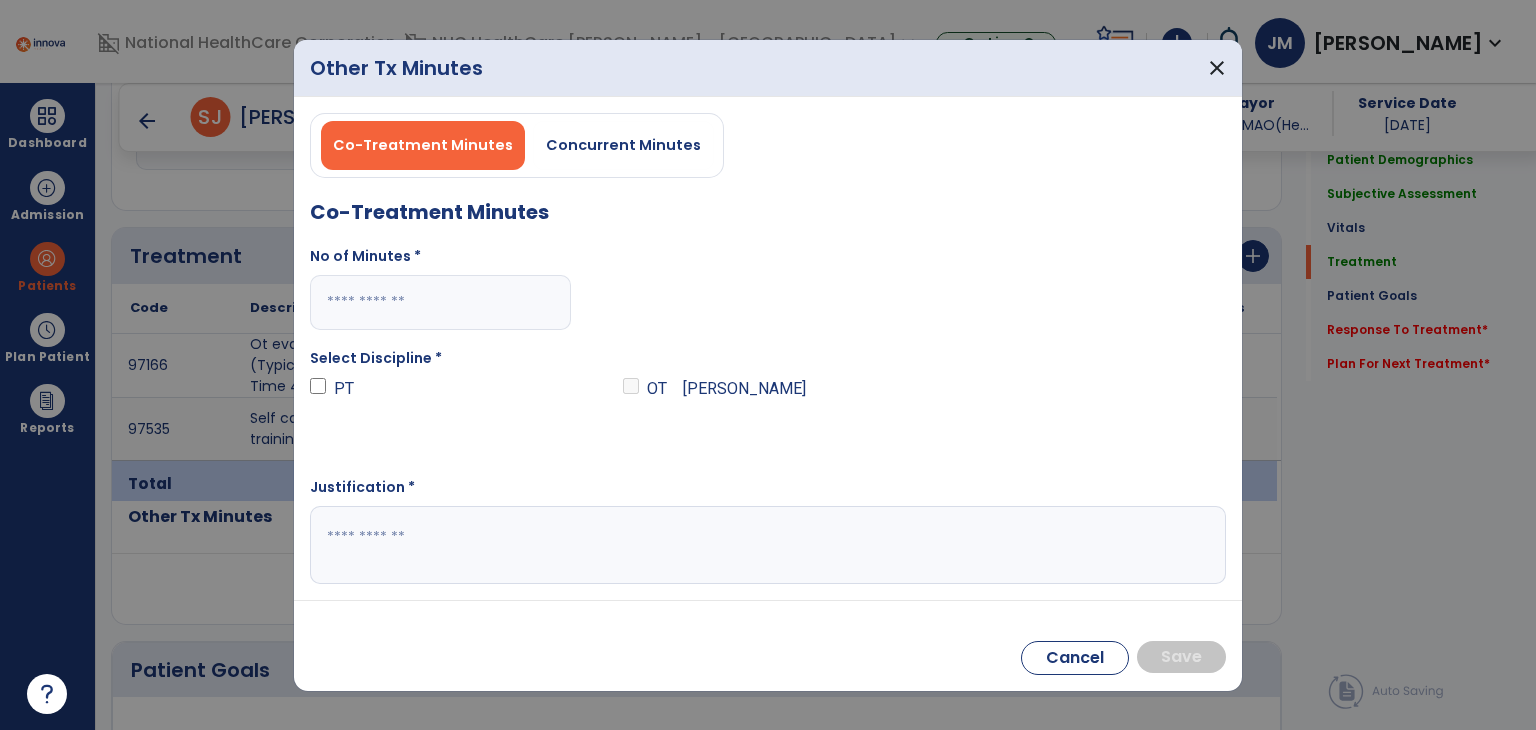 click at bounding box center (440, 302) 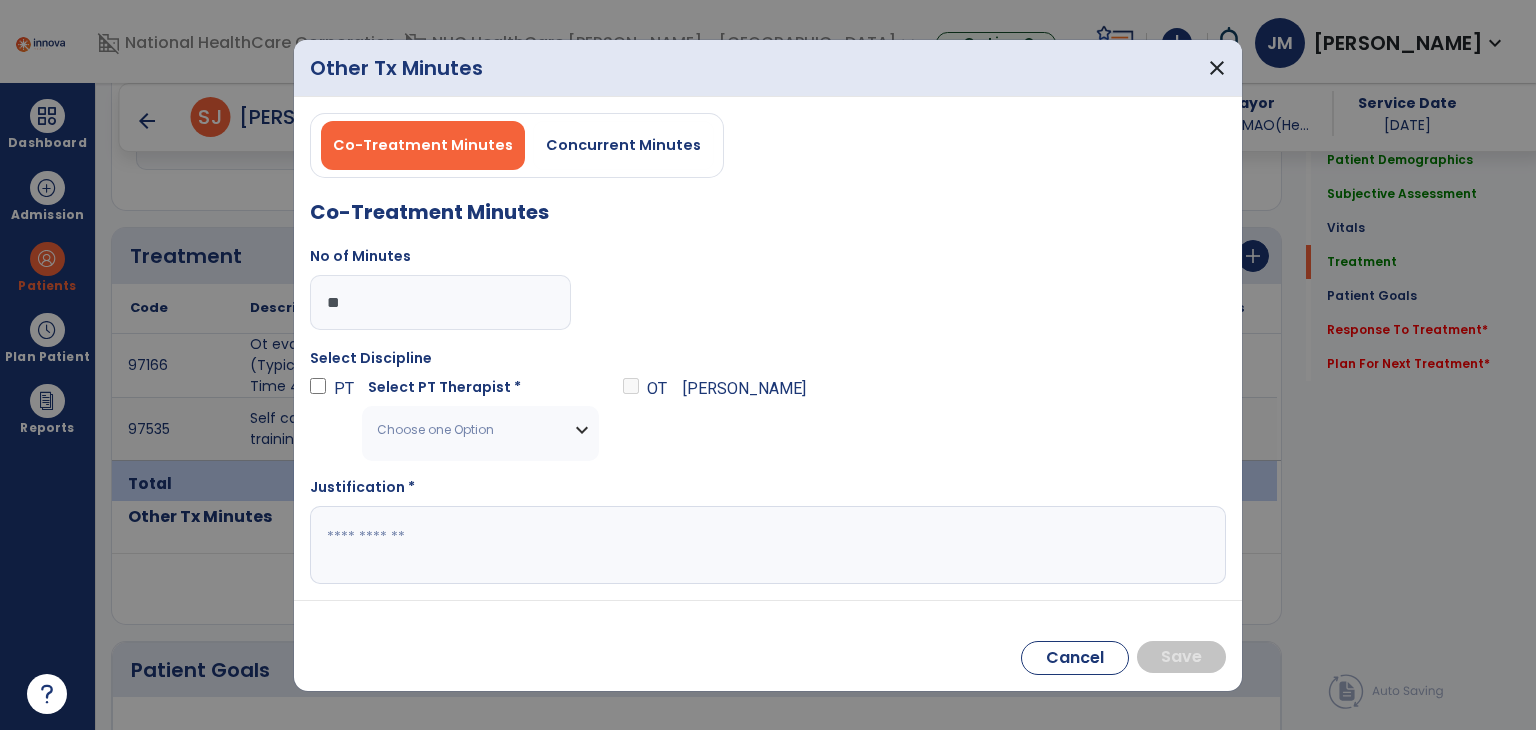 click on "Choose one Option" at bounding box center (480, 430) 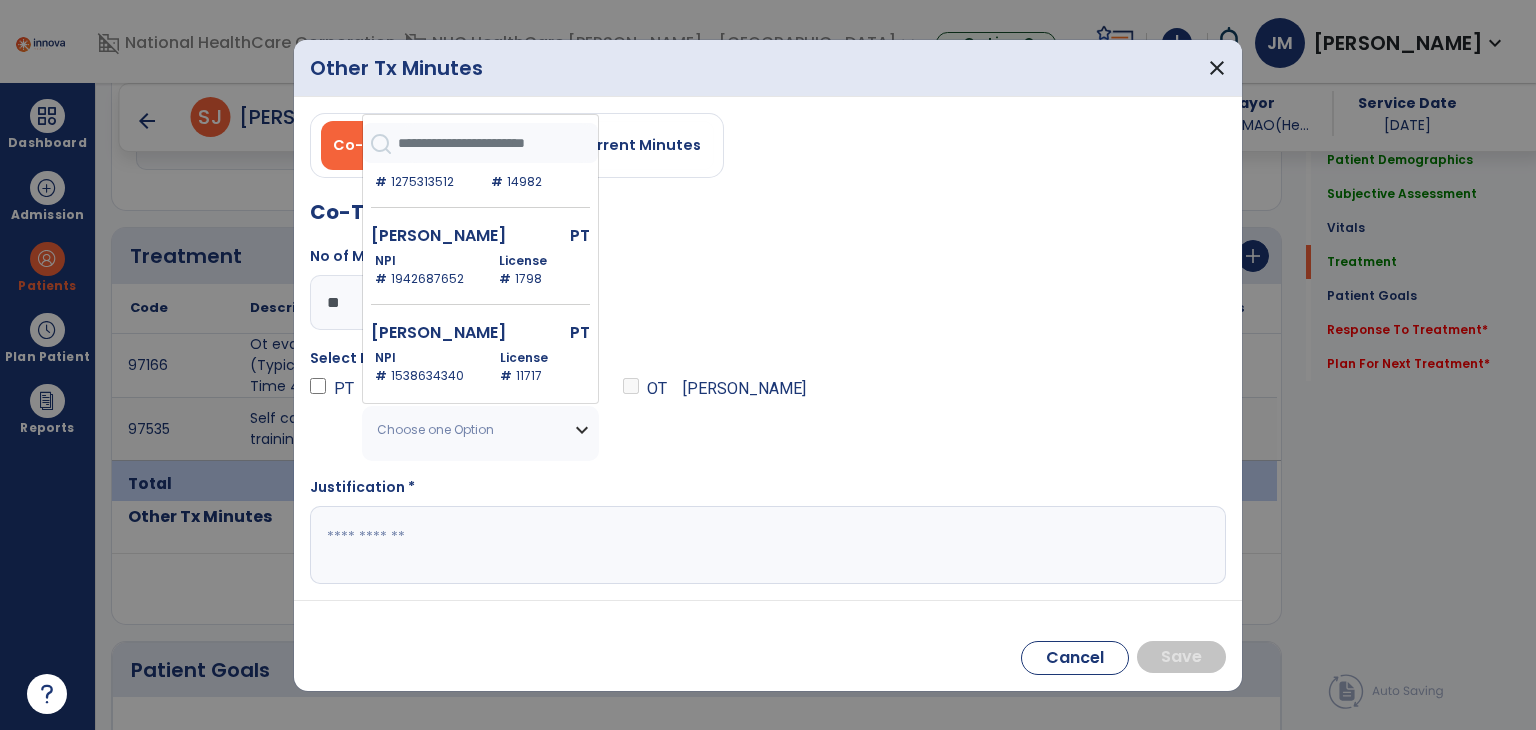 scroll, scrollTop: 338, scrollLeft: 0, axis: vertical 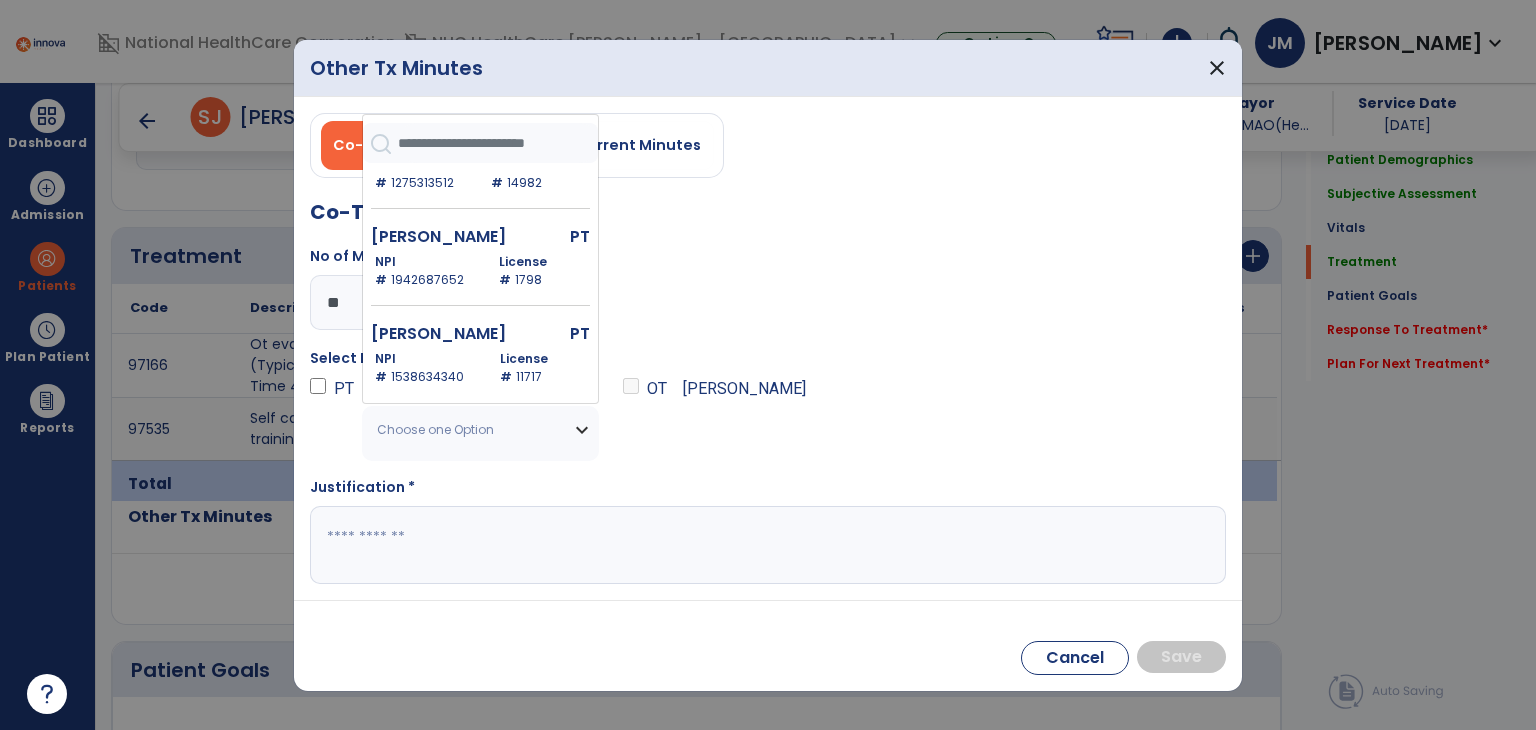 click on "NPI #  [US_HEALTHCARE_NPI]" at bounding box center [425, 271] 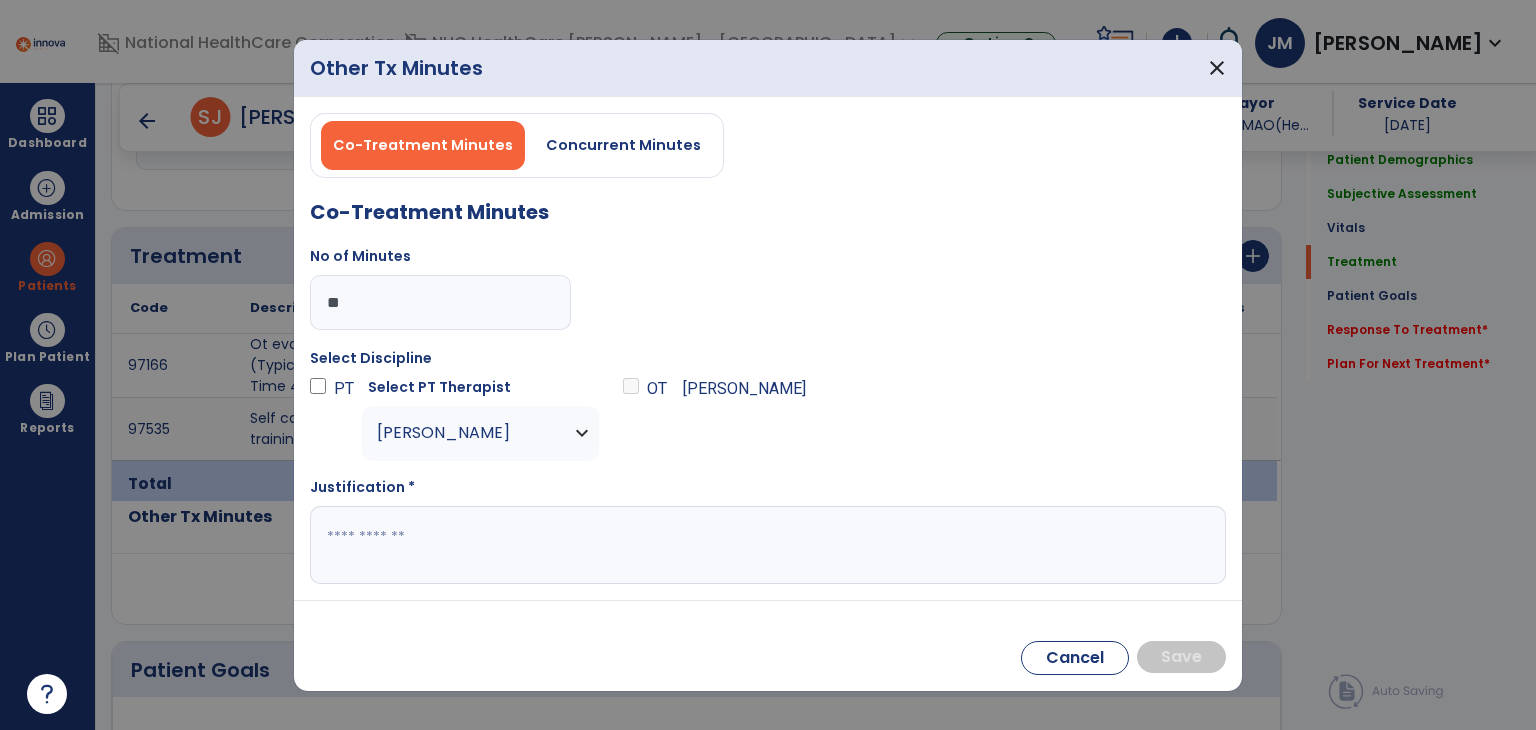 click at bounding box center [768, 545] 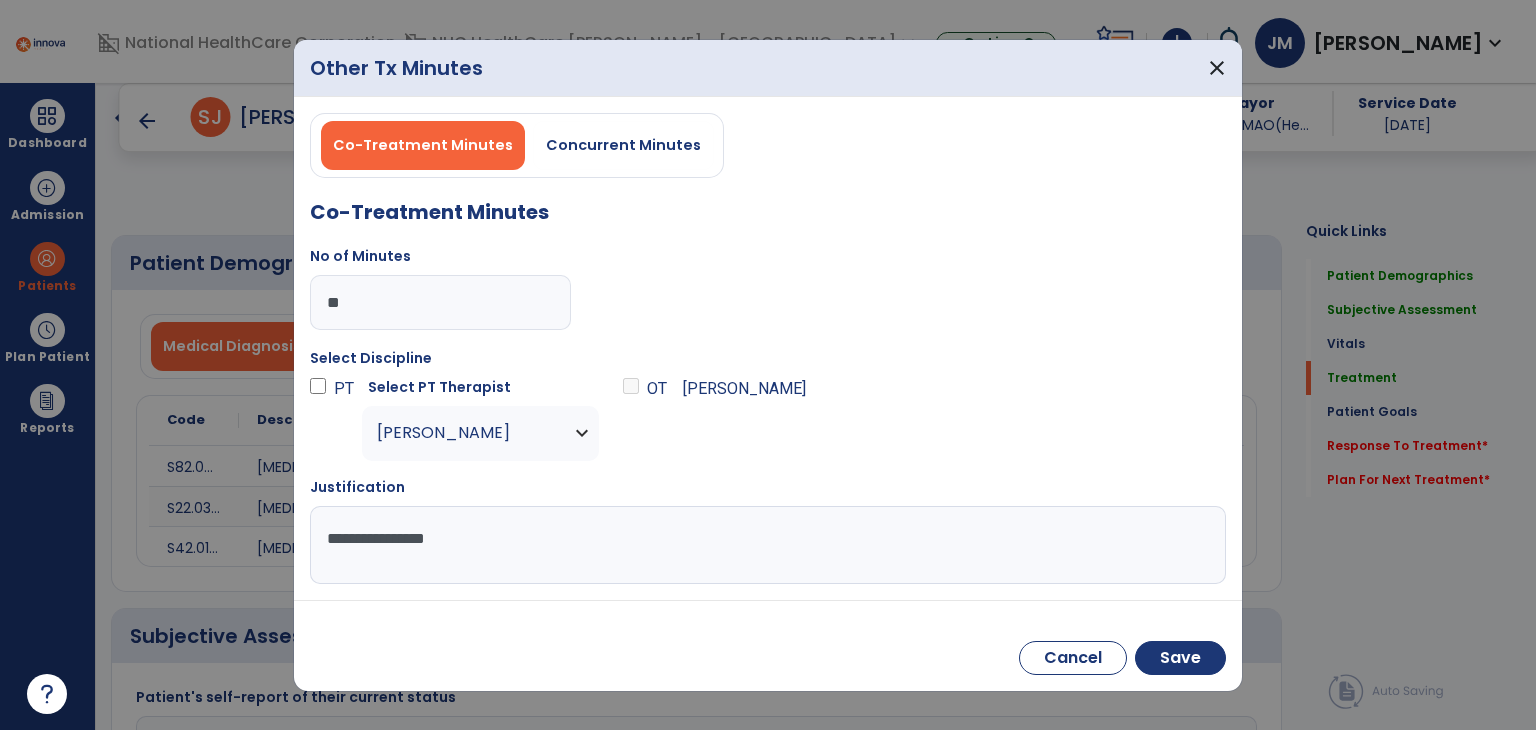 select on "*" 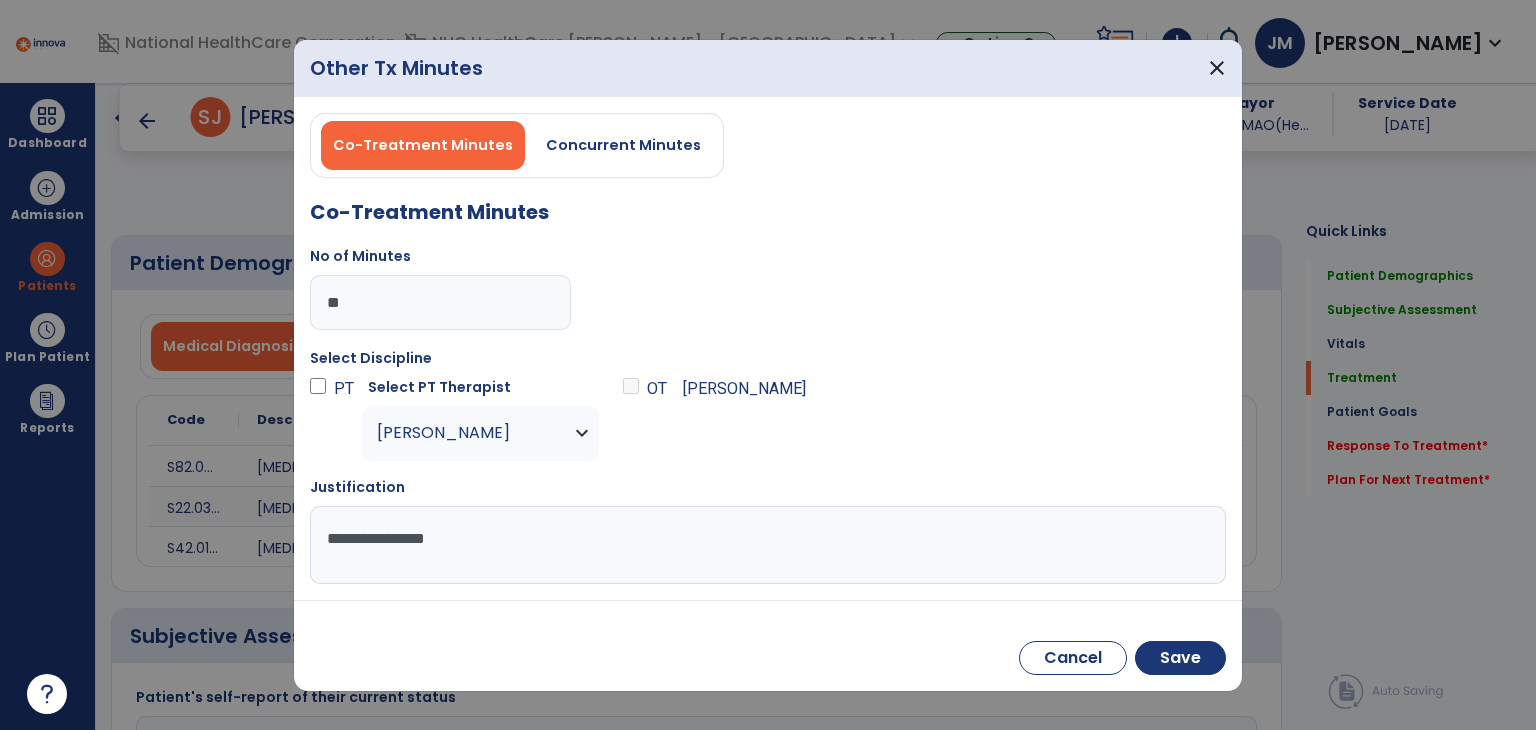 scroll, scrollTop: 0, scrollLeft: 0, axis: both 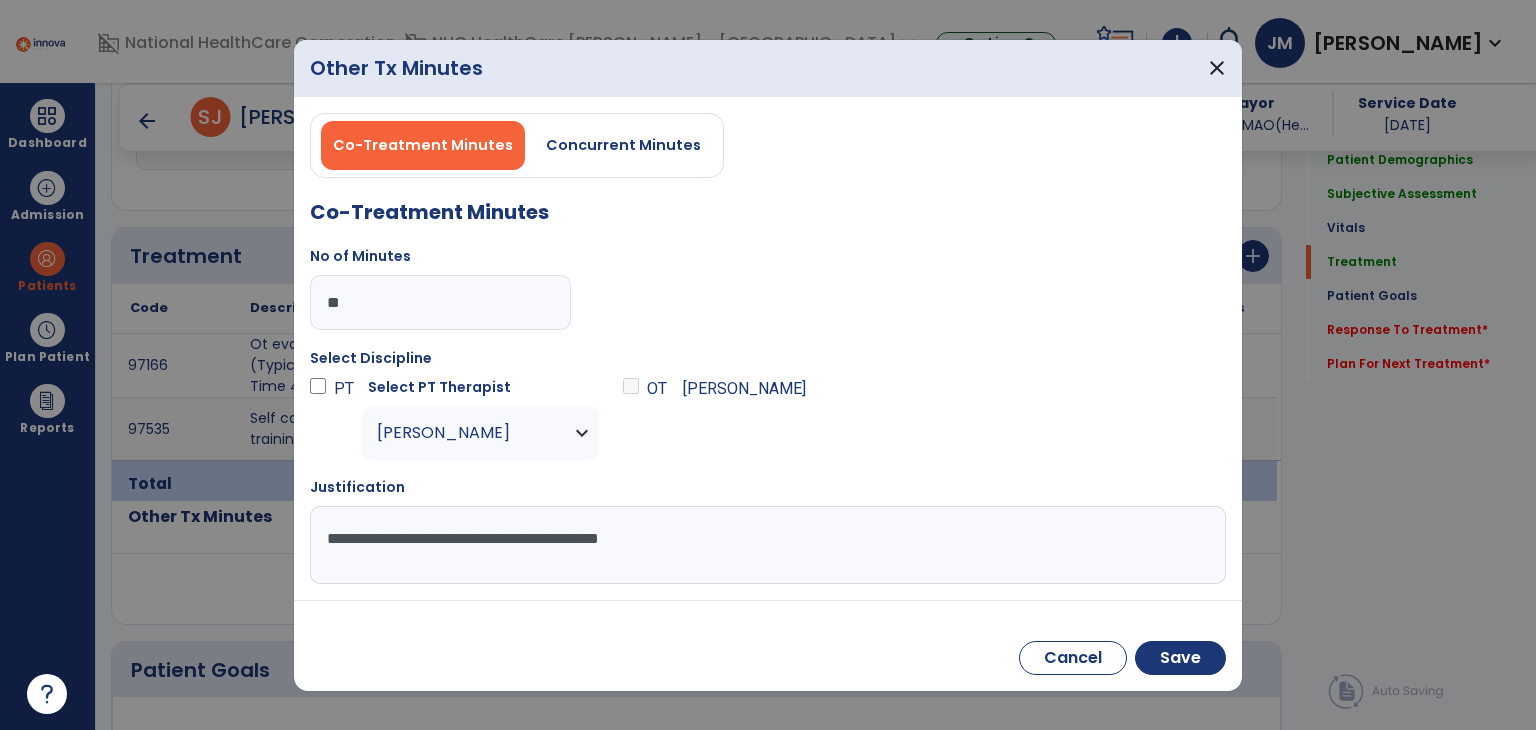 type on "**********" 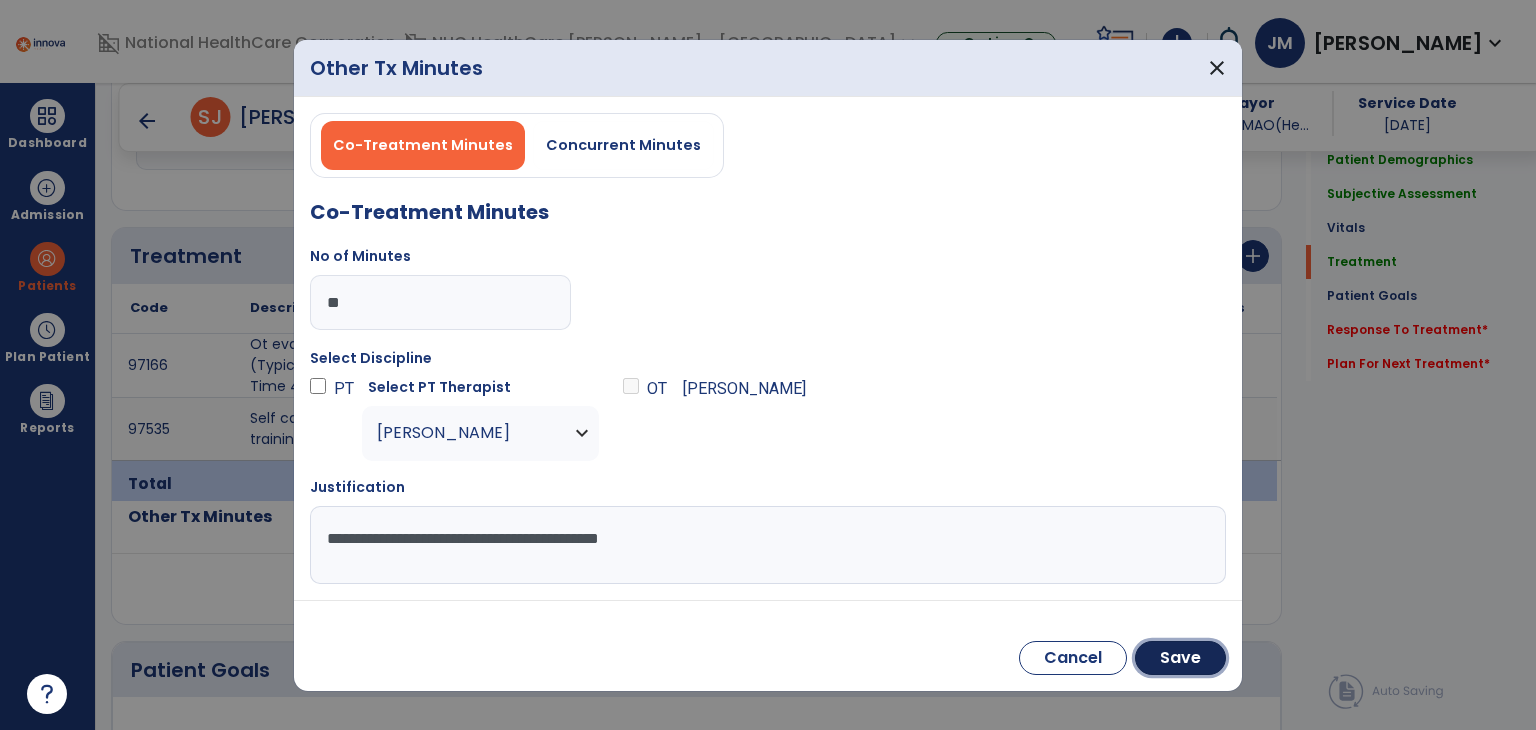 click on "Save" at bounding box center [1180, 658] 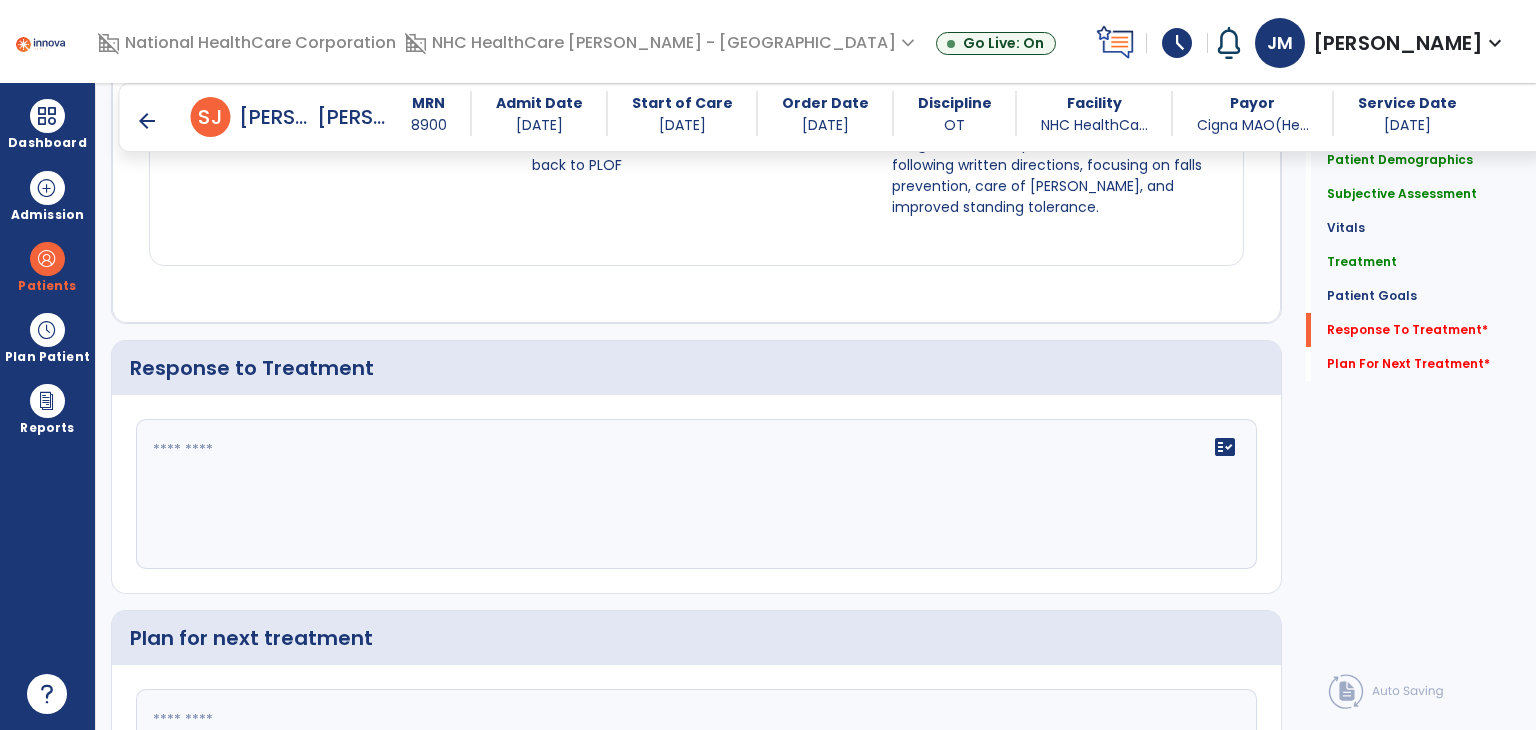 scroll, scrollTop: 3016, scrollLeft: 0, axis: vertical 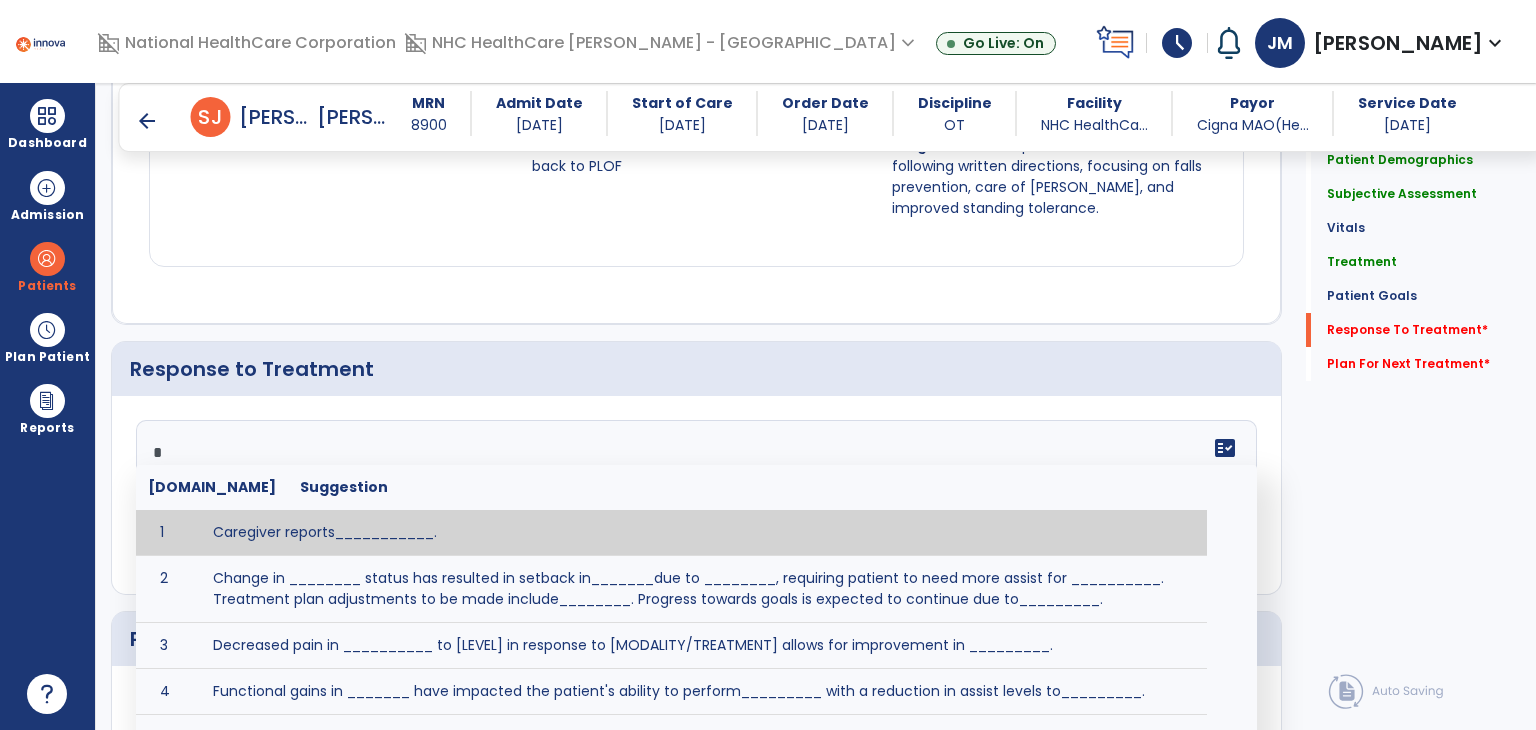 click on "t *  fact_check  [DOMAIN_NAME] Suggestion 1 Caregiver reports___________. 2 Change in ________ status has resulted in setback in_______due to ________, requiring patient to need more assist for __________.   Treatment plan adjustments to be made include________.  Progress towards goals is expected to continue due to_________. 3 Decreased pain in __________ to [LEVEL] in response to [MODALITY/TREATMENT] allows for improvement in _________. 4 Functional gains in _______ have impacted the patient's ability to perform_________ with a reduction in assist levels to_________. 5 Functional progress this week has been significant due to__________. 6 Gains in ________ have improved the patient's ability to perform ______with decreased levels of assist to___________. 7 Improvement in ________allows patient to tolerate higher levels of challenges in_________. 8 Pain in [AREA] has decreased to [LEVEL] in response to [TREATMENT/MODALITY], allowing fore ease in completing__________. 9 10 11 12 13 14 15 16 17 18 19 20 21" 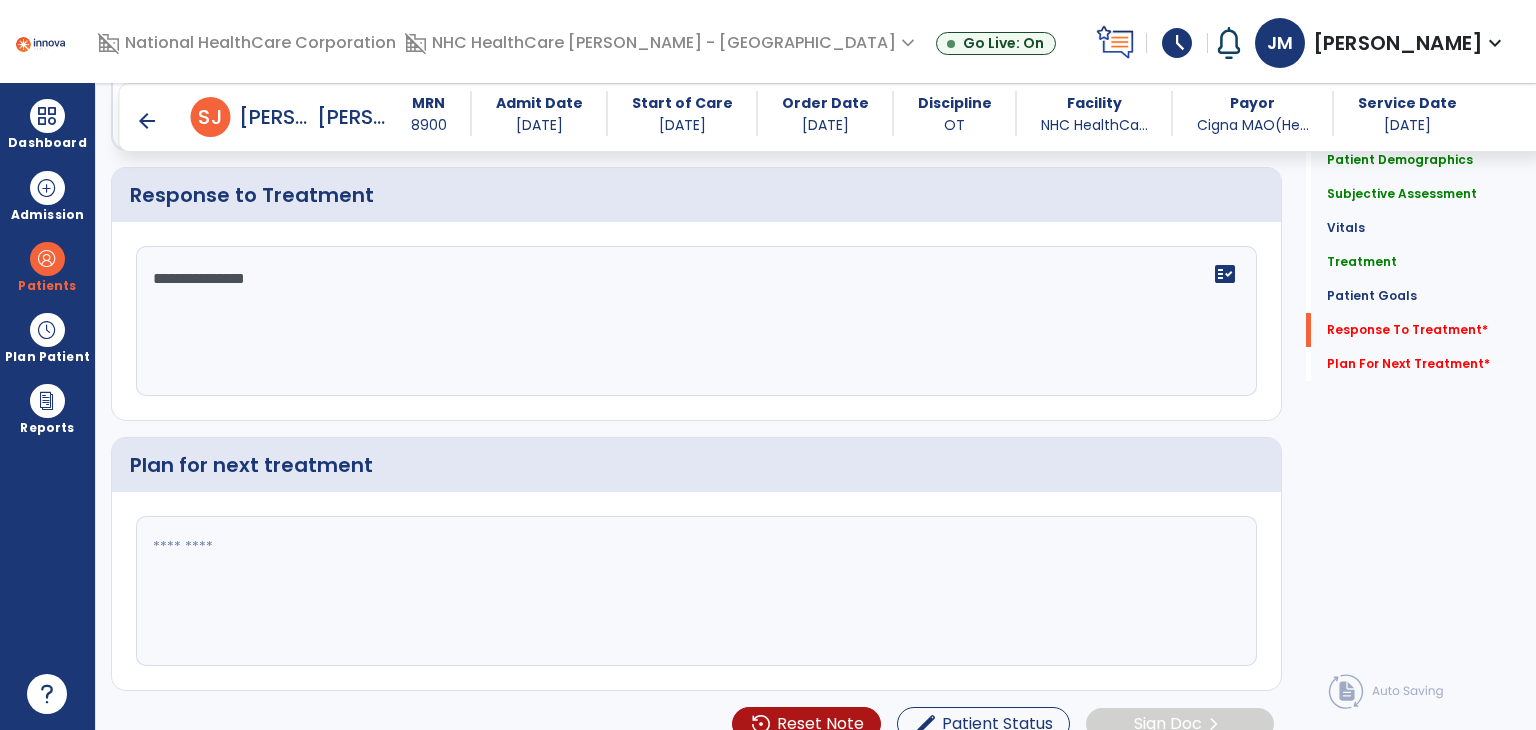 scroll, scrollTop: 3189, scrollLeft: 0, axis: vertical 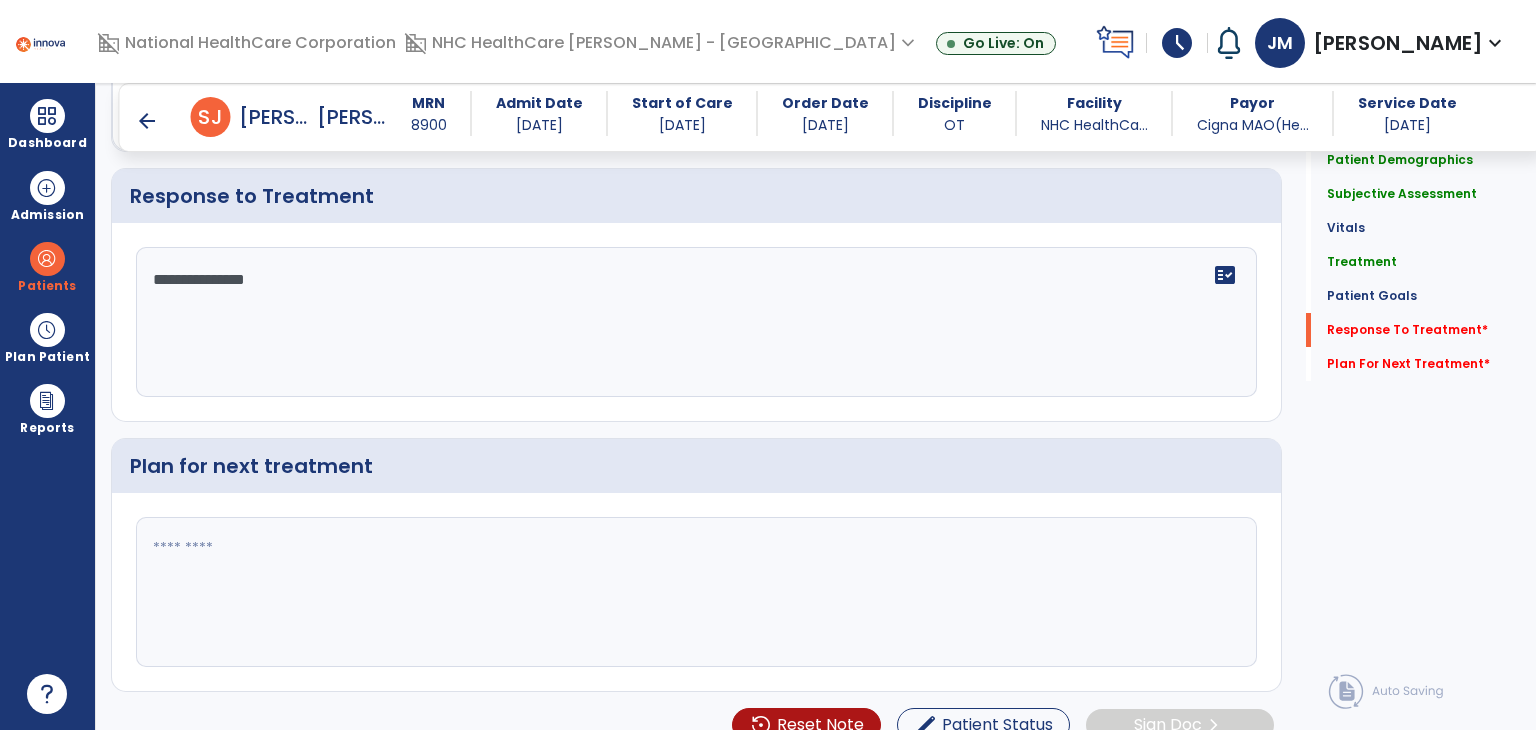 type on "**********" 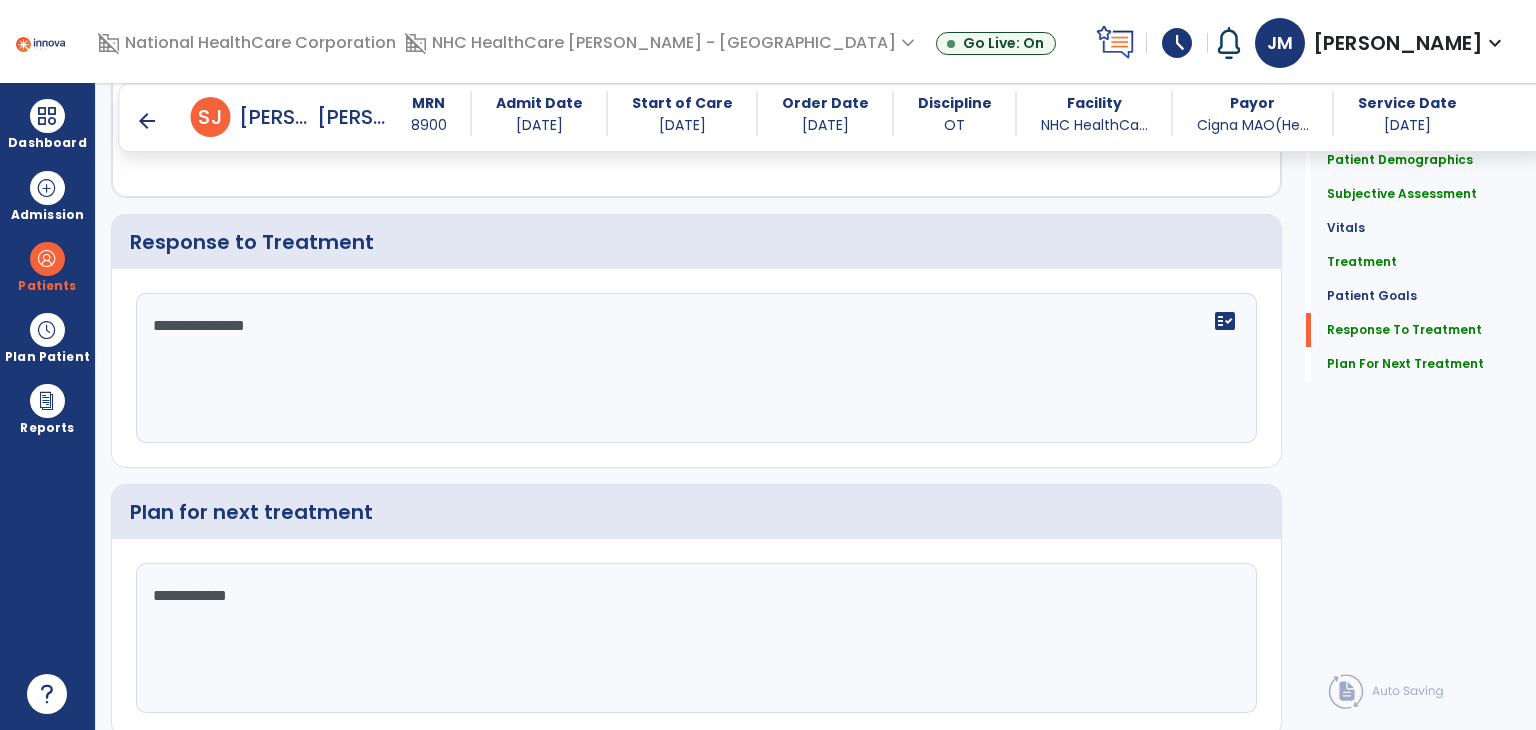 scroll, scrollTop: 3189, scrollLeft: 0, axis: vertical 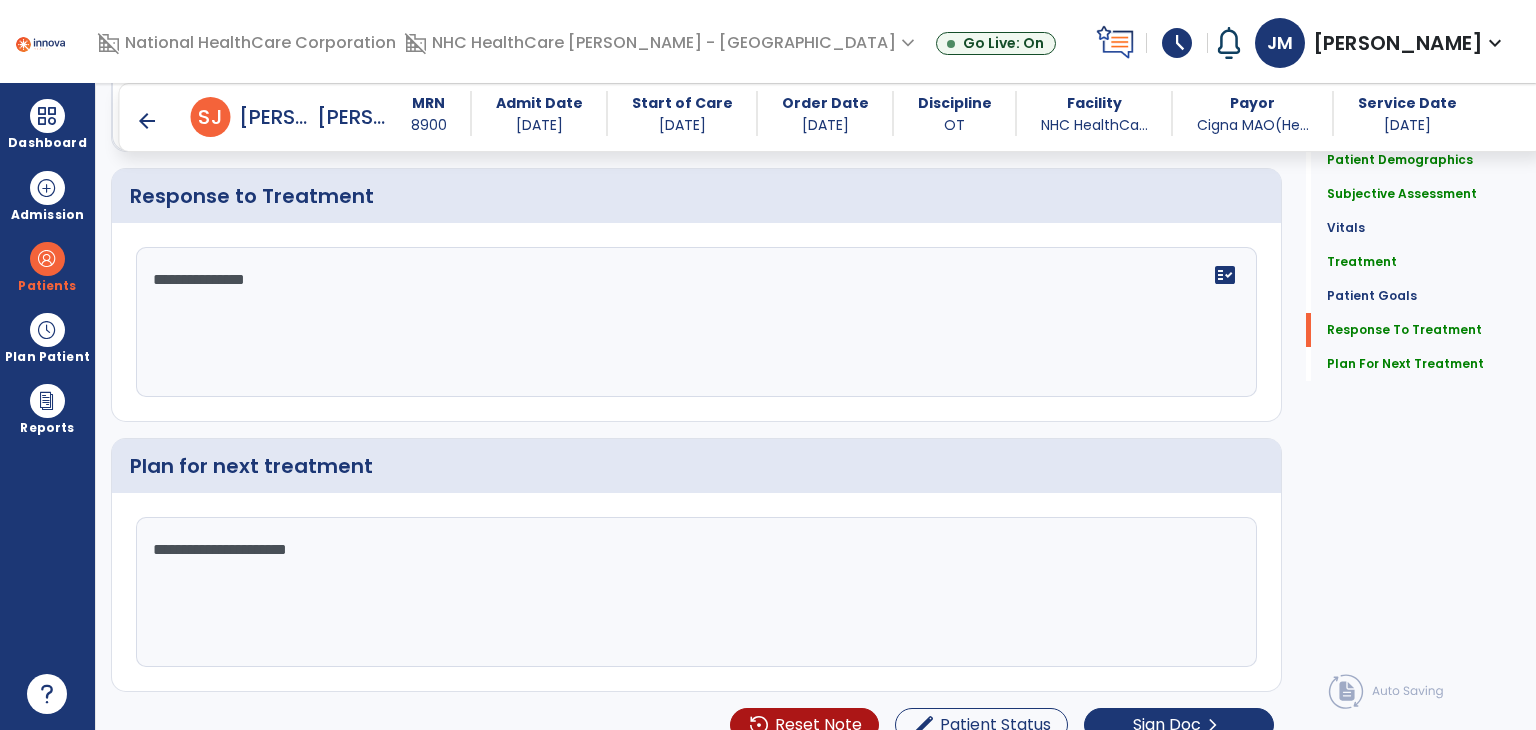 type on "**********" 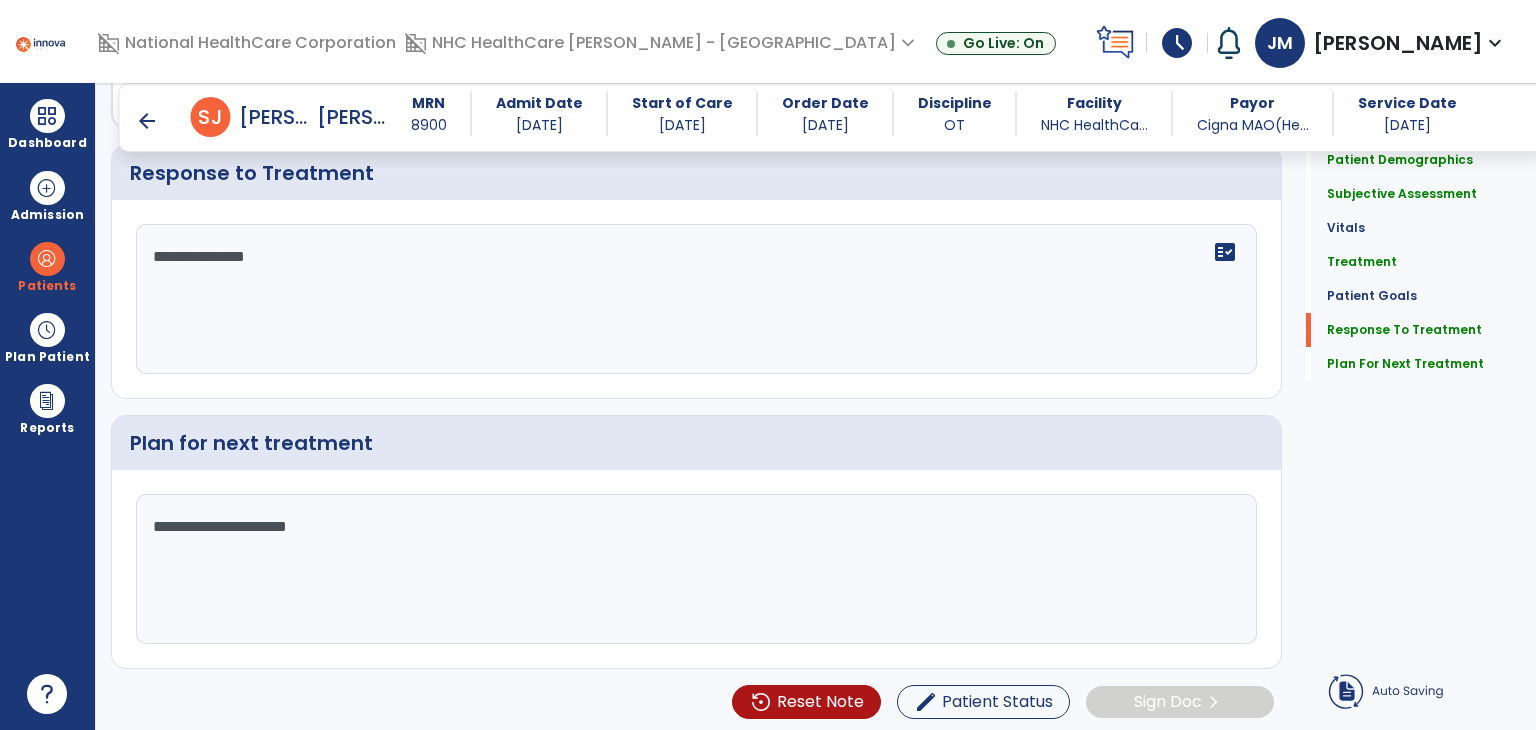 click on "Patient Demographics  Medical Diagnosis   Treatment Diagnosis   Precautions   Contraindications
Code
Description
Pdpm Clinical Category
S82.002D" 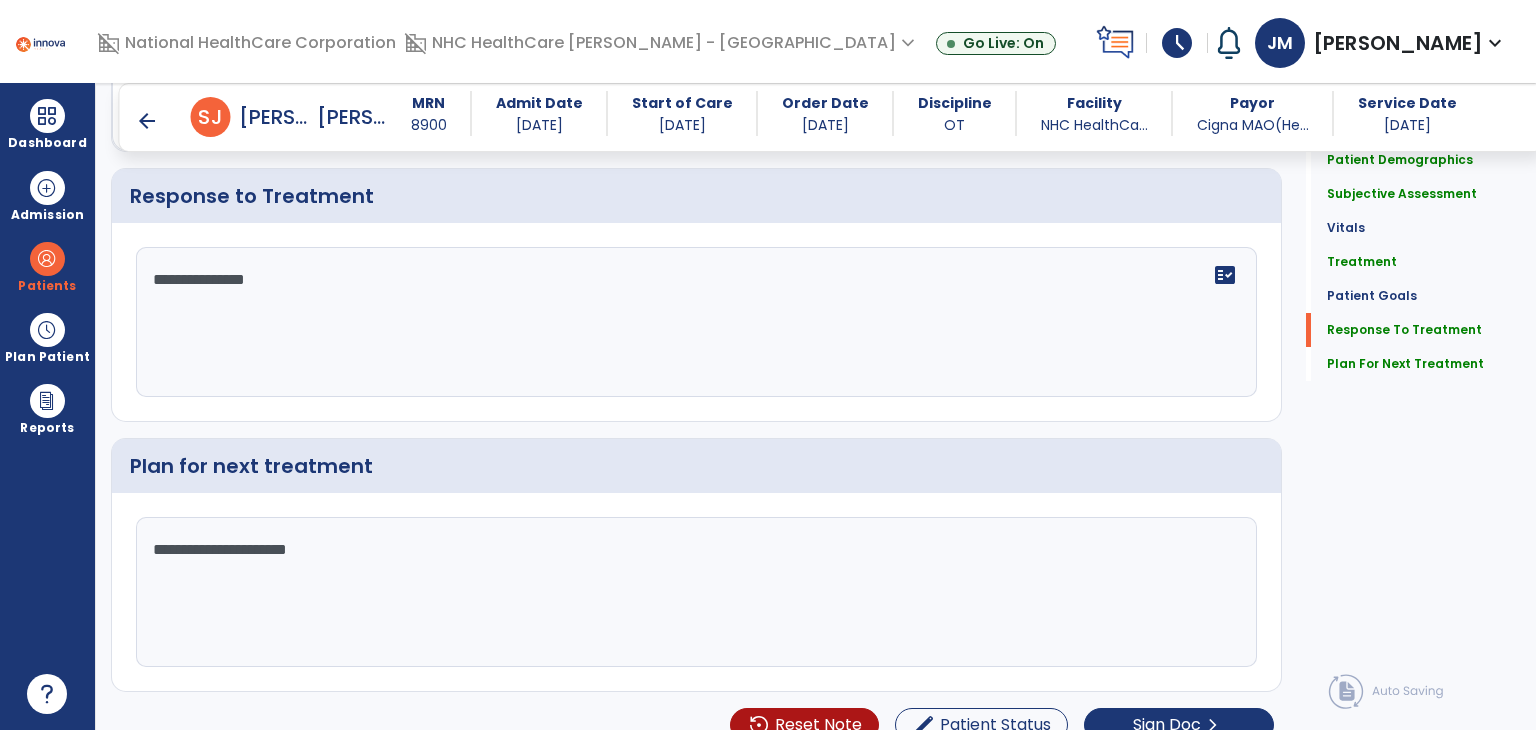 scroll, scrollTop: 3189, scrollLeft: 0, axis: vertical 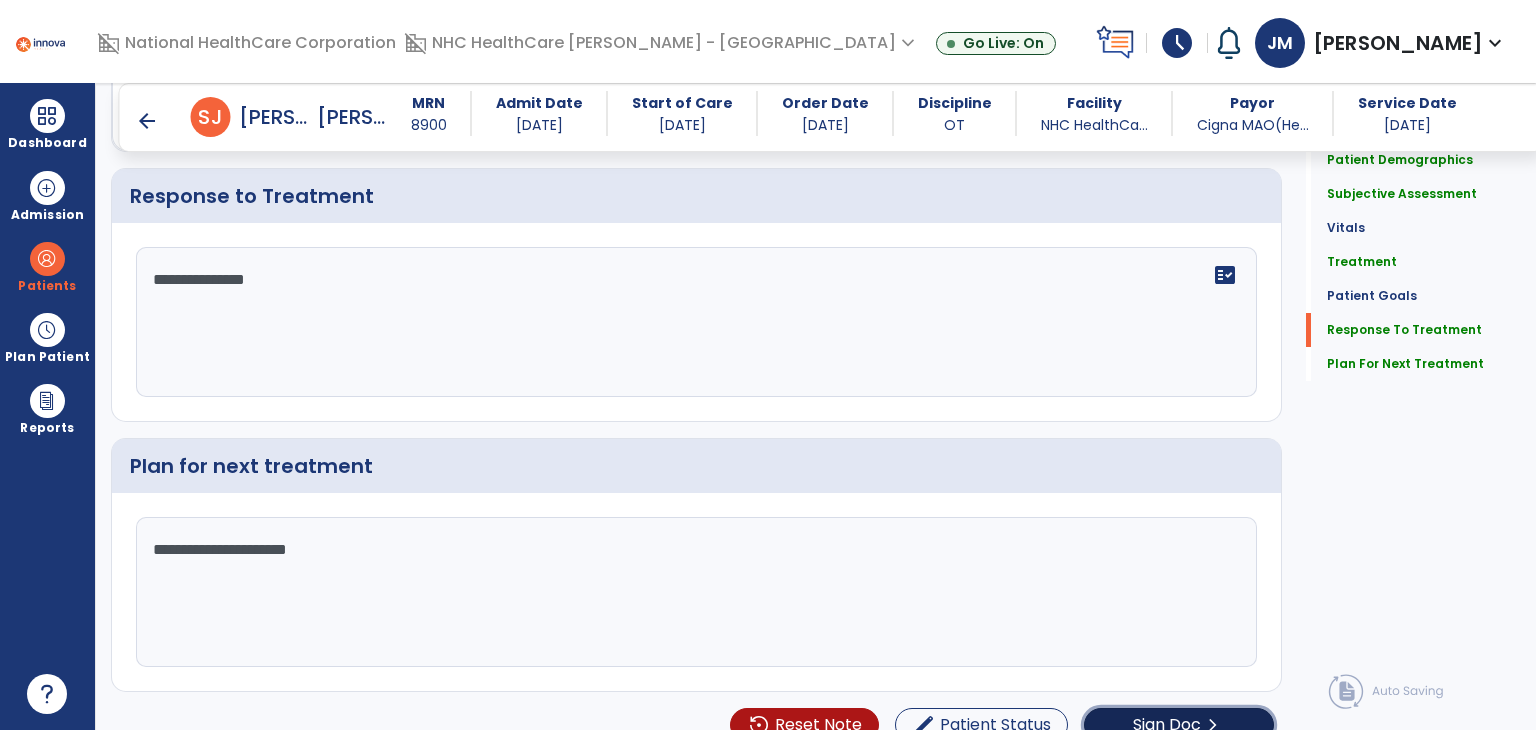 click on "Sign Doc" 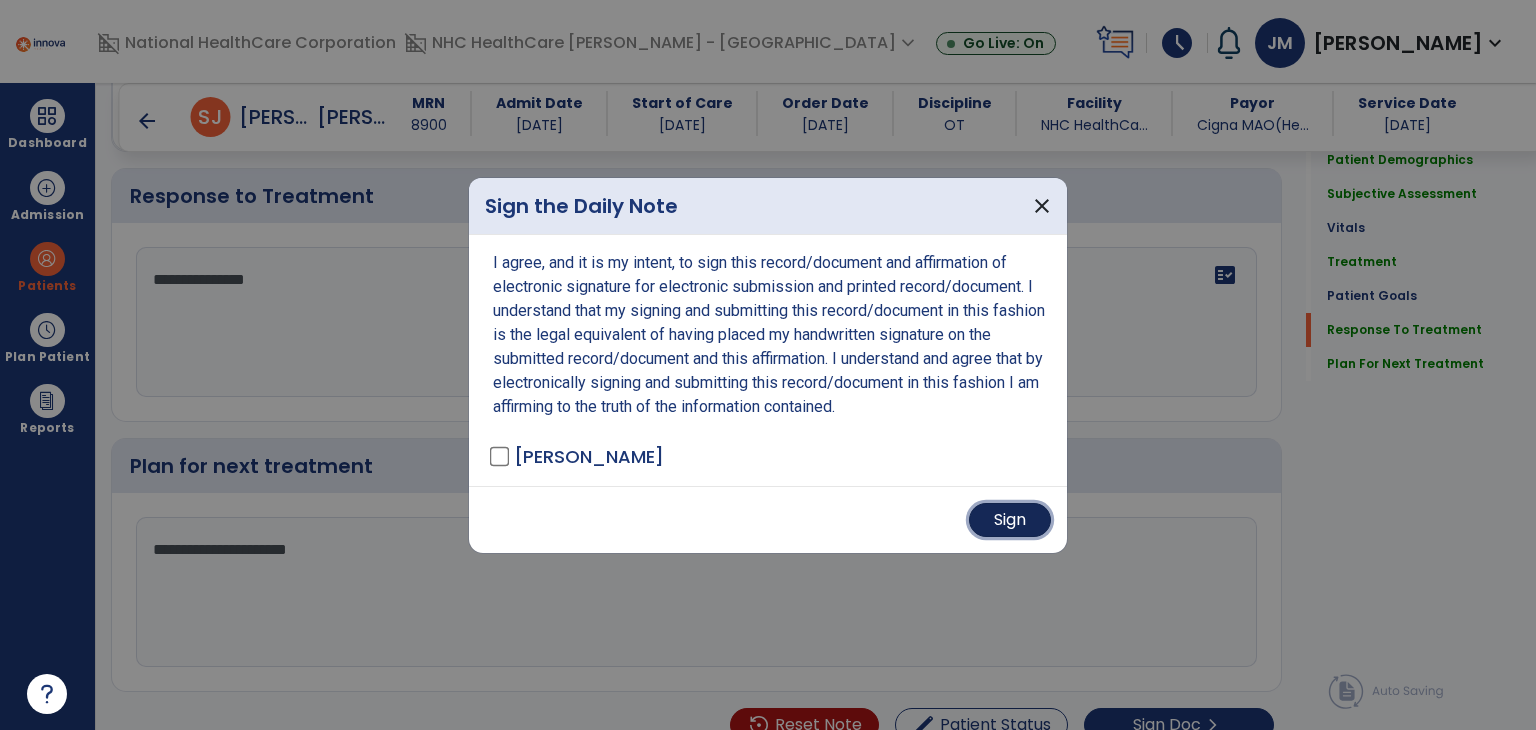 click on "Sign" at bounding box center [1010, 520] 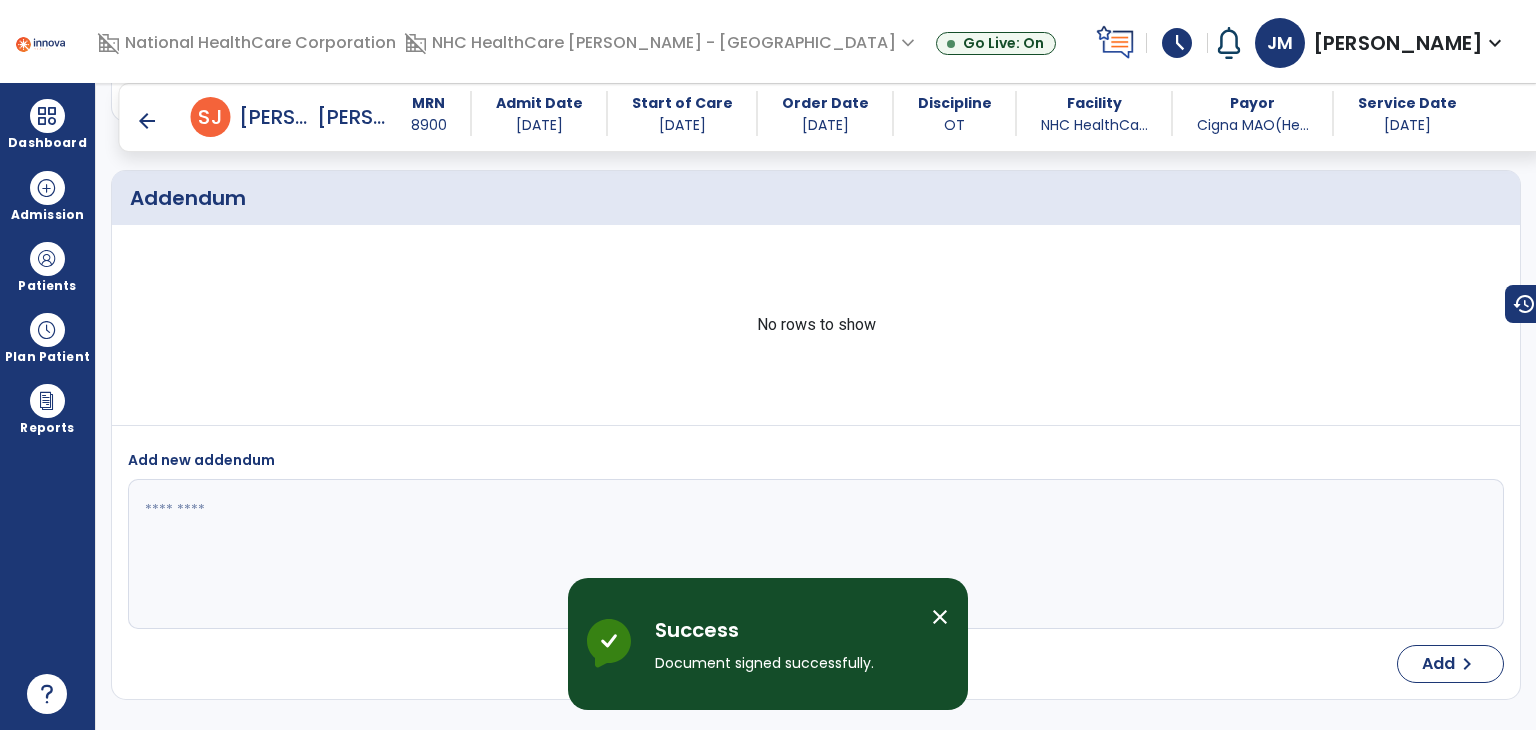 scroll, scrollTop: 4378, scrollLeft: 0, axis: vertical 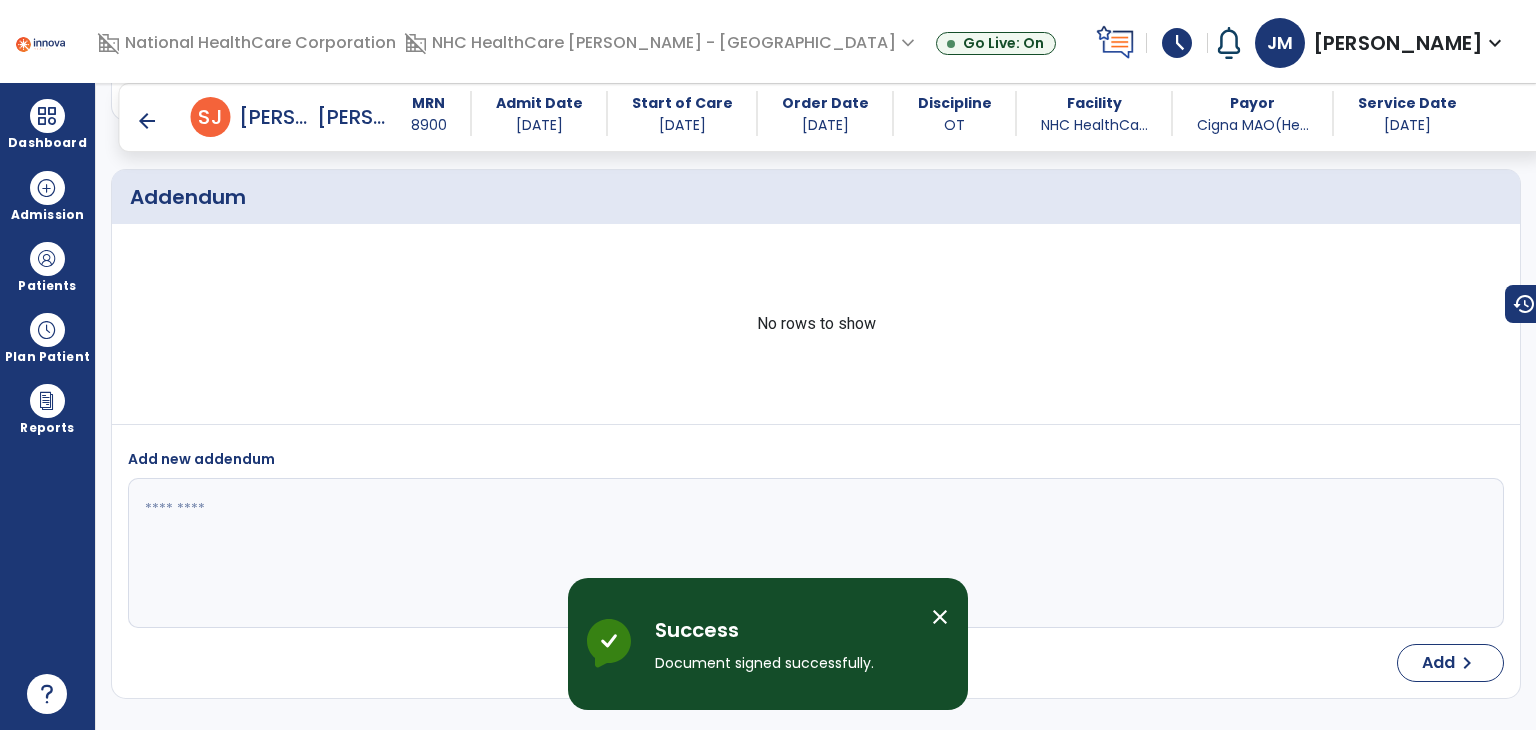 click on "arrow_back" at bounding box center (163, 117) 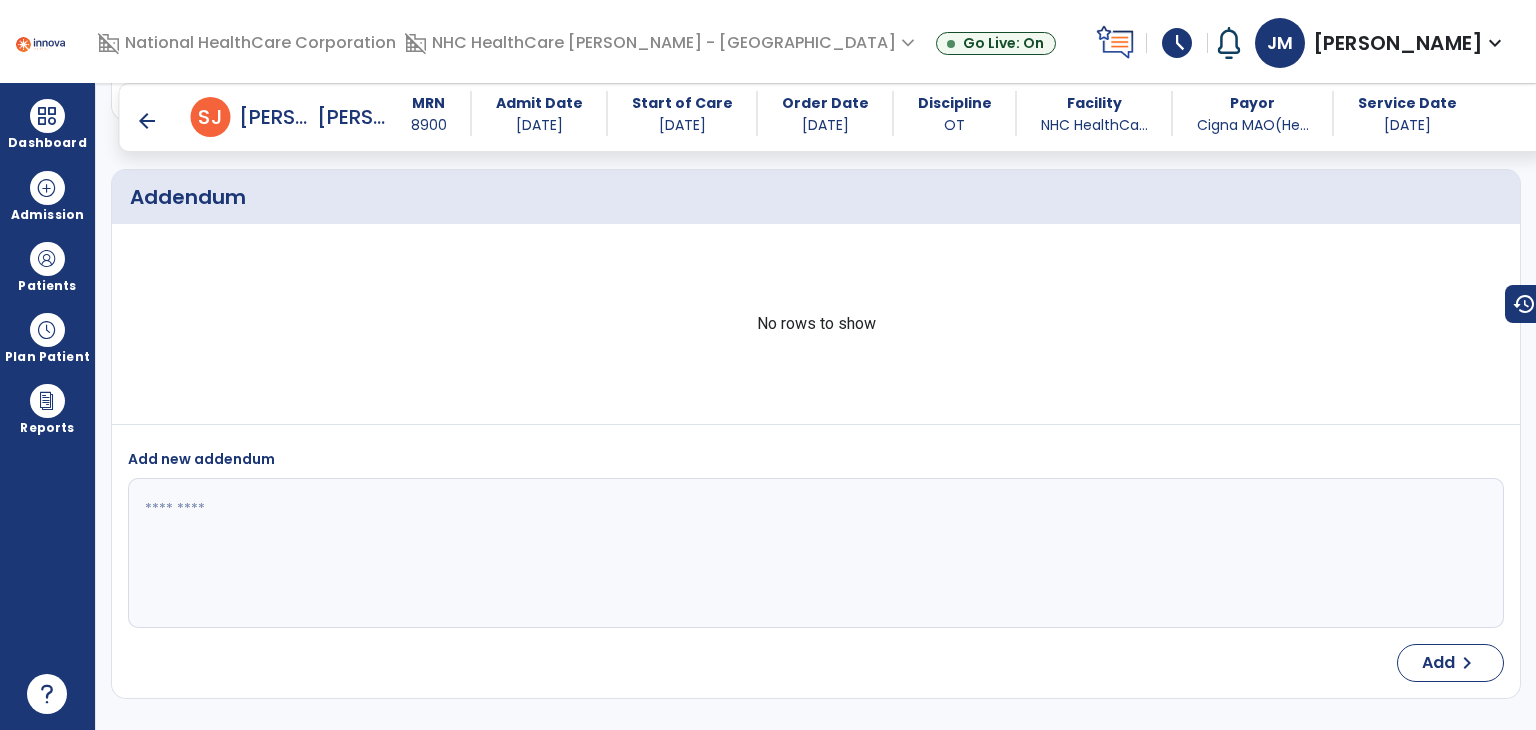 click on "arrow_back" at bounding box center (147, 121) 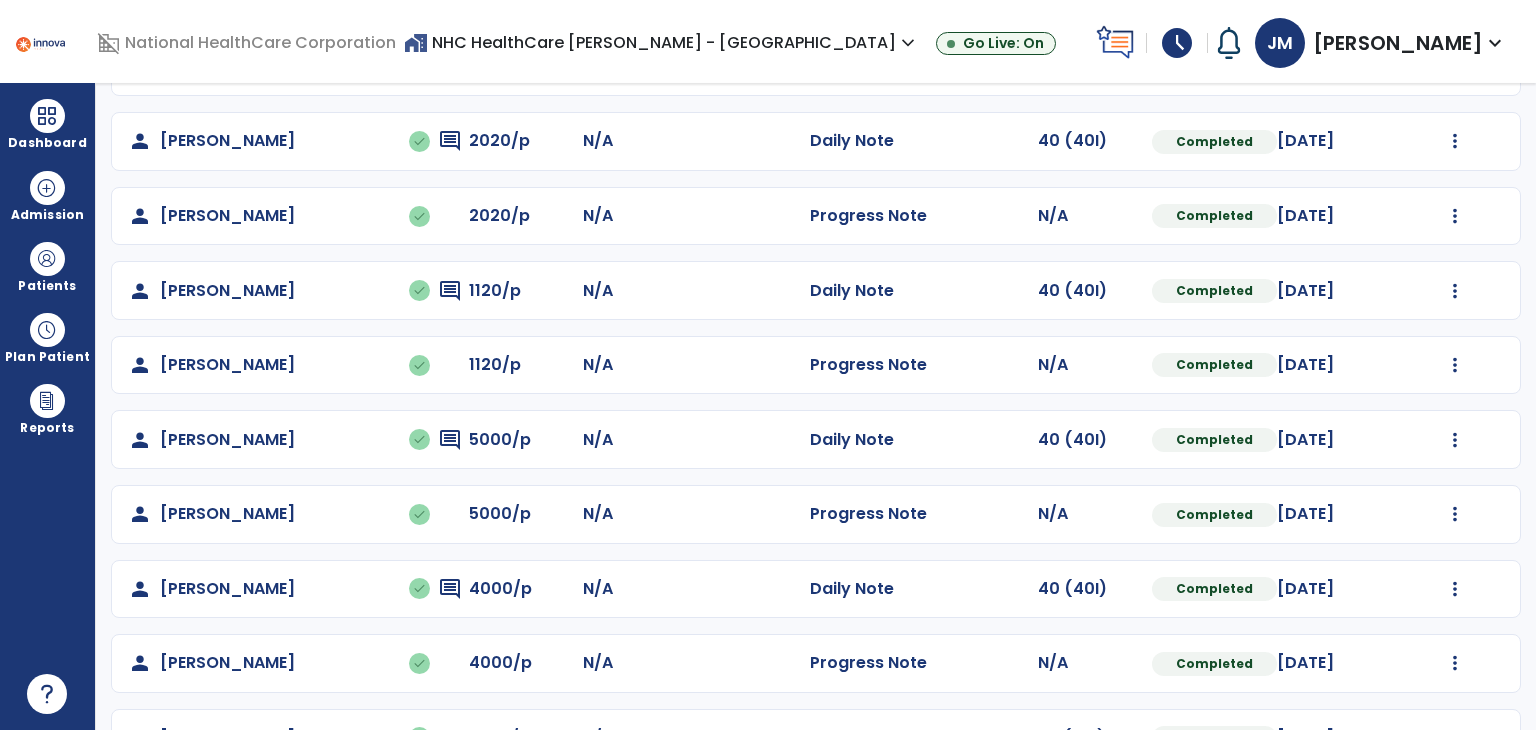 scroll, scrollTop: 806, scrollLeft: 0, axis: vertical 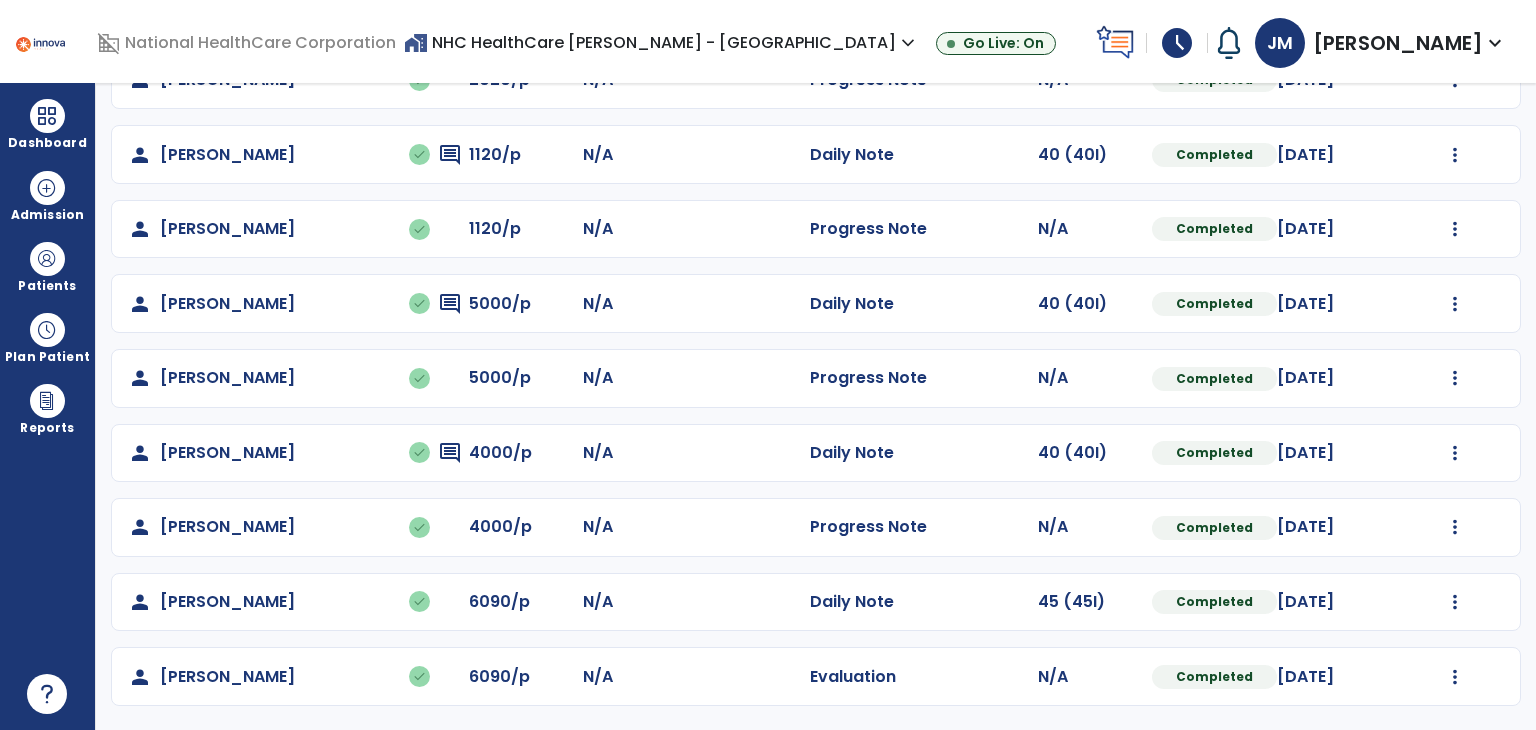 type on "*****" 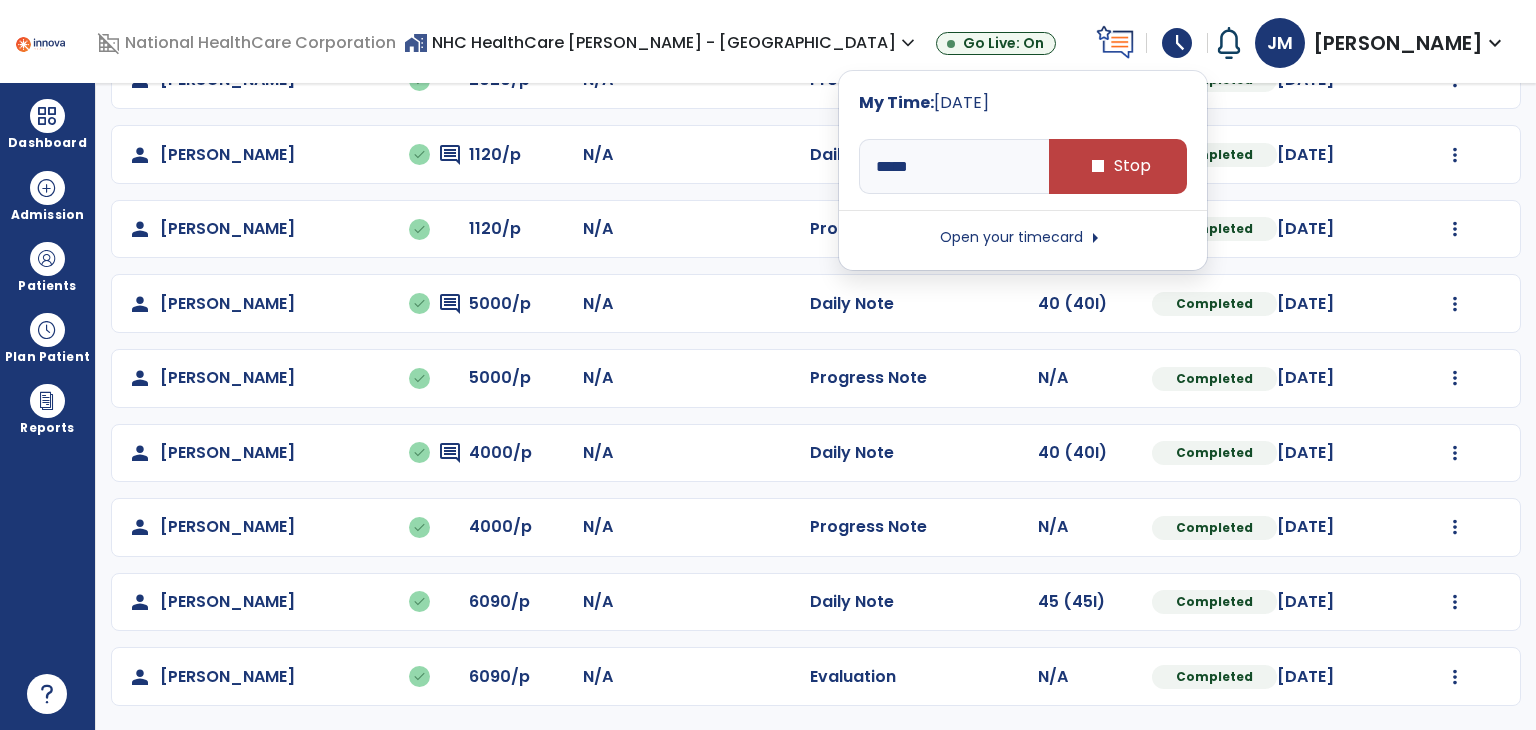type on "*****" 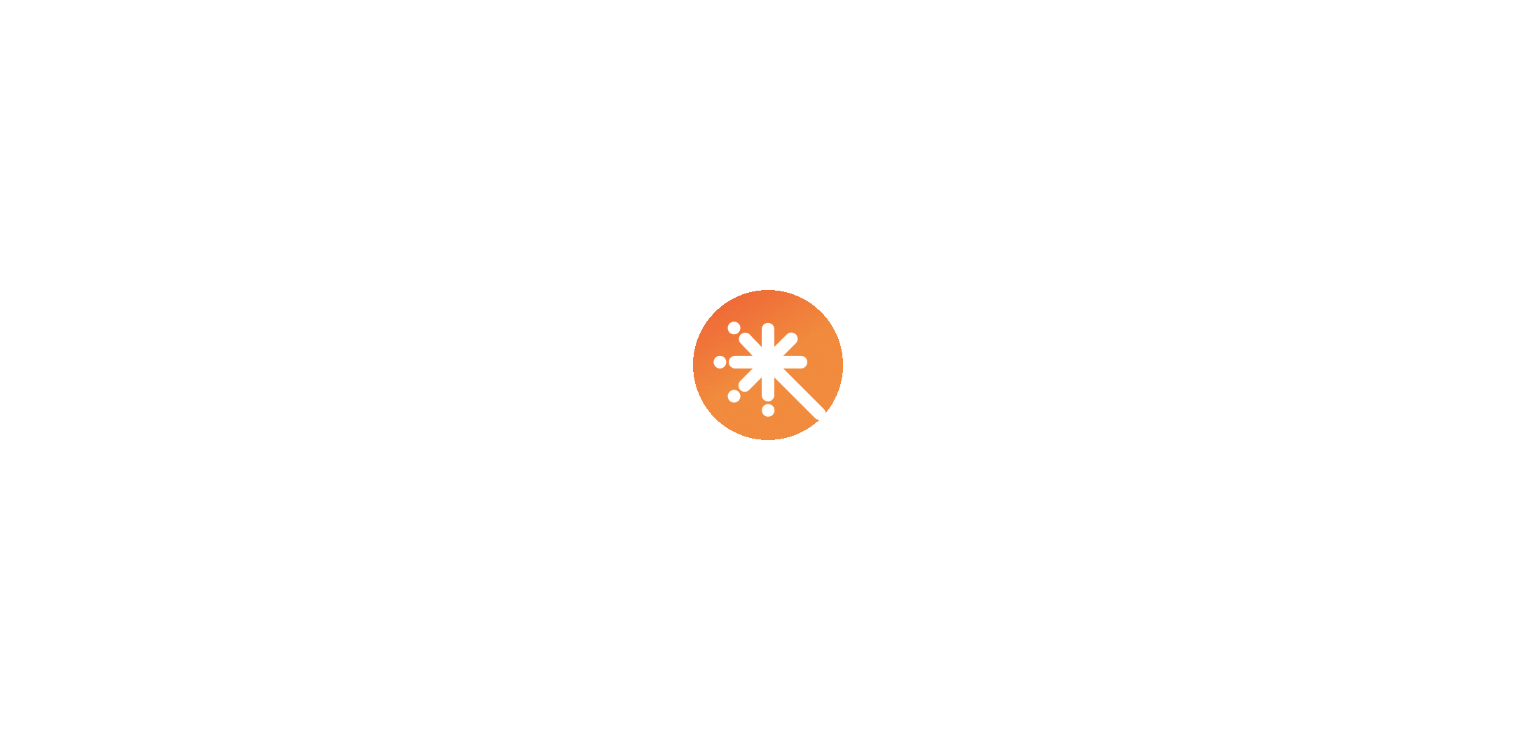 scroll, scrollTop: 0, scrollLeft: 0, axis: both 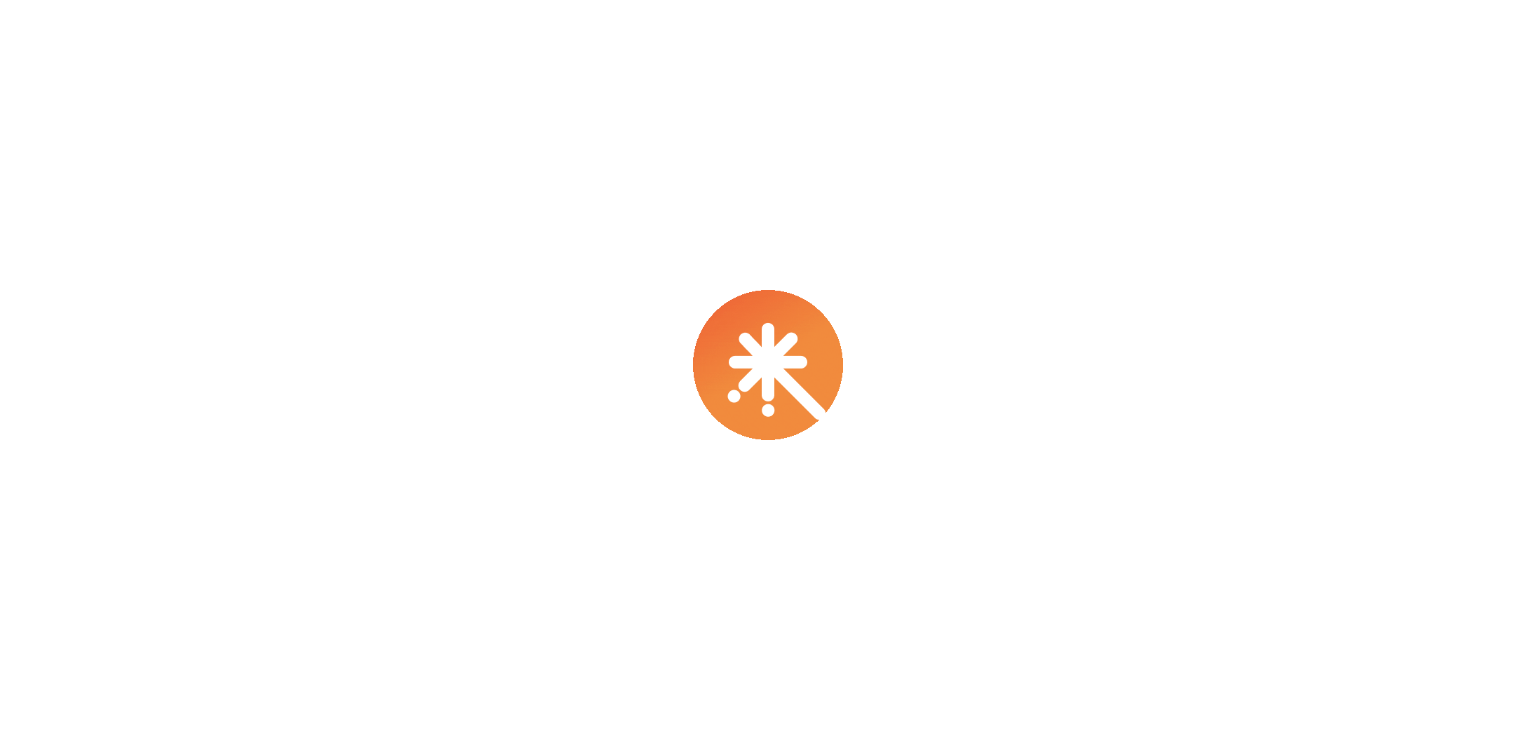 select on "****" 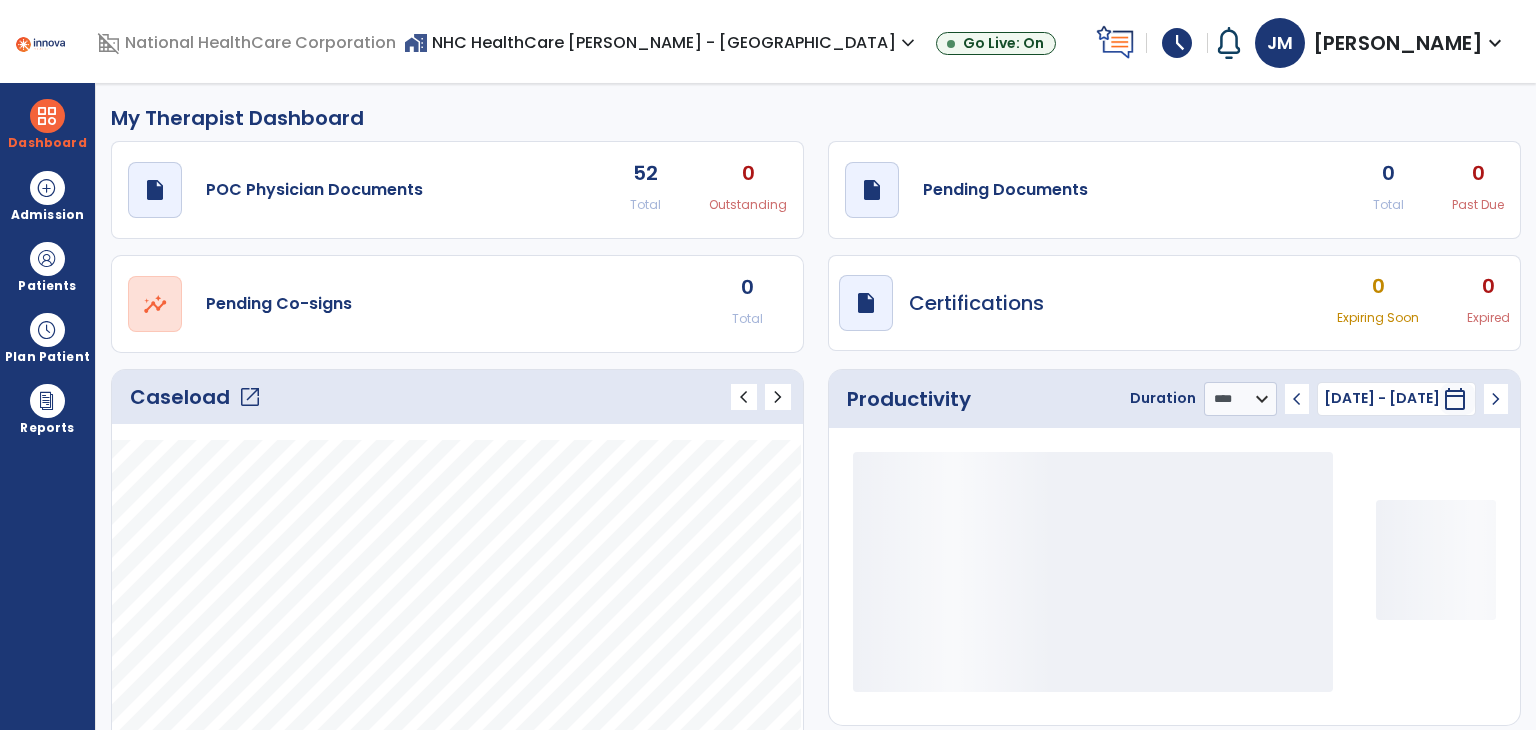 type on "*****" 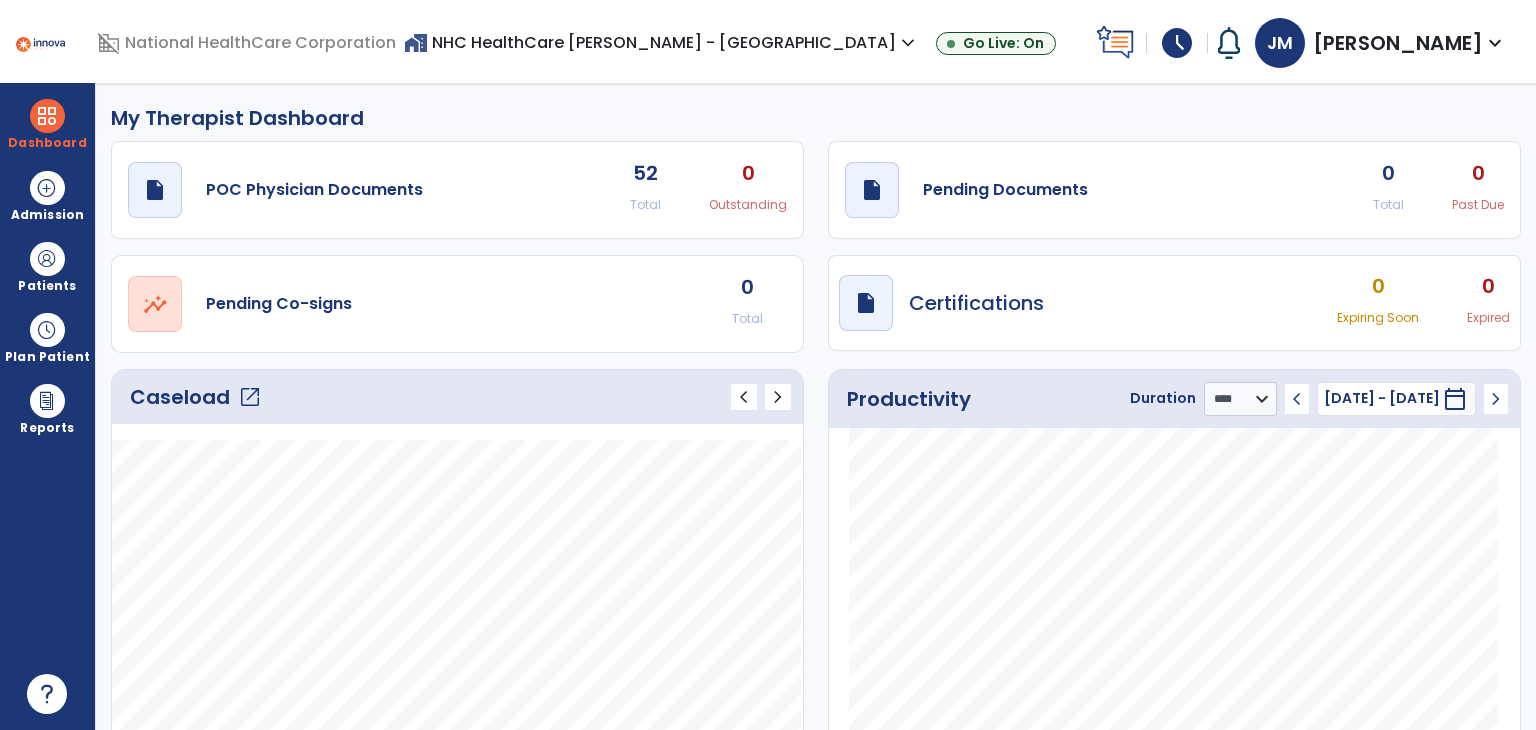click on "schedule" at bounding box center [1177, 43] 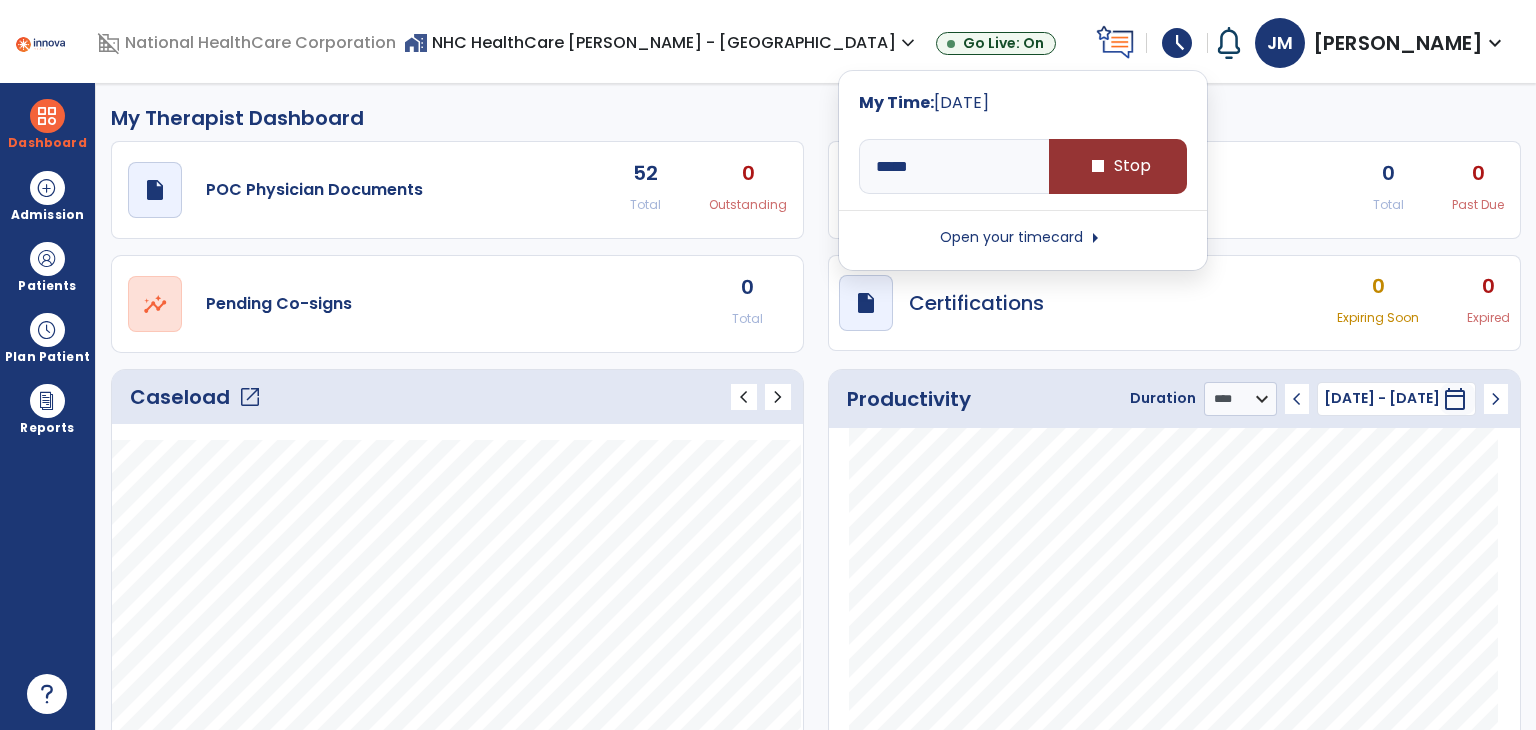 click on "stop  Stop" at bounding box center [1118, 166] 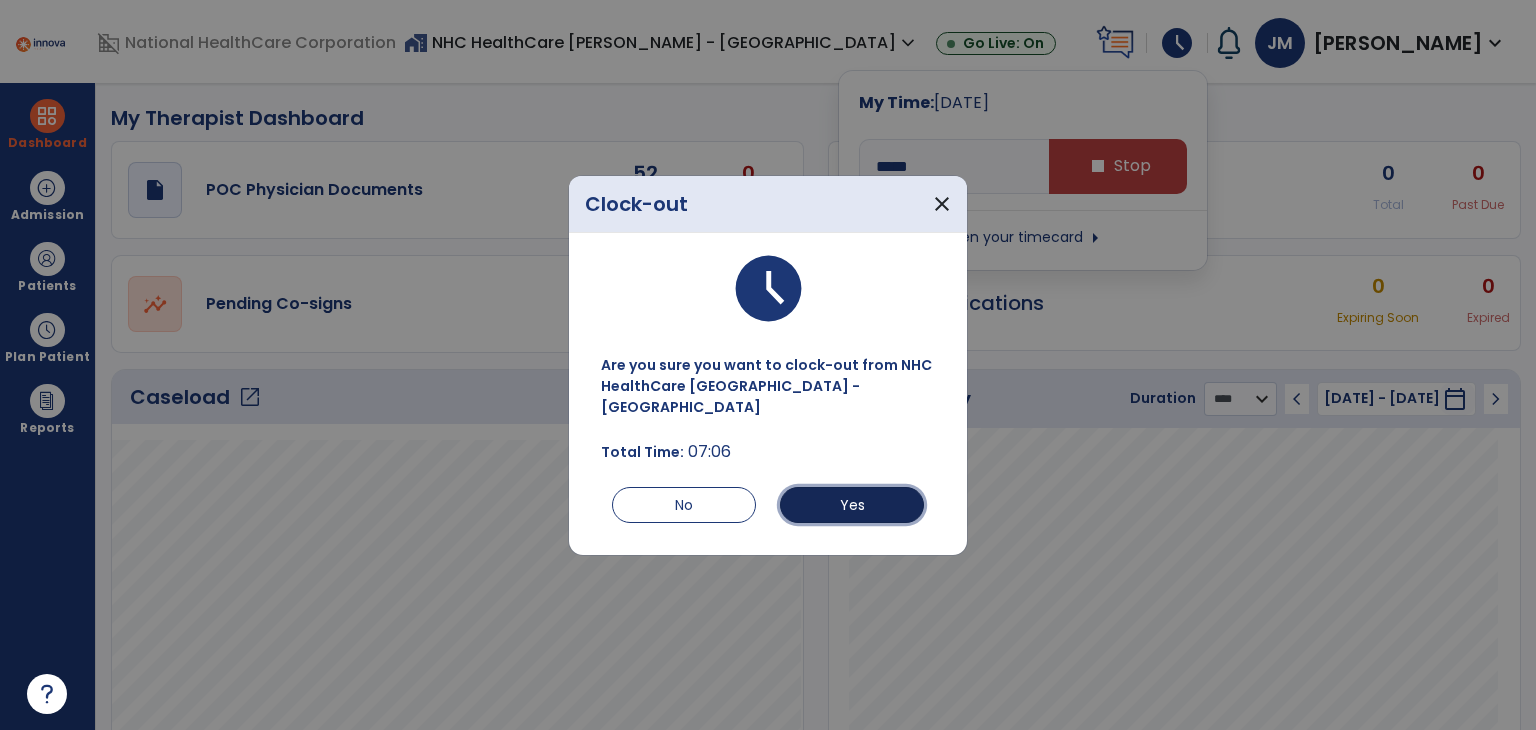 click on "Yes" at bounding box center [852, 505] 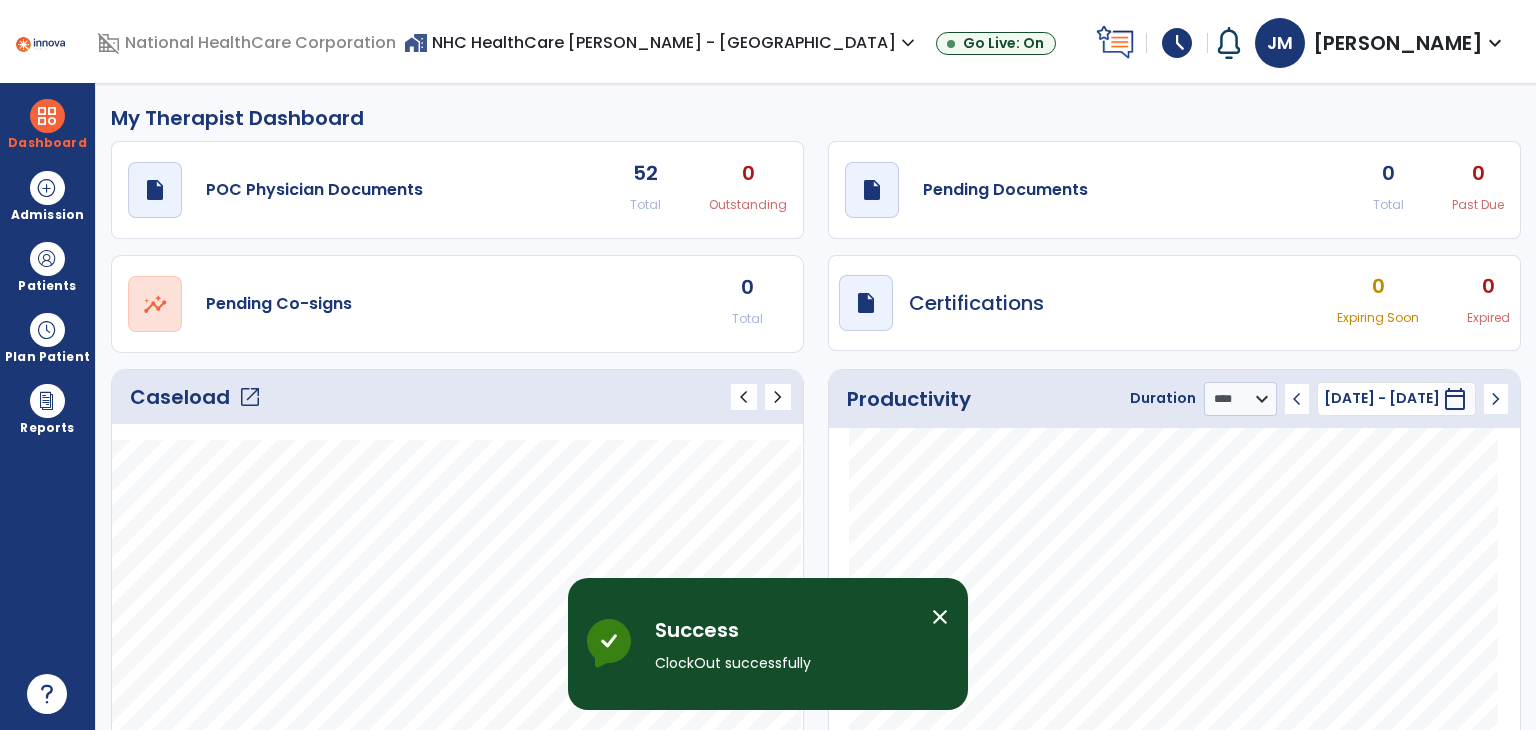type on "****" 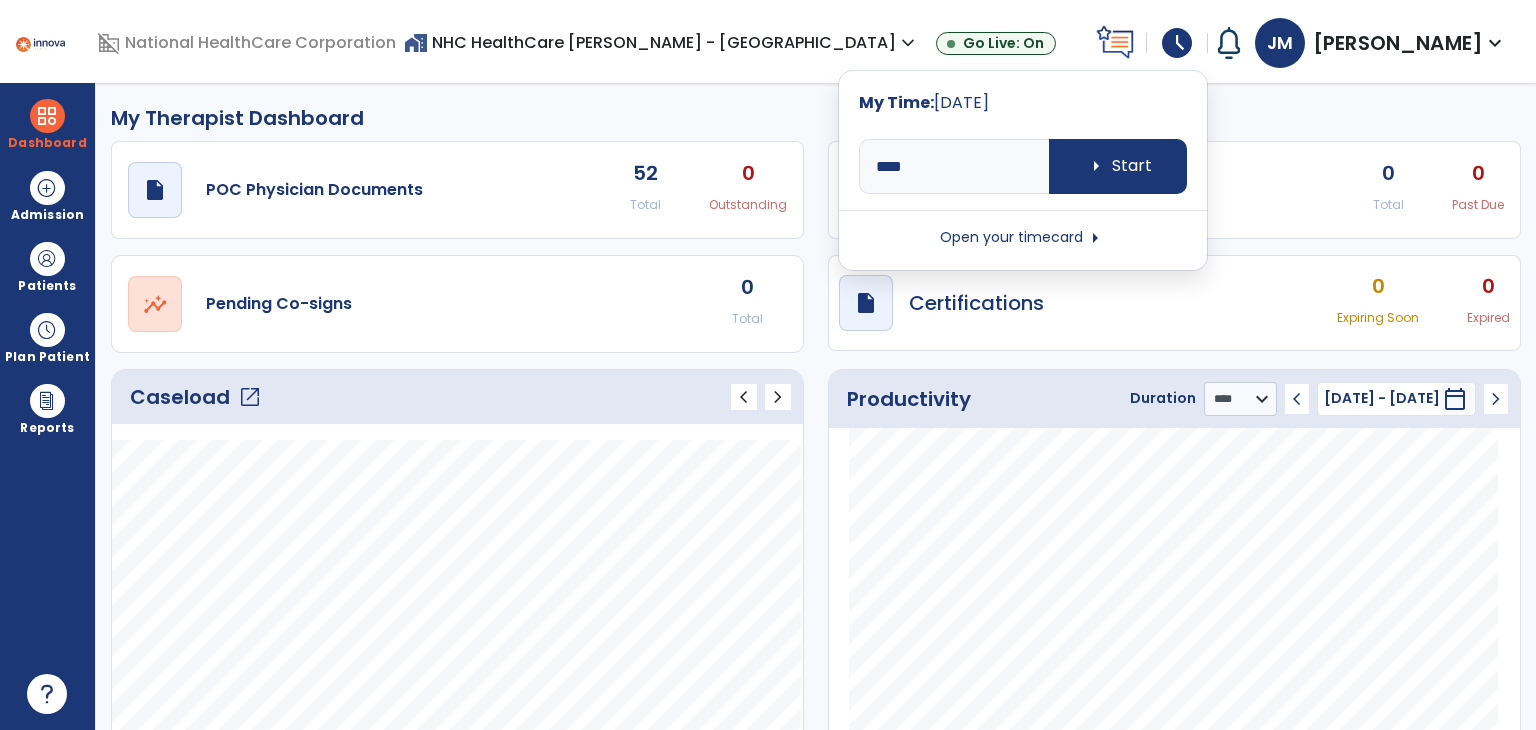 click on "Open your timecard  arrow_right" at bounding box center [1023, 238] 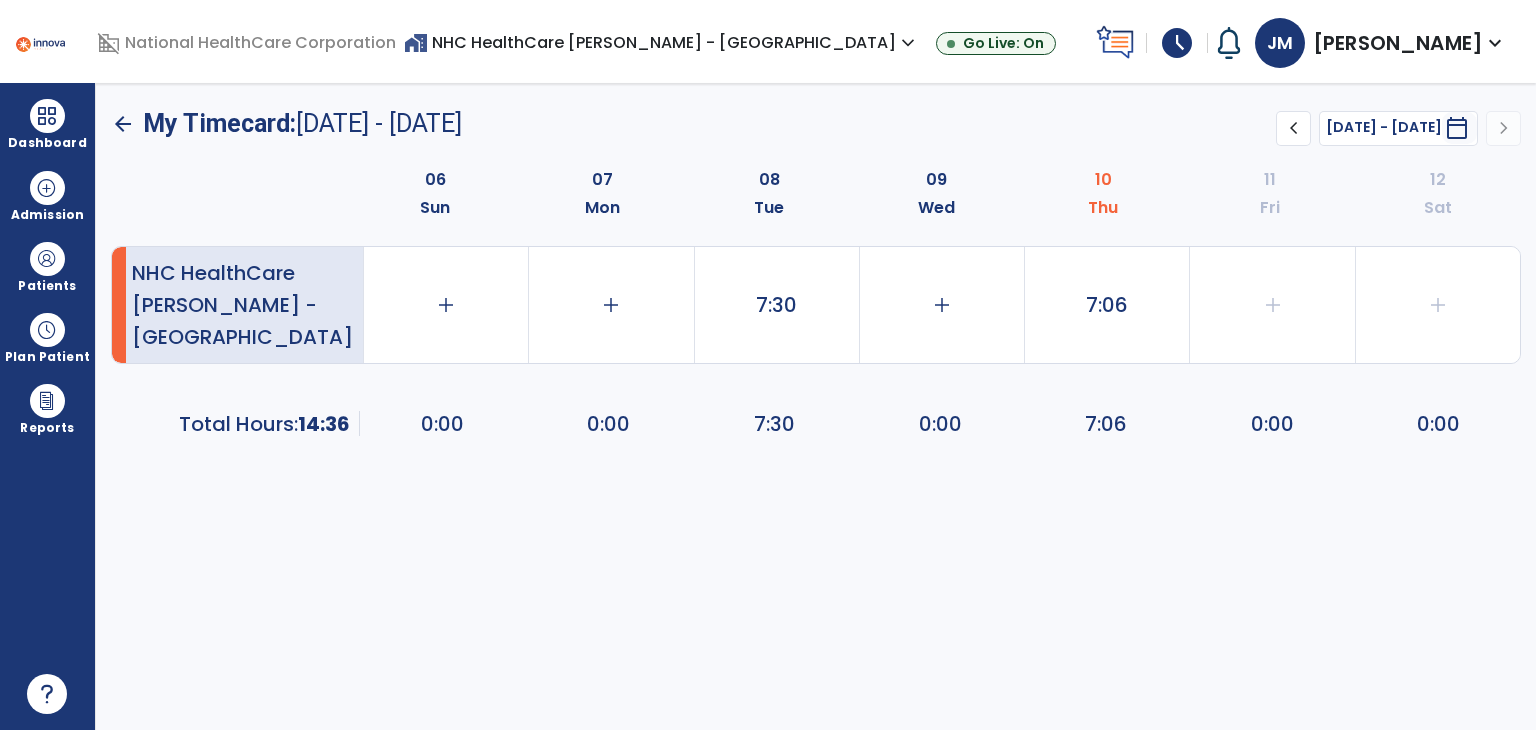 click on "7:06" 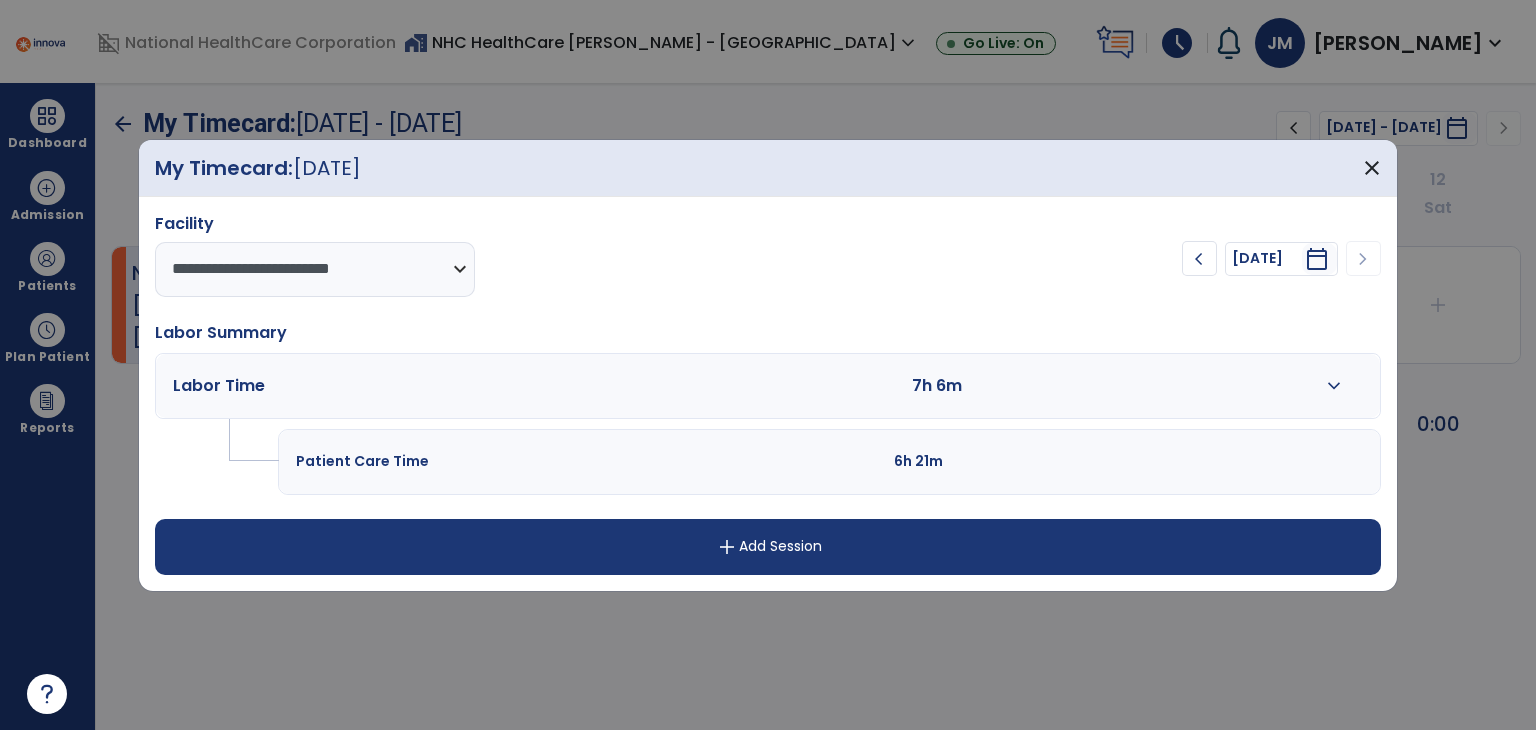 click at bounding box center (1155, 386) 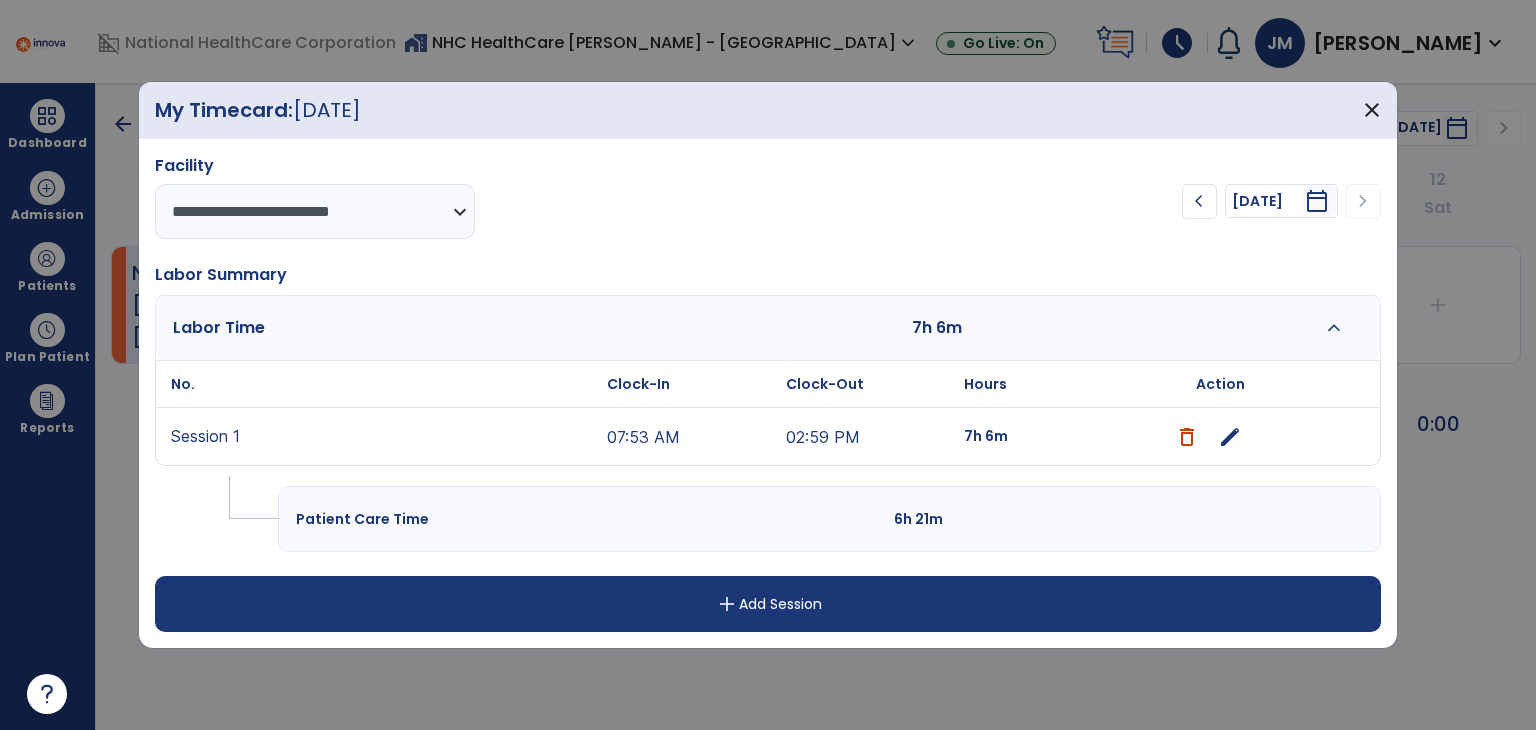 click on "edit" at bounding box center [1230, 437] 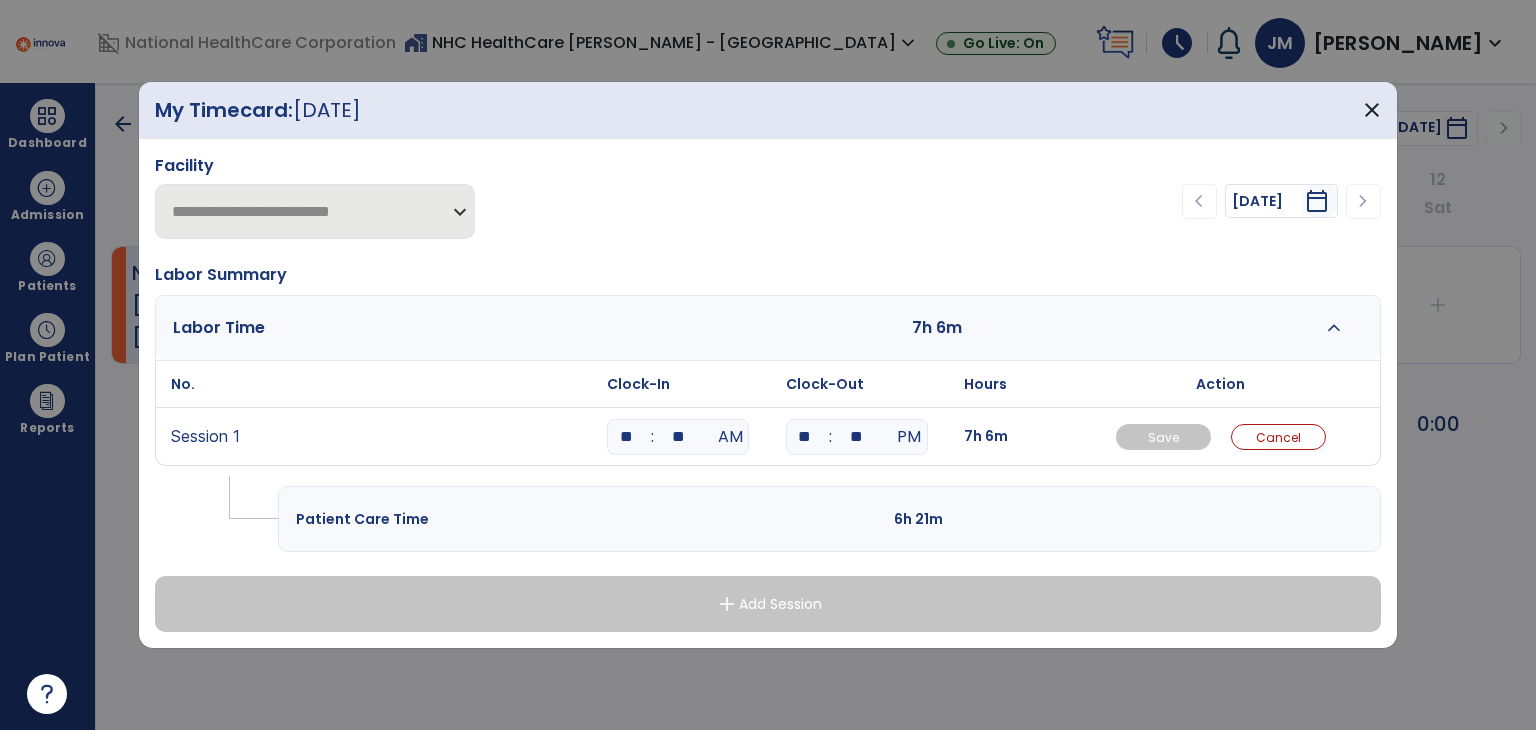 click on "**" at bounding box center (678, 437) 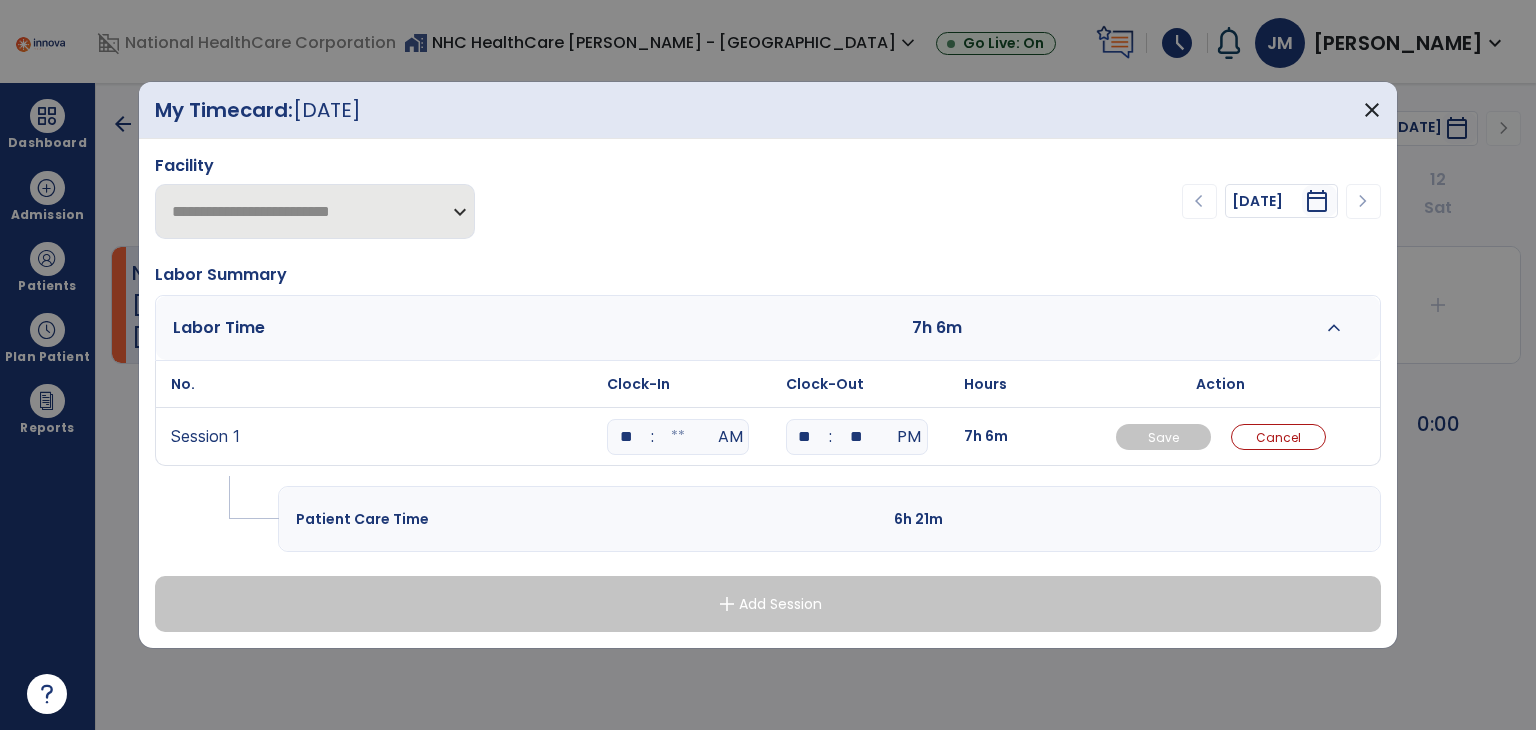 type on "*" 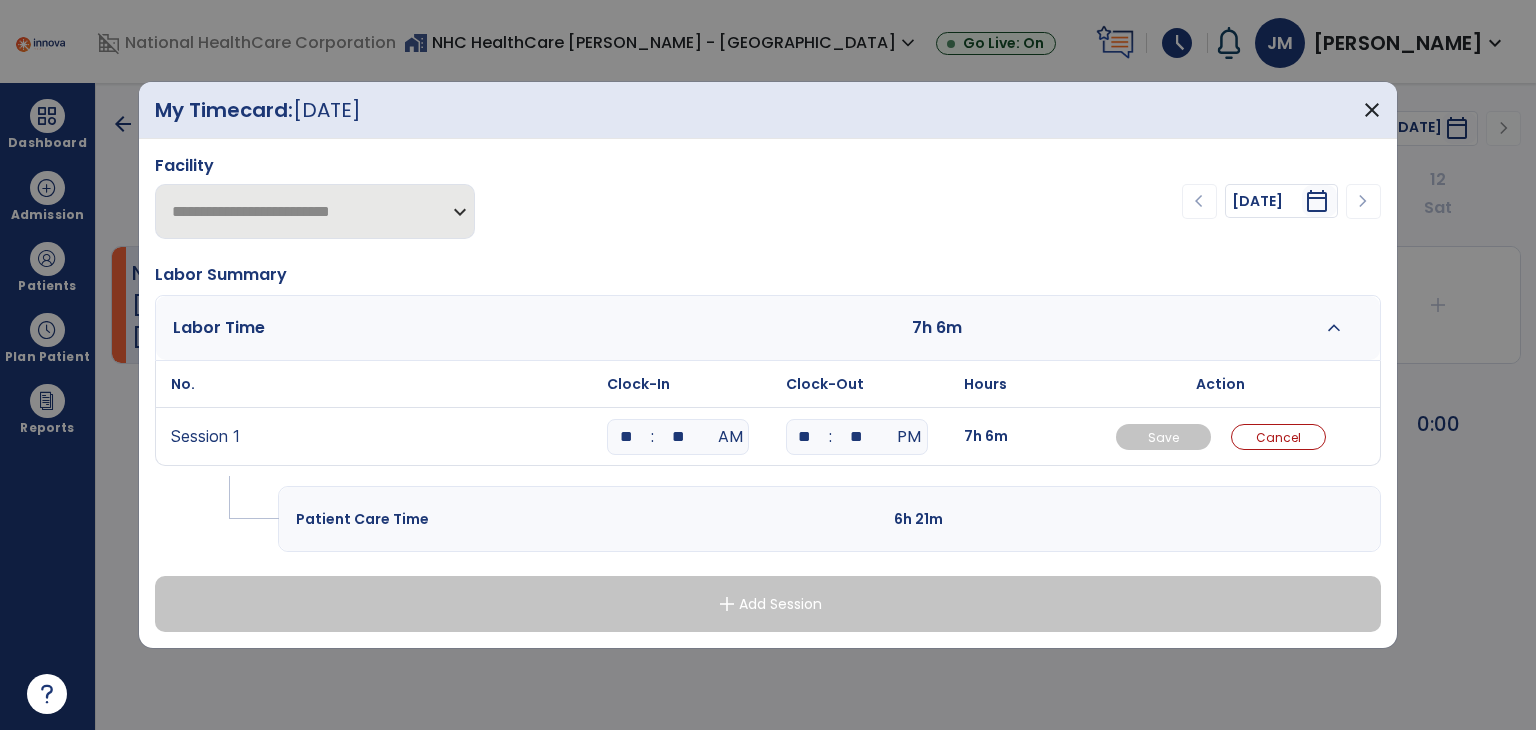 type on "**" 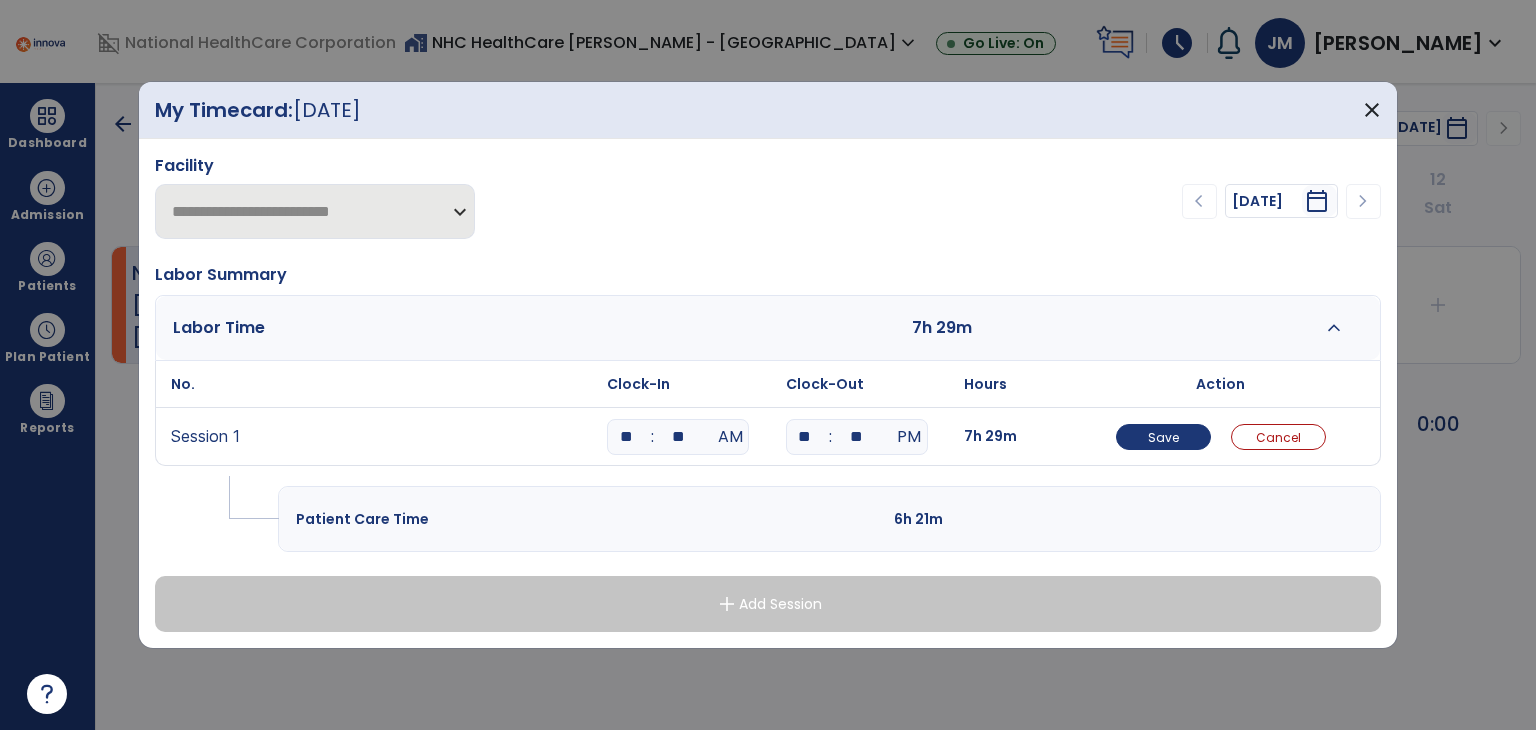 click on "**" at bounding box center (805, 437) 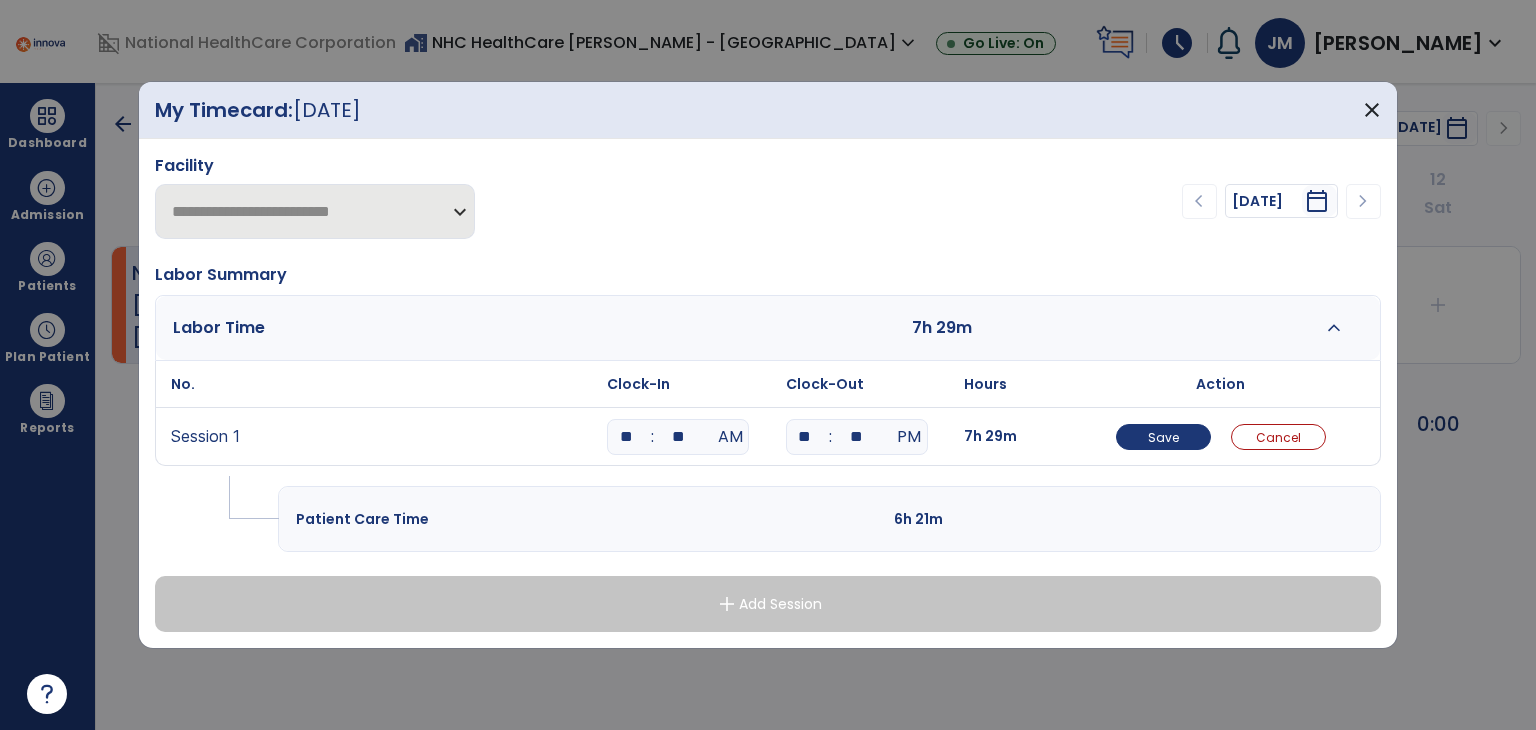 type on "**" 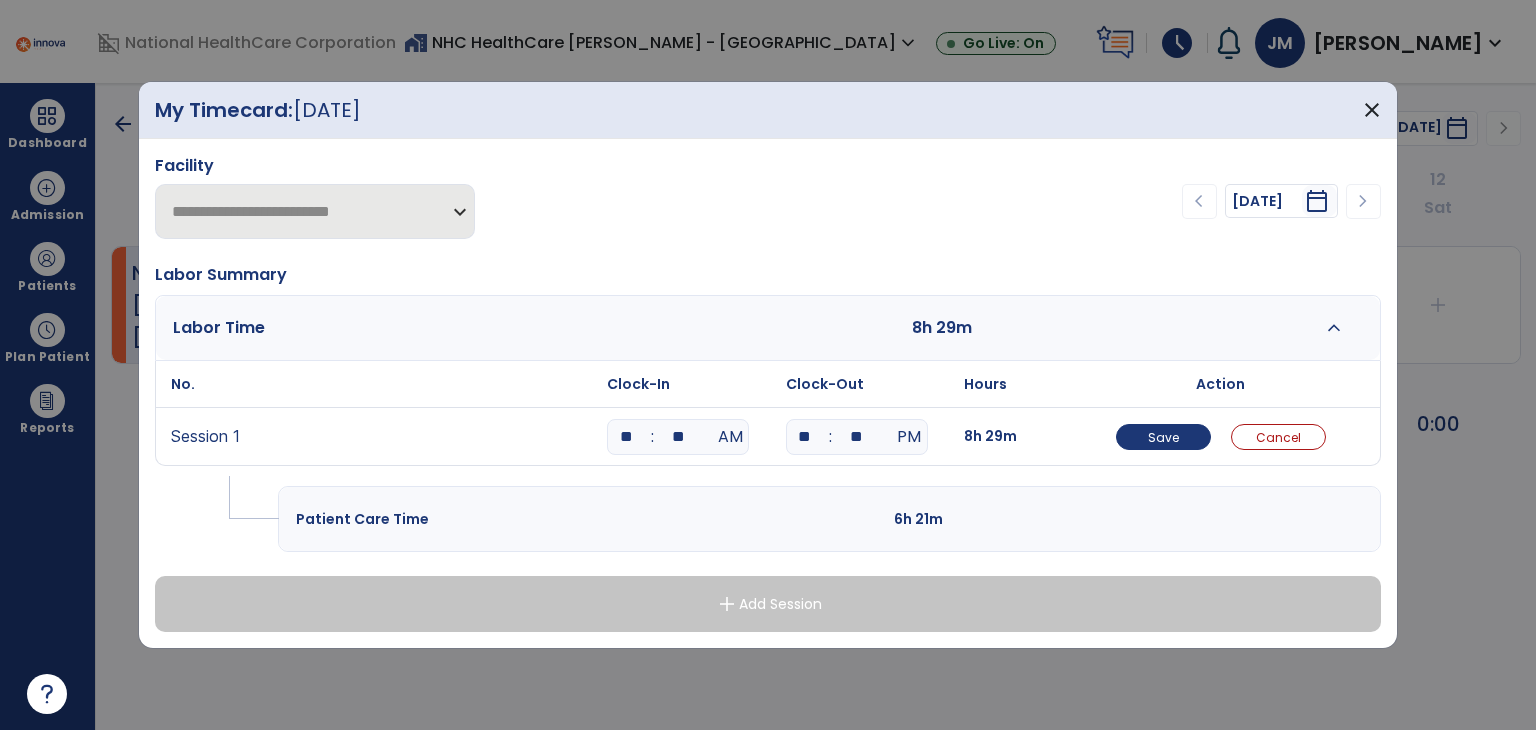 click on "**" at bounding box center [857, 437] 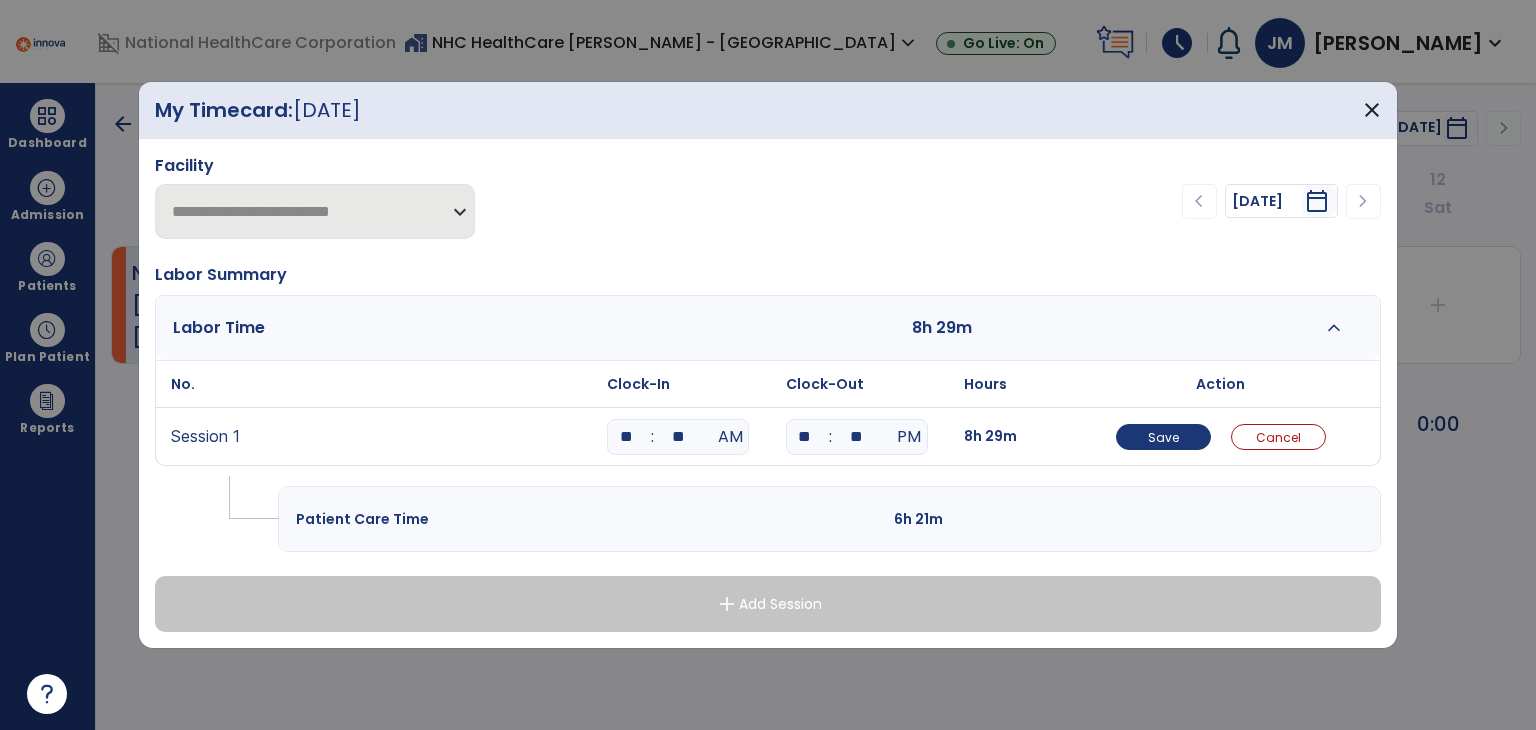 type on "**" 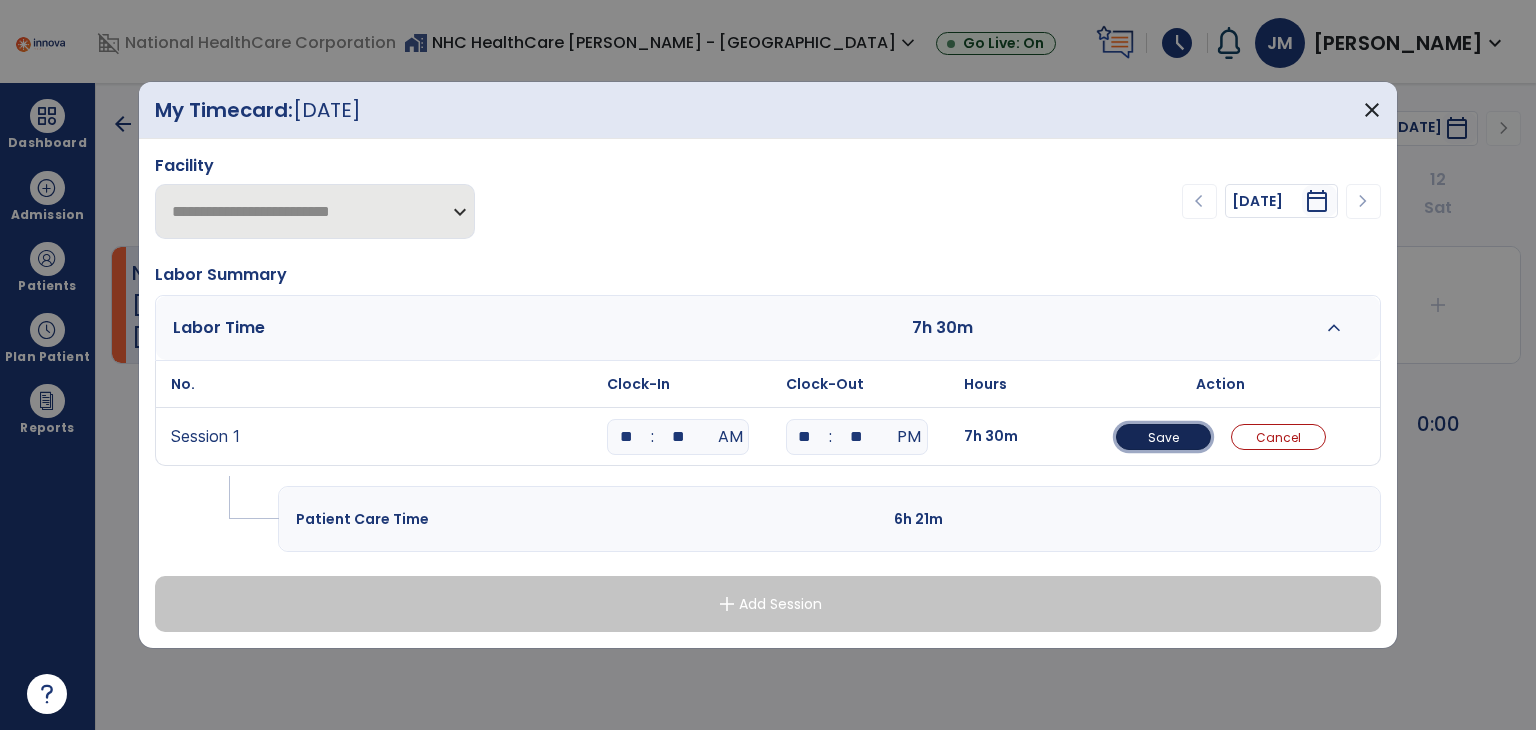 click on "Save" at bounding box center (1163, 437) 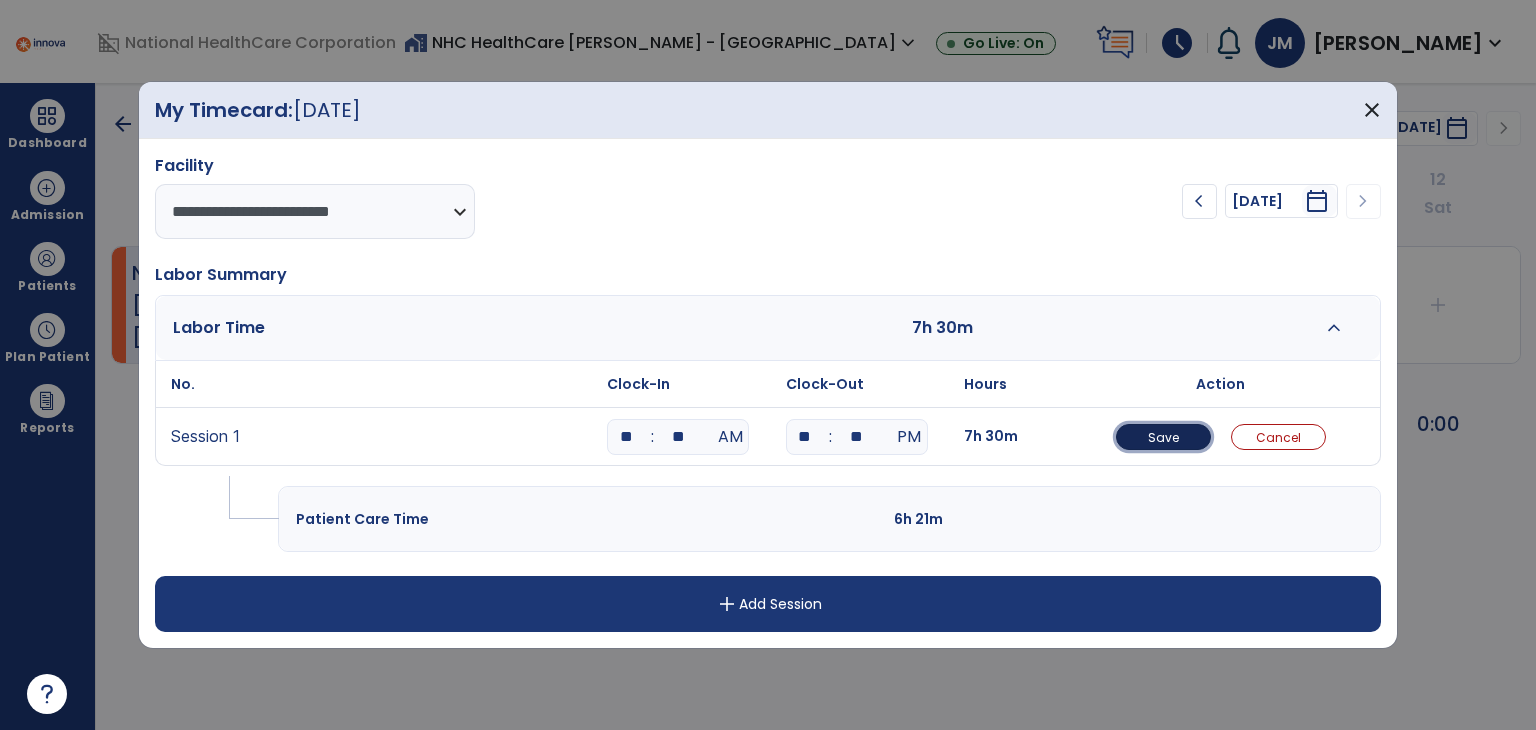 click on "Save" at bounding box center (1163, 437) 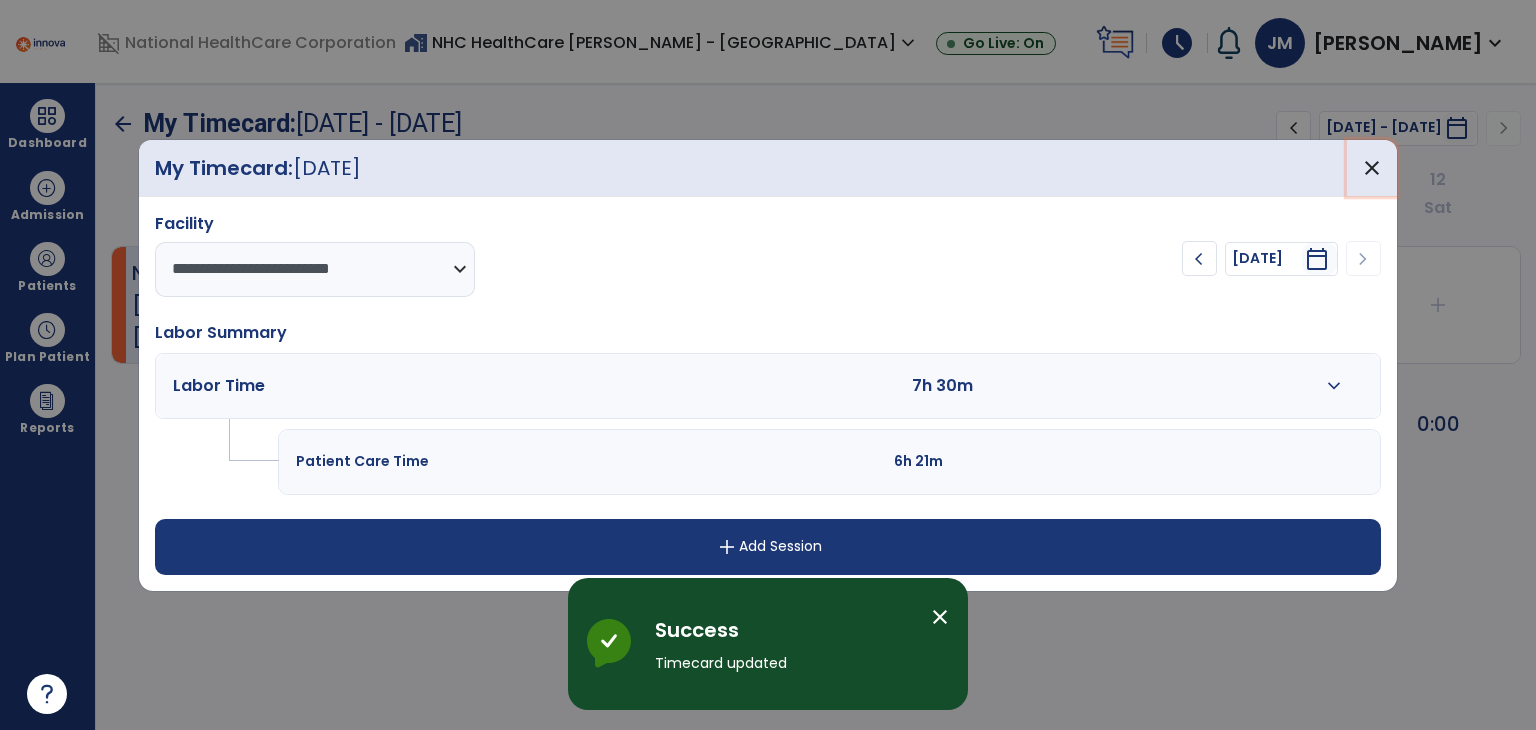 click on "close" at bounding box center (1372, 168) 